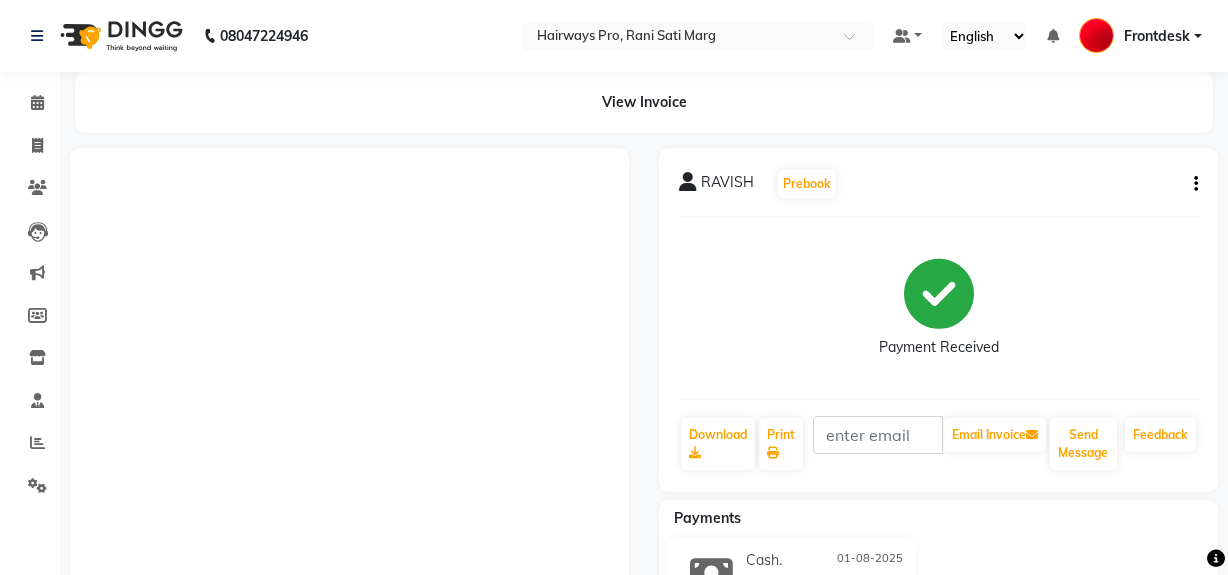 scroll, scrollTop: 0, scrollLeft: 0, axis: both 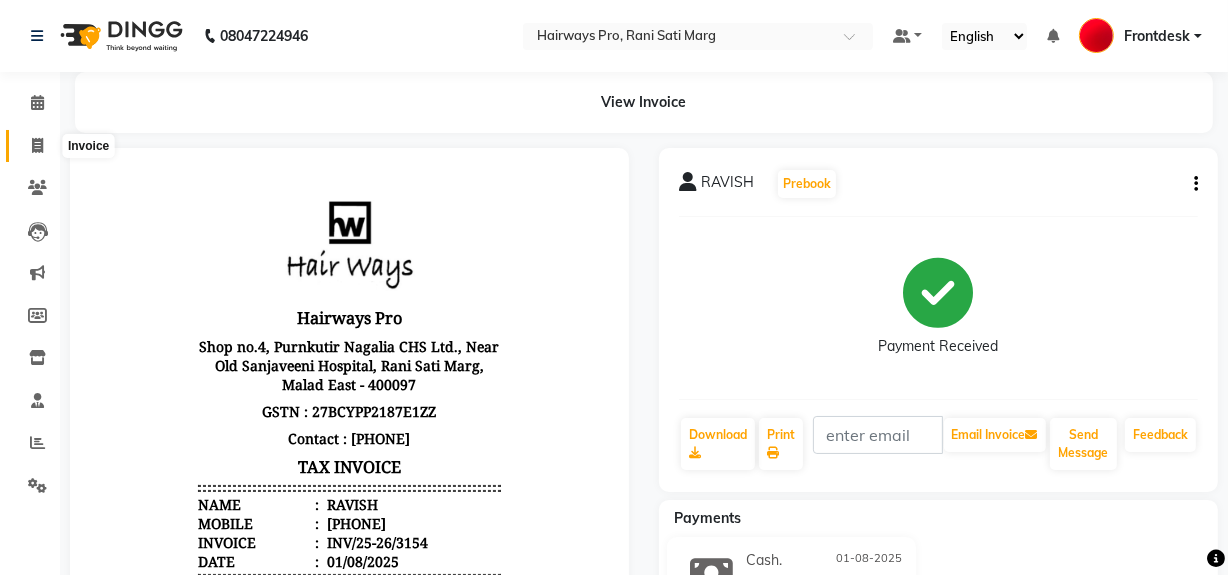 click 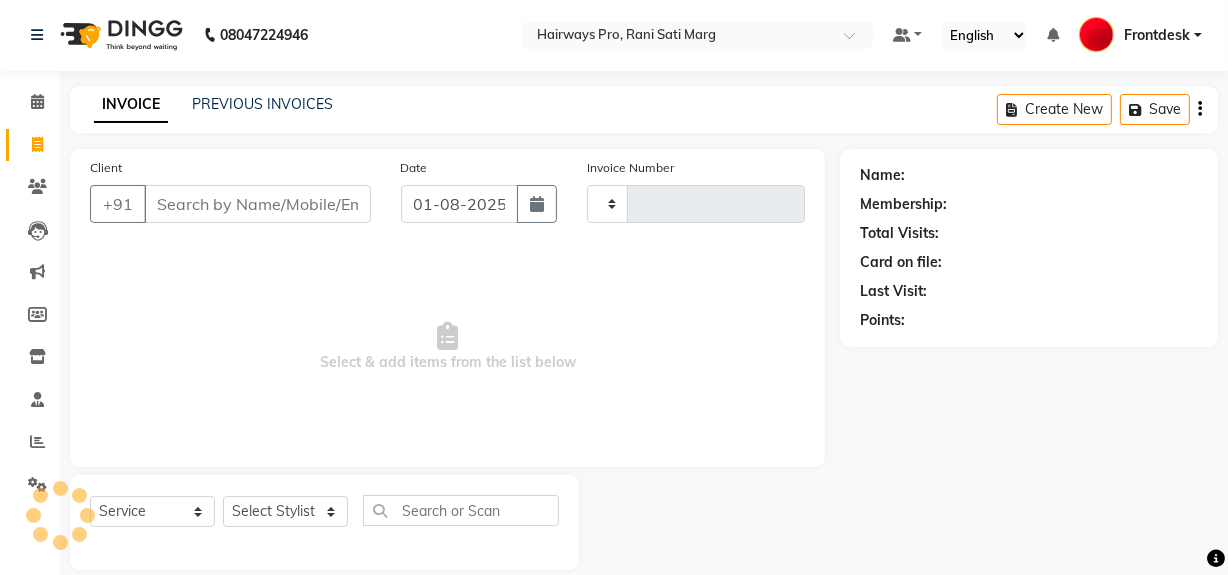 scroll, scrollTop: 26, scrollLeft: 0, axis: vertical 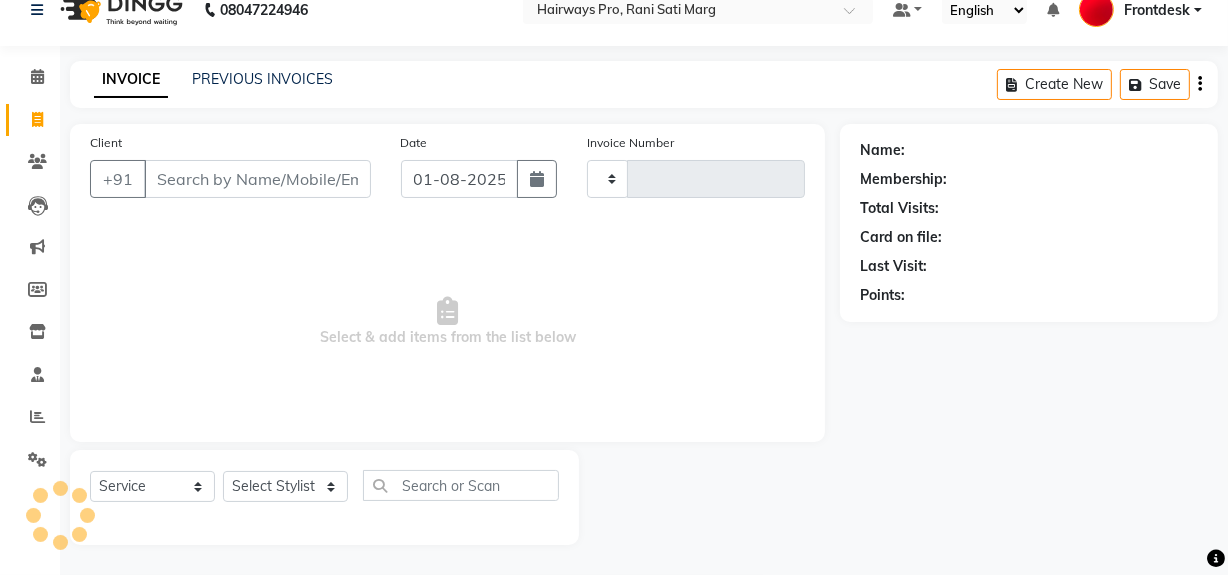 type on "2292" 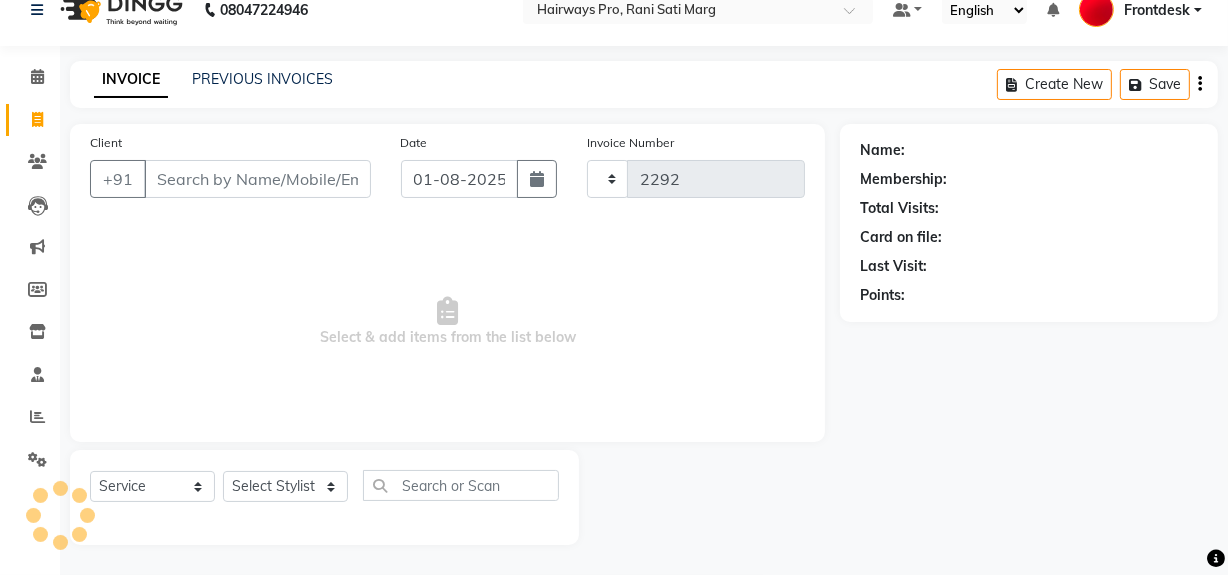 select on "787" 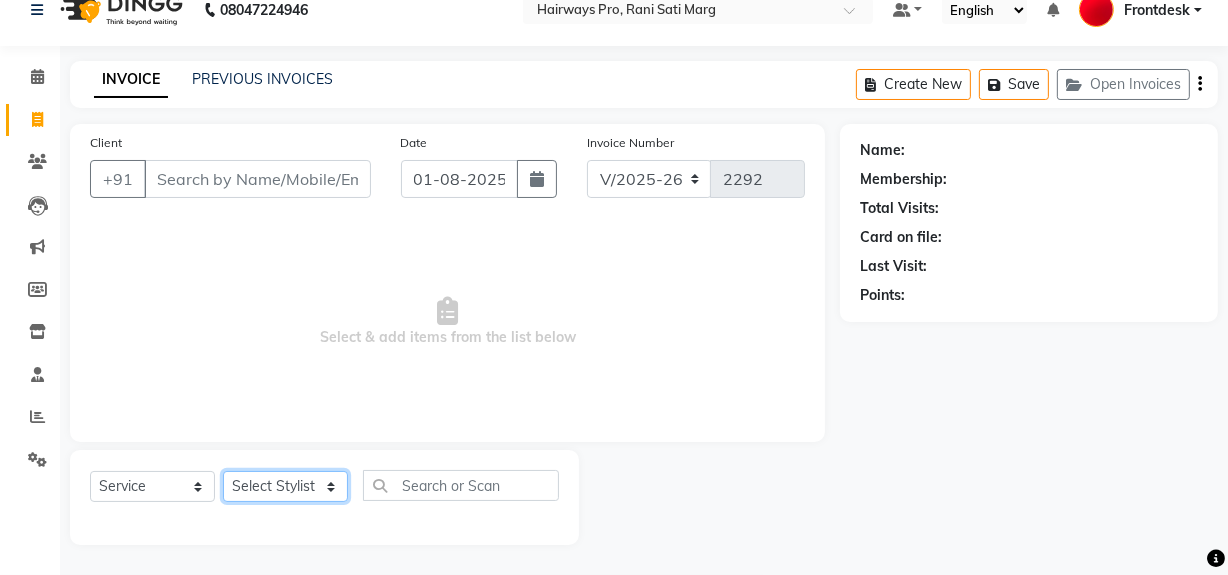 click on "Select Stylist ABID DANISH Faiz shaikh Frontdesk INTEZAR SALMANI JYOTI Kamal Salmani KAVITA MUSTAFA RAFIQUE Sonal SONU WAQAR ZAFAR" 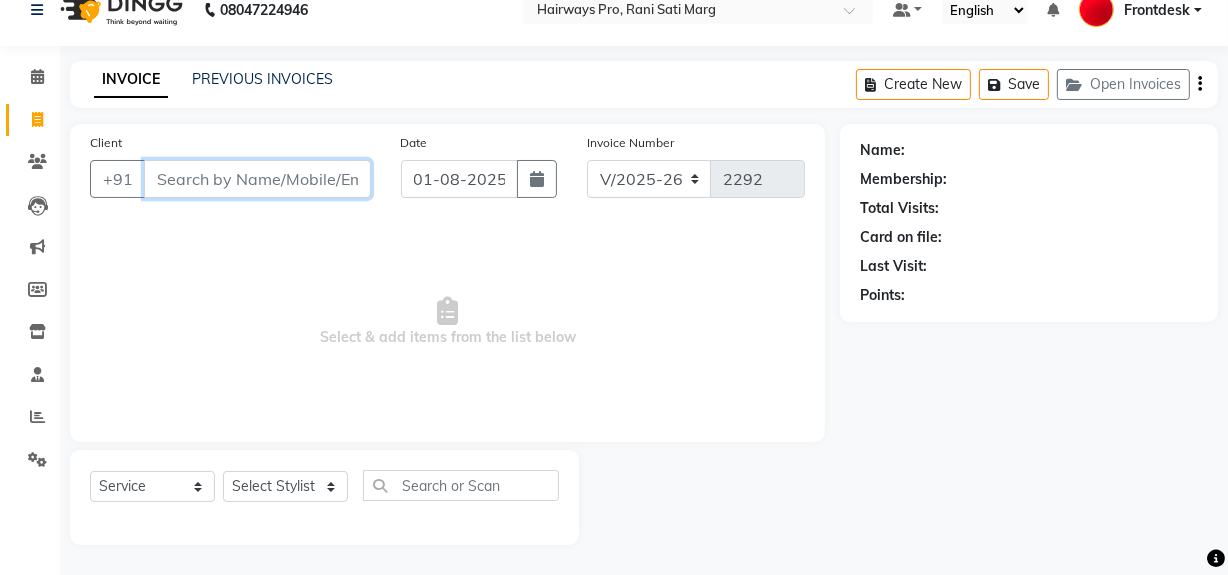 click on "Client" at bounding box center [257, 179] 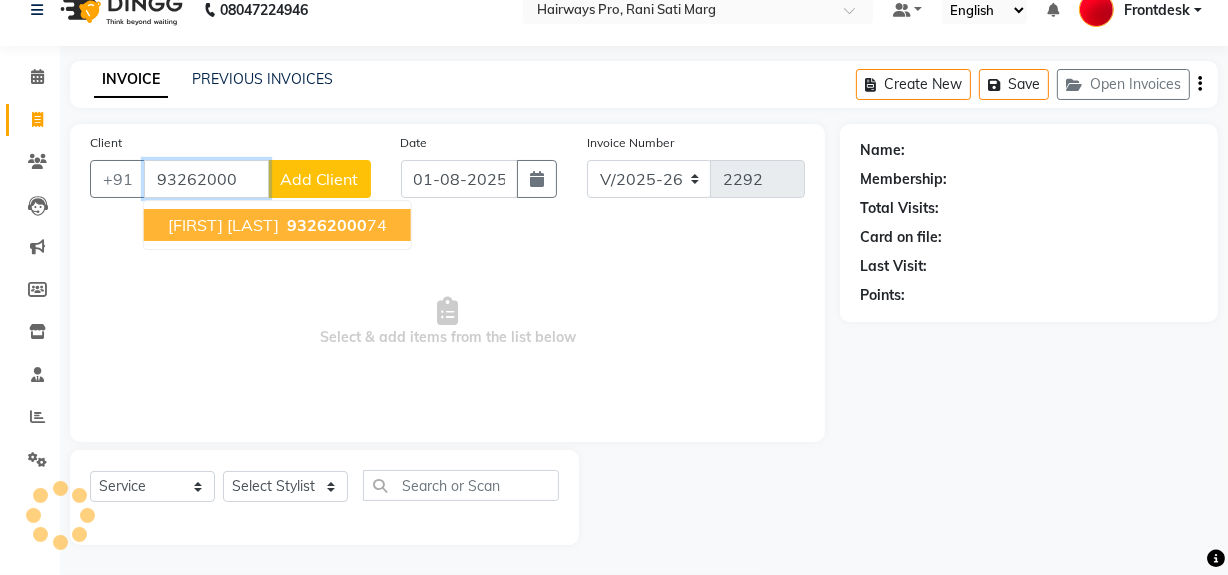 click on "DEEP DARJI   93262000 74" at bounding box center (277, 225) 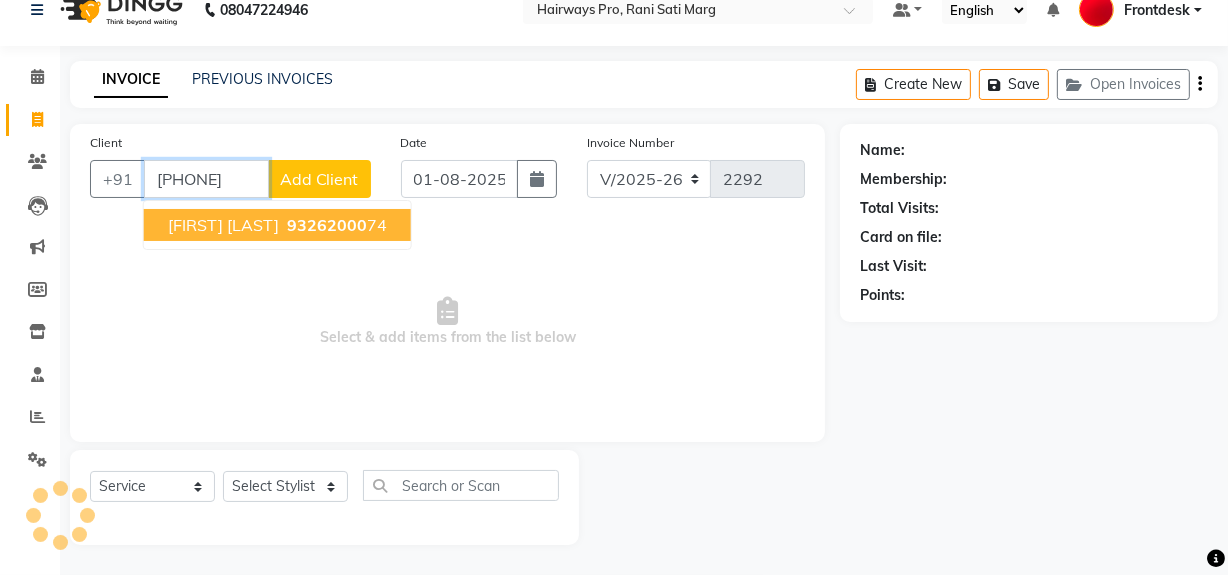 type on "9326200074" 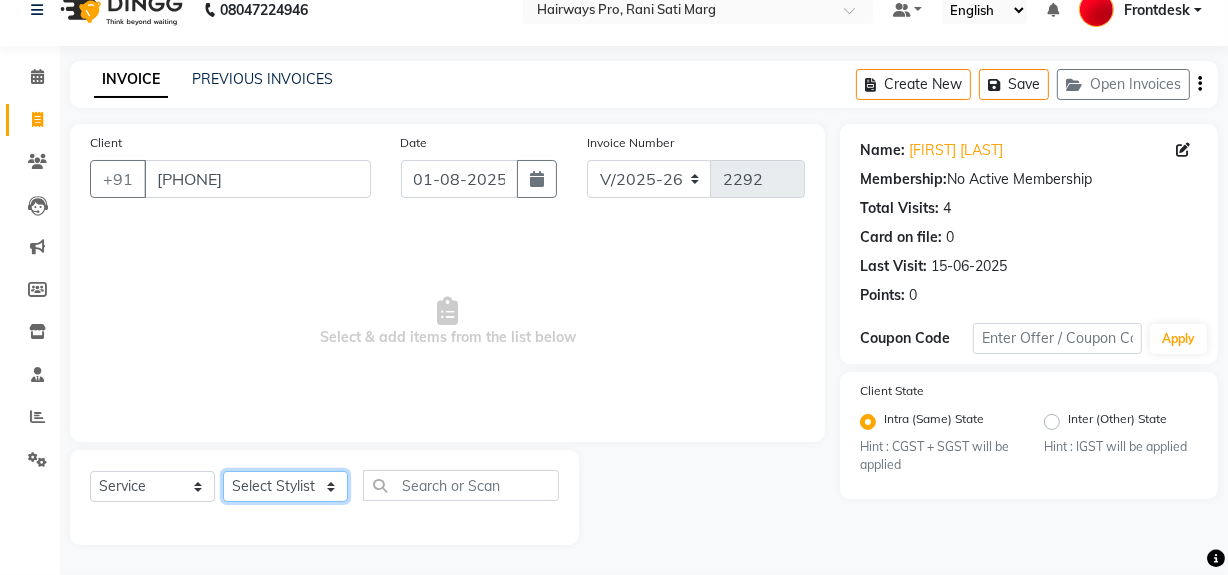 click on "Select Stylist ABID DANISH Faiz shaikh Frontdesk INTEZAR SALMANI JYOTI Kamal Salmani KAVITA MUSTAFA RAFIQUE Sonal SONU WAQAR ZAFAR" 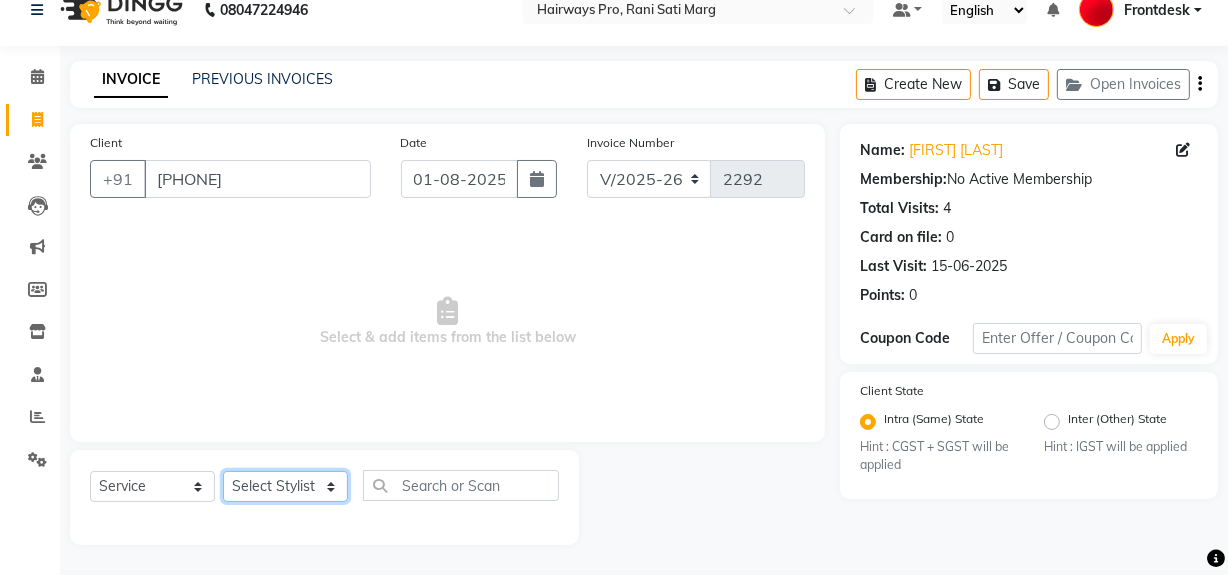 select on "86084" 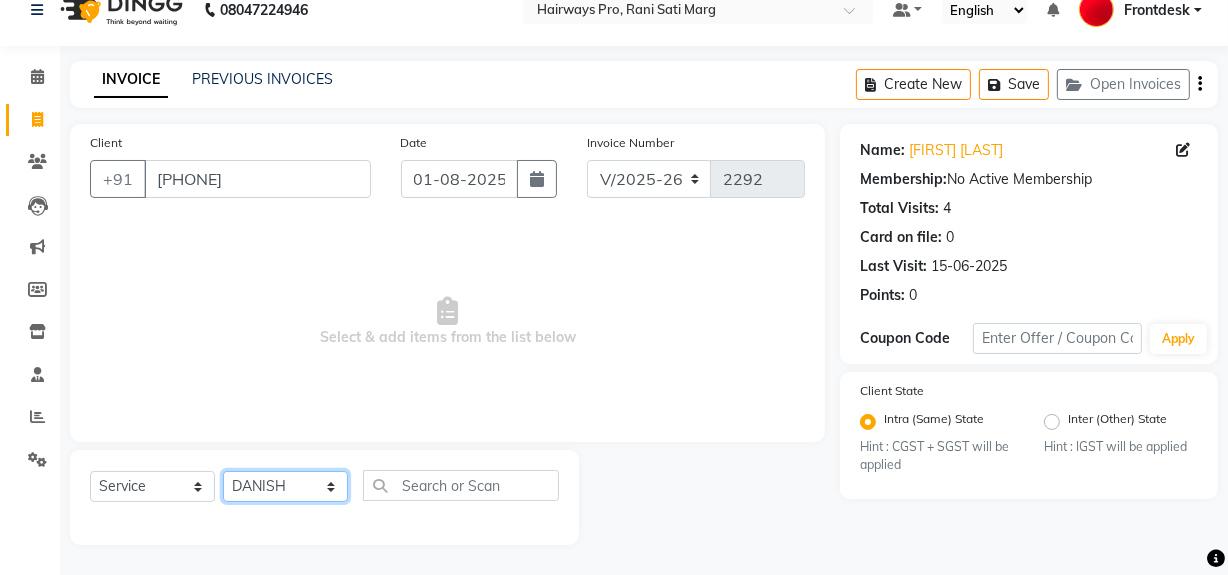 click on "Select Stylist ABID DANISH Faiz shaikh Frontdesk INTEZAR SALMANI JYOTI Kamal Salmani KAVITA MUSTAFA RAFIQUE Sonal SONU WAQAR ZAFAR" 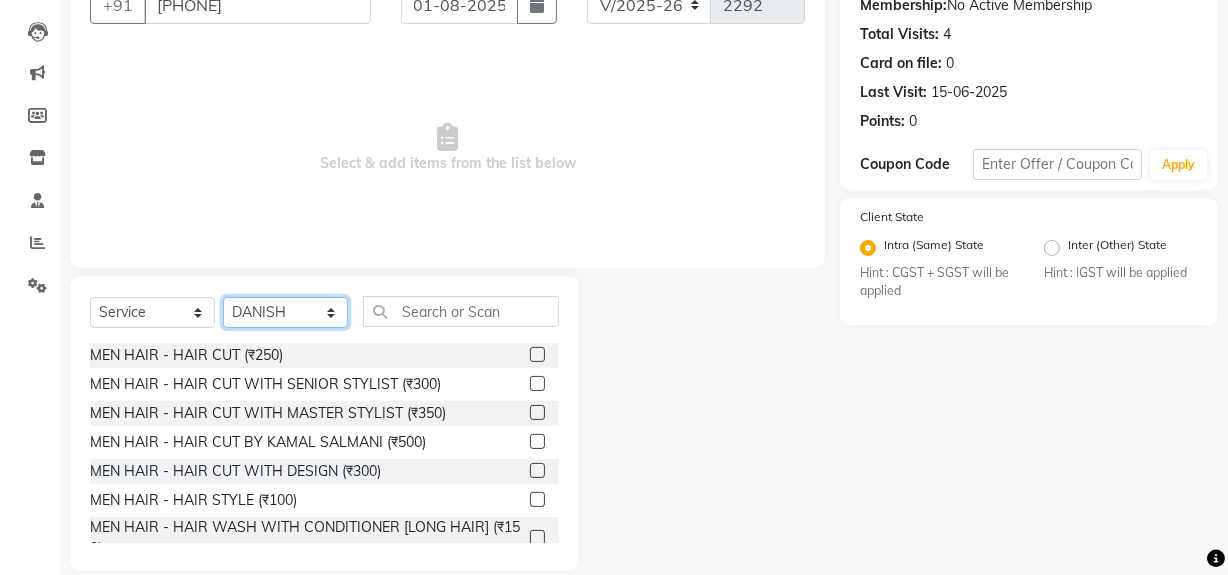 scroll, scrollTop: 226, scrollLeft: 0, axis: vertical 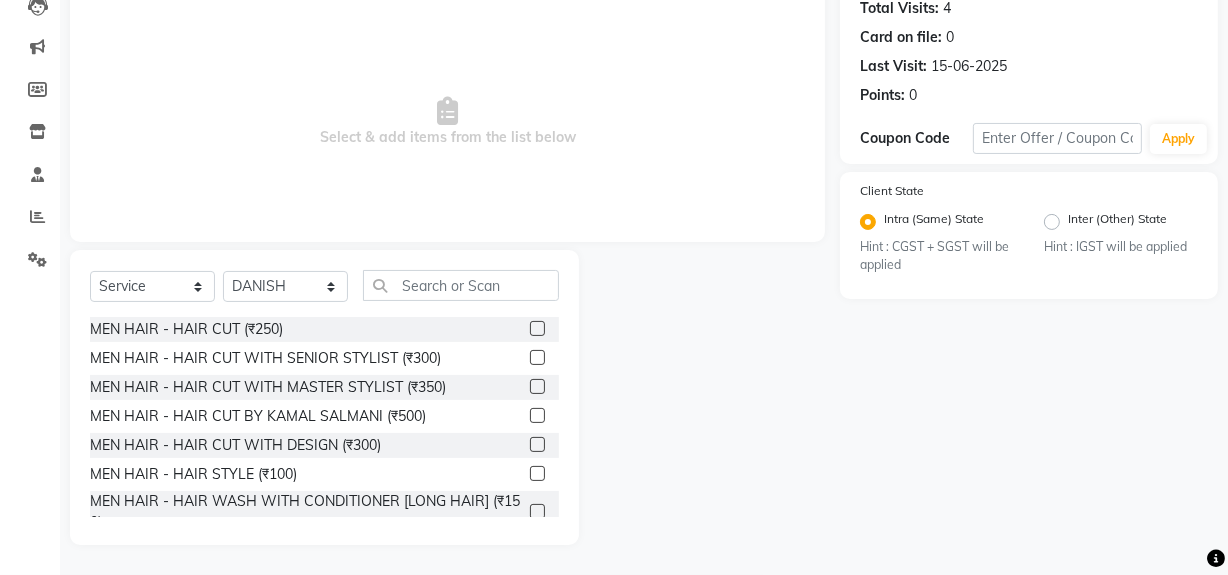 click 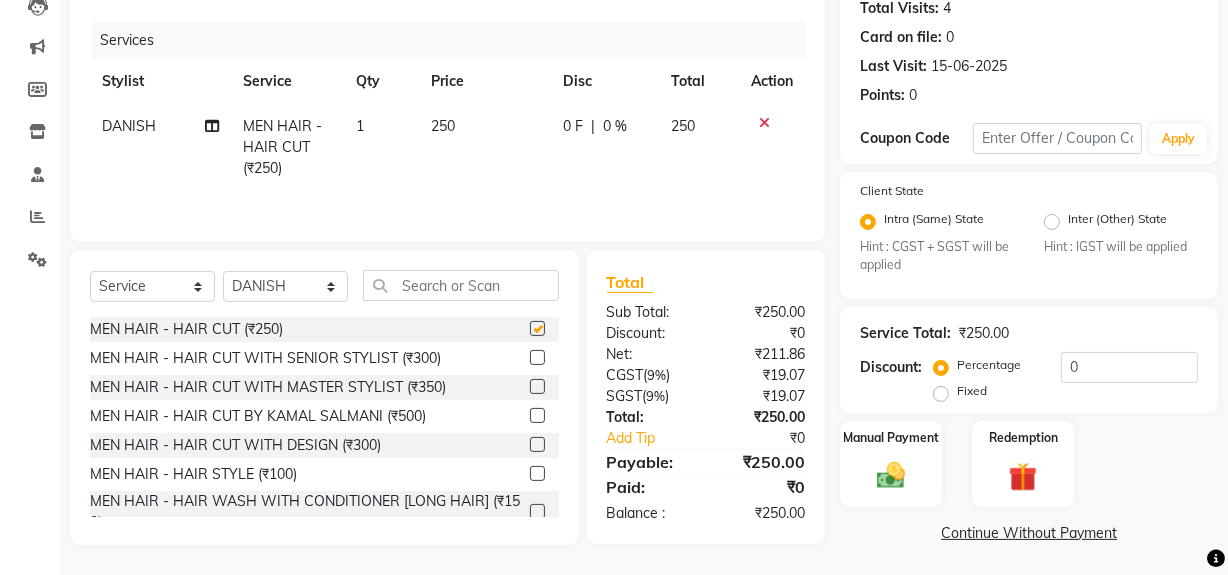 scroll, scrollTop: 229, scrollLeft: 0, axis: vertical 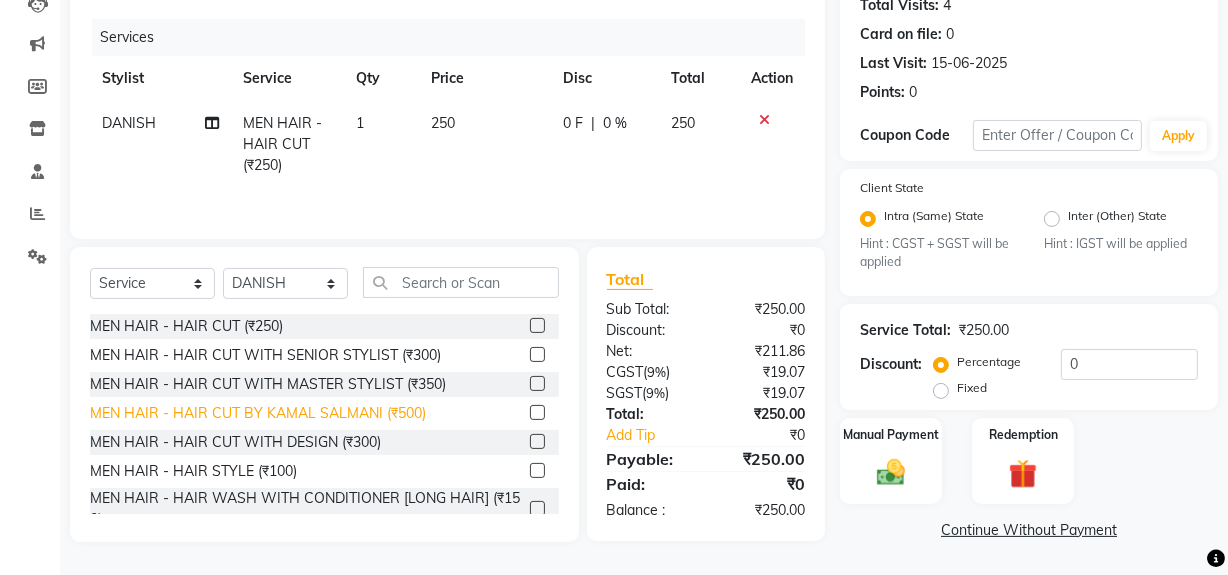 checkbox on "false" 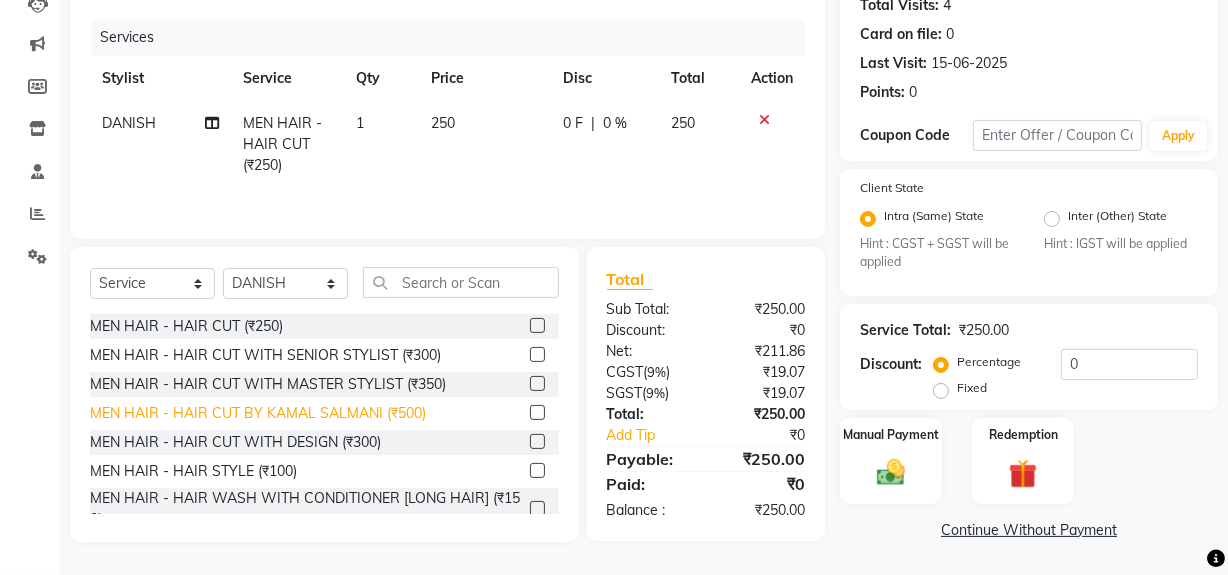 scroll, scrollTop: 90, scrollLeft: 0, axis: vertical 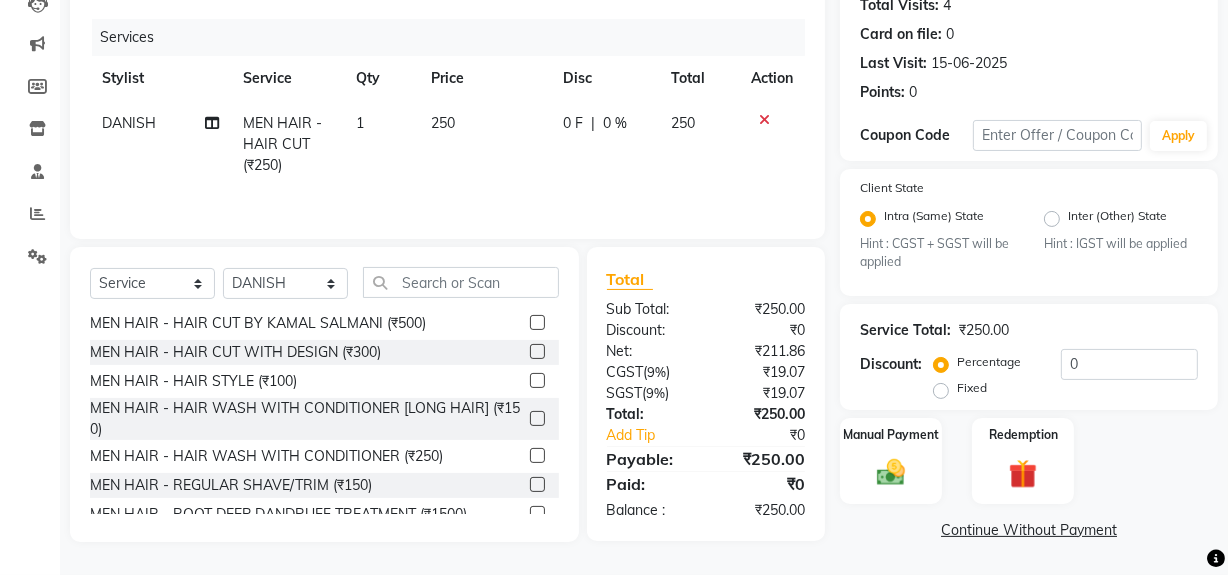 click 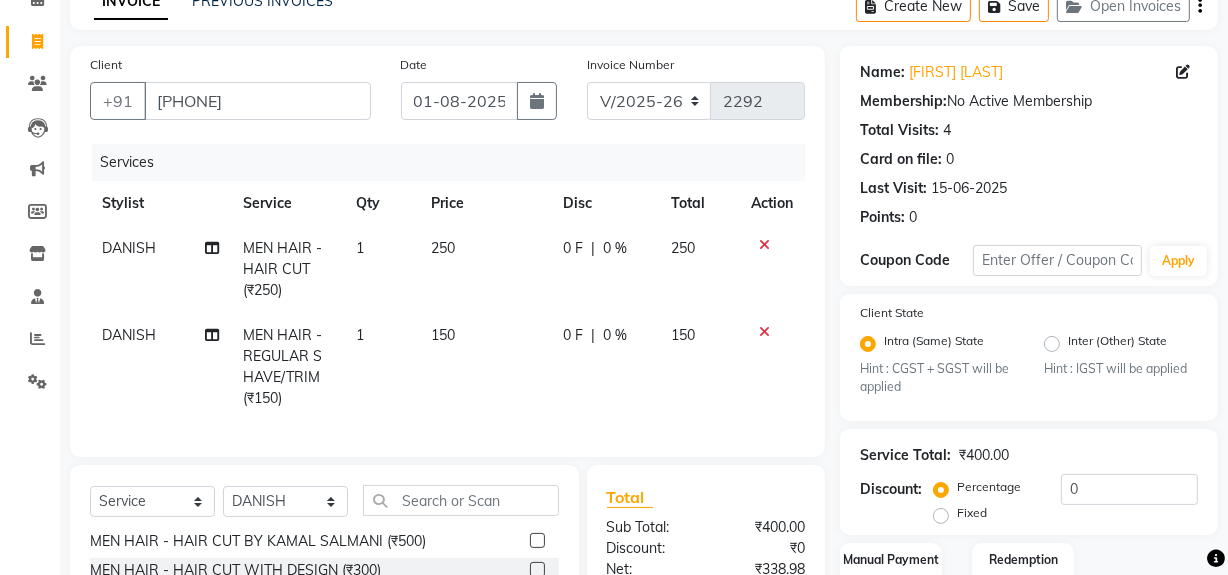scroll, scrollTop: 0, scrollLeft: 0, axis: both 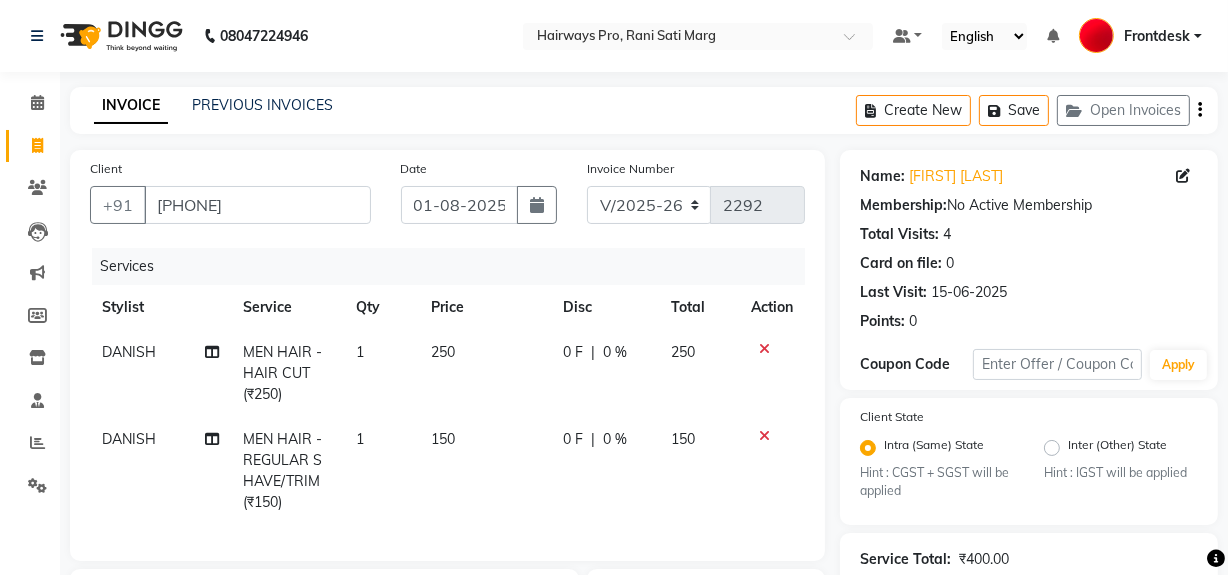 checkbox on "false" 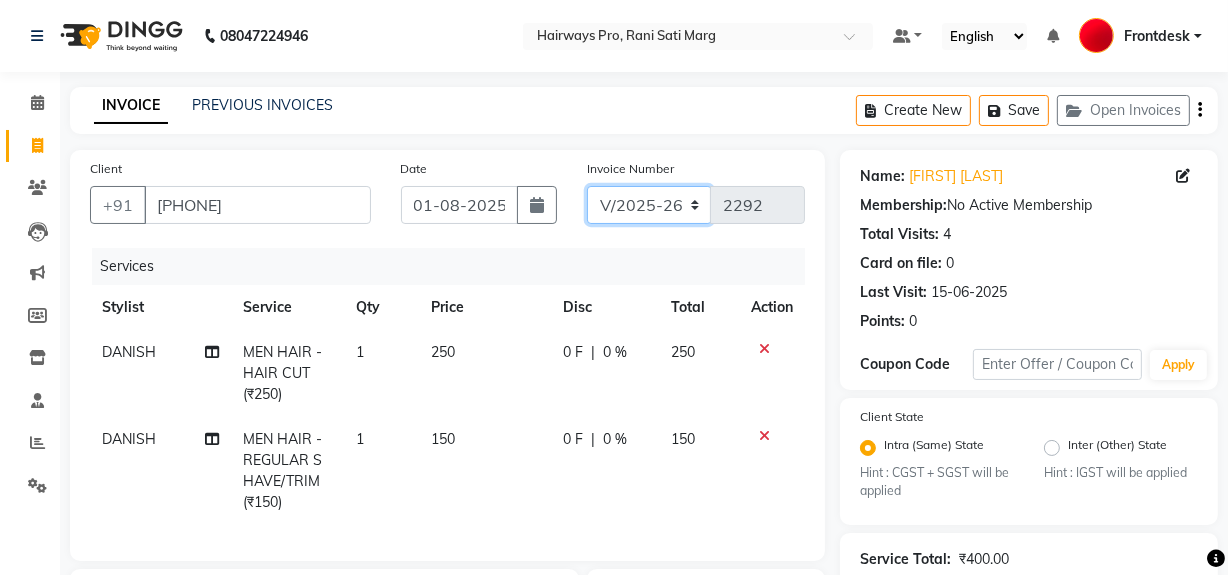 click on "INV/25-26 V/2025-26" 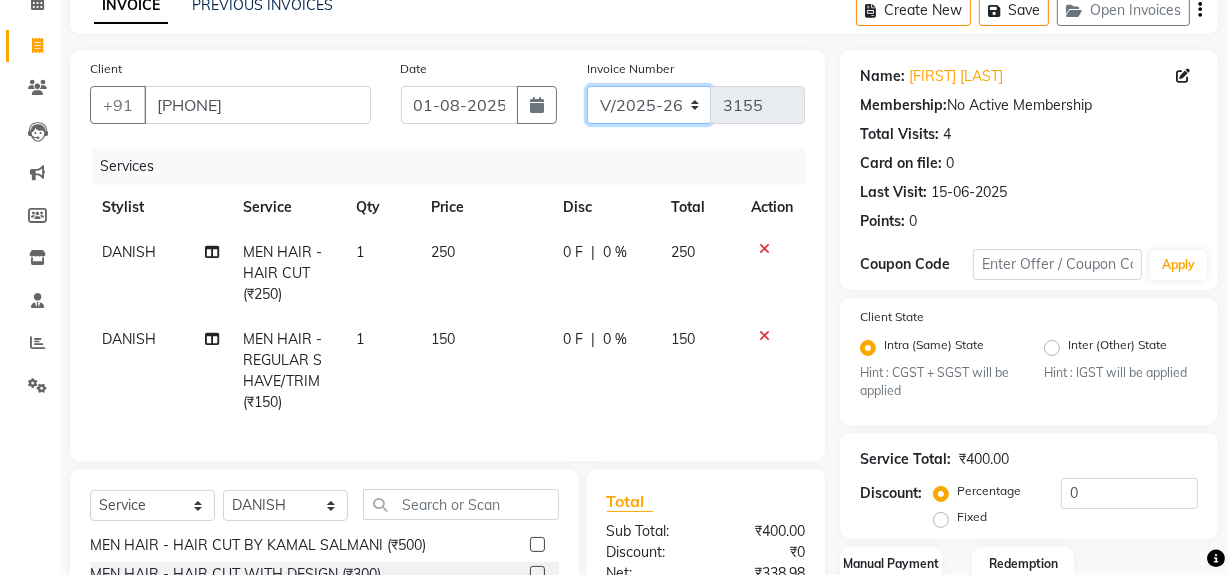 scroll, scrollTop: 332, scrollLeft: 0, axis: vertical 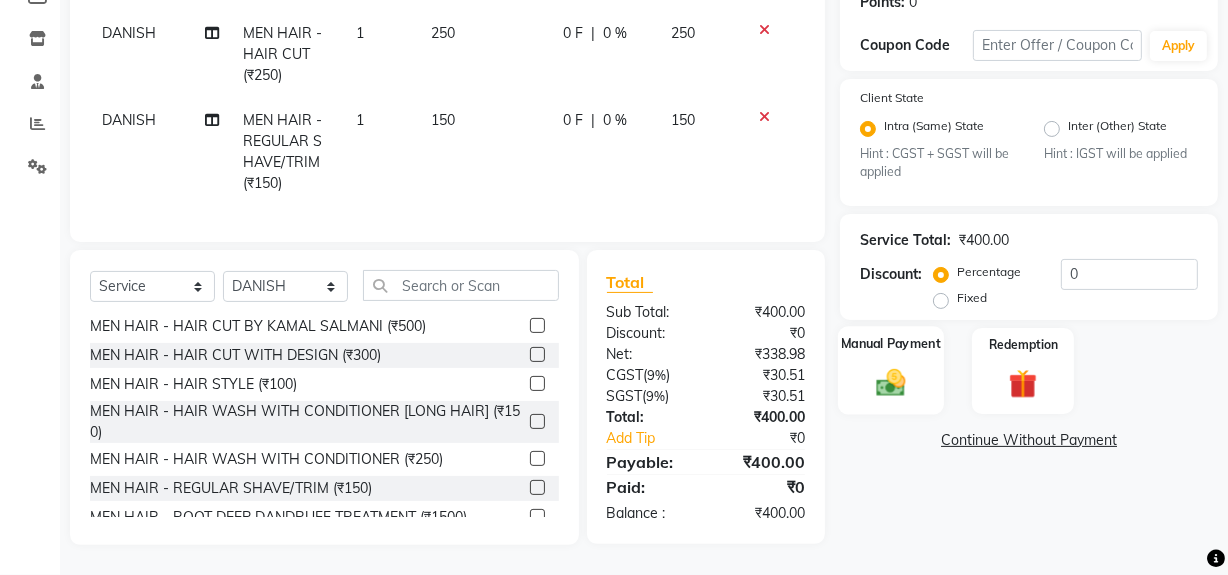 click 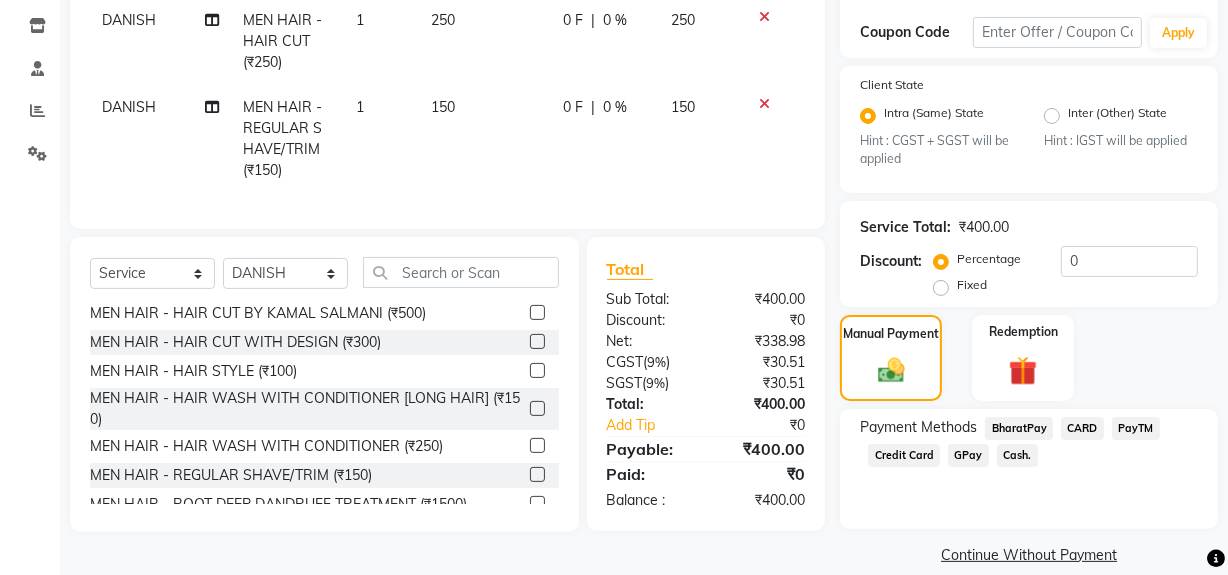 click on "Cash." 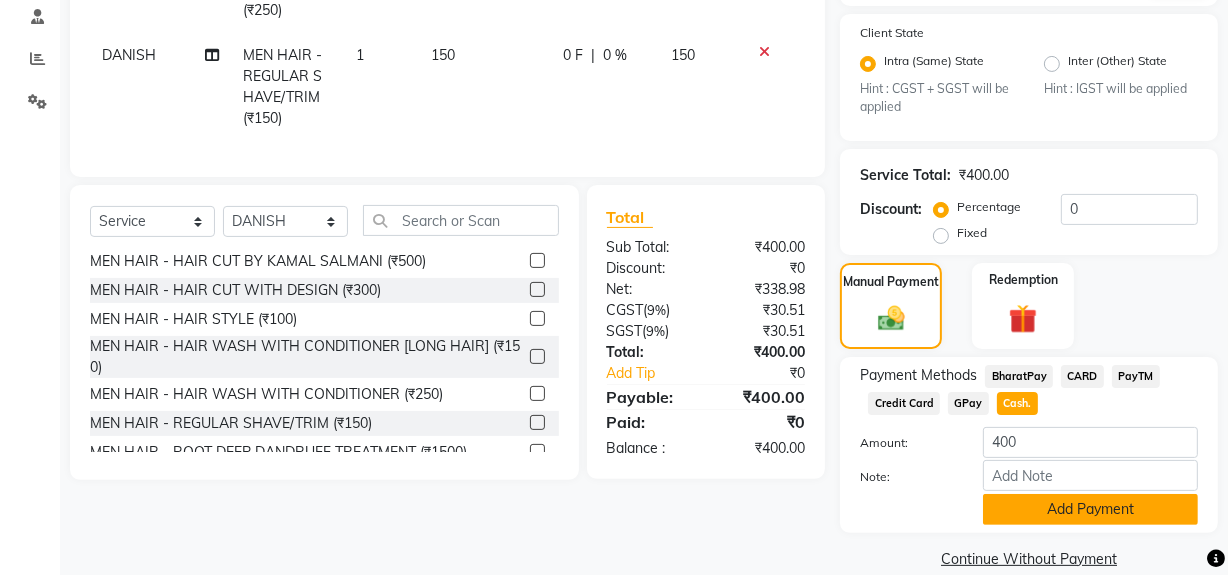 scroll, scrollTop: 413, scrollLeft: 0, axis: vertical 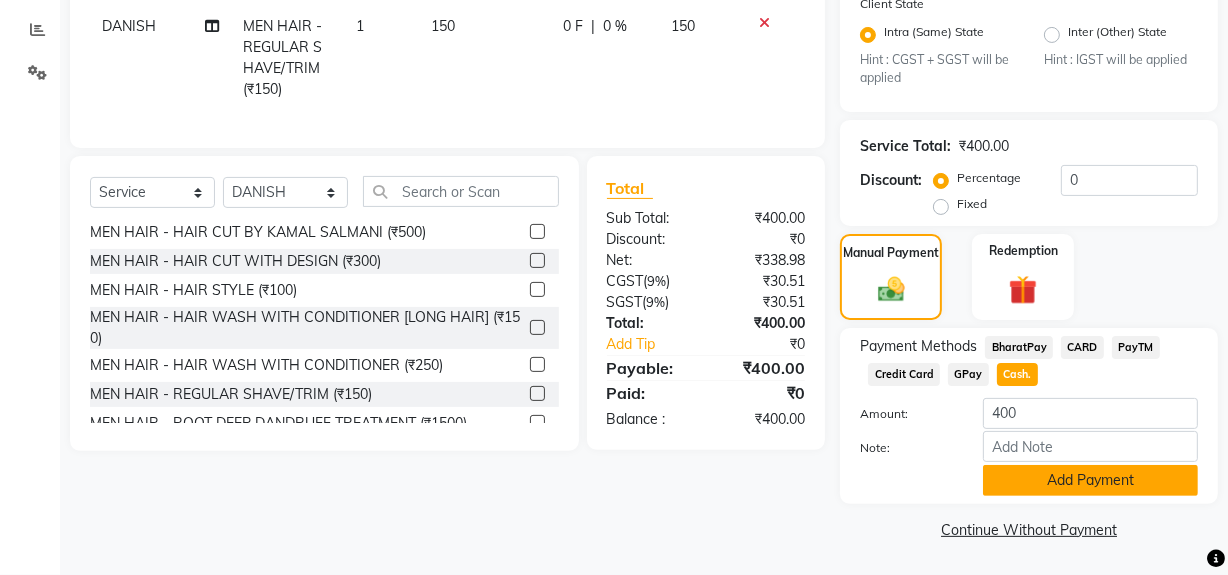 click on "Add Payment" 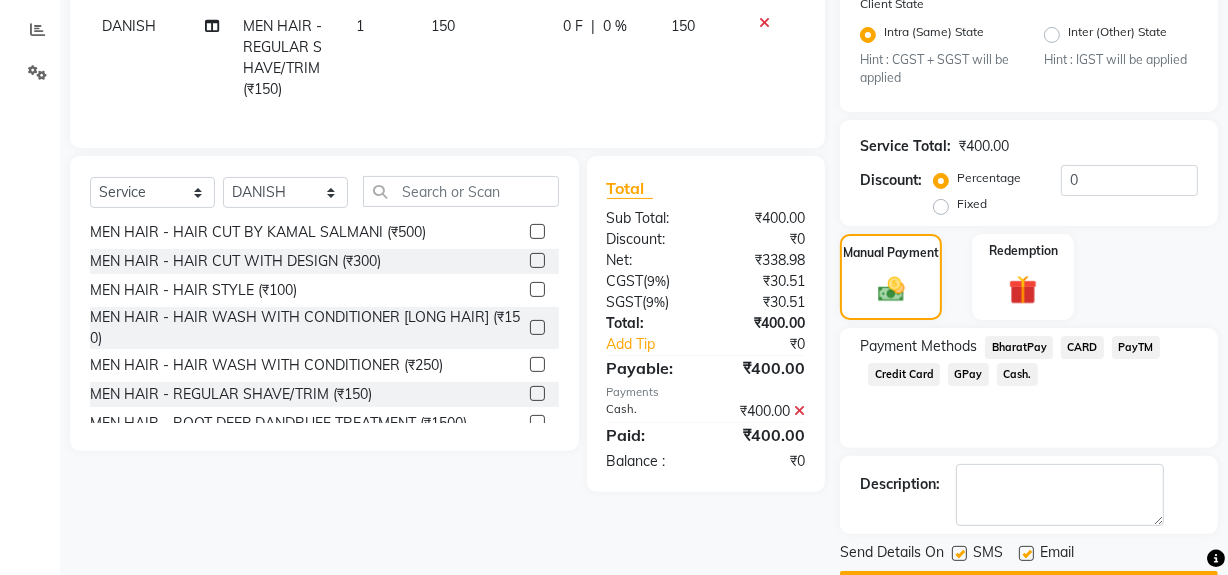 click 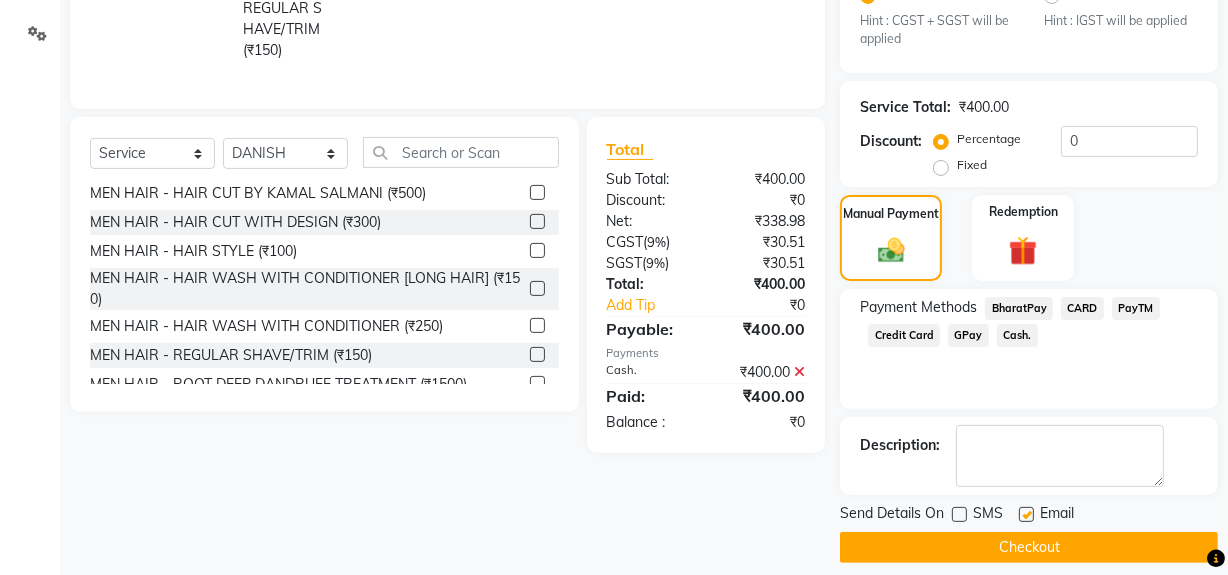 scroll, scrollTop: 470, scrollLeft: 0, axis: vertical 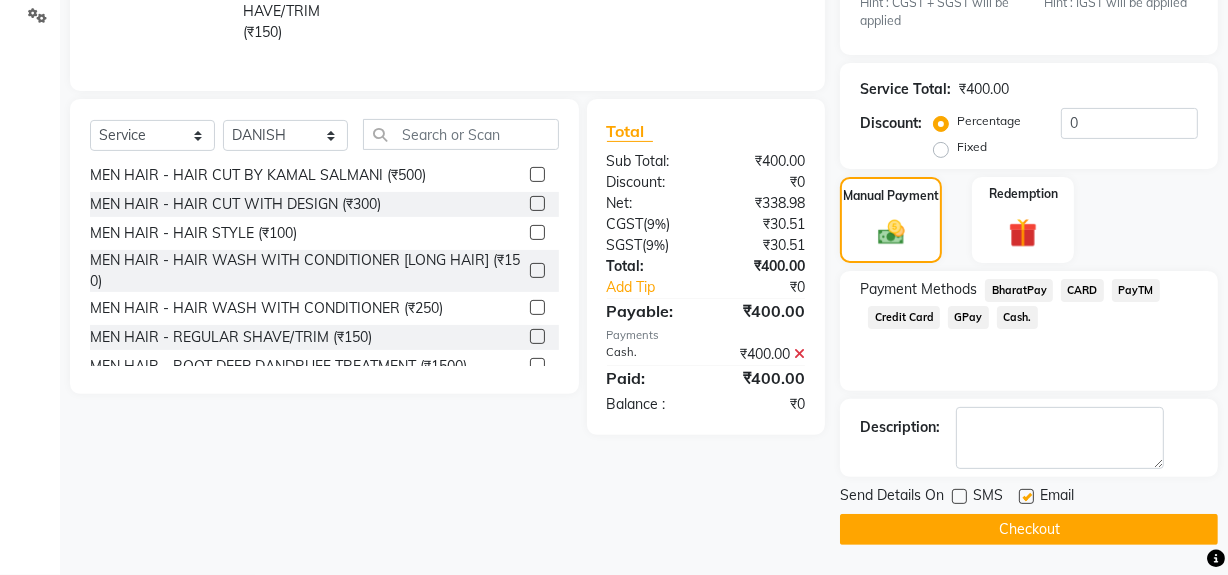 click on "Checkout" 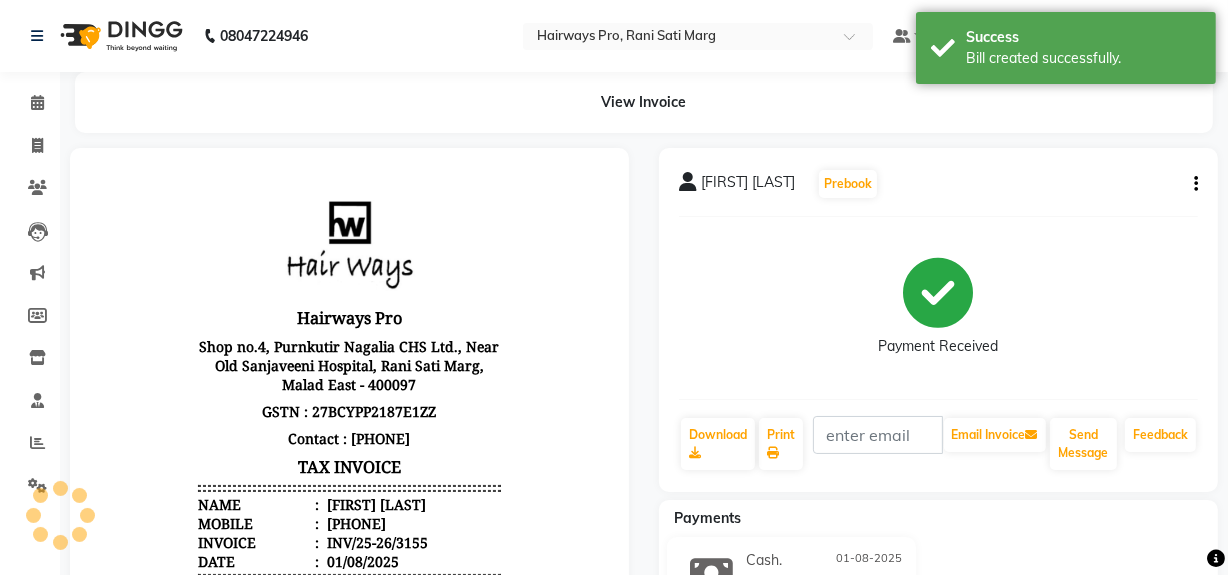 scroll, scrollTop: 0, scrollLeft: 0, axis: both 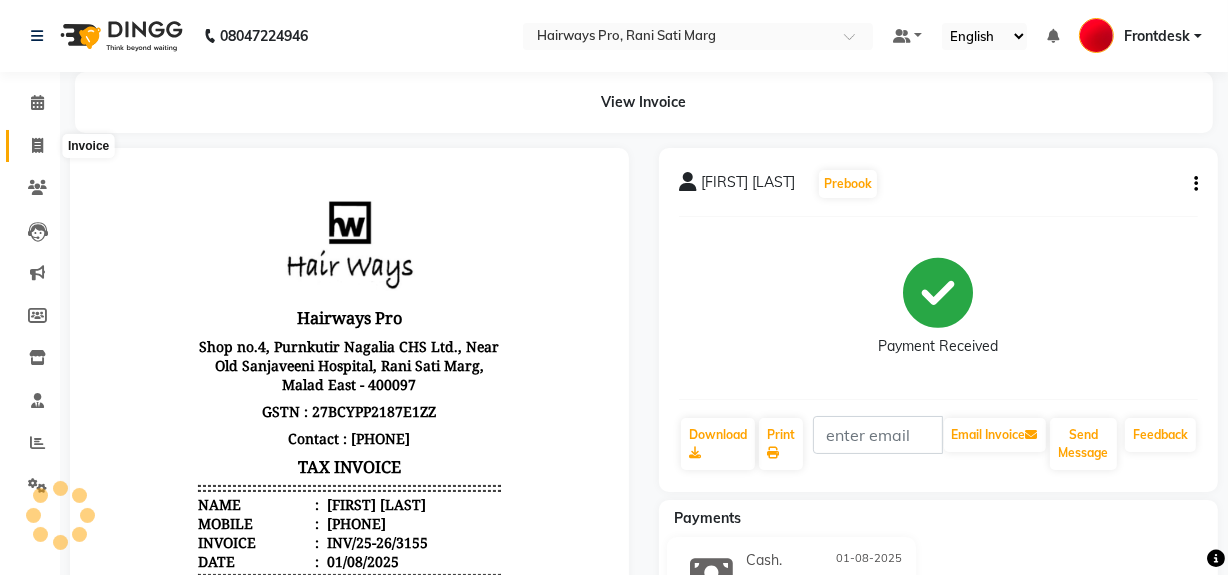 click 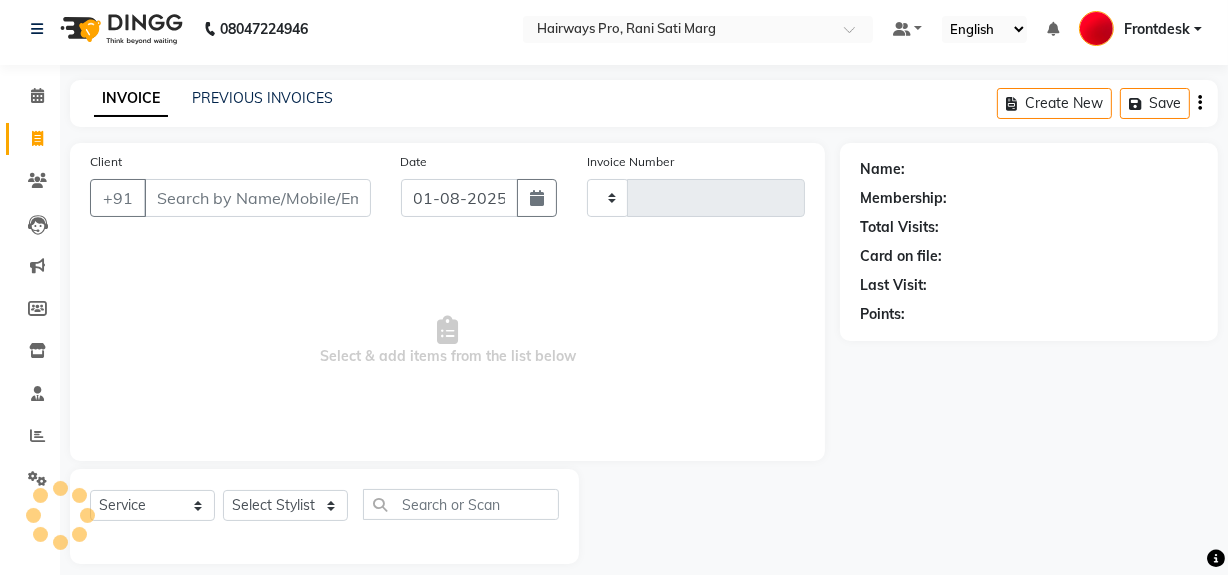 type on "2292" 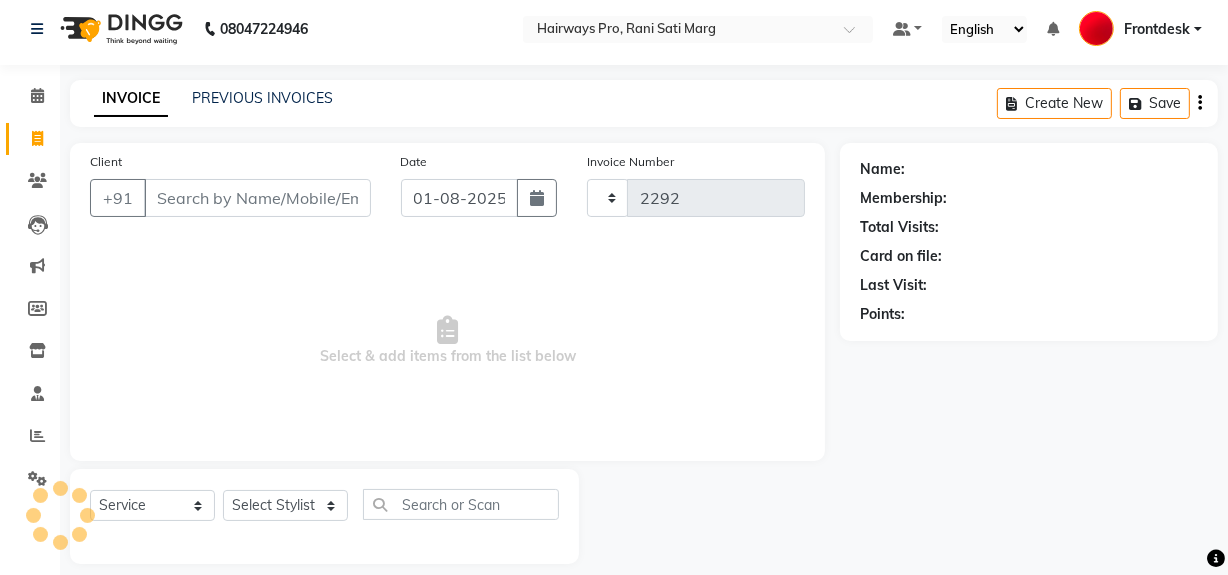 scroll, scrollTop: 26, scrollLeft: 0, axis: vertical 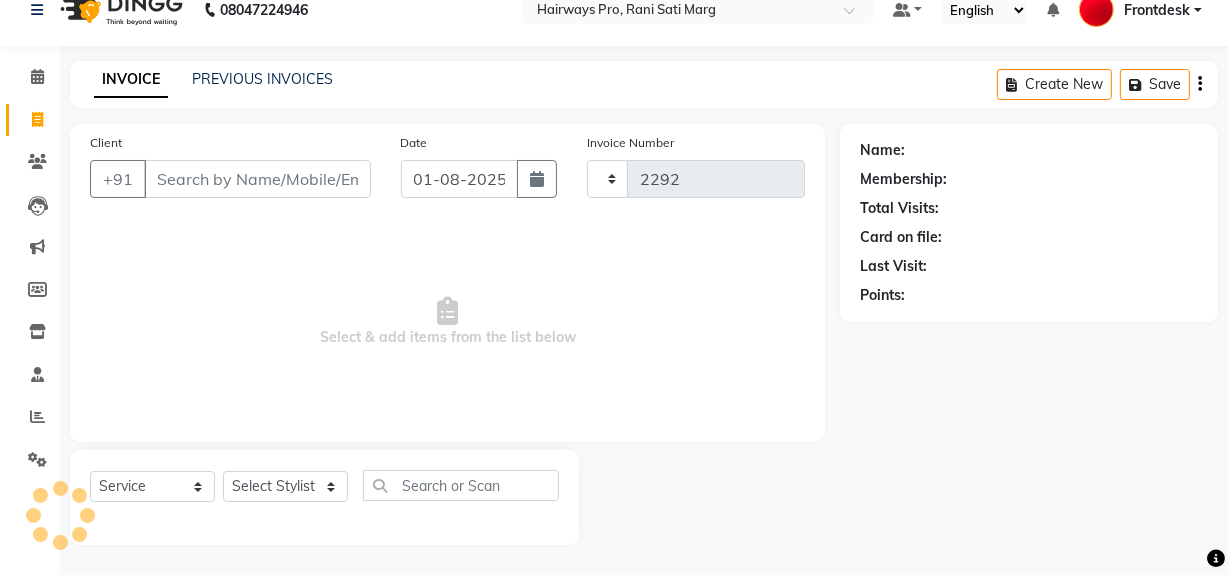 select on "787" 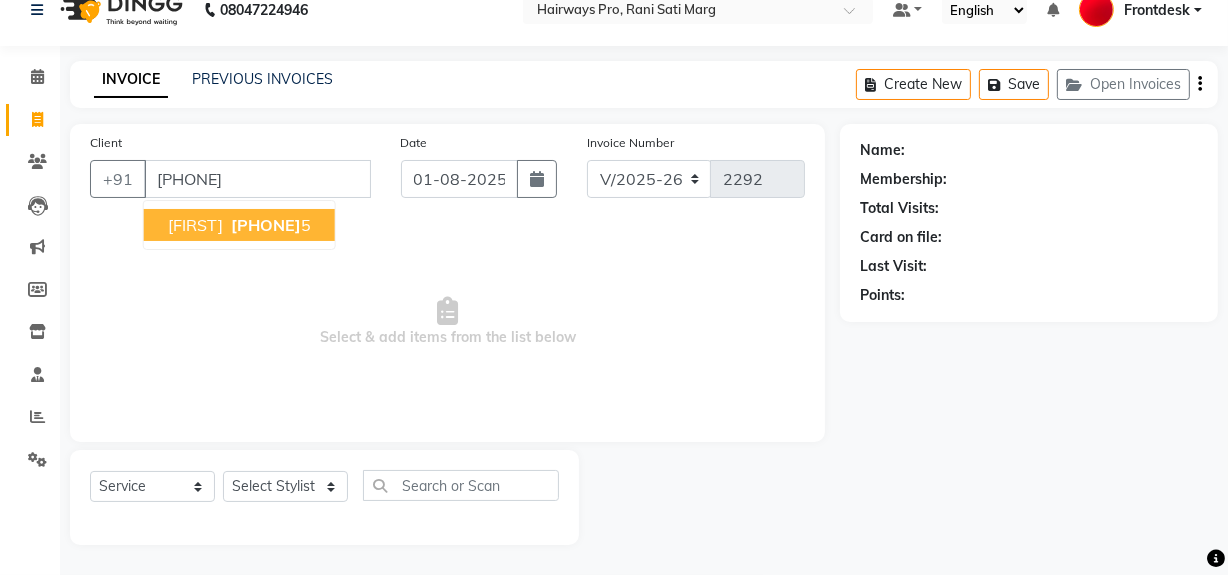 type on "[PHONE]" 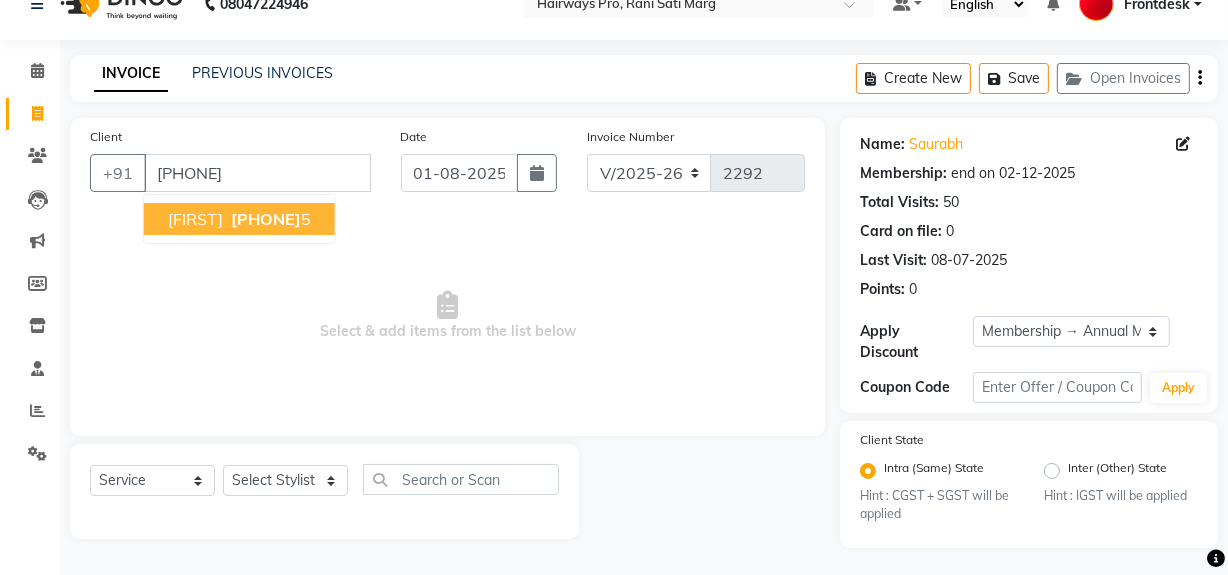 scroll, scrollTop: 35, scrollLeft: 0, axis: vertical 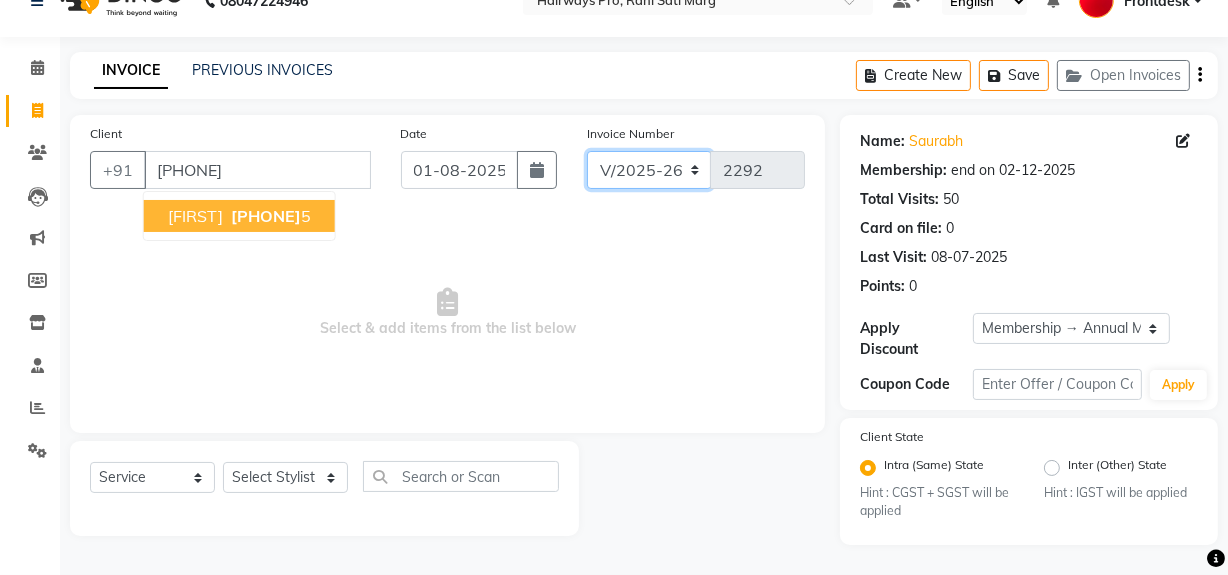 drag, startPoint x: 650, startPoint y: 165, endPoint x: 645, endPoint y: 174, distance: 10.29563 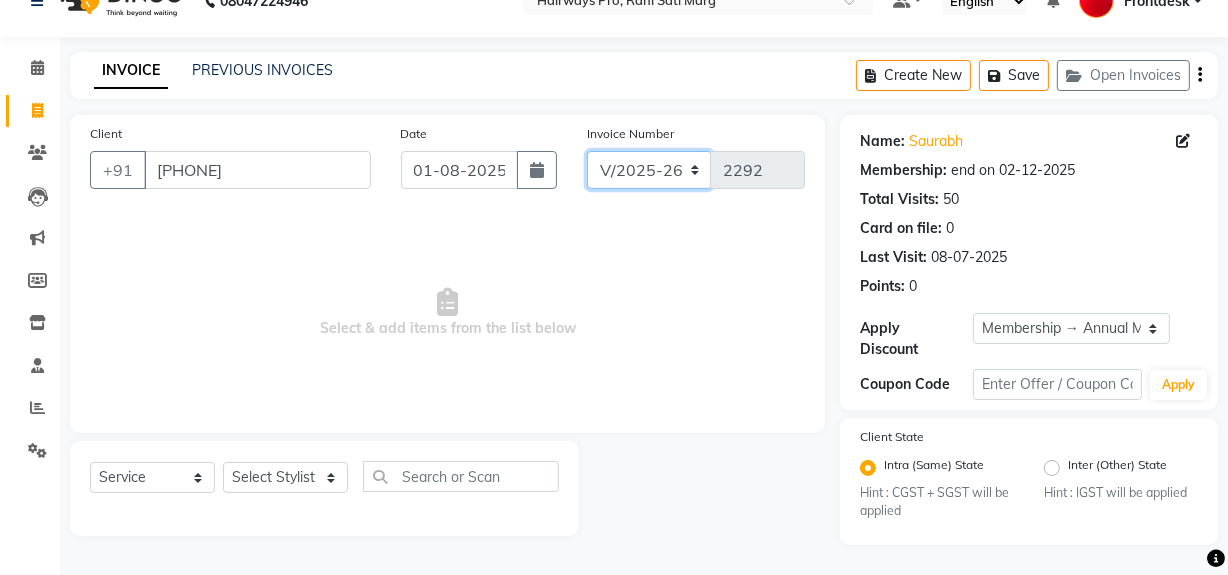 select on "[POSTAL_CODE]" 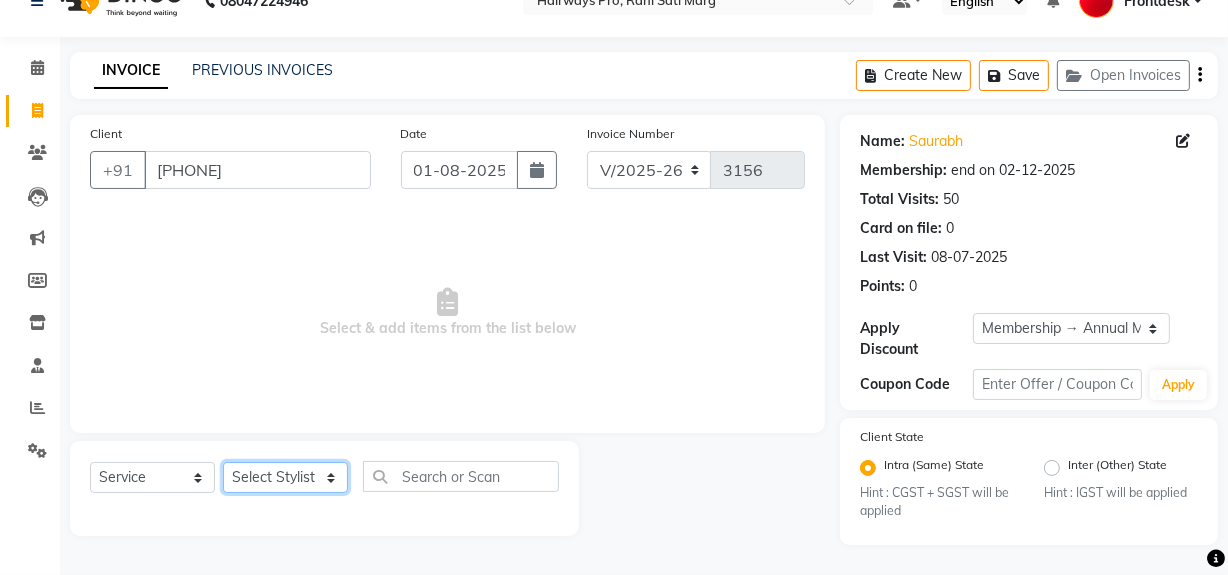 click on "Select Stylist ABID DANISH Faiz shaikh Frontdesk INTEZAR SALMANI JYOTI Kamal Salmani KAVITA MUSTAFA RAFIQUE Sonal SONU WAQAR ZAFAR" 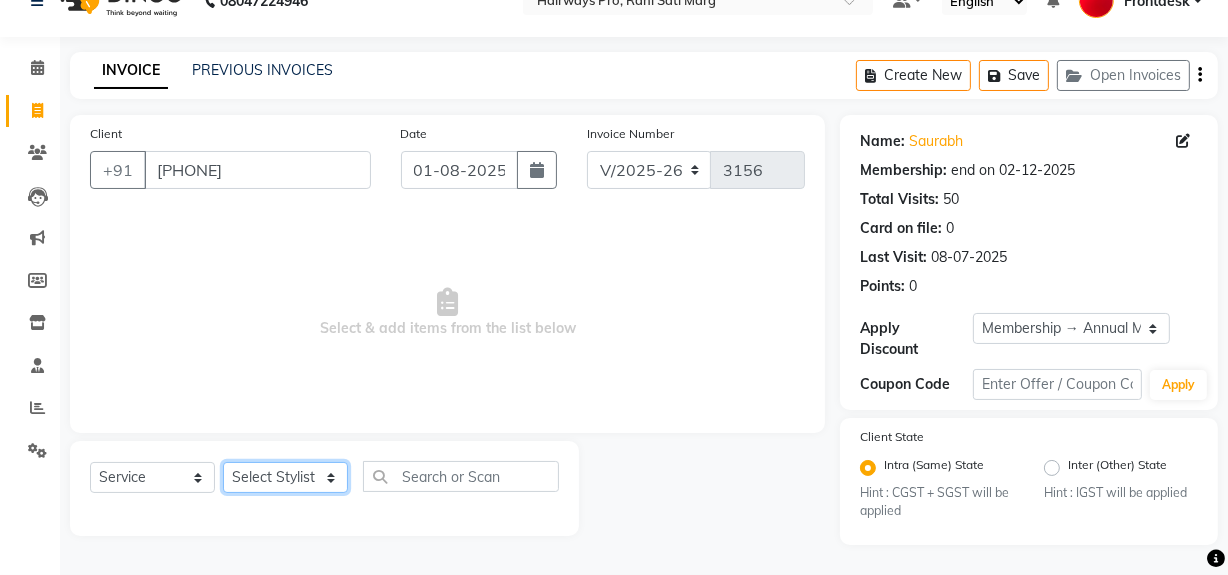 select on "13192" 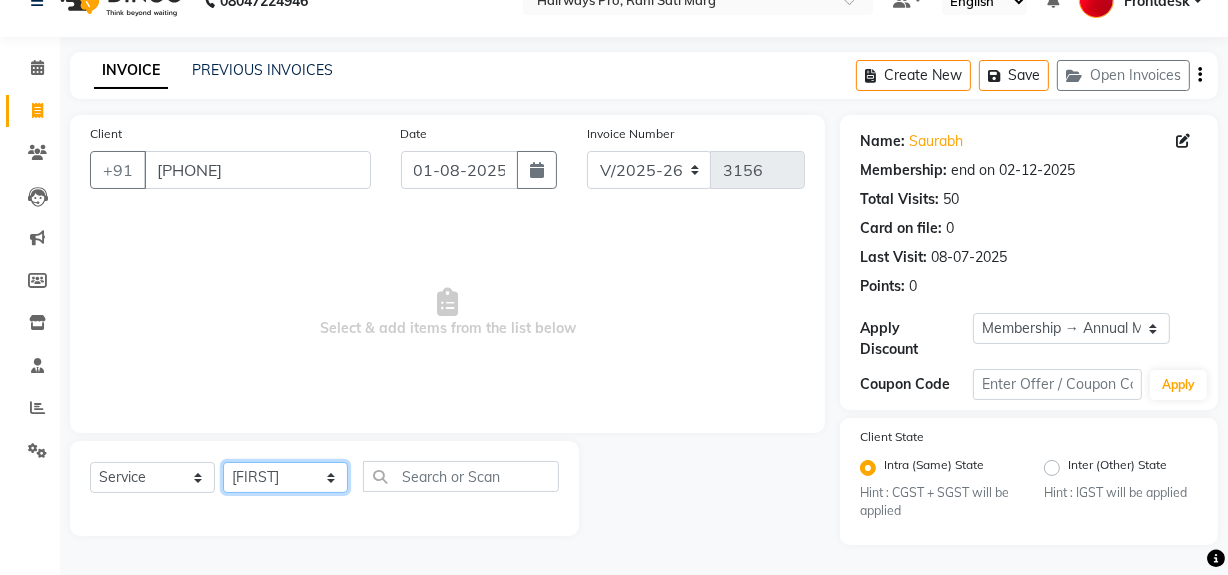 click on "Select Stylist ABID DANISH Faiz shaikh Frontdesk INTEZAR SALMANI JYOTI Kamal Salmani KAVITA MUSTAFA RAFIQUE Sonal SONU WAQAR ZAFAR" 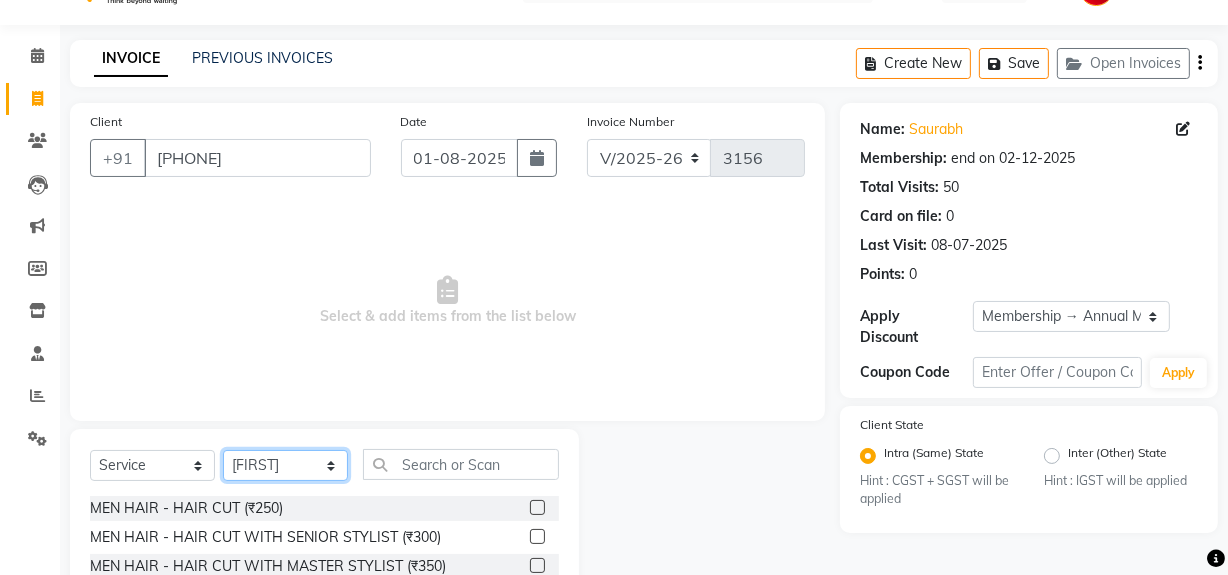 scroll, scrollTop: 217, scrollLeft: 0, axis: vertical 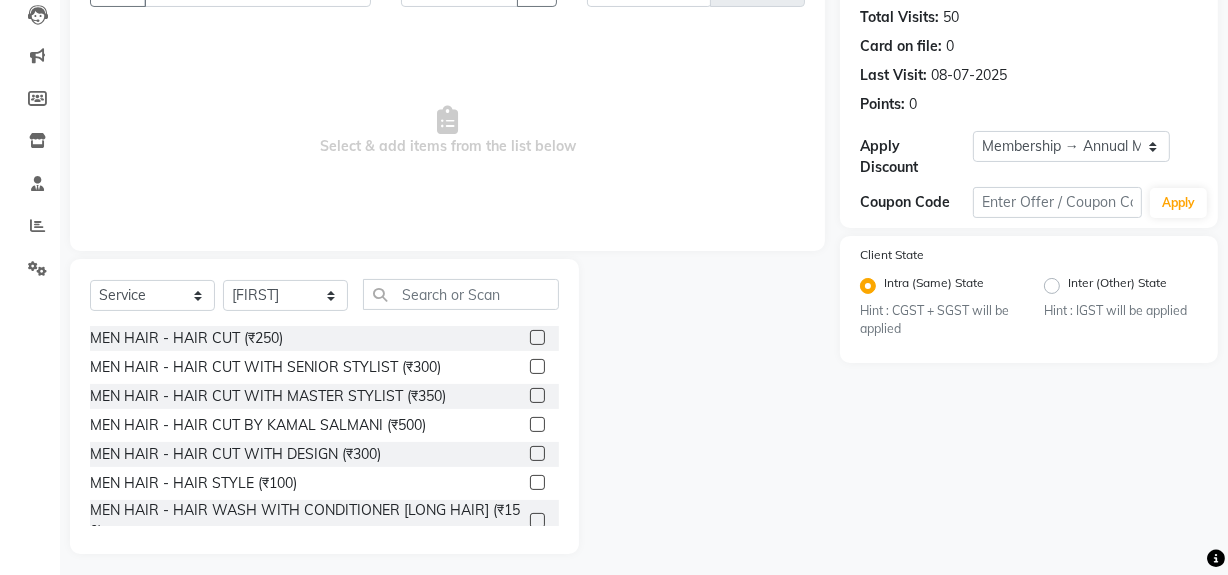 click 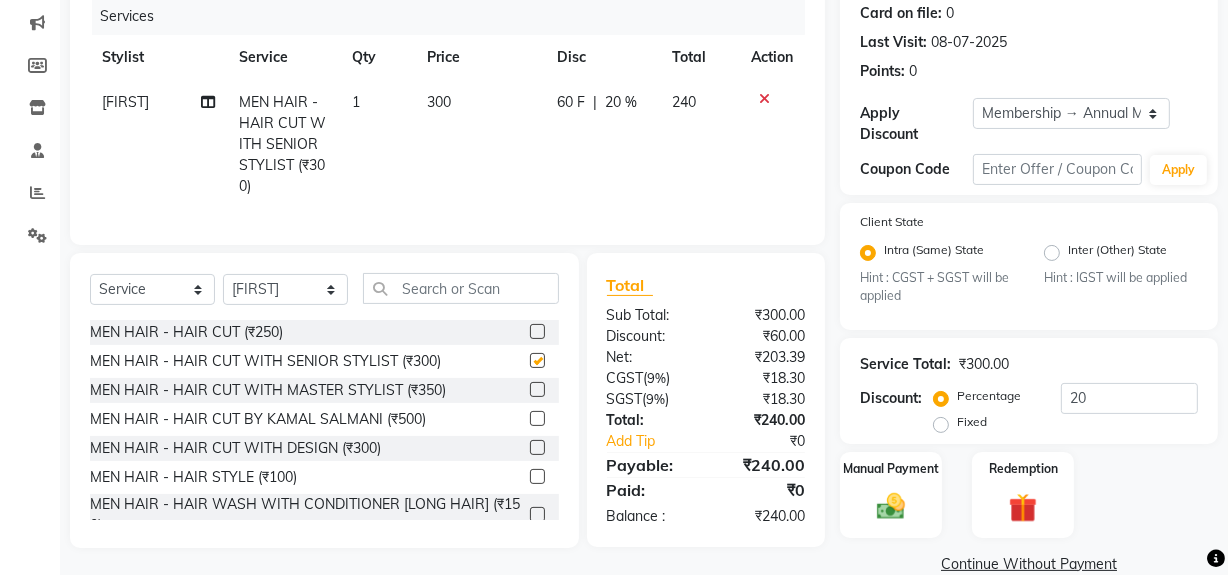 scroll, scrollTop: 284, scrollLeft: 0, axis: vertical 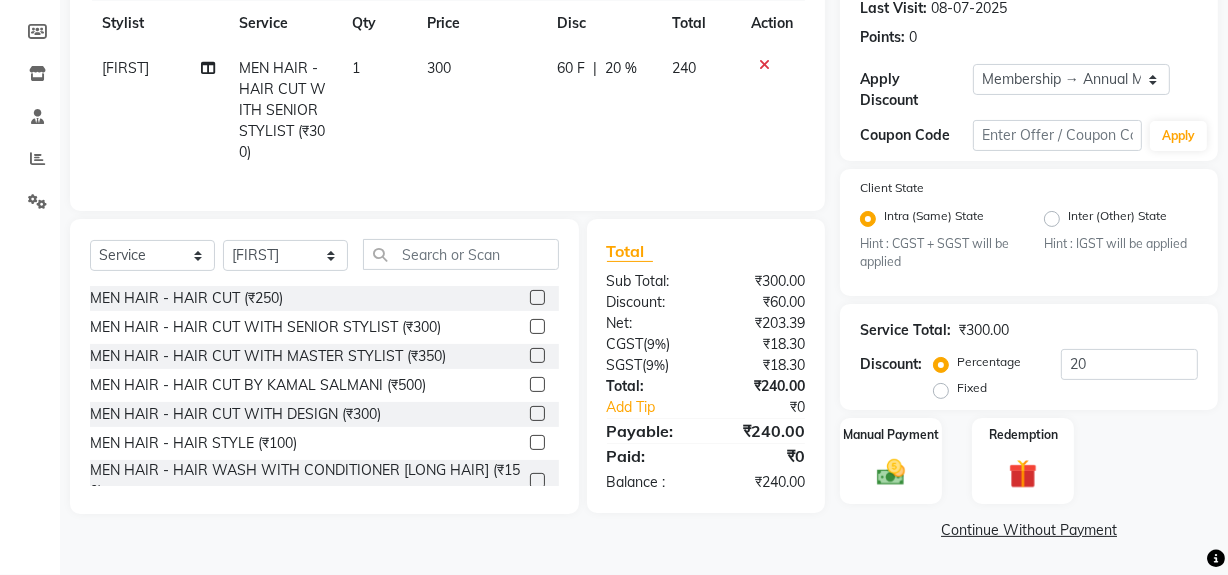 checkbox on "false" 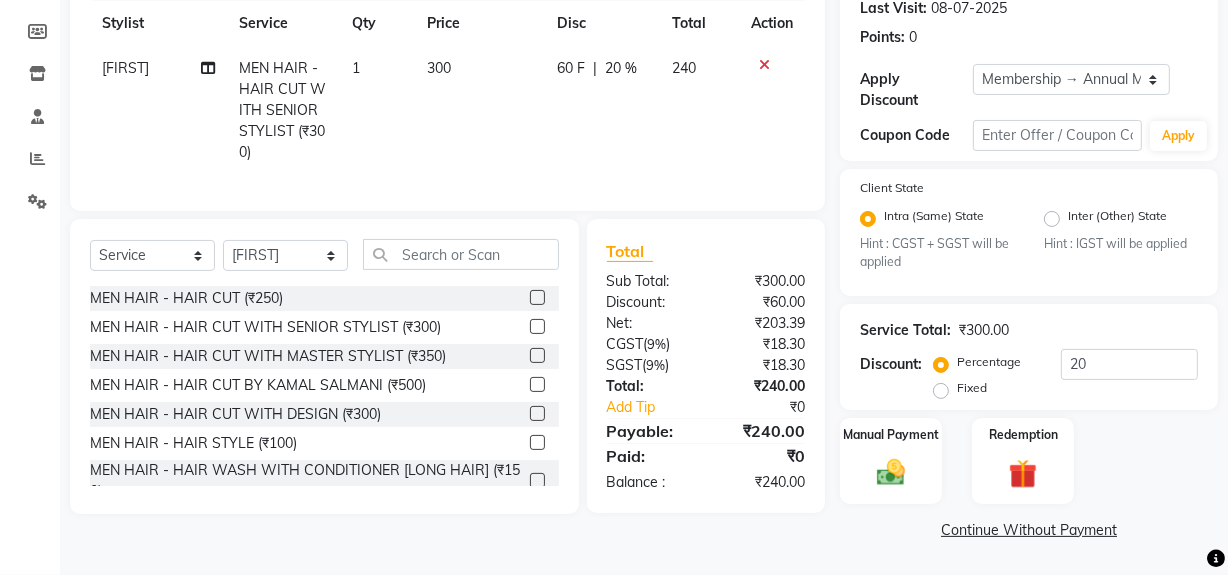 scroll, scrollTop: 90, scrollLeft: 0, axis: vertical 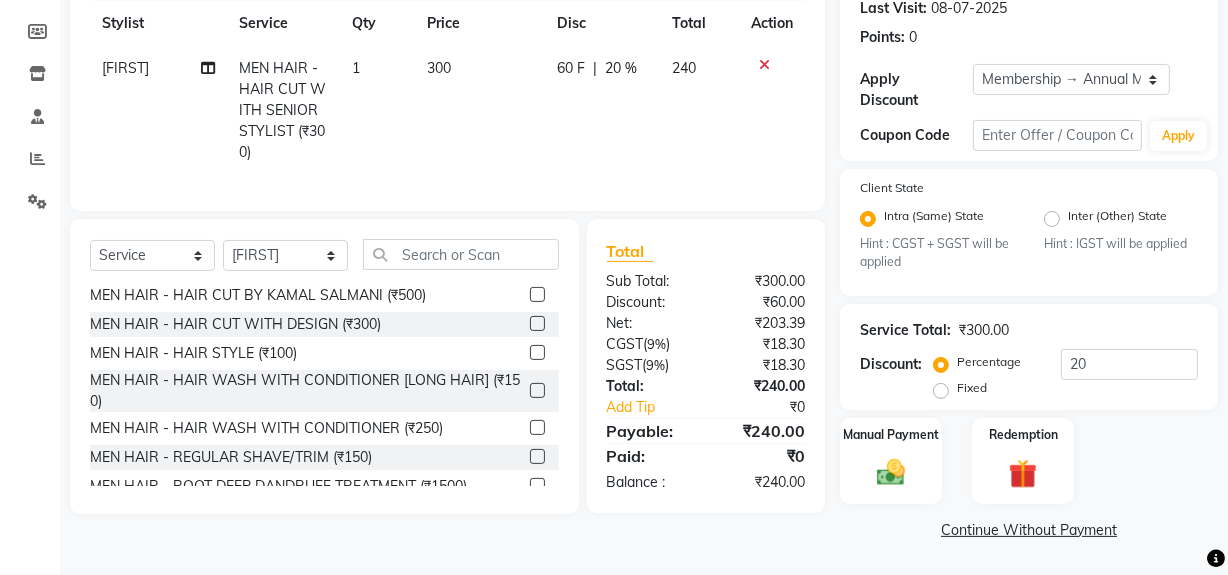 click 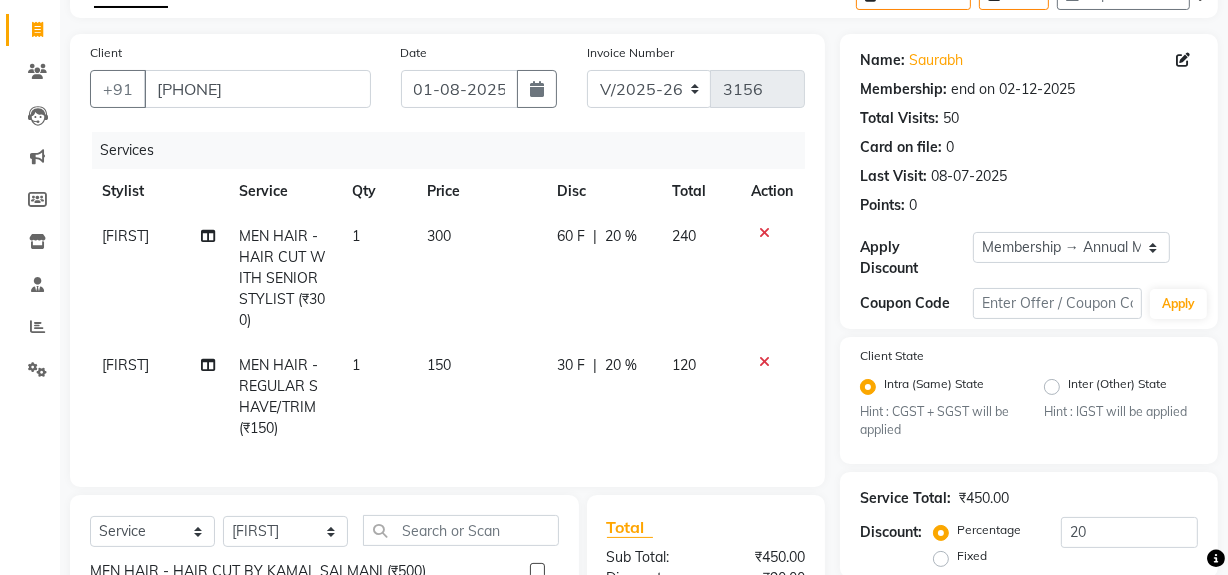 checkbox on "false" 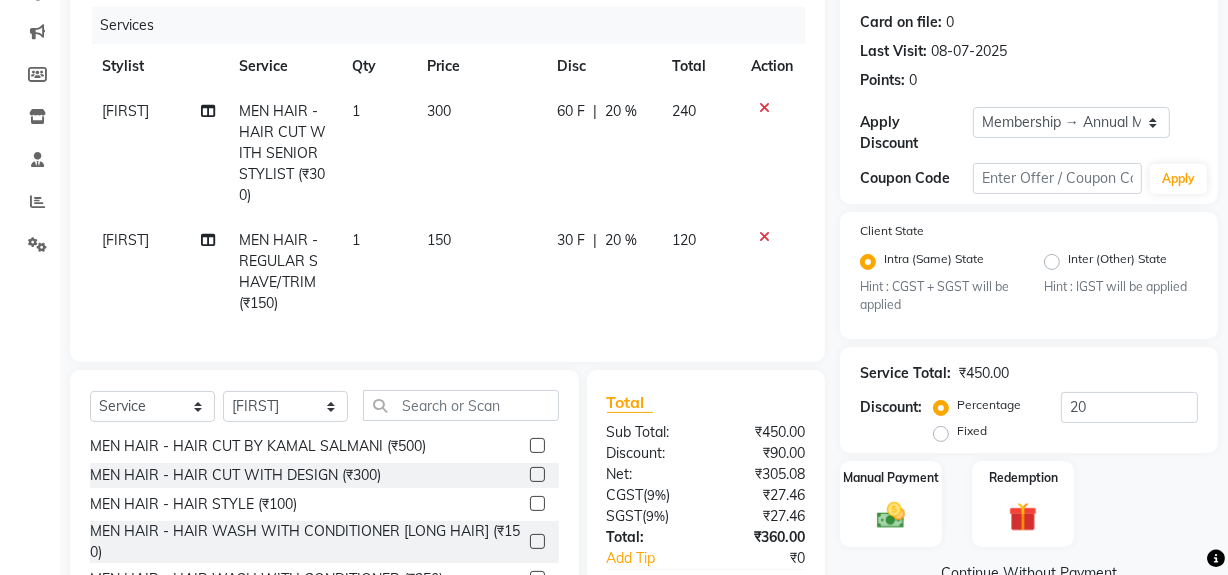 scroll, scrollTop: 374, scrollLeft: 0, axis: vertical 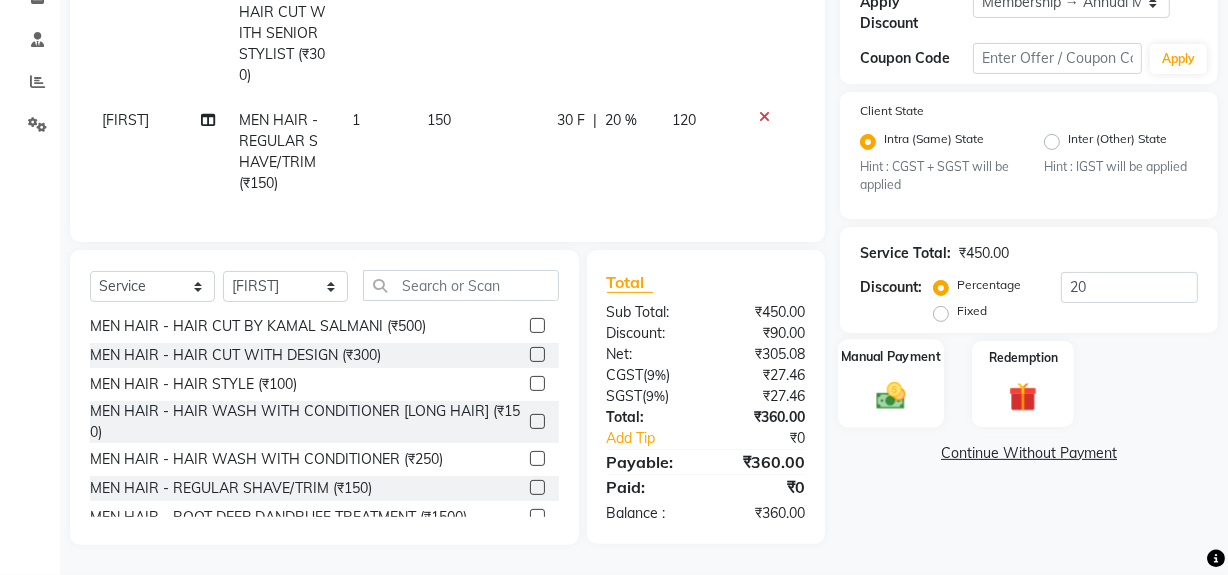 click on "Manual Payment" 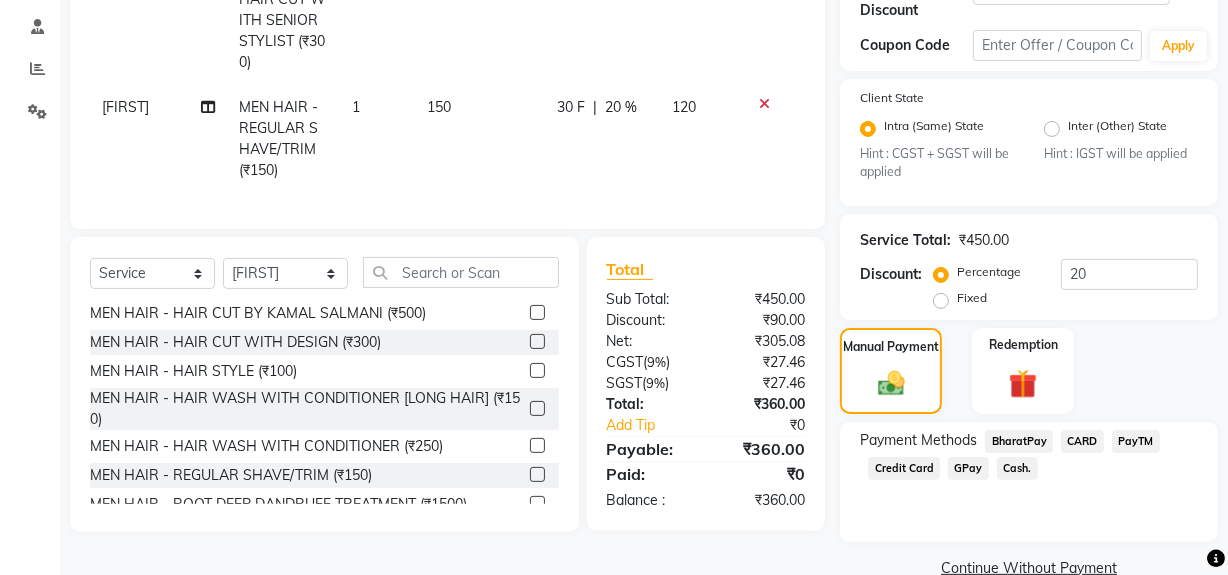 click on "Cash." 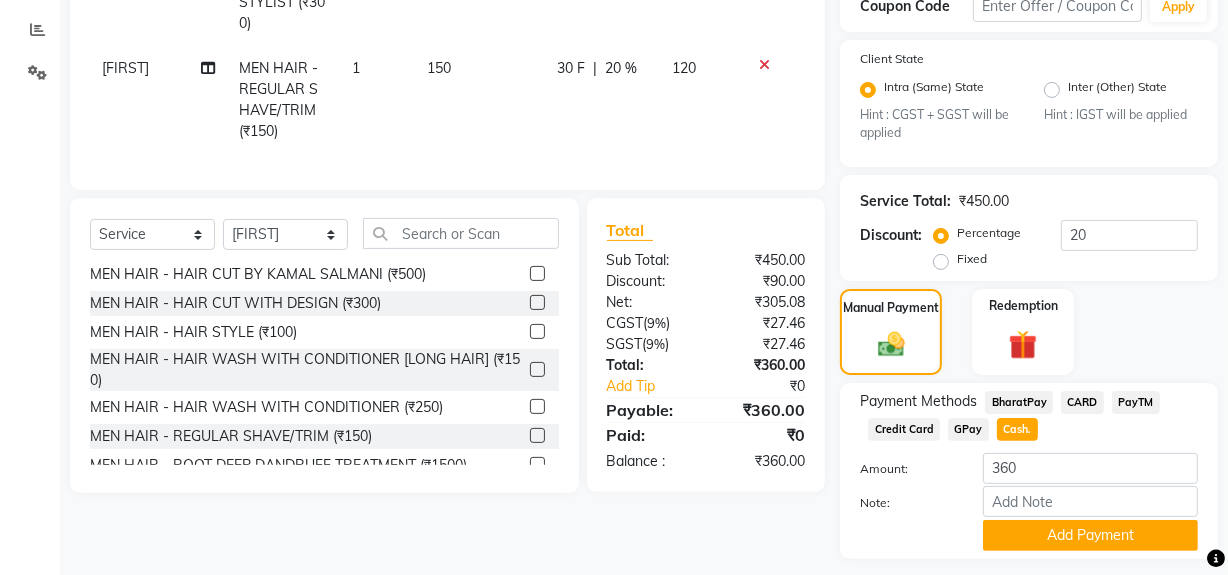 scroll, scrollTop: 469, scrollLeft: 0, axis: vertical 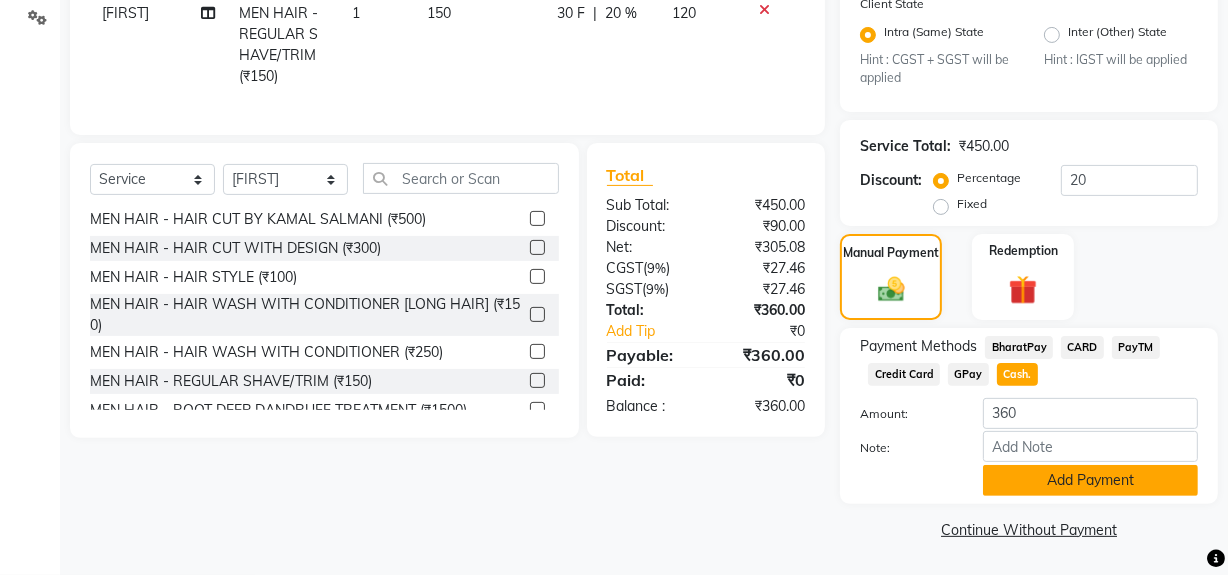click on "Add Payment" 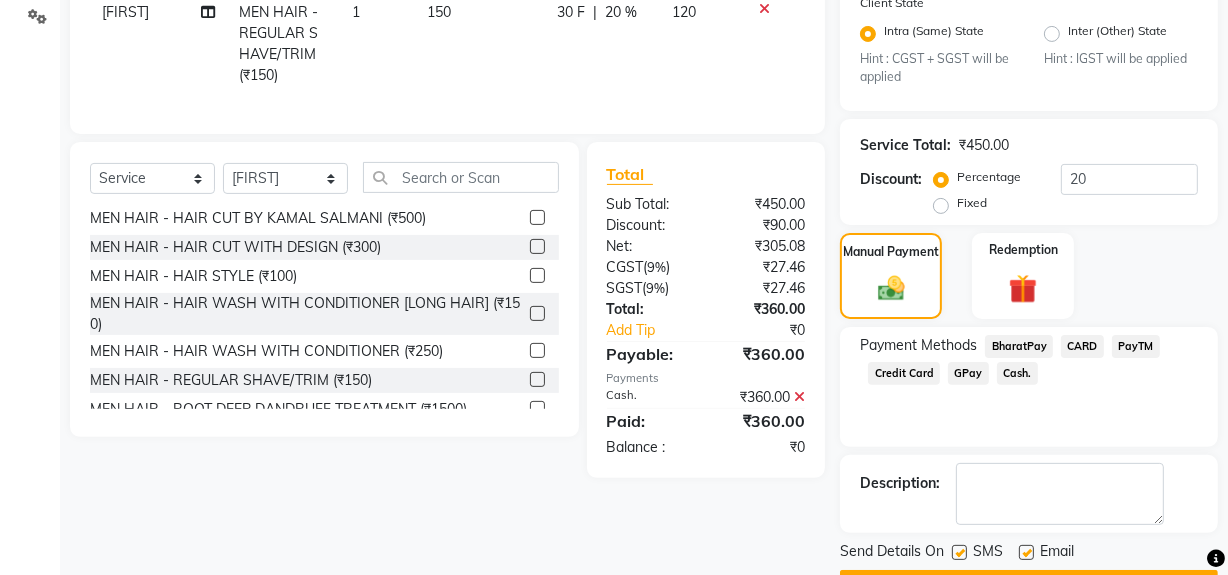 scroll, scrollTop: 475, scrollLeft: 0, axis: vertical 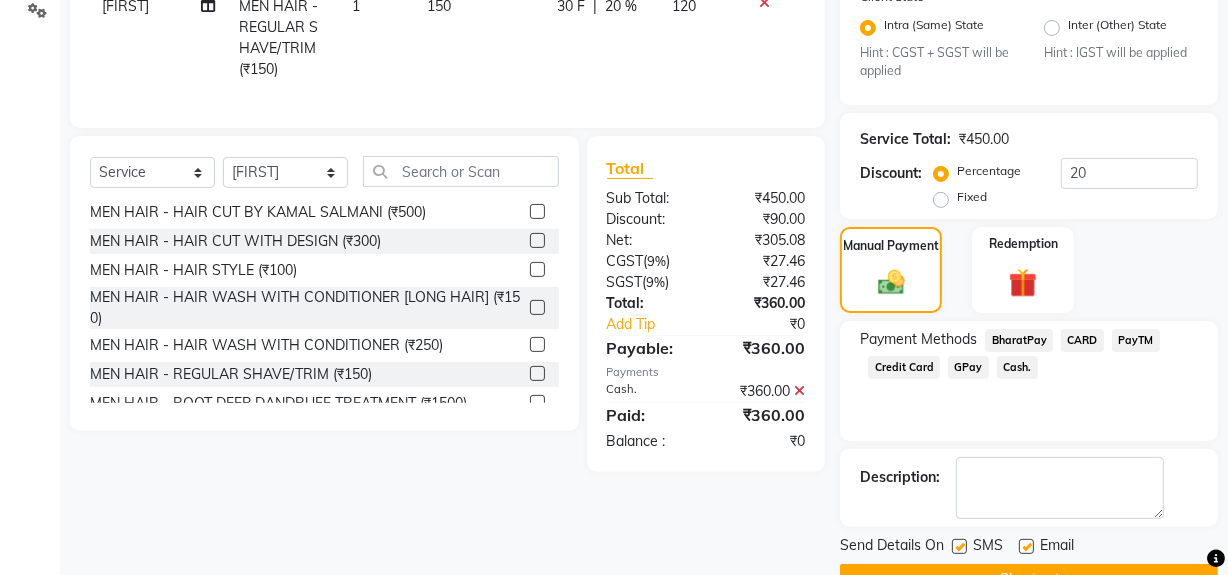 drag, startPoint x: 947, startPoint y: 560, endPoint x: 959, endPoint y: 548, distance: 16.970562 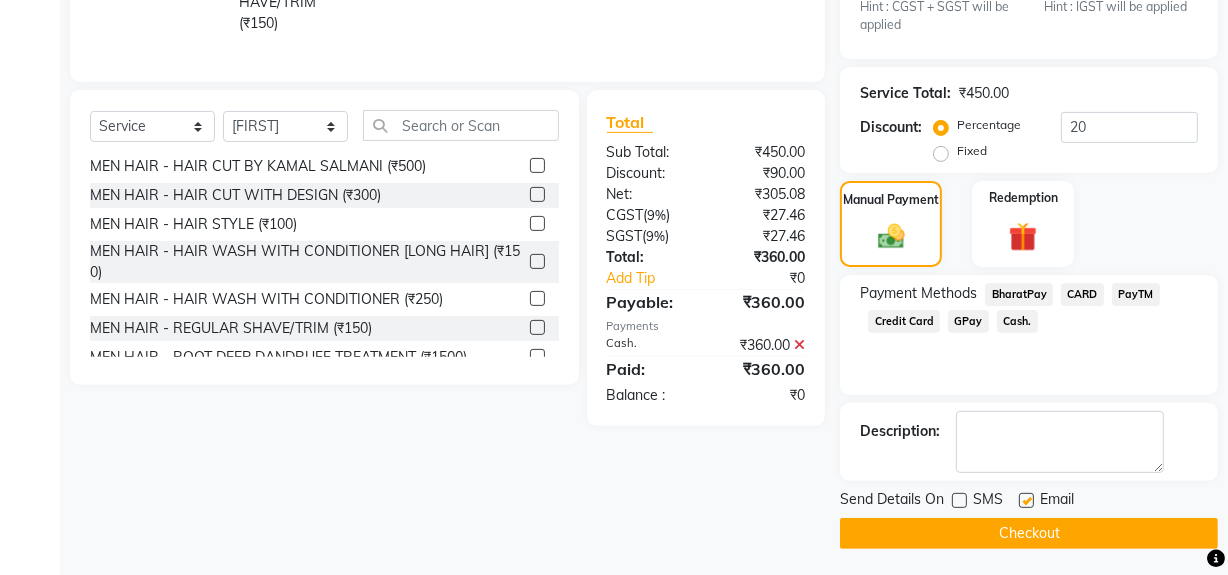 scroll, scrollTop: 524, scrollLeft: 0, axis: vertical 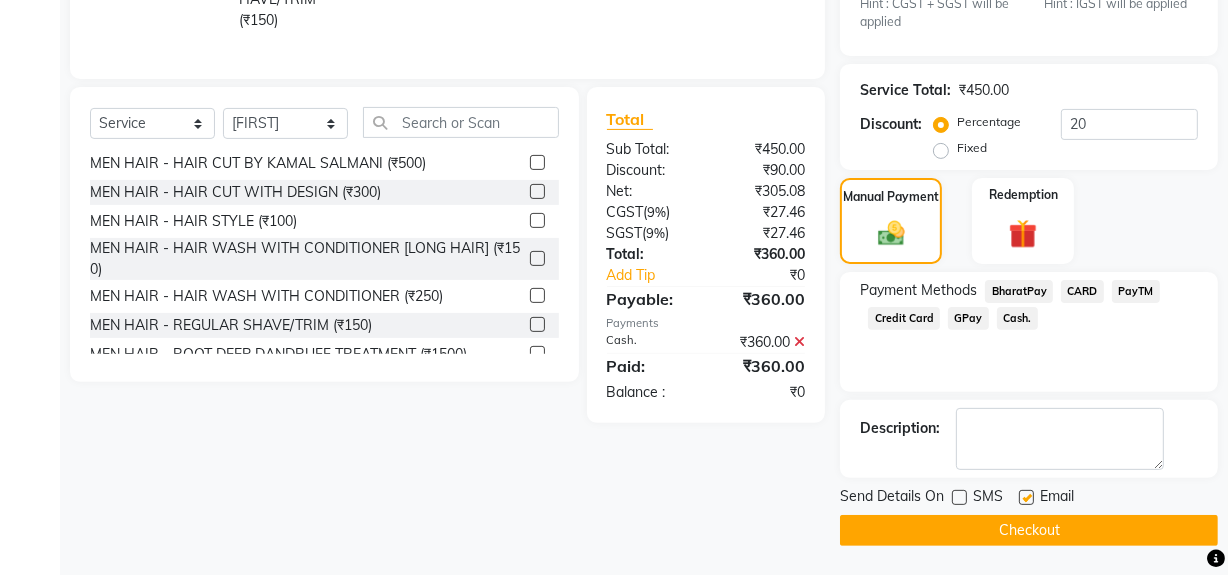 click on "Checkout" 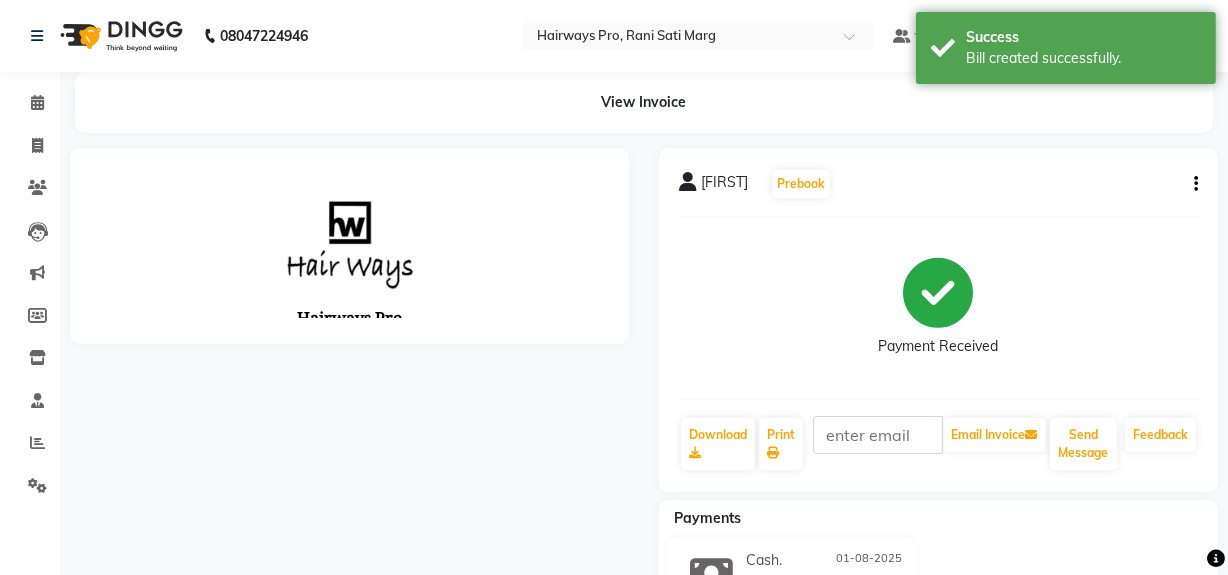 scroll, scrollTop: 0, scrollLeft: 0, axis: both 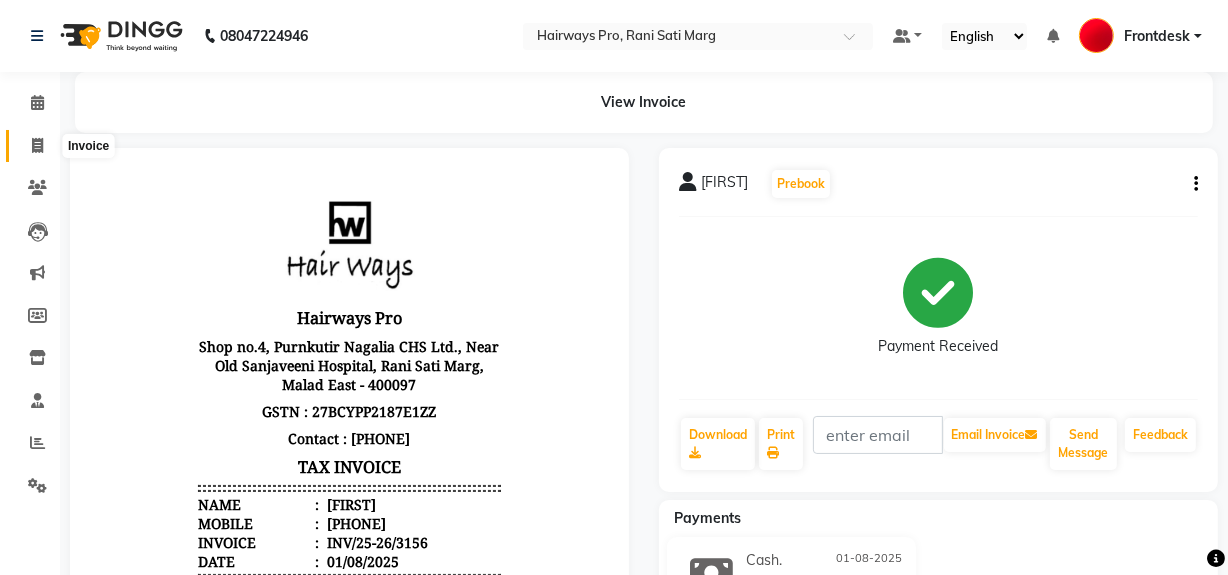 click 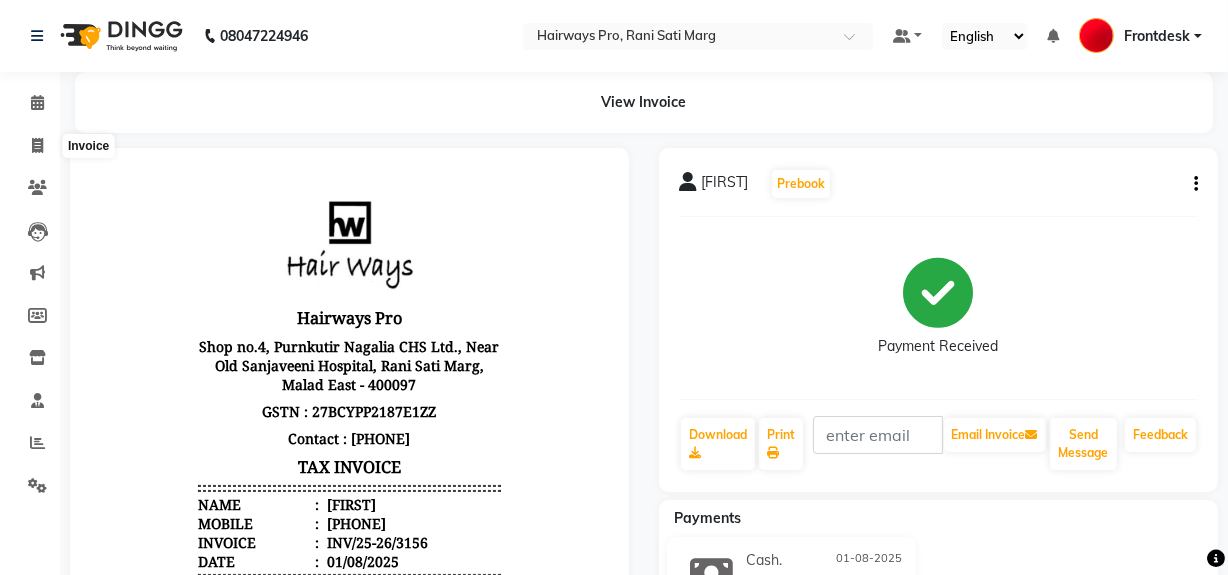 select on "787" 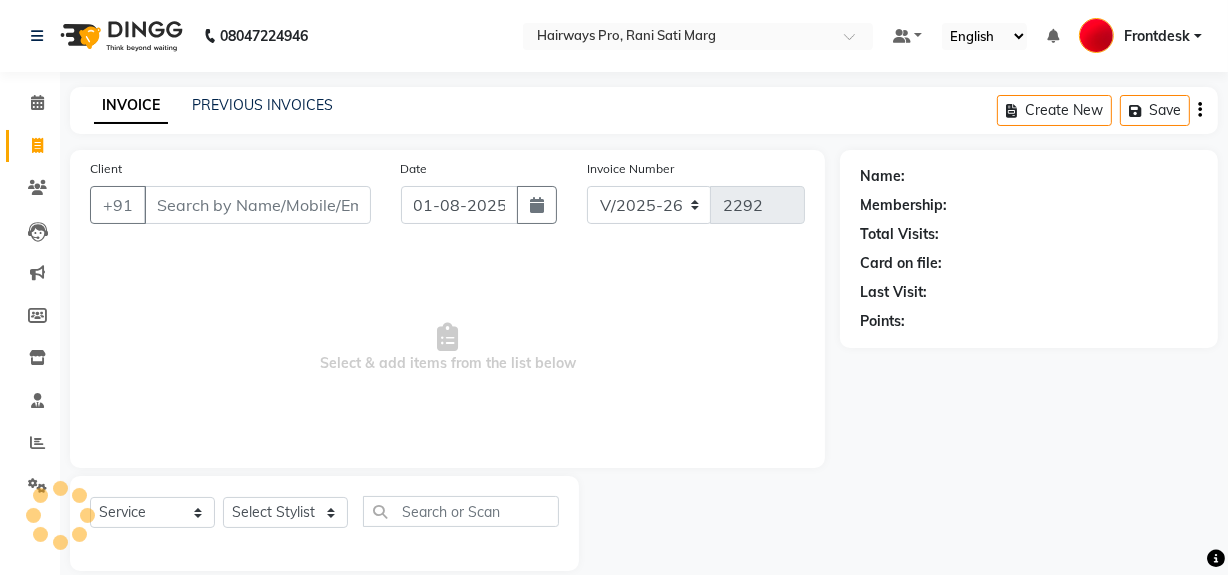 scroll, scrollTop: 26, scrollLeft: 0, axis: vertical 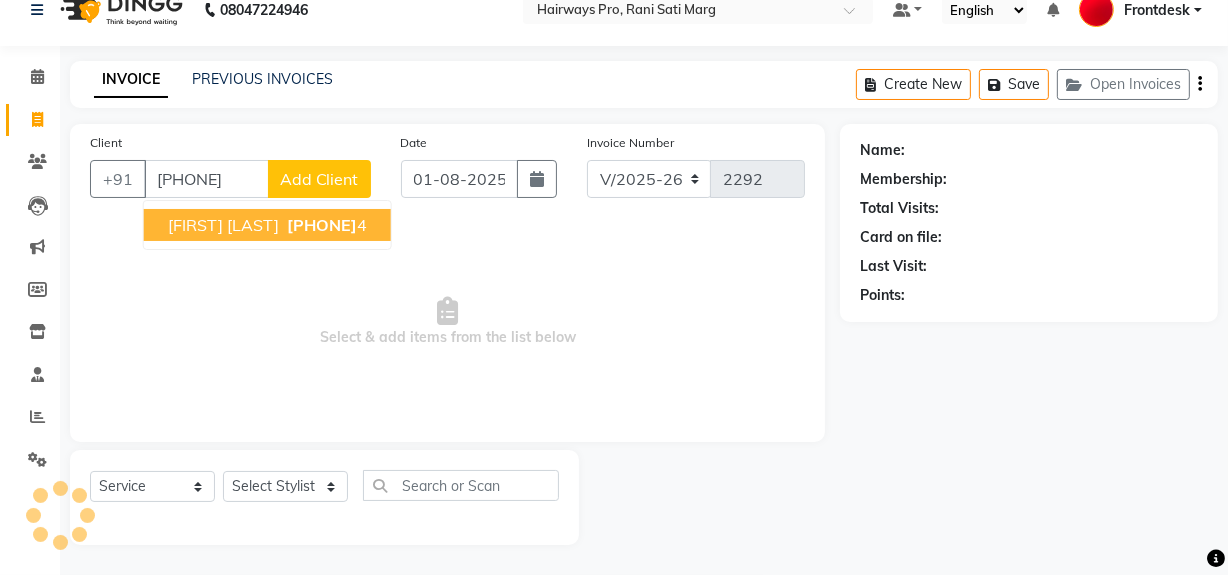 type on "[PHONE]" 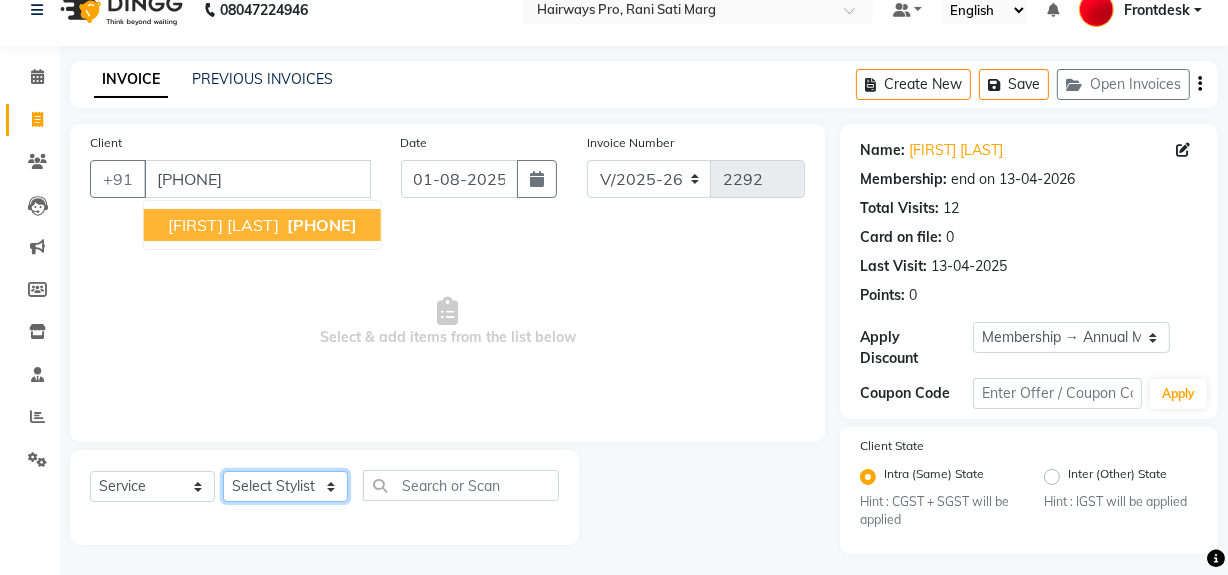 click on "Select Stylist ABID DANISH Faiz shaikh Frontdesk INTEZAR SALMANI JYOTI Kamal Salmani KAVITA MUSTAFA RAFIQUE Sonal SONU WAQAR ZAFAR" 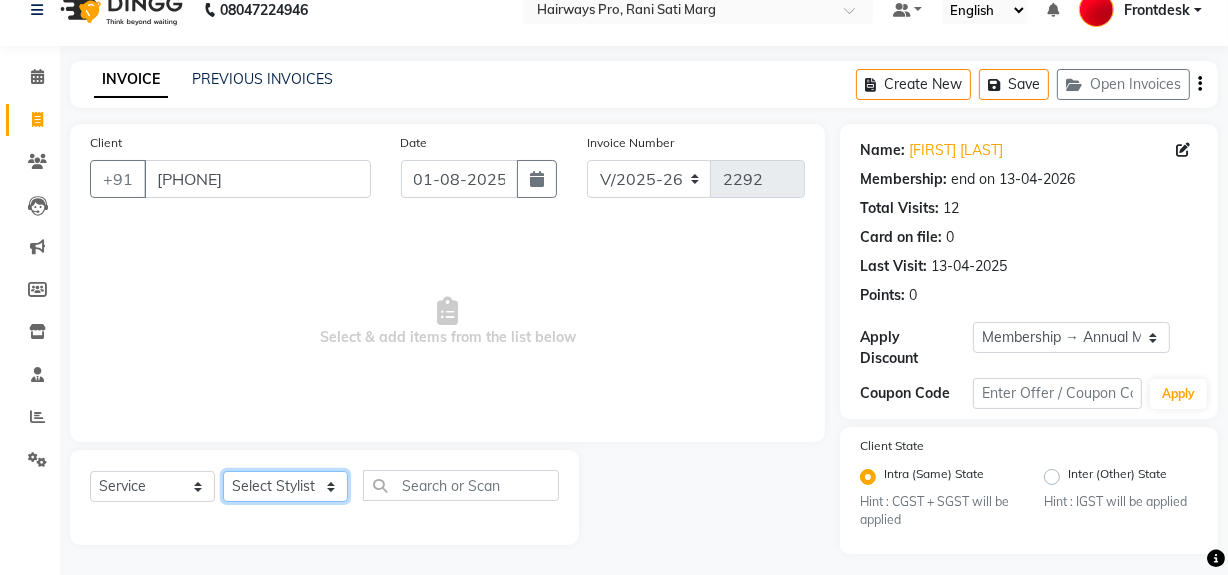 select on "13250" 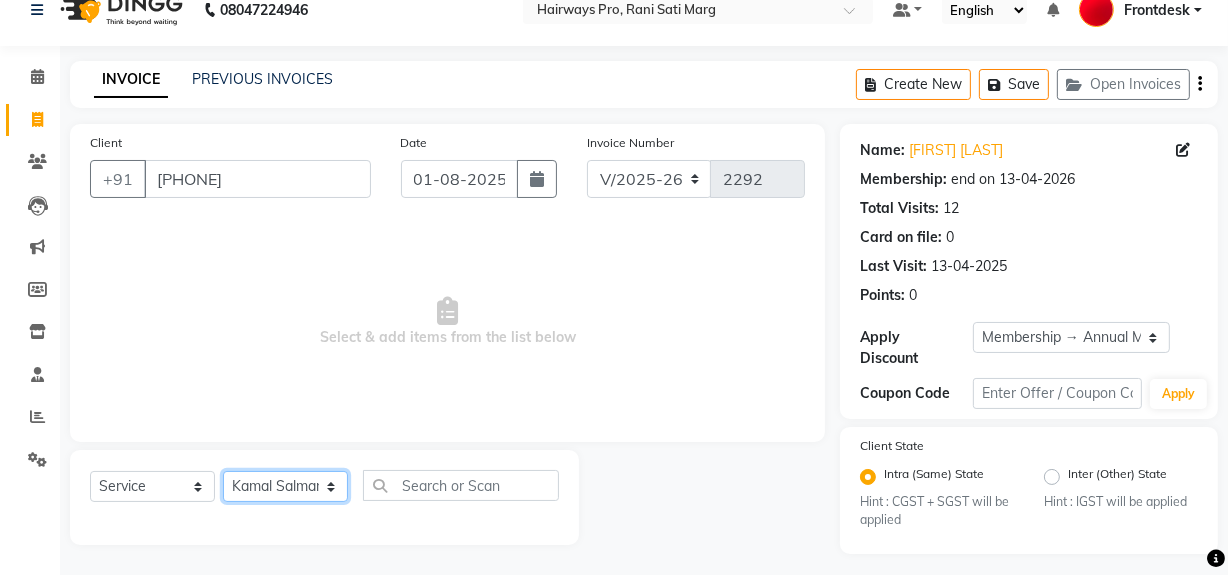 click on "Select Stylist ABID DANISH Faiz shaikh Frontdesk INTEZAR SALMANI JYOTI Kamal Salmani KAVITA MUSTAFA RAFIQUE Sonal SONU WAQAR ZAFAR" 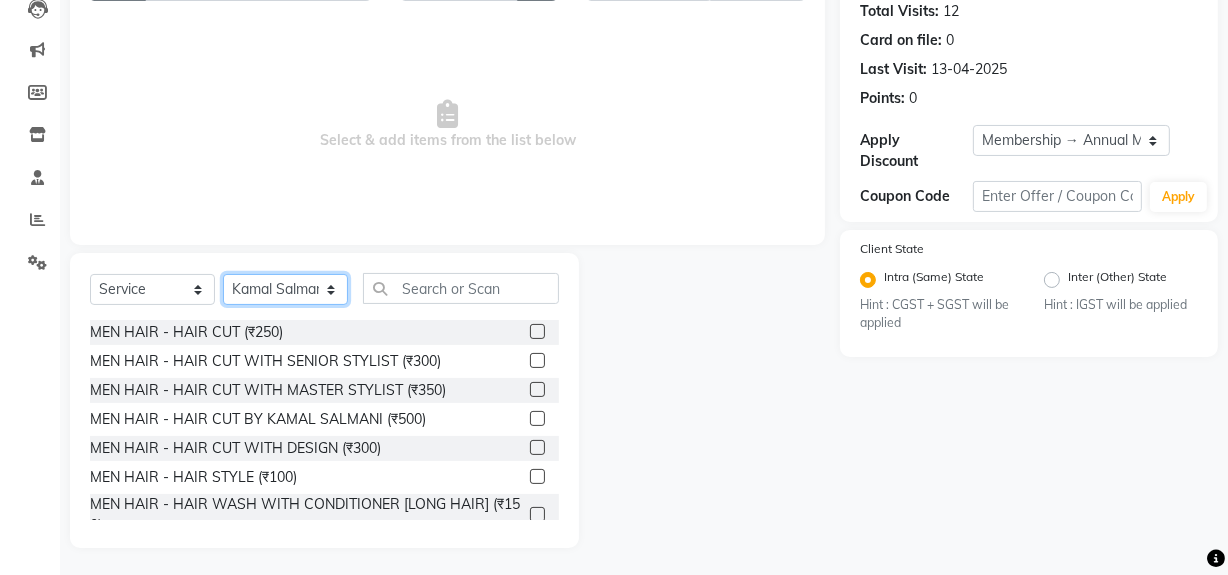 scroll, scrollTop: 226, scrollLeft: 0, axis: vertical 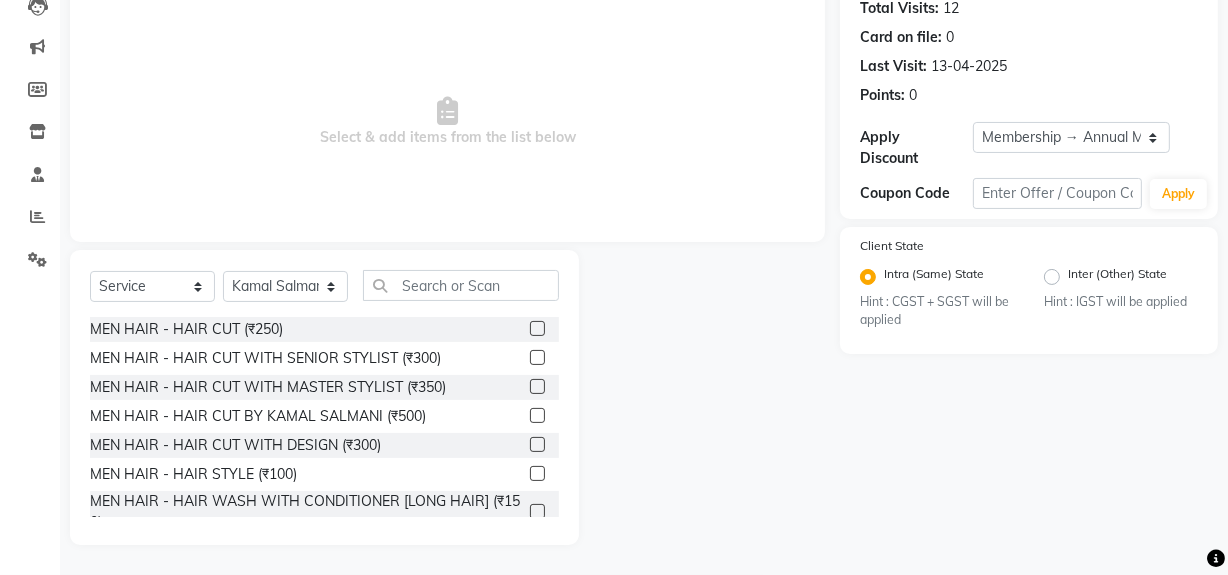 click 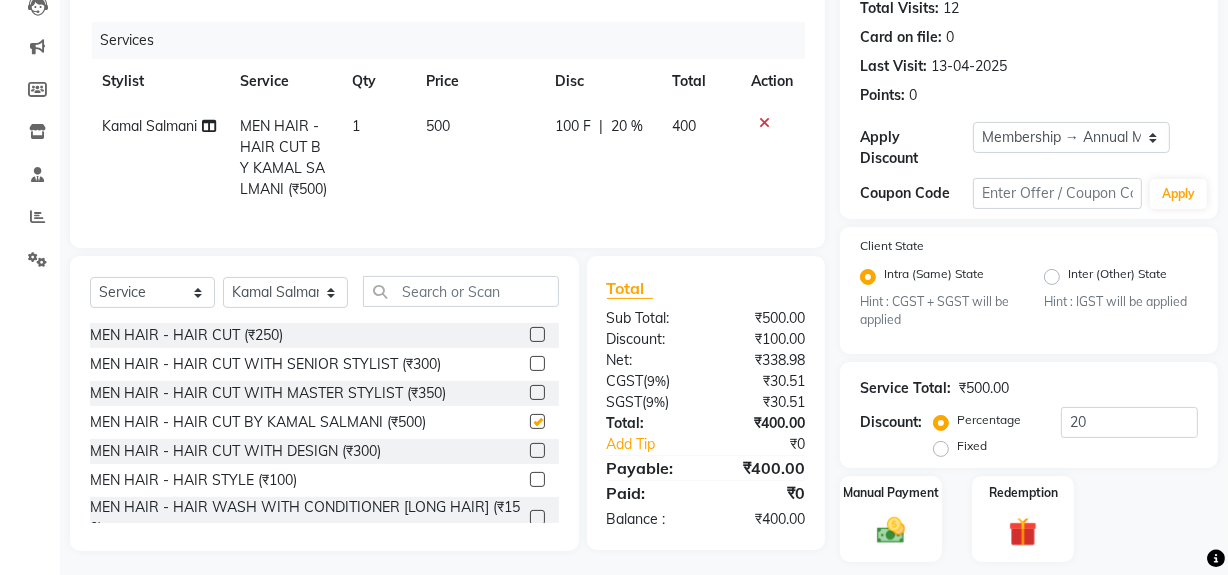 checkbox on "false" 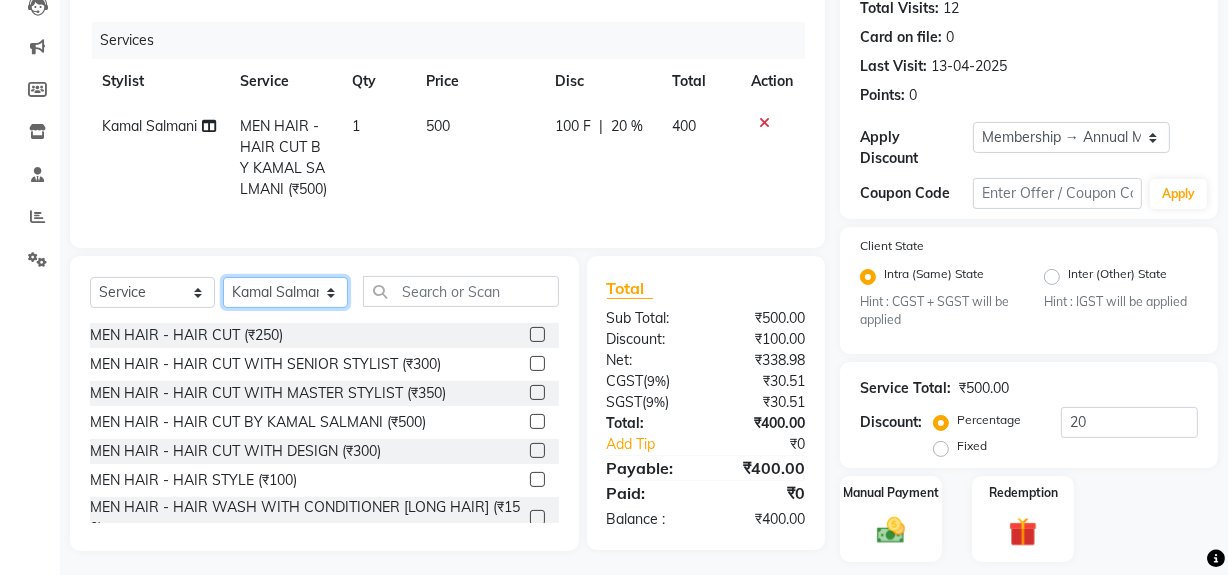 click on "Select Stylist ABID DANISH Faiz shaikh Frontdesk INTEZAR SALMANI JYOTI Kamal Salmani KAVITA MUSTAFA RAFIQUE Sonal SONU WAQAR ZAFAR" 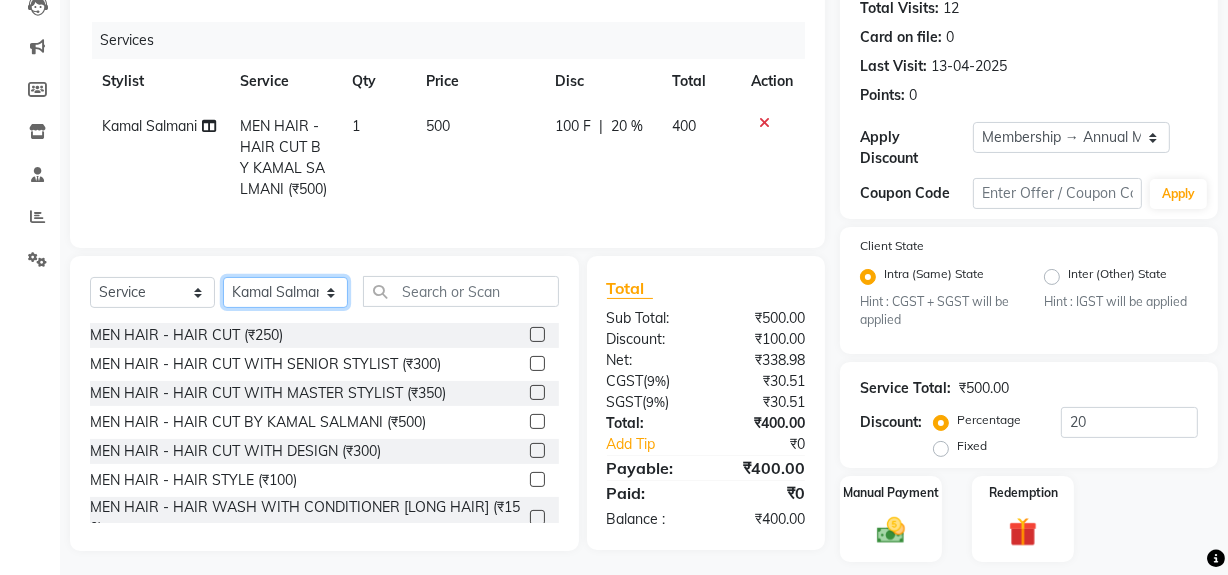 select on "13188" 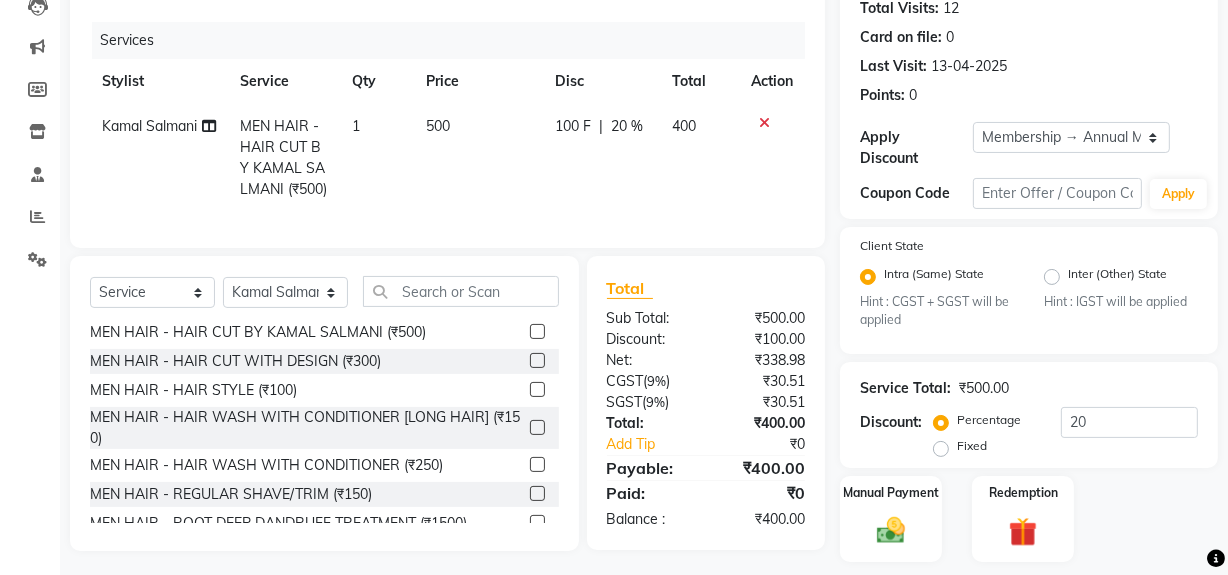 click 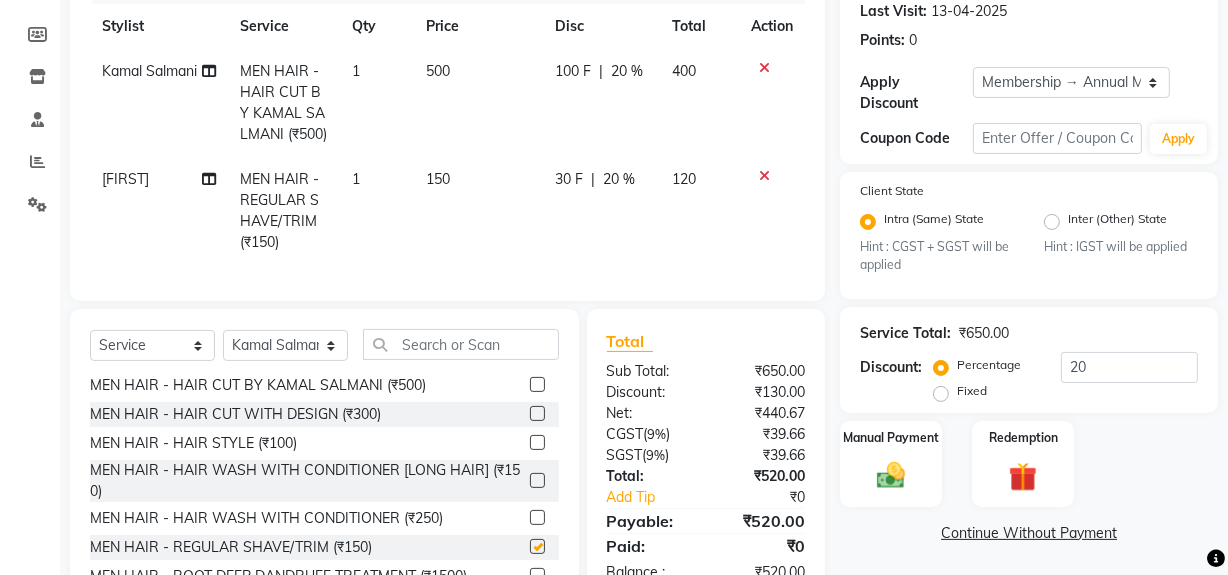 checkbox on "false" 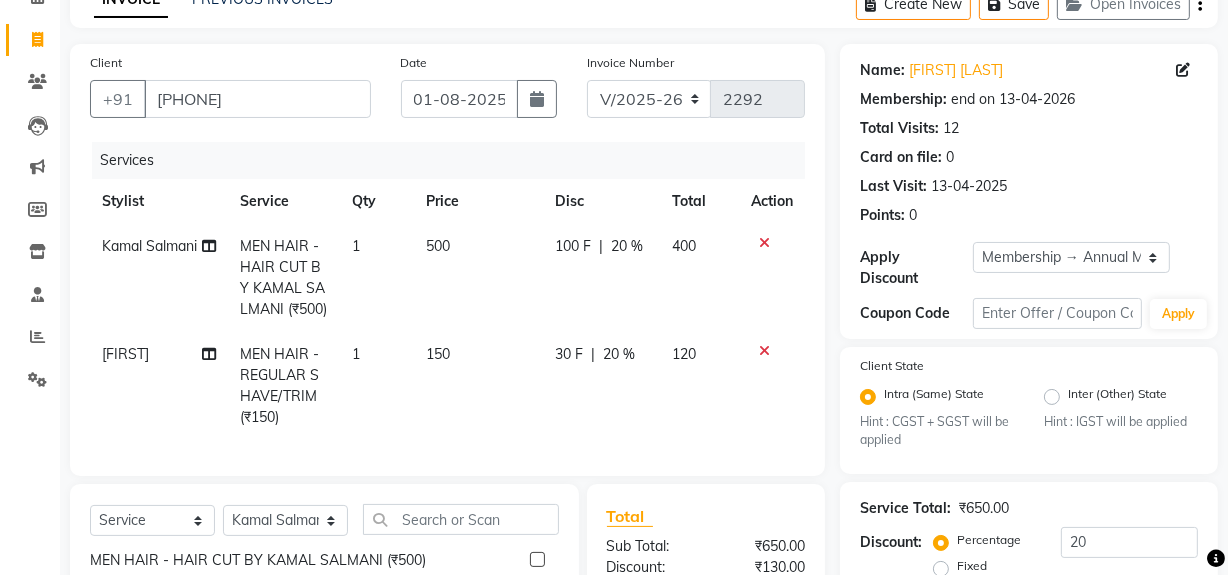 scroll, scrollTop: 10, scrollLeft: 0, axis: vertical 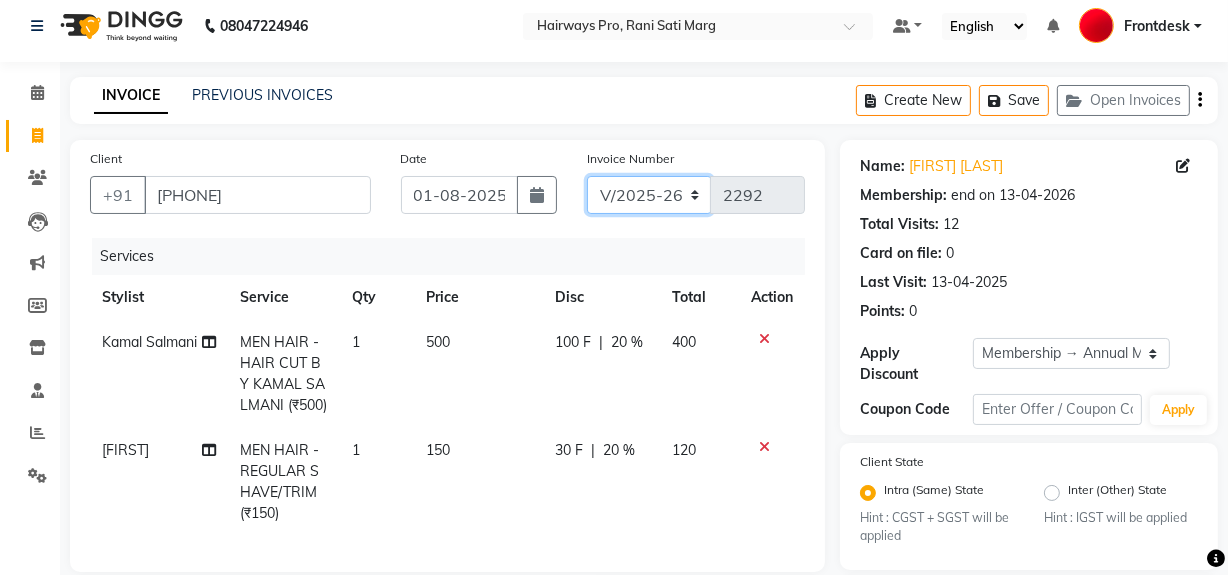 click on "INV/25-26 V/2025-26" 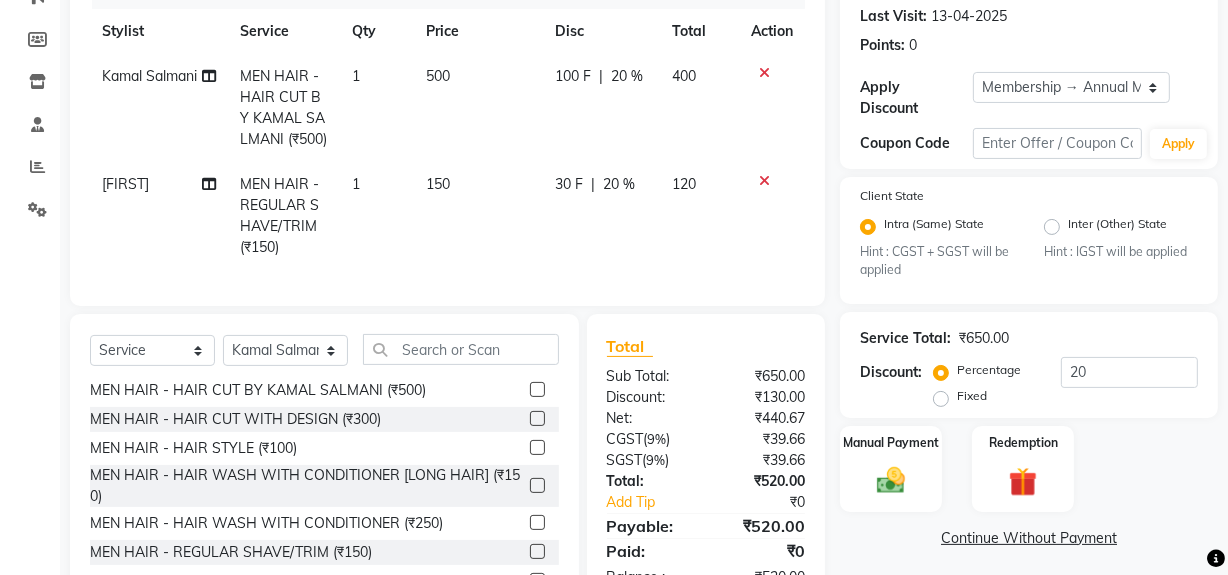 scroll, scrollTop: 283, scrollLeft: 0, axis: vertical 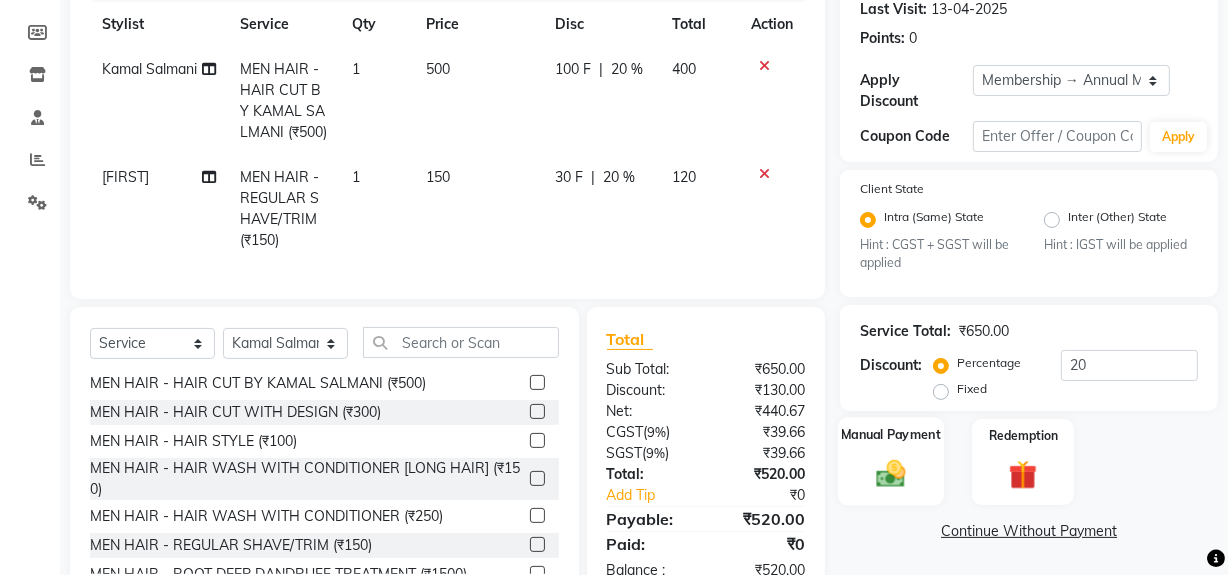 click 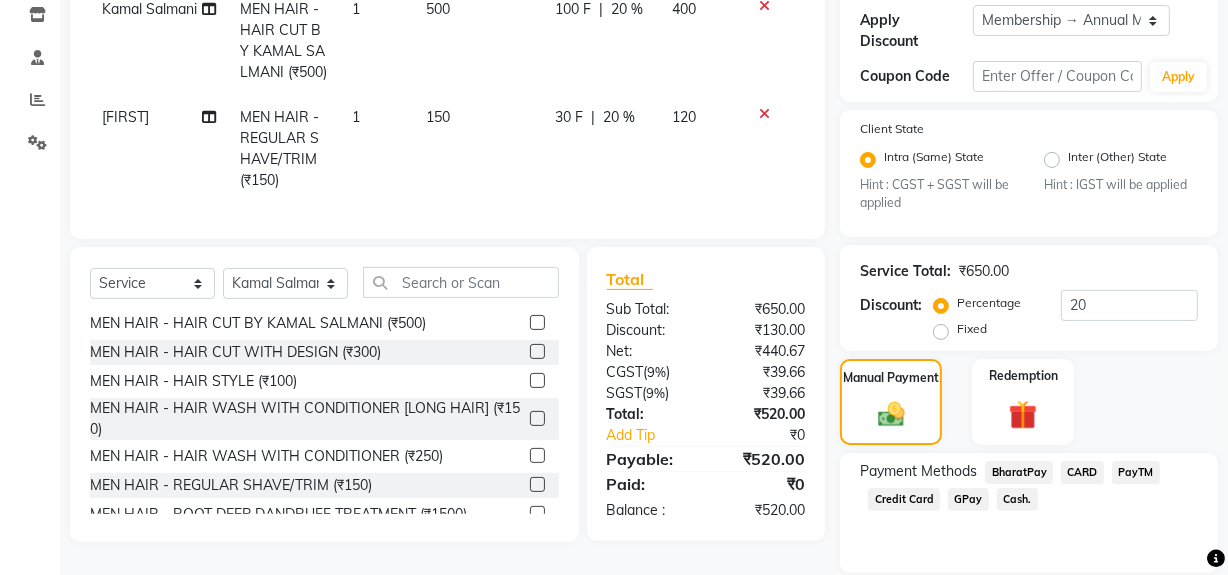 scroll, scrollTop: 412, scrollLeft: 0, axis: vertical 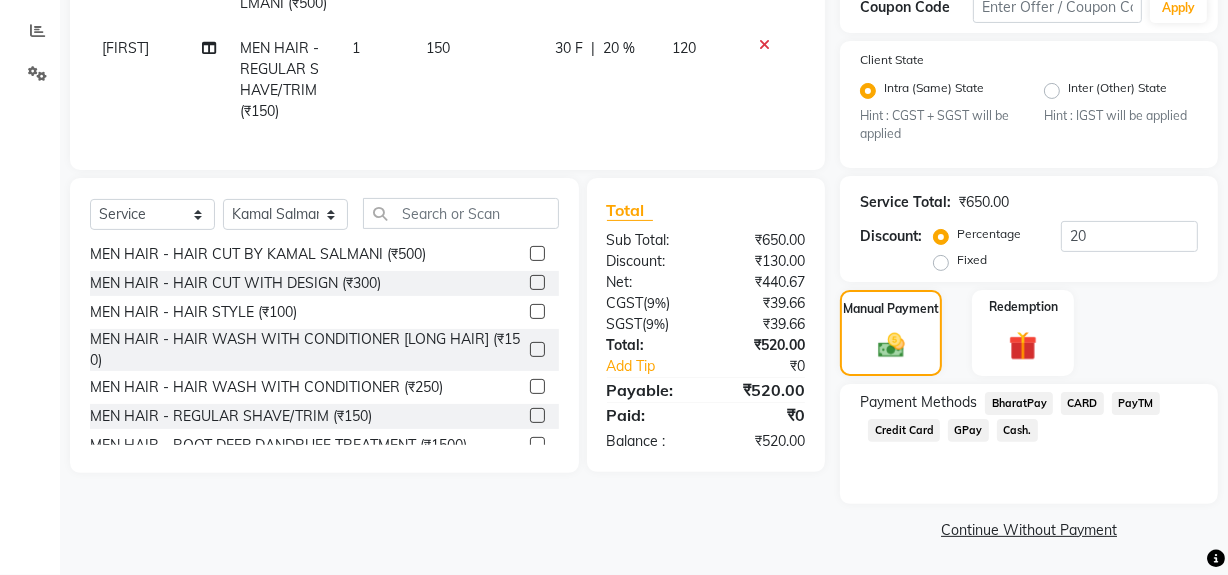 click on "Cash." 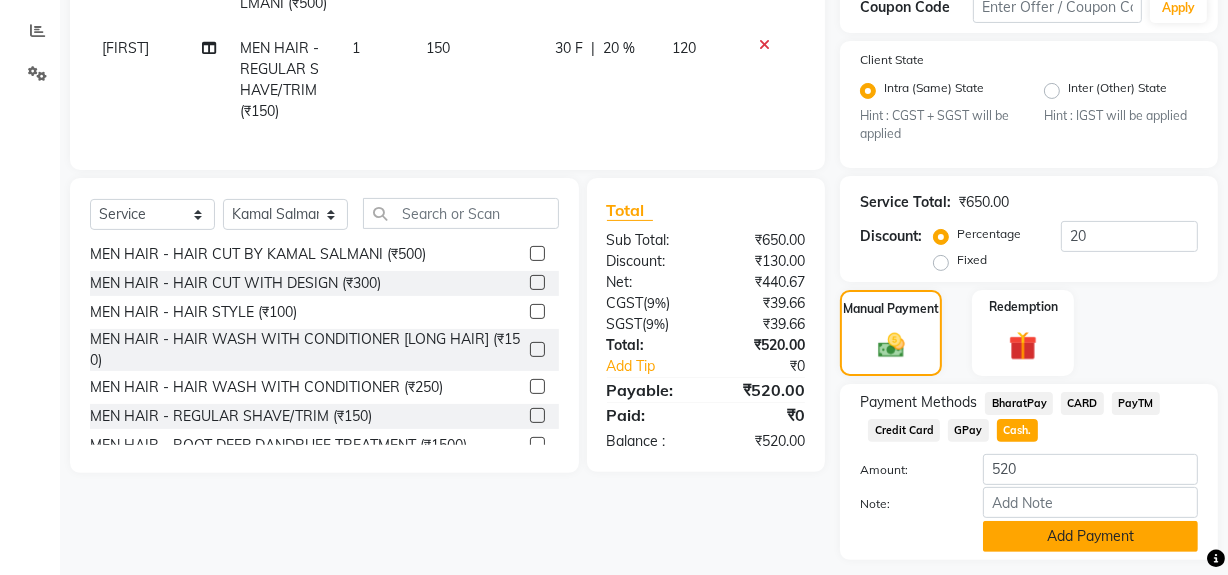 click on "Add Payment" 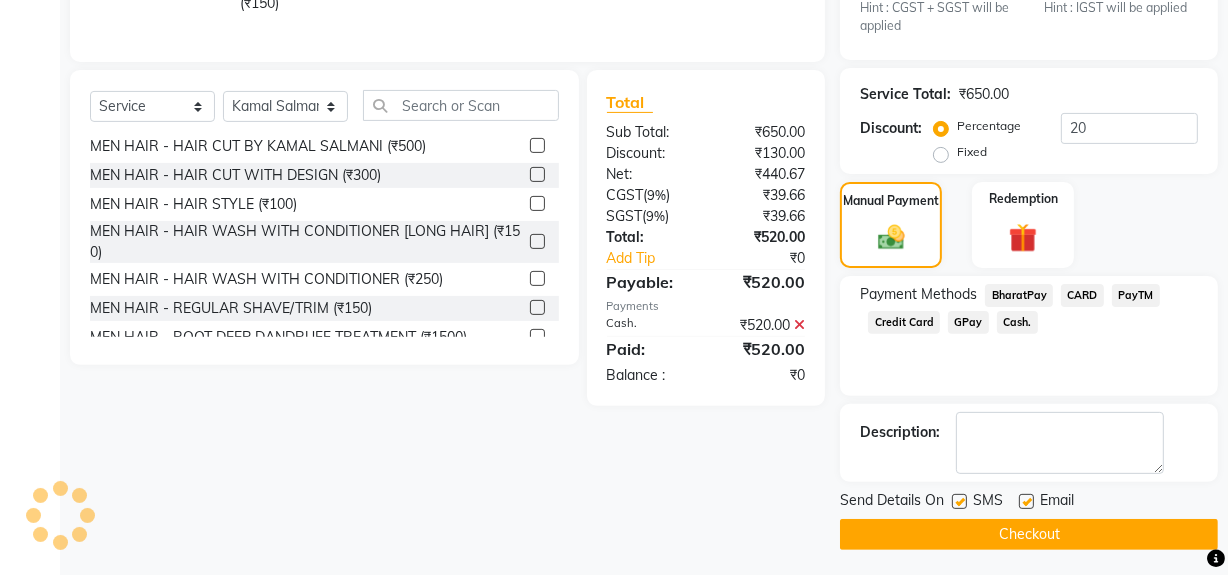 scroll, scrollTop: 524, scrollLeft: 0, axis: vertical 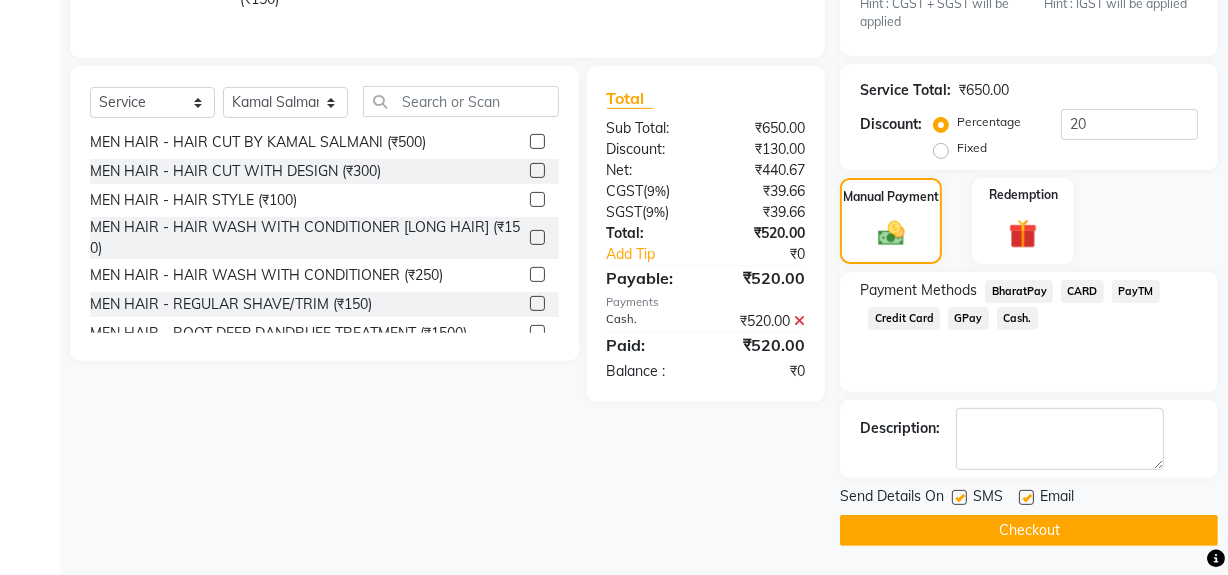 click on "Send Details On SMS Email" 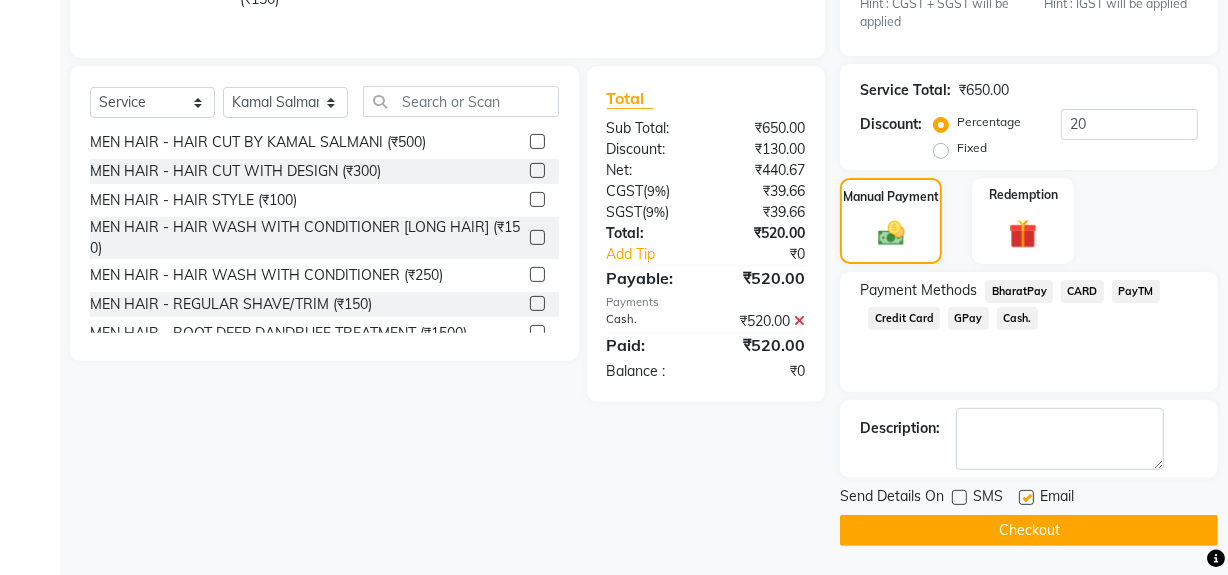 click on "Checkout" 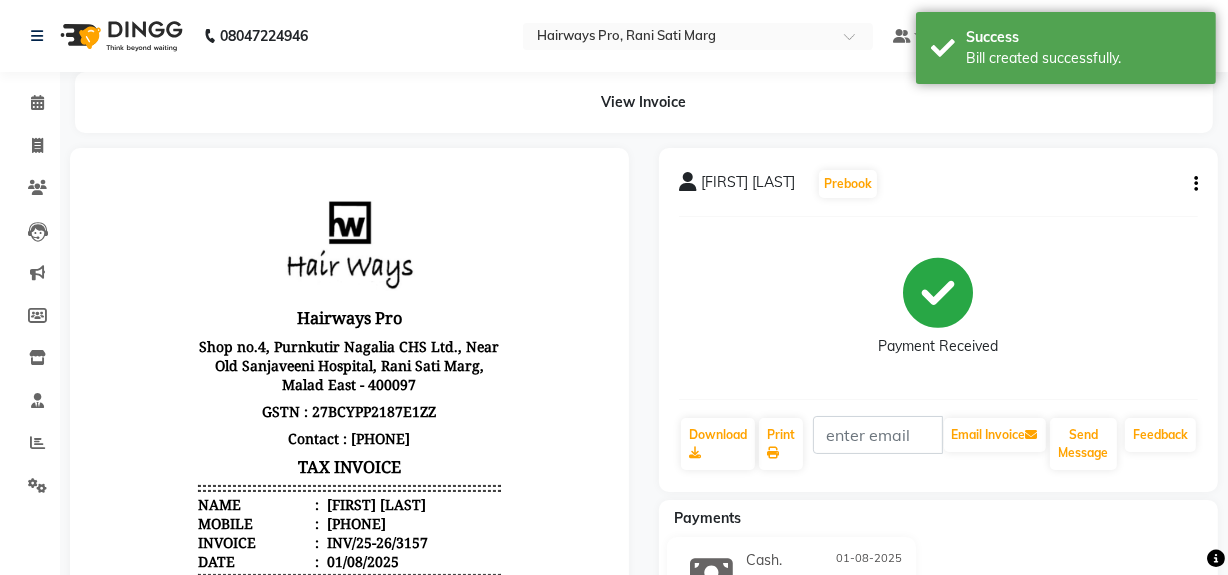 scroll, scrollTop: 0, scrollLeft: 0, axis: both 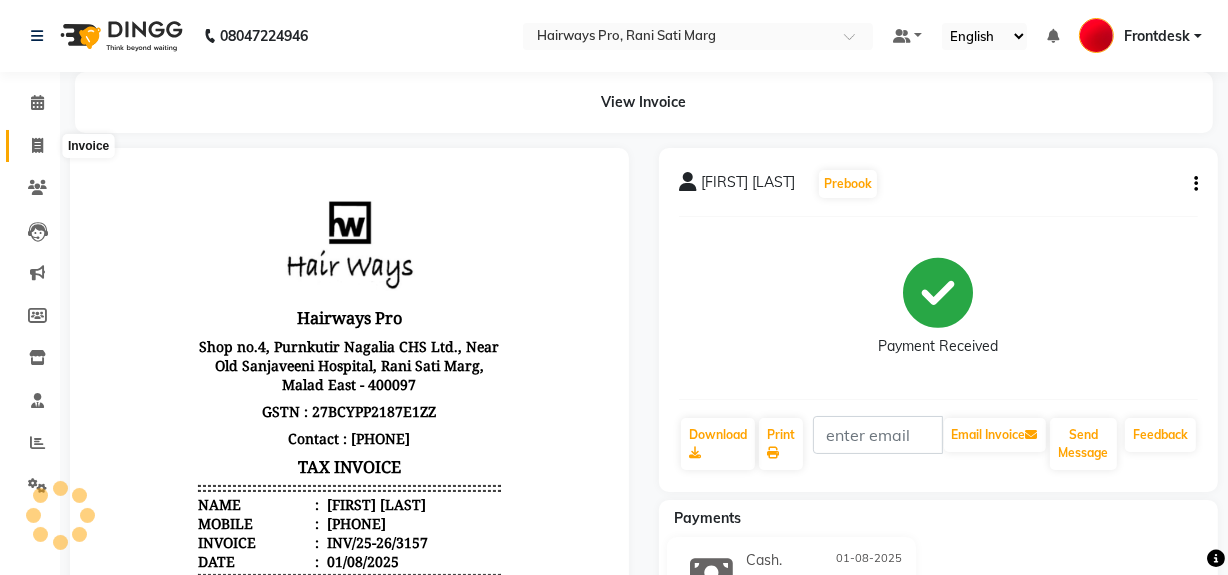 click 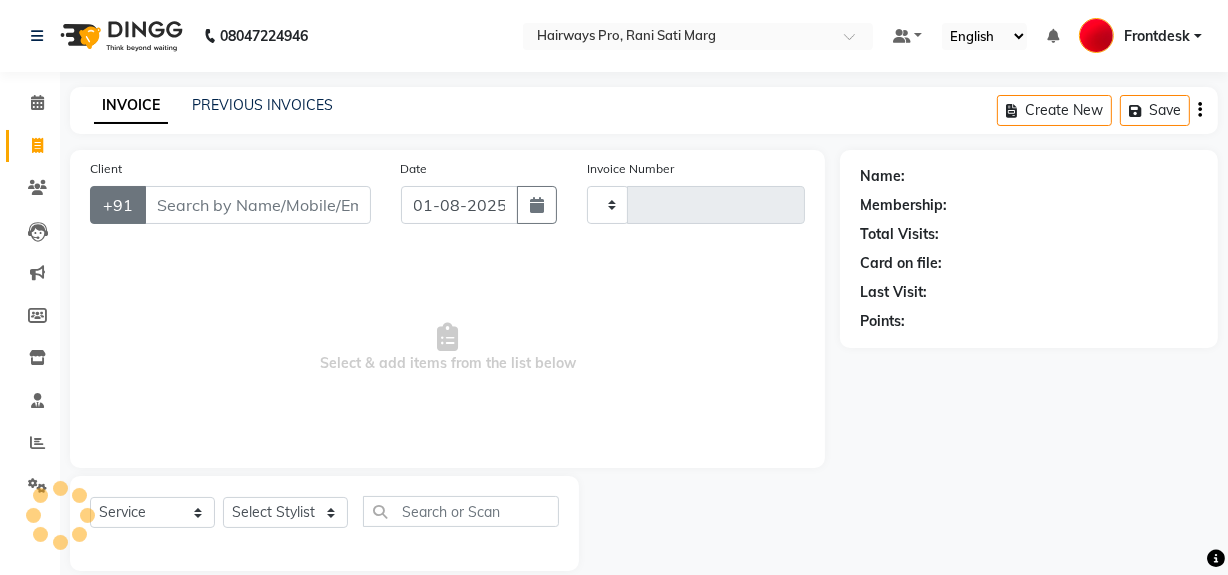 scroll, scrollTop: 26, scrollLeft: 0, axis: vertical 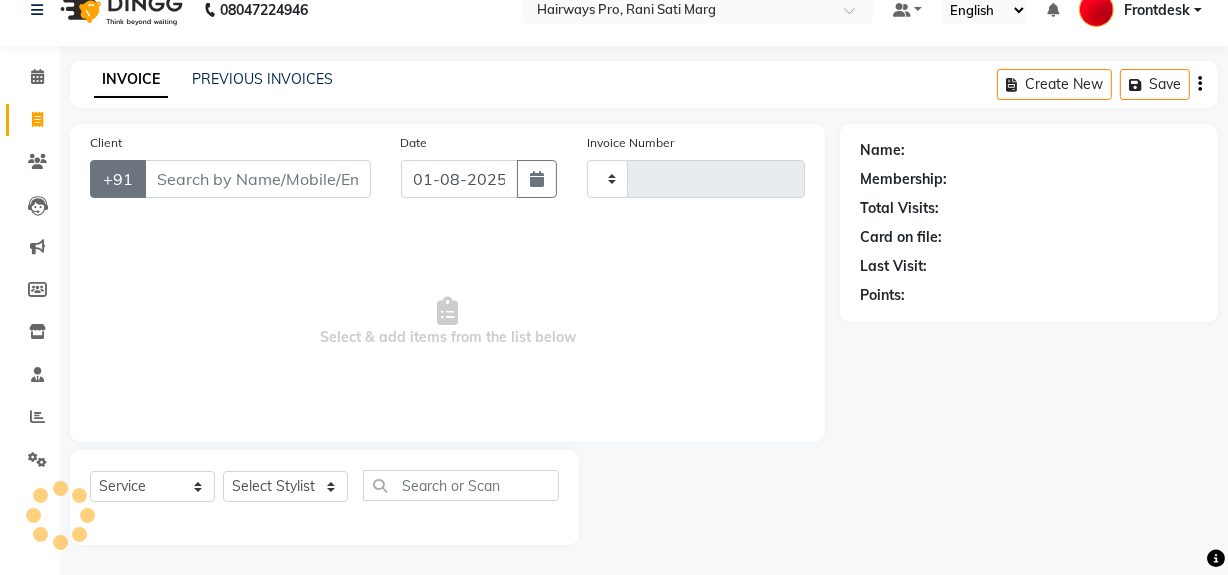 type on "2292" 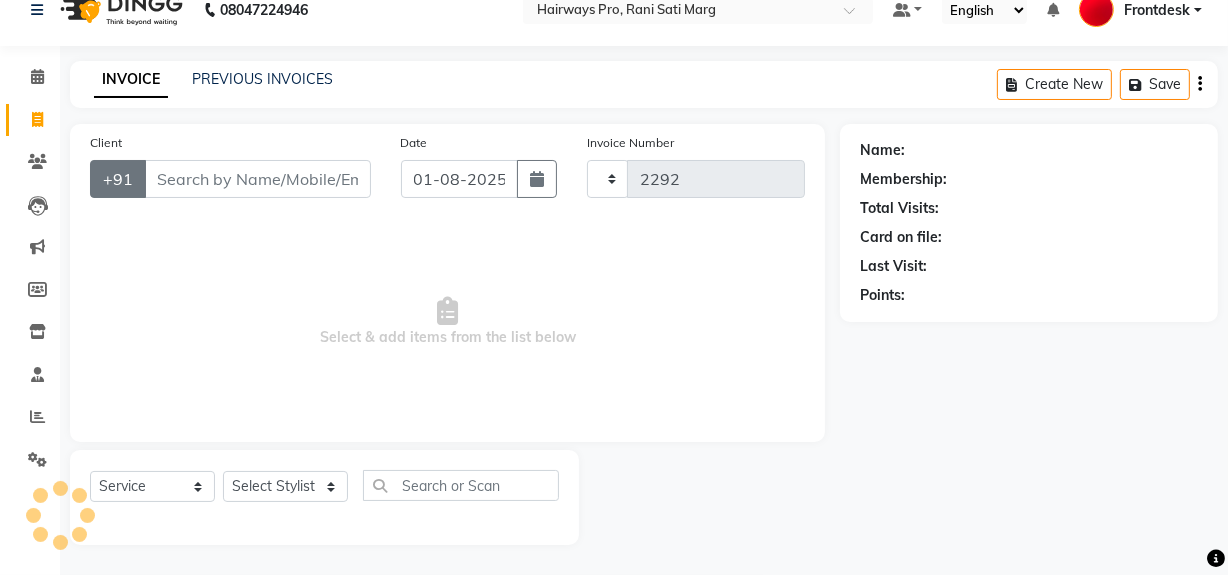 select on "787" 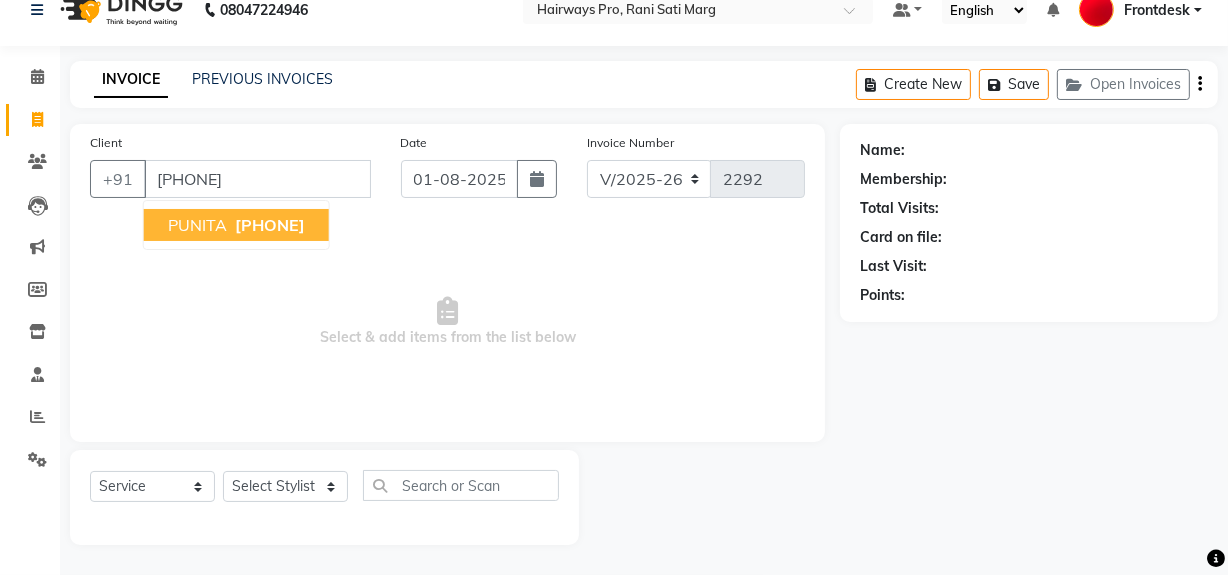 type on "9870990771" 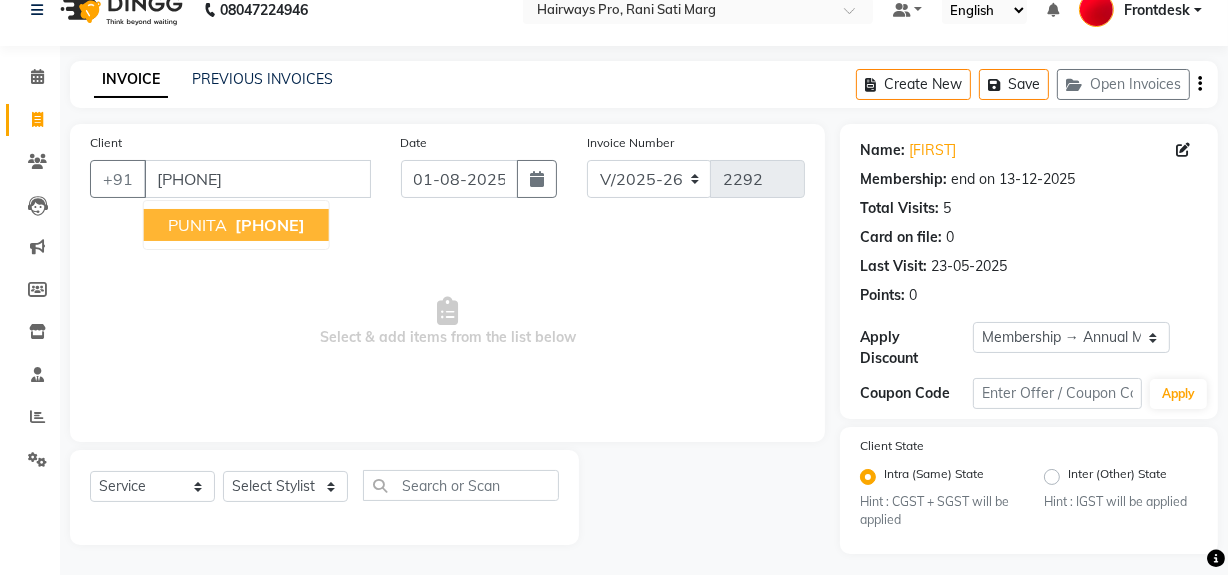 click on "Select & add items from the list below" at bounding box center (447, 322) 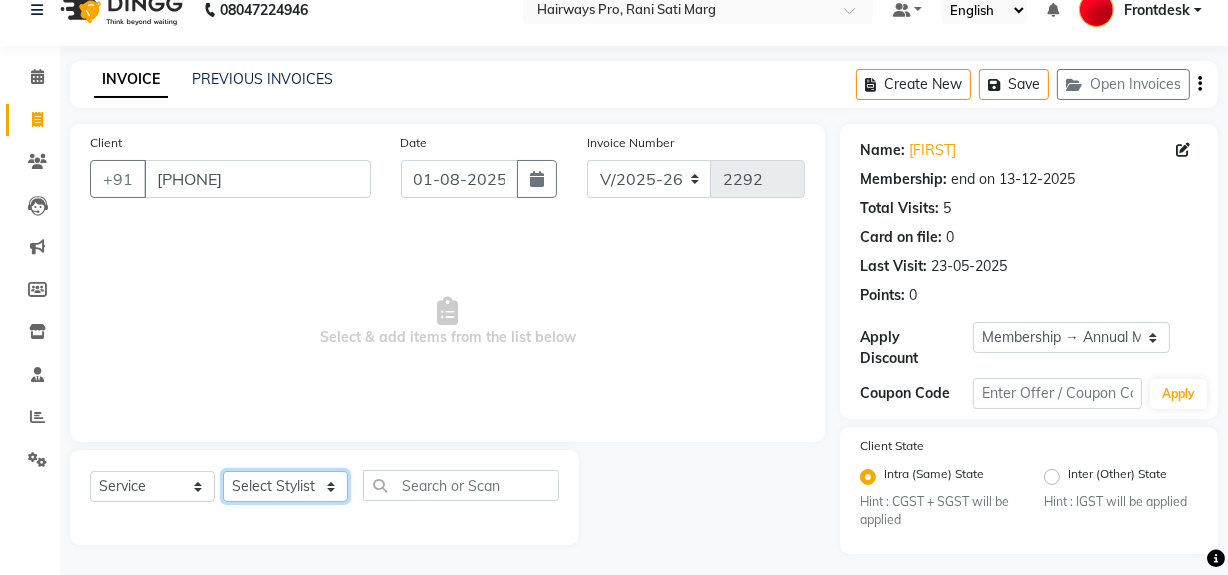 click on "Select Stylist ABID DANISH Faiz shaikh Frontdesk INTEZAR SALMANI JYOTI Kamal Salmani KAVITA MUSTAFA RAFIQUE Sonal SONU WAQAR ZAFAR" 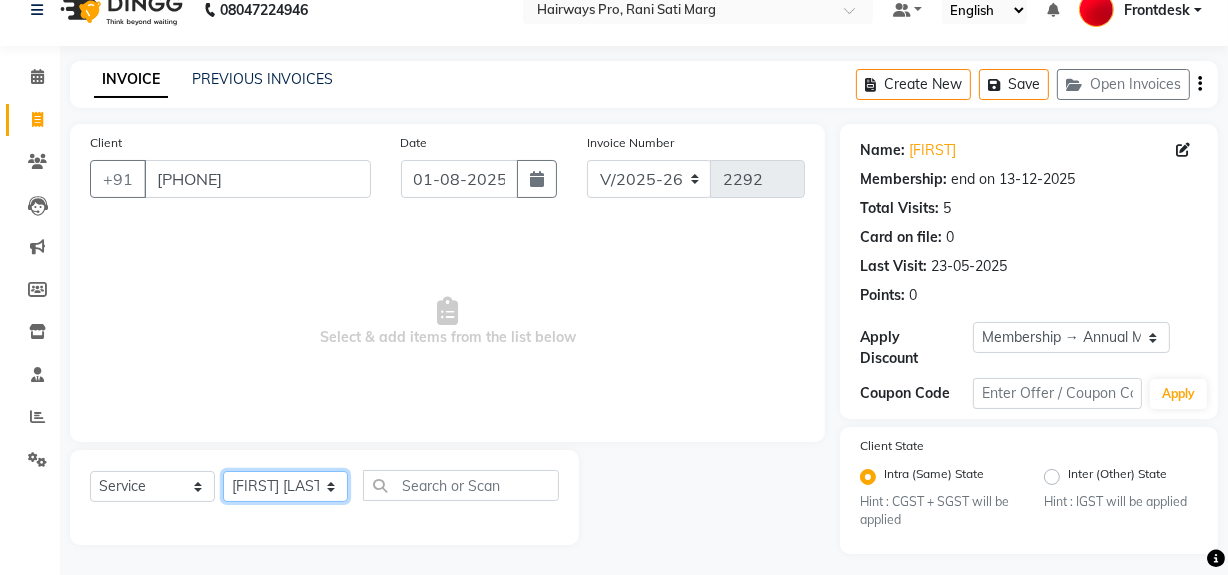 click on "Select Stylist ABID DANISH Faiz shaikh Frontdesk INTEZAR SALMANI JYOTI Kamal Salmani KAVITA MUSTAFA RAFIQUE Sonal SONU WAQAR ZAFAR" 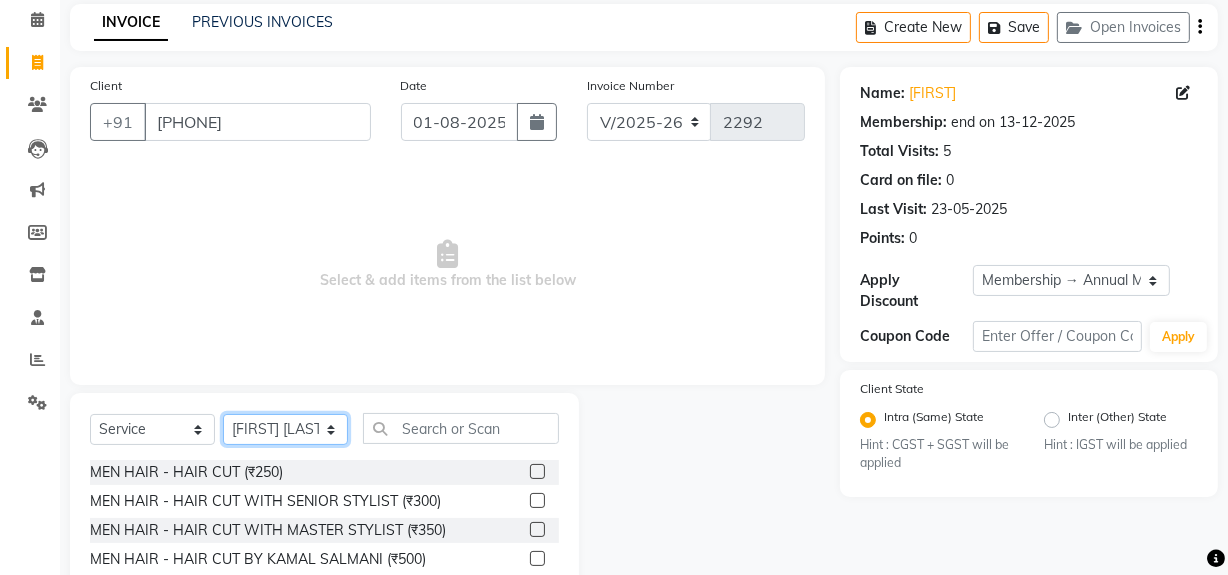 scroll, scrollTop: 208, scrollLeft: 0, axis: vertical 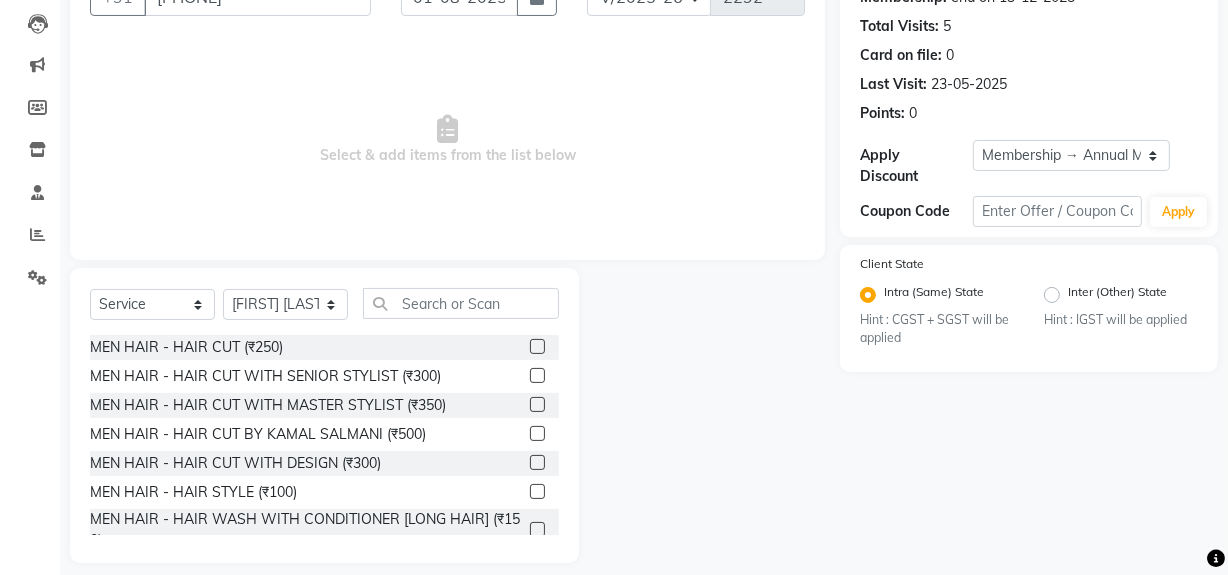 click 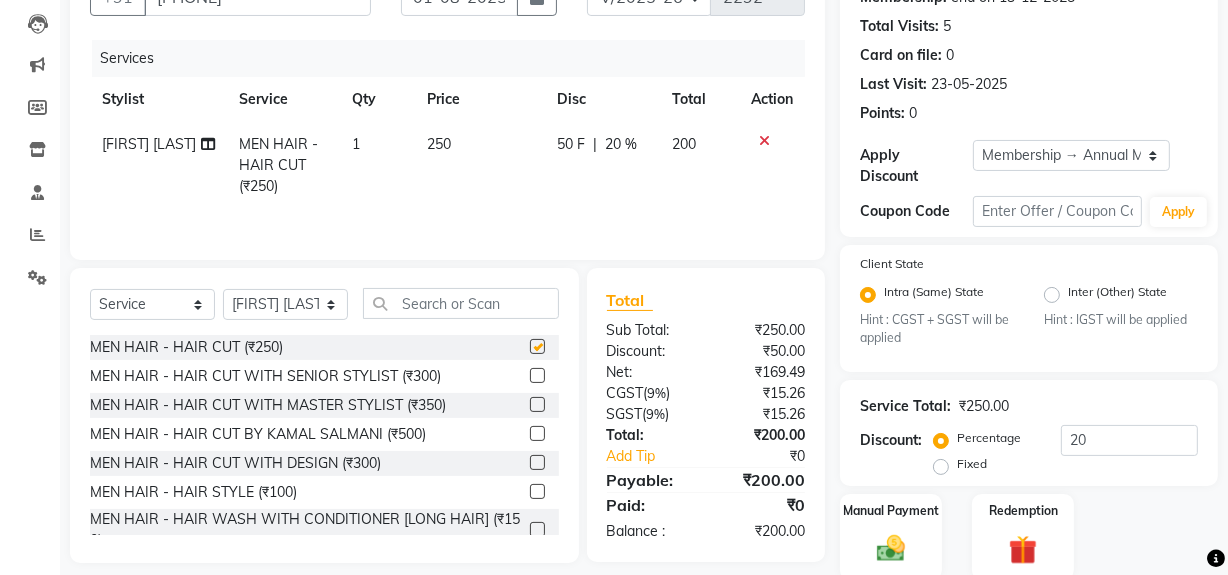 checkbox on "false" 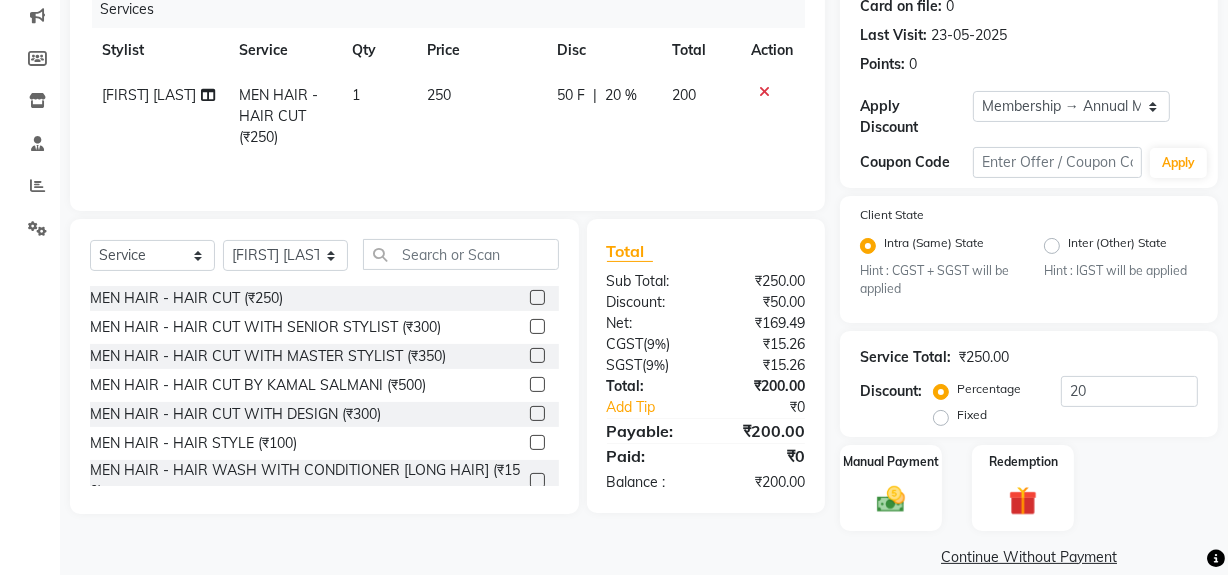 scroll, scrollTop: 284, scrollLeft: 0, axis: vertical 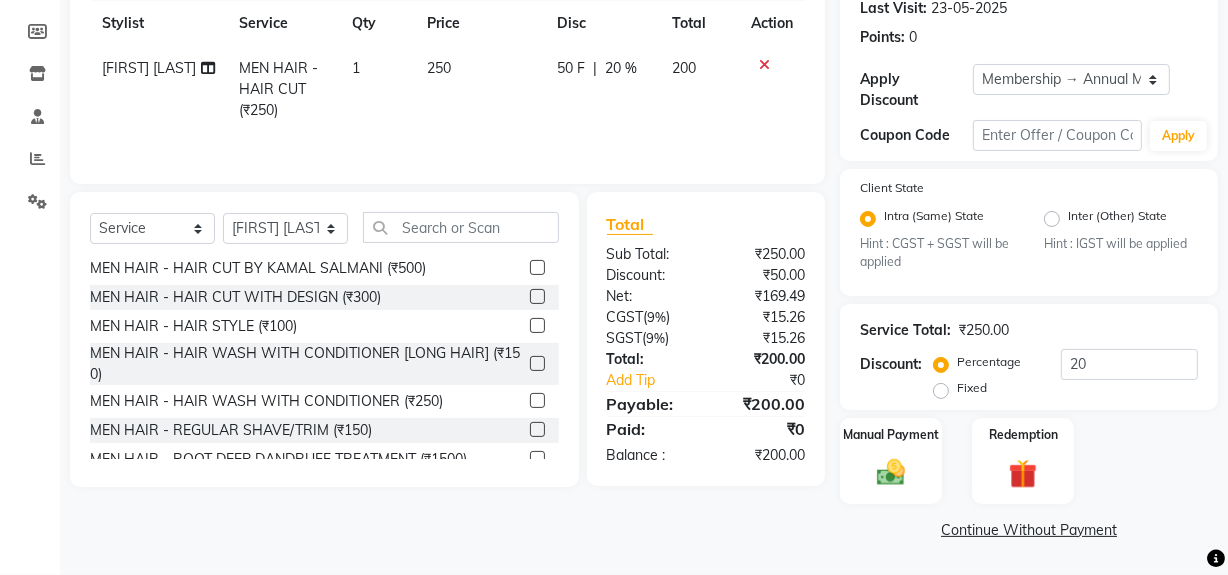 click 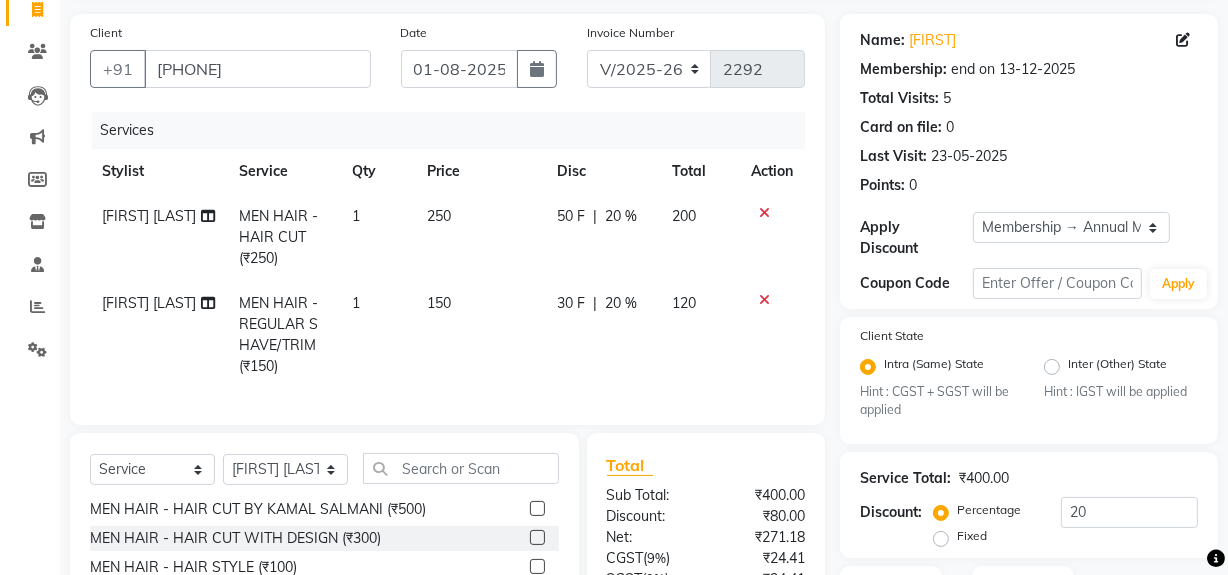 scroll, scrollTop: 3, scrollLeft: 0, axis: vertical 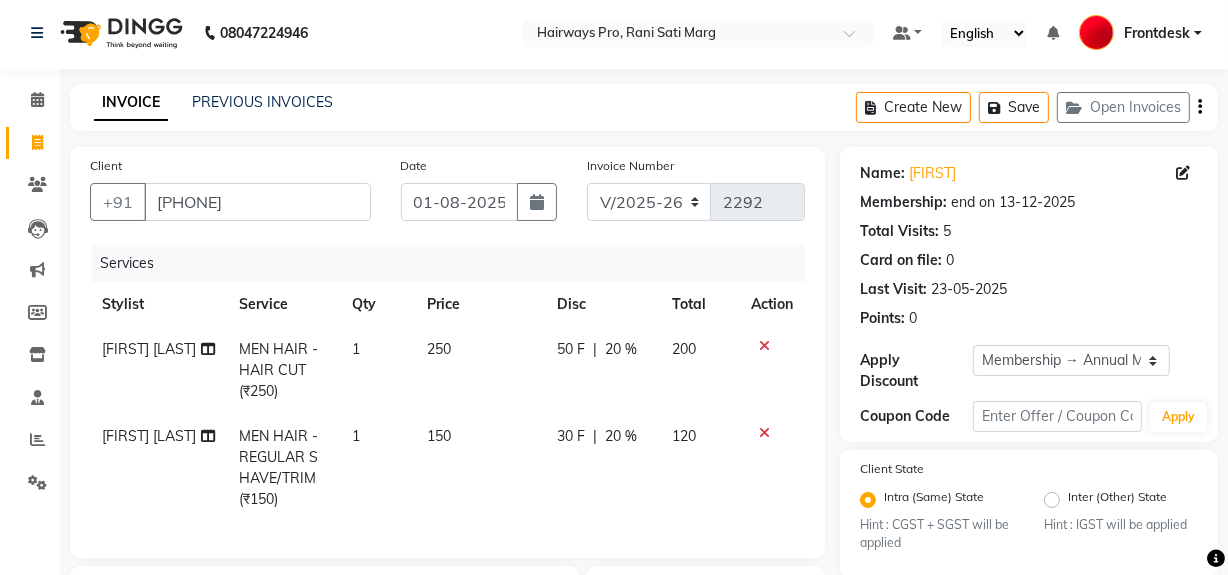 checkbox on "false" 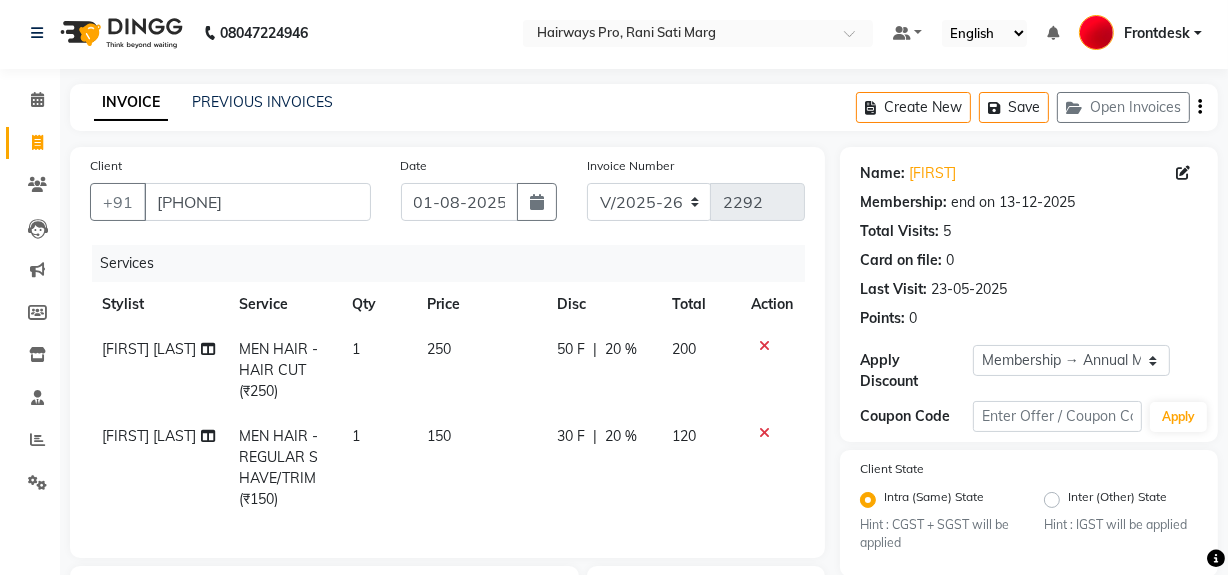 scroll, scrollTop: 0, scrollLeft: 0, axis: both 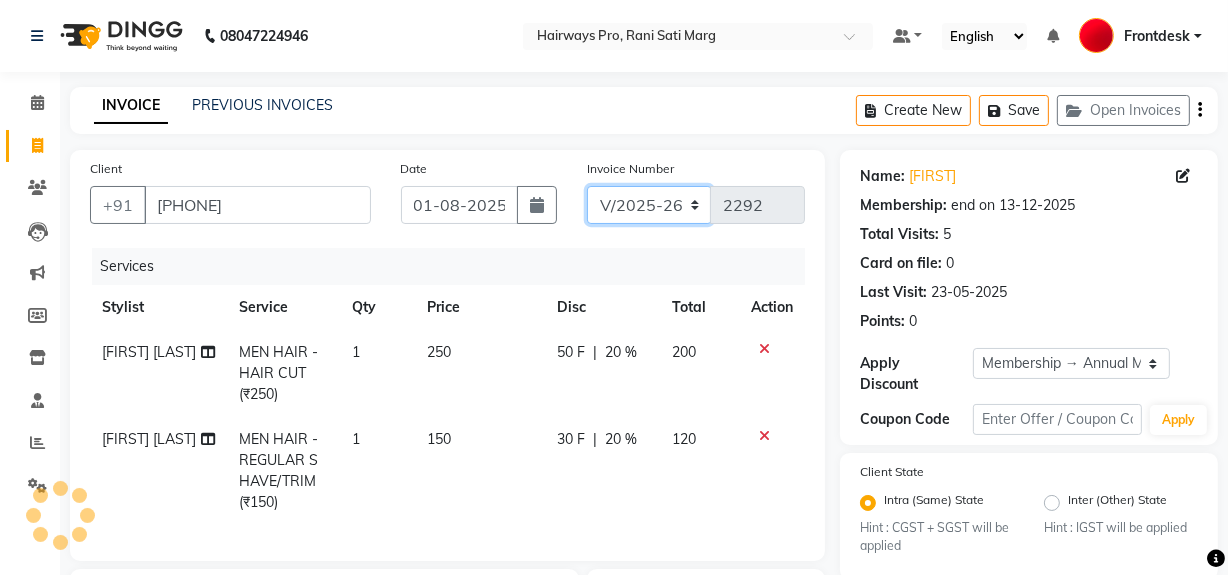 click on "INV/25-26 V/2025-26" 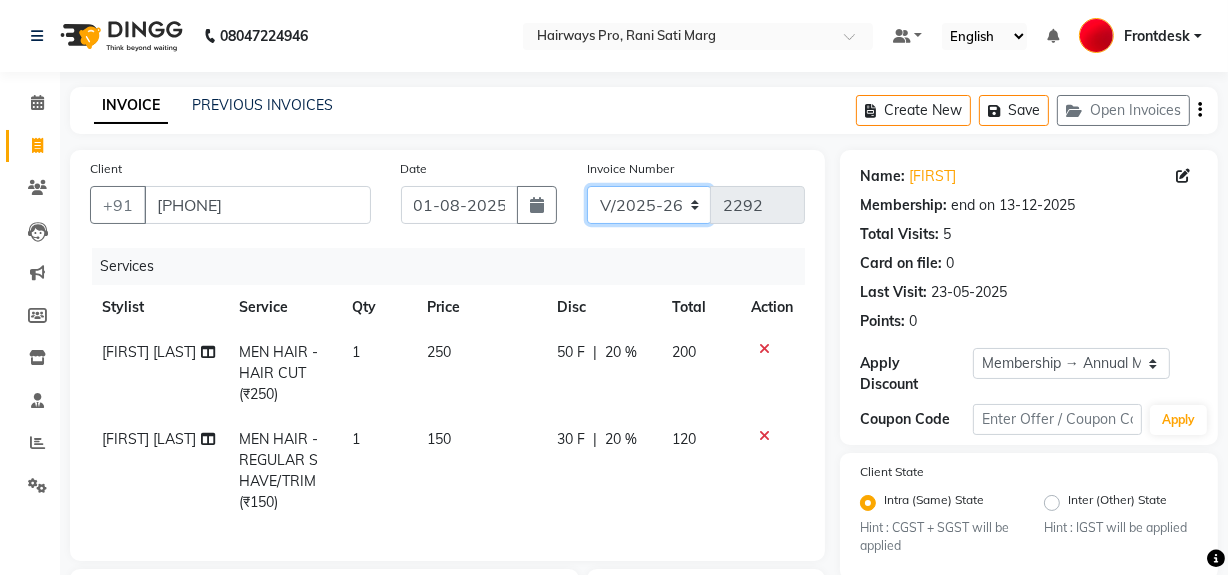 select on "[NUMBER]" 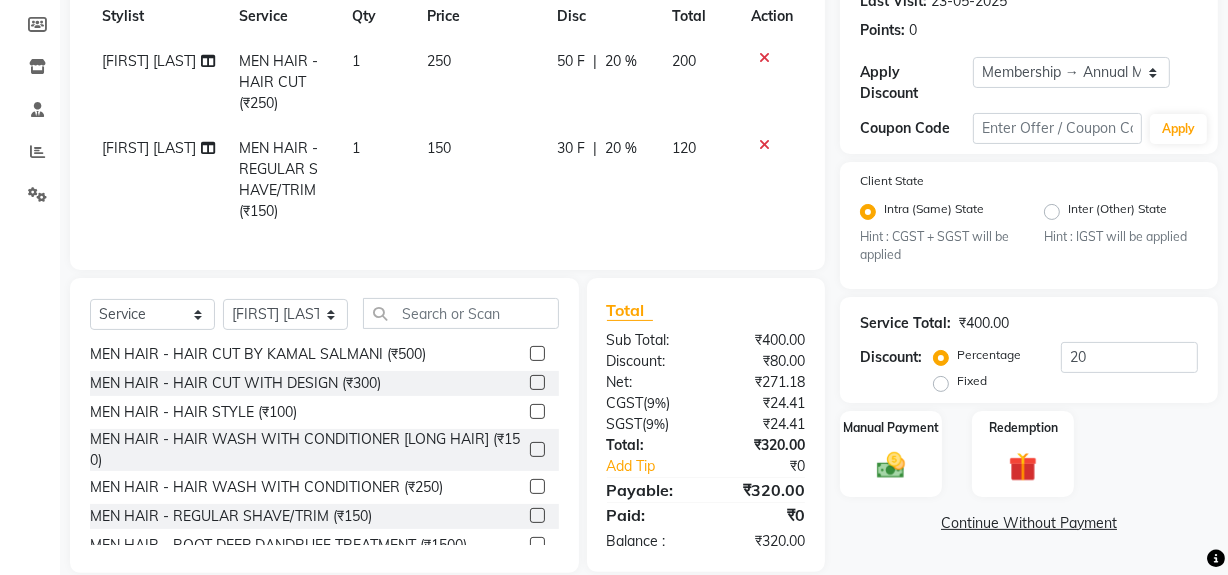 scroll, scrollTop: 332, scrollLeft: 0, axis: vertical 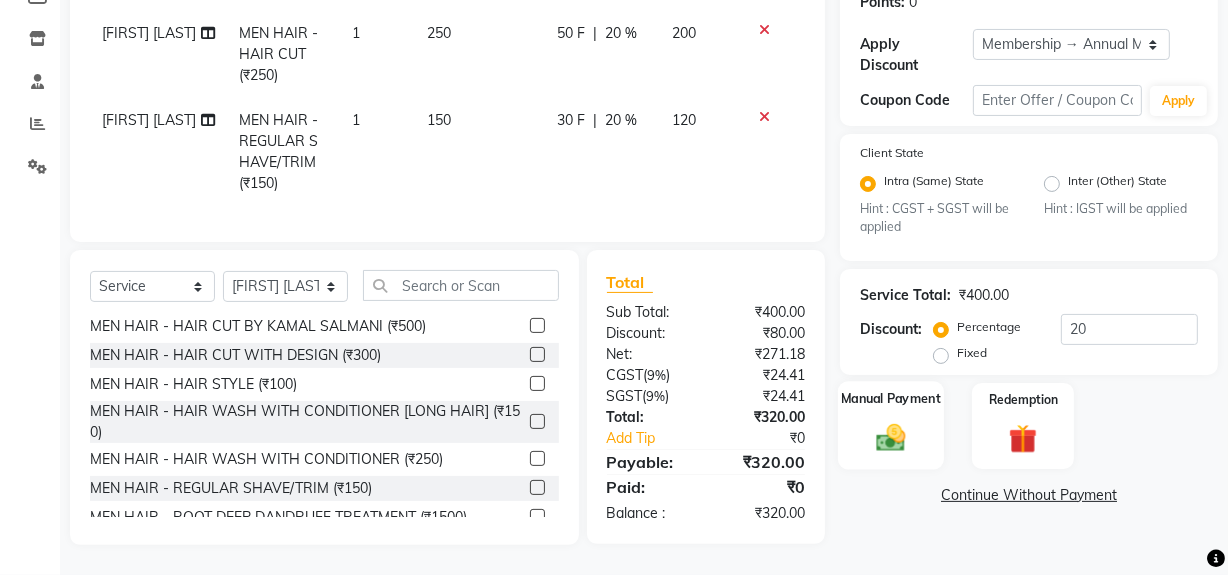 click 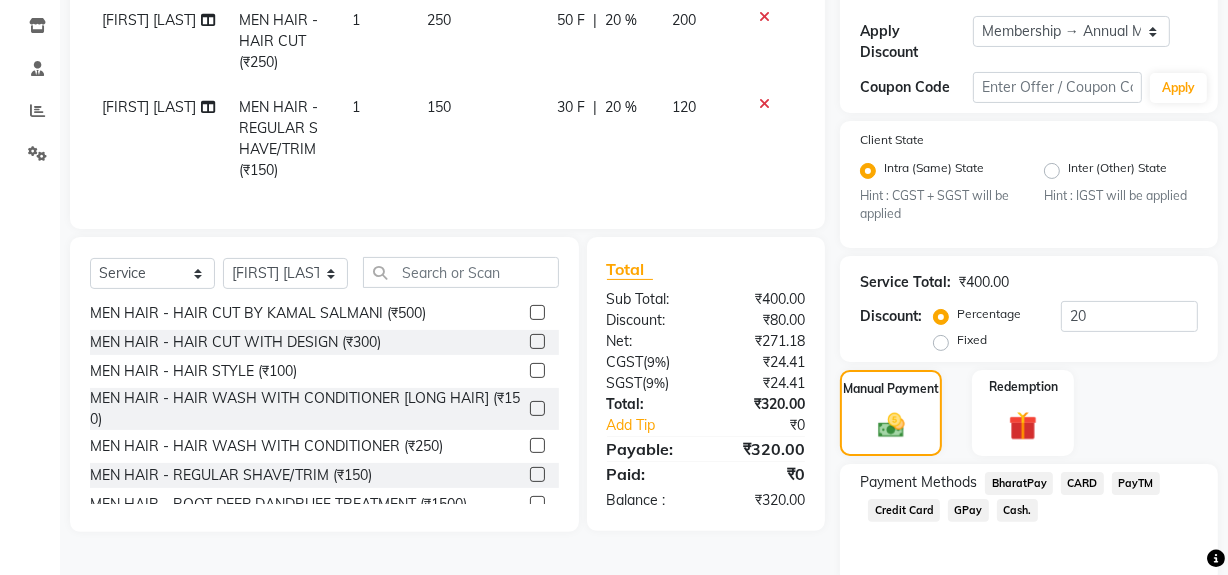 click on "Cash." 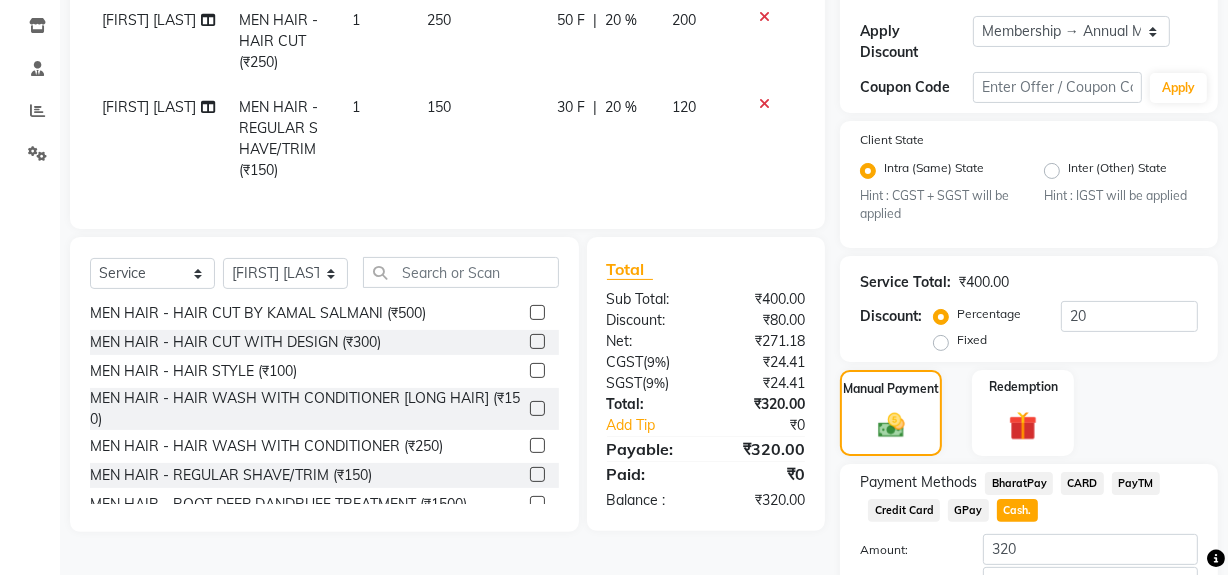 scroll, scrollTop: 469, scrollLeft: 0, axis: vertical 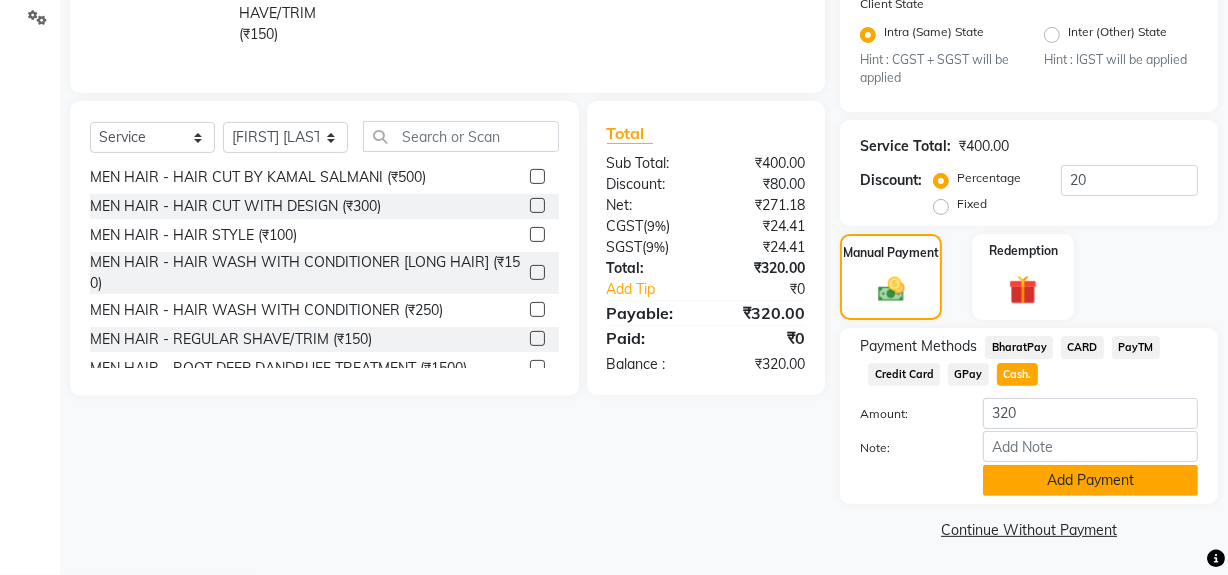 click on "Add Payment" 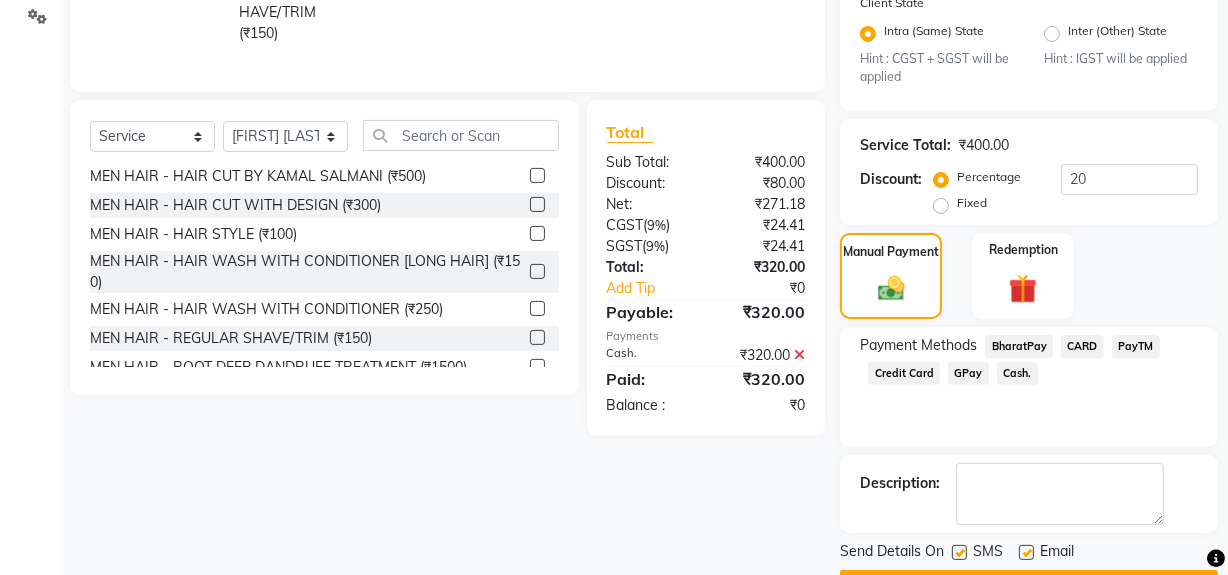 click 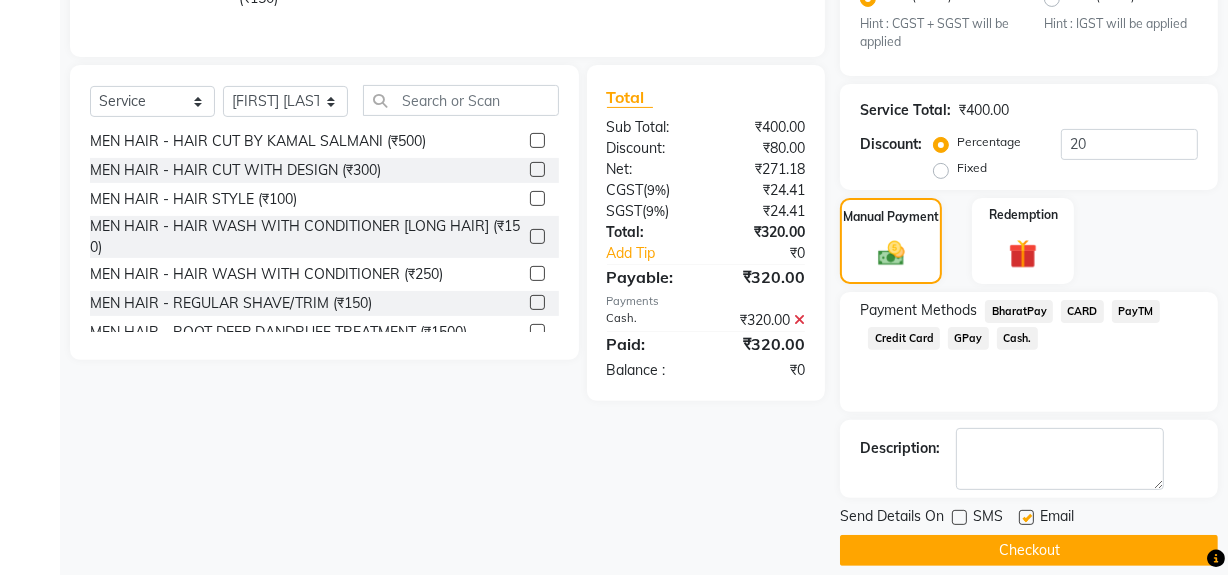 scroll, scrollTop: 524, scrollLeft: 0, axis: vertical 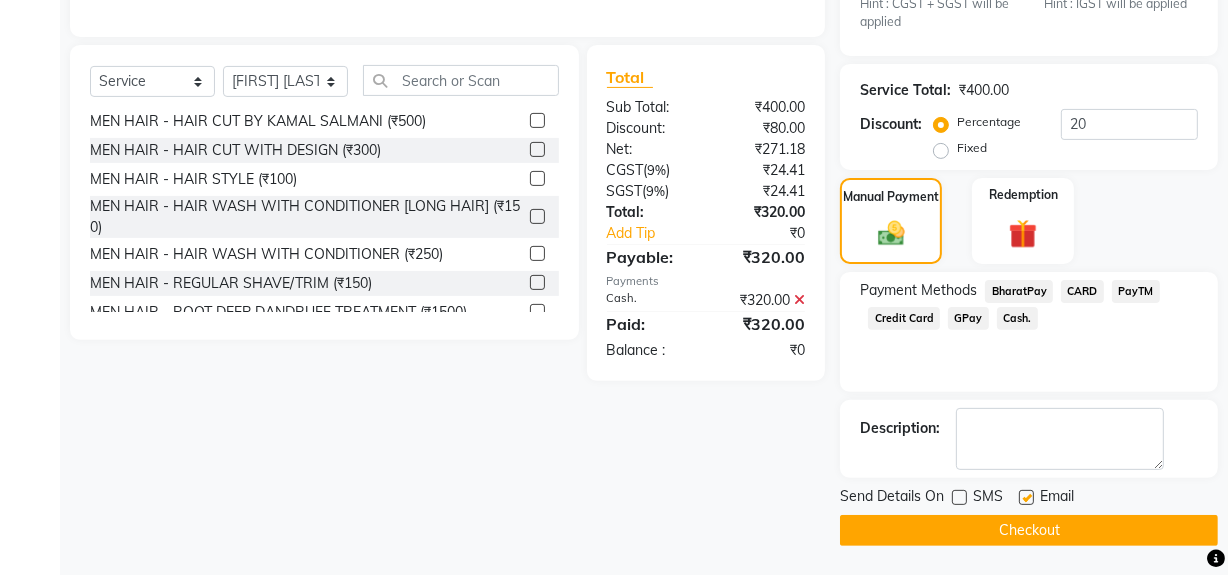 click on "Checkout" 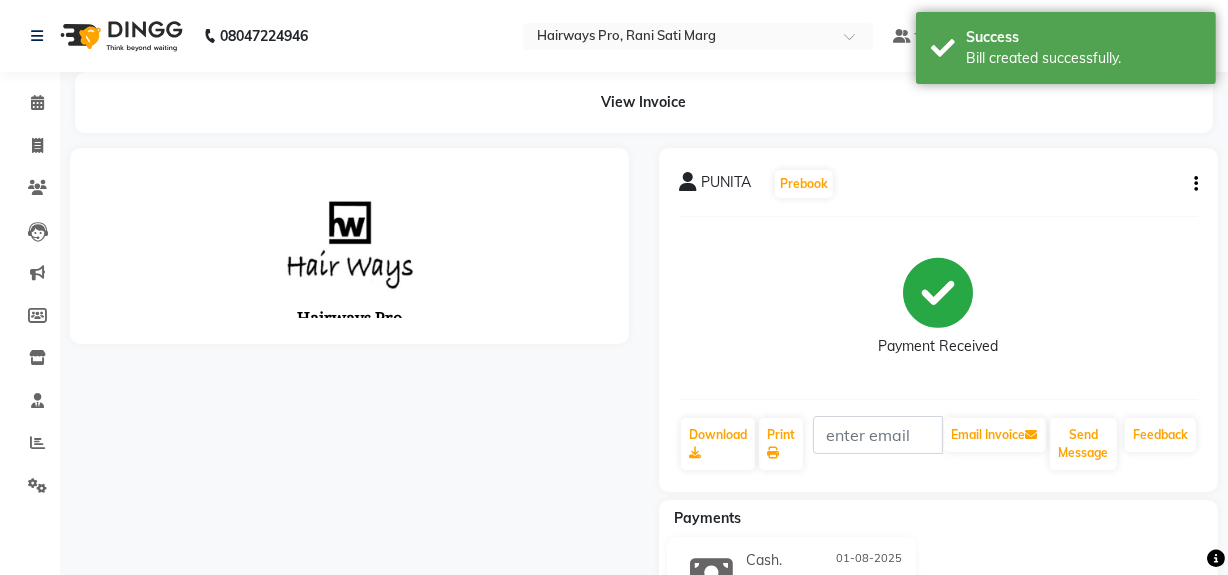 scroll, scrollTop: 0, scrollLeft: 0, axis: both 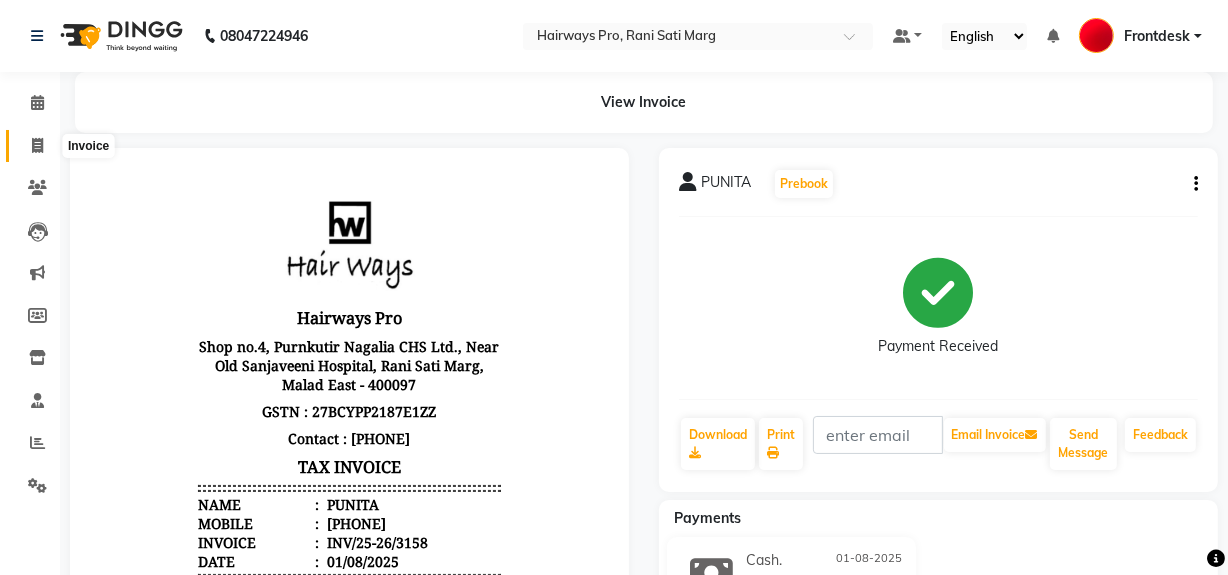 click 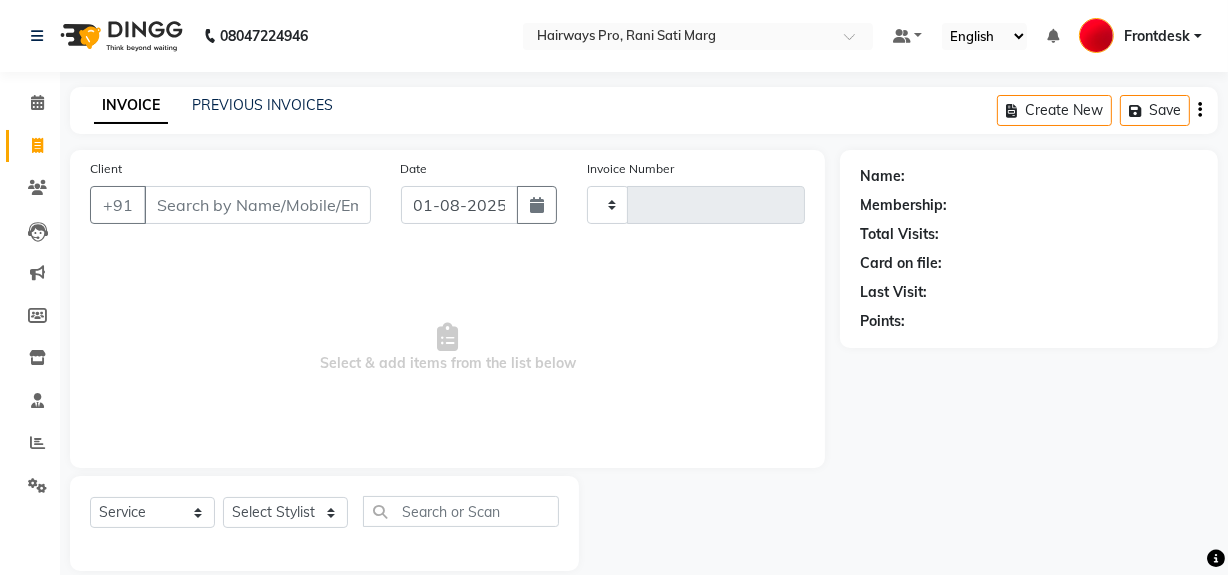 scroll, scrollTop: 26, scrollLeft: 0, axis: vertical 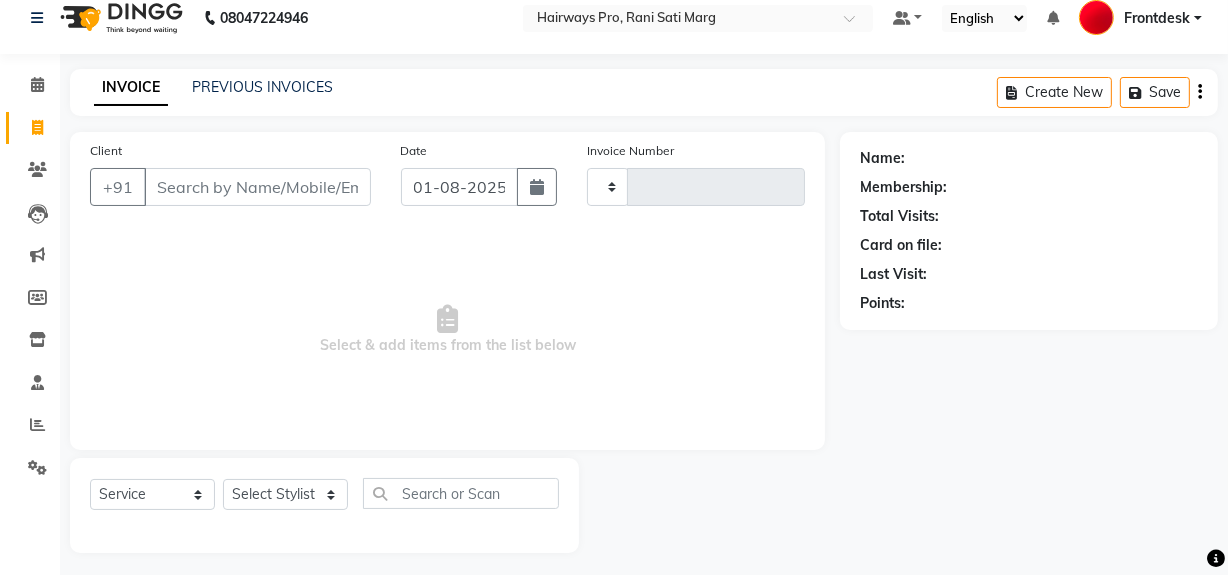 type on "2292" 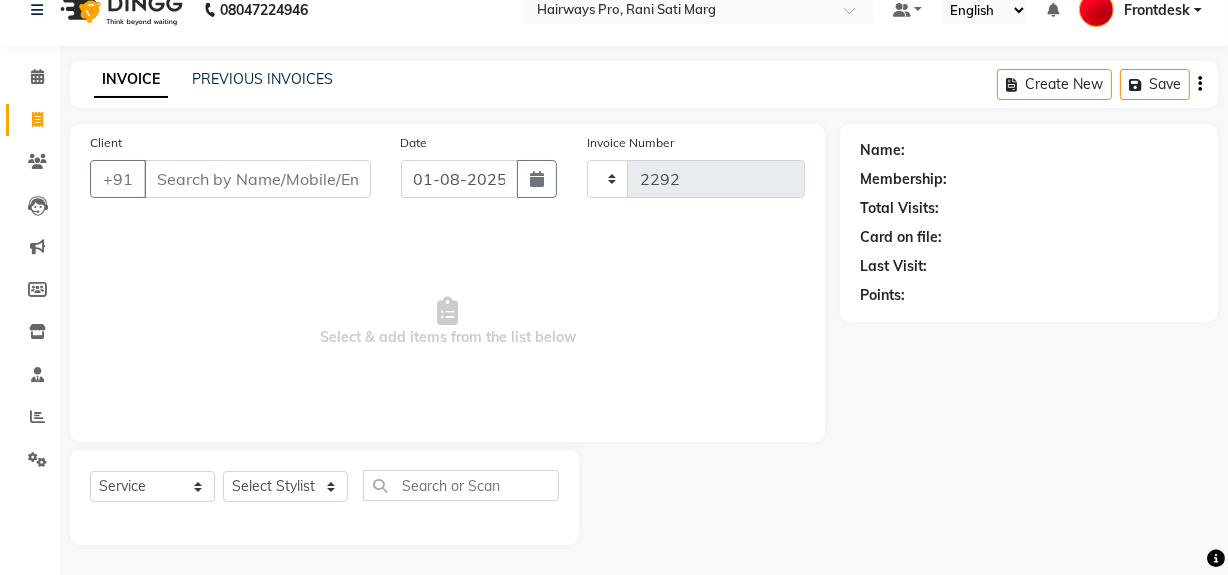 select on "787" 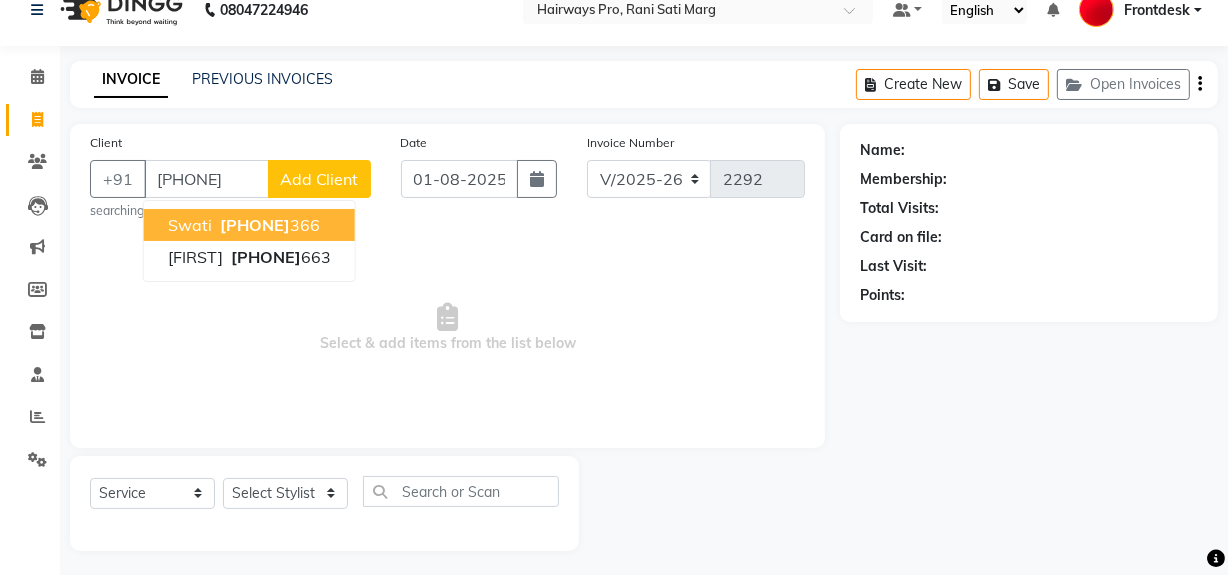 type on "9920091663" 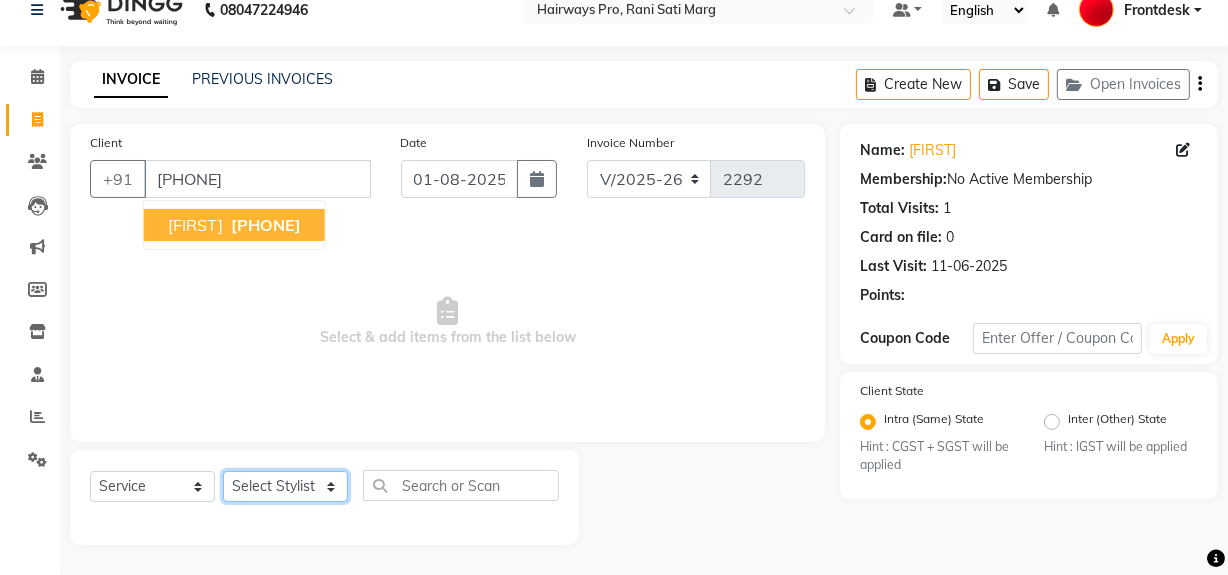 click on "Select Stylist ABID DANISH Faiz shaikh Frontdesk INTEZAR SALMANI JYOTI Kamal Salmani KAVITA MUSTAFA RAFIQUE Sonal SONU WAQAR ZAFAR" 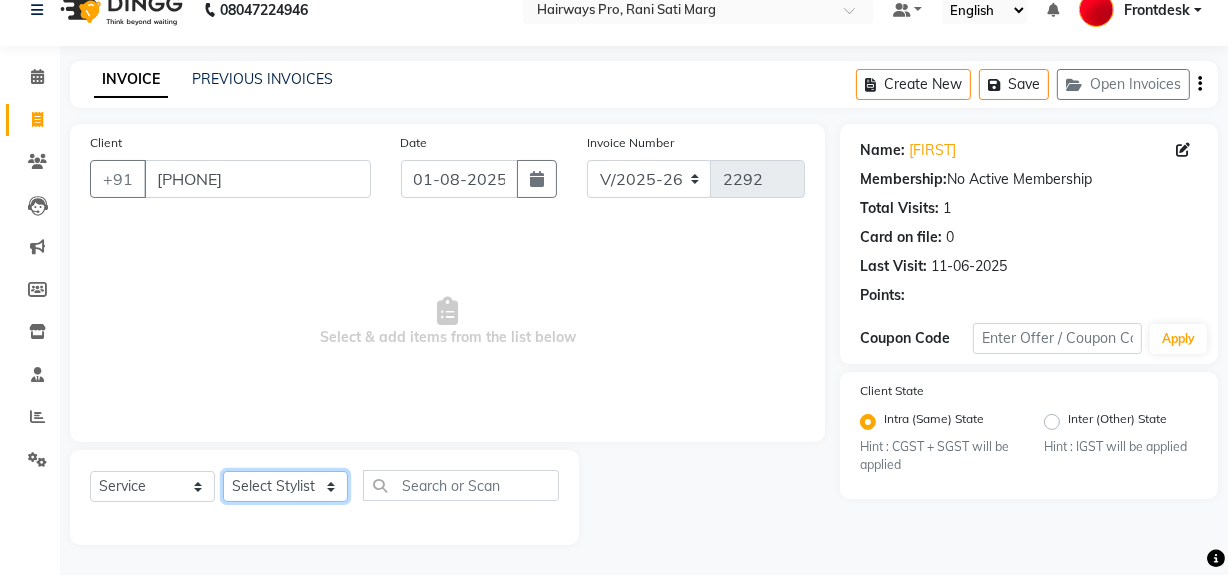 select on "13250" 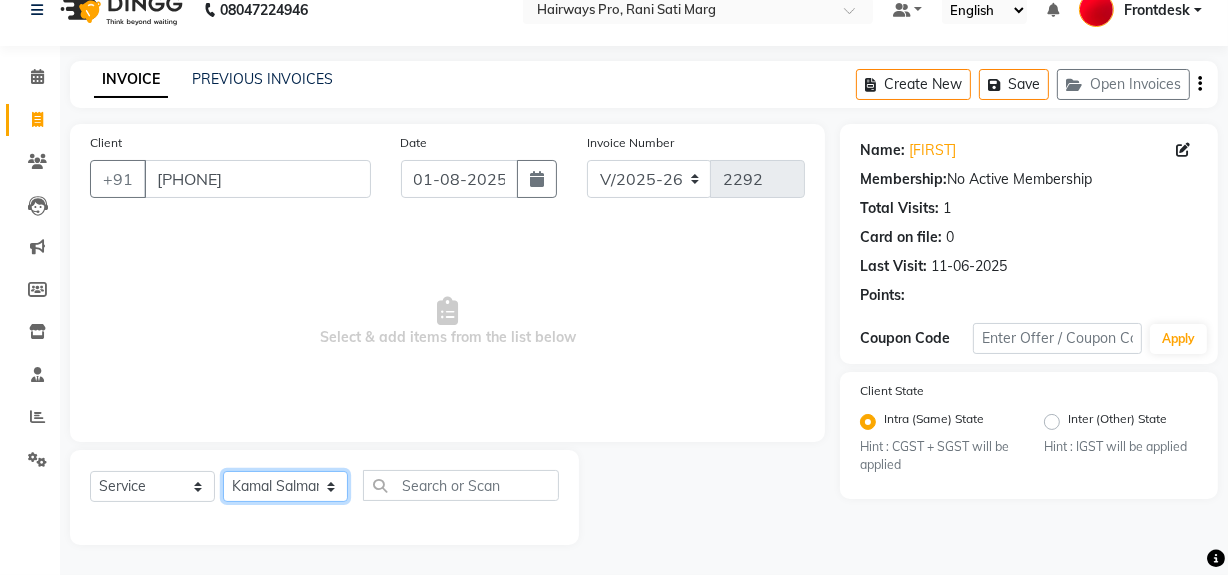 click on "Select Stylist ABID DANISH Faiz shaikh Frontdesk INTEZAR SALMANI JYOTI Kamal Salmani KAVITA MUSTAFA RAFIQUE Sonal SONU WAQAR ZAFAR" 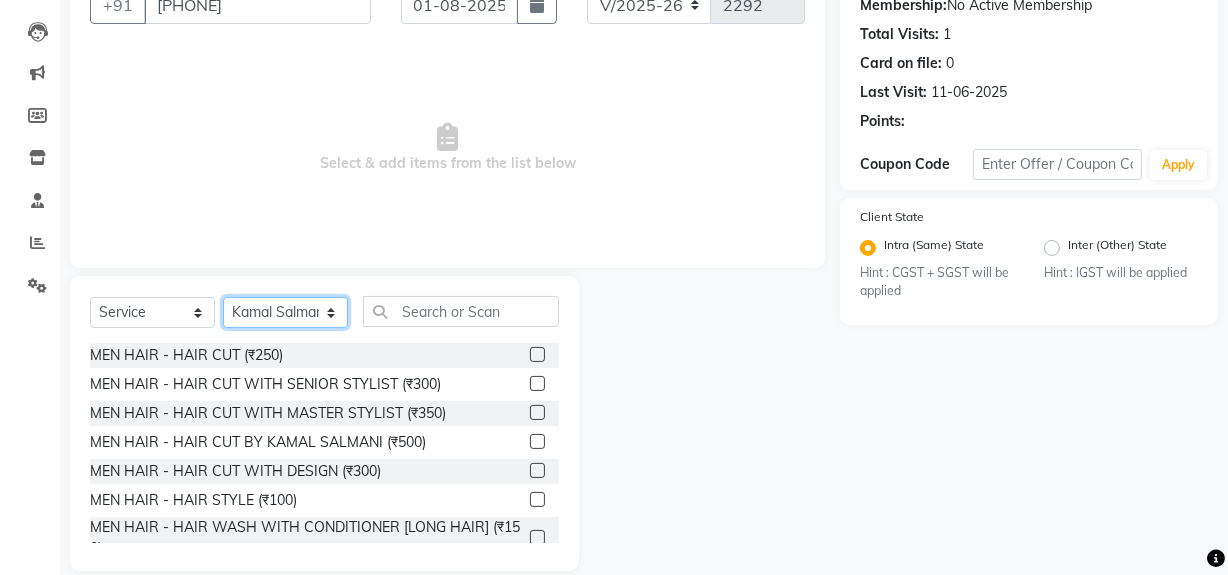 scroll, scrollTop: 226, scrollLeft: 0, axis: vertical 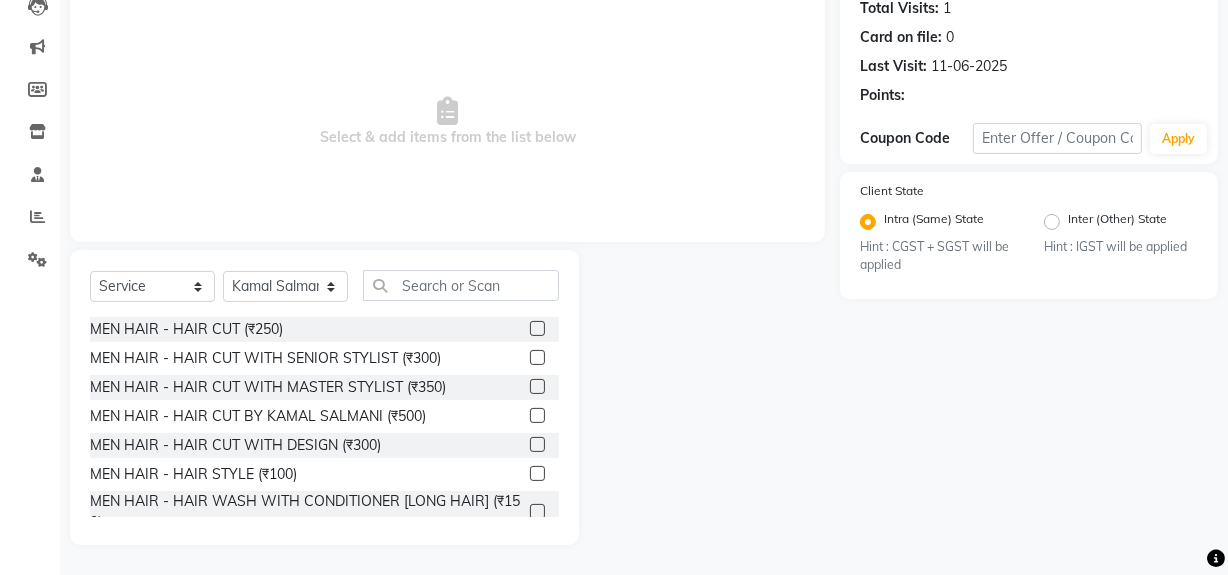 click 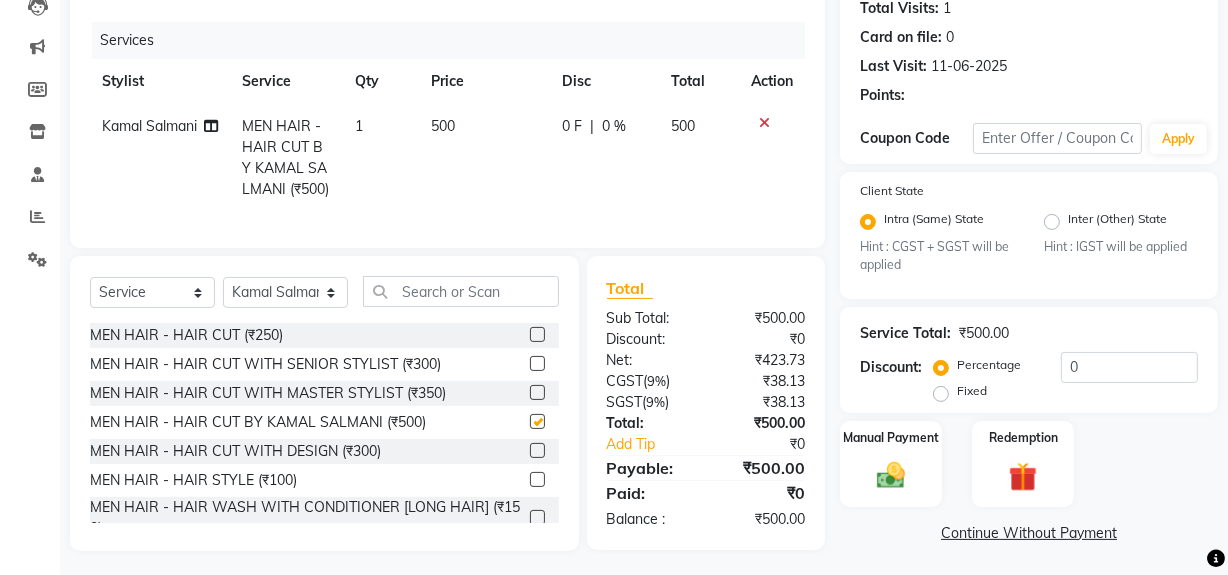 checkbox on "false" 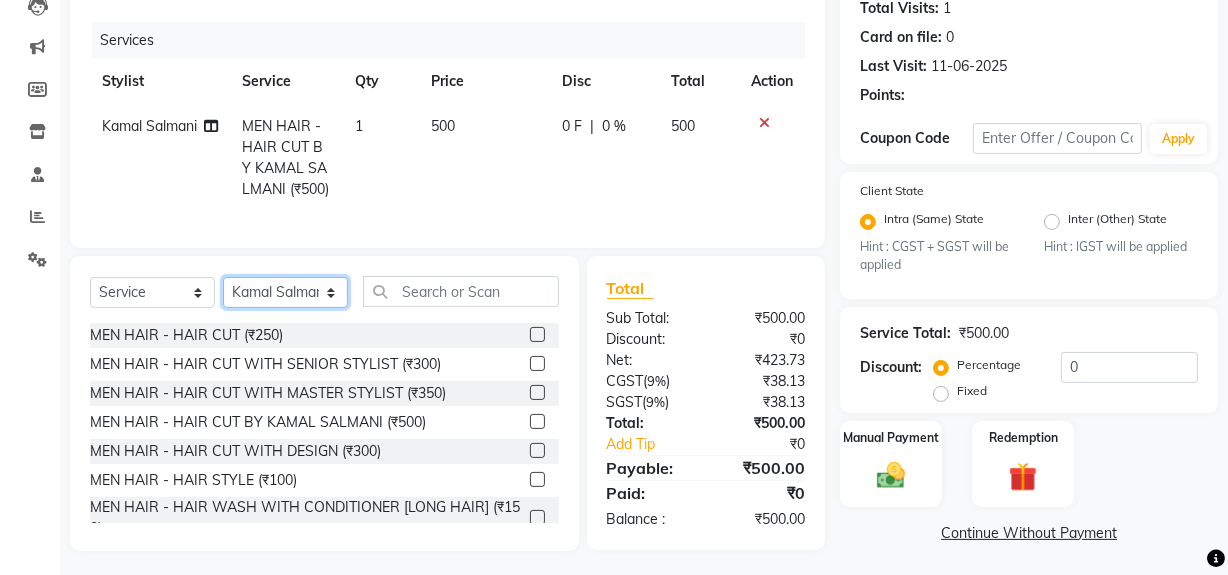 click on "Select Stylist ABID DANISH Faiz shaikh Frontdesk INTEZAR SALMANI JYOTI Kamal Salmani KAVITA MUSTAFA RAFIQUE Sonal SONU WAQAR ZAFAR" 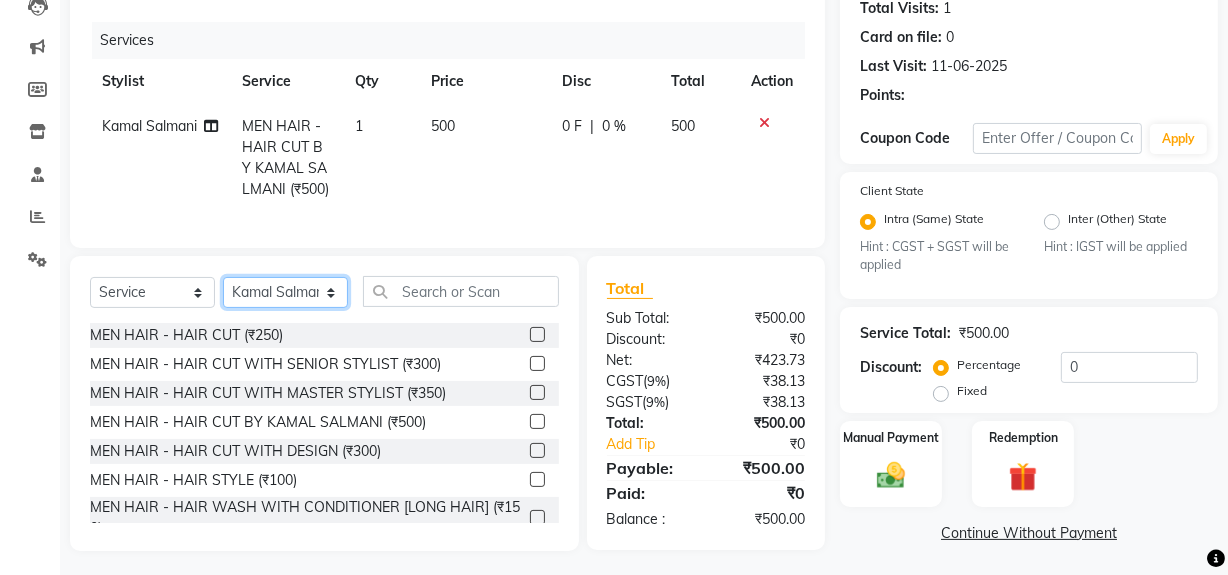 select on "13188" 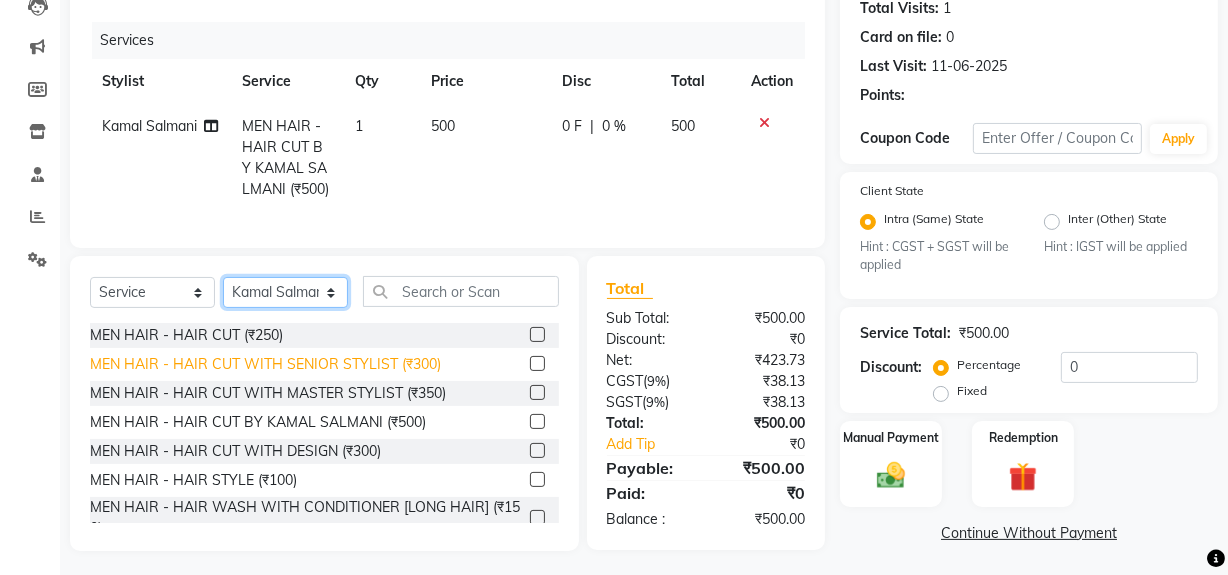 scroll, scrollTop: 90, scrollLeft: 0, axis: vertical 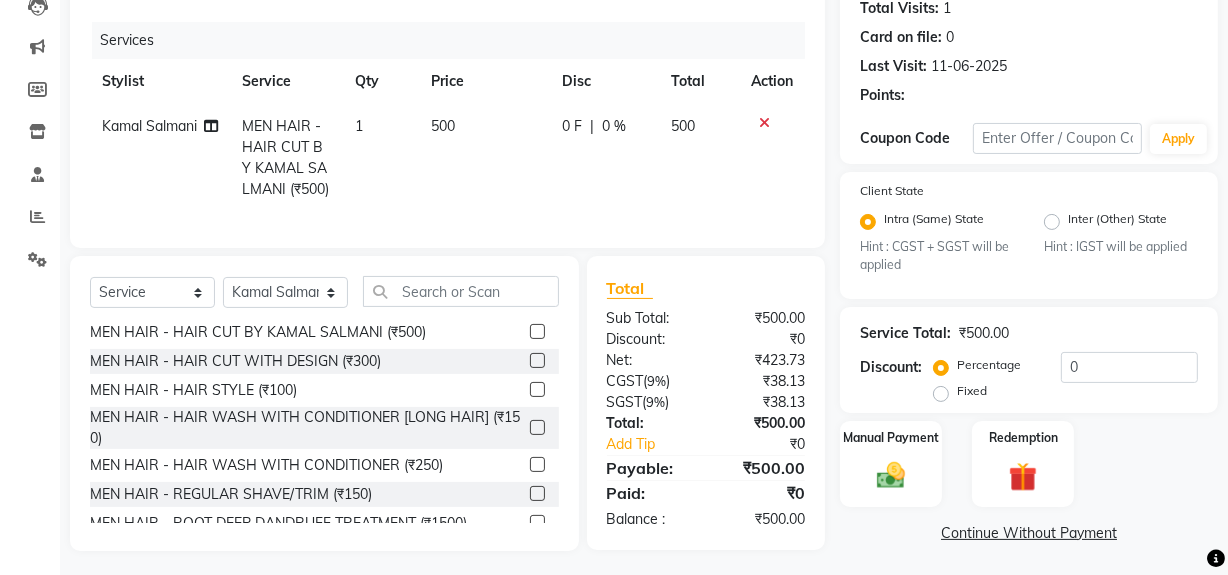 click 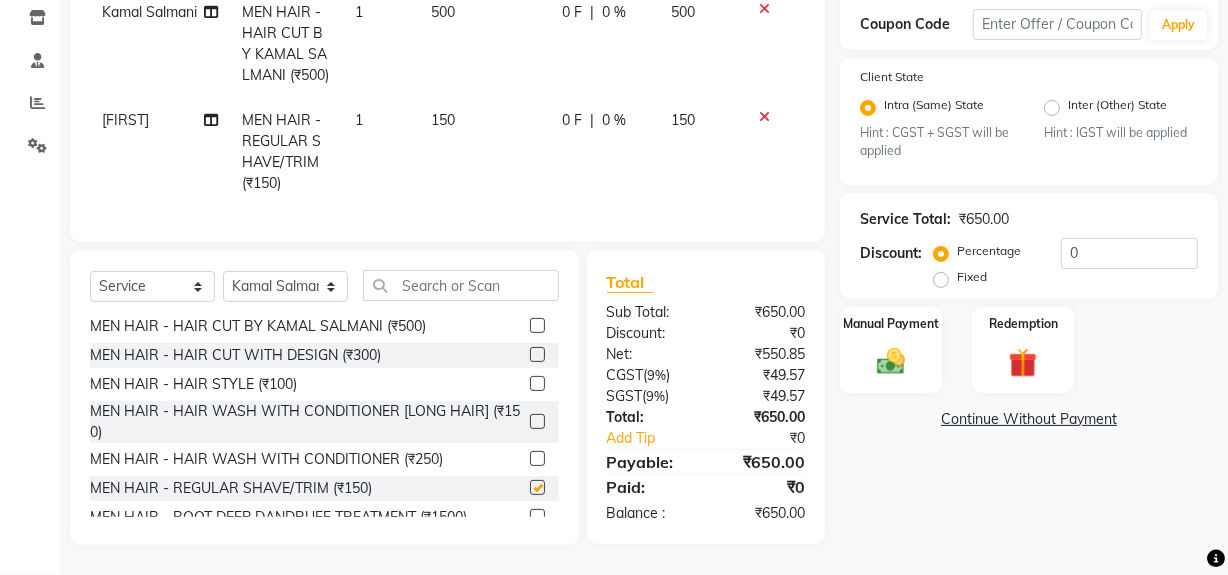 checkbox on "false" 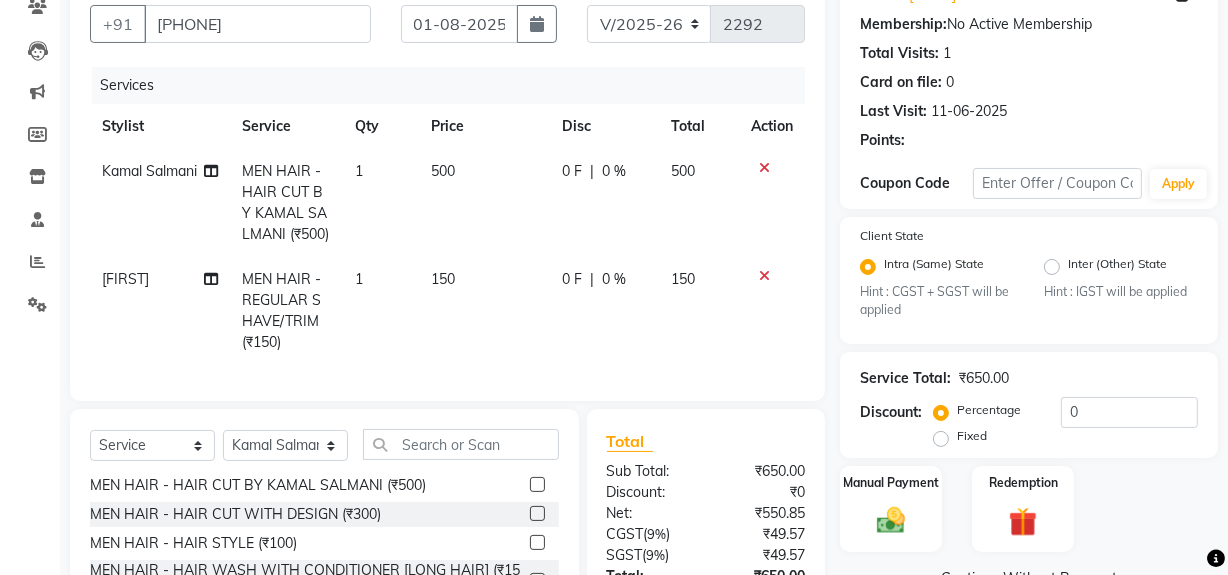 scroll, scrollTop: 353, scrollLeft: 0, axis: vertical 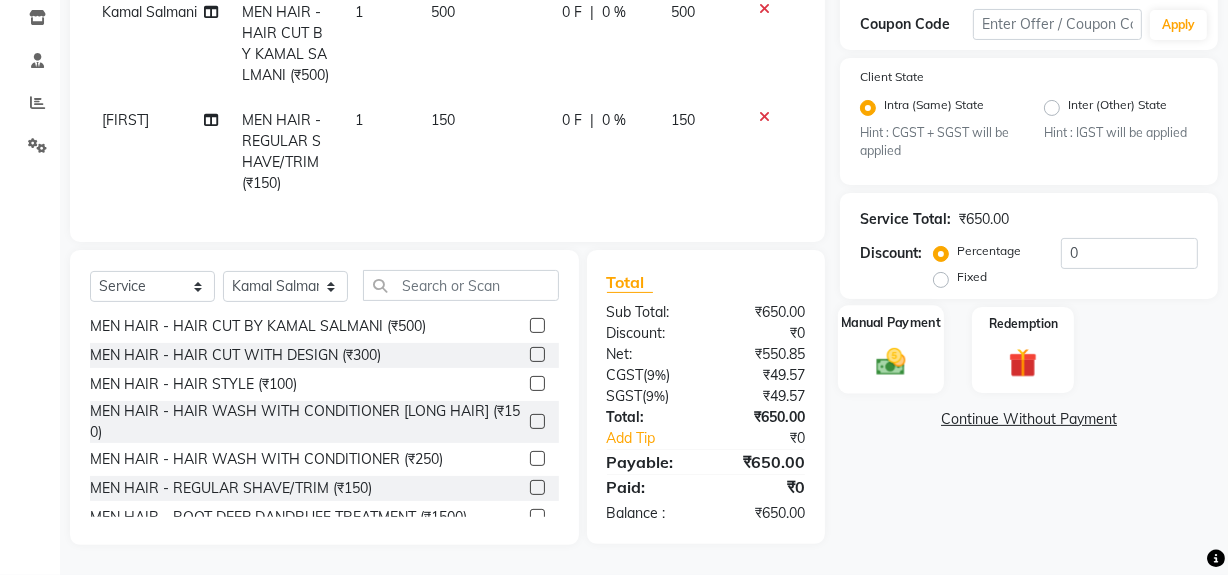 click 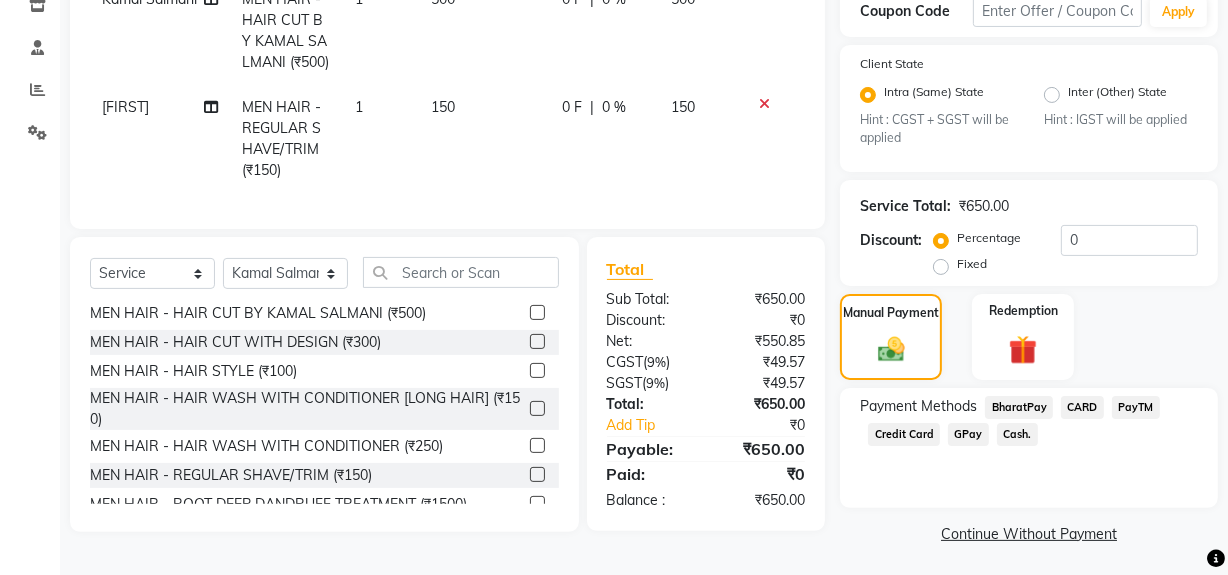 click on "CARD" 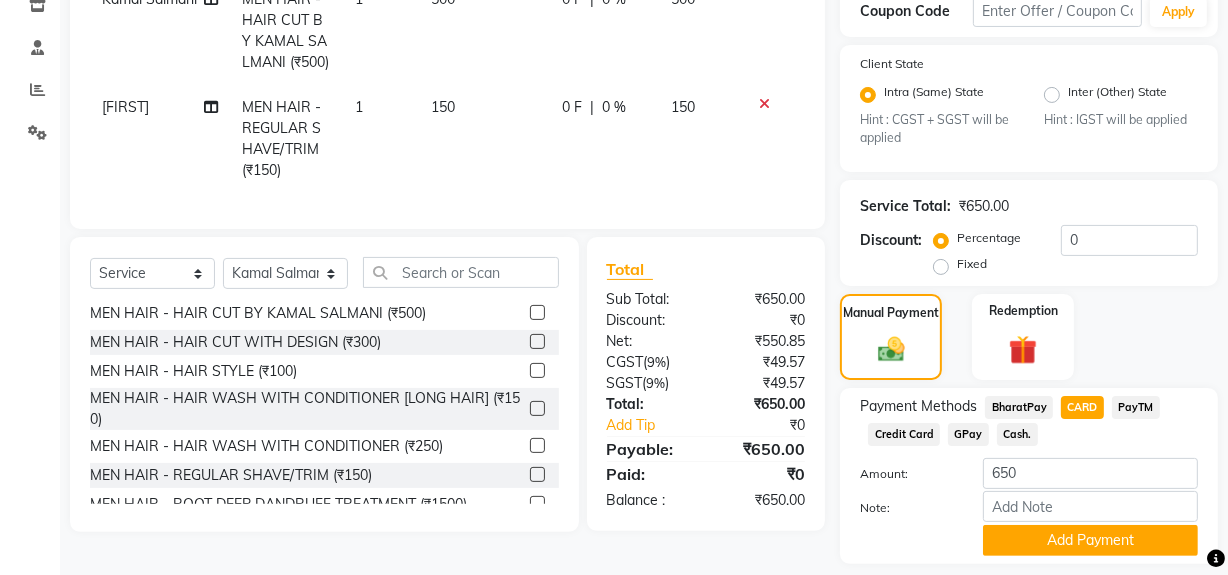 scroll, scrollTop: 413, scrollLeft: 0, axis: vertical 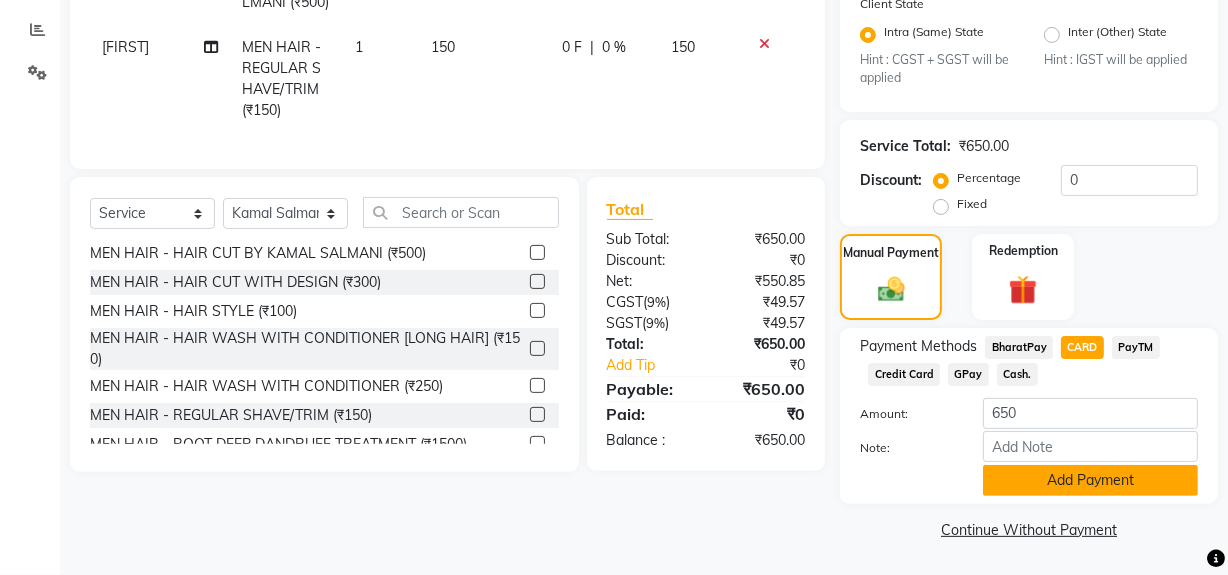 click on "Add Payment" 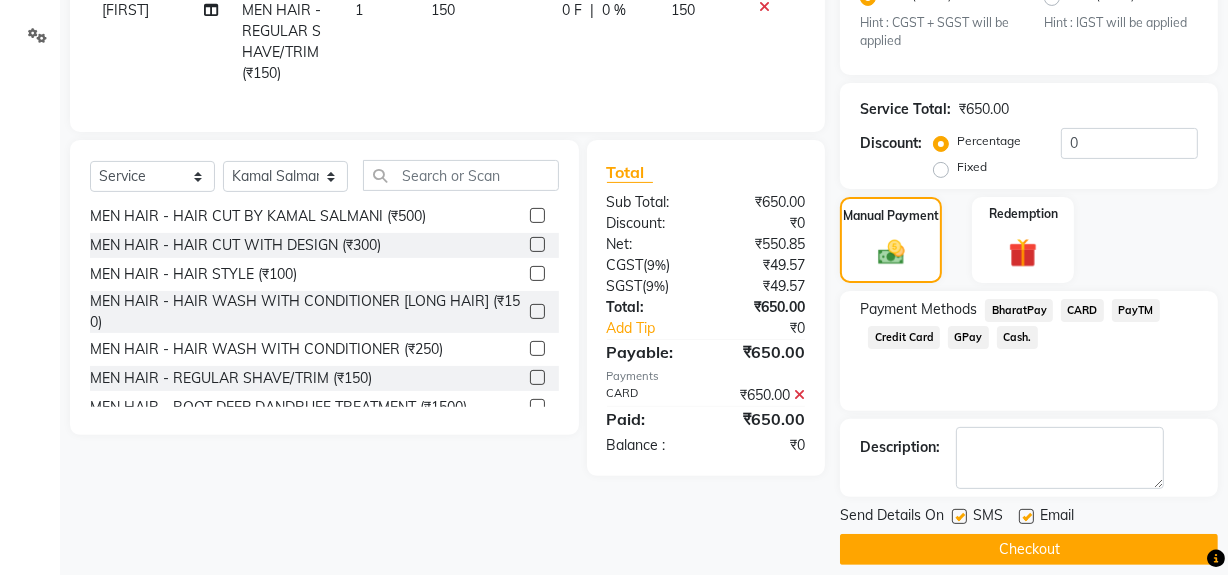 scroll, scrollTop: 470, scrollLeft: 0, axis: vertical 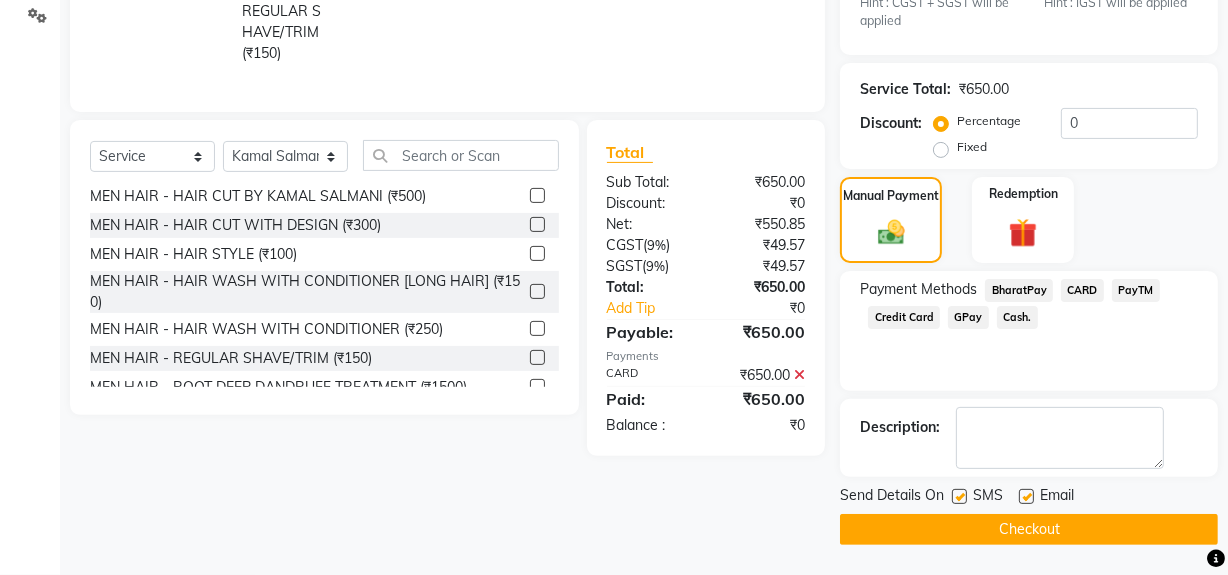 click on "Checkout" 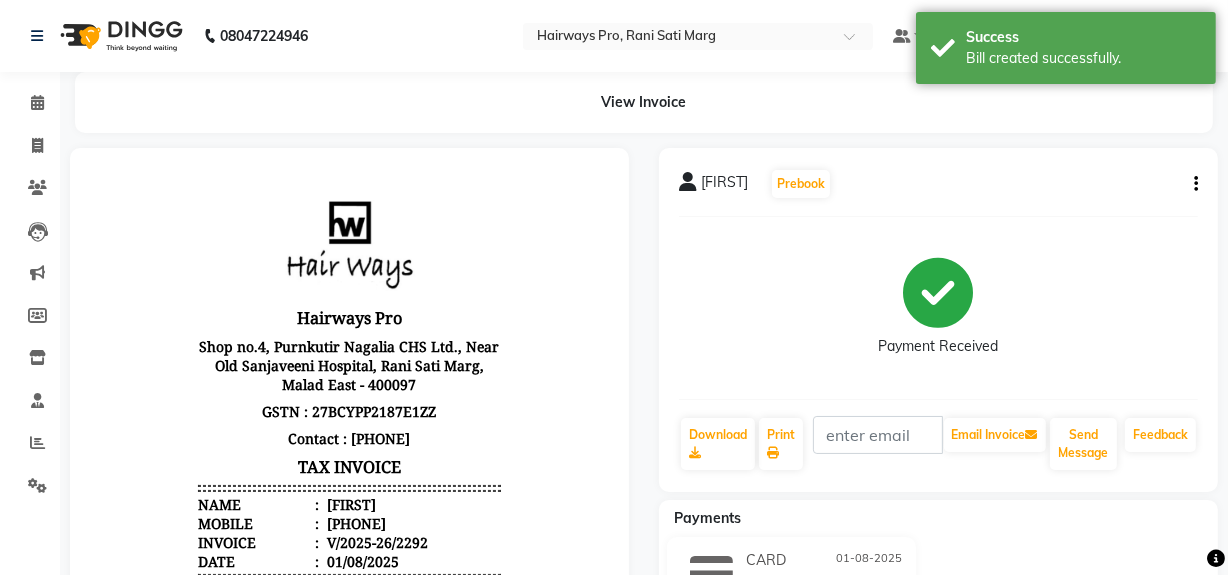 scroll, scrollTop: 0, scrollLeft: 0, axis: both 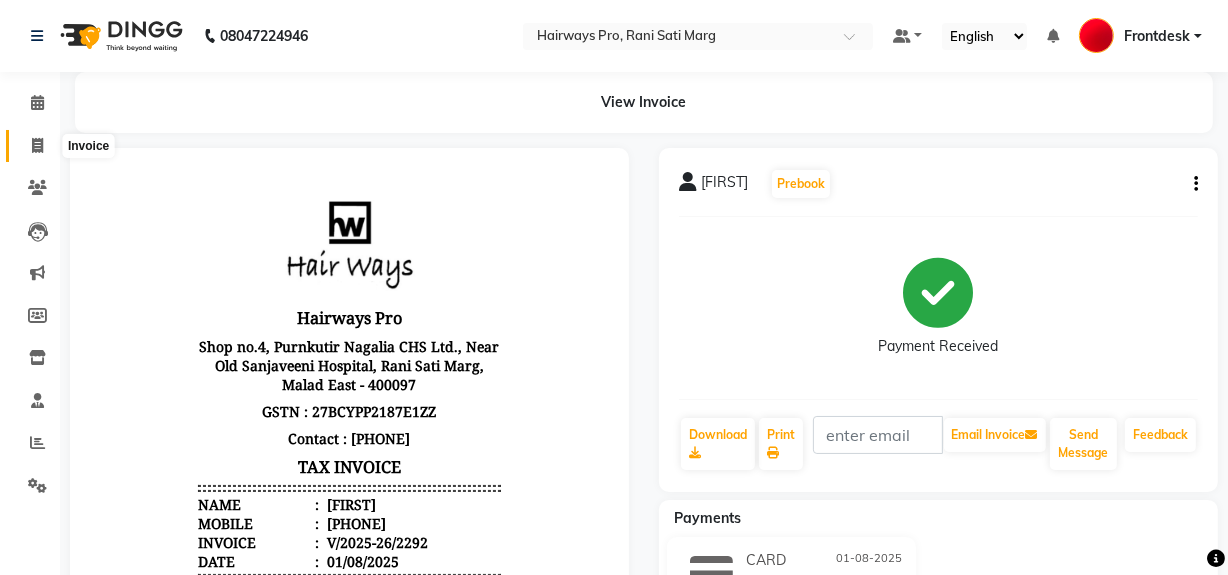 click 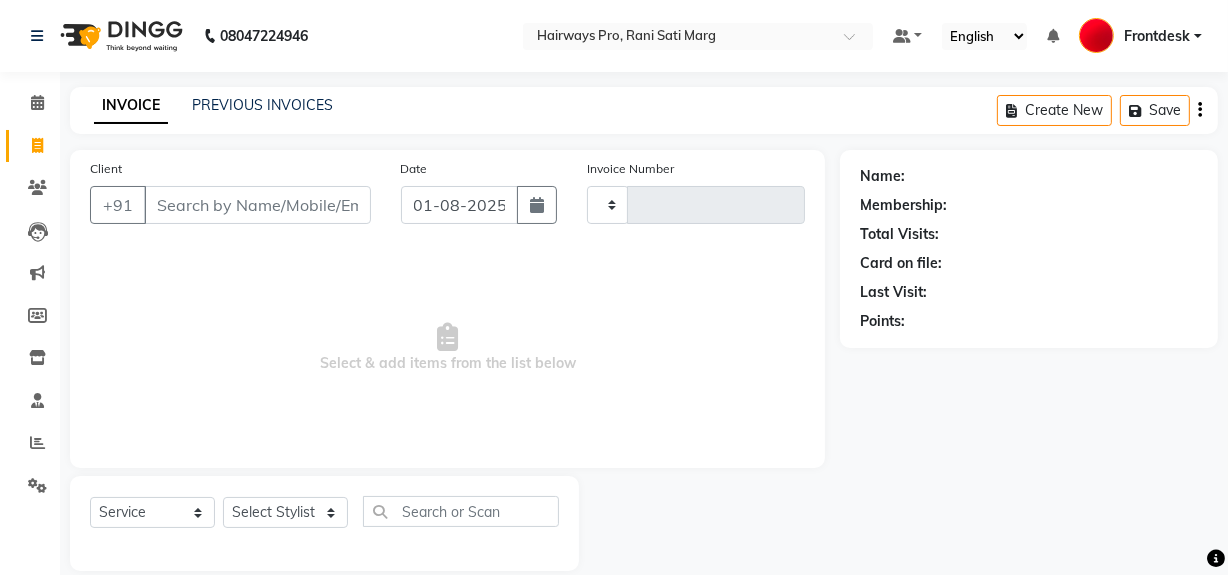 scroll, scrollTop: 26, scrollLeft: 0, axis: vertical 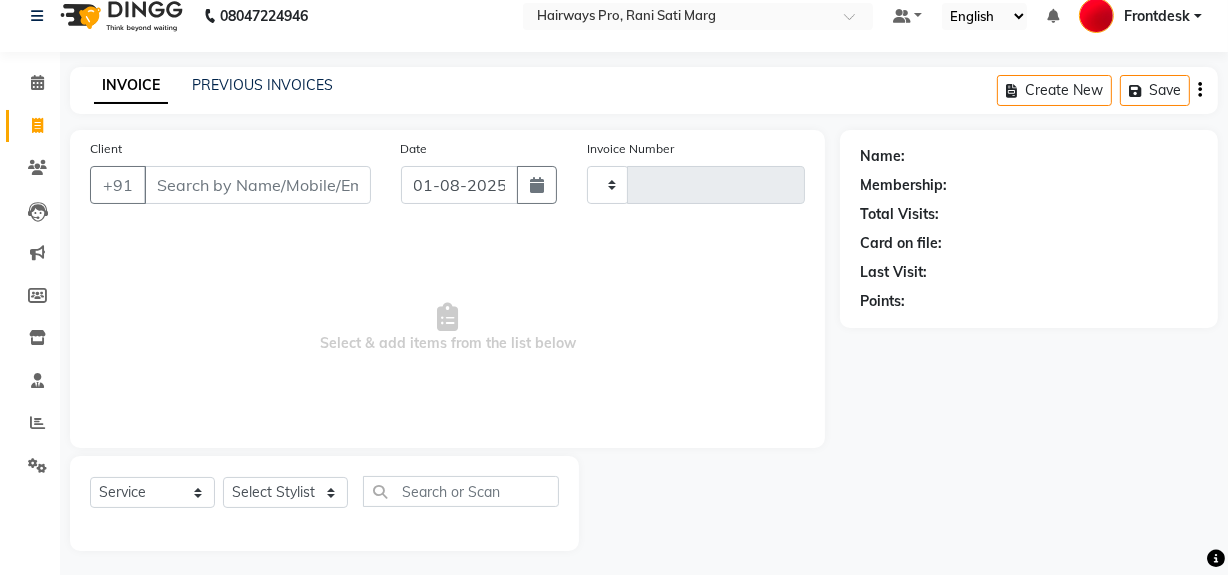 type on "2293" 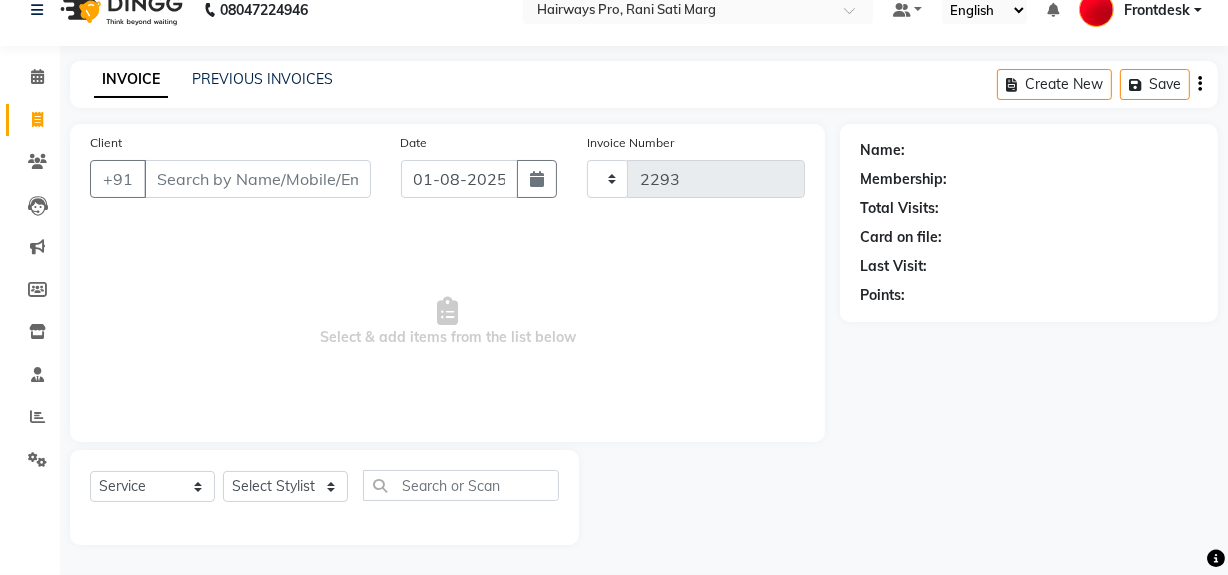 select on "787" 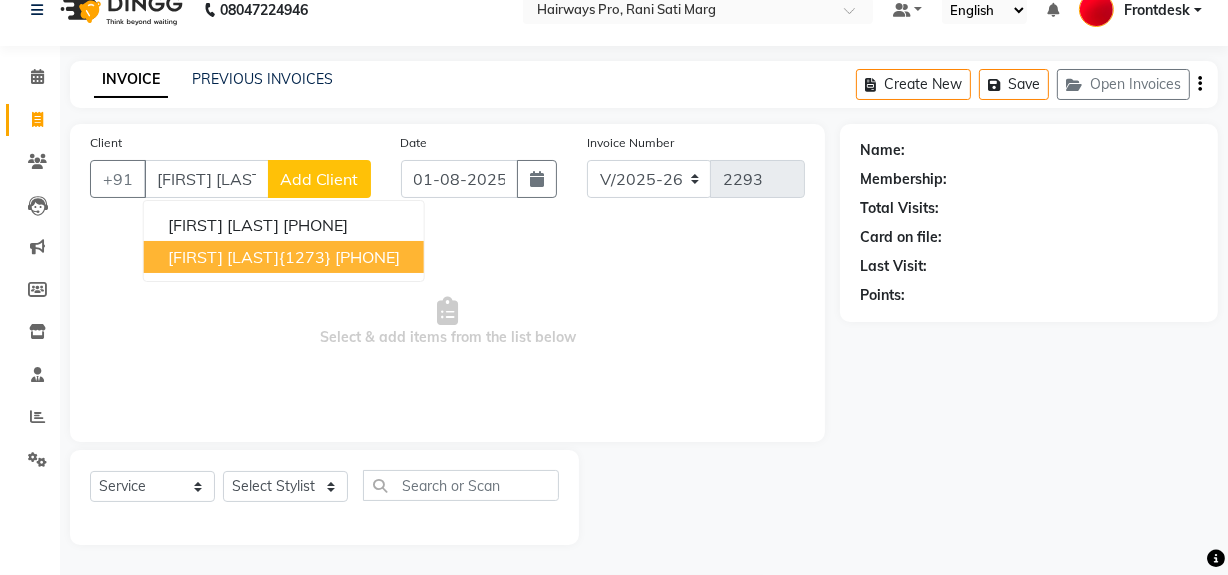 click on "MANISH NEHARIYA{1273}" at bounding box center (249, 257) 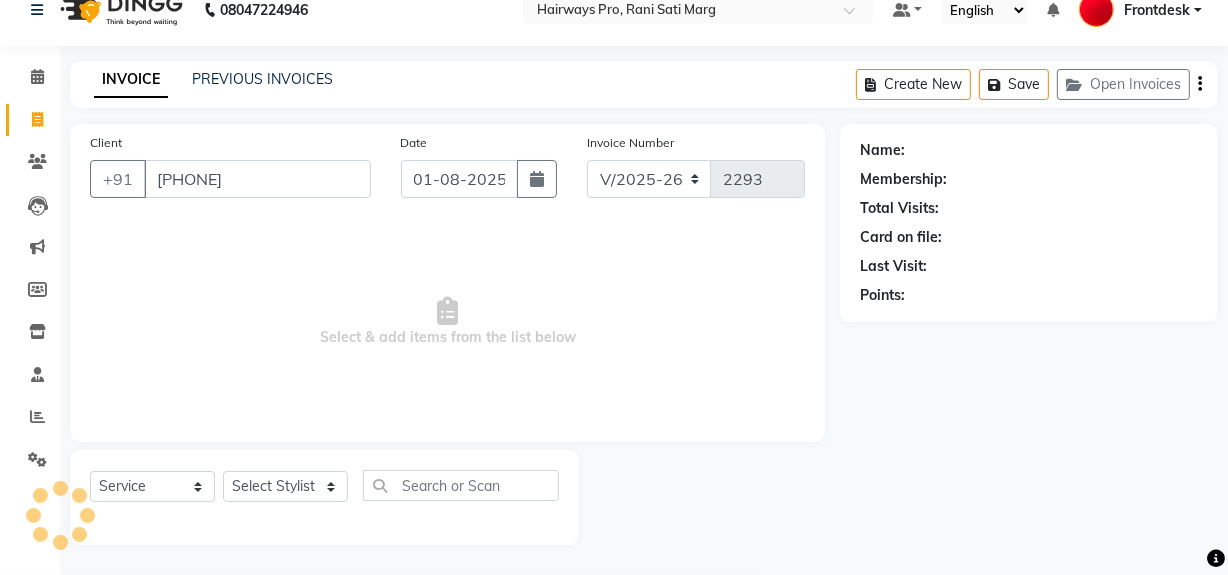 type on "9820819489" 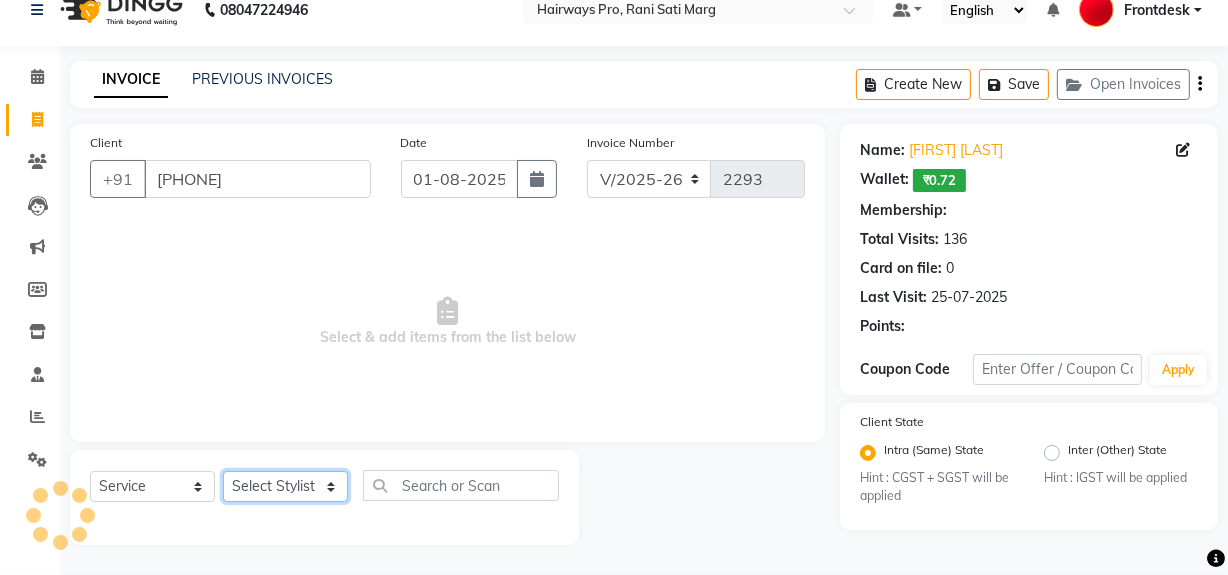 click on "Select Stylist ABID DANISH Faiz shaikh Frontdesk INTEZAR SALMANI JYOTI Kamal Salmani KAVITA MUSTAFA RAFIQUE Sonal SONU WAQAR ZAFAR" 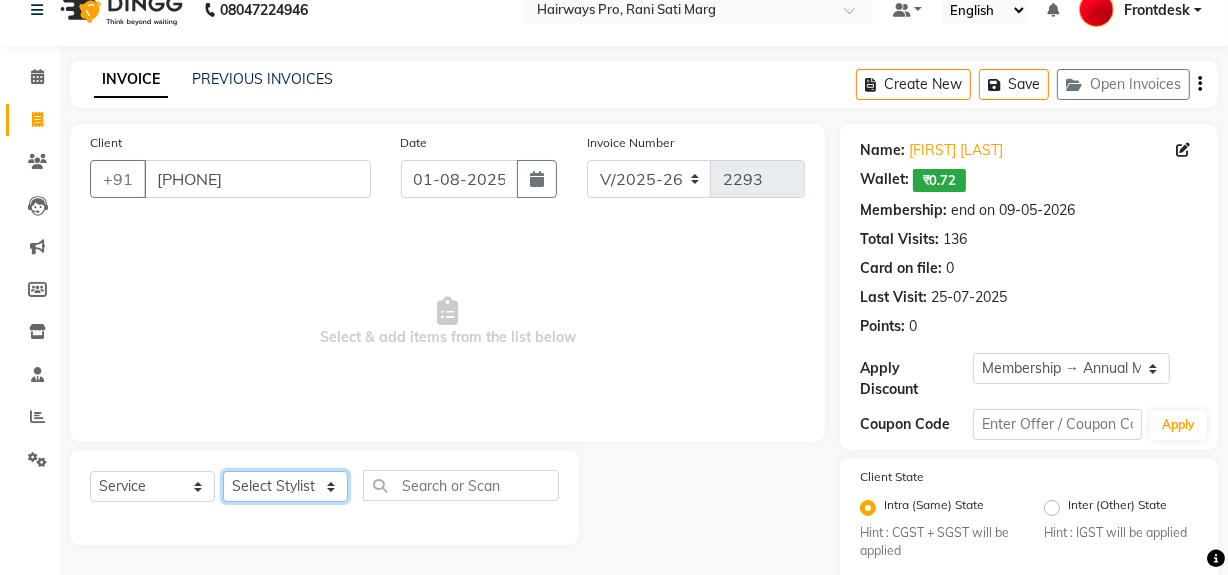 select on "13192" 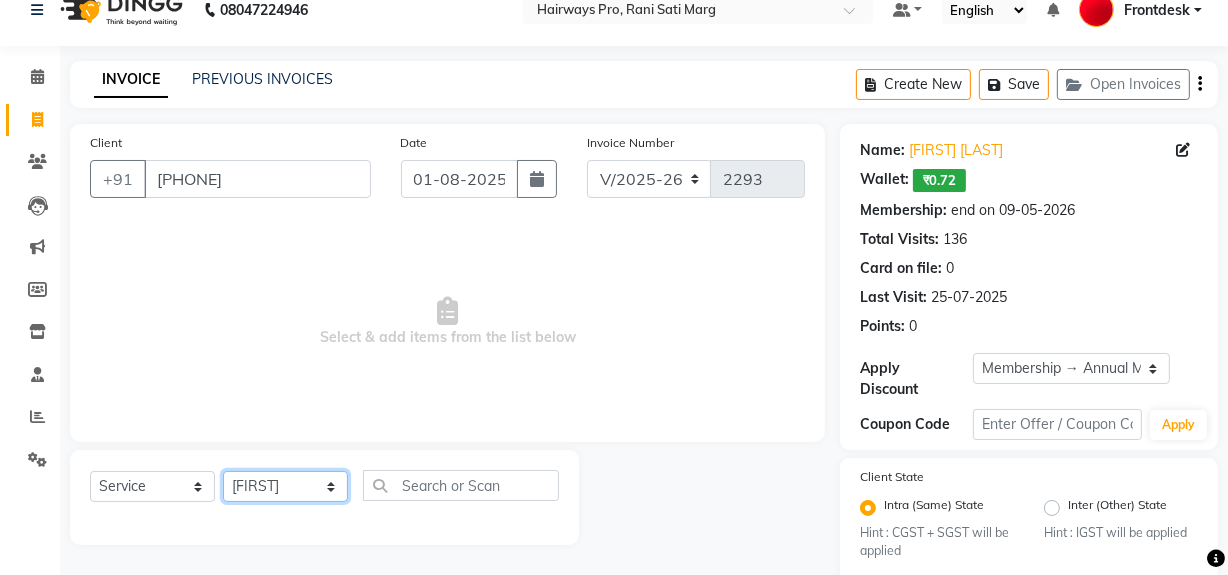 click on "Select Stylist ABID DANISH Faiz shaikh Frontdesk INTEZAR SALMANI JYOTI Kamal Salmani KAVITA MUSTAFA RAFIQUE Sonal SONU WAQAR ZAFAR" 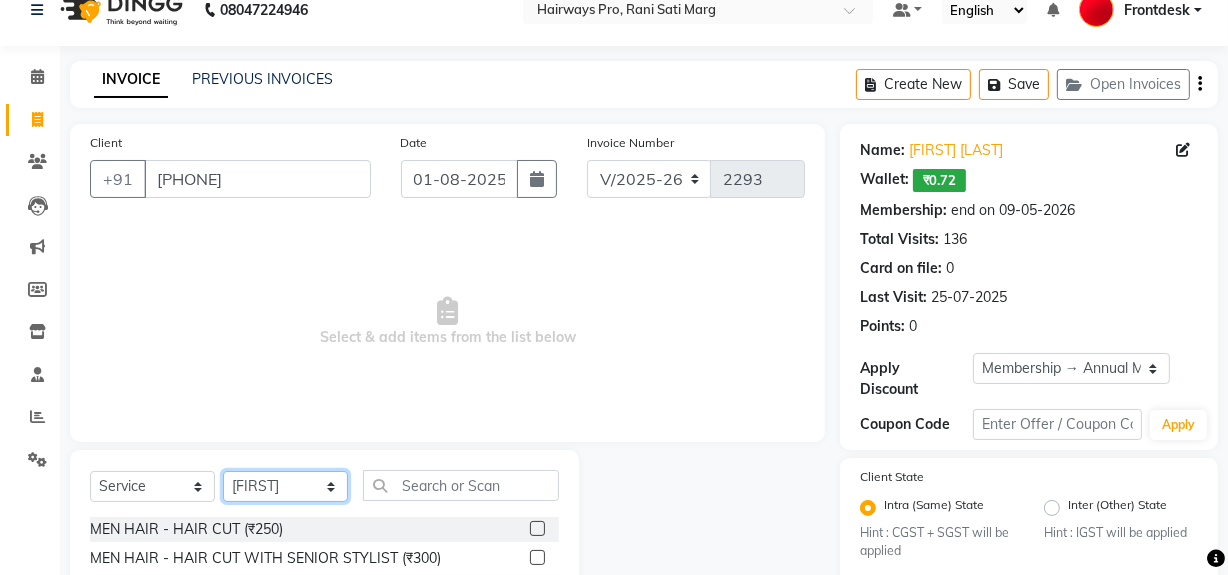 scroll, scrollTop: 226, scrollLeft: 0, axis: vertical 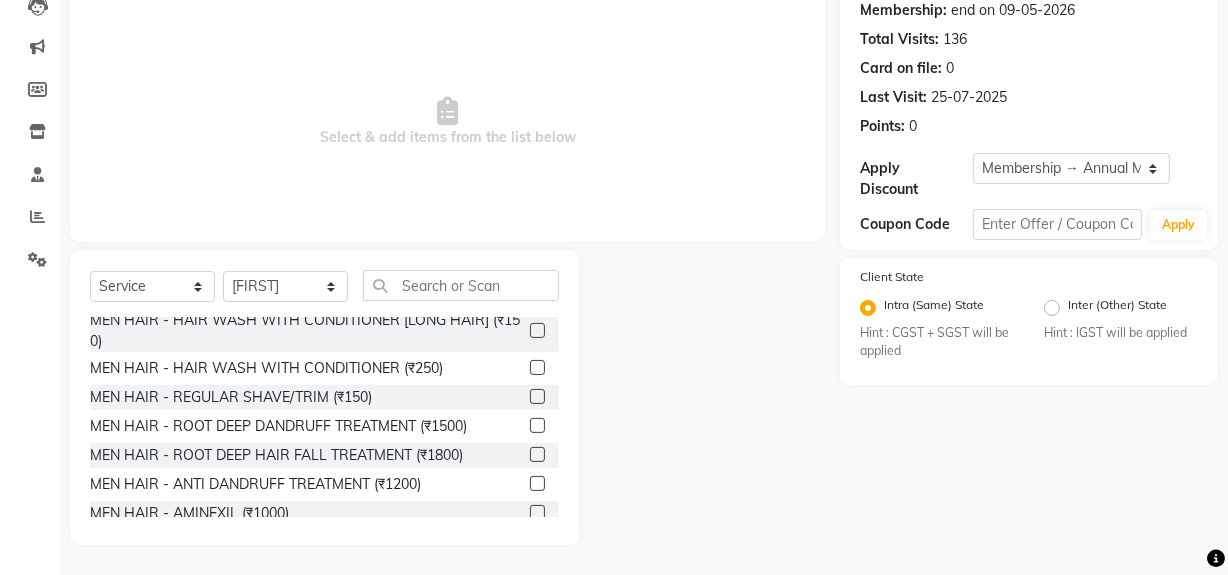 click 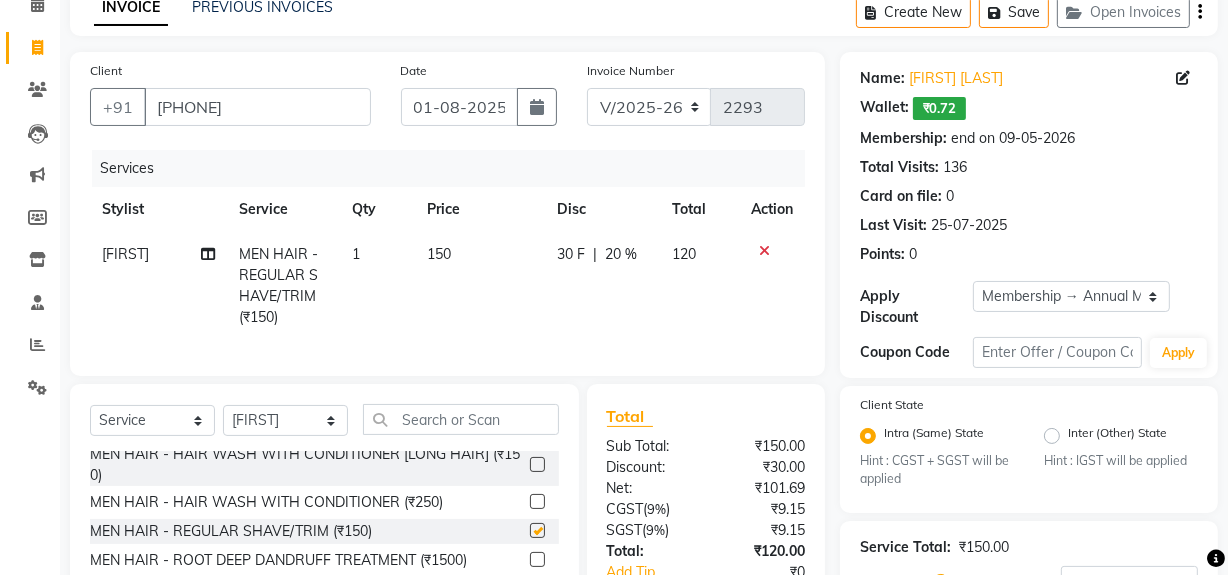 scroll, scrollTop: 0, scrollLeft: 0, axis: both 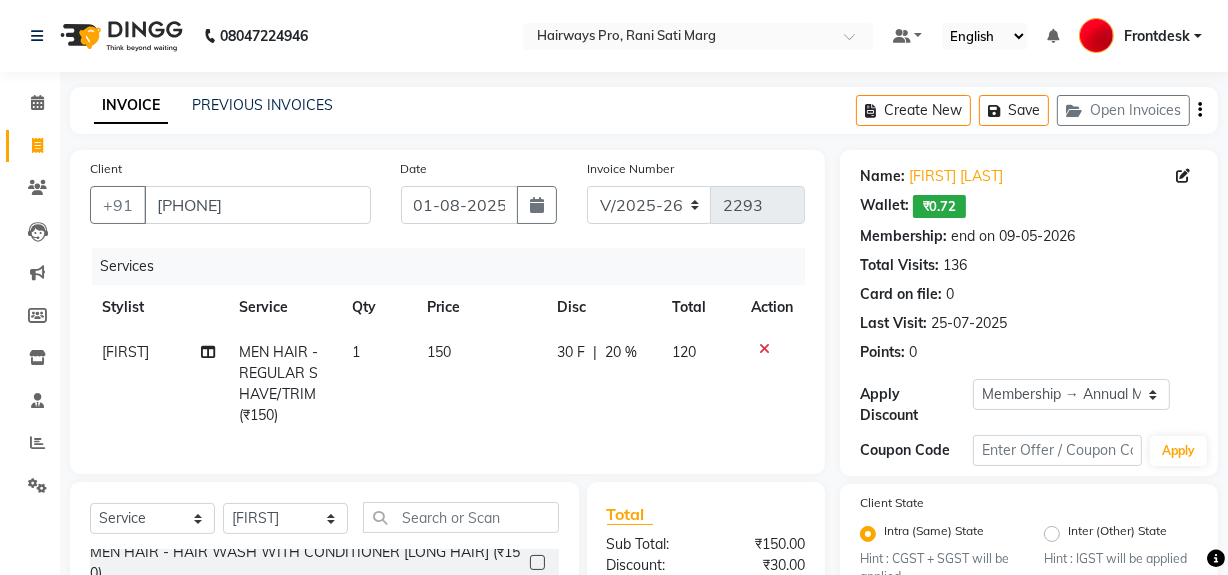 checkbox on "false" 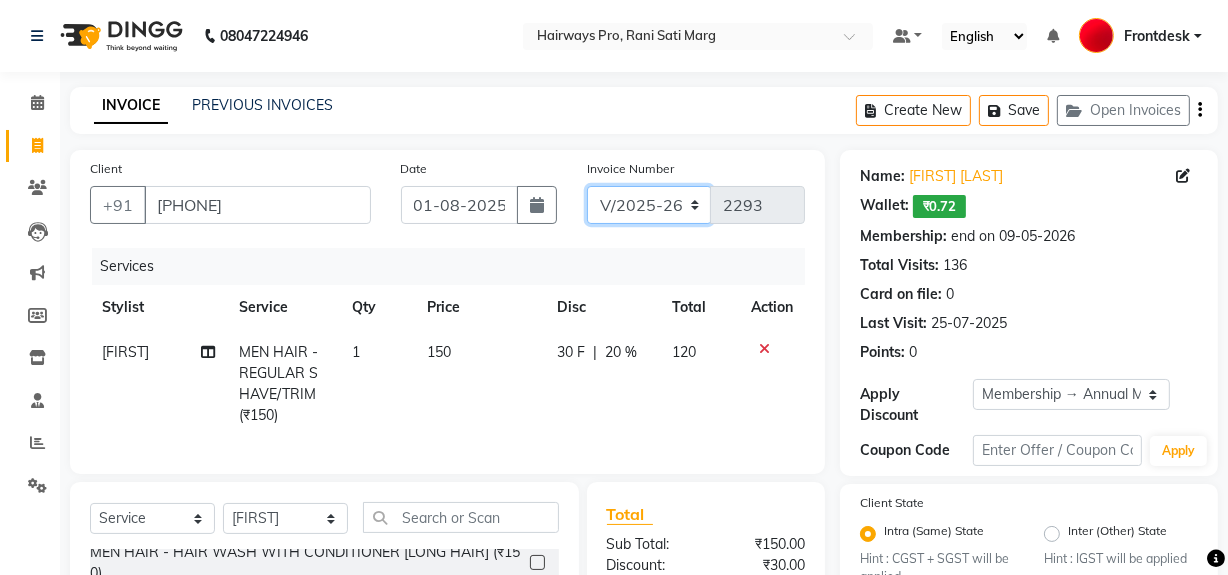 click on "INV/25-26 V/2025-26" 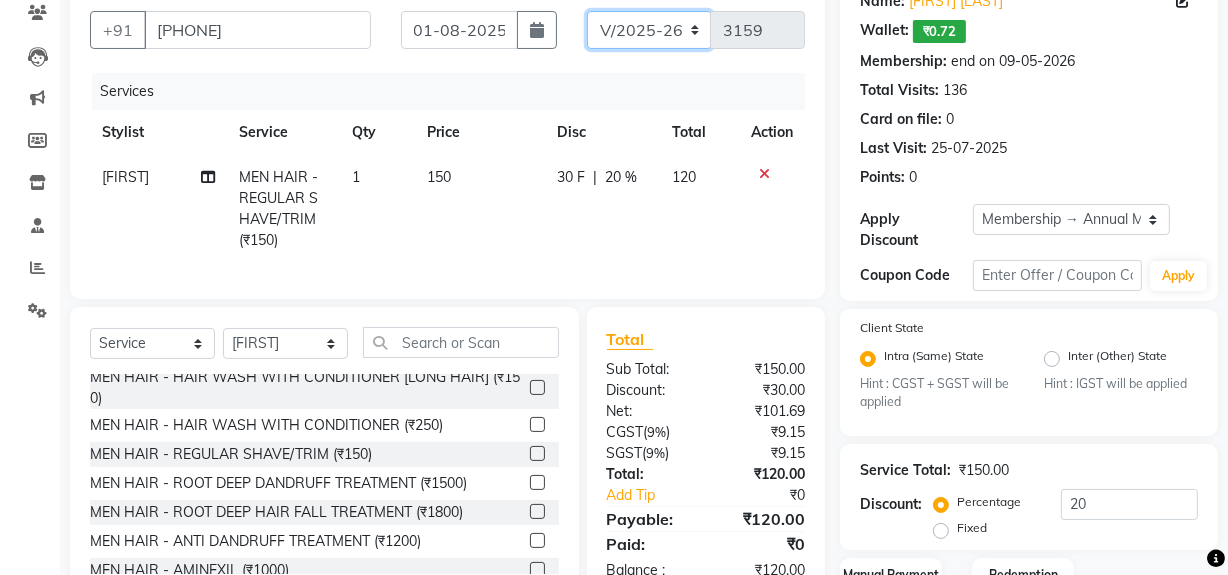 scroll, scrollTop: 315, scrollLeft: 0, axis: vertical 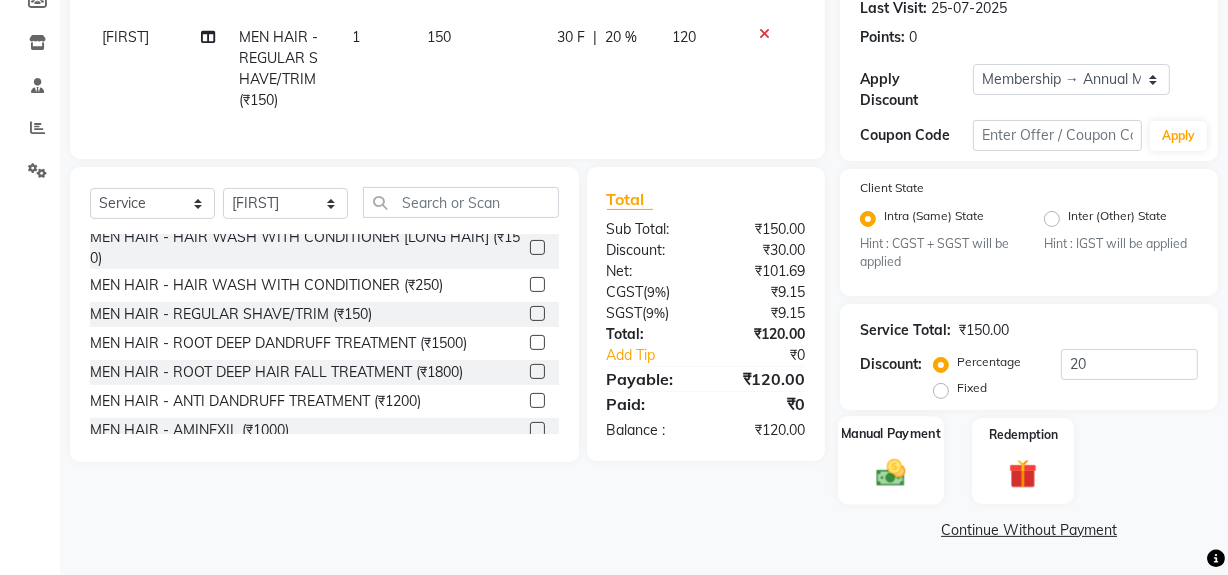 click 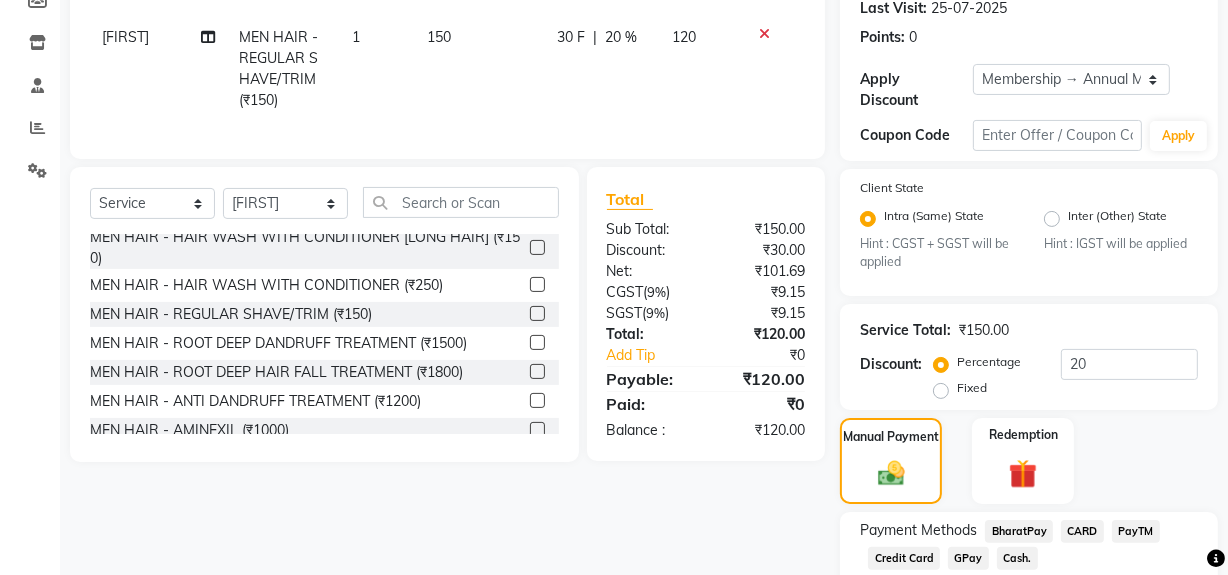 click on "Cash." 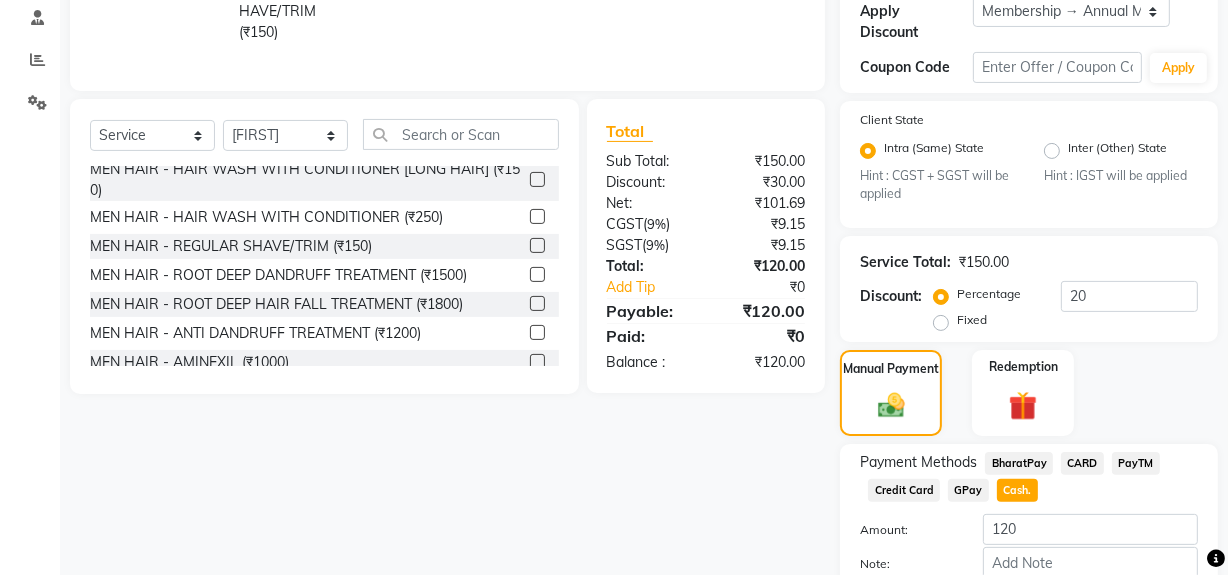 scroll, scrollTop: 500, scrollLeft: 0, axis: vertical 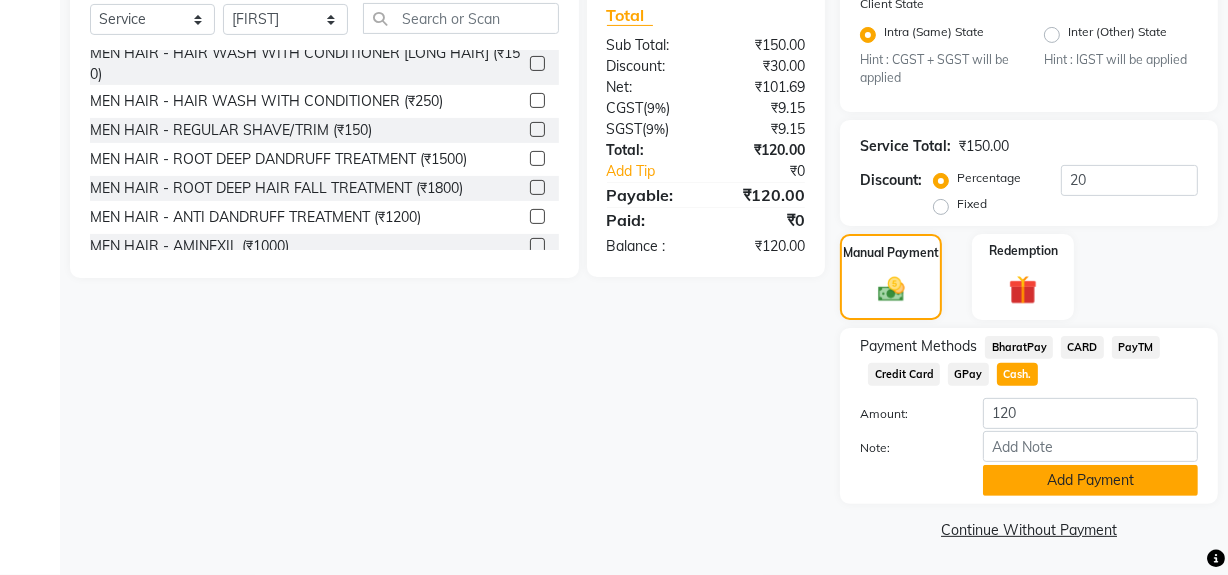click on "Add Payment" 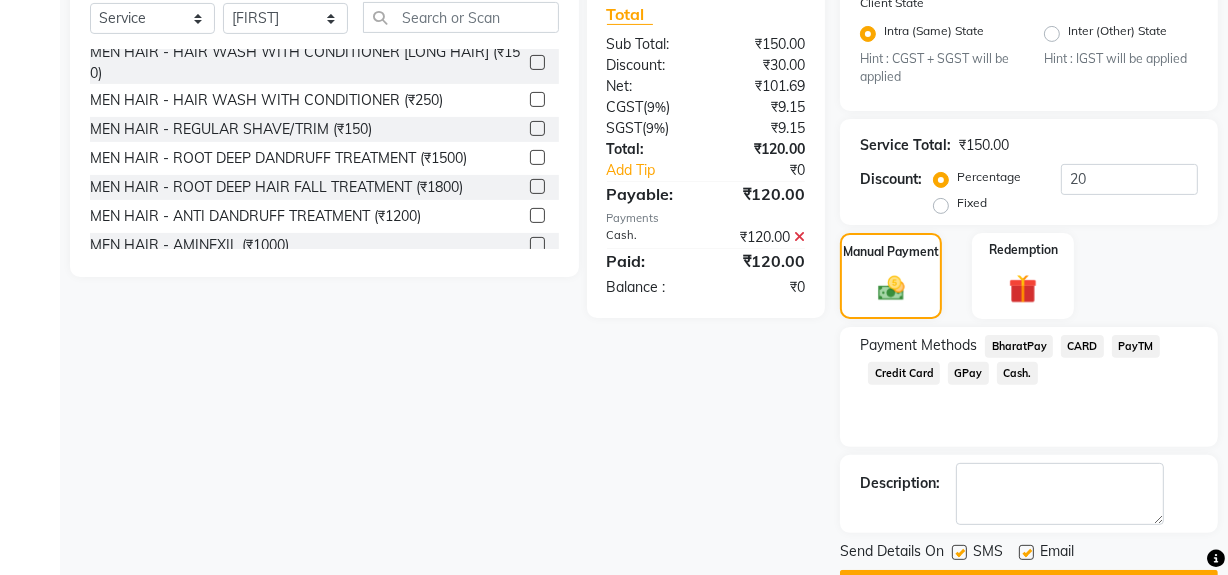 click 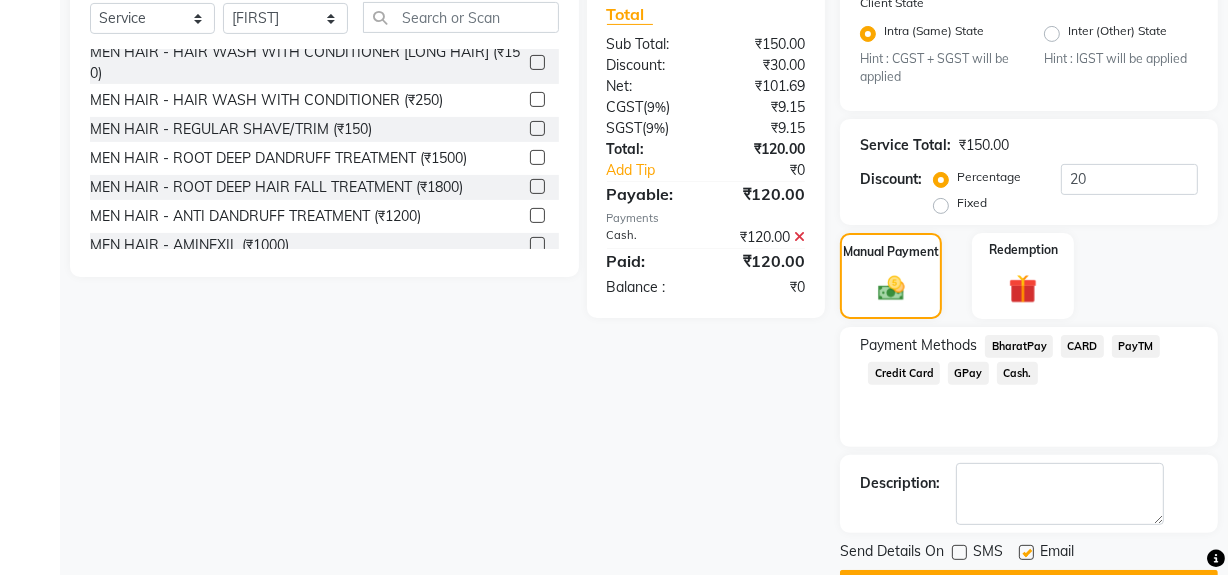 scroll, scrollTop: 556, scrollLeft: 0, axis: vertical 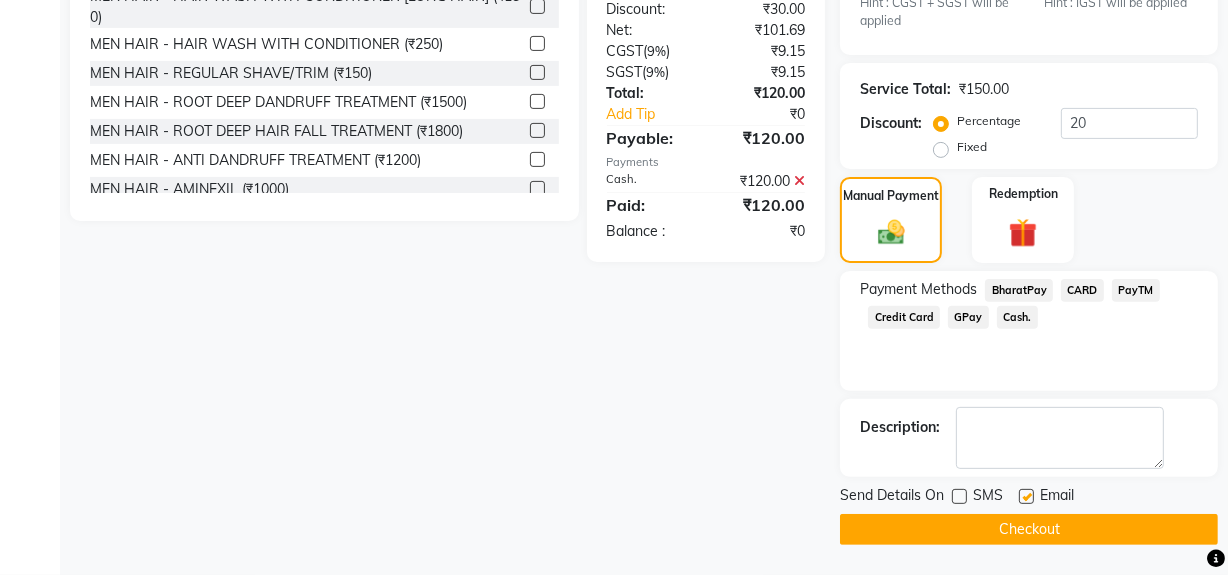 click on "Checkout" 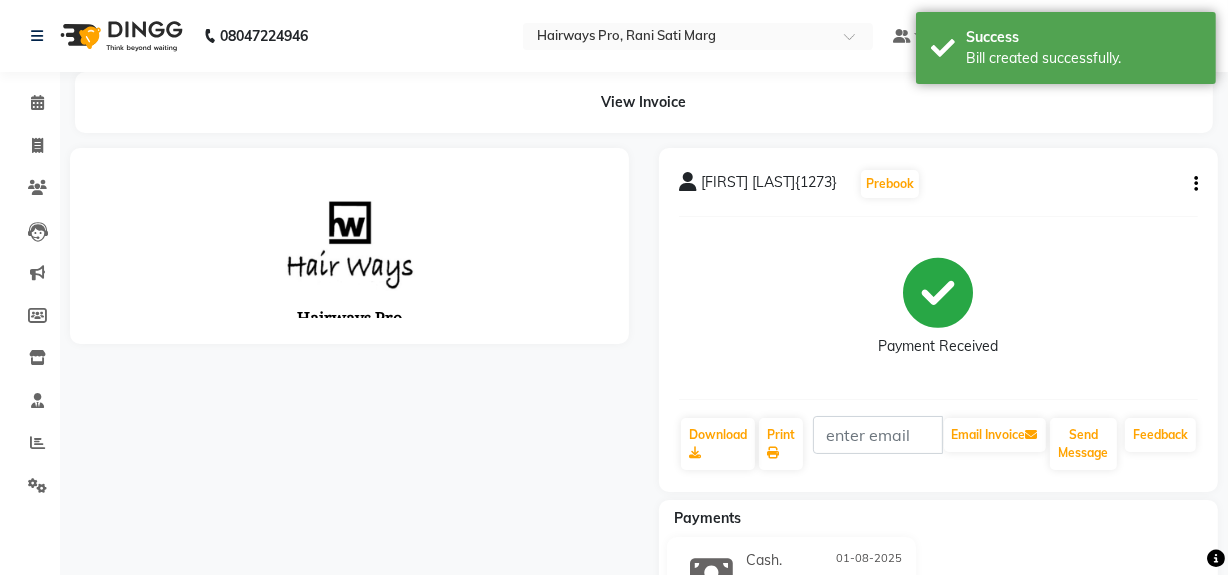 scroll, scrollTop: 0, scrollLeft: 0, axis: both 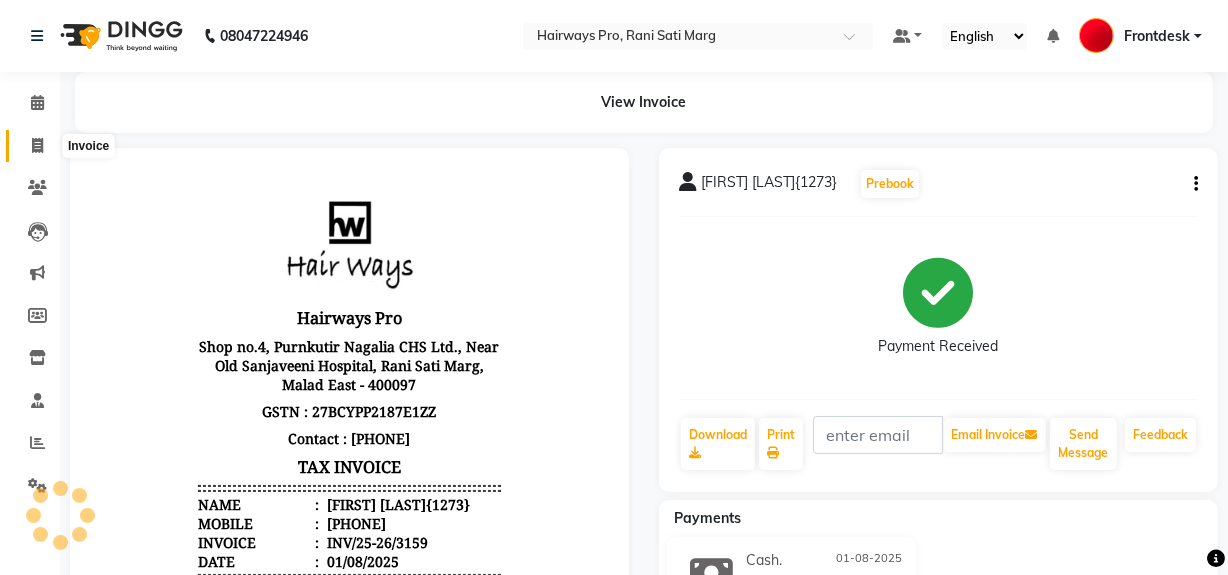 drag, startPoint x: 35, startPoint y: 140, endPoint x: 113, endPoint y: 155, distance: 79.429214 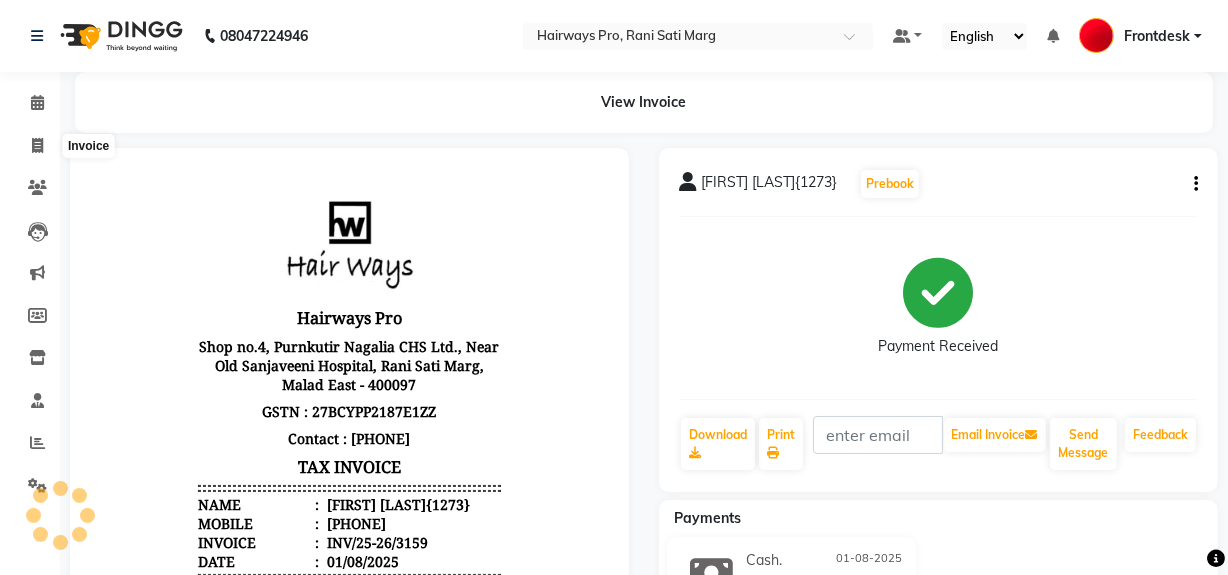 select on "787" 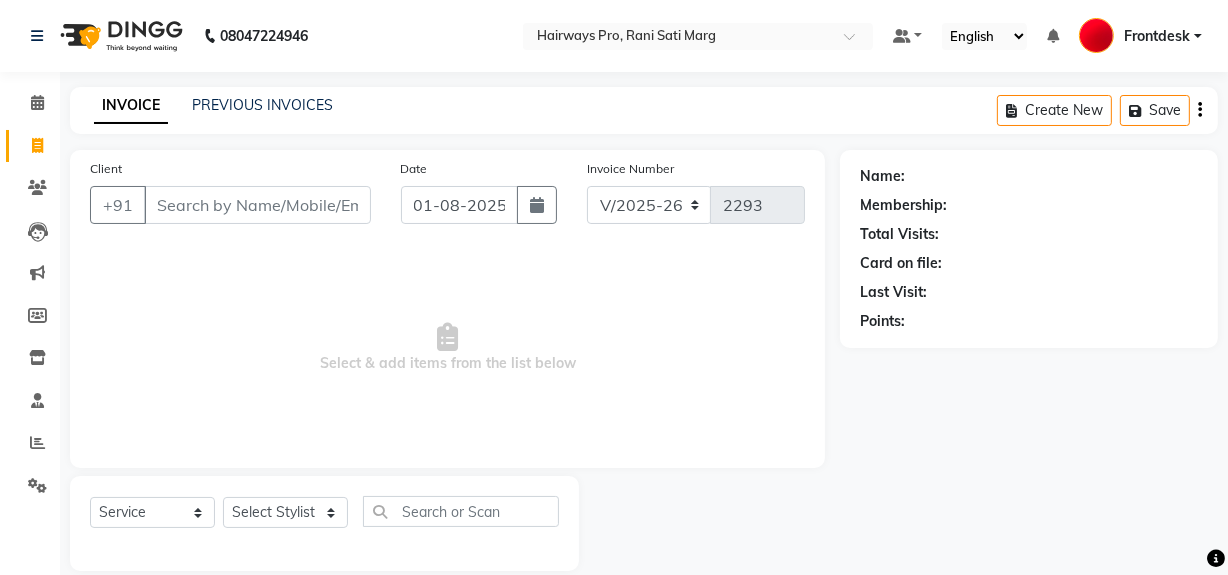 scroll, scrollTop: 26, scrollLeft: 0, axis: vertical 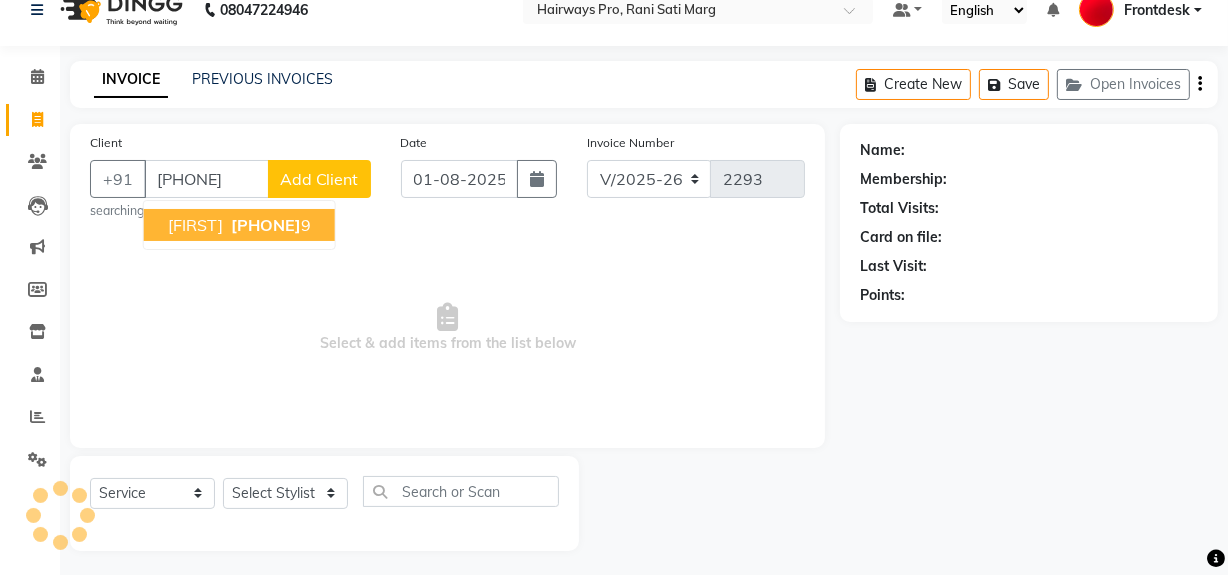 type on "9892821319" 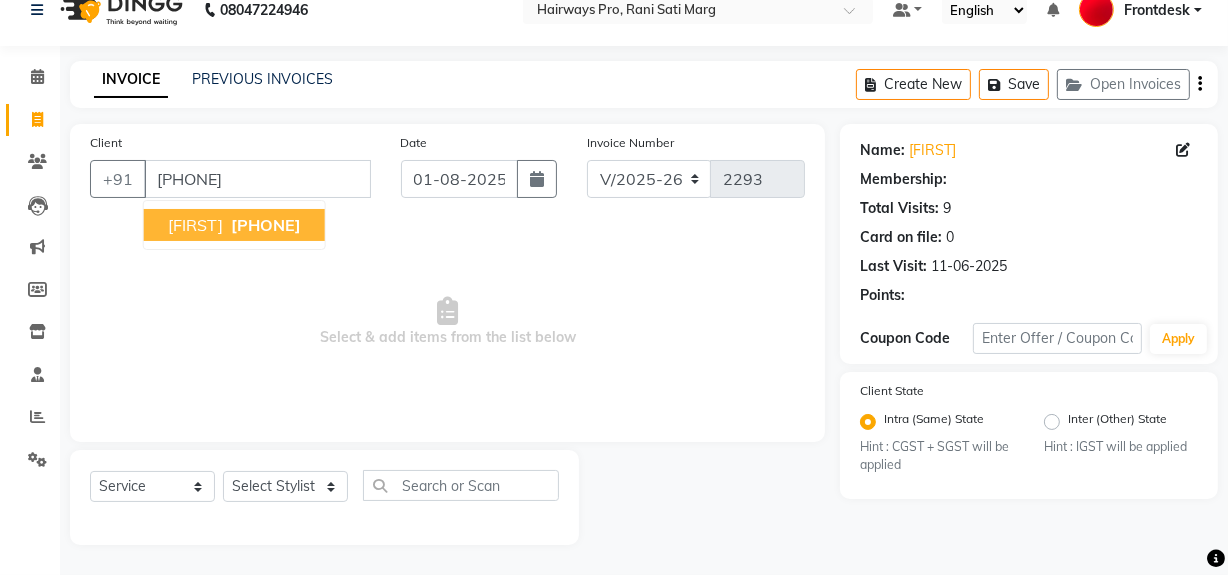 select on "1: Object" 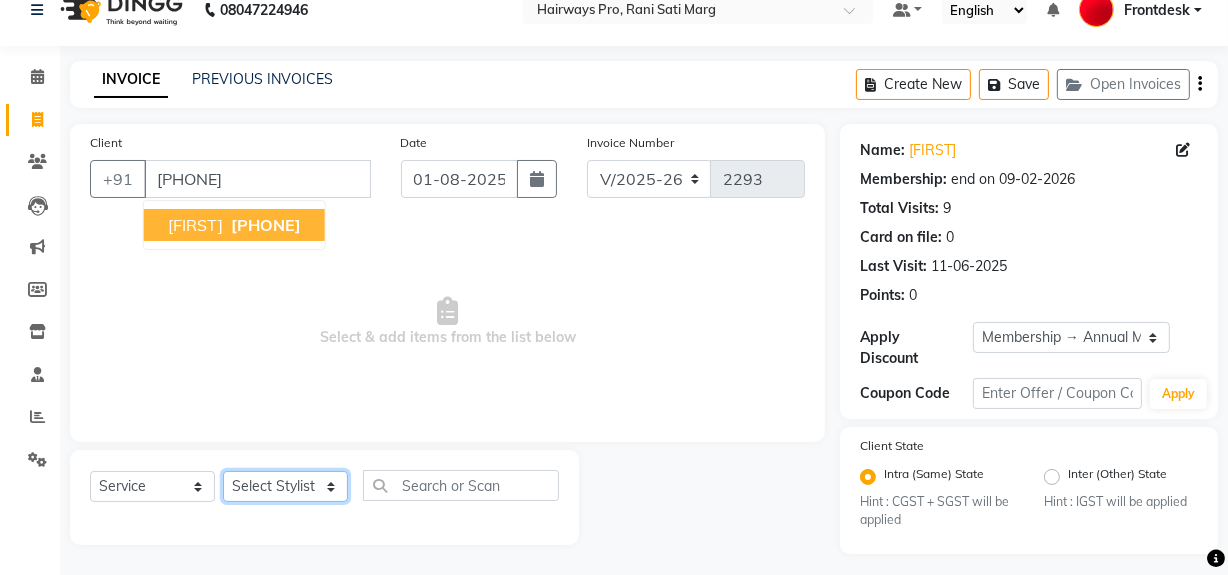 click on "Select Stylist ABID DANISH Faiz shaikh Frontdesk INTEZAR SALMANI JYOTI Kamal Salmani KAVITA MUSTAFA RAFIQUE Sonal SONU WAQAR ZAFAR" 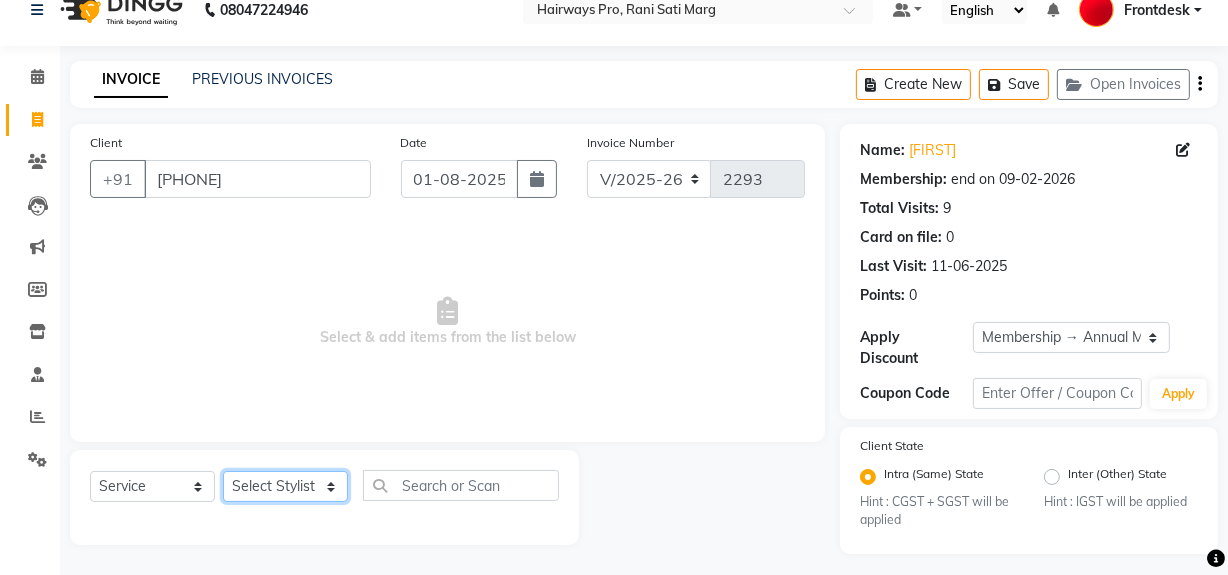 select on "45602" 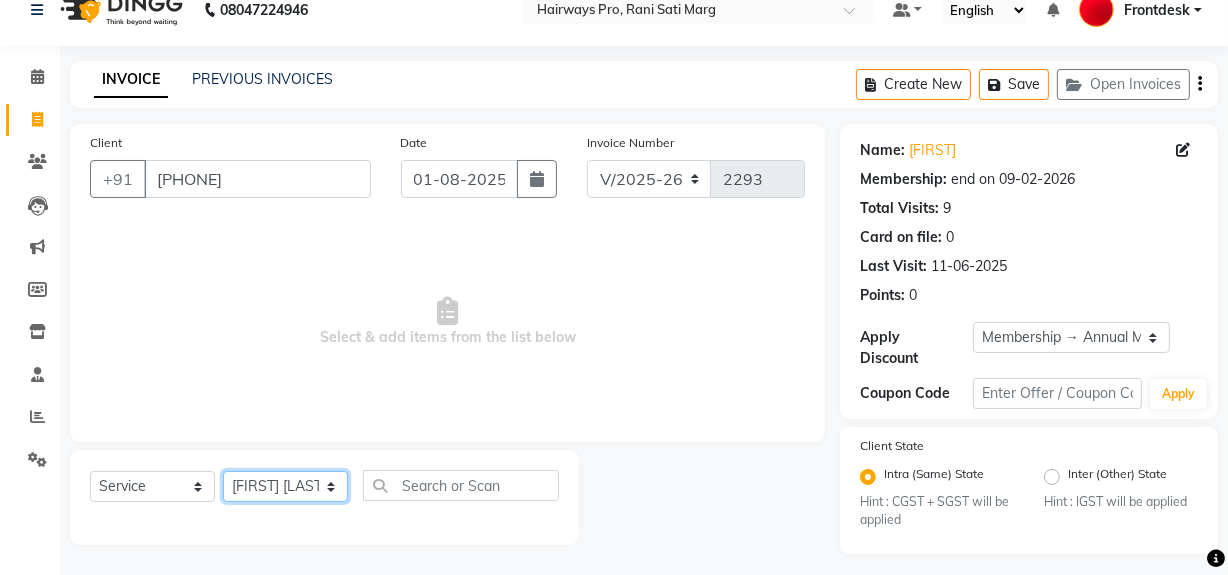 click on "Select Stylist ABID DANISH Faiz shaikh Frontdesk INTEZAR SALMANI JYOTI Kamal Salmani KAVITA MUSTAFA RAFIQUE Sonal SONU WAQAR ZAFAR" 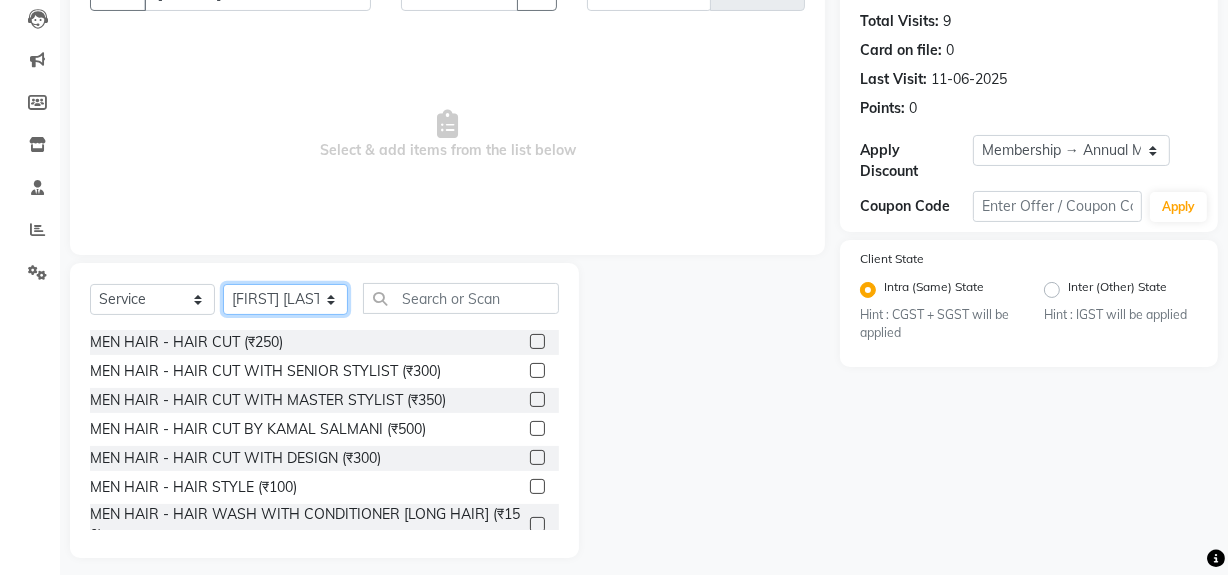 scroll, scrollTop: 226, scrollLeft: 0, axis: vertical 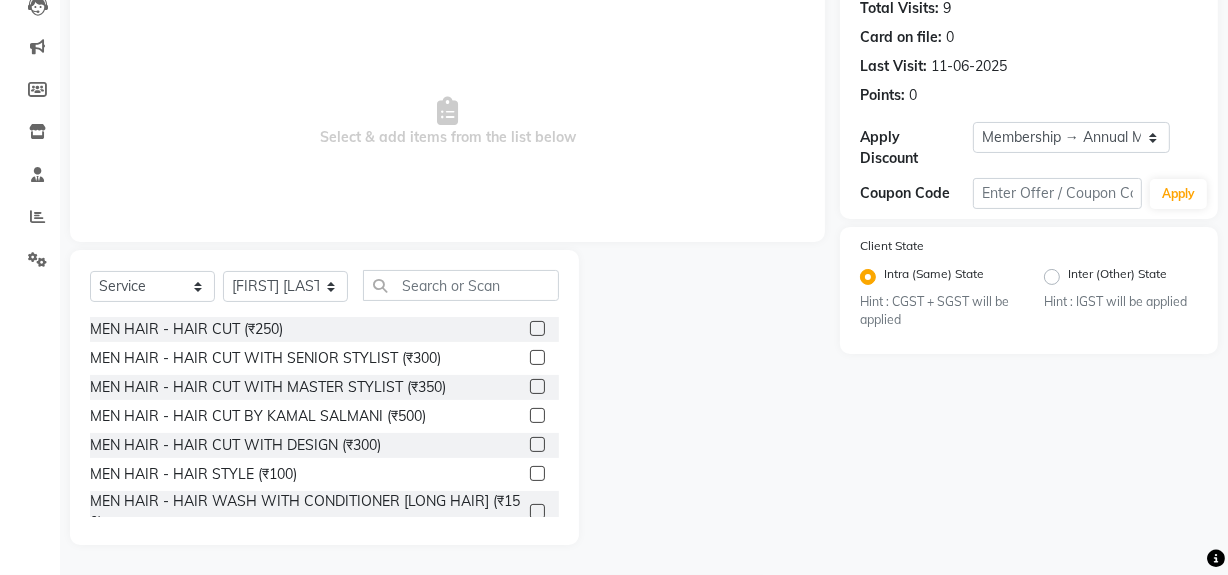 click 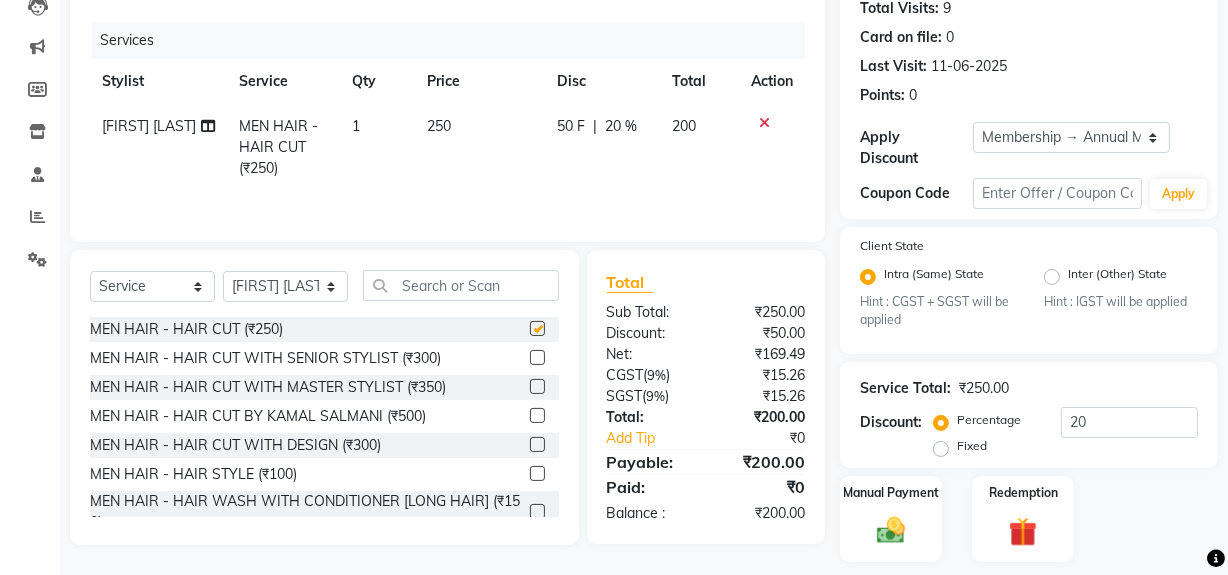 checkbox on "false" 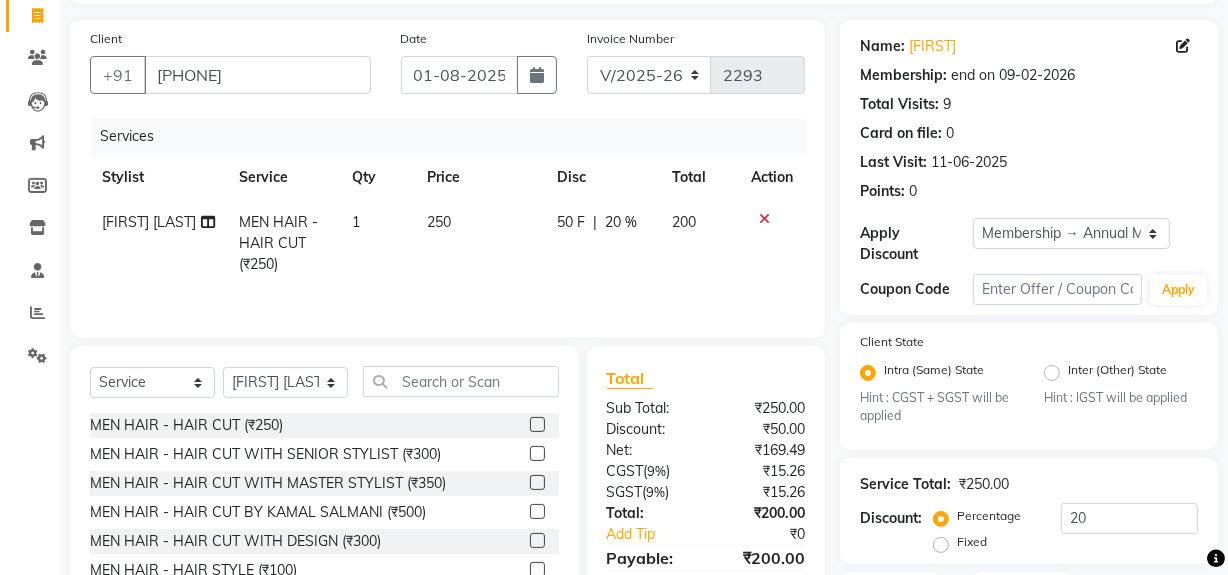scroll, scrollTop: 0, scrollLeft: 0, axis: both 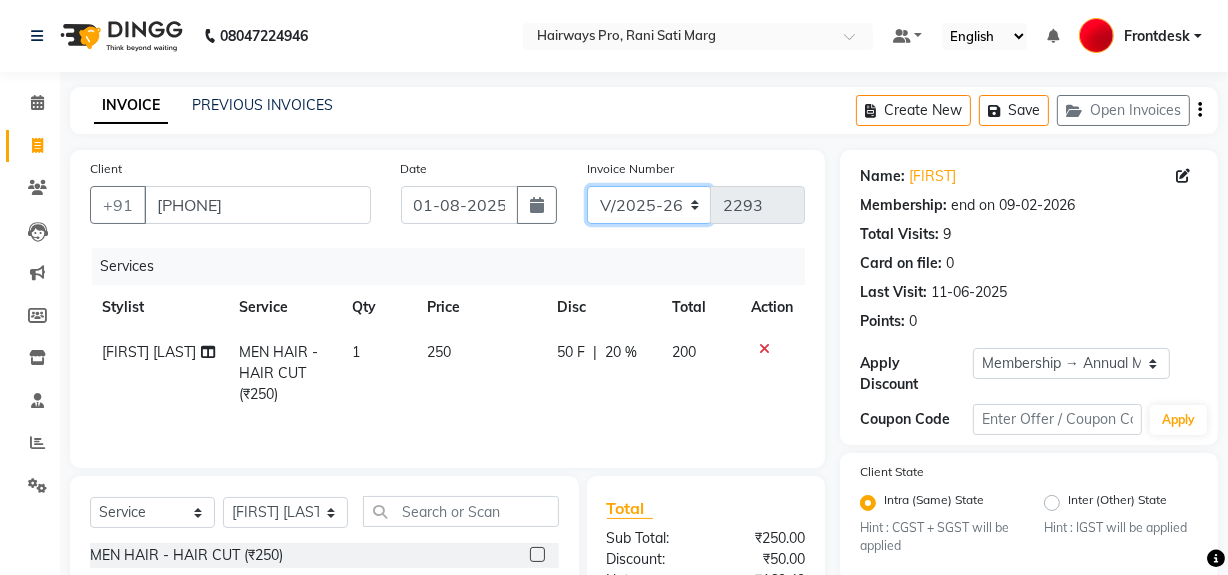 click on "INV/25-26 V/2025-26" 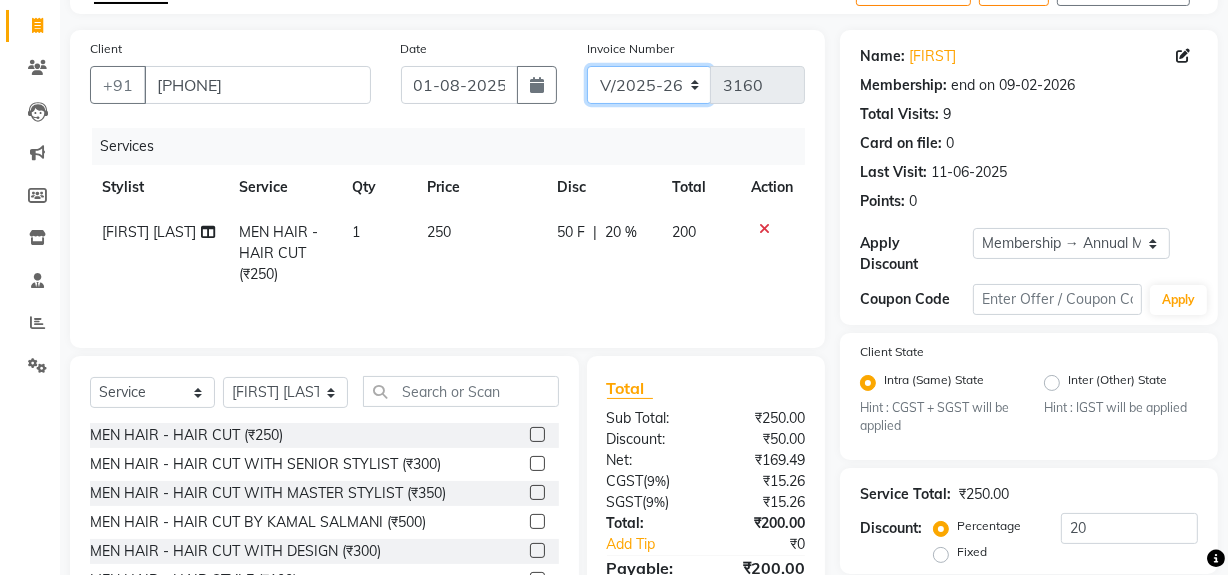 scroll, scrollTop: 284, scrollLeft: 0, axis: vertical 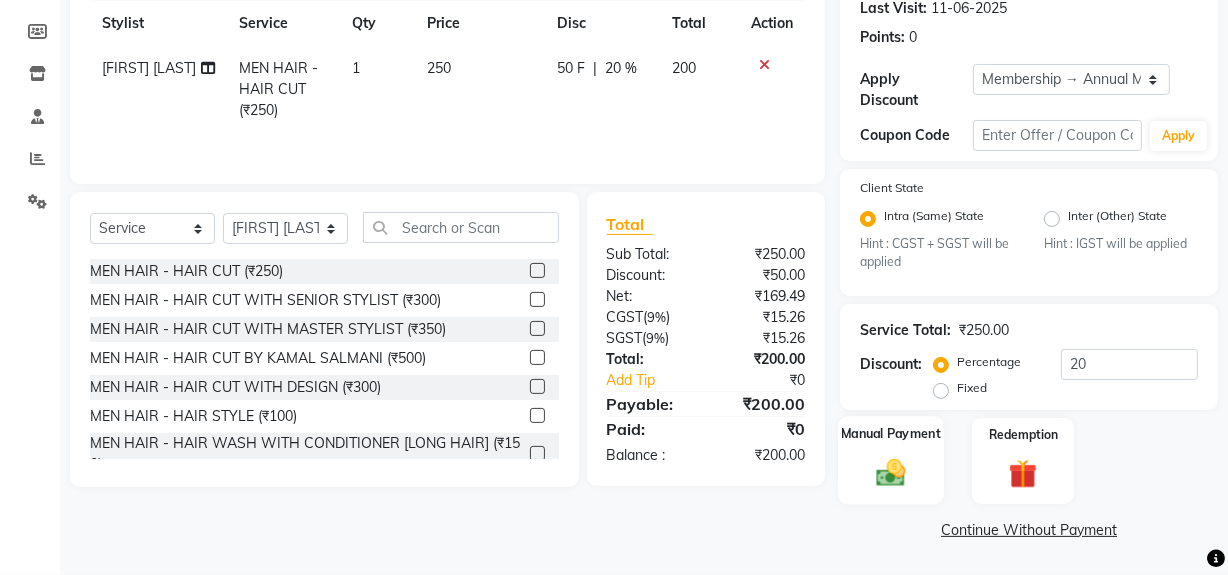 drag, startPoint x: 888, startPoint y: 472, endPoint x: 930, endPoint y: 468, distance: 42.190044 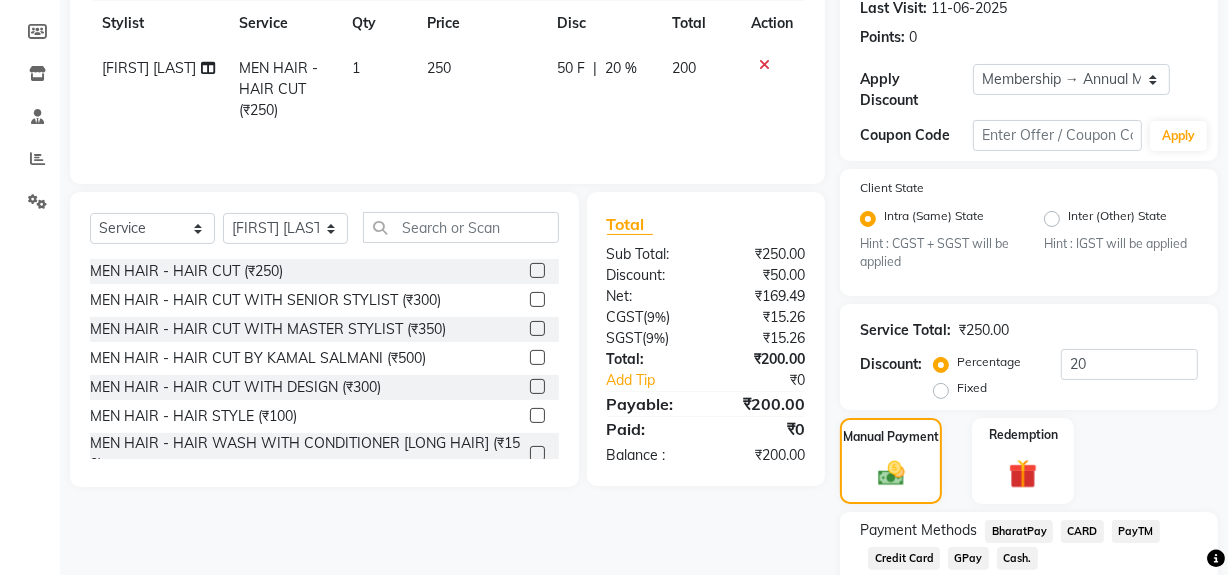 click on "Cash." 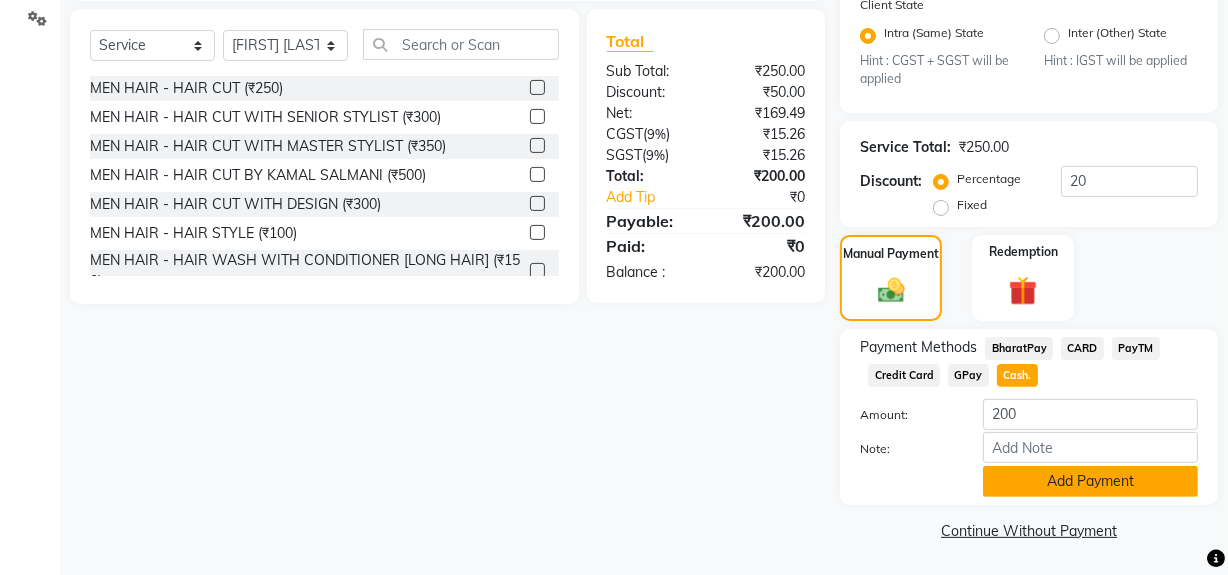 scroll, scrollTop: 469, scrollLeft: 0, axis: vertical 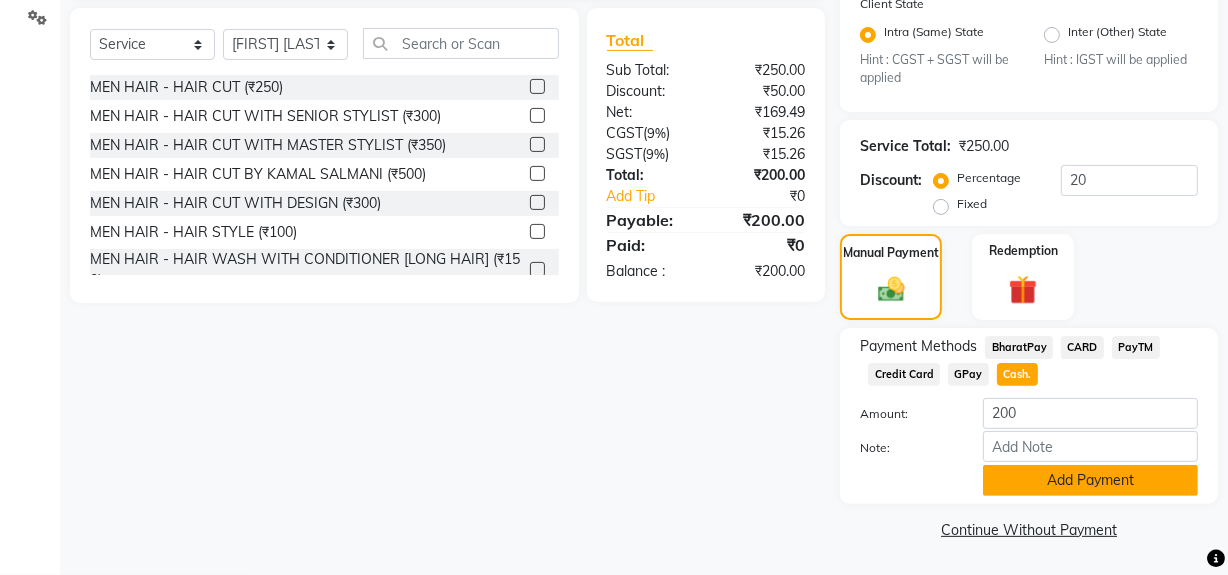 click on "Add Payment" 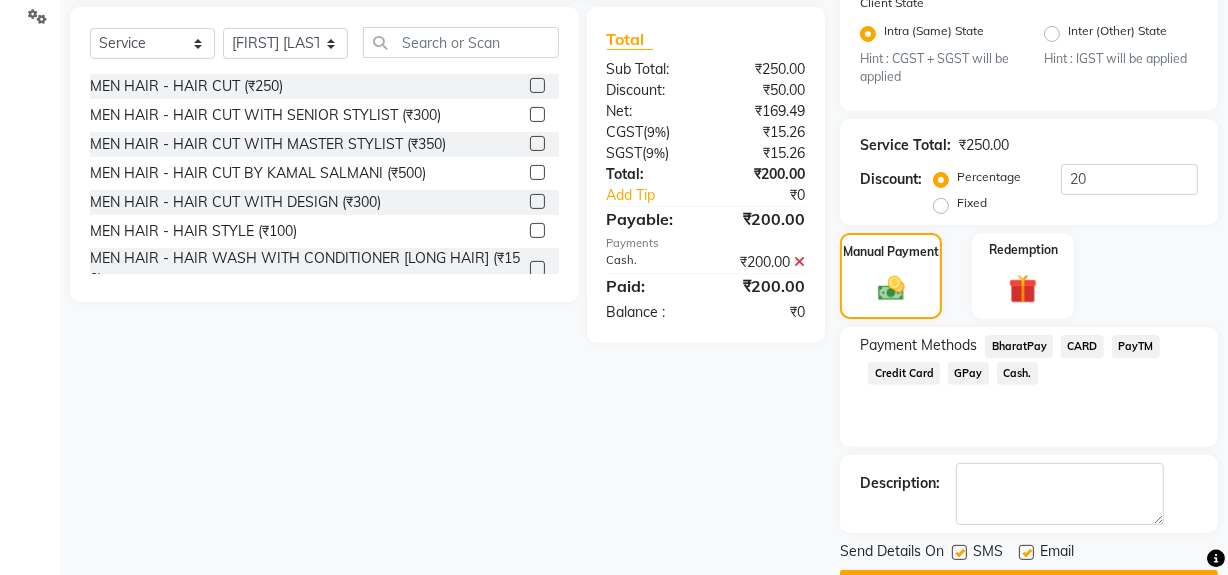 click 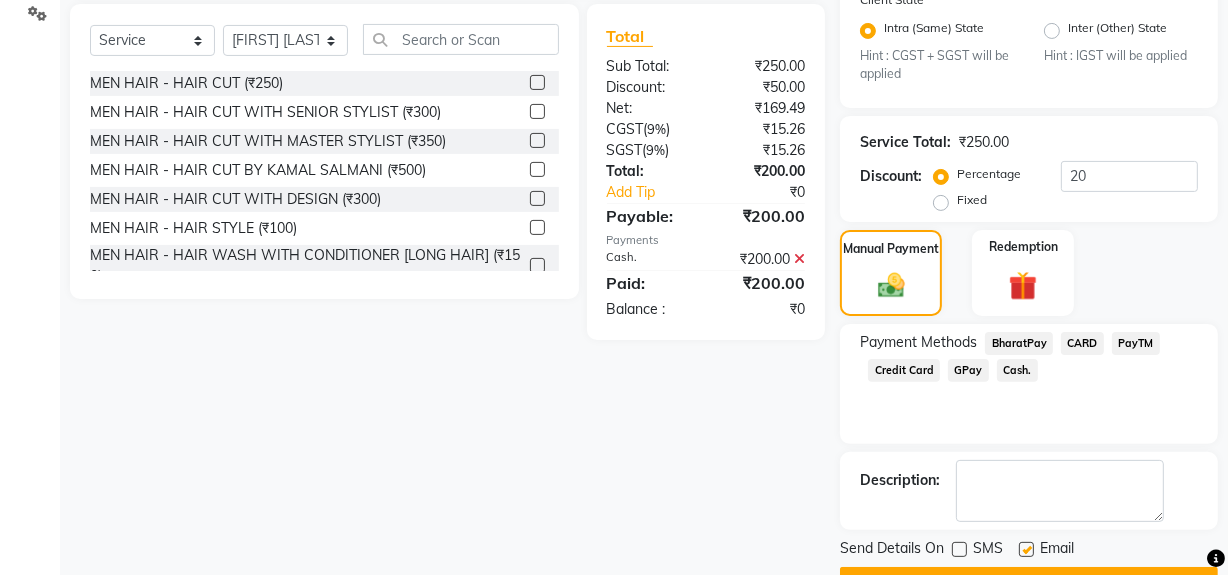 scroll, scrollTop: 524, scrollLeft: 0, axis: vertical 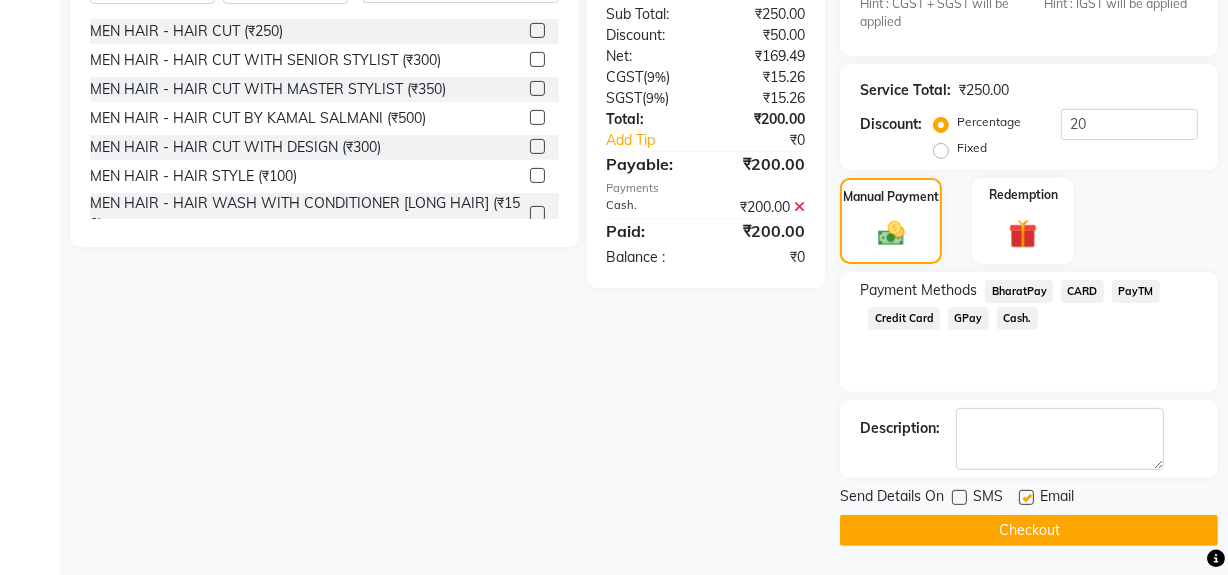 click on "Checkout" 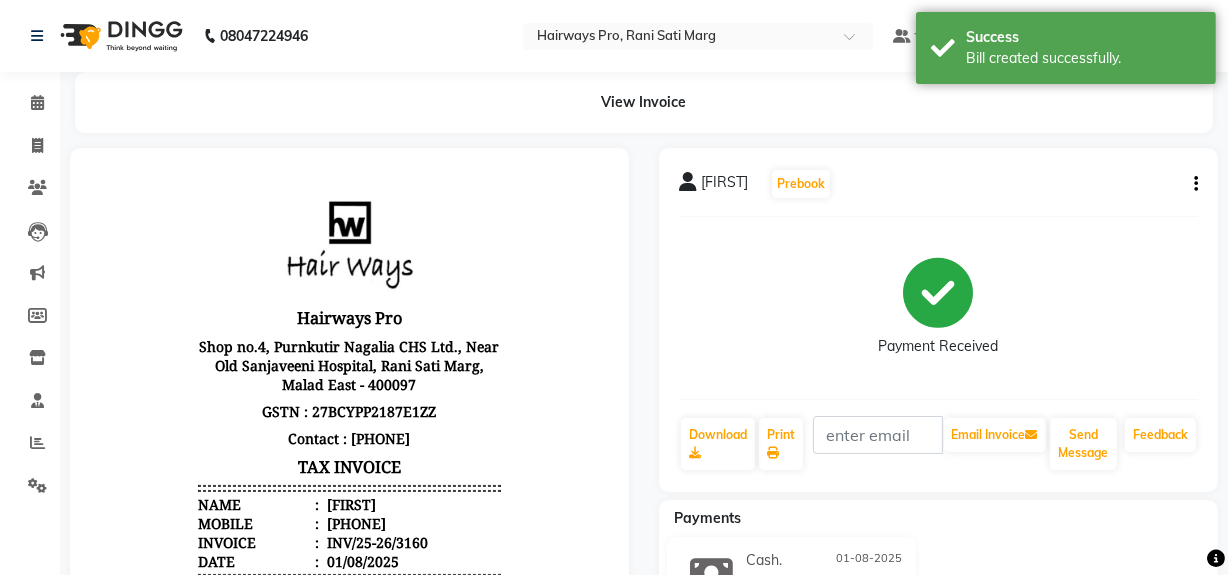 scroll, scrollTop: 0, scrollLeft: 0, axis: both 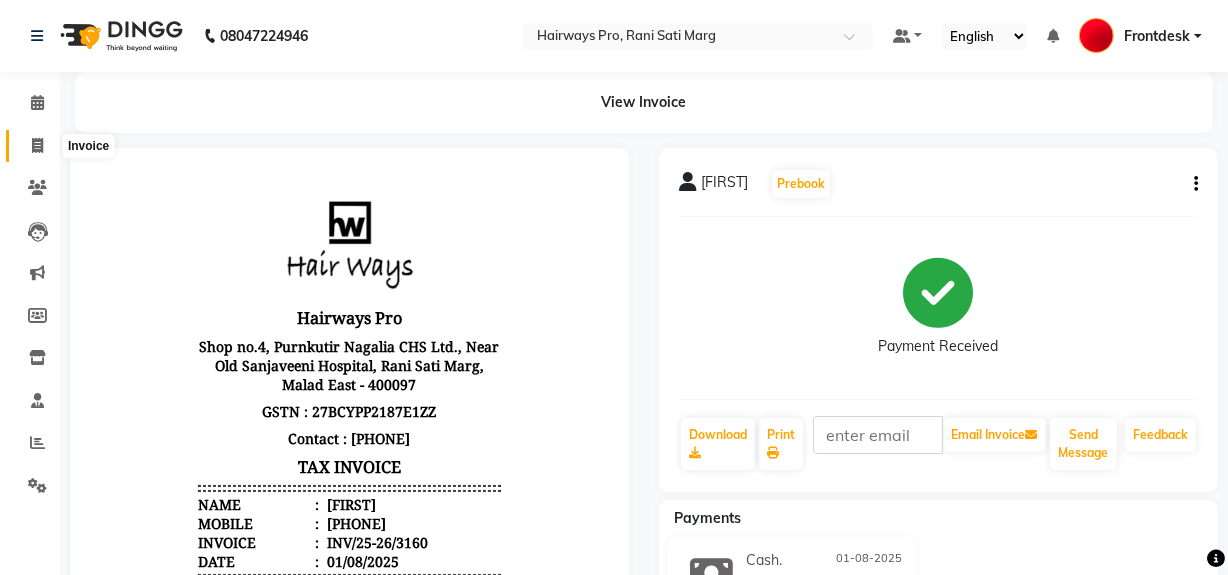 click 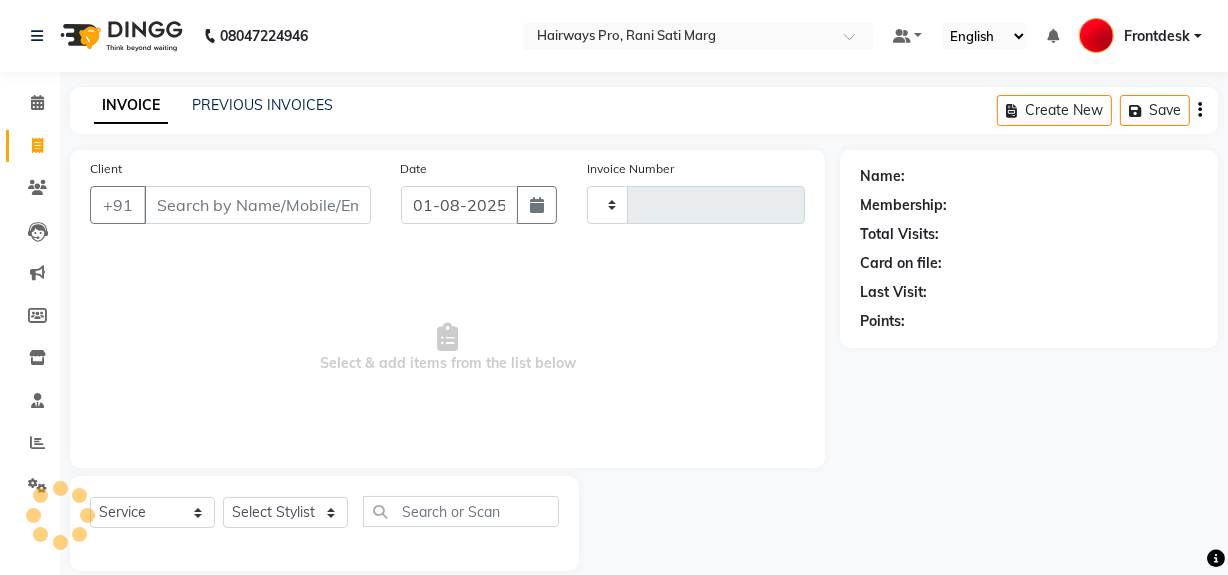 scroll, scrollTop: 26, scrollLeft: 0, axis: vertical 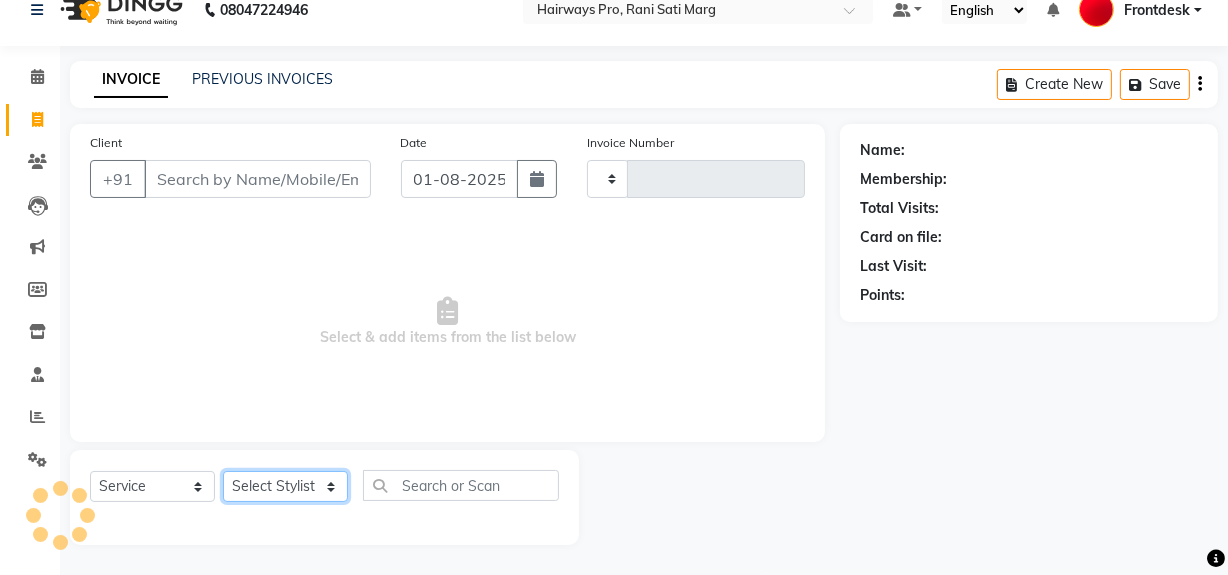 click on "Select Stylist" 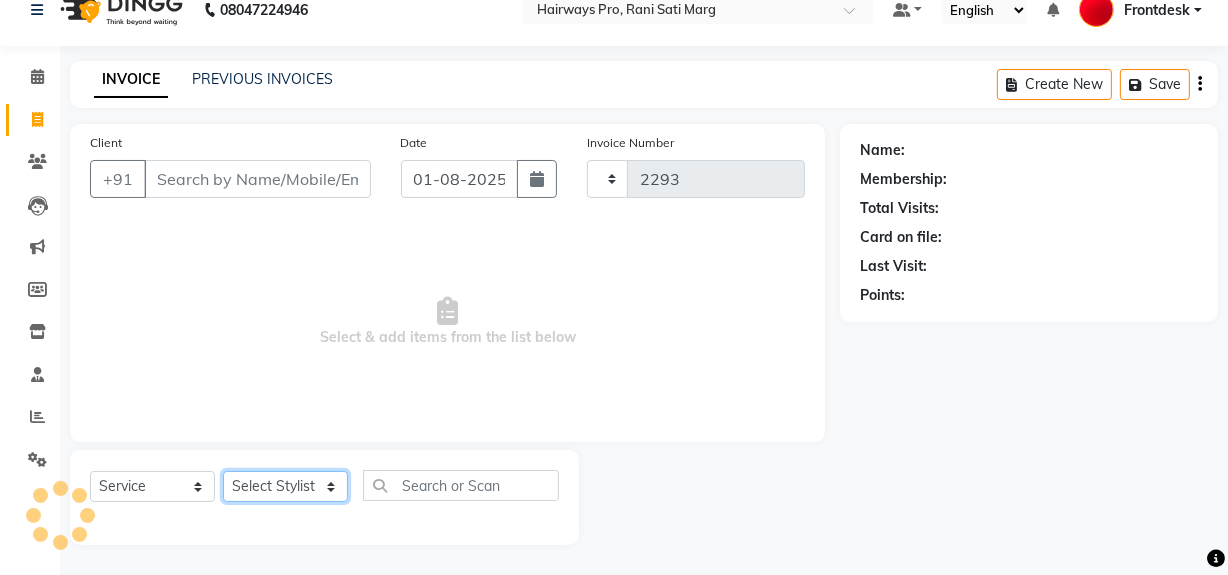 select on "787" 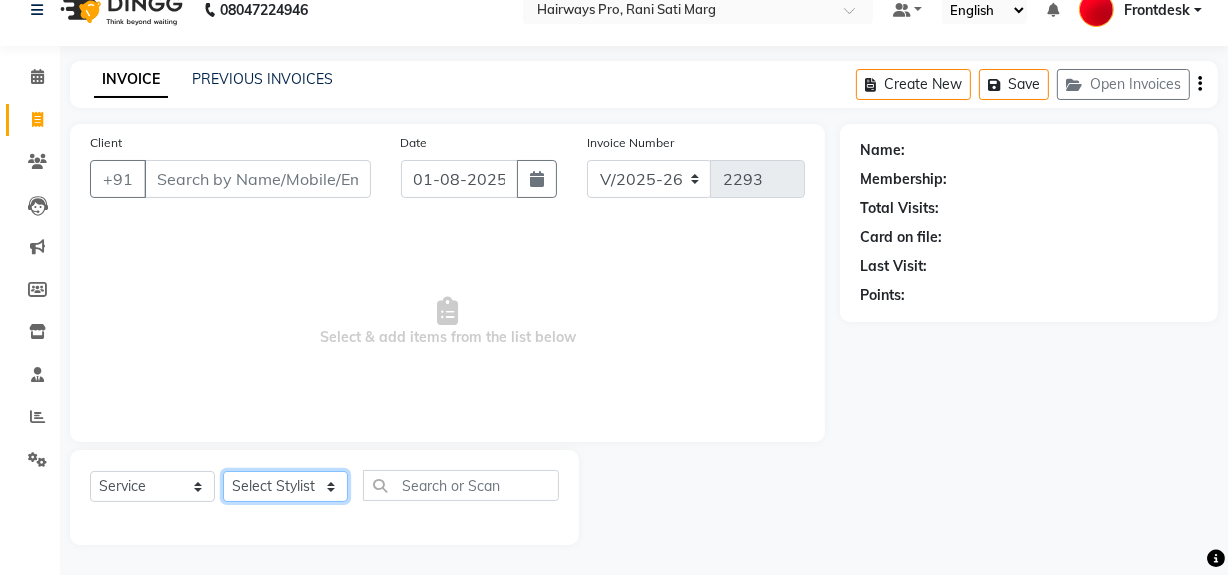 click on "Select Stylist" 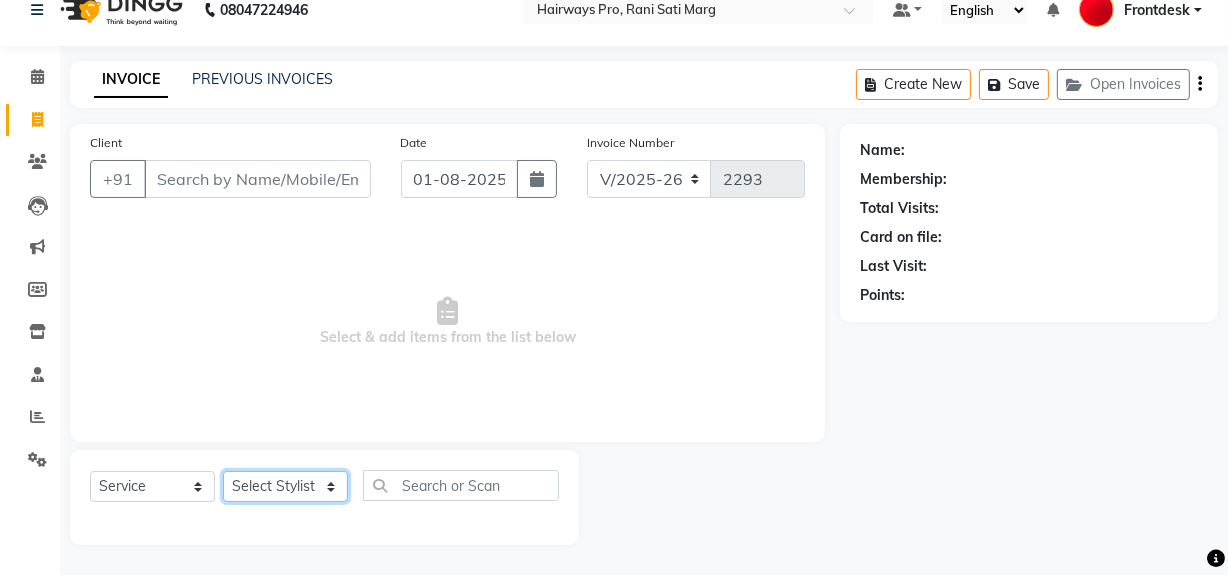 click on "Select Stylist ABID DANISH Faiz shaikh Frontdesk INTEZAR SALMANI JYOTI Kamal Salmani KAVITA MUSTAFA RAFIQUE Sonal SONU WAQAR ZAFAR" 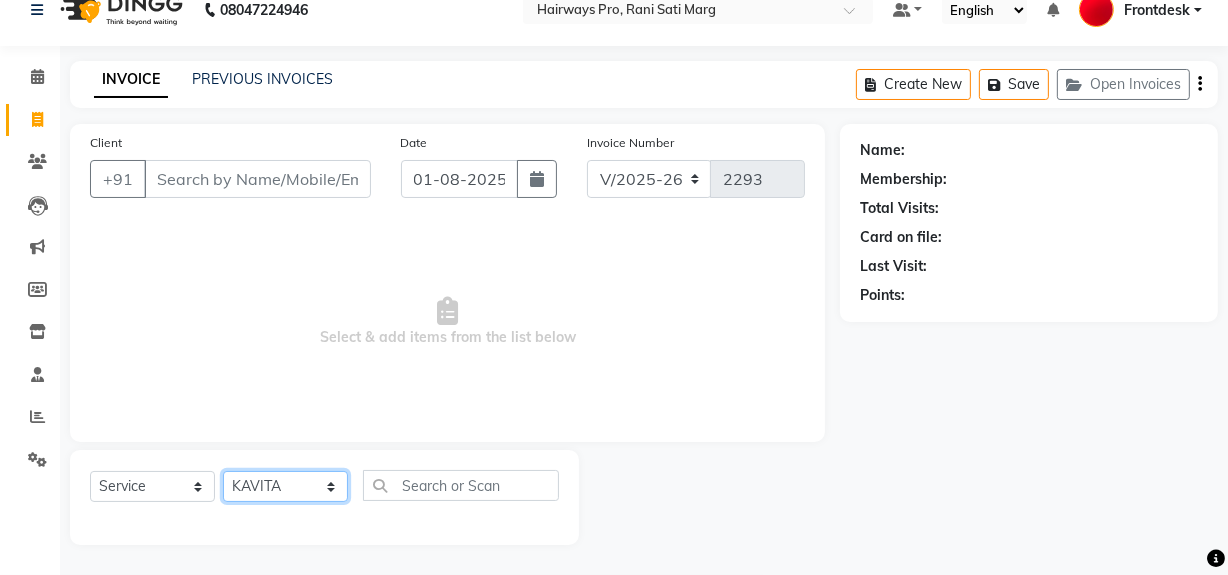 click on "Select Stylist ABID DANISH Faiz shaikh Frontdesk INTEZAR SALMANI JYOTI Kamal Salmani KAVITA MUSTAFA RAFIQUE Sonal SONU WAQAR ZAFAR" 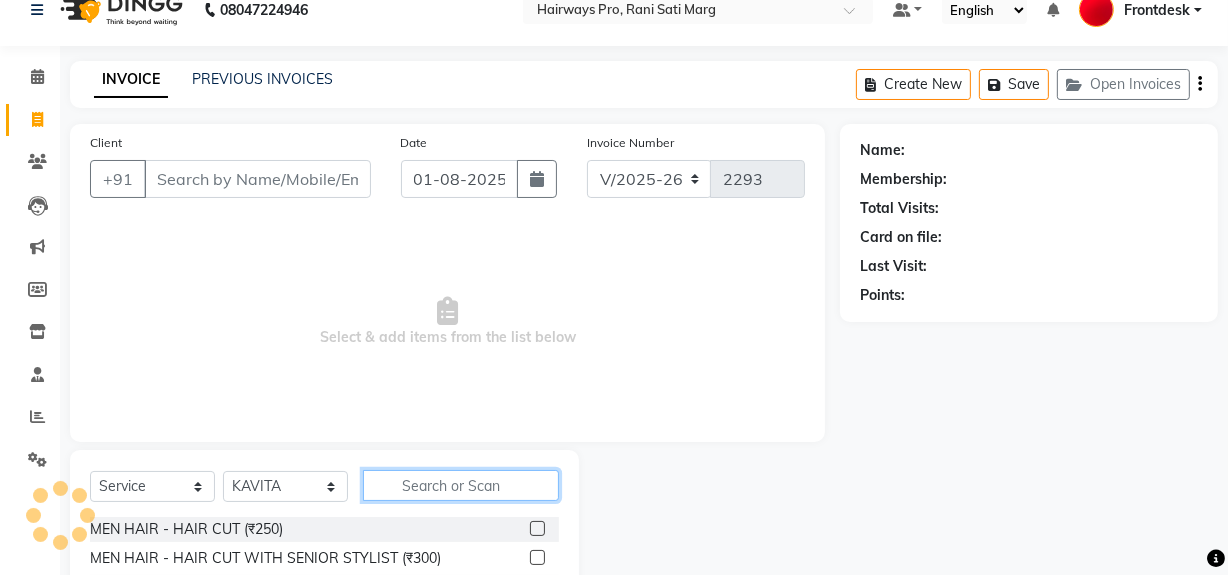 click 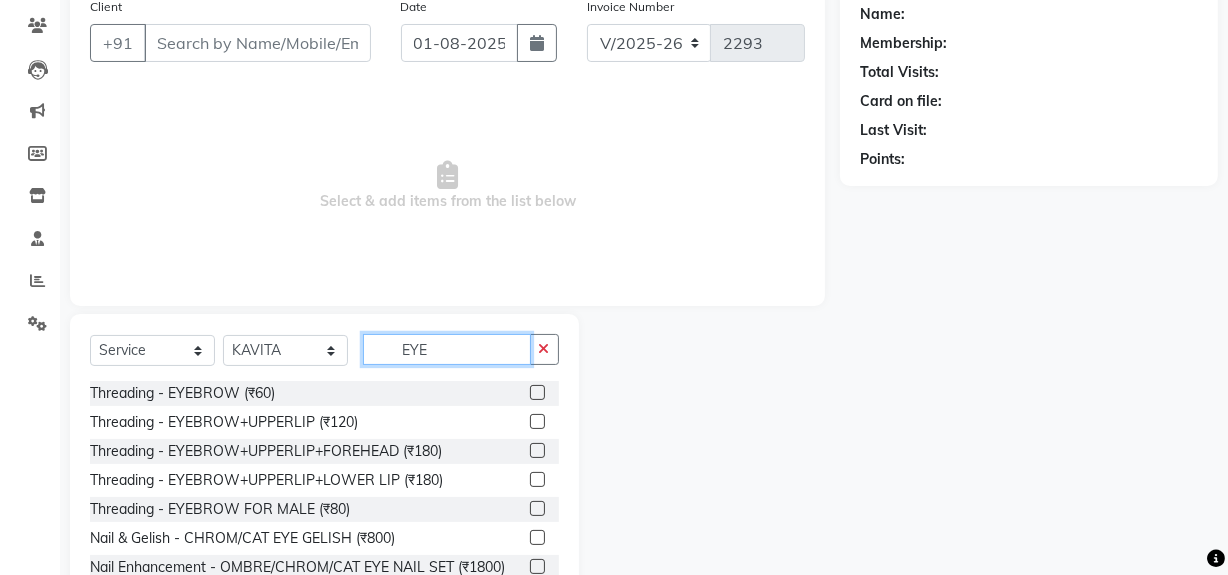 scroll, scrollTop: 208, scrollLeft: 0, axis: vertical 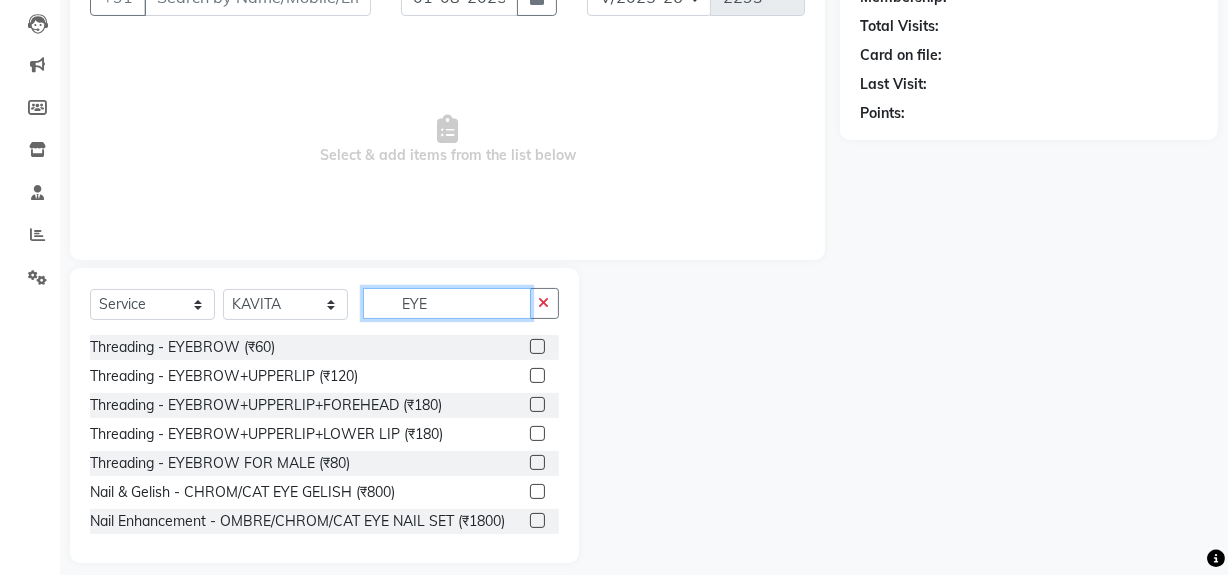 type on "EYE" 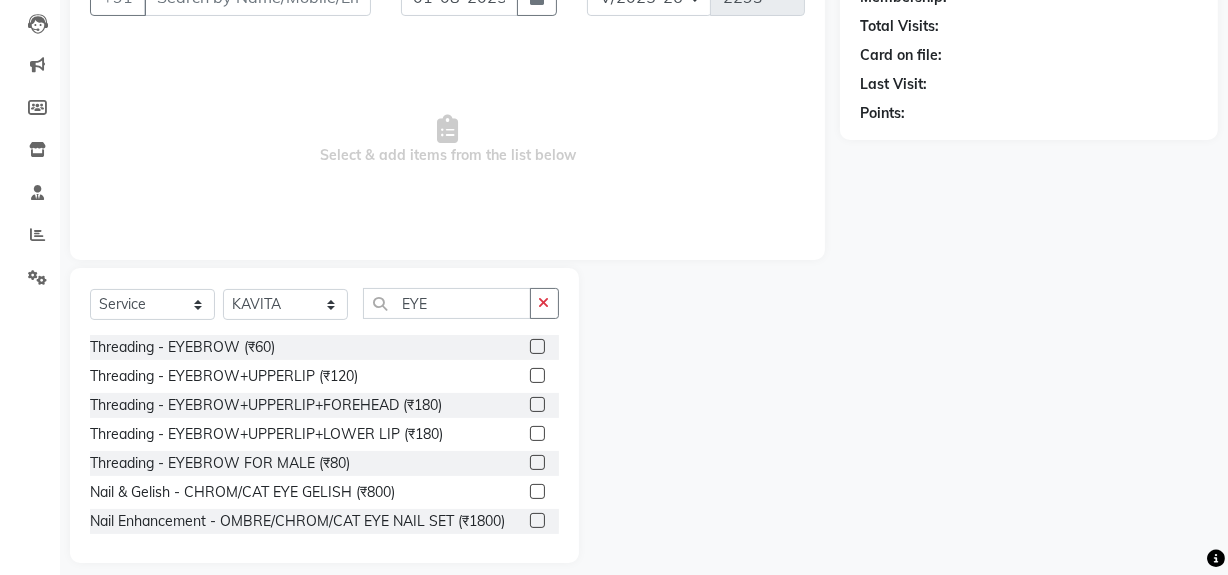 click 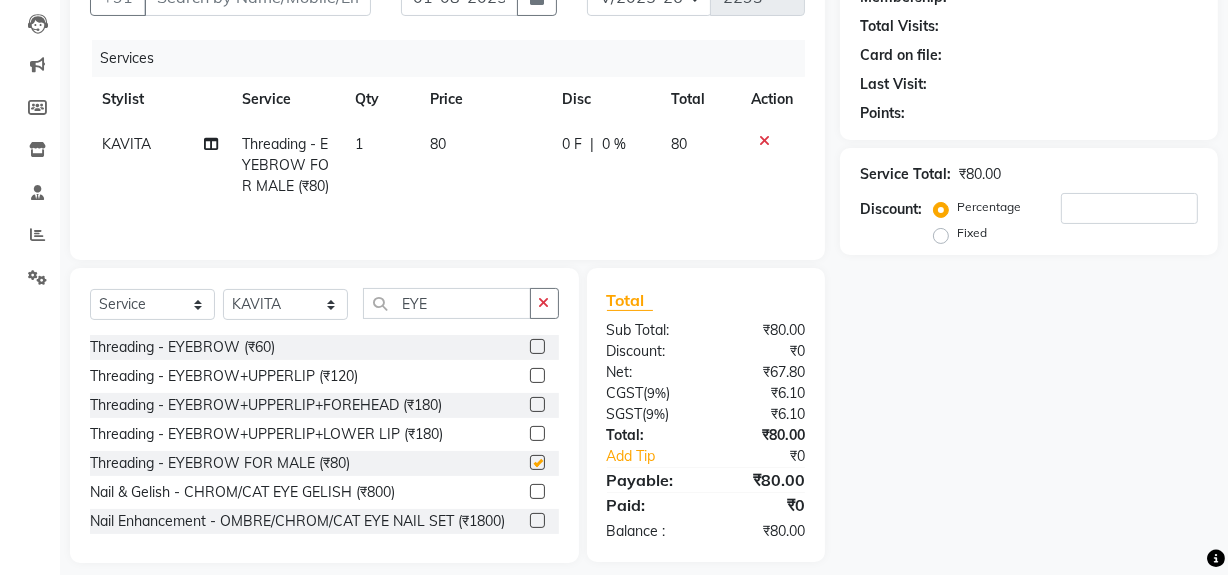 scroll, scrollTop: 116, scrollLeft: 0, axis: vertical 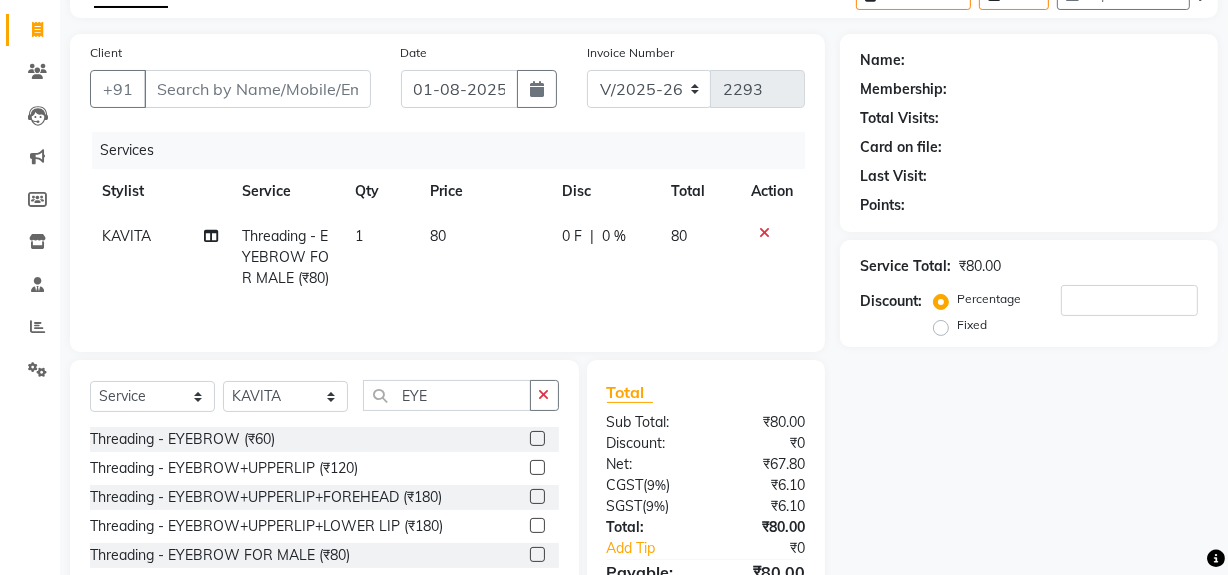 checkbox on "false" 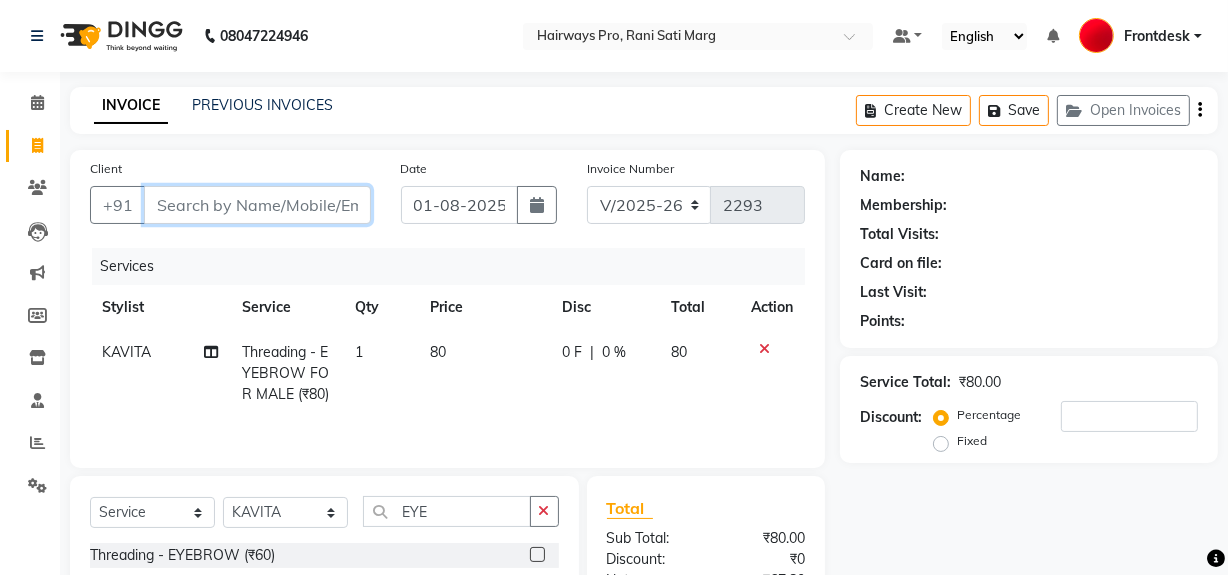 click on "Client" at bounding box center (257, 205) 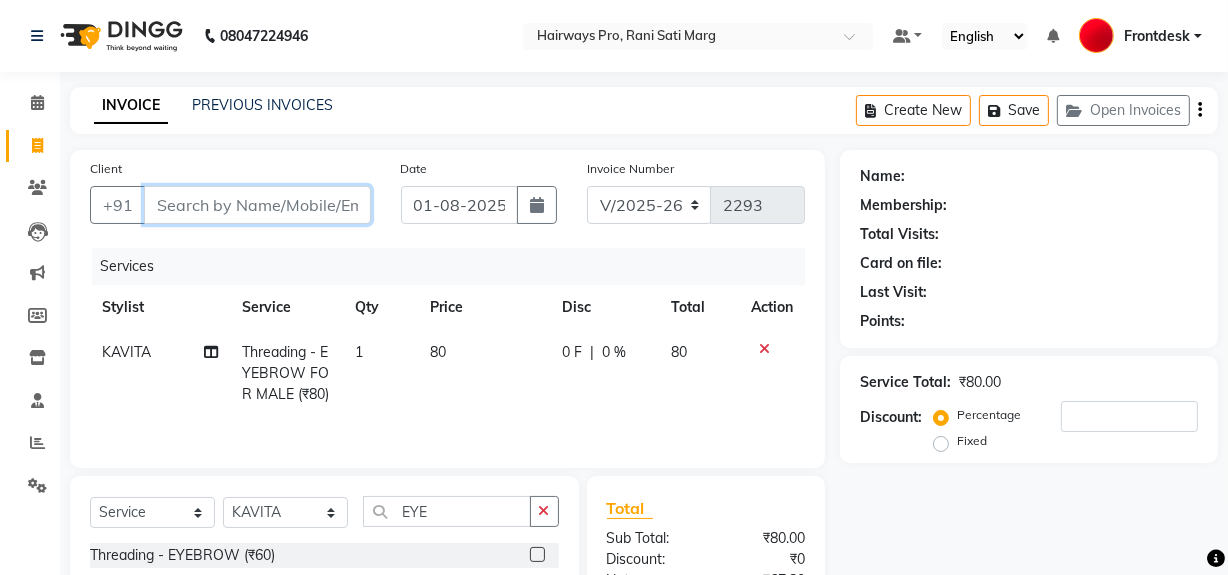 click on "Client" at bounding box center (257, 205) 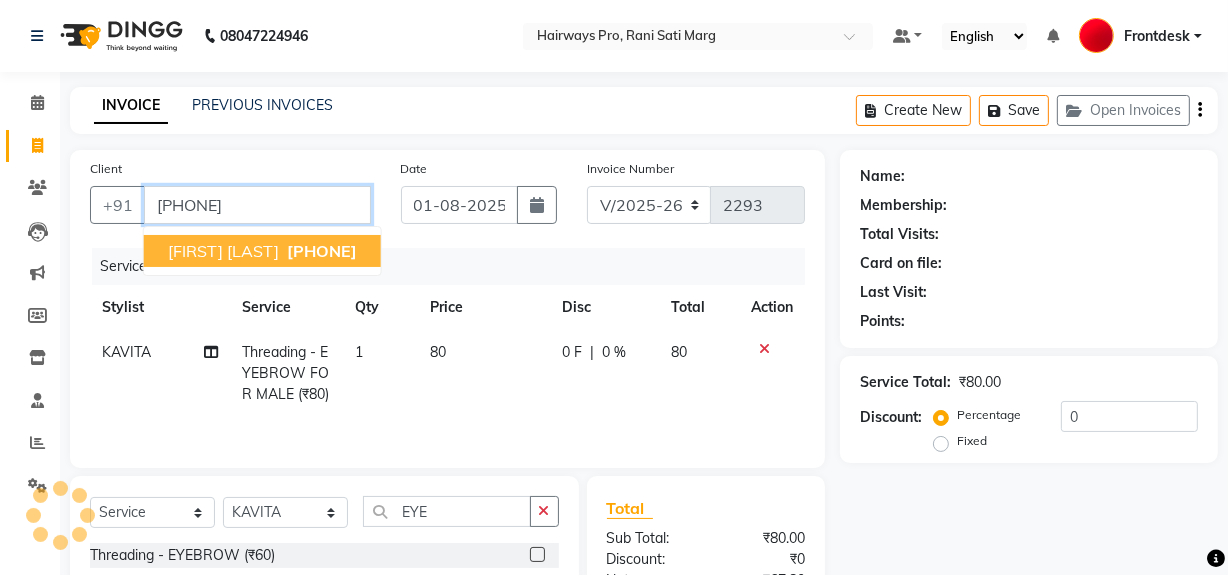 type on "7506287136" 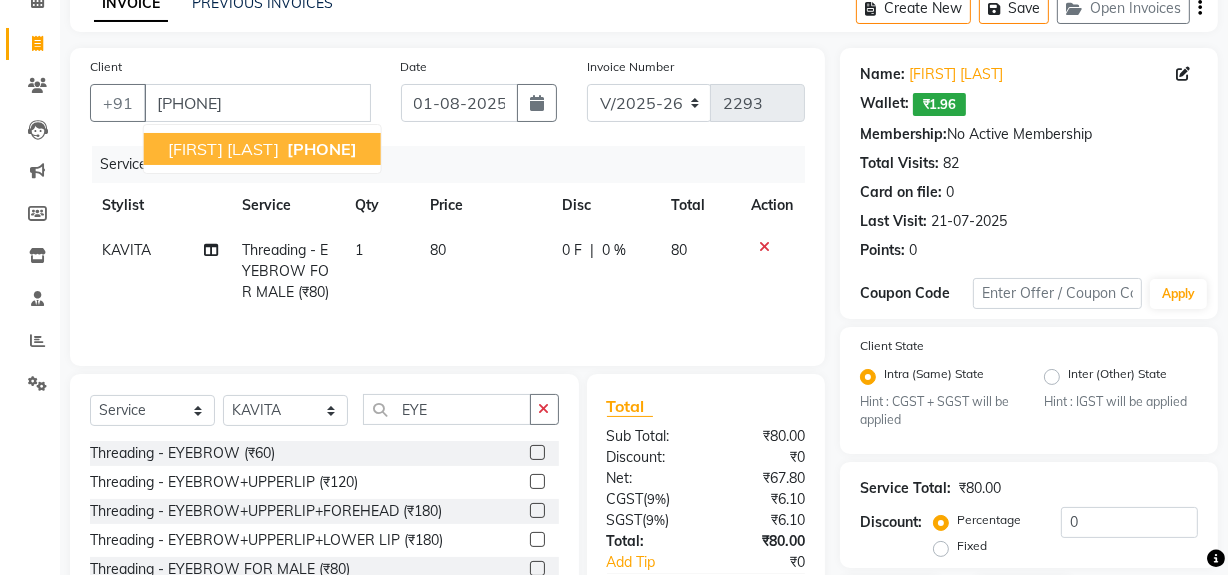 scroll, scrollTop: 181, scrollLeft: 0, axis: vertical 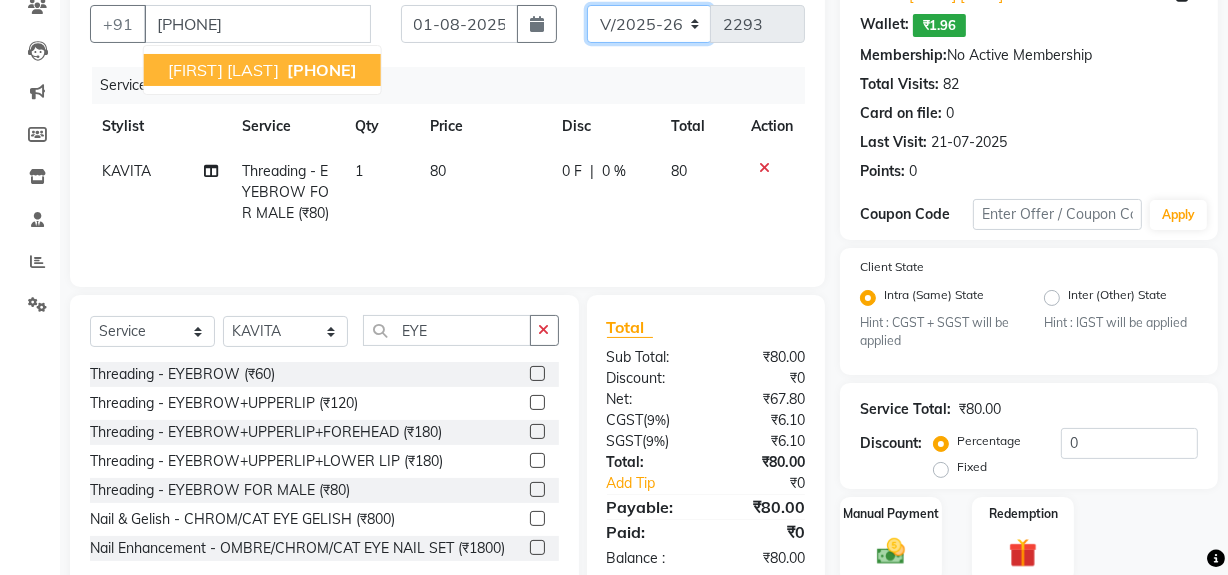 click on "INV/25-26 V/2025-26" 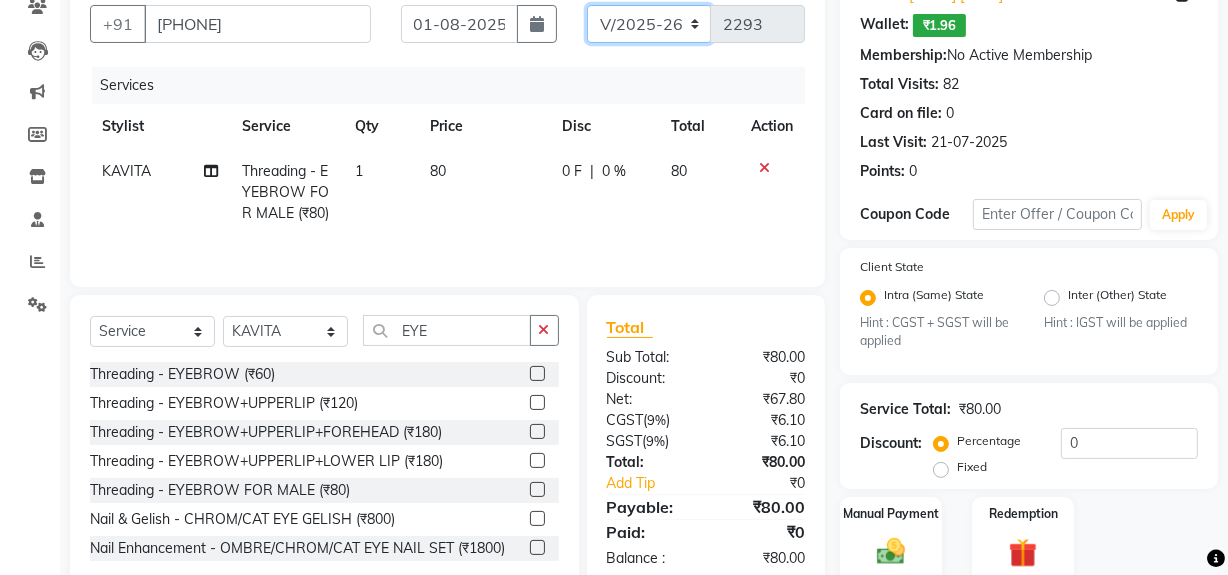 select on "6960" 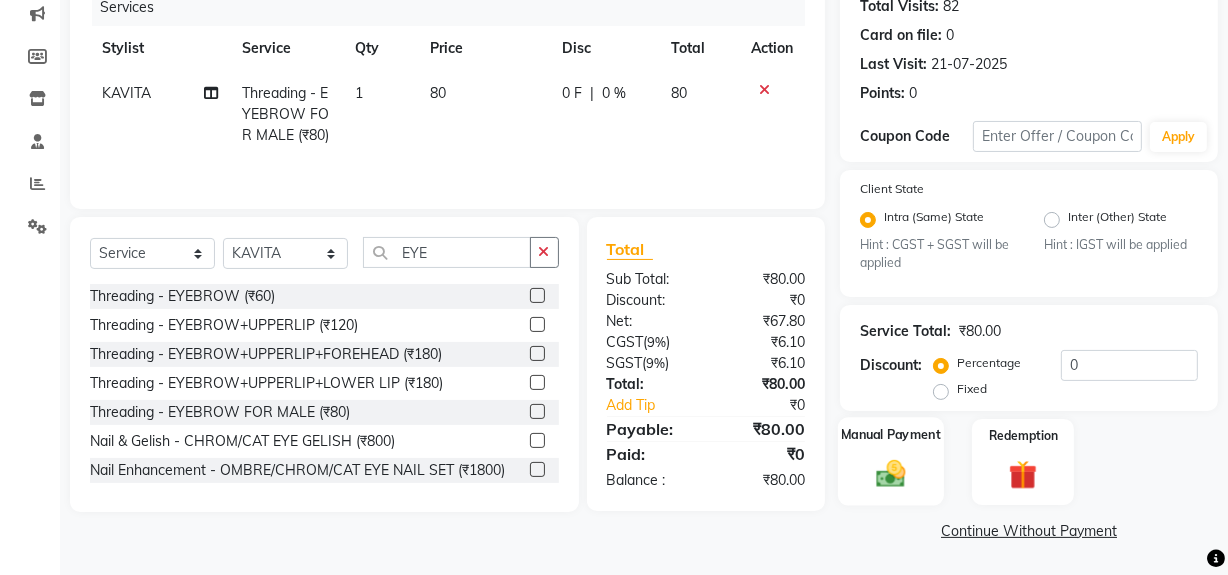 scroll, scrollTop: 260, scrollLeft: 0, axis: vertical 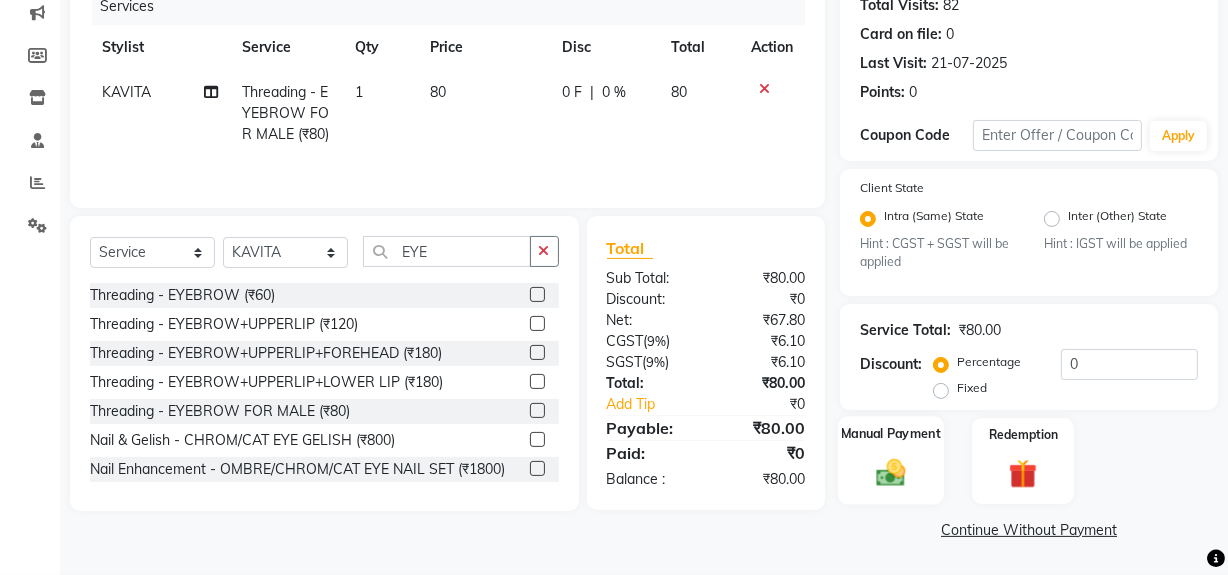 click on "Manual Payment" 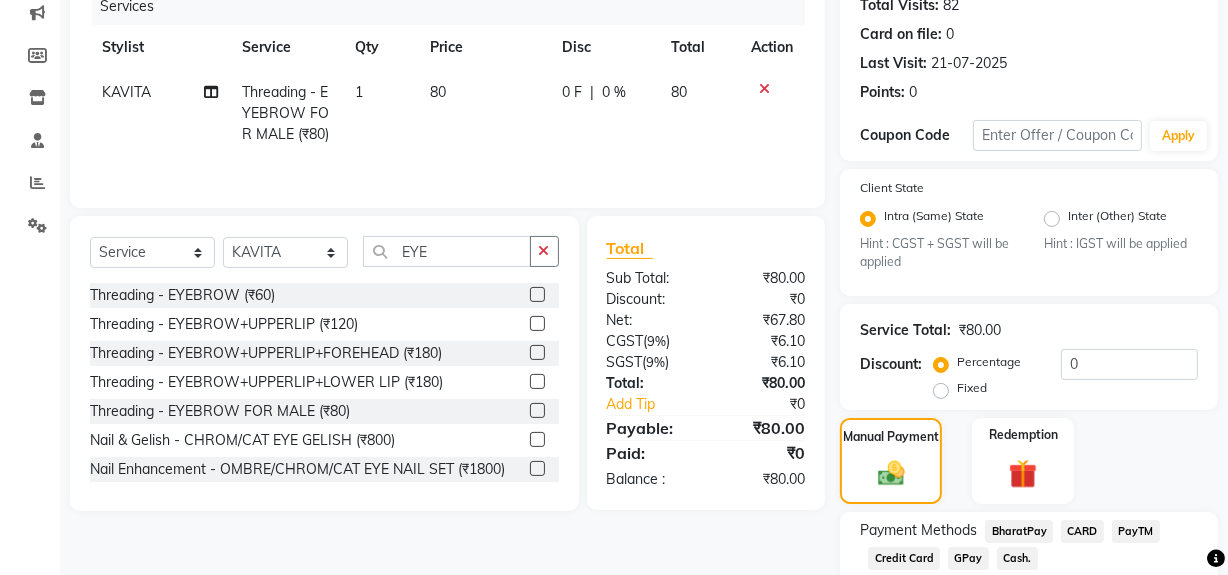 click on "Cash." 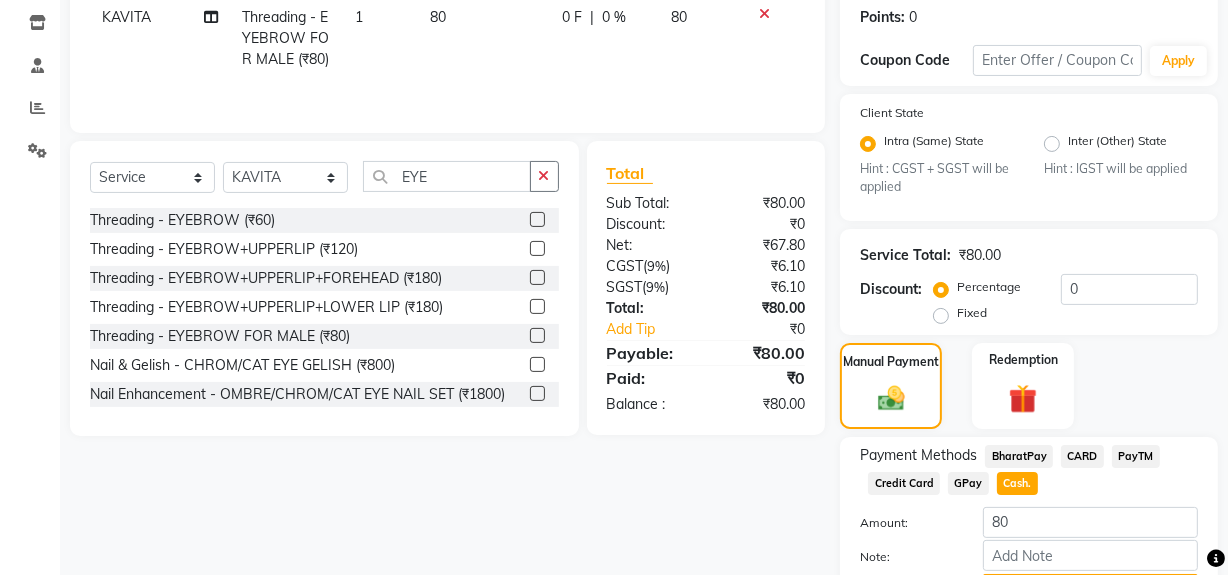 scroll, scrollTop: 444, scrollLeft: 0, axis: vertical 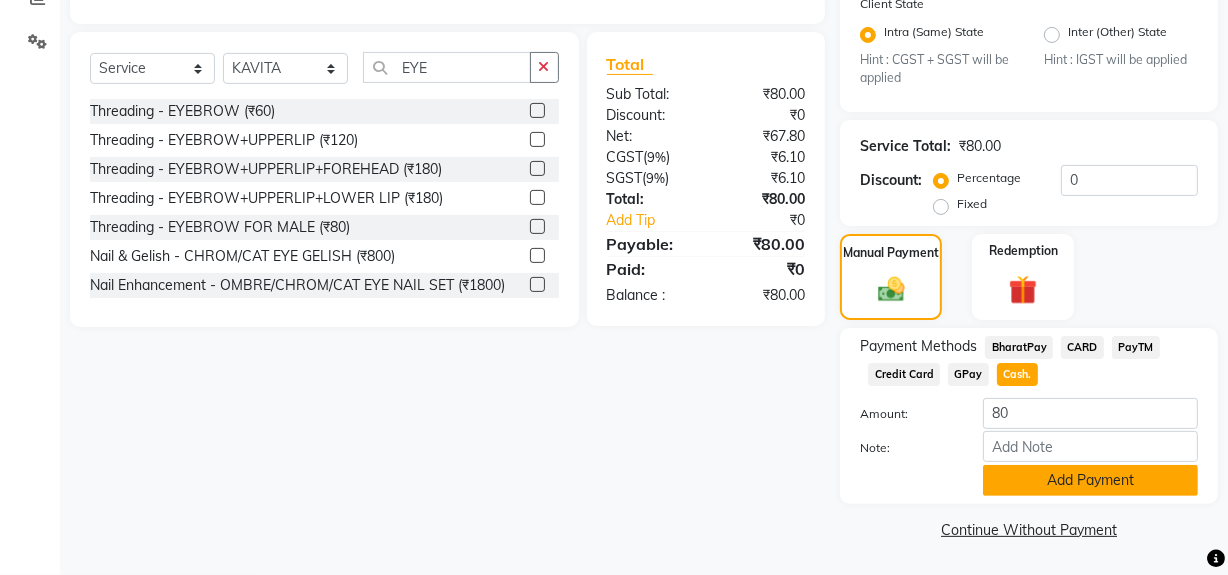 click on "Add Payment" 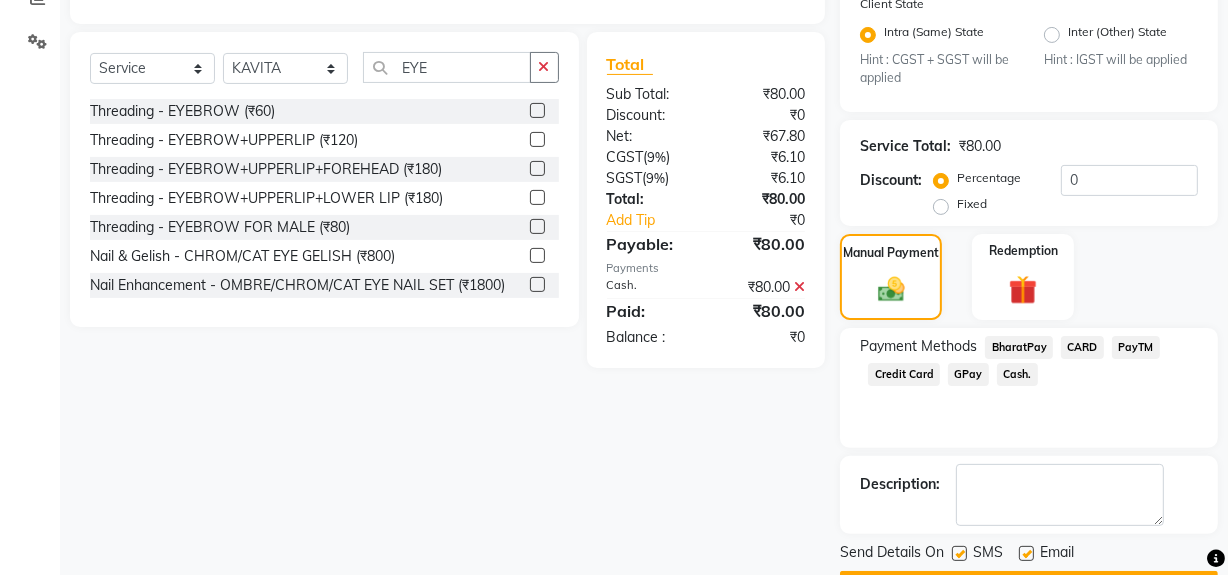 click 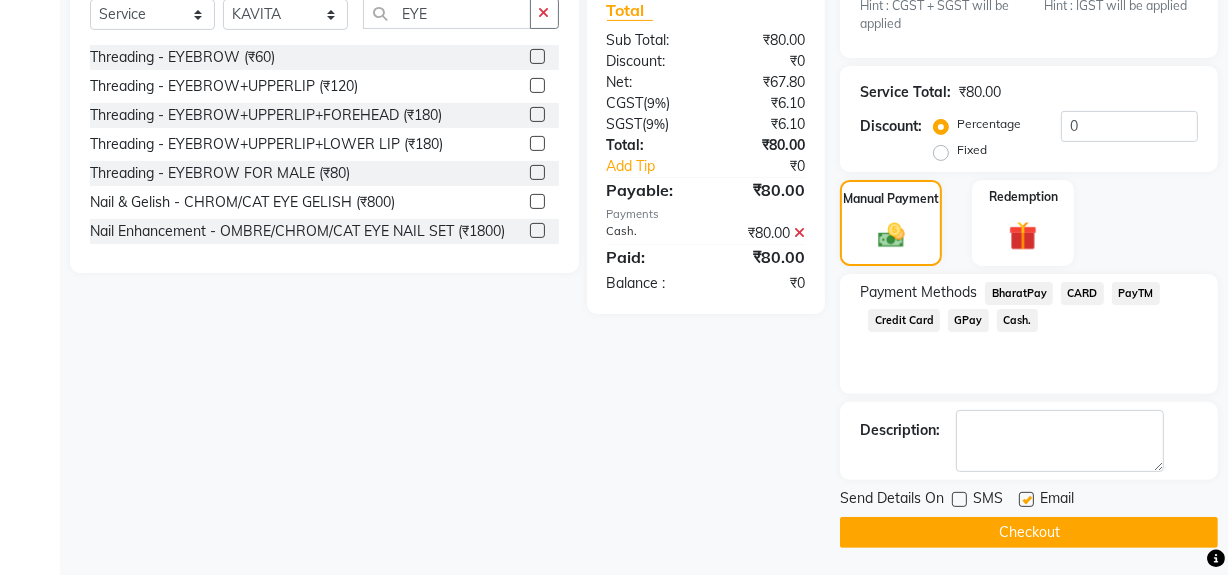 scroll, scrollTop: 500, scrollLeft: 0, axis: vertical 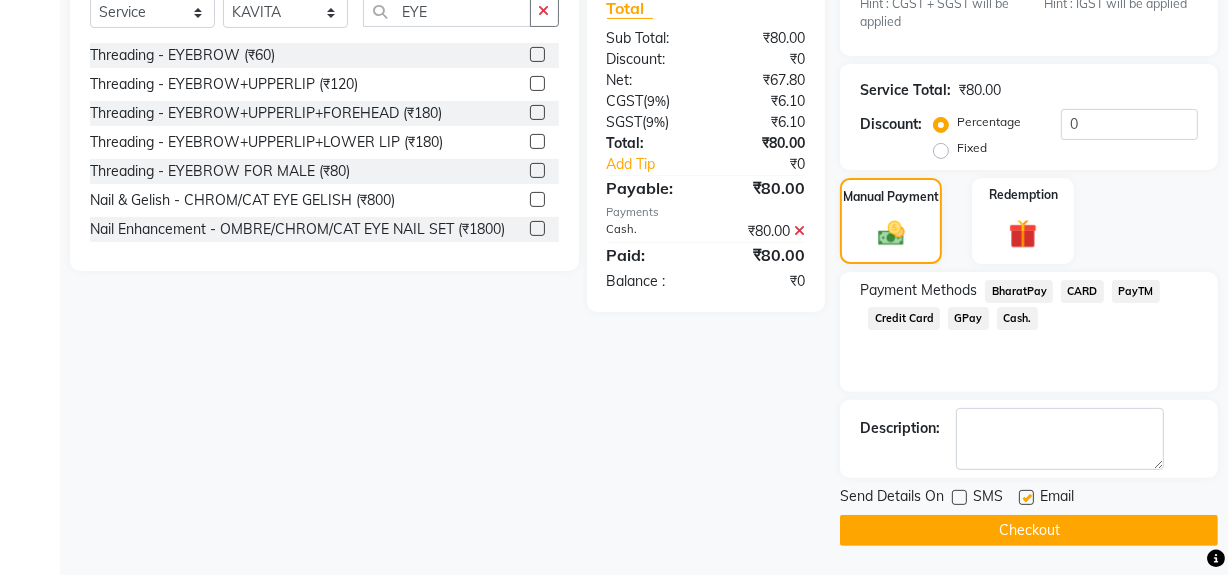 click on "Checkout" 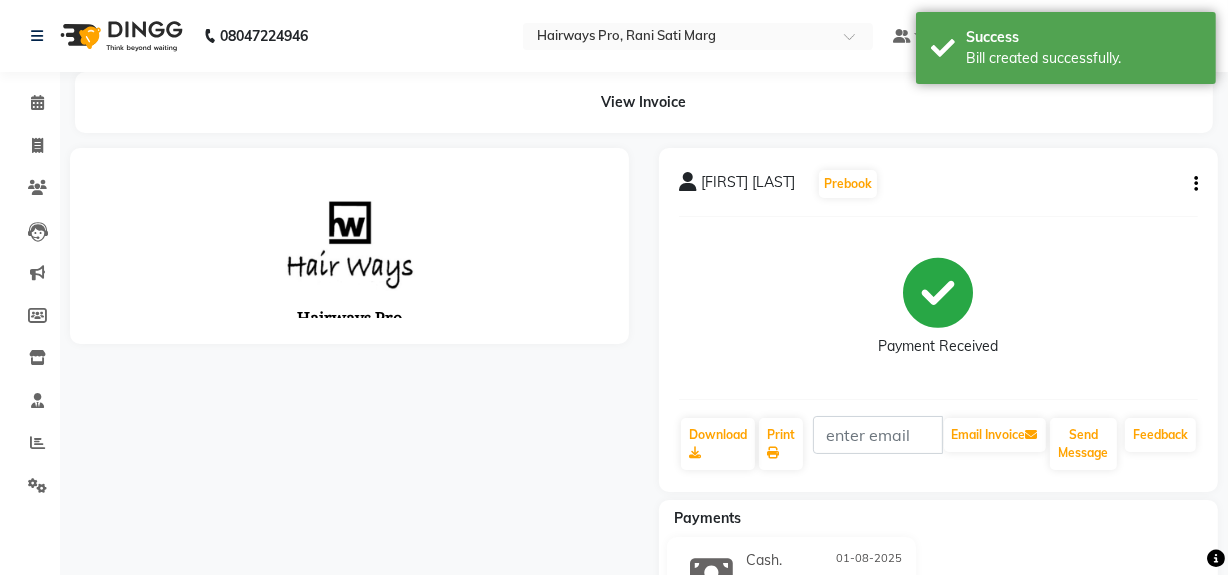 scroll, scrollTop: 0, scrollLeft: 0, axis: both 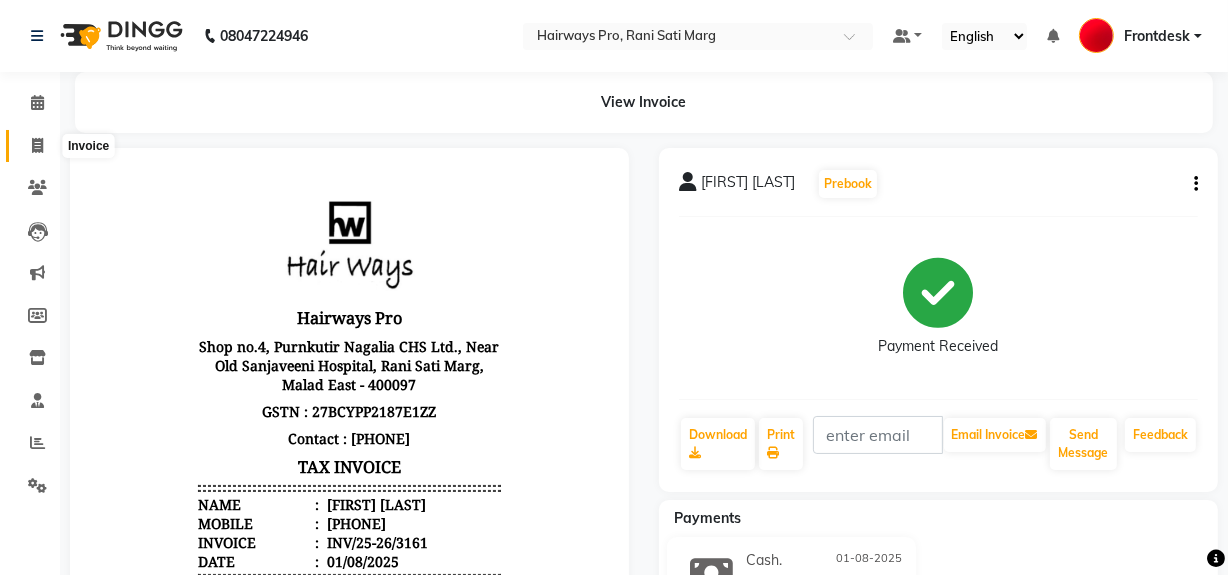 click 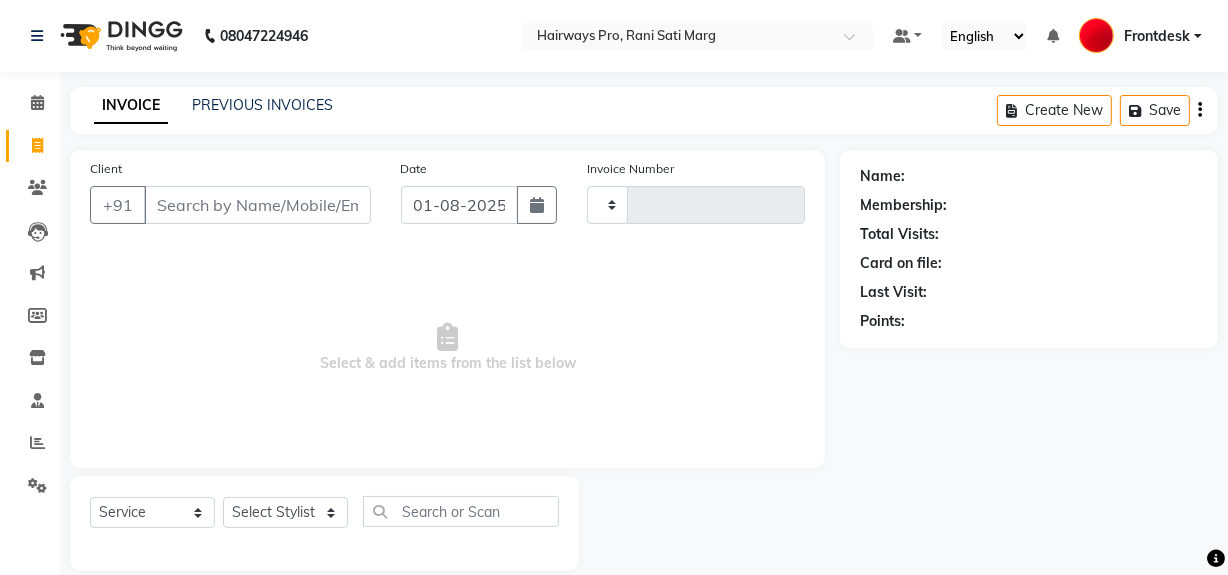 scroll, scrollTop: 26, scrollLeft: 0, axis: vertical 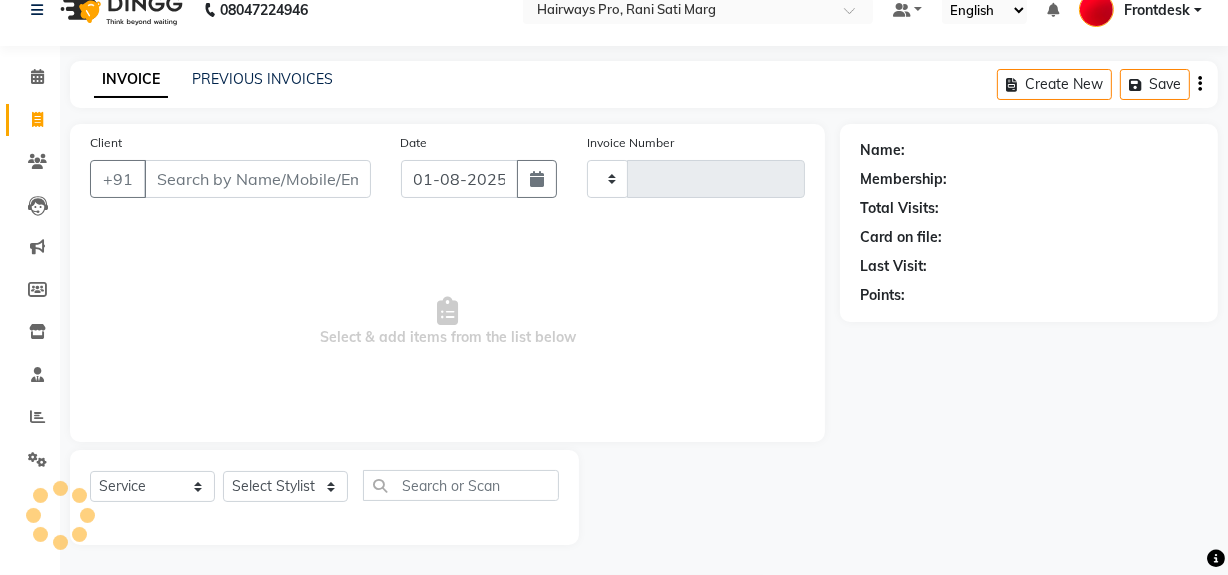 type on "2293" 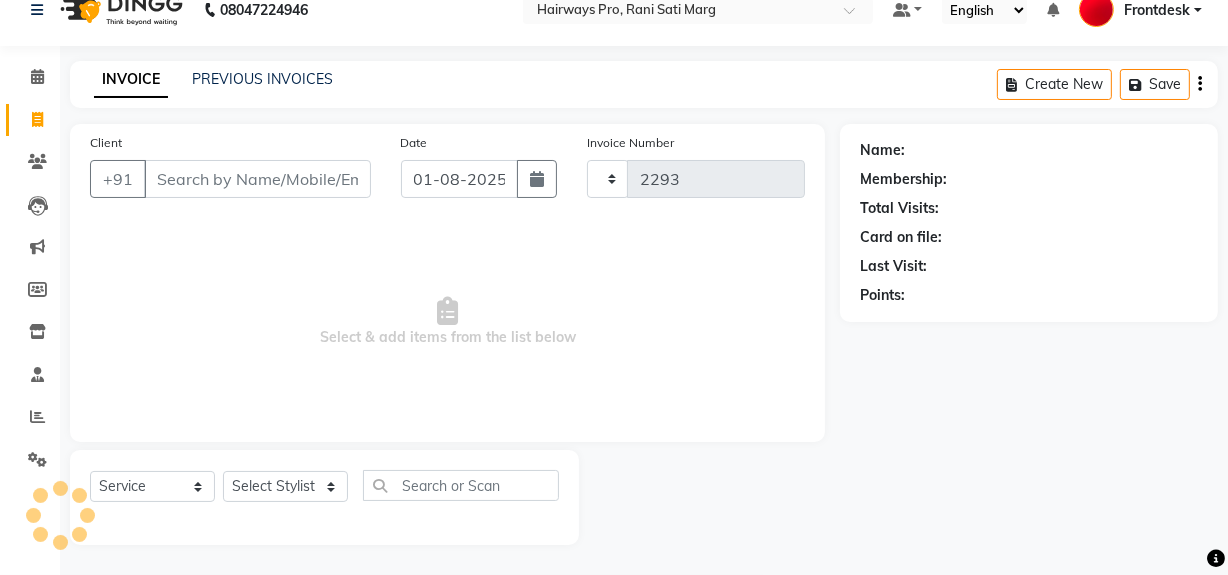 select on "787" 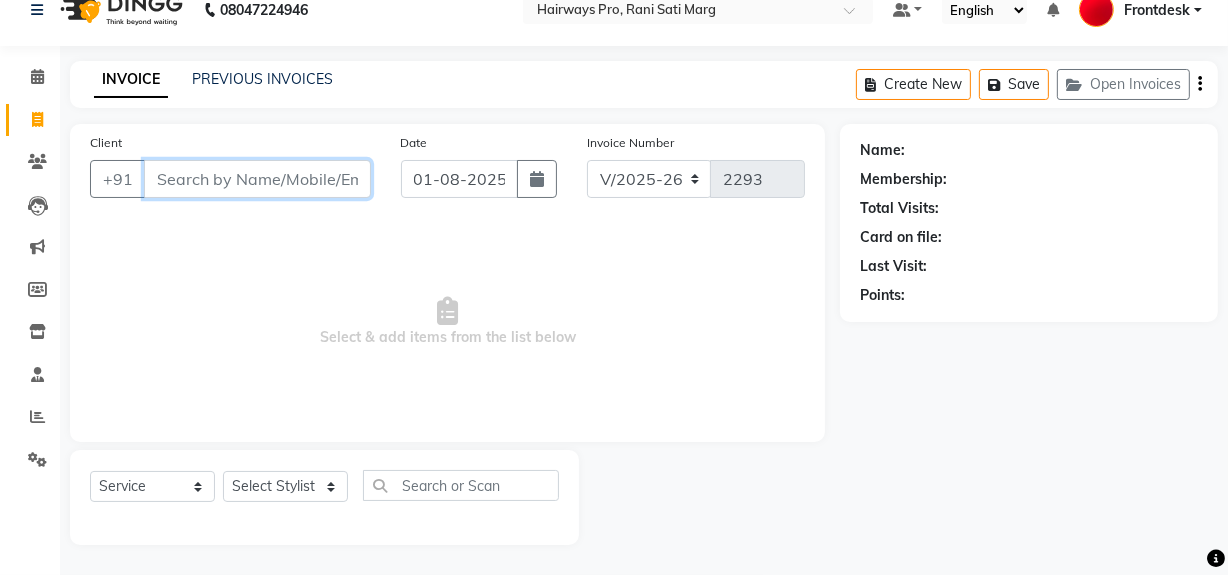 click on "Client" at bounding box center (257, 179) 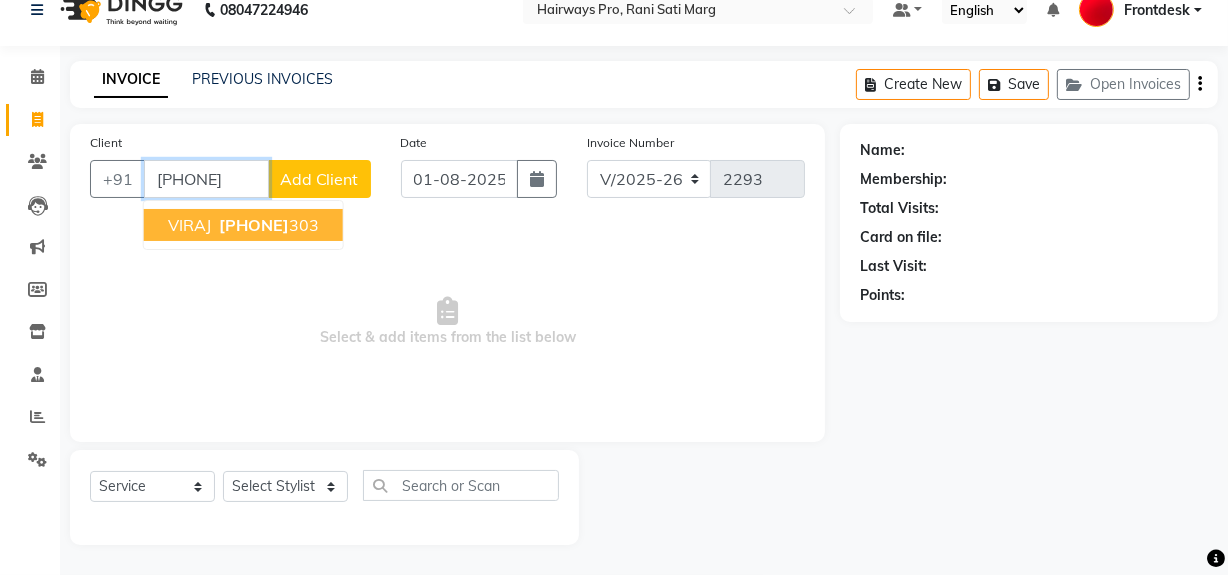 click on "8291211 303" at bounding box center (267, 225) 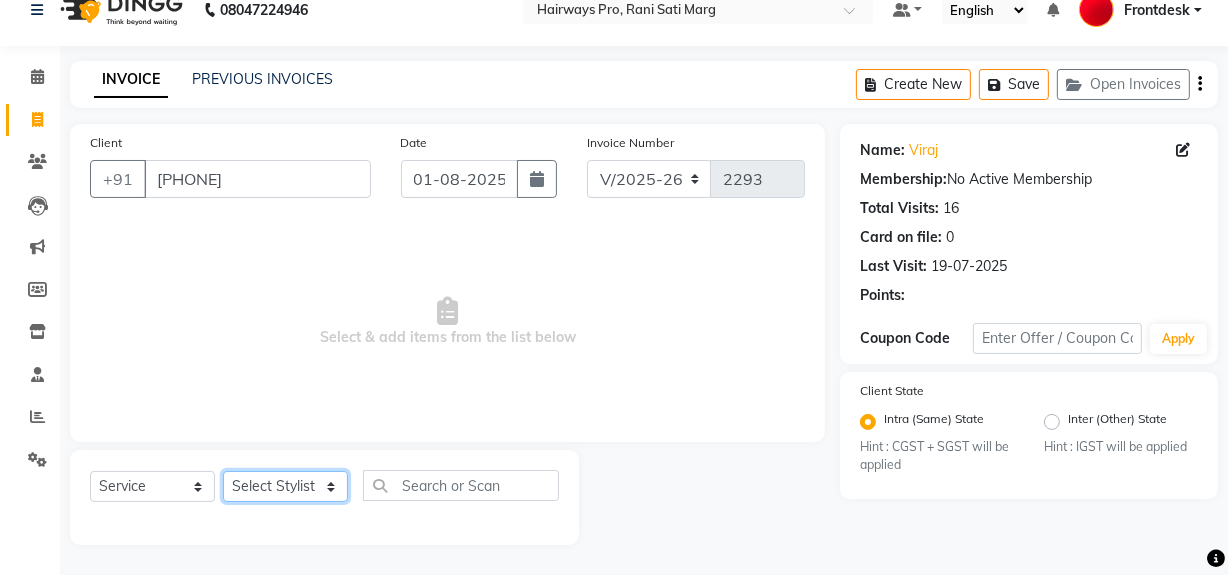click on "Select Stylist ABID DANISH Faiz shaikh Frontdesk INTEZAR SALMANI JYOTI Kamal Salmani KAVITA MUSTAFA RAFIQUE Sonal SONU WAQAR ZAFAR" 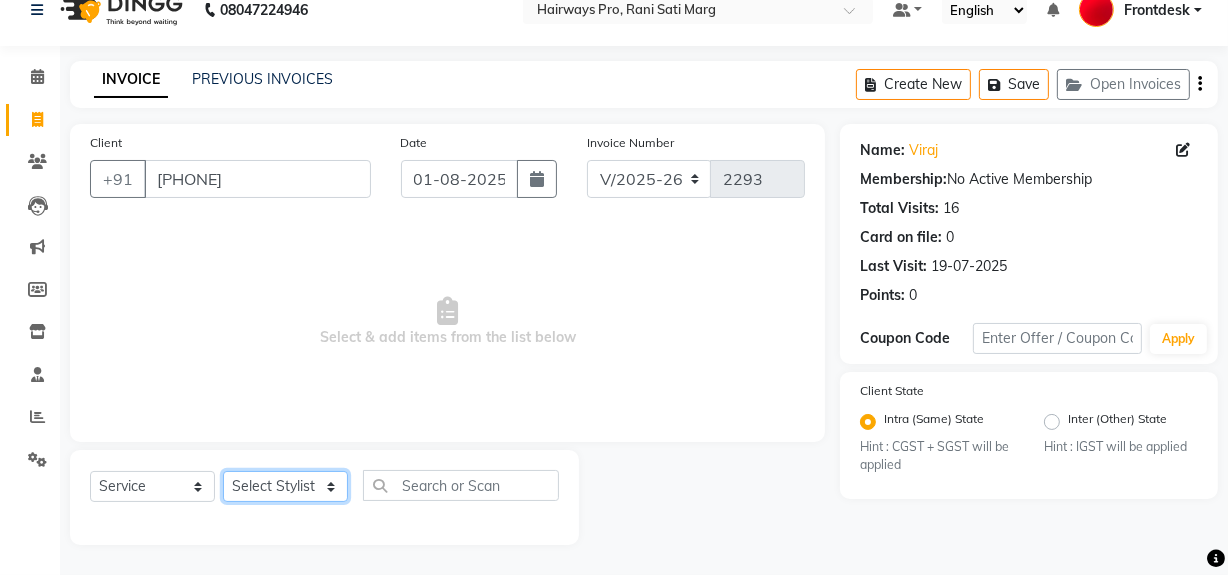 select on "86084" 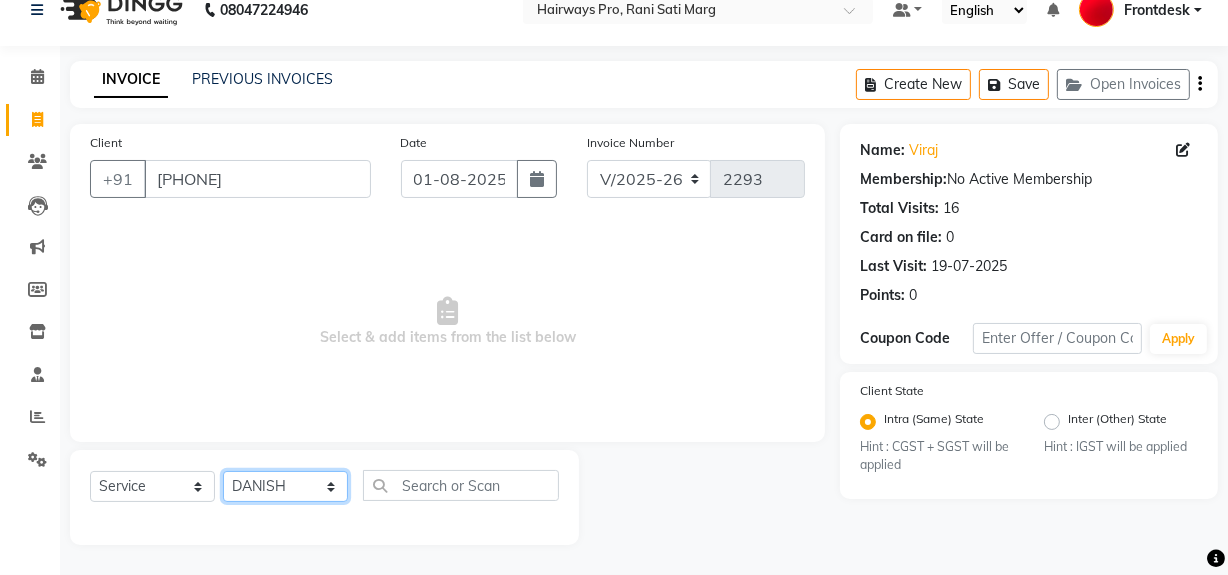 click on "Select Stylist ABID DANISH Faiz shaikh Frontdesk INTEZAR SALMANI JYOTI Kamal Salmani KAVITA MUSTAFA RAFIQUE Sonal SONU WAQAR ZAFAR" 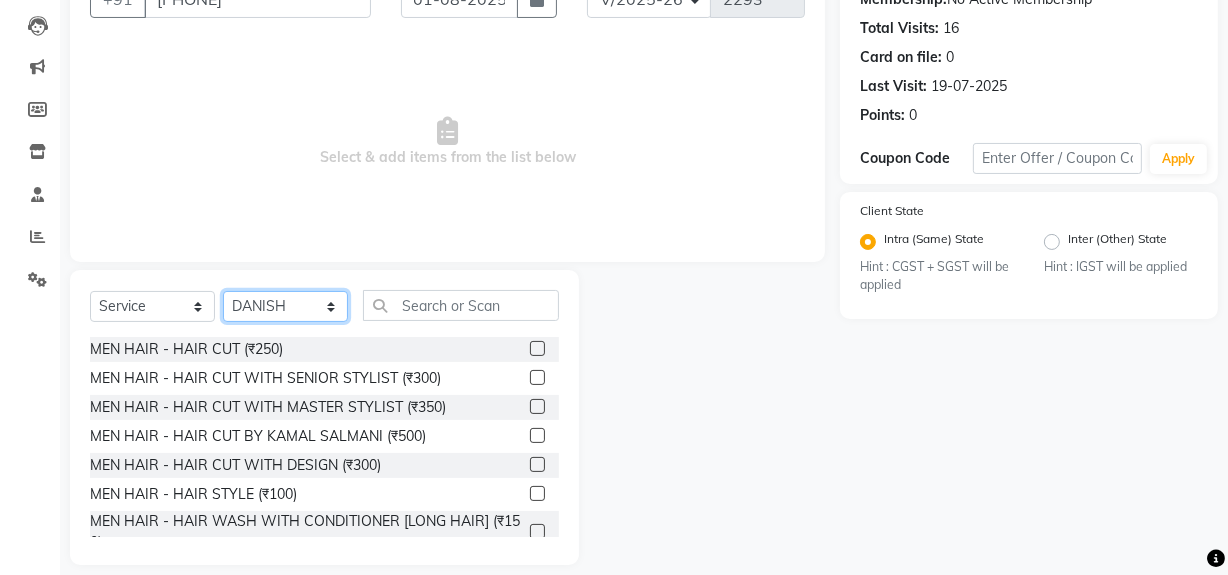 scroll, scrollTop: 208, scrollLeft: 0, axis: vertical 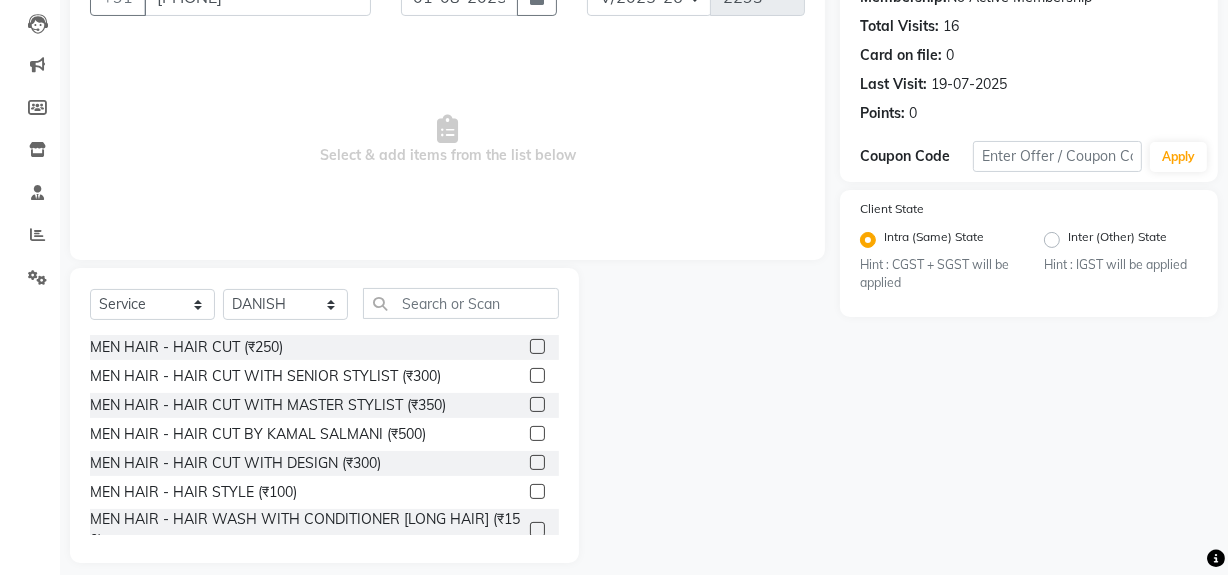 click 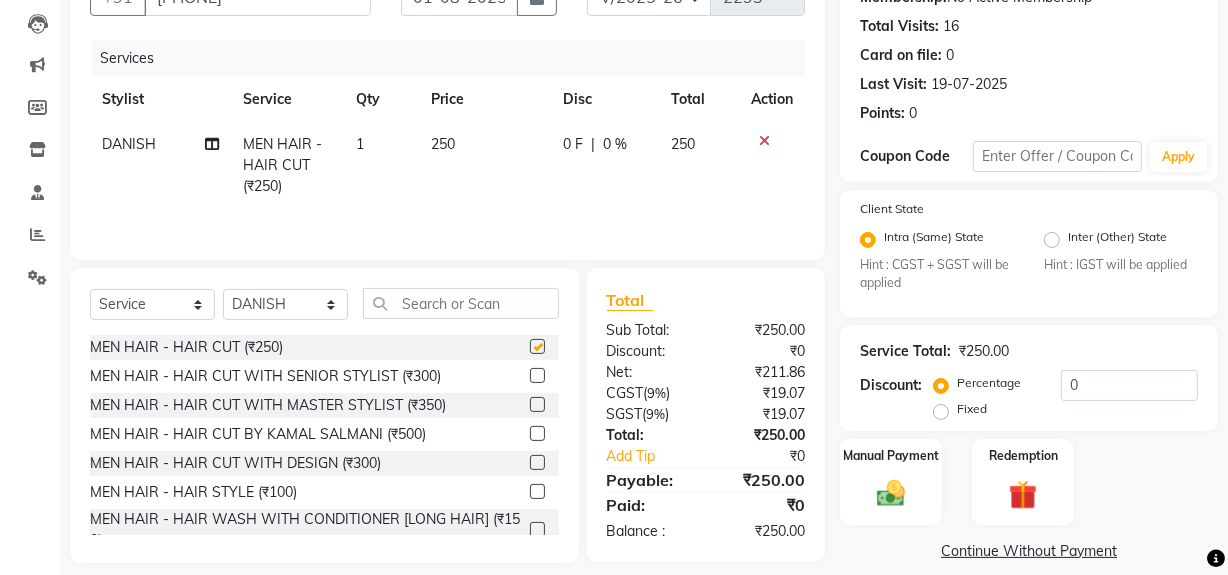 checkbox on "false" 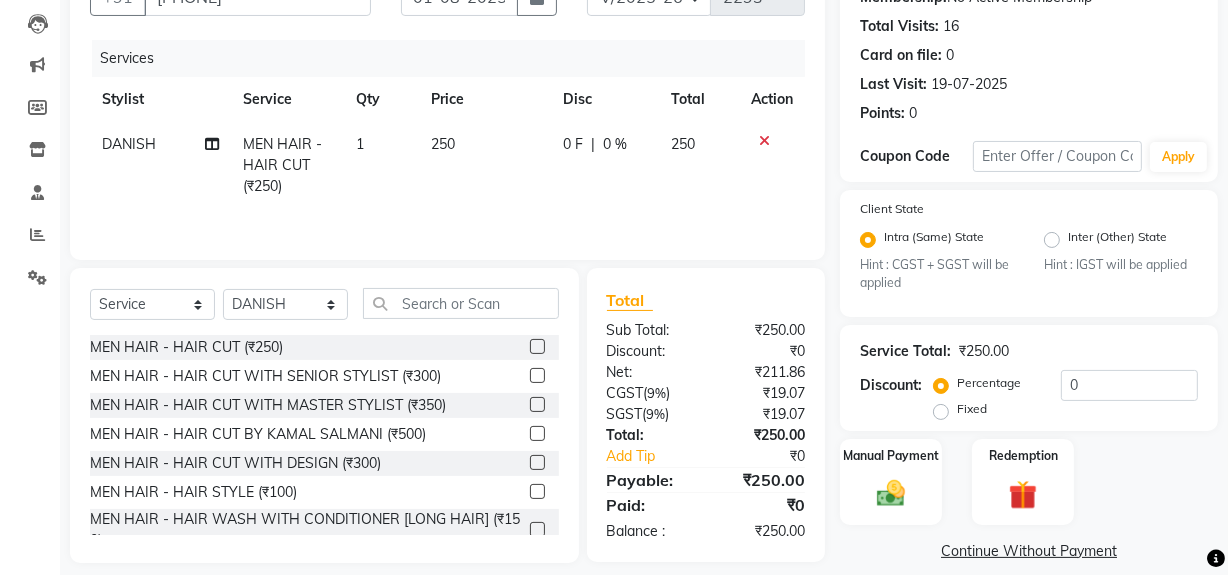 scroll, scrollTop: 90, scrollLeft: 0, axis: vertical 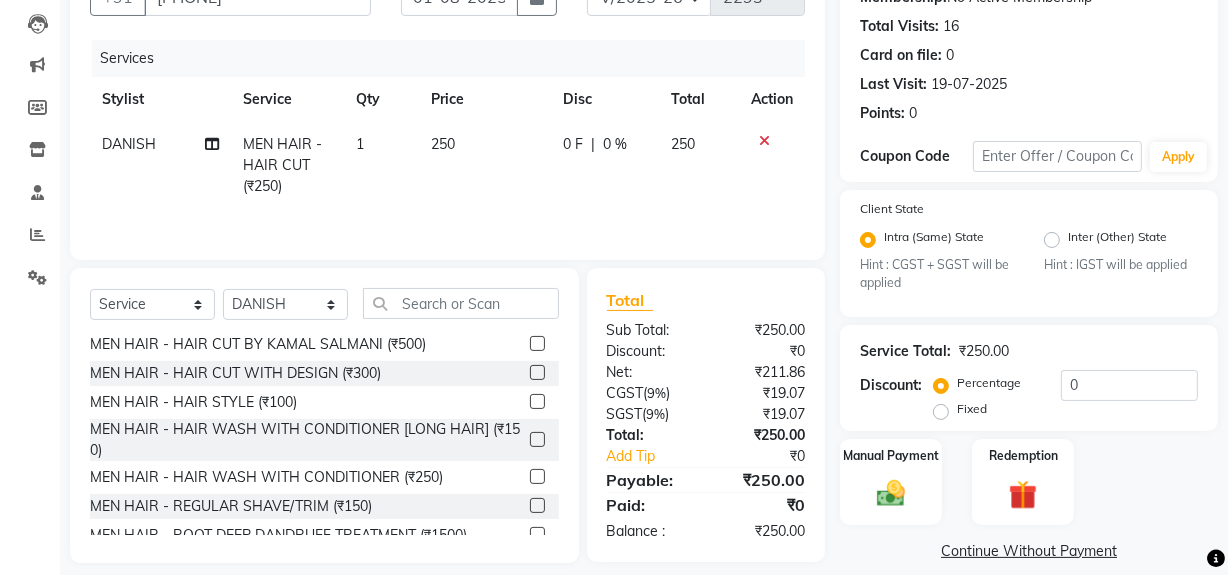 click 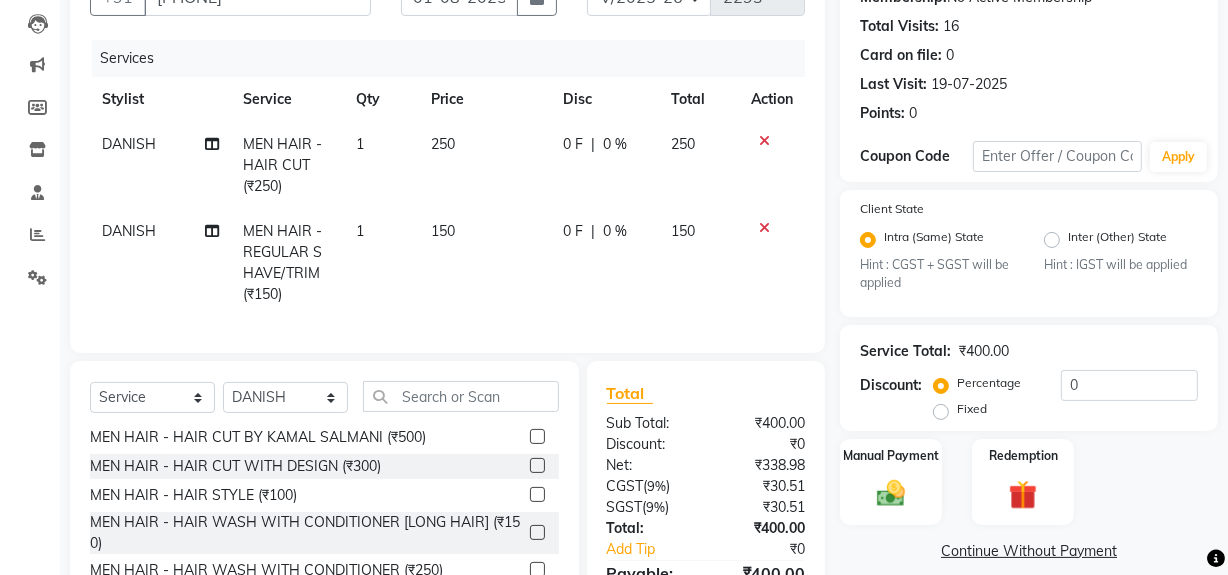 checkbox on "false" 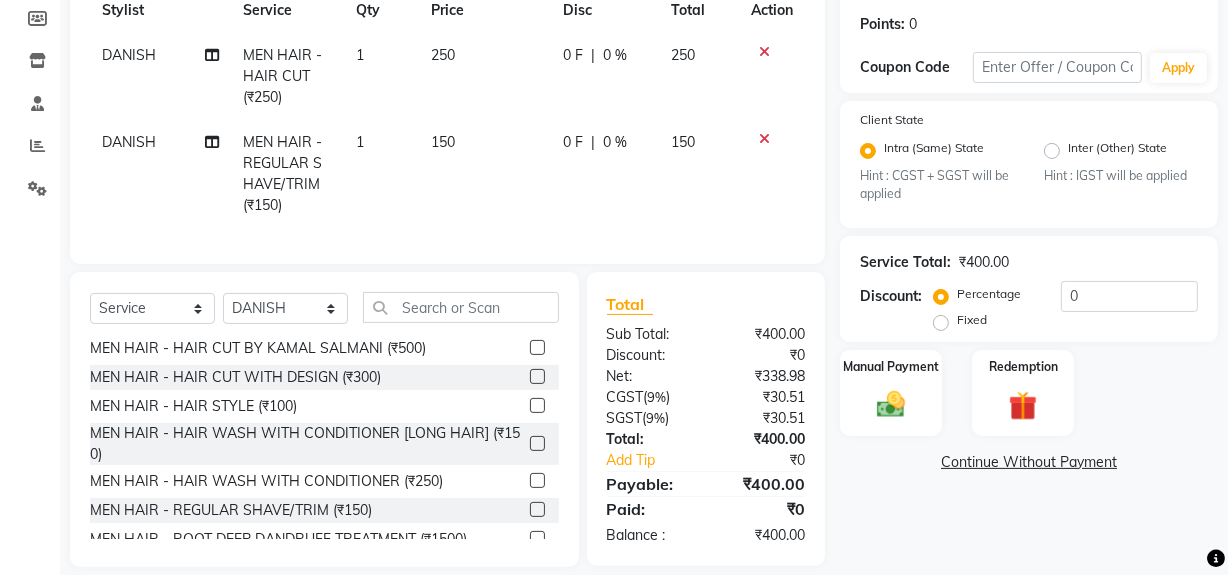 scroll, scrollTop: 332, scrollLeft: 0, axis: vertical 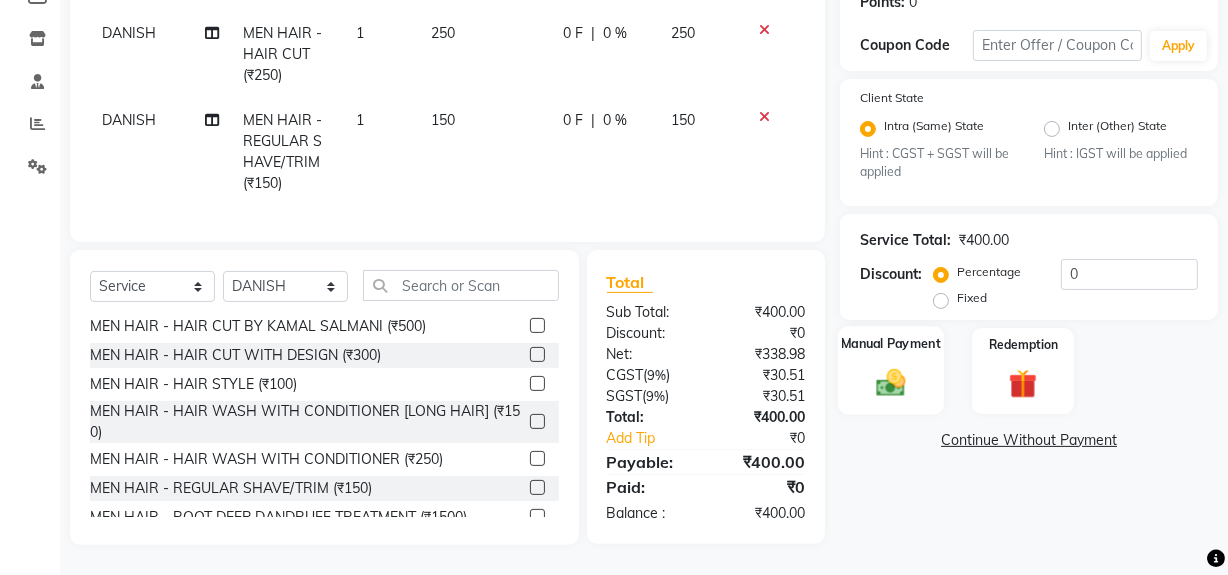 click 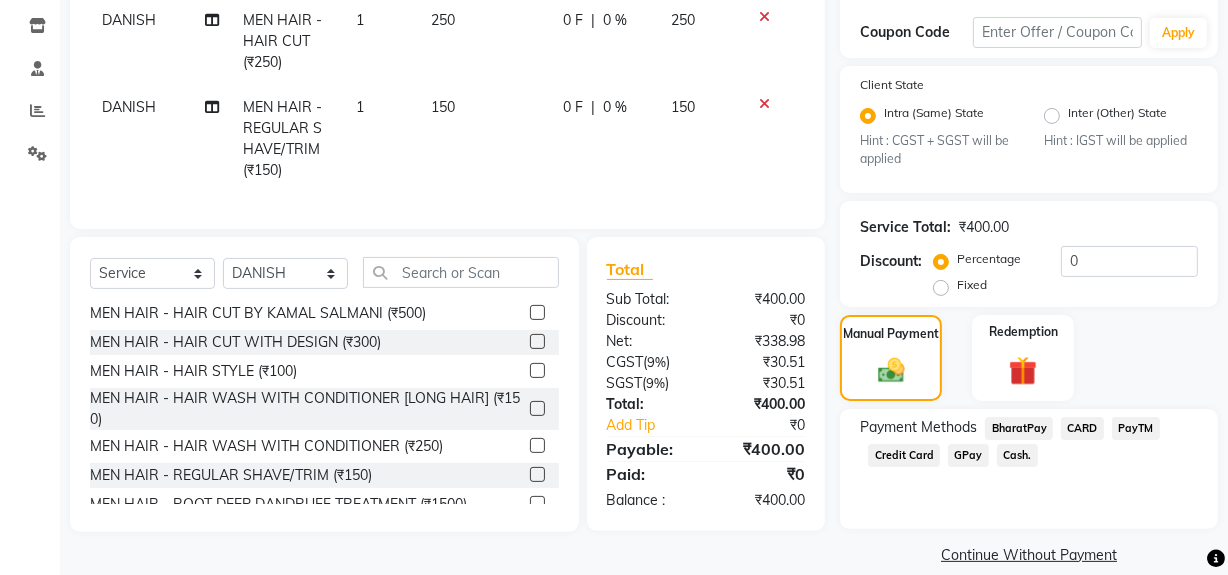 click on "GPay" 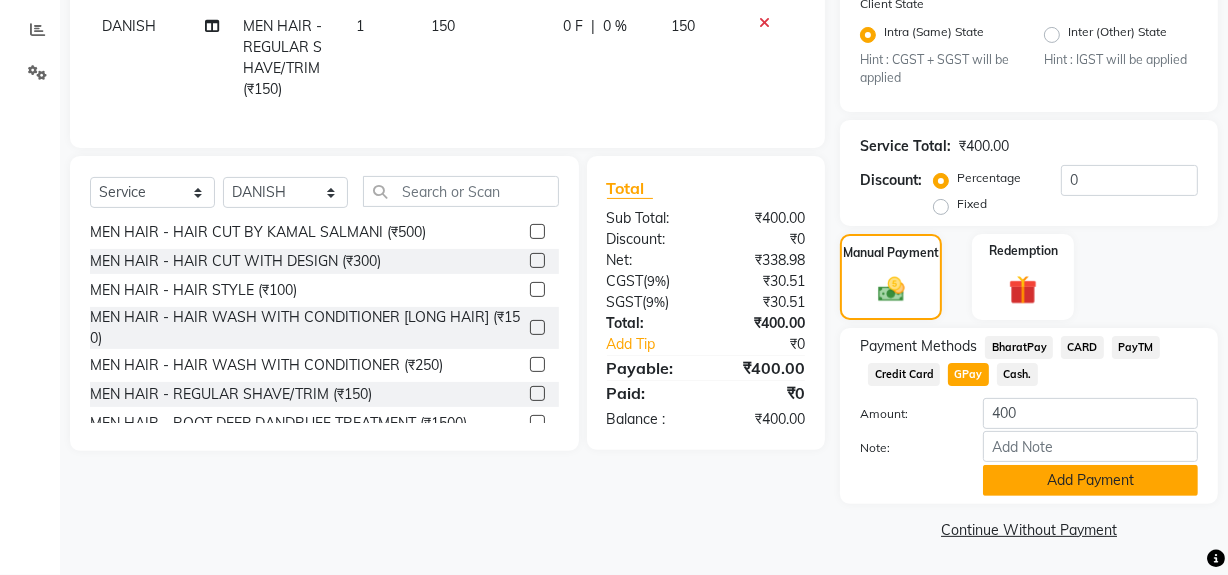 click on "Add Payment" 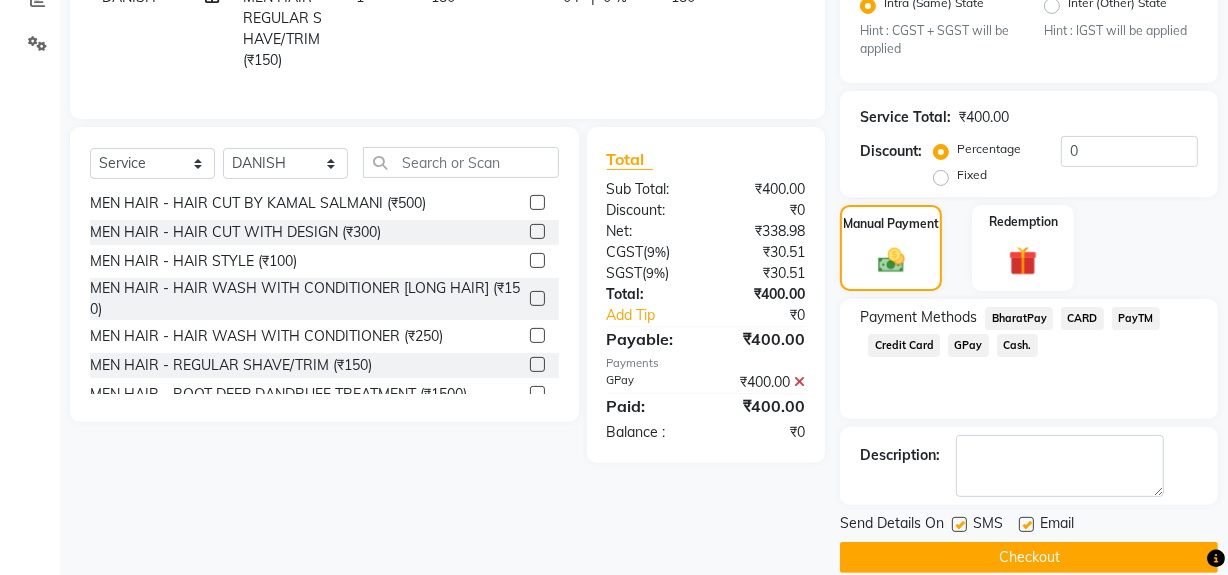 scroll, scrollTop: 470, scrollLeft: 0, axis: vertical 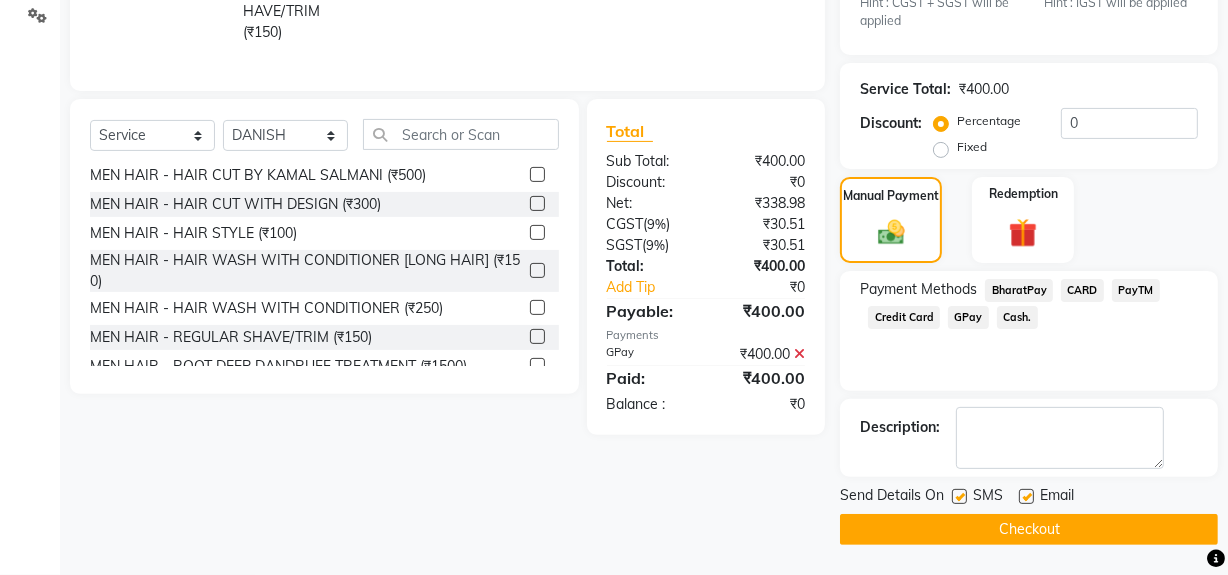 click on "Checkout" 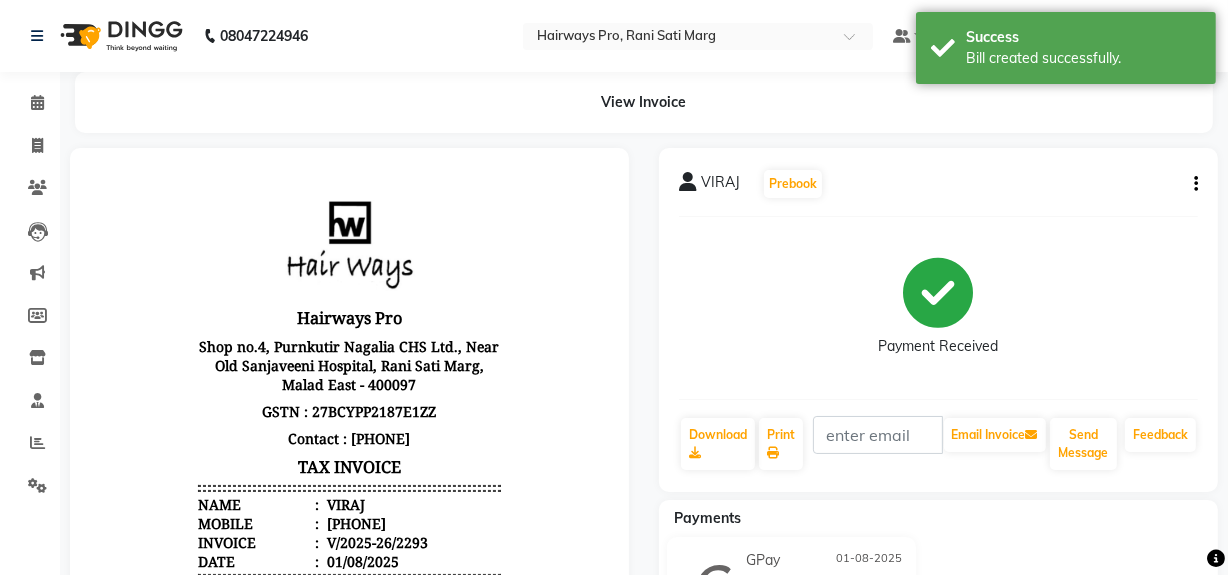 scroll, scrollTop: 0, scrollLeft: 0, axis: both 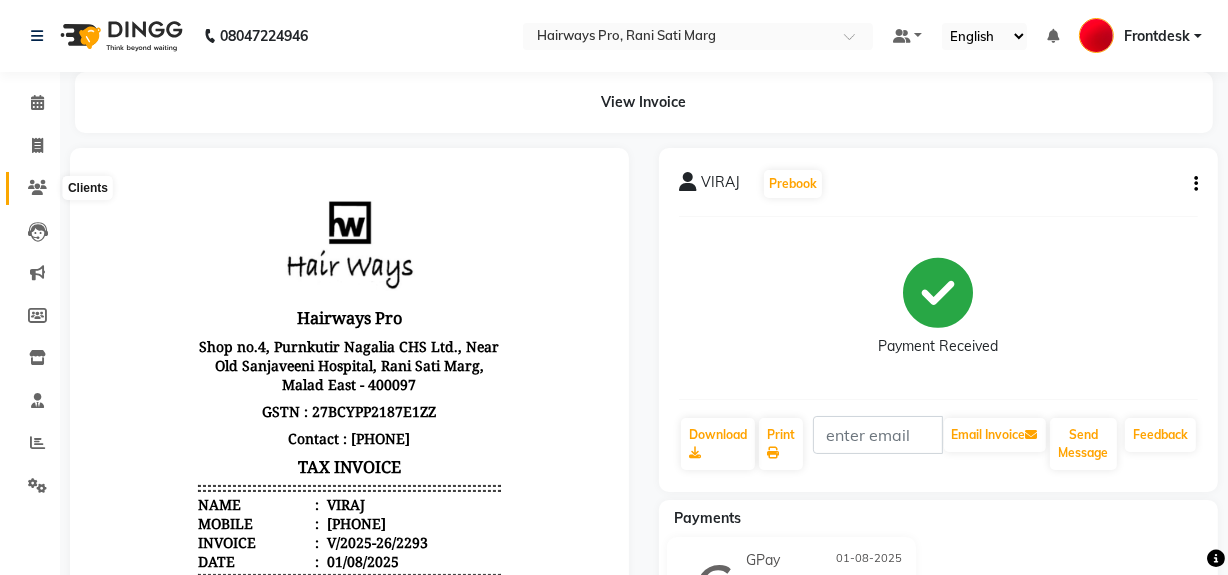click 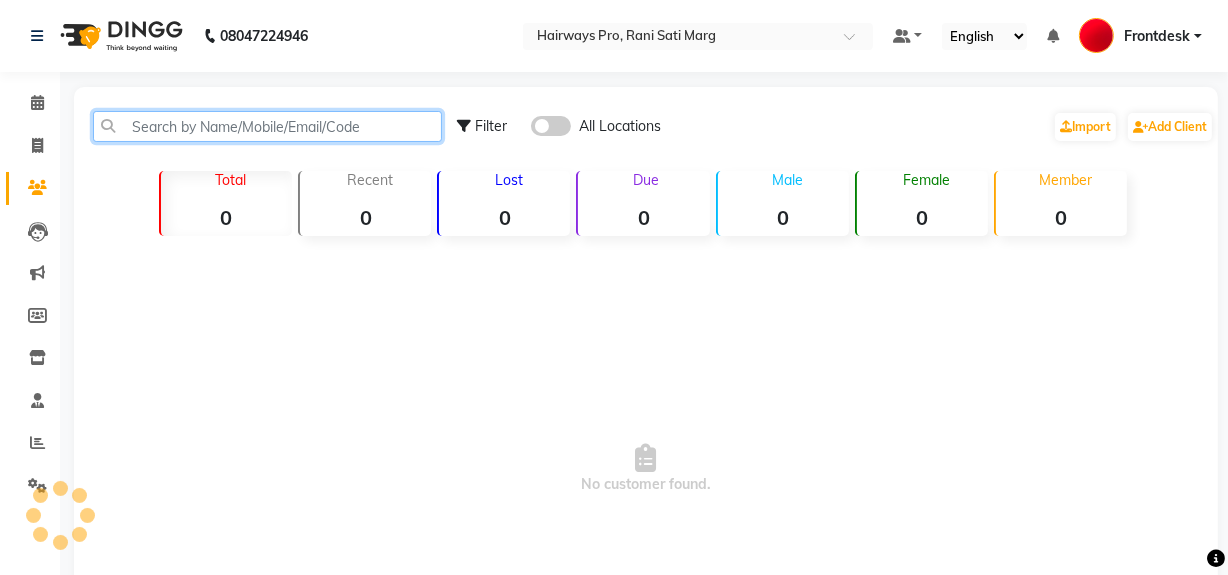 click 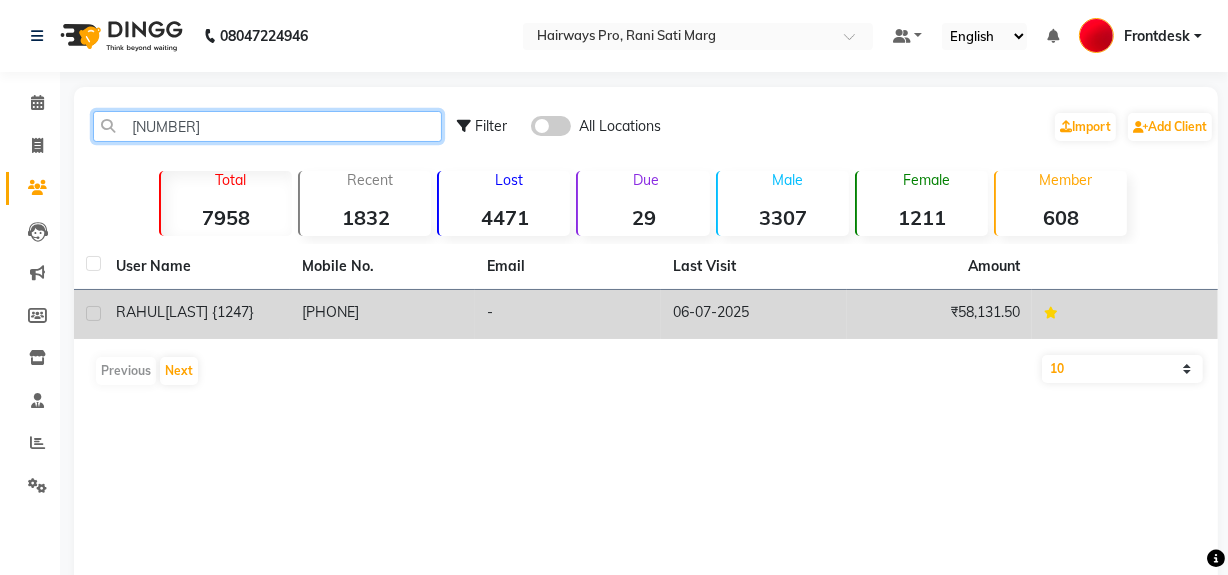 type on "965363" 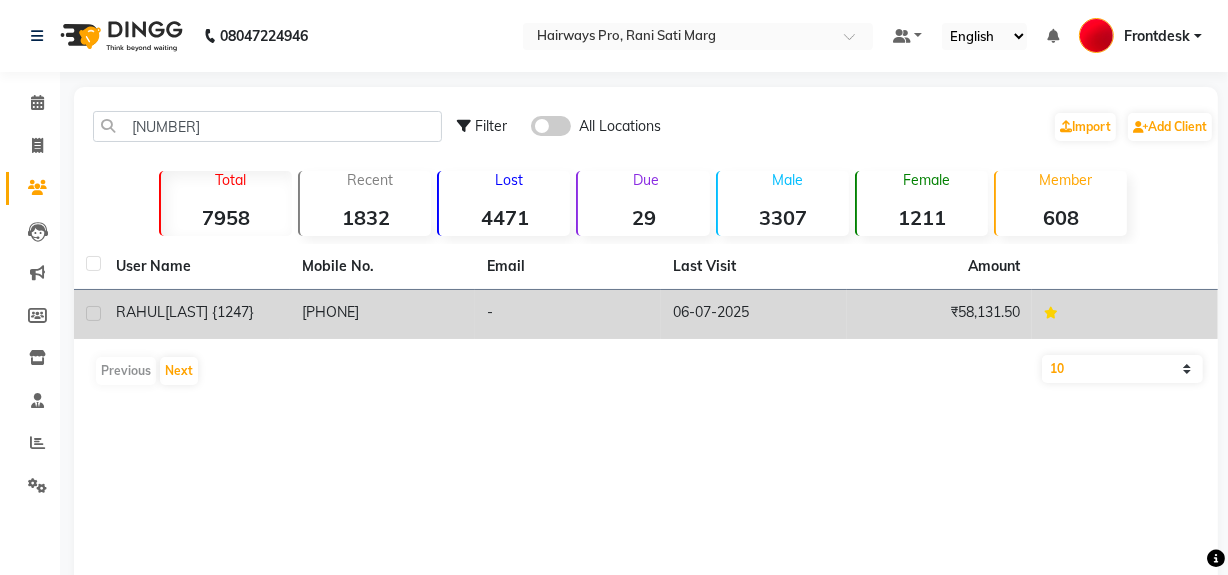 click on "9653630469" 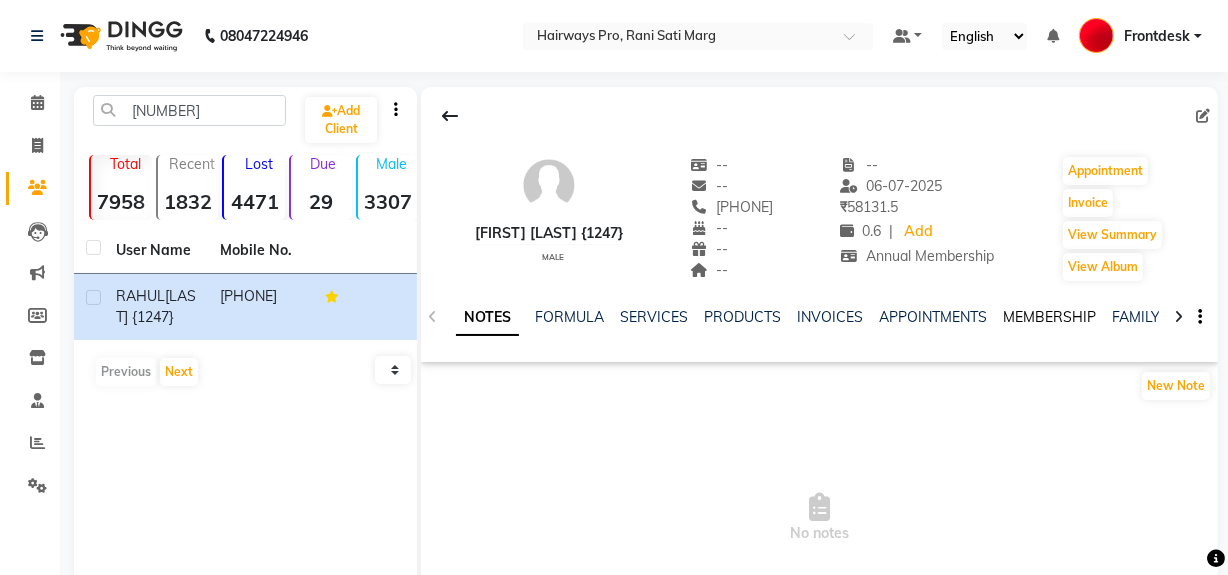 click on "MEMBERSHIP" 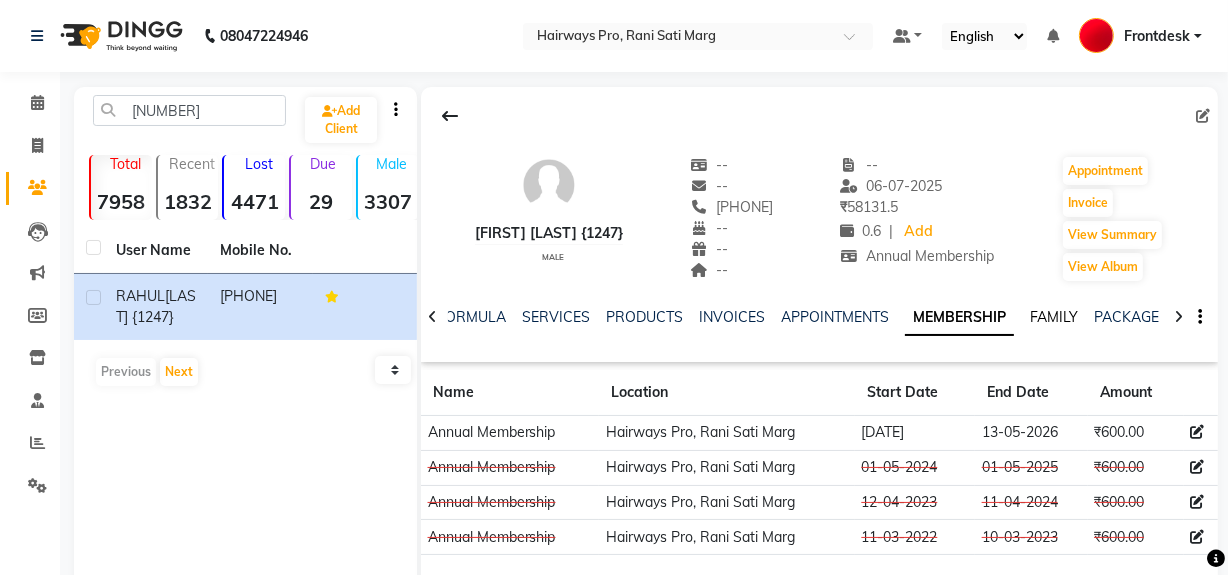 click on "FAMILY" 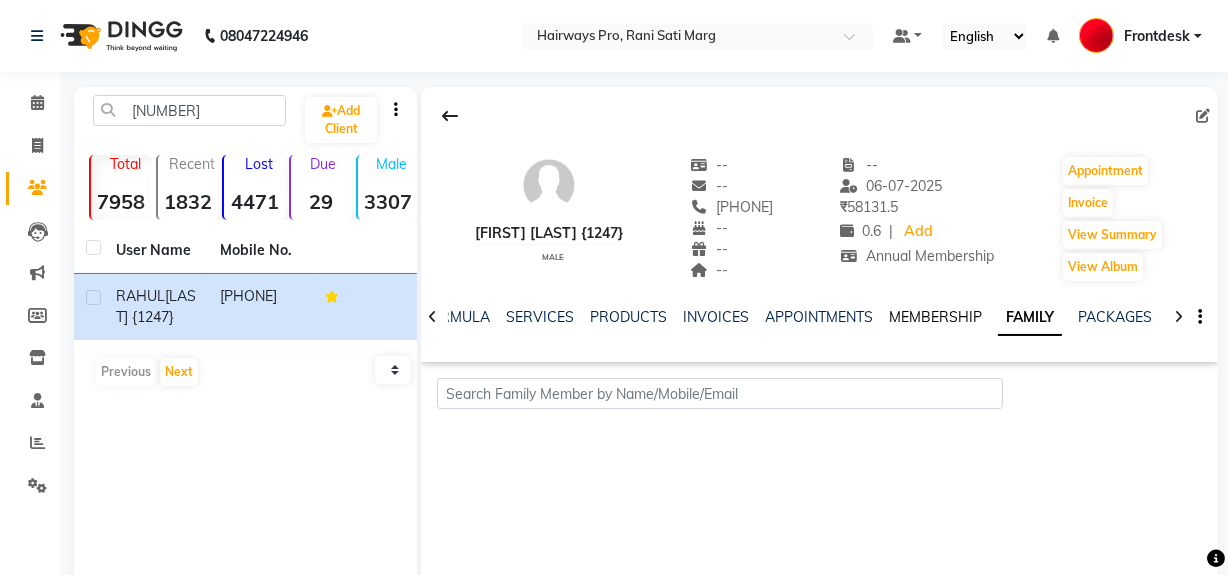 click on "MEMBERSHIP" 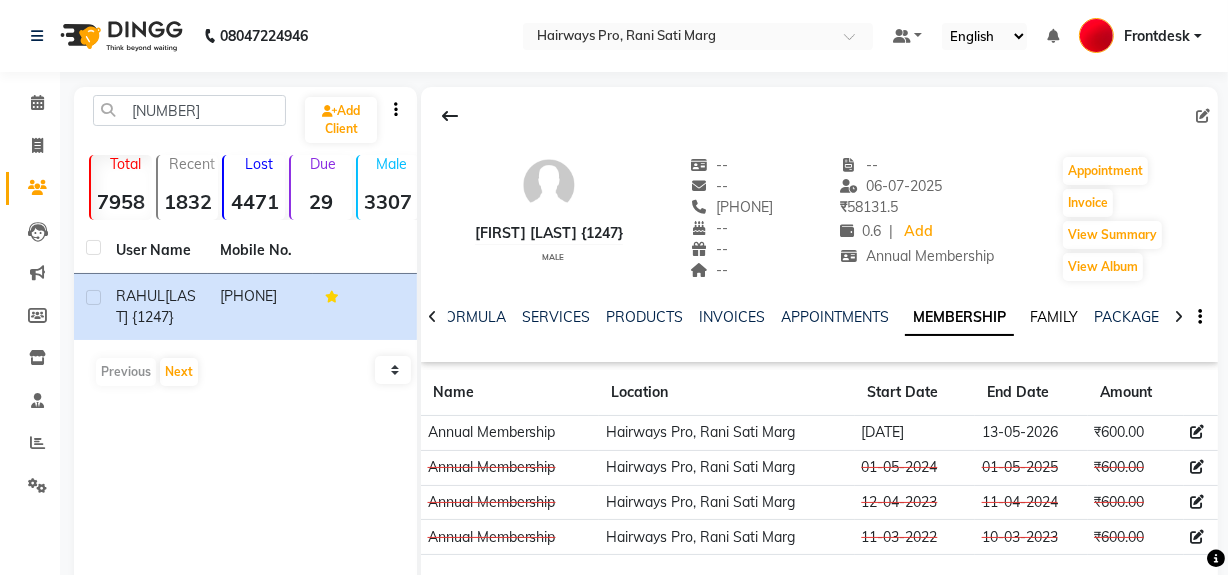 click on "FAMILY" 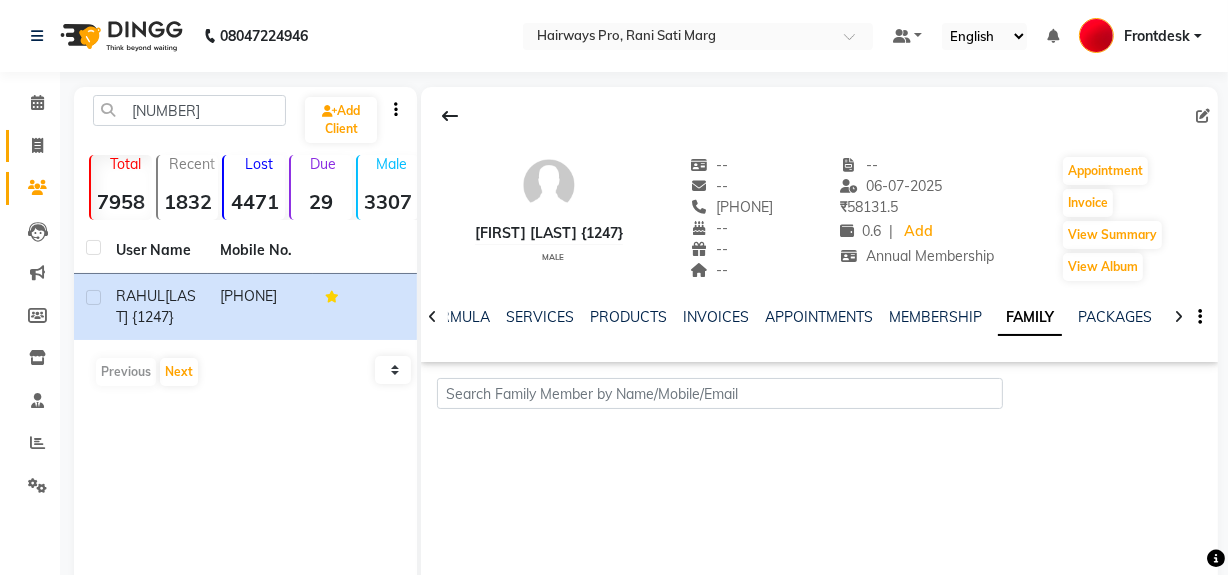 click 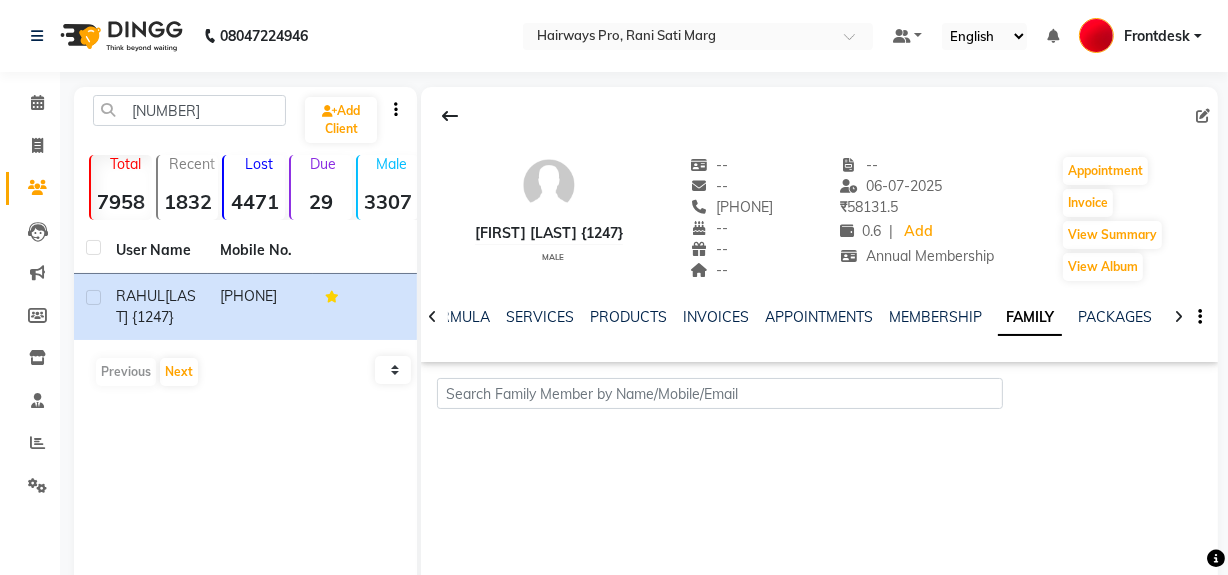 select on "service" 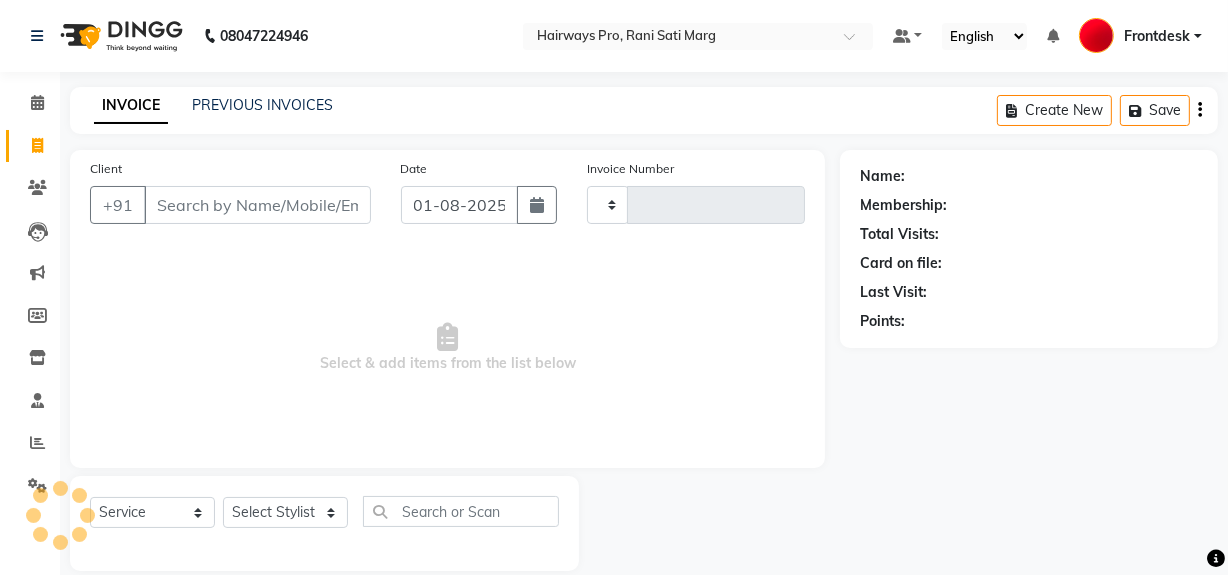 scroll, scrollTop: 26, scrollLeft: 0, axis: vertical 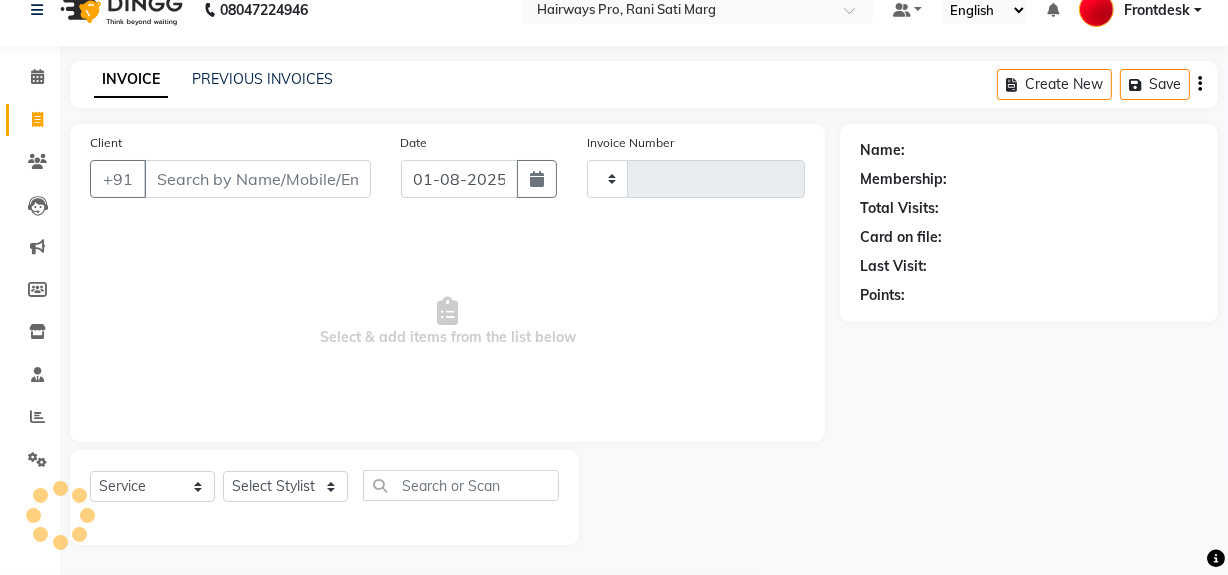 type on "2294" 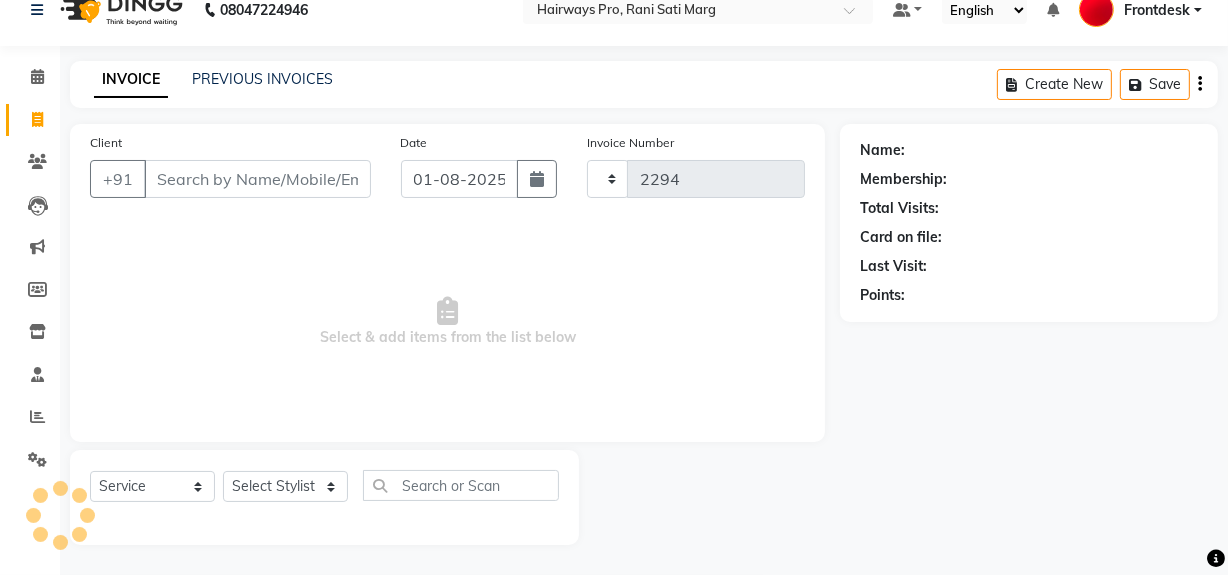 select on "787" 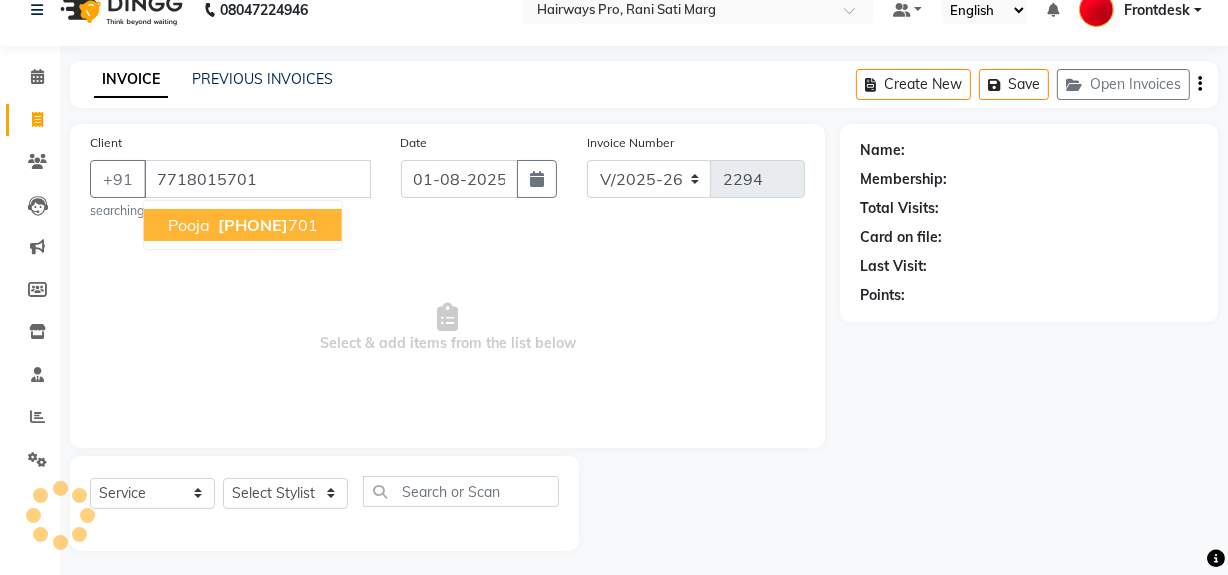type on "7718015701" 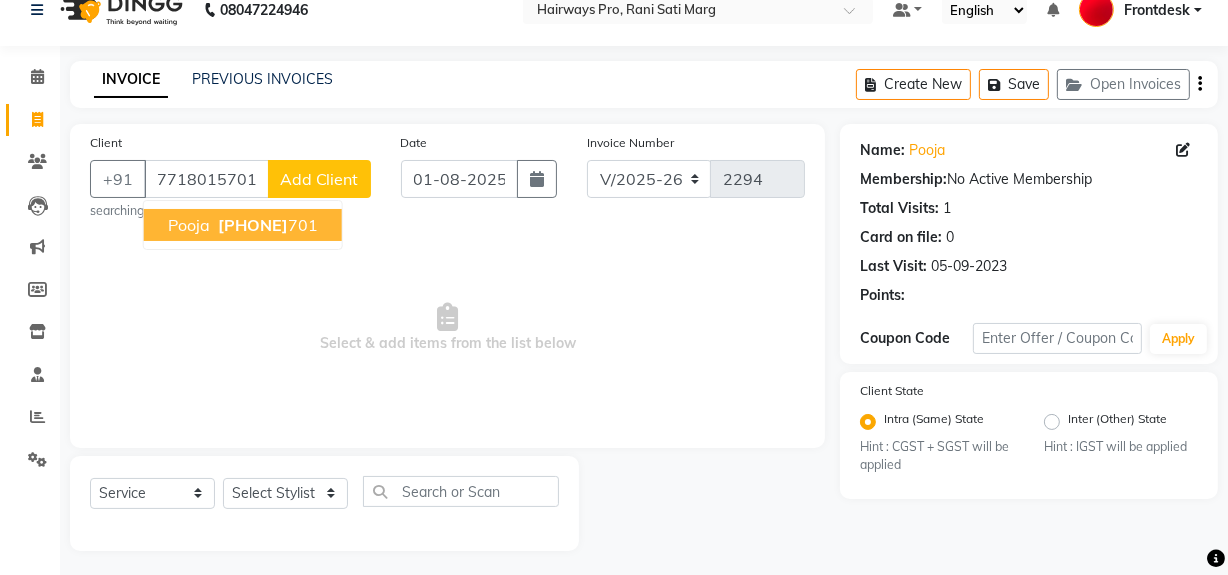 click on "7718015 701" at bounding box center (266, 225) 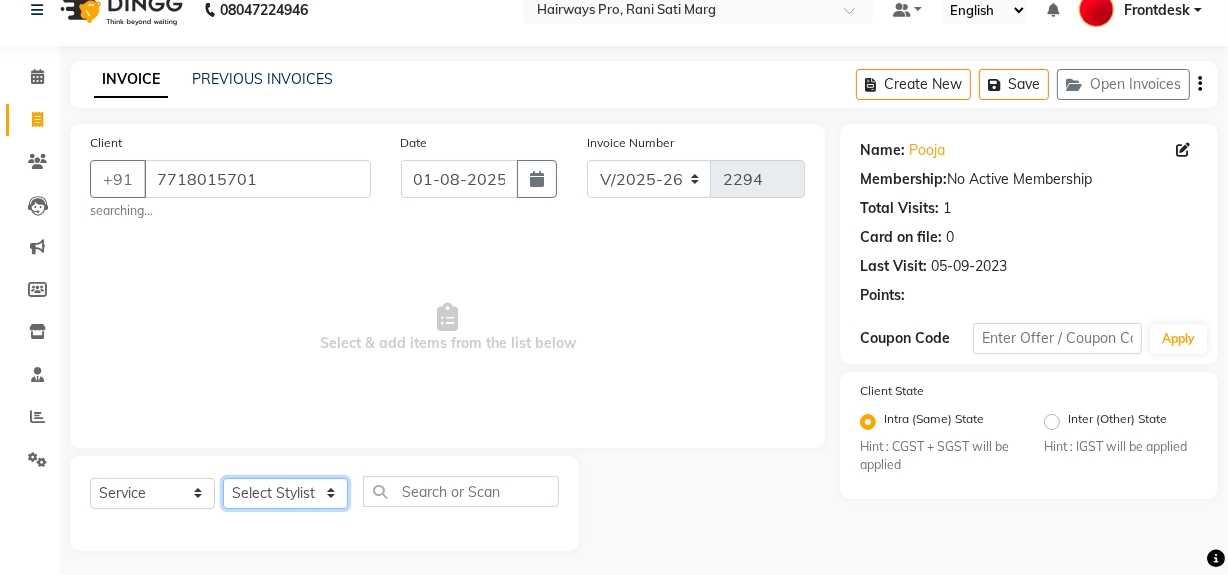 click on "Select Stylist ABID DANISH Faiz shaikh Frontdesk INTEZAR SALMANI JYOTI Kamal Salmani KAVITA MUSTAFA RAFIQUE Sonal SONU WAQAR ZAFAR" 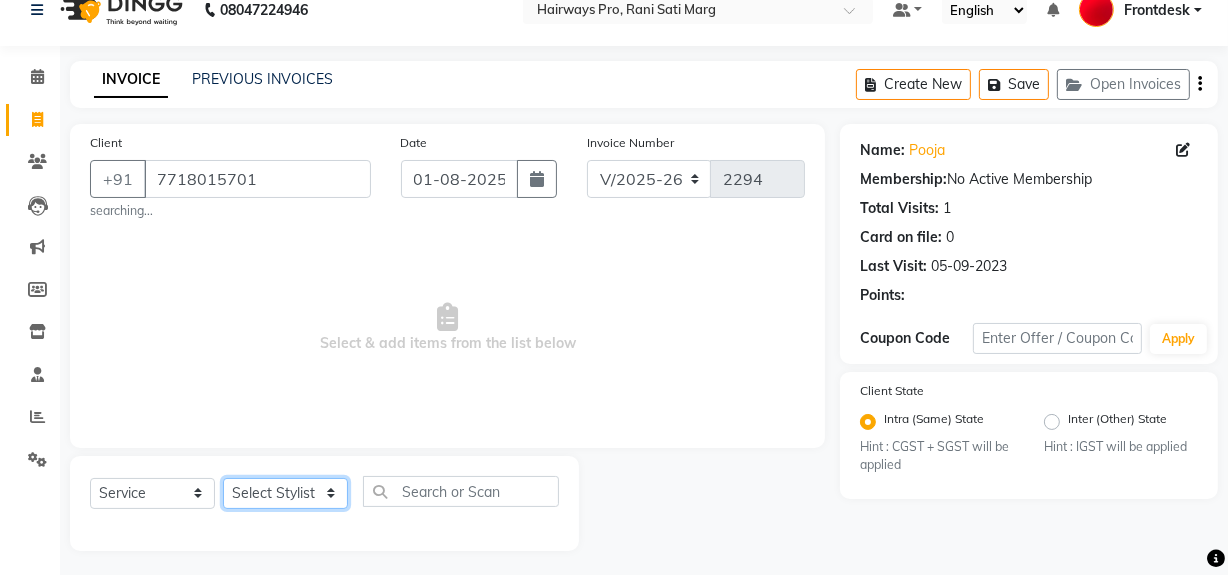 select on "13250" 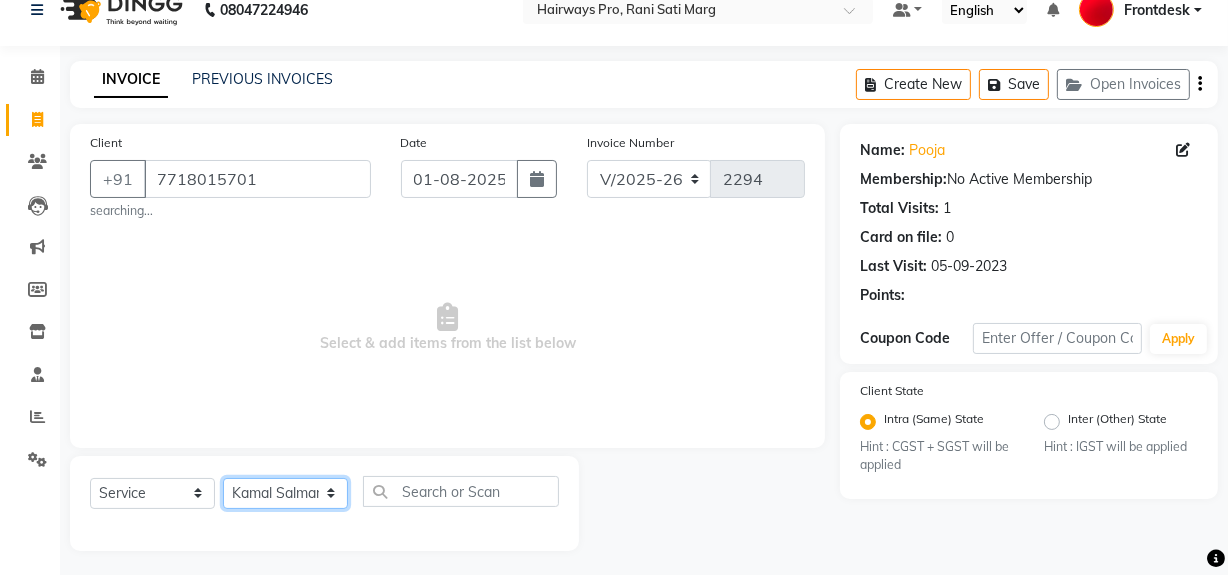 click on "Select Stylist ABID DANISH Faiz shaikh Frontdesk INTEZAR SALMANI JYOTI Kamal Salmani KAVITA MUSTAFA RAFIQUE Sonal SONU WAQAR ZAFAR" 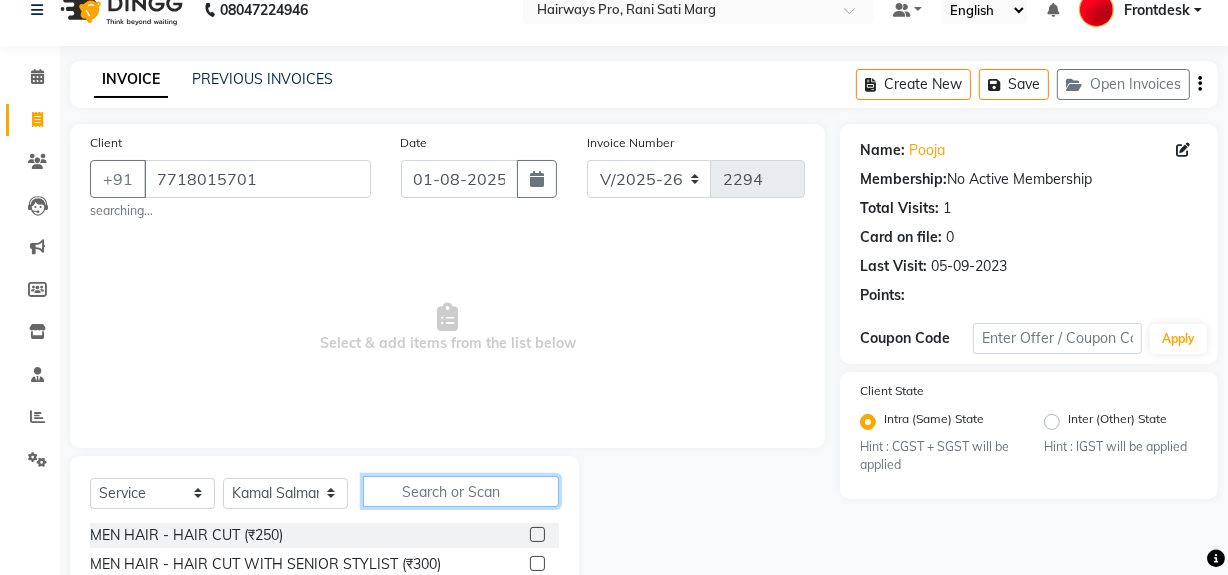 click 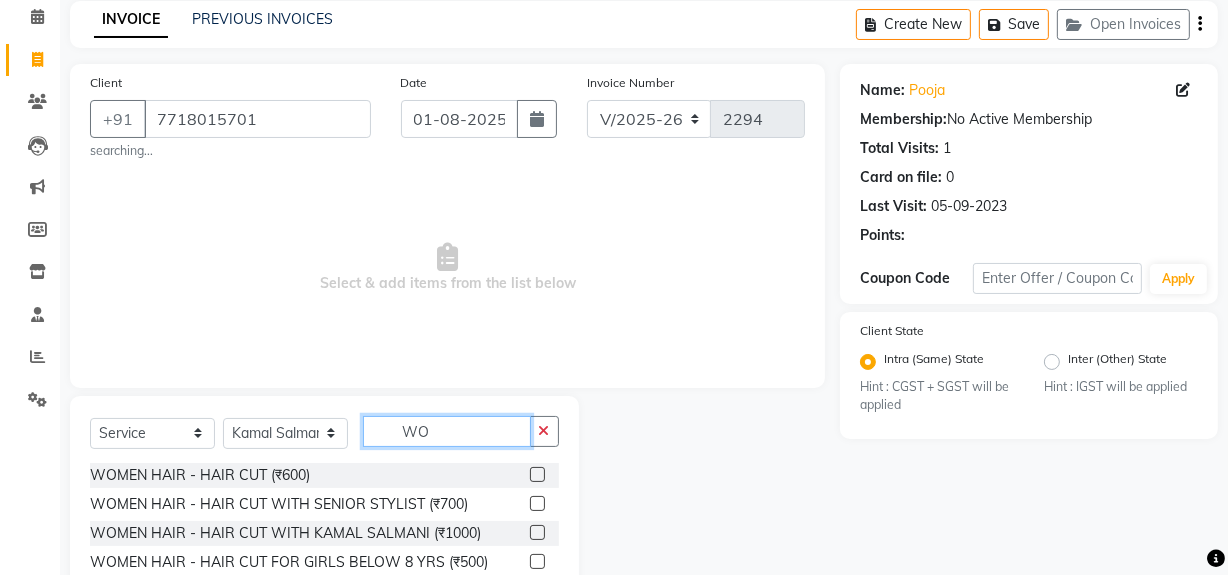 scroll, scrollTop: 208, scrollLeft: 0, axis: vertical 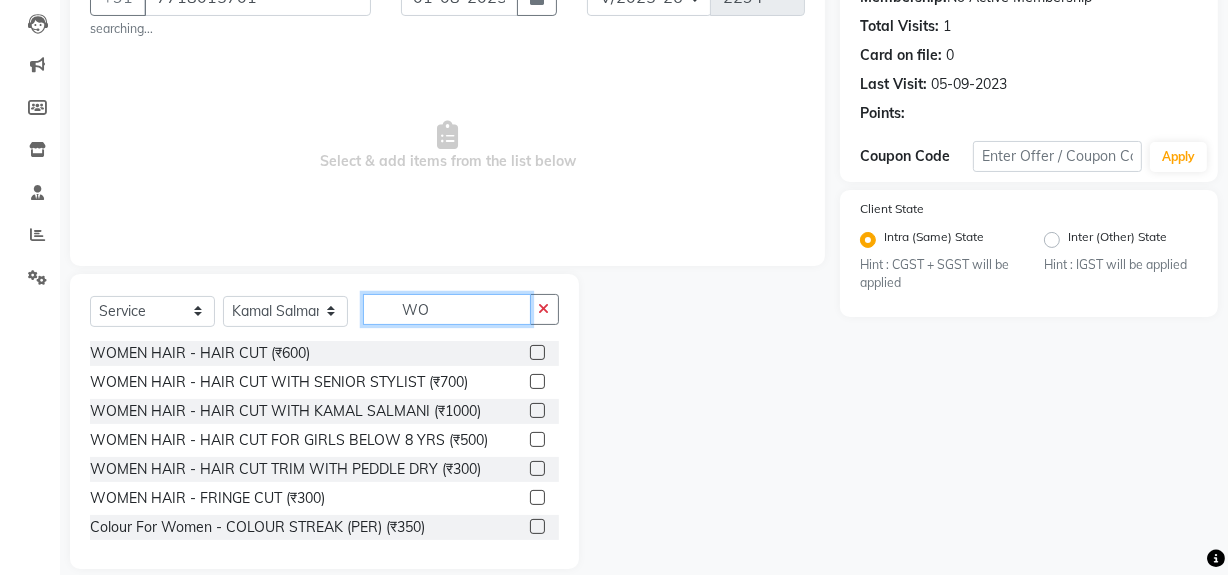 type on "WO" 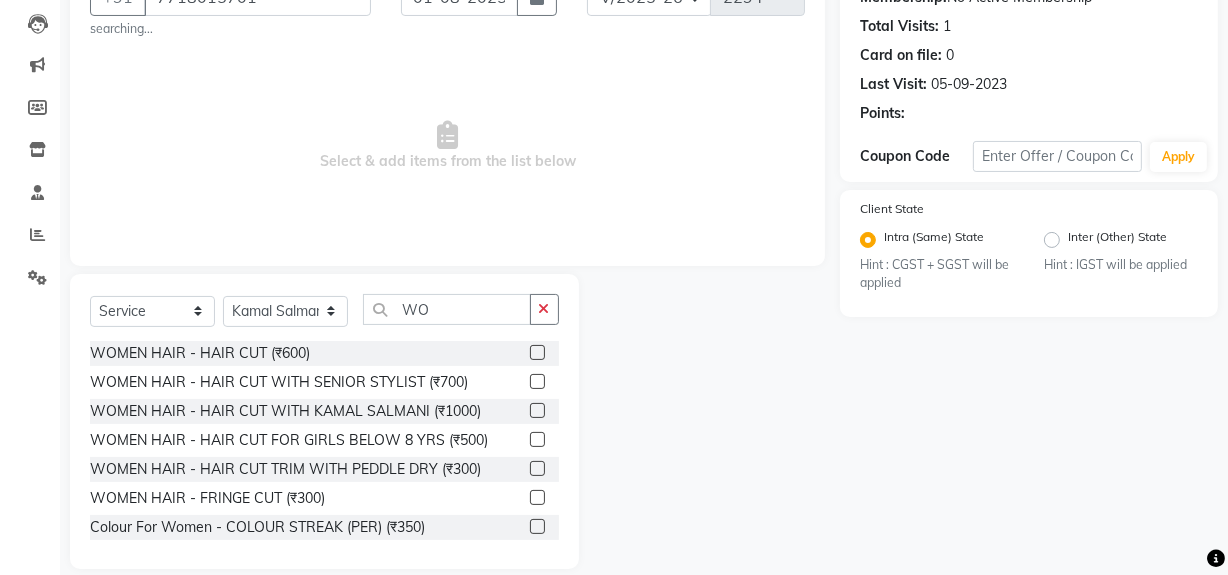 click 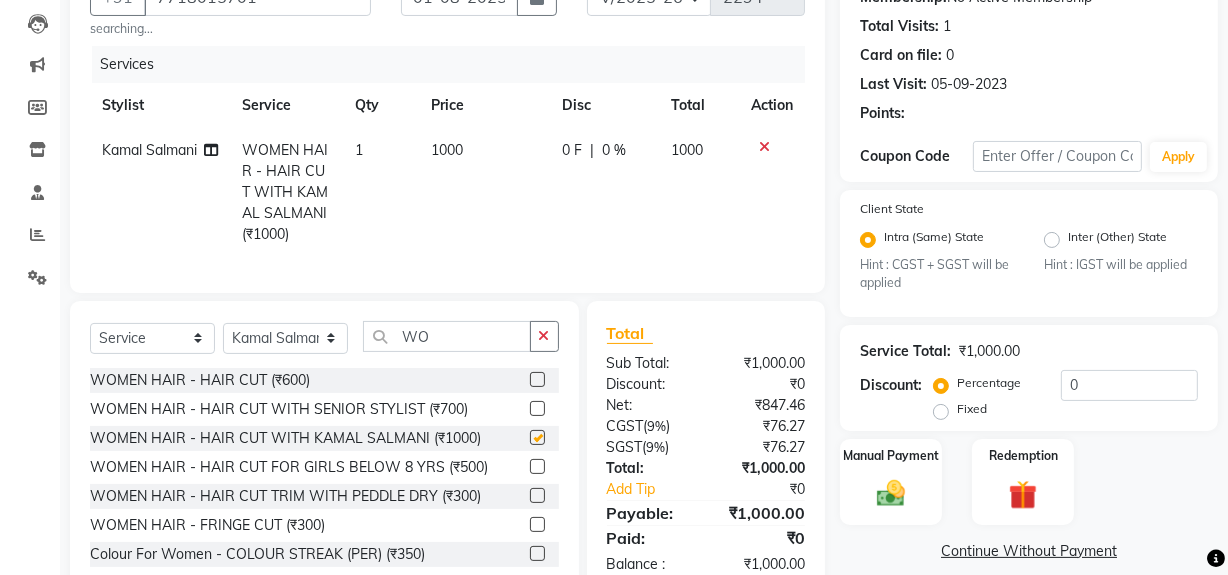 checkbox on "false" 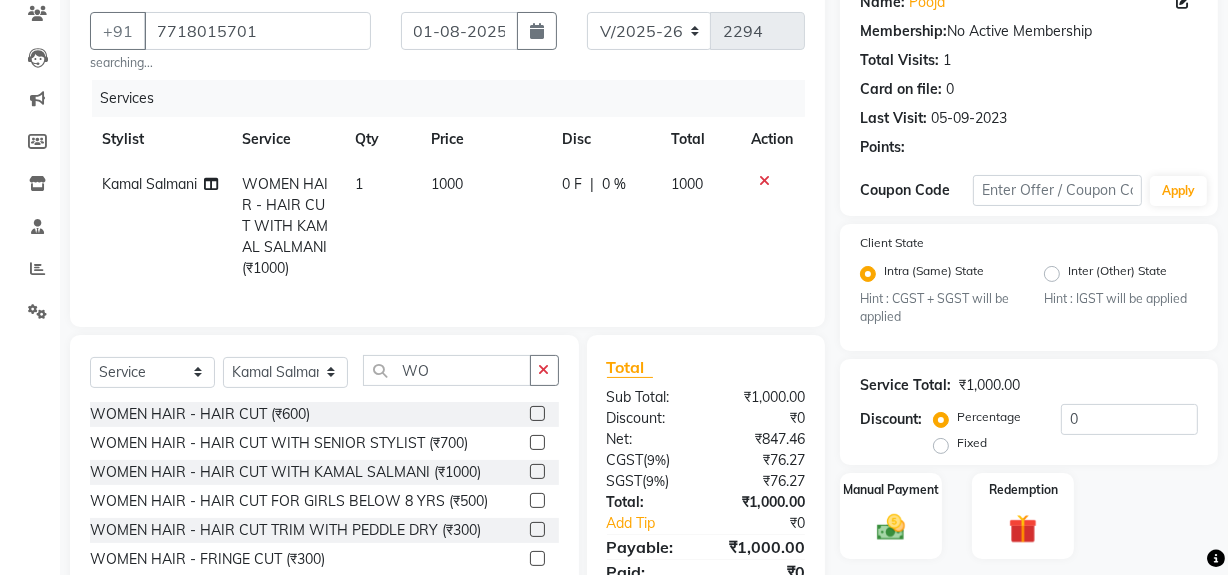 scroll, scrollTop: 0, scrollLeft: 0, axis: both 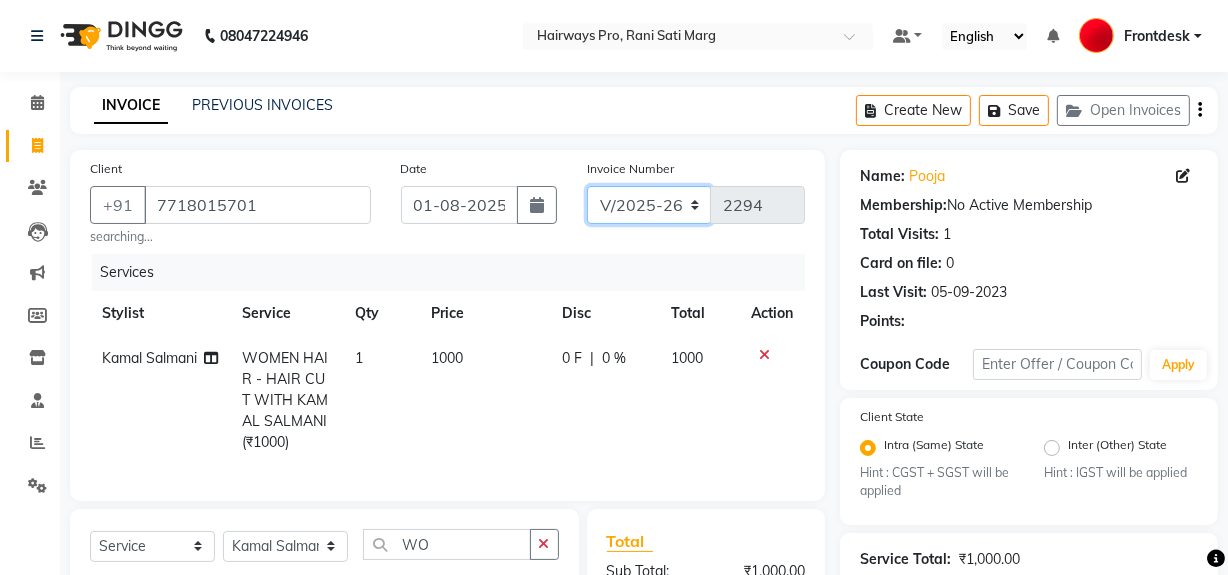 click on "INV/25-26 V/2025-26" 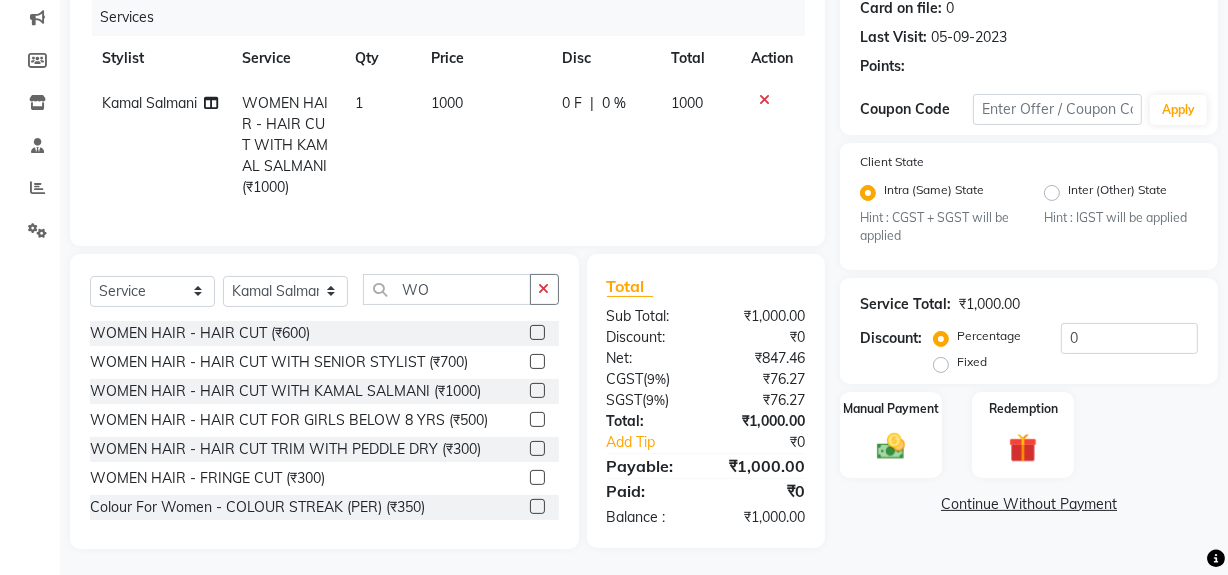 scroll, scrollTop: 272, scrollLeft: 0, axis: vertical 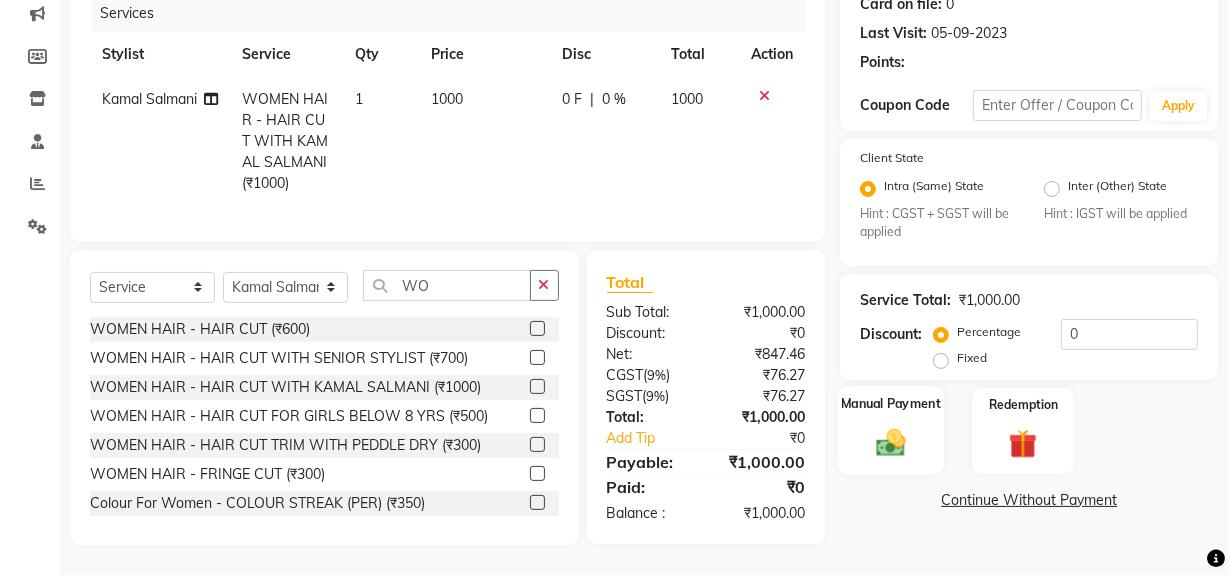 click 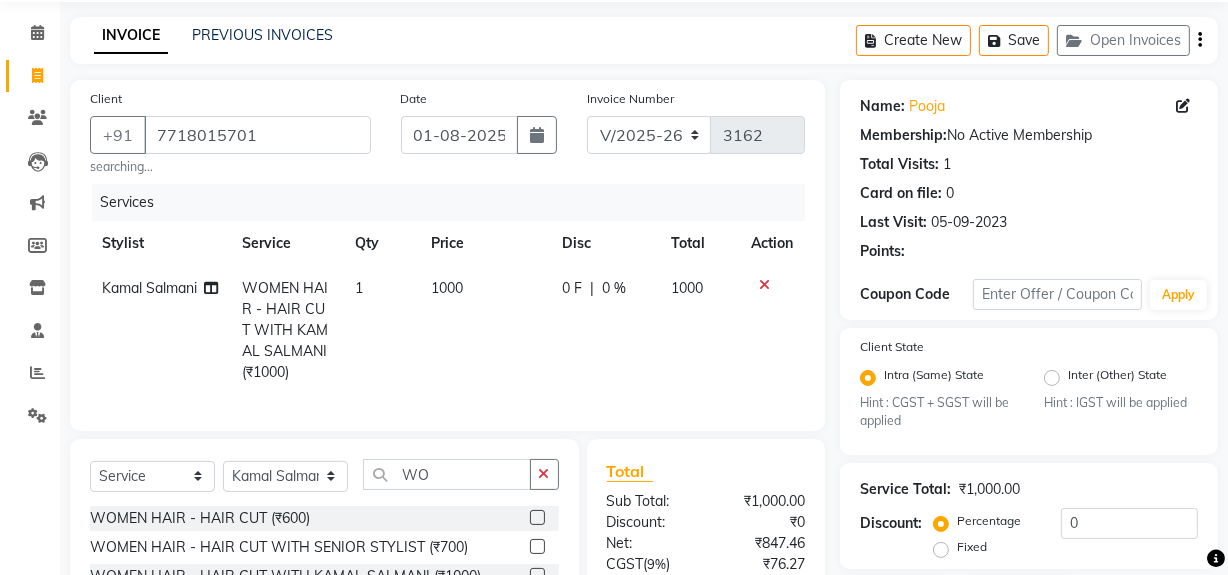 scroll, scrollTop: 357, scrollLeft: 0, axis: vertical 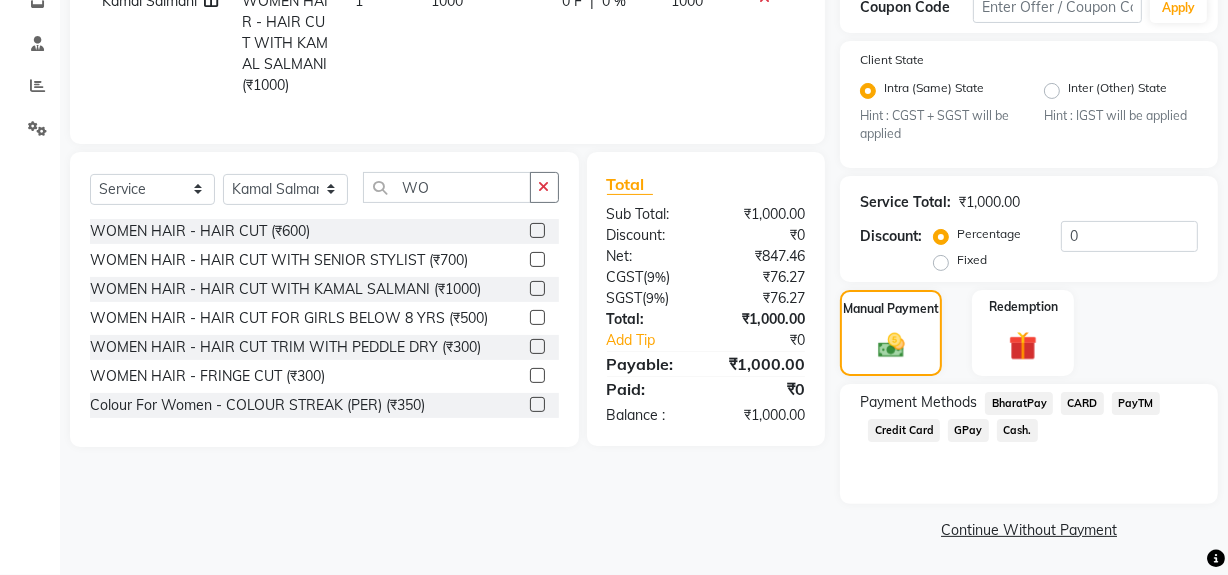click on "Cash." 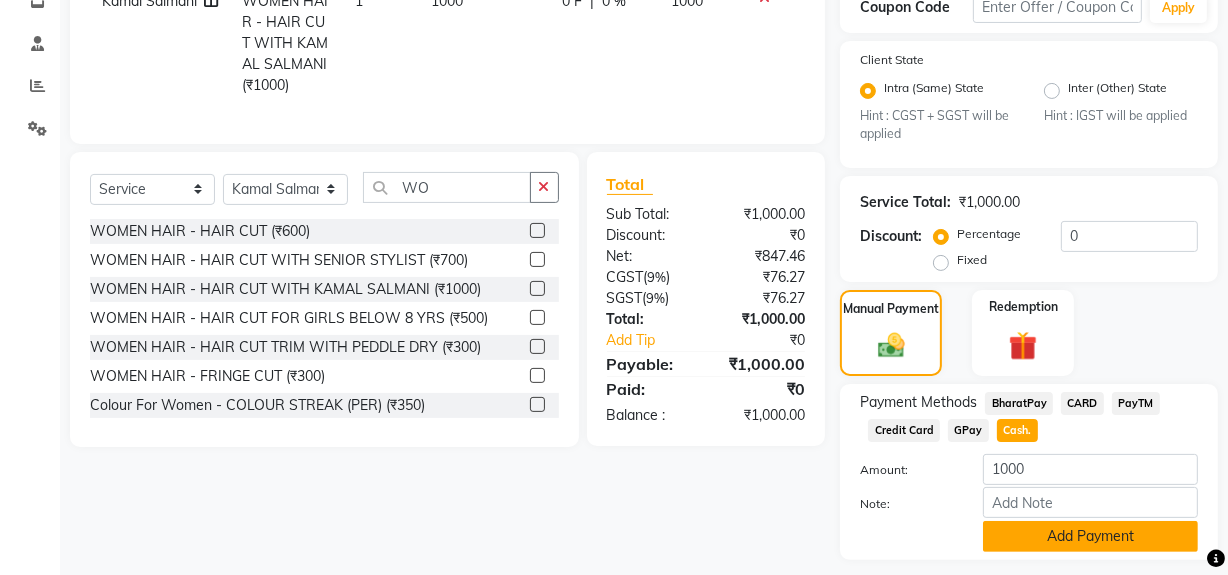 click on "Add Payment" 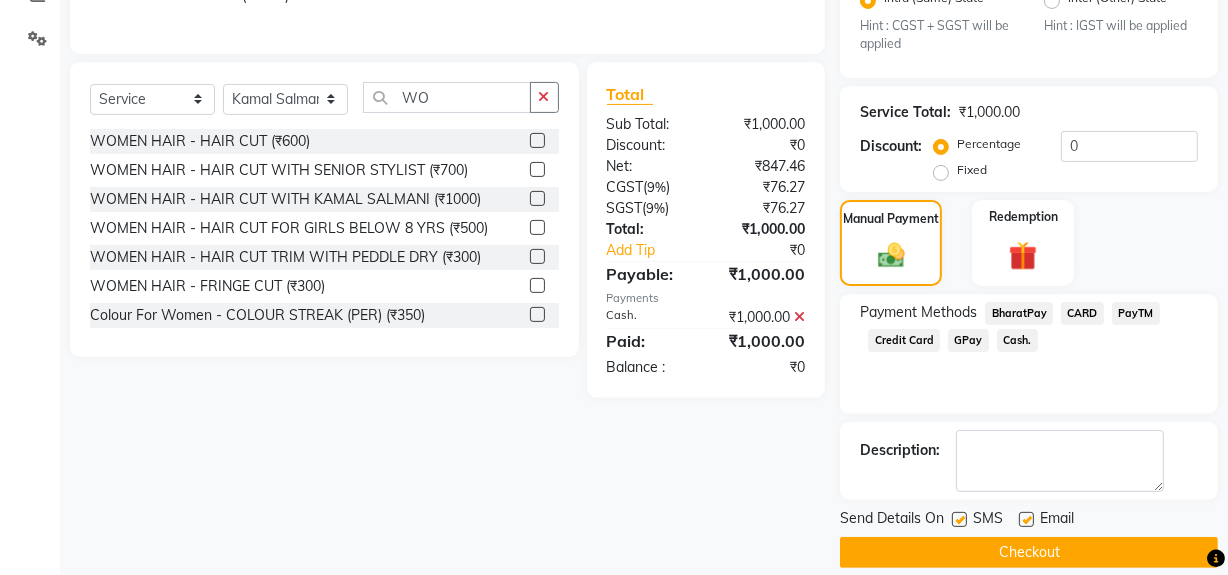 scroll, scrollTop: 470, scrollLeft: 0, axis: vertical 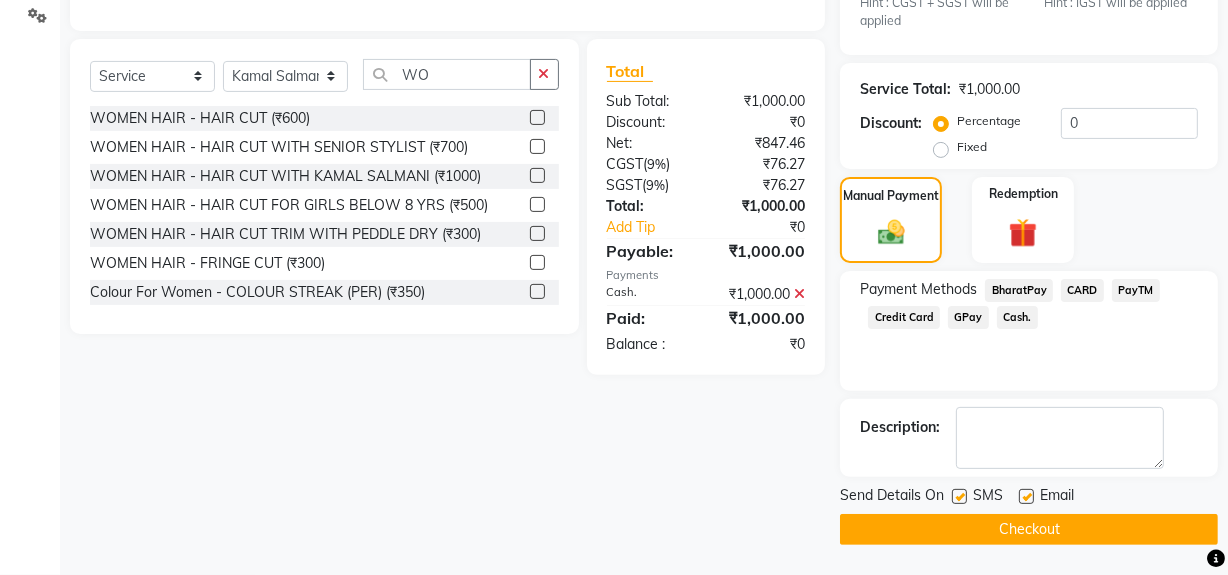 click 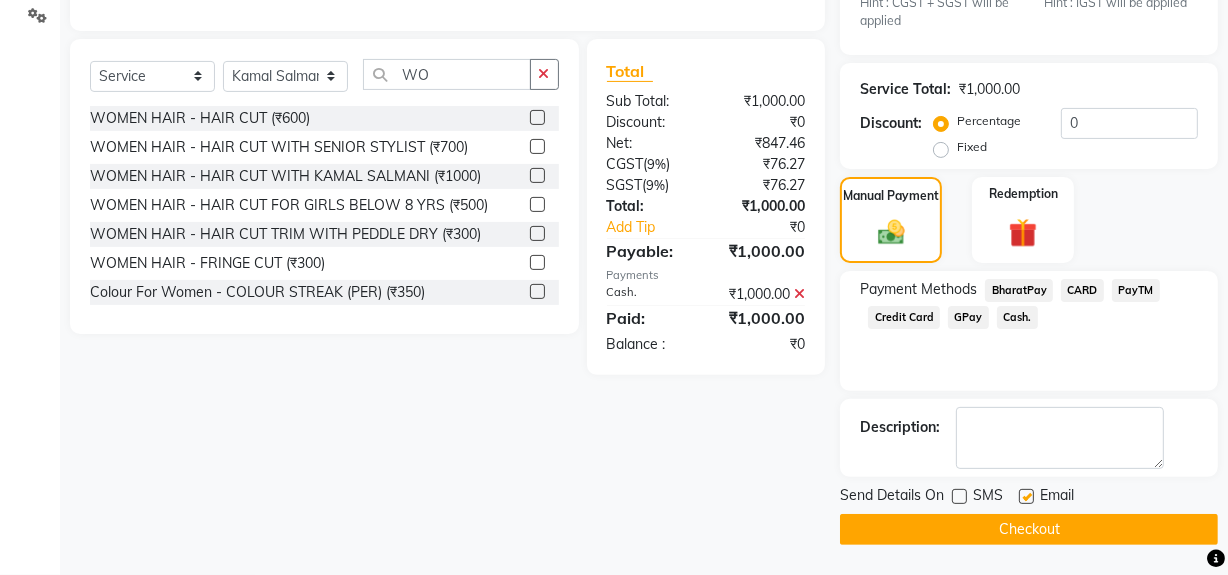 click on "Checkout" 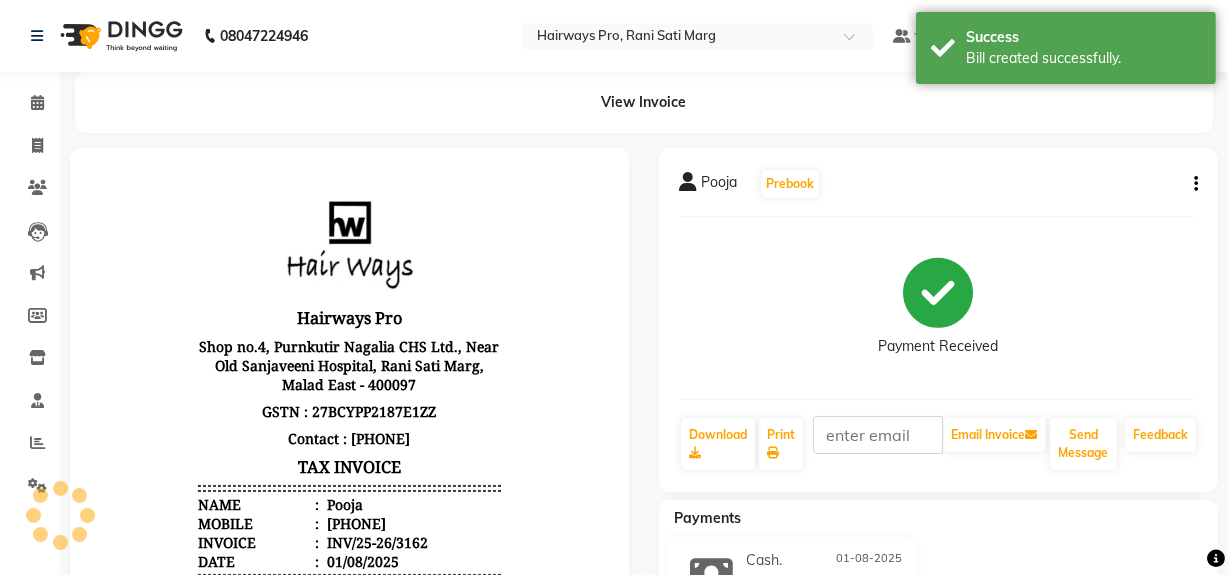 scroll, scrollTop: 0, scrollLeft: 0, axis: both 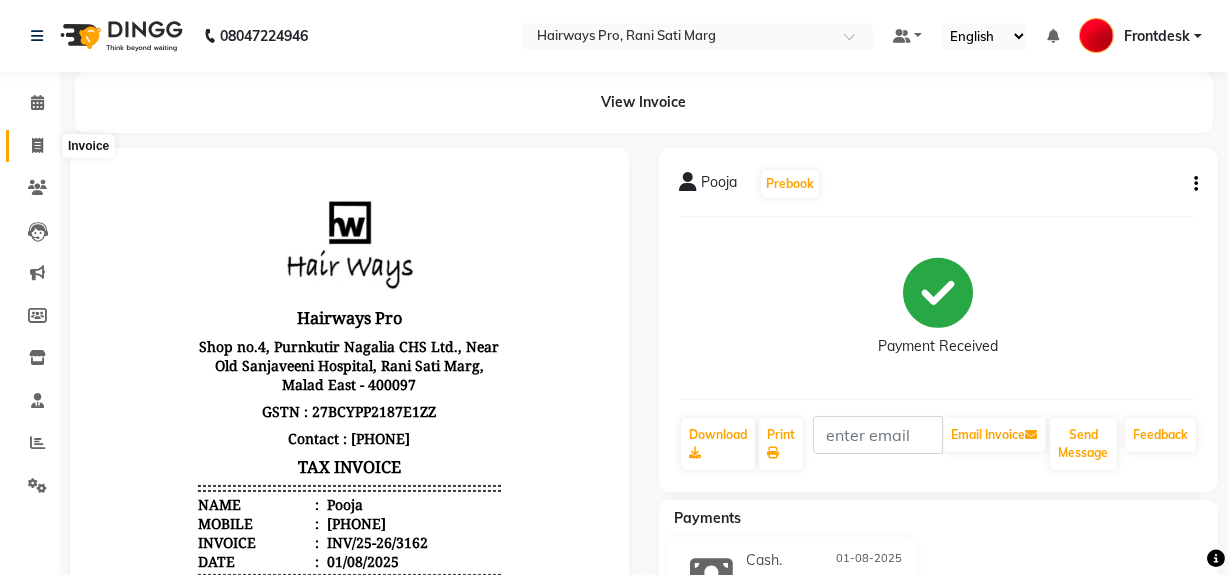 click 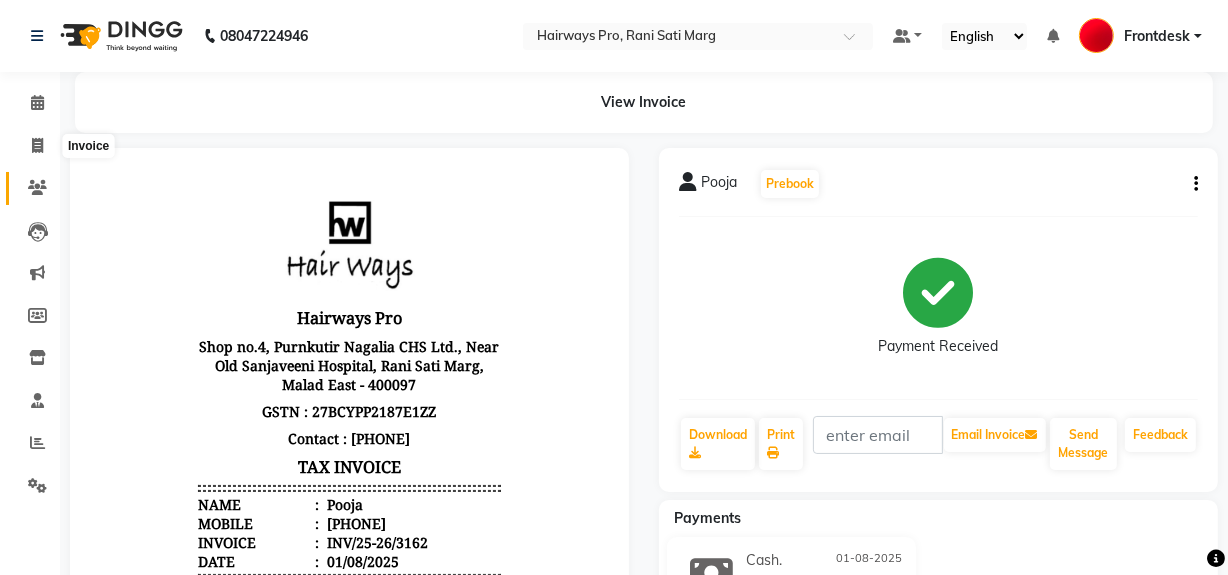 scroll, scrollTop: 26, scrollLeft: 0, axis: vertical 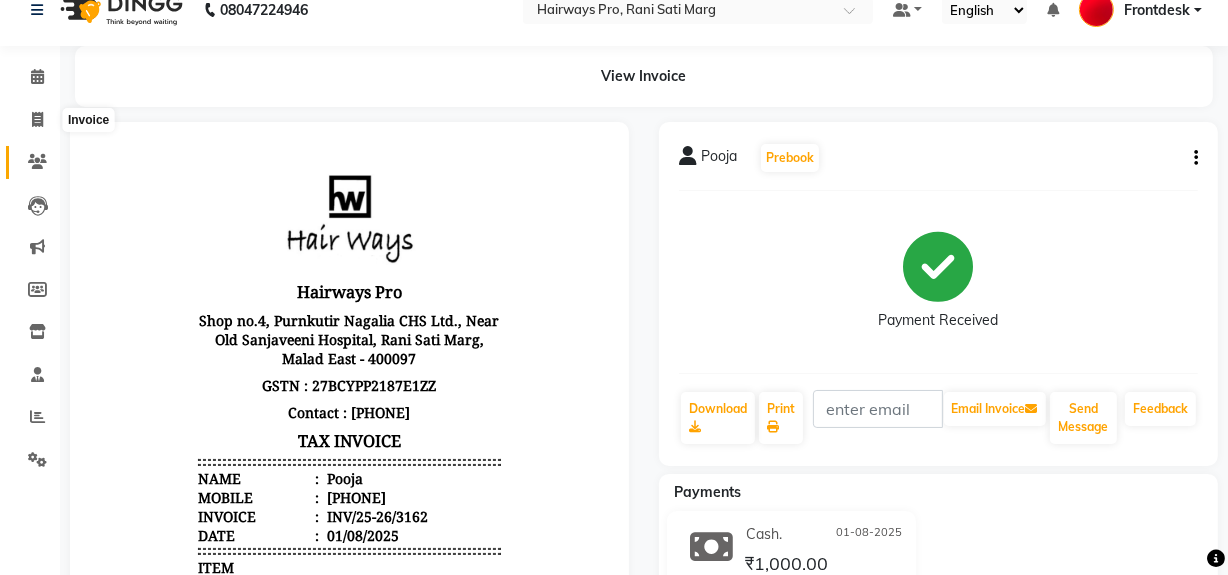 select on "service" 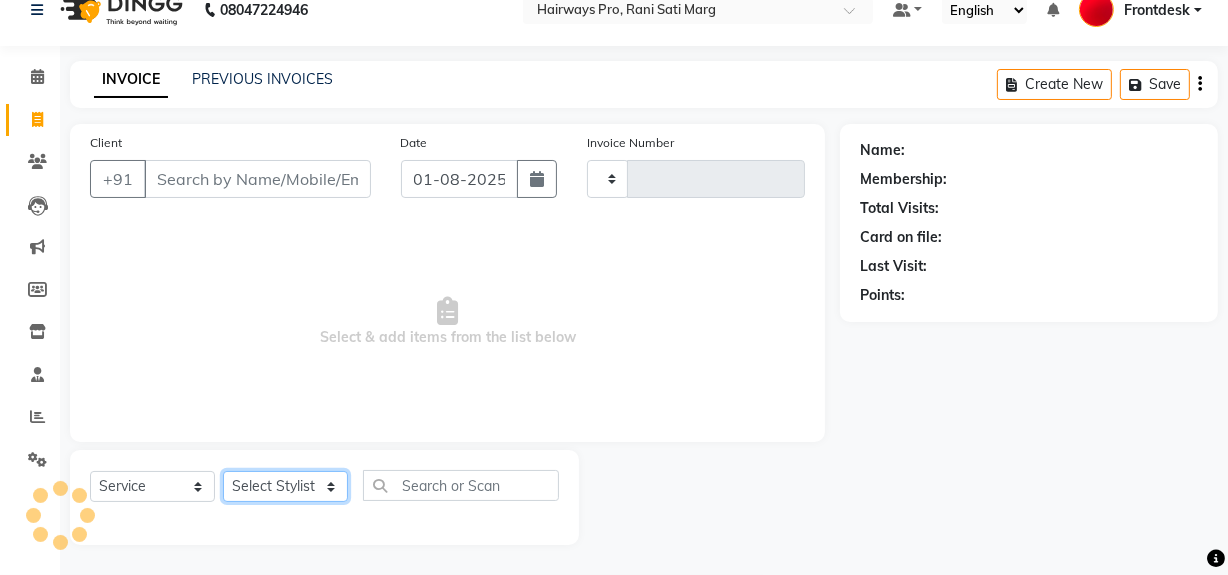 type on "2294" 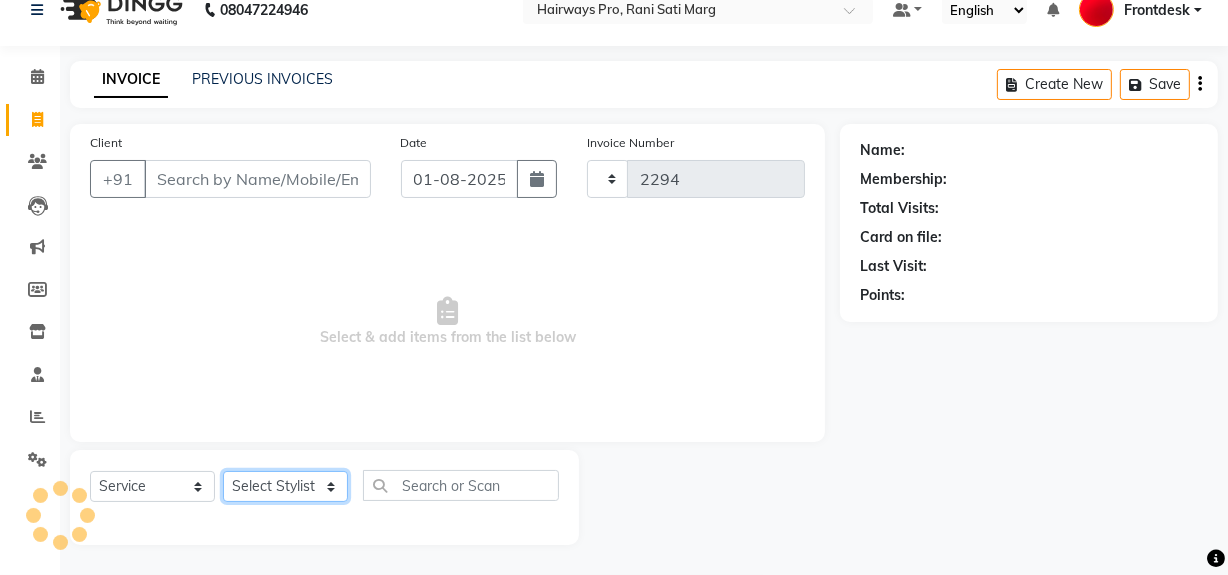 click on "Select Stylist" 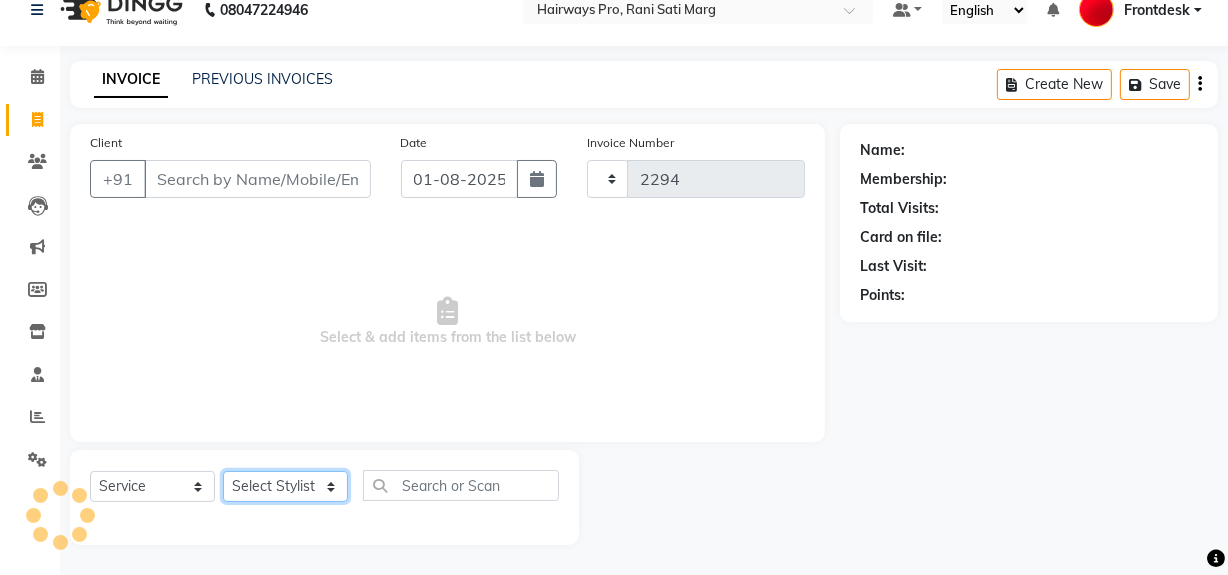 select on "787" 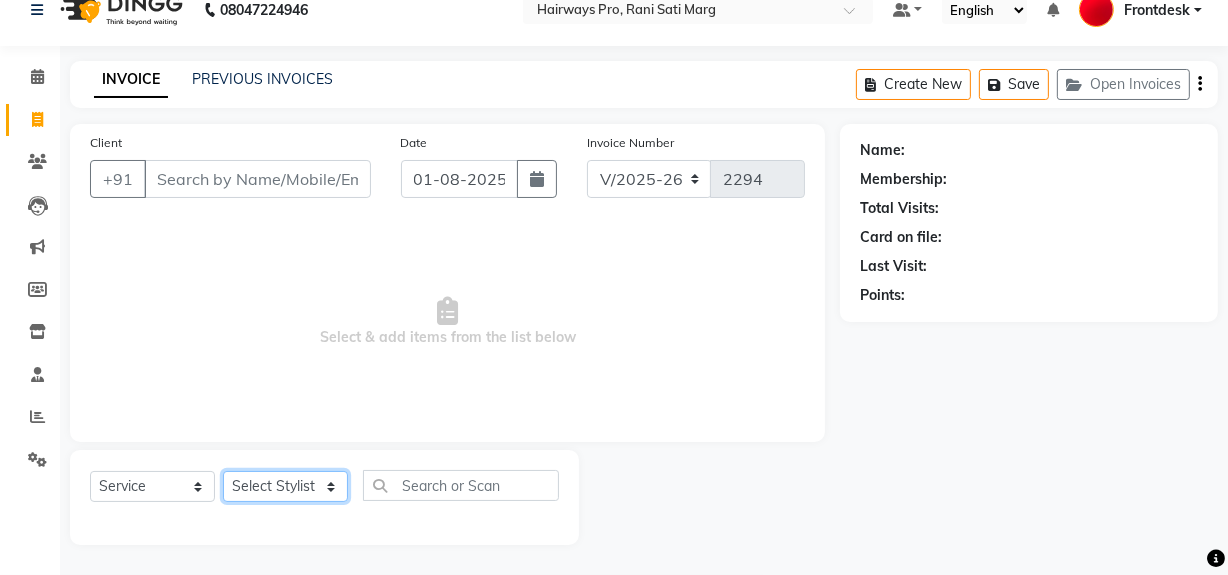 select on "26153" 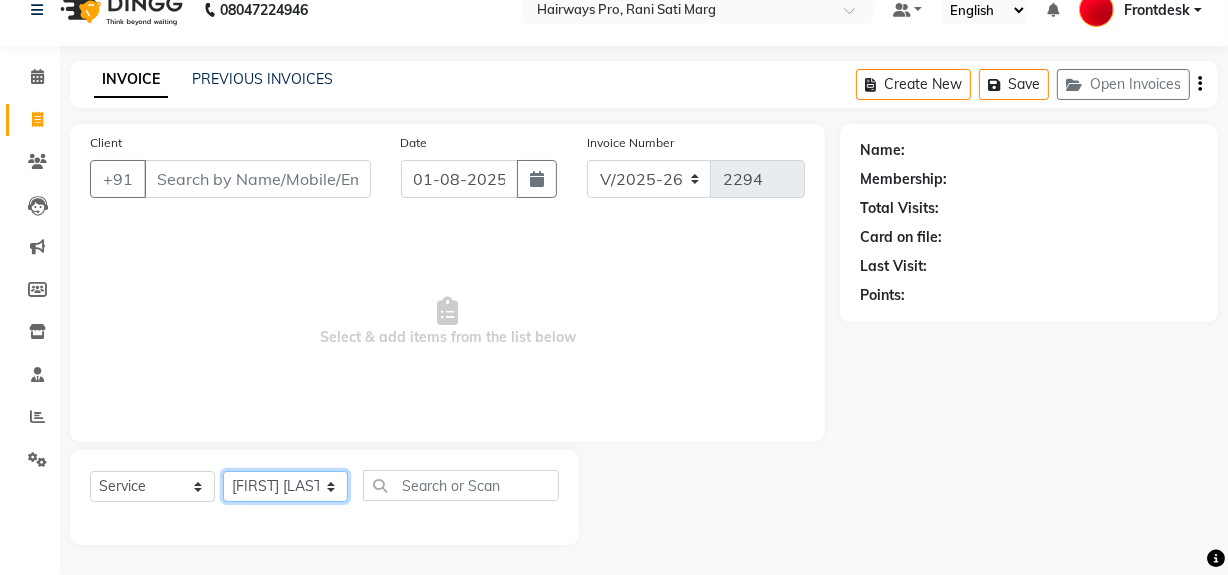 click on "Select Stylist ABID DANISH Faiz shaikh Frontdesk INTEZAR SALMANI JYOTI Kamal Salmani KAVITA MUSTAFA RAFIQUE Sonal SONU WAQAR ZAFAR" 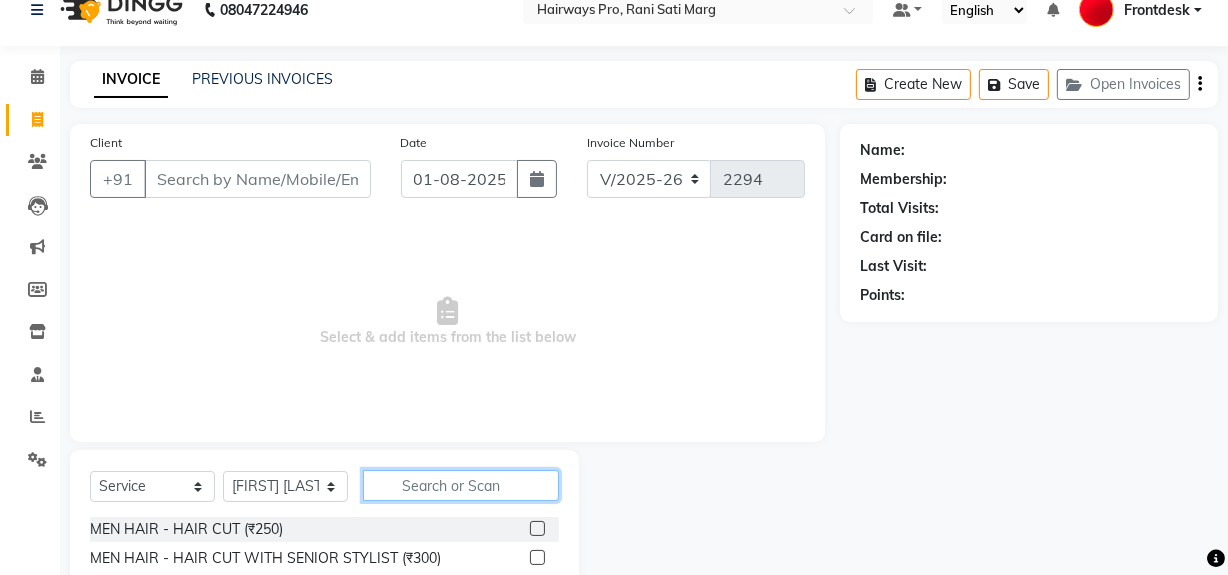 click 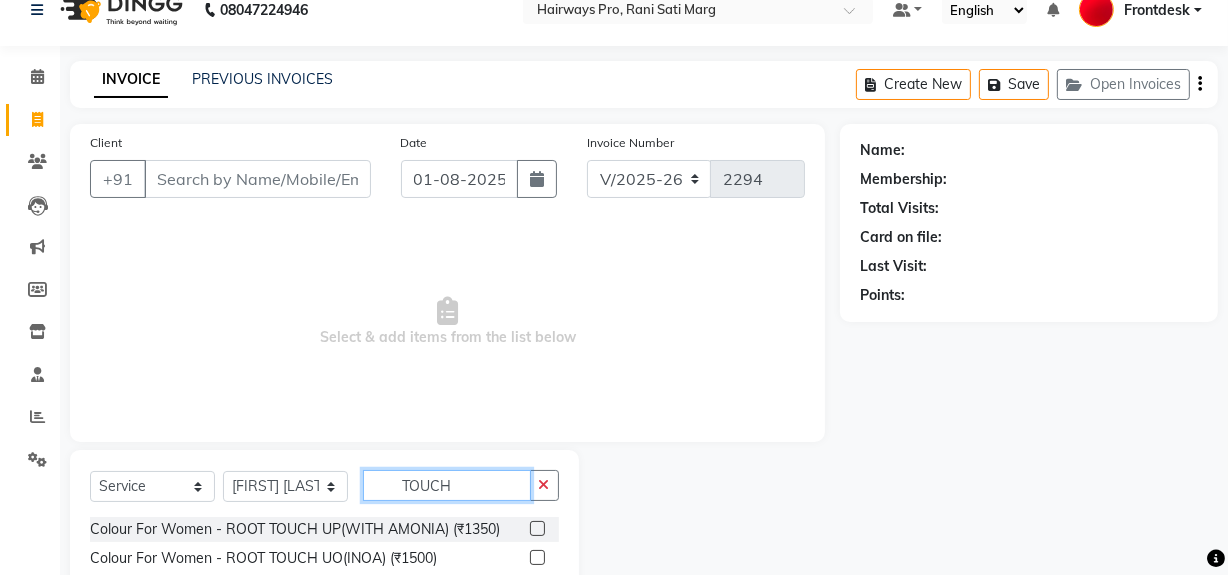 type on "TOUCH" 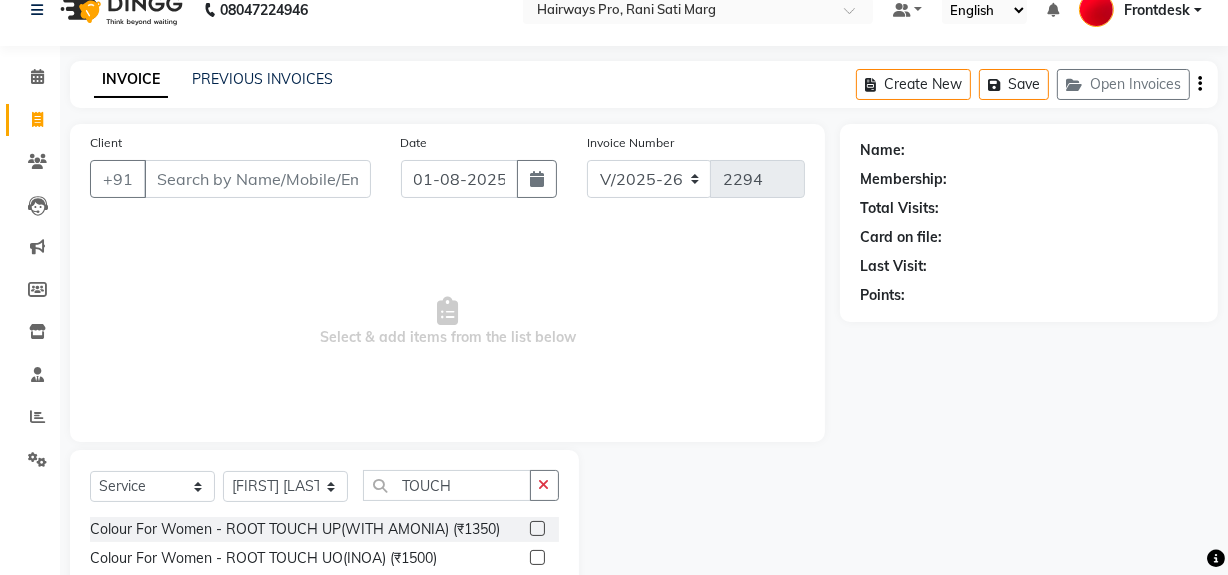 click 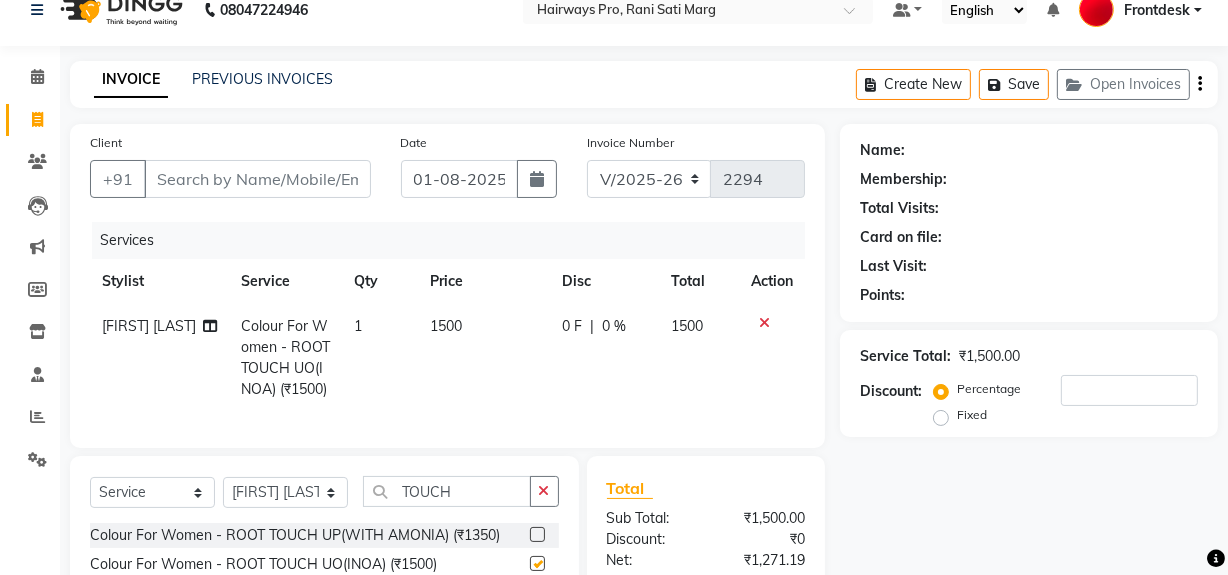 checkbox on "false" 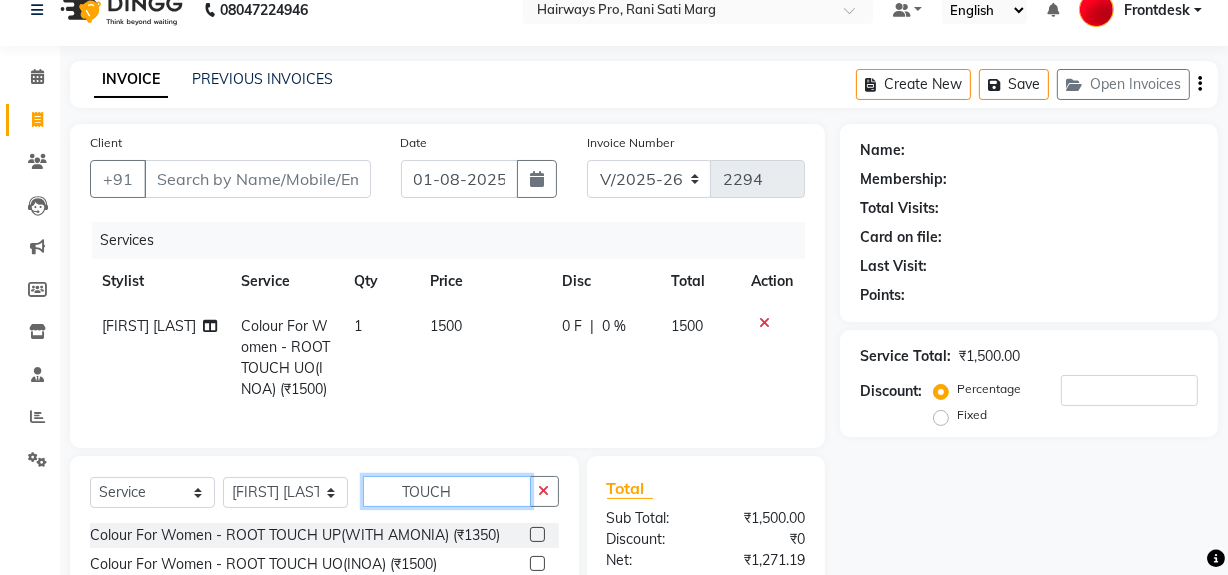 click on "TOUCH" 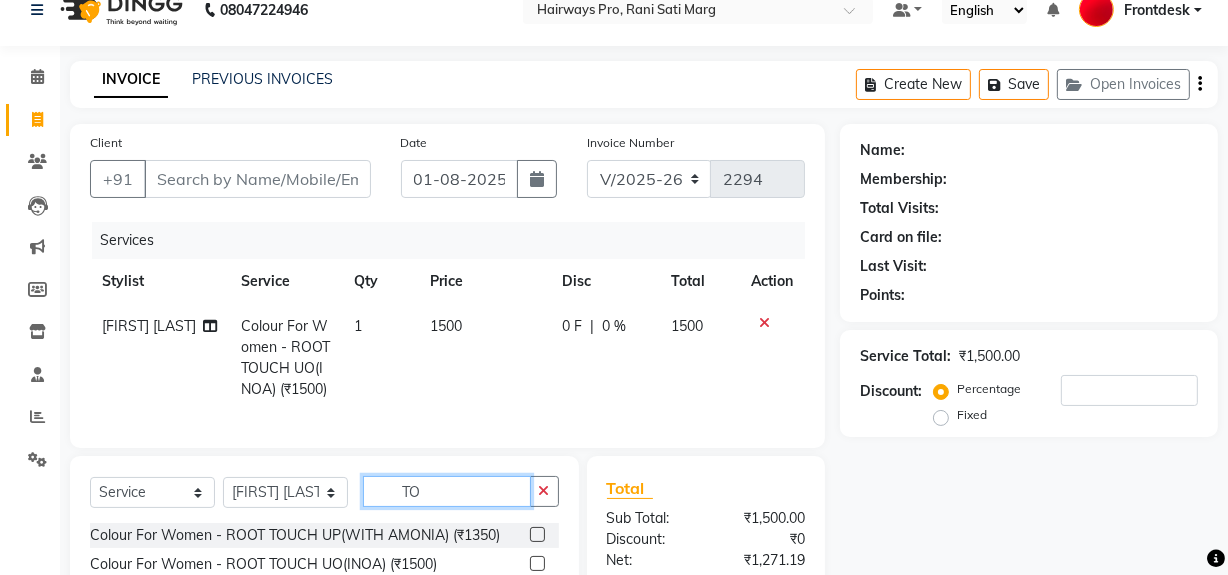 type on "T" 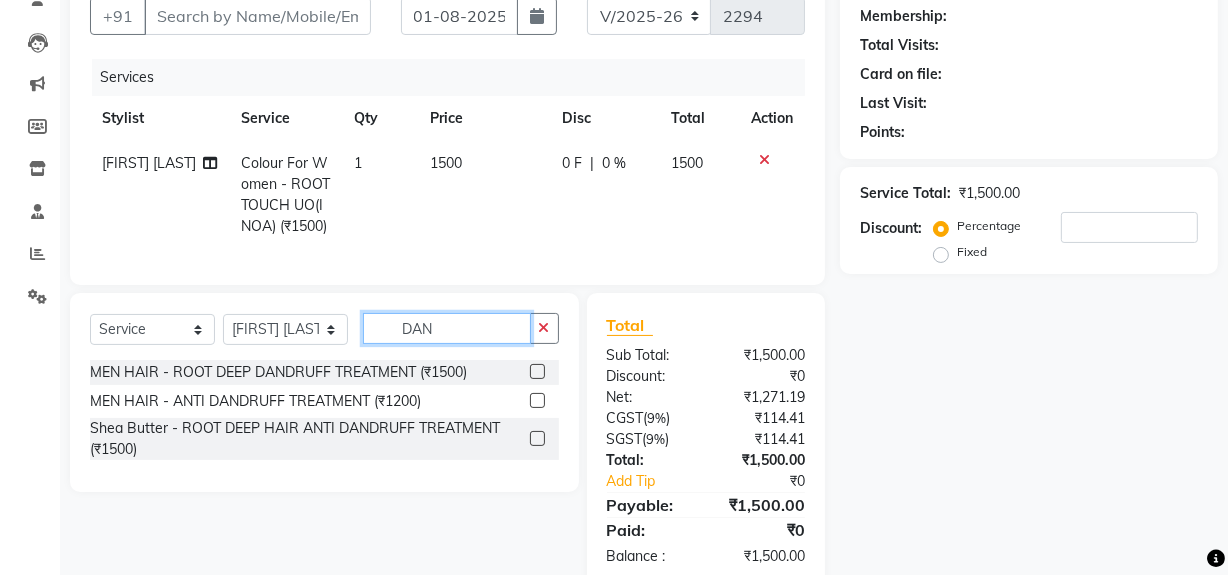 scroll, scrollTop: 266, scrollLeft: 0, axis: vertical 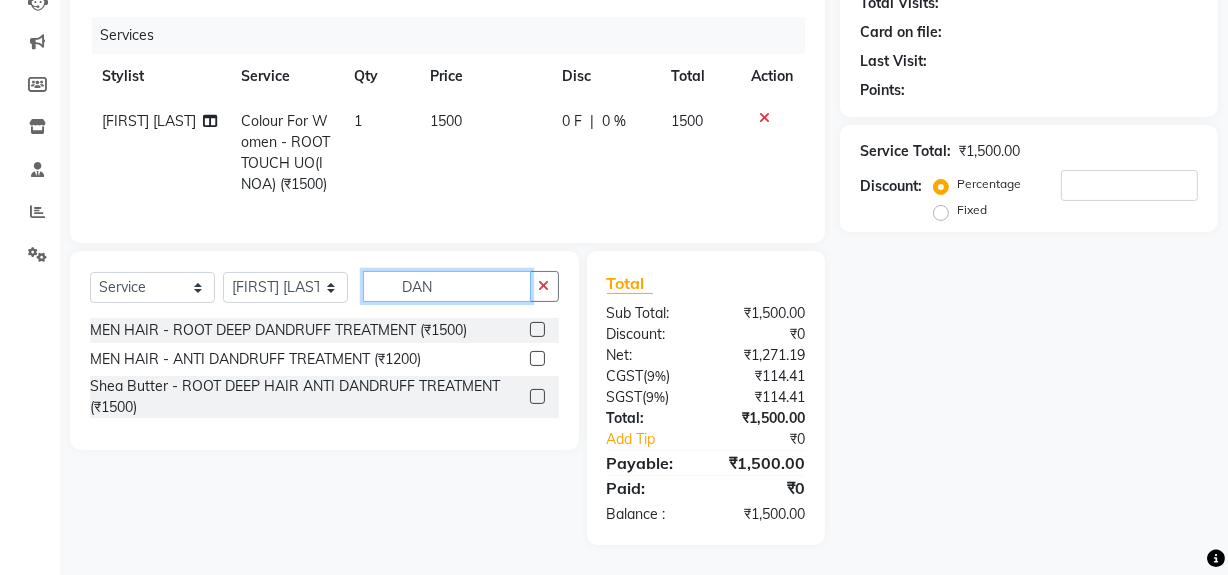 type on "DAN" 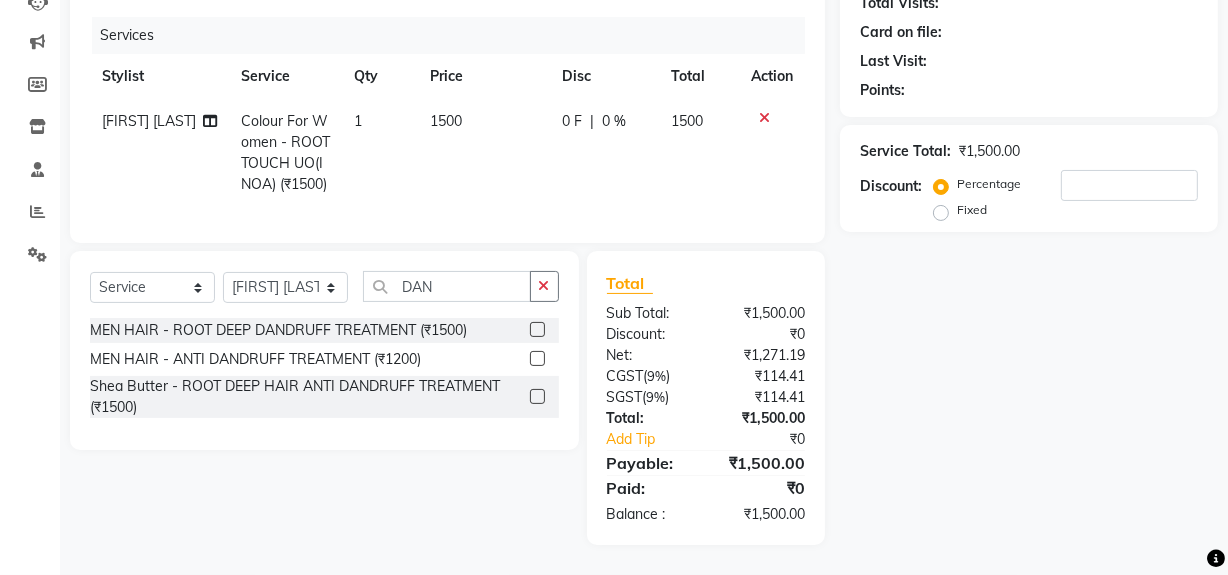click 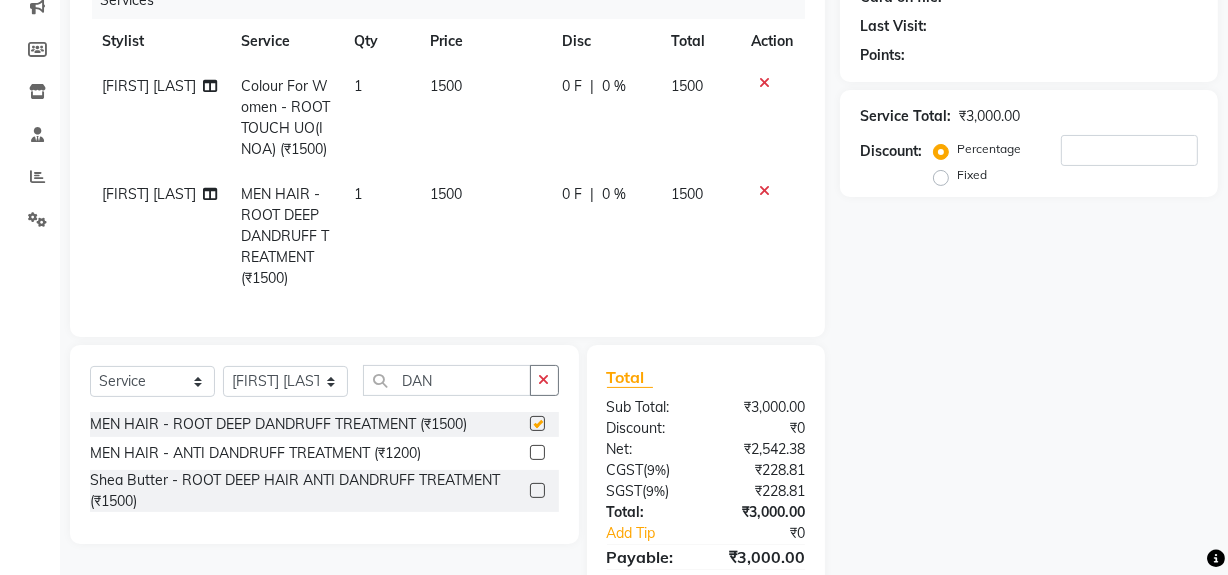 checkbox on "false" 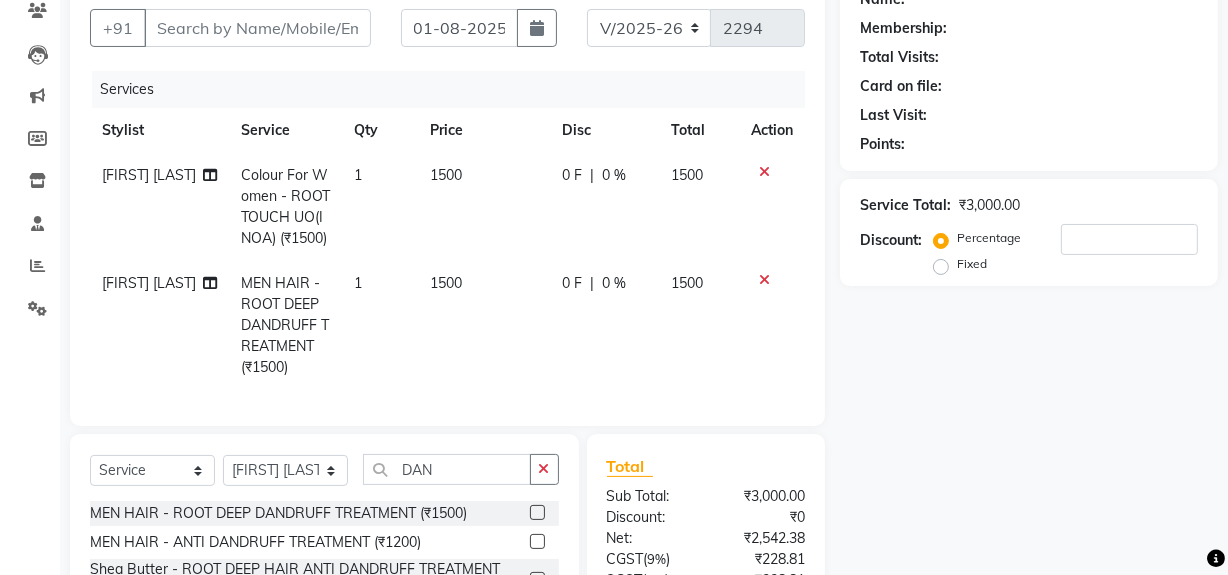 scroll, scrollTop: 0, scrollLeft: 0, axis: both 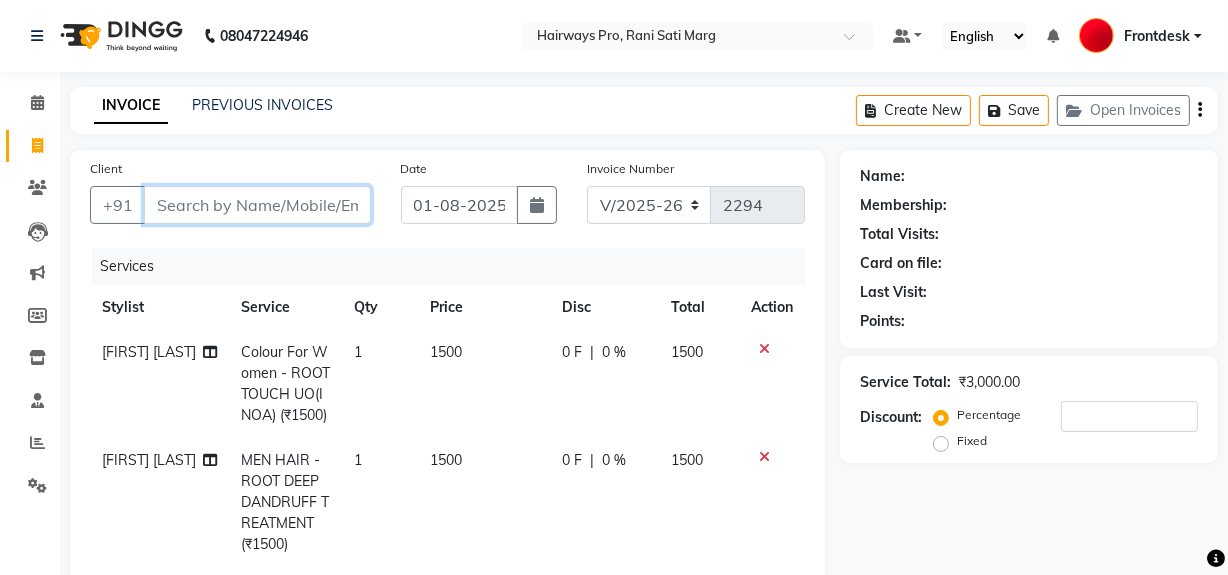click on "Client" at bounding box center [257, 205] 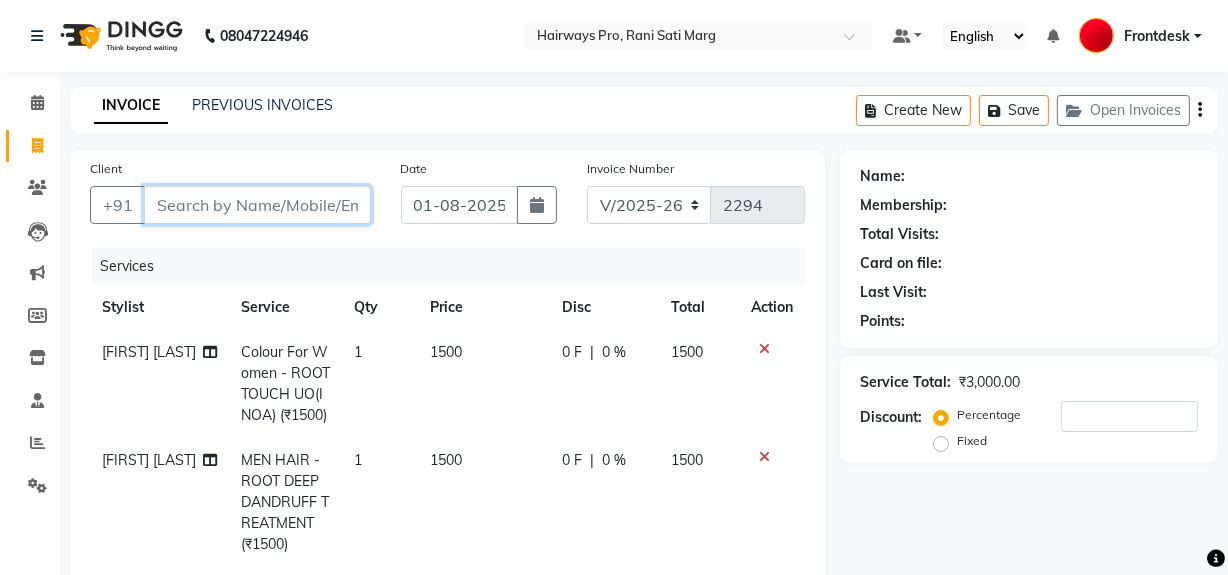 click on "Client" at bounding box center [257, 205] 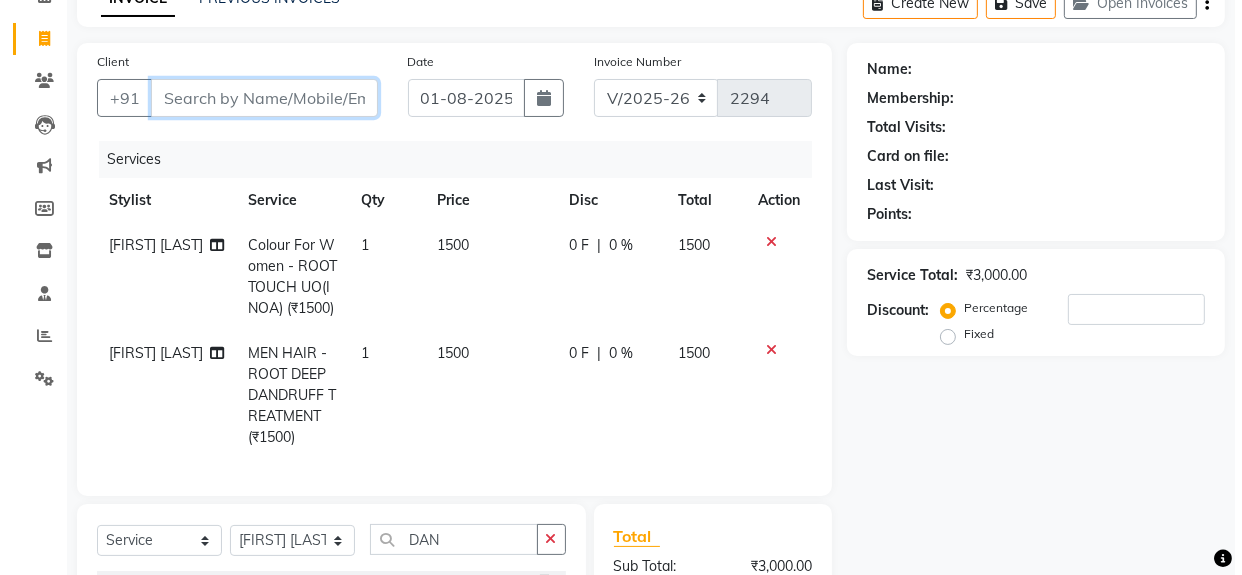 scroll, scrollTop: 90, scrollLeft: 0, axis: vertical 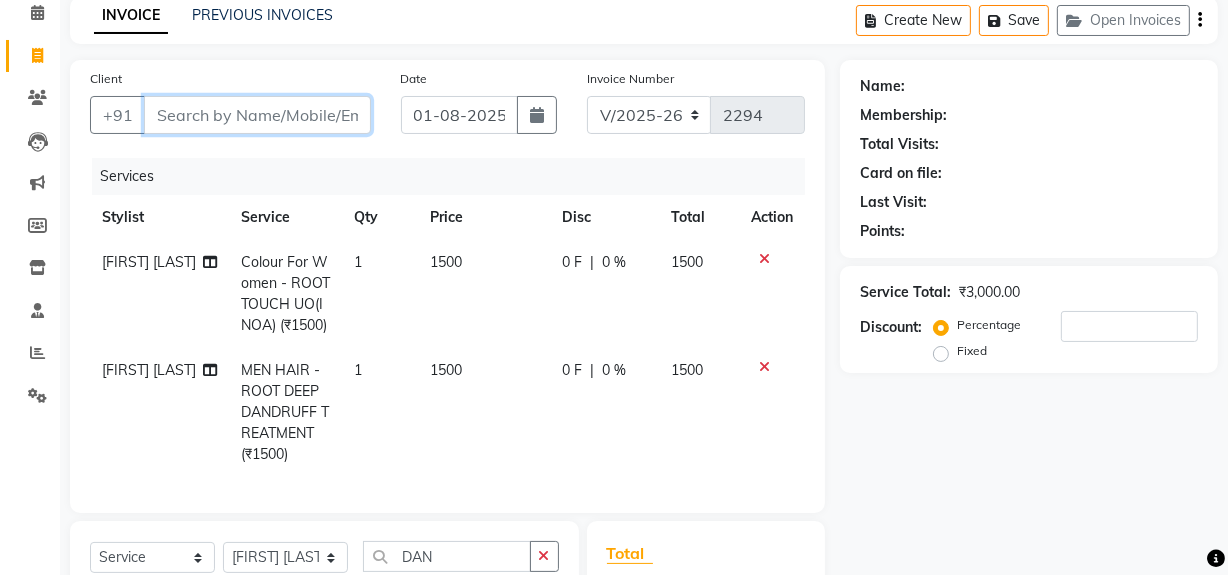 click on "Client" at bounding box center (257, 115) 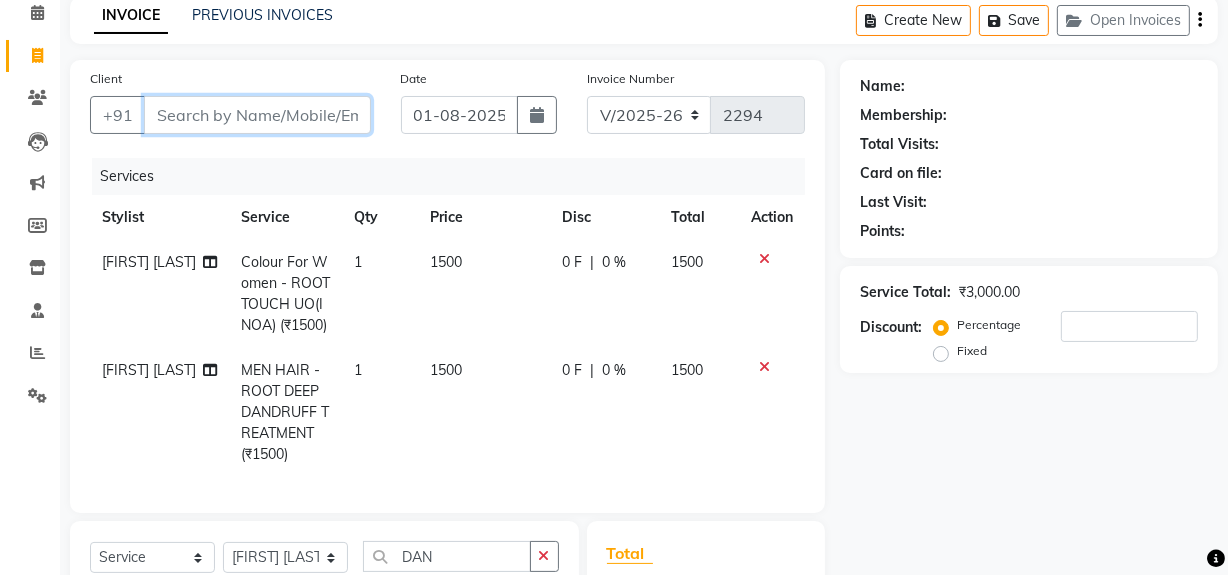 click on "Client" at bounding box center (257, 115) 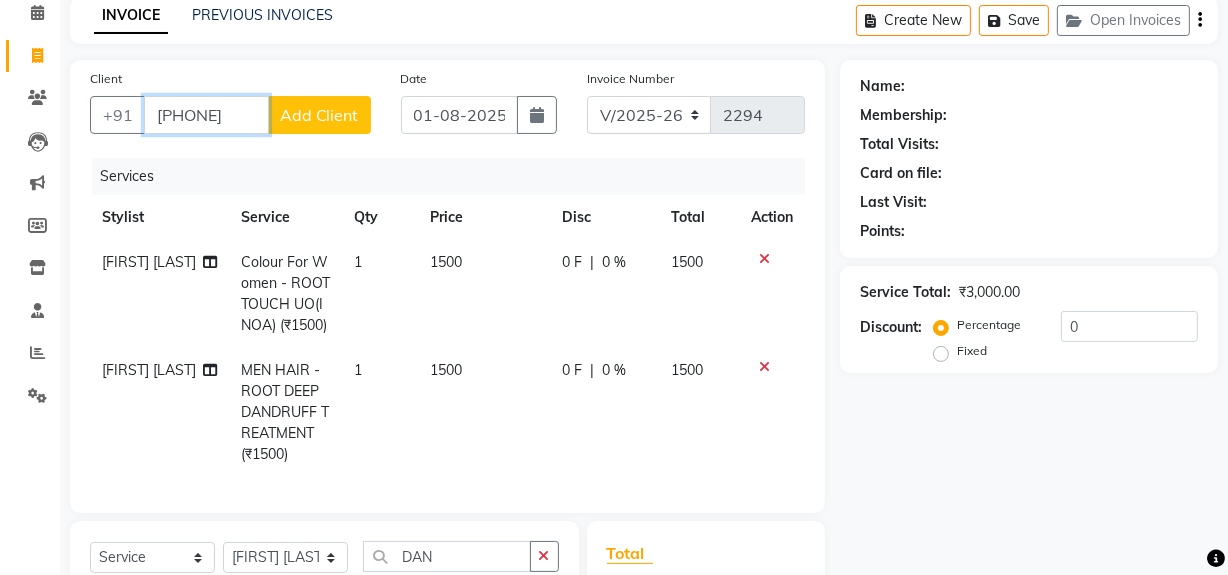 type on "9819816781" 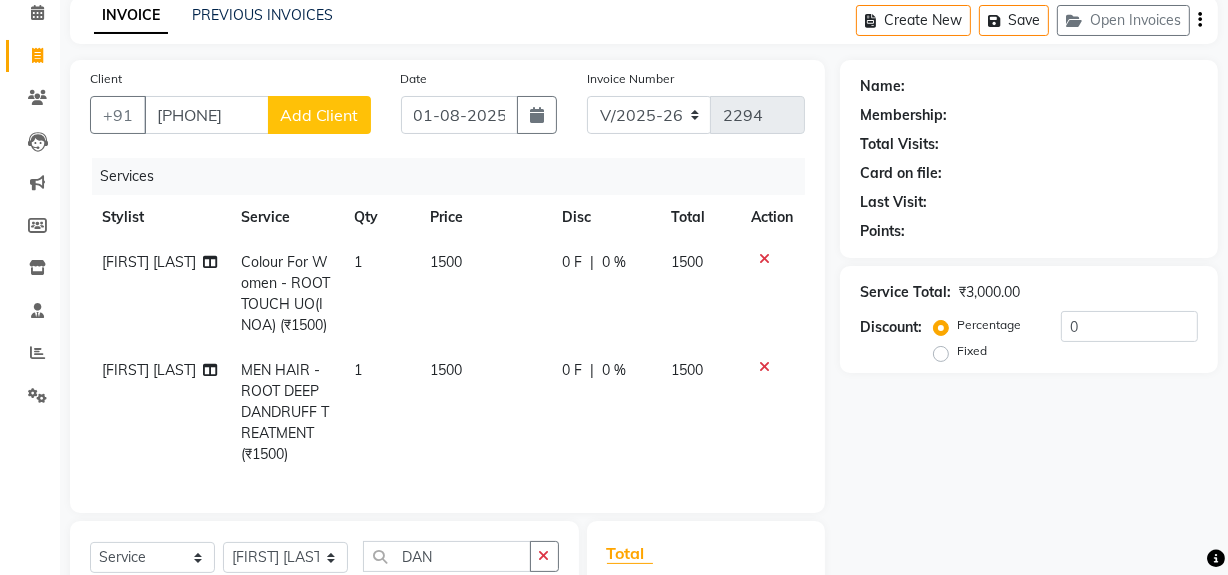 click on "Add Client" 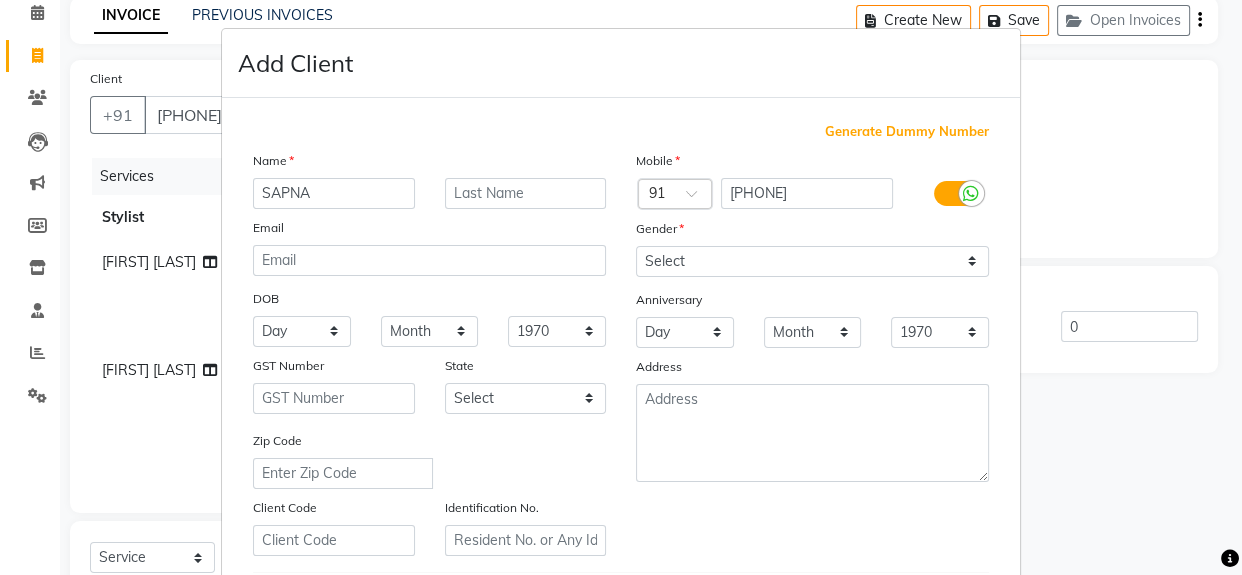 type on "SAPNA" 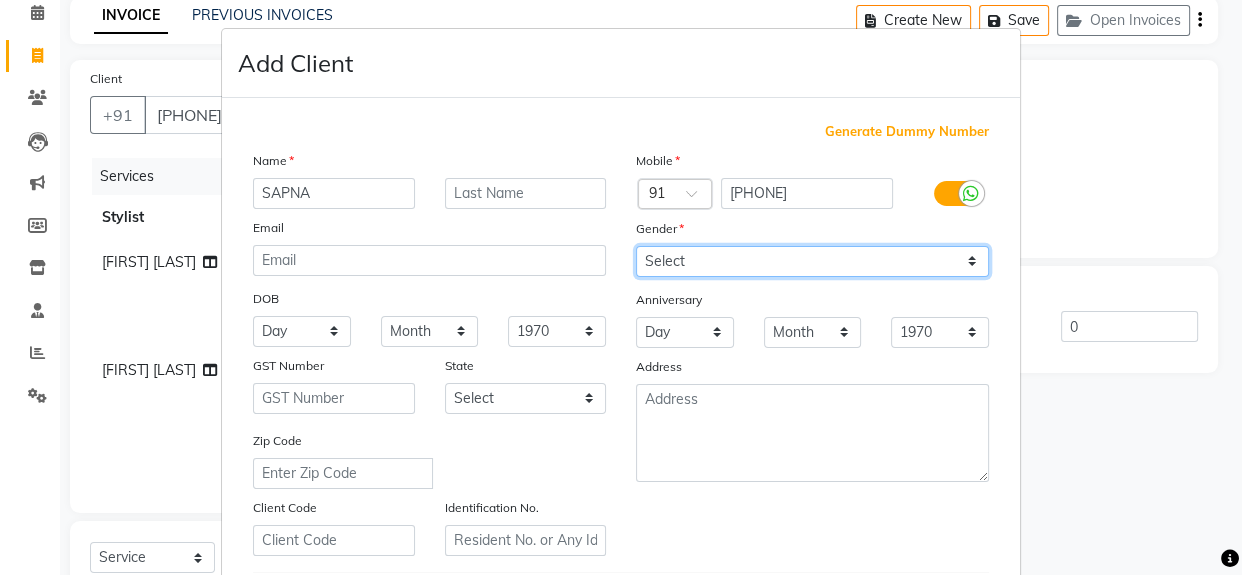 click on "Select Male Female Other Prefer Not To Say" at bounding box center [812, 261] 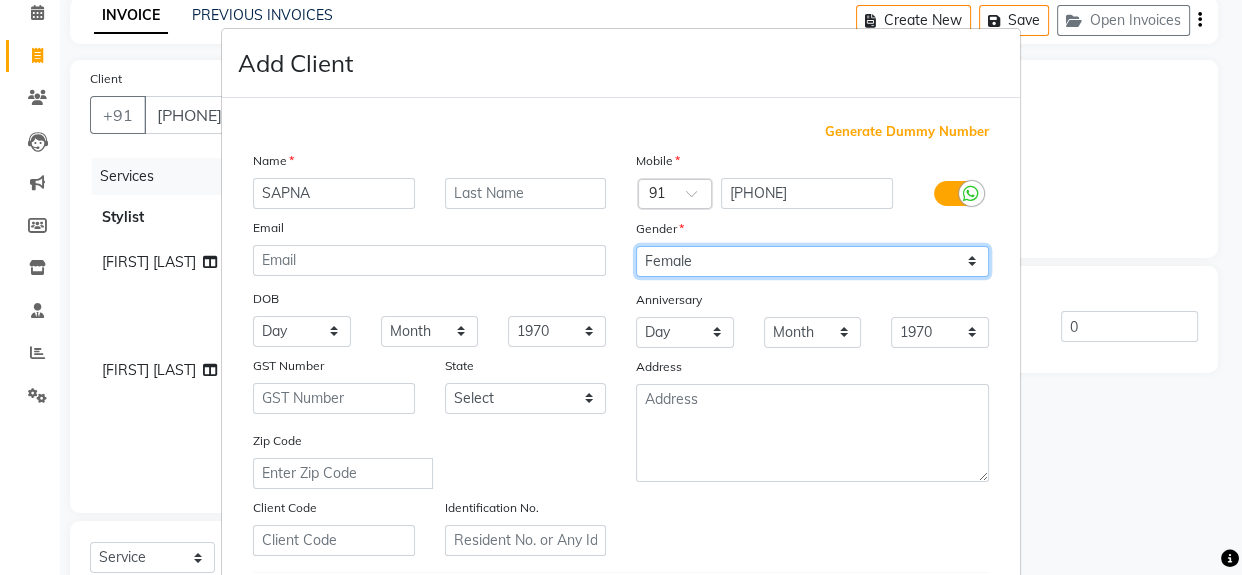 click on "Select Male Female Other Prefer Not To Say" at bounding box center [812, 261] 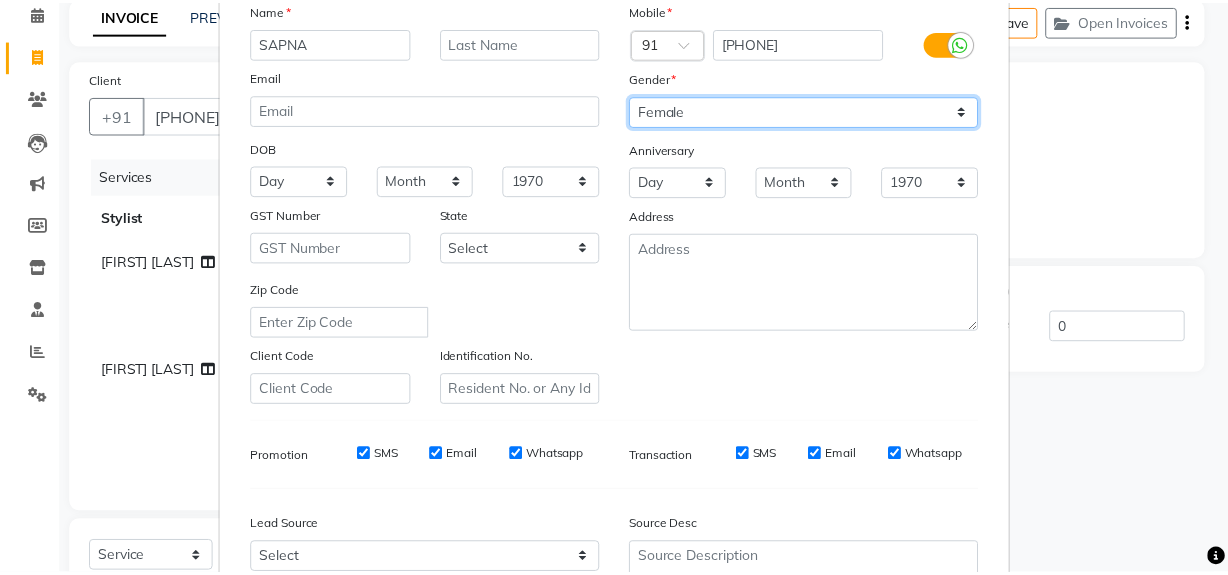 scroll, scrollTop: 353, scrollLeft: 0, axis: vertical 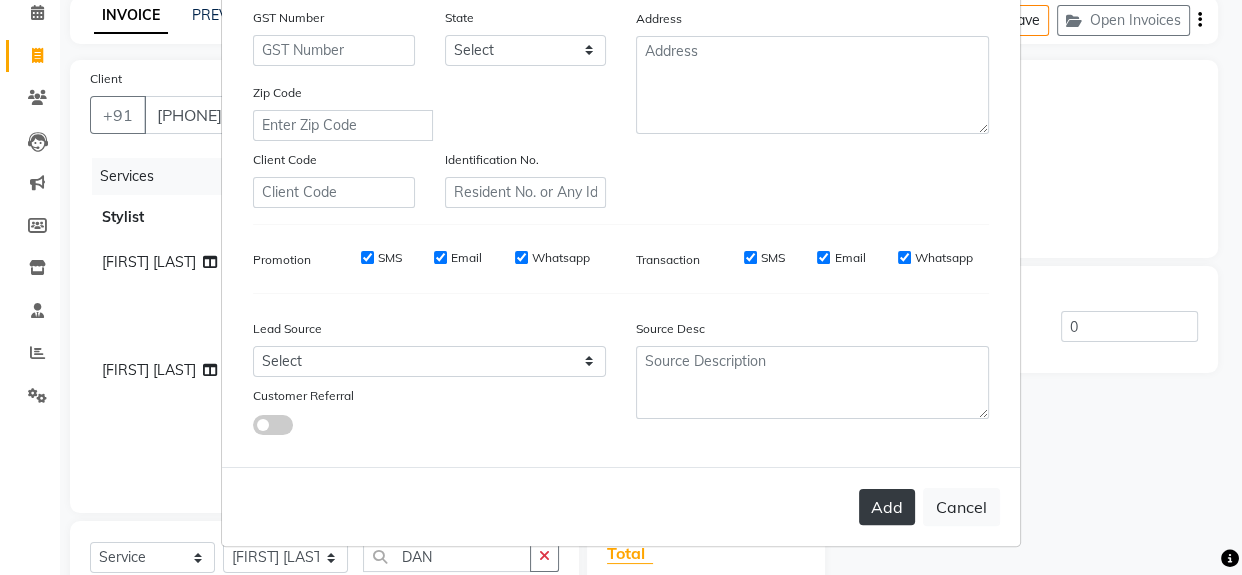 click on "Add" at bounding box center (887, 507) 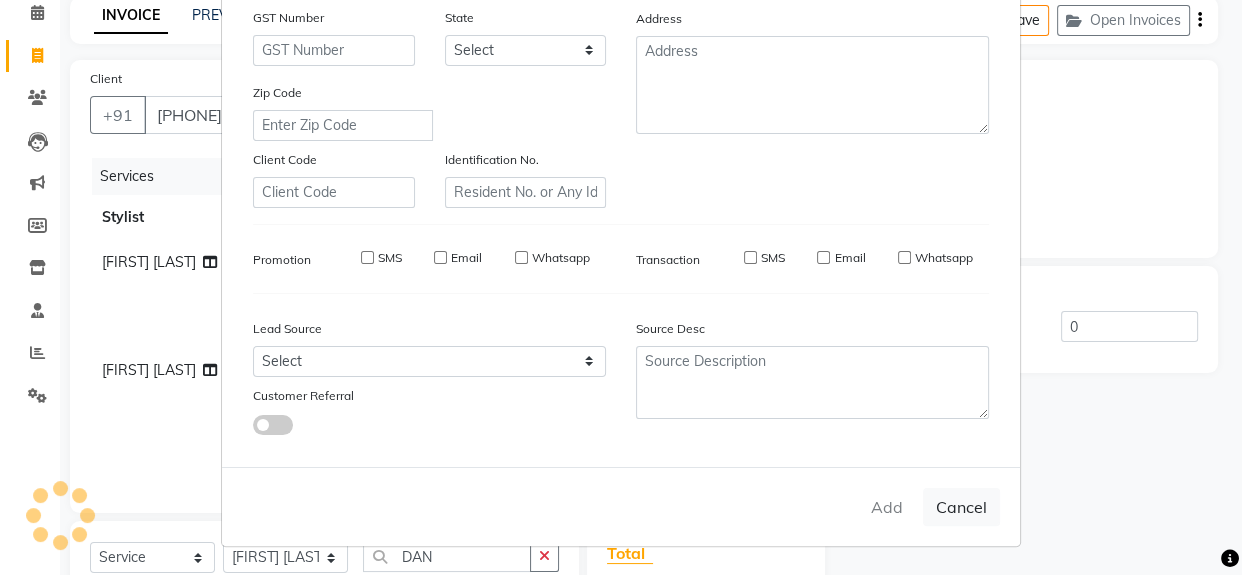 type 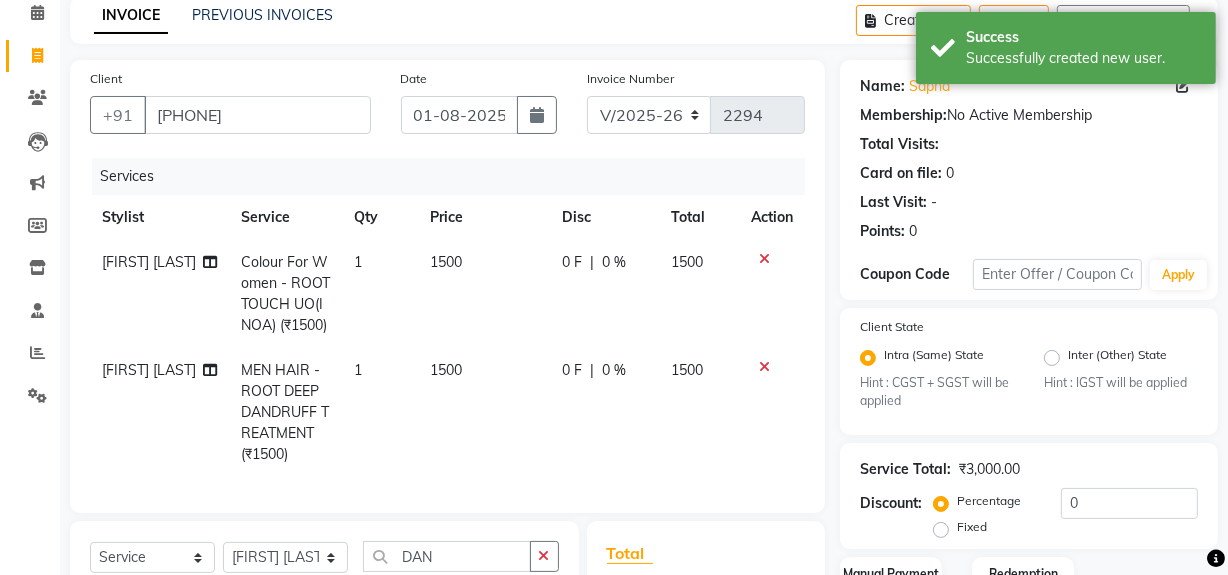 scroll, scrollTop: 181, scrollLeft: 0, axis: vertical 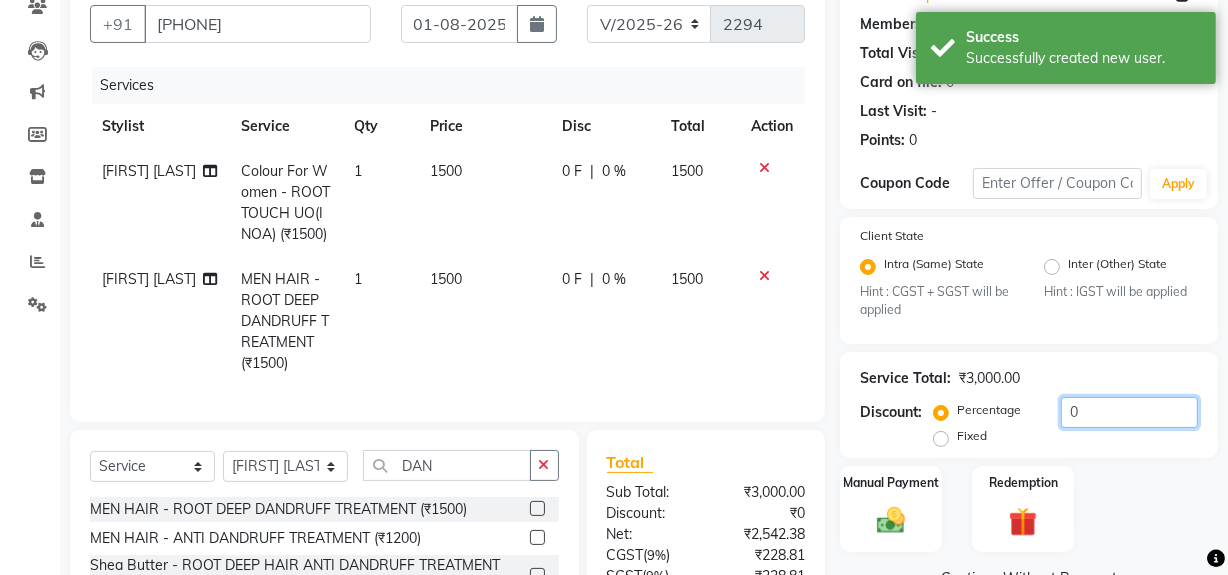 click on "0" 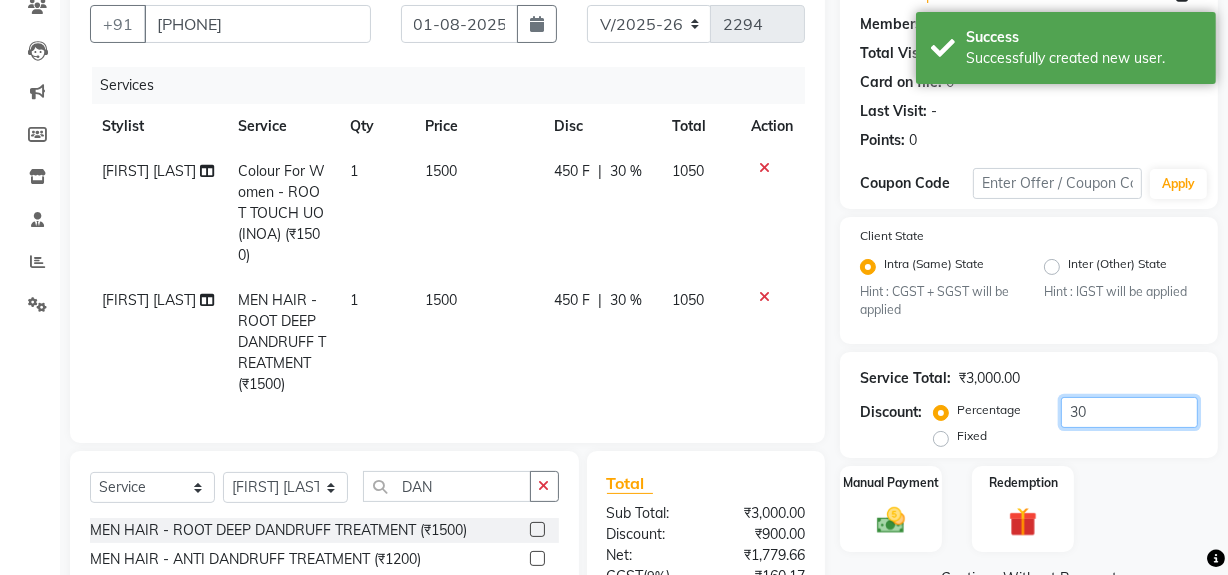 type on "30" 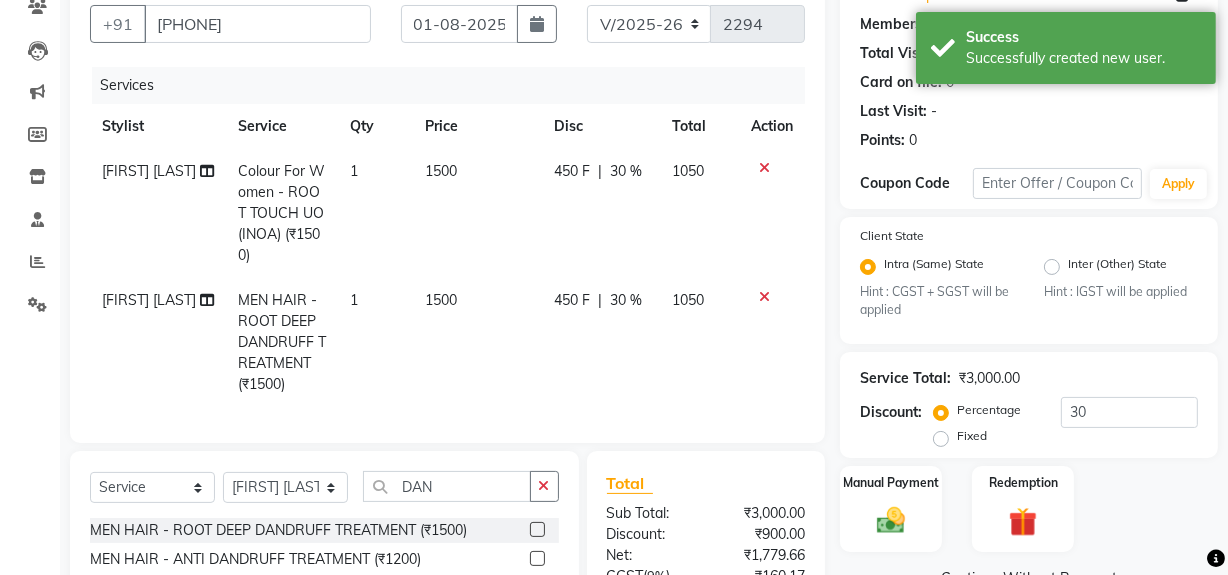 click on "Percentage   Fixed  30" 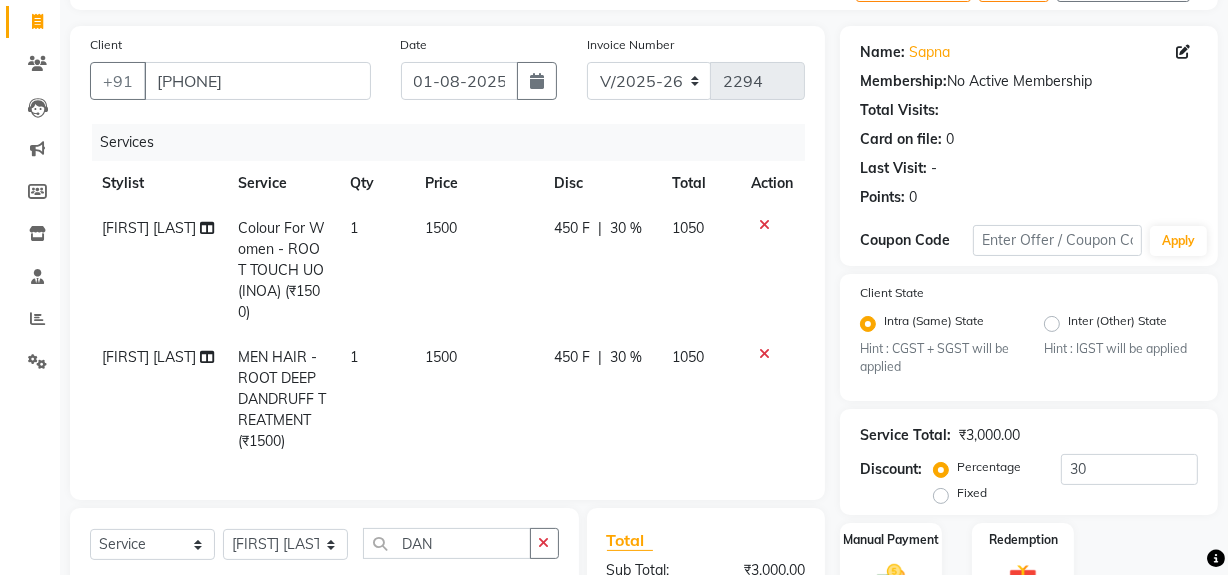 scroll, scrollTop: 122, scrollLeft: 0, axis: vertical 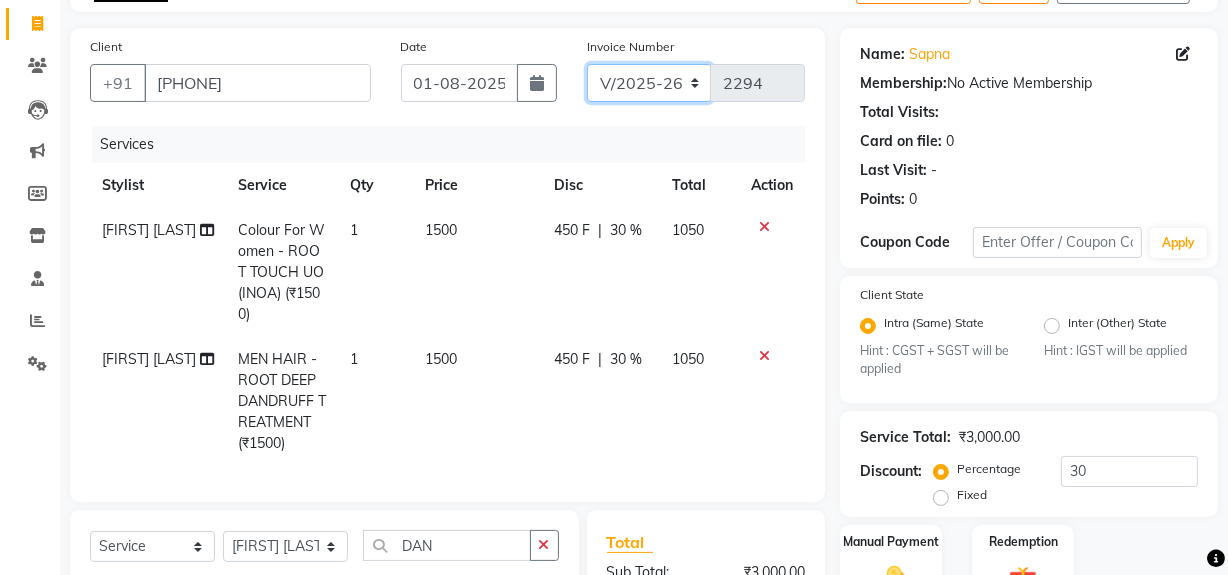 click on "INV/25-26 V/2025-26" 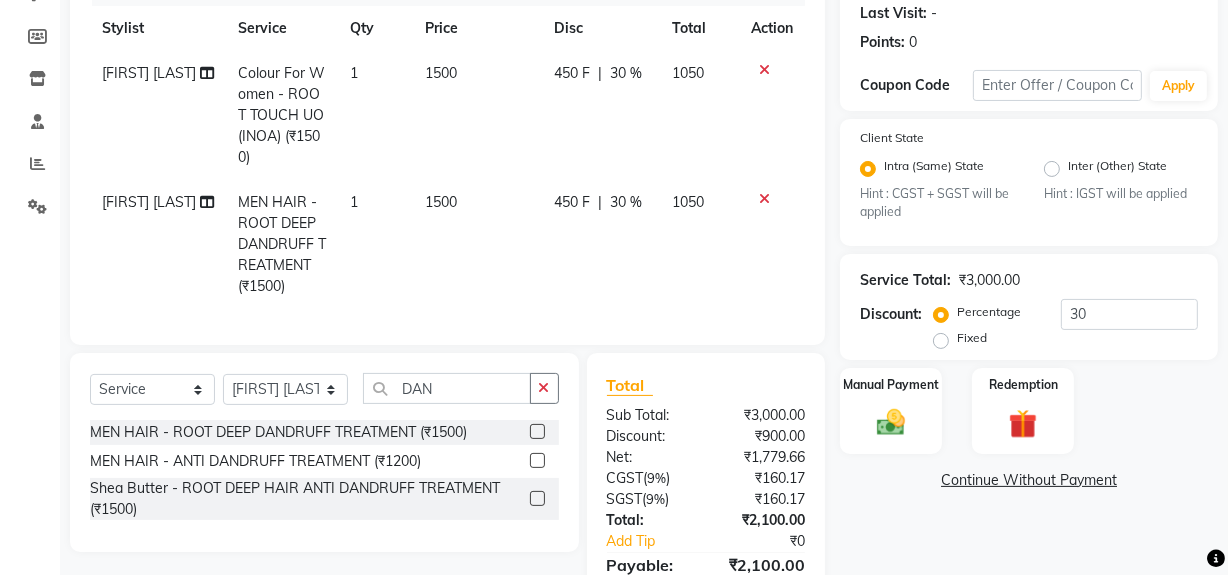 scroll, scrollTop: 395, scrollLeft: 0, axis: vertical 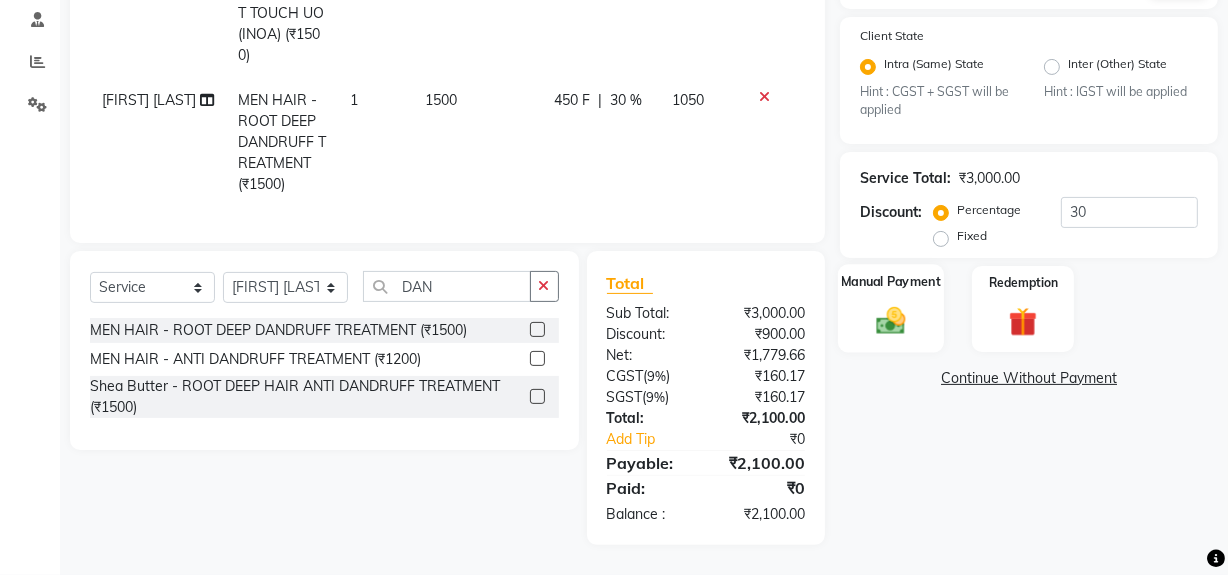 drag, startPoint x: 890, startPoint y: 302, endPoint x: 948, endPoint y: 342, distance: 70.45566 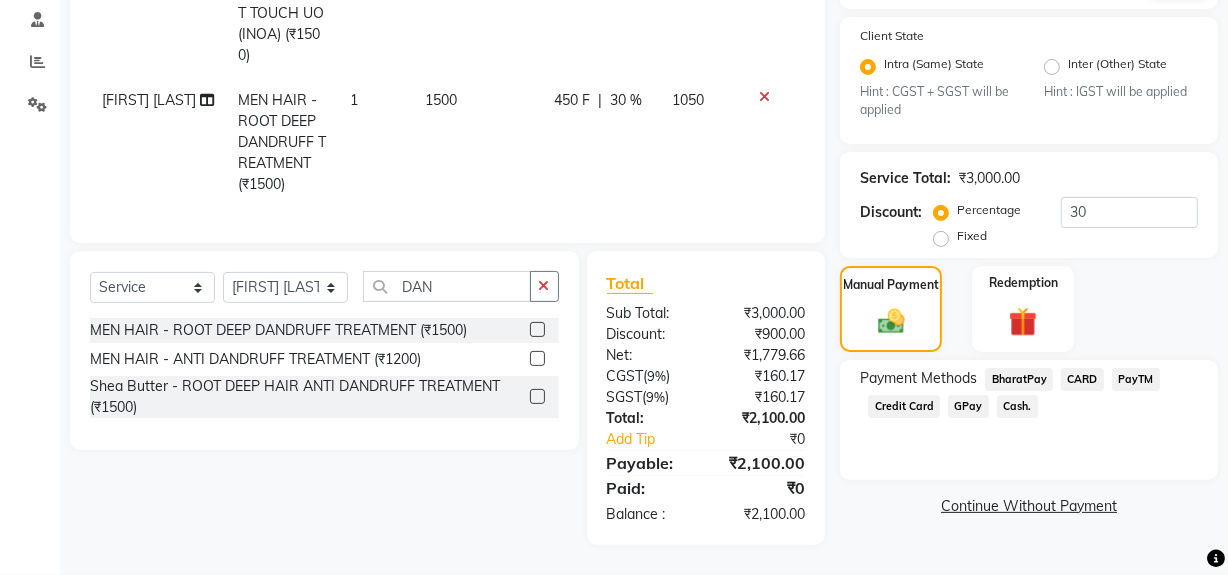 click on "Cash." 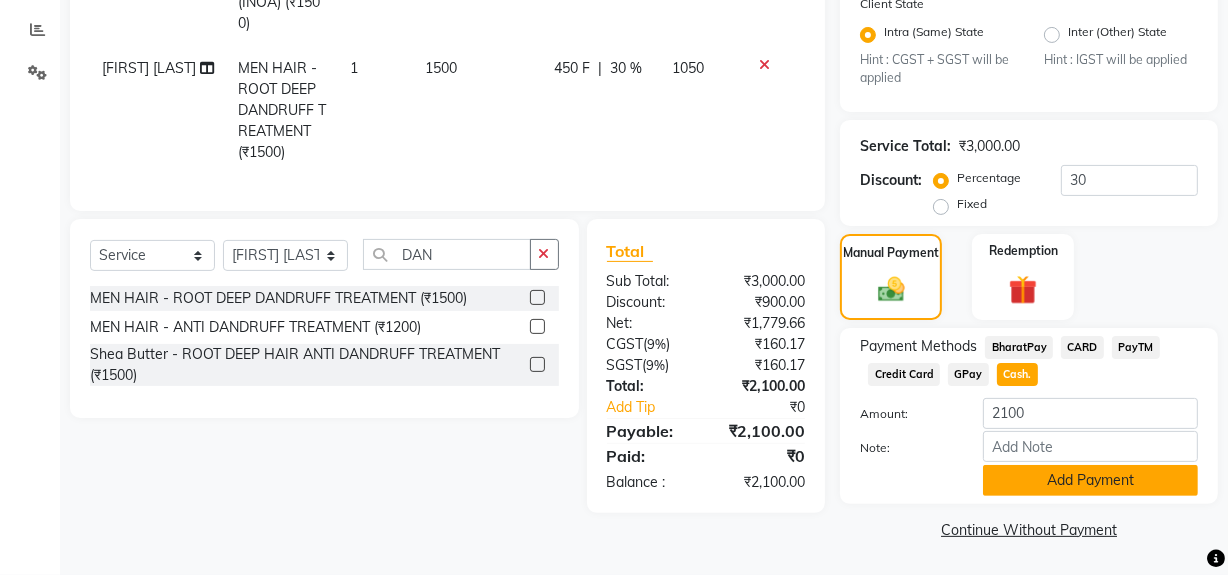 click on "Add Payment" 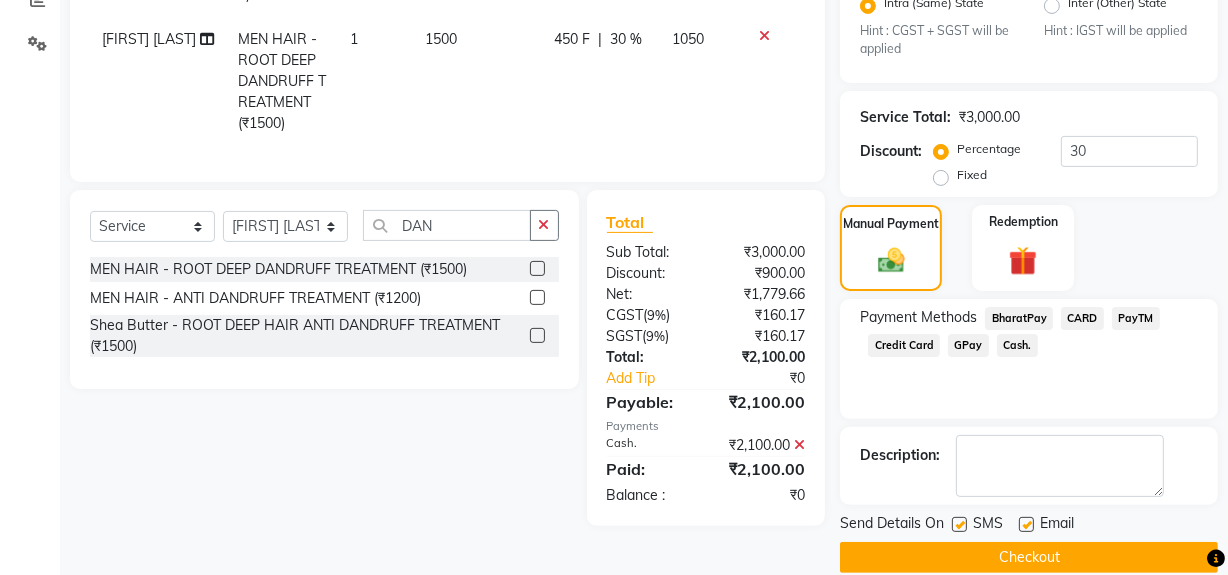 scroll, scrollTop: 470, scrollLeft: 0, axis: vertical 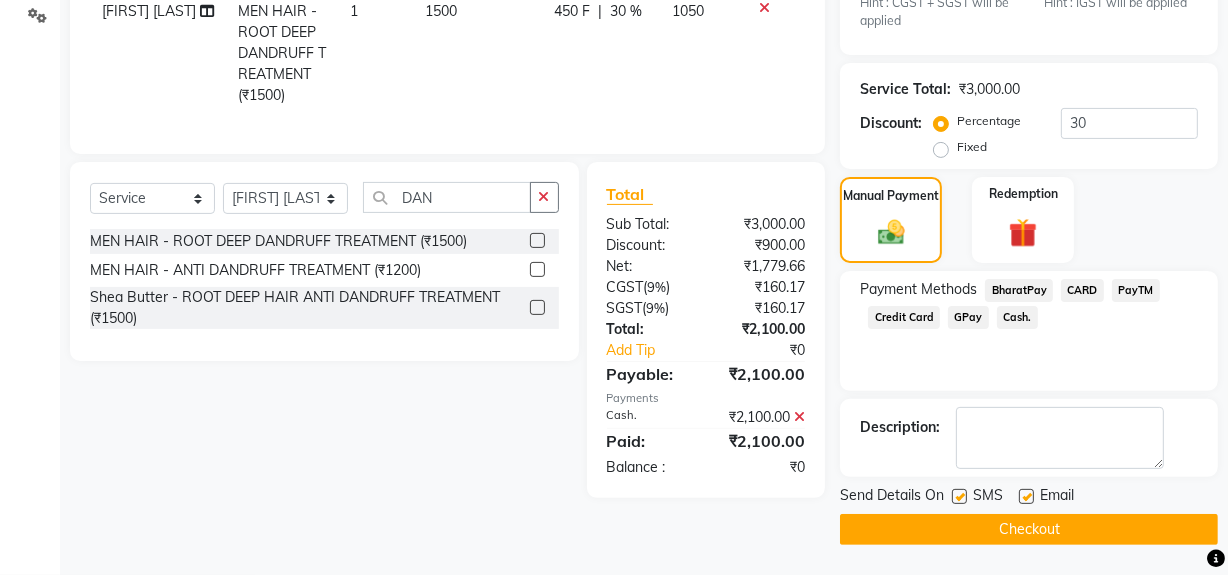 click 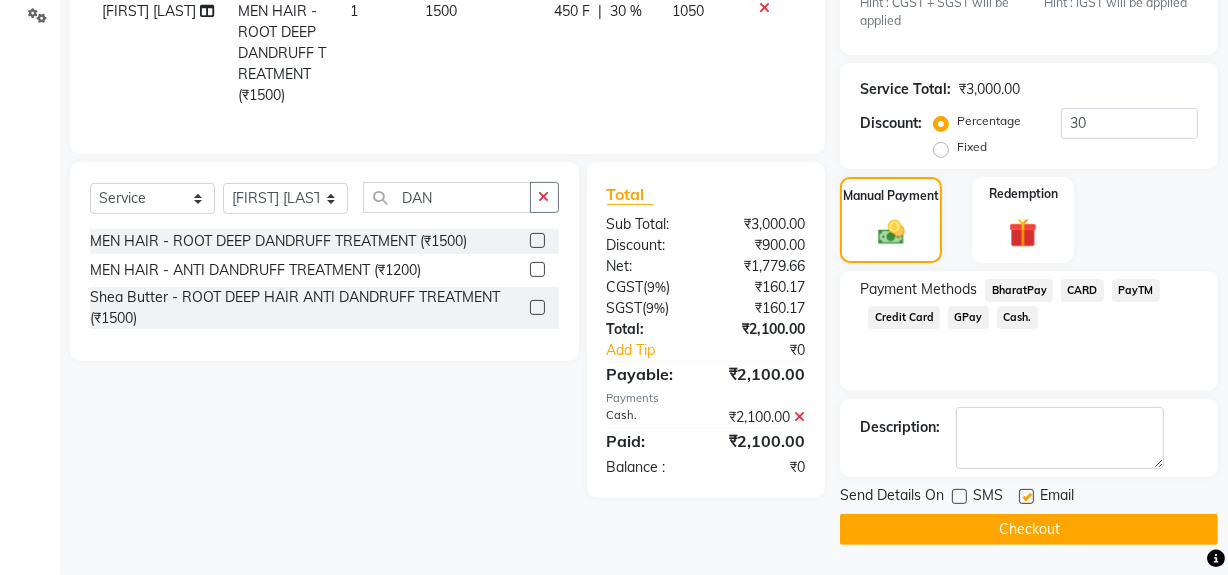 click on "Checkout" 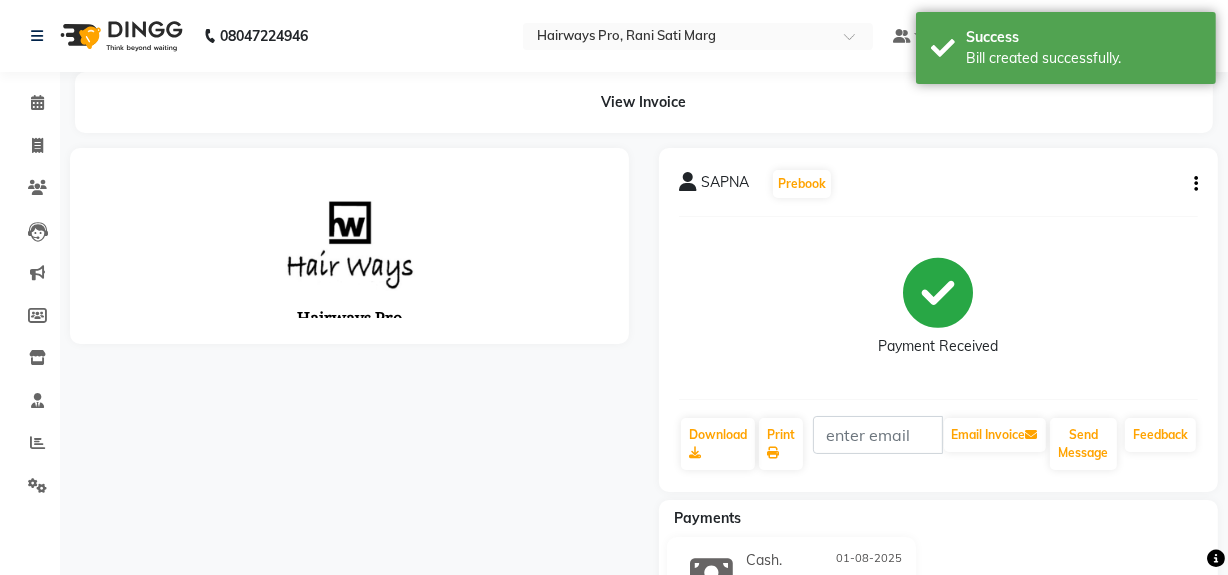 scroll, scrollTop: 0, scrollLeft: 0, axis: both 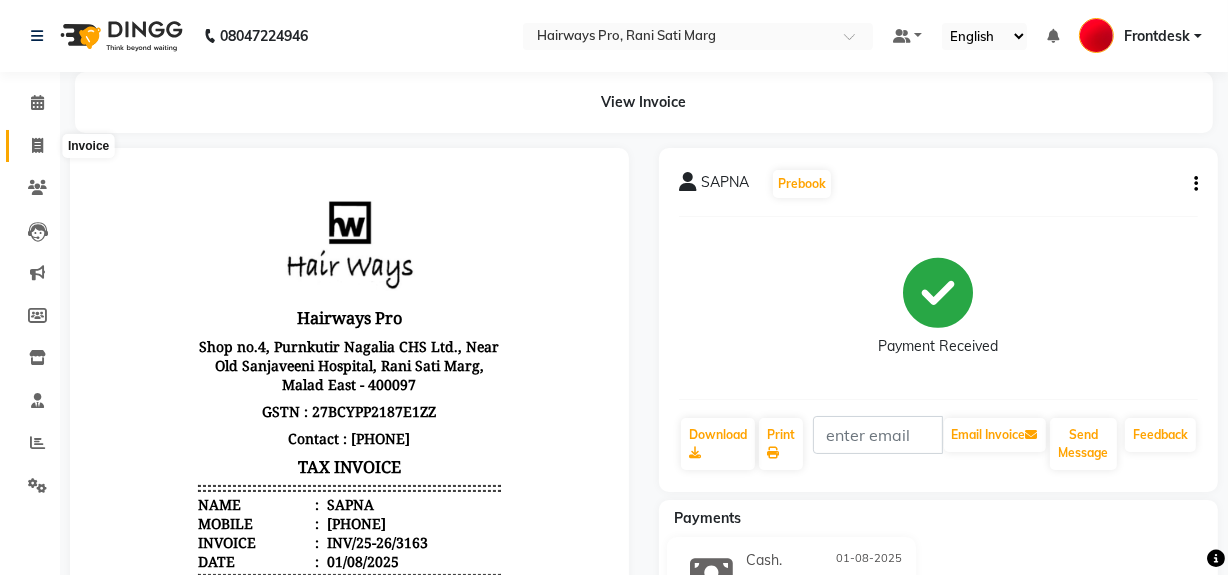 click 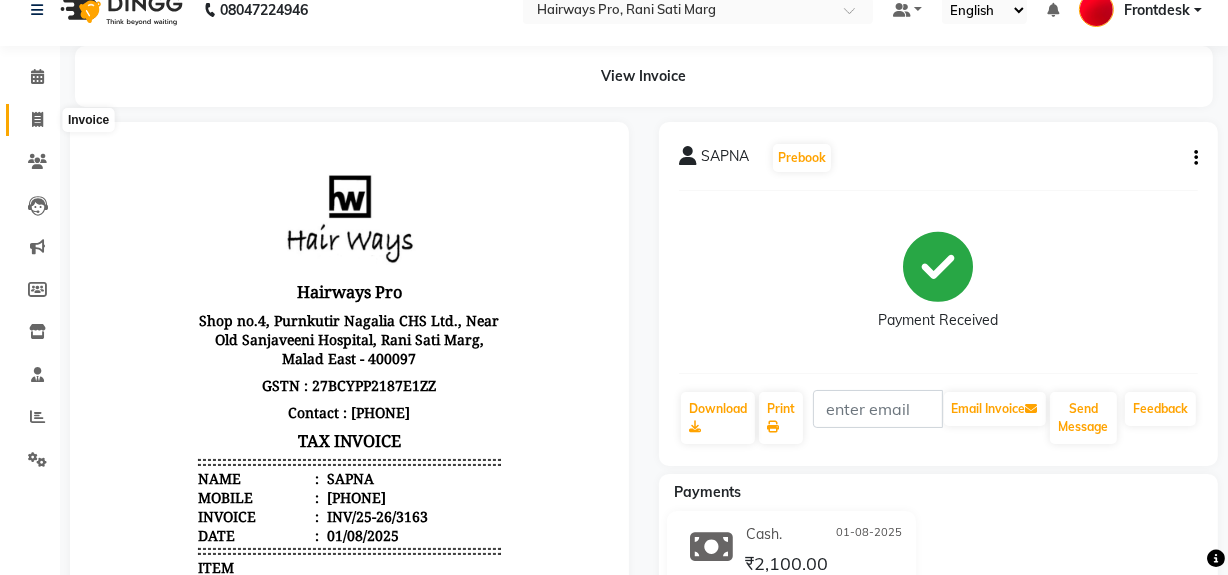 select on "service" 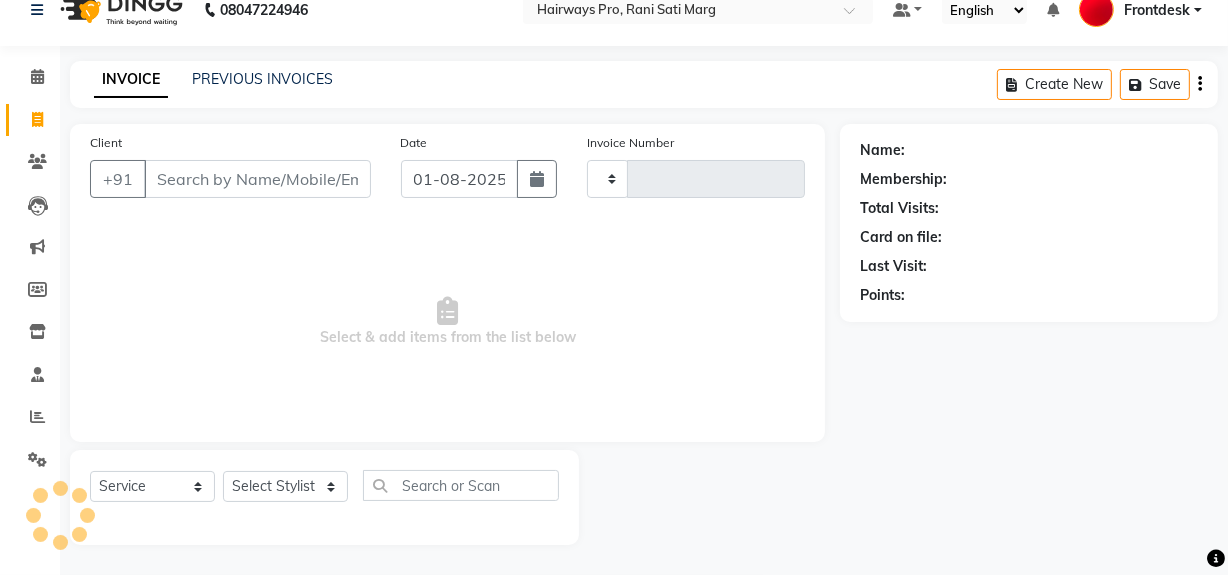 click on "Client" at bounding box center (257, 179) 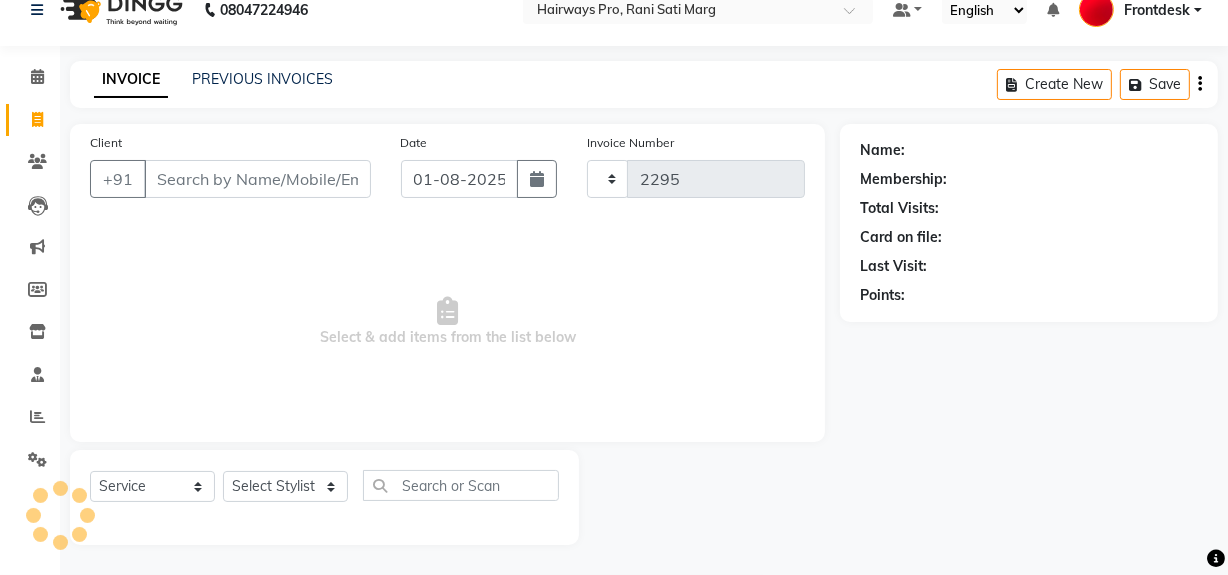 select on "787" 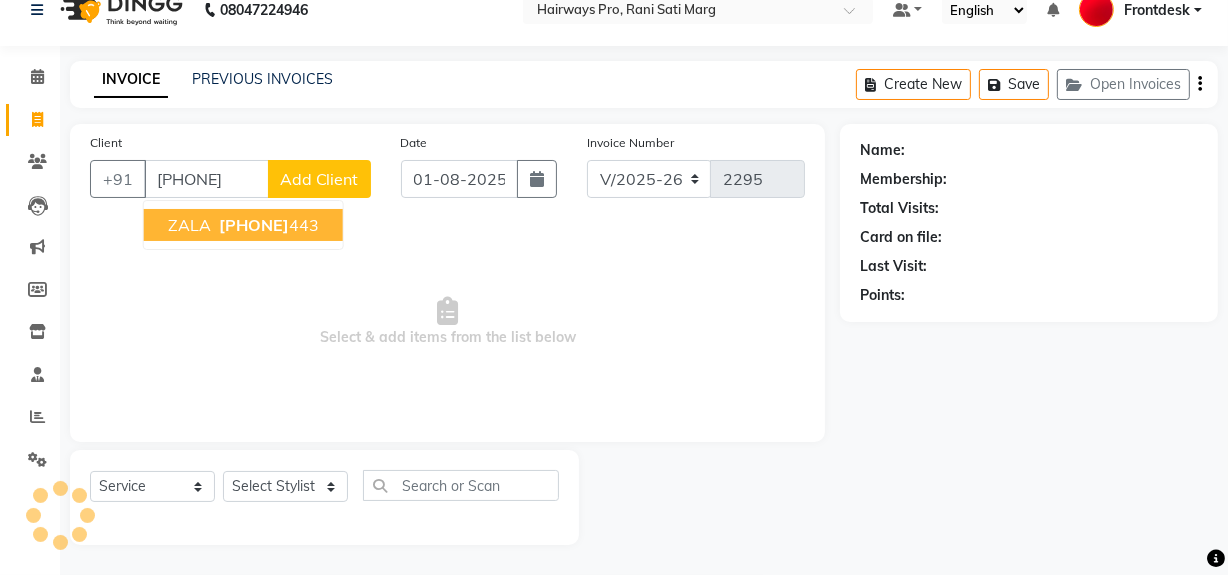type on "8780425443" 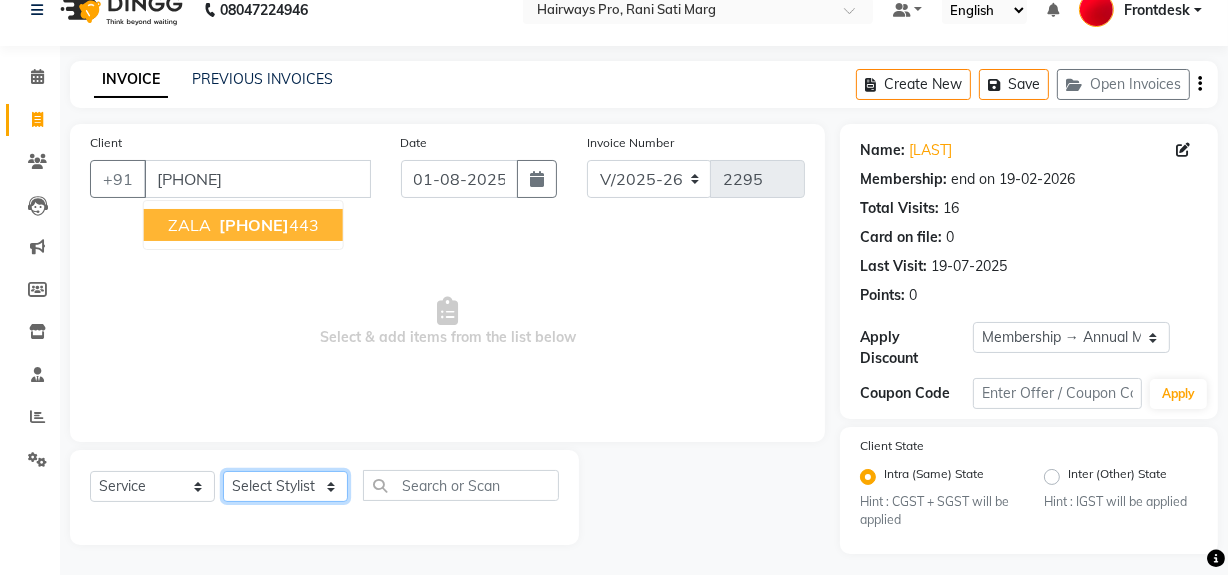 click on "Select Stylist ABID DANISH Faiz shaikh Frontdesk INTEZAR SALMANI JYOTI Kamal Salmani KAVITA MUSTAFA RAFIQUE Sonal SONU WAQAR ZAFAR" 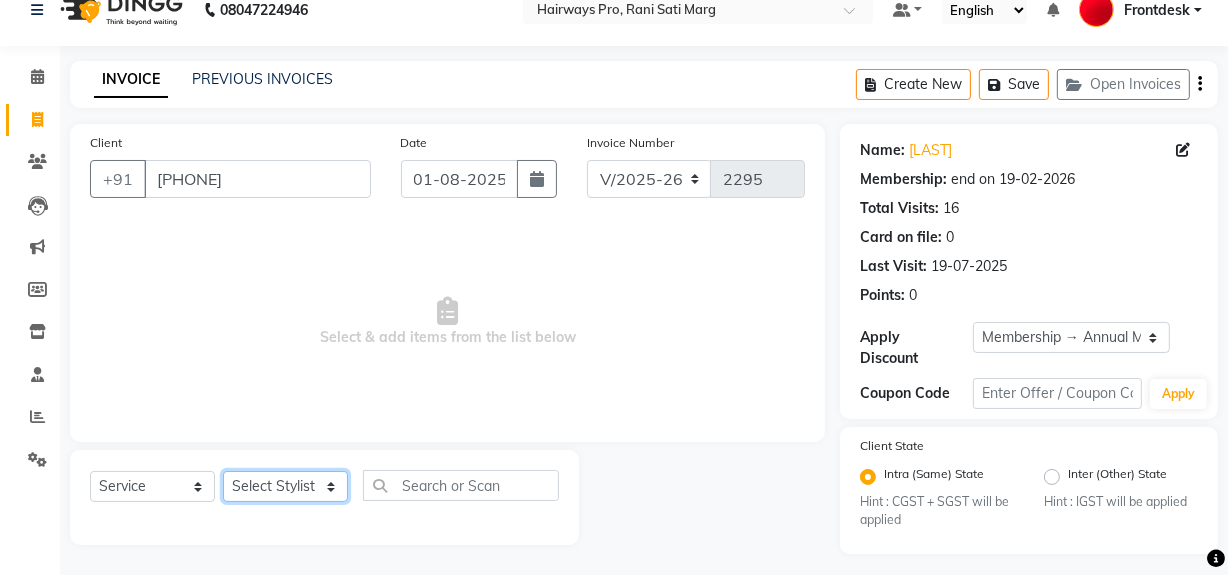 select on "13186" 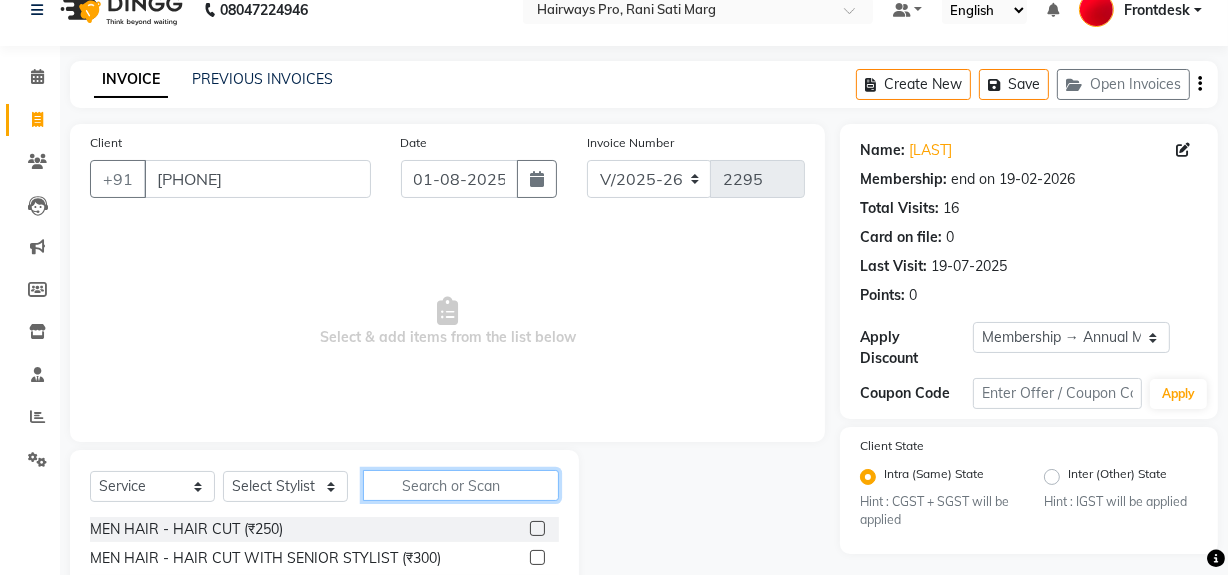 click 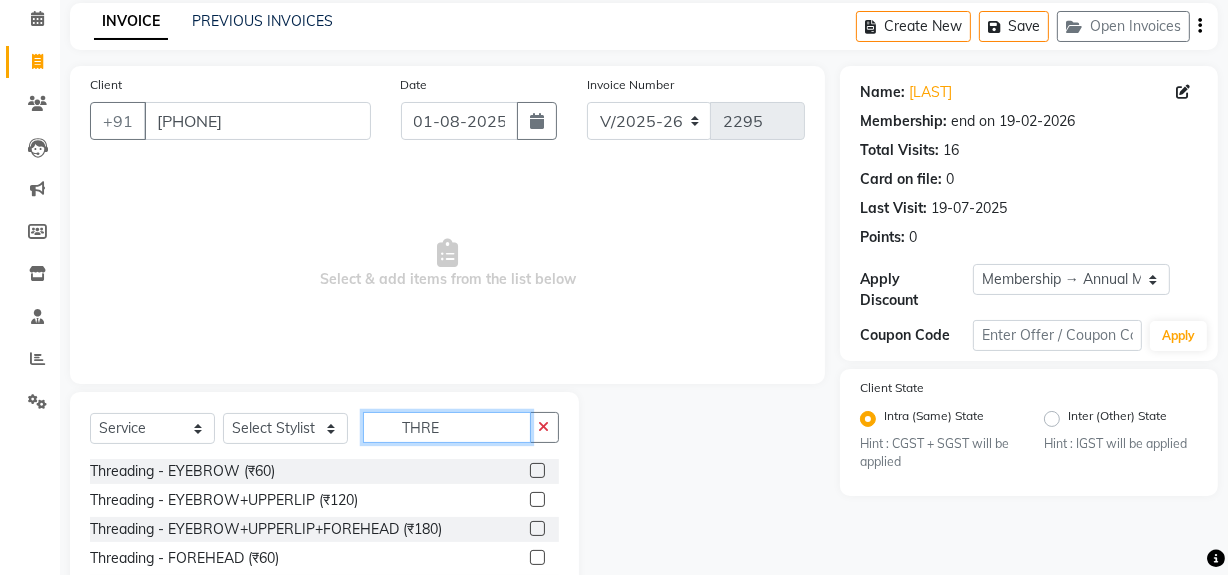 scroll, scrollTop: 117, scrollLeft: 0, axis: vertical 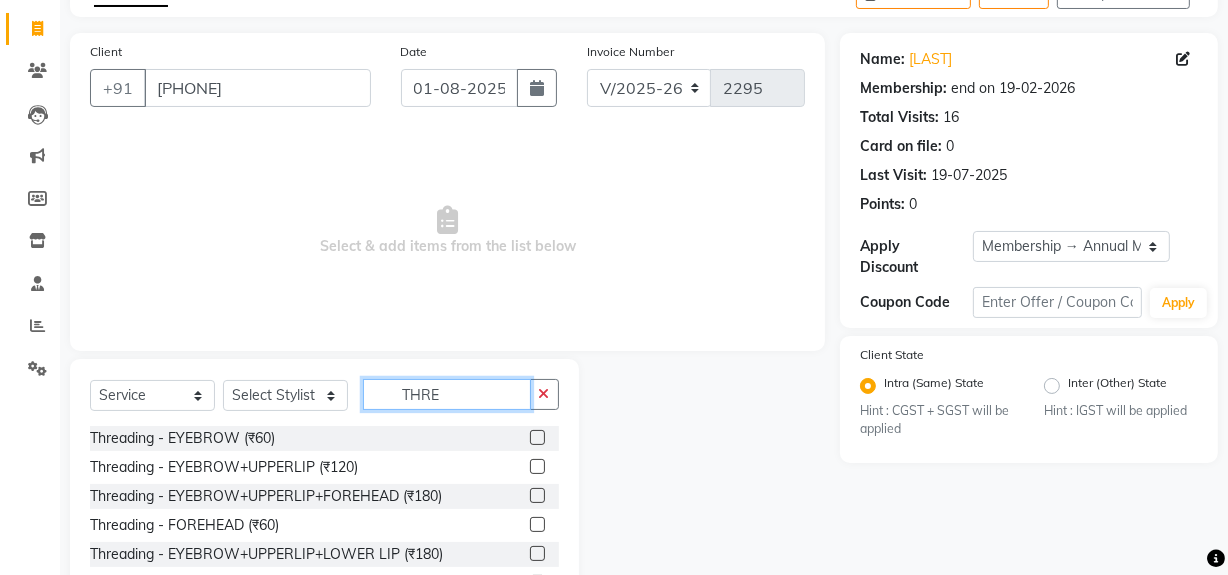 type on "THRE" 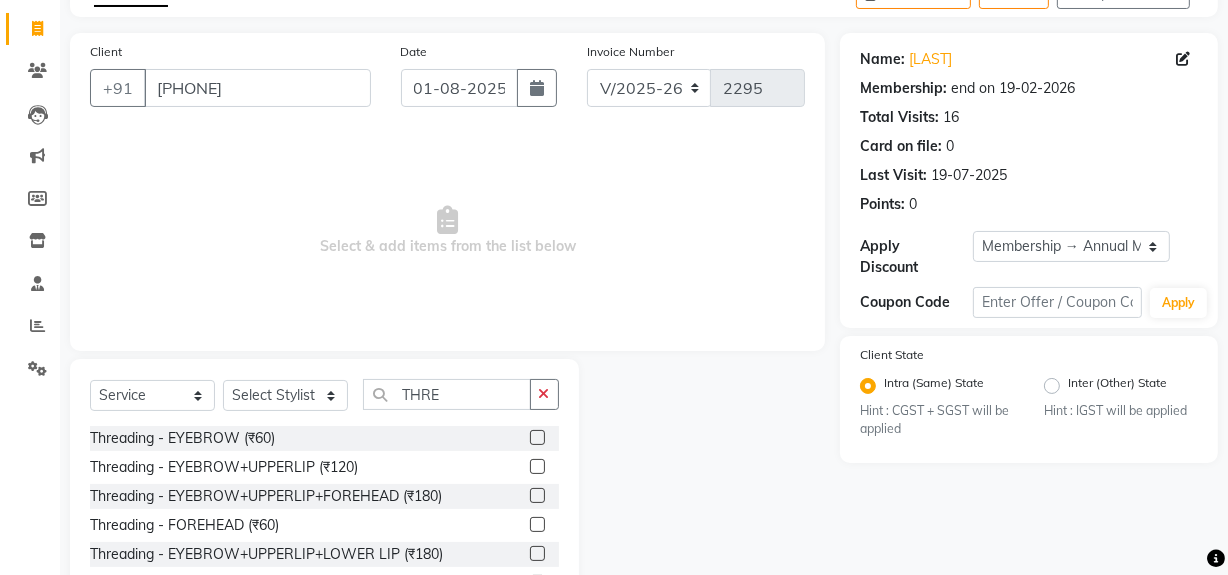 click 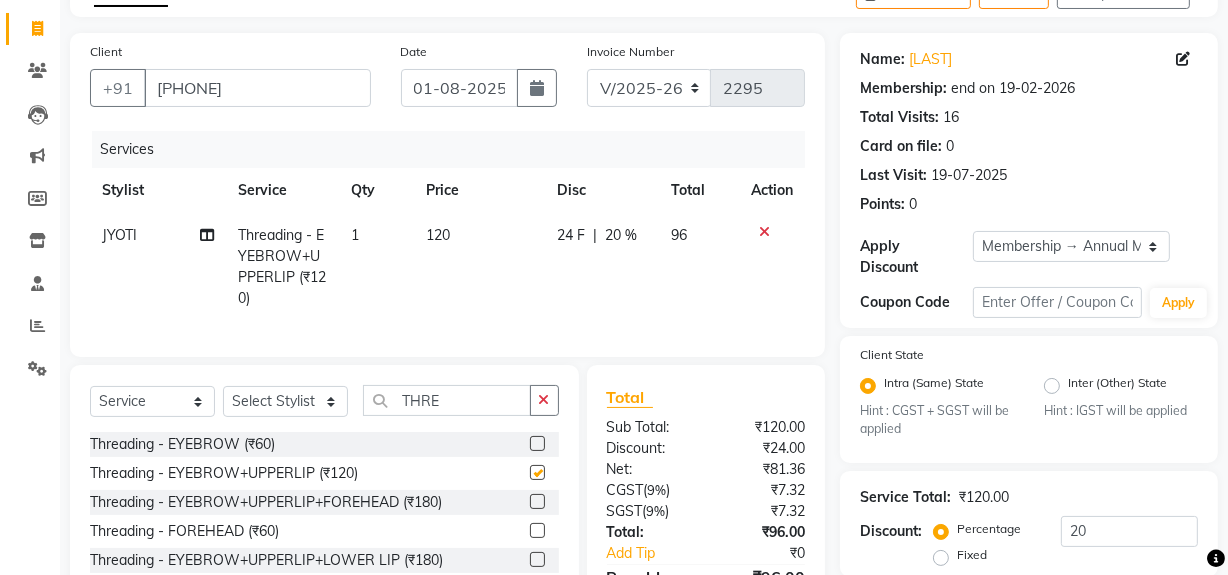 checkbox on "false" 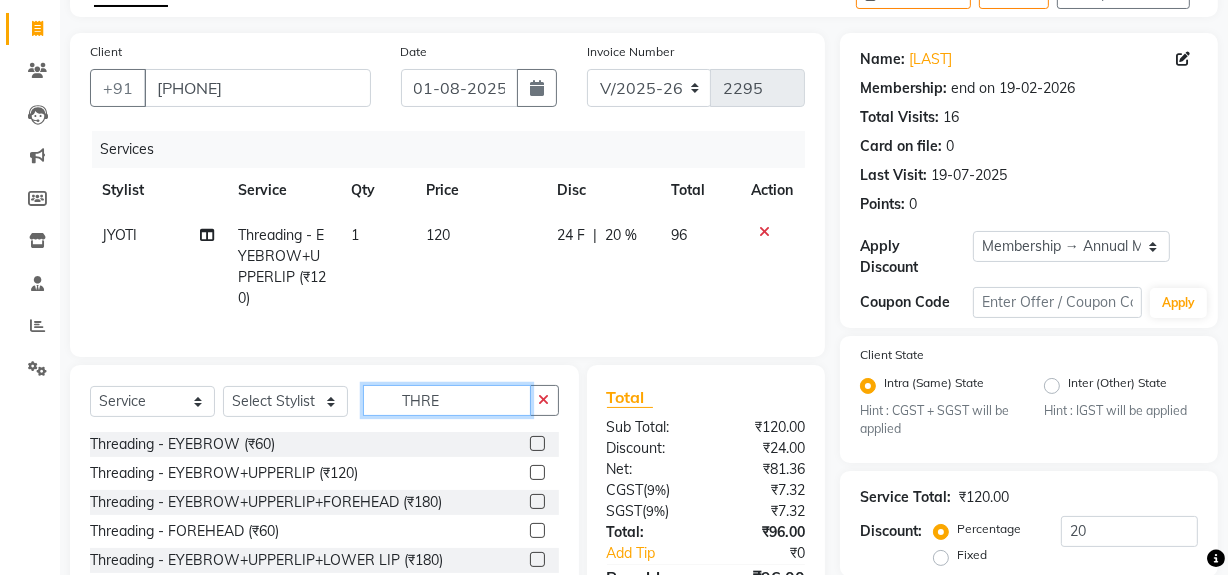 click on "THRE" 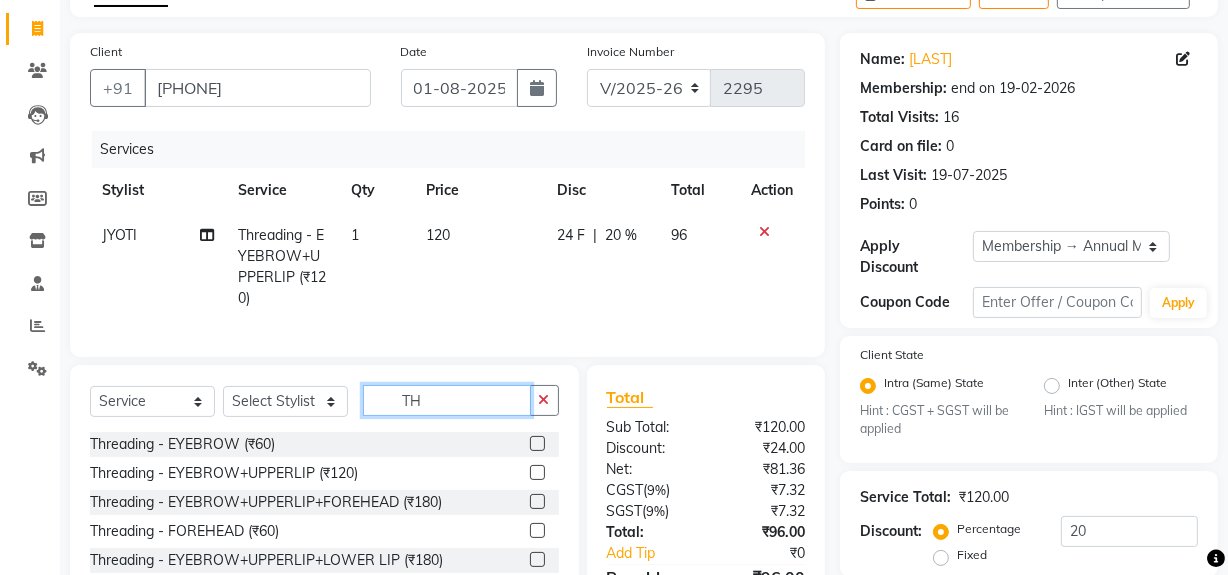 type on "T" 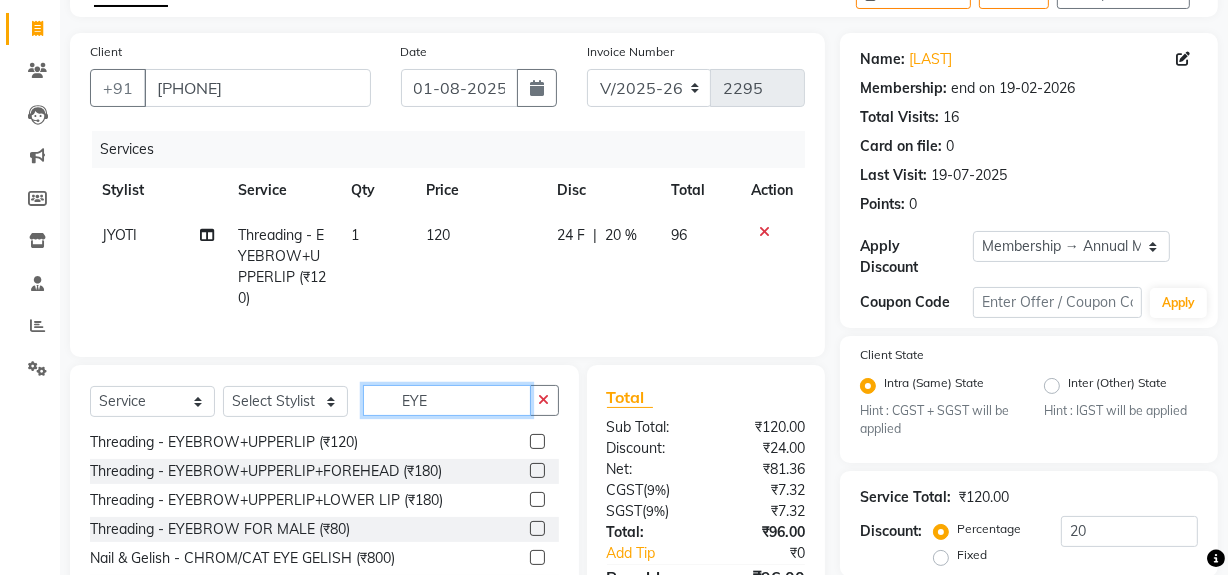 scroll, scrollTop: 49, scrollLeft: 0, axis: vertical 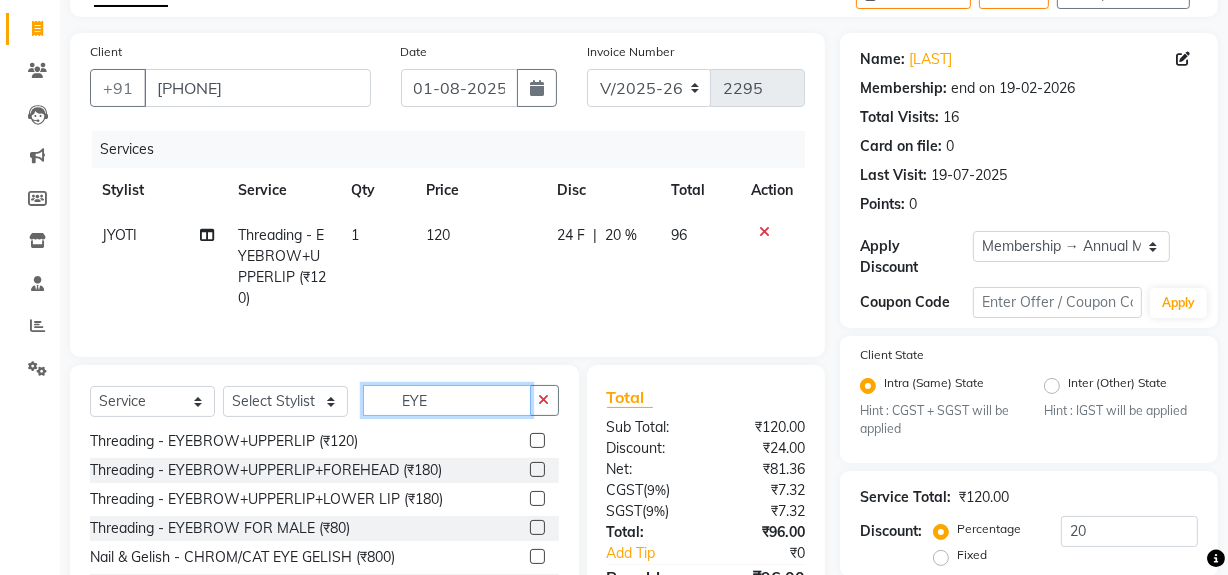 type on "EYE" 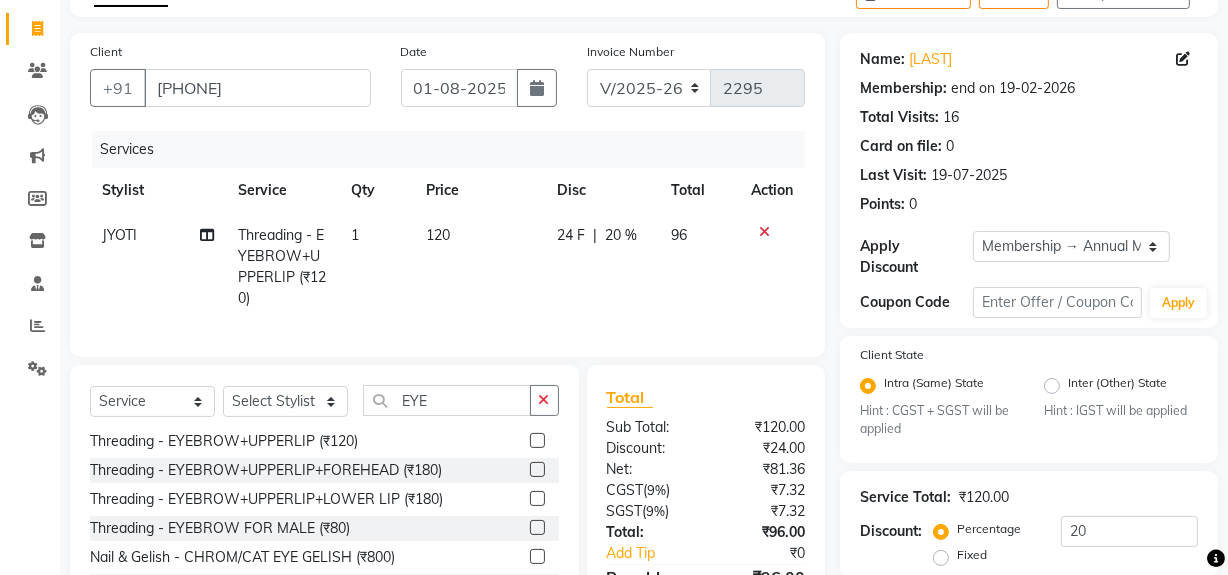 click 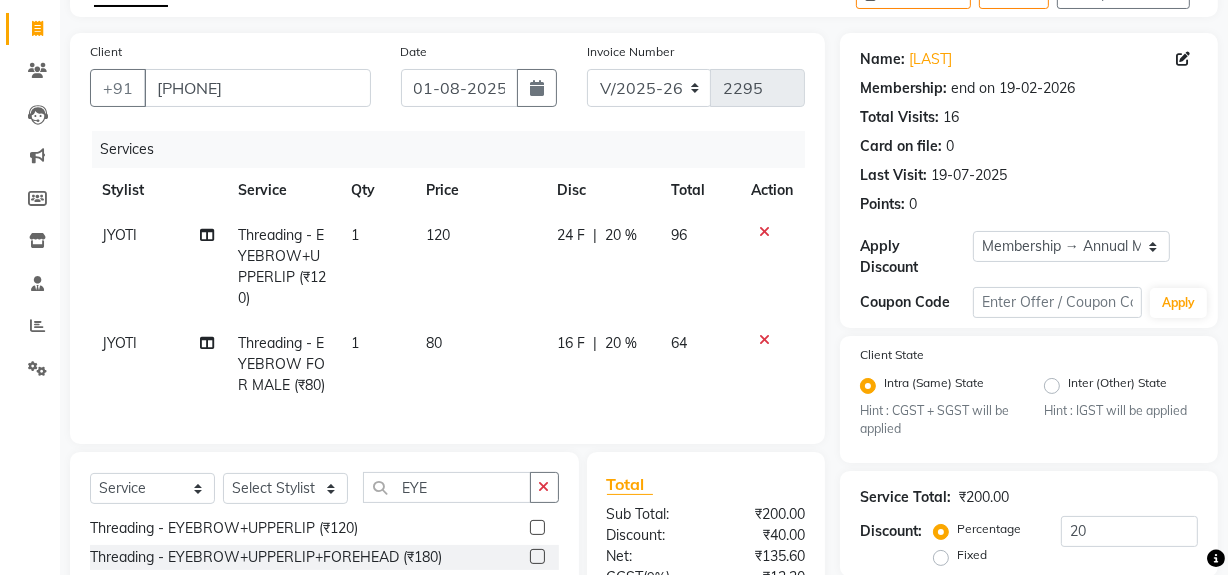 checkbox on "false" 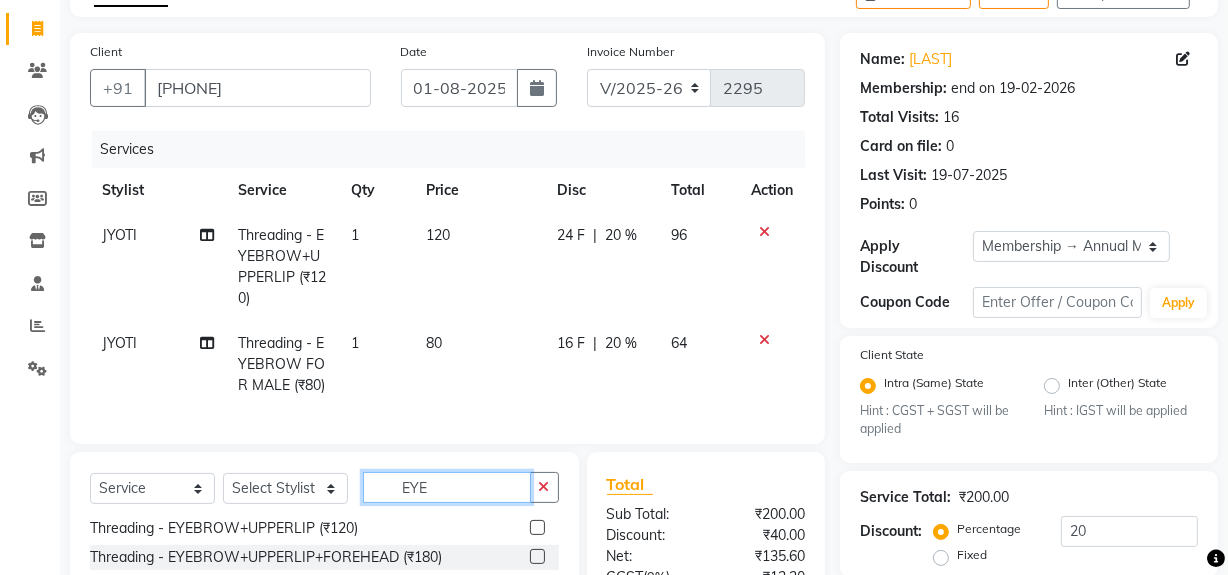 click on "EYE" 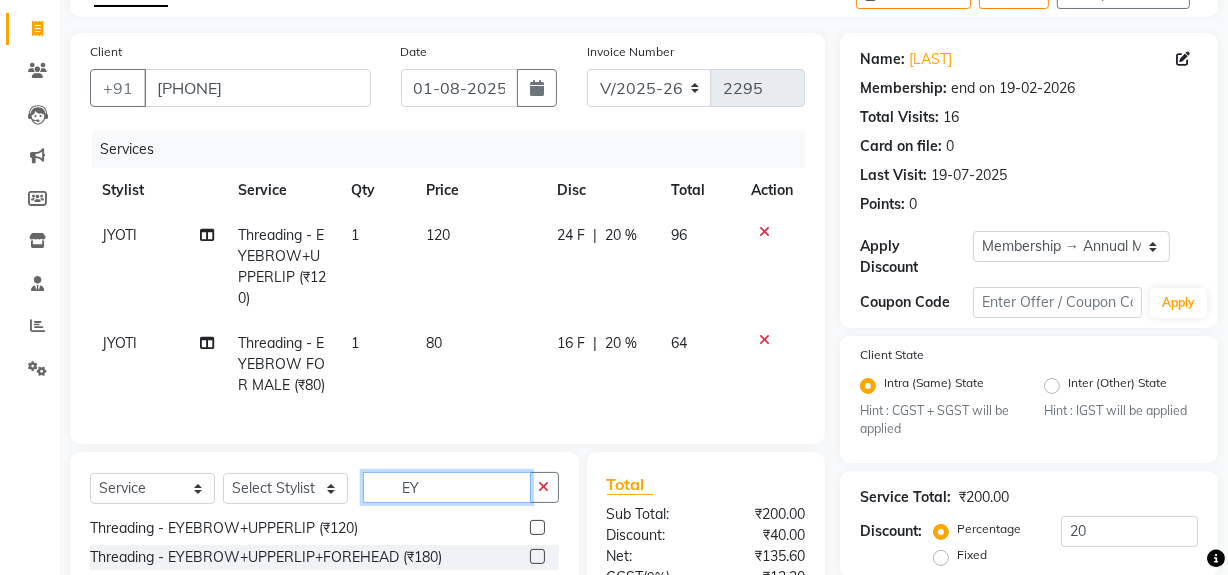 type on "E" 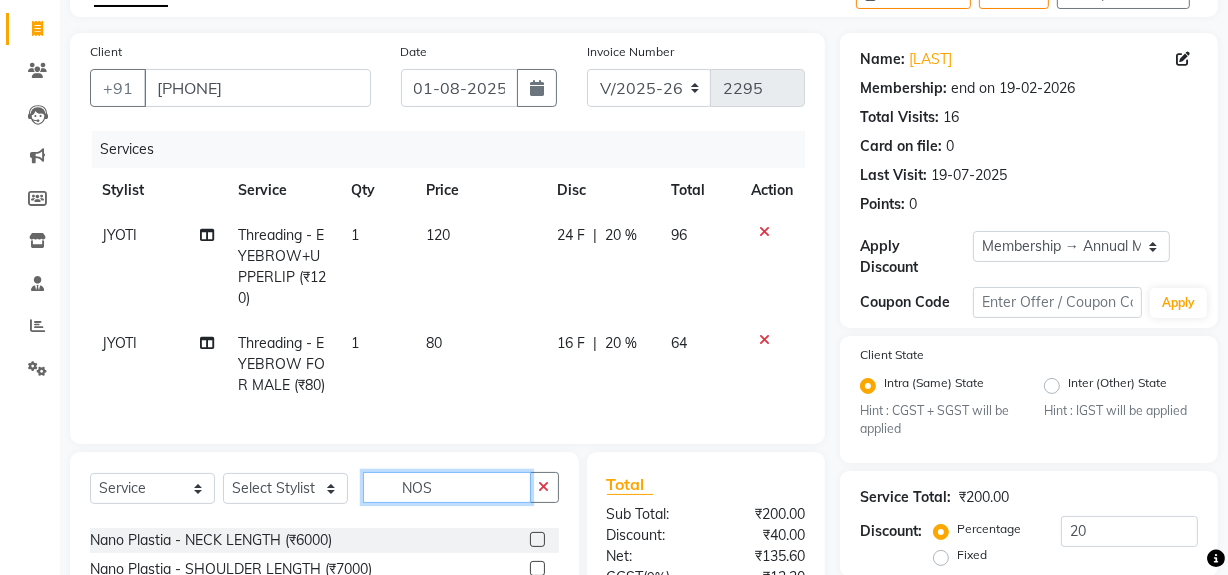scroll, scrollTop: 0, scrollLeft: 0, axis: both 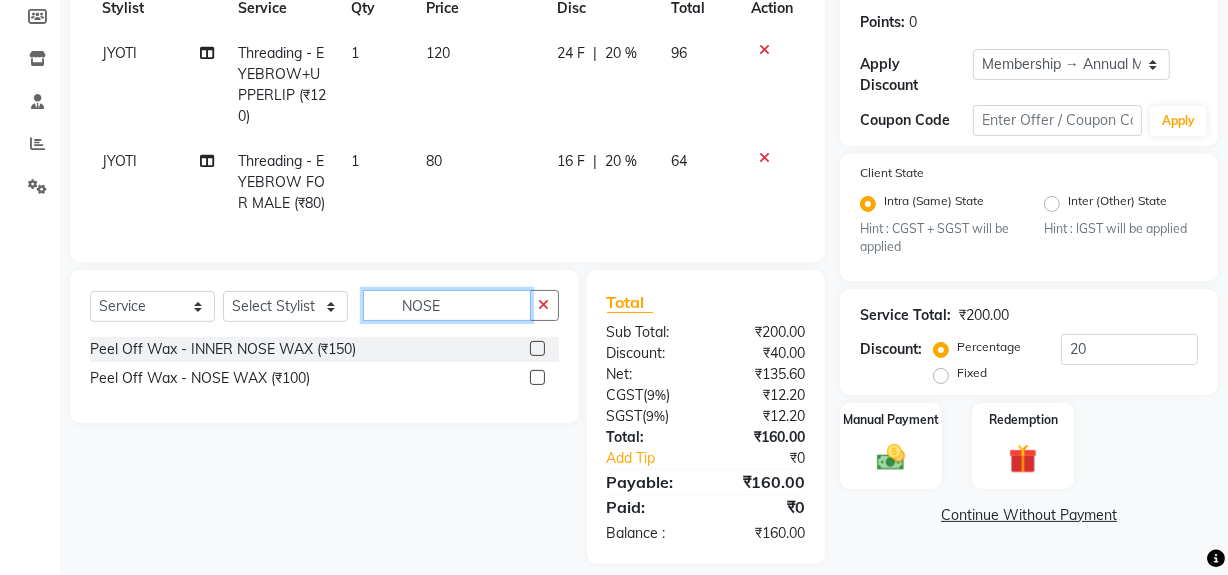 type on "NOSE" 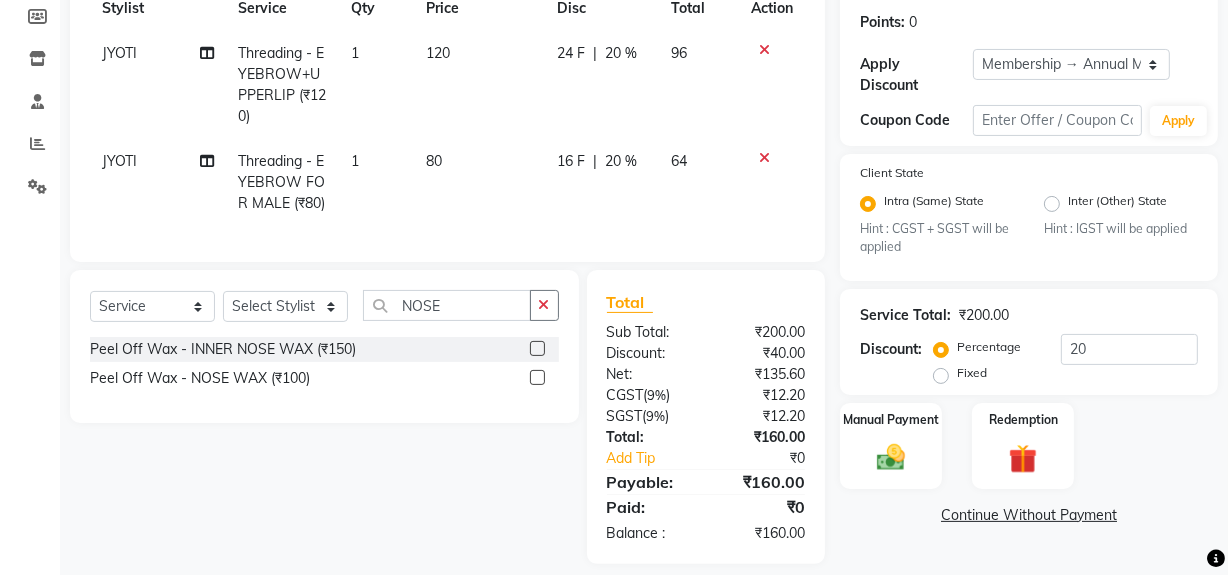 click 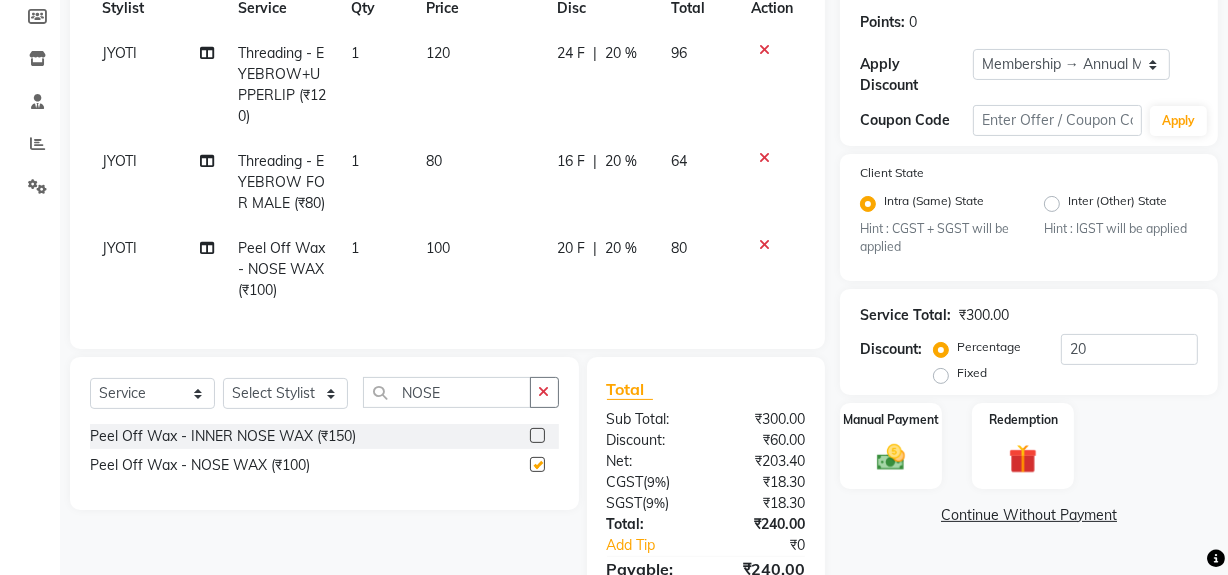 checkbox on "false" 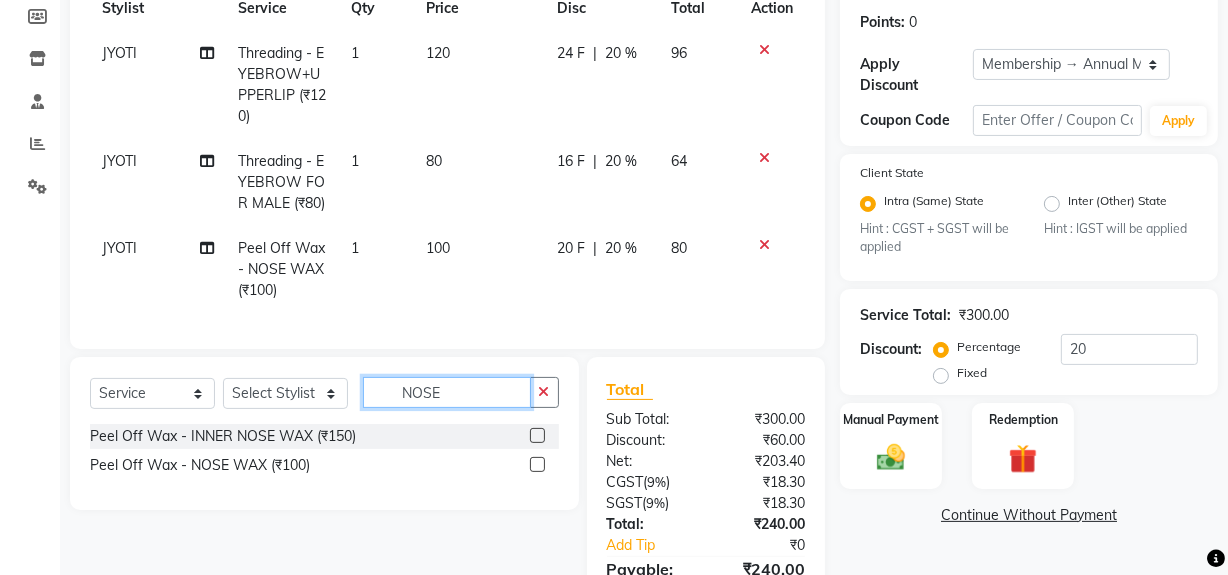 click on "NOSE" 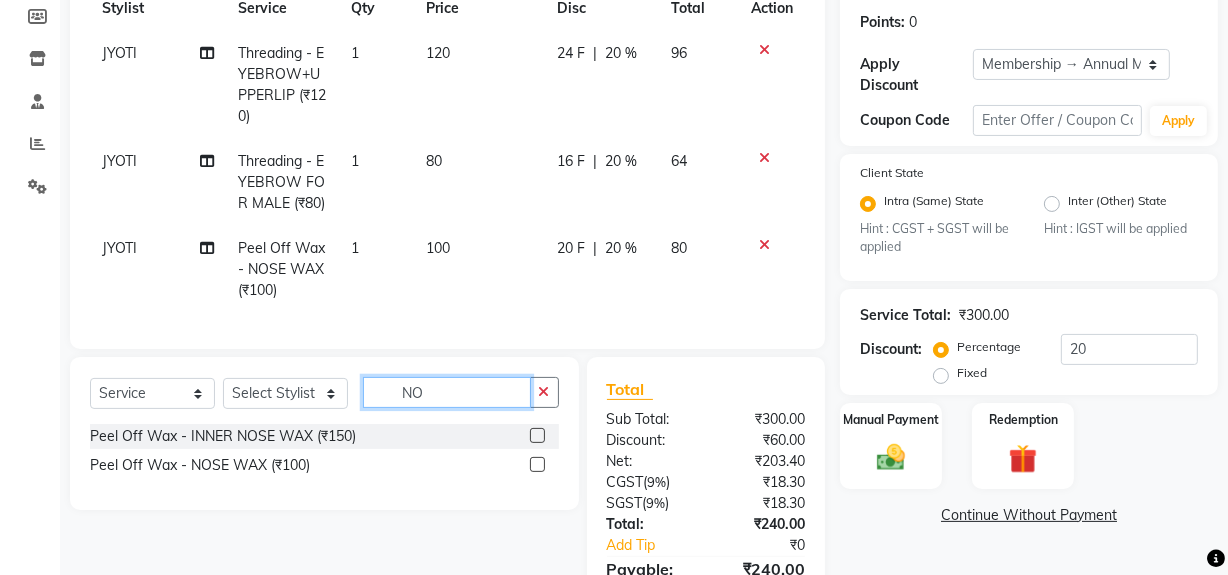 type on "N" 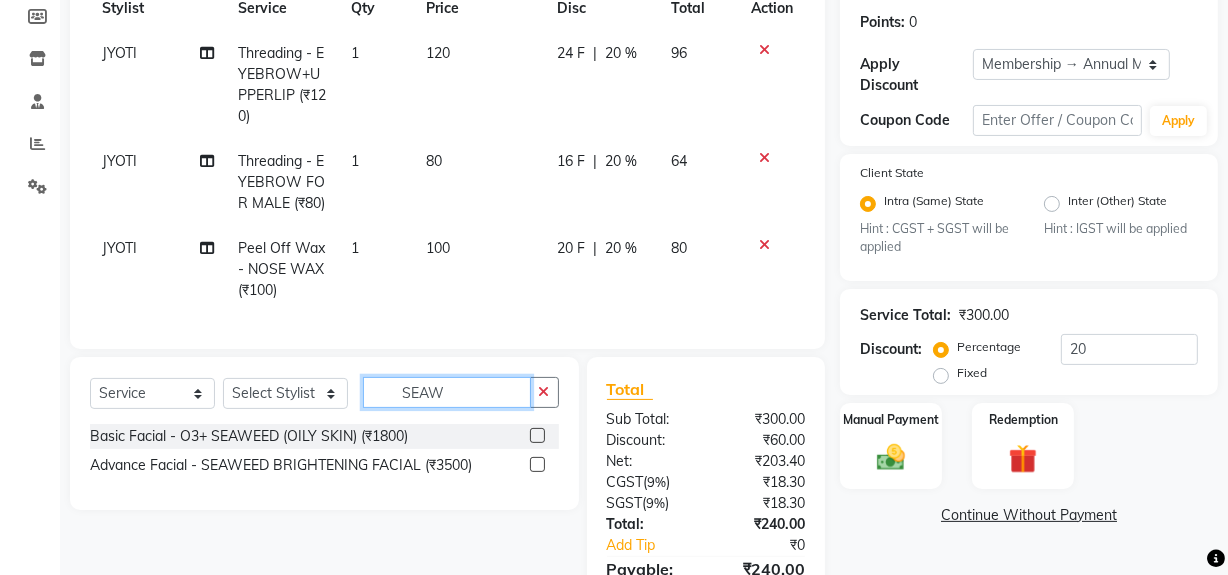 type on "SEAW" 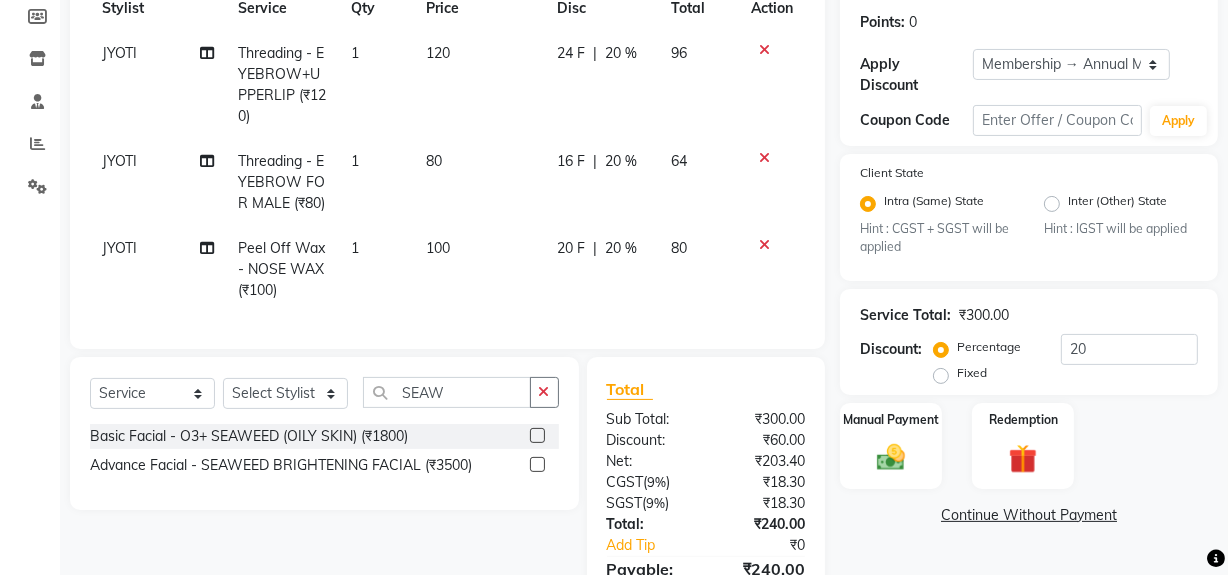 click 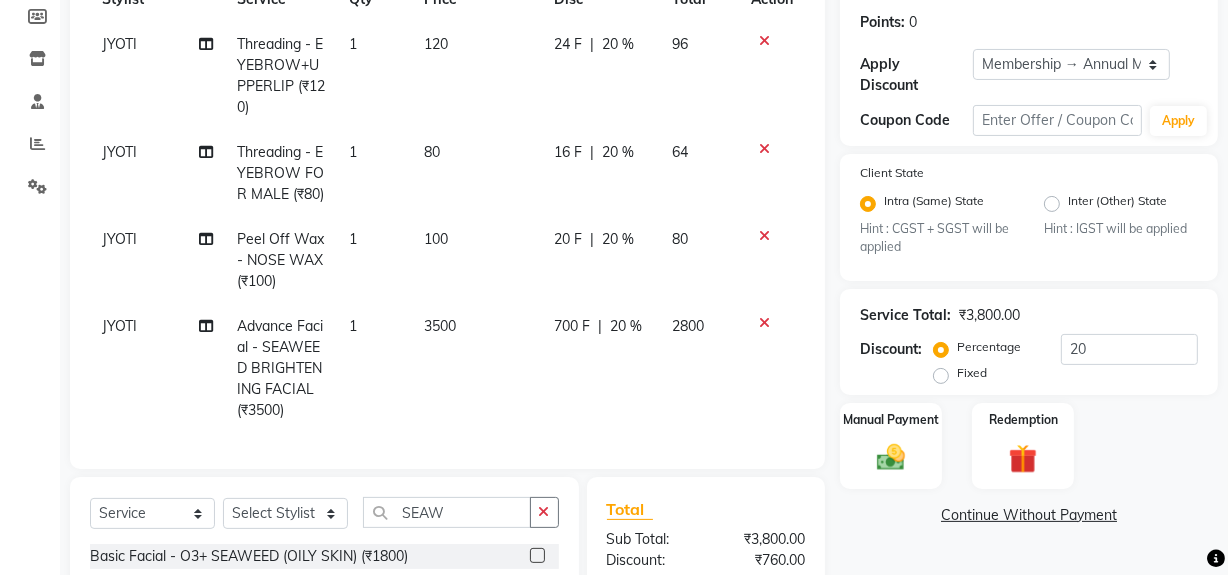 checkbox on "false" 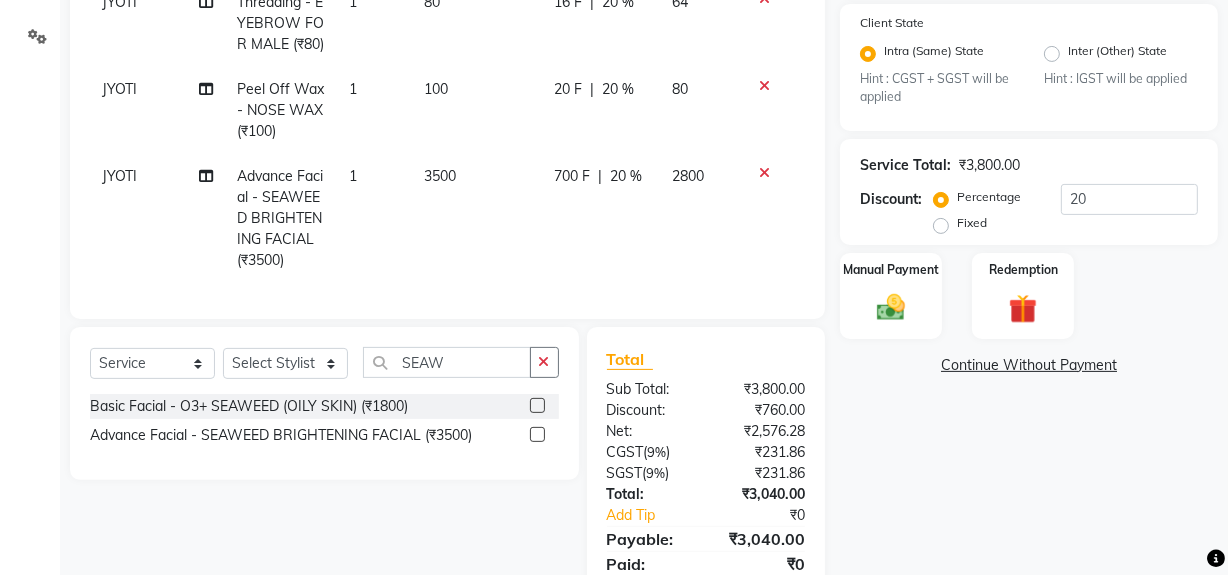 scroll, scrollTop: 480, scrollLeft: 0, axis: vertical 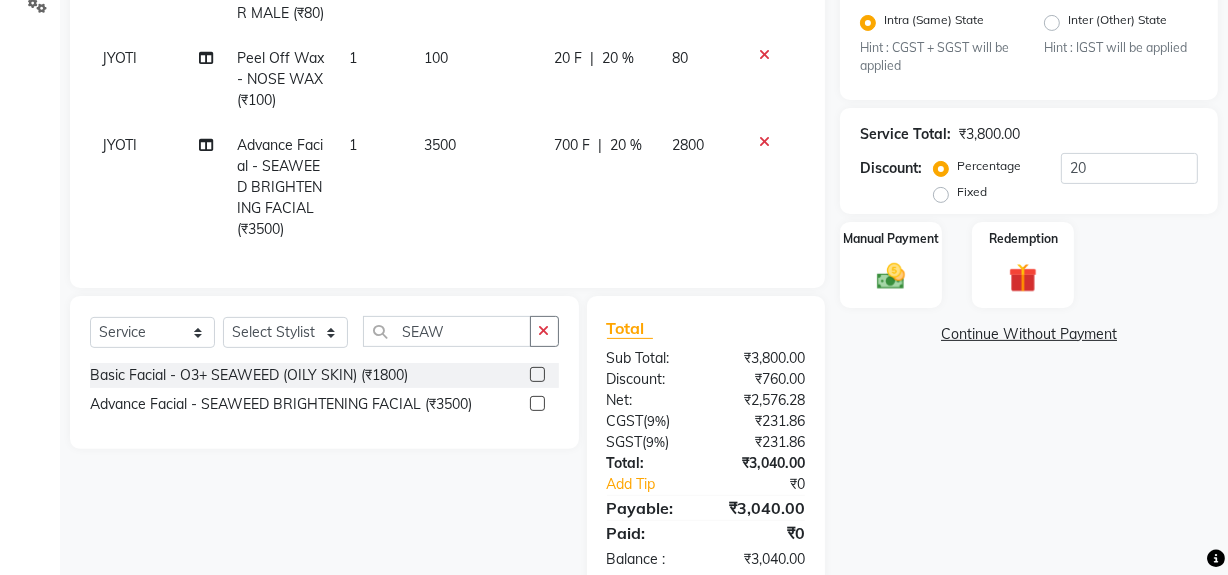 drag, startPoint x: 496, startPoint y: 350, endPoint x: 499, endPoint y: 340, distance: 10.440307 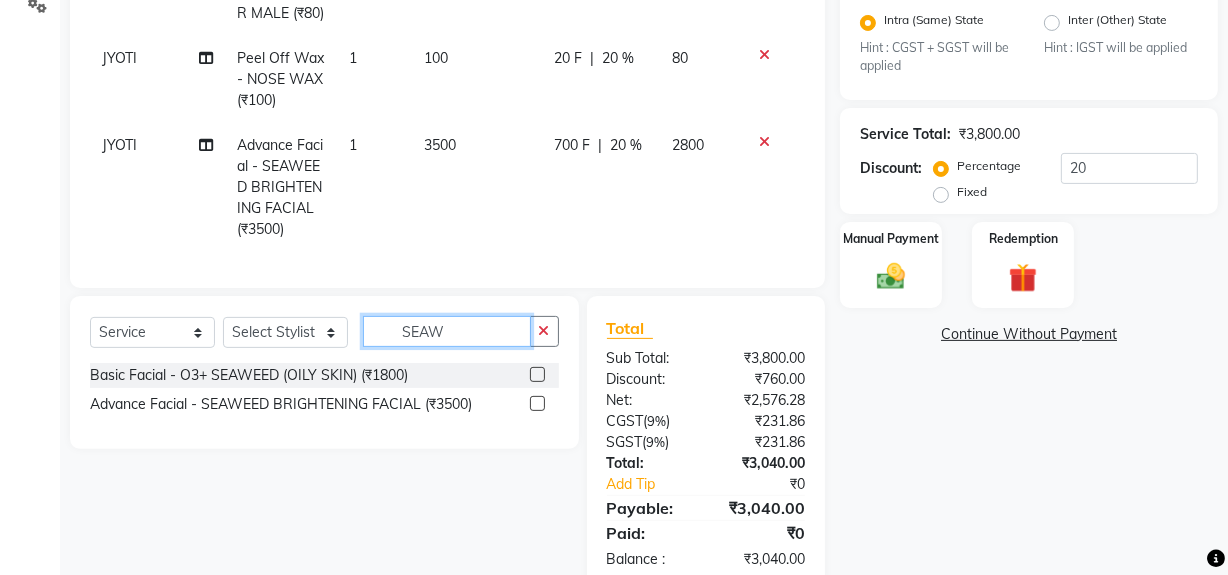 click on "SEAW" 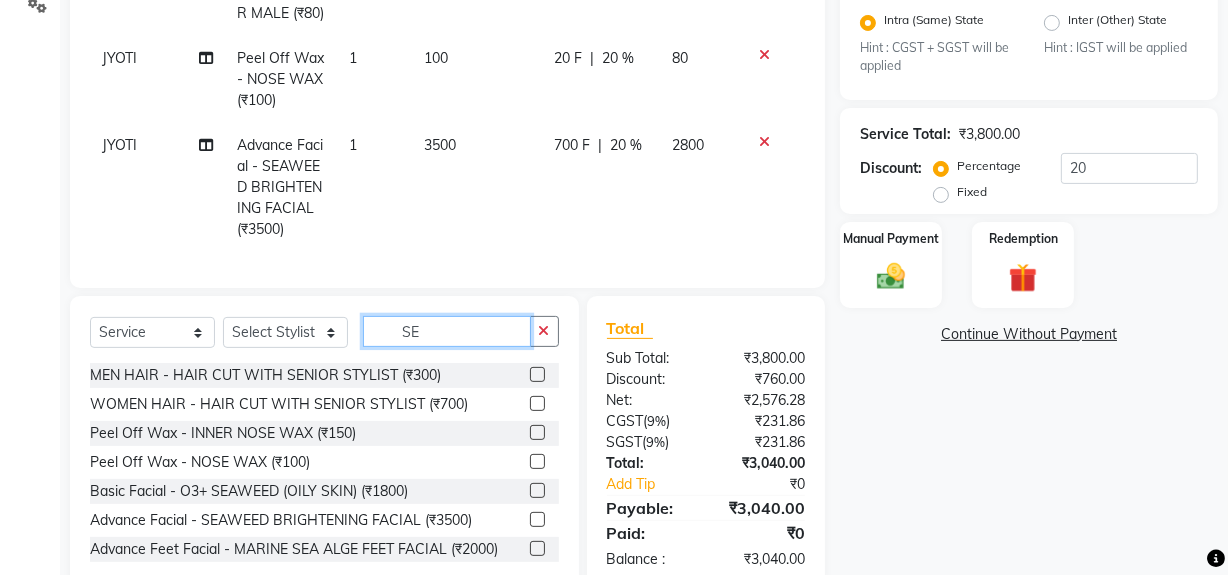 type on "S" 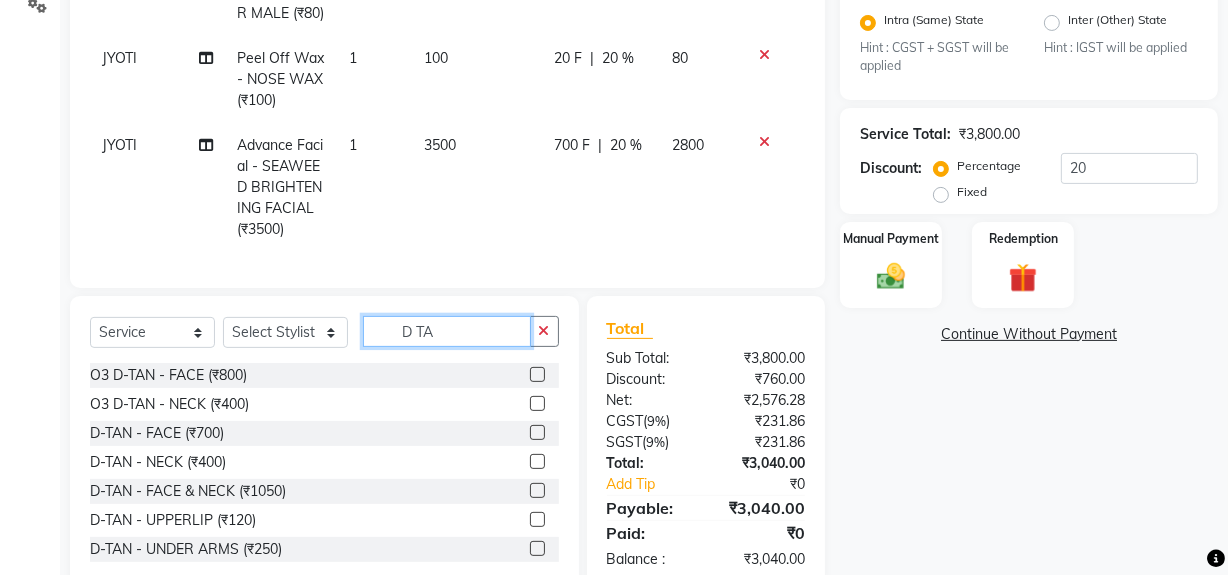 type on "D TA" 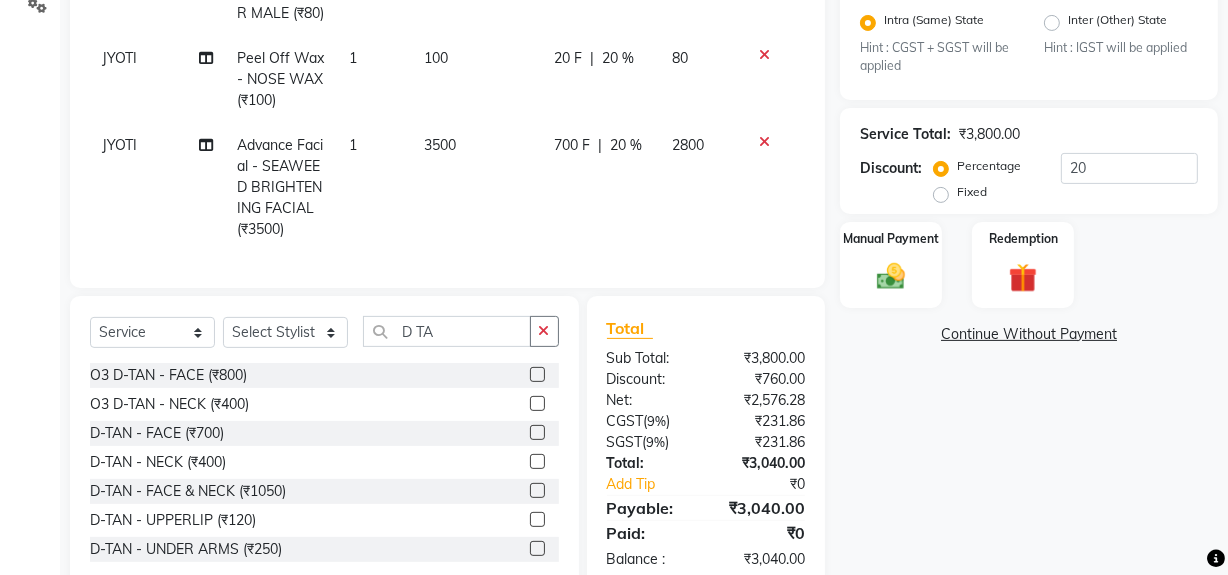 click 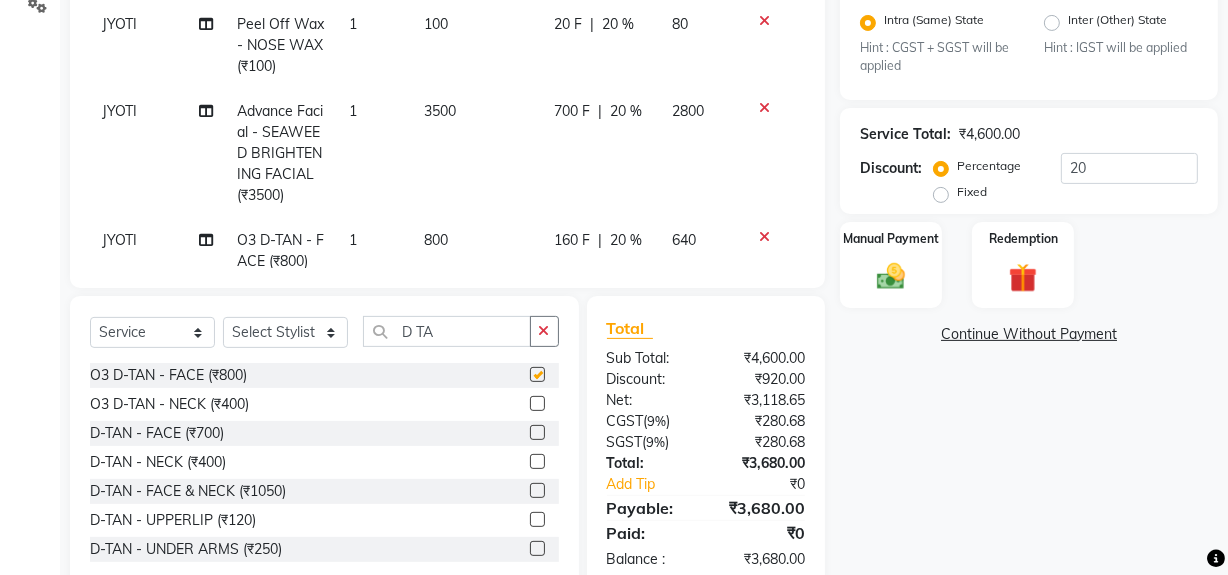checkbox on "false" 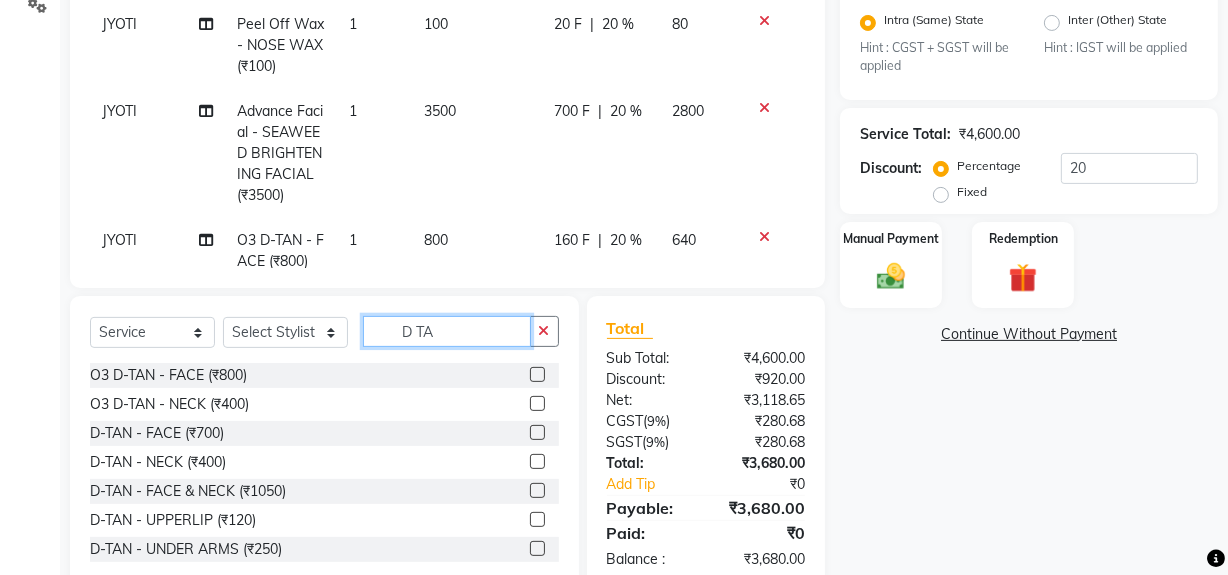 click on "D TA" 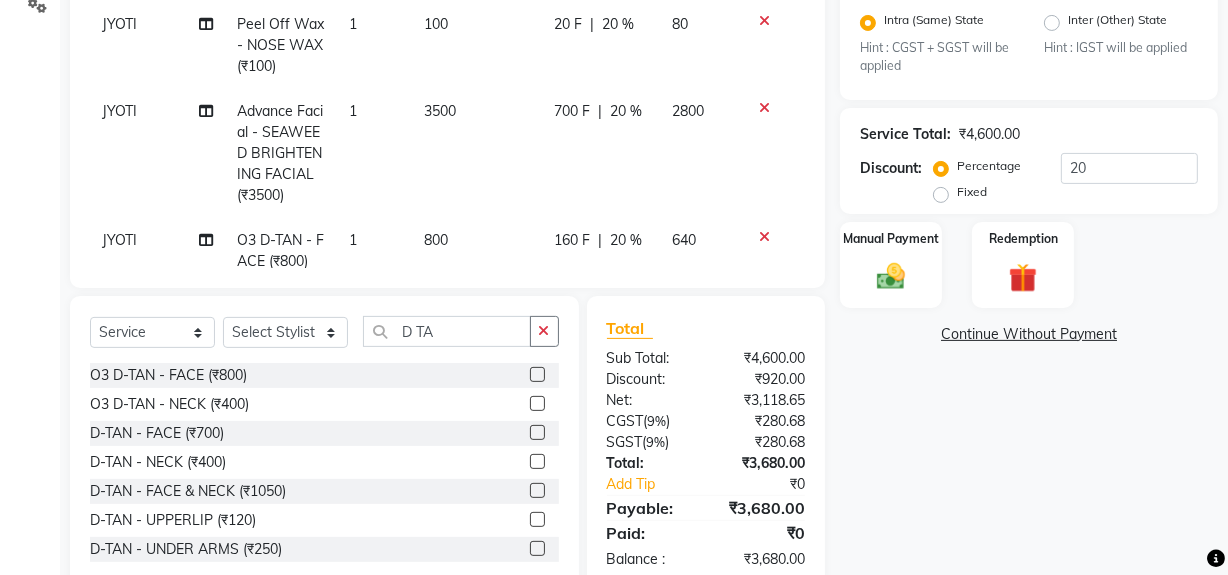 click 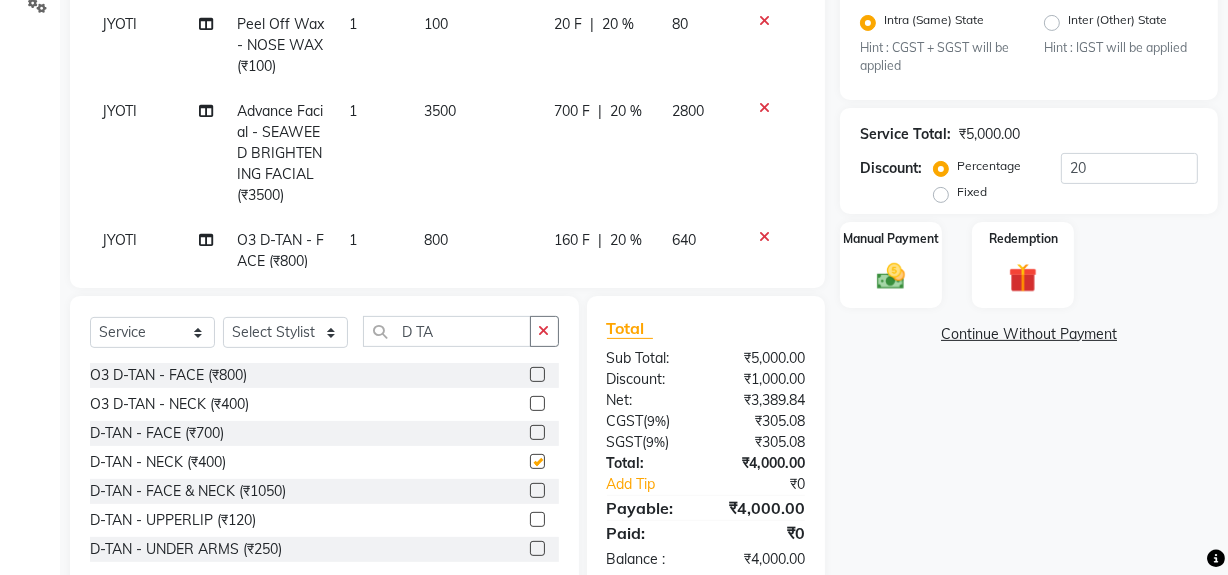 checkbox on "false" 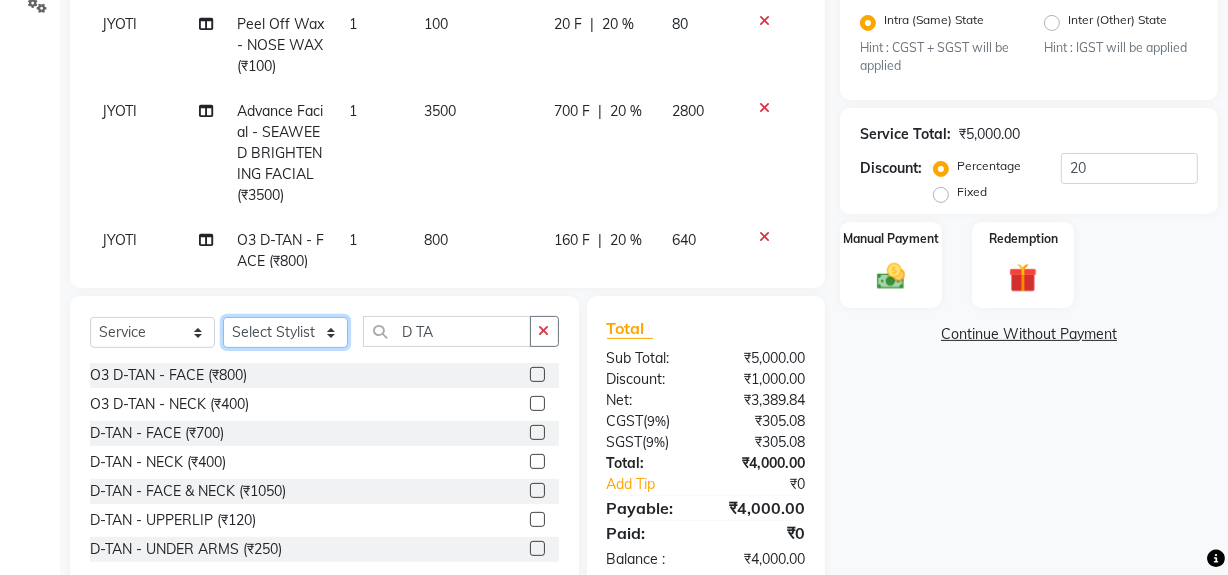 click on "Select Stylist ABID DANISH Faiz shaikh Frontdesk INTEZAR SALMANI JYOTI Kamal Salmani KAVITA MUSTAFA RAFIQUE Sonal SONU WAQAR ZAFAR" 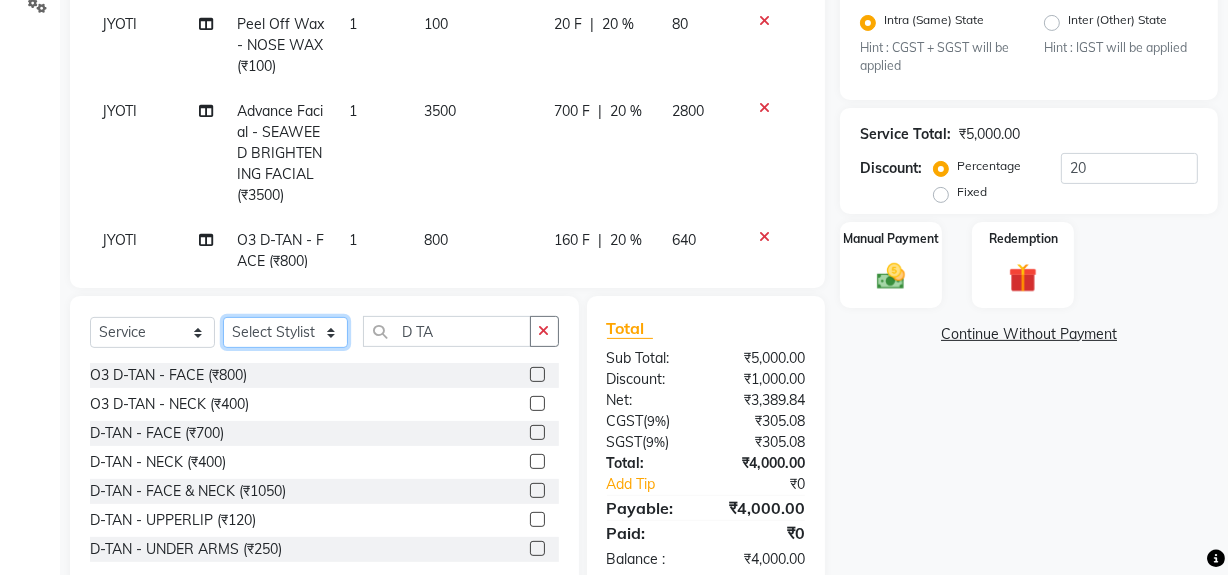 select on "13192" 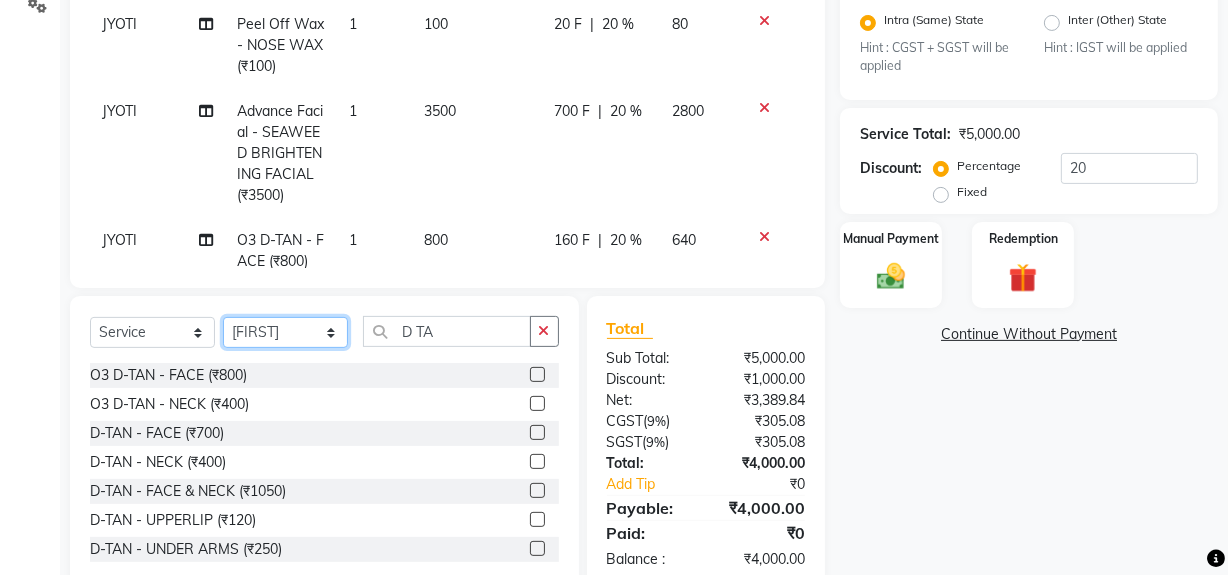 click on "Select Stylist ABID DANISH Faiz shaikh Frontdesk INTEZAR SALMANI JYOTI Kamal Salmani KAVITA MUSTAFA RAFIQUE Sonal SONU WAQAR ZAFAR" 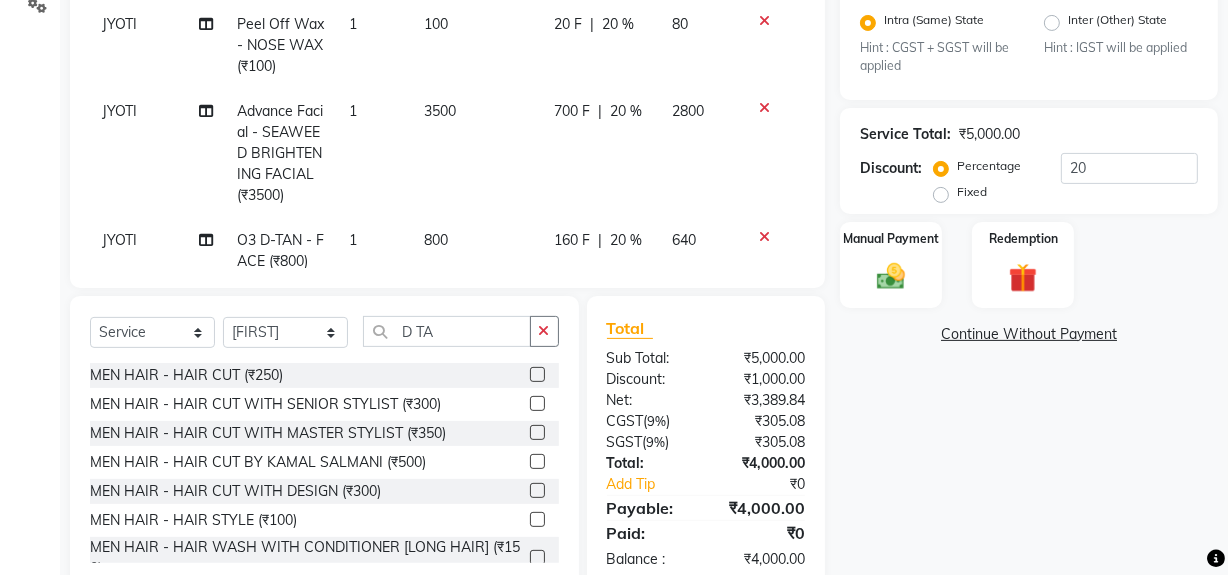 click 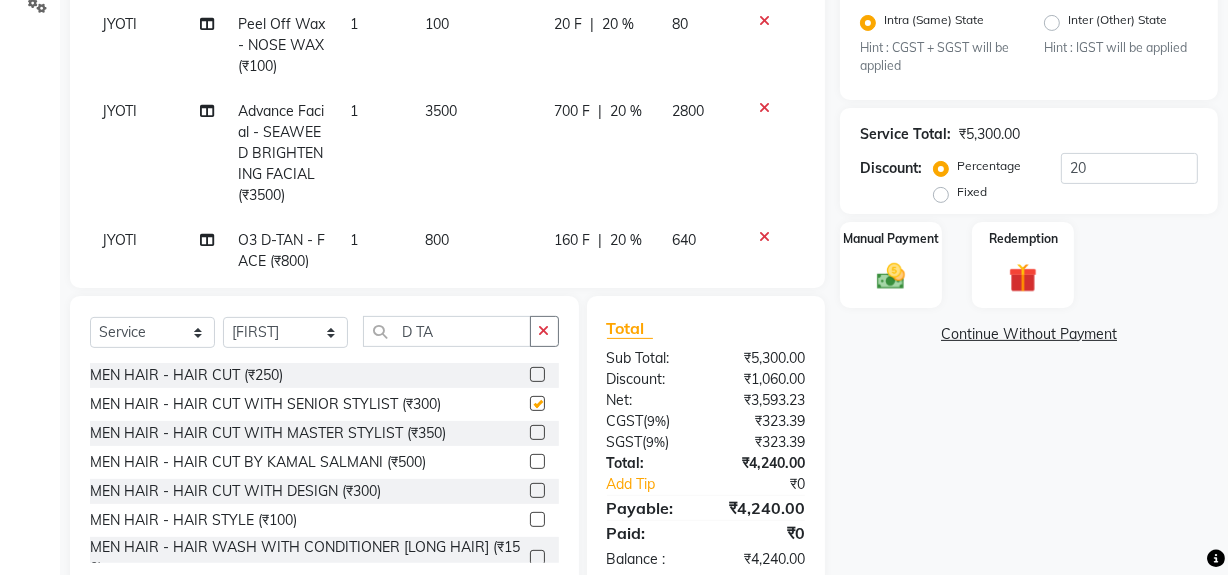 checkbox on "false" 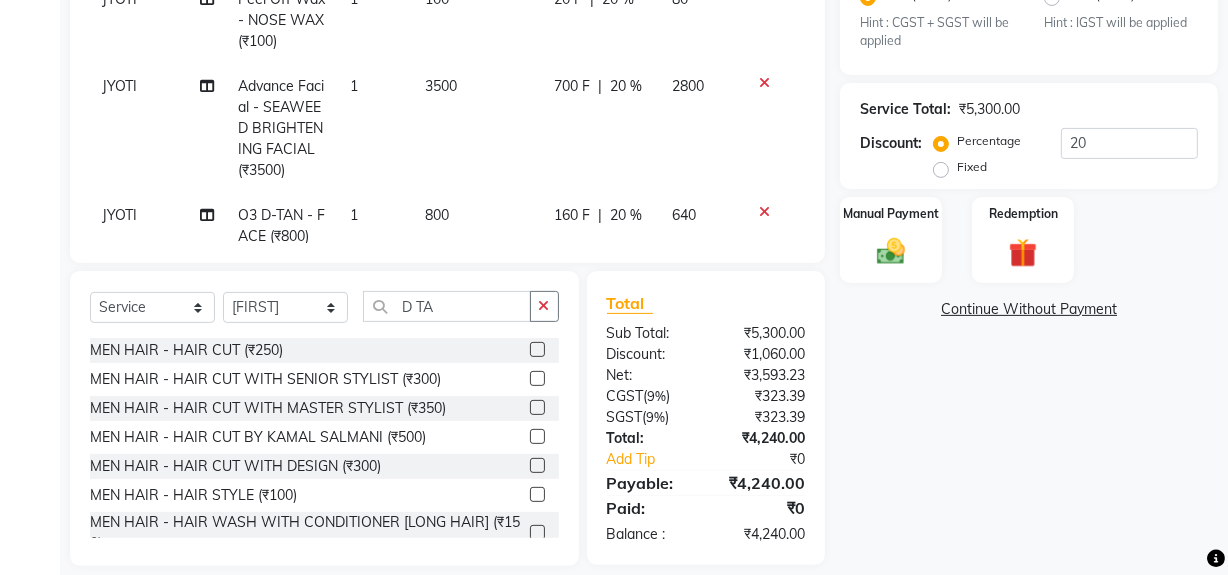 scroll, scrollTop: 526, scrollLeft: 0, axis: vertical 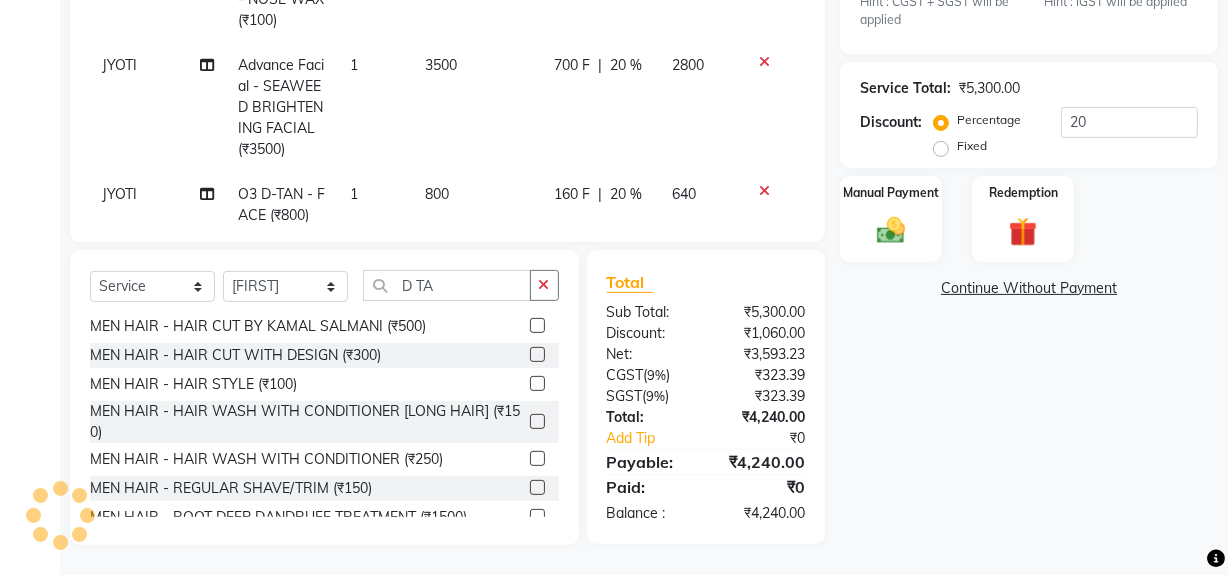 click 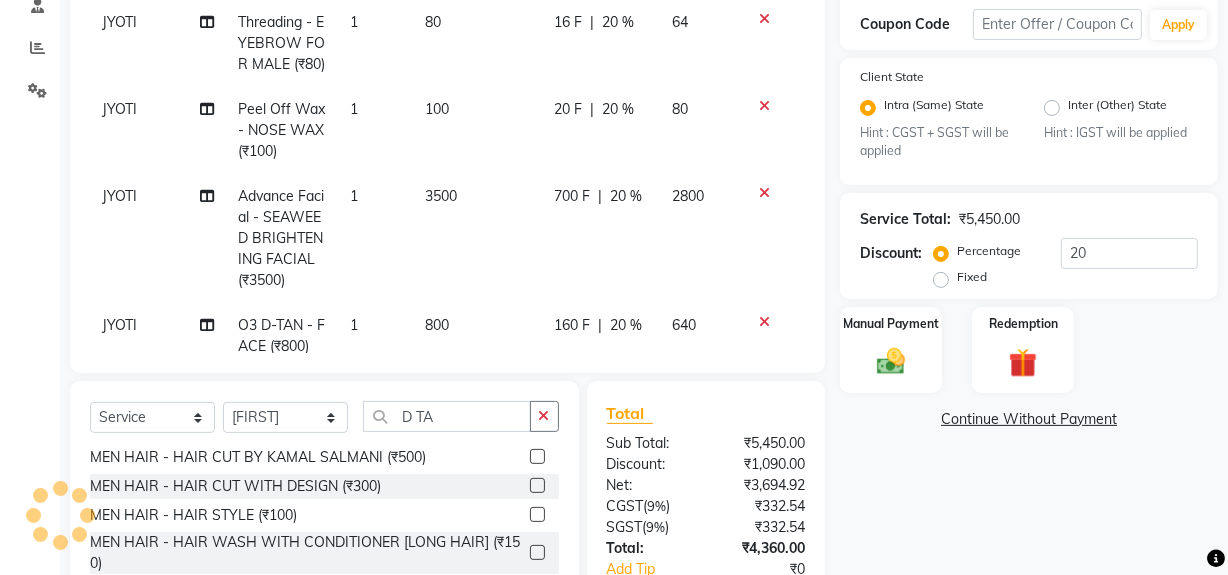 checkbox on "false" 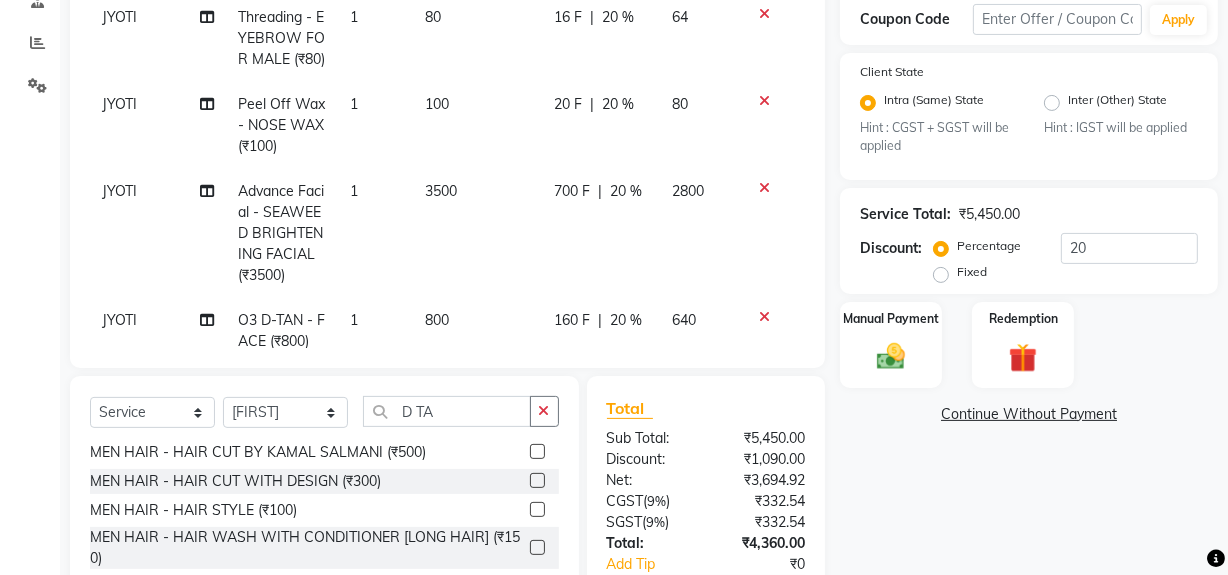 scroll, scrollTop: 162, scrollLeft: 0, axis: vertical 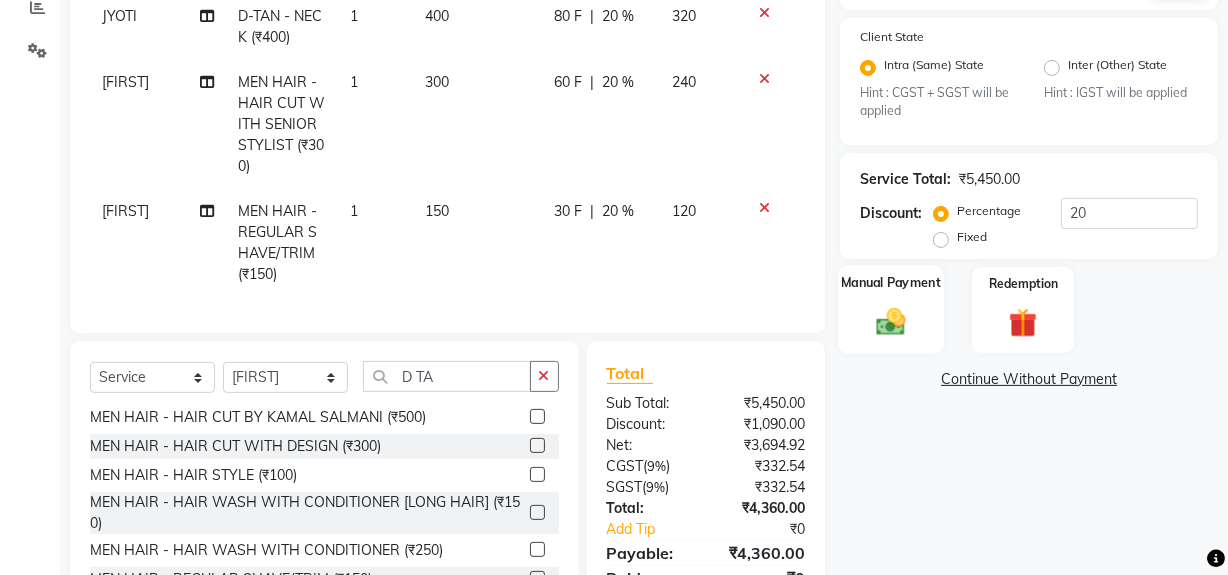 click 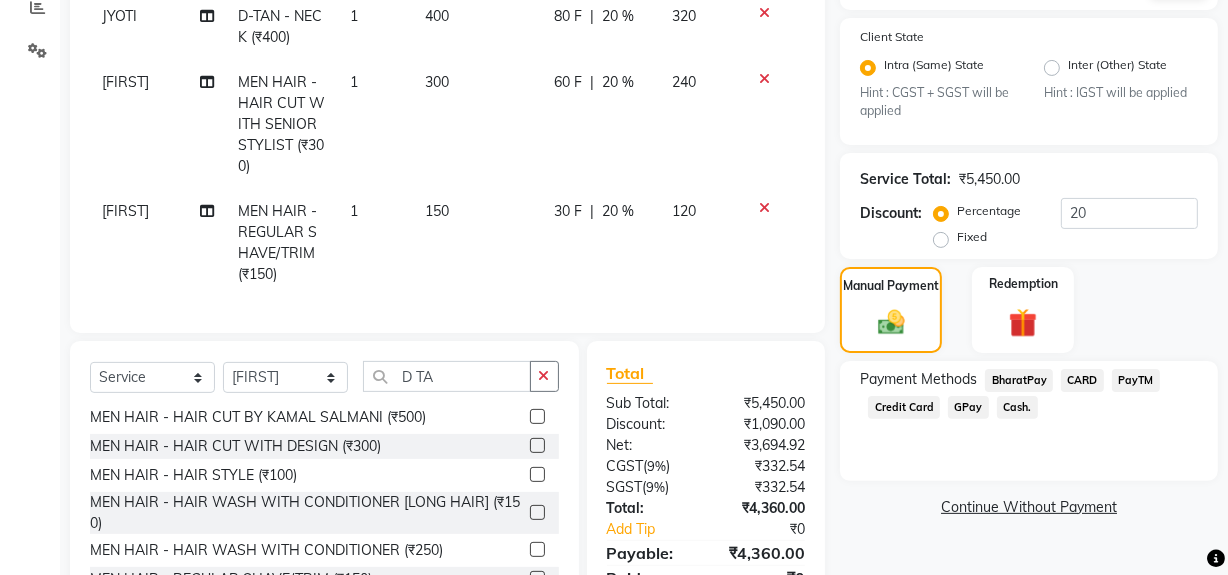 click on "CARD" 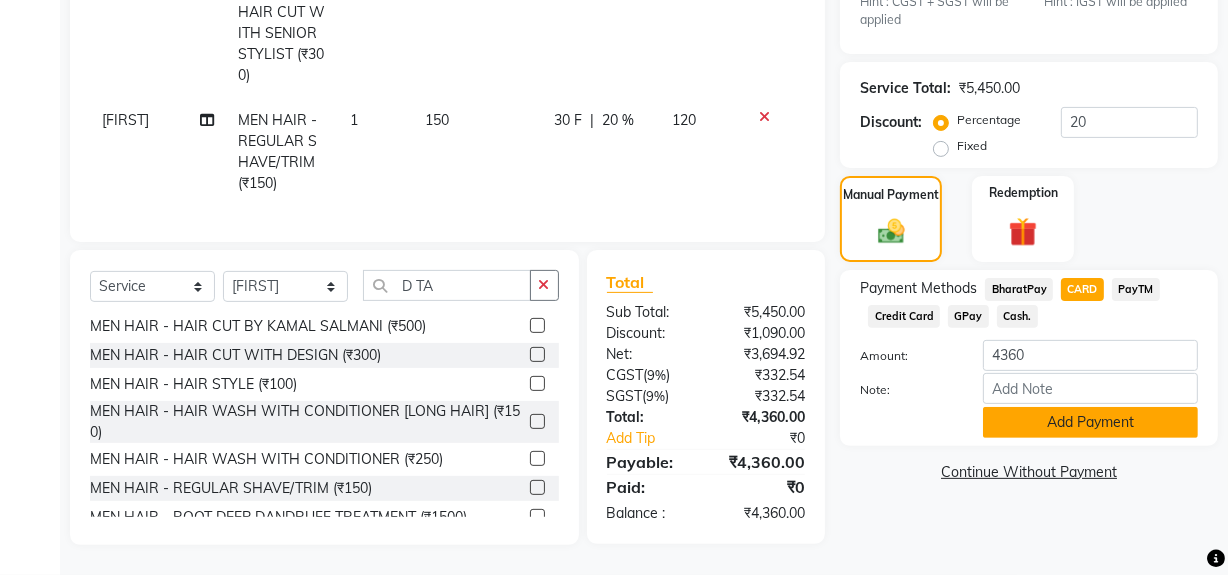 click on "Add Payment" 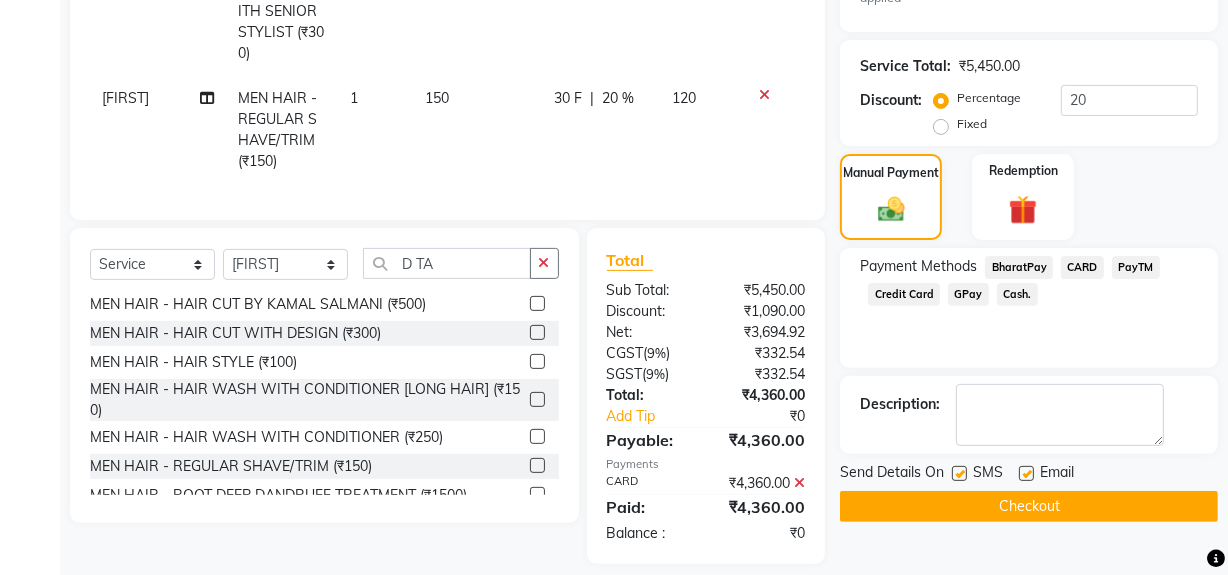 scroll, scrollTop: 567, scrollLeft: 0, axis: vertical 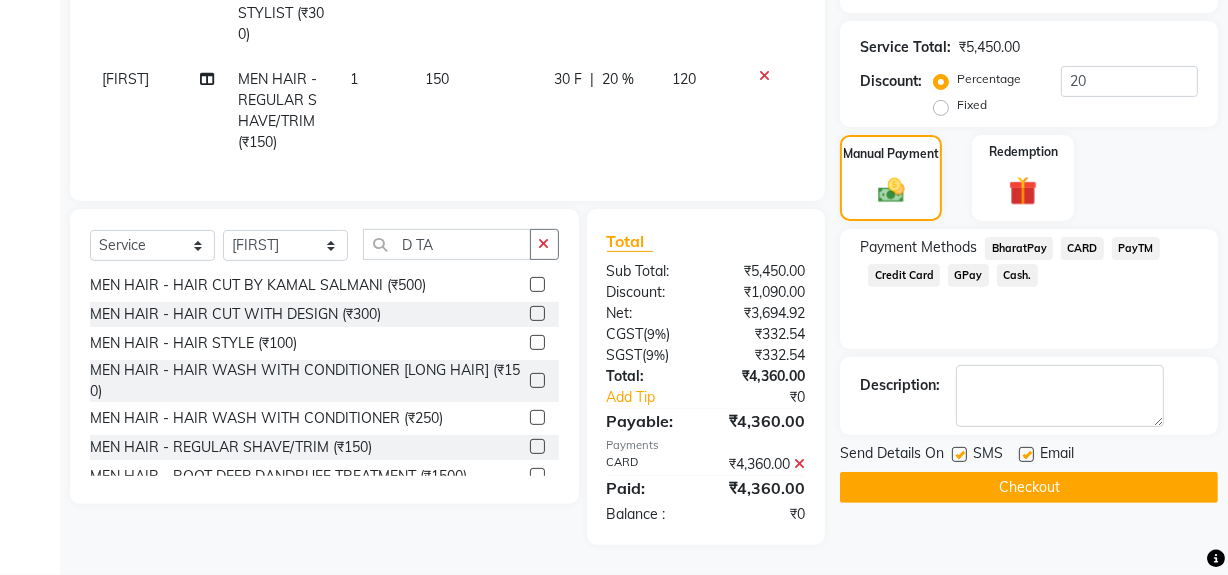 click on "Checkout" 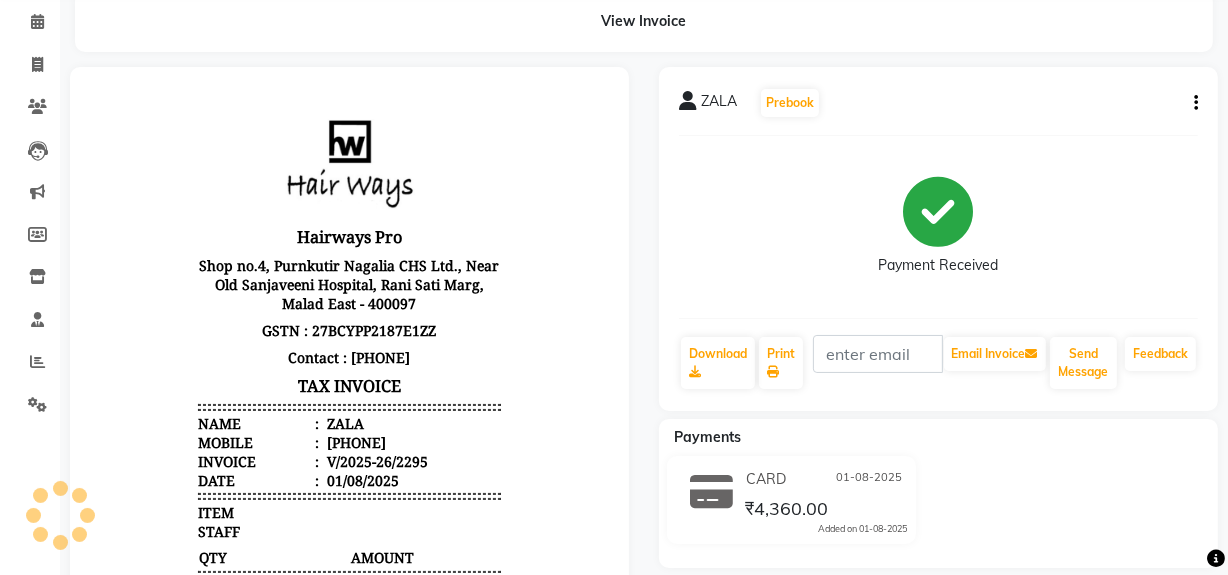 scroll, scrollTop: 0, scrollLeft: 0, axis: both 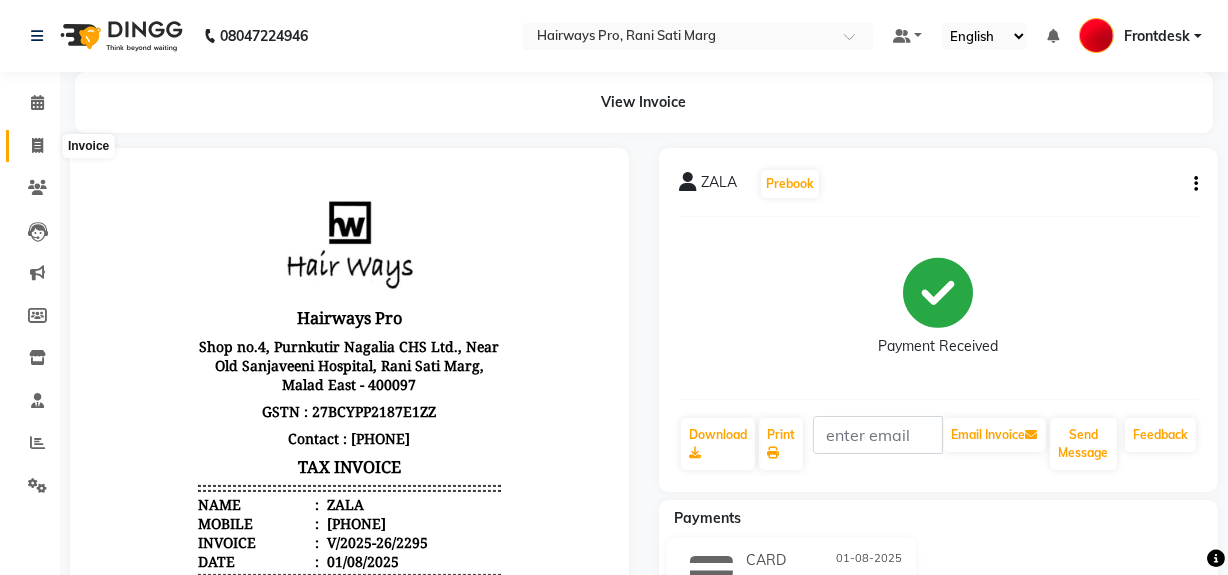 click 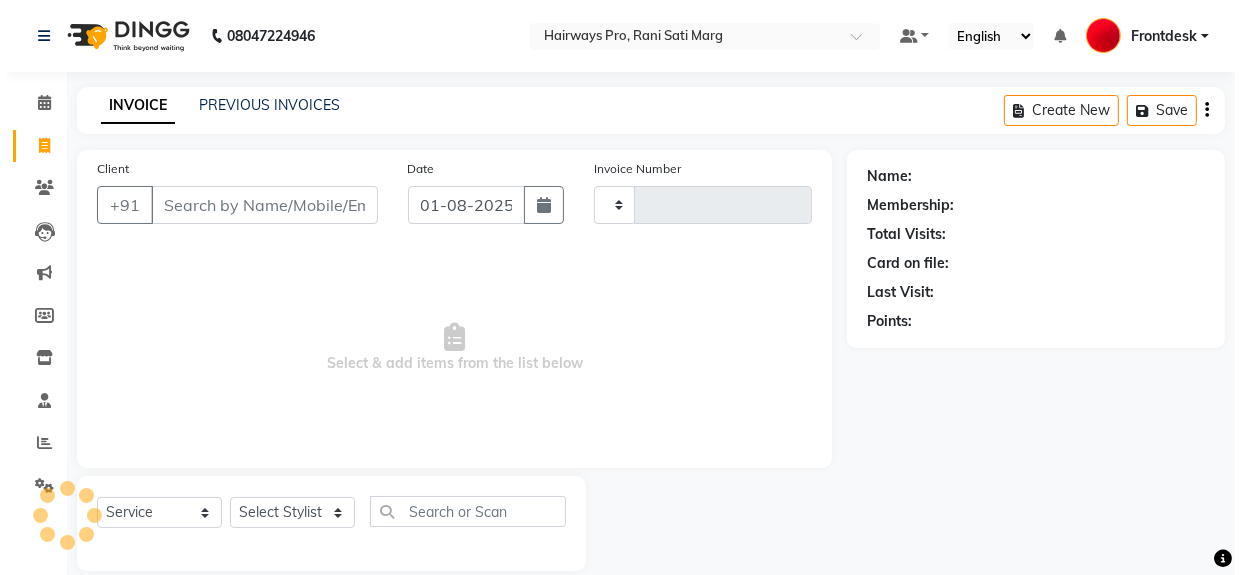 scroll, scrollTop: 26, scrollLeft: 0, axis: vertical 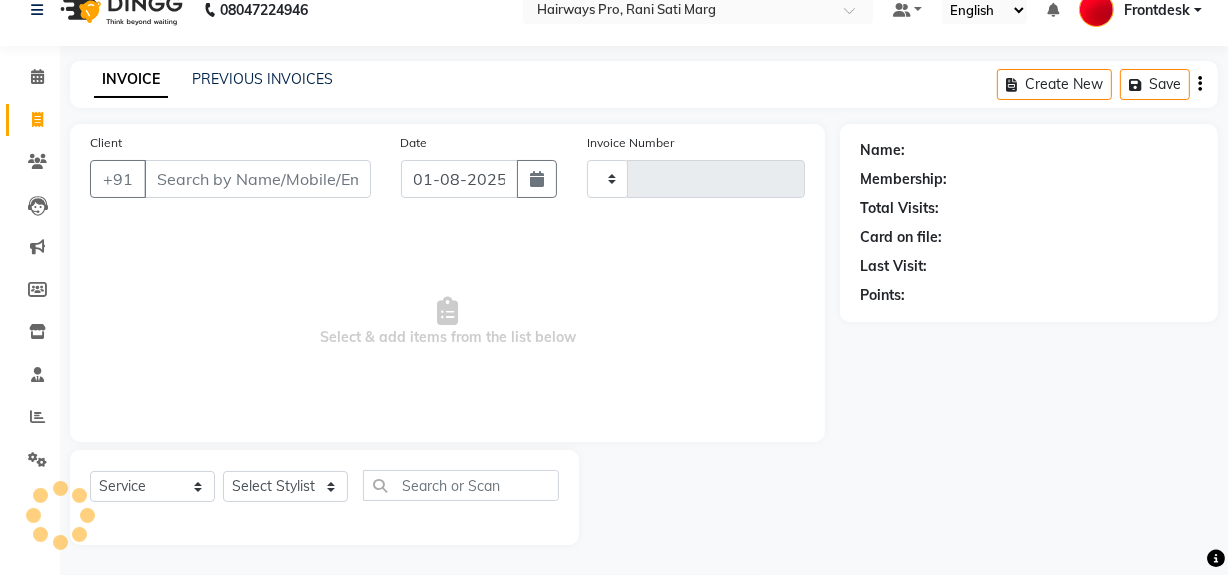 type on "2296" 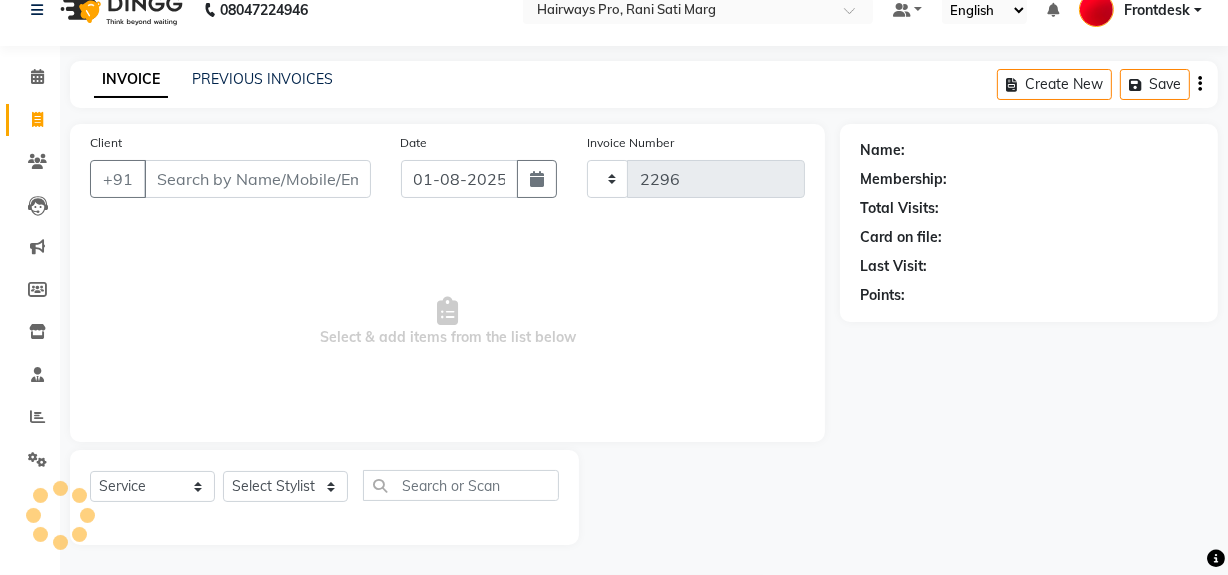 select on "787" 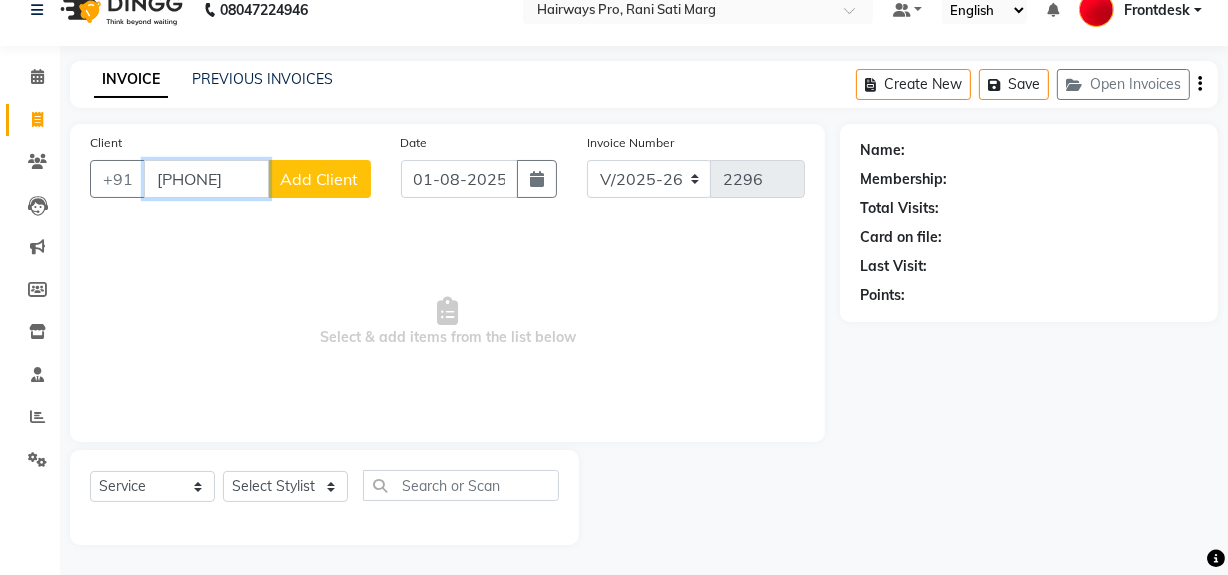 type on "9870227449" 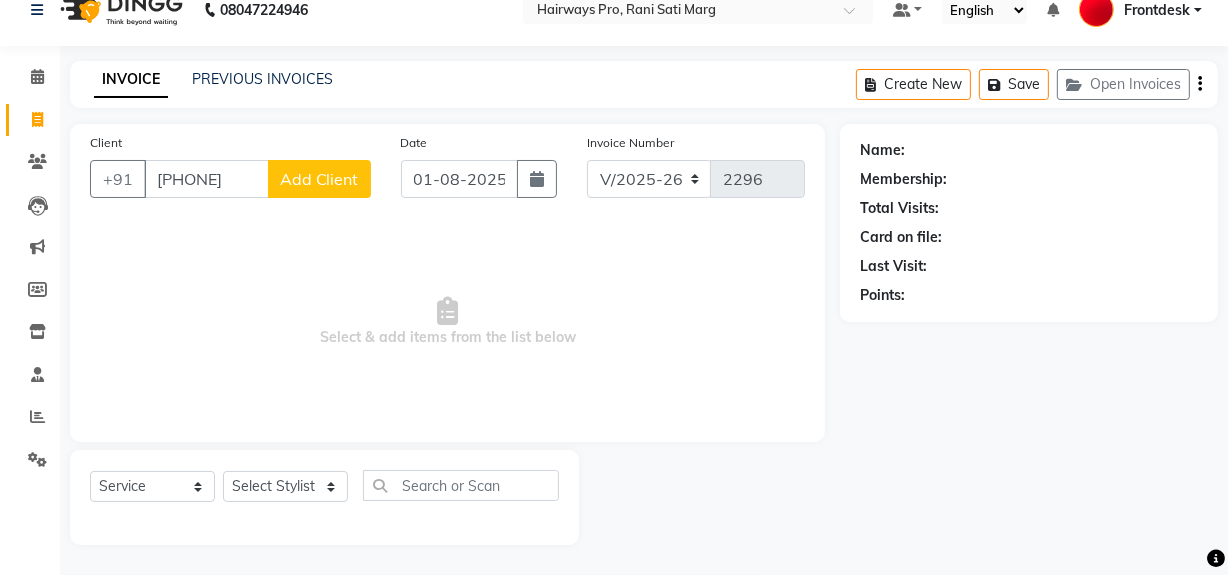click on "Add Client" 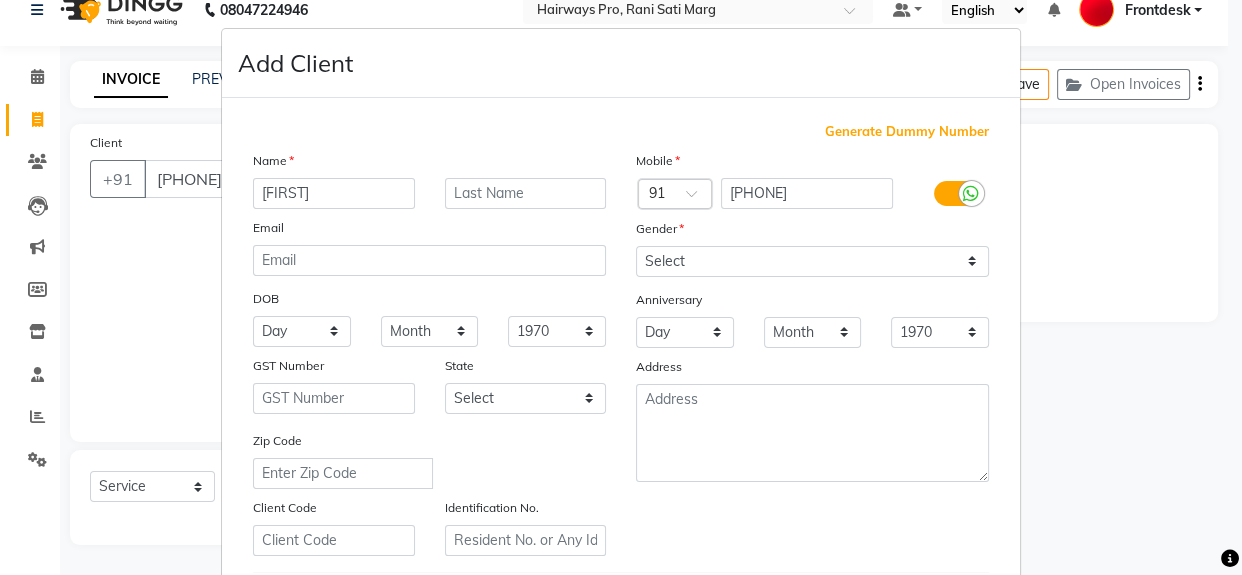 type on "SANIL" 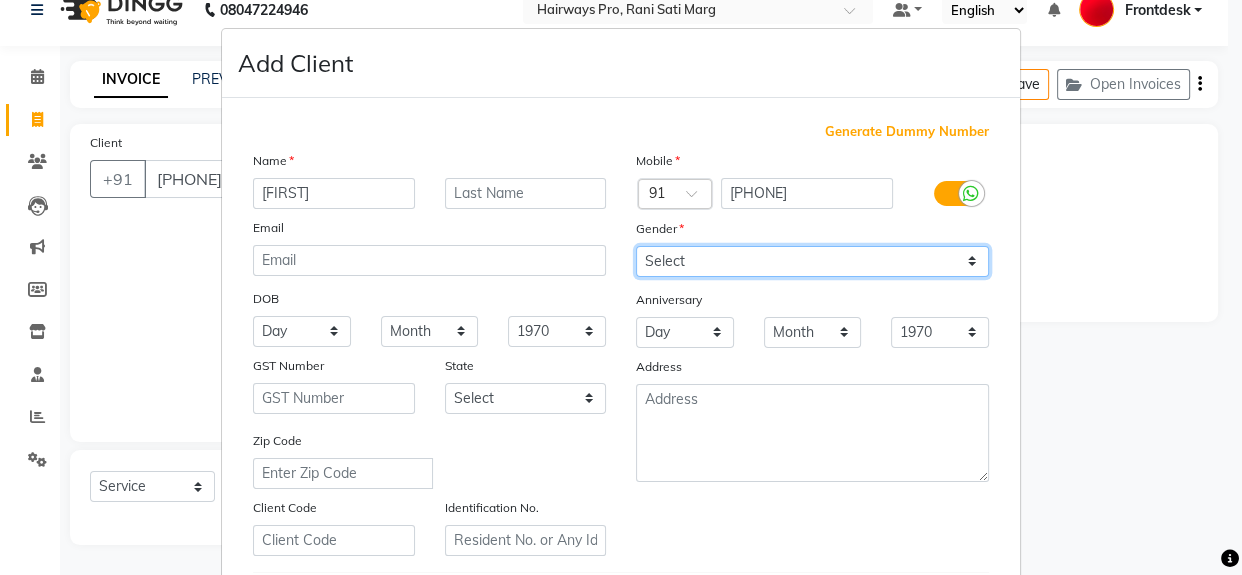 click on "Select Male Female Other Prefer Not To Say" at bounding box center [812, 261] 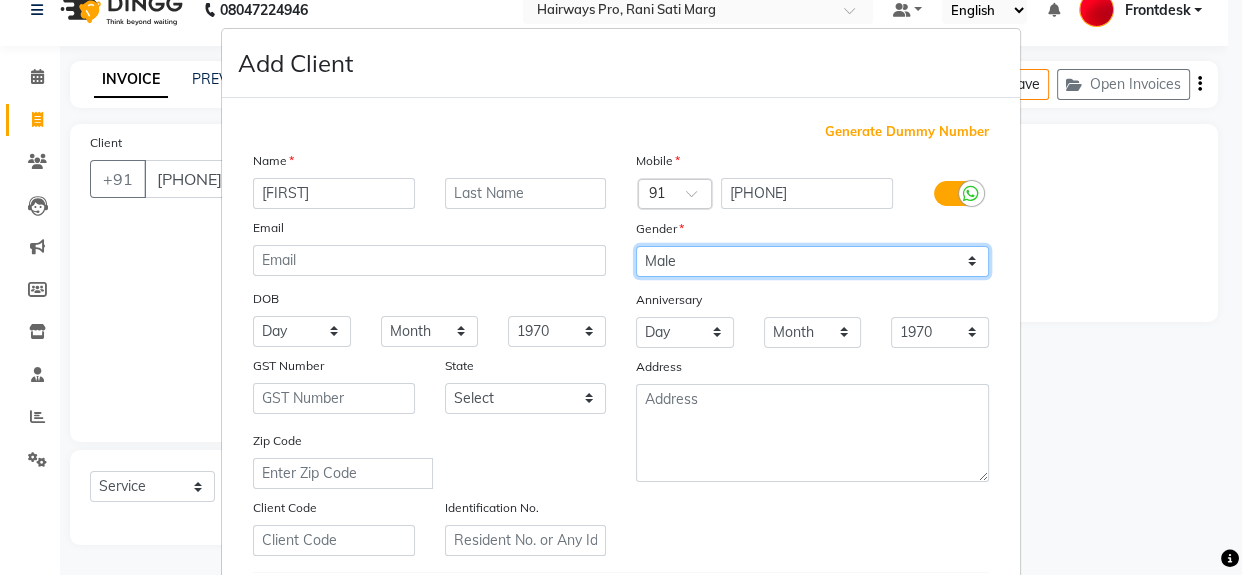 click on "Select Male Female Other Prefer Not To Say" at bounding box center (812, 261) 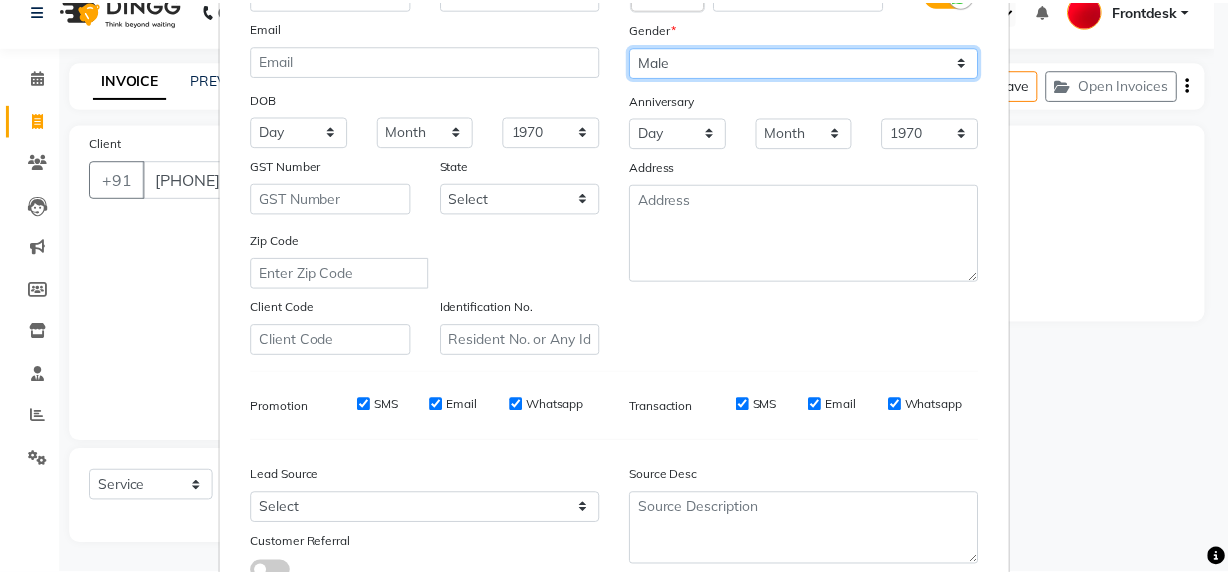 scroll, scrollTop: 353, scrollLeft: 0, axis: vertical 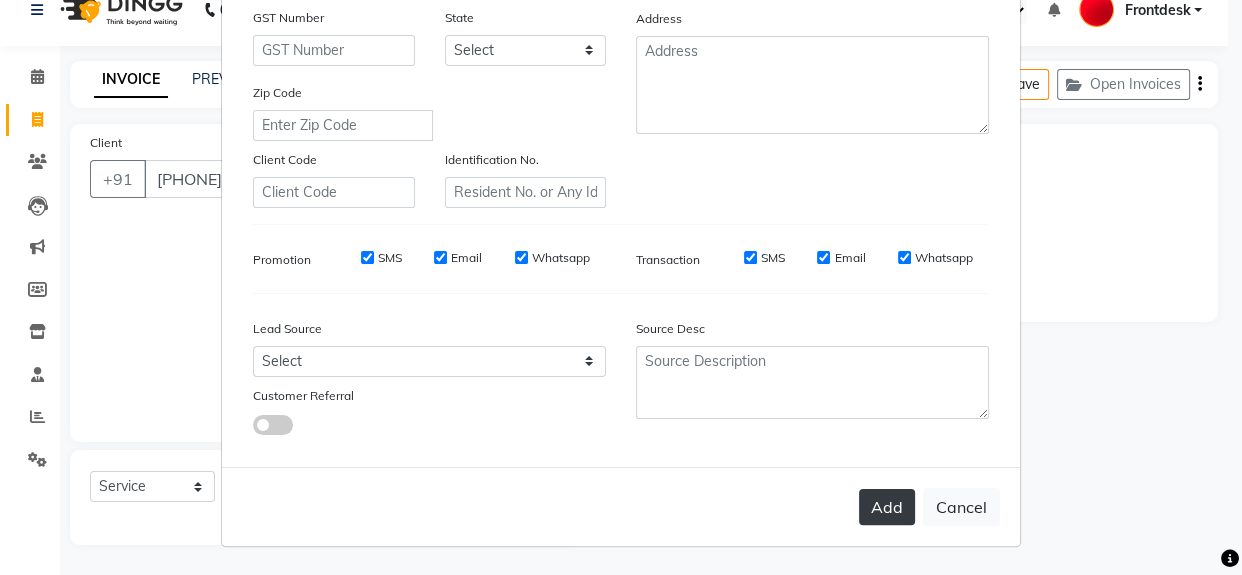 click on "Add" at bounding box center (887, 507) 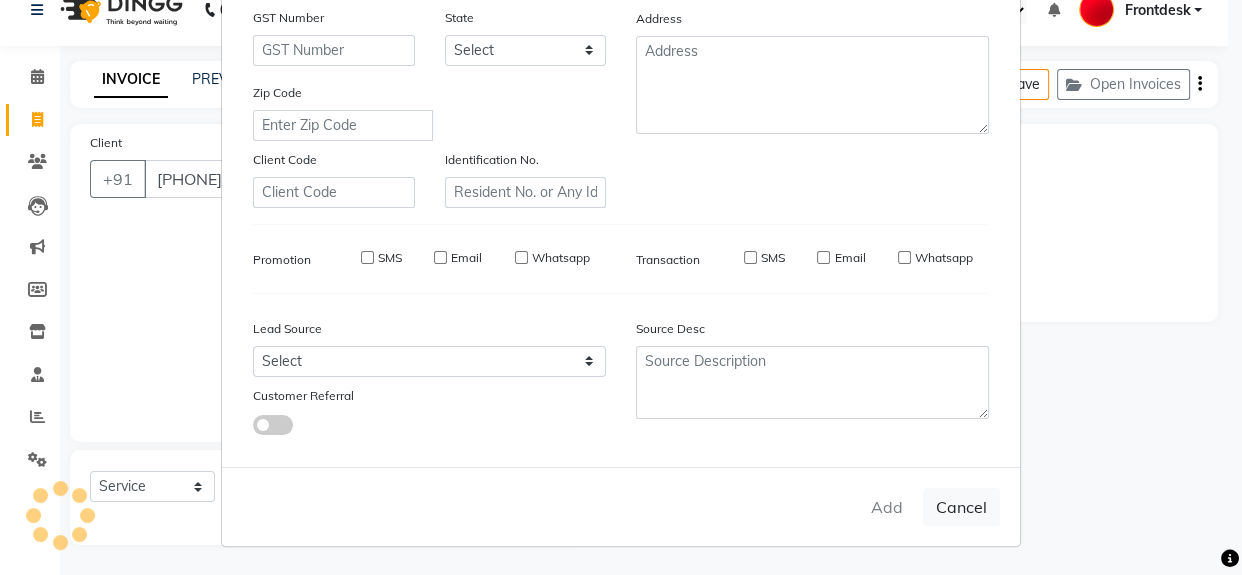 type 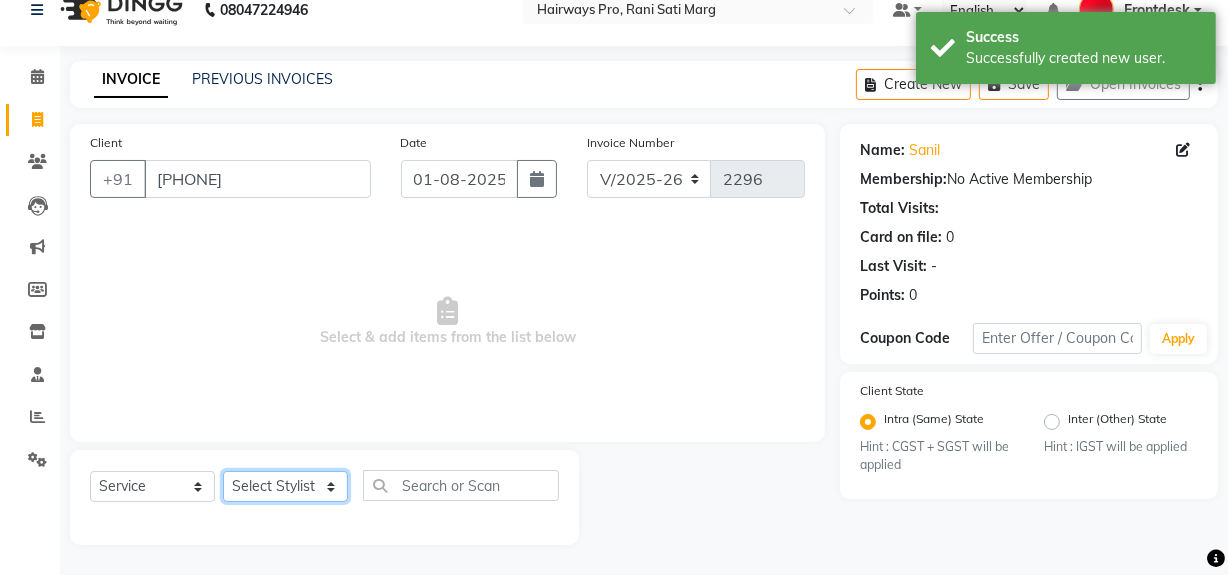 click on "Select Stylist ABID DANISH Faiz shaikh Frontdesk INTEZAR SALMANI JYOTI Kamal Salmani KAVITA MUSTAFA RAFIQUE Sonal SONU WAQAR ZAFAR" 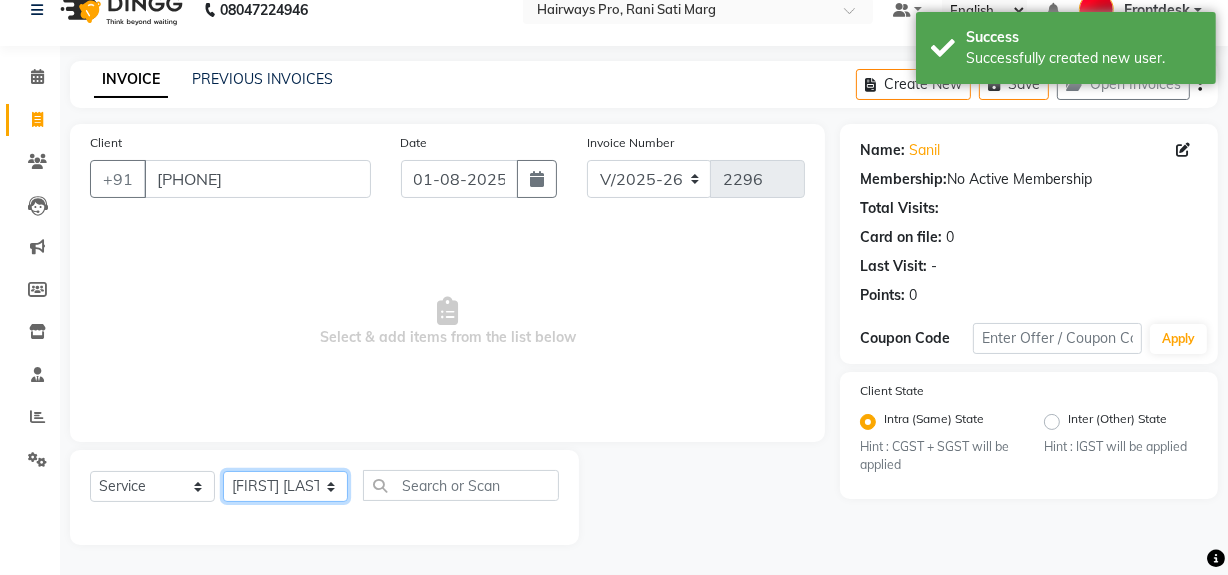 click on "Select Stylist ABID DANISH Faiz shaikh Frontdesk INTEZAR SALMANI JYOTI Kamal Salmani KAVITA MUSTAFA RAFIQUE Sonal SONU WAQAR ZAFAR" 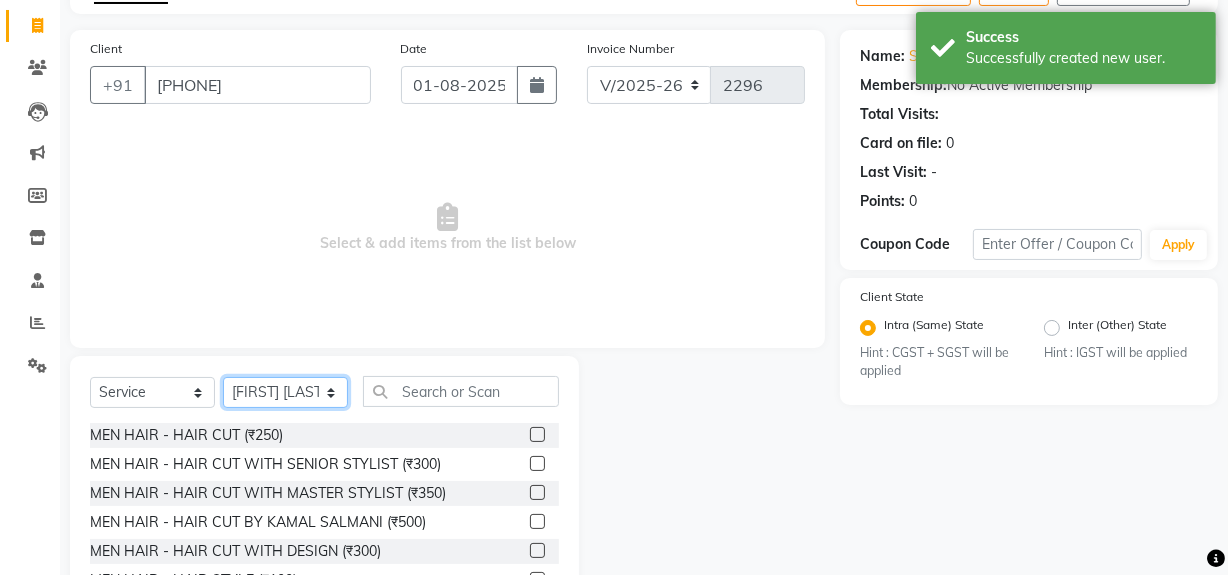 scroll, scrollTop: 226, scrollLeft: 0, axis: vertical 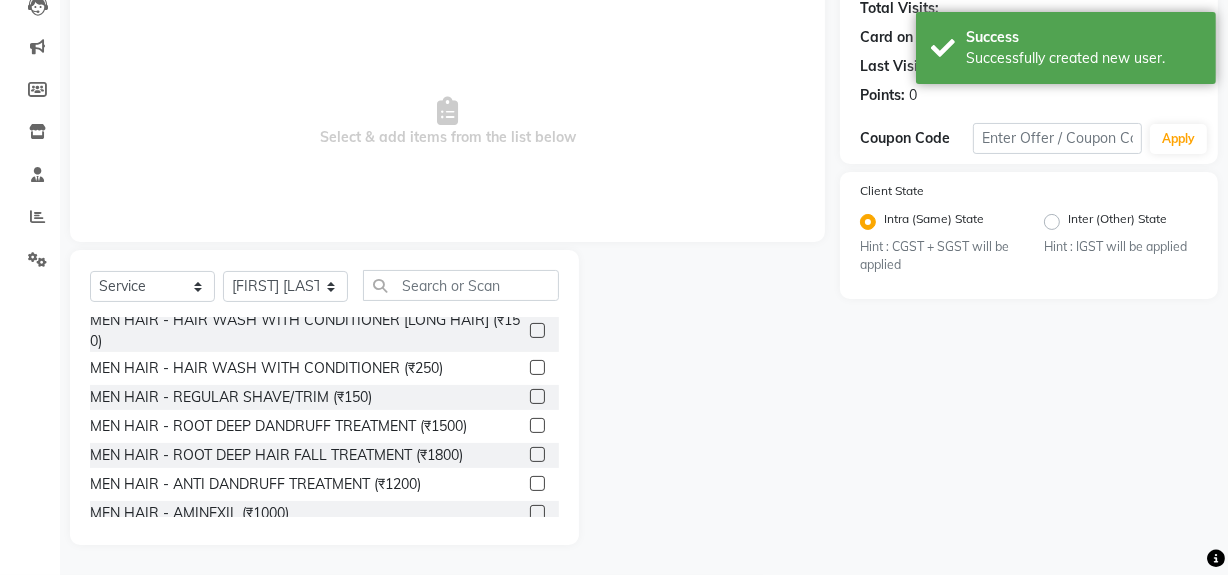 click 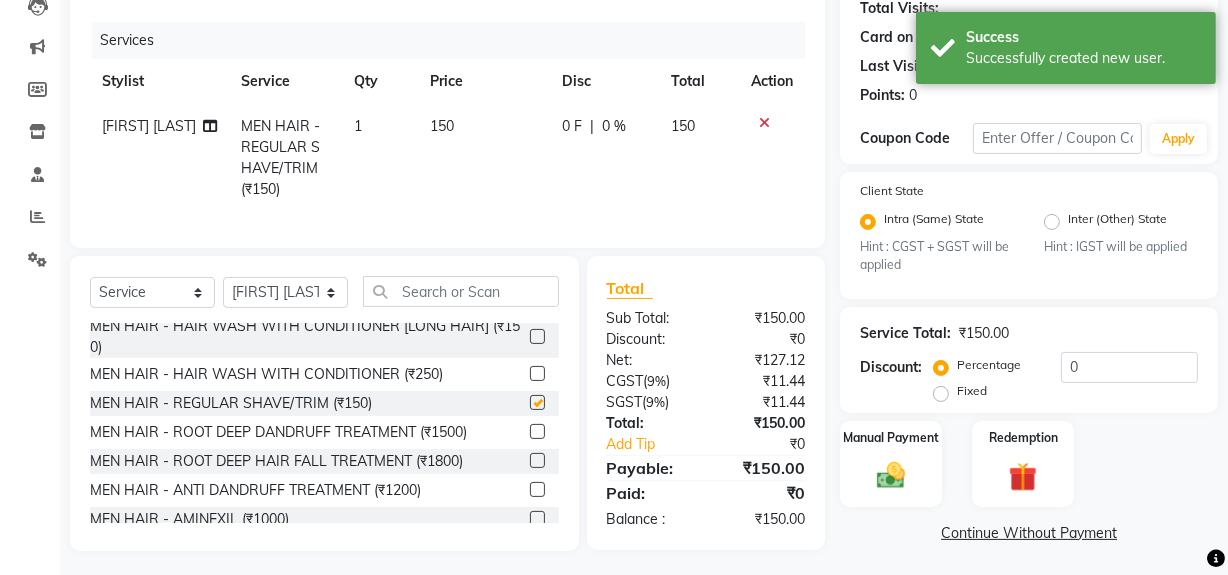 checkbox on "false" 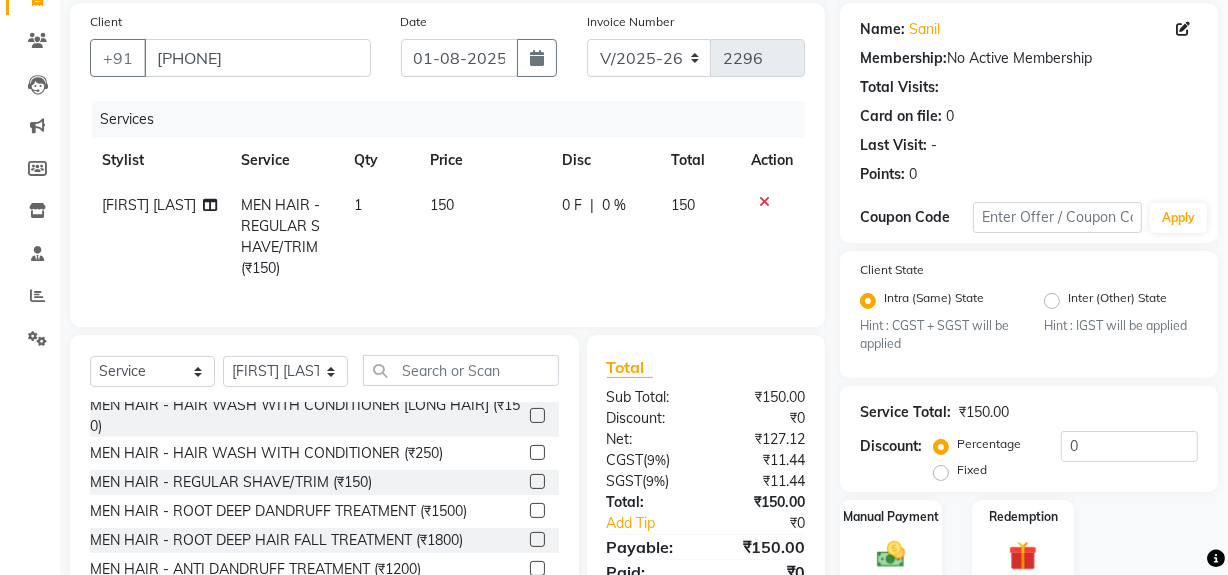 scroll, scrollTop: 245, scrollLeft: 0, axis: vertical 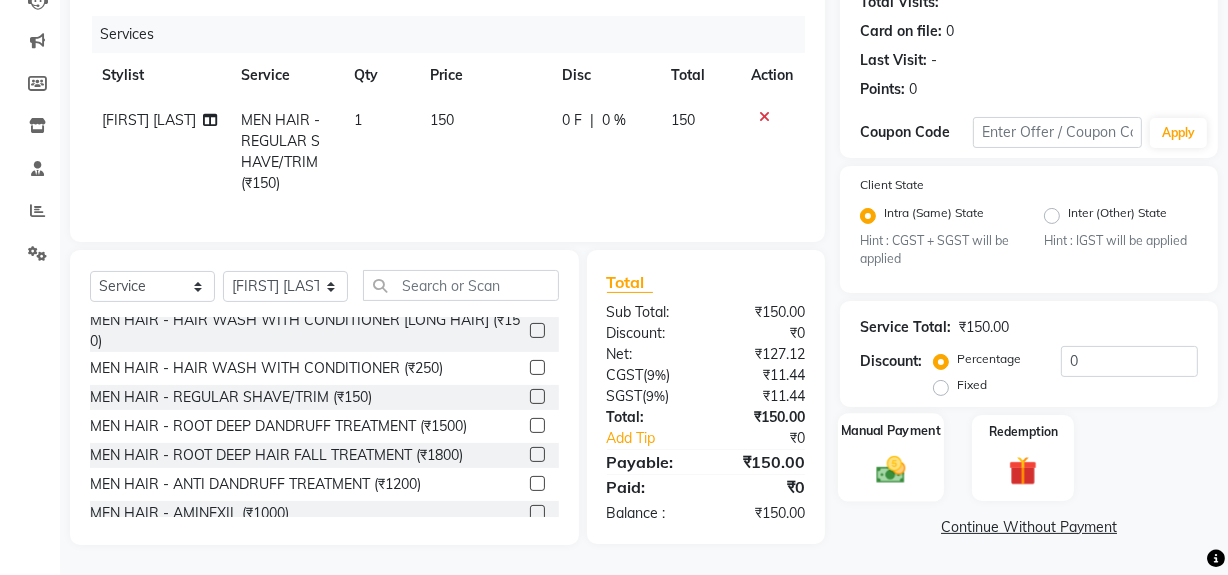 click 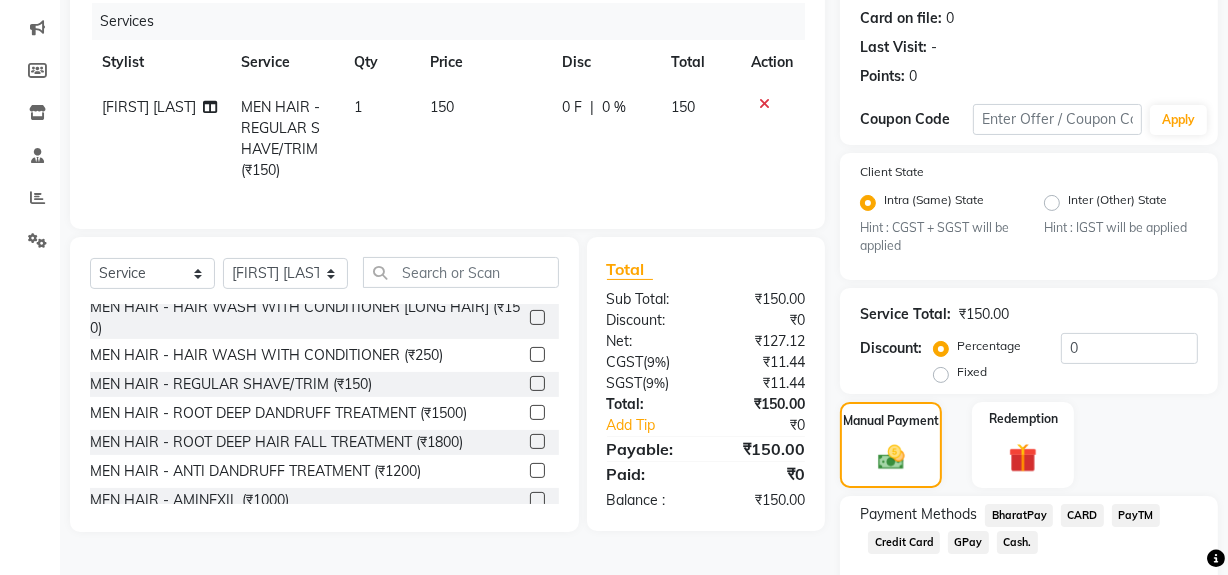click on "GPay" 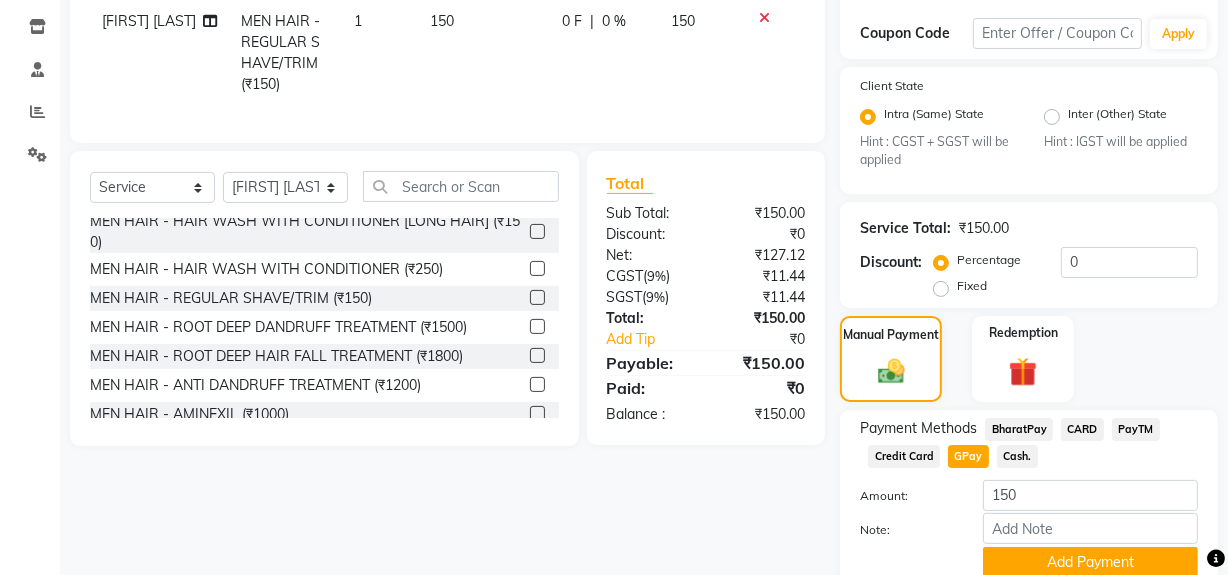 scroll, scrollTop: 413, scrollLeft: 0, axis: vertical 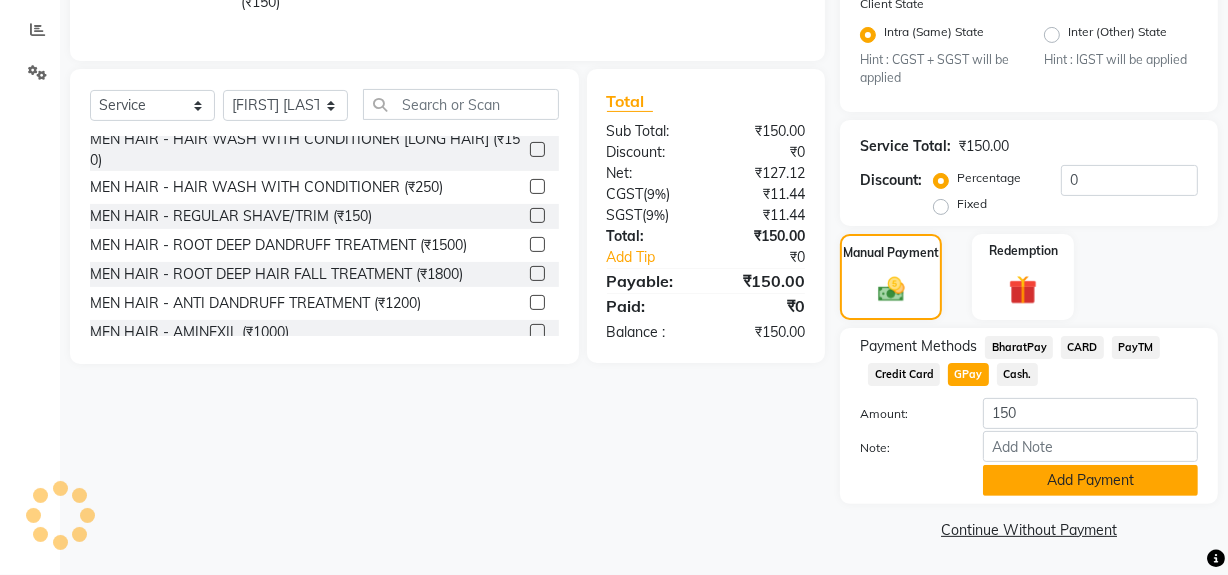 click on "Add Payment" 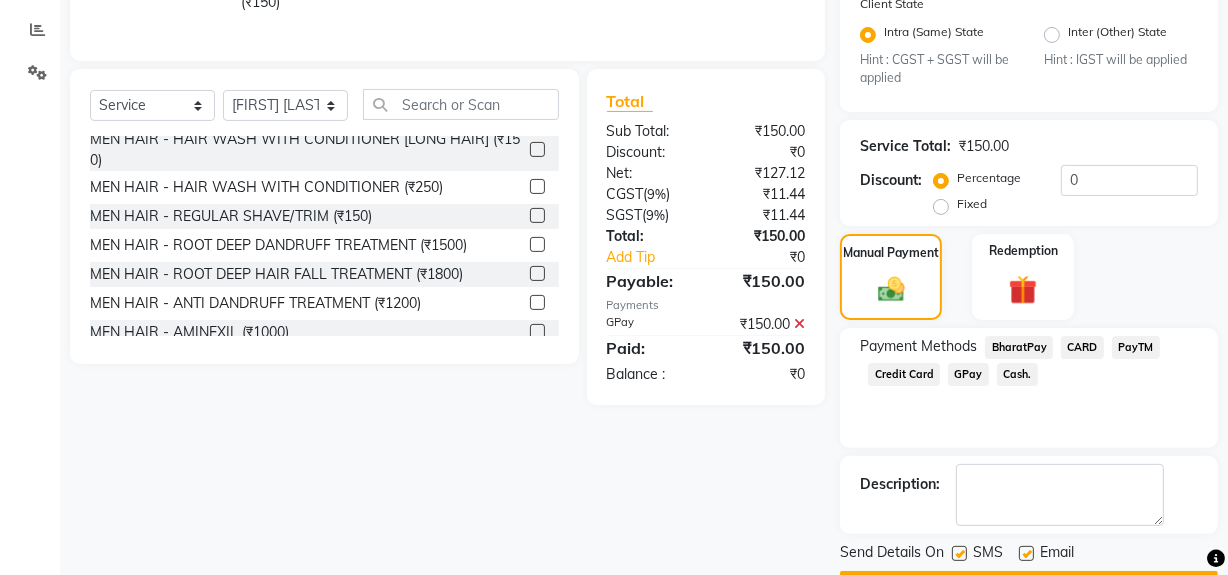 click 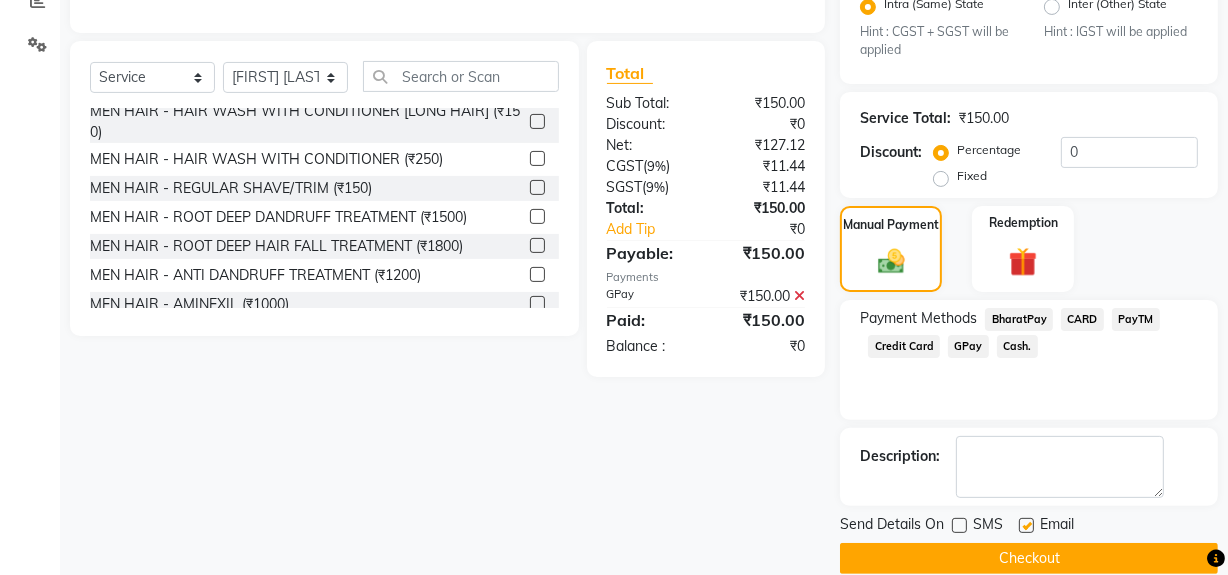 scroll, scrollTop: 470, scrollLeft: 0, axis: vertical 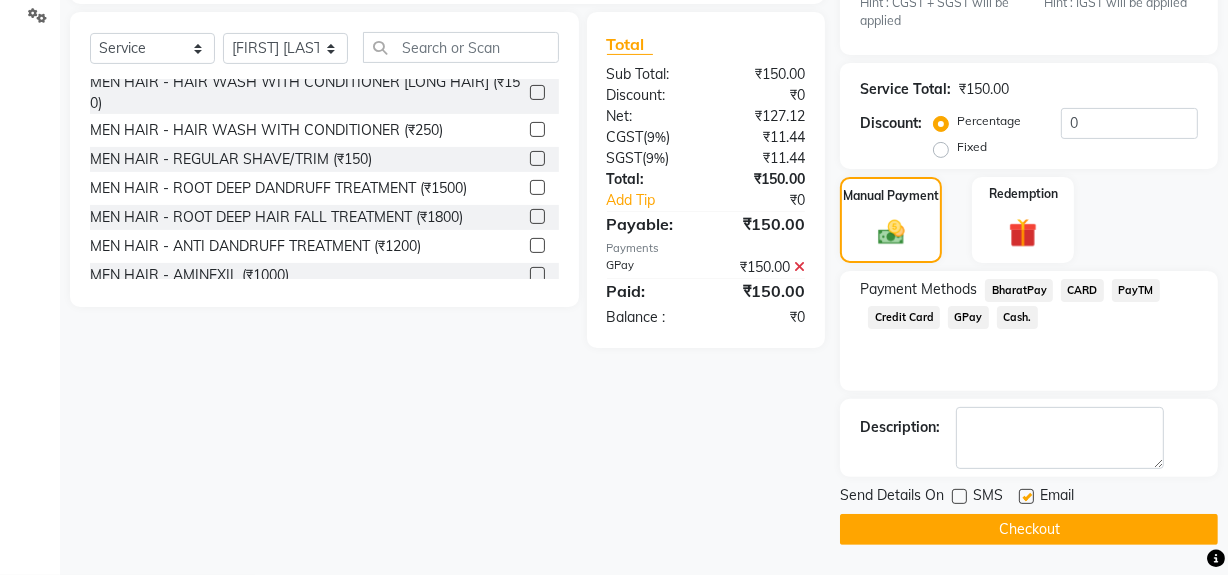 click on "Checkout" 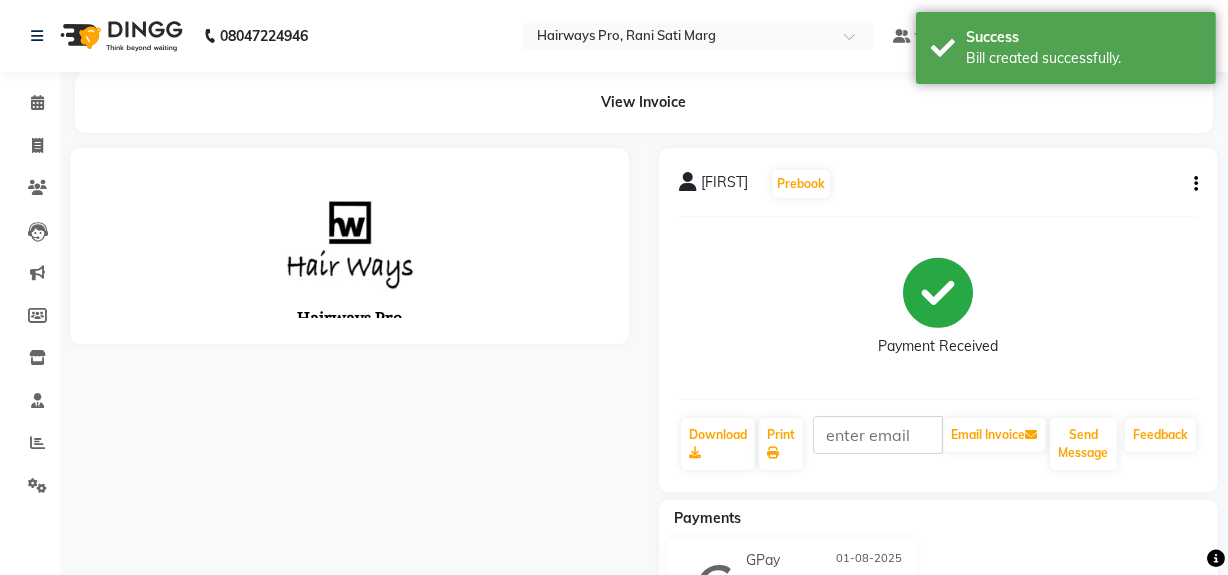 scroll, scrollTop: 0, scrollLeft: 0, axis: both 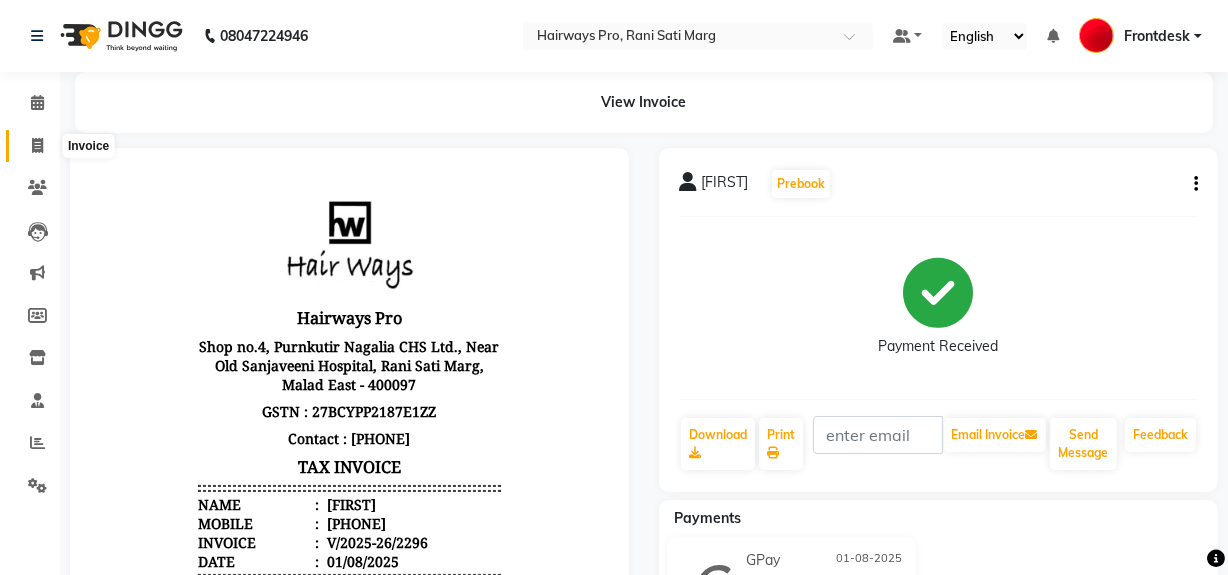 click 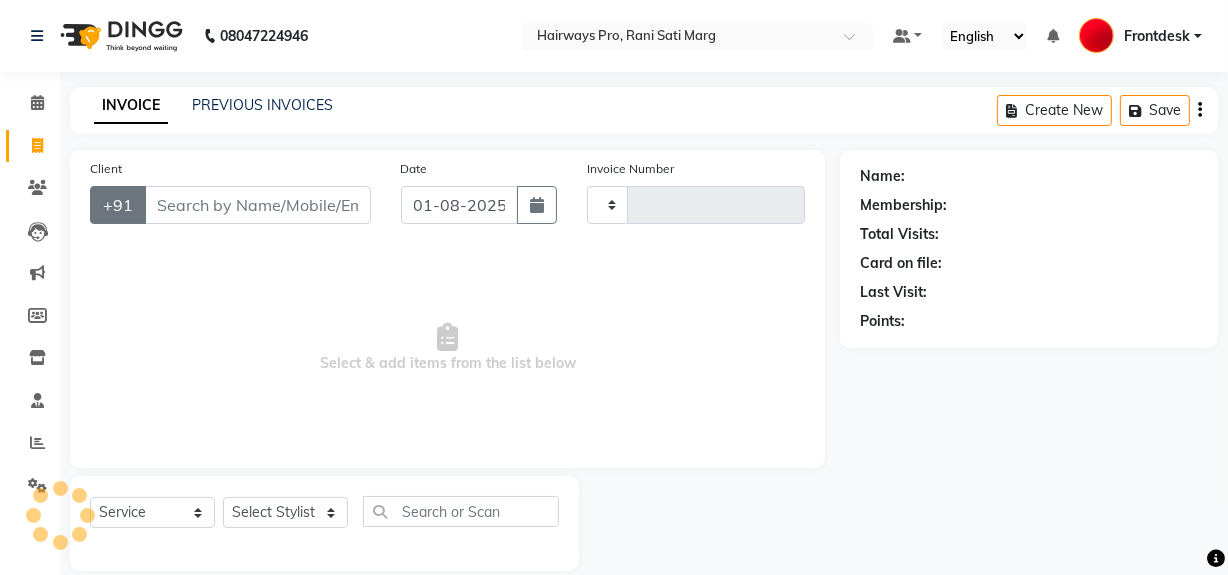 scroll, scrollTop: 26, scrollLeft: 0, axis: vertical 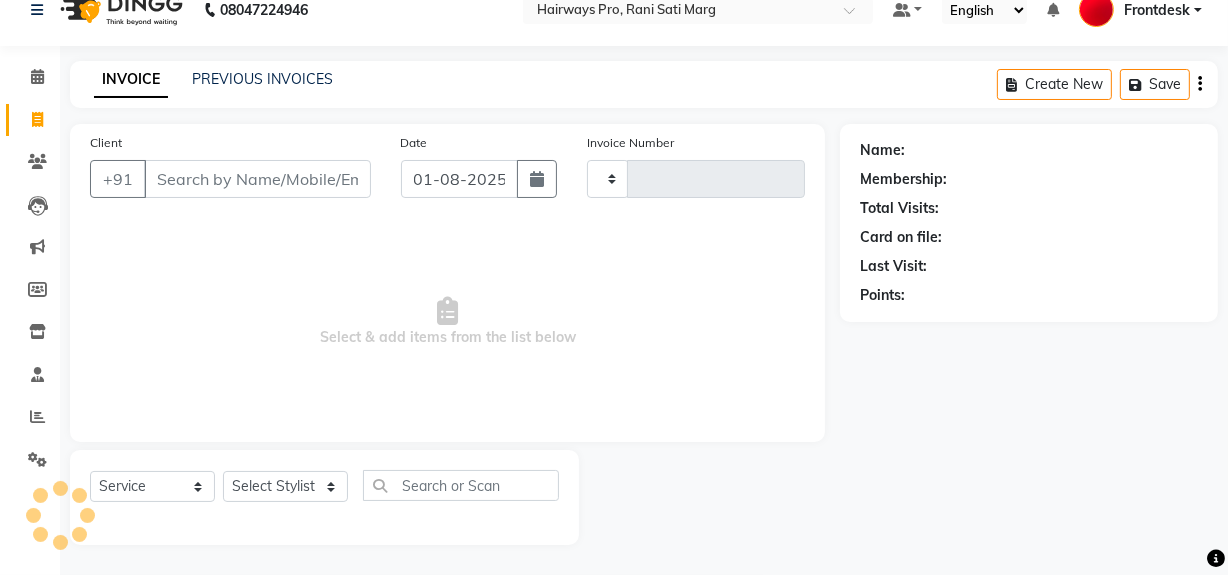 type on "2297" 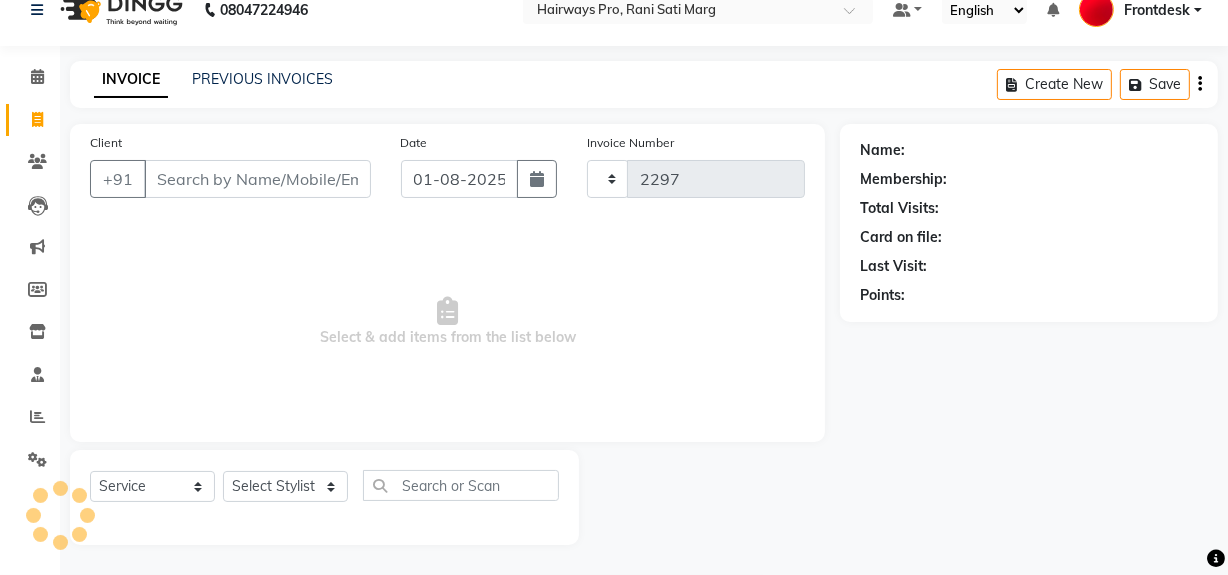 select on "787" 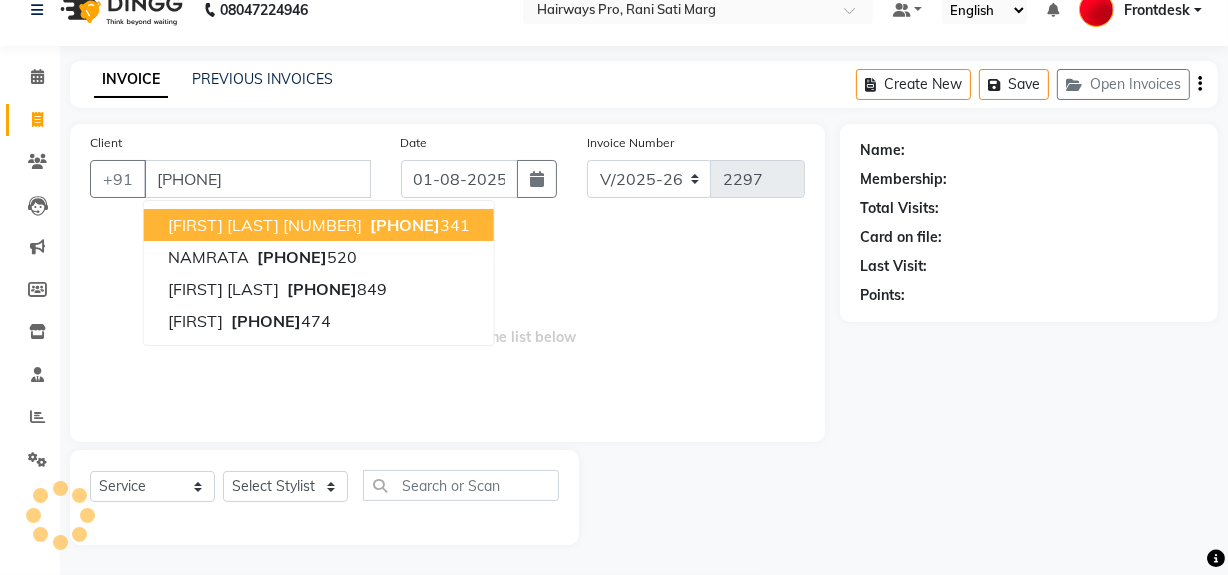 type on "[PHONE]" 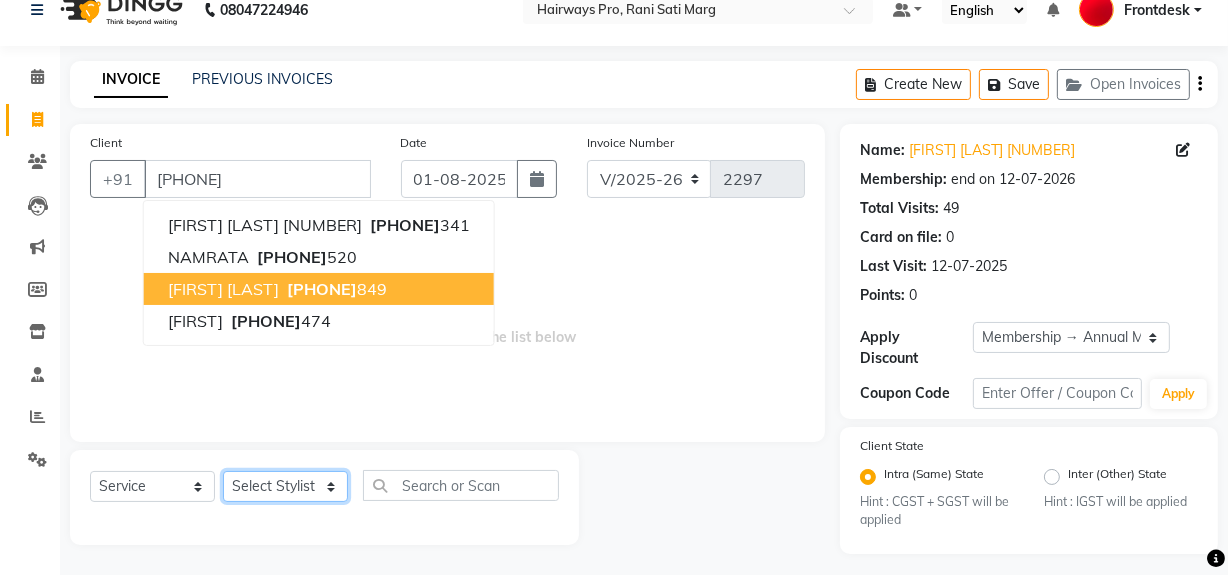 click on "Select Stylist ABID DANISH Faiz shaikh Frontdesk INTEZAR SALMANI JYOTI Kamal Salmani KAVITA MUSTAFA RAFIQUE Sonal SONU WAQAR ZAFAR" 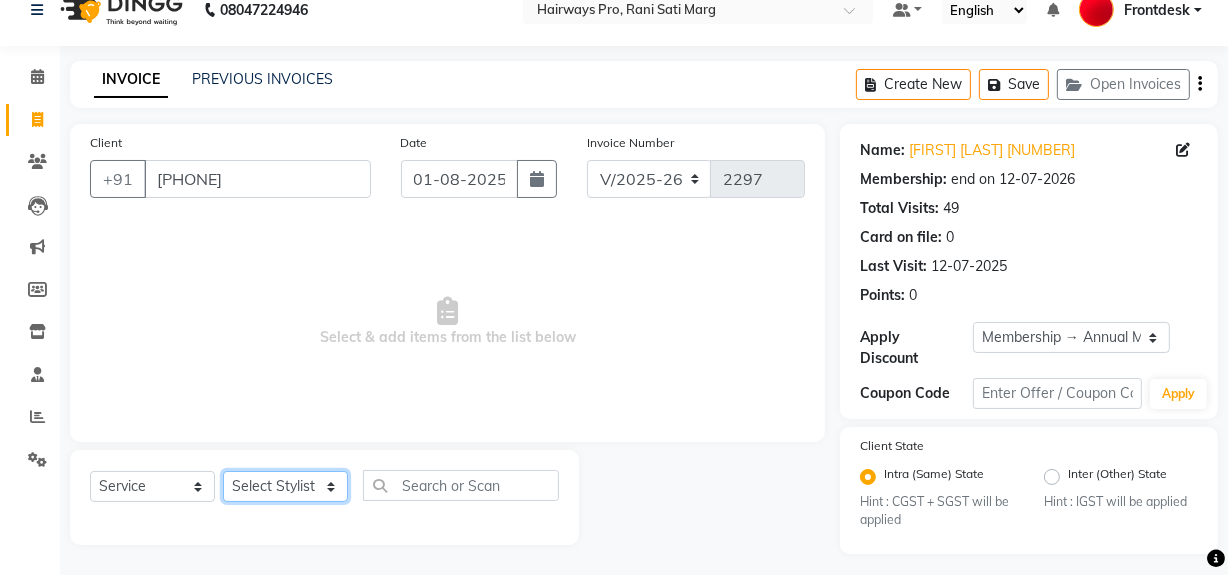 select on "13188" 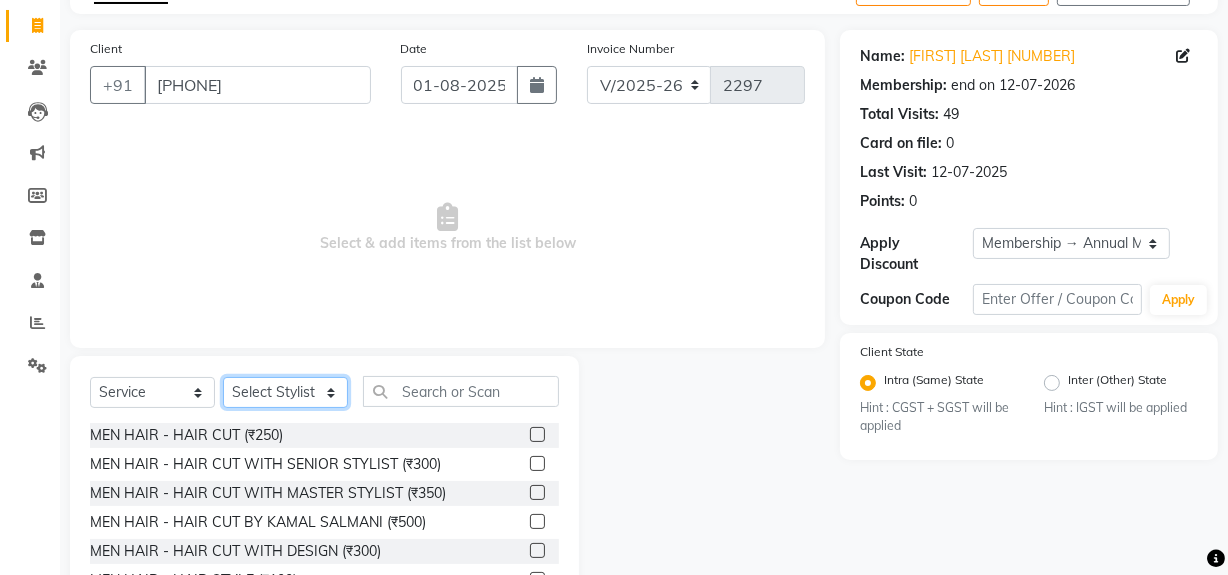 scroll, scrollTop: 226, scrollLeft: 0, axis: vertical 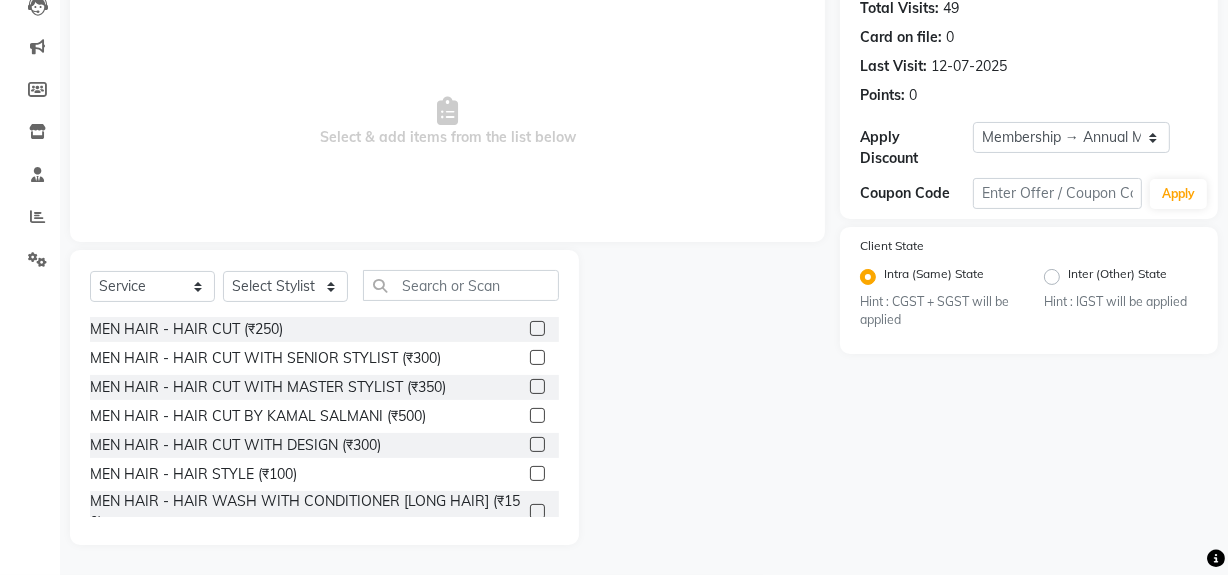 click 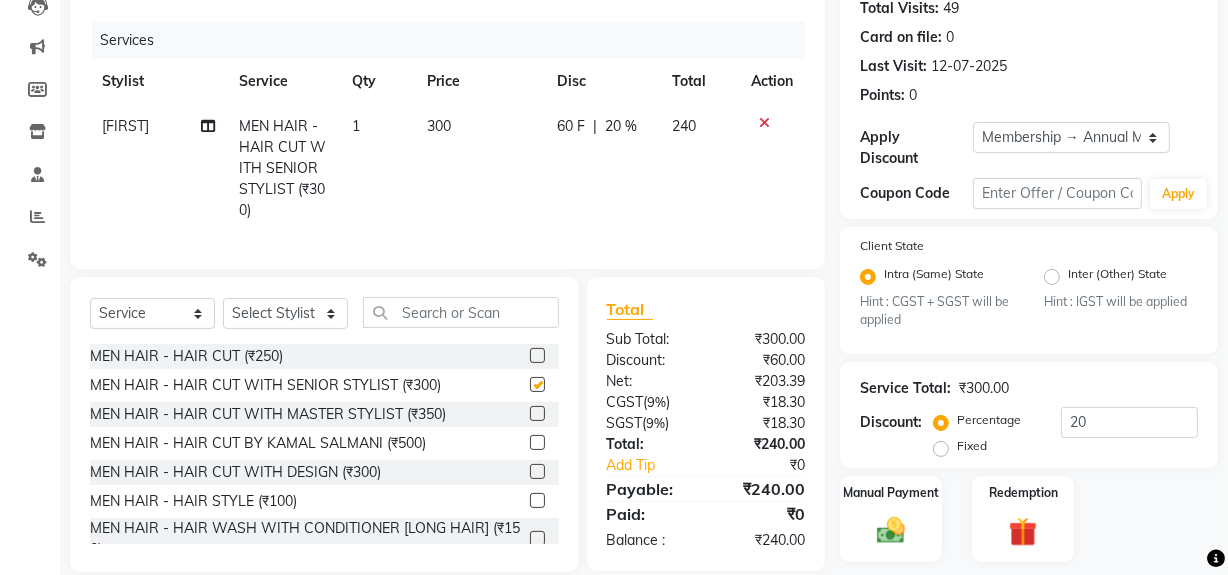 checkbox on "false" 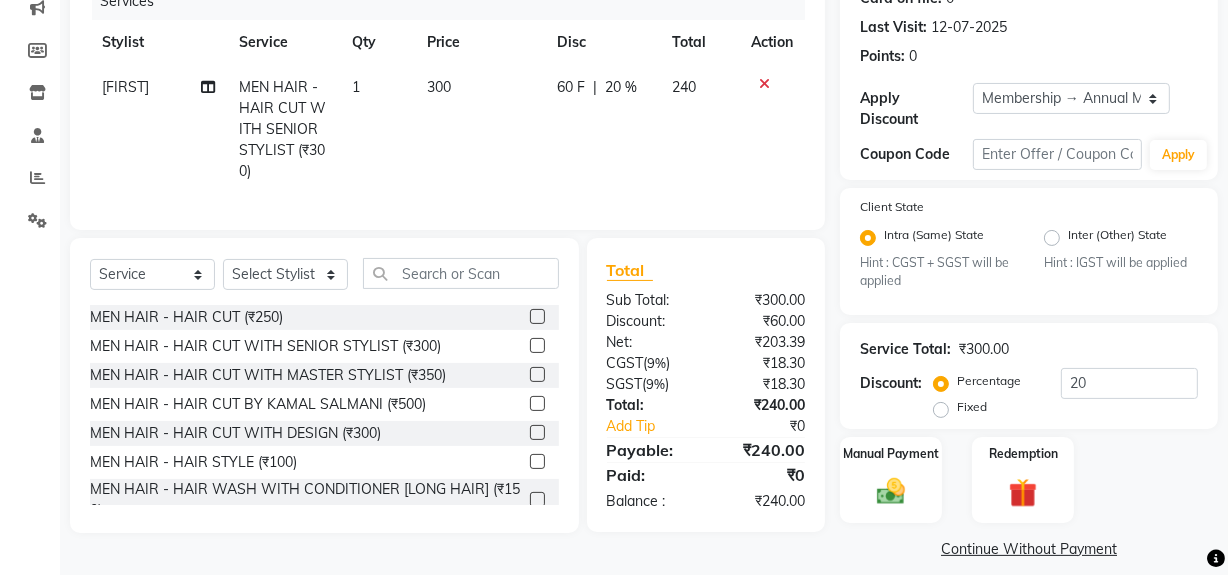 scroll, scrollTop: 284, scrollLeft: 0, axis: vertical 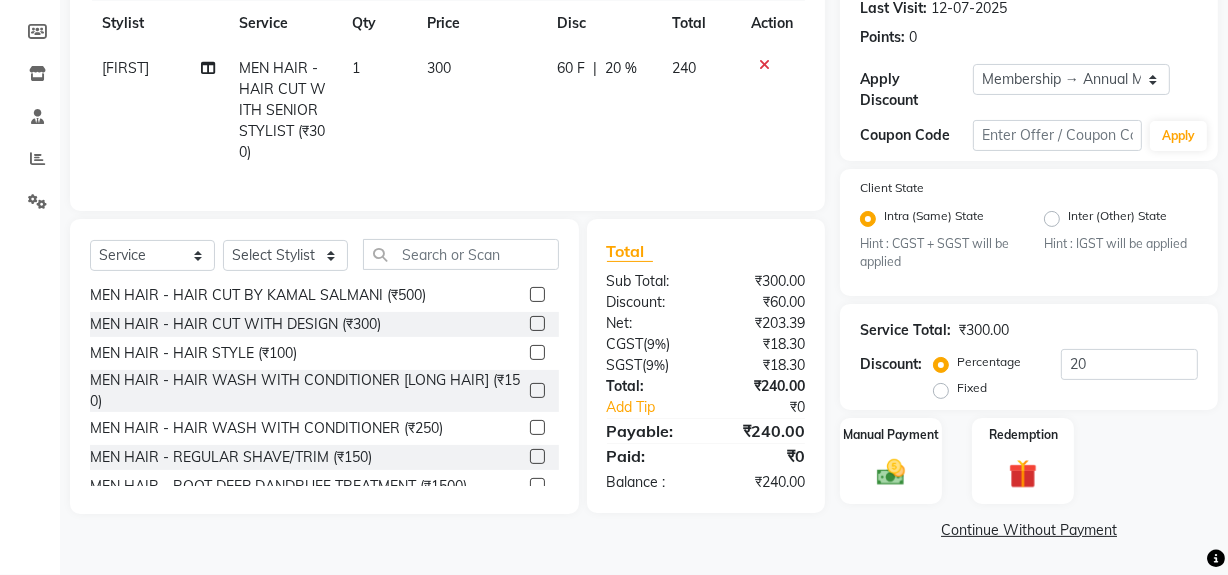 click 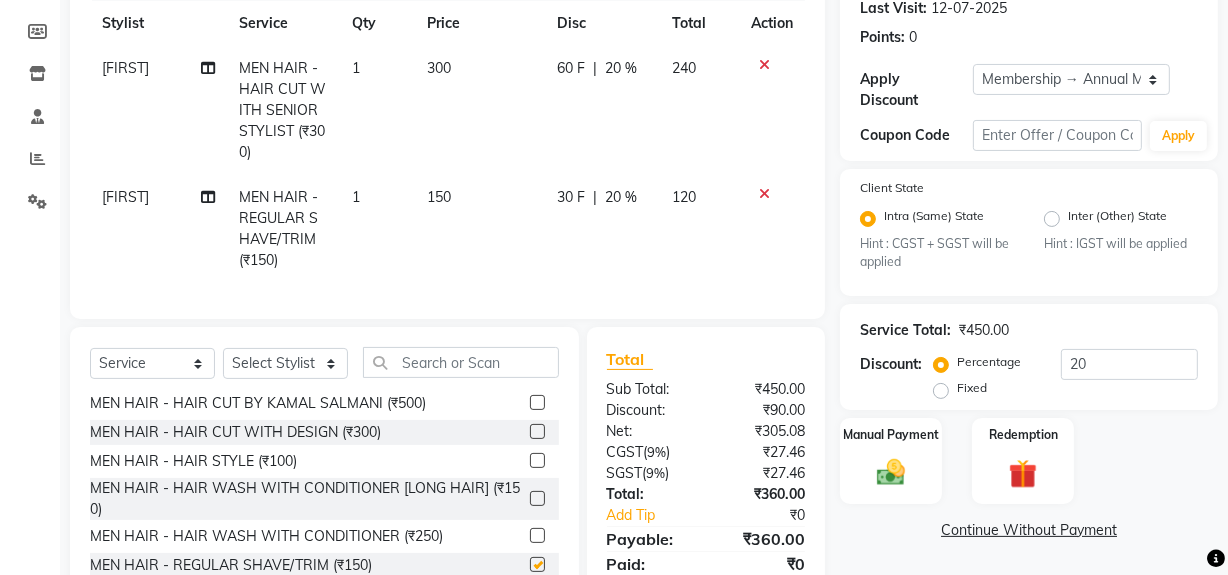 scroll, scrollTop: 0, scrollLeft: 0, axis: both 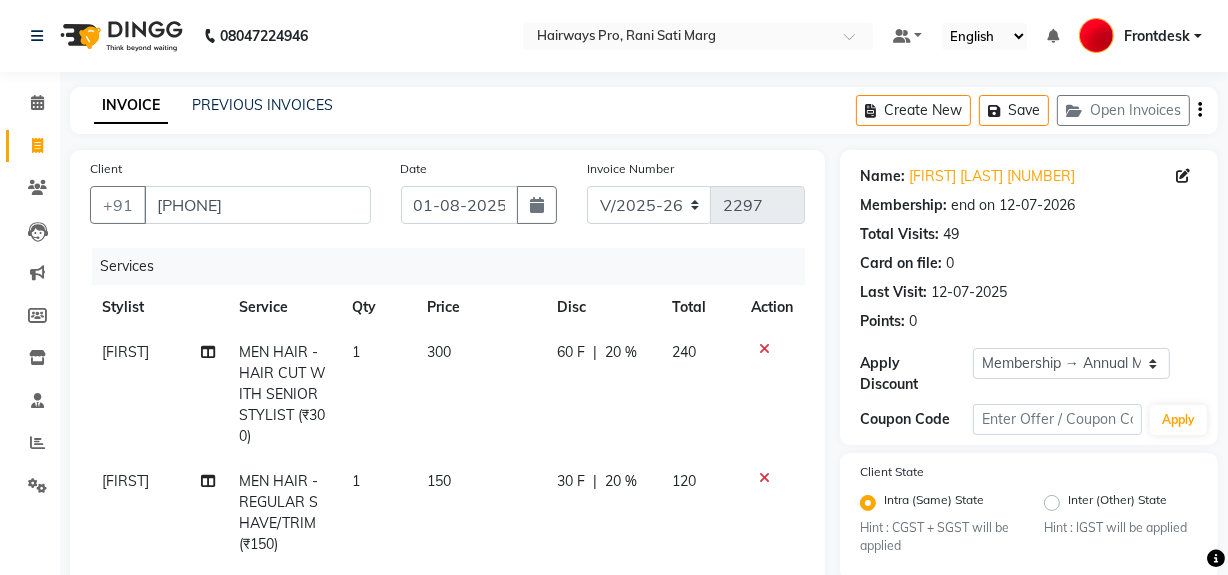 checkbox on "false" 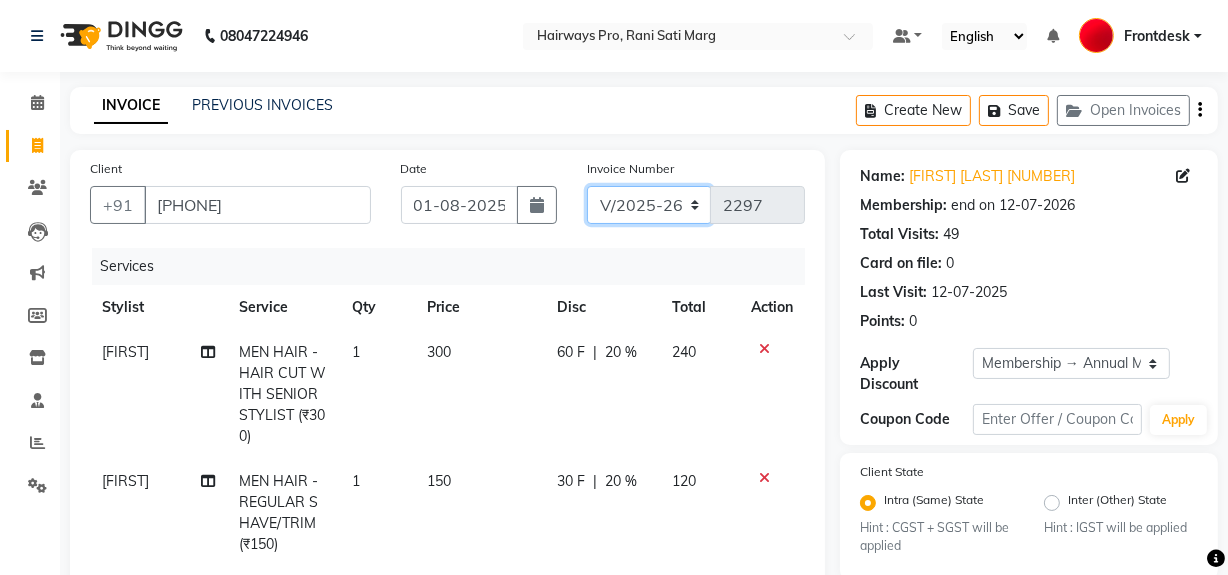 click on "INV/25-26 V/2025-26" 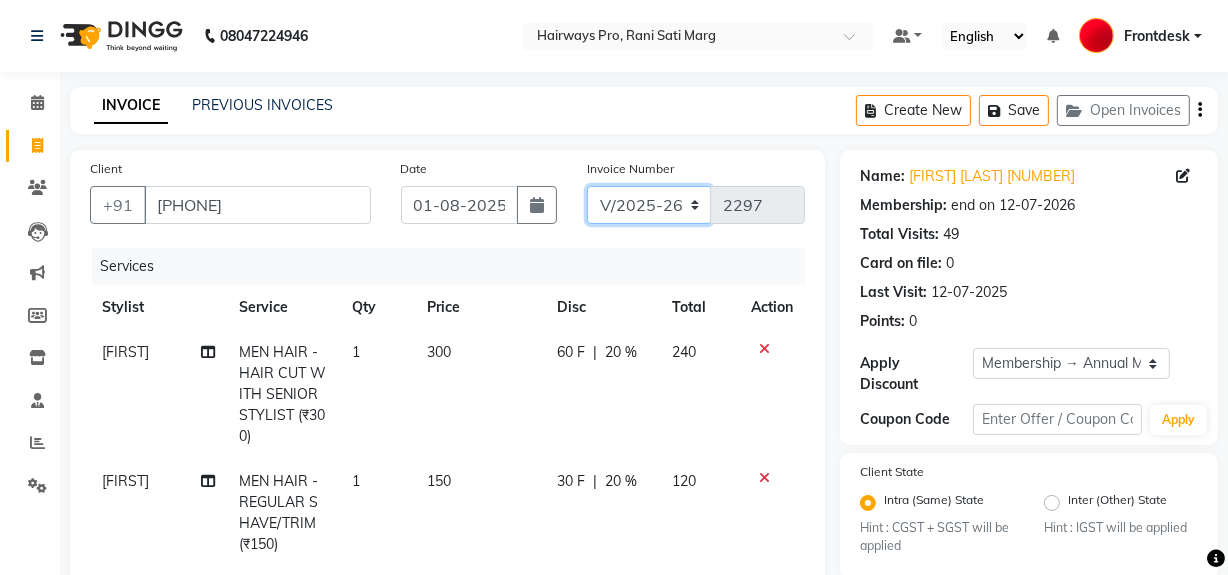 type on "3166" 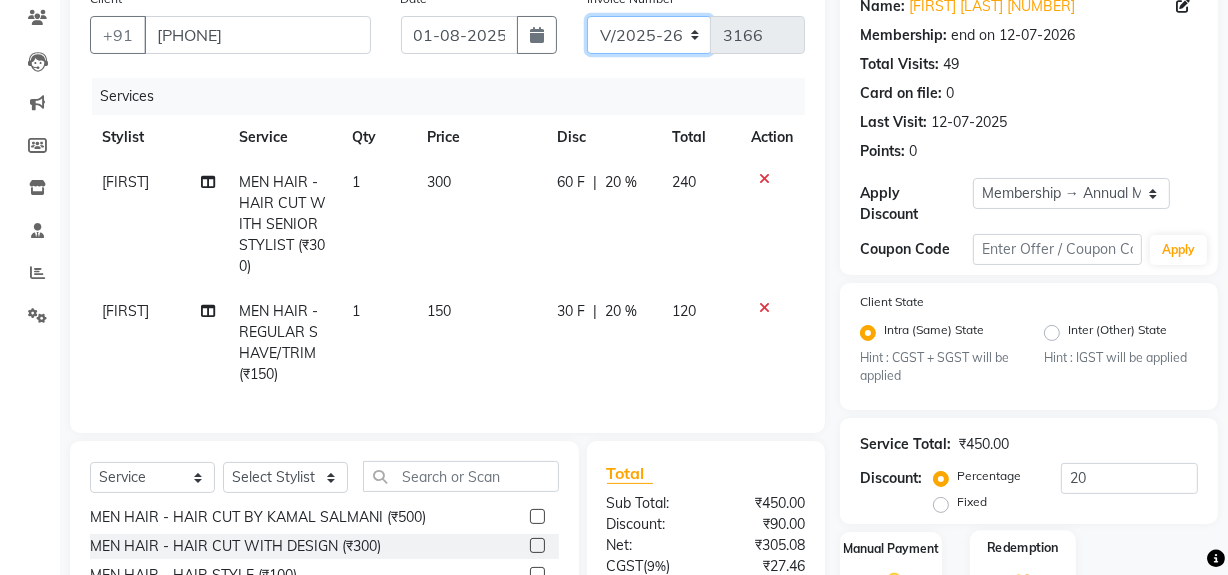 scroll, scrollTop: 363, scrollLeft: 0, axis: vertical 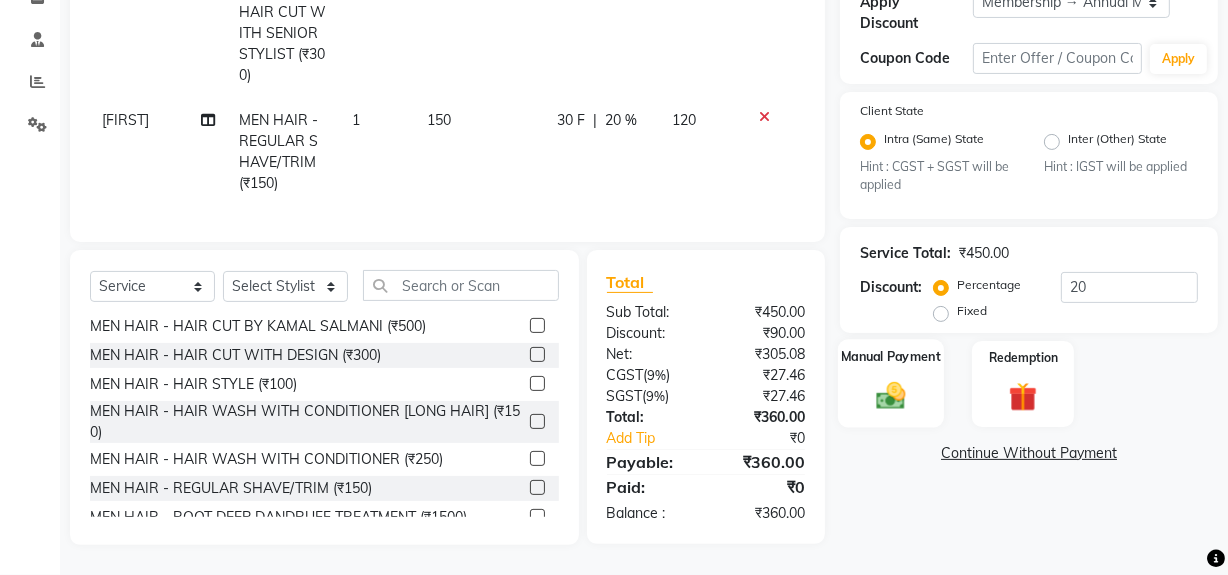 click 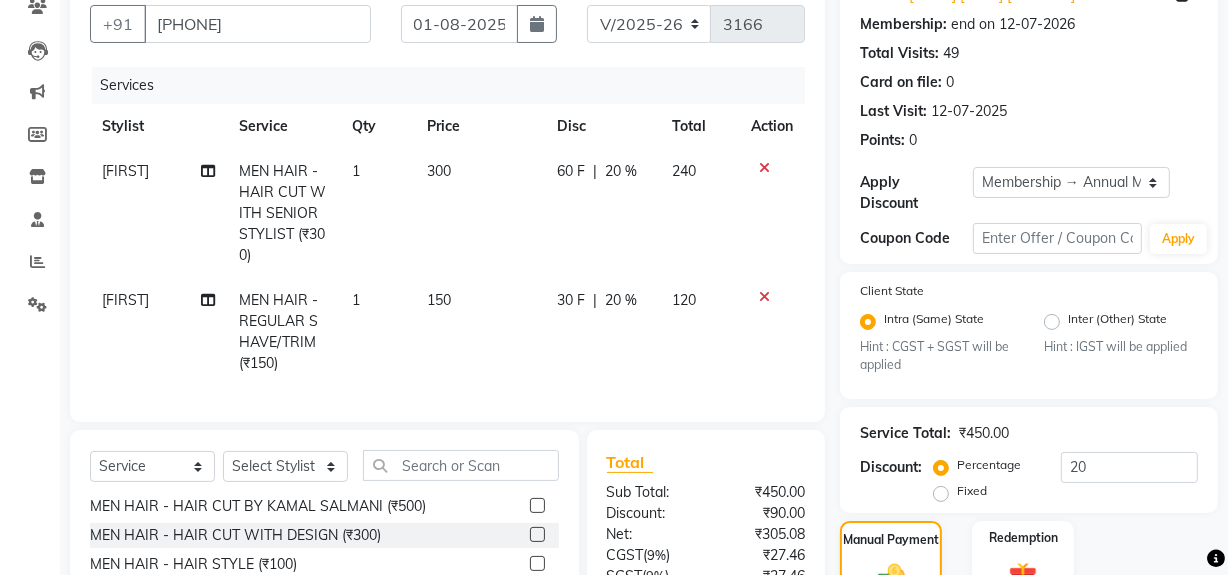 scroll, scrollTop: 412, scrollLeft: 0, axis: vertical 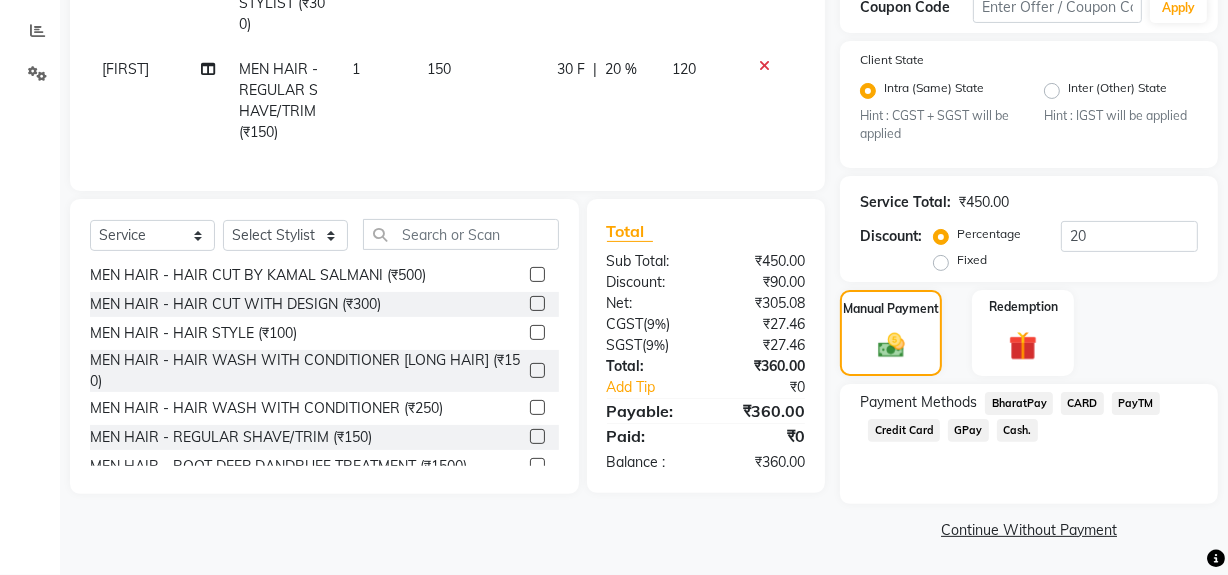 click on "Cash." 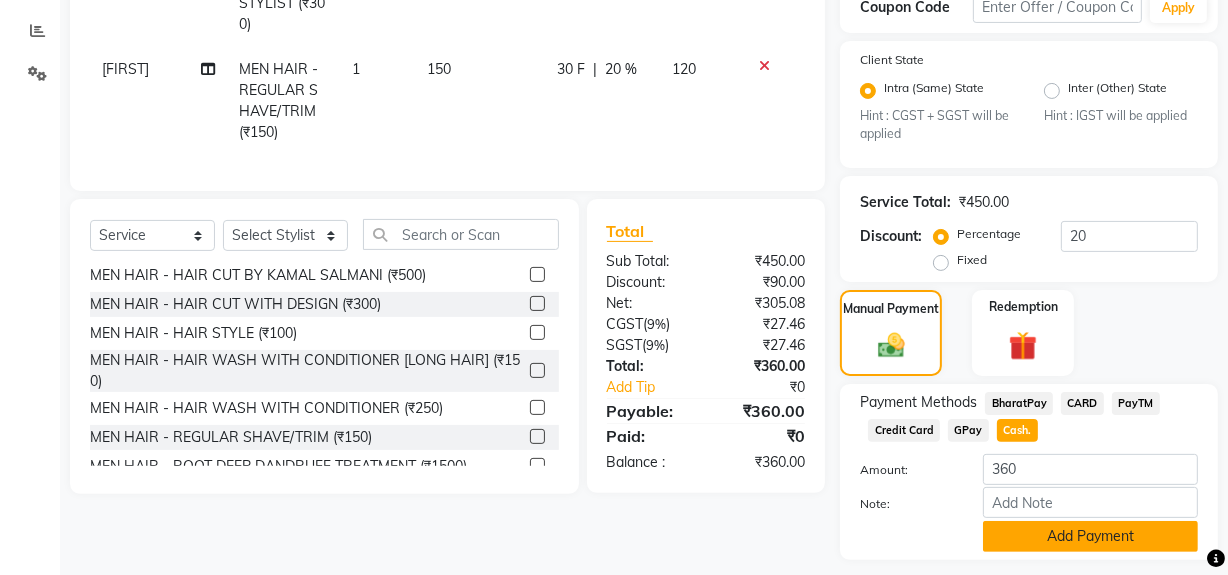 click on "Add Payment" 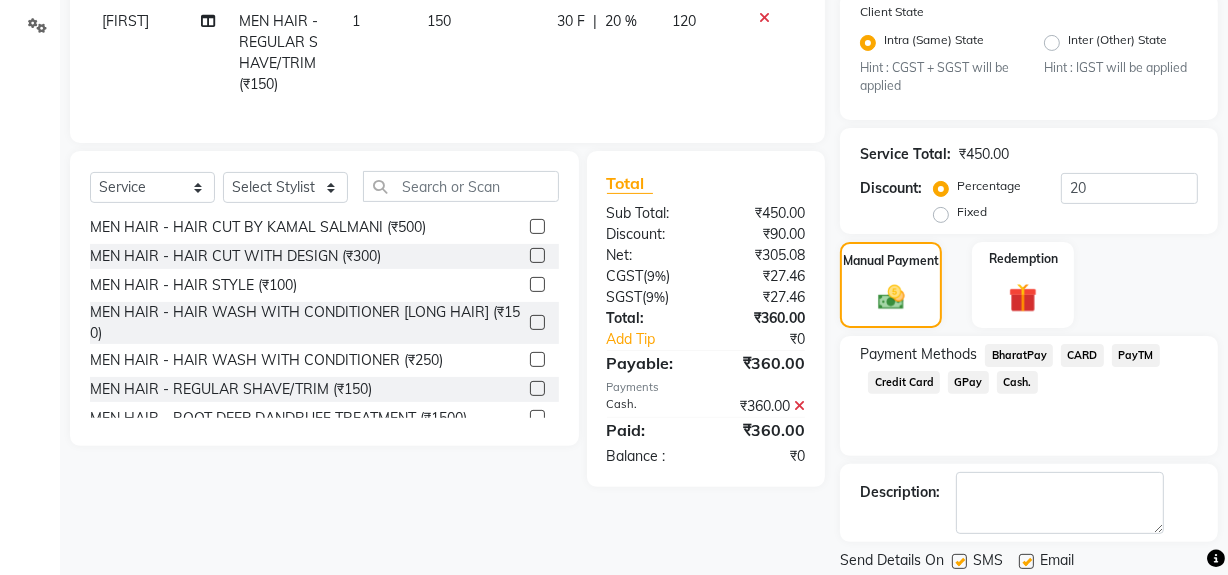 scroll, scrollTop: 524, scrollLeft: 0, axis: vertical 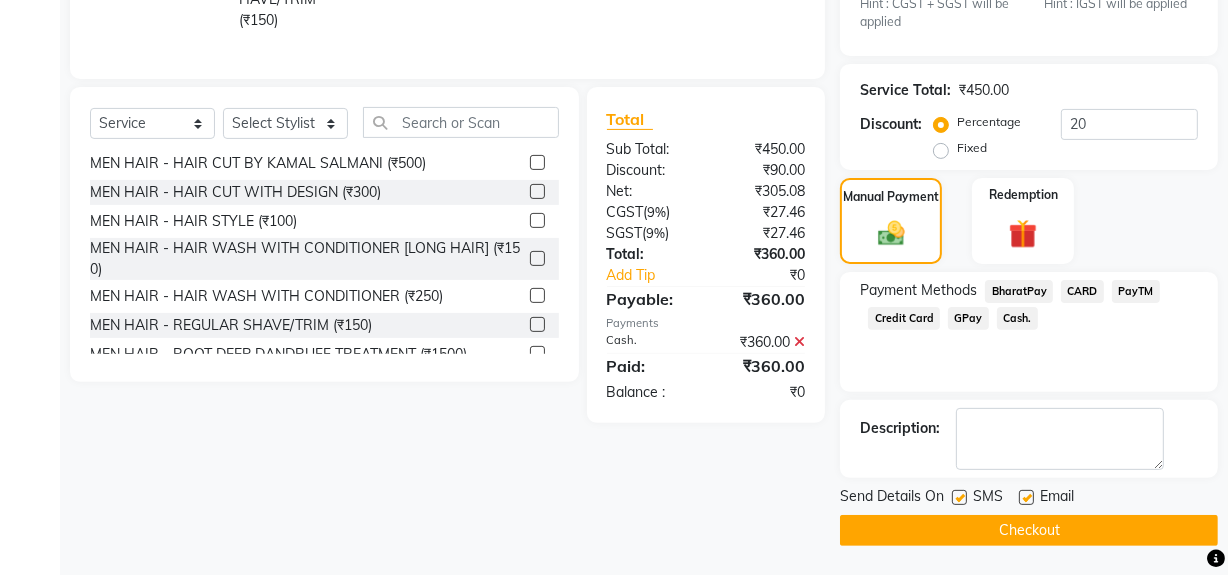 click 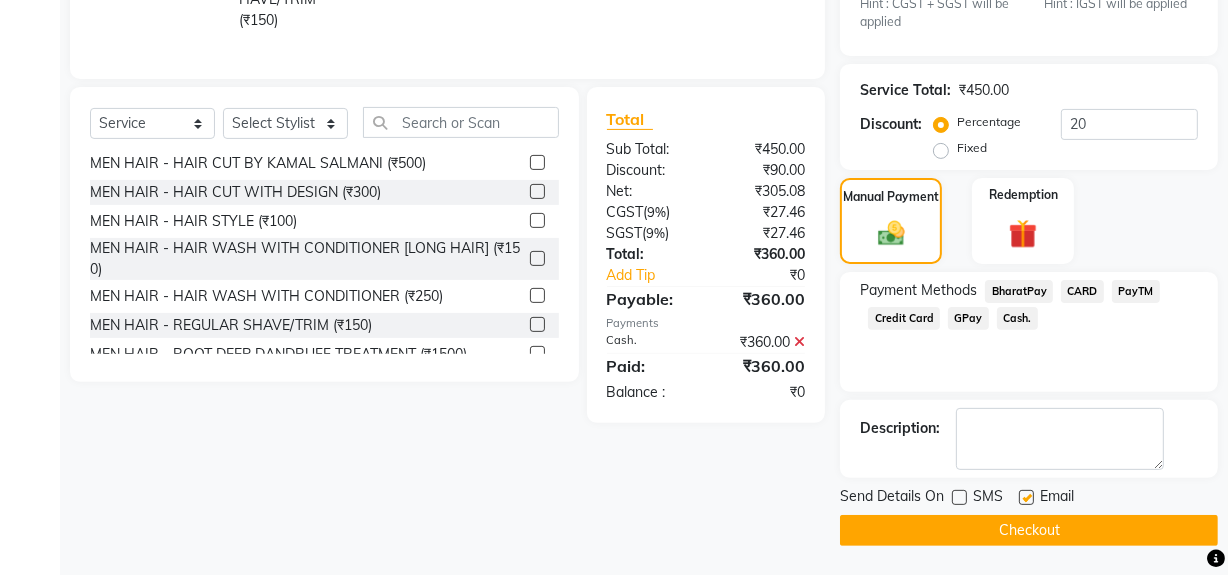 click on "Checkout" 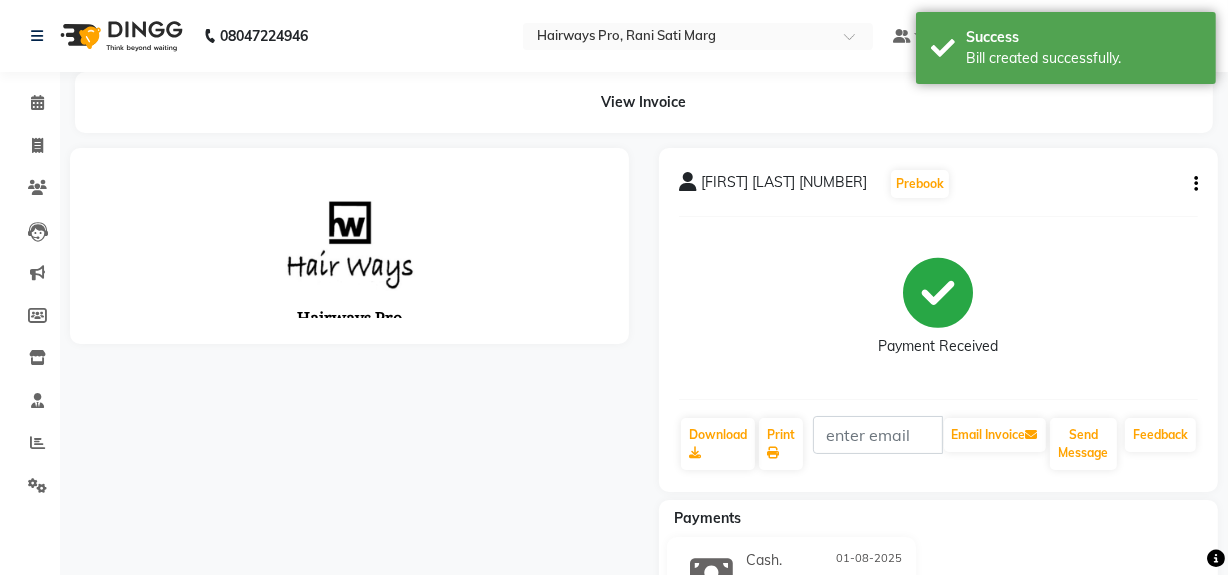scroll, scrollTop: 0, scrollLeft: 0, axis: both 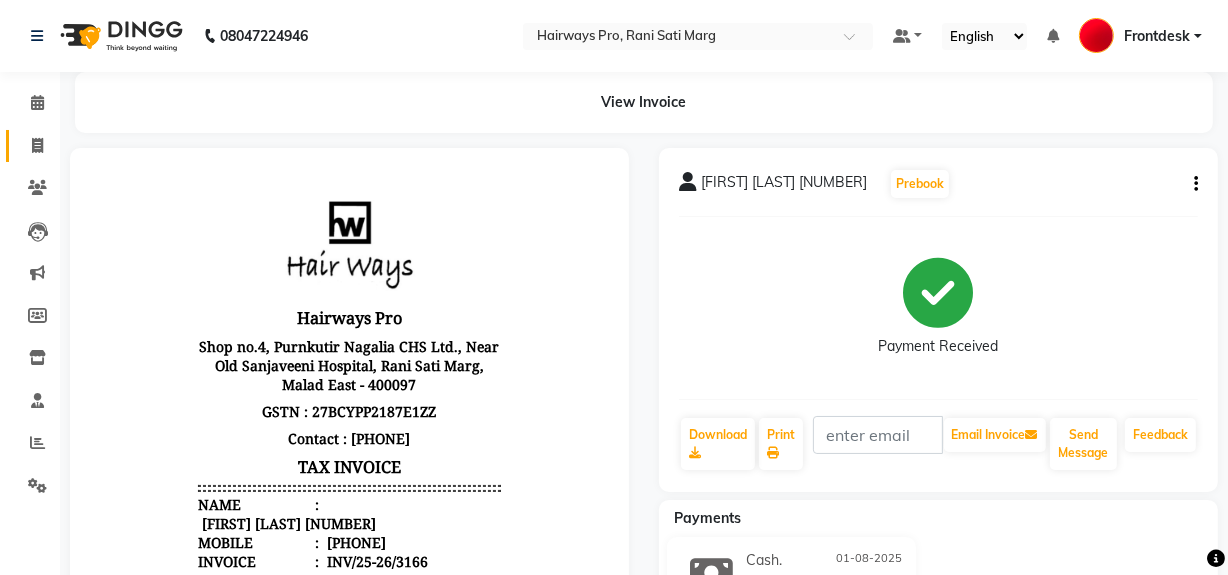 click 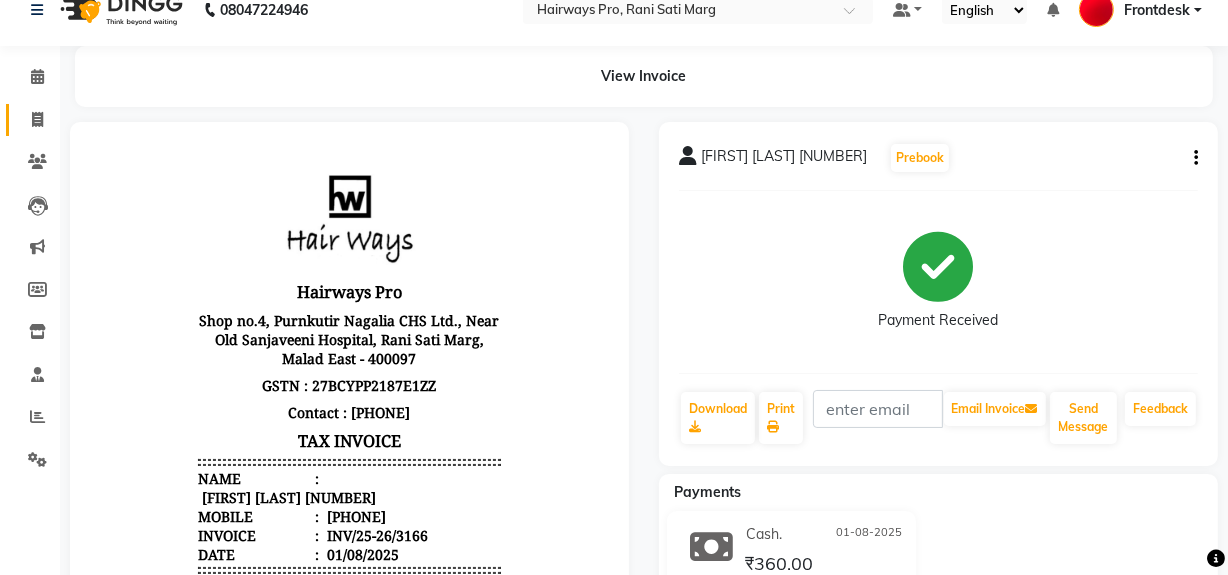 select on "service" 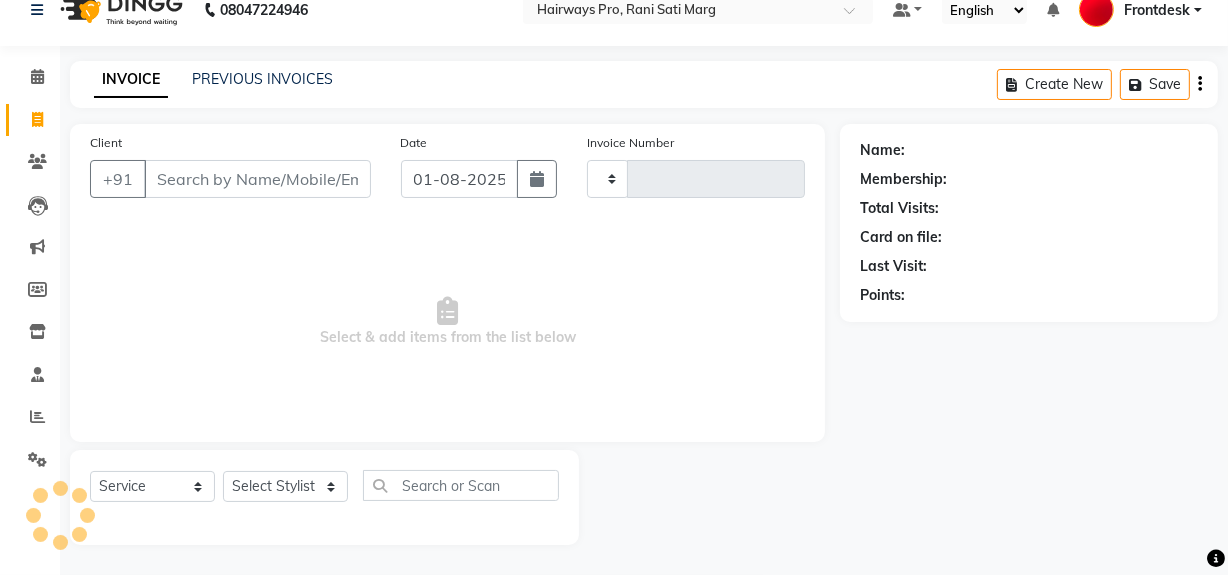 type on "2297" 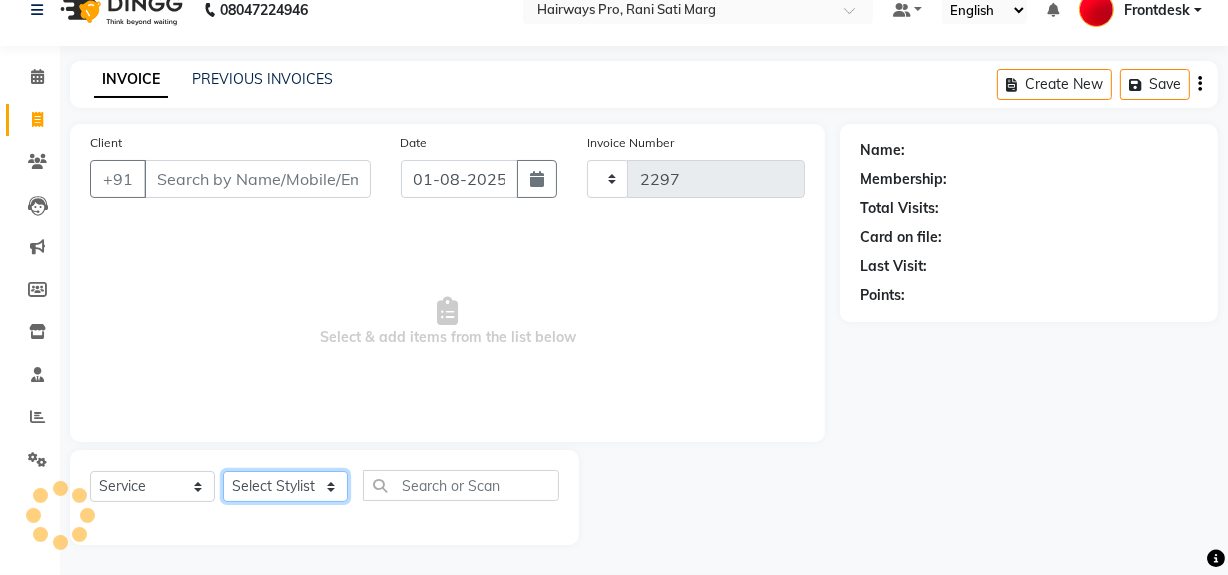select on "787" 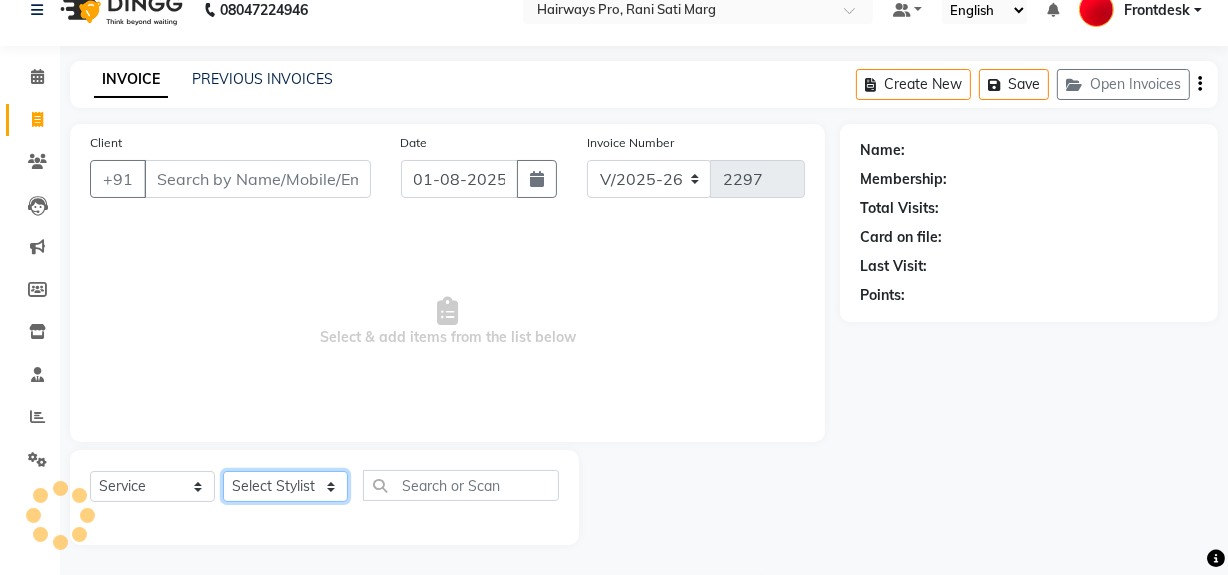 click on "Select Stylist" 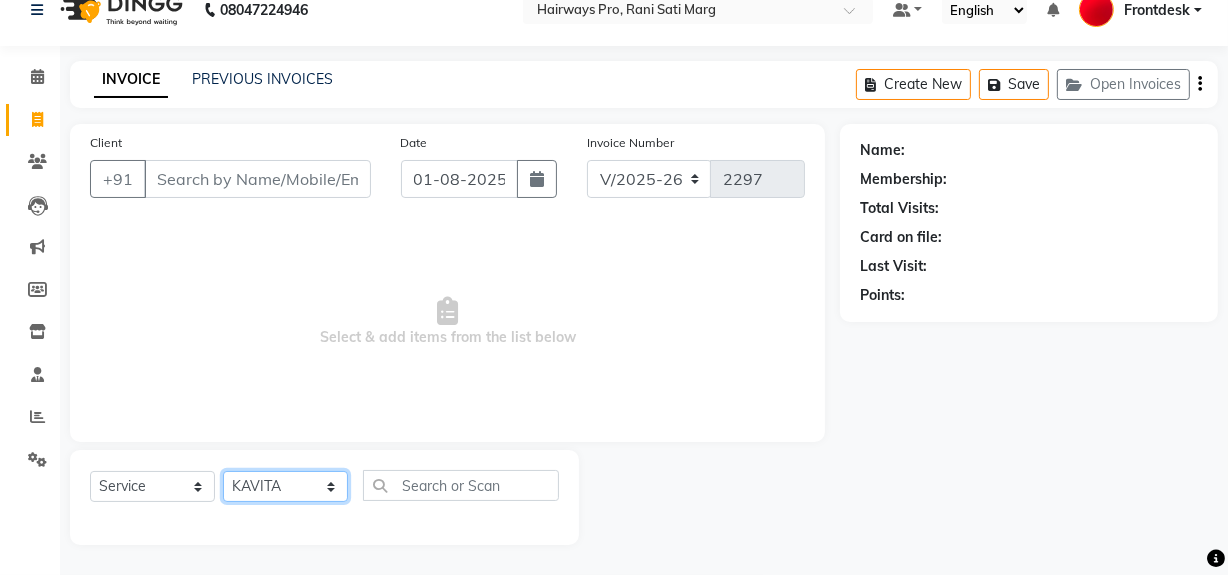 click on "Select Stylist ABID DANISH Faiz shaikh Frontdesk INTEZAR SALMANI JYOTI Kamal Salmani KAVITA MUSTAFA RAFIQUE Sonal SONU WAQAR ZAFAR" 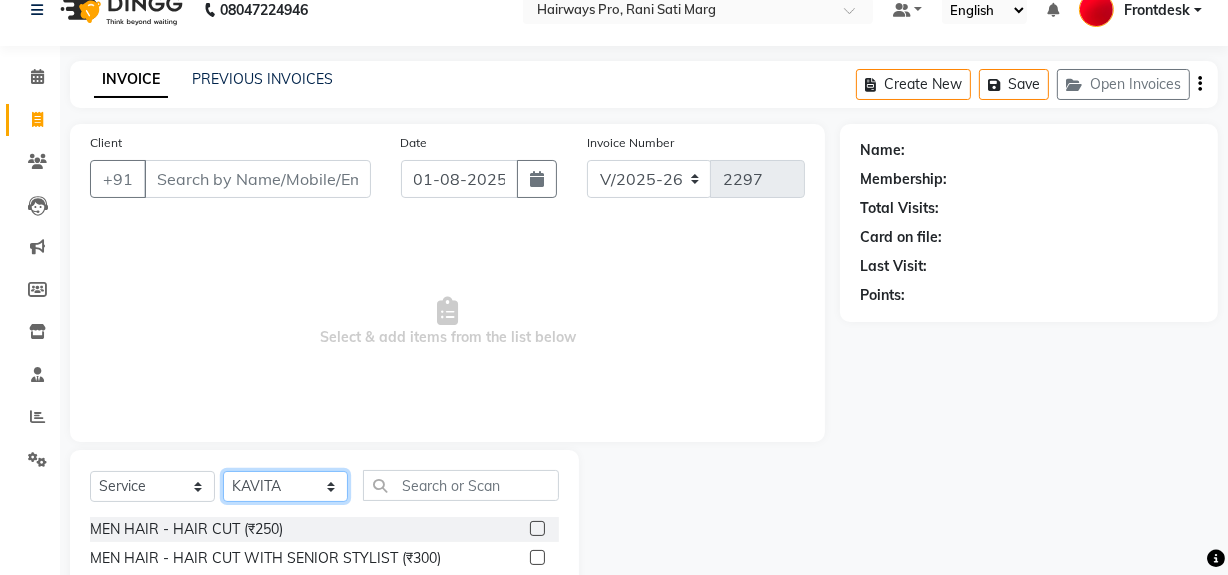 click on "Select Stylist ABID DANISH Faiz shaikh Frontdesk INTEZAR SALMANI JYOTI Kamal Salmani KAVITA MUSTAFA RAFIQUE Sonal SONU WAQAR ZAFAR" 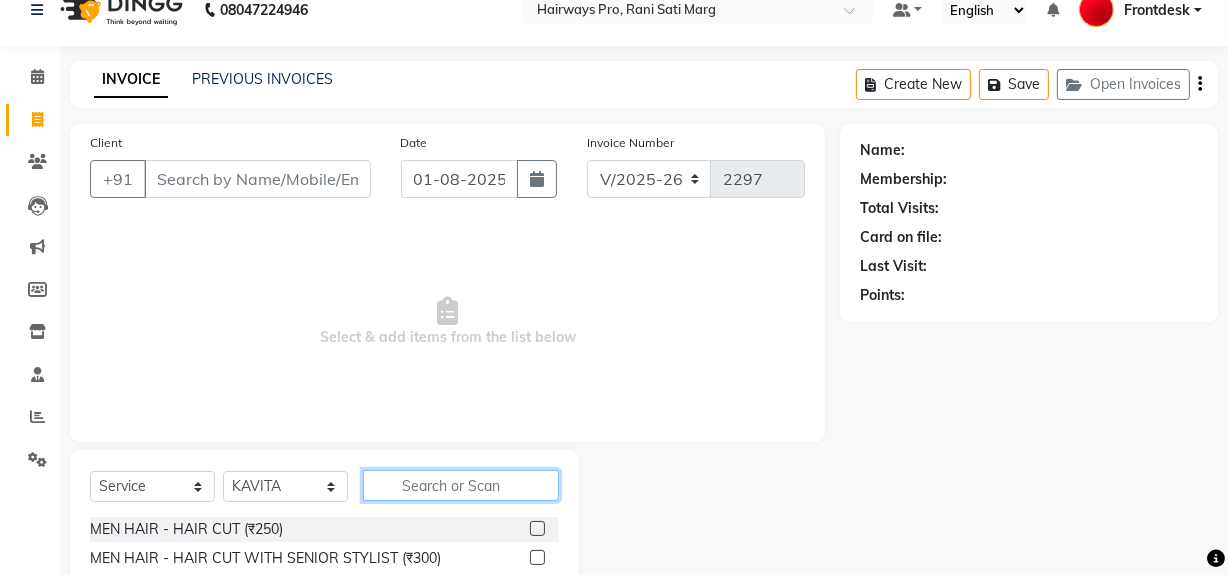 click 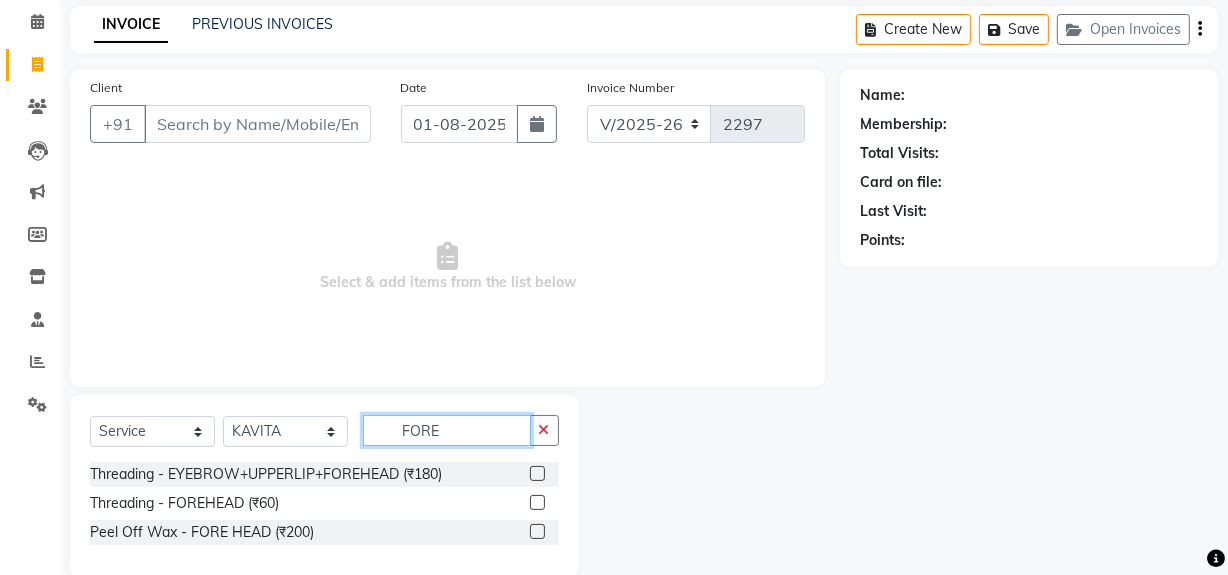 scroll, scrollTop: 112, scrollLeft: 0, axis: vertical 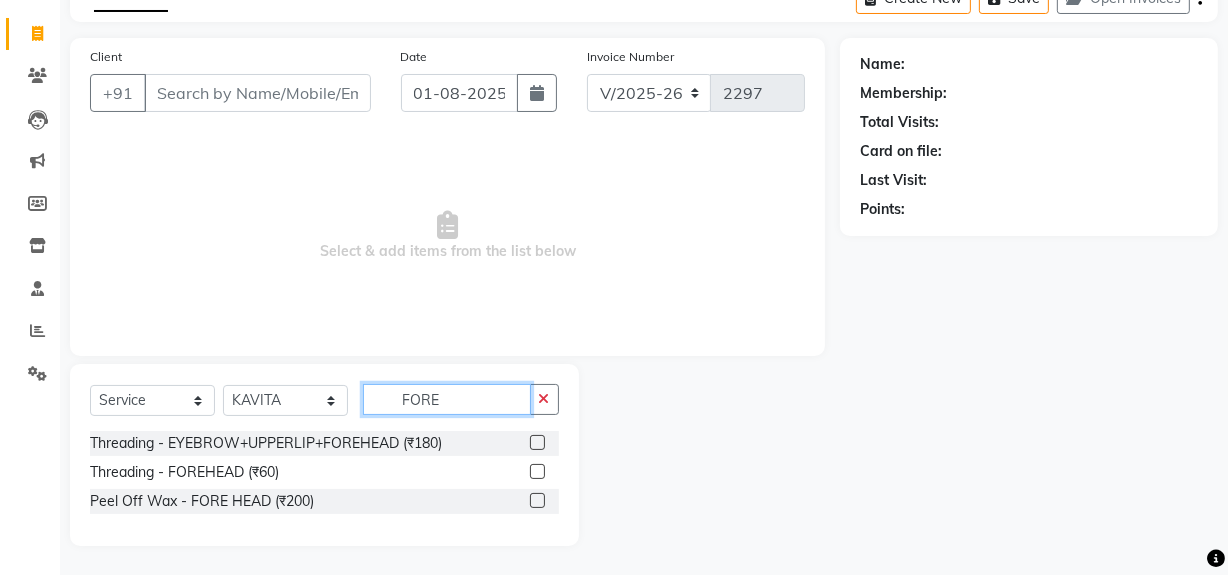 type on "FORE" 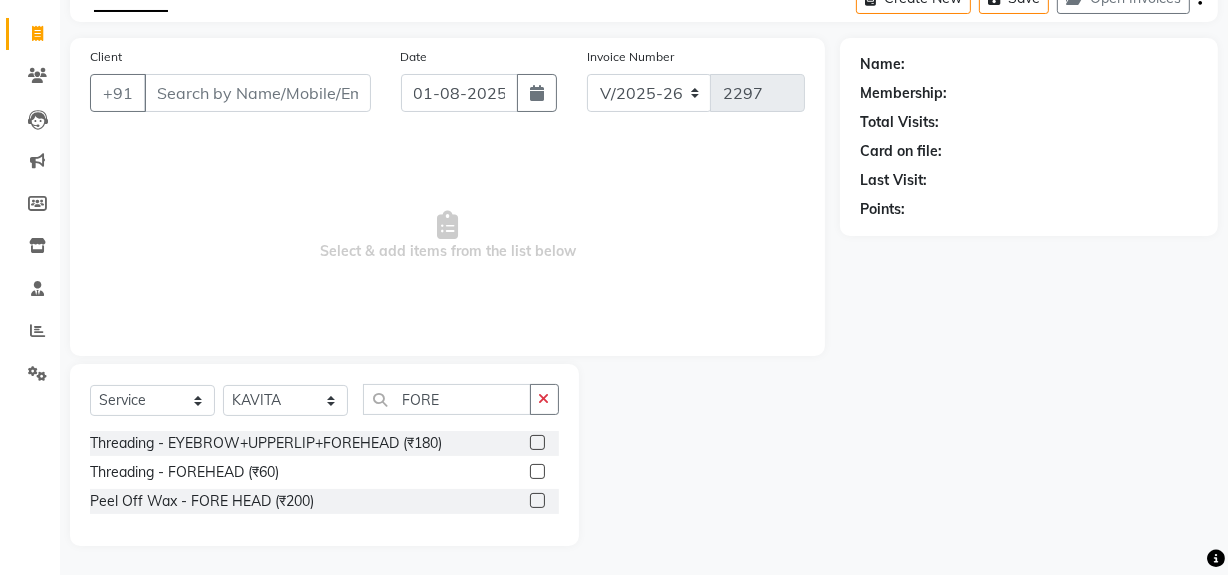 click 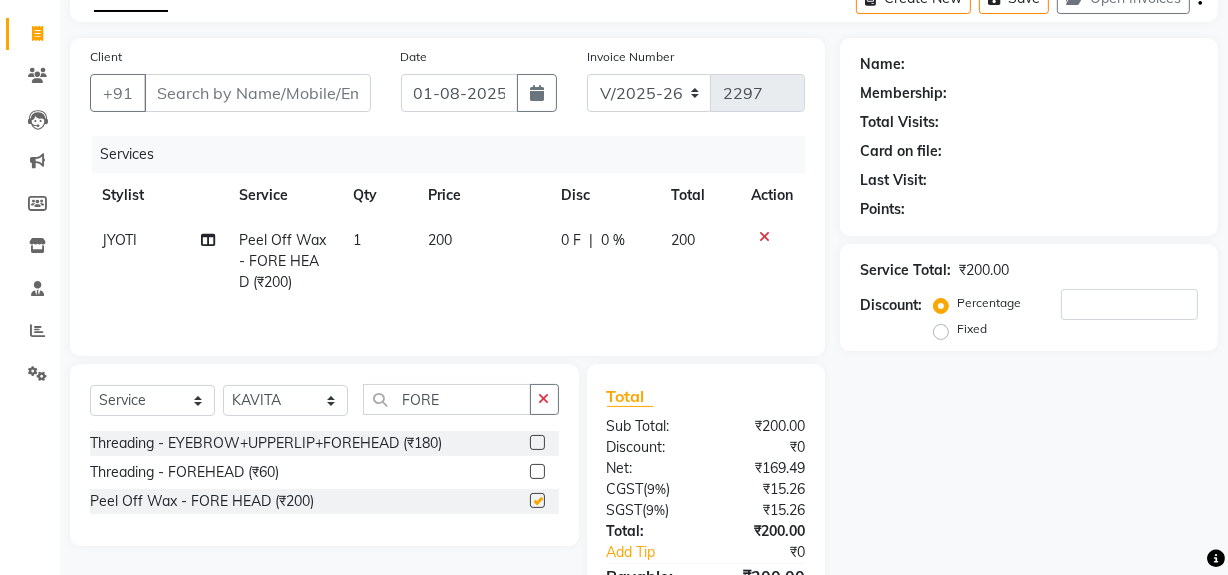 checkbox on "false" 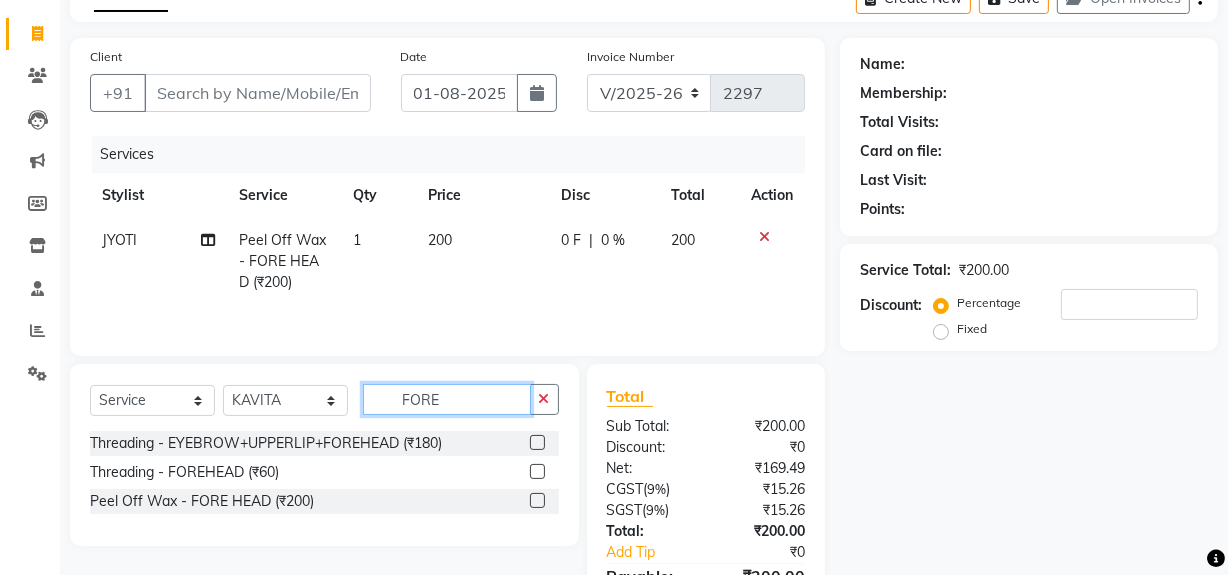 click on "FORE" 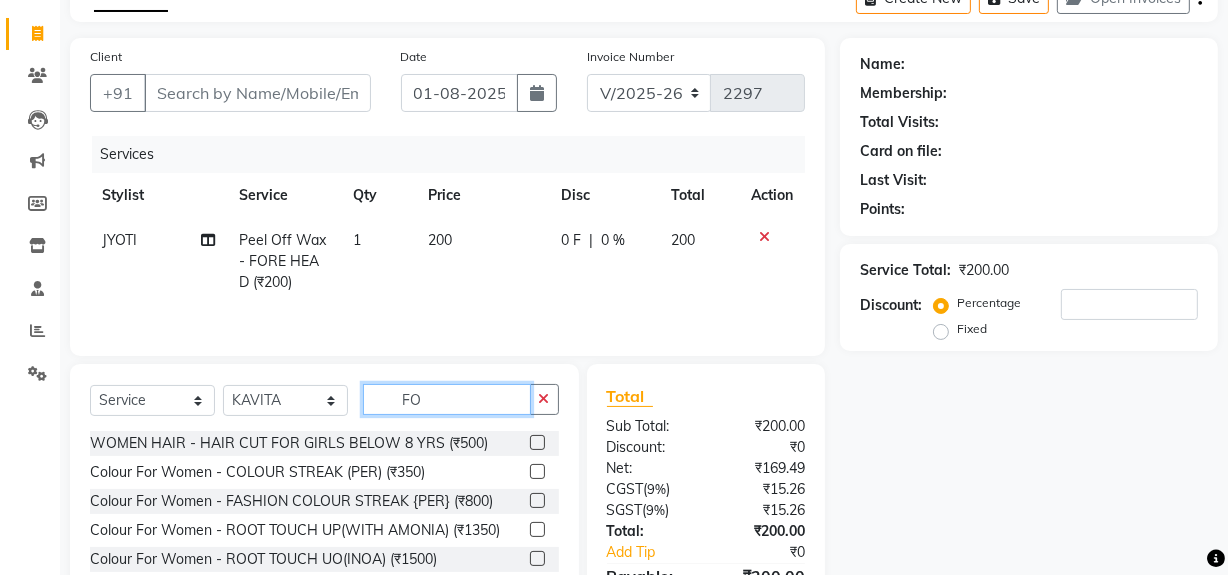 type on "F" 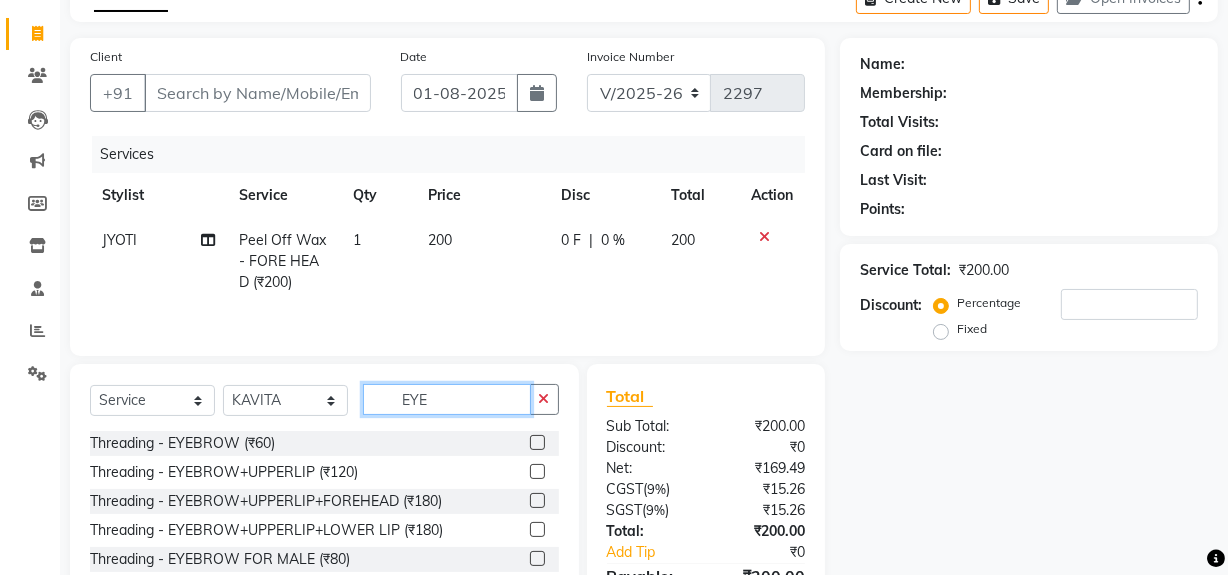 type on "EYE" 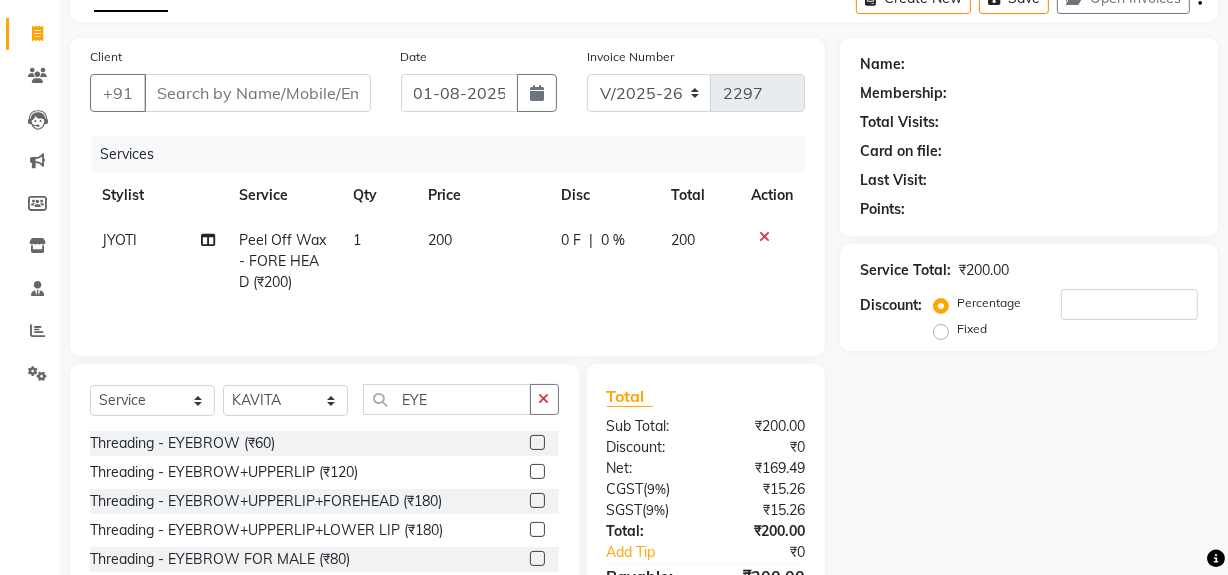 click 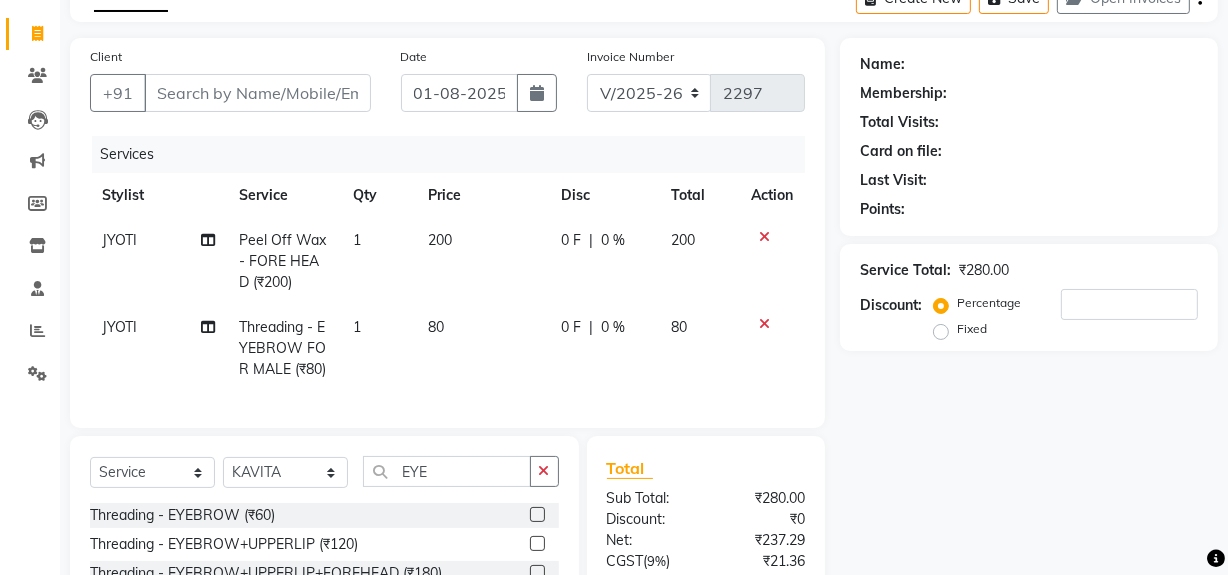 checkbox on "false" 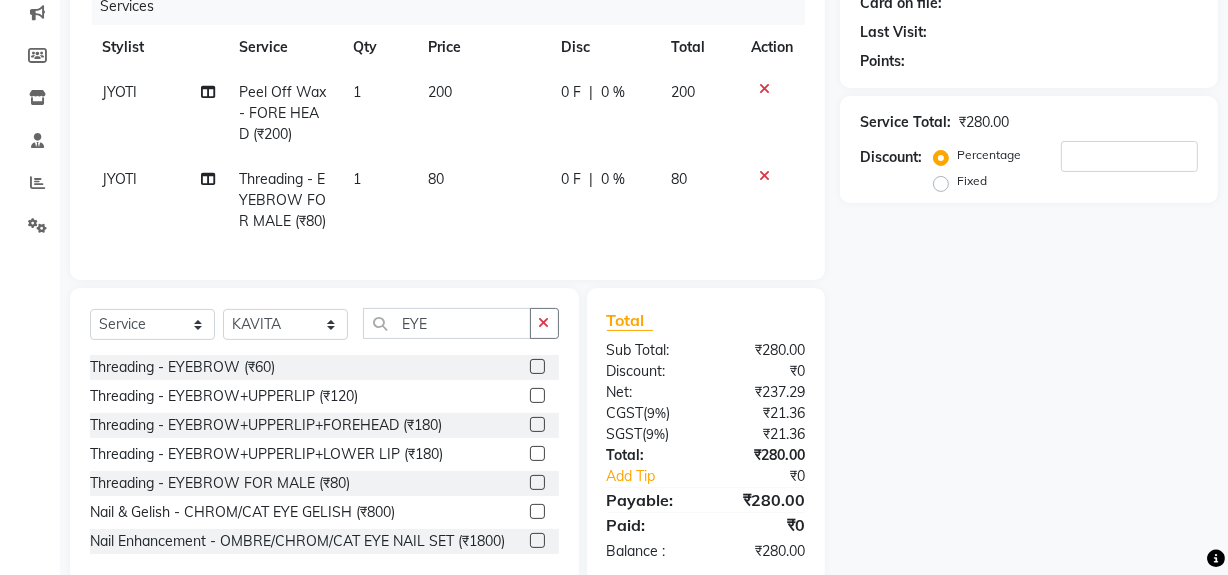 scroll, scrollTop: 311, scrollLeft: 0, axis: vertical 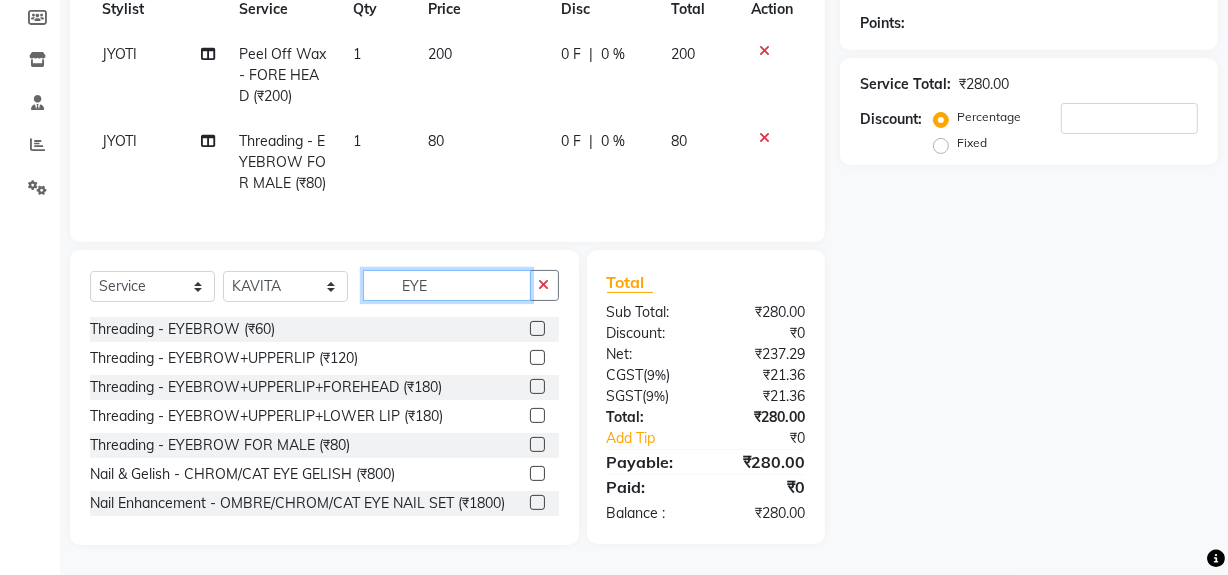 click on "EYE" 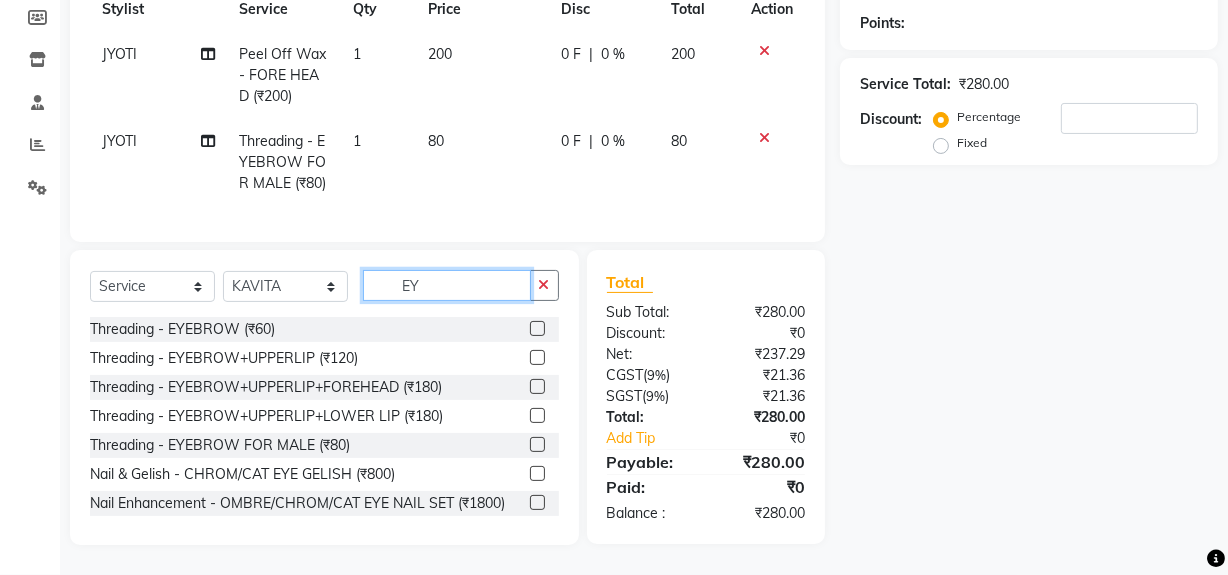 type on "E" 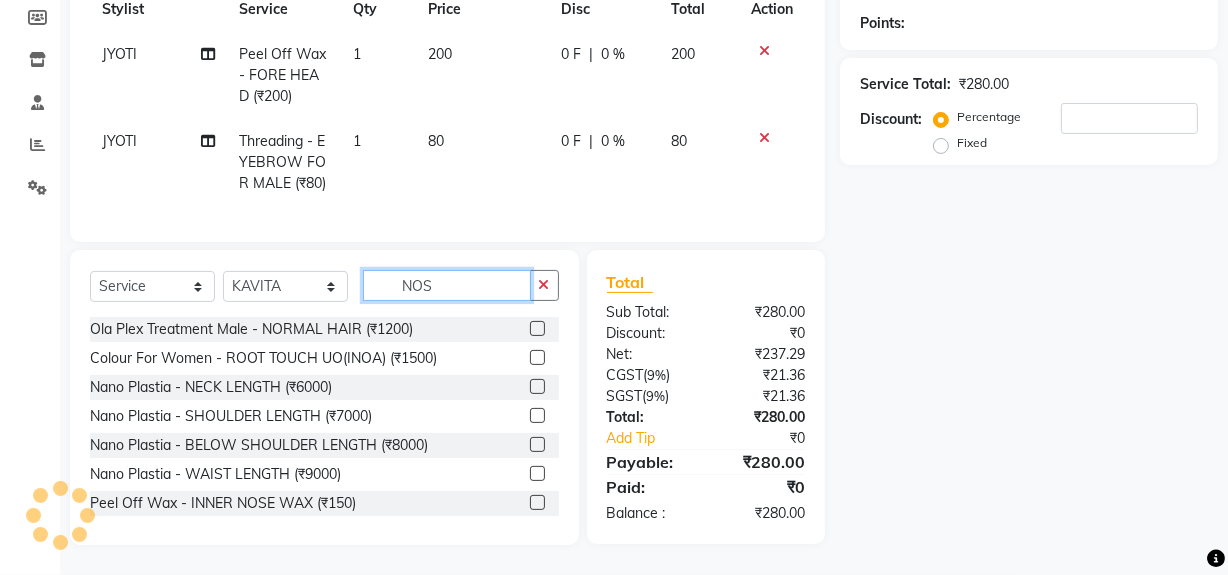 scroll, scrollTop: 310, scrollLeft: 0, axis: vertical 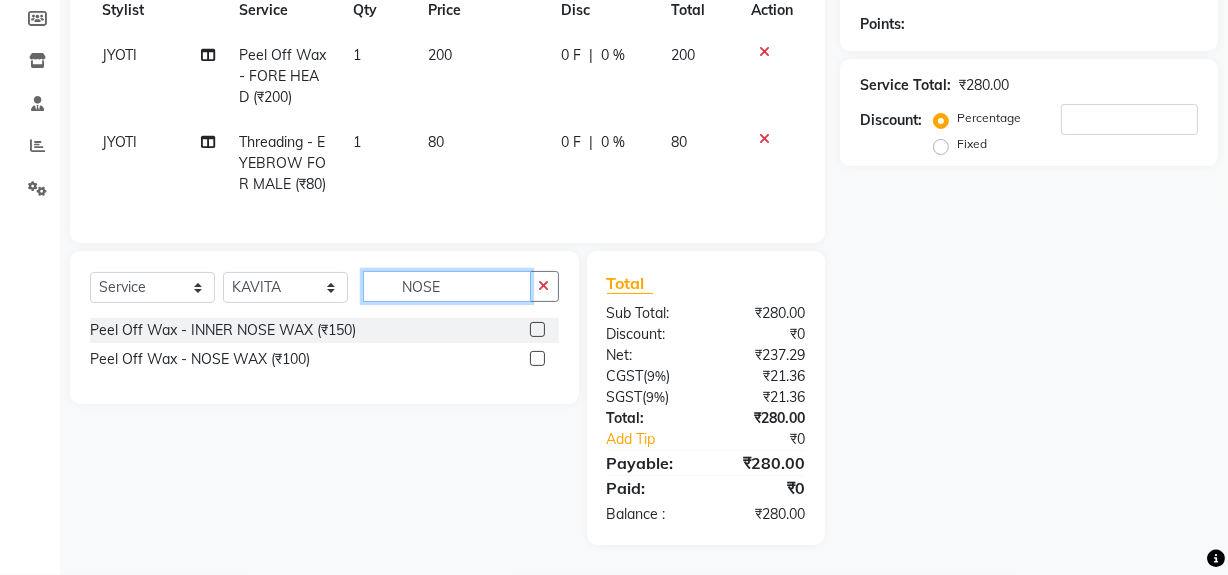 type on "NOSE" 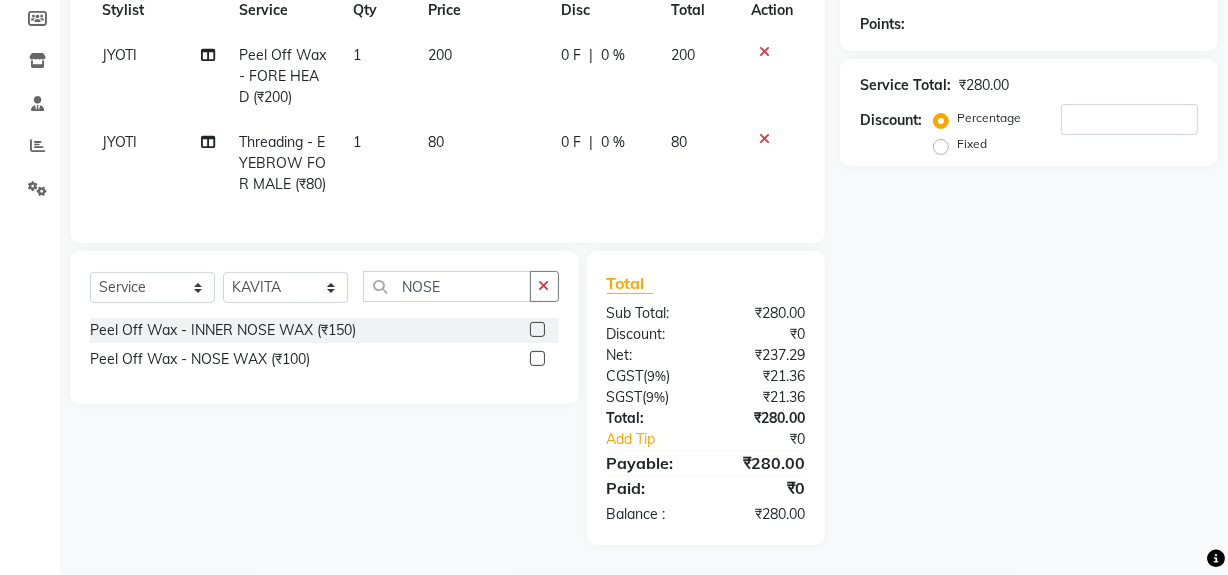 click 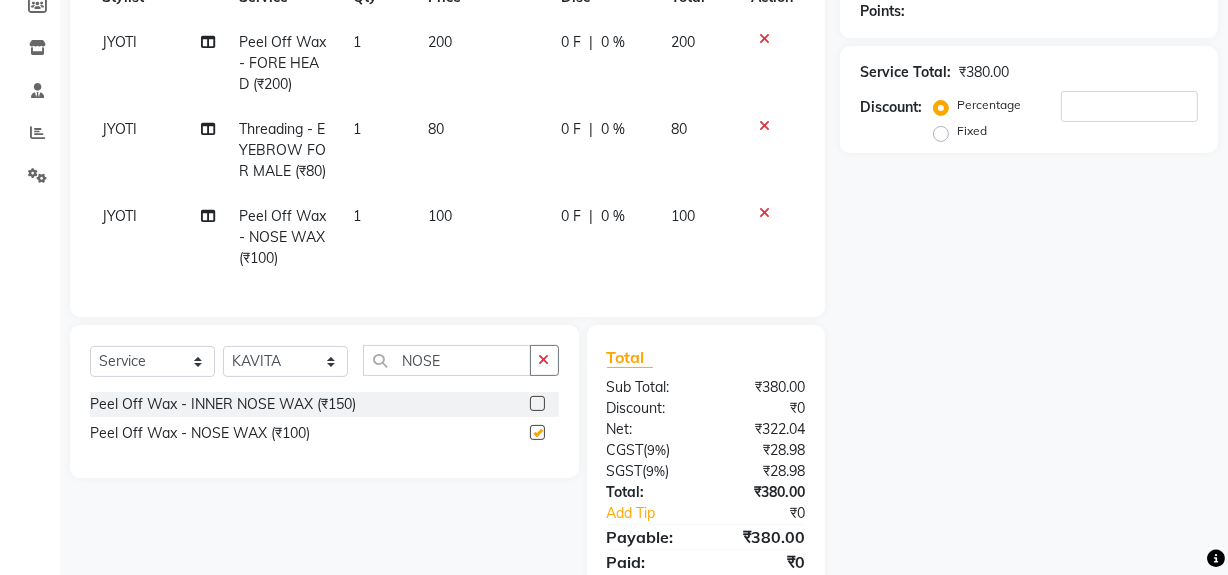 checkbox on "false" 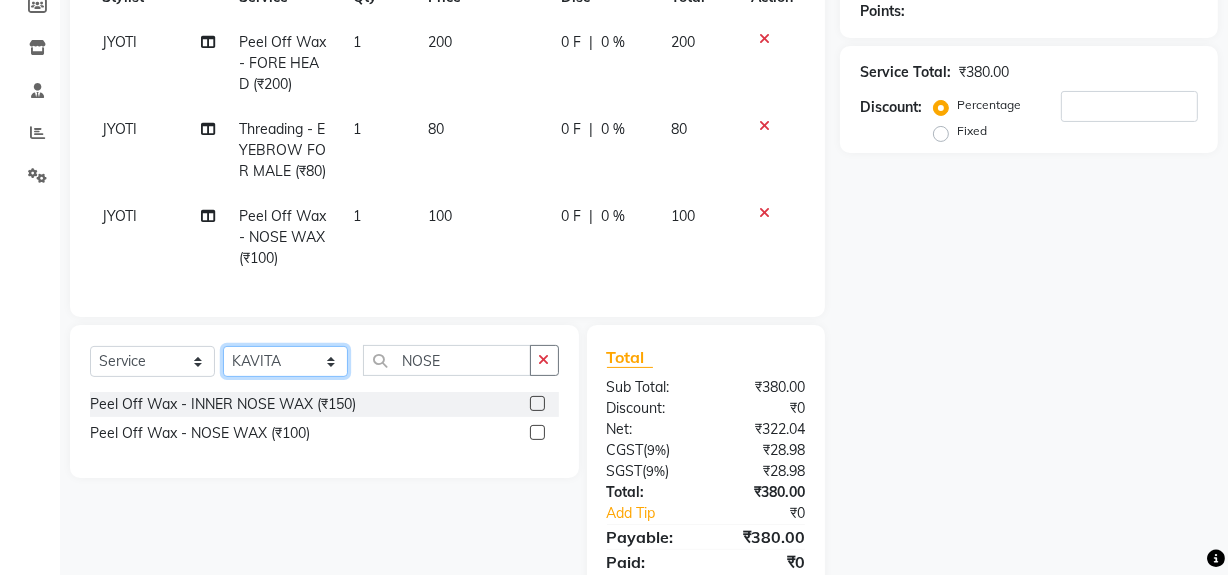 click on "Select Stylist ABID DANISH Faiz shaikh Frontdesk INTEZAR SALMANI JYOTI Kamal Salmani KAVITA MUSTAFA RAFIQUE Sonal SONU WAQAR ZAFAR" 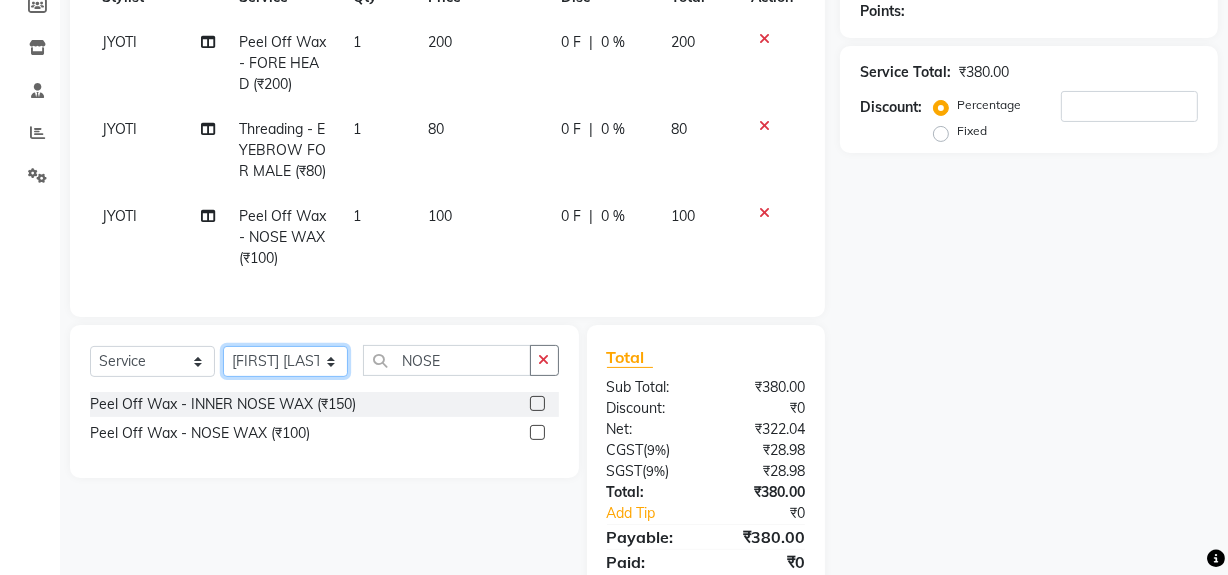 click on "Select Stylist ABID DANISH Faiz shaikh Frontdesk INTEZAR SALMANI JYOTI Kamal Salmani KAVITA MUSTAFA RAFIQUE Sonal SONU WAQAR ZAFAR" 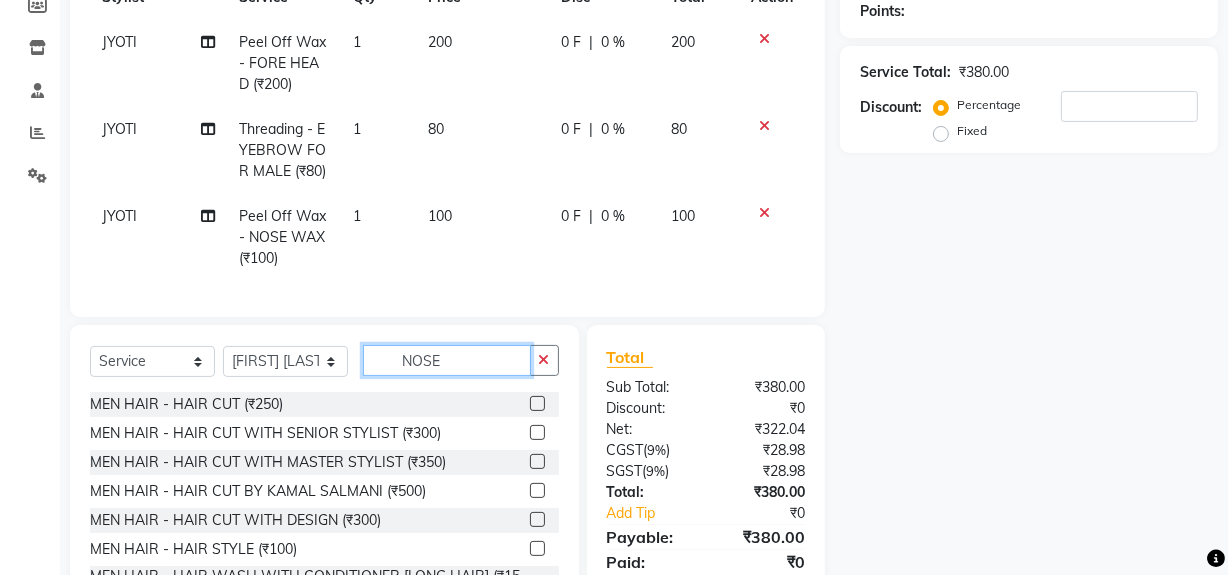 click on "NOSE" 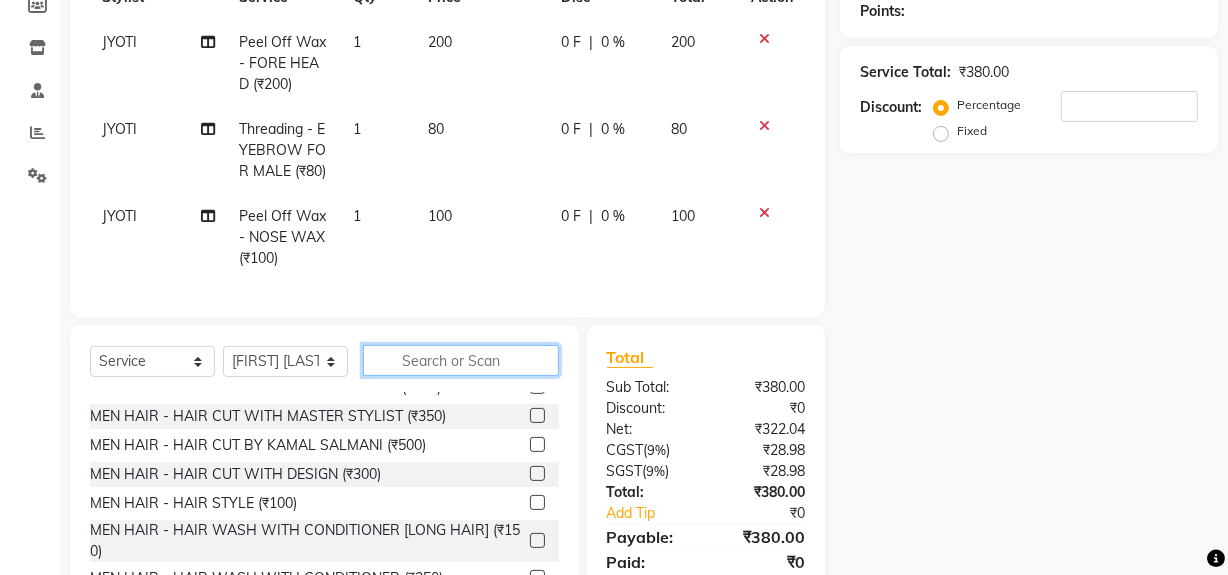 scroll, scrollTop: 90, scrollLeft: 0, axis: vertical 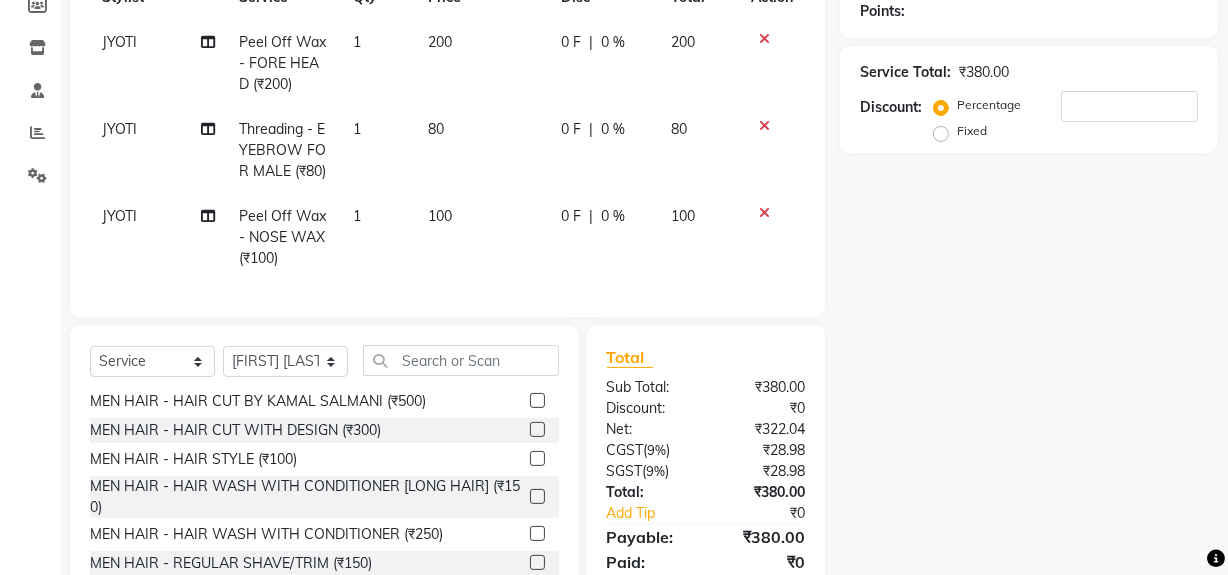 click 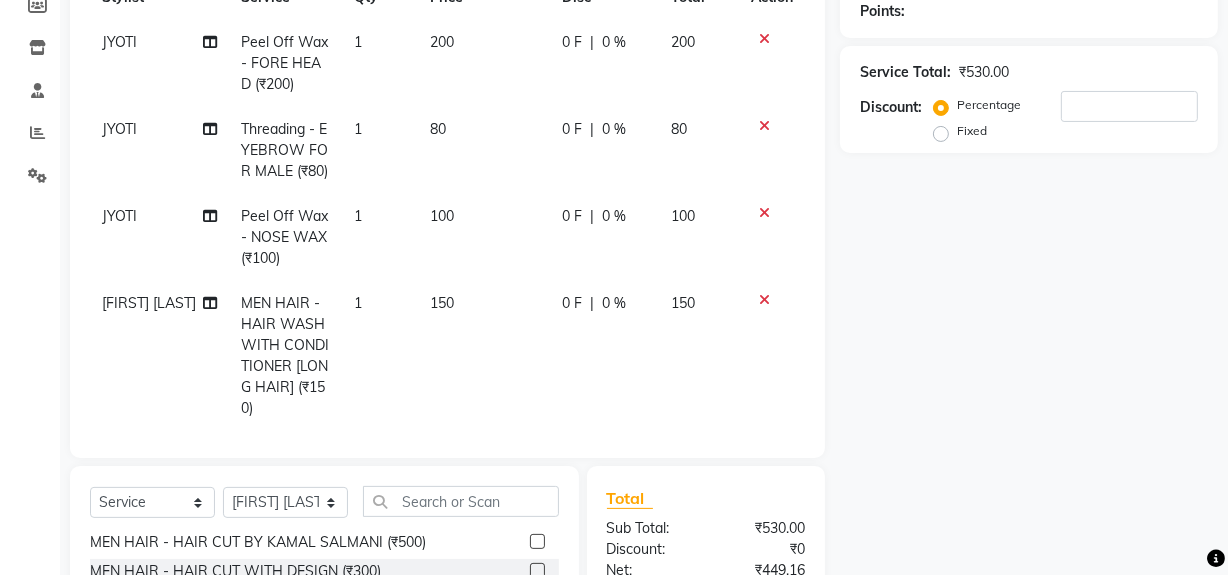 click 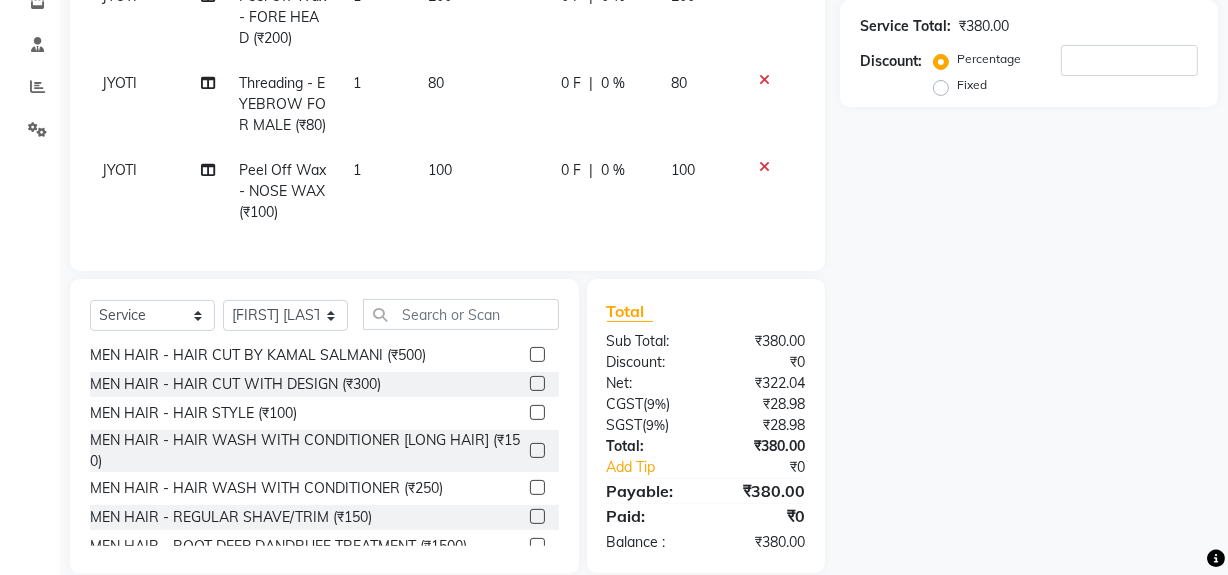 scroll, scrollTop: 399, scrollLeft: 0, axis: vertical 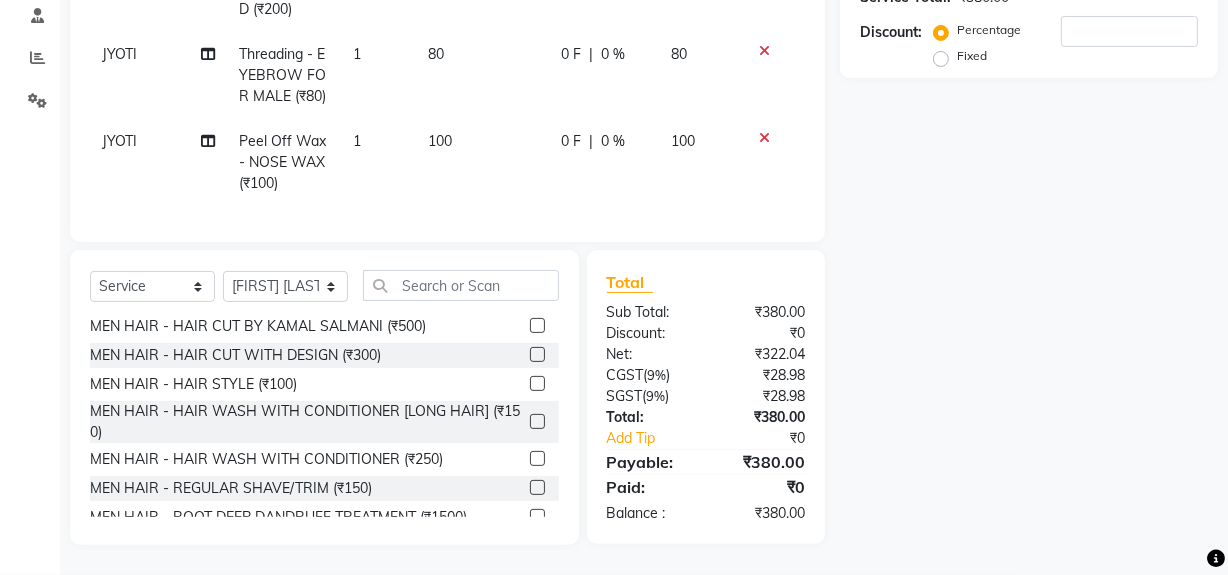 click 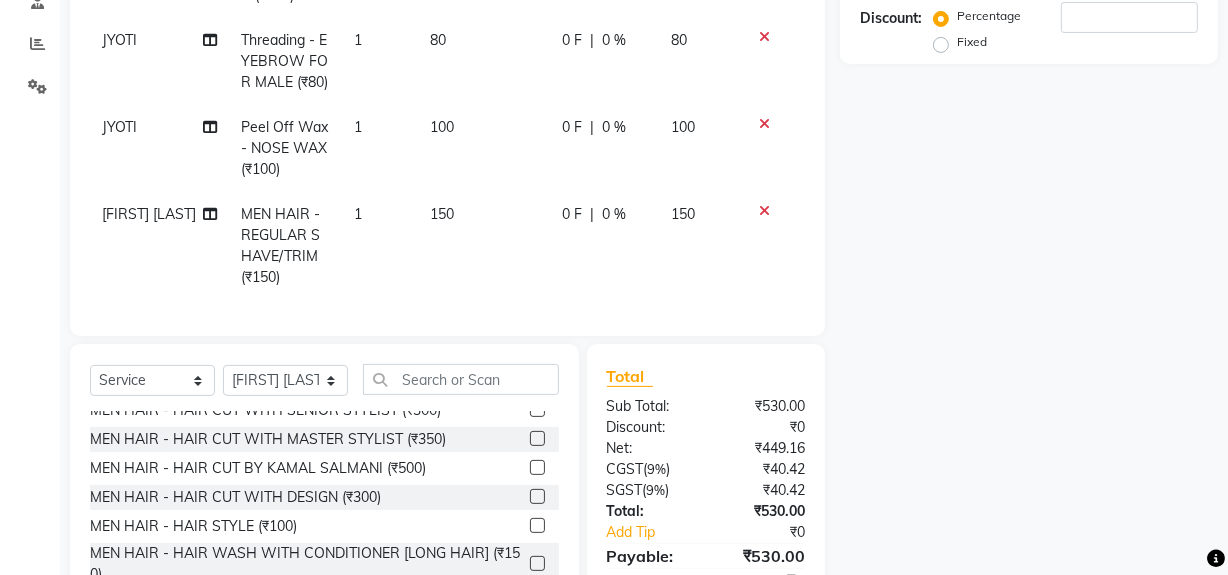 scroll, scrollTop: 0, scrollLeft: 0, axis: both 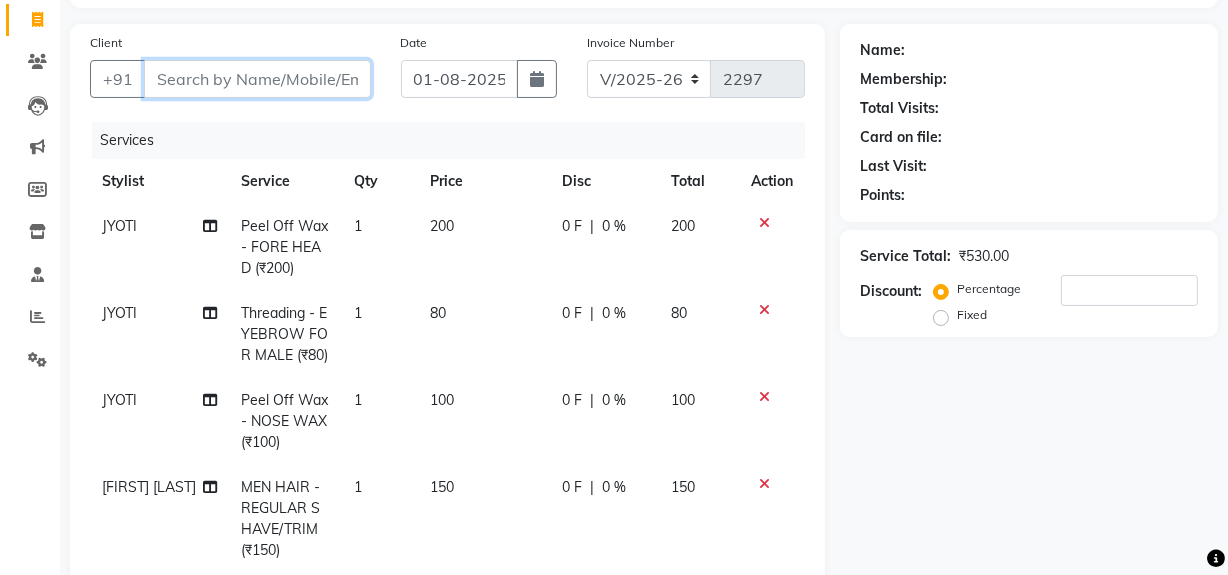 click on "Client" at bounding box center [257, 79] 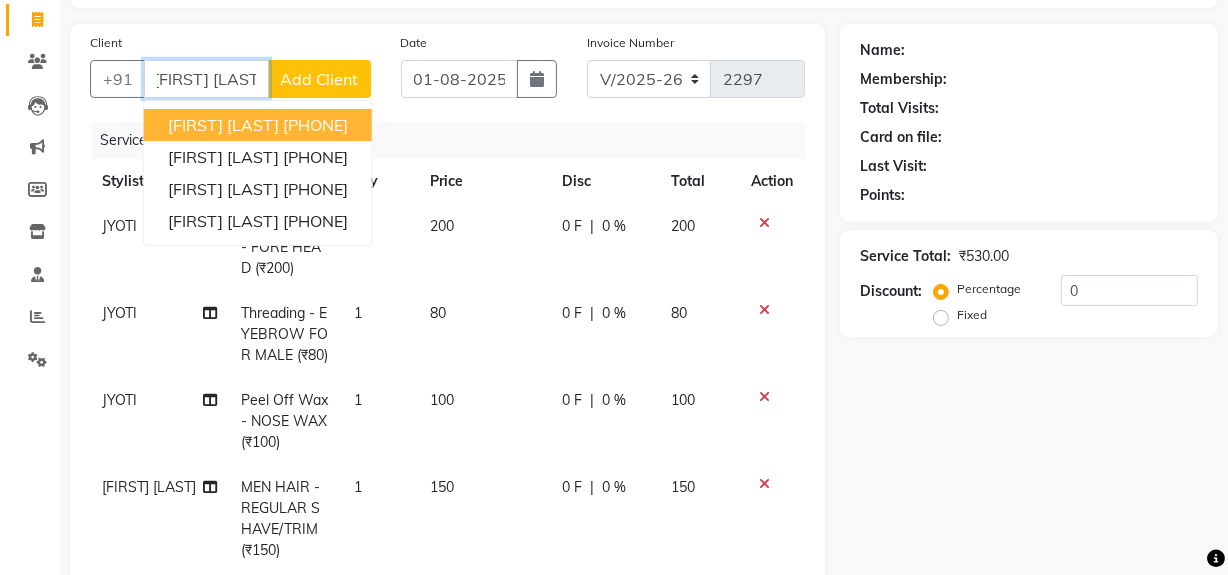 scroll, scrollTop: 0, scrollLeft: 13, axis: horizontal 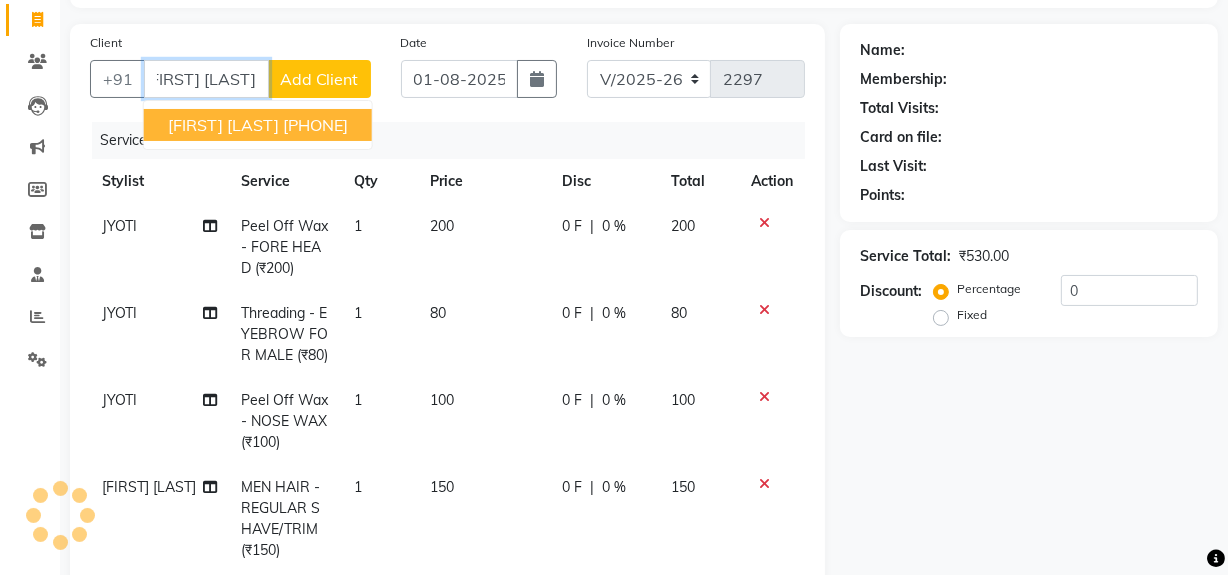 click on "KALPESH PATEL  9833312822" at bounding box center (258, 125) 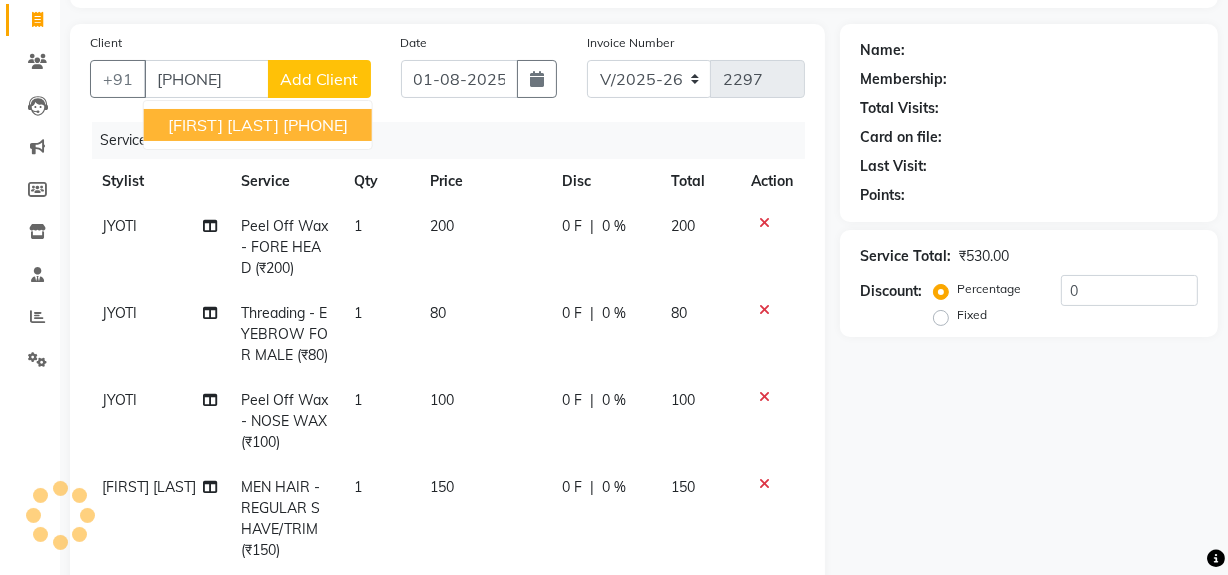 scroll, scrollTop: 0, scrollLeft: 0, axis: both 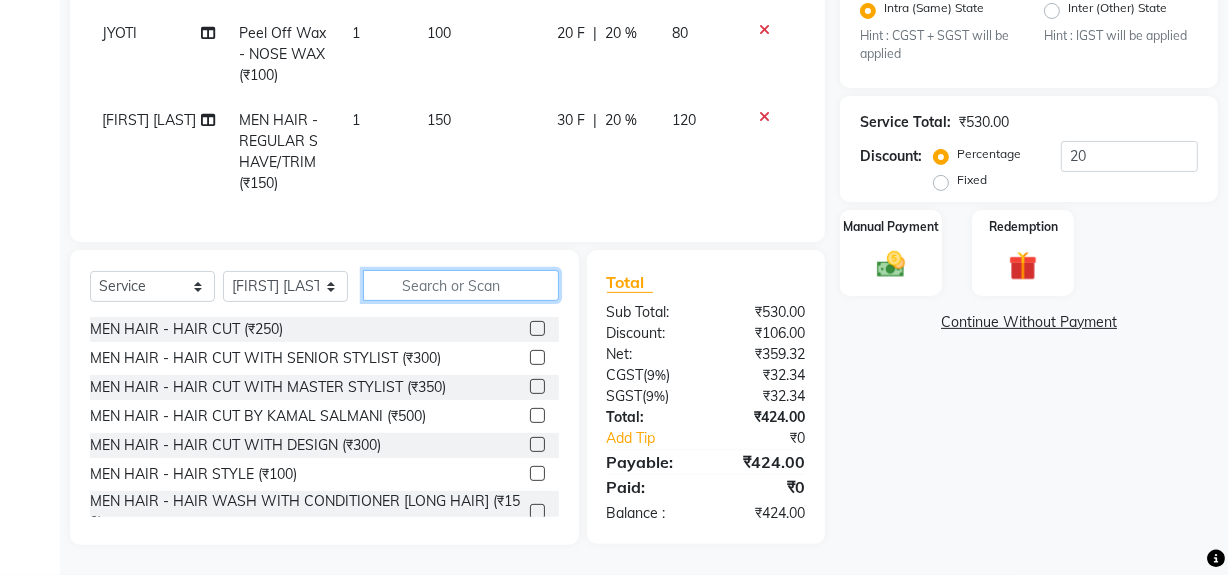 click 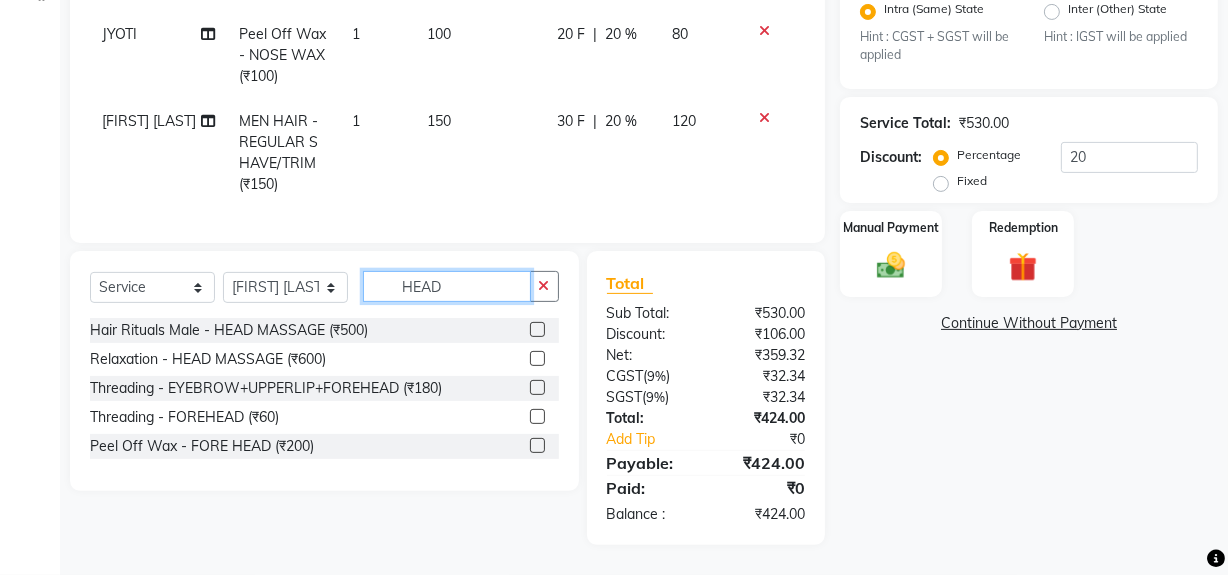 scroll, scrollTop: 525, scrollLeft: 0, axis: vertical 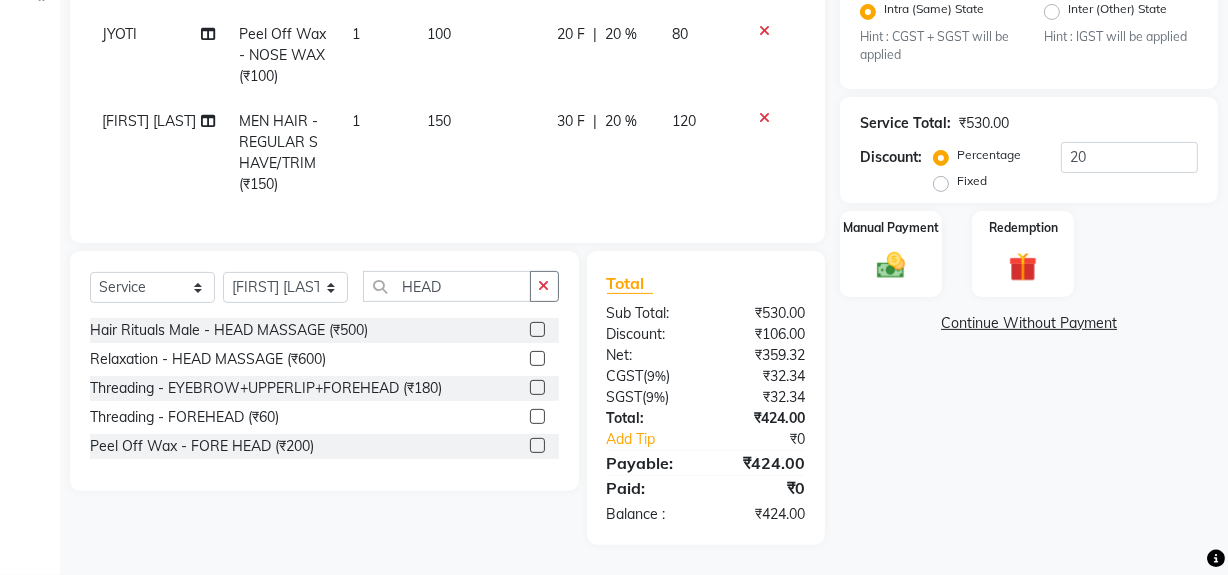click 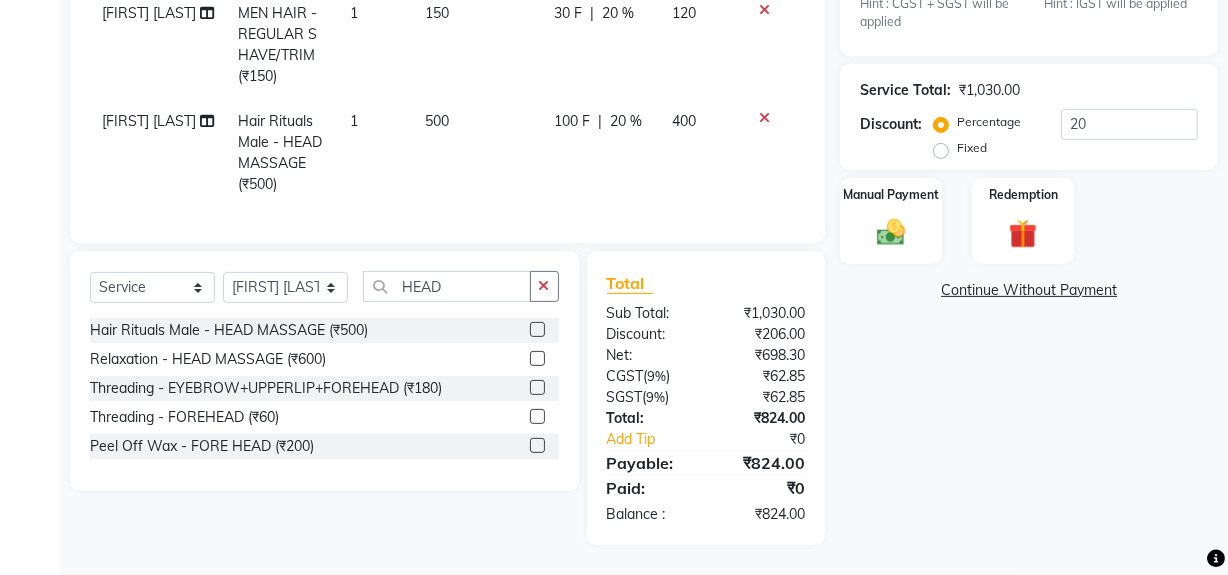 scroll, scrollTop: 110, scrollLeft: 0, axis: vertical 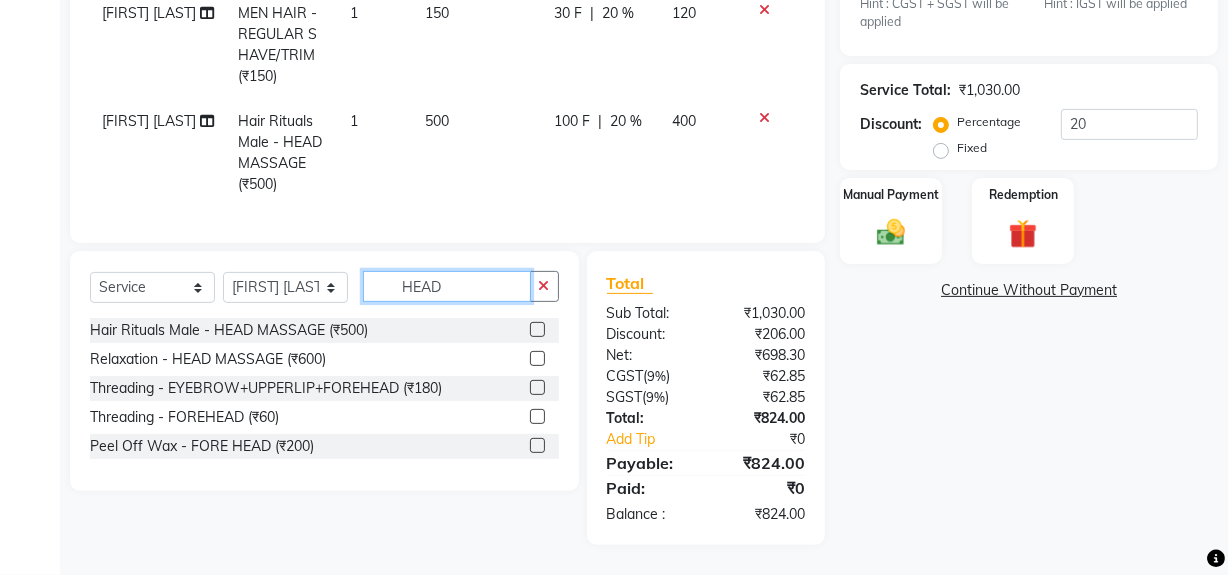 click on "HEAD" 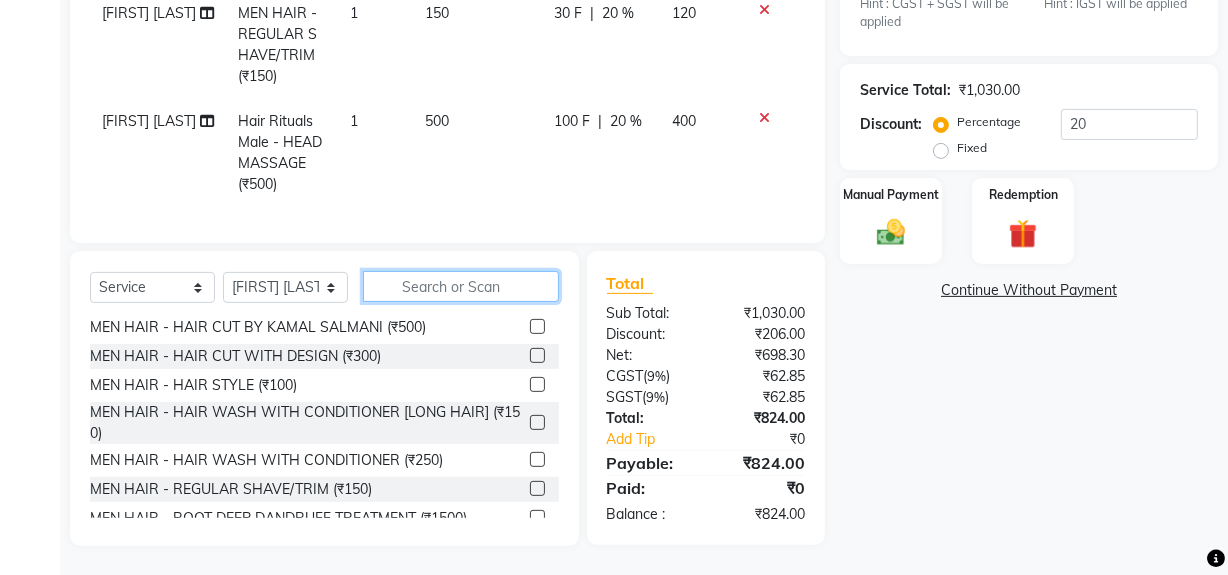 scroll, scrollTop: 90, scrollLeft: 0, axis: vertical 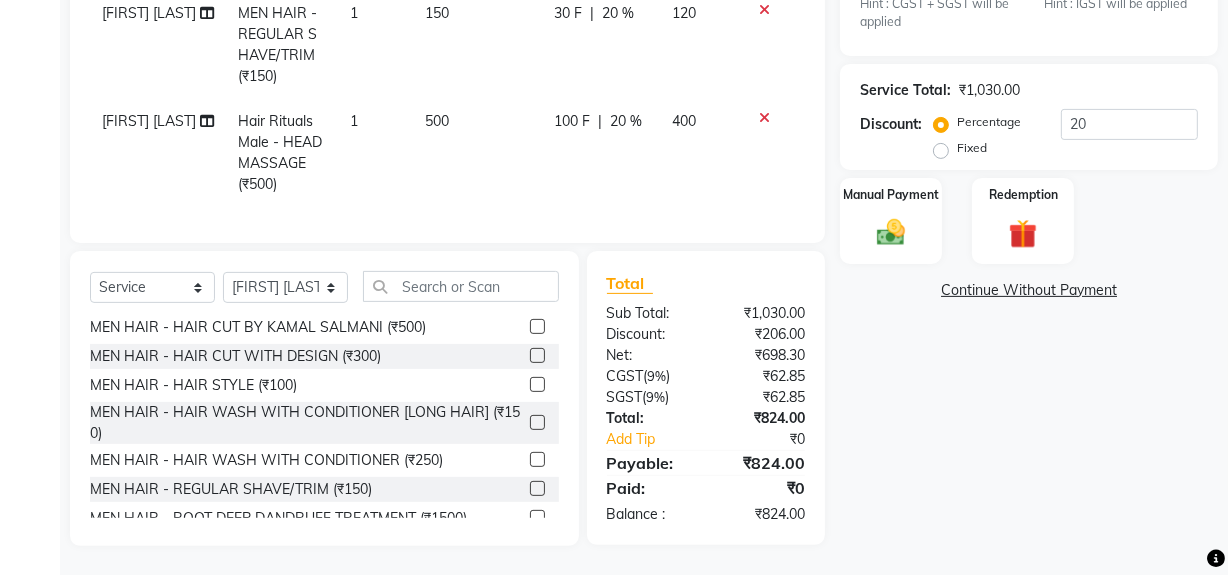 click 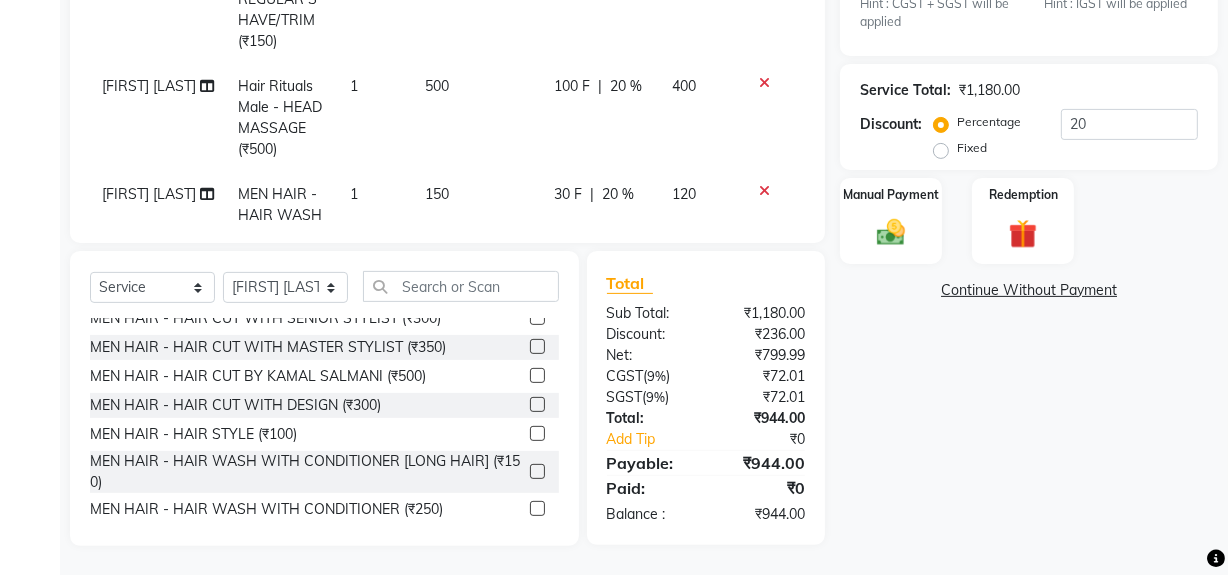 scroll, scrollTop: 0, scrollLeft: 0, axis: both 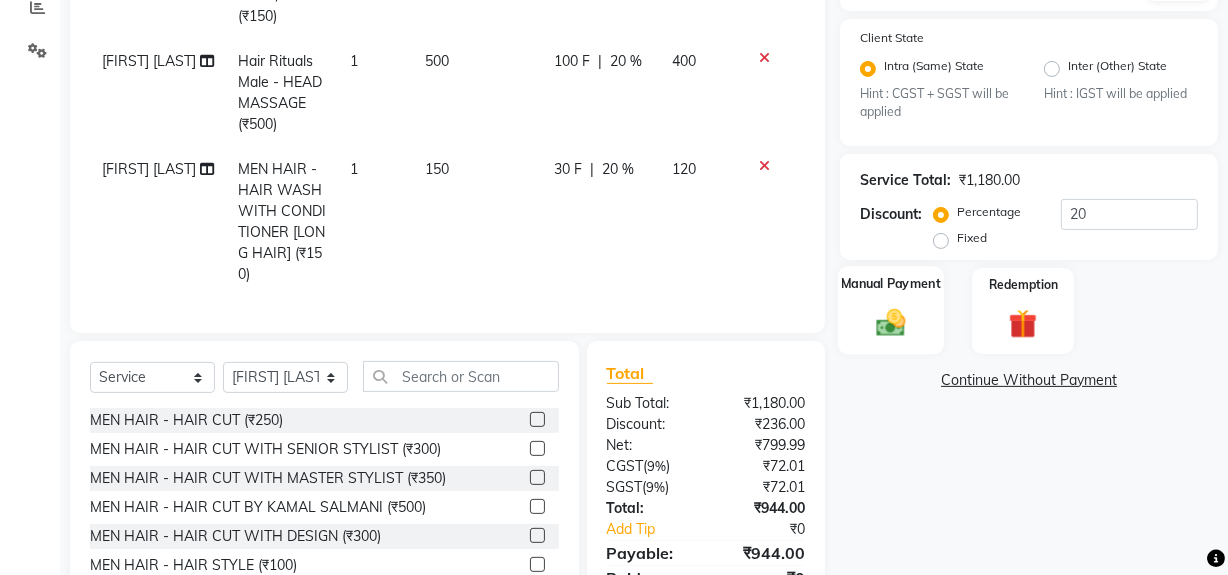 click 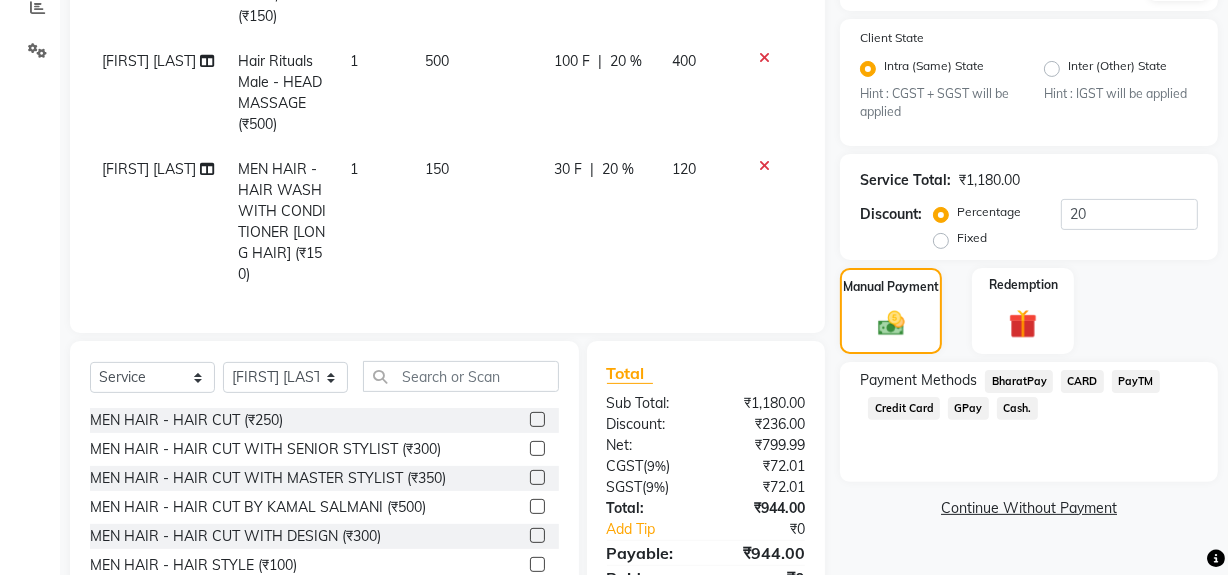 scroll, scrollTop: 0, scrollLeft: 0, axis: both 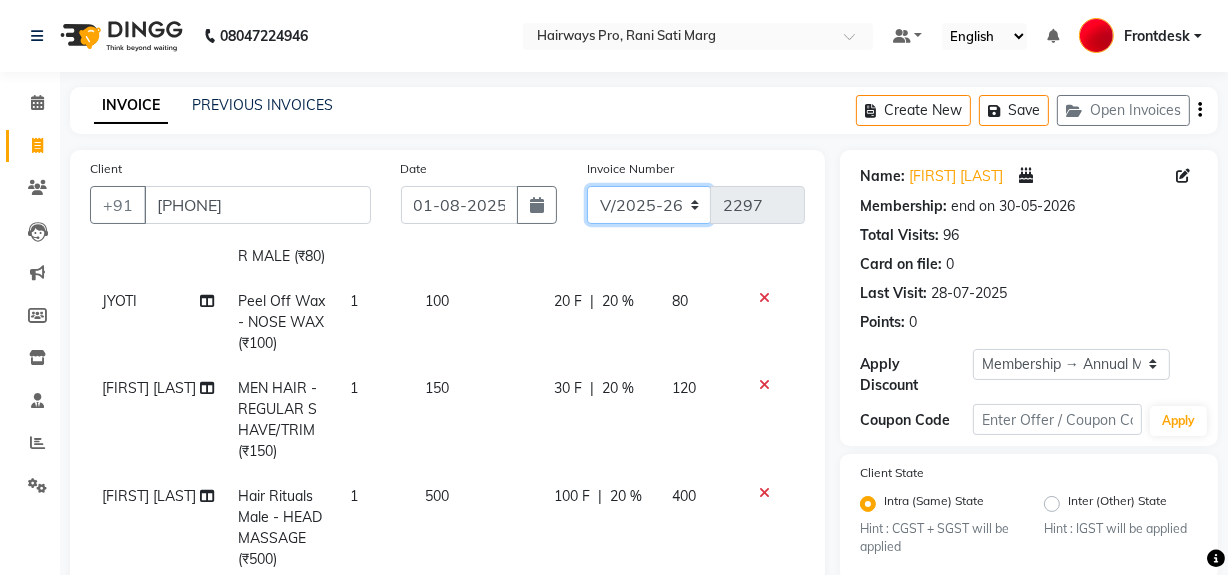 click on "INV/25-26 V/2025-26" 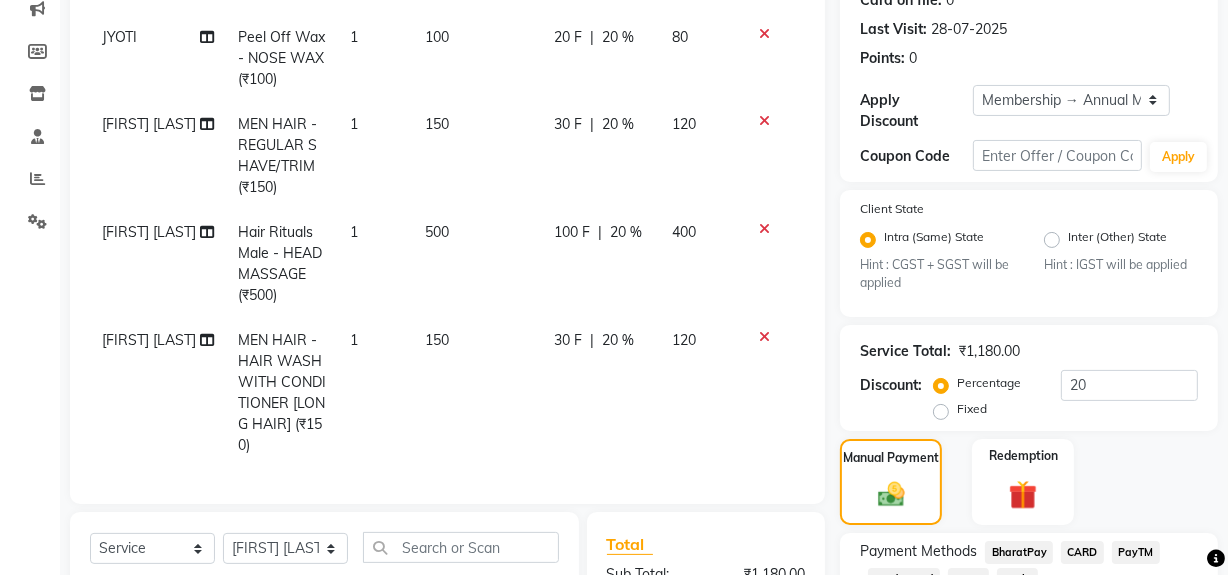 scroll, scrollTop: 454, scrollLeft: 0, axis: vertical 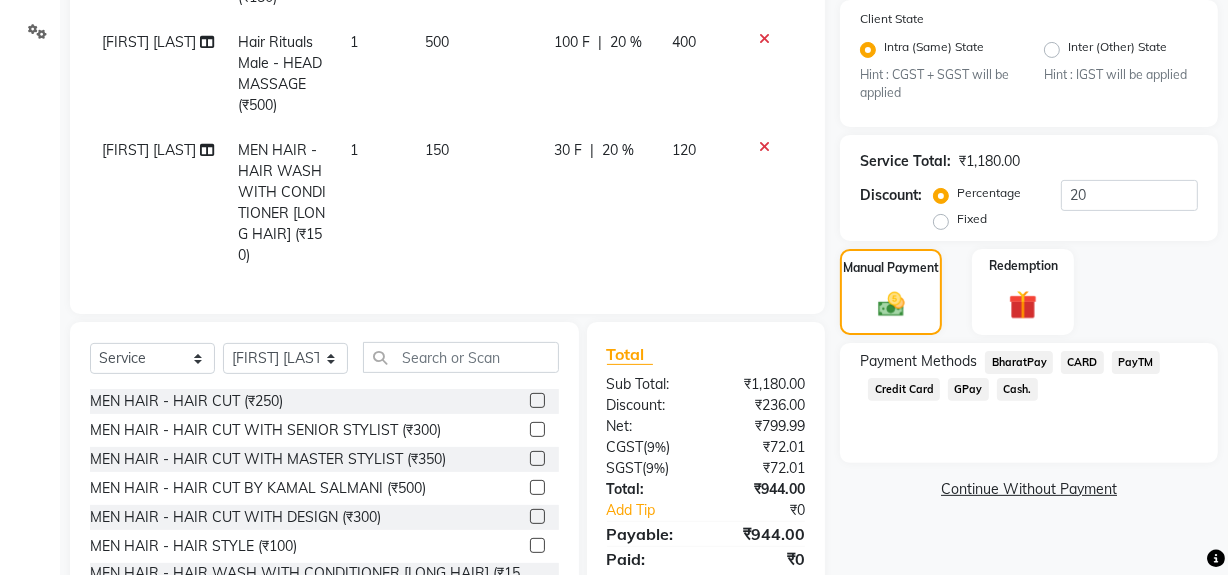 click on "Cash." 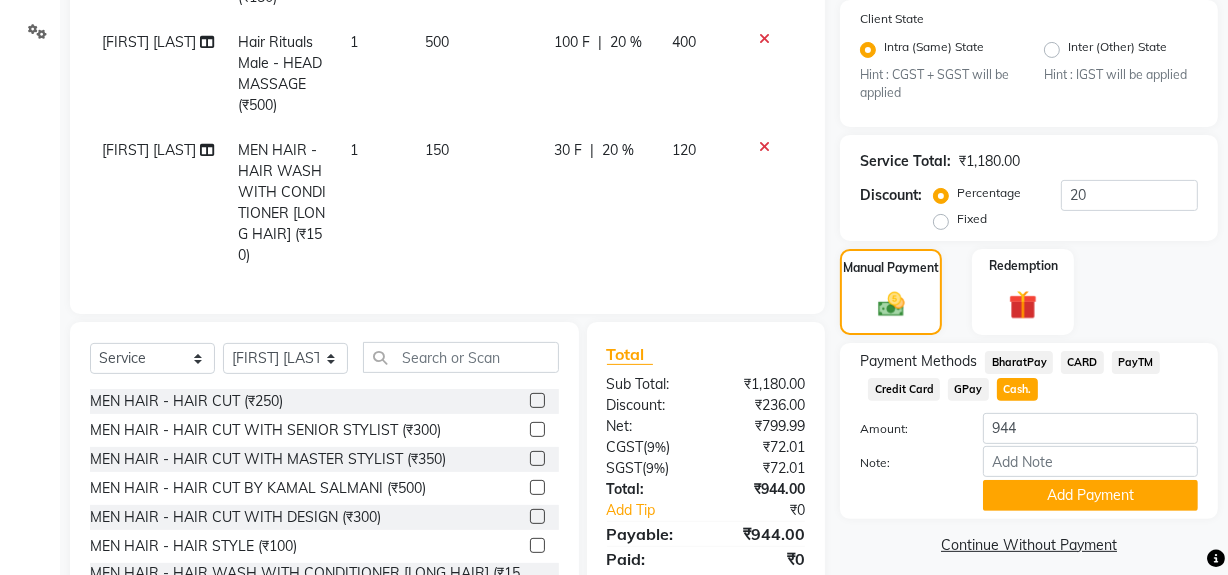 scroll, scrollTop: 526, scrollLeft: 0, axis: vertical 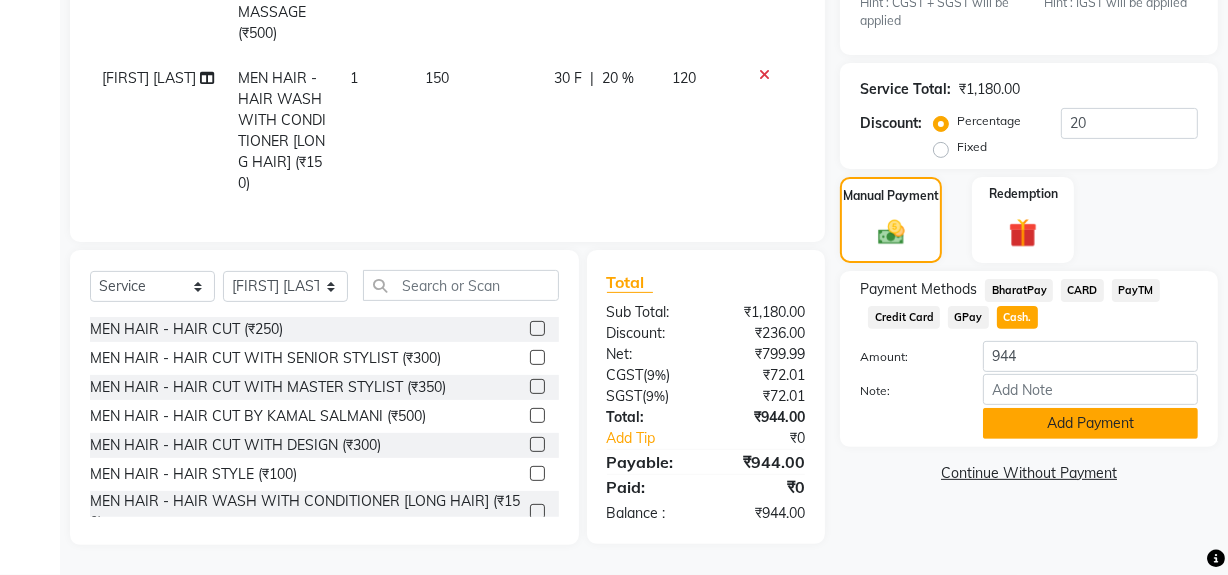 click on "Add Payment" 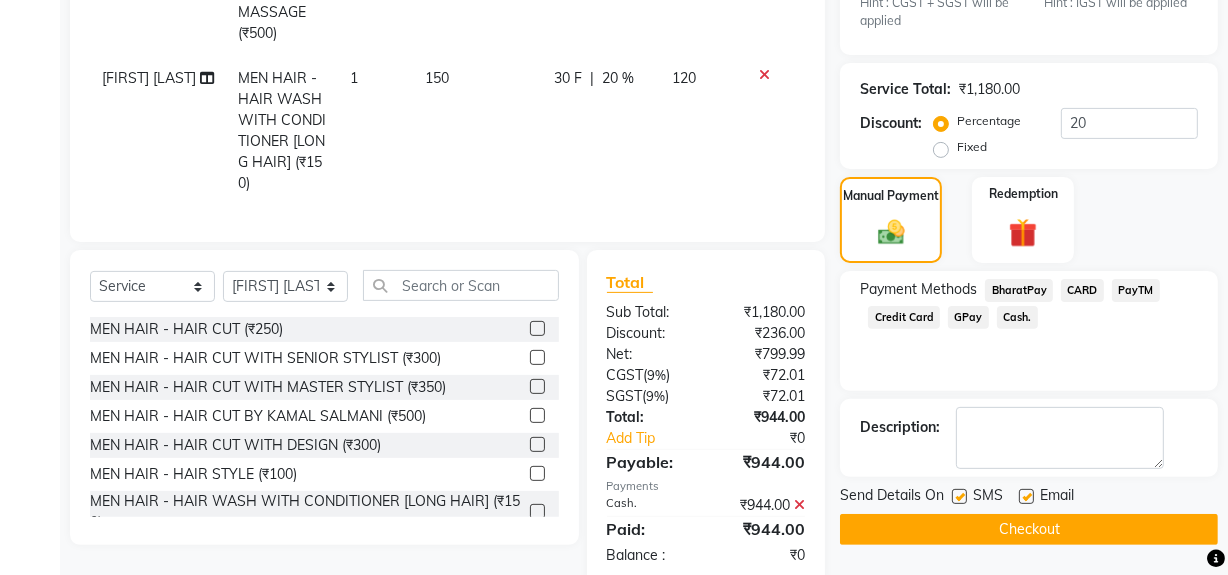 click 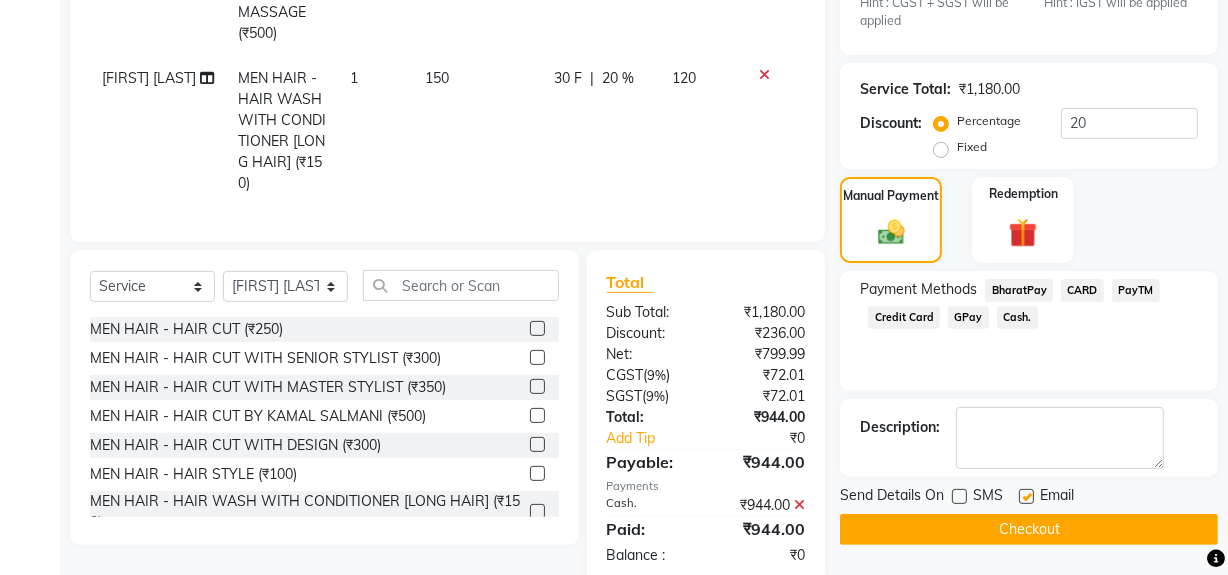 click on "Checkout" 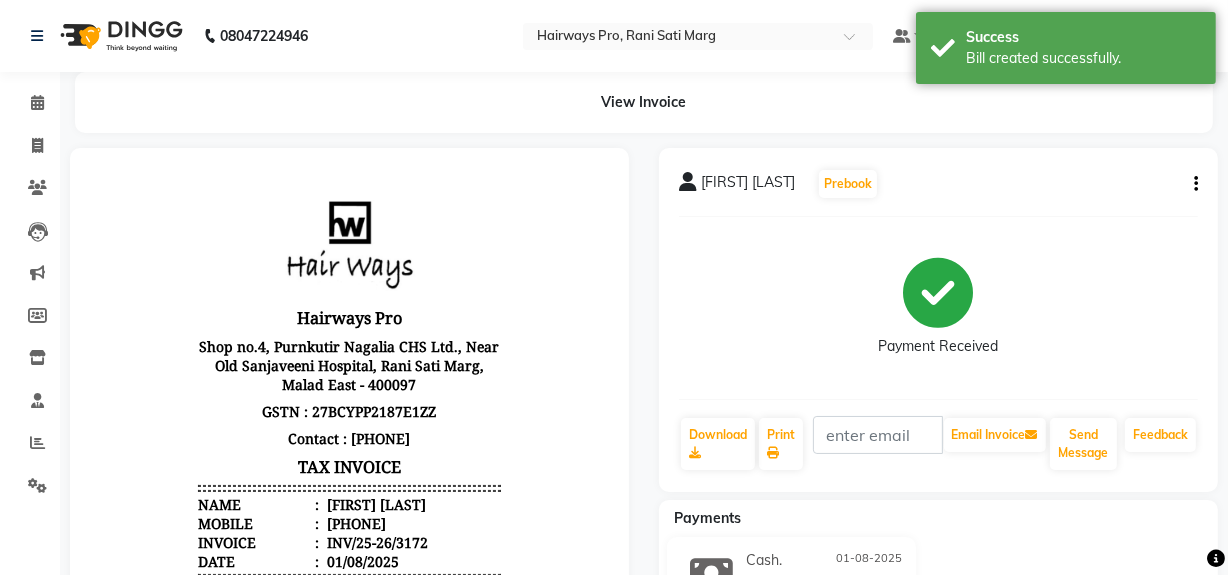 scroll, scrollTop: 0, scrollLeft: 0, axis: both 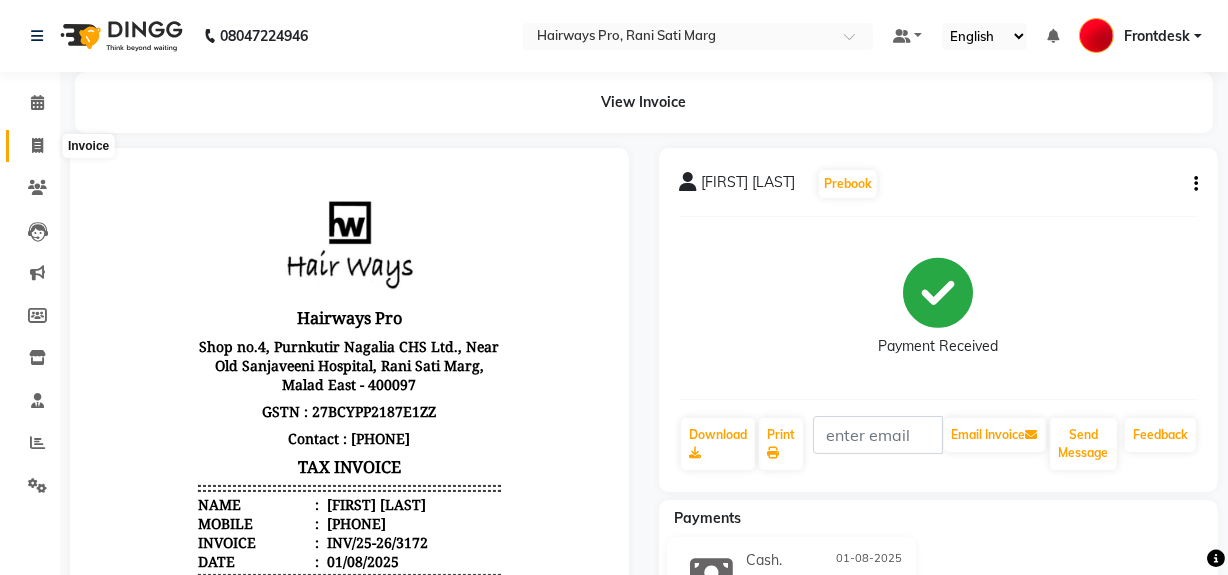 click 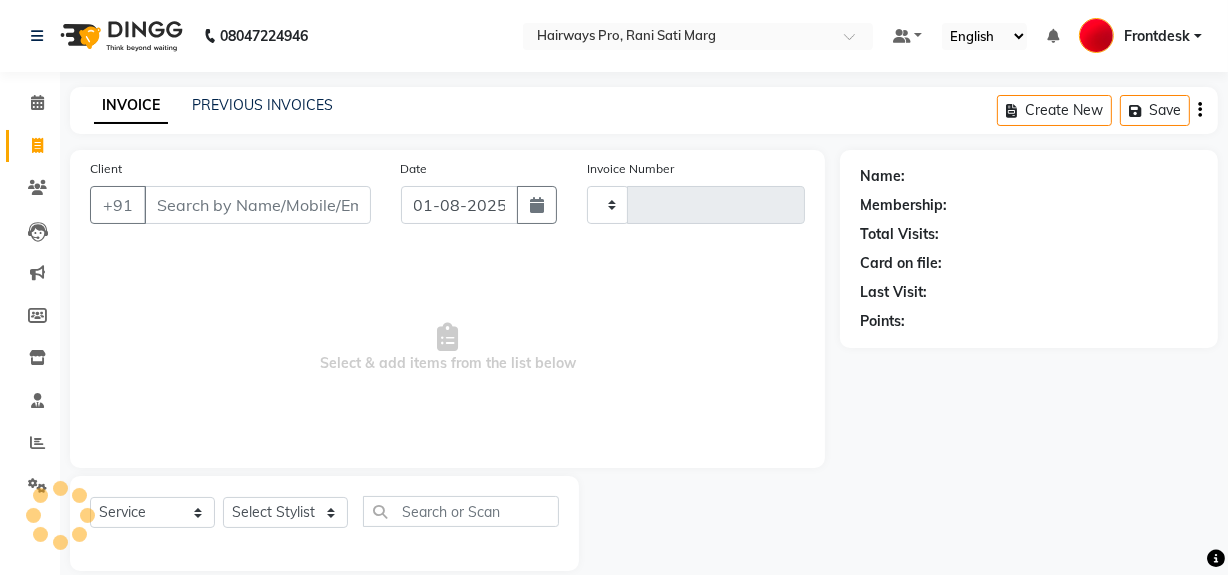 scroll, scrollTop: 26, scrollLeft: 0, axis: vertical 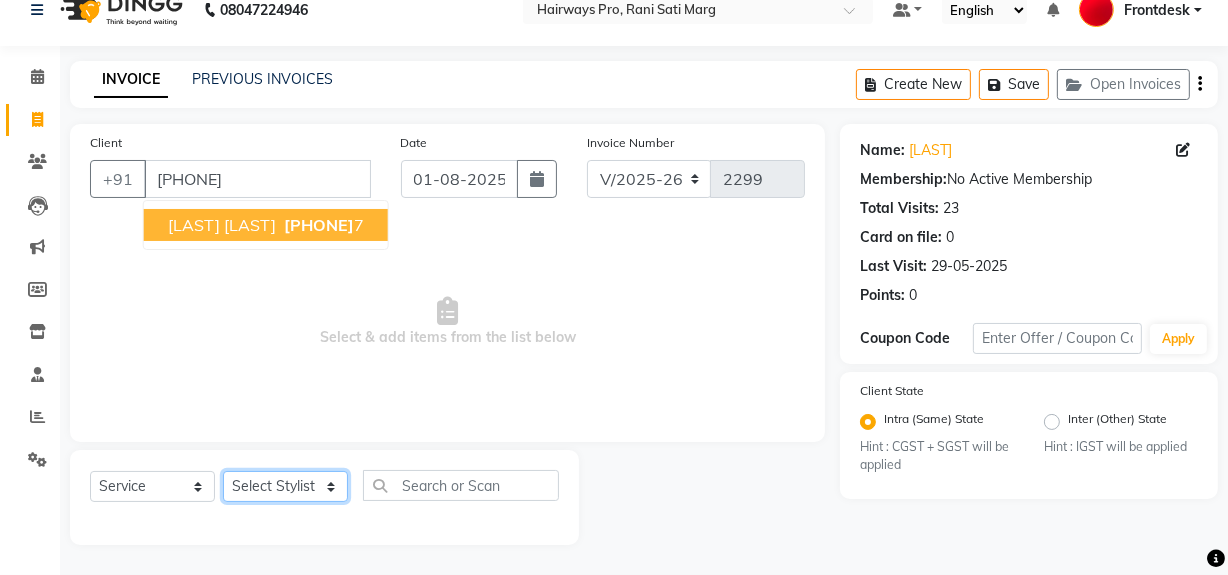 click on "Select Stylist ABID DANISH Faiz shaikh Frontdesk INTEZAR SALMANI JYOTI Kamal Salmani KAVITA MUSTAFA RAFIQUE Sonal SONU WAQAR ZAFAR" 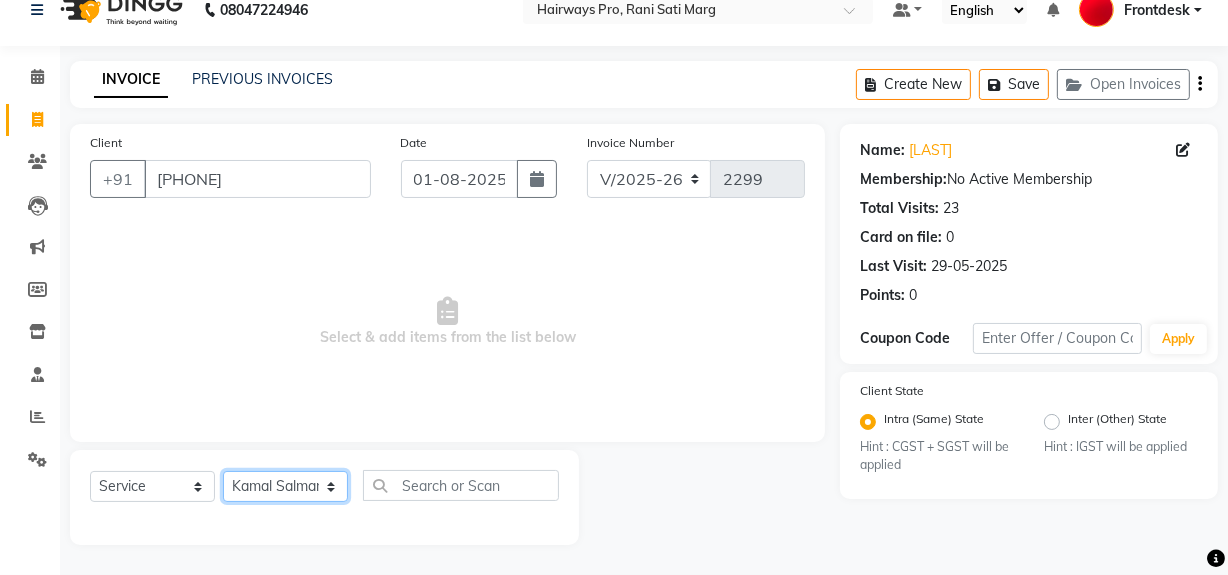 click on "Select Stylist ABID DANISH Faiz shaikh Frontdesk INTEZAR SALMANI JYOTI Kamal Salmani KAVITA MUSTAFA RAFIQUE Sonal SONU WAQAR ZAFAR" 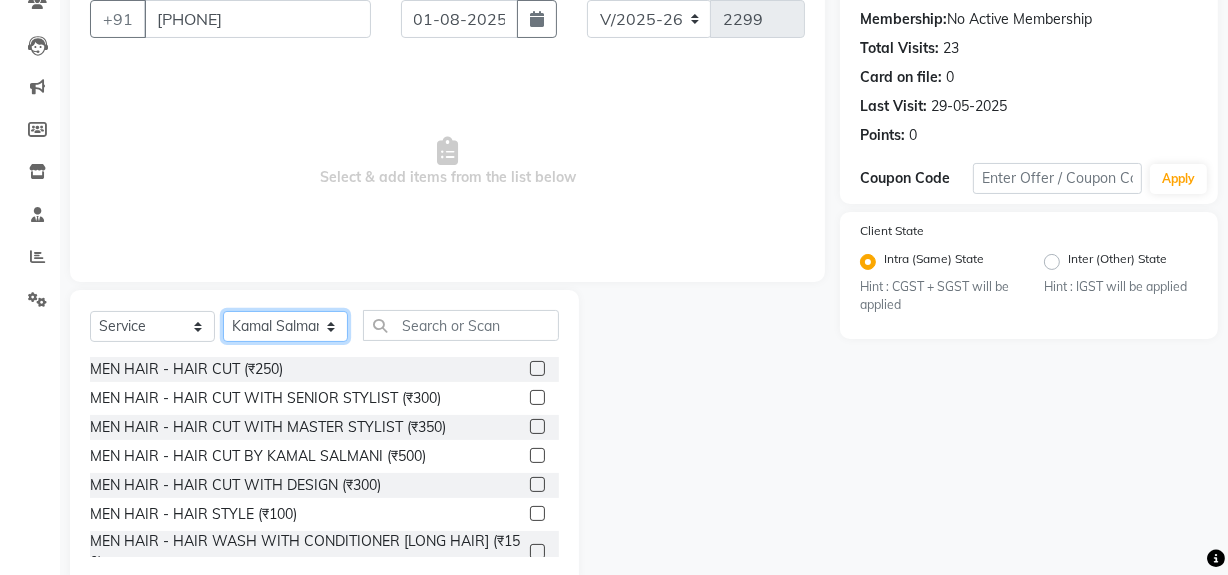 scroll, scrollTop: 226, scrollLeft: 0, axis: vertical 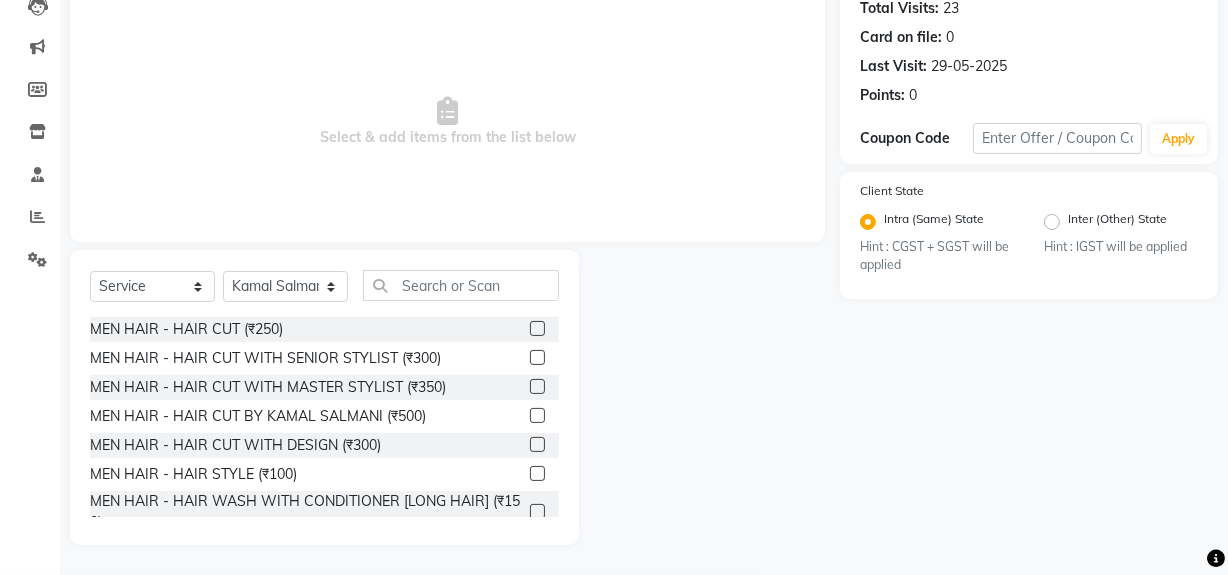 click 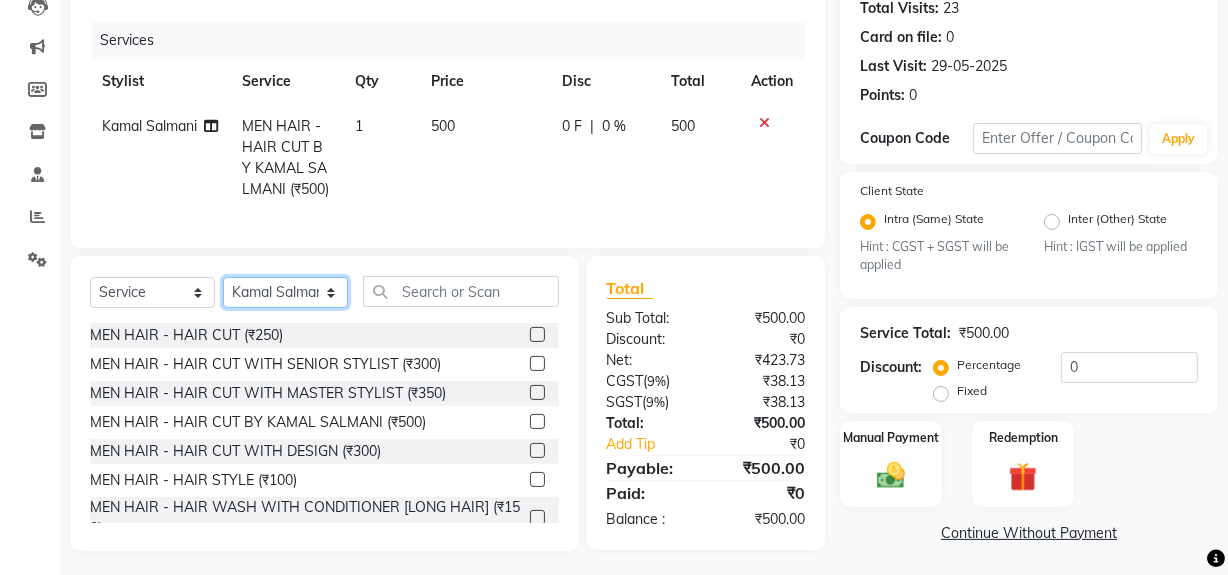 click on "Select Stylist ABID DANISH Faiz shaikh Frontdesk INTEZAR SALMANI JYOTI Kamal Salmani KAVITA MUSTAFA RAFIQUE Sonal SONU WAQAR ZAFAR" 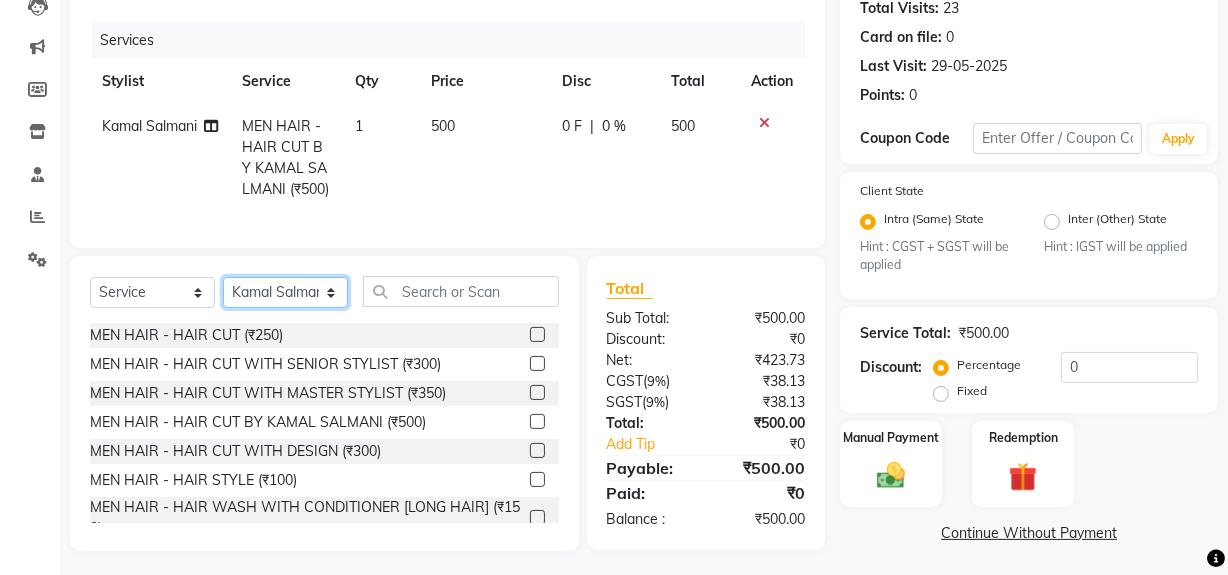 click on "Select Stylist ABID DANISH Faiz shaikh Frontdesk INTEZAR SALMANI JYOTI Kamal Salmani KAVITA MUSTAFA RAFIQUE Sonal SONU WAQAR ZAFAR" 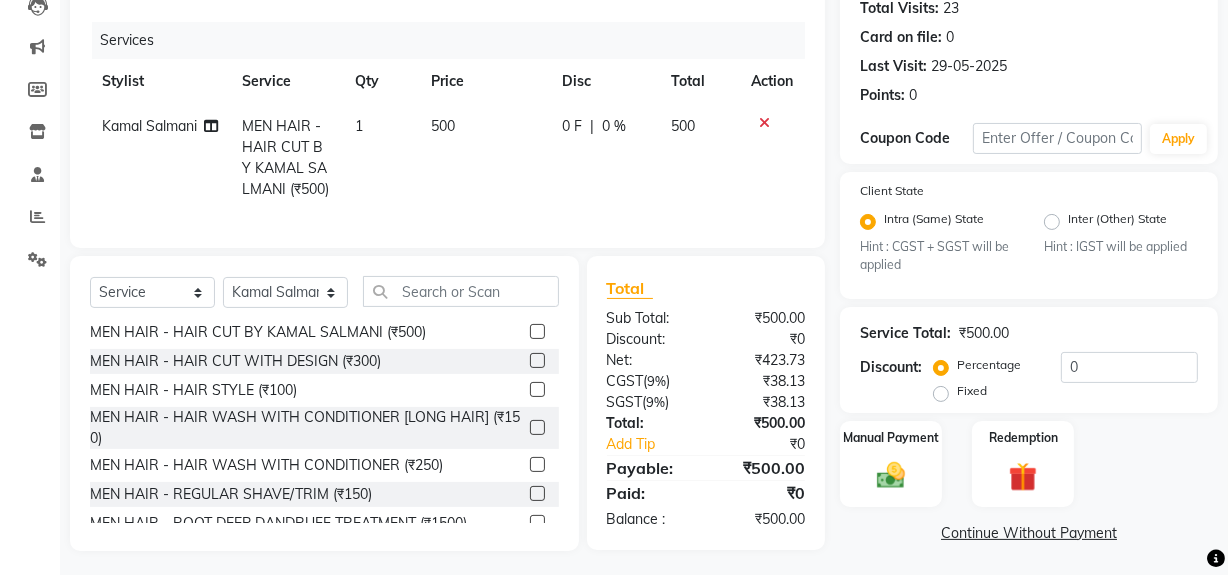 click 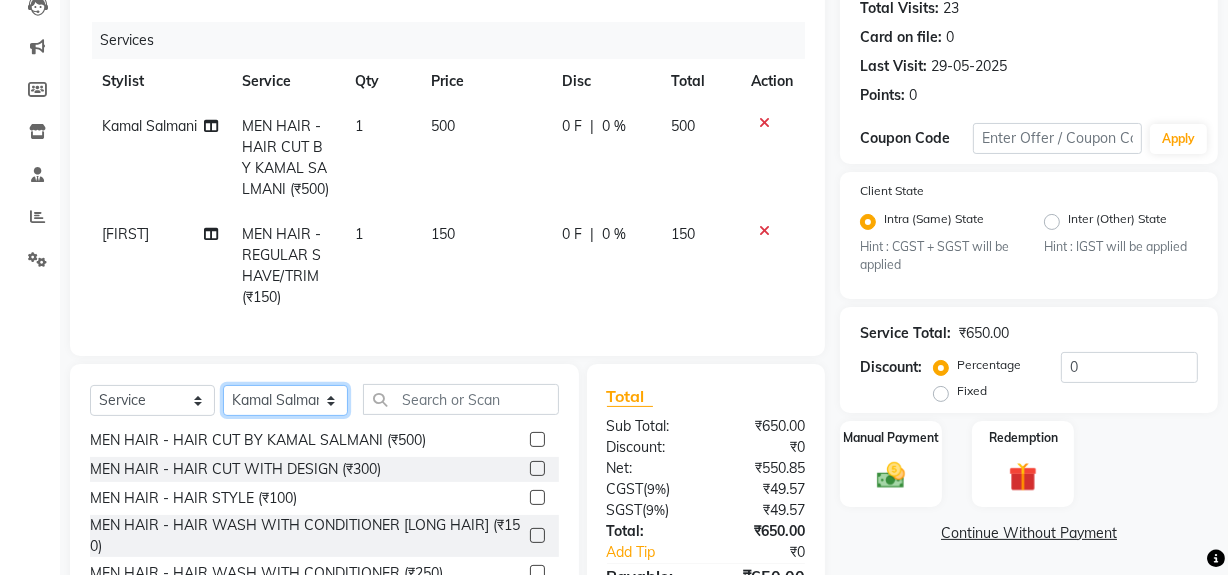 click on "Select Stylist ABID DANISH Faiz shaikh Frontdesk INTEZAR SALMANI JYOTI Kamal Salmani KAVITA MUSTAFA RAFIQUE Sonal SONU WAQAR ZAFAR" 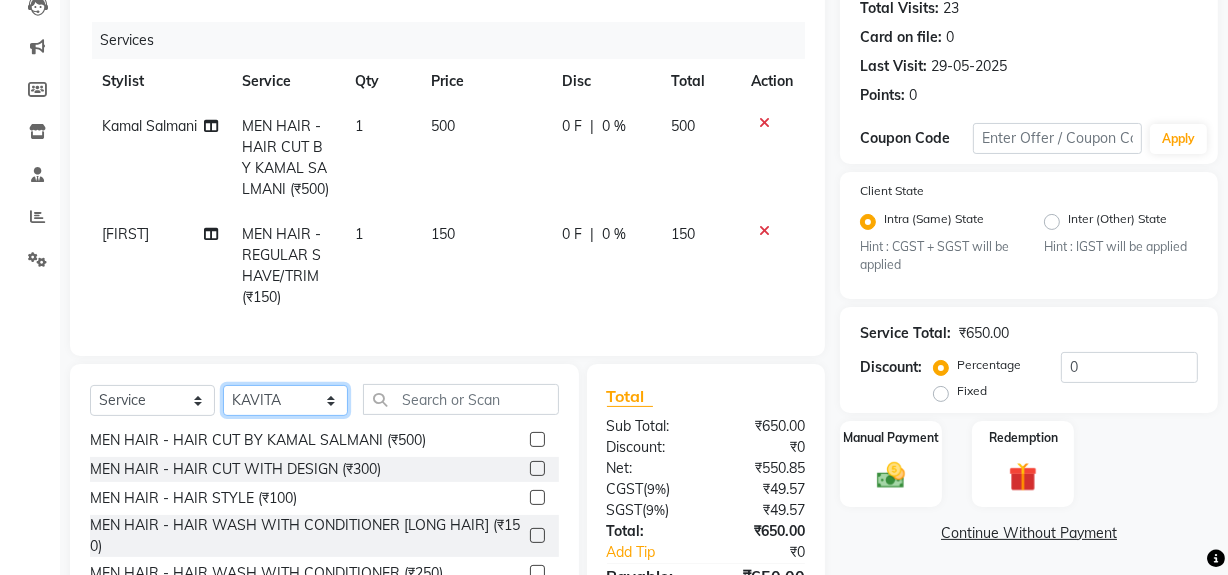 click on "Select Stylist ABID DANISH Faiz shaikh Frontdesk INTEZAR SALMANI JYOTI Kamal Salmani KAVITA MUSTAFA RAFIQUE Sonal SONU WAQAR ZAFAR" 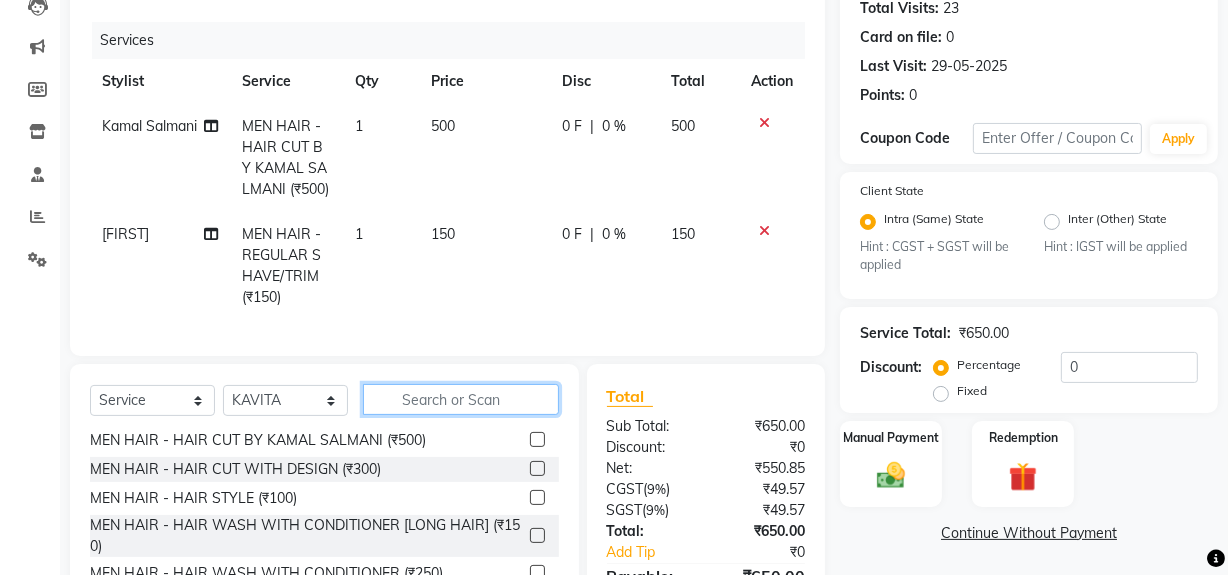 click 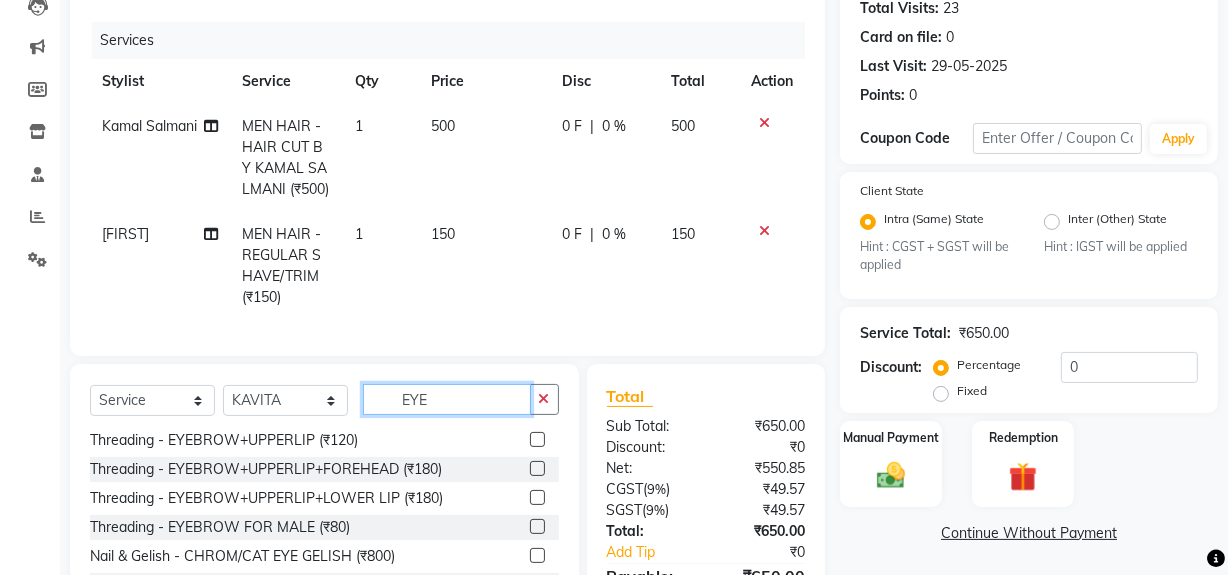 scroll, scrollTop: 49, scrollLeft: 0, axis: vertical 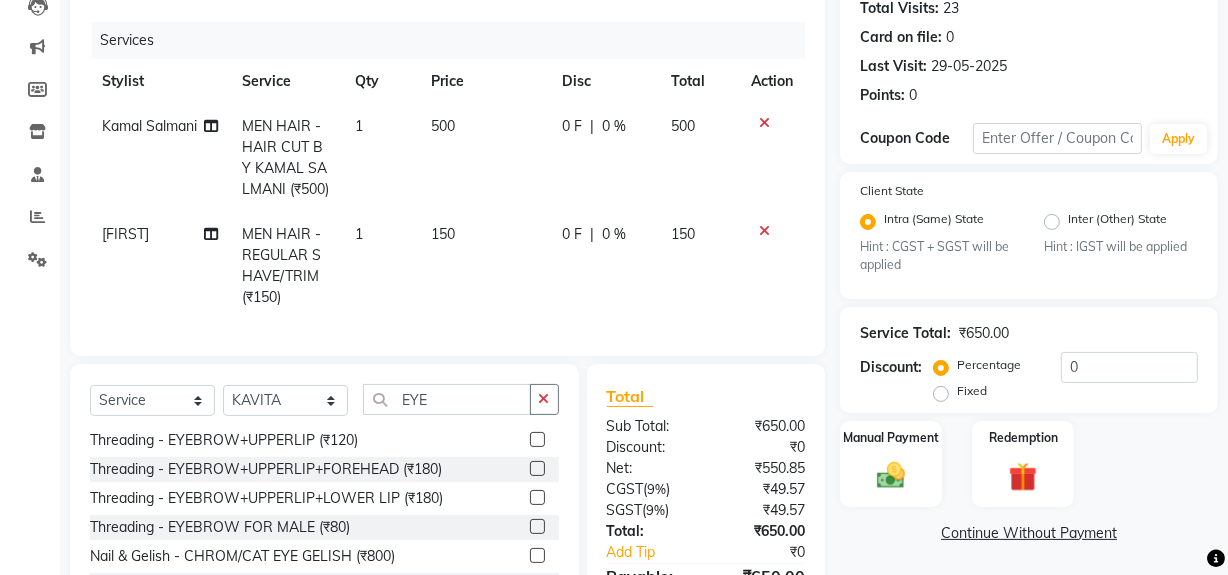 click 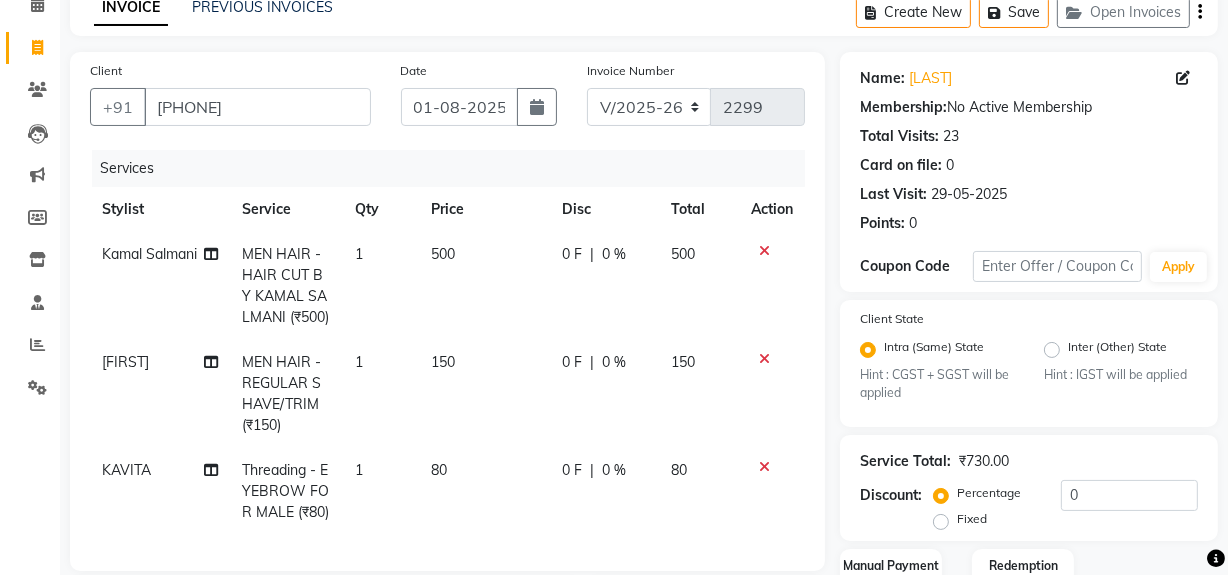 scroll, scrollTop: 0, scrollLeft: 0, axis: both 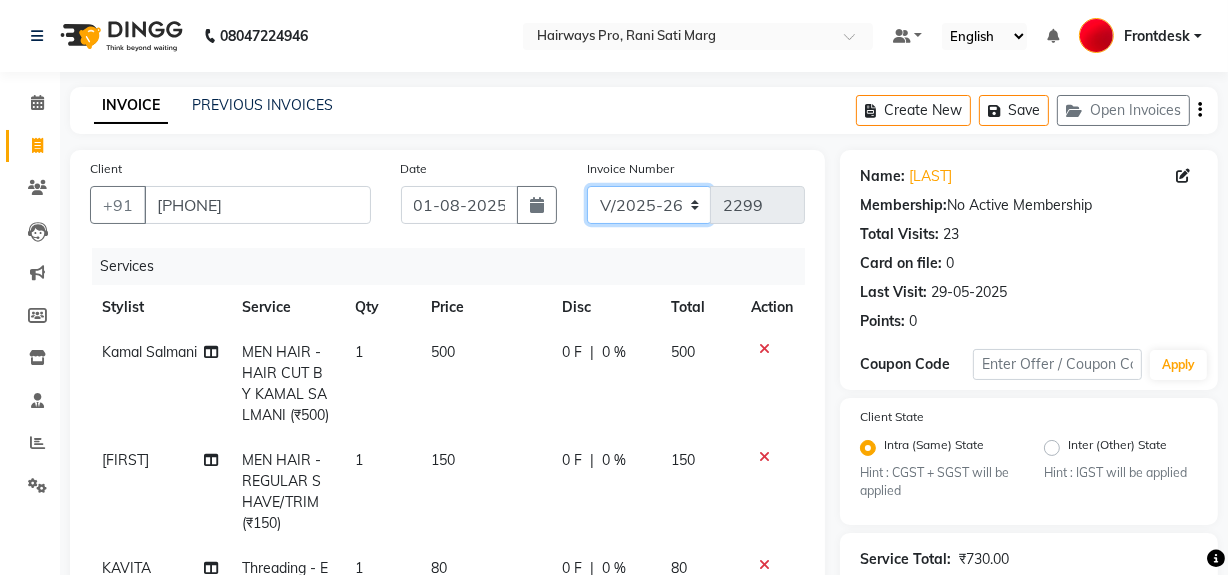 click on "INV/25-26 V/2025-26" 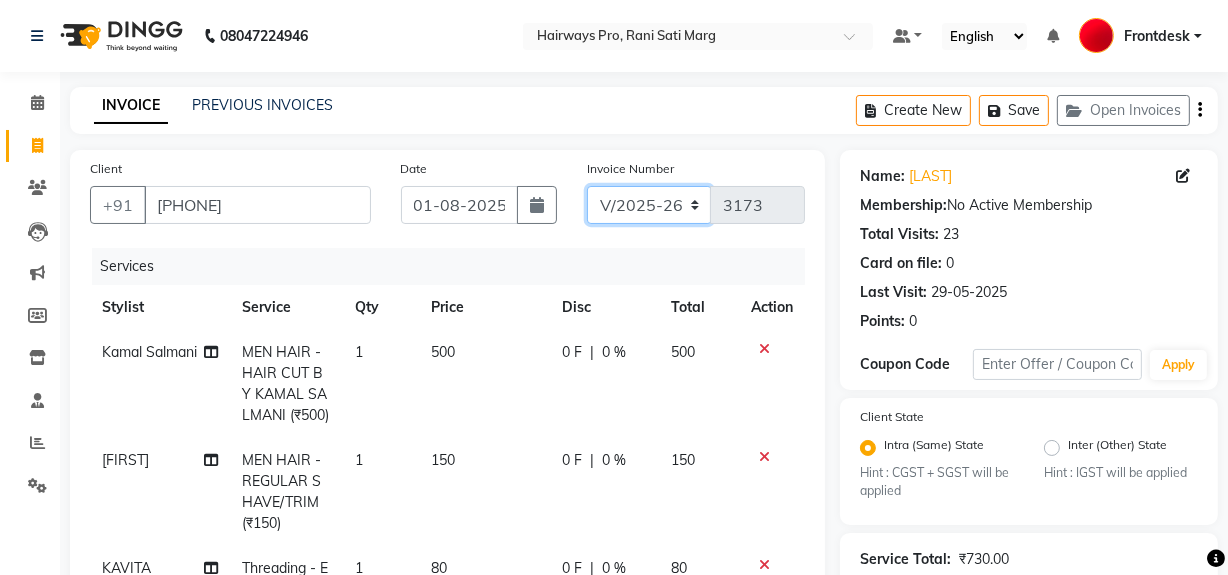 scroll, scrollTop: 454, scrollLeft: 0, axis: vertical 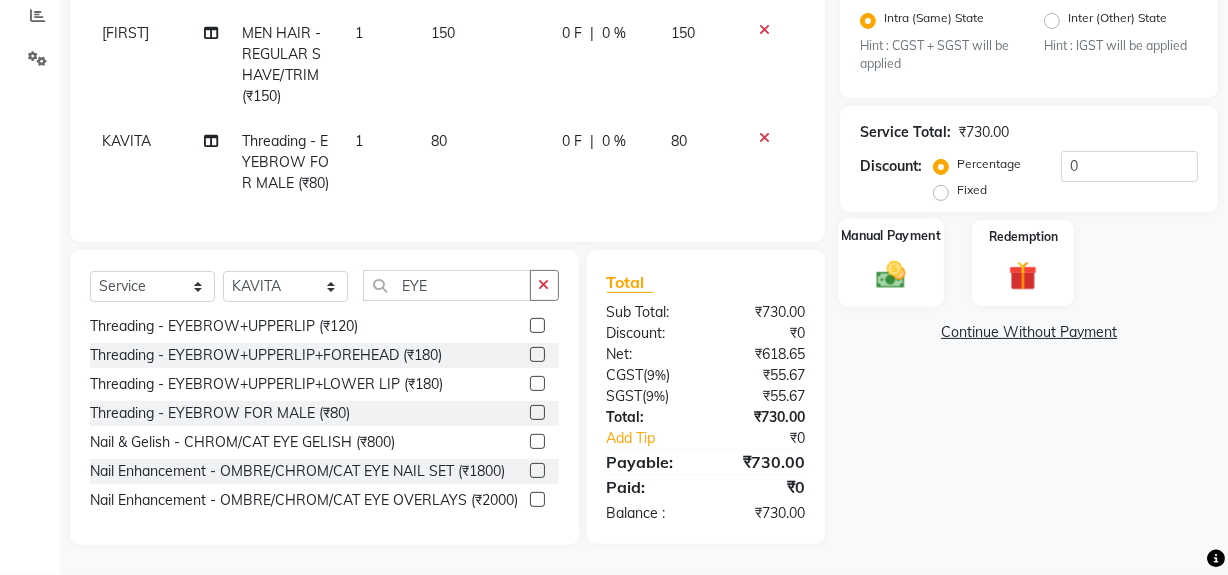 click on "Manual Payment" 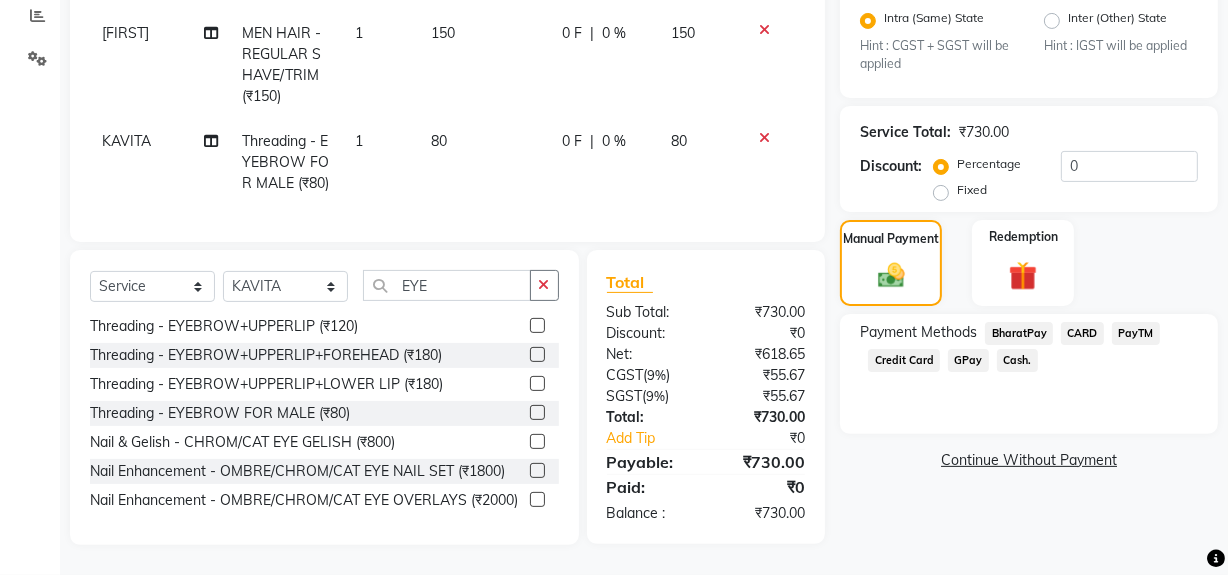 click on "Cash." 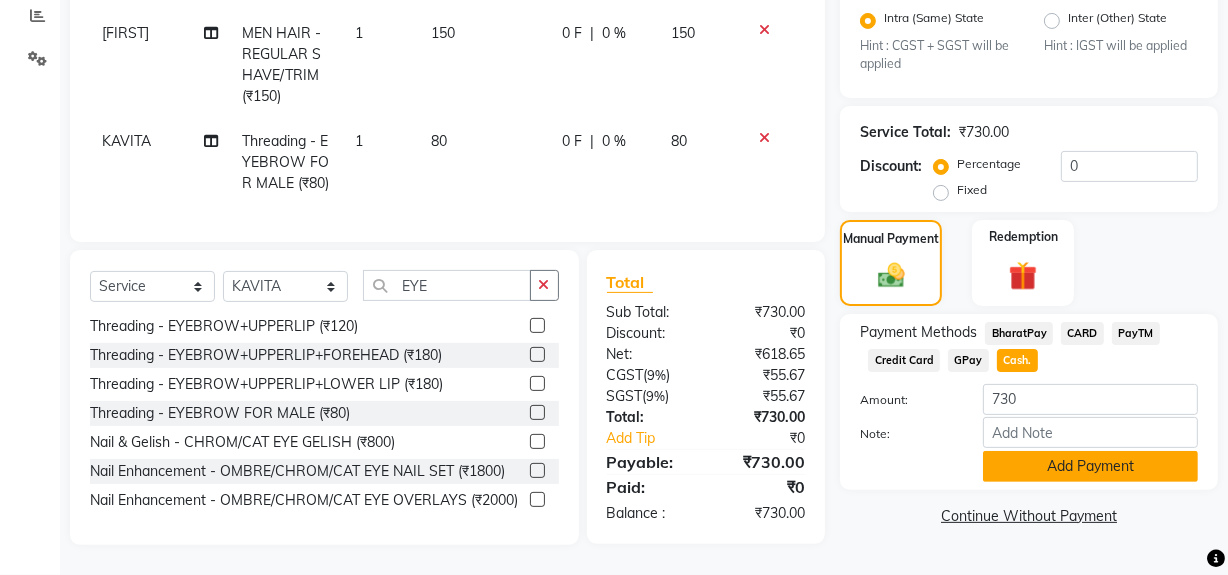 click on "Add Payment" 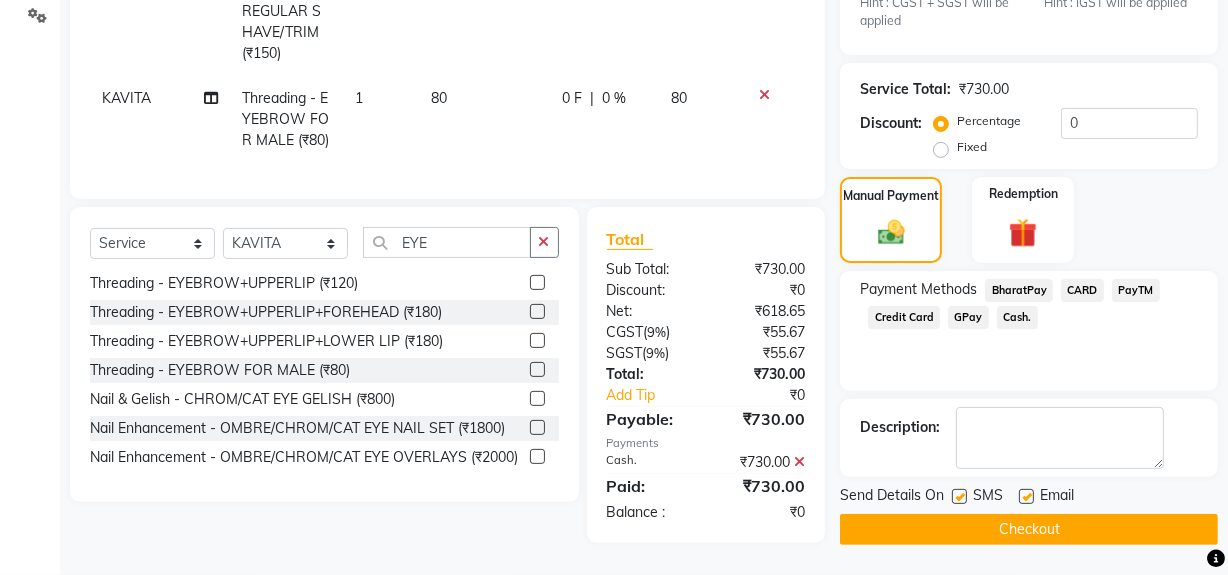 scroll, scrollTop: 502, scrollLeft: 0, axis: vertical 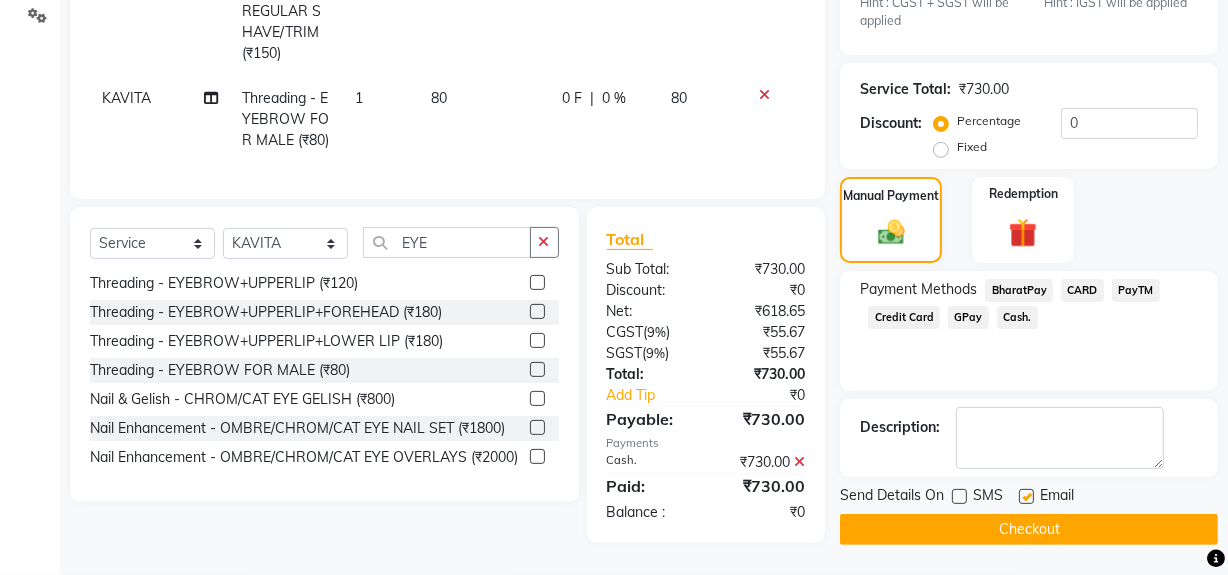 click on "Checkout" 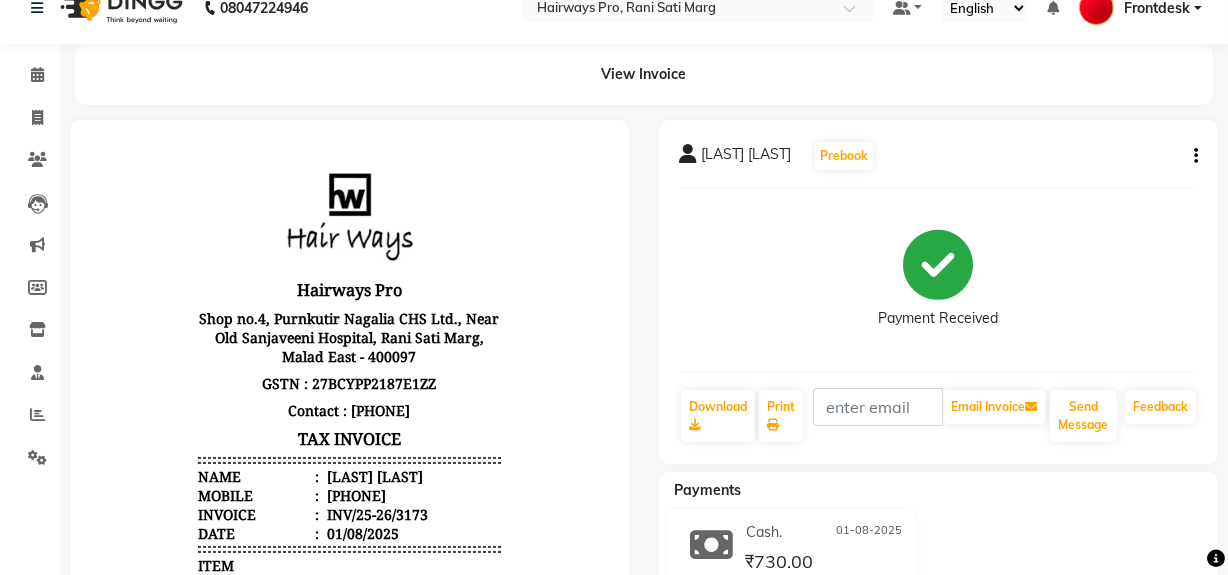 scroll, scrollTop: 0, scrollLeft: 0, axis: both 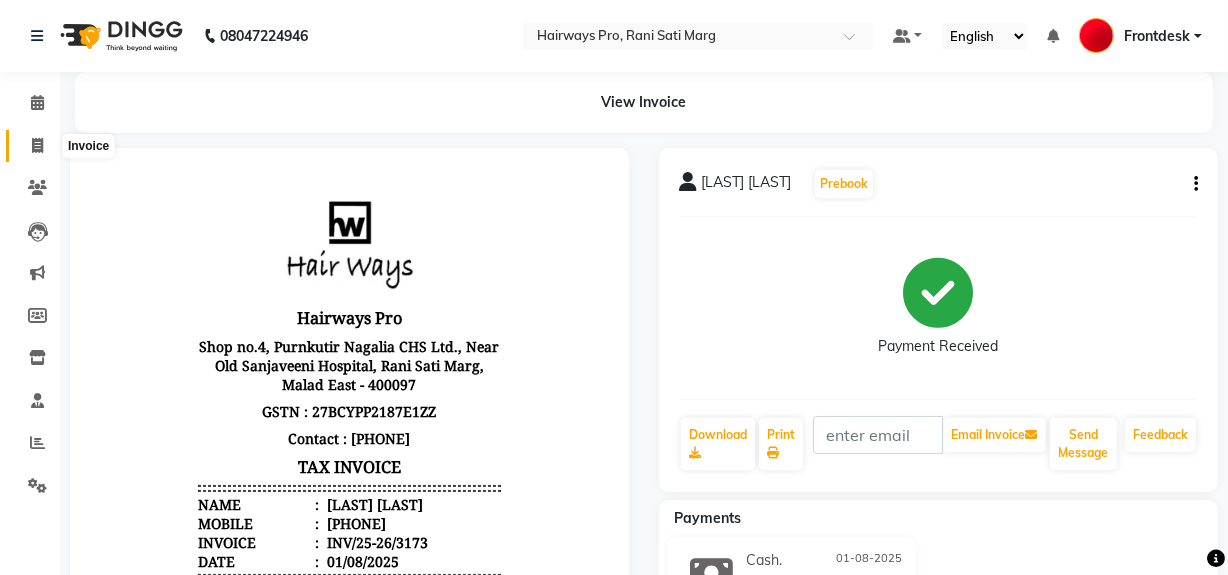 click 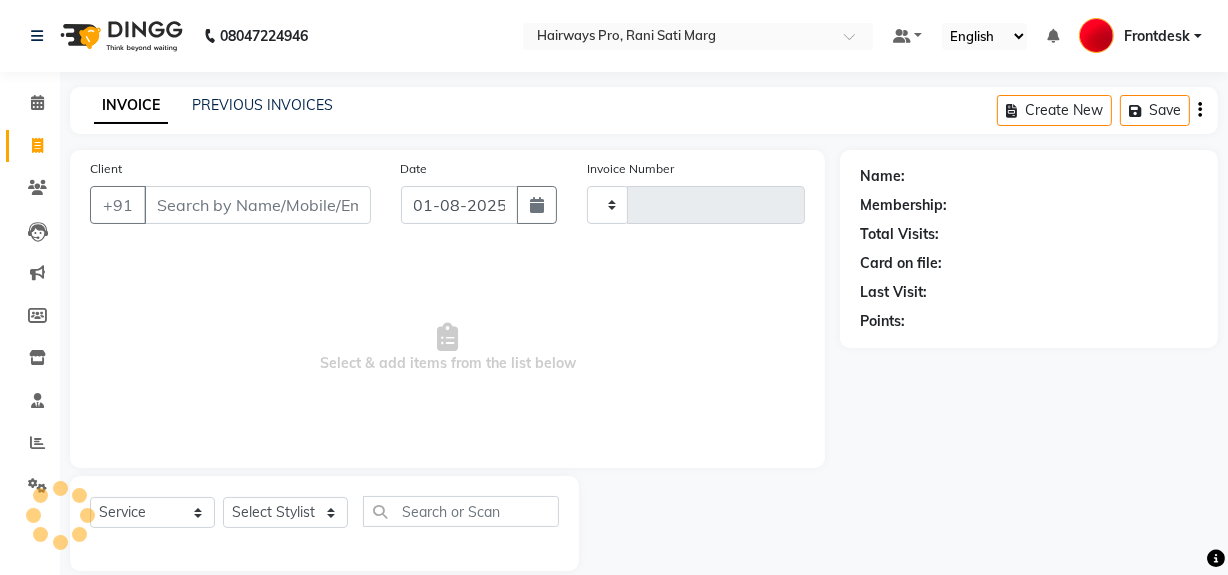 scroll, scrollTop: 26, scrollLeft: 0, axis: vertical 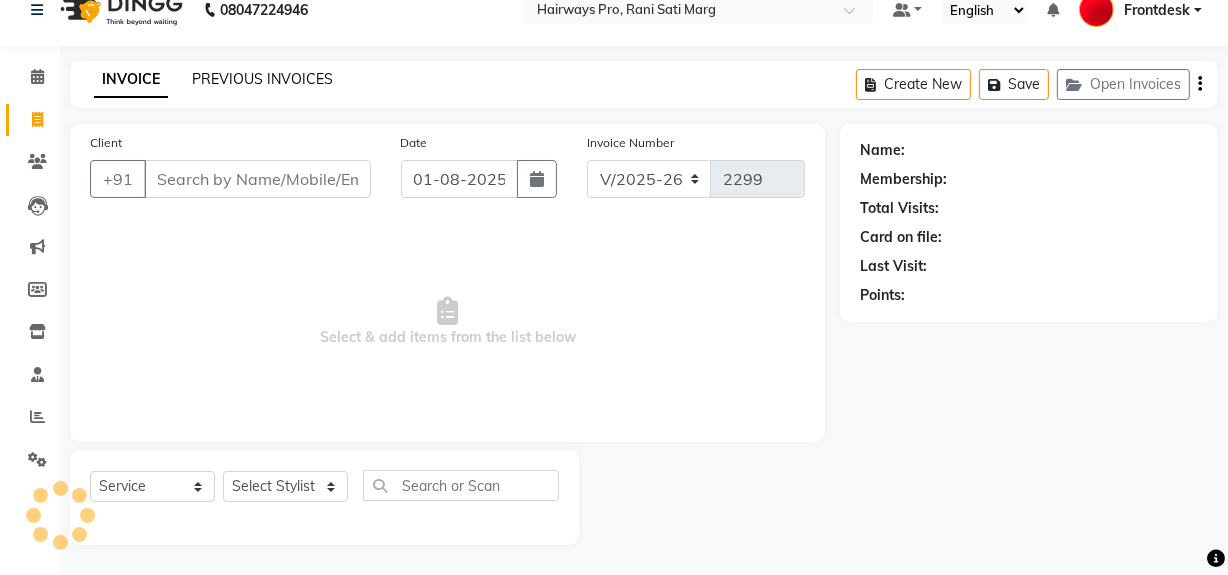 click on "PREVIOUS INVOICES" 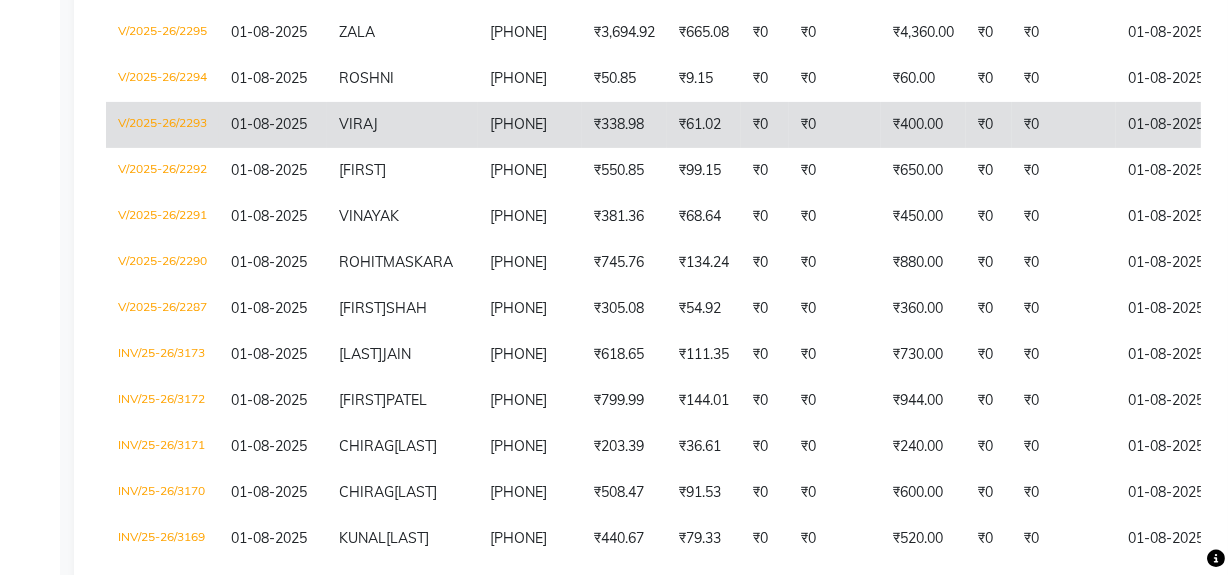 scroll, scrollTop: 545, scrollLeft: 0, axis: vertical 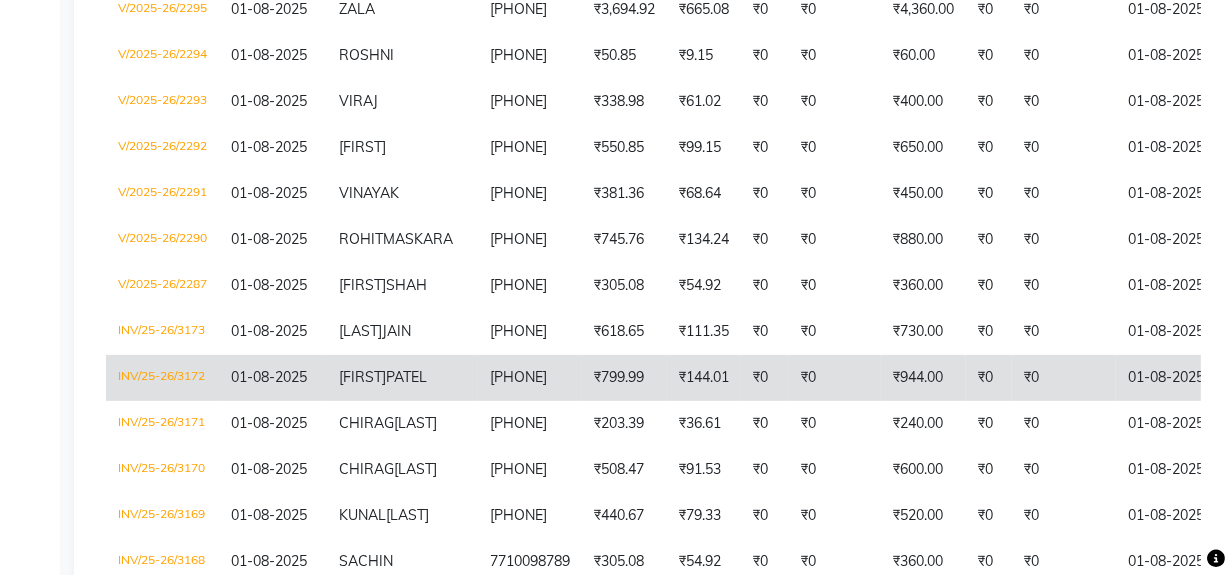 click on "₹0" 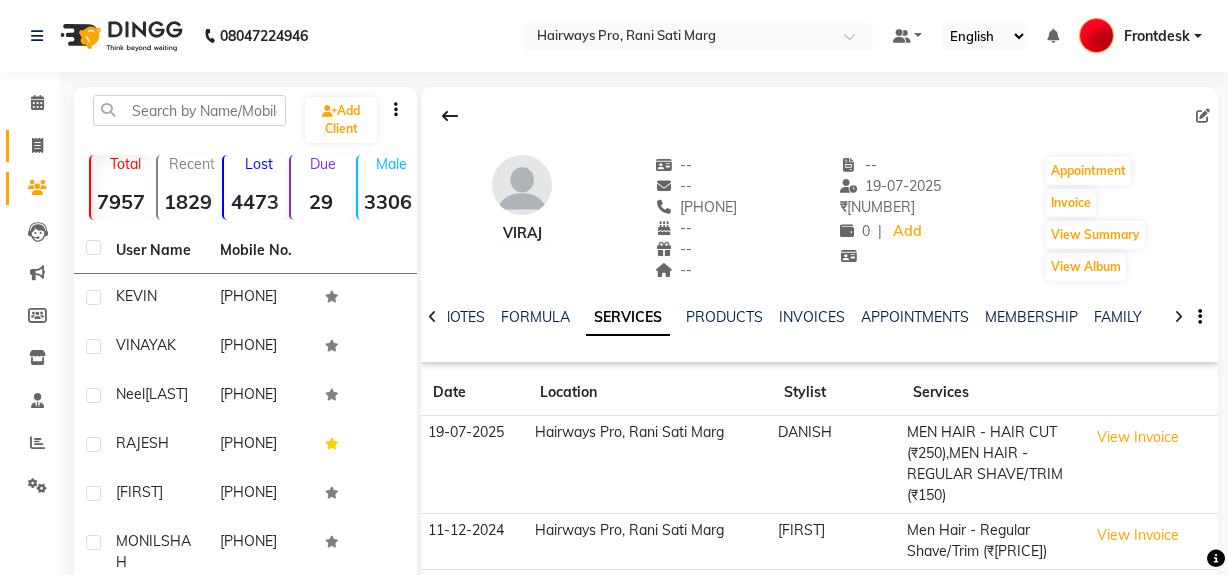 scroll, scrollTop: 0, scrollLeft: 0, axis: both 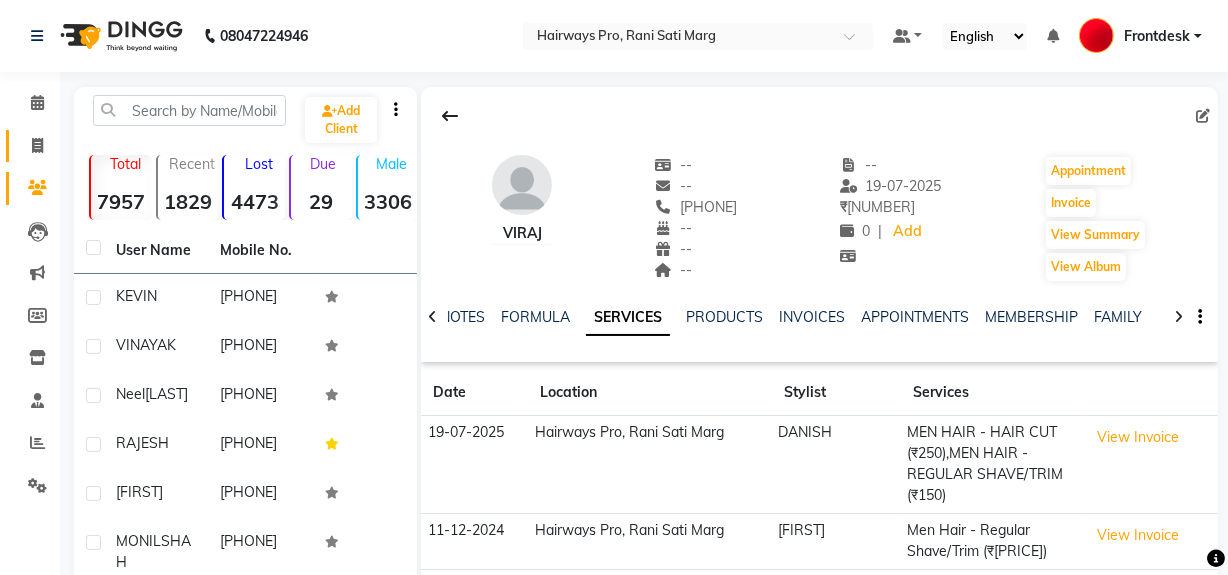 click 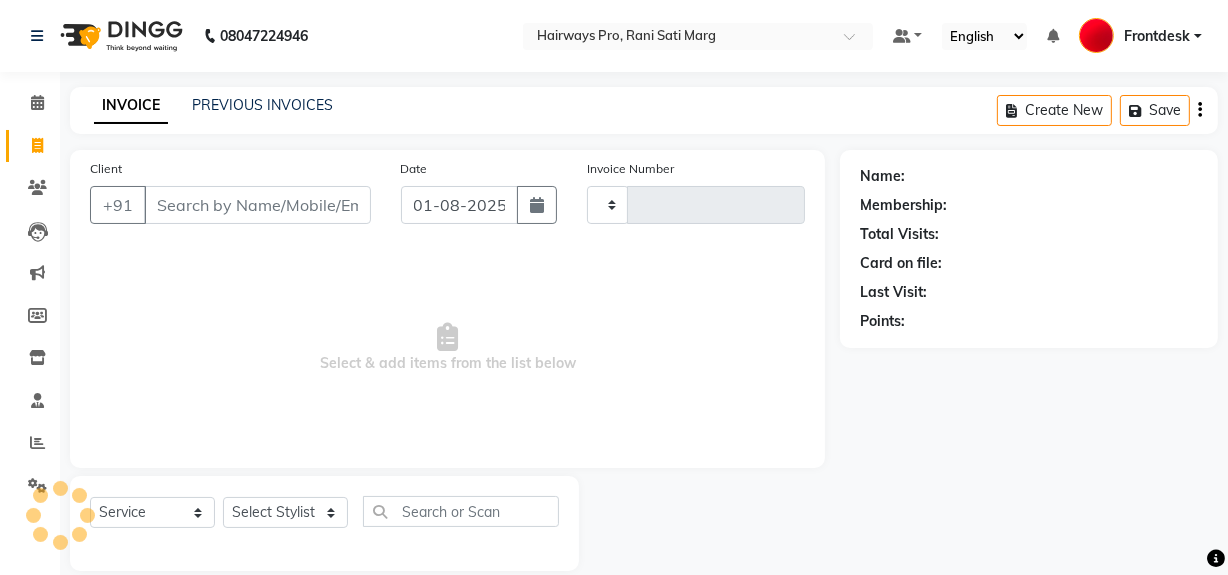 type on "2294" 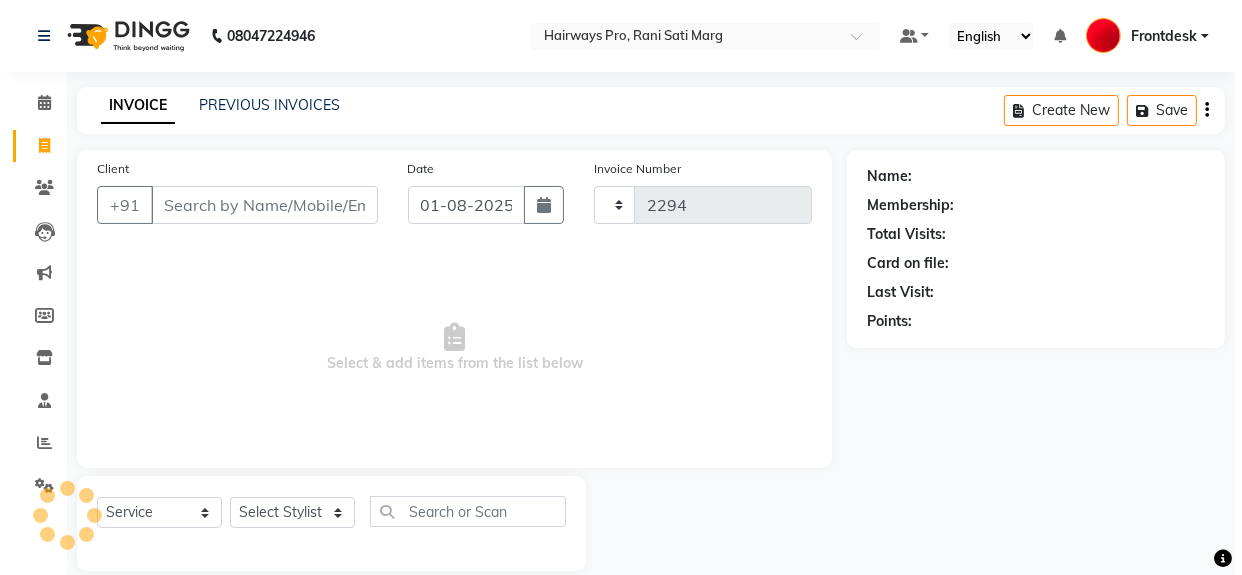 scroll, scrollTop: 26, scrollLeft: 0, axis: vertical 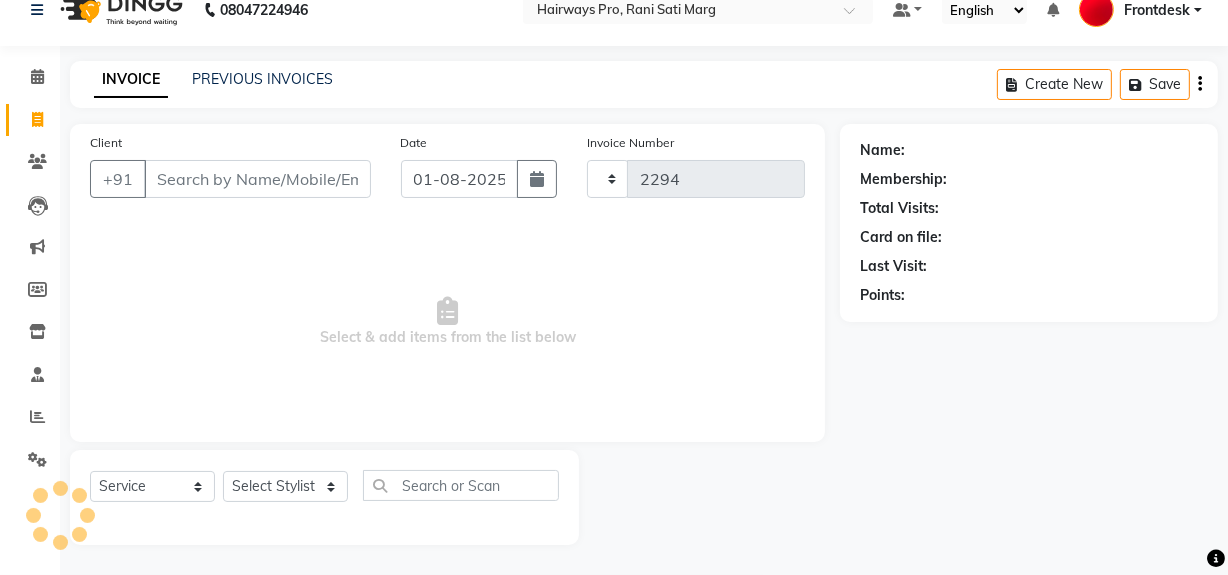 select on "787" 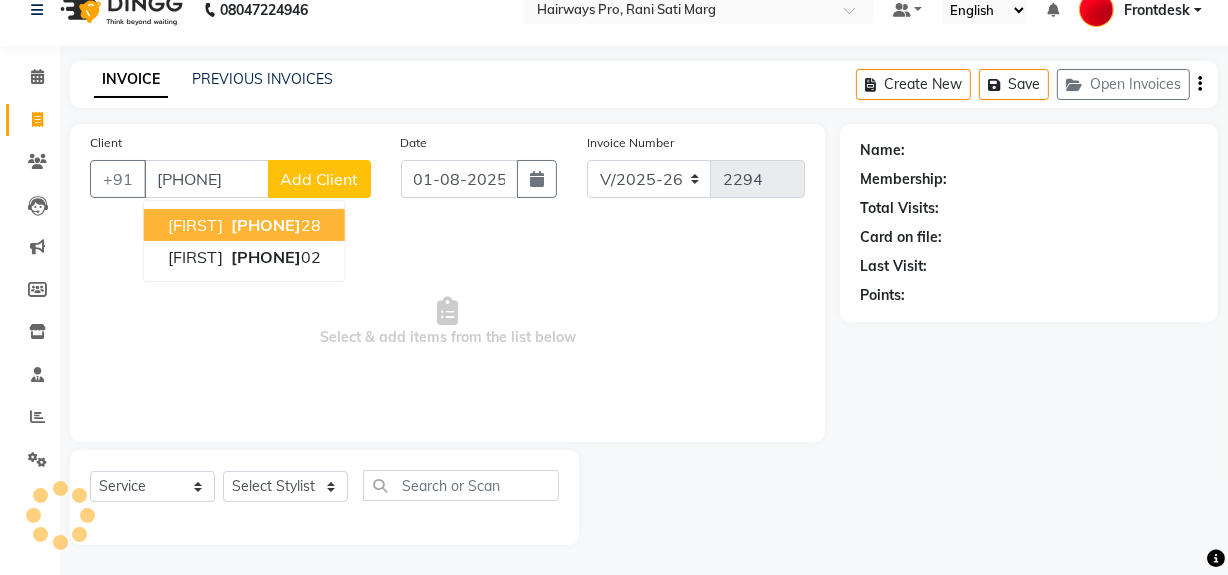 type on "93728292289" 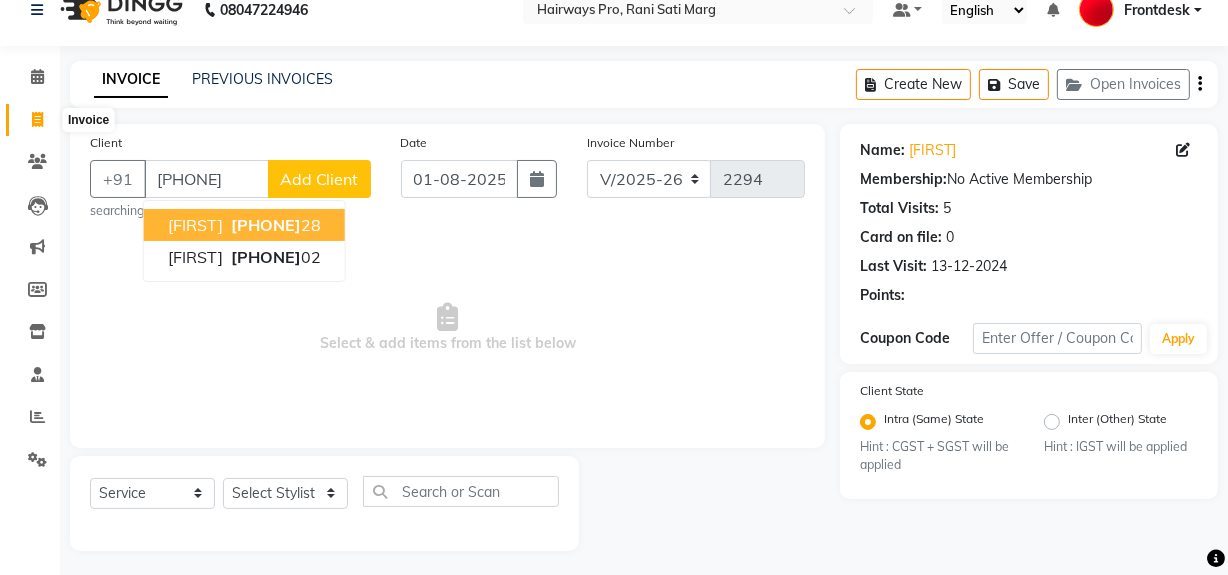 click 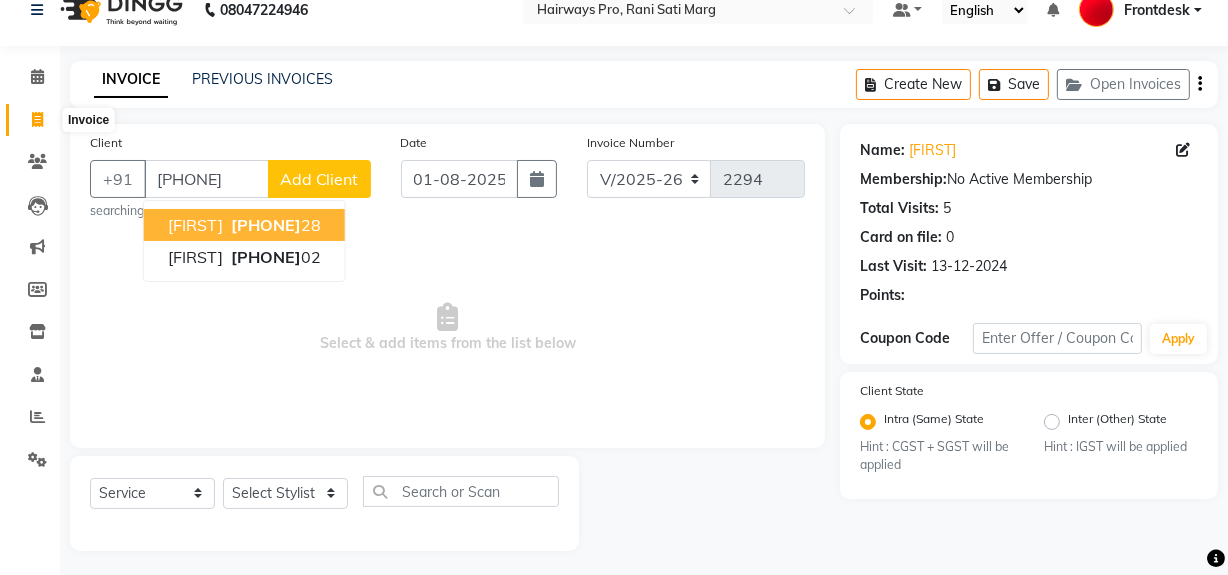 select on "service" 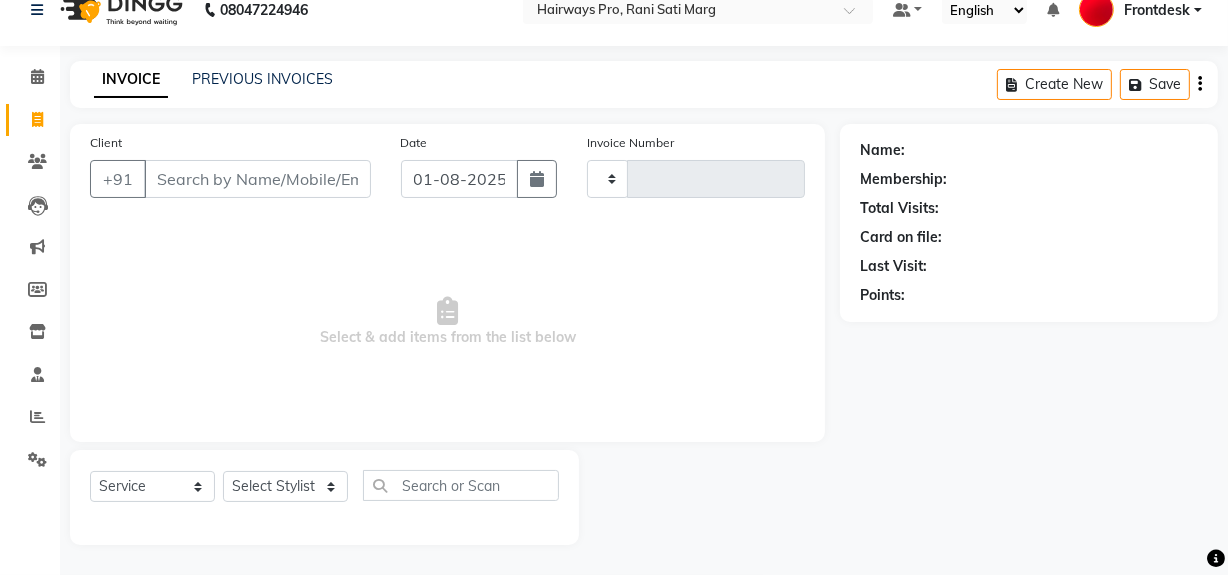 type on "2294" 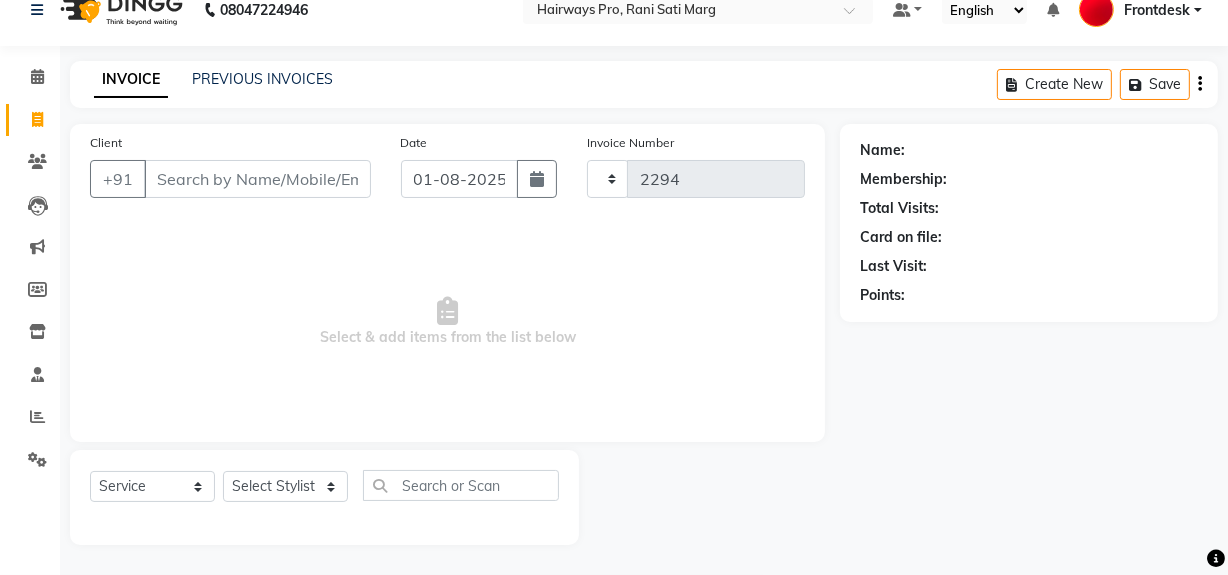 select on "787" 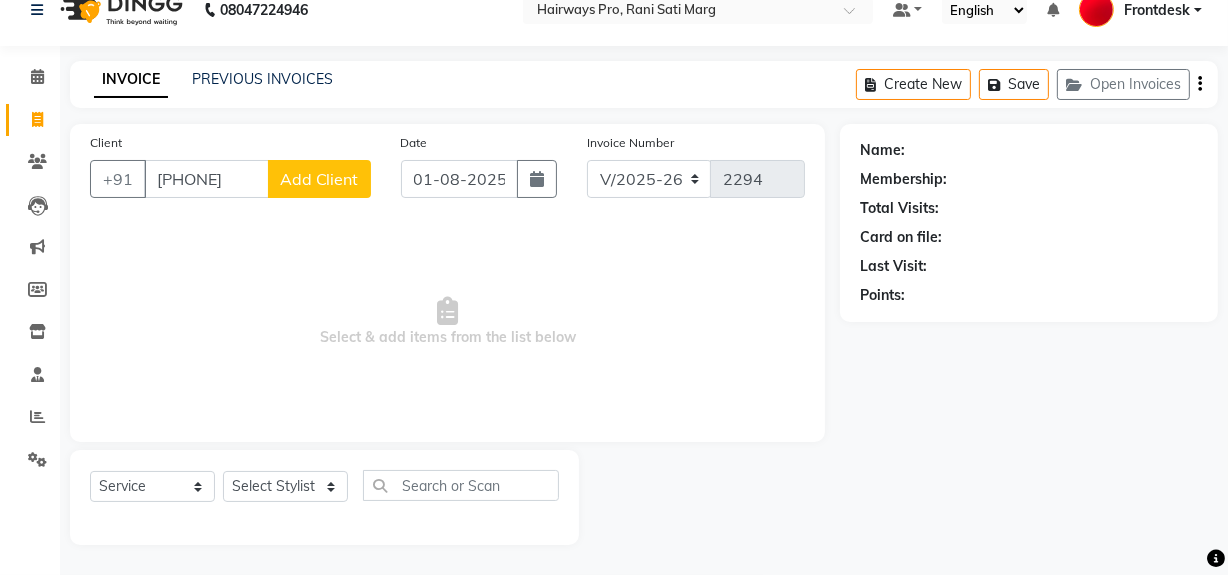 type on "9821810571" 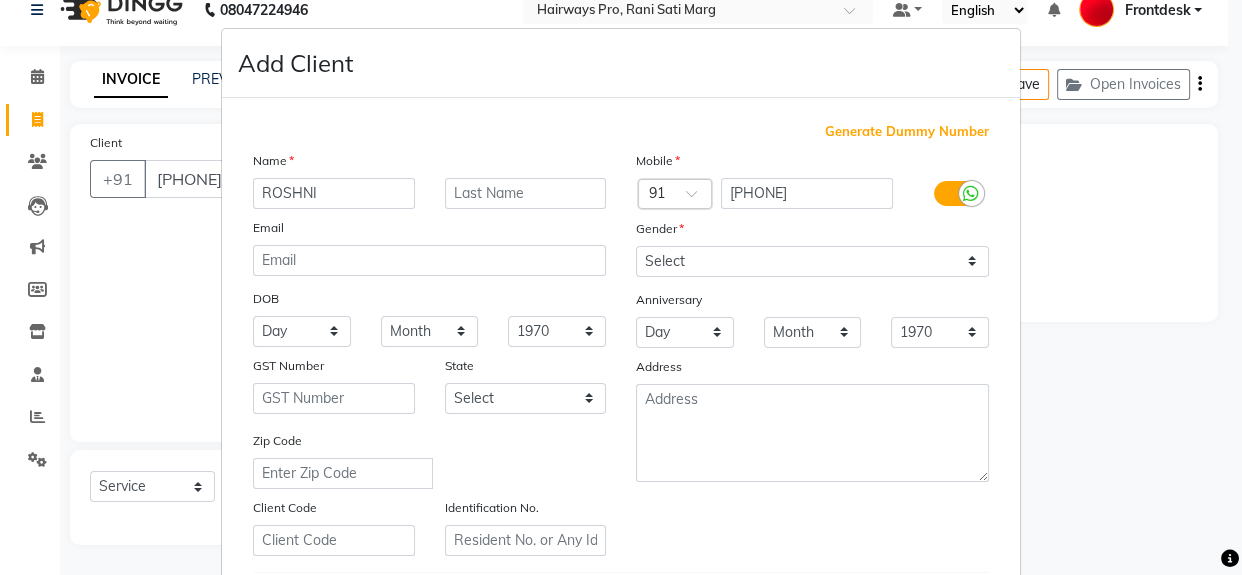 type on "ROSHNI" 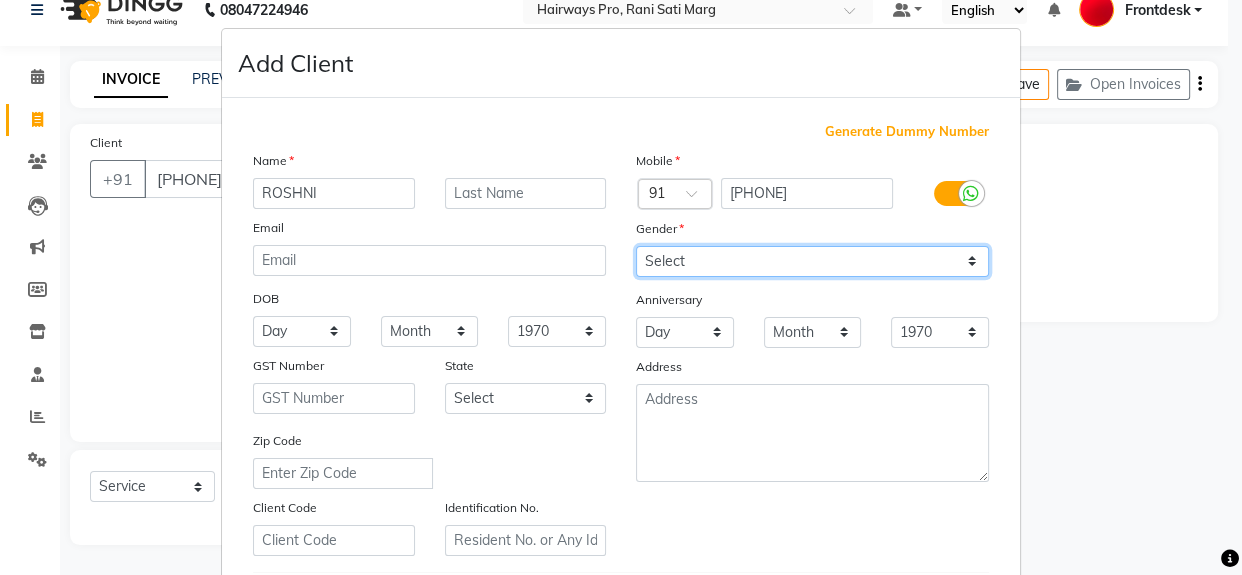 click on "Select Male Female Other Prefer Not To Say" at bounding box center (812, 261) 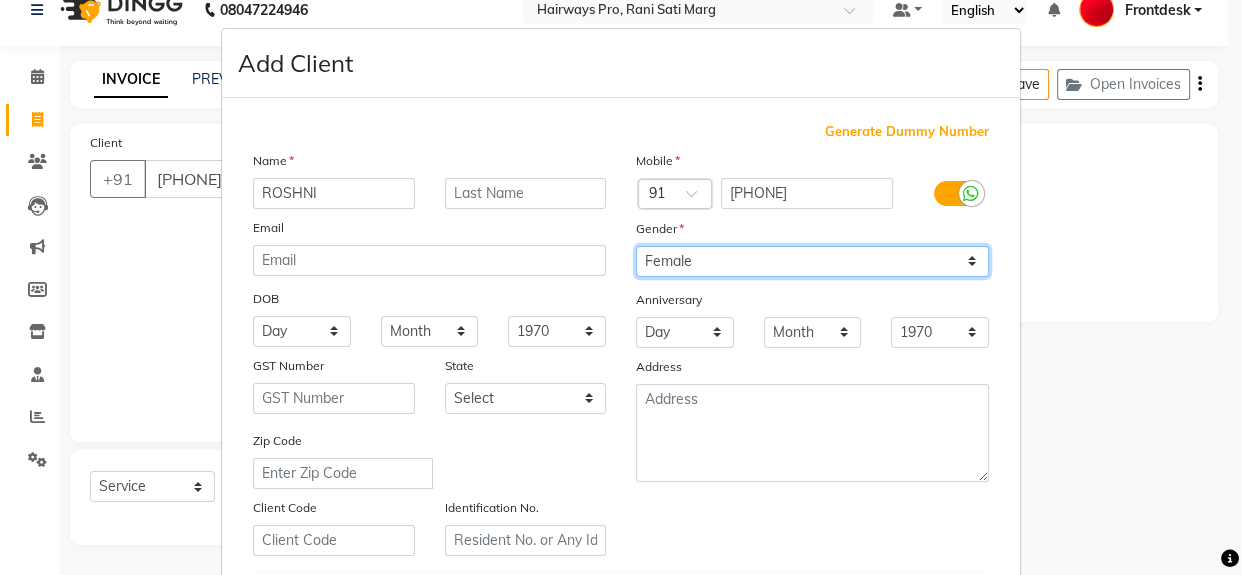 click on "Select Male Female Other Prefer Not To Say" at bounding box center (812, 261) 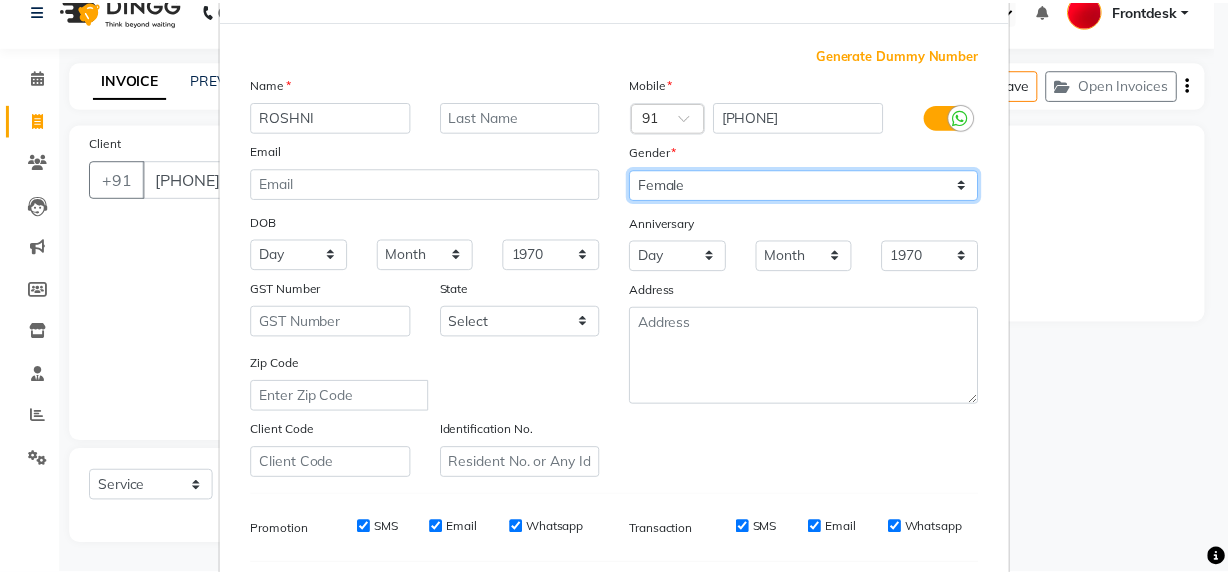 scroll, scrollTop: 353, scrollLeft: 0, axis: vertical 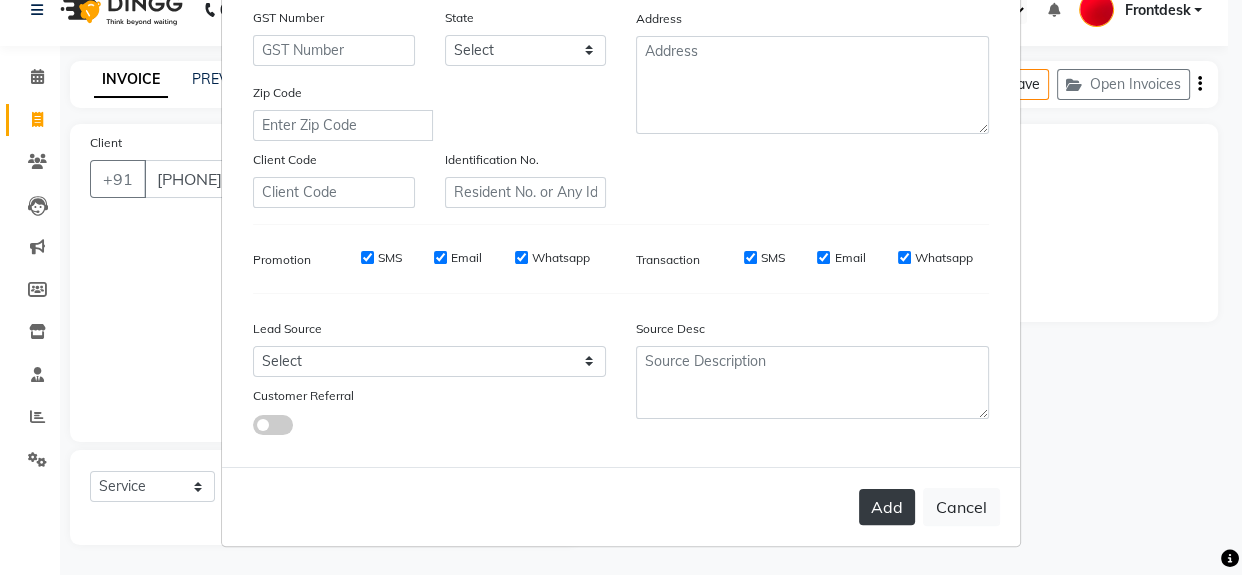 drag, startPoint x: 886, startPoint y: 506, endPoint x: 886, endPoint y: 495, distance: 11 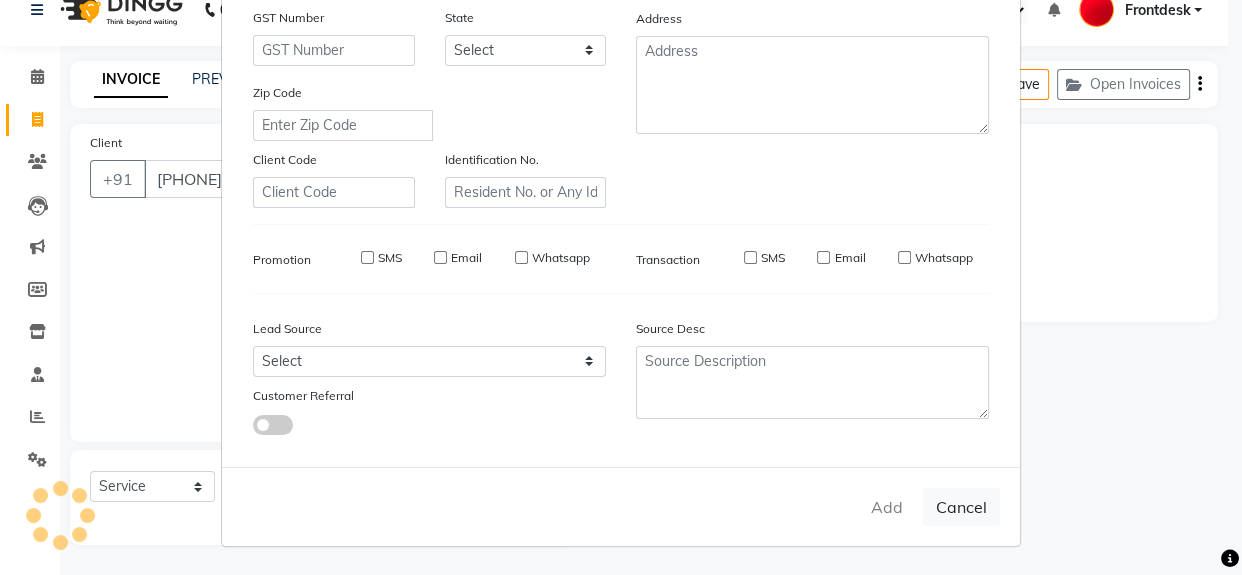 type 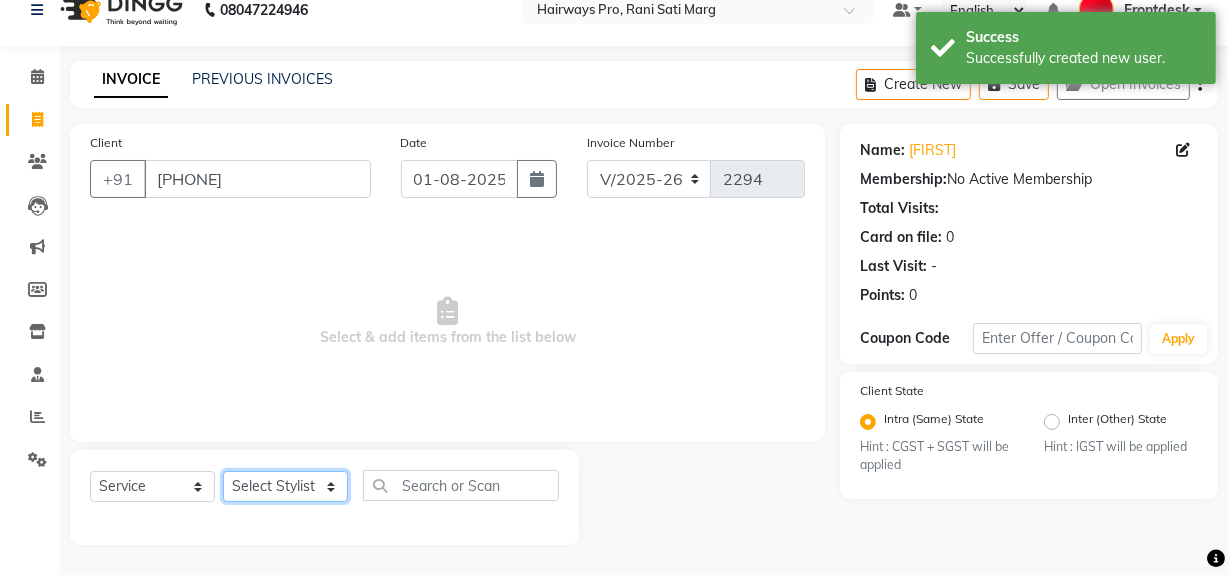 click on "Select Stylist ABID DANISH Faiz shaikh Frontdesk INTEZAR SALMANI JYOTI Kamal Salmani KAVITA MUSTAFA RAFIQUE Sonal SONU WAQAR ZAFAR" 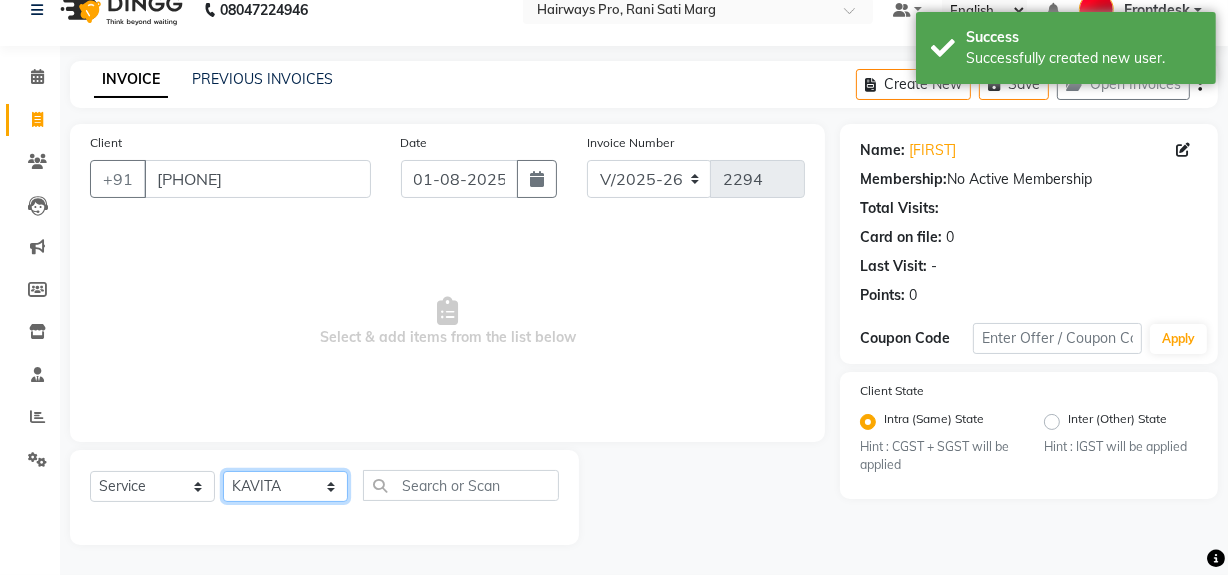 click on "Select Stylist ABID DANISH Faiz shaikh Frontdesk INTEZAR SALMANI JYOTI Kamal Salmani KAVITA MUSTAFA RAFIQUE Sonal SONU WAQAR ZAFAR" 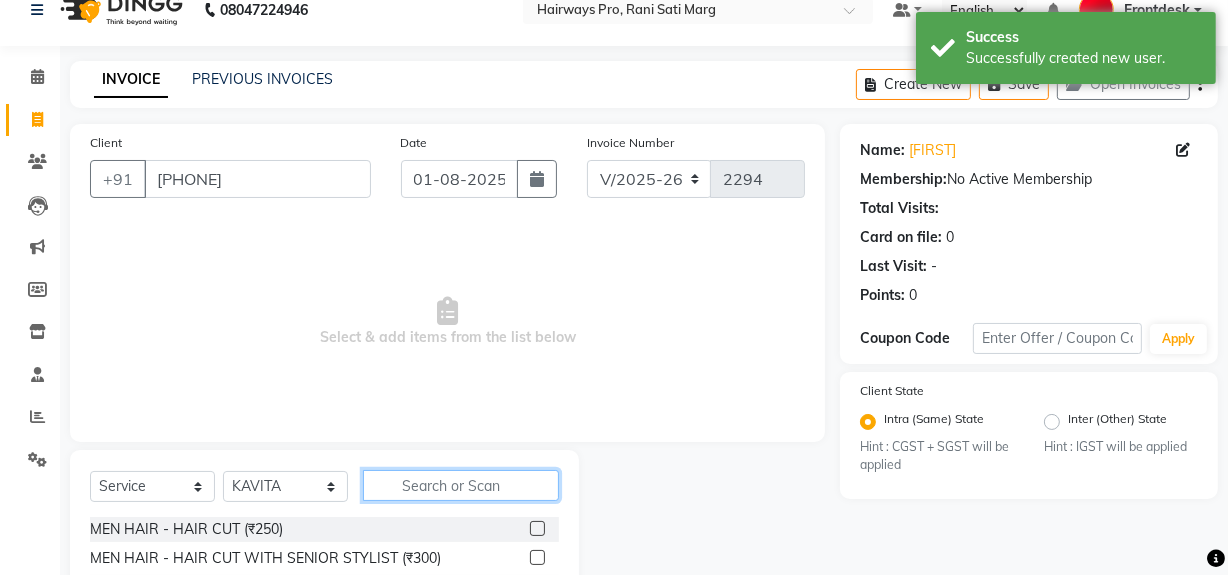 click 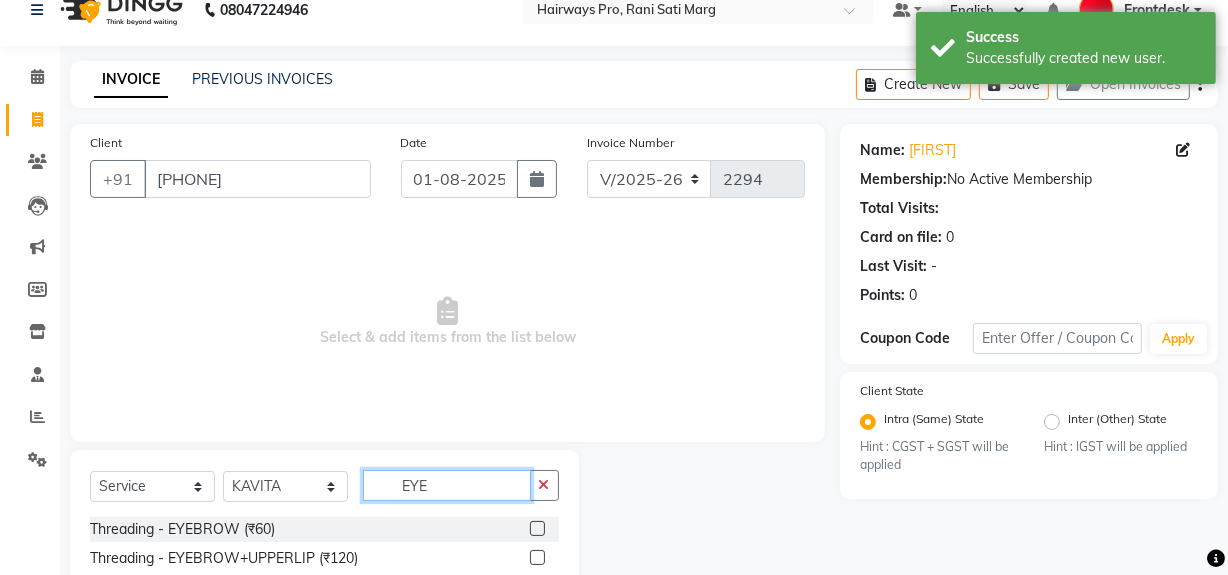 type on "EYE" 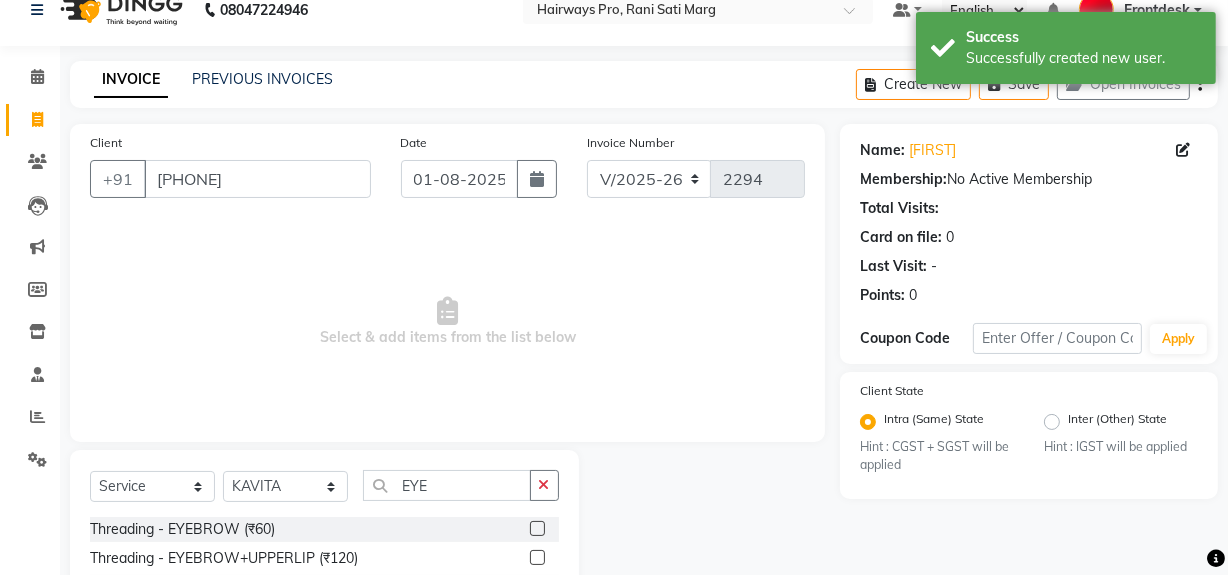 click 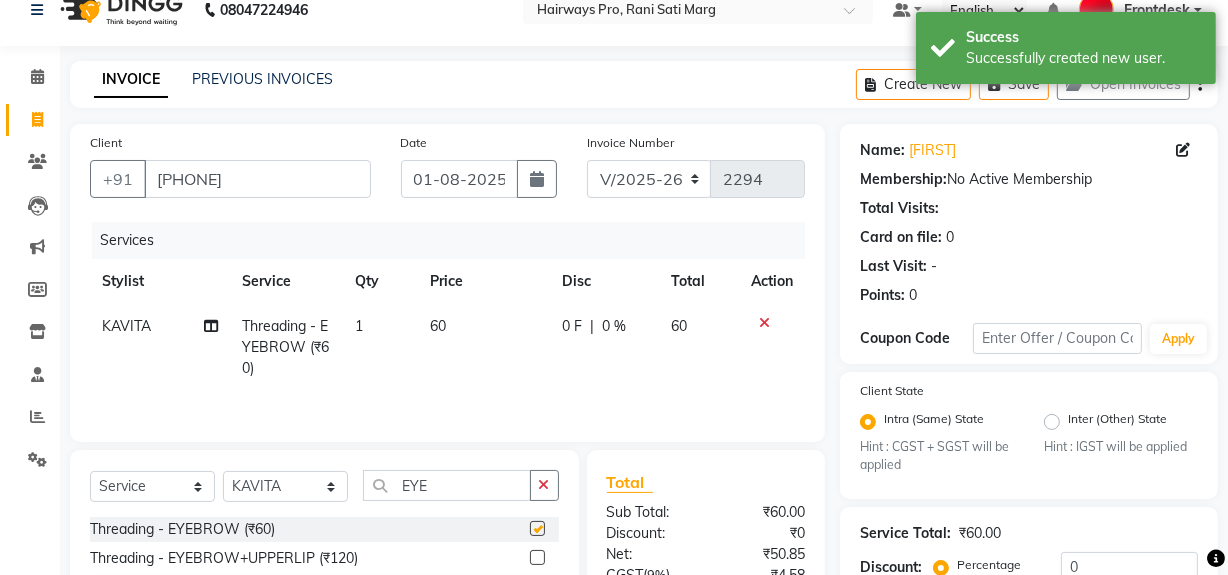 checkbox on "false" 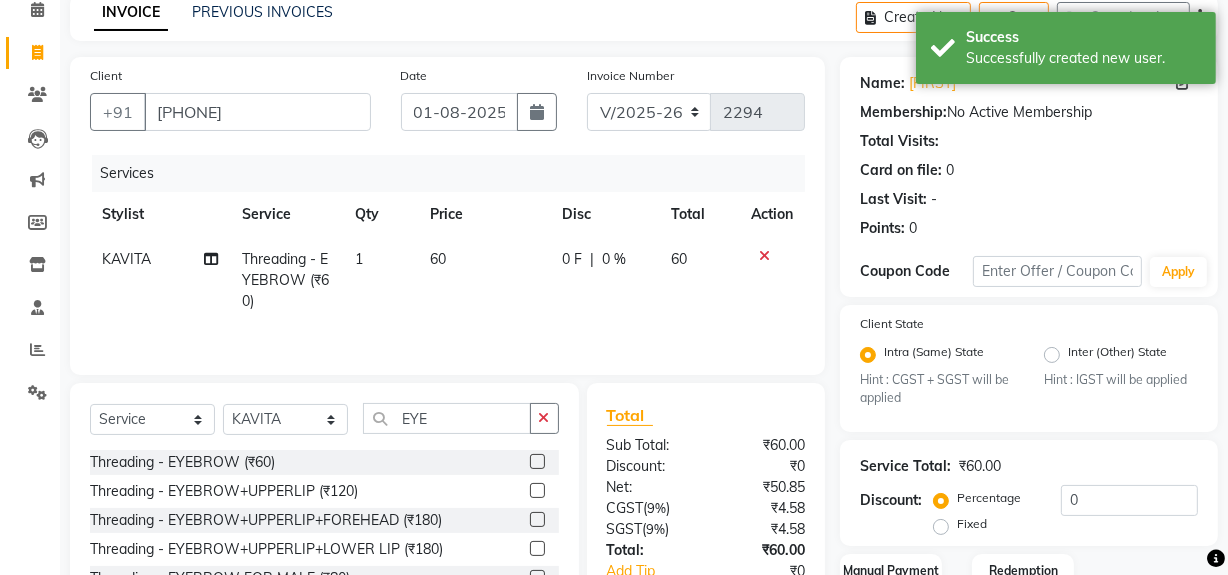 scroll, scrollTop: 229, scrollLeft: 0, axis: vertical 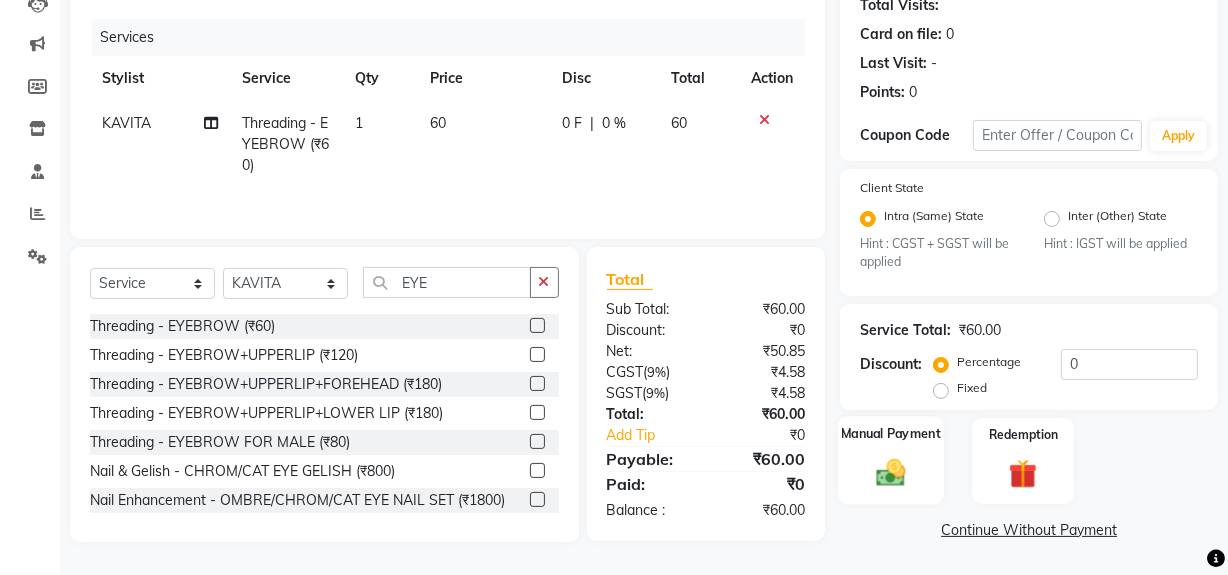 click 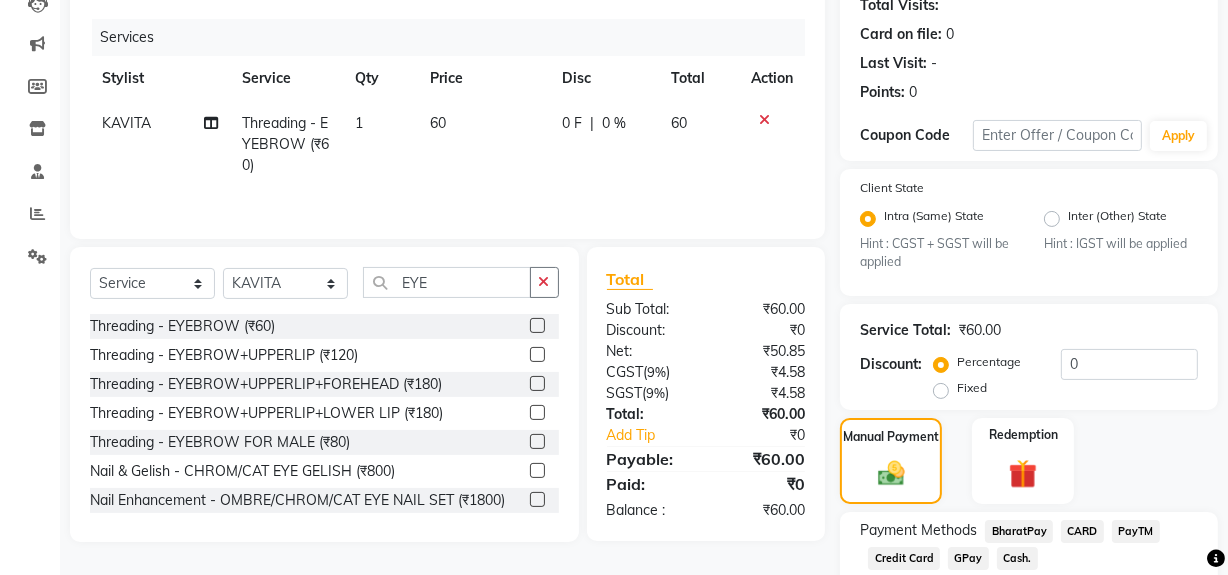 click on "GPay" 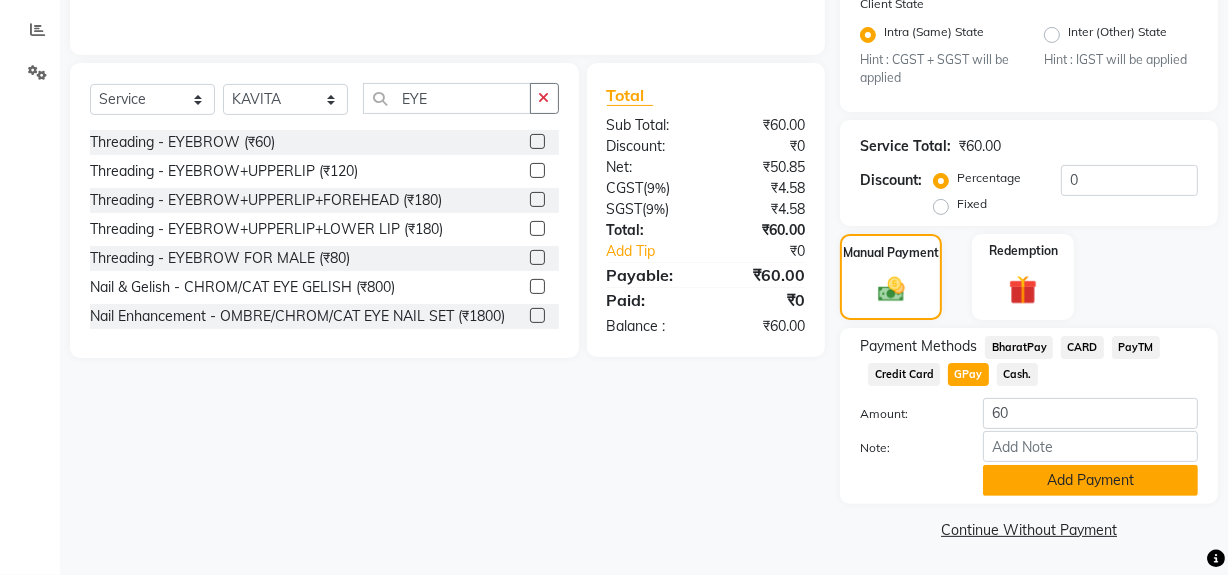 click on "Add Payment" 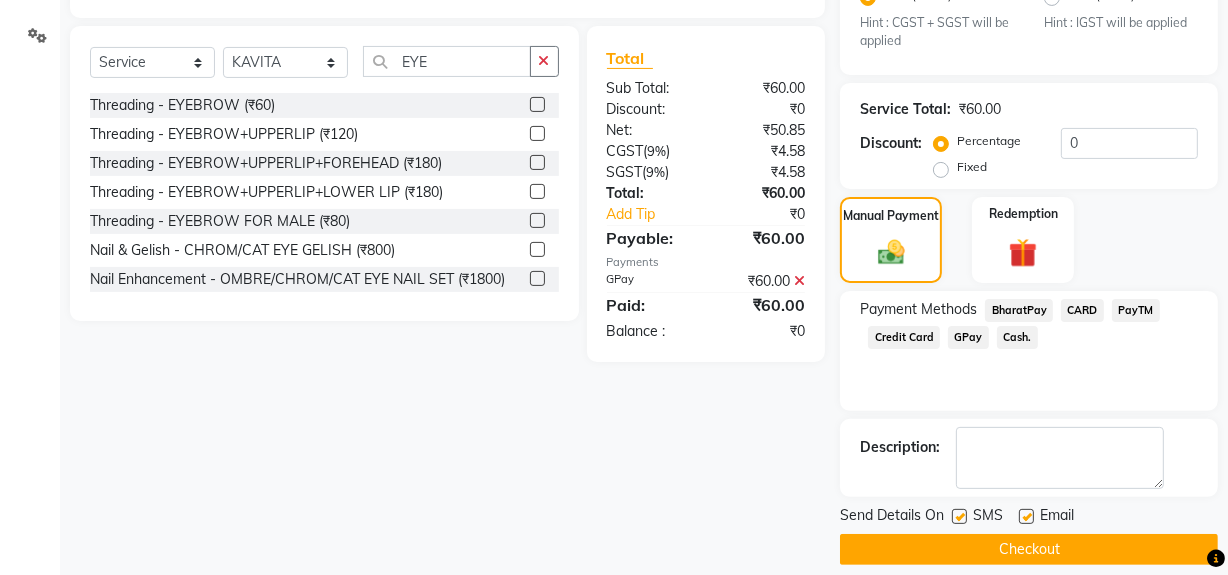 scroll, scrollTop: 470, scrollLeft: 0, axis: vertical 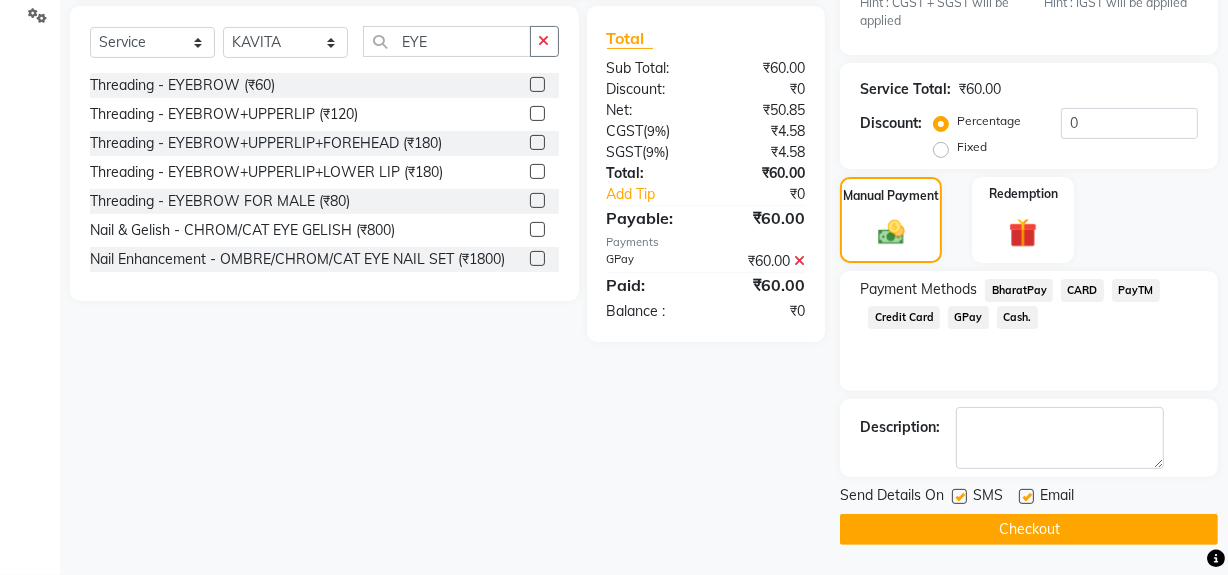 click on "Checkout" 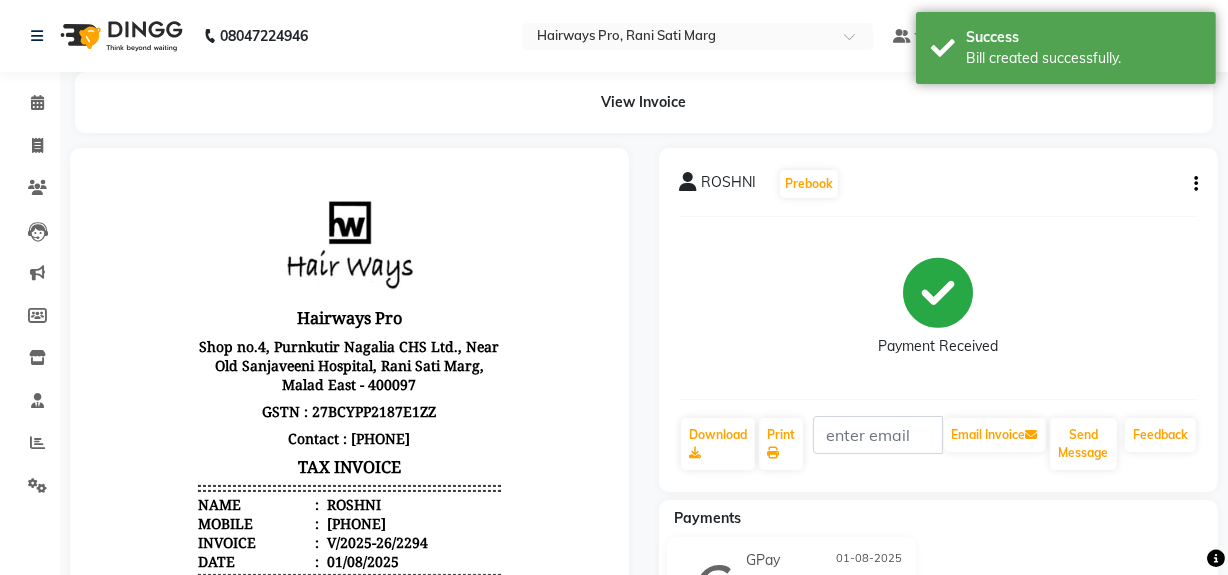 scroll, scrollTop: 0, scrollLeft: 0, axis: both 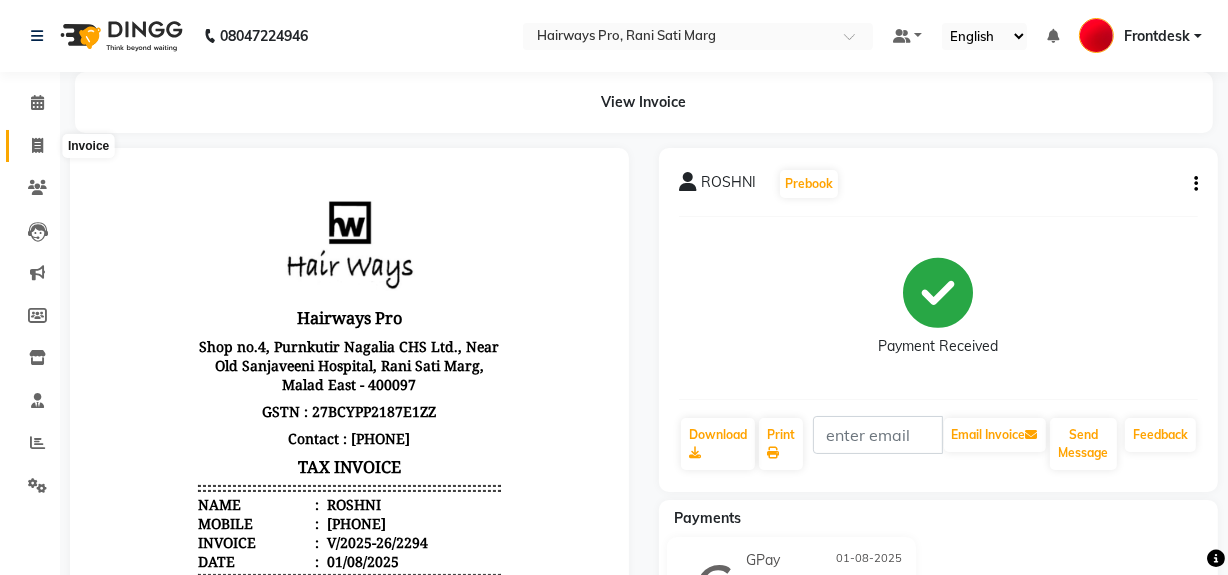 click 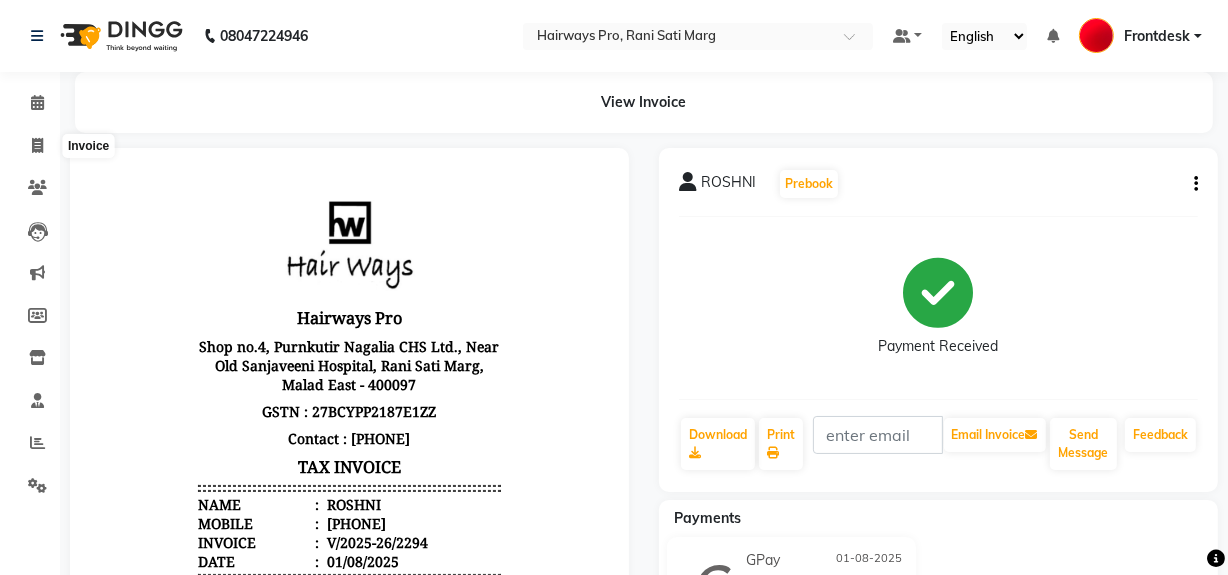 select on "service" 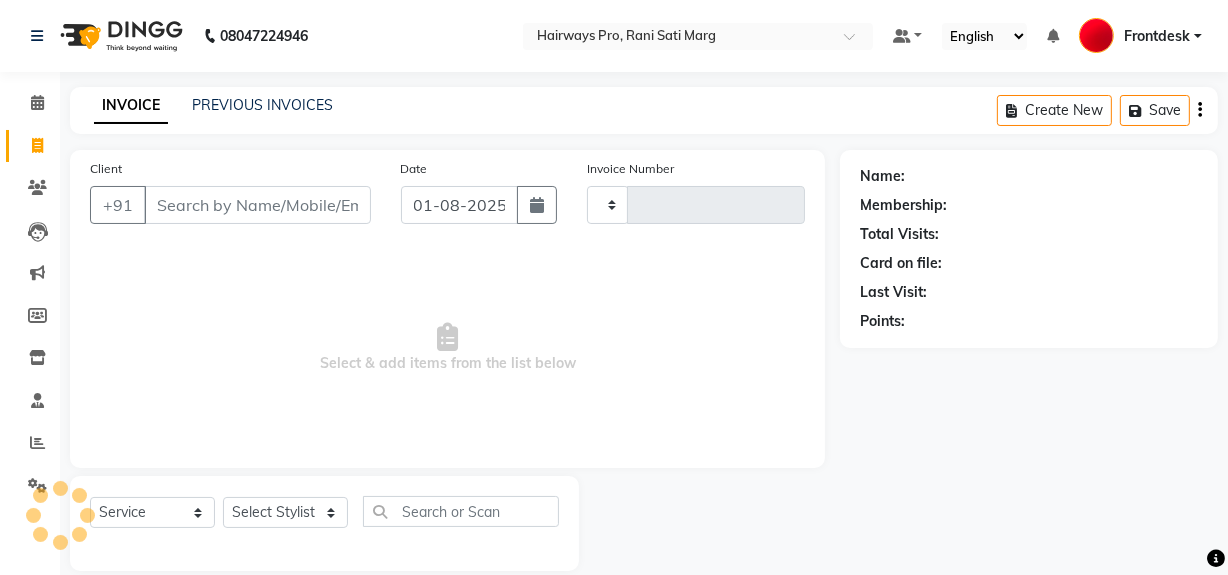 scroll, scrollTop: 26, scrollLeft: 0, axis: vertical 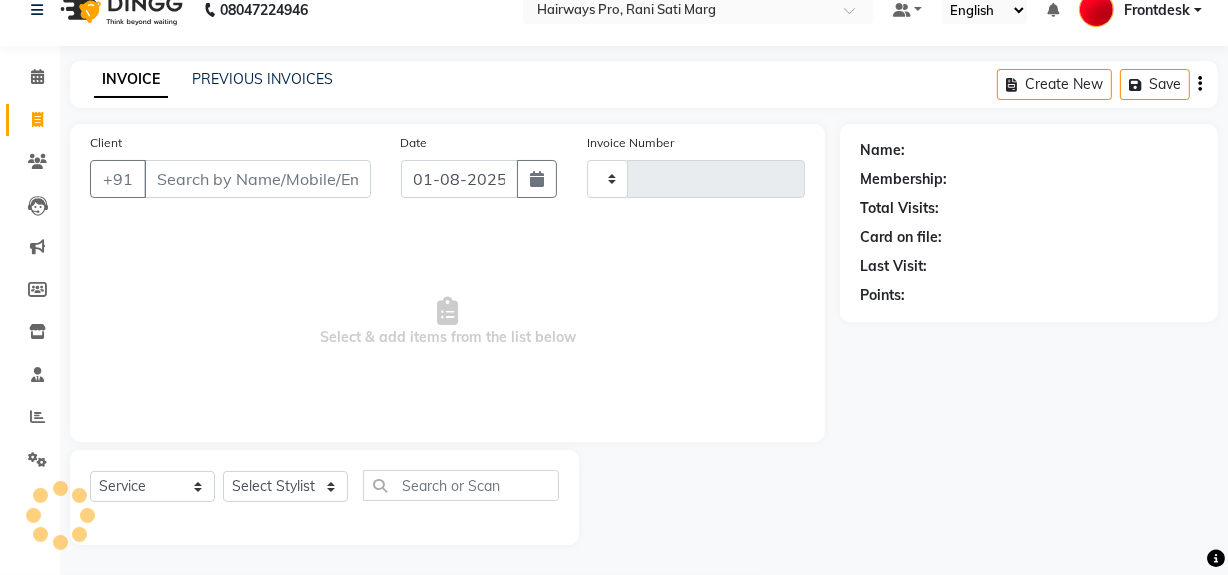 type on "9" 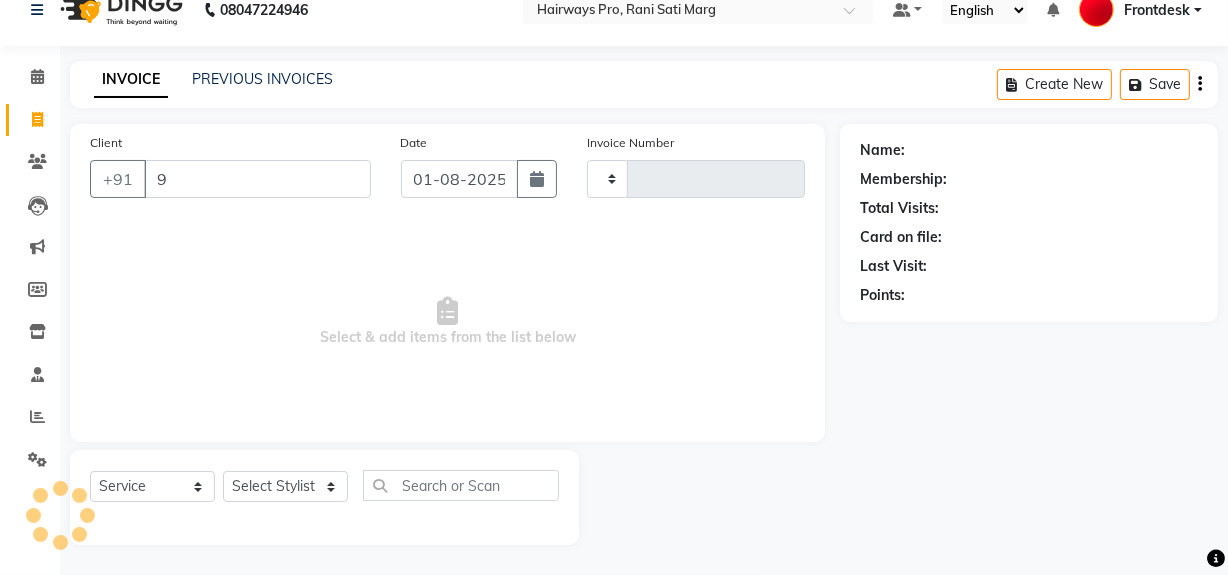 type on "2295" 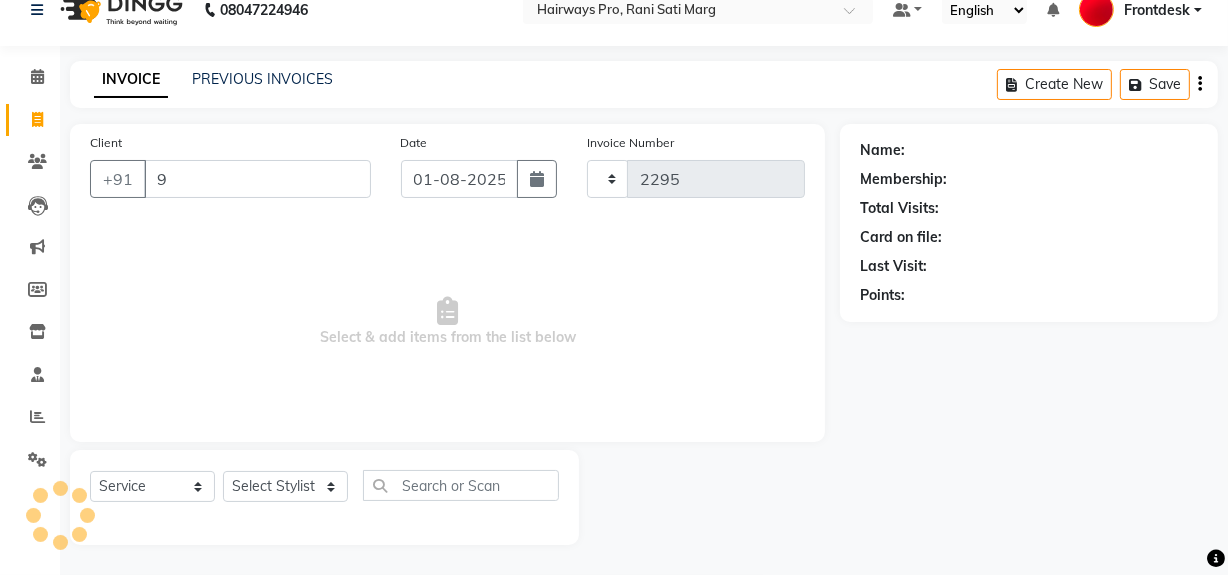 select on "787" 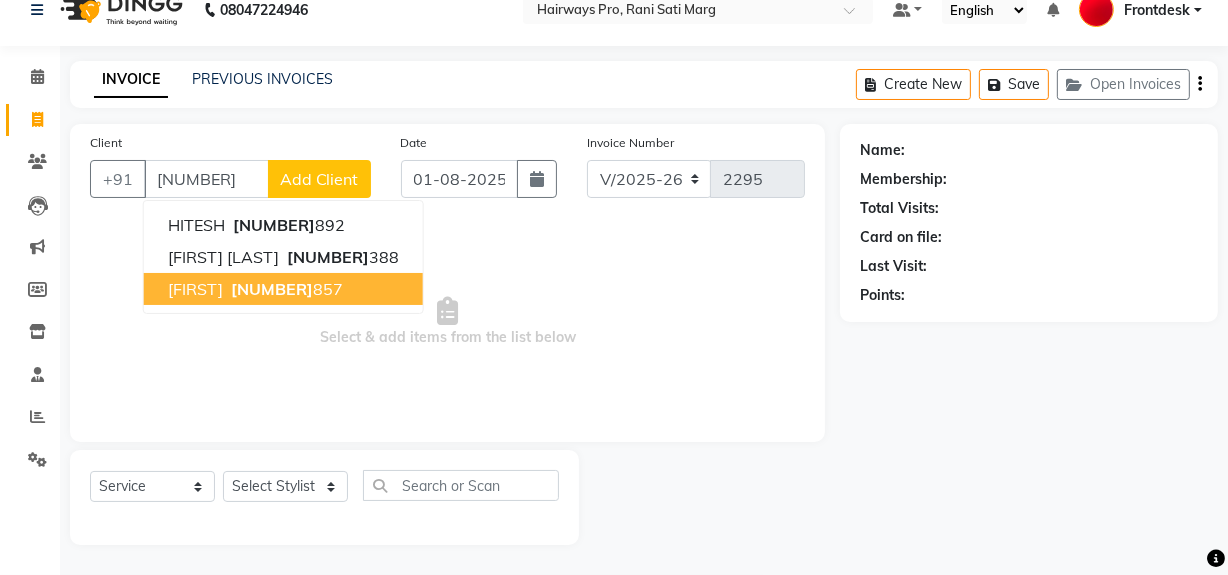 click on "PARTH   8082644 857" at bounding box center [283, 289] 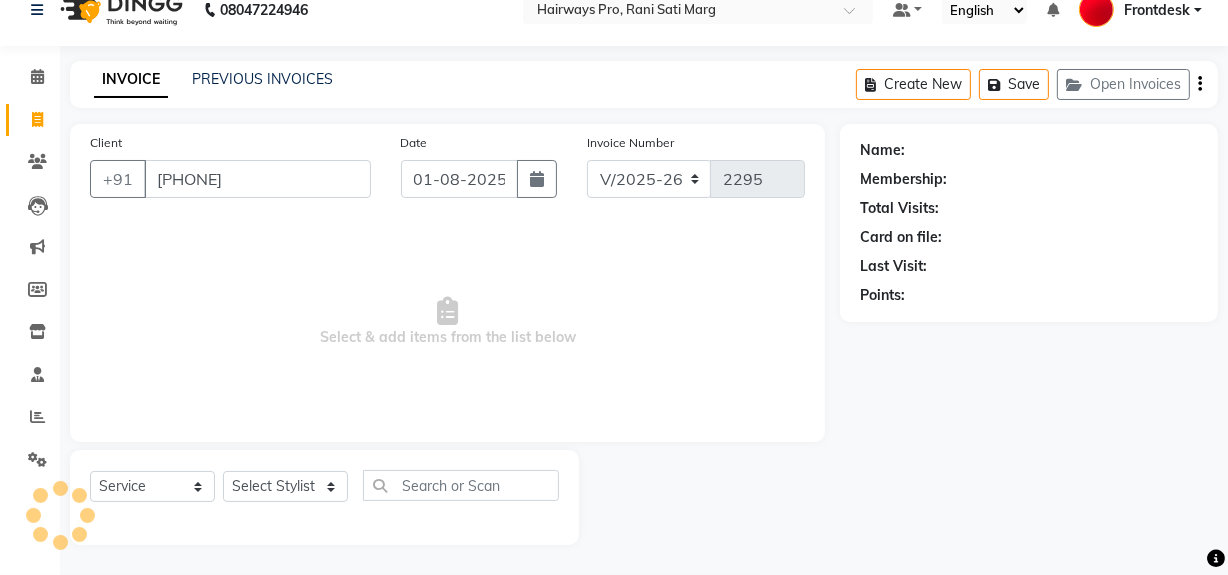 type on "8082644857" 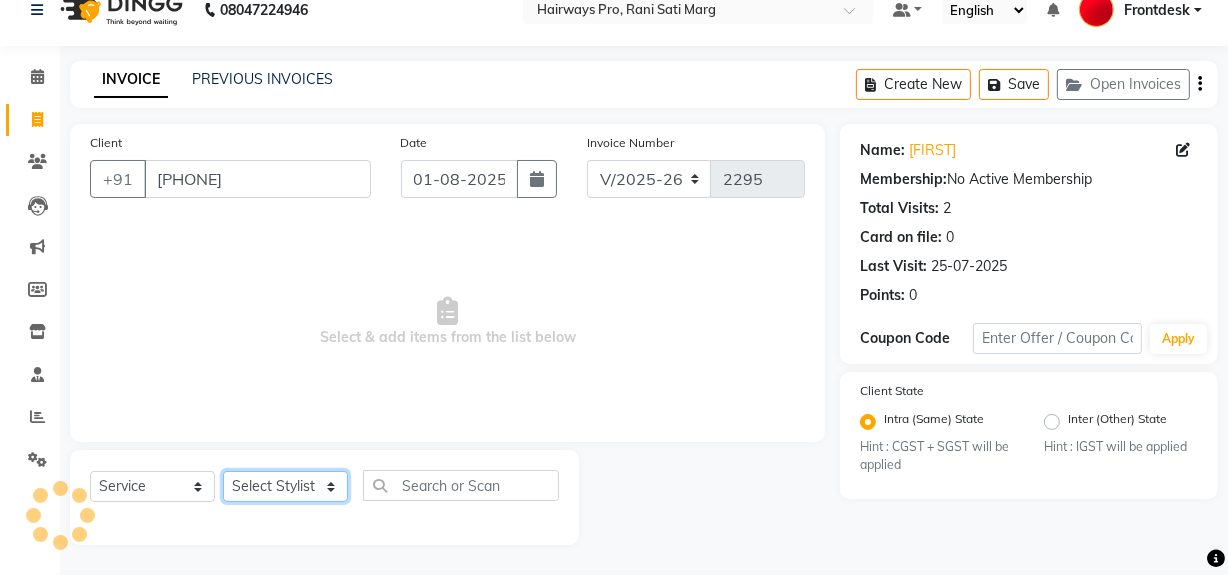 click on "Select Stylist ABID DANISH Faiz shaikh Frontdesk INTEZAR SALMANI JYOTI Kamal Salmani KAVITA MUSTAFA RAFIQUE Sonal SONU WAQAR ZAFAR" 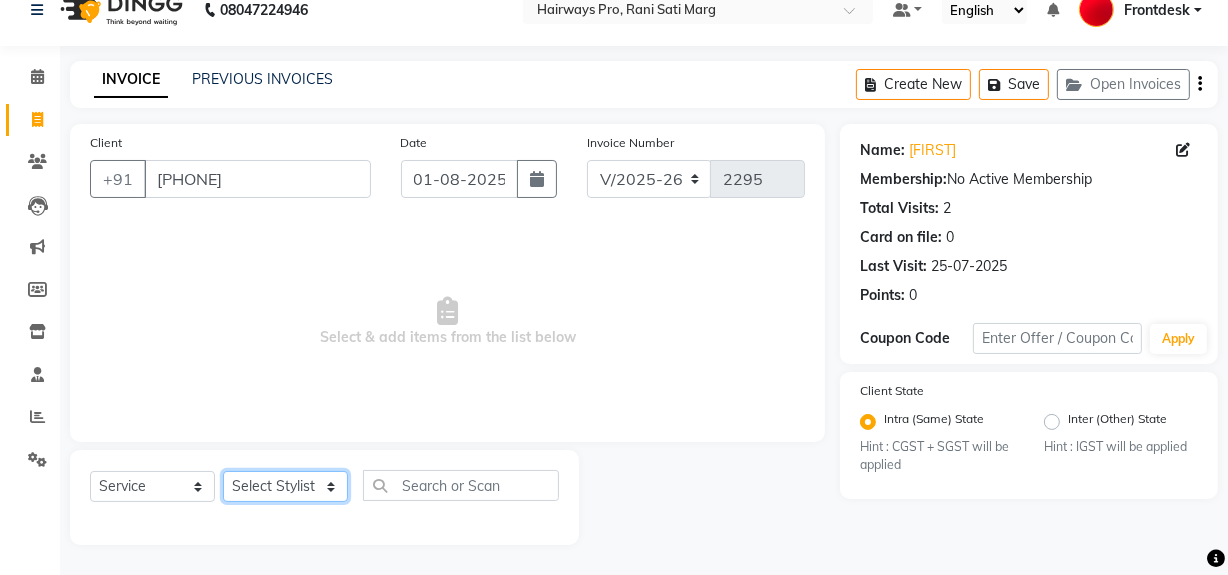 select on "13192" 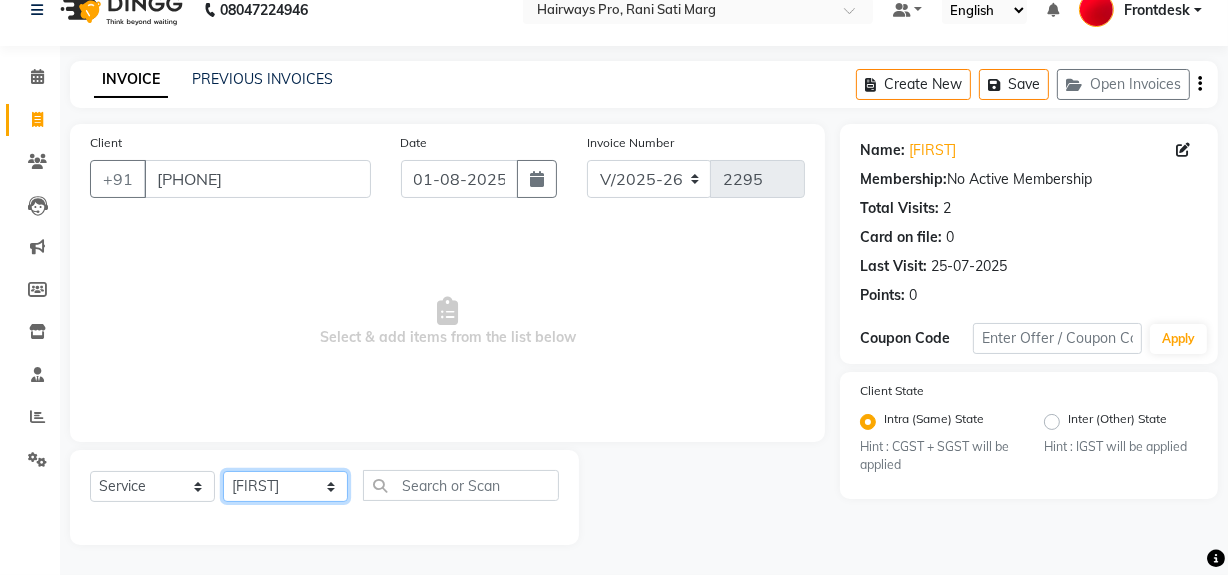 click on "Select Stylist ABID DANISH Faiz shaikh Frontdesk INTEZAR SALMANI JYOTI Kamal Salmani KAVITA MUSTAFA RAFIQUE Sonal SONU WAQAR ZAFAR" 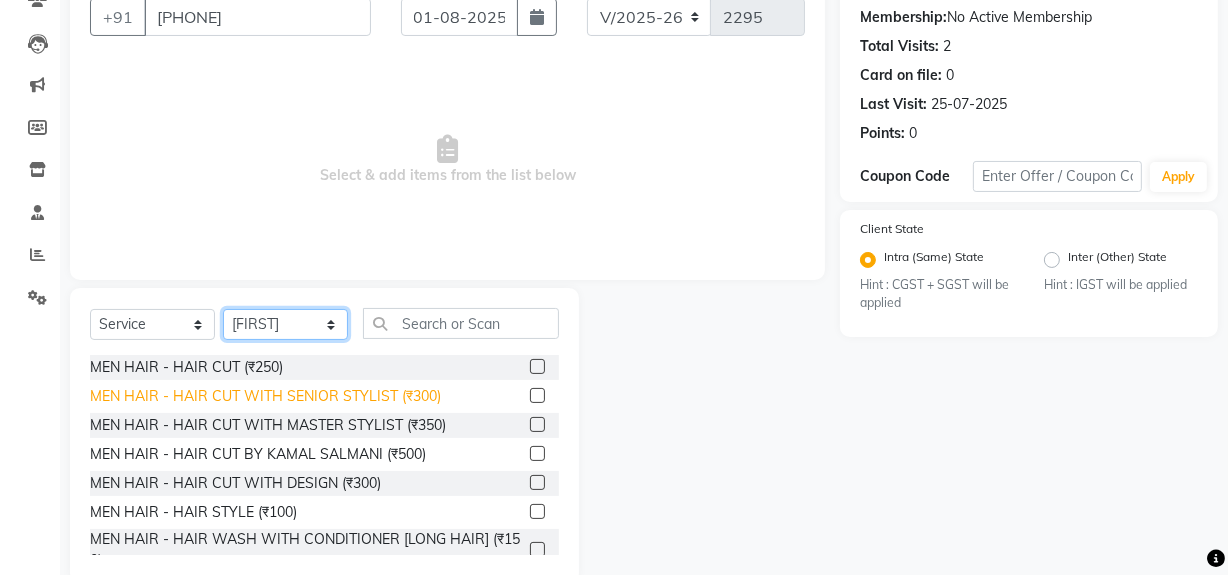 scroll, scrollTop: 226, scrollLeft: 0, axis: vertical 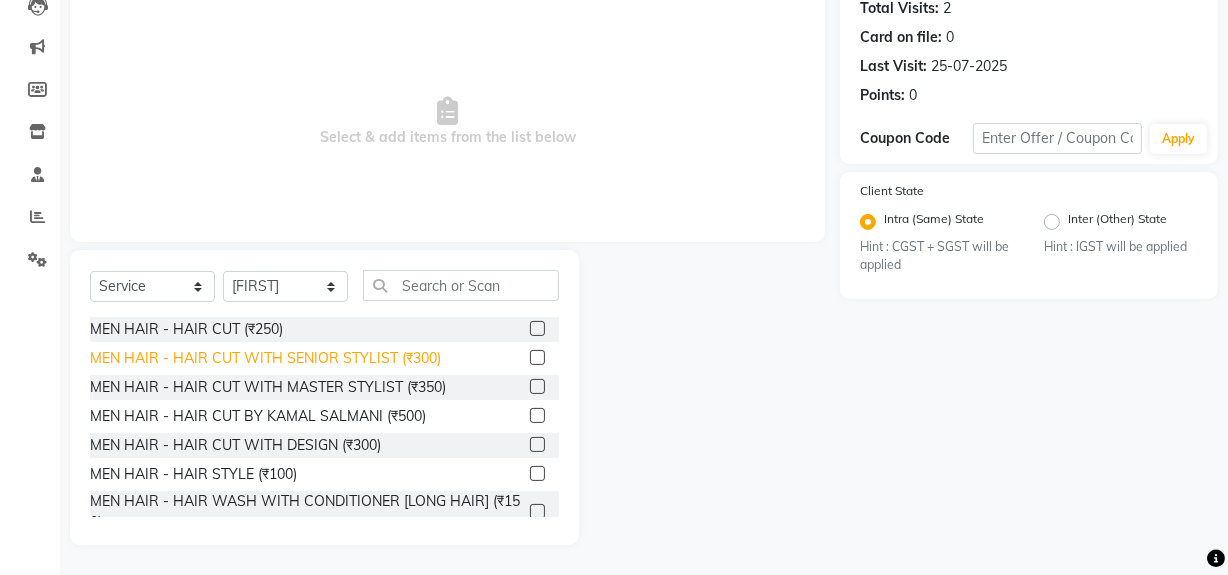 click on "MEN HAIR - HAIR CUT WITH SENIOR STYLIST (₹300)" 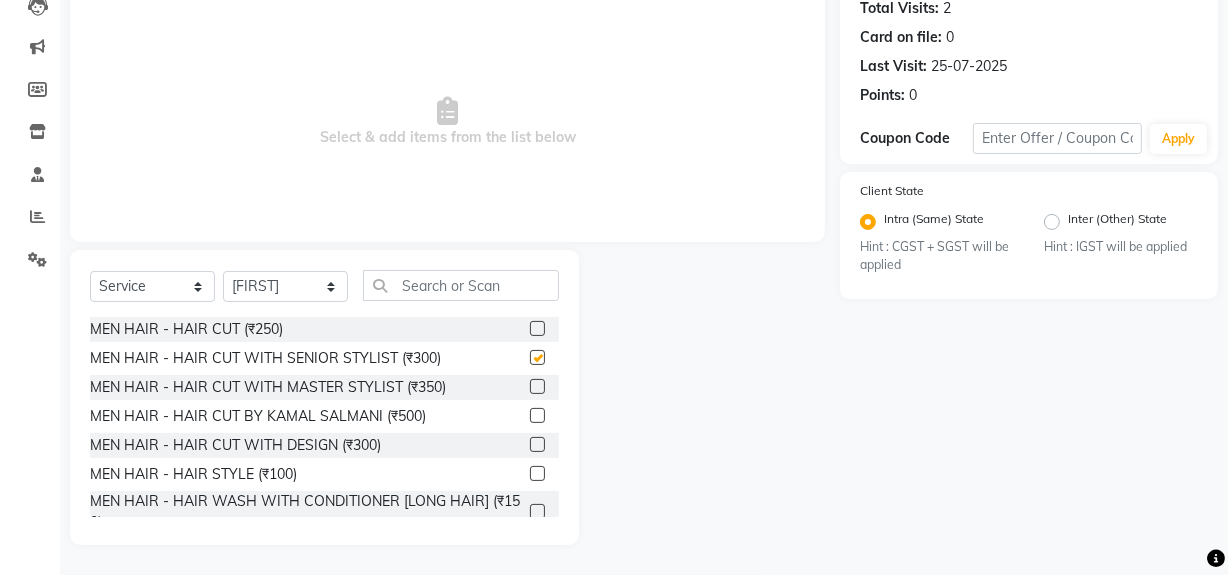 checkbox on "false" 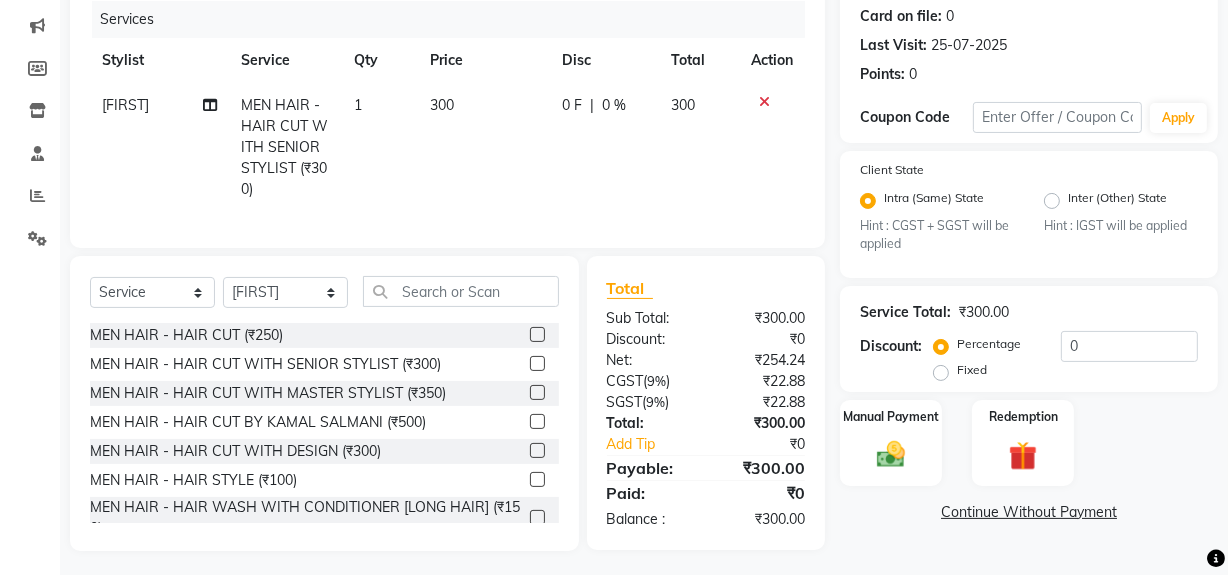 scroll, scrollTop: 266, scrollLeft: 0, axis: vertical 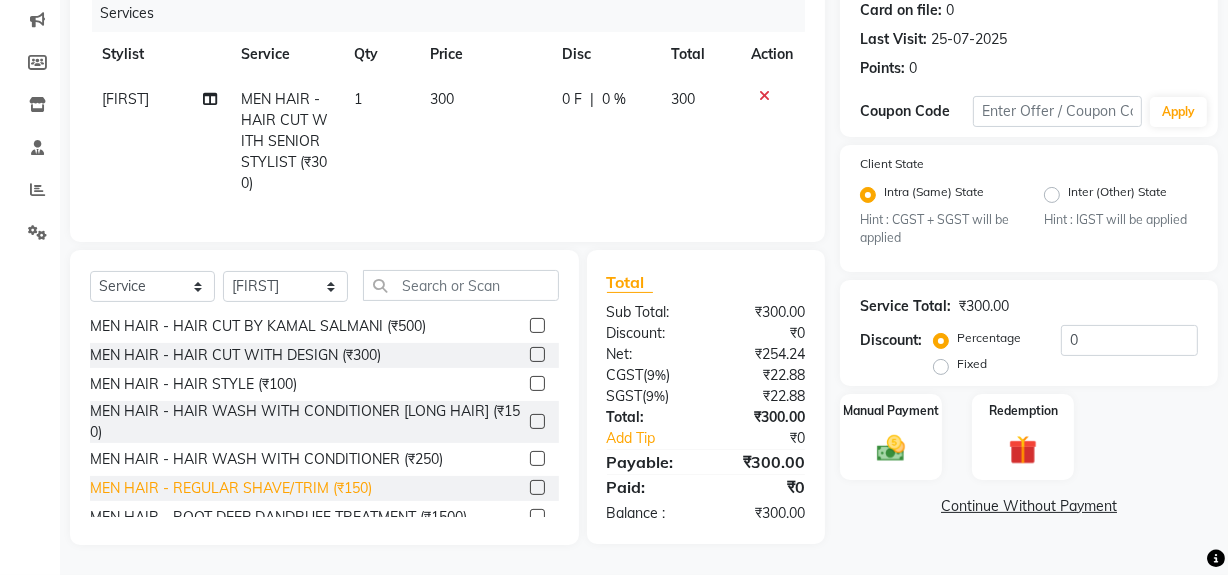 click on "MEN HAIR - REGULAR SHAVE/TRIM (₹150)" 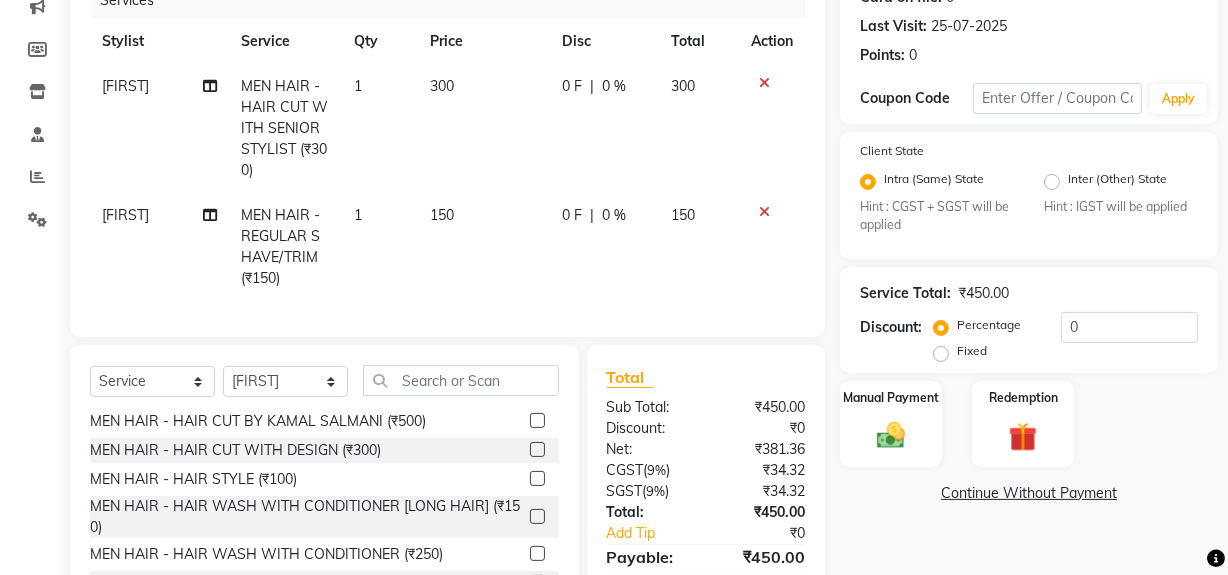checkbox on "false" 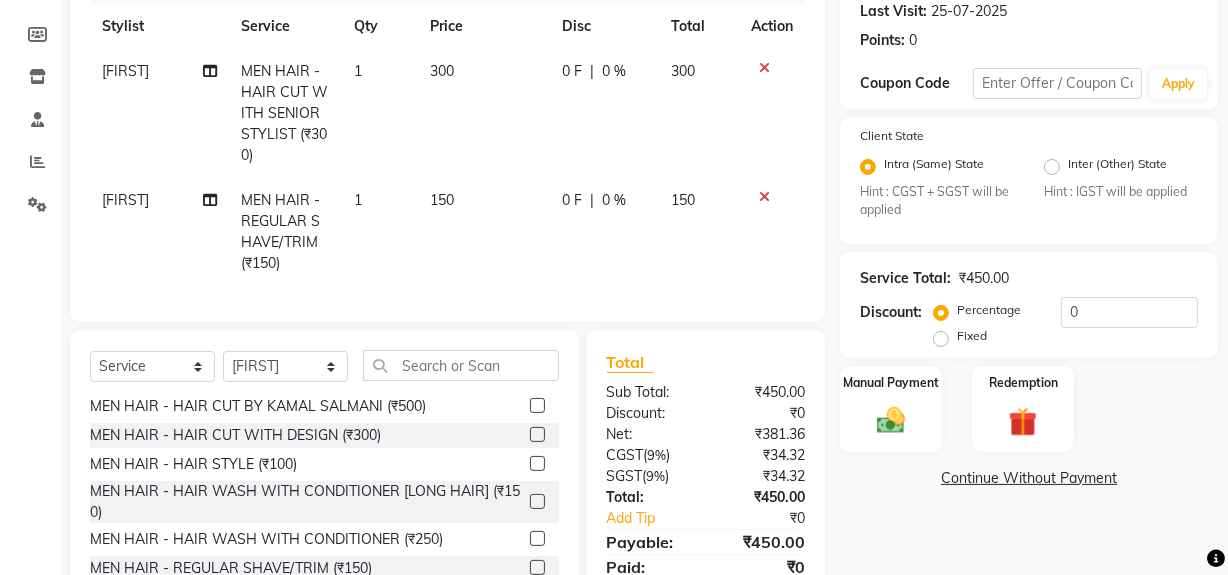 scroll, scrollTop: 181, scrollLeft: 0, axis: vertical 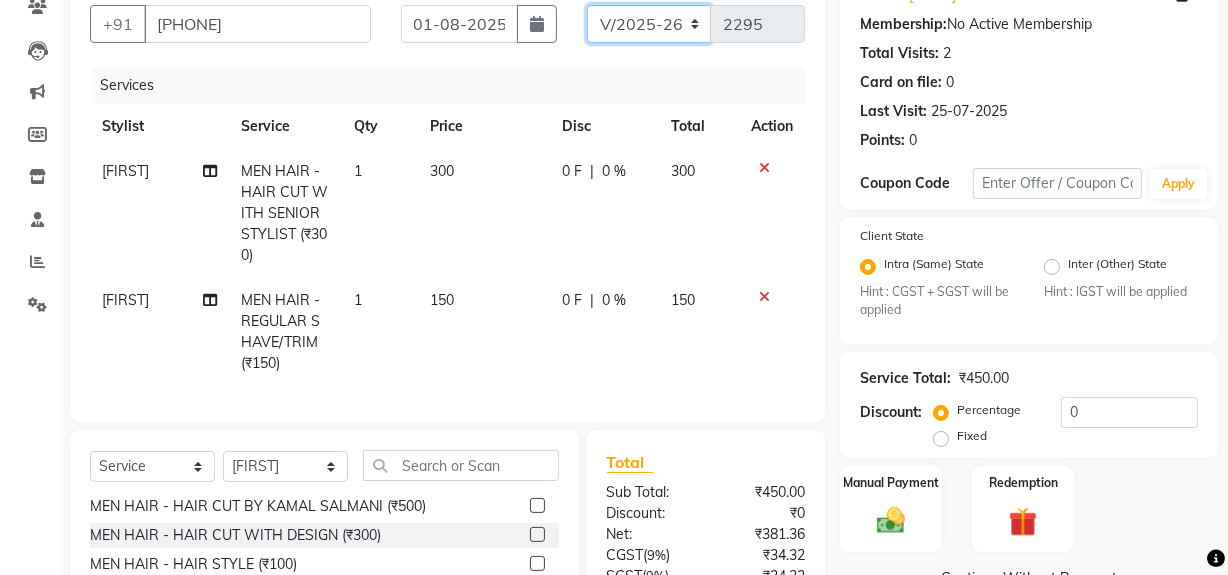 click on "INV/25-26 V/2025-26" 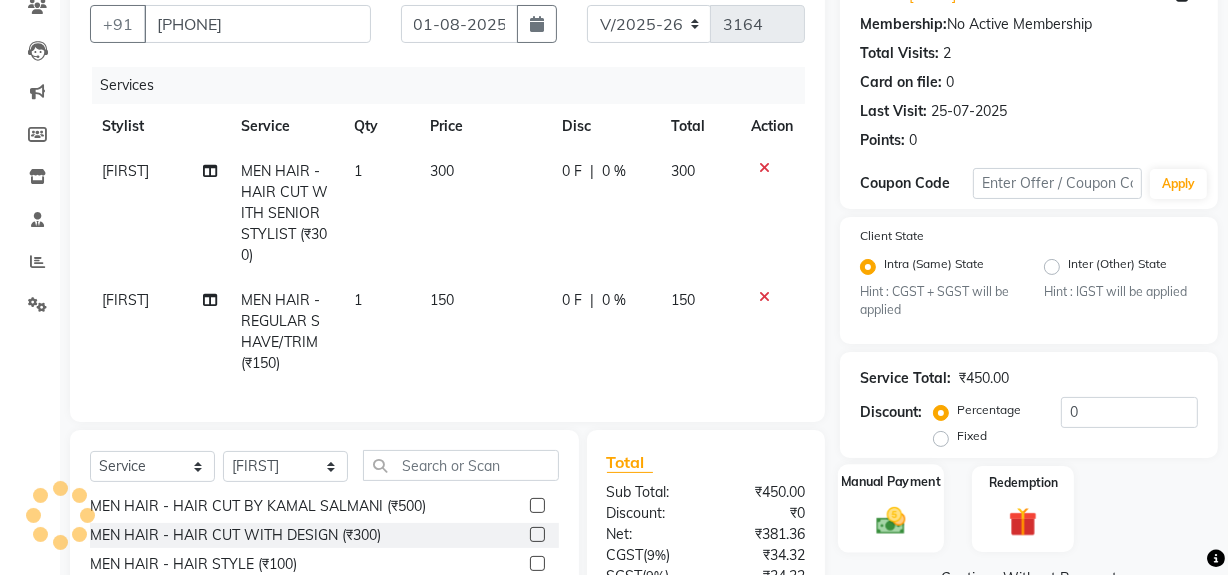 click 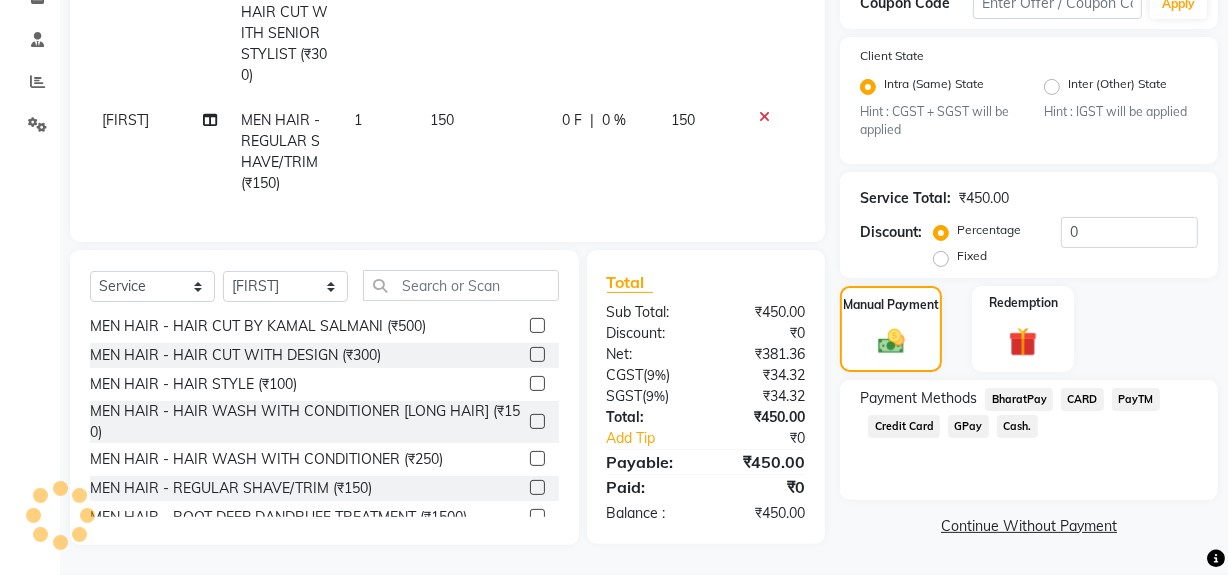 scroll, scrollTop: 374, scrollLeft: 0, axis: vertical 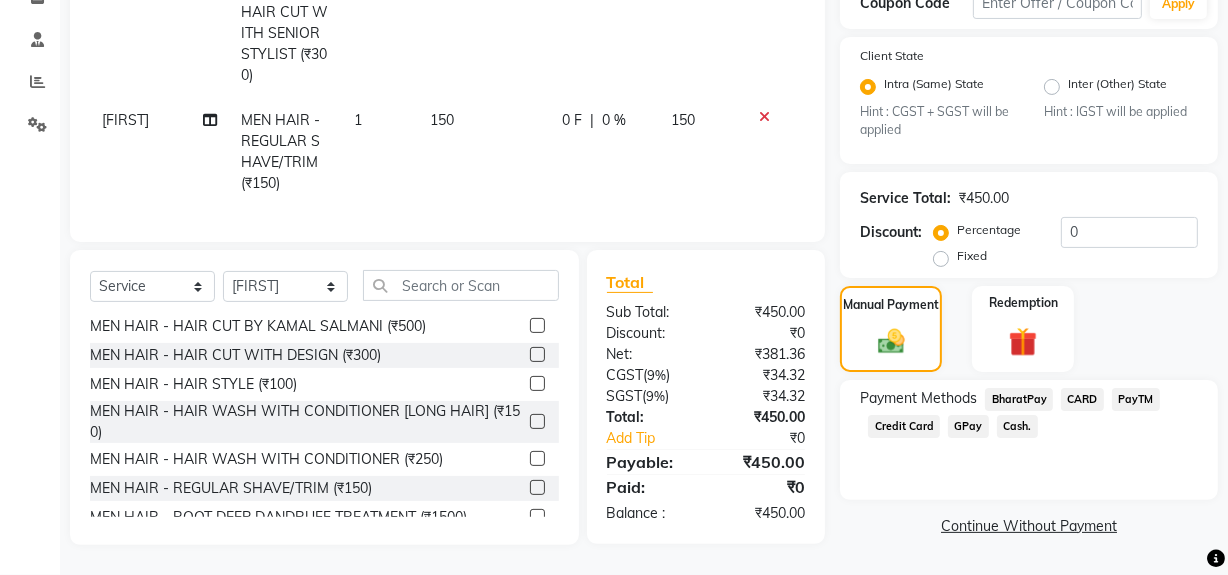 click on "Cash." 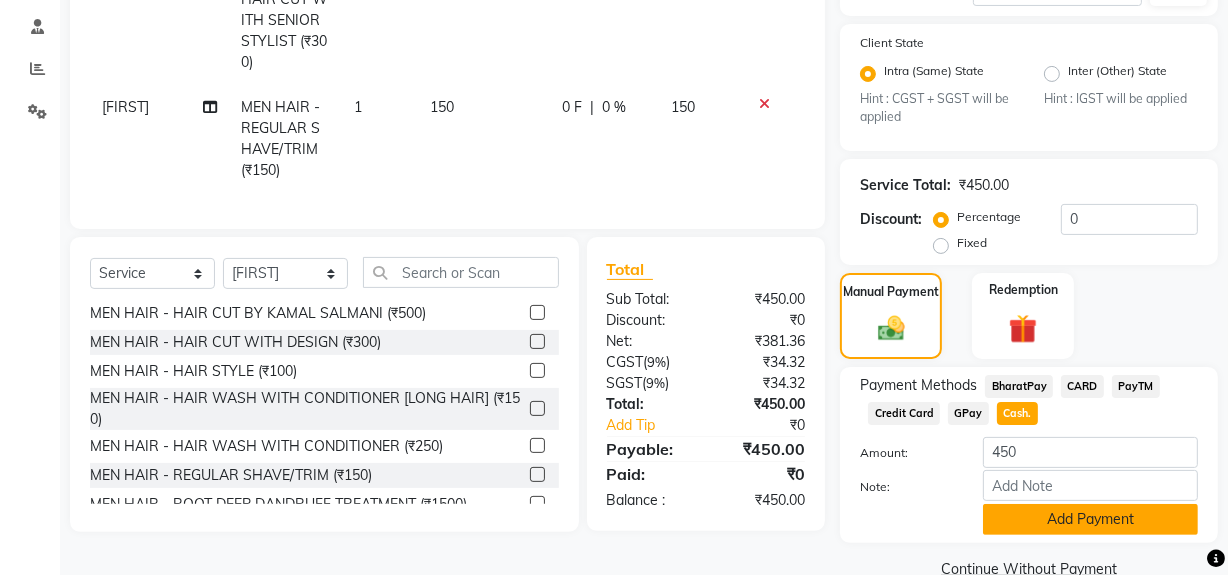 click on "Add Payment" 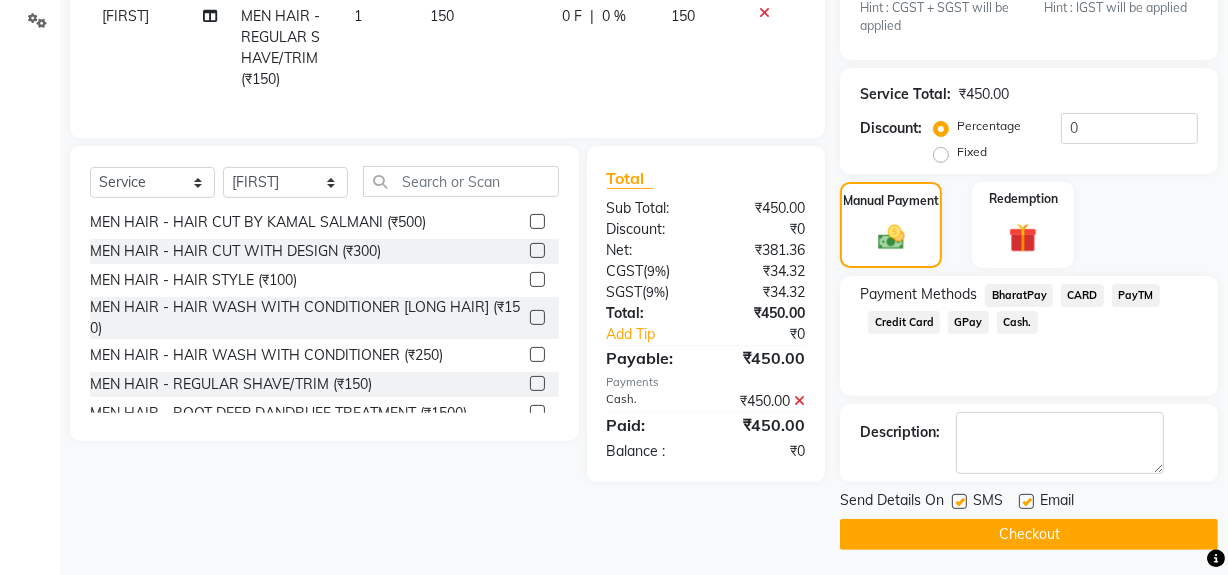 scroll, scrollTop: 470, scrollLeft: 0, axis: vertical 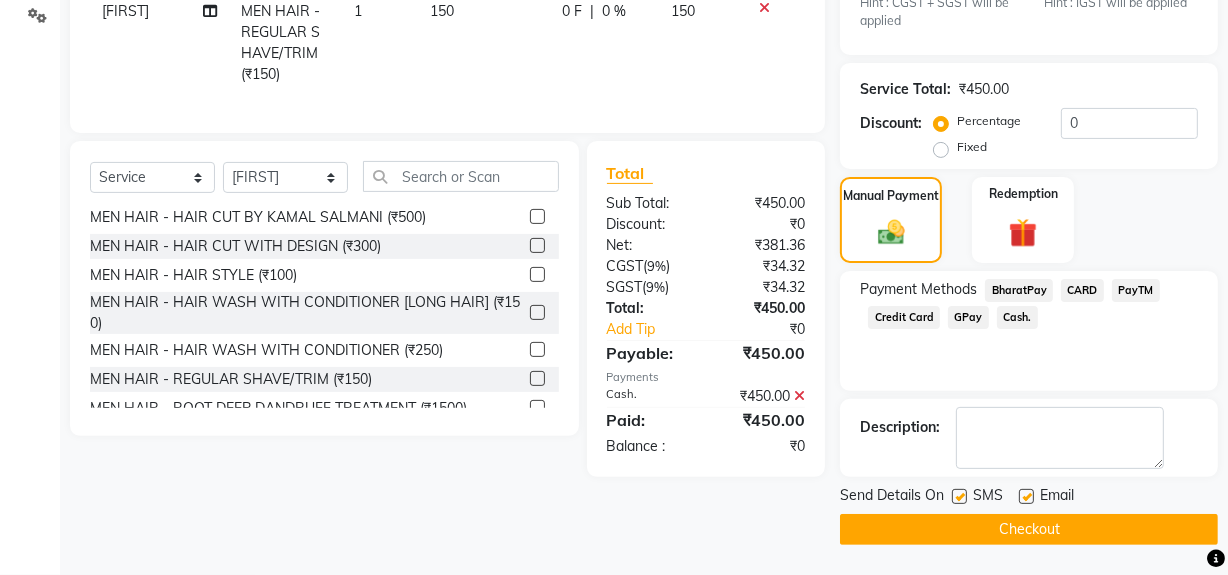 click 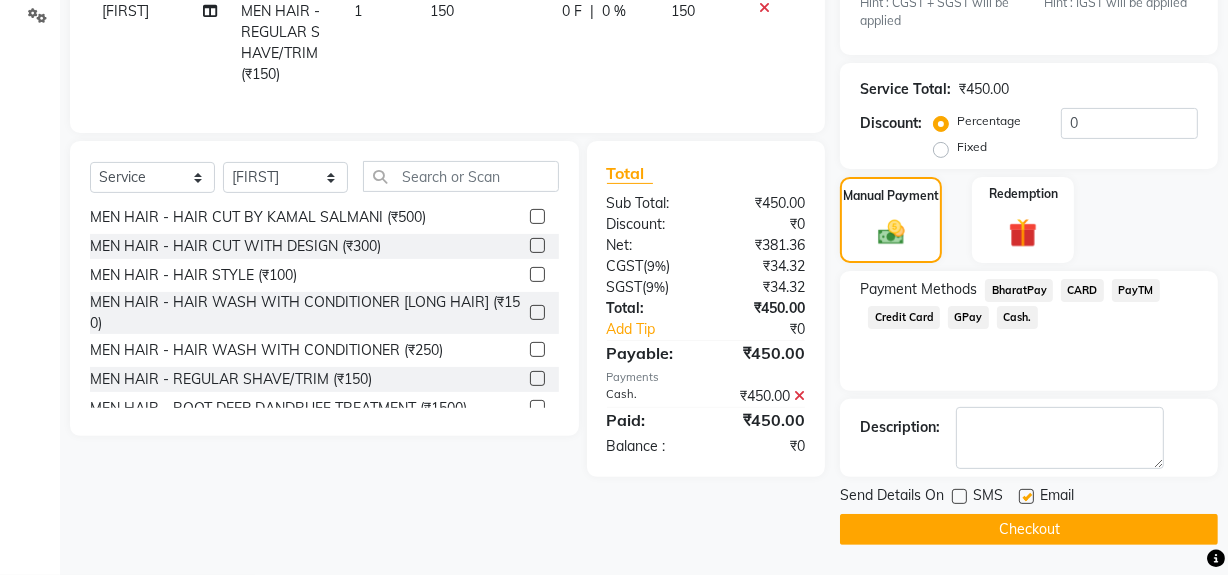 click on "Checkout" 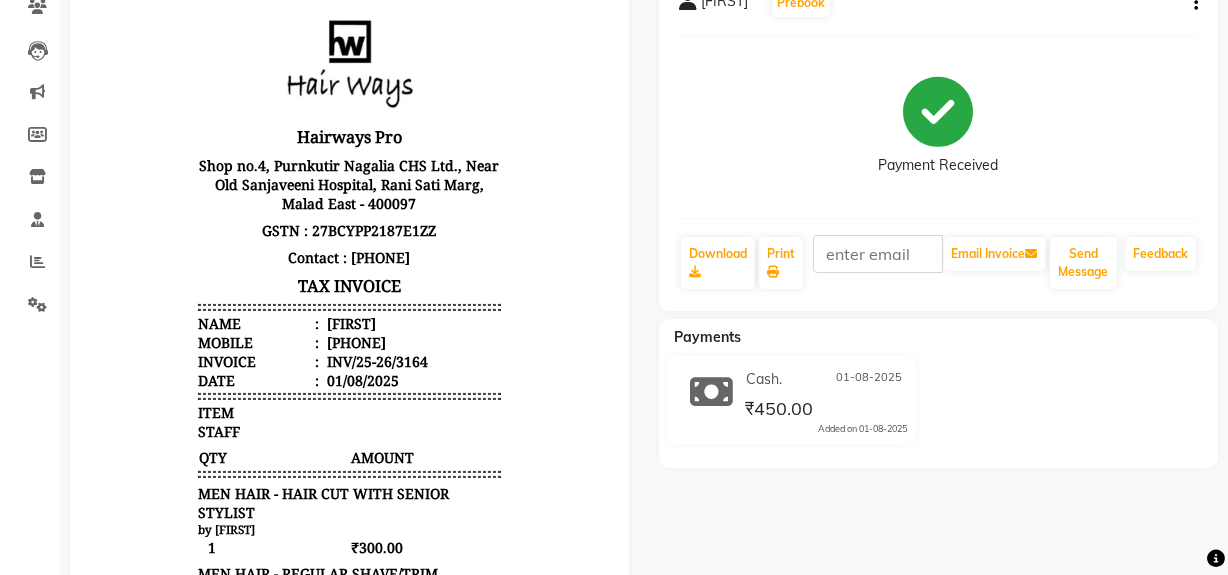 scroll, scrollTop: 0, scrollLeft: 0, axis: both 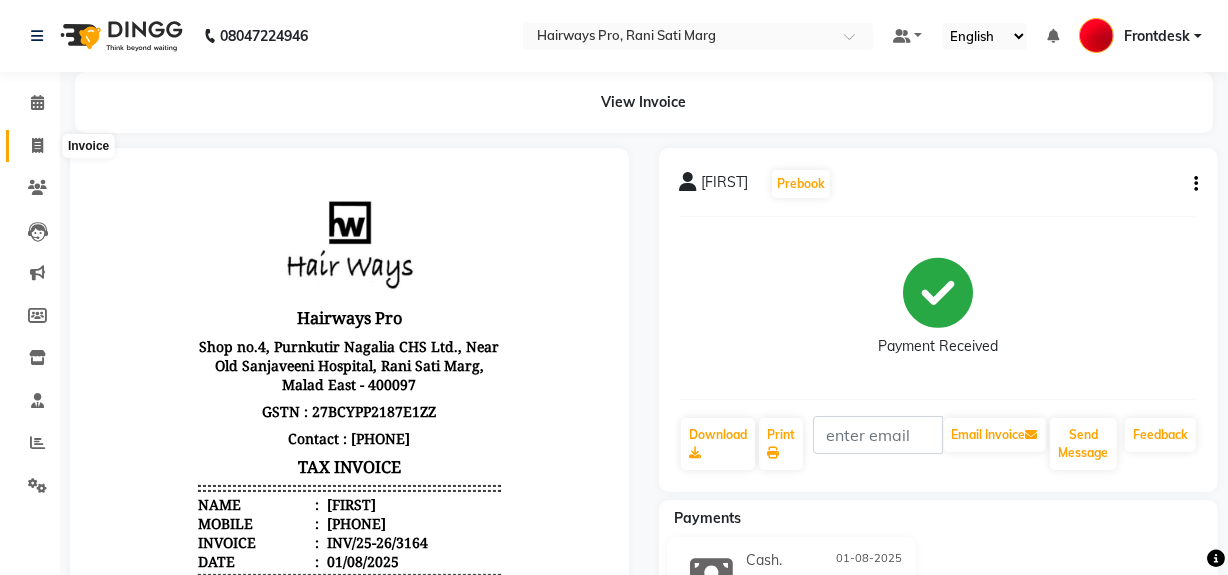 click 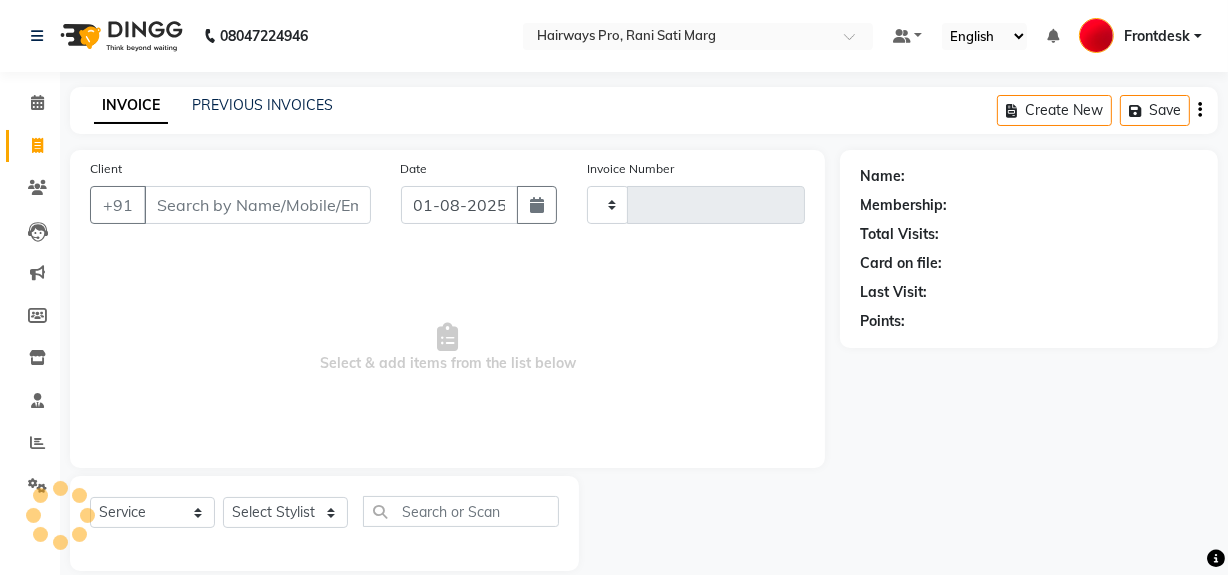 scroll, scrollTop: 26, scrollLeft: 0, axis: vertical 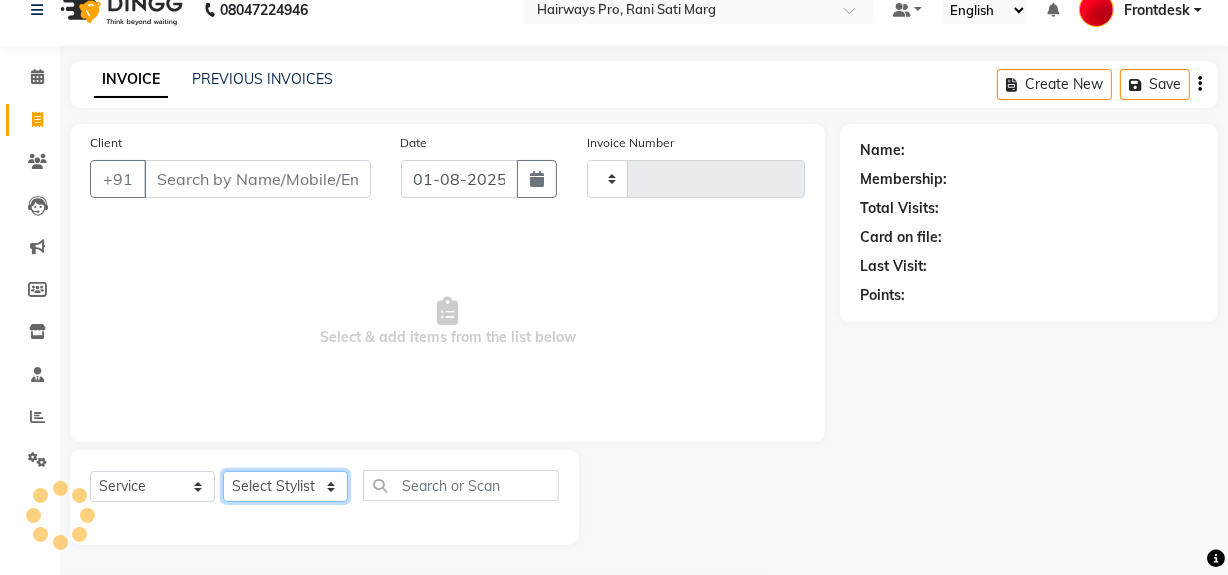 click on "Select Stylist" 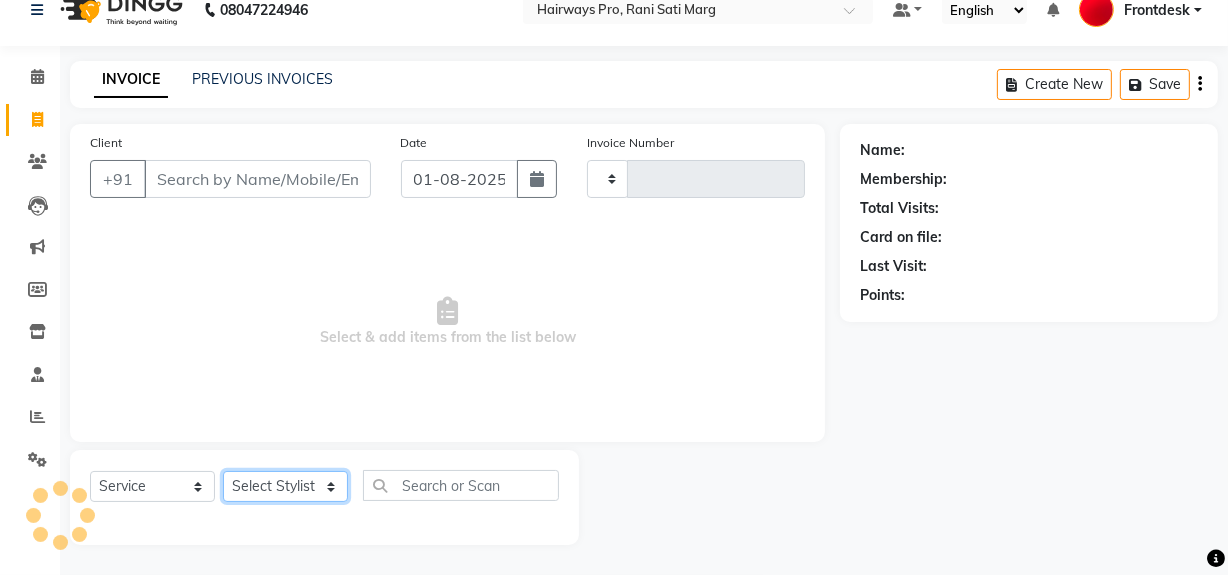 type on "2296" 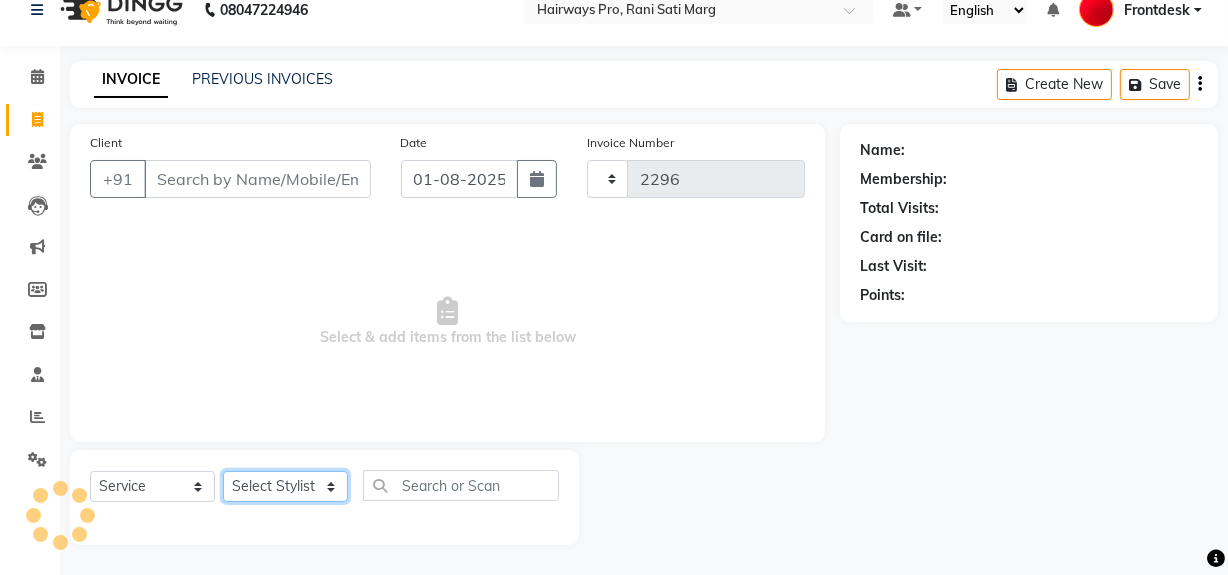 select on "787" 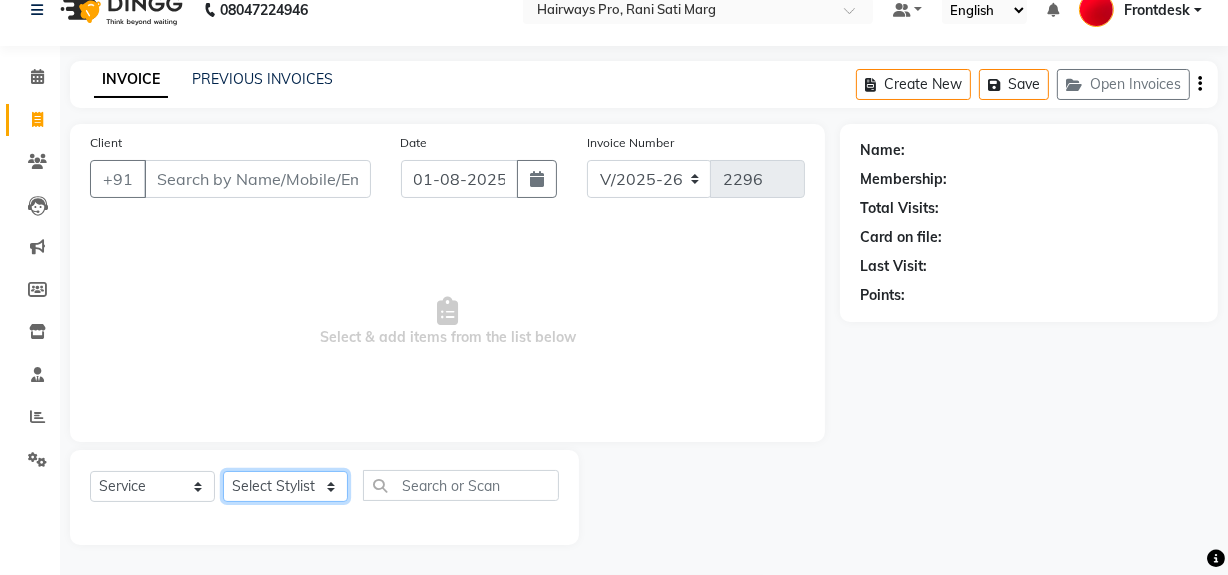 select on "86084" 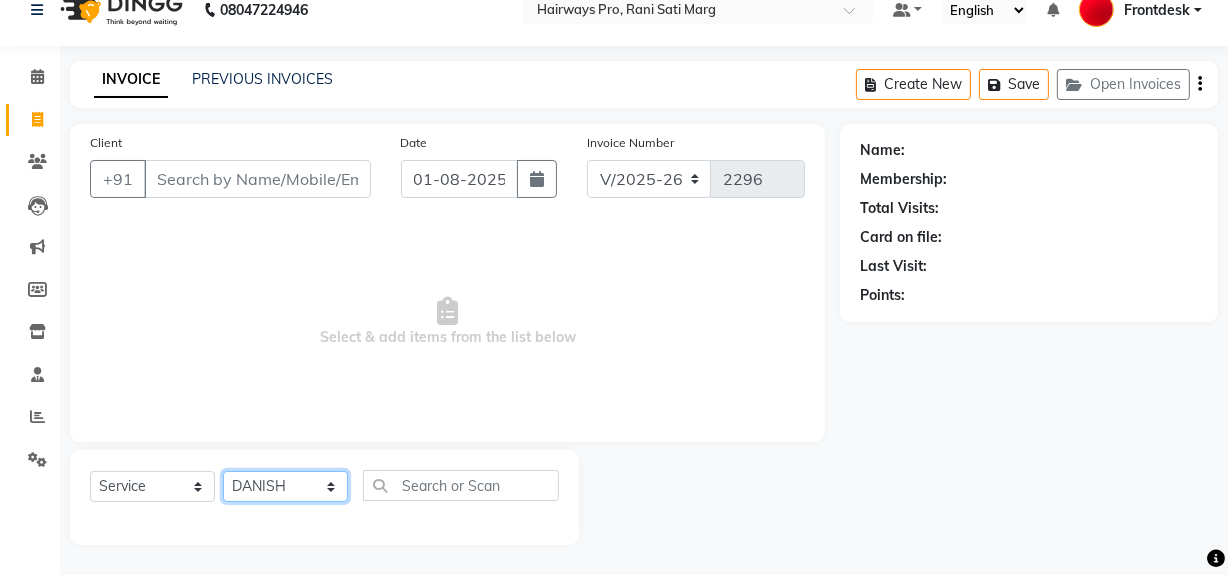 click on "Select Stylist ABID DANISH Faiz shaikh Frontdesk INTEZAR SALMANI JYOTI Kamal Salmani KAVITA MUSTAFA RAFIQUE Sonal SONU WAQAR ZAFAR" 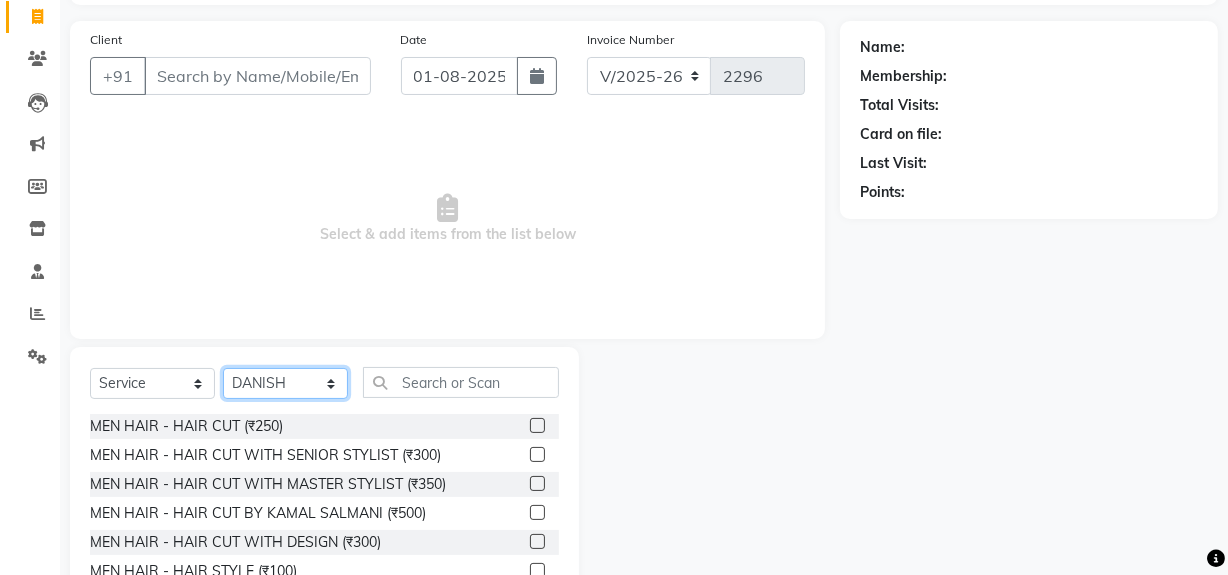 scroll, scrollTop: 226, scrollLeft: 0, axis: vertical 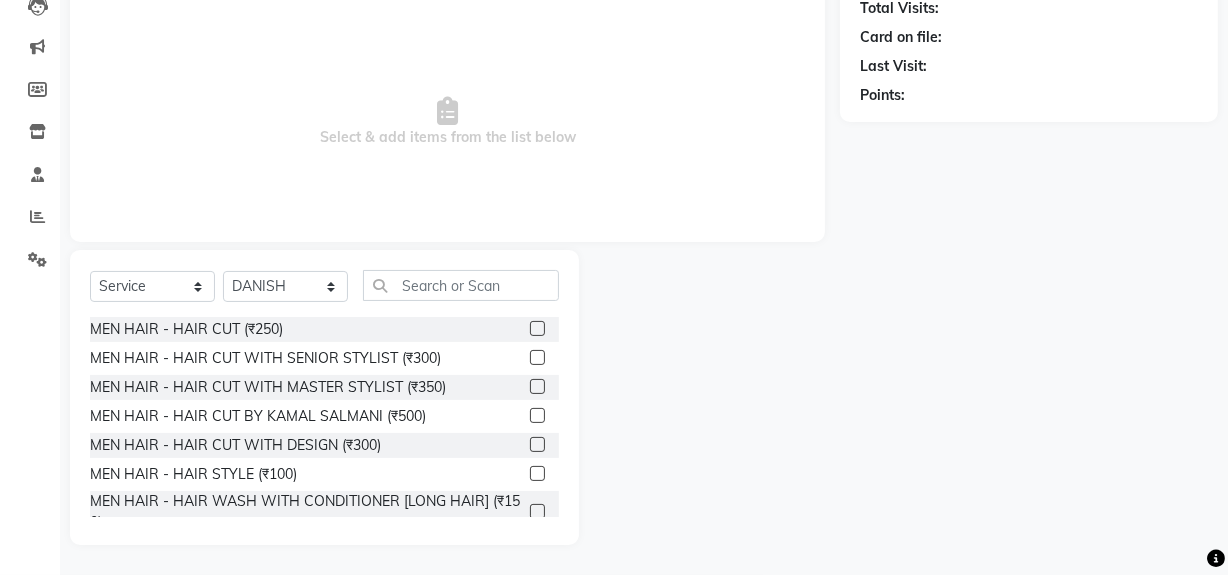 click 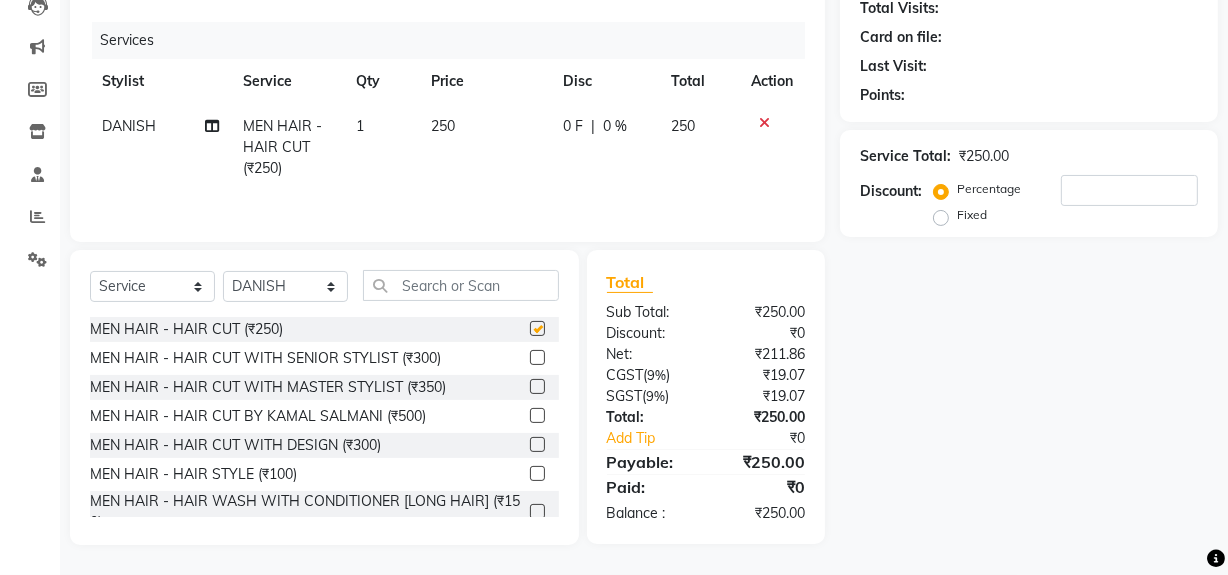 checkbox on "false" 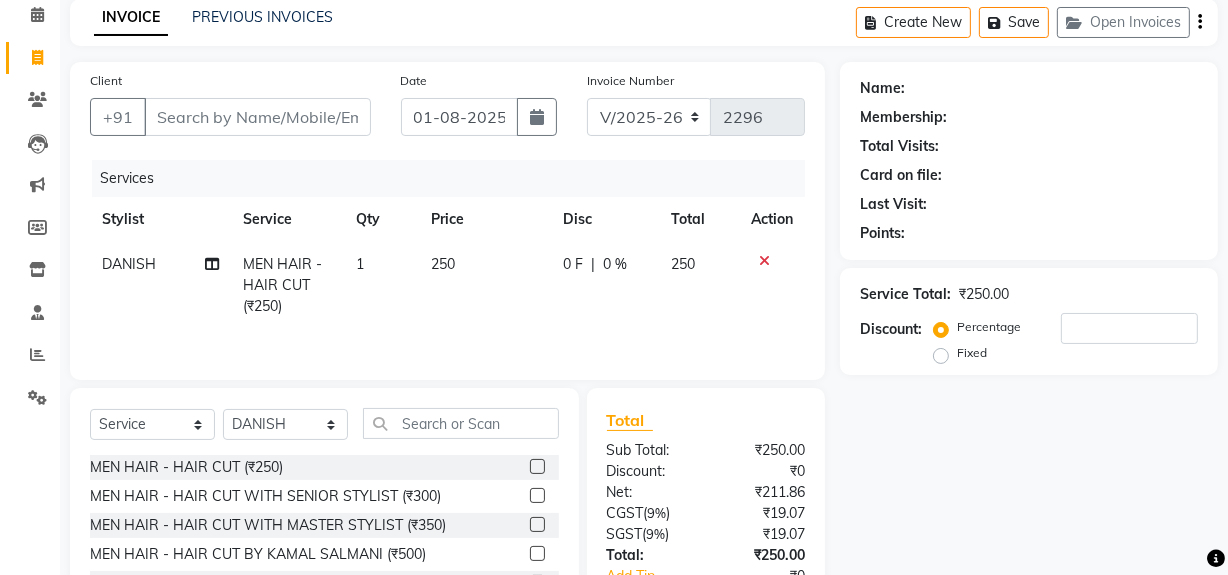 scroll, scrollTop: 0, scrollLeft: 0, axis: both 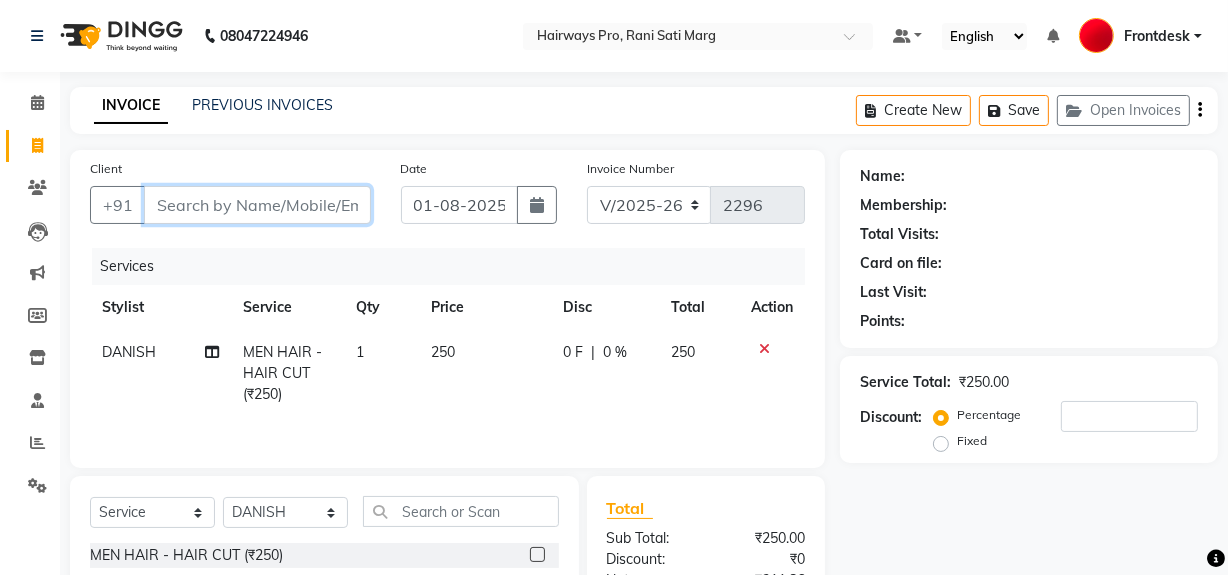 click on "Client" at bounding box center (257, 205) 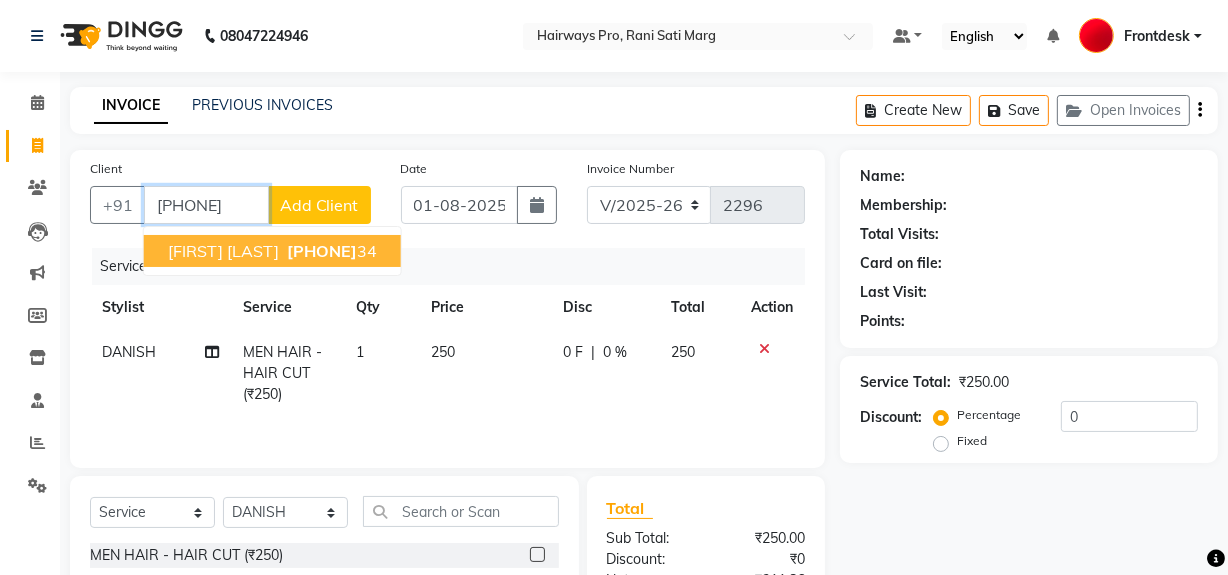 click on "81696381" at bounding box center [322, 251] 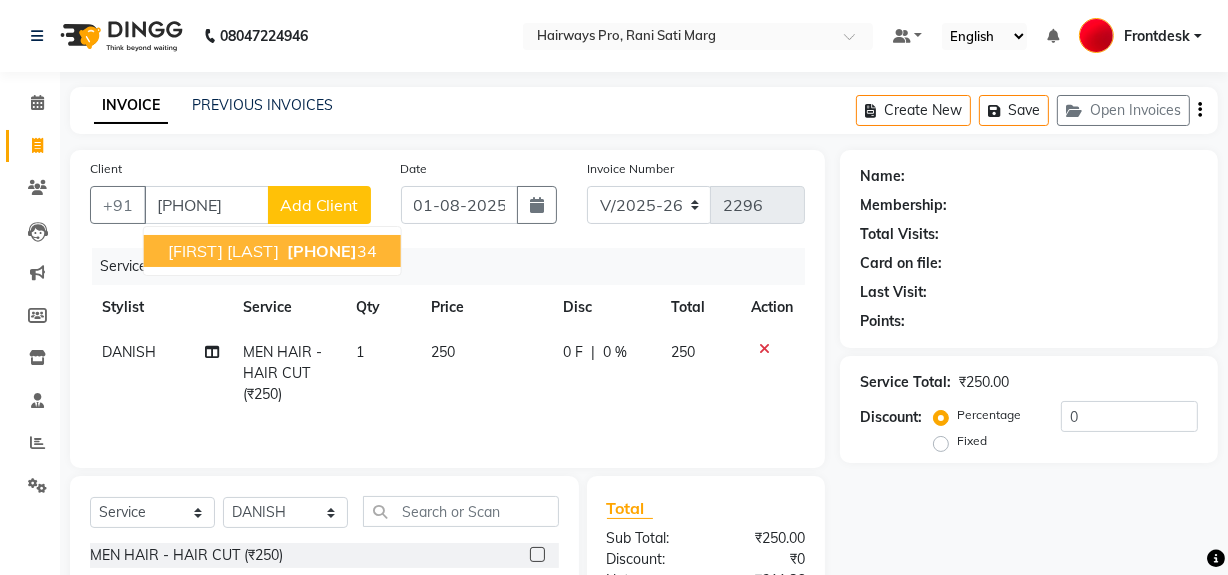 select on "1: Object" 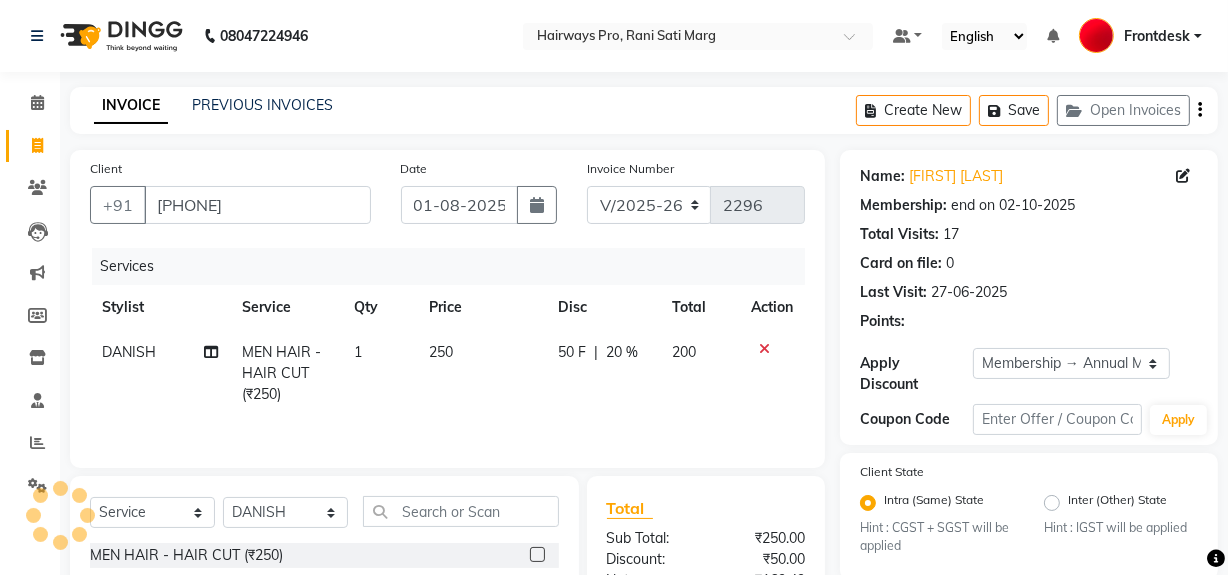 type on "20" 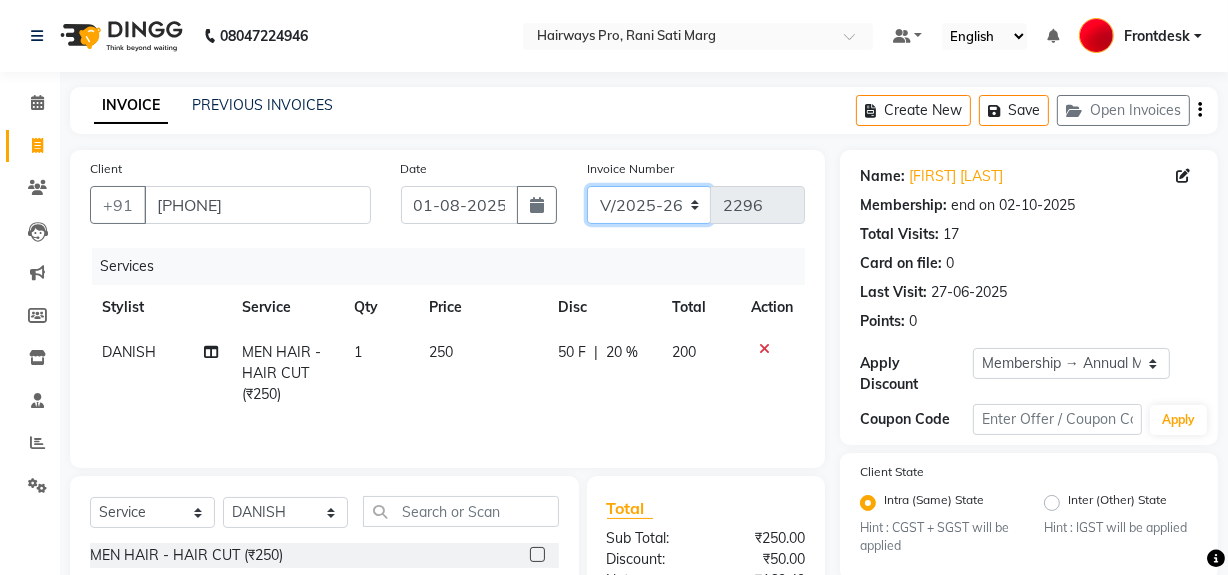 click on "INV/25-26 V/2025-26" 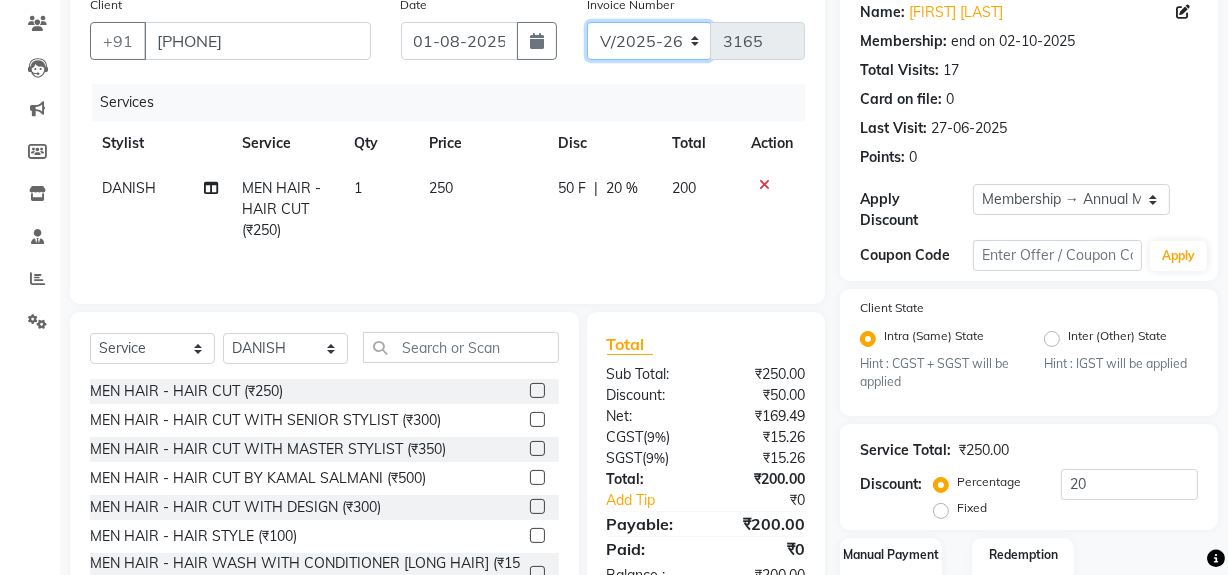 scroll, scrollTop: 284, scrollLeft: 0, axis: vertical 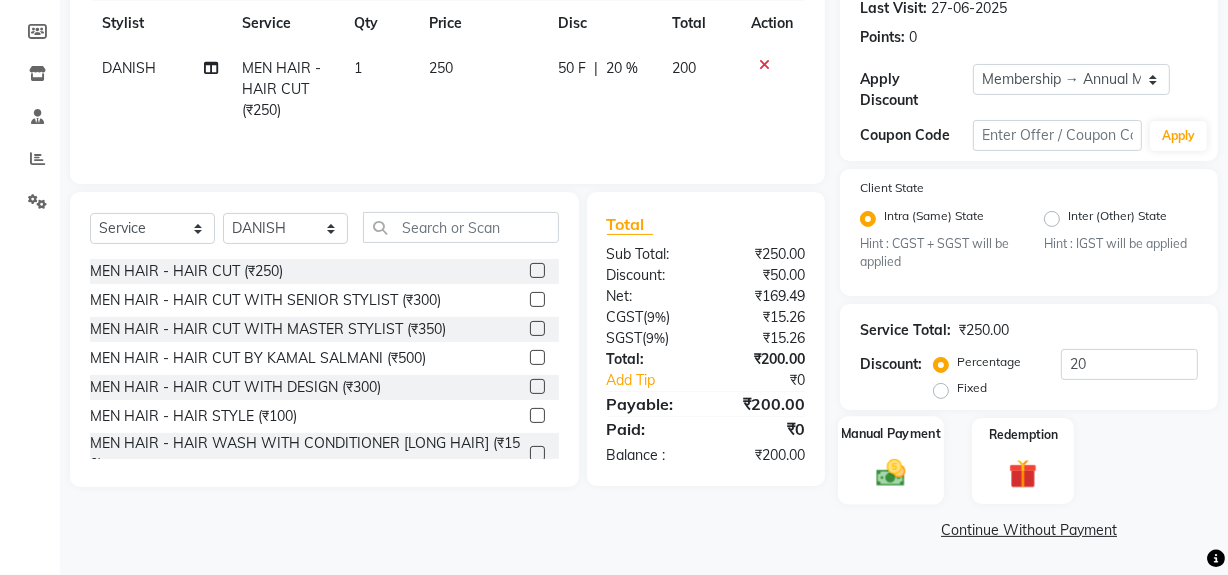 click 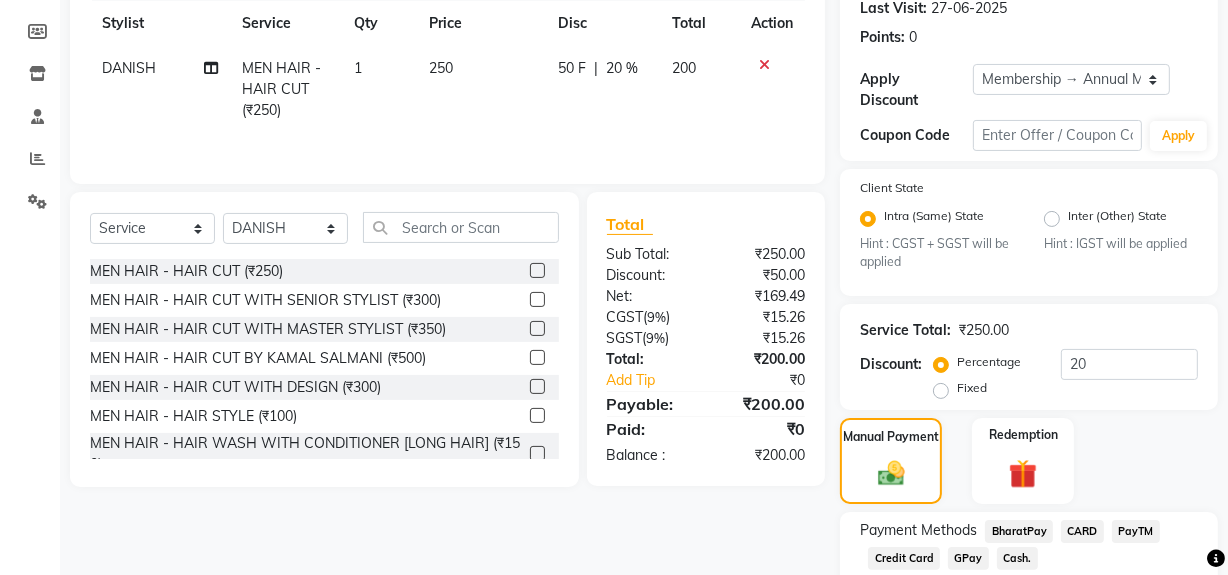 click on "Cash." 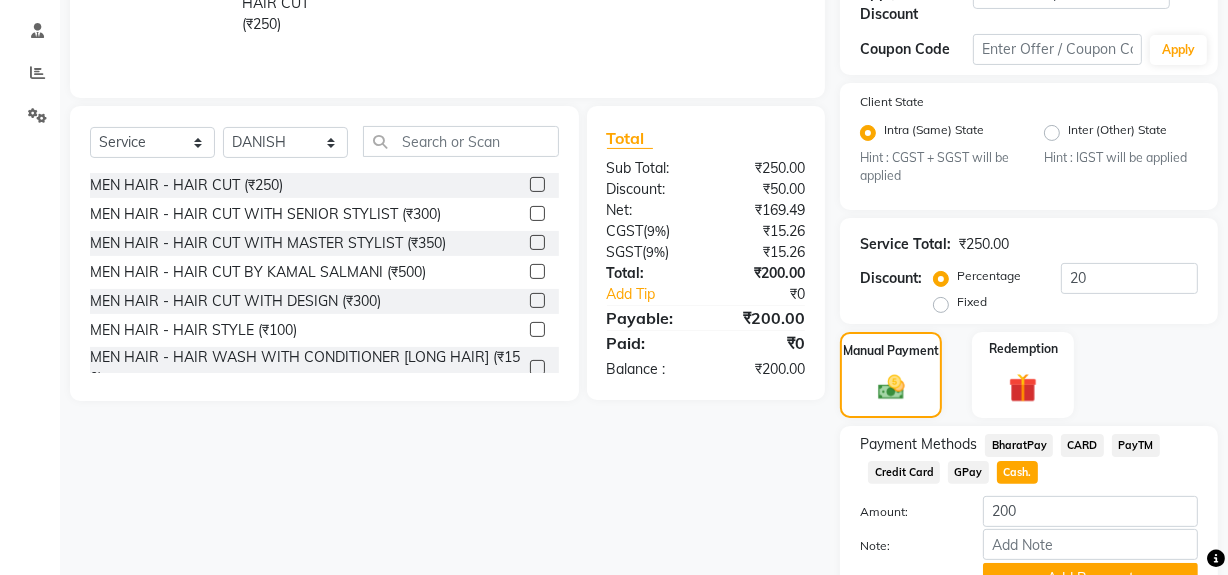 scroll, scrollTop: 469, scrollLeft: 0, axis: vertical 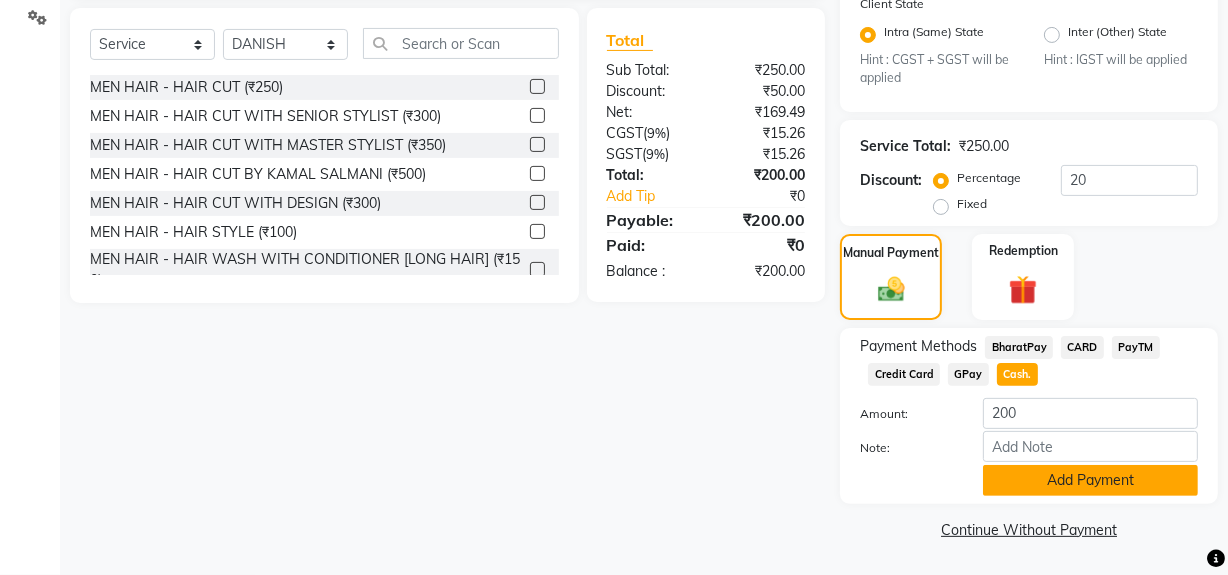 click on "Add Payment" 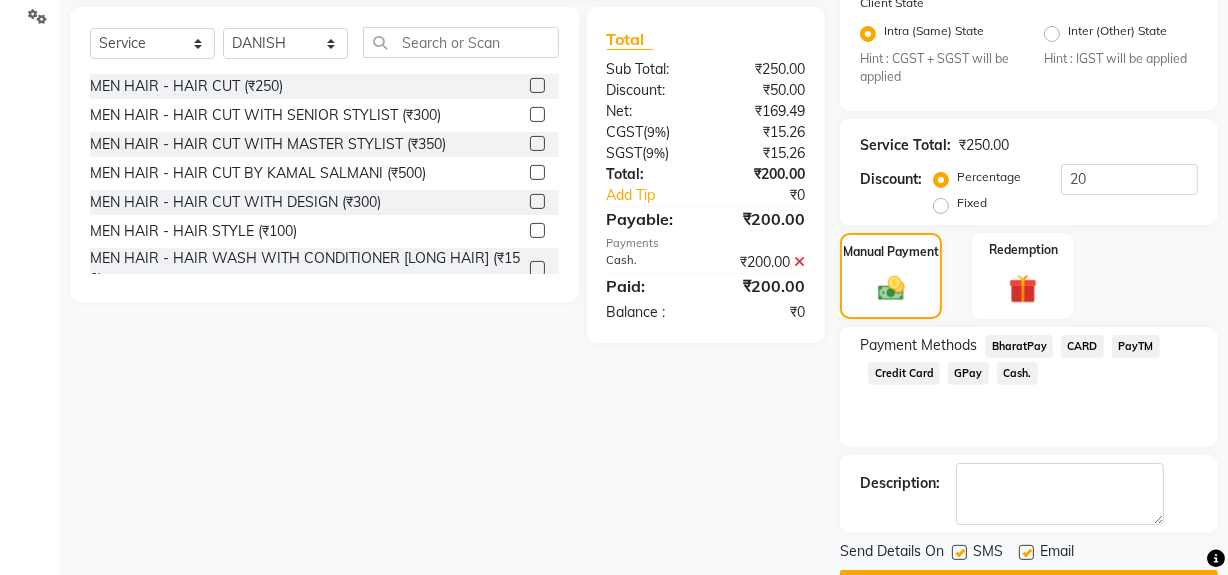 click 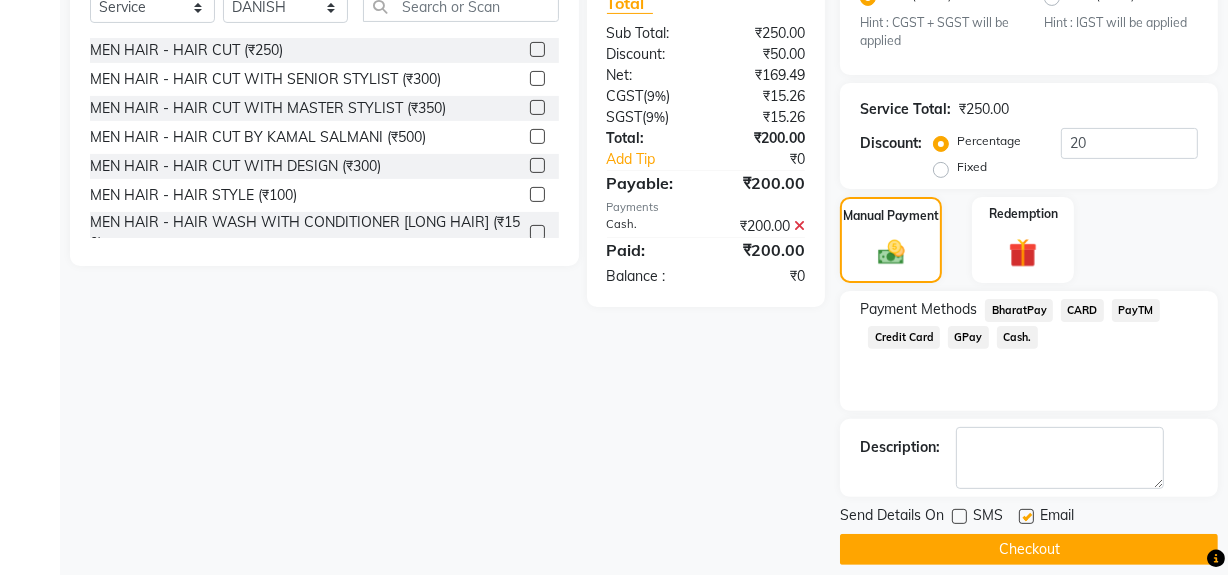 scroll, scrollTop: 524, scrollLeft: 0, axis: vertical 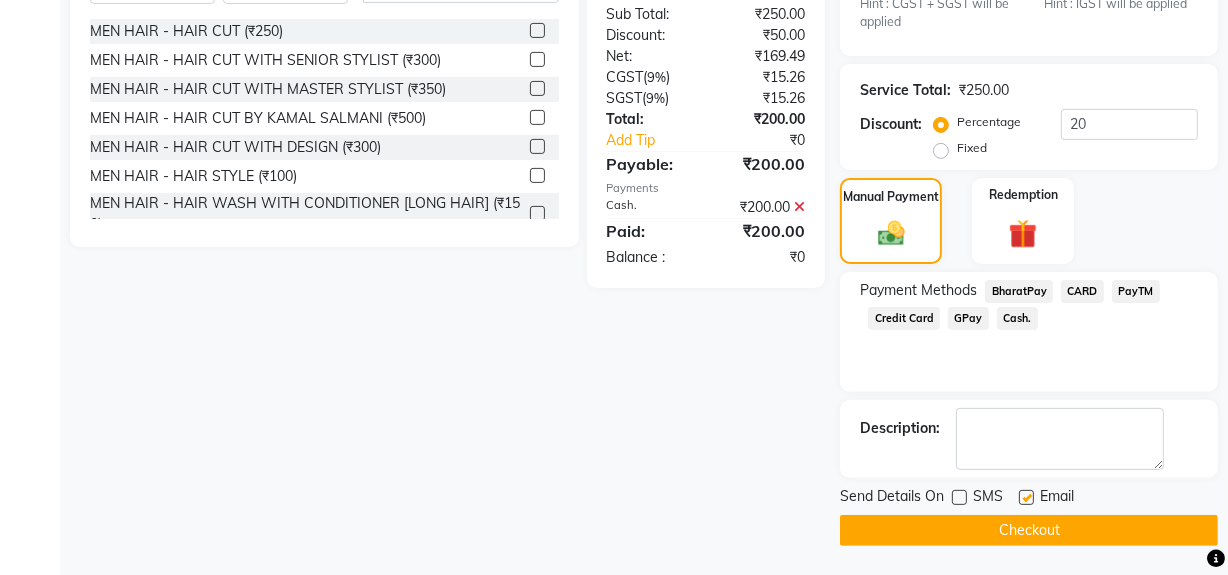 click on "Checkout" 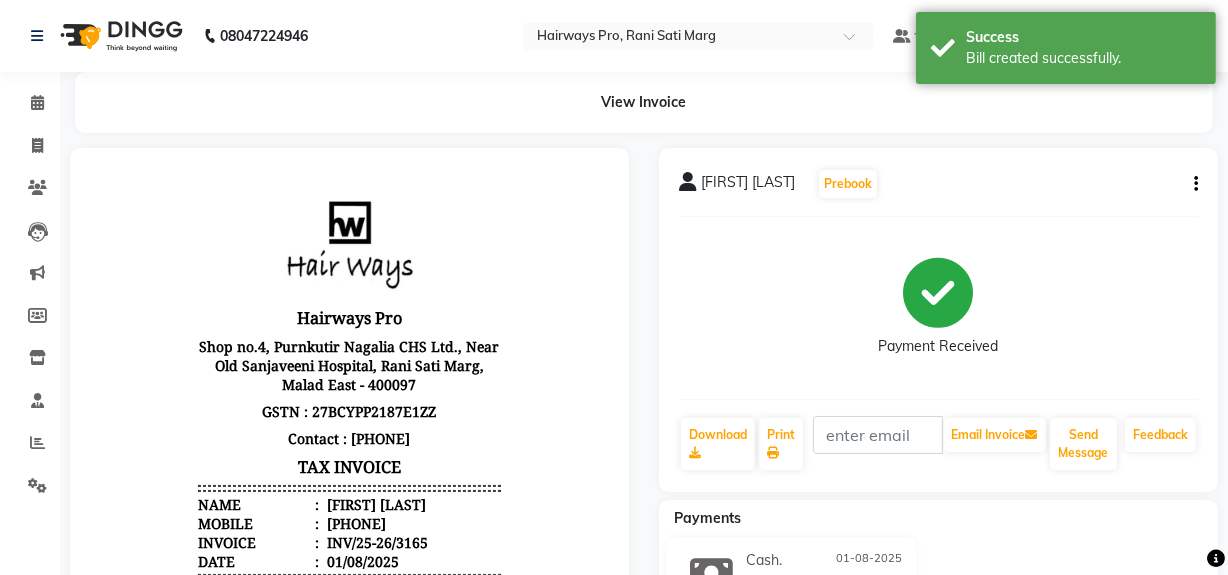 scroll, scrollTop: 0, scrollLeft: 0, axis: both 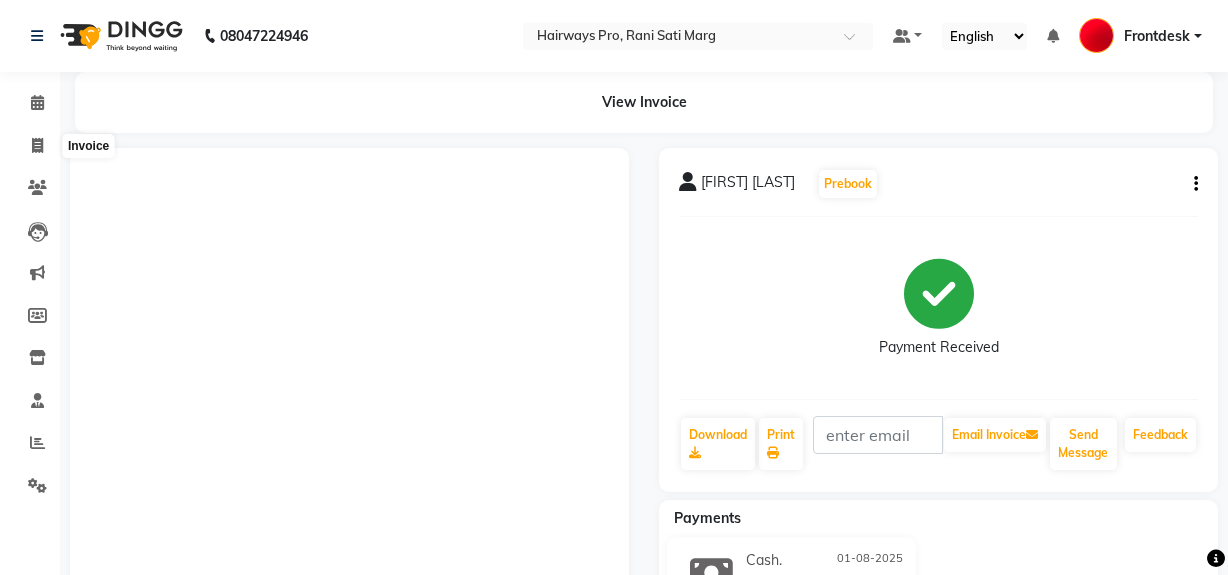 click 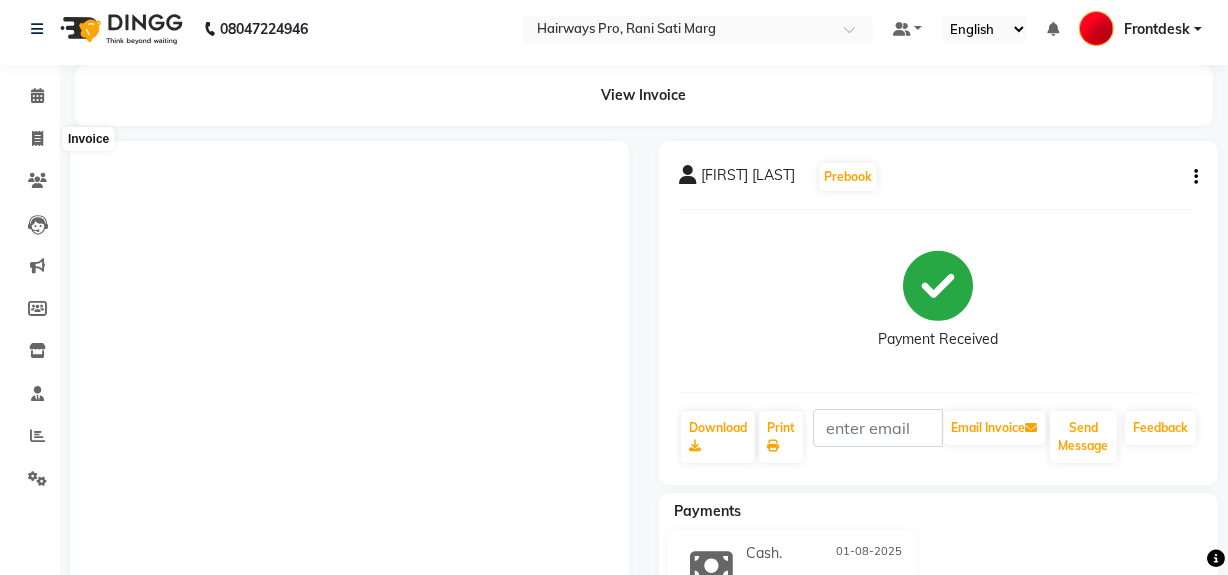 select on "787" 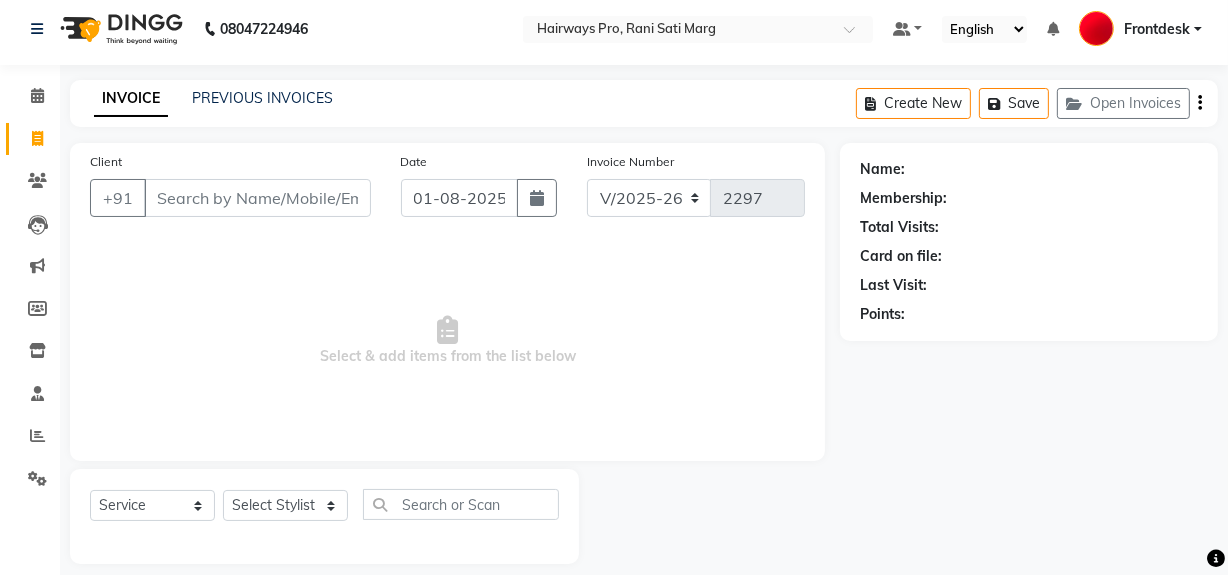 scroll, scrollTop: 26, scrollLeft: 0, axis: vertical 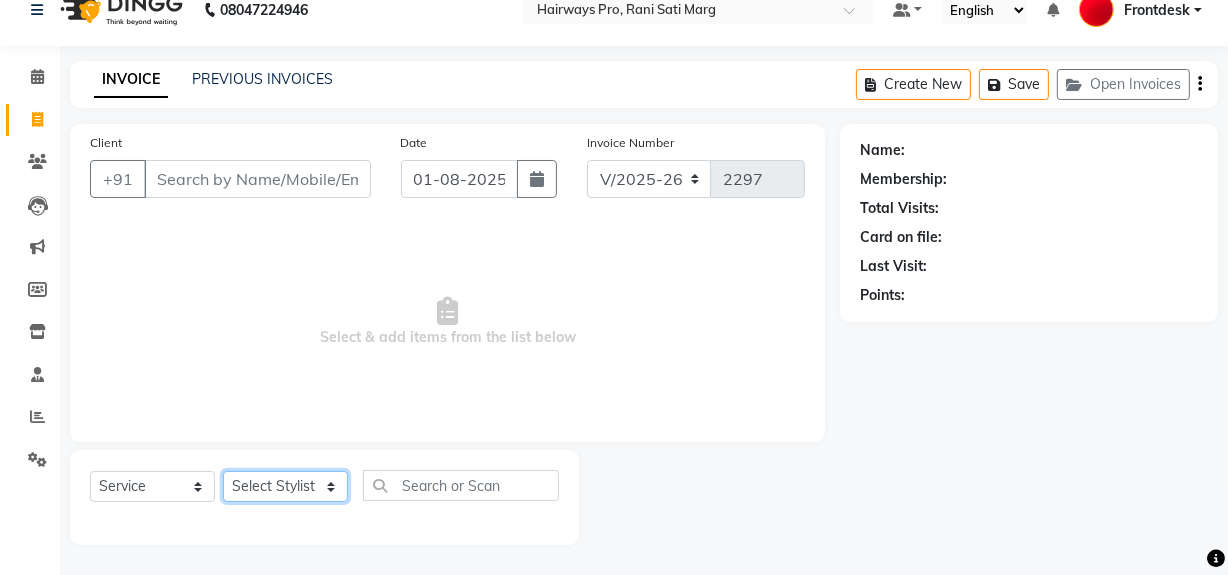click on "Select Stylist ABID DANISH Faiz shaikh Frontdesk INTEZAR SALMANI JYOTI Kamal Salmani KAVITA MUSTAFA RAFIQUE Sonal SONU WAQAR ZAFAR" 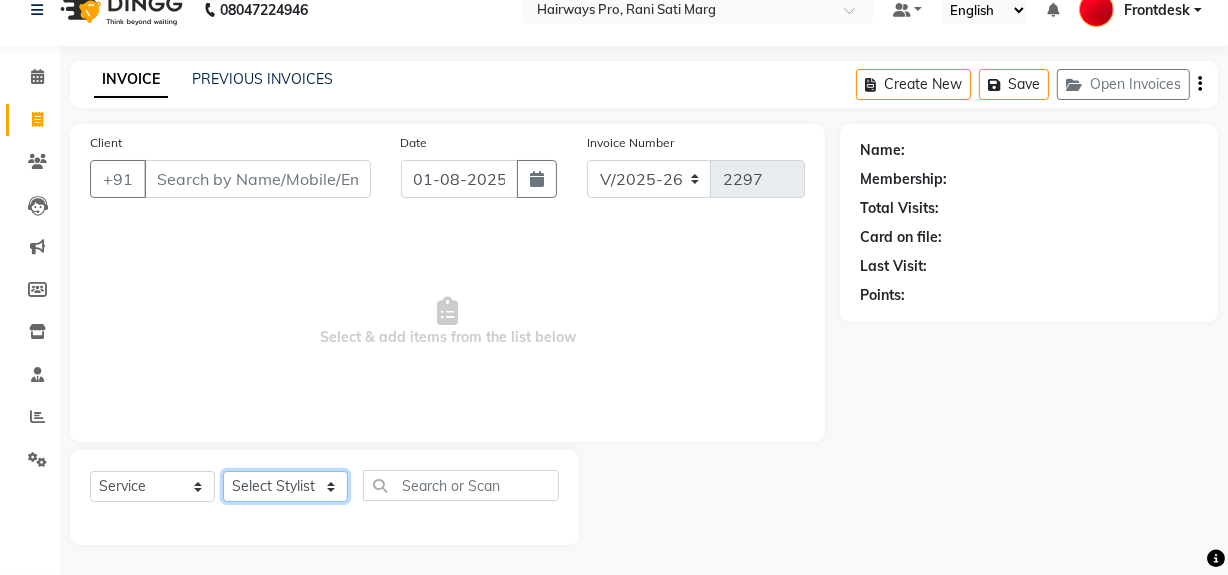 select on "86084" 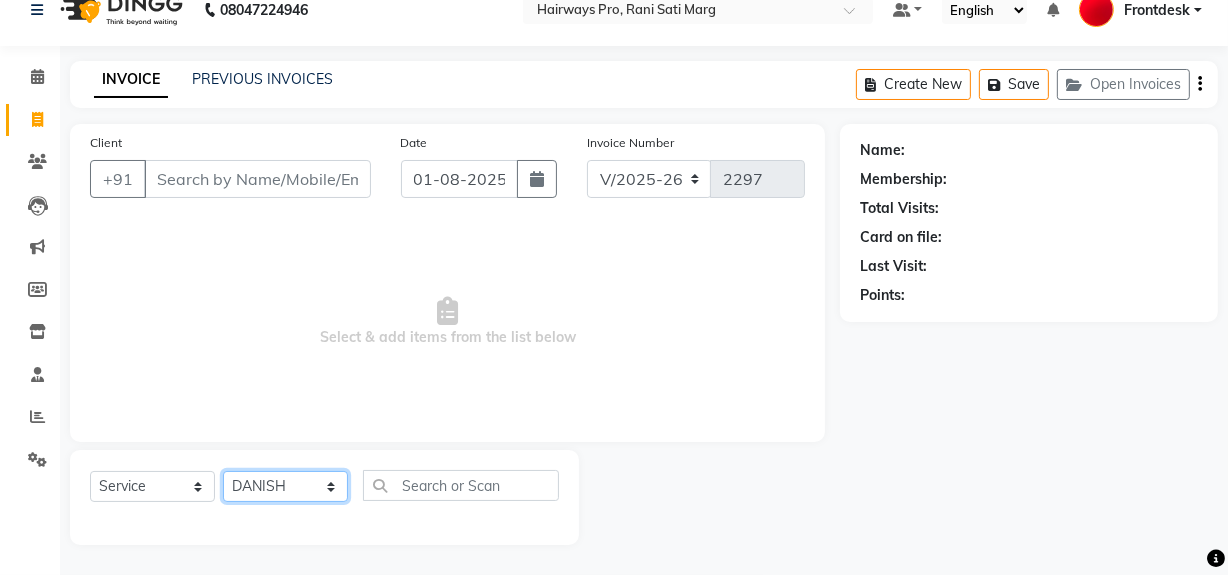 click on "Select Stylist ABID DANISH Faiz shaikh Frontdesk INTEZAR SALMANI JYOTI Kamal Salmani KAVITA MUSTAFA RAFIQUE Sonal SONU WAQAR ZAFAR" 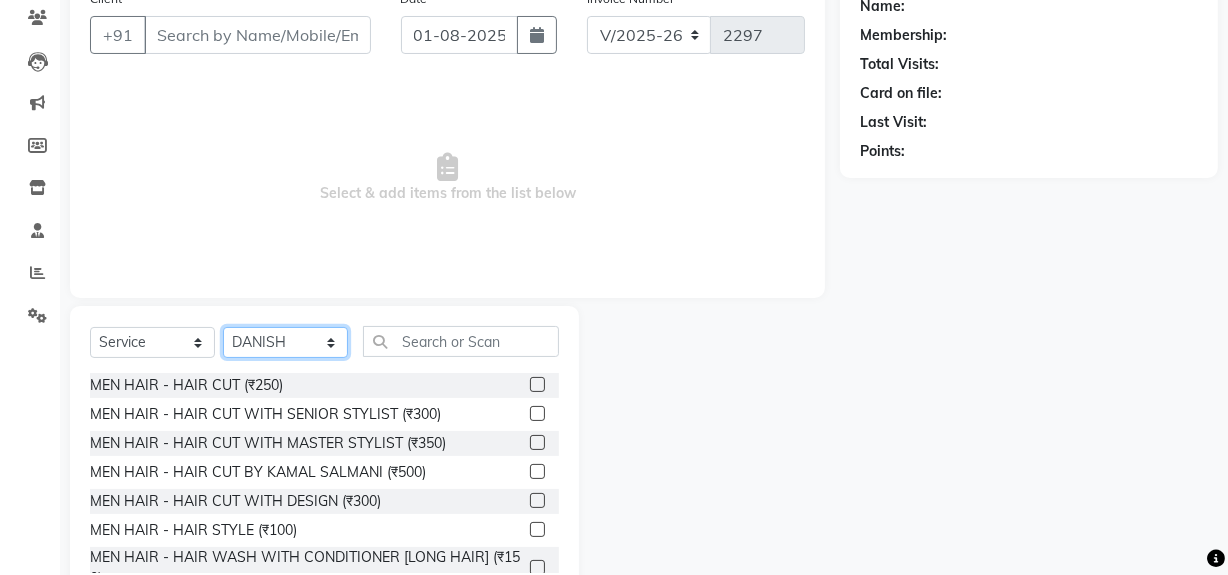 scroll, scrollTop: 226, scrollLeft: 0, axis: vertical 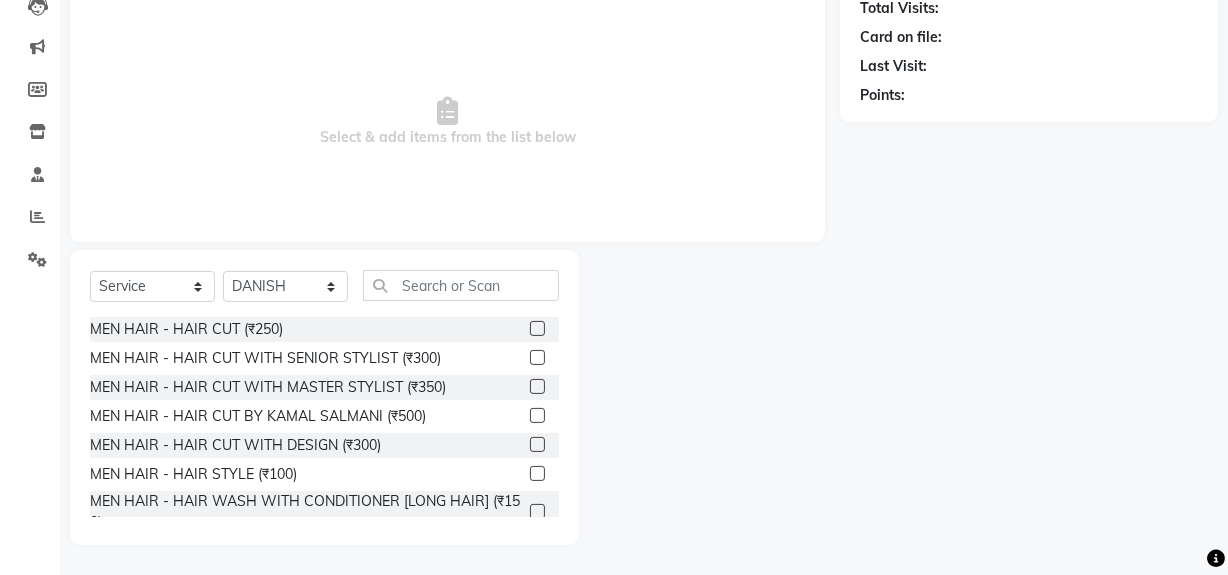 click 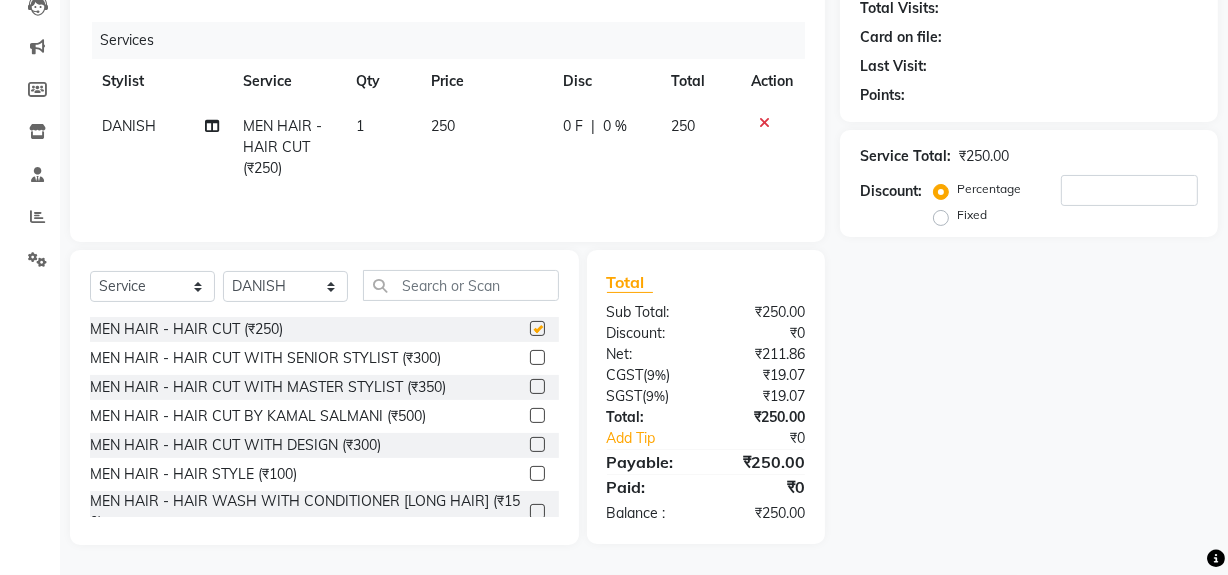checkbox on "false" 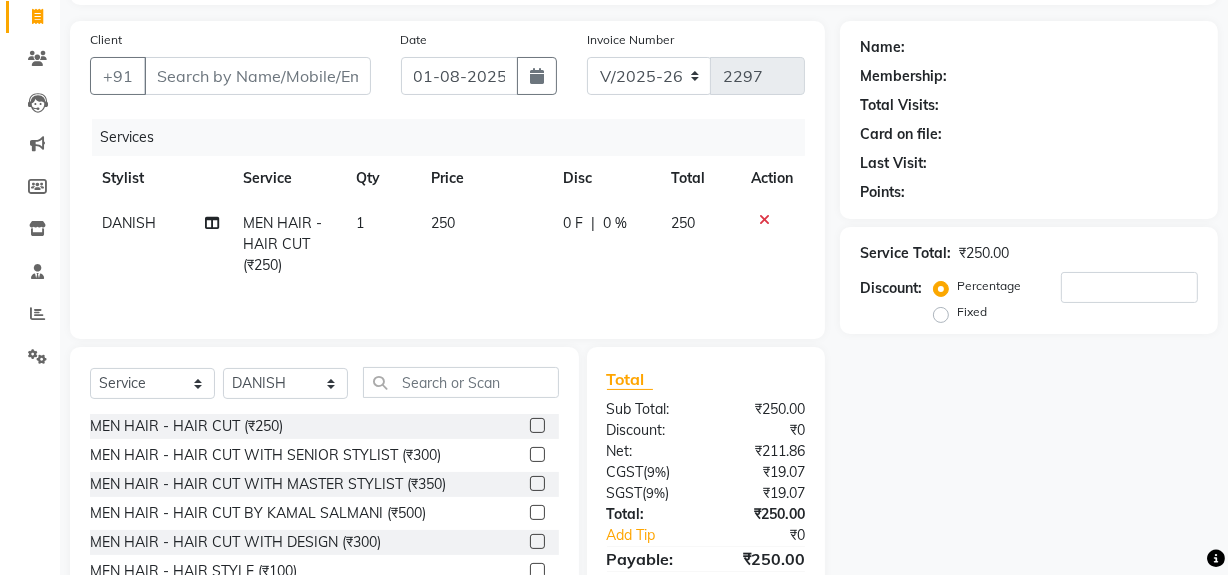 scroll, scrollTop: 0, scrollLeft: 0, axis: both 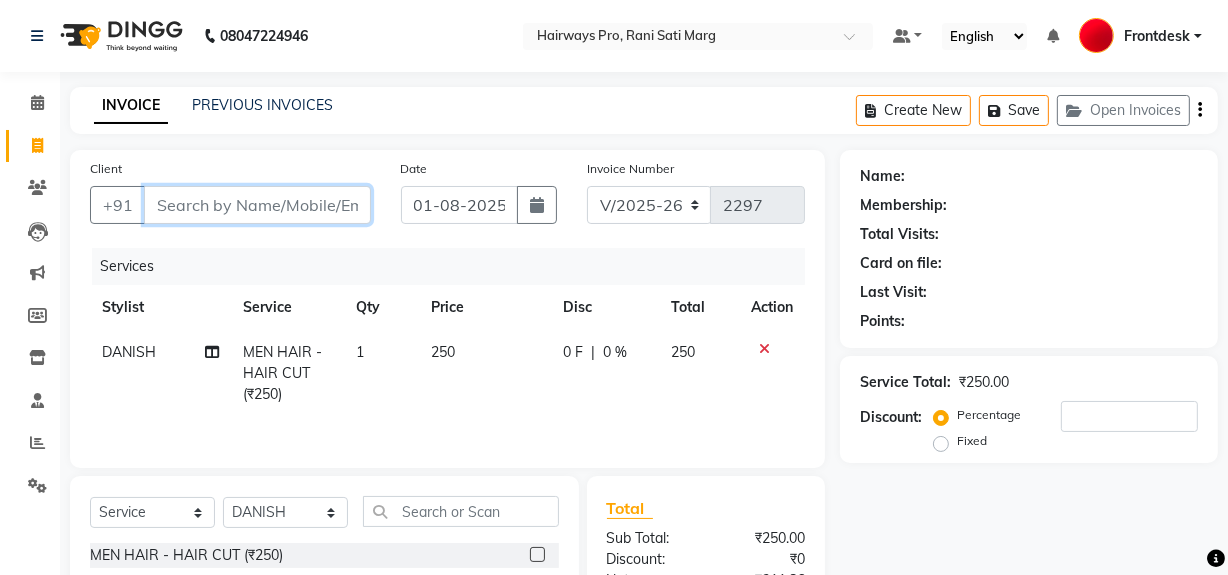 click on "Client" at bounding box center [257, 205] 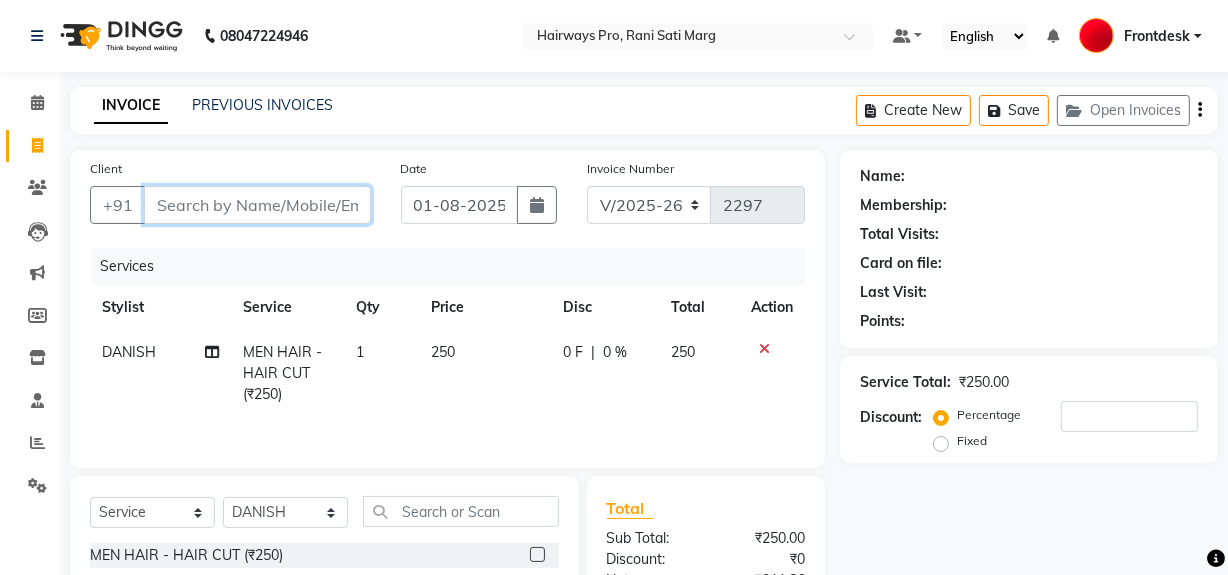 type on "9" 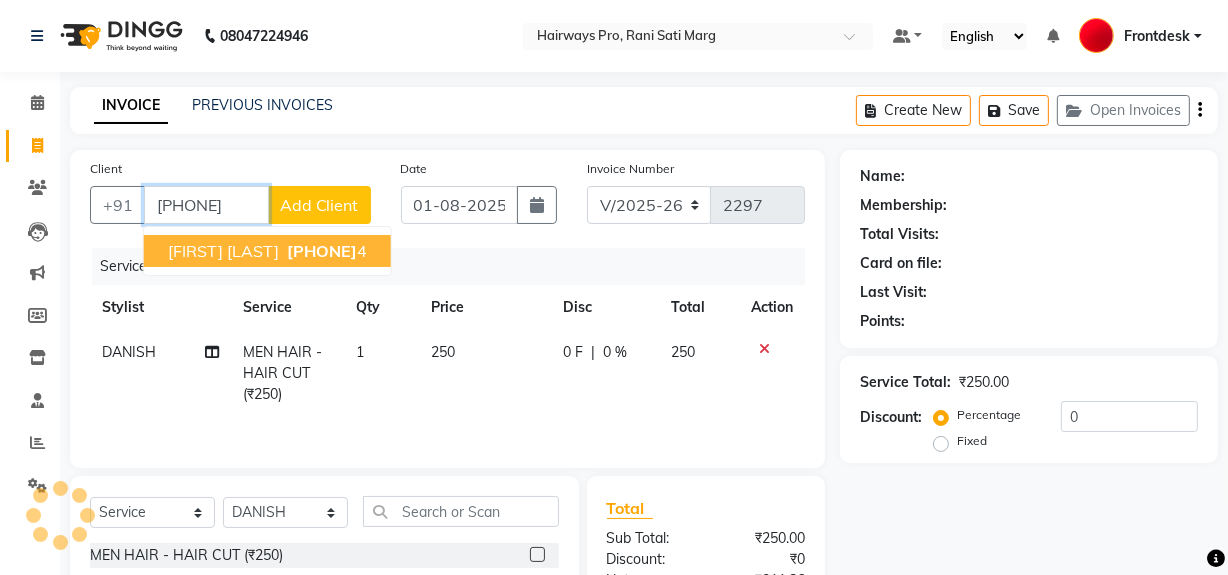 type on "[PHONE]" 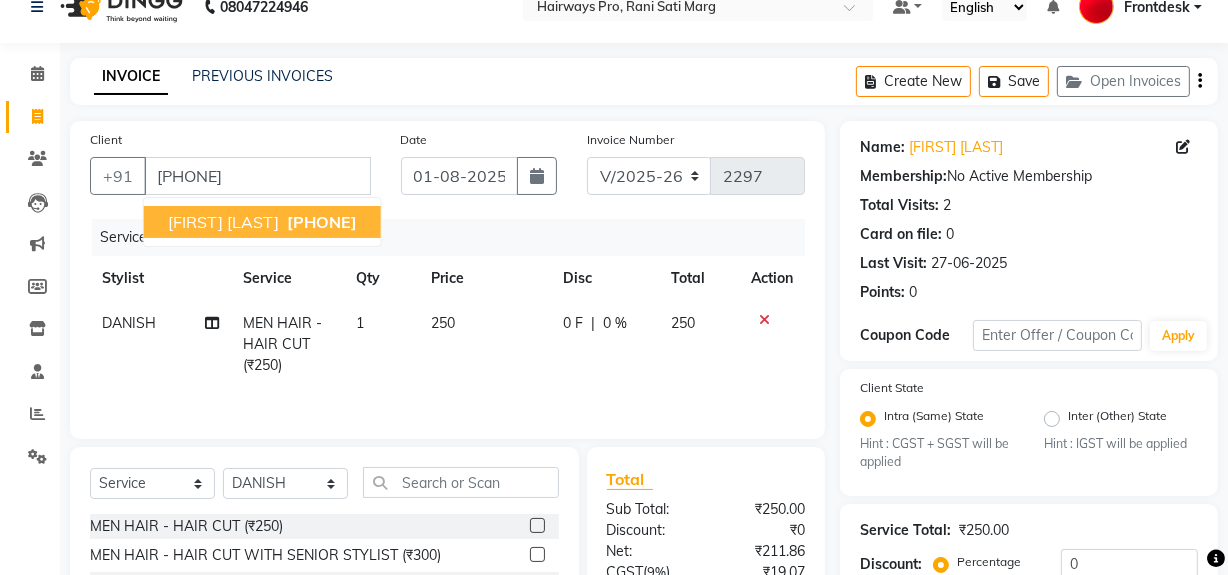 scroll, scrollTop: 0, scrollLeft: 0, axis: both 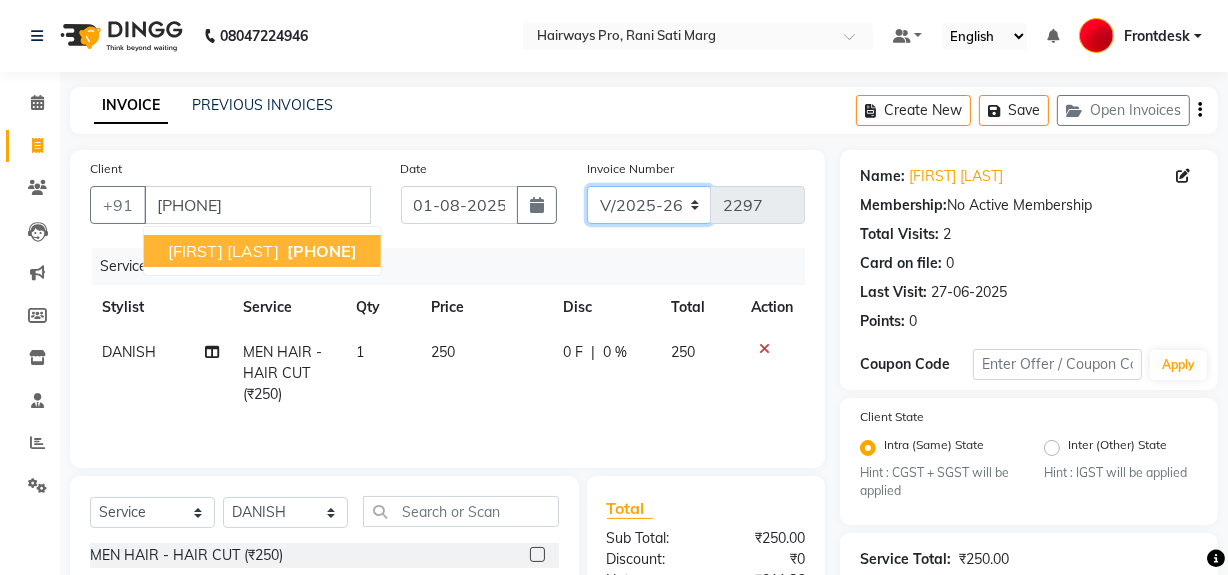 click on "INV/25-26 V/2025-26" 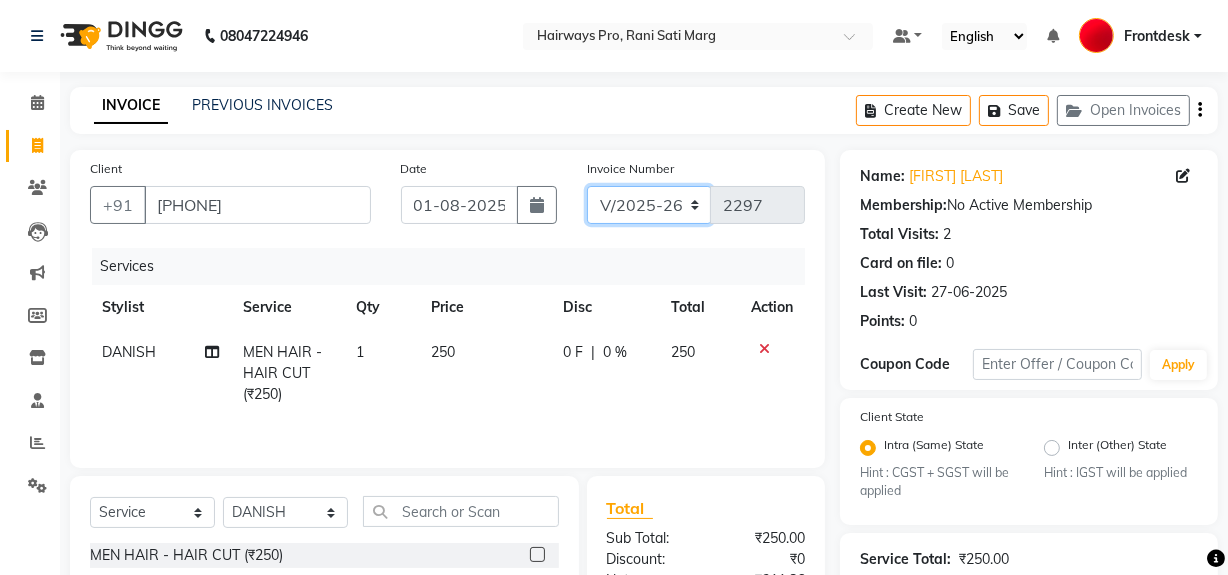 select on "[NUMBER]" 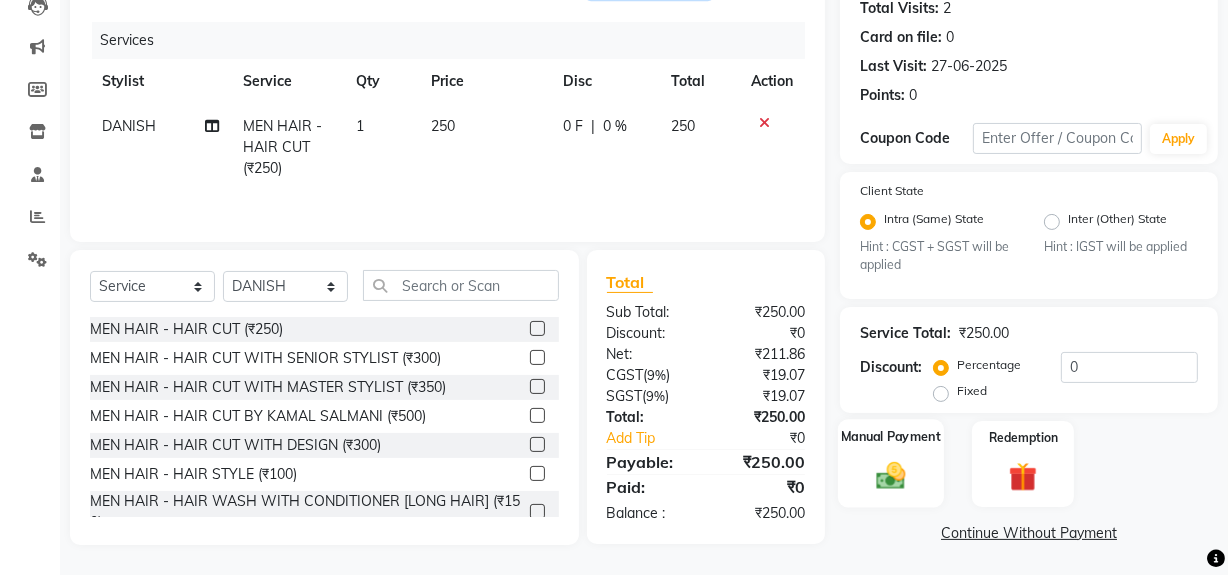 scroll, scrollTop: 229, scrollLeft: 0, axis: vertical 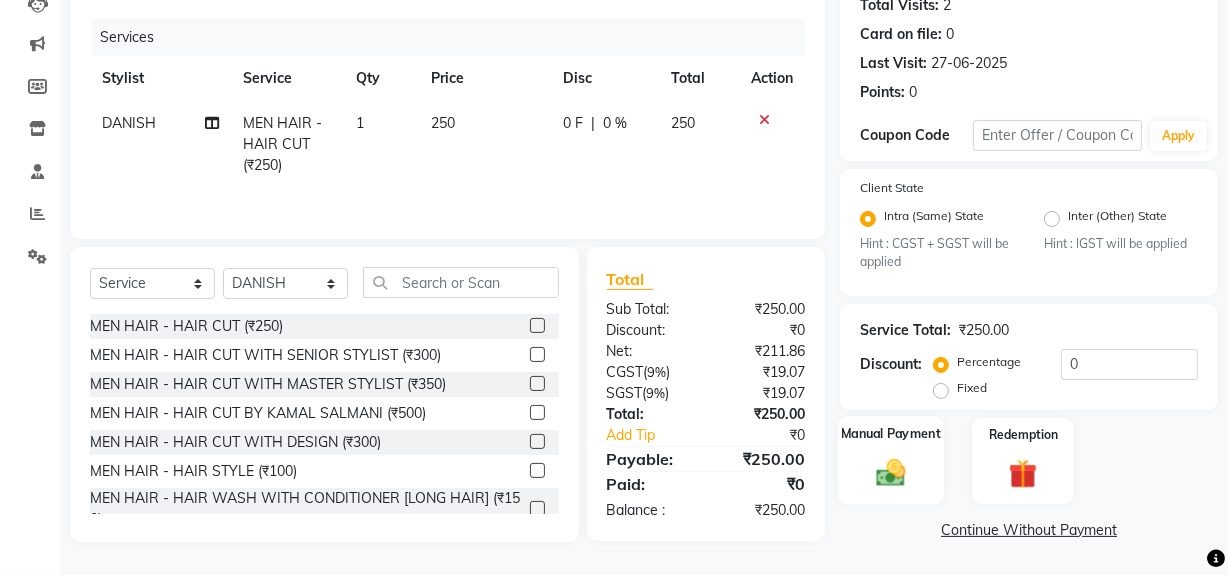 click 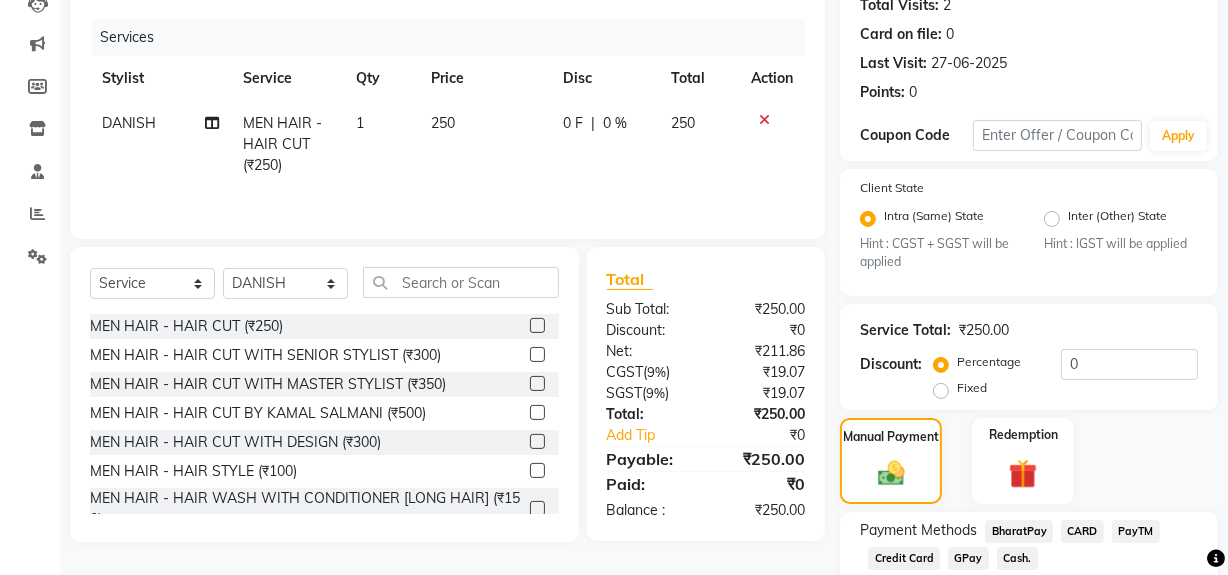 click on "Cash." 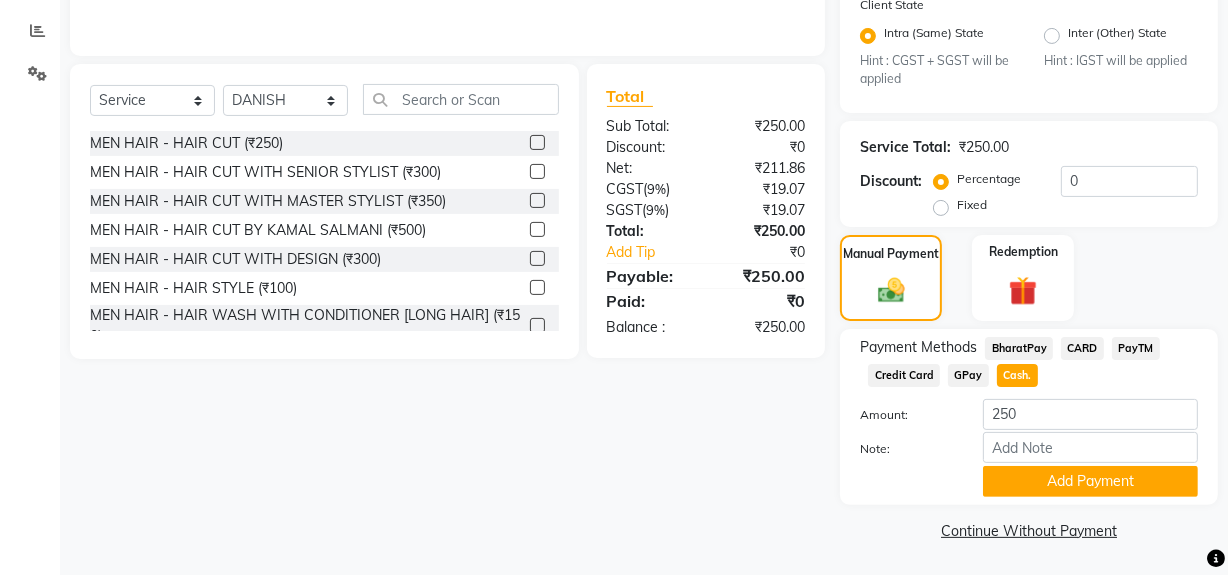 scroll, scrollTop: 413, scrollLeft: 0, axis: vertical 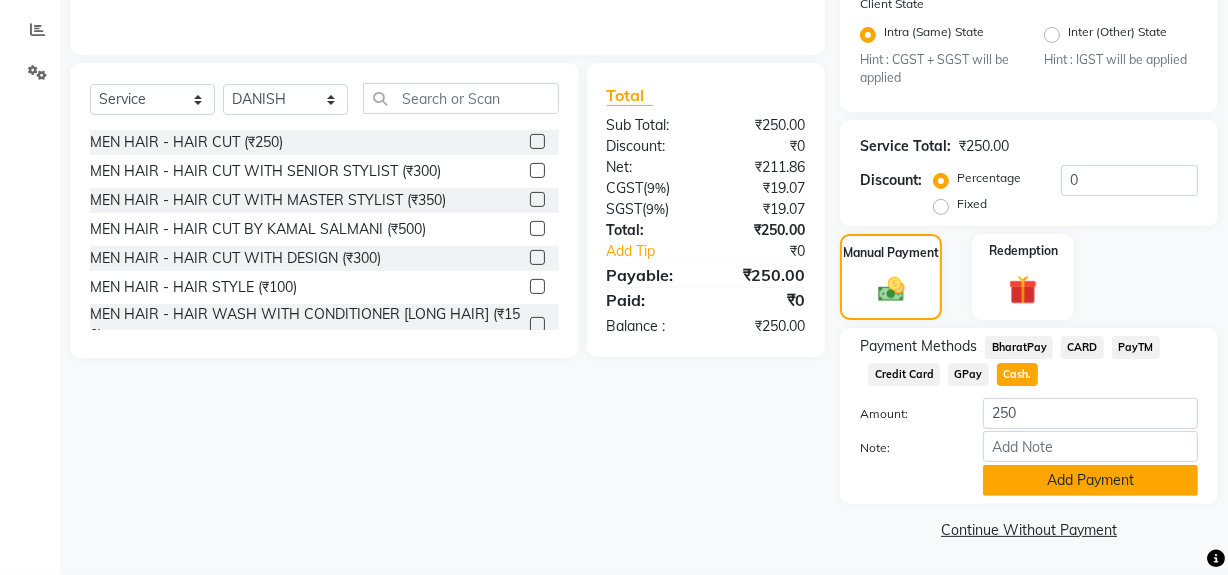 click on "Add Payment" 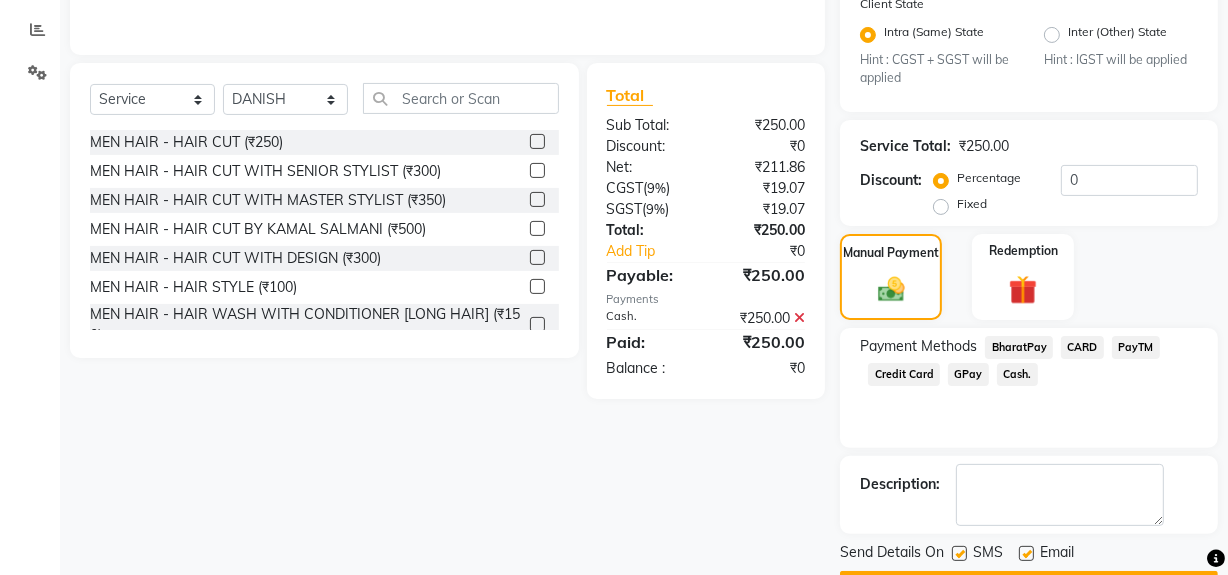 click 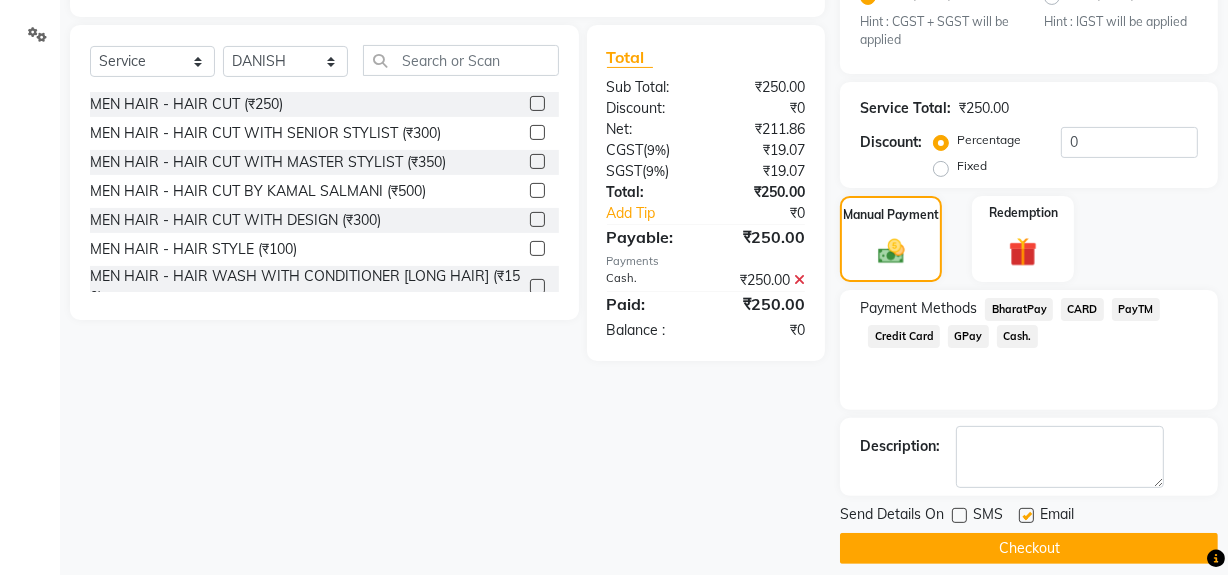scroll, scrollTop: 470, scrollLeft: 0, axis: vertical 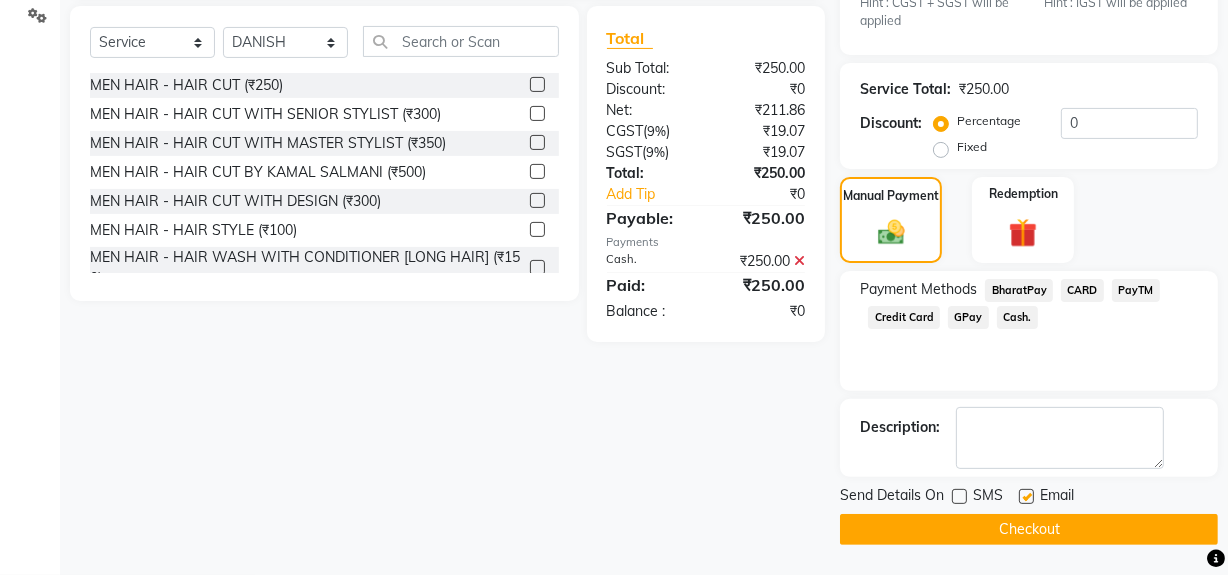 click on "Checkout" 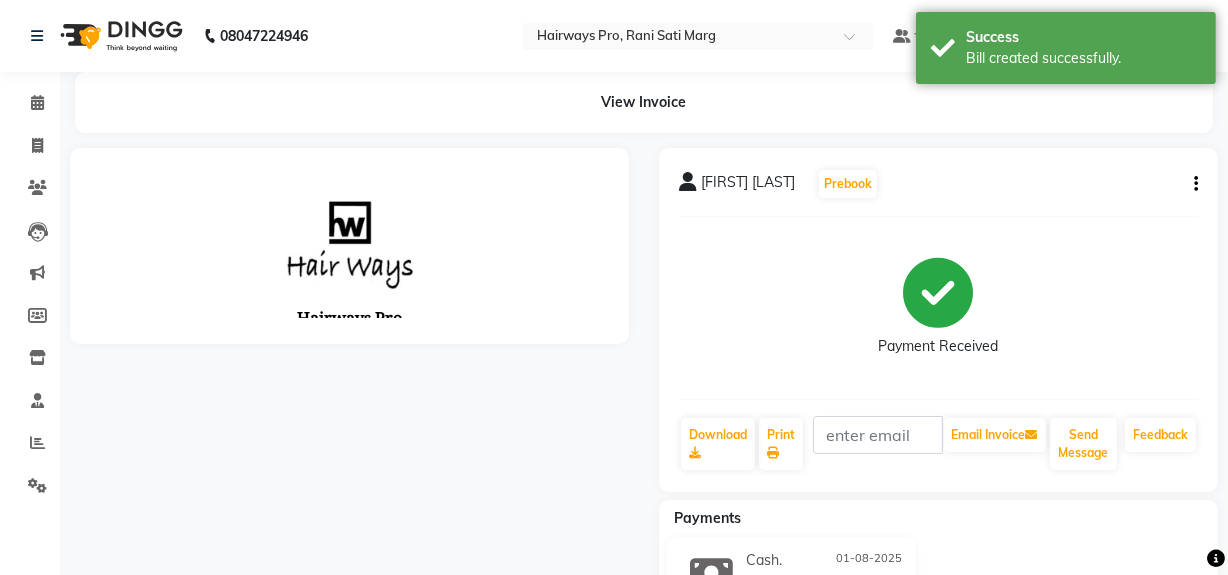 scroll, scrollTop: 0, scrollLeft: 0, axis: both 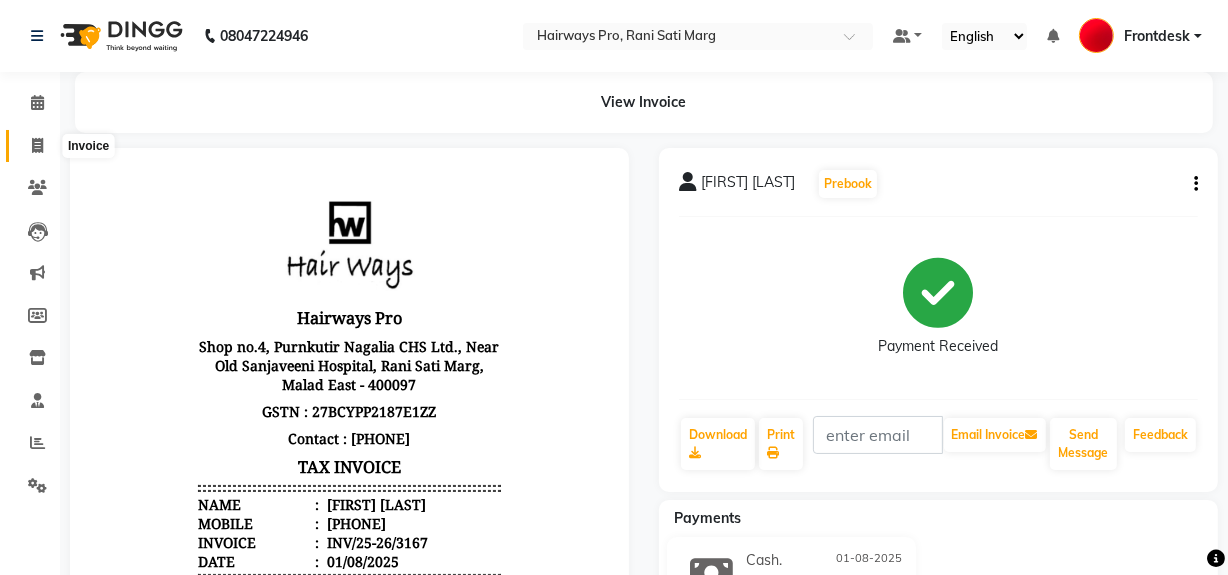 click 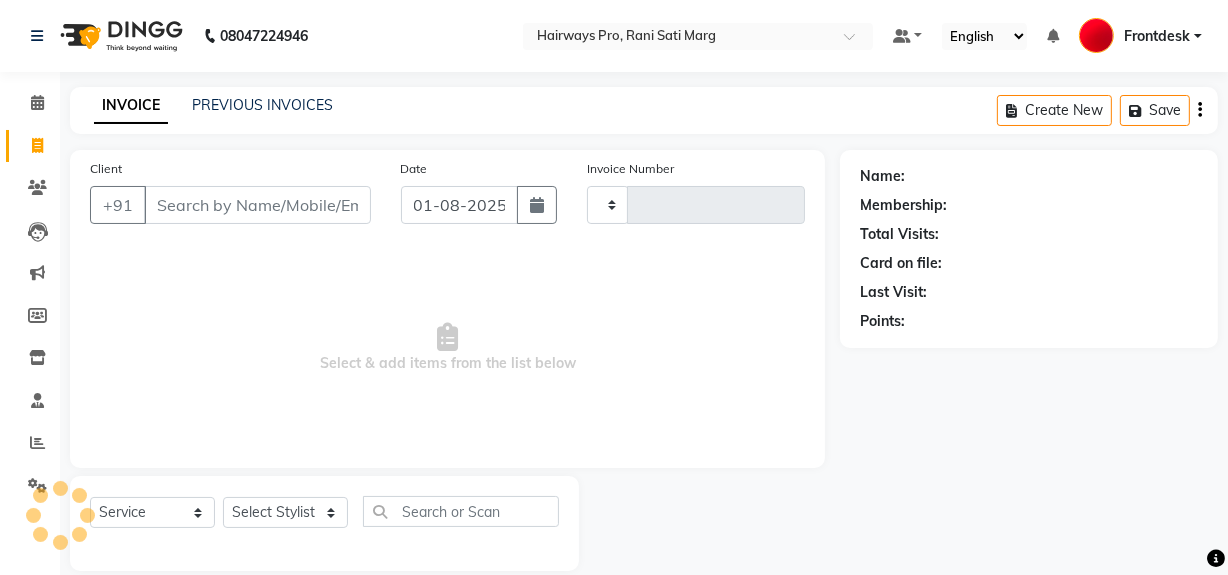scroll, scrollTop: 26, scrollLeft: 0, axis: vertical 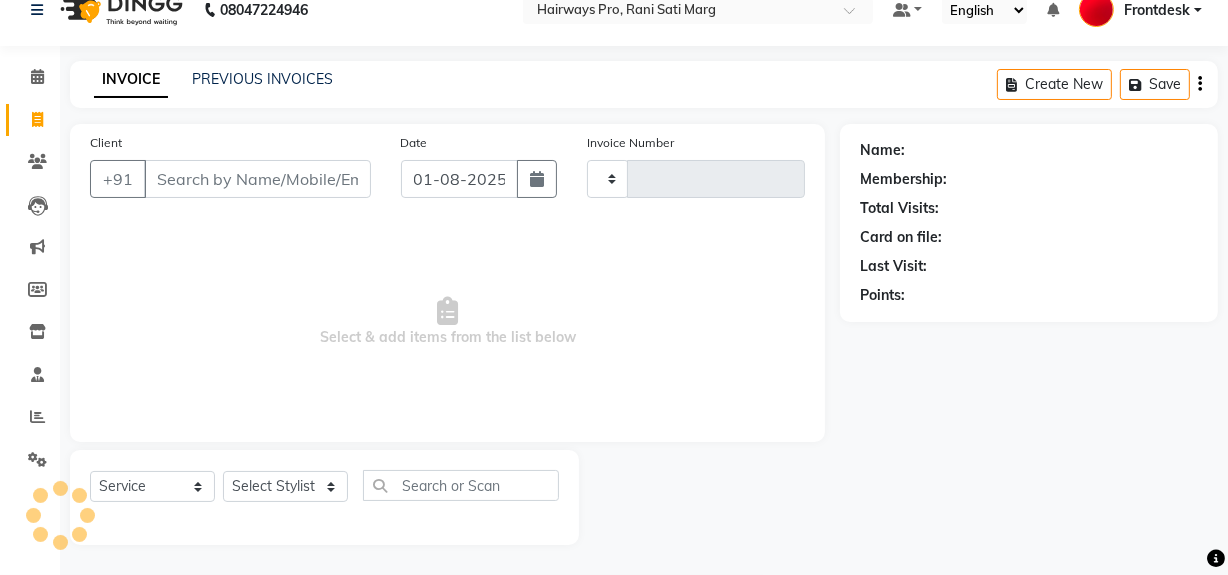type on "2297" 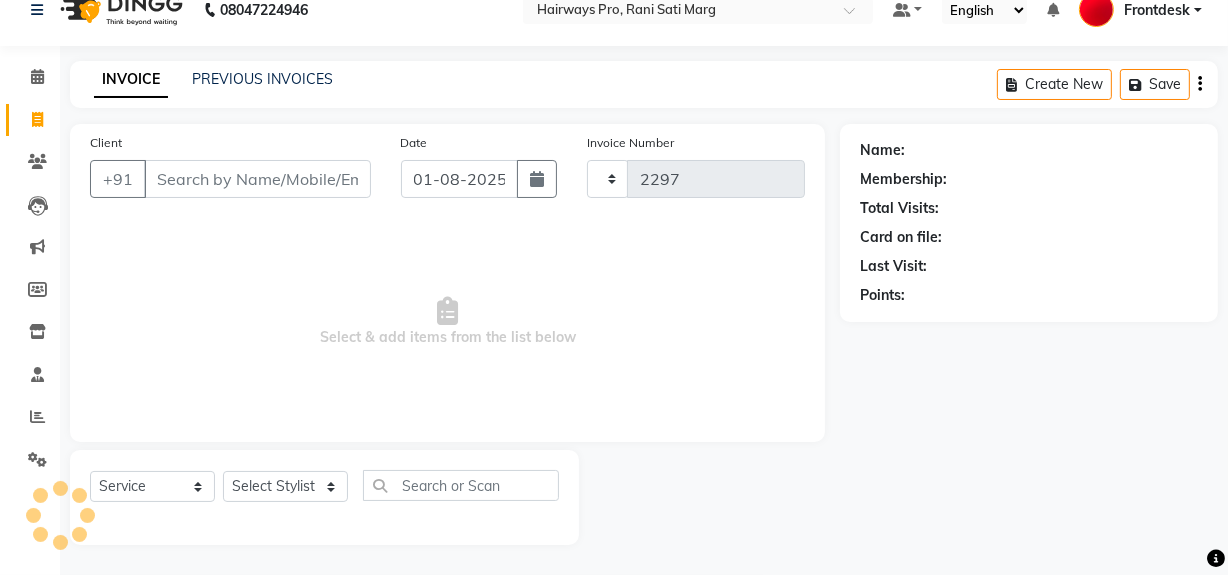 select on "787" 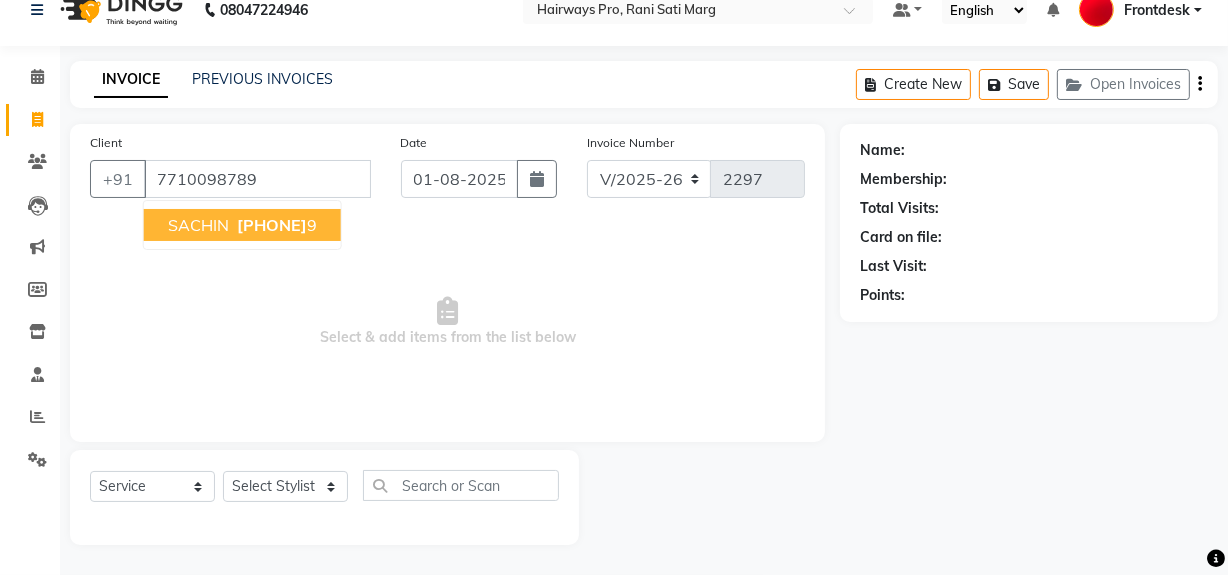 type on "7710098789" 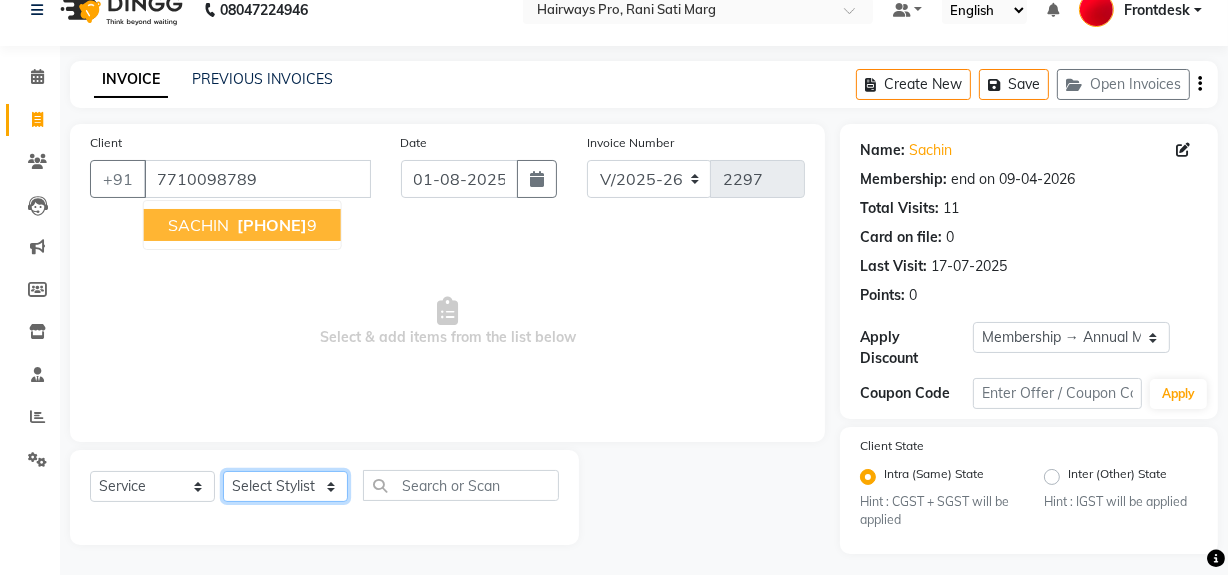 click on "Select Stylist ABID DANISH Faiz shaikh Frontdesk INTEZAR SALMANI JYOTI Kamal Salmani KAVITA MUSTAFA RAFIQUE Sonal SONU WAQAR ZAFAR" 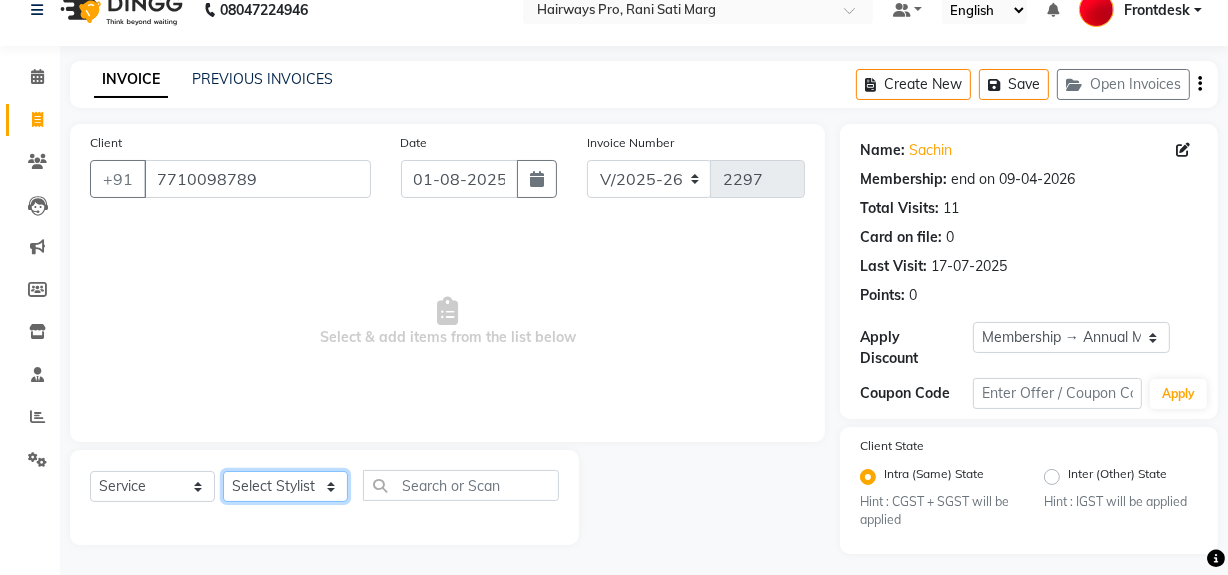 select on "13192" 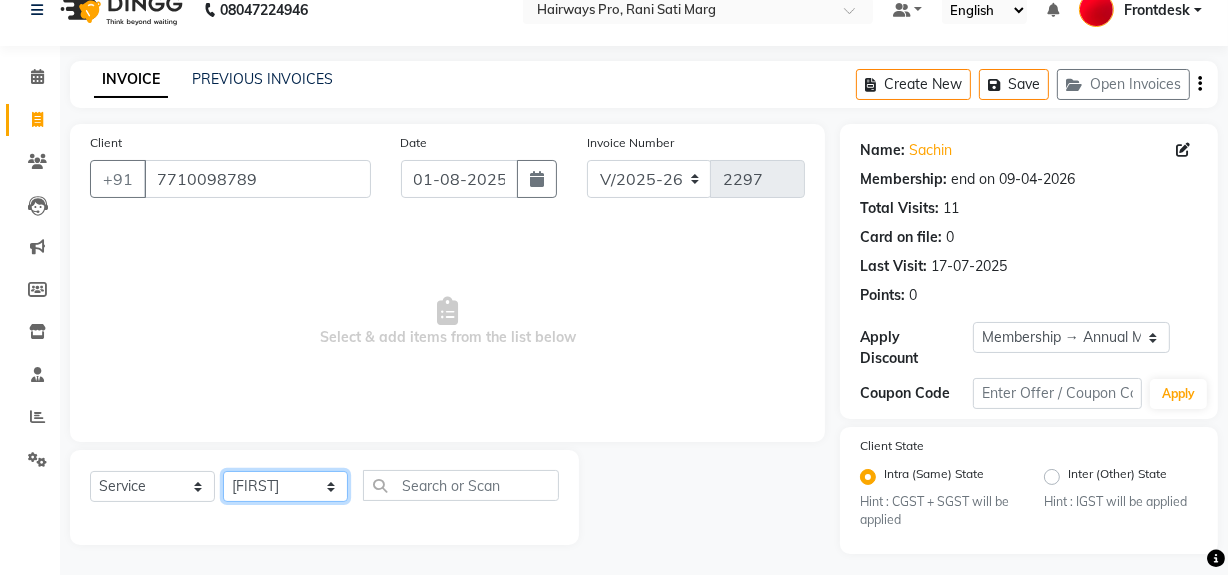 click on "Select Stylist ABID DANISH Faiz shaikh Frontdesk INTEZAR SALMANI JYOTI Kamal Salmani KAVITA MUSTAFA RAFIQUE Sonal SONU WAQAR ZAFAR" 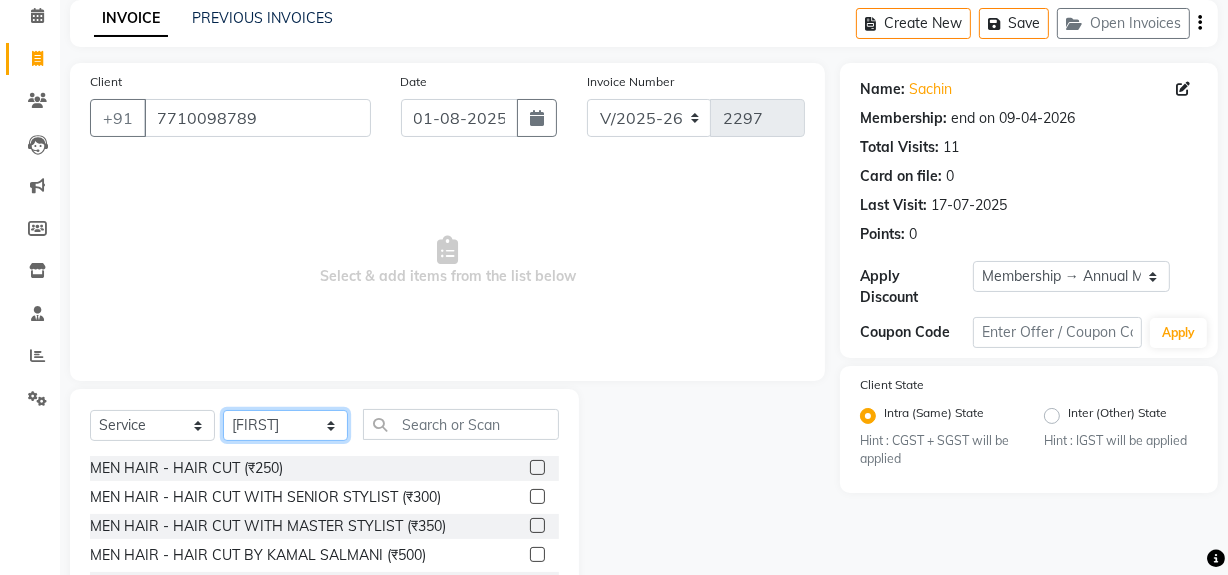 scroll, scrollTop: 208, scrollLeft: 0, axis: vertical 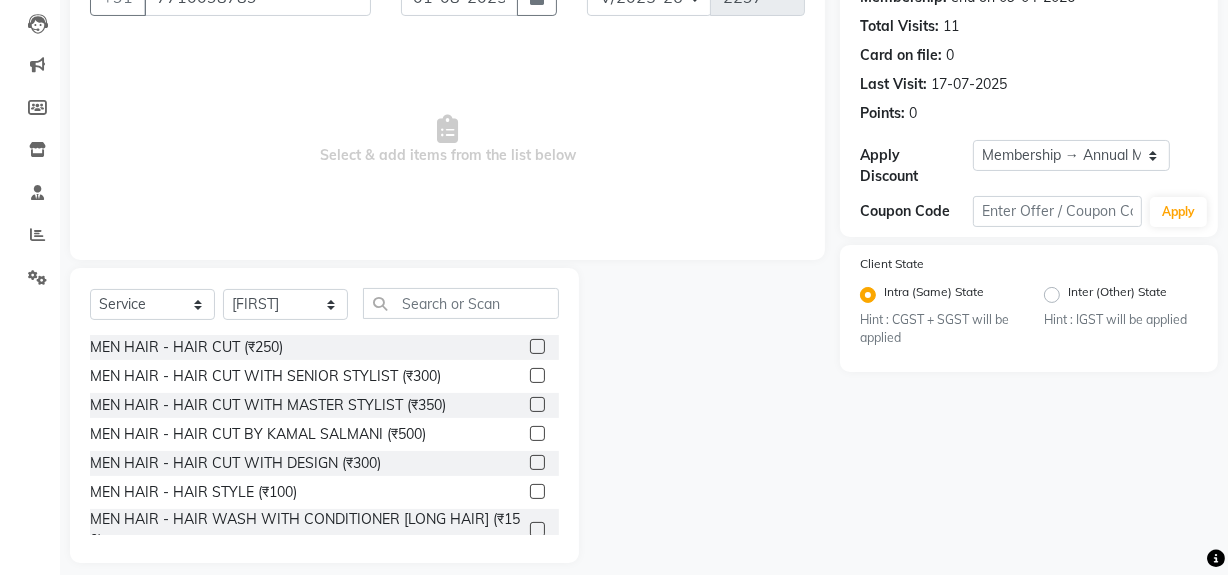 click 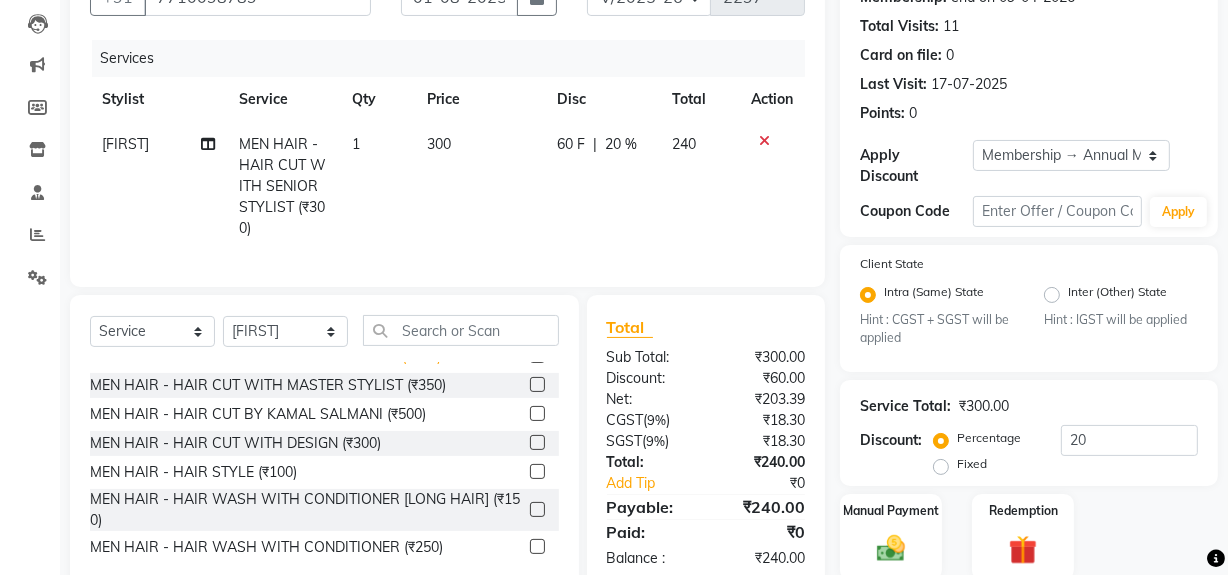 checkbox on "false" 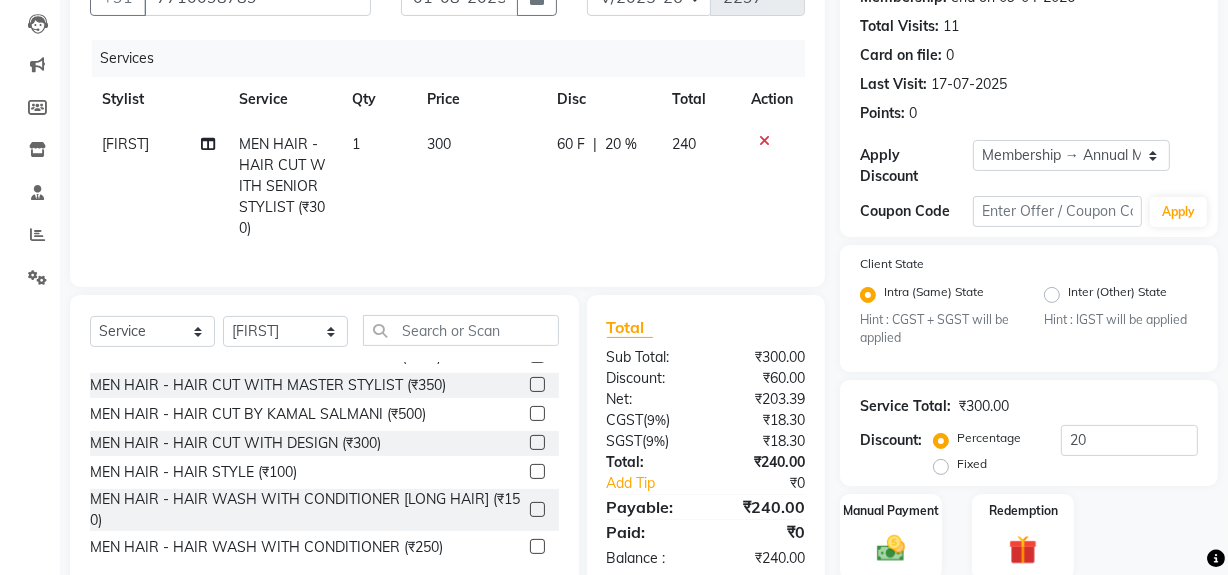 scroll, scrollTop: 90, scrollLeft: 0, axis: vertical 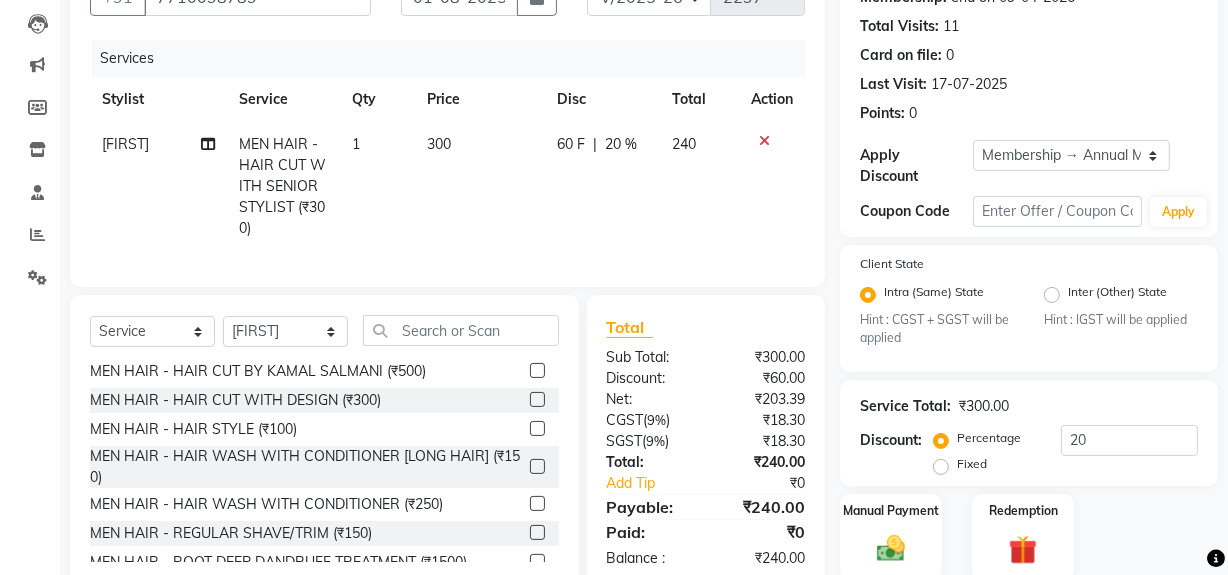 click 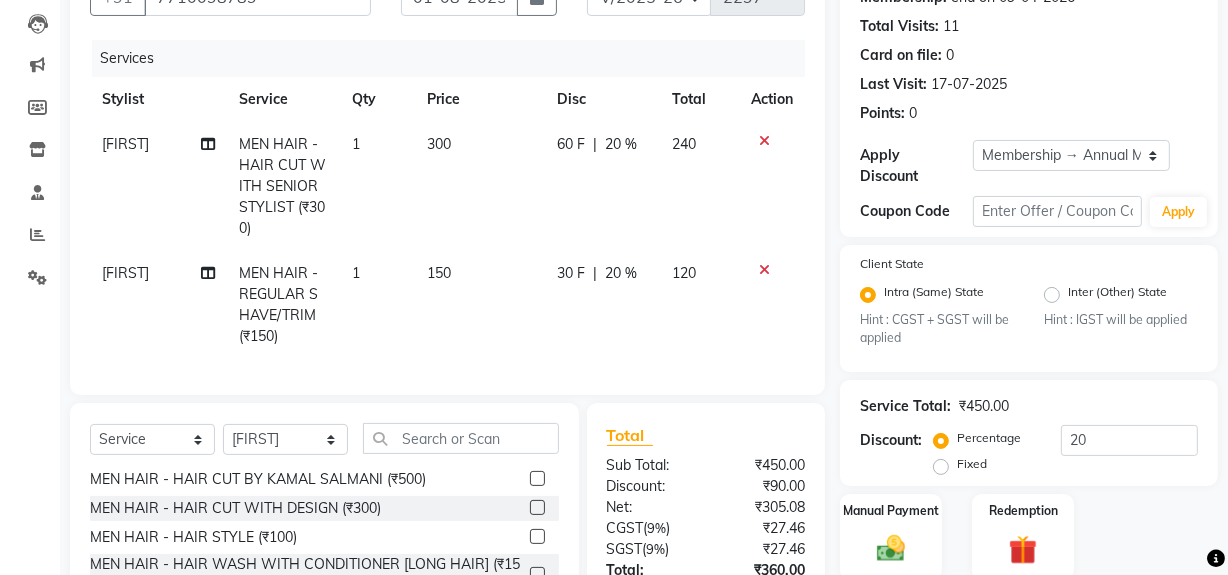 scroll, scrollTop: 136, scrollLeft: 0, axis: vertical 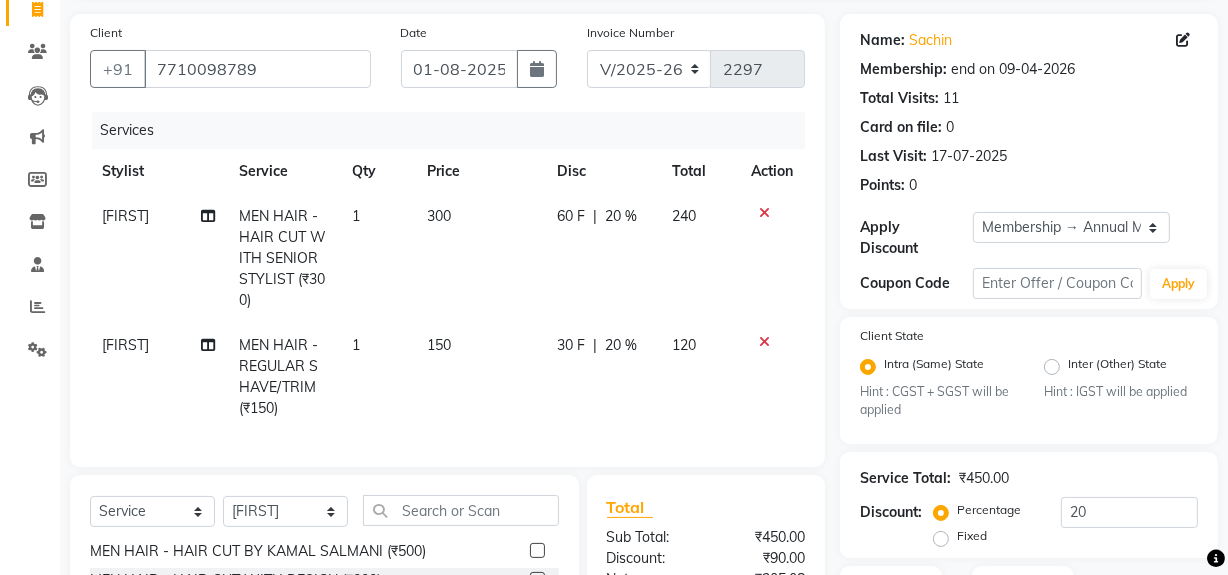 checkbox on "false" 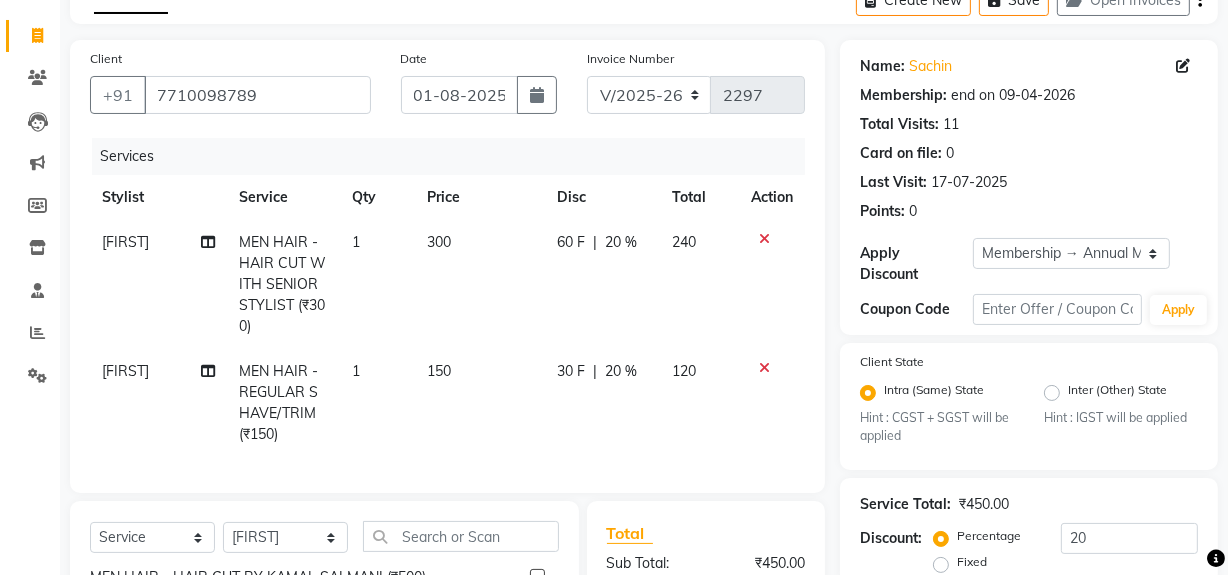 scroll, scrollTop: 101, scrollLeft: 0, axis: vertical 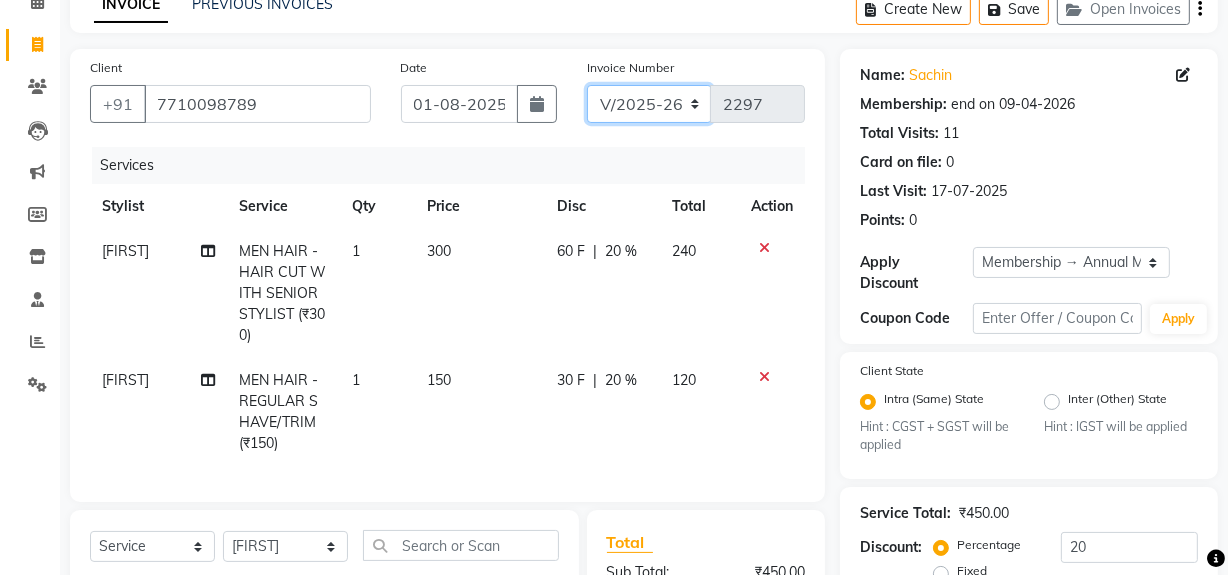 click on "INV/25-26 V/2025-26" 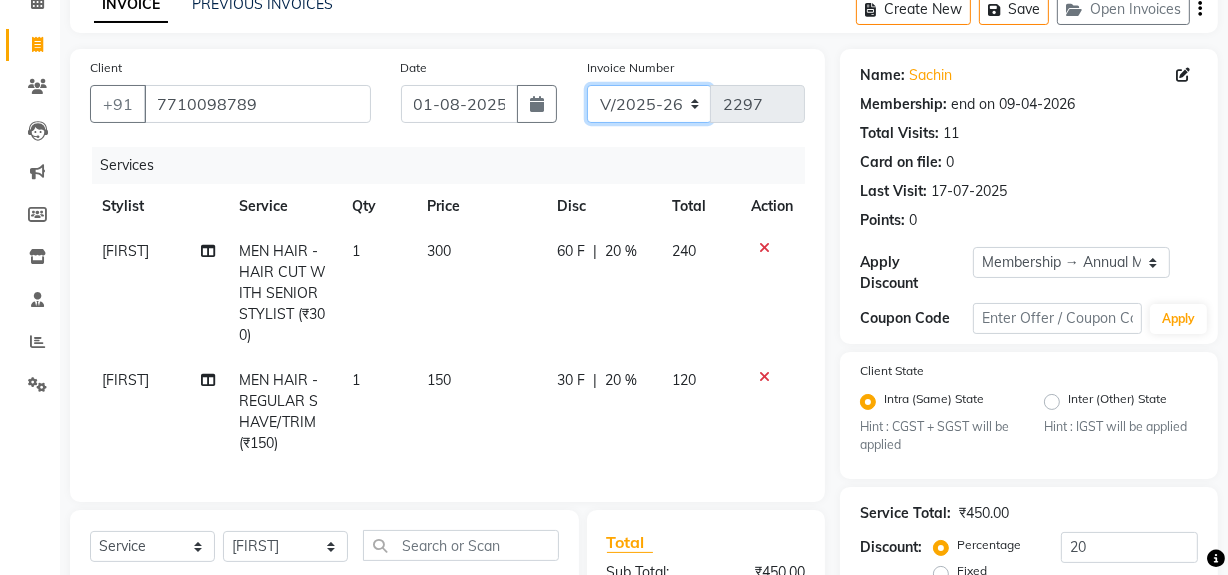 type on "3168" 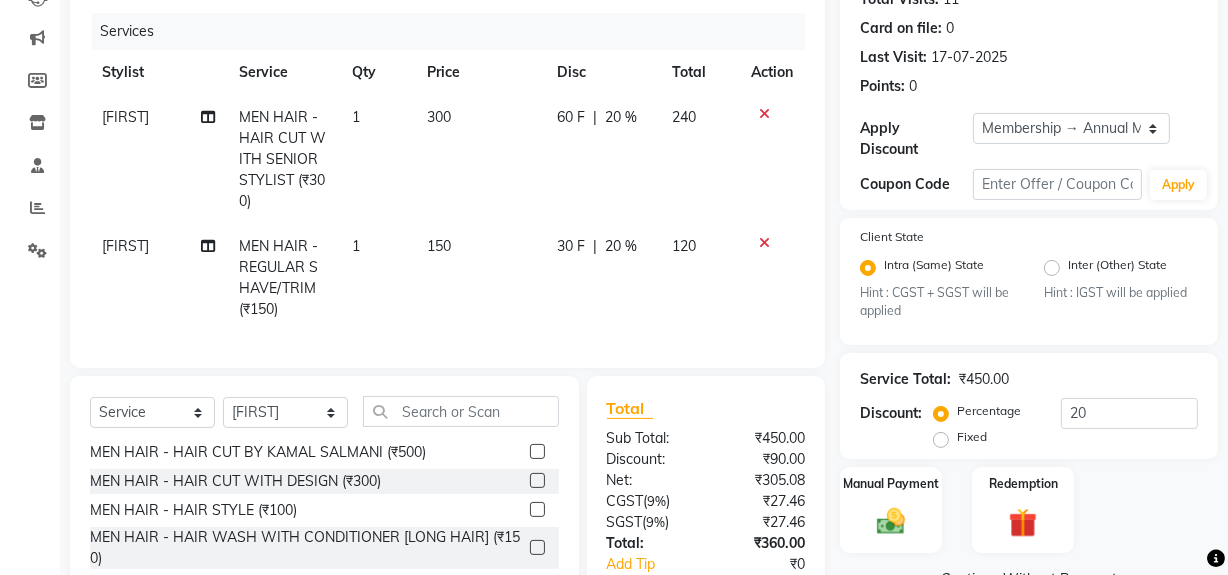scroll, scrollTop: 374, scrollLeft: 0, axis: vertical 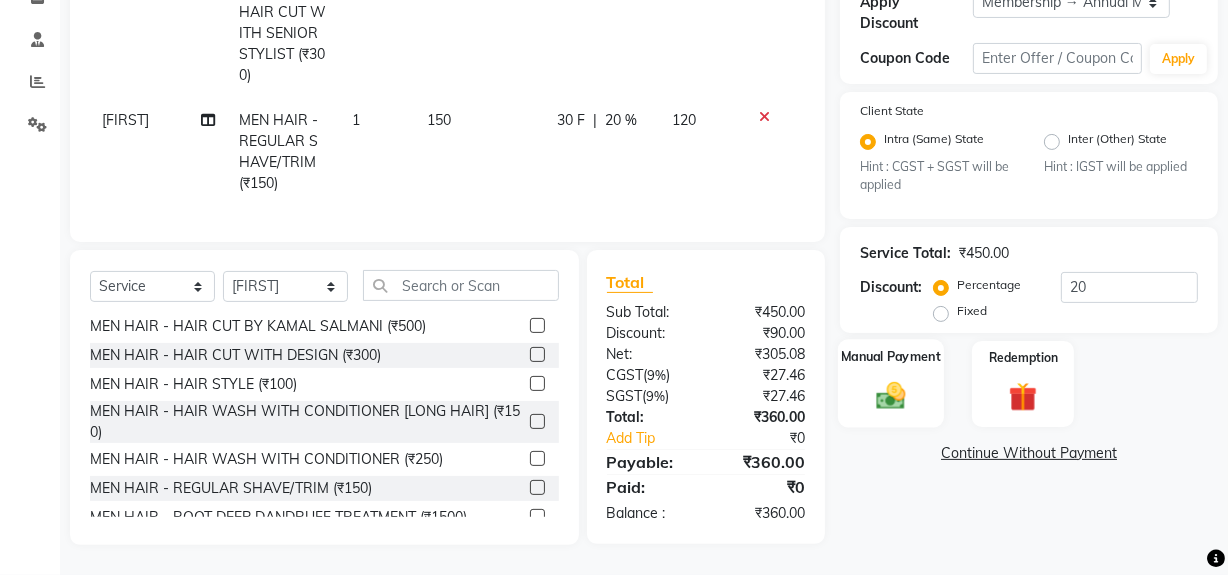 click 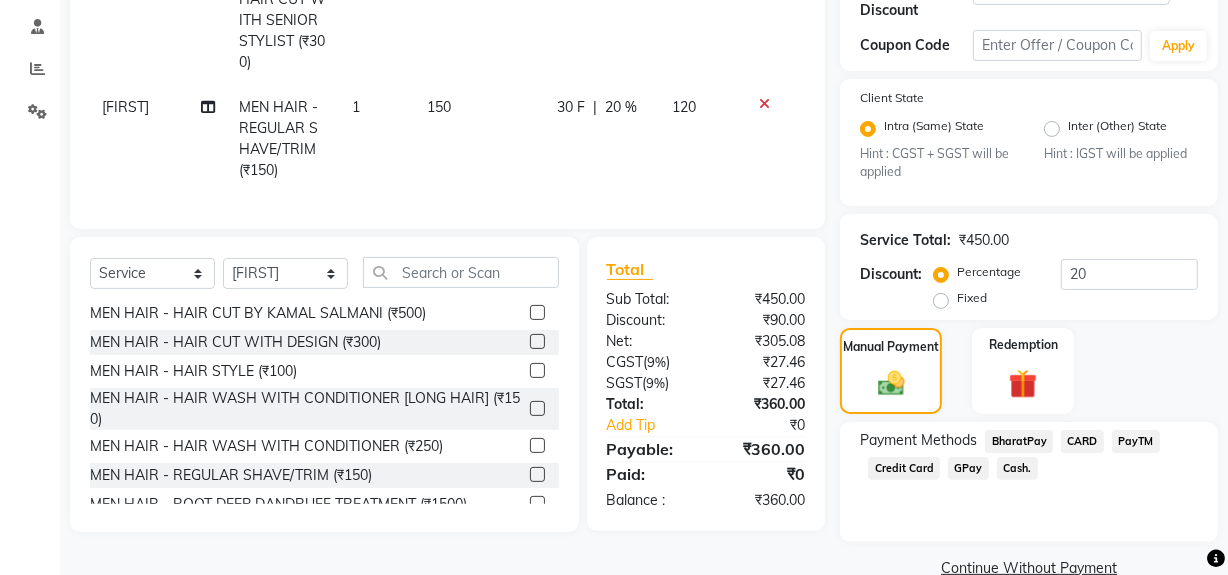 click on "Cash." 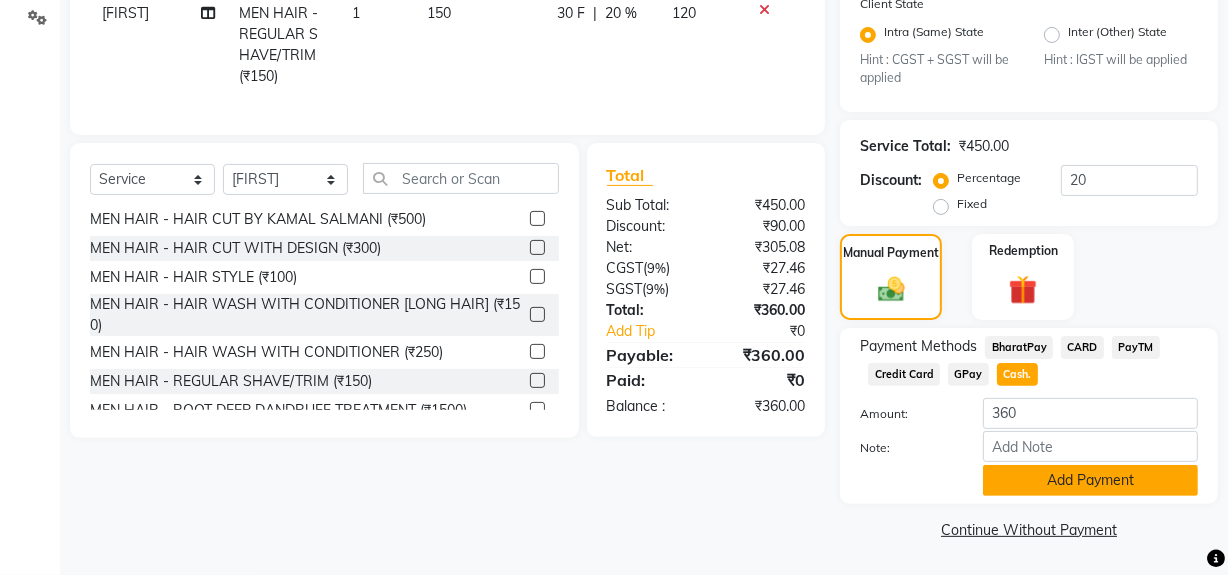 scroll, scrollTop: 469, scrollLeft: 0, axis: vertical 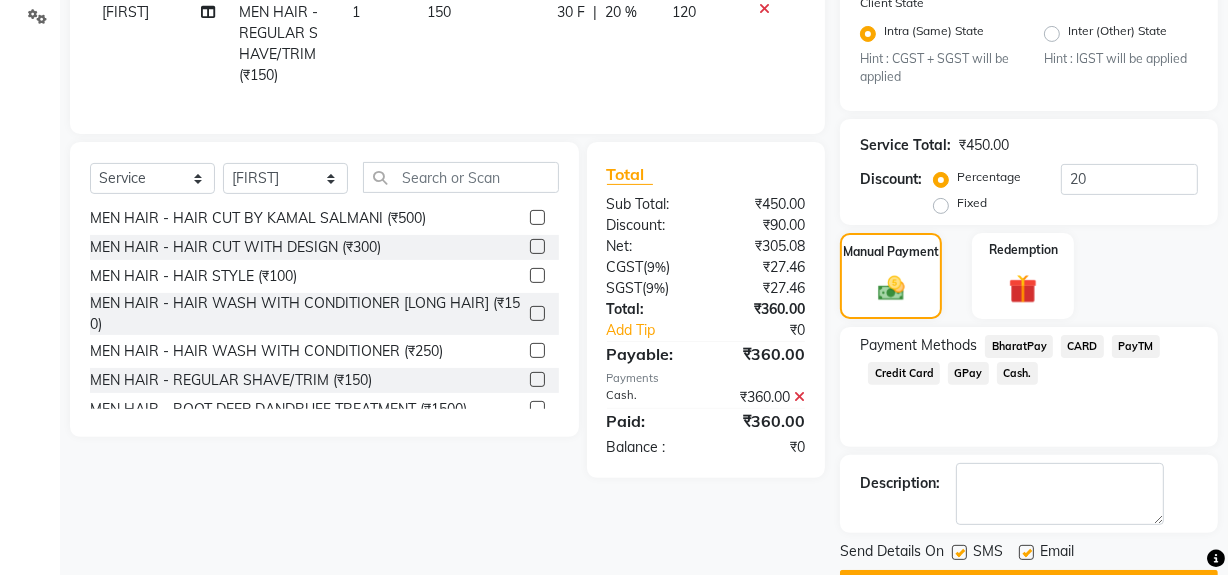 click 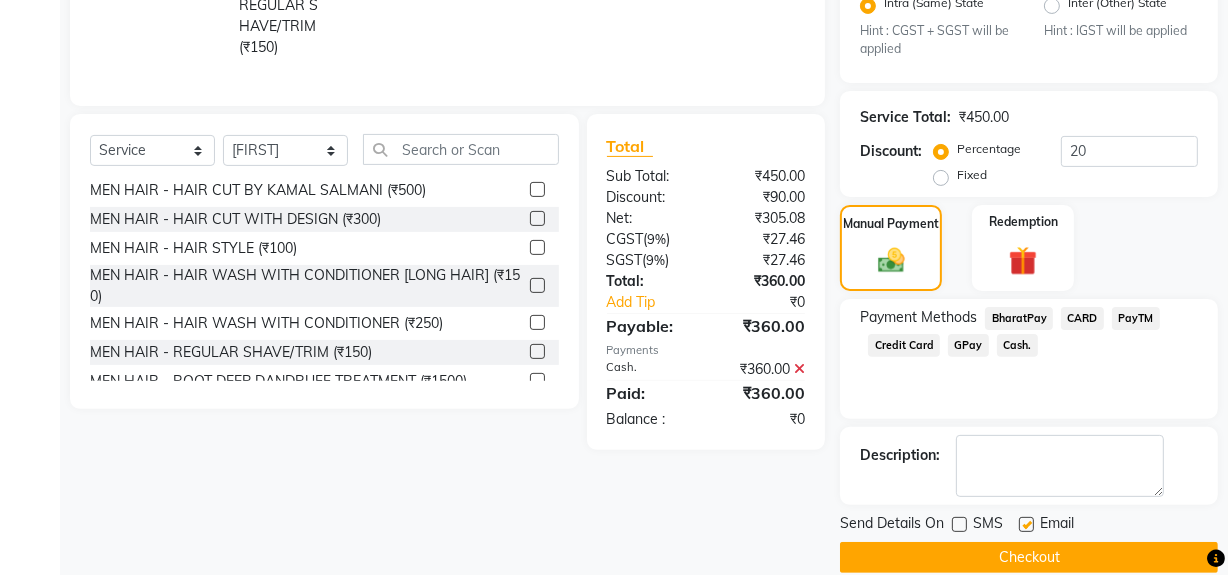 scroll, scrollTop: 524, scrollLeft: 0, axis: vertical 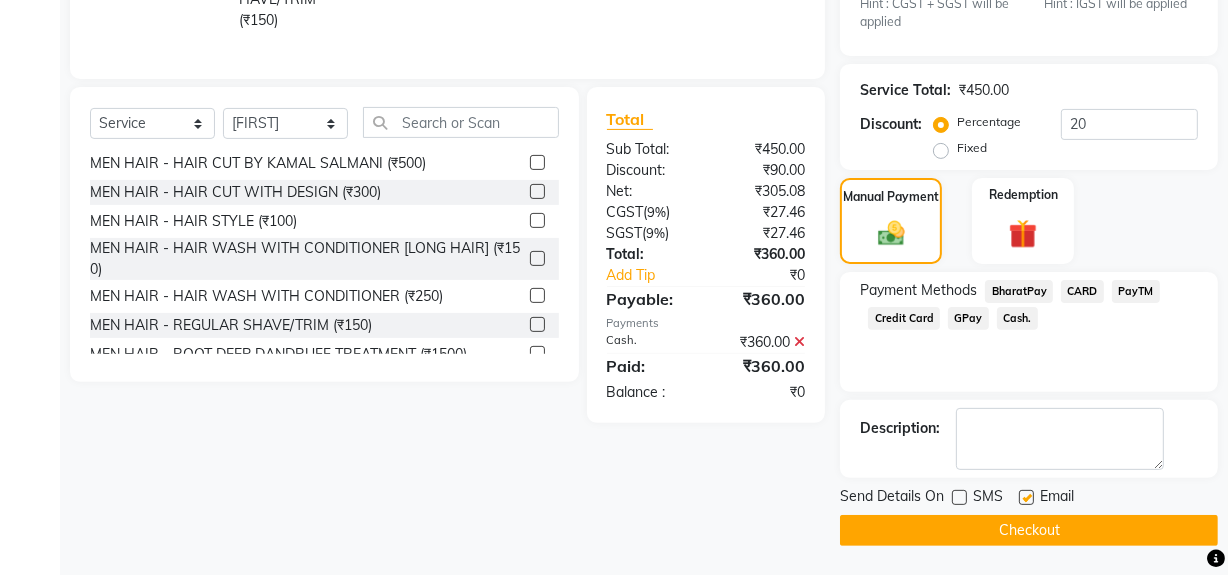 click on "Checkout" 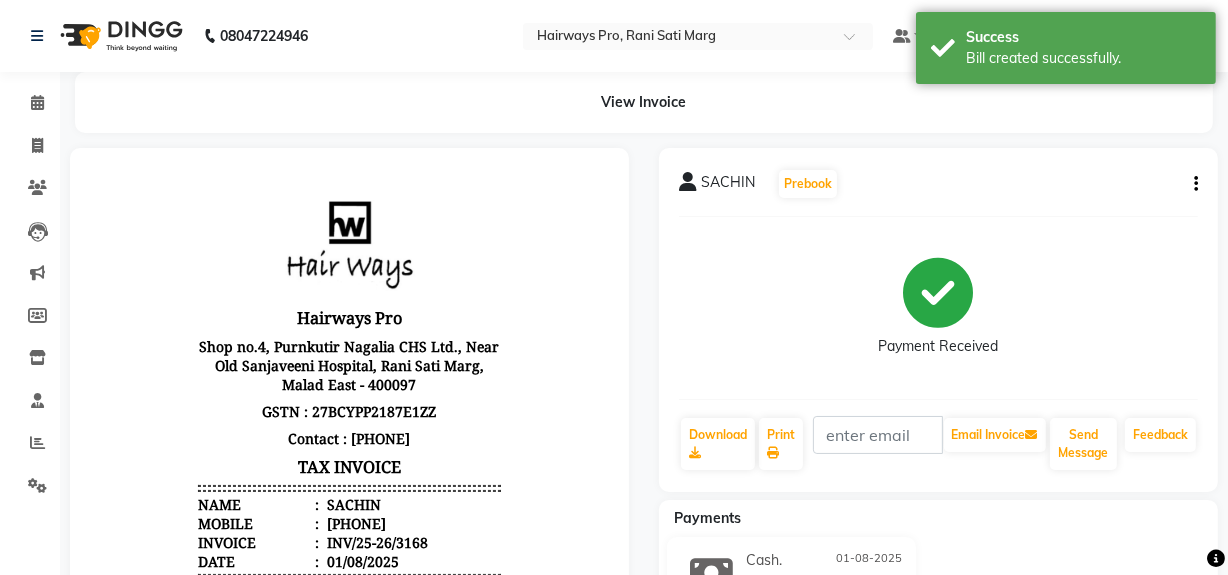 scroll, scrollTop: 0, scrollLeft: 0, axis: both 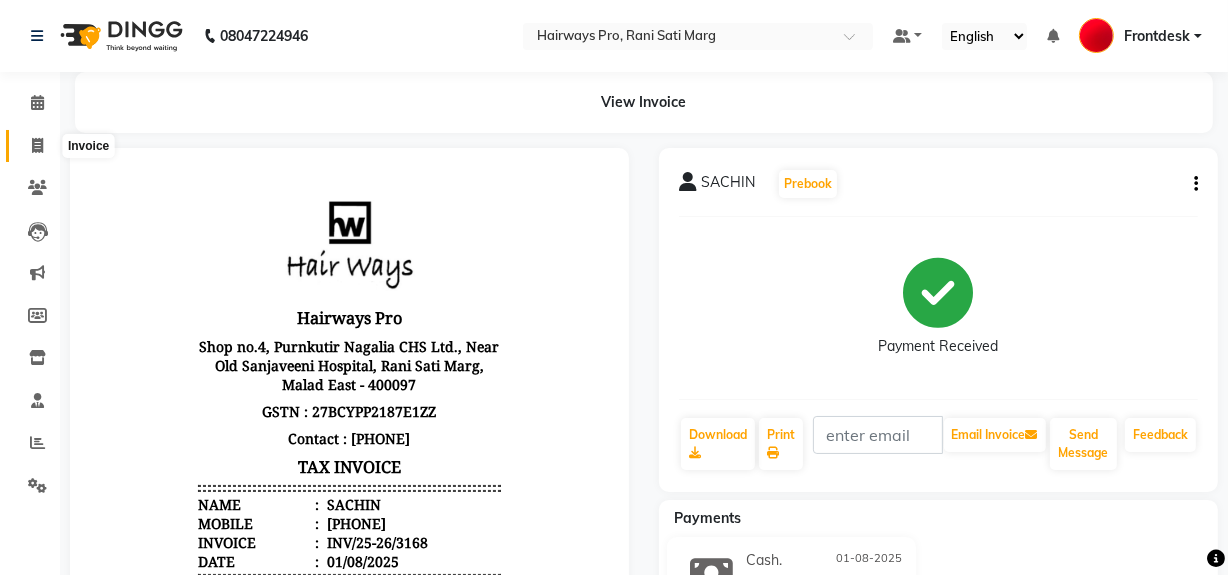 click 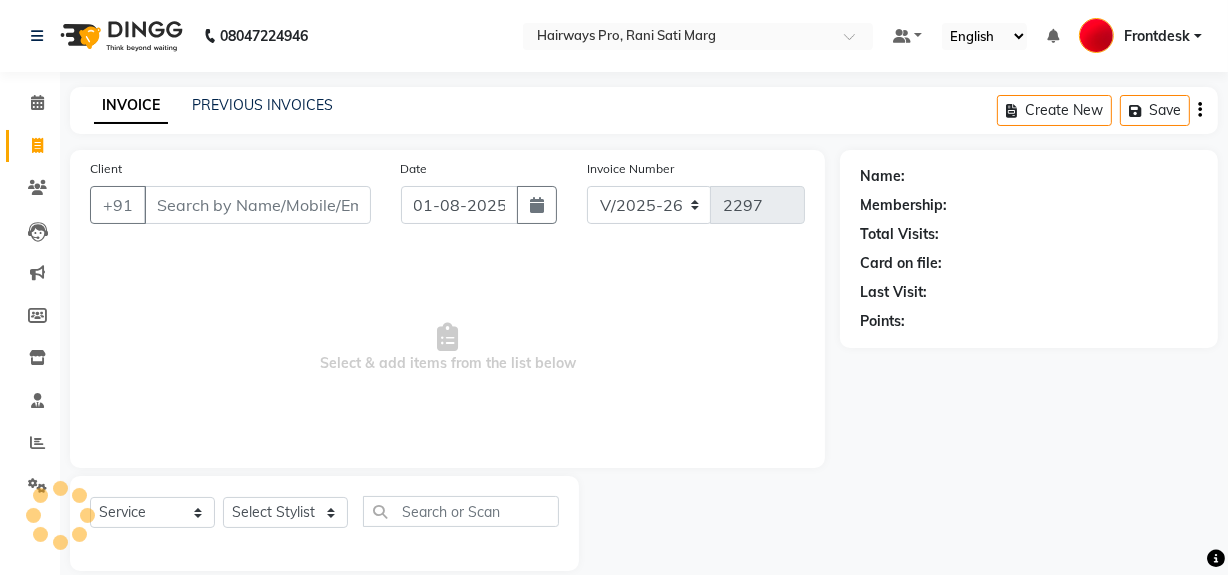 scroll, scrollTop: 26, scrollLeft: 0, axis: vertical 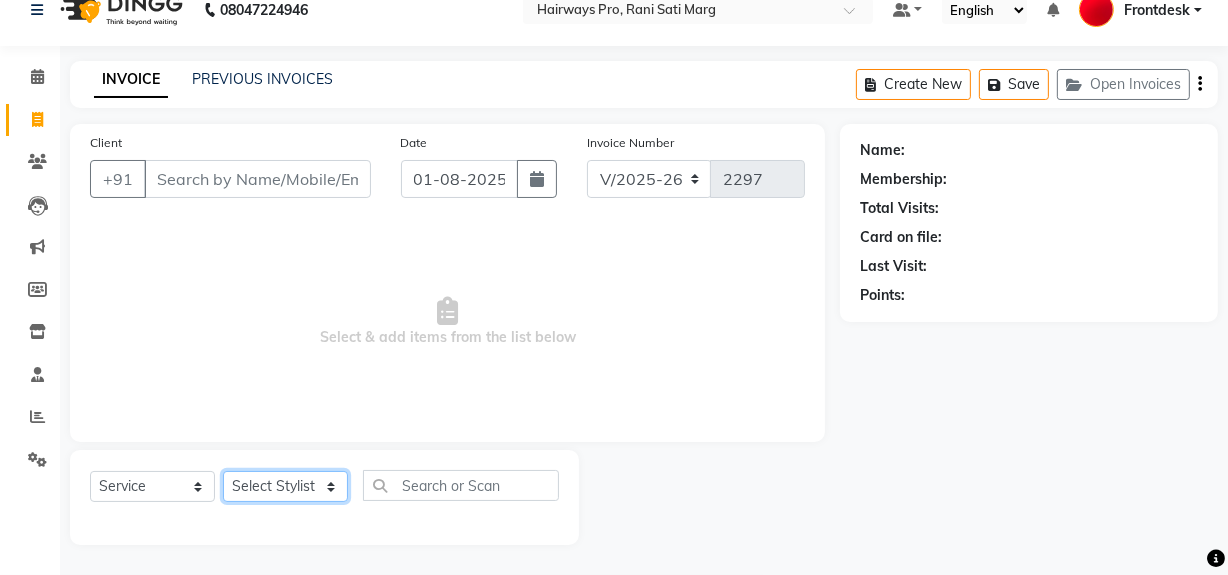 click on "Select Stylist ABID DANISH Faiz shaikh Frontdesk INTEZAR SALMANI JYOTI Kamal Salmani KAVITA MUSTAFA RAFIQUE Sonal SONU WAQAR ZAFAR" 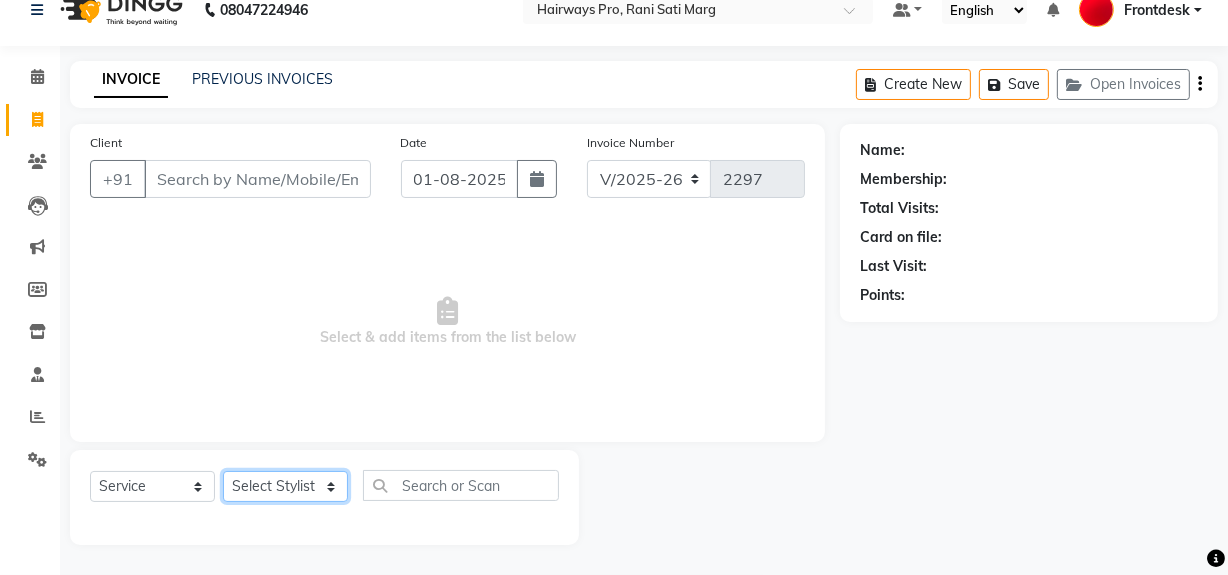 select on "[POSTAL_CODE]" 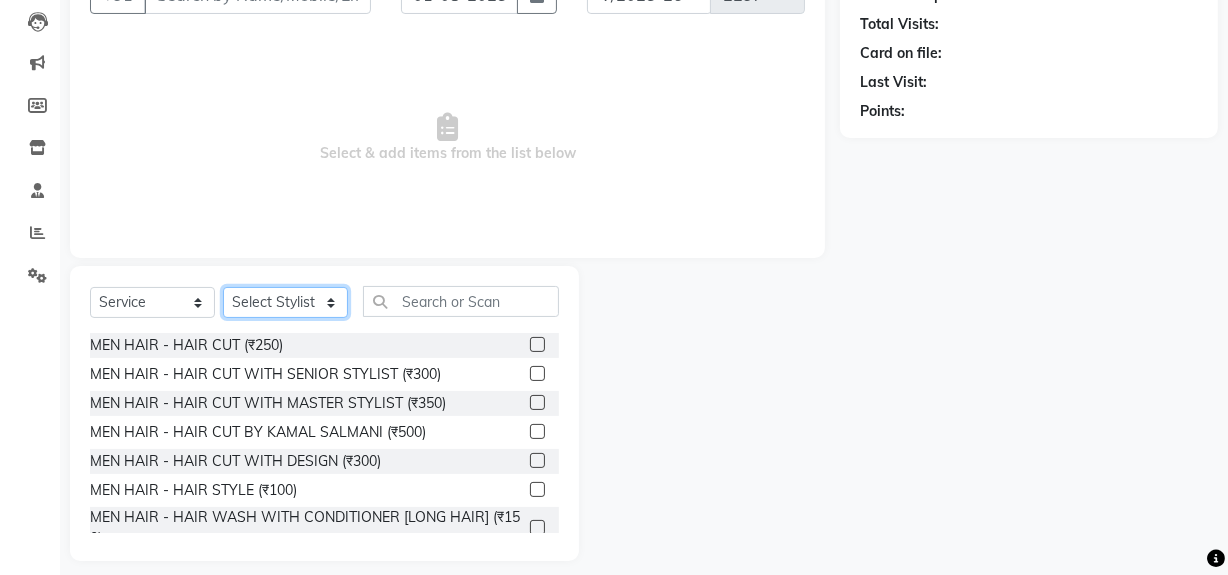 scroll, scrollTop: 226, scrollLeft: 0, axis: vertical 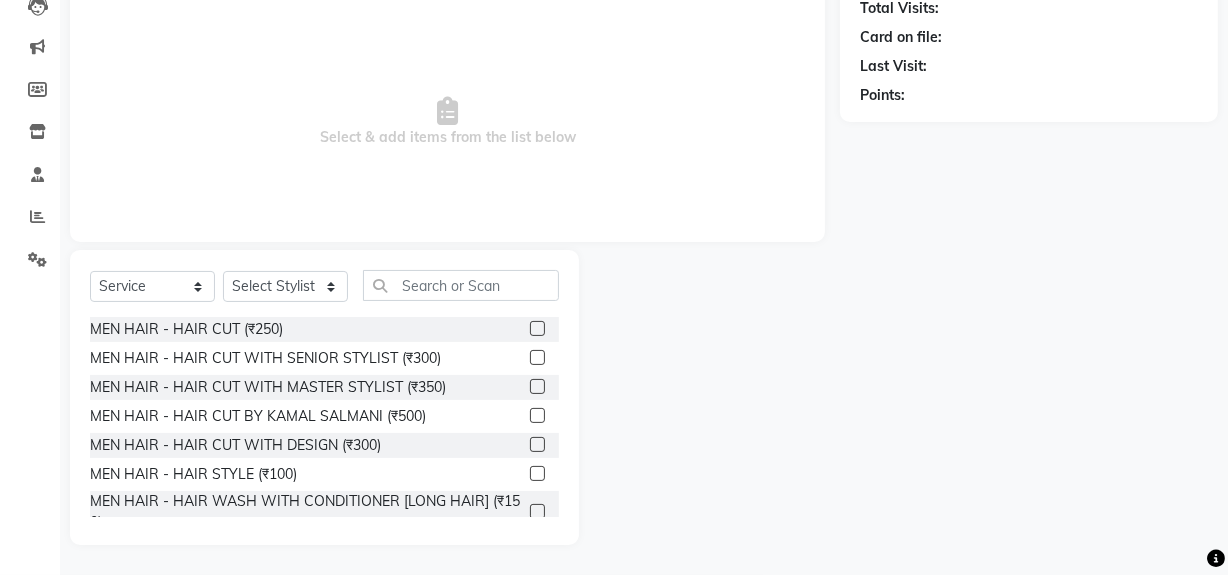 click 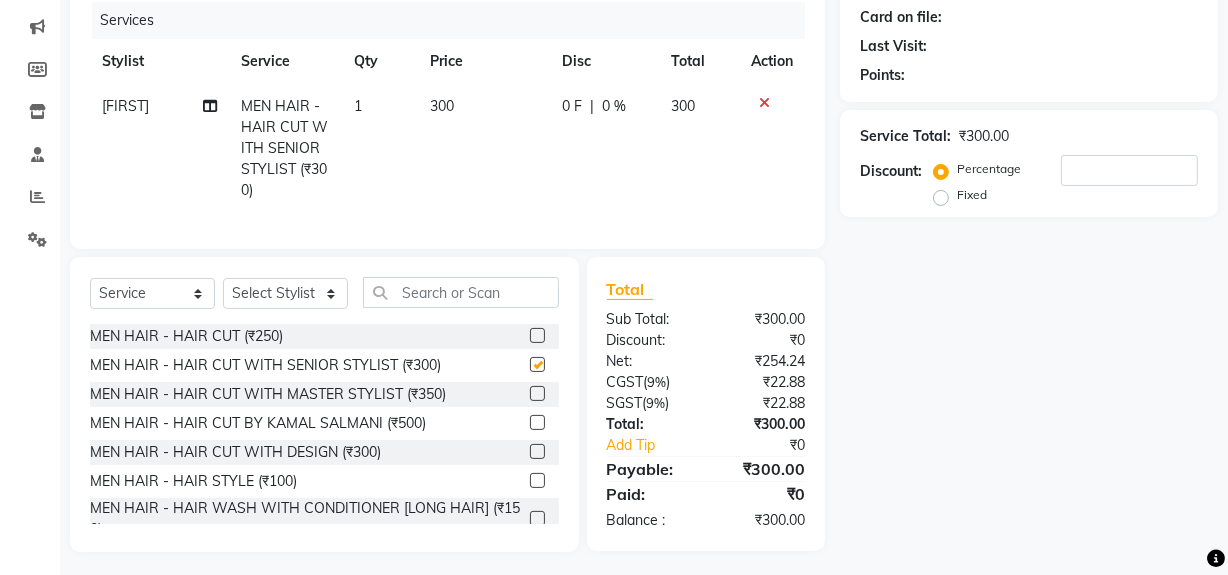 checkbox on "false" 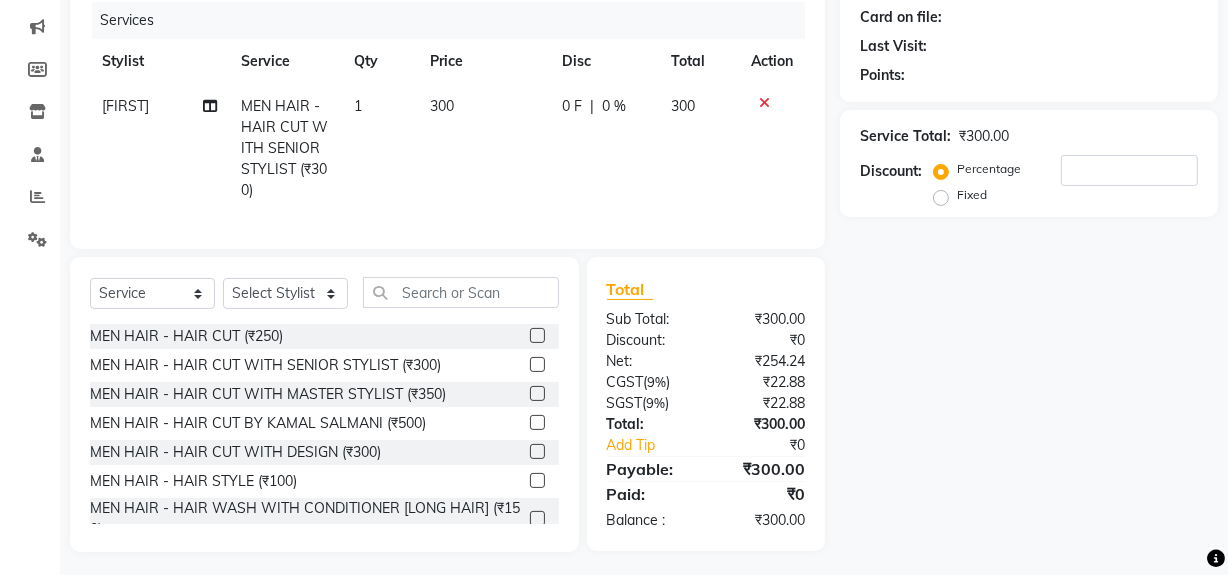 scroll, scrollTop: 266, scrollLeft: 0, axis: vertical 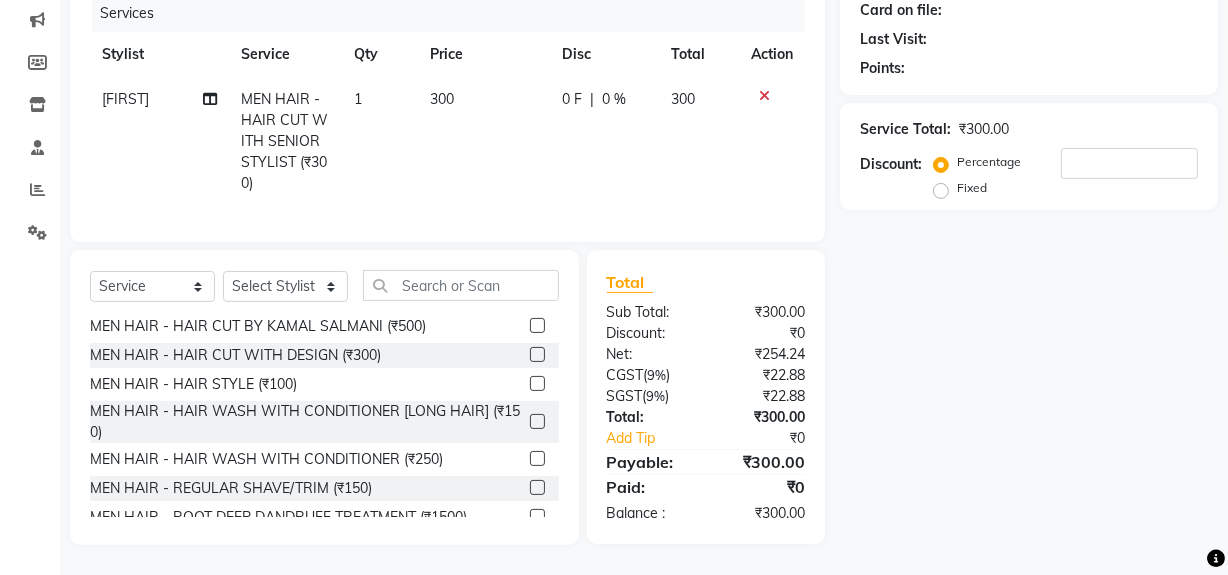 click 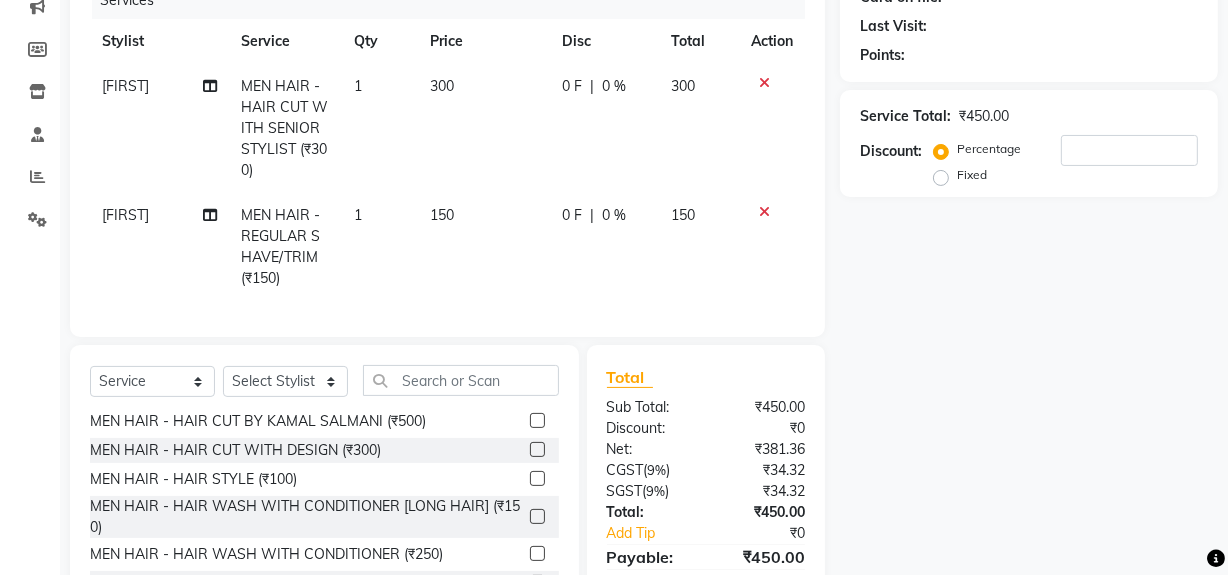 checkbox on "false" 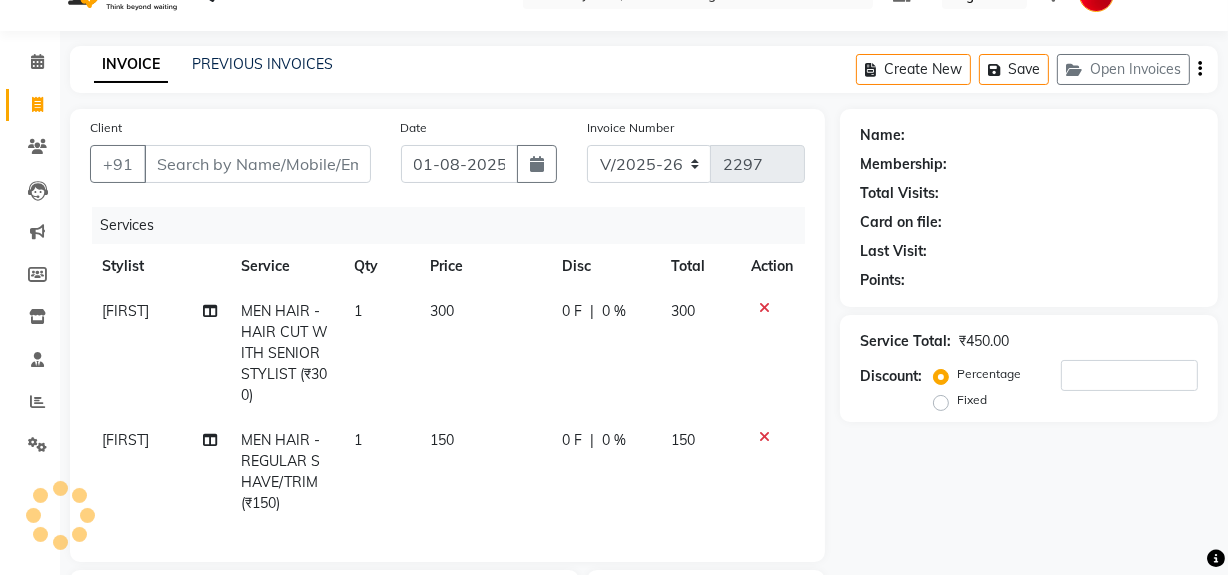 scroll, scrollTop: 0, scrollLeft: 0, axis: both 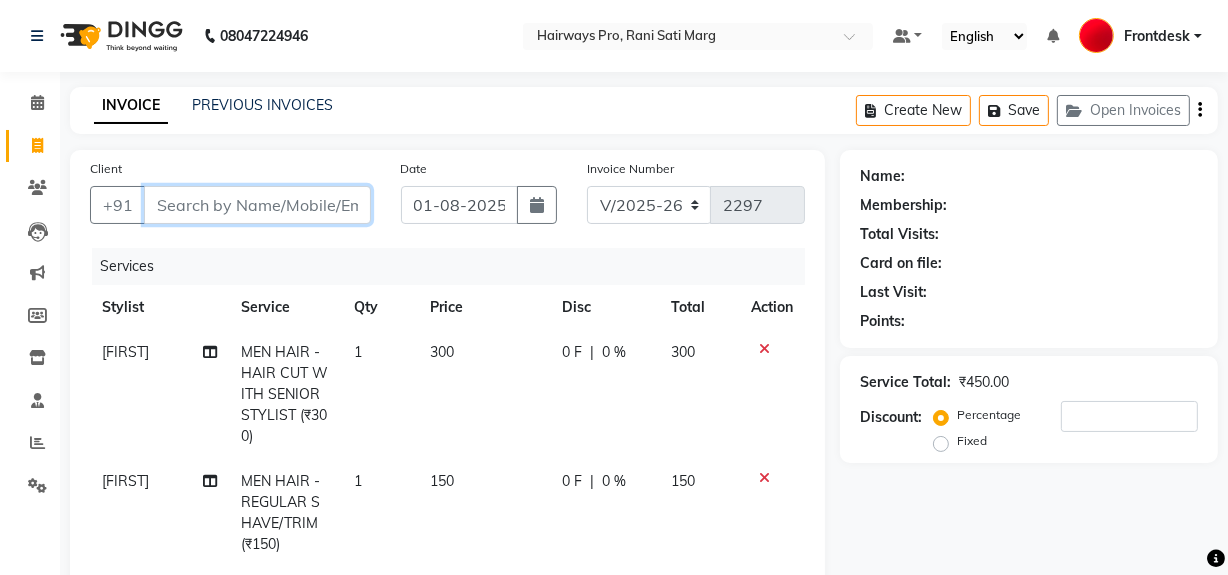 click on "Client" at bounding box center [257, 205] 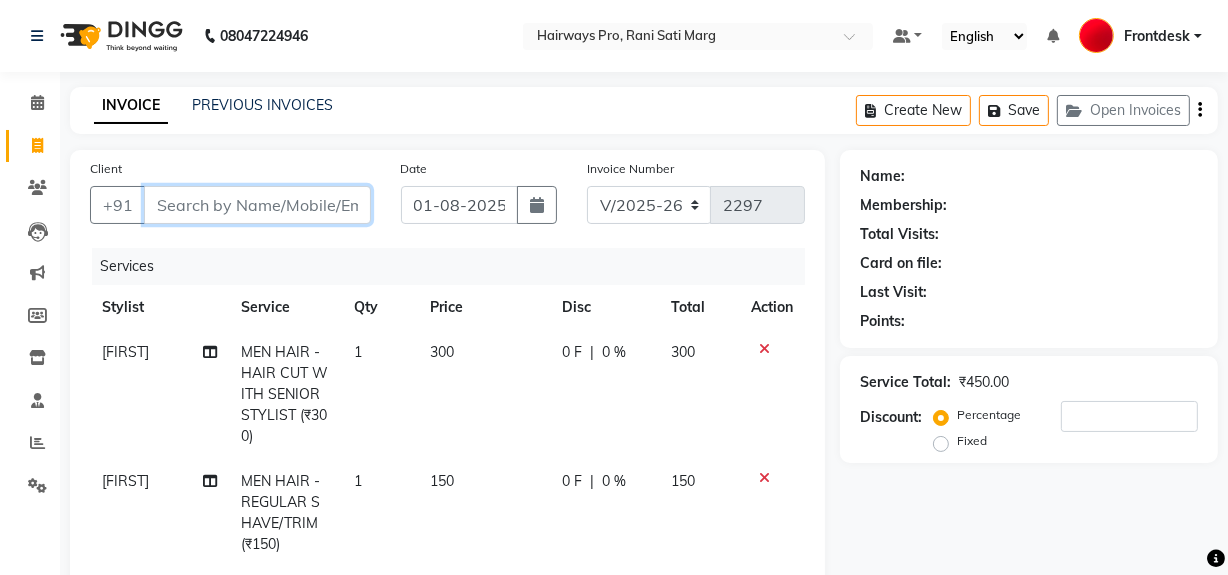 type on "8" 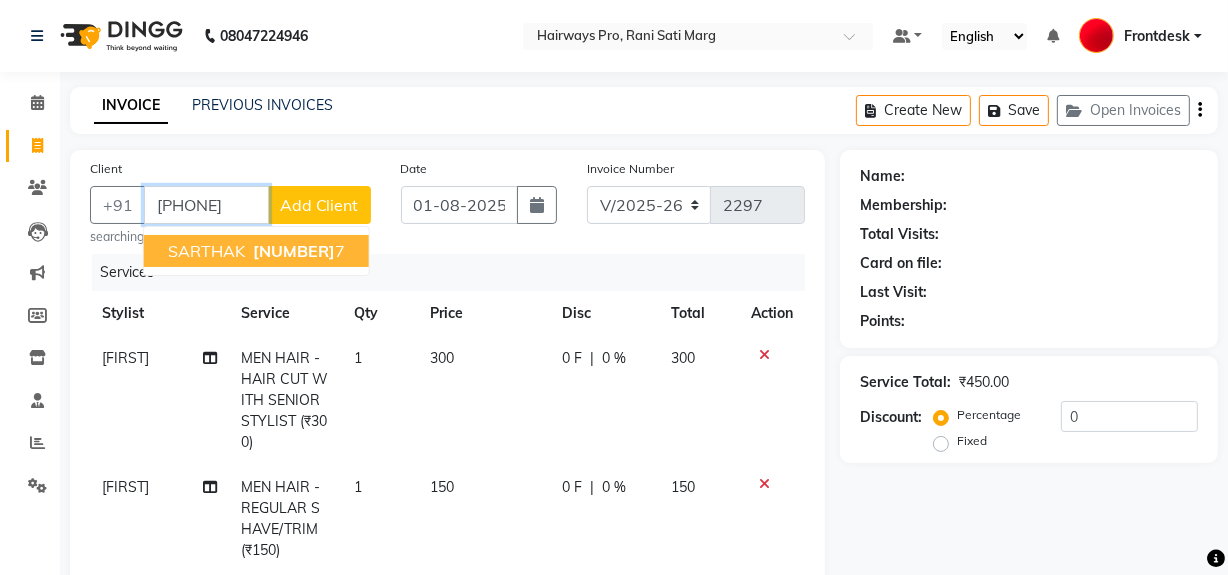 type on "[PHONE]" 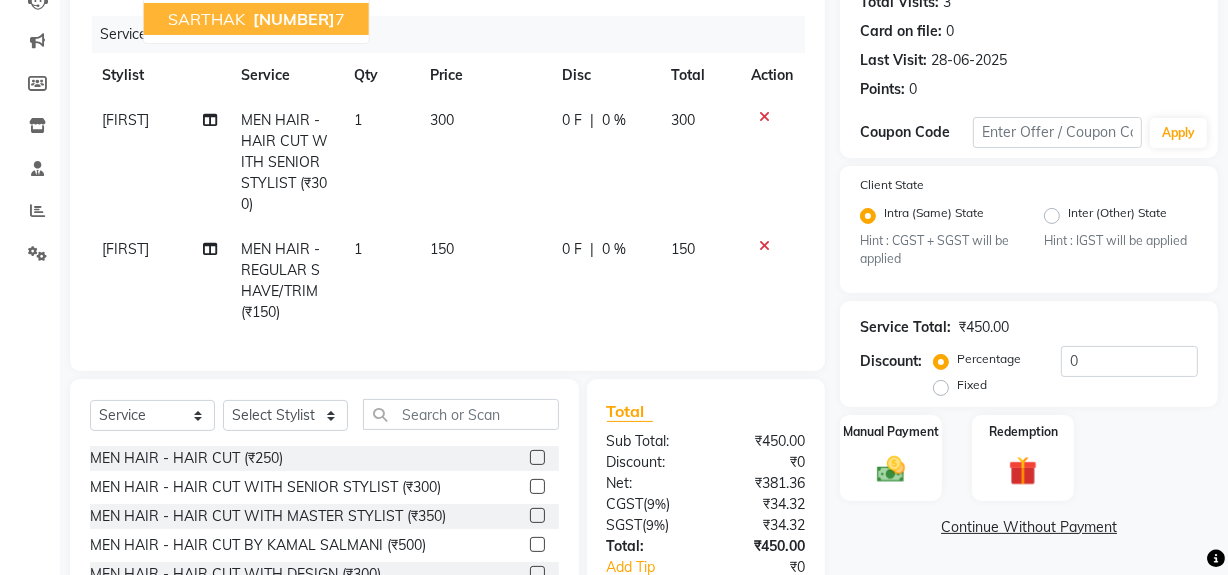 scroll, scrollTop: 374, scrollLeft: 0, axis: vertical 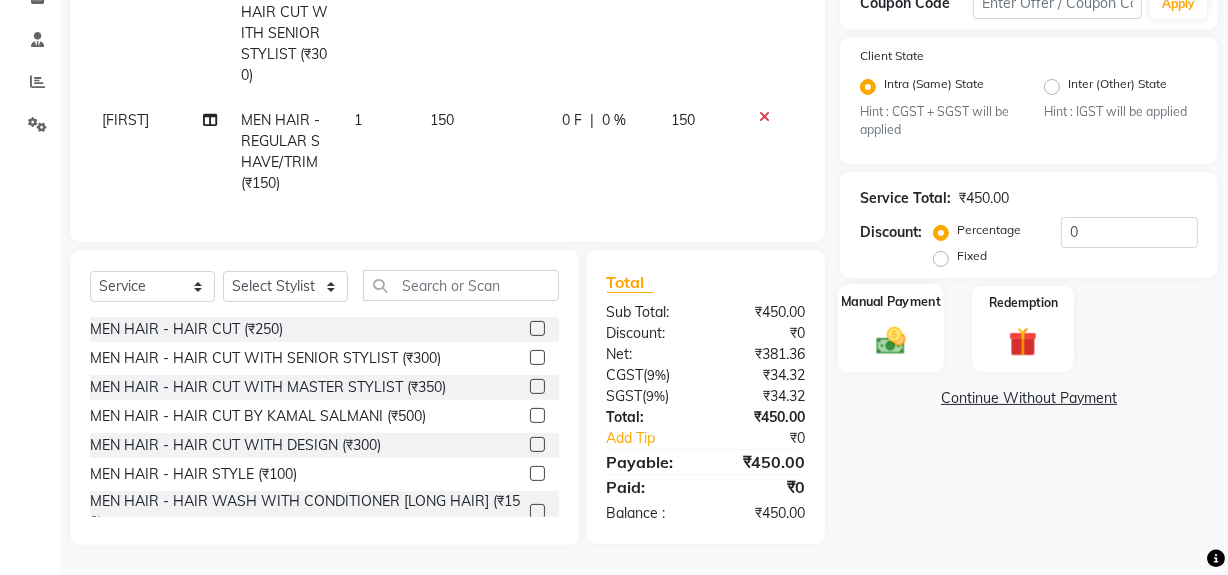 click on "Manual Payment" 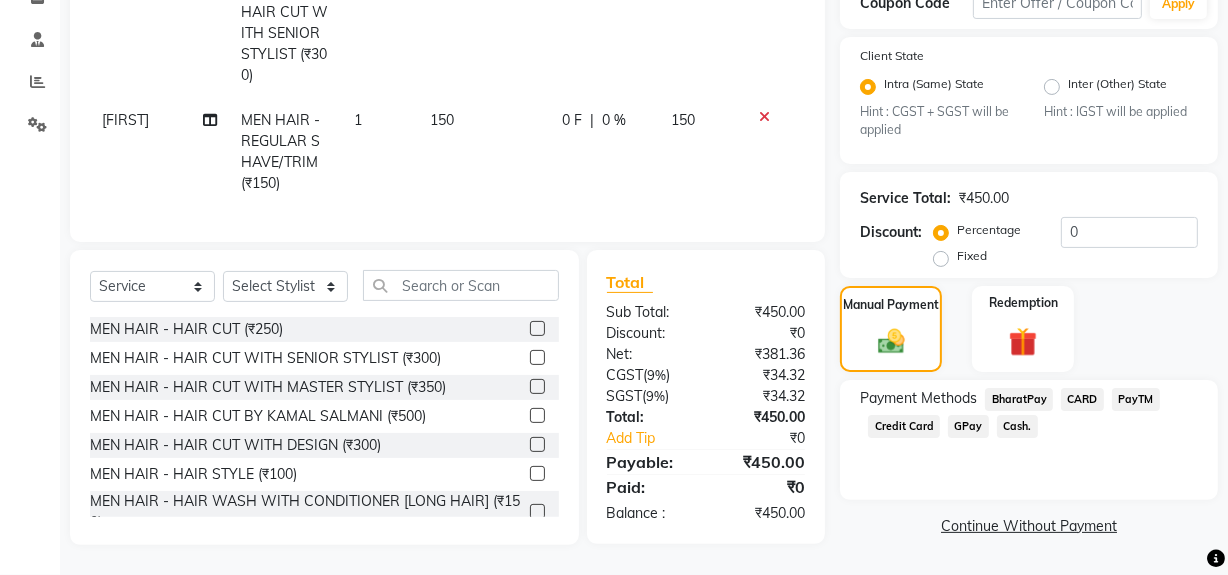 click on "GPay" 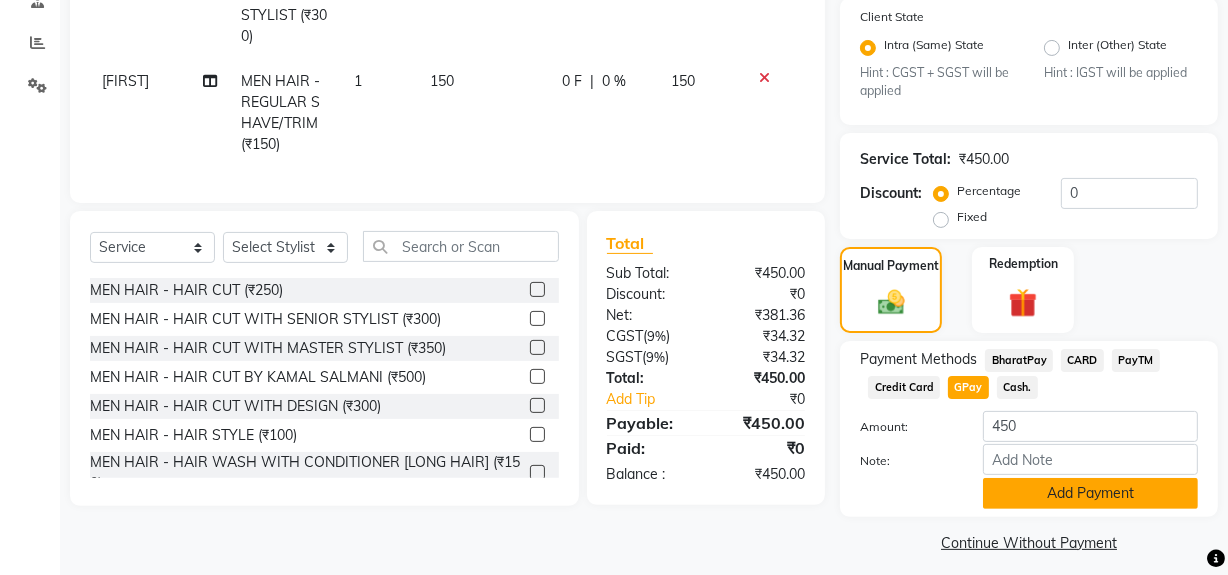 scroll, scrollTop: 413, scrollLeft: 0, axis: vertical 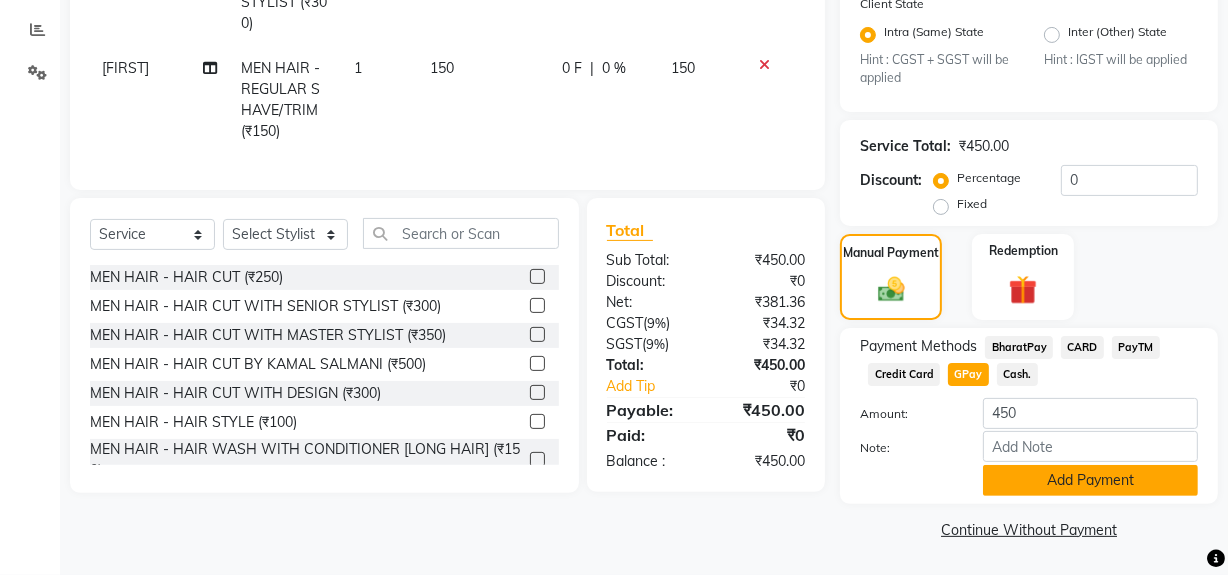 click on "Add Payment" 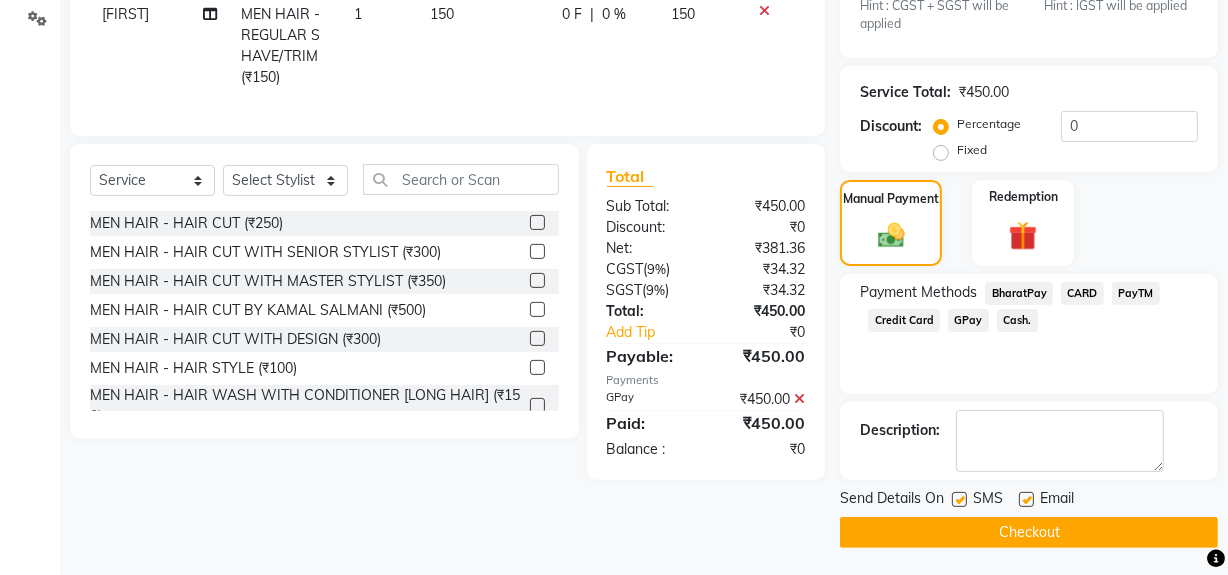 scroll, scrollTop: 470, scrollLeft: 0, axis: vertical 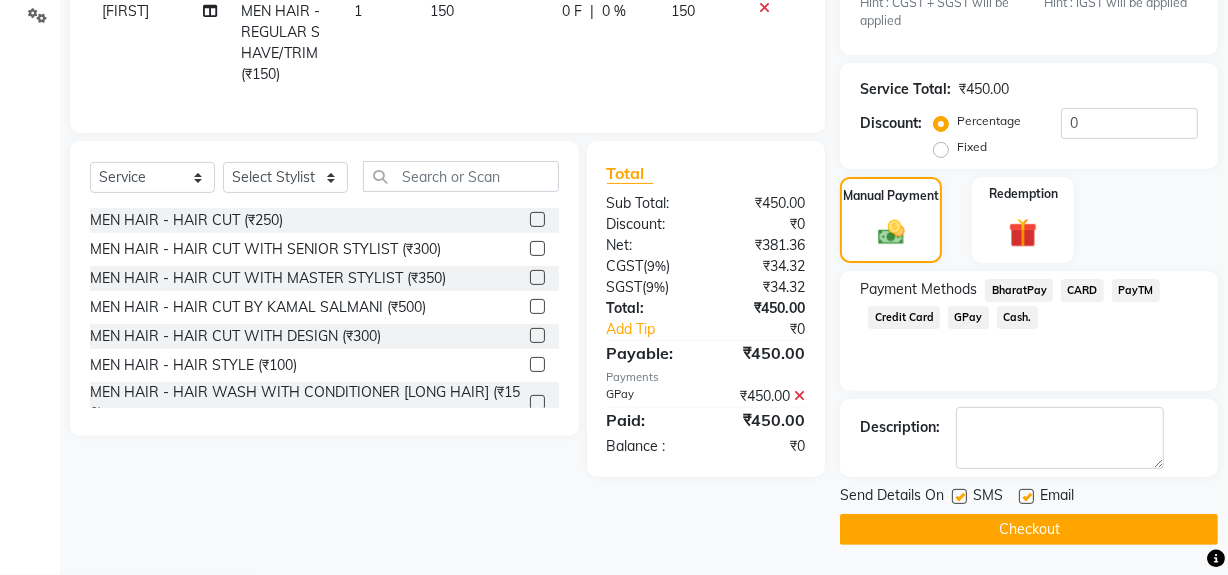 click on "Checkout" 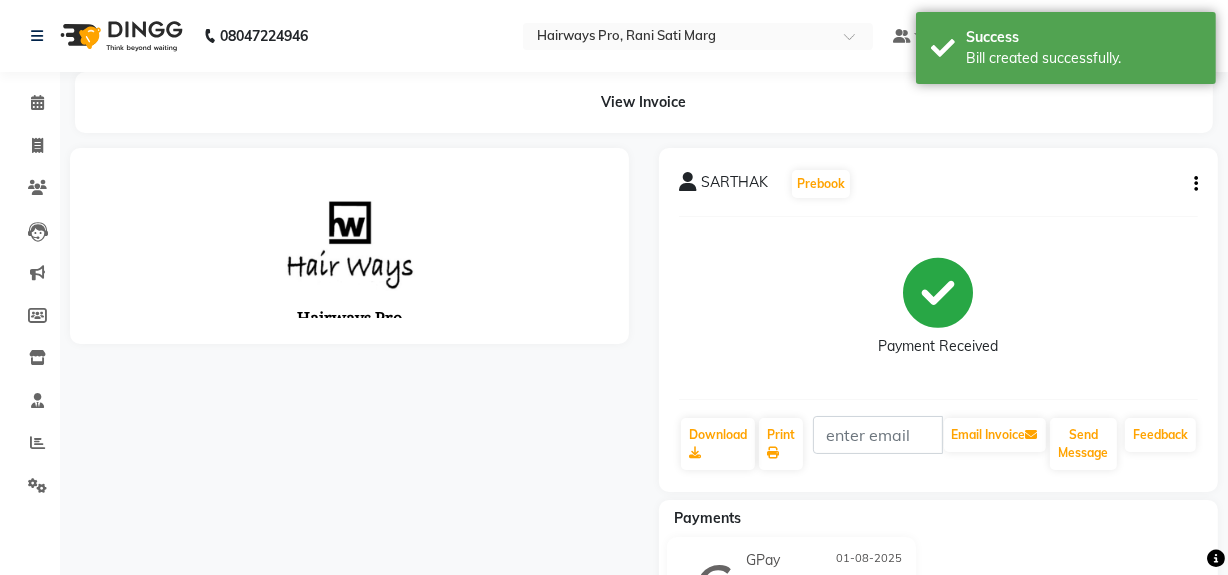 scroll, scrollTop: 0, scrollLeft: 0, axis: both 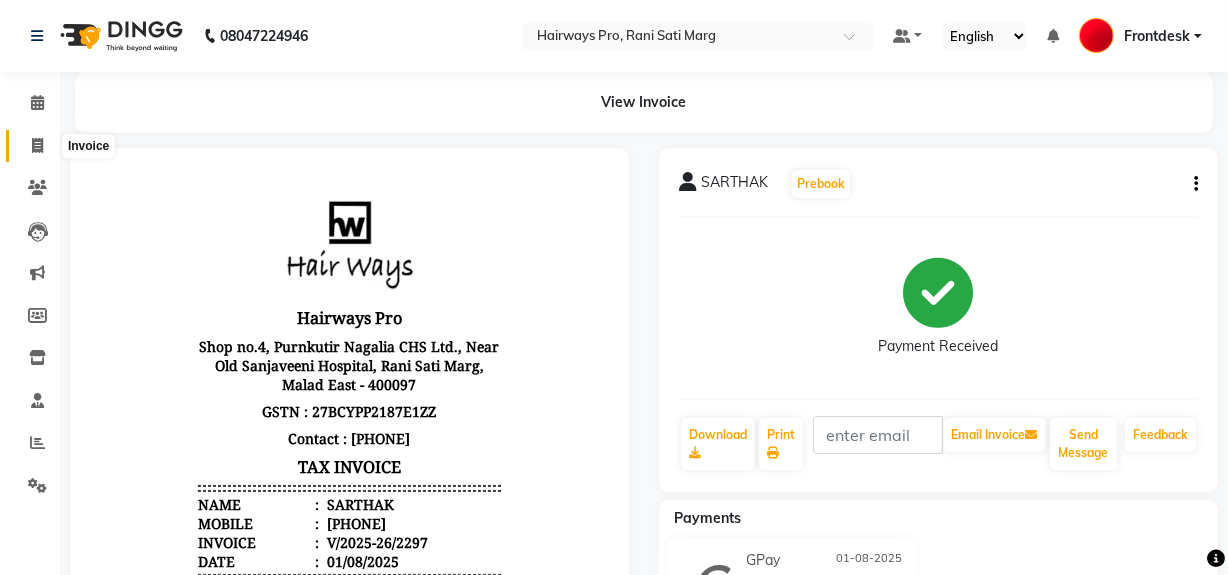 click 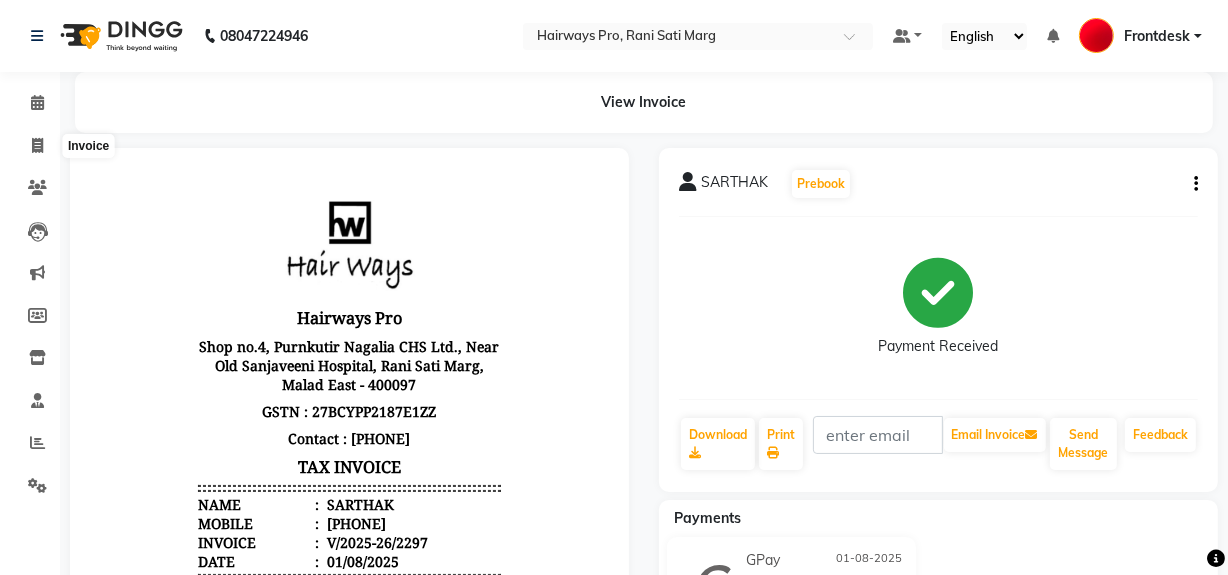 scroll, scrollTop: 26, scrollLeft: 0, axis: vertical 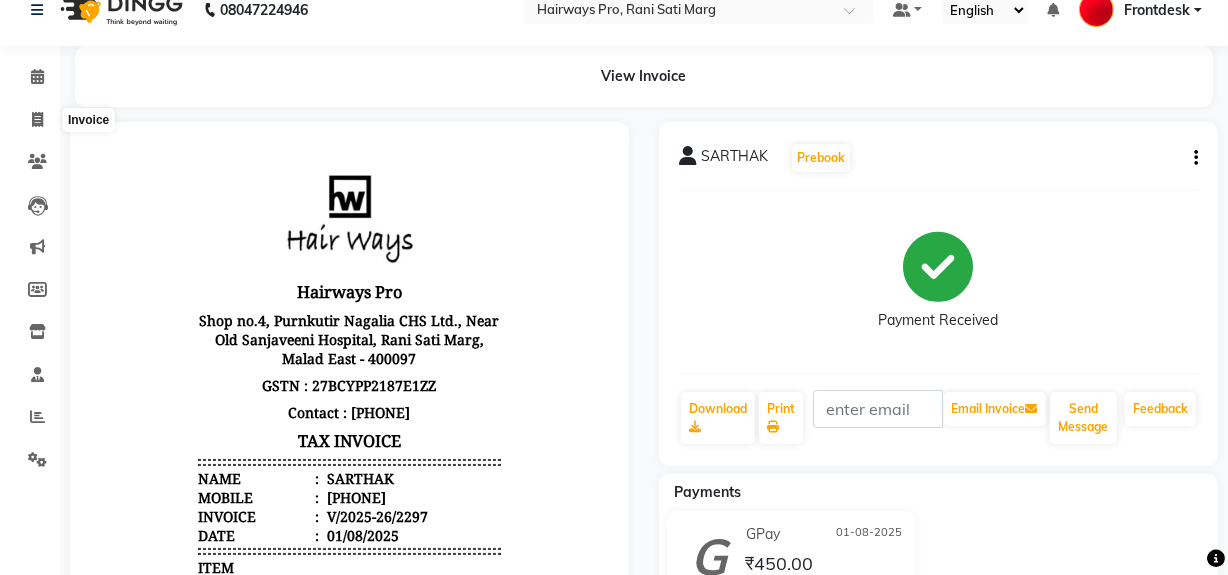 select on "service" 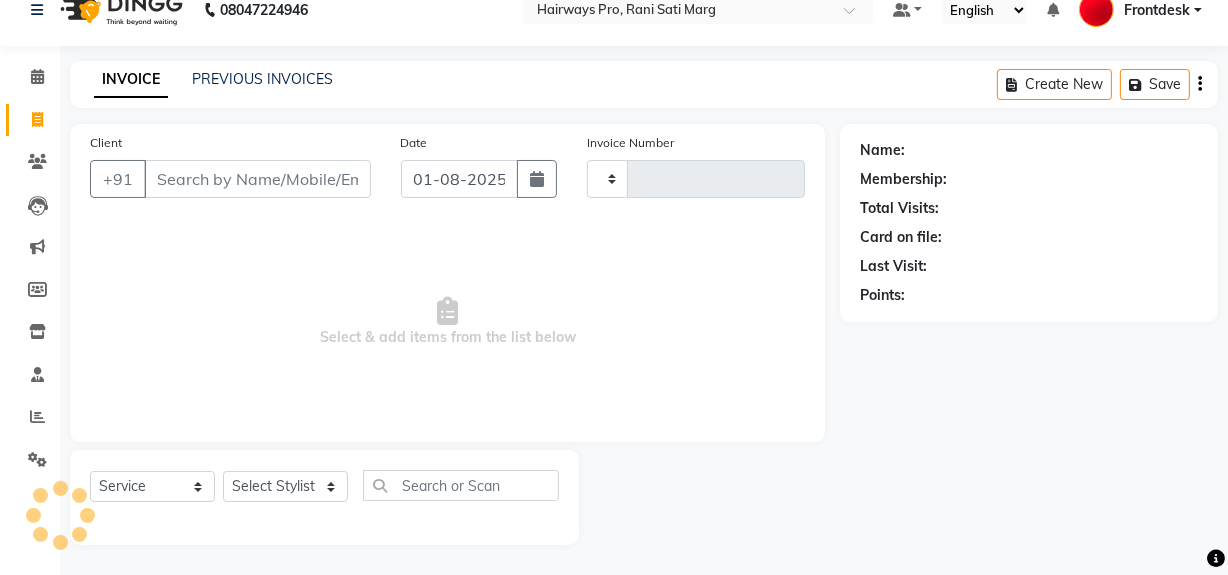 type on "2298" 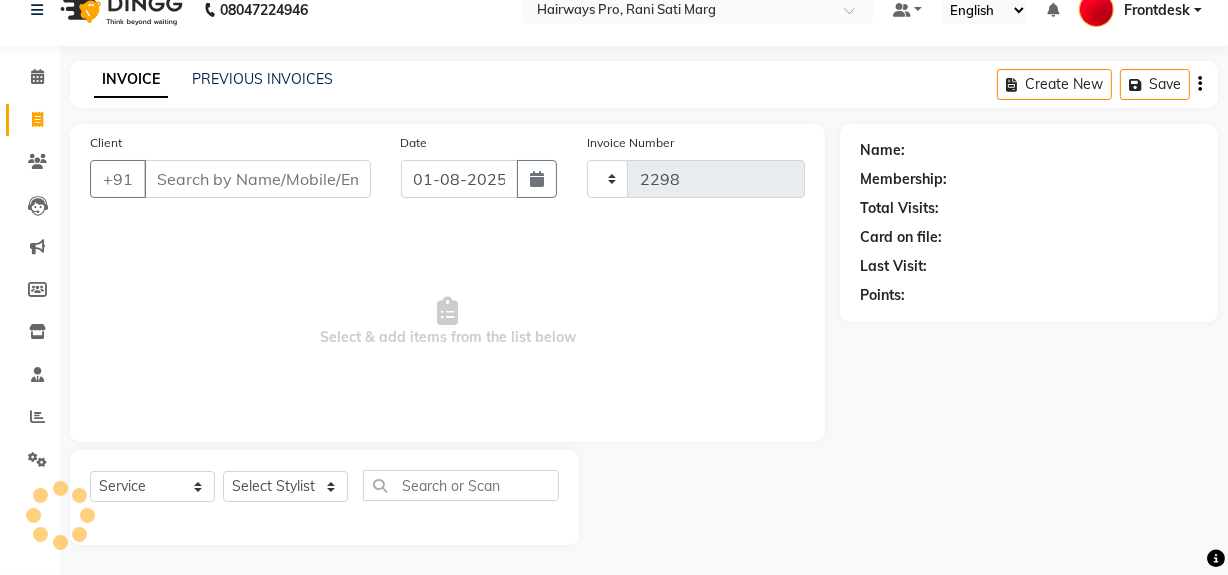 select on "787" 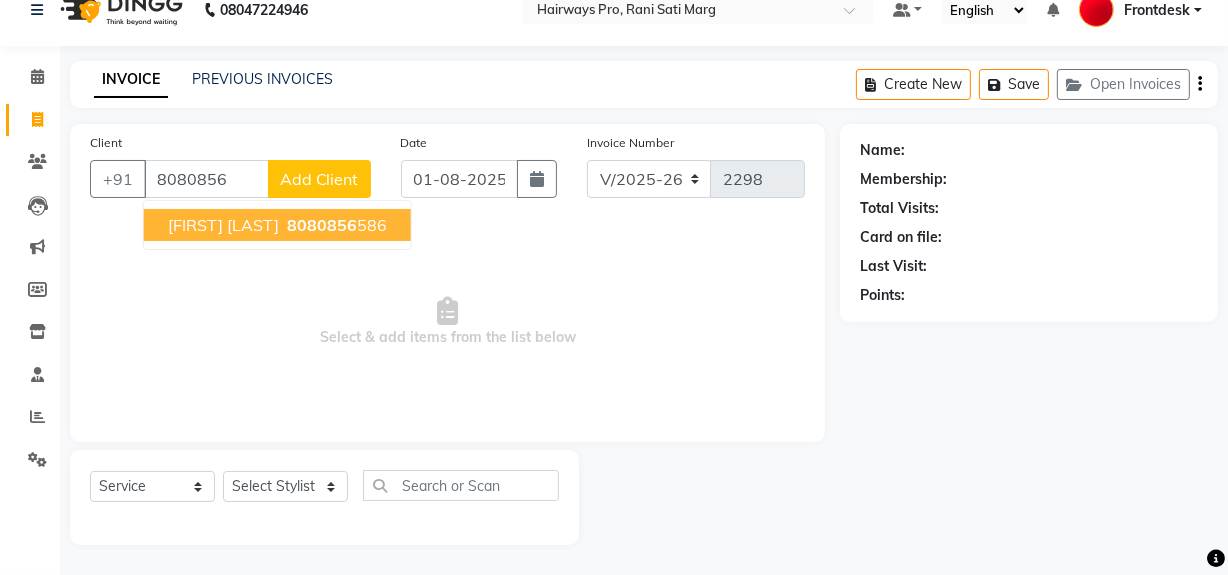 click on "8080856 586" at bounding box center (335, 225) 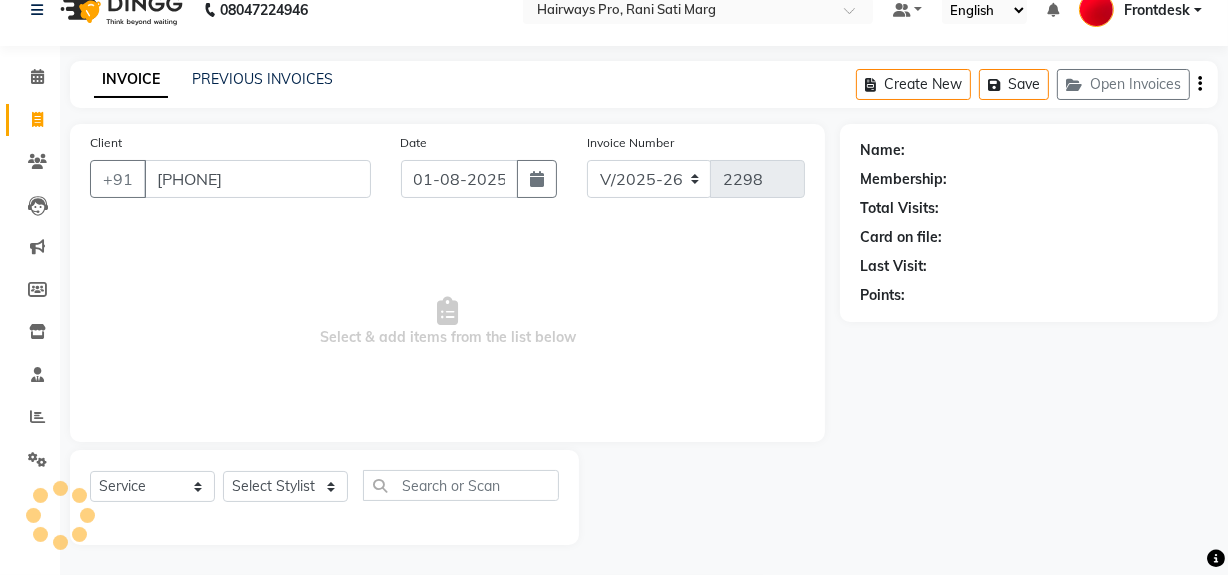 type on "8080856586" 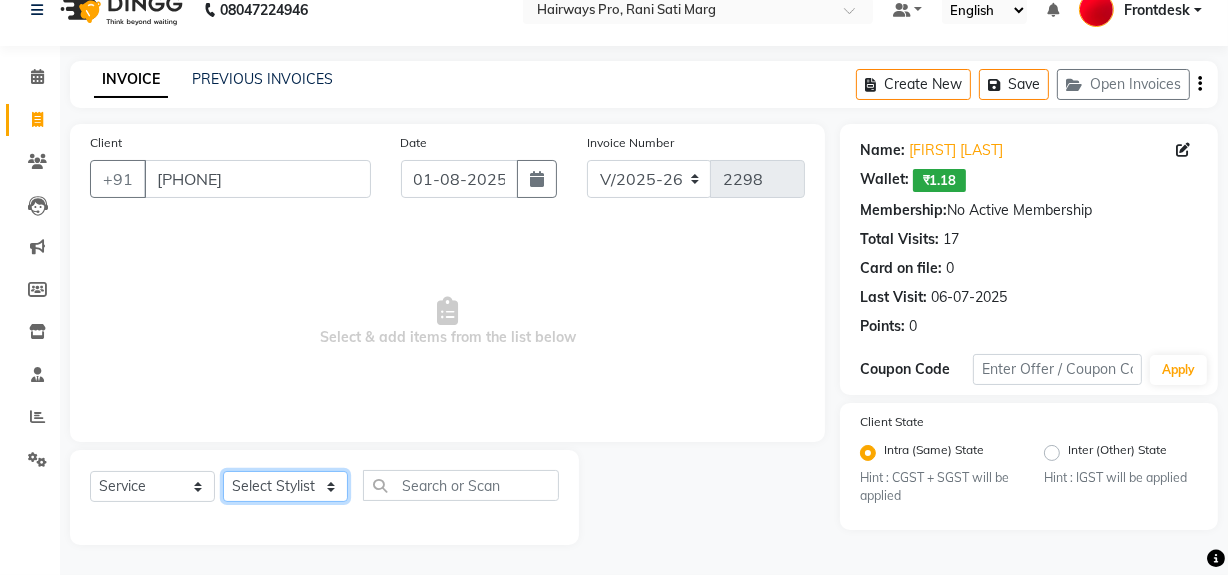 drag, startPoint x: 307, startPoint y: 488, endPoint x: 304, endPoint y: 477, distance: 11.401754 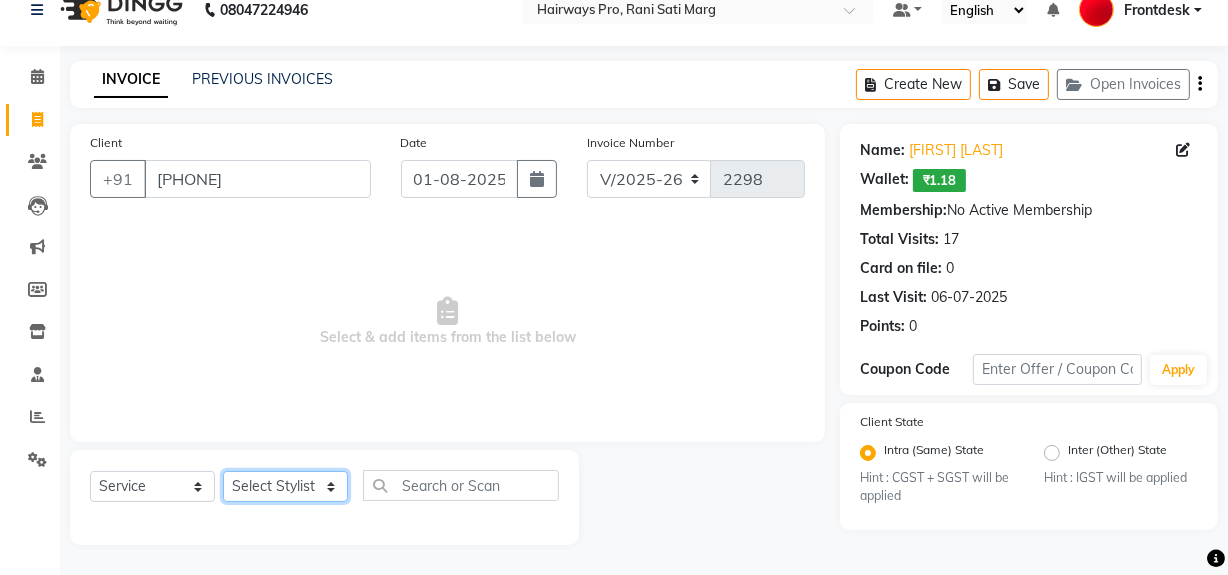 select on "13192" 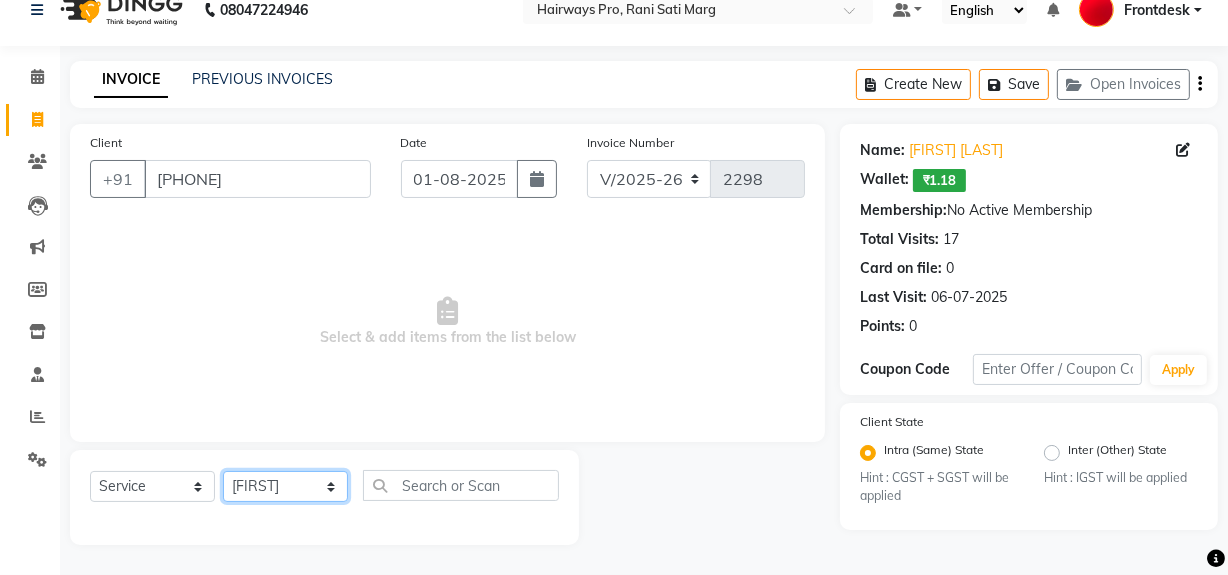 click on "Select Stylist ABID DANISH Faiz shaikh Frontdesk INTEZAR SALMANI JYOTI Kamal Salmani KAVITA MUSTAFA RAFIQUE Sonal SONU WAQAR ZAFAR" 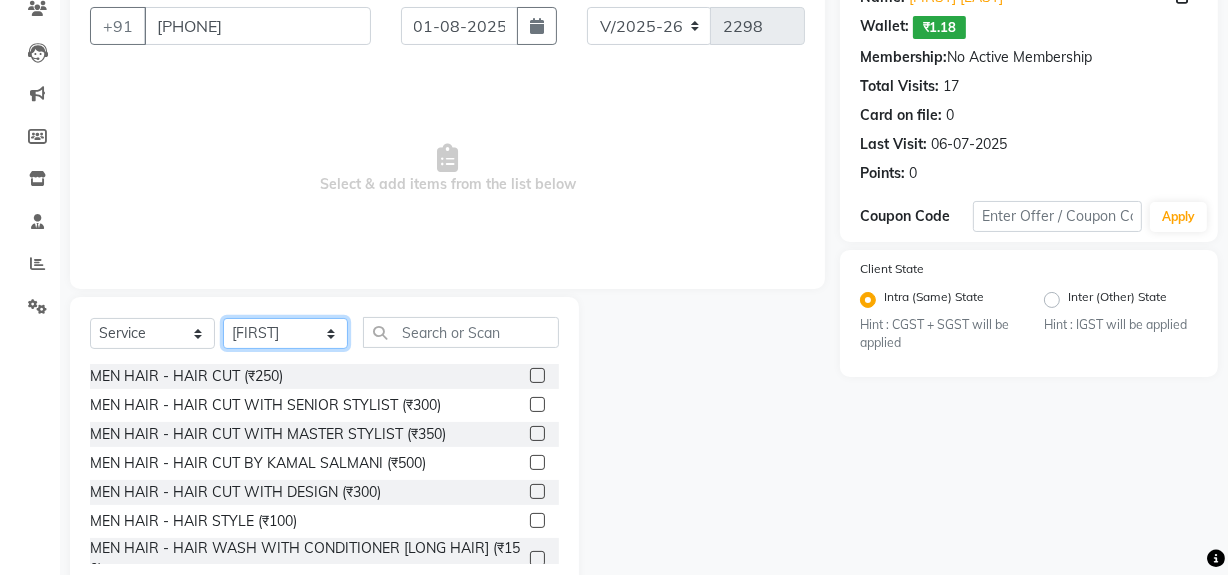 scroll, scrollTop: 226, scrollLeft: 0, axis: vertical 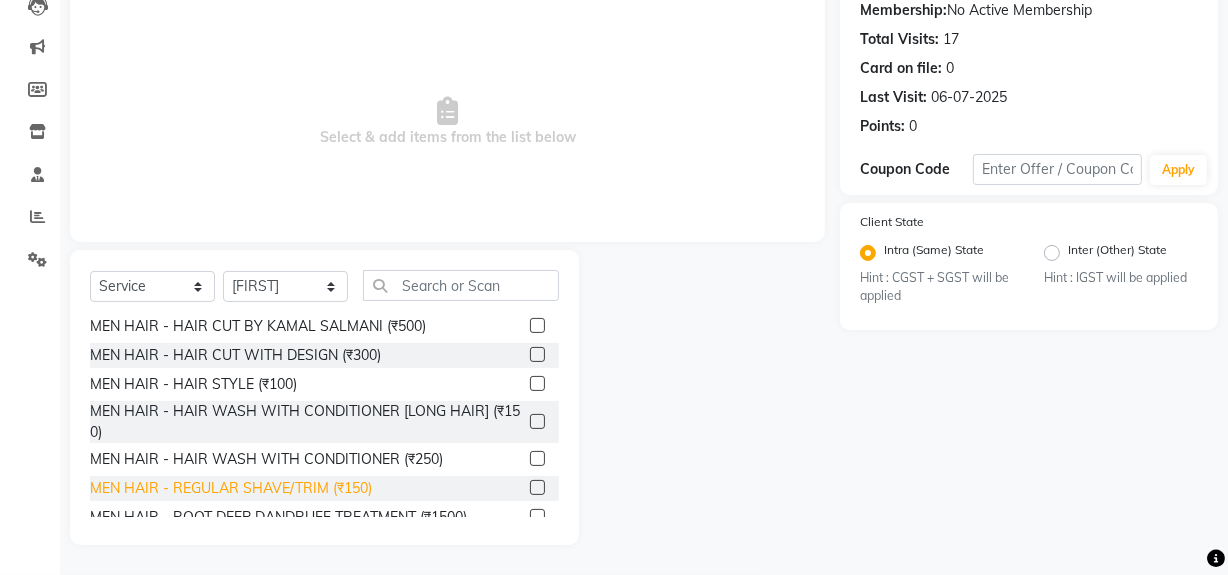 click on "MEN HAIR - REGULAR SHAVE/TRIM (₹150)" 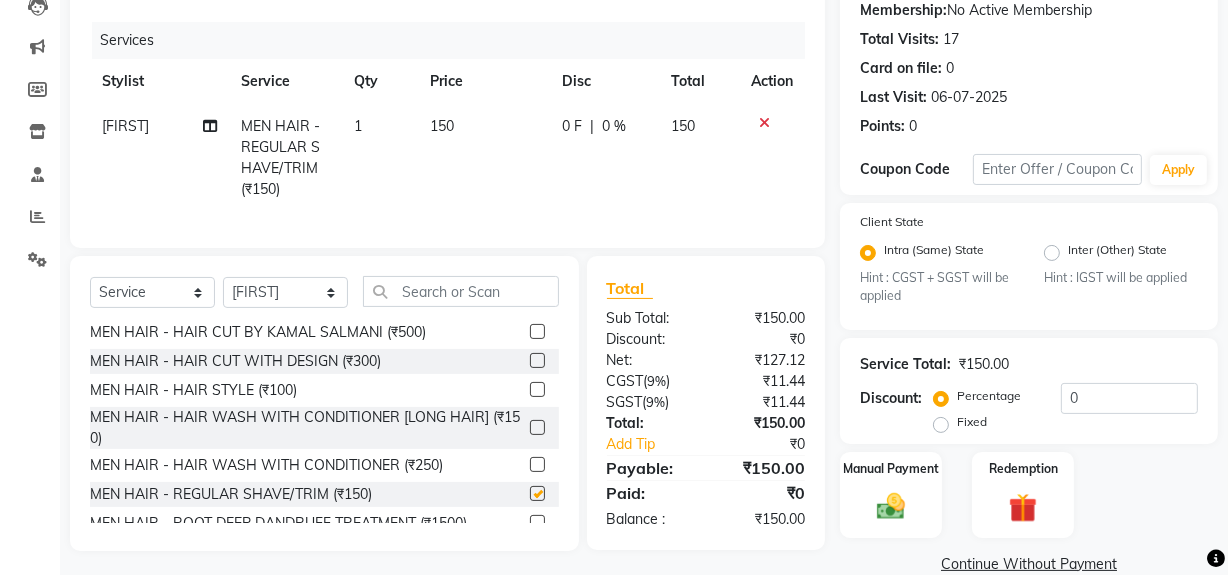 checkbox on "false" 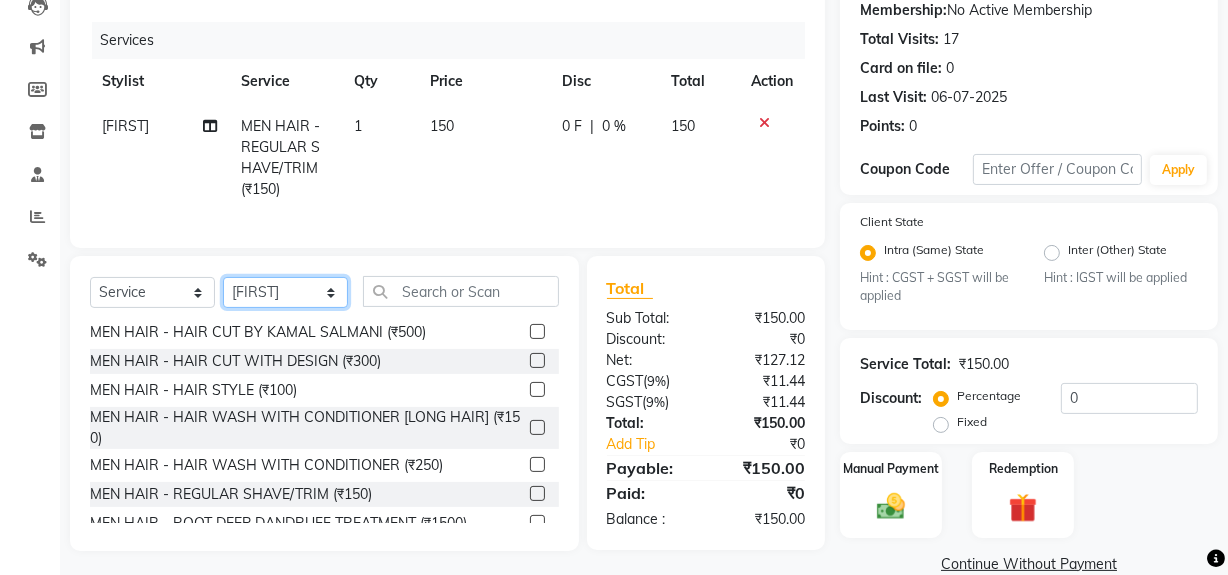click on "Select Stylist ABID DANISH Faiz shaikh Frontdesk INTEZAR SALMANI JYOTI Kamal Salmani KAVITA MUSTAFA RAFIQUE Sonal SONU WAQAR ZAFAR" 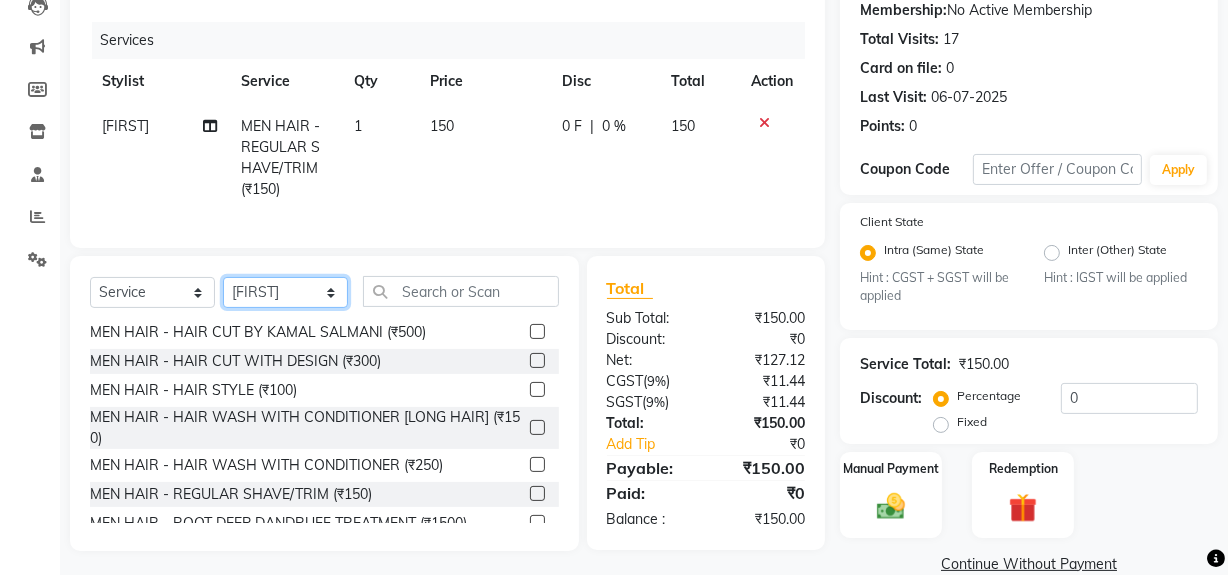 select on "13250" 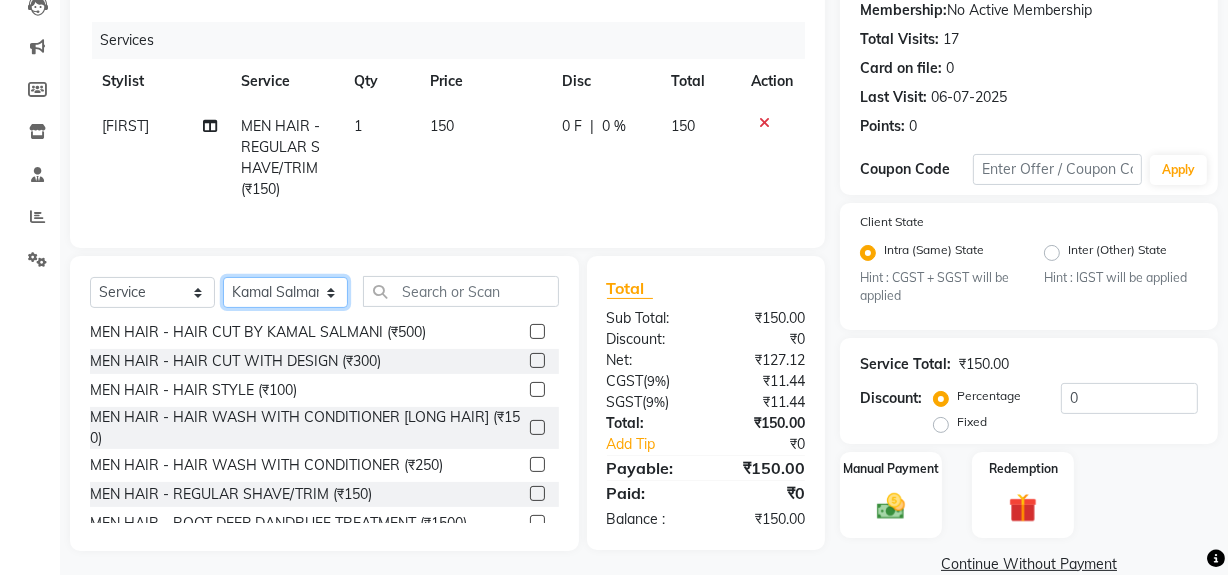 click on "Select Stylist ABID DANISH Faiz shaikh Frontdesk INTEZAR SALMANI JYOTI Kamal Salmani KAVITA MUSTAFA RAFIQUE Sonal SONU WAQAR ZAFAR" 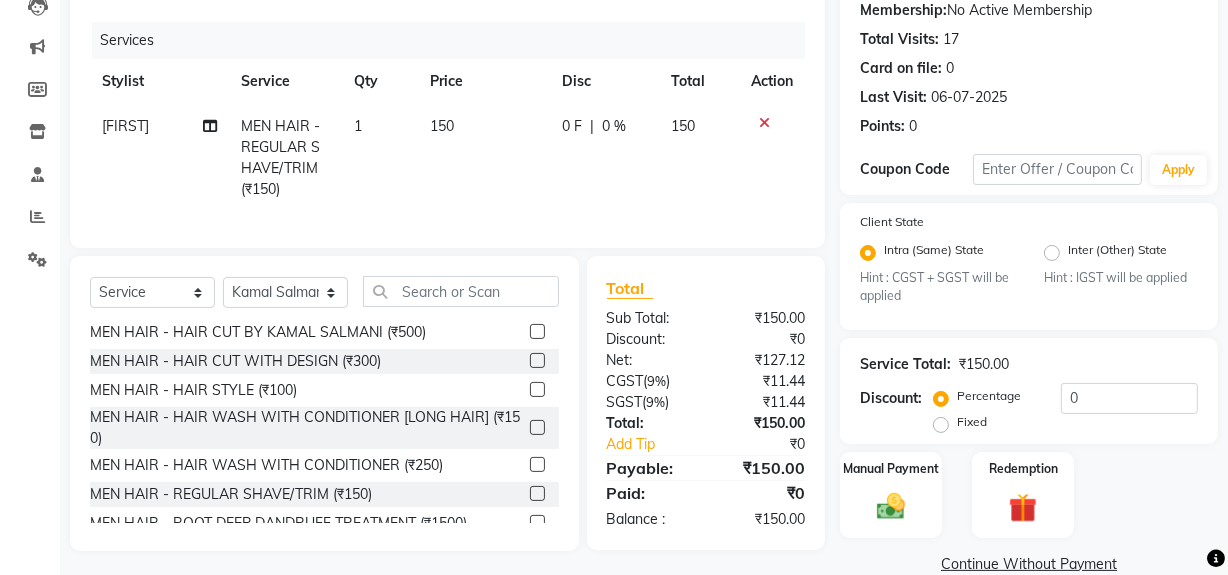 click on "Select  Service  Product  Membership  Package Voucher Prepaid Gift Card  Select Stylist ABID DANISH Faiz shaikh Frontdesk INTEZAR SALMANI JYOTI Kamal Salmani KAVITA MUSTAFA RAFIQUE Sonal SONU WAQAR ZAFAR MEN HAIR - HAIR CUT (₹250)  MEN HAIR - HAIR CUT WITH SENIOR STYLIST (₹300)  MEN HAIR - HAIR CUT WITH MASTER STYLIST (₹350)  MEN HAIR - HAIR CUT BY KAMAL SALMANI (₹500)  MEN HAIR - HAIR CUT WITH DESIGN (₹300)  MEN HAIR - HAIR STYLE (₹100)  MEN HAIR - HAIR WASH WITH CONDITIONER [LONG HAIR] (₹150)  MEN HAIR - HAIR WASH WITH CONDITIONER (₹250)  MEN HAIR - REGULAR SHAVE/TRIM (₹150)  MEN HAIR - ROOT DEEP DANDRUFF TREATMENT (₹1500)  MEN HAIR - ROOT DEEP HAIR FALL TREATMENT (₹1800)  MEN HAIR - ANTI DANDRUFF TREATMENT (₹1200)  MEN HAIR - AMINEXIL (₹1000)  Hair Colour Male - GLOBAL COLOUR (MAJIREL) (₹1200)  Hair Colour Male - GLOBAL COLOUR(INΟΑ) (₹1300)  Hair Colour Male - PRE-LIGHTENING (₹800)  Hair Colour Male - COLOUR PER STREAK (₹300)  Hair Colour Male - MOUSTACHE (₹150)" 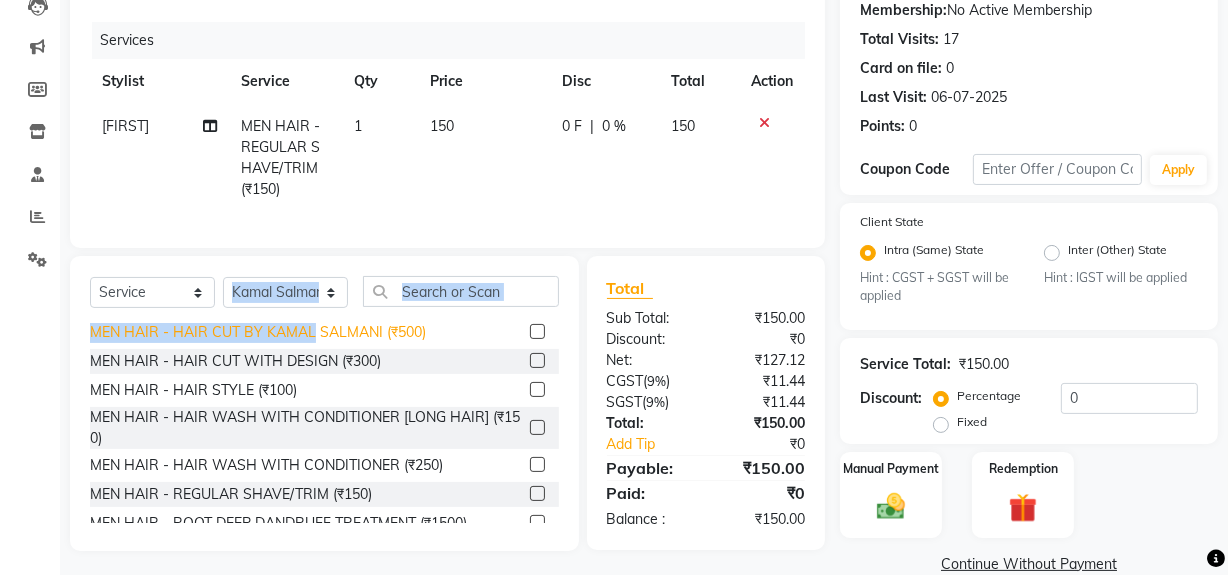 click on "MEN HAIR - HAIR CUT BY KAMAL SALMANI (₹500)" 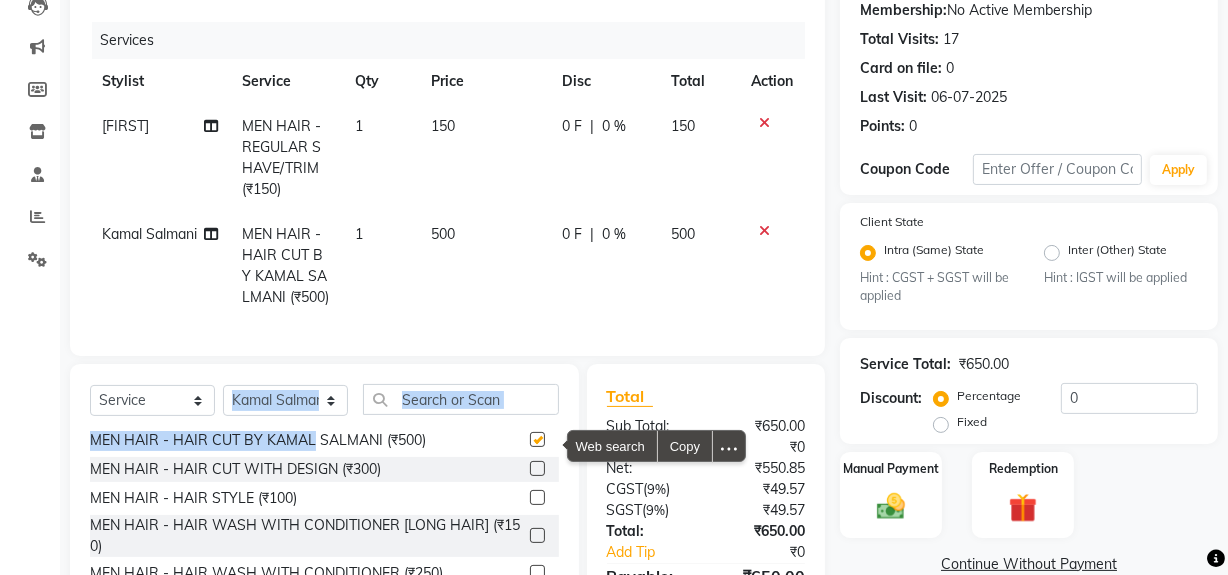 checkbox on "false" 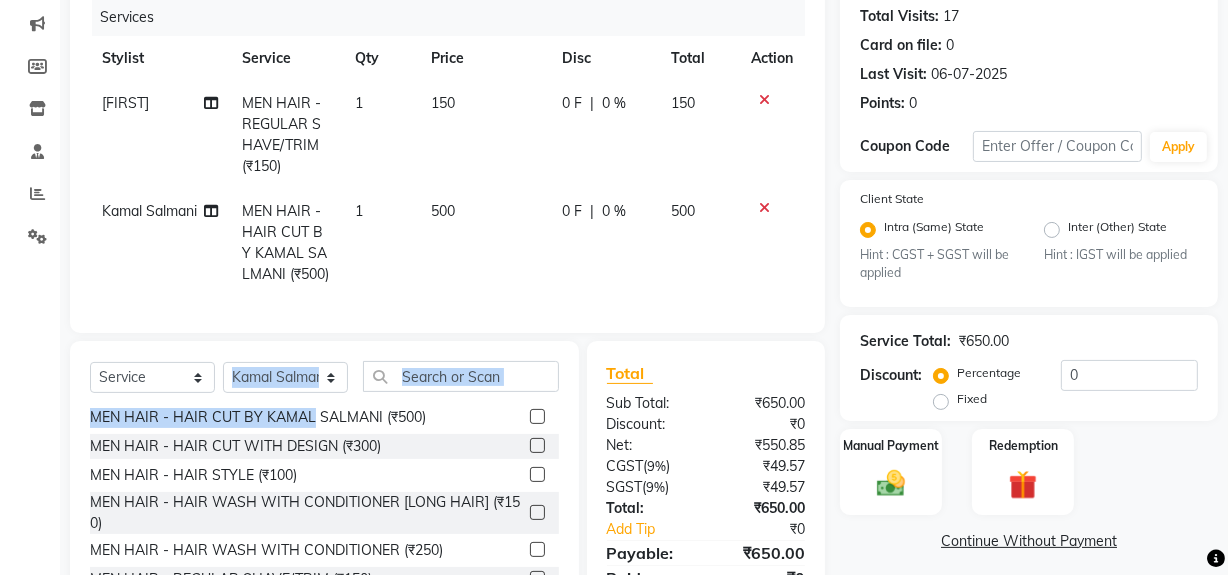 scroll, scrollTop: 272, scrollLeft: 0, axis: vertical 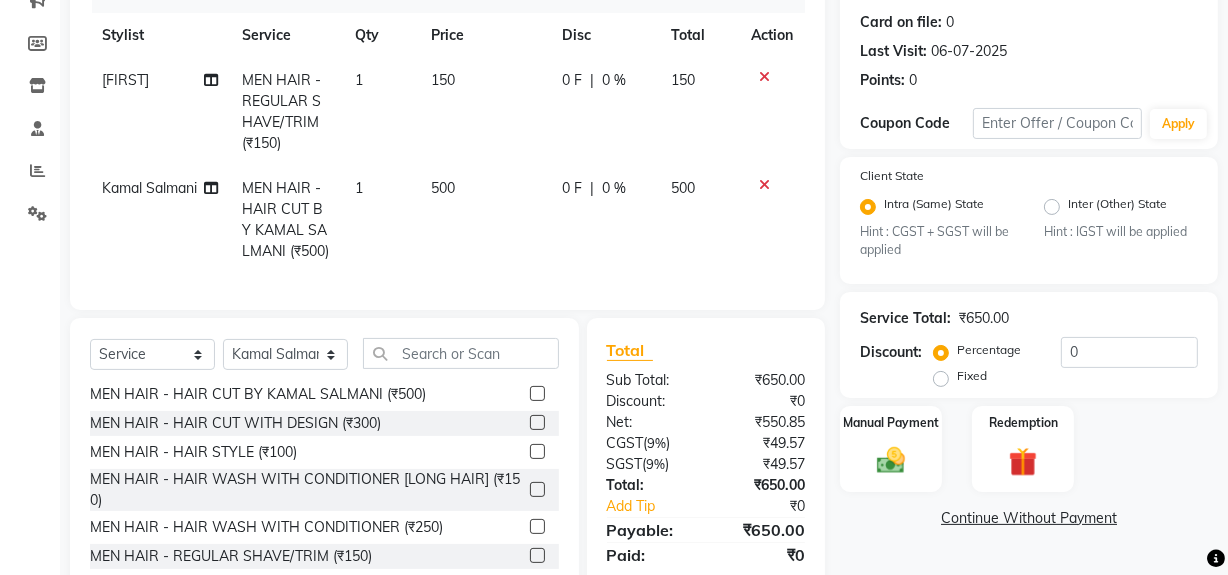 click on "500" 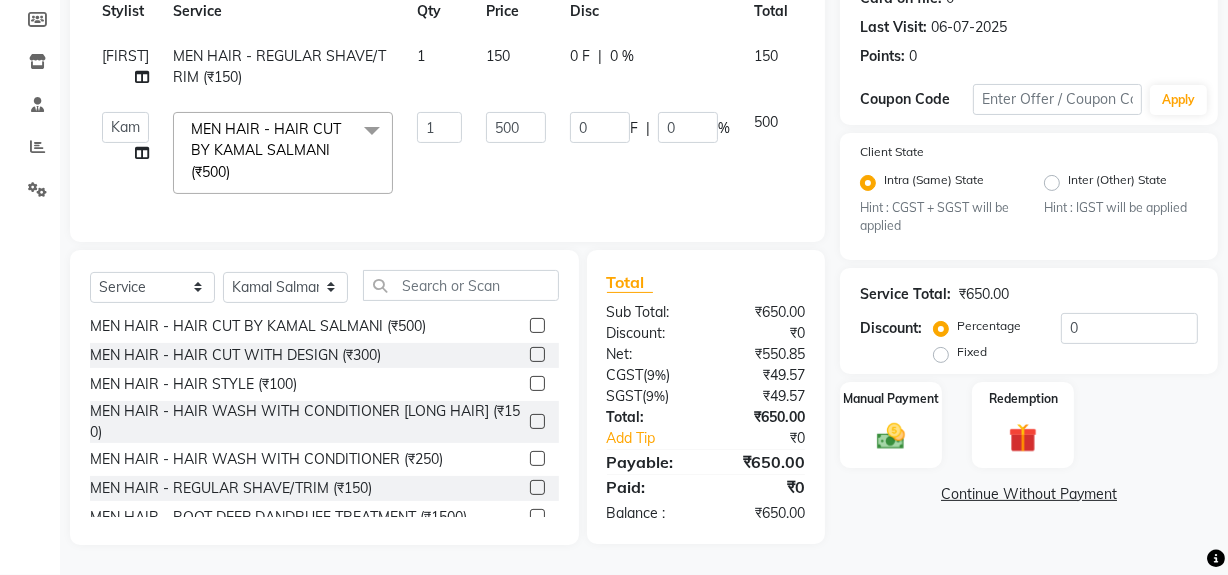 scroll, scrollTop: 310, scrollLeft: 0, axis: vertical 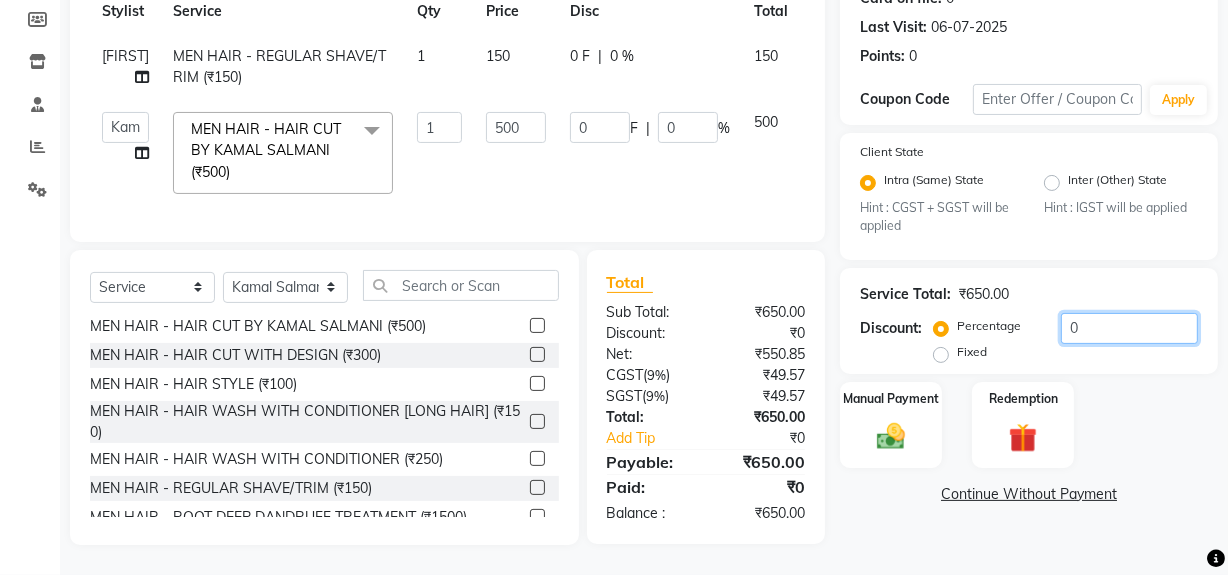 click on "0" 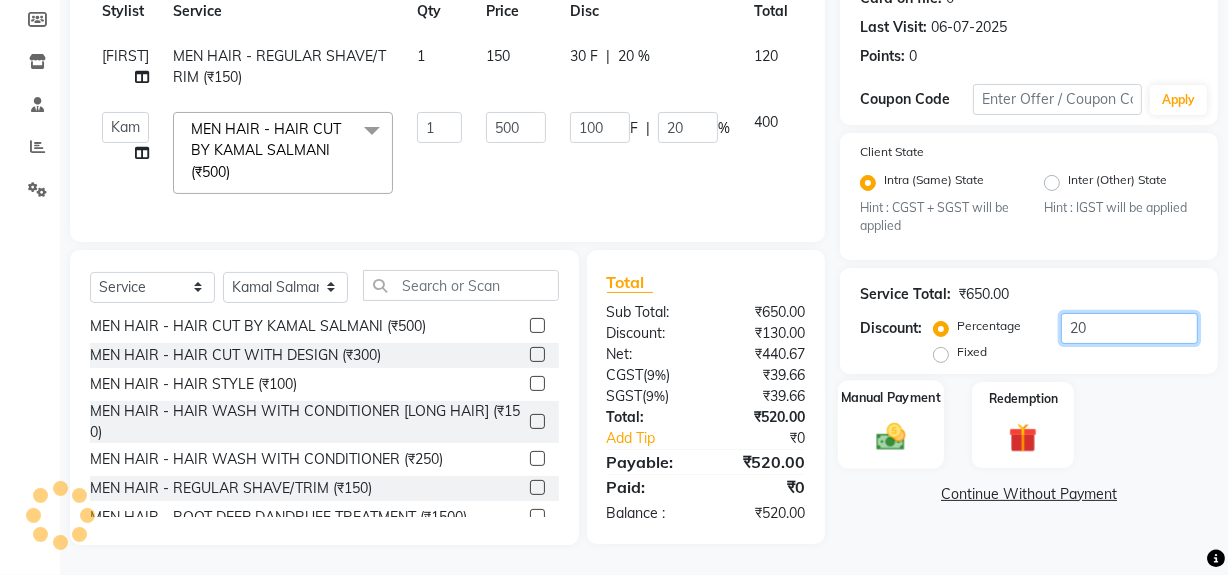 type on "20" 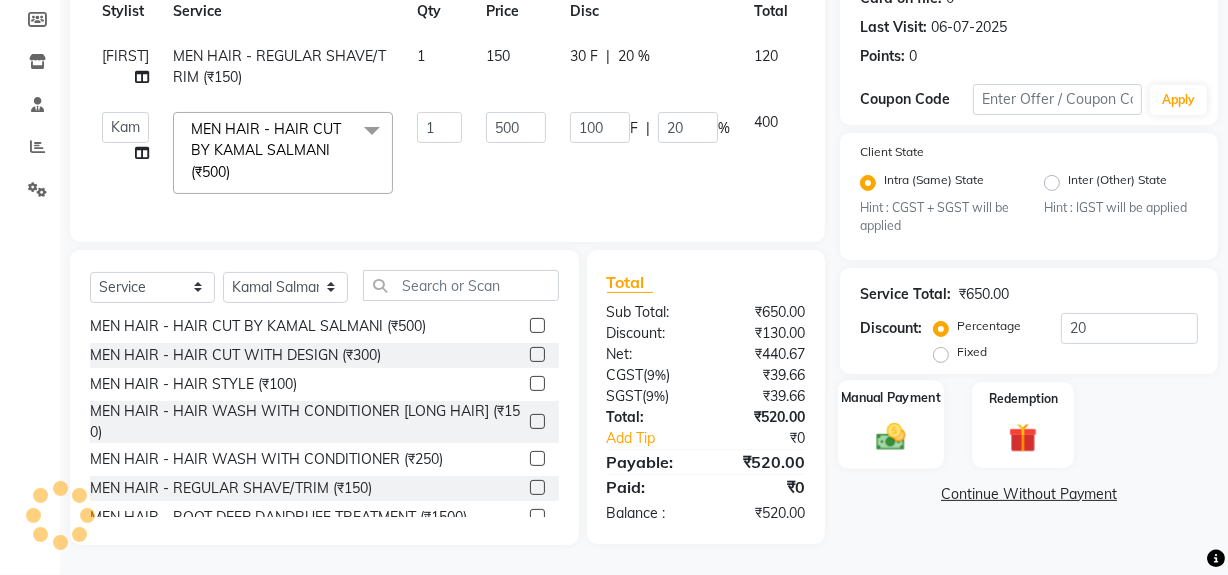 click 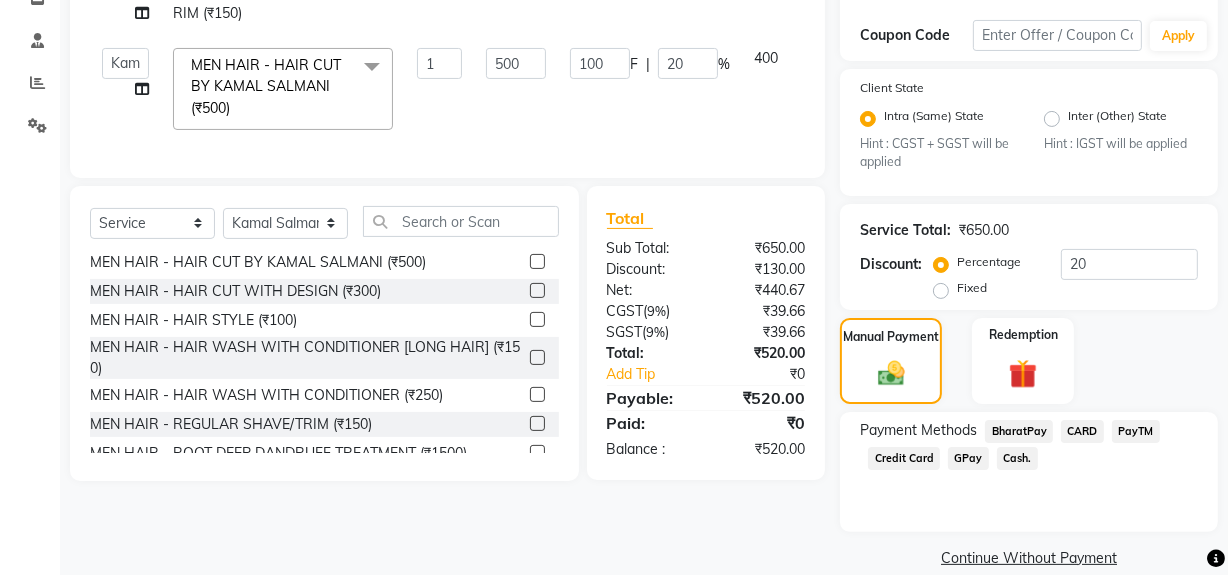 scroll, scrollTop: 388, scrollLeft: 0, axis: vertical 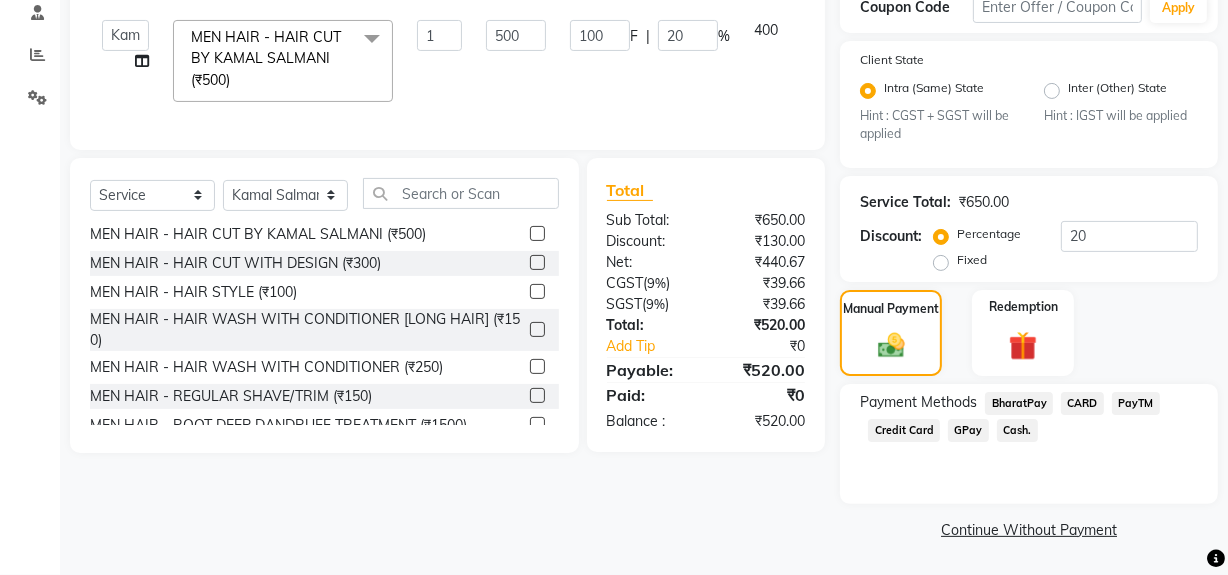 click on "Cash." 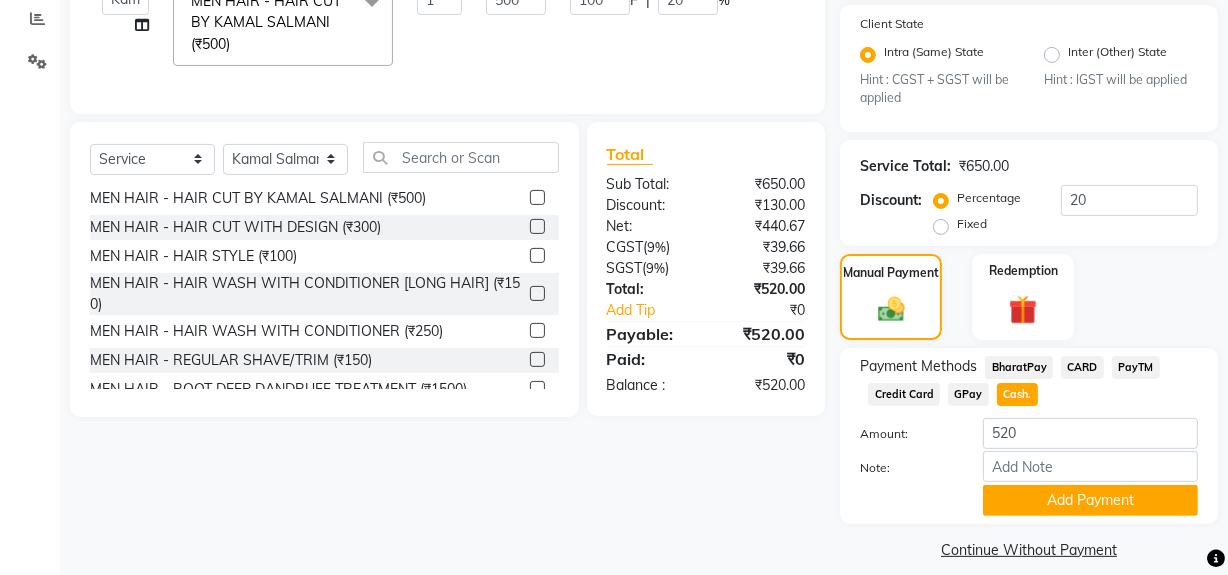 scroll, scrollTop: 444, scrollLeft: 0, axis: vertical 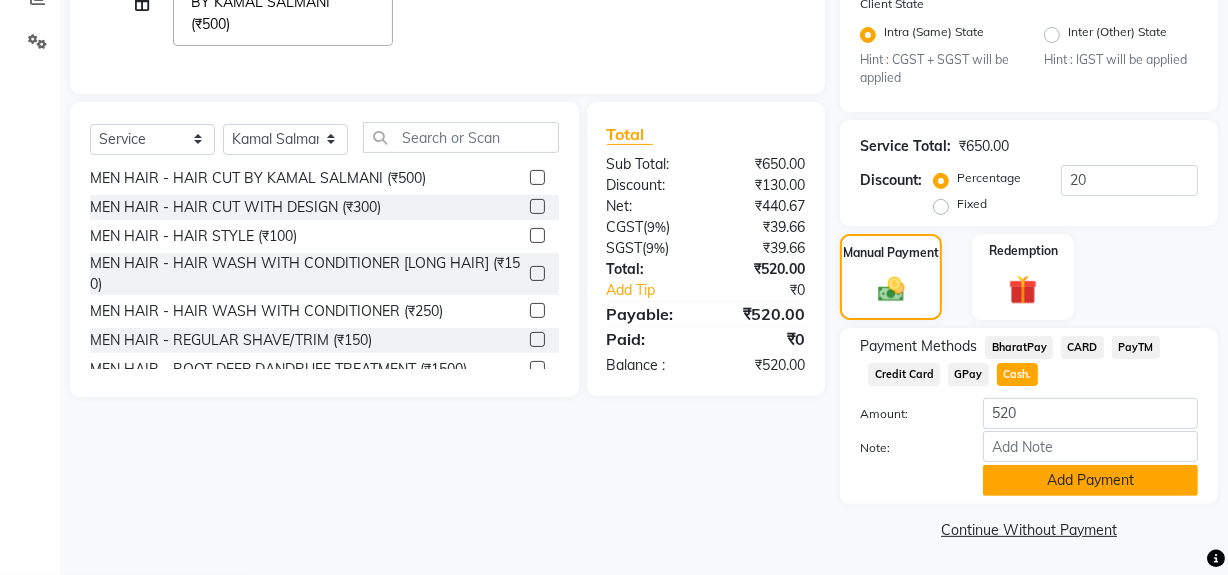 click on "Add Payment" 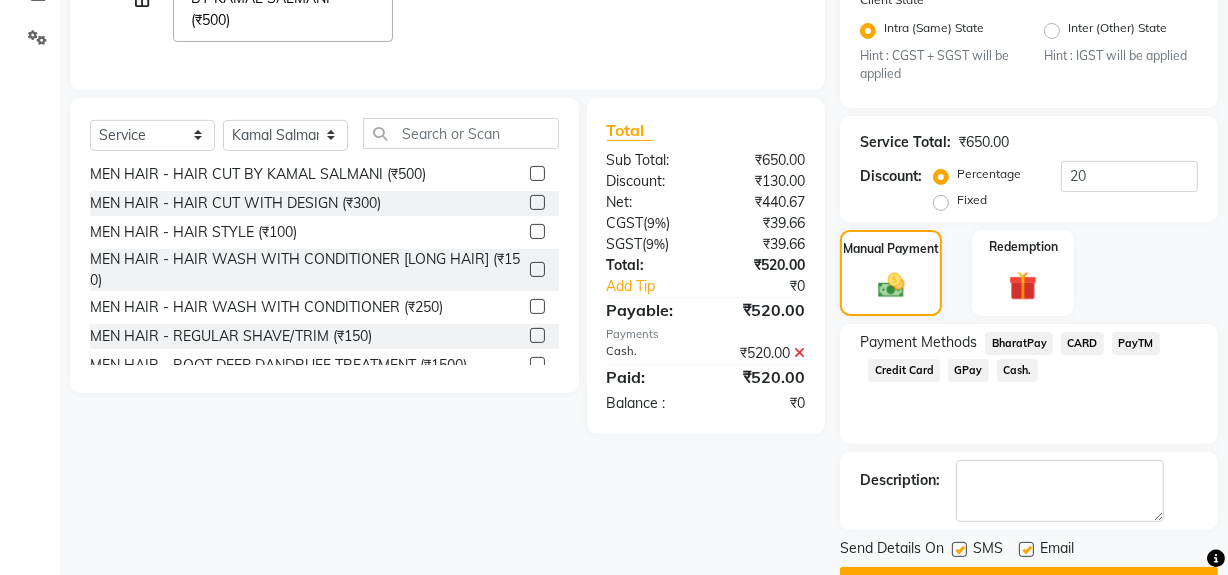 scroll, scrollTop: 500, scrollLeft: 0, axis: vertical 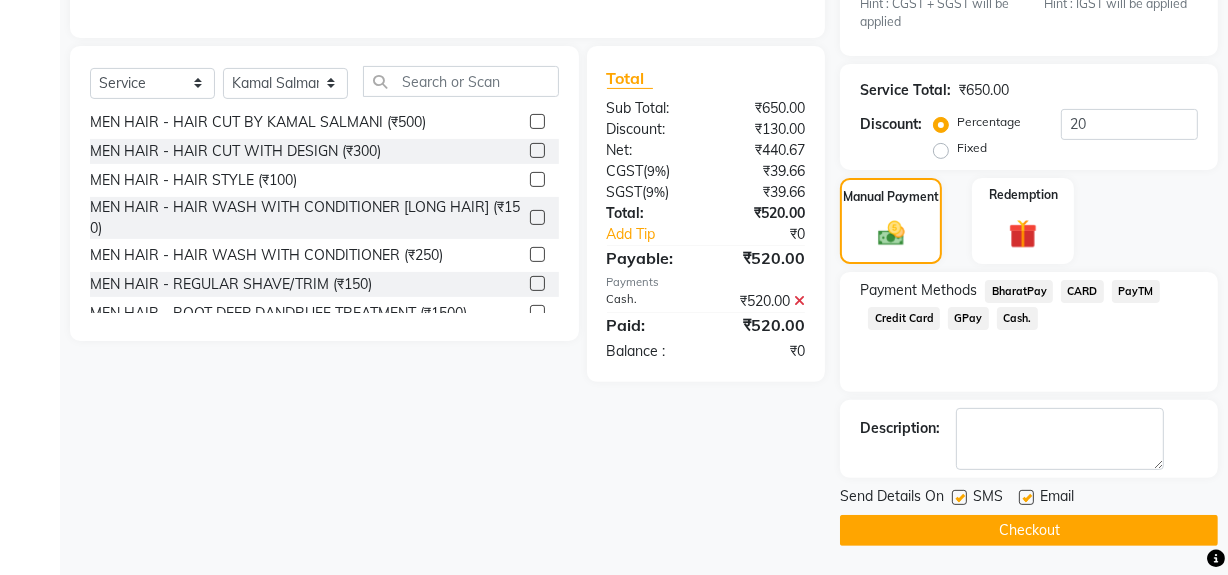 click 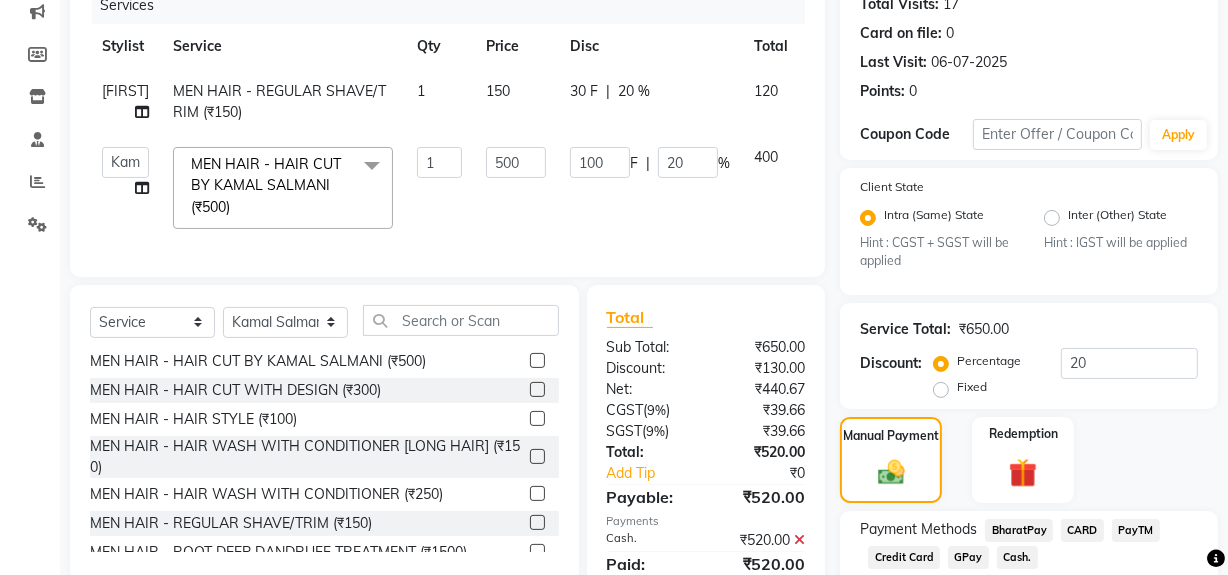 scroll, scrollTop: 0, scrollLeft: 0, axis: both 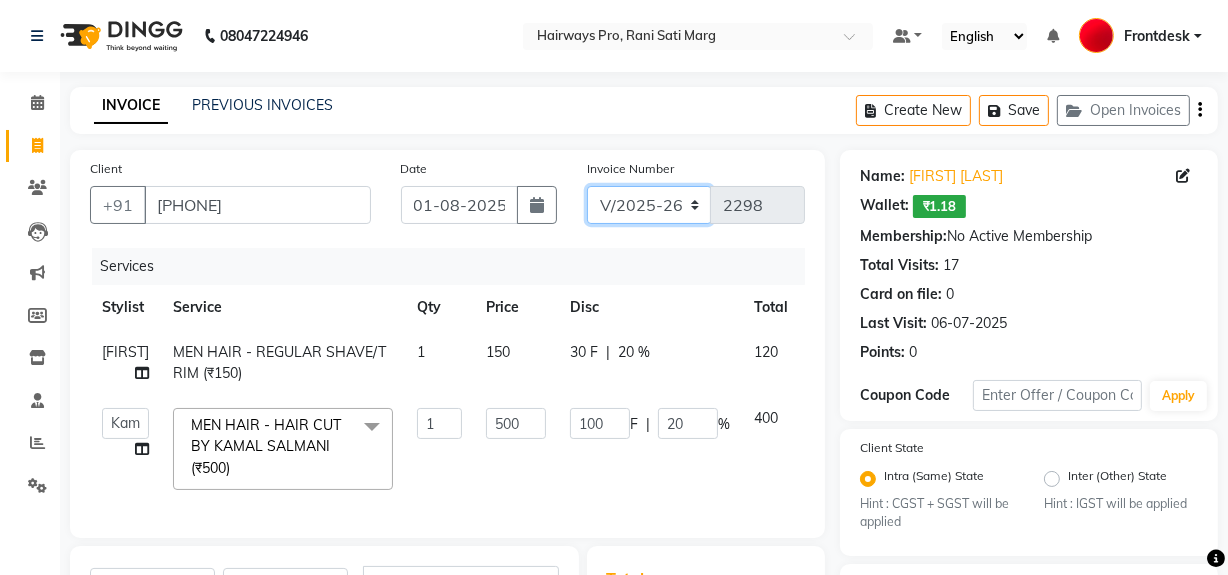 drag, startPoint x: 655, startPoint y: 196, endPoint x: 645, endPoint y: 202, distance: 11.661903 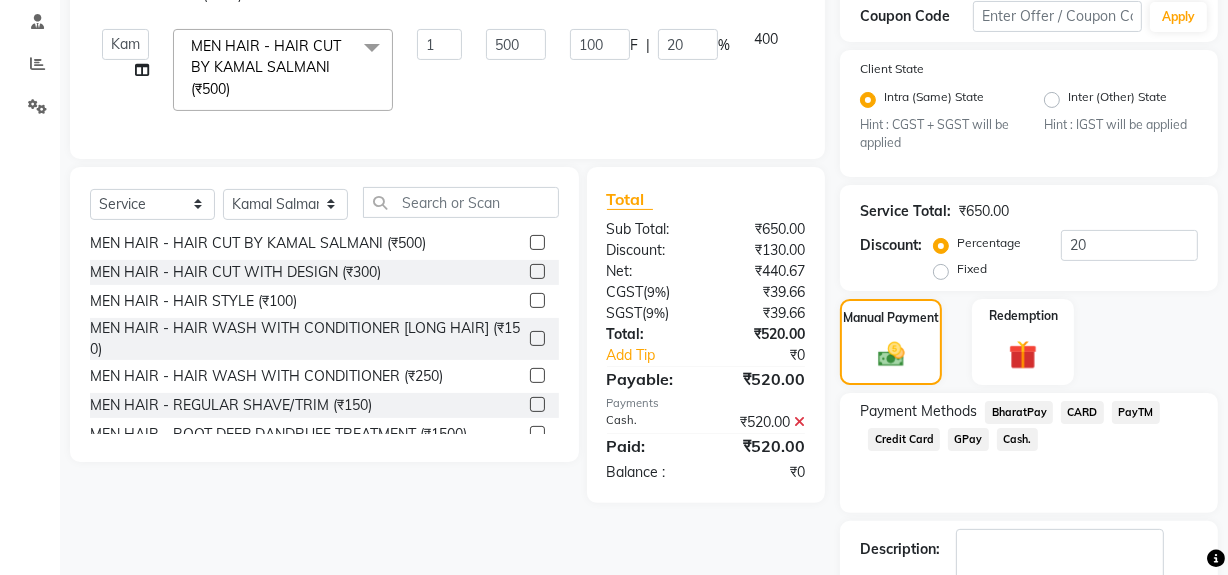 scroll, scrollTop: 500, scrollLeft: 0, axis: vertical 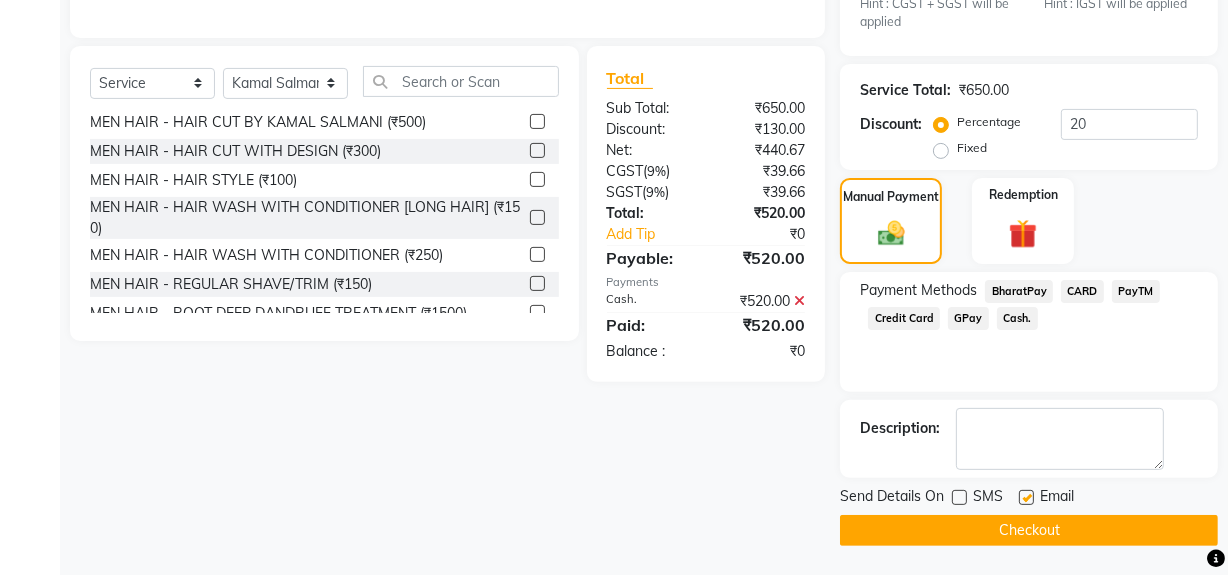 drag, startPoint x: 1015, startPoint y: 536, endPoint x: 1010, endPoint y: 525, distance: 12.083046 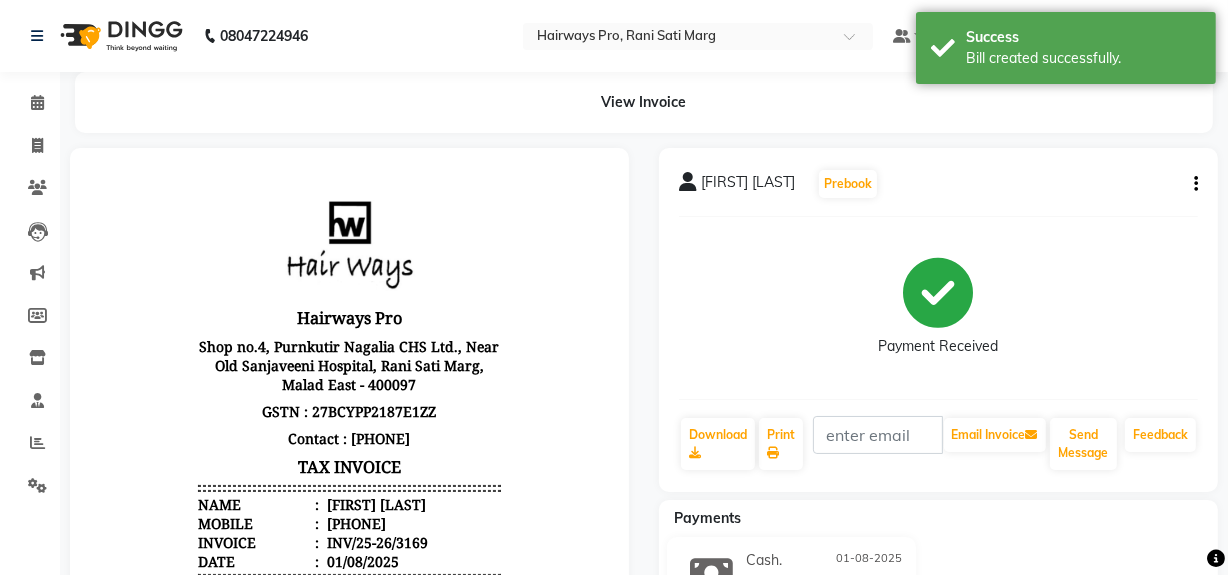 scroll, scrollTop: 0, scrollLeft: 0, axis: both 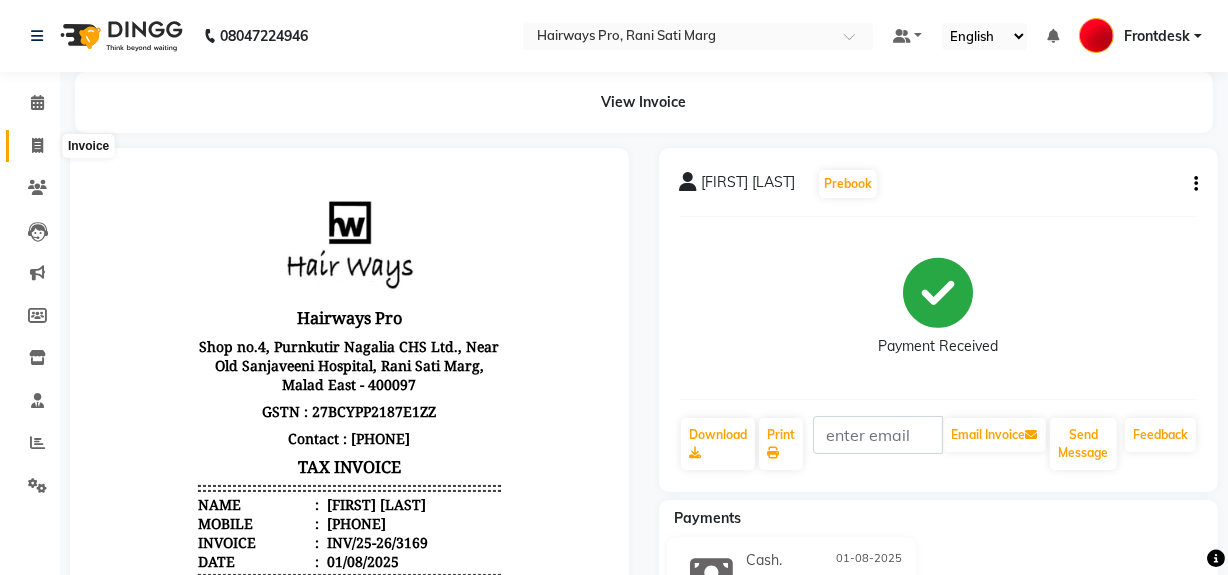 click 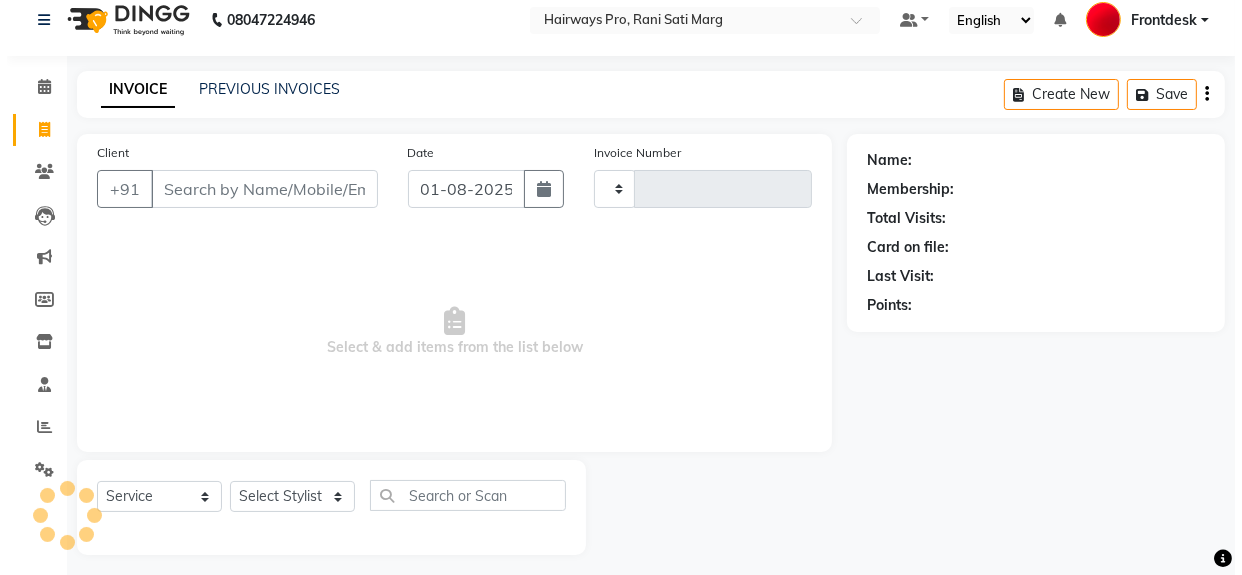 scroll, scrollTop: 26, scrollLeft: 0, axis: vertical 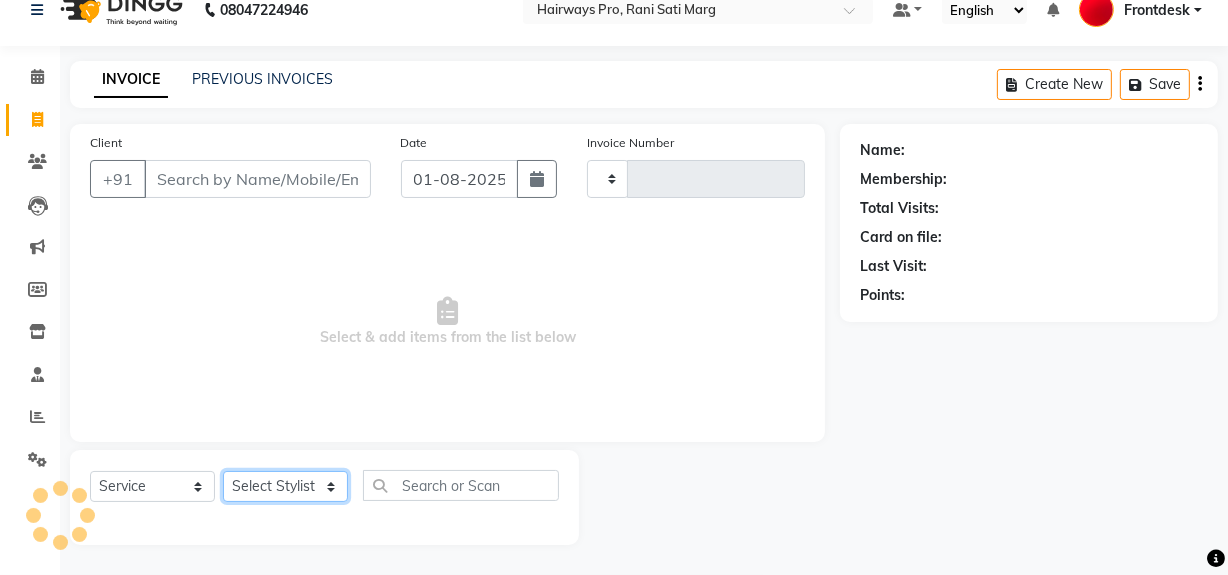 type on "2298" 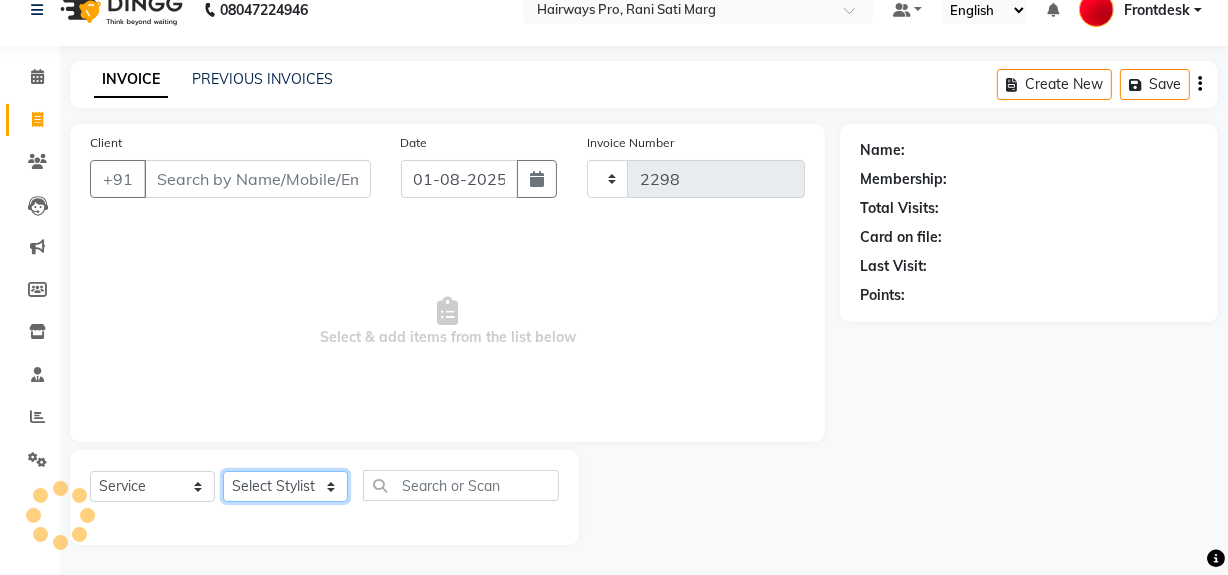 click on "Select Stylist" 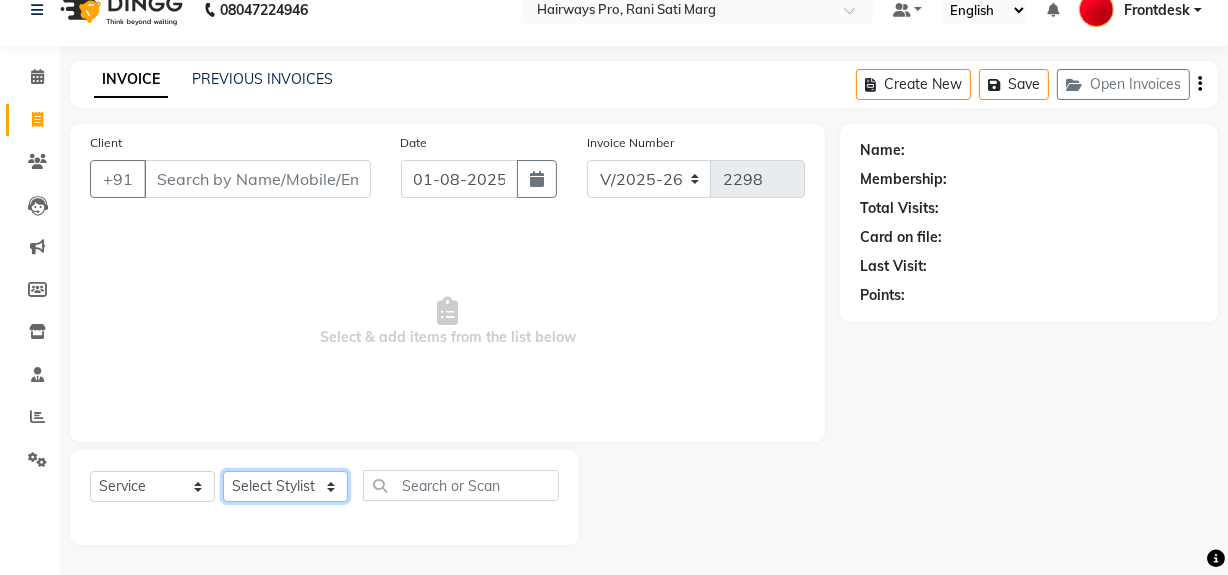 select on "86084" 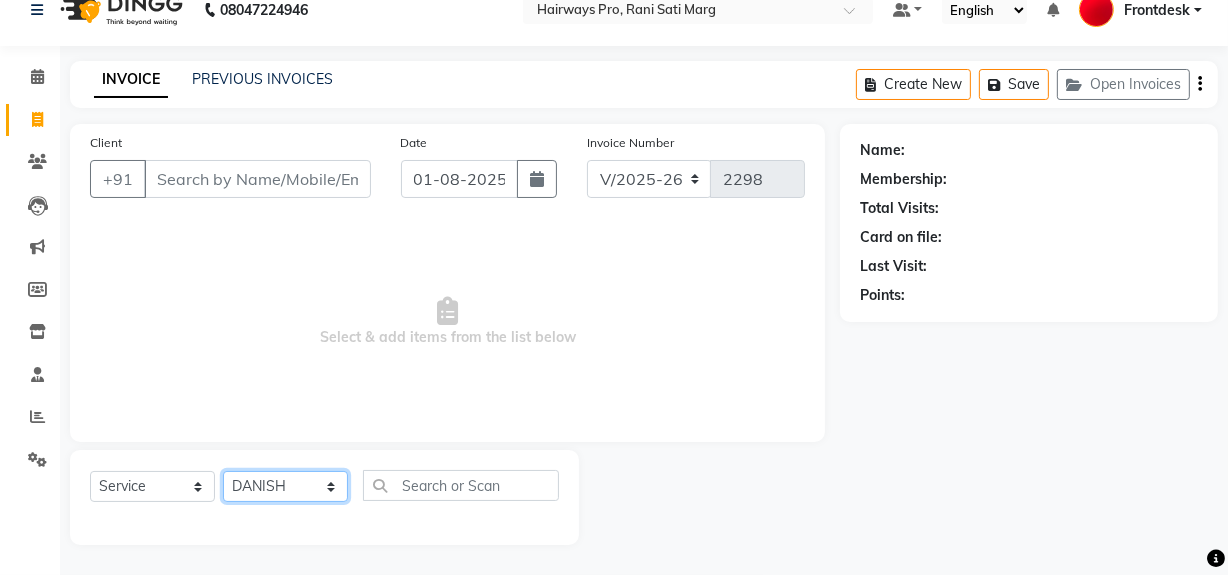 click on "Select Stylist ABID DANISH Faiz shaikh Frontdesk INTEZAR SALMANI JYOTI Kamal Salmani KAVITA MUSTAFA RAFIQUE Sonal SONU WAQAR ZAFAR" 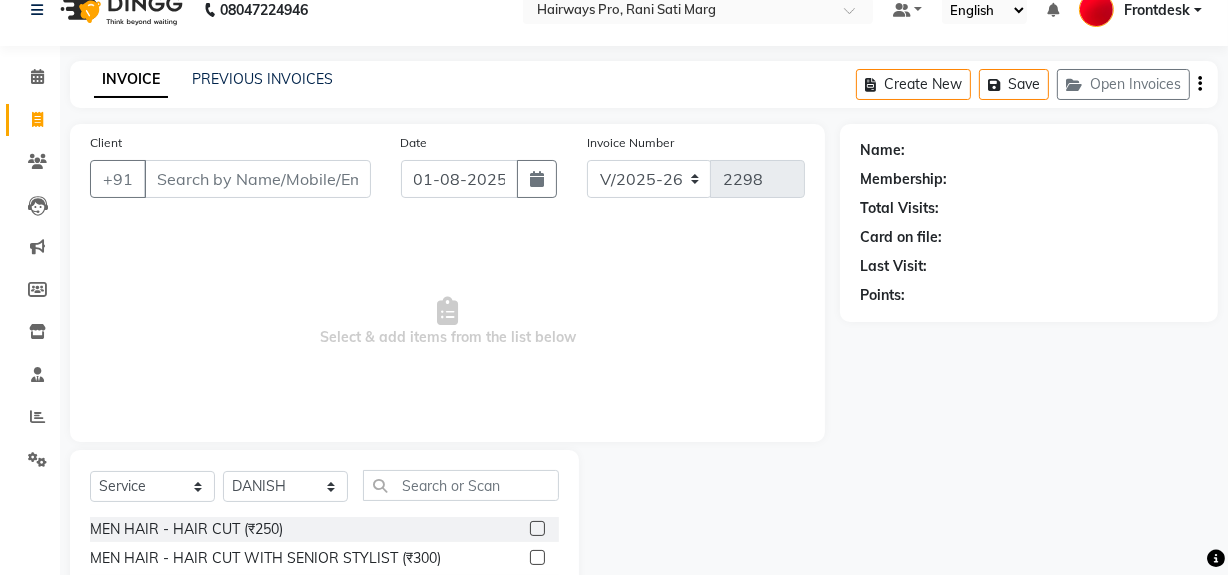 click 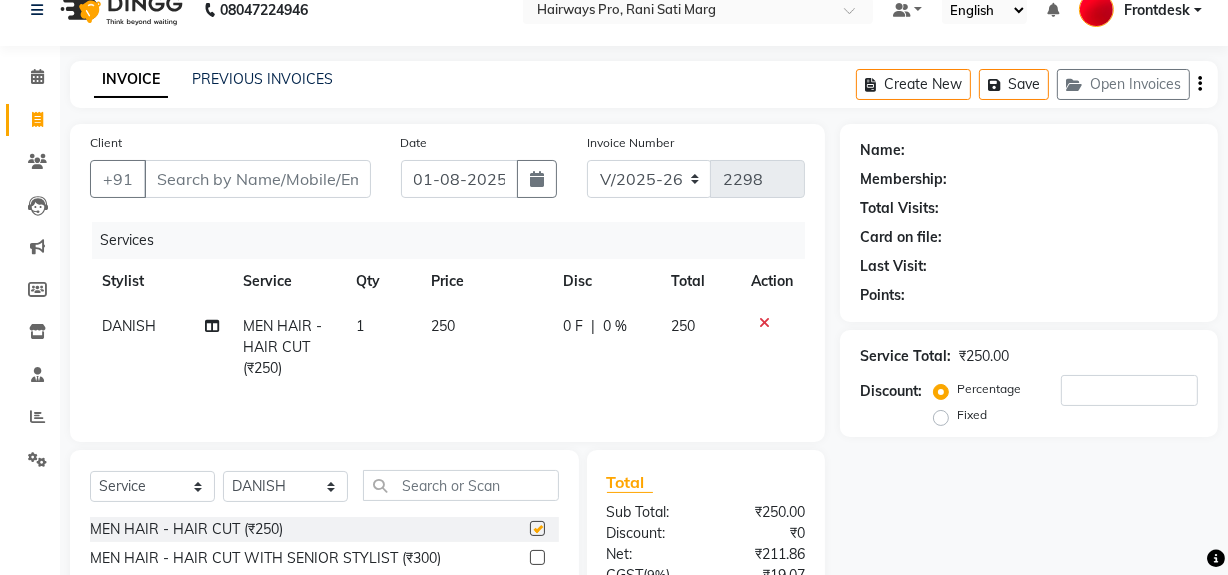 checkbox on "false" 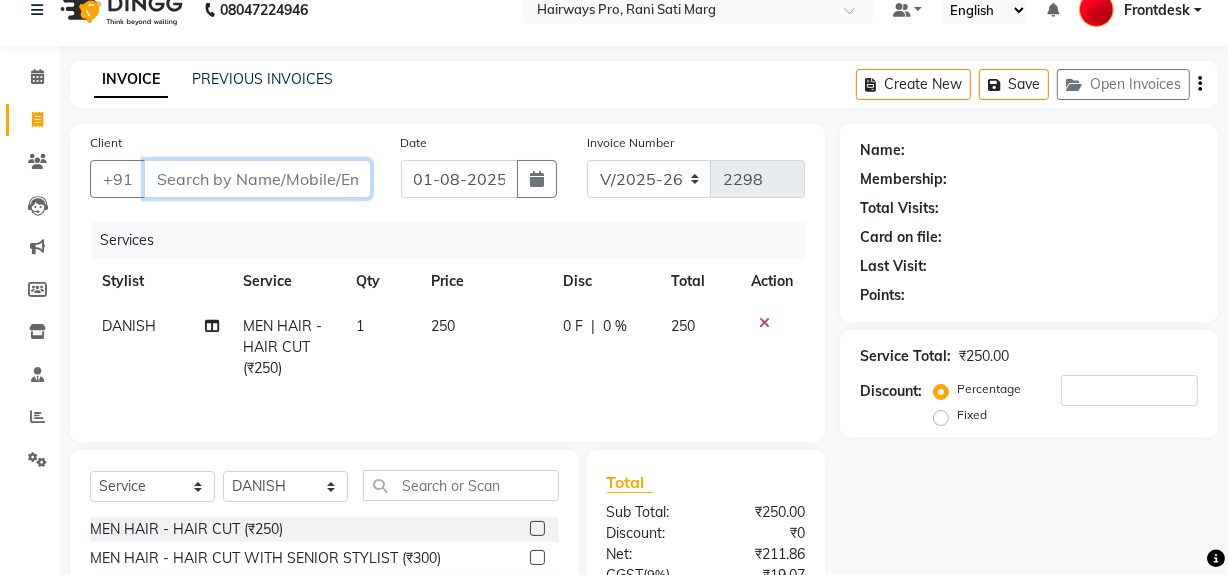 click on "Client" at bounding box center (257, 179) 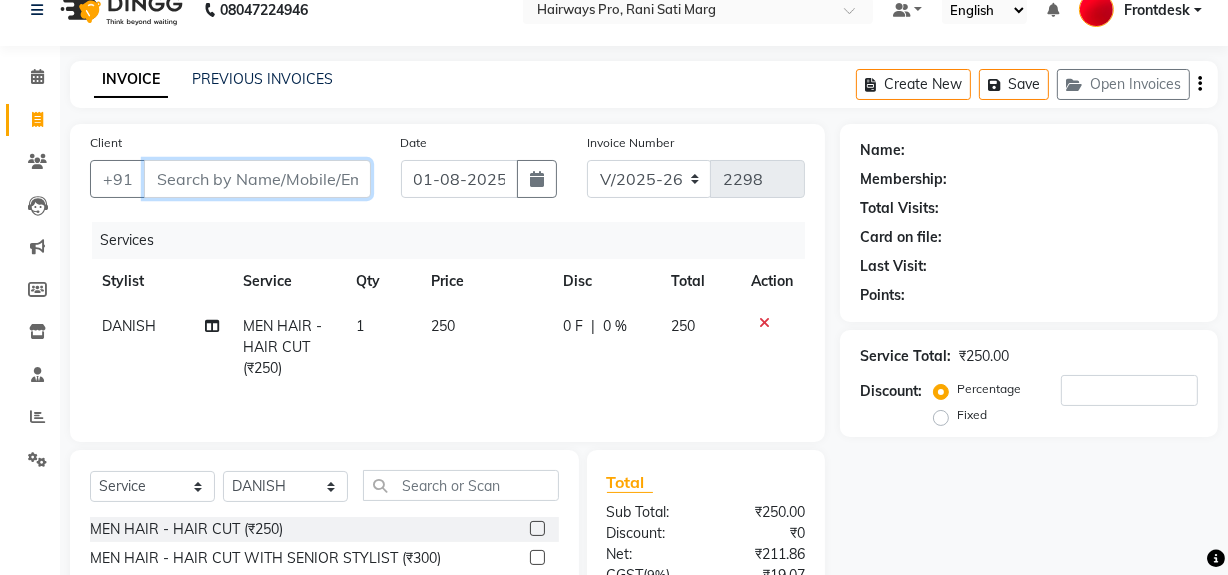 type on "8" 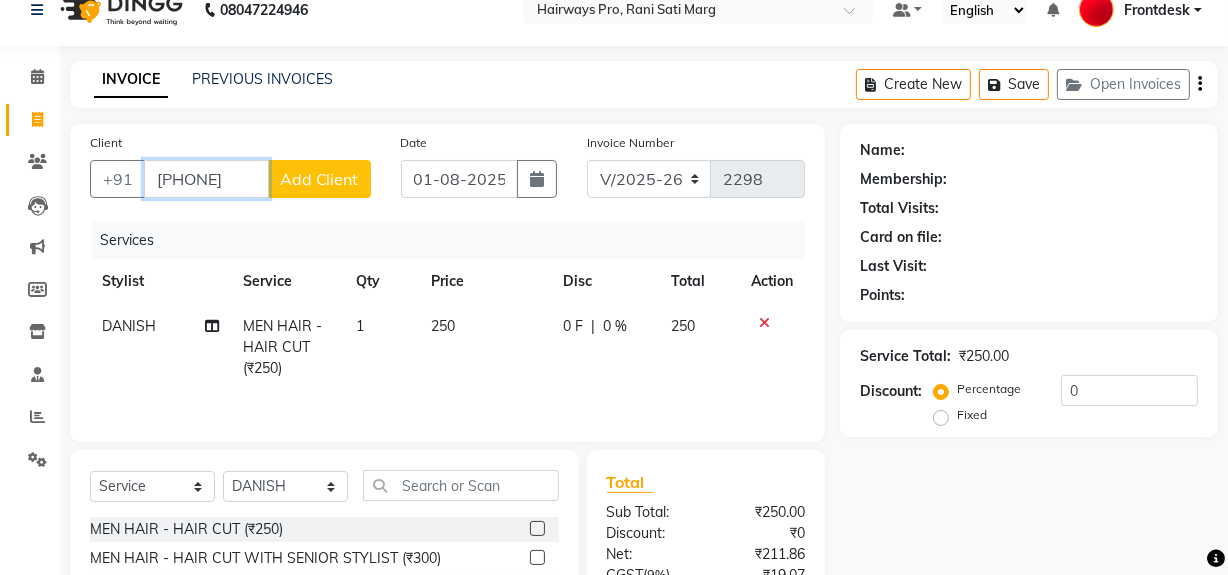 type on "8169869016" 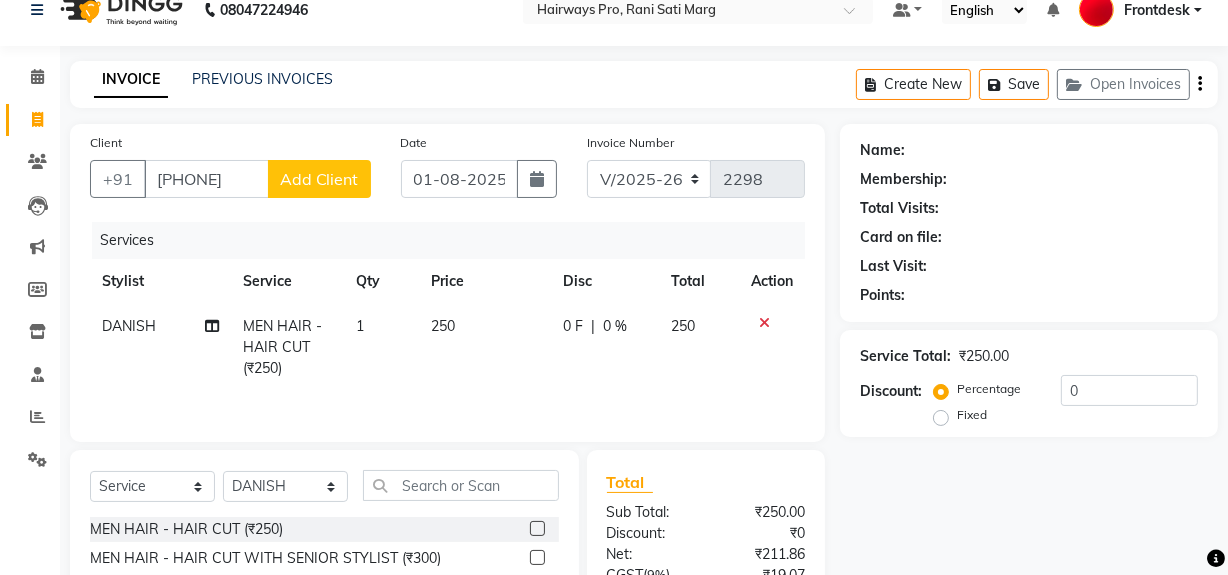 click on "Add Client" 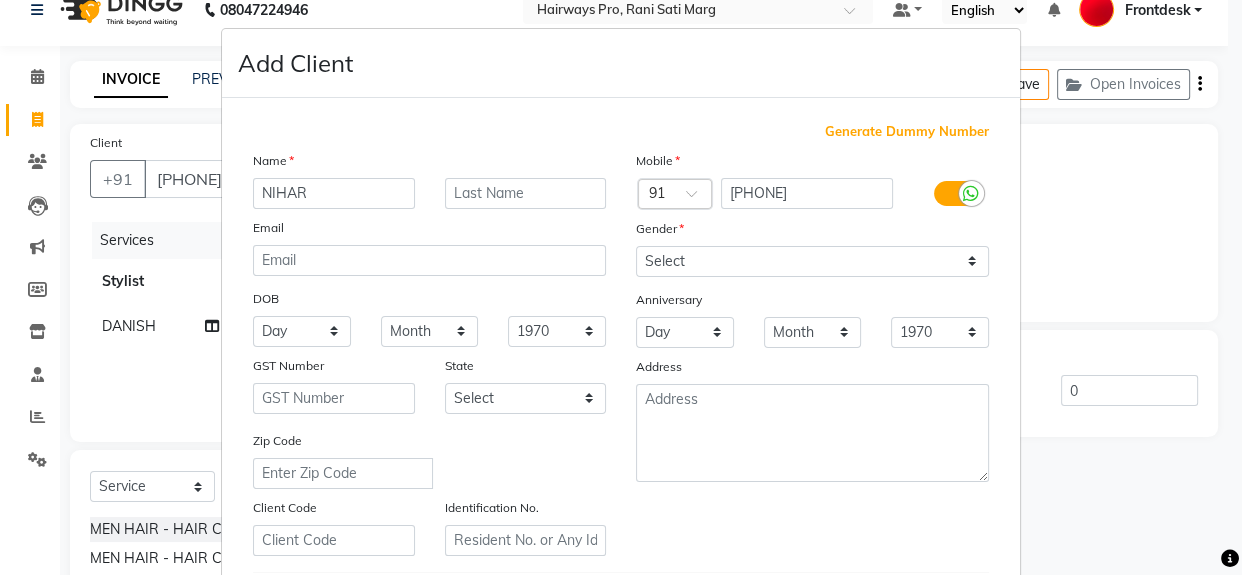 type on "NIHAR" 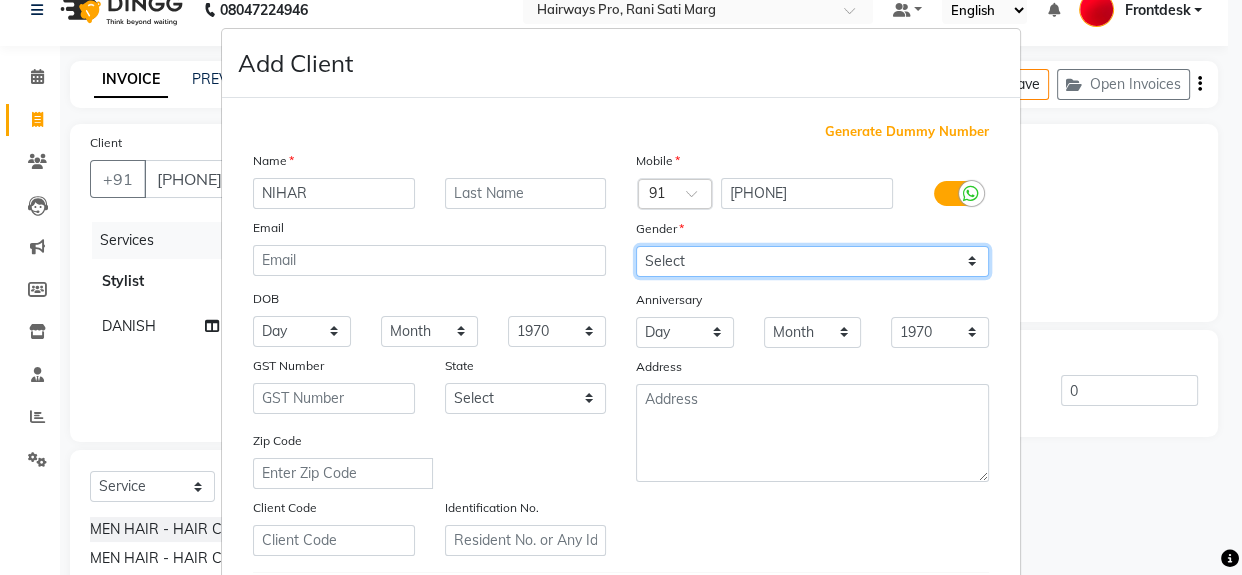 click on "Select Male Female Other Prefer Not To Say" at bounding box center [812, 261] 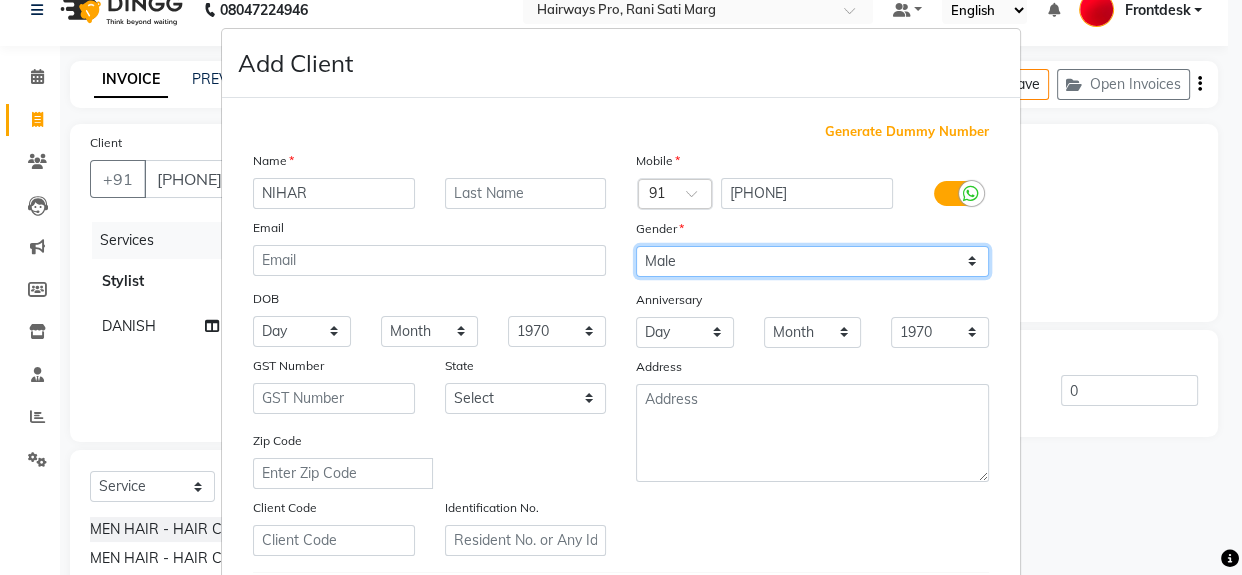 click on "Select Male Female Other Prefer Not To Say" at bounding box center [812, 261] 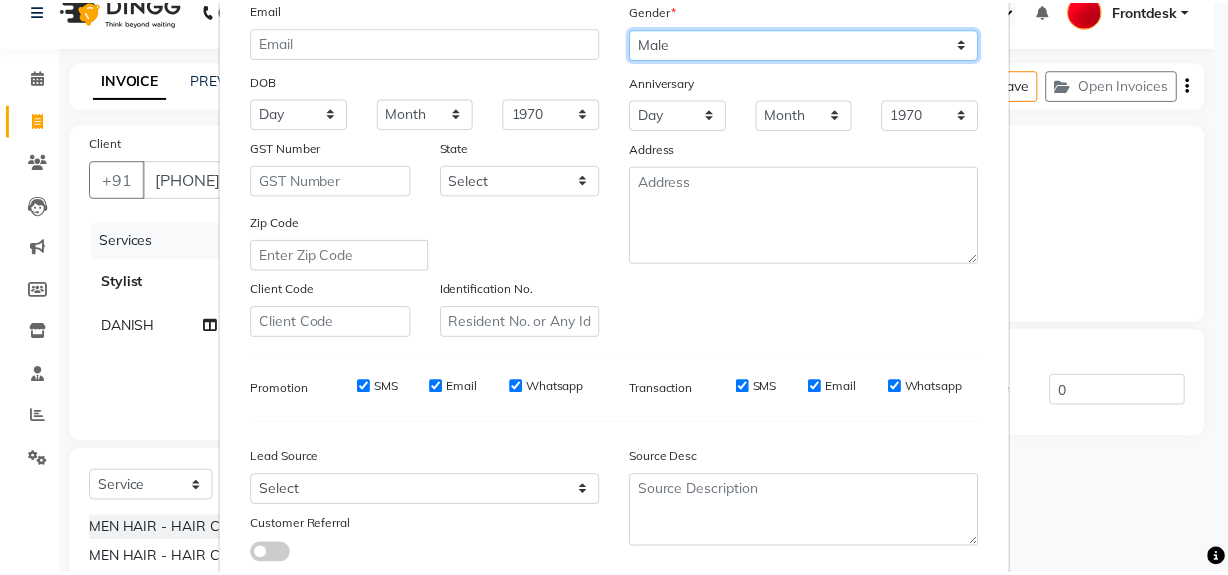 scroll, scrollTop: 353, scrollLeft: 0, axis: vertical 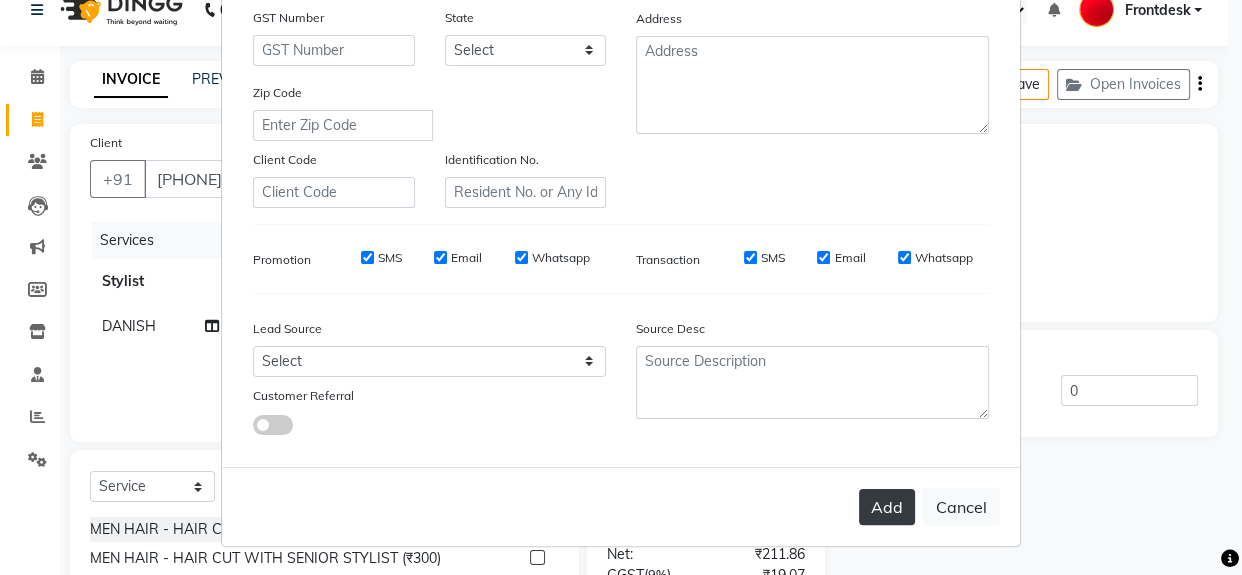 click on "Add" at bounding box center (887, 507) 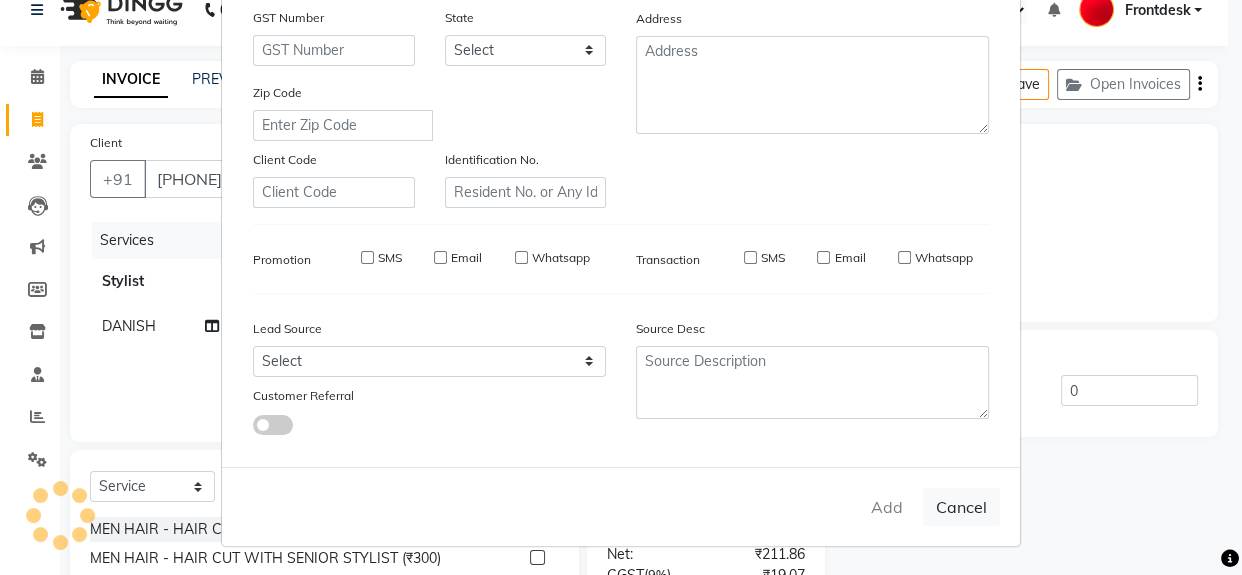 type 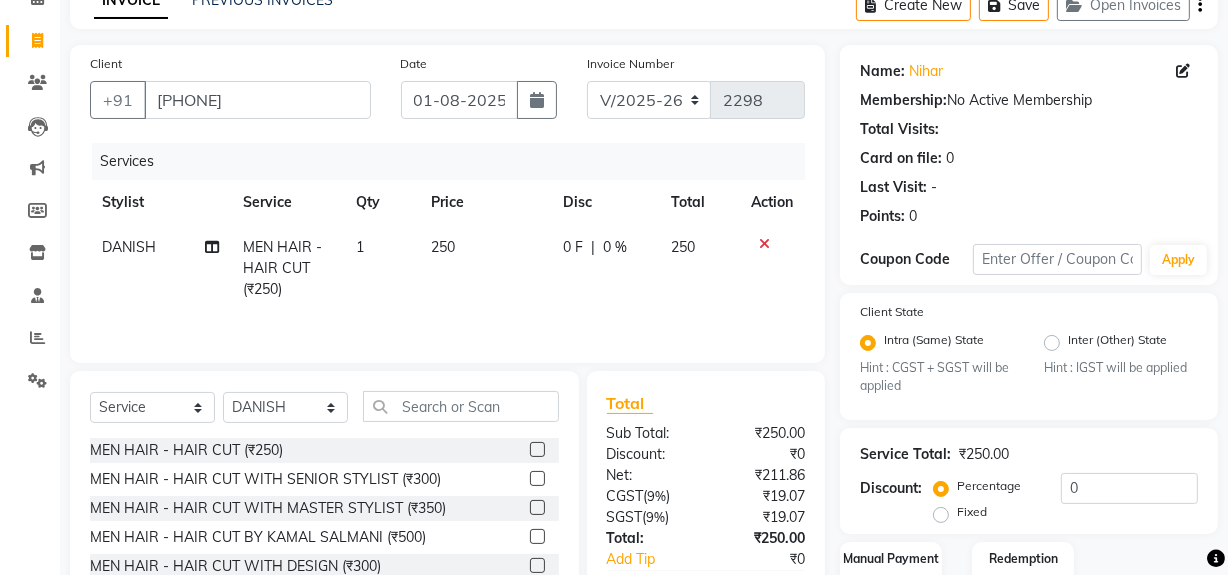 scroll, scrollTop: 229, scrollLeft: 0, axis: vertical 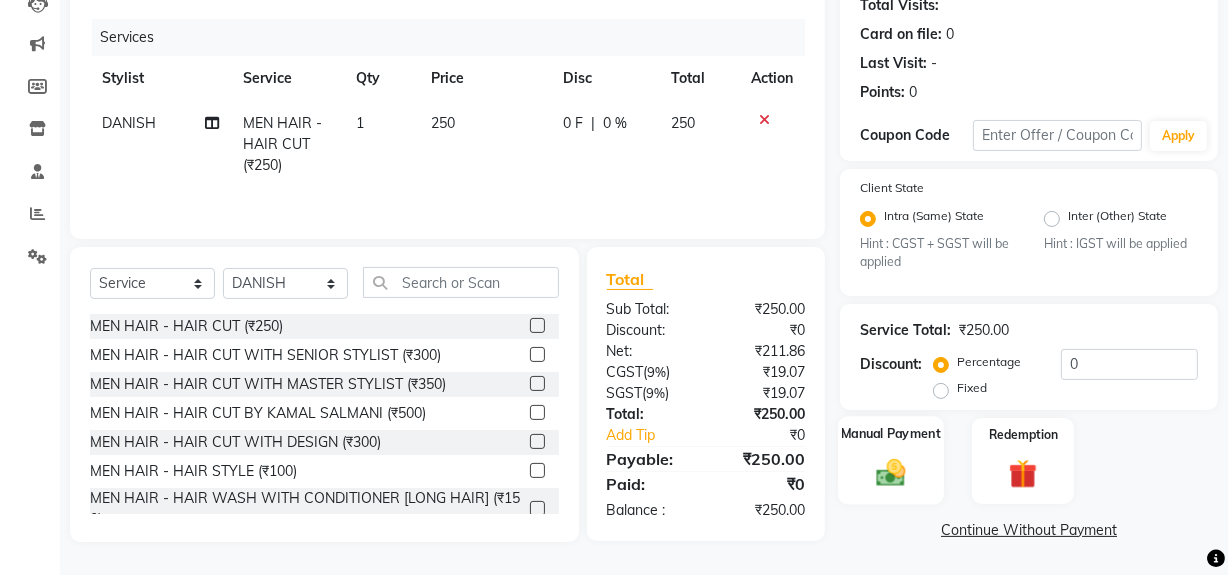 click 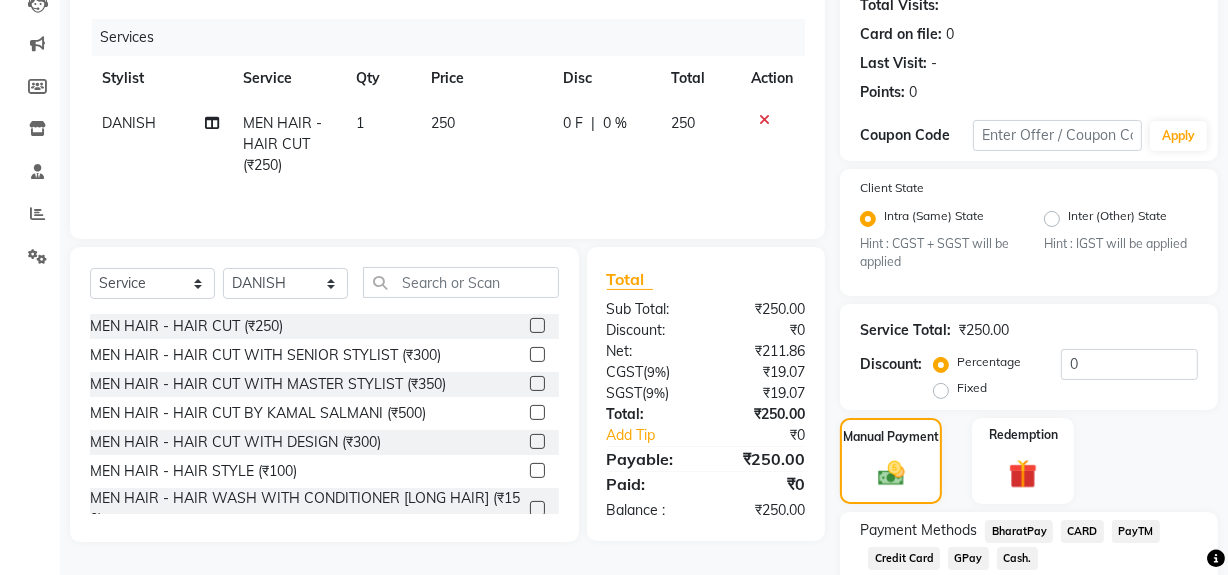 click on "GPay" 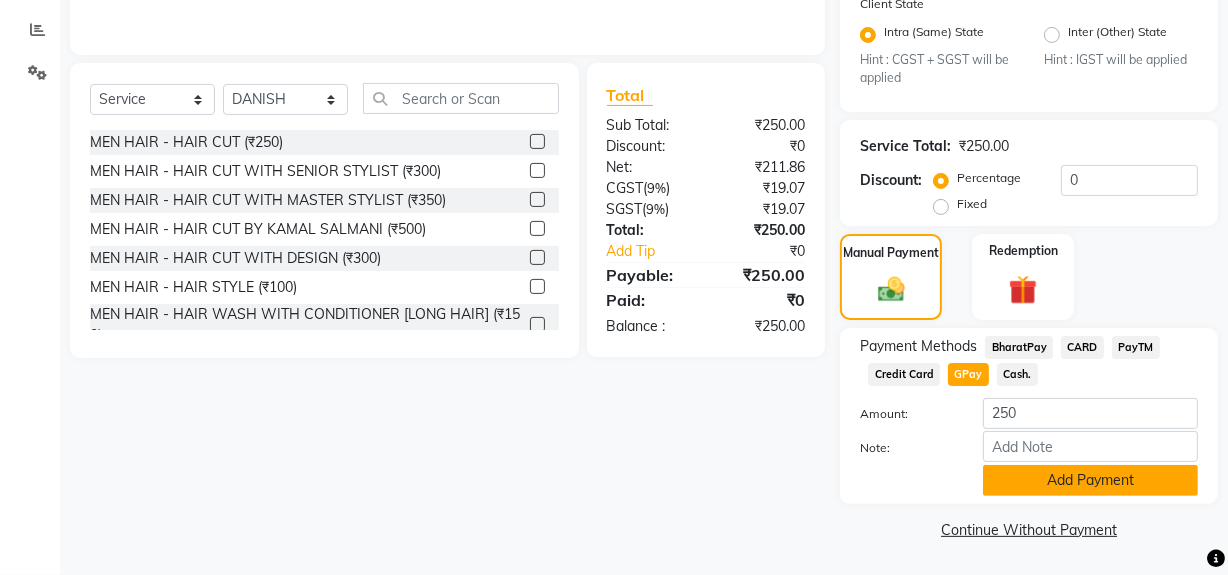 click on "Add Payment" 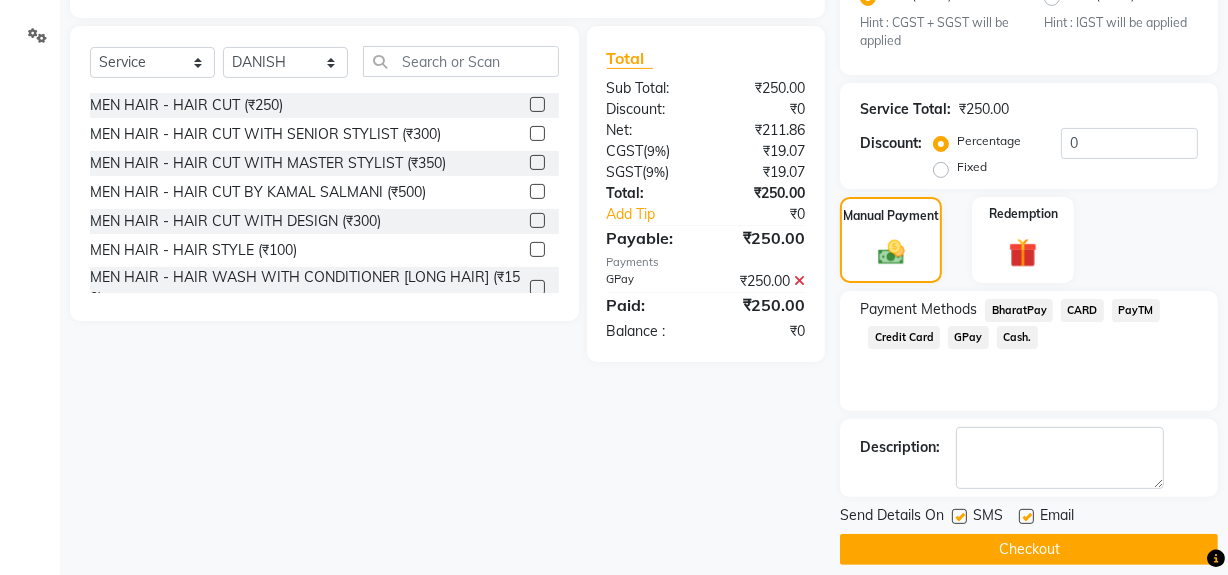 scroll, scrollTop: 470, scrollLeft: 0, axis: vertical 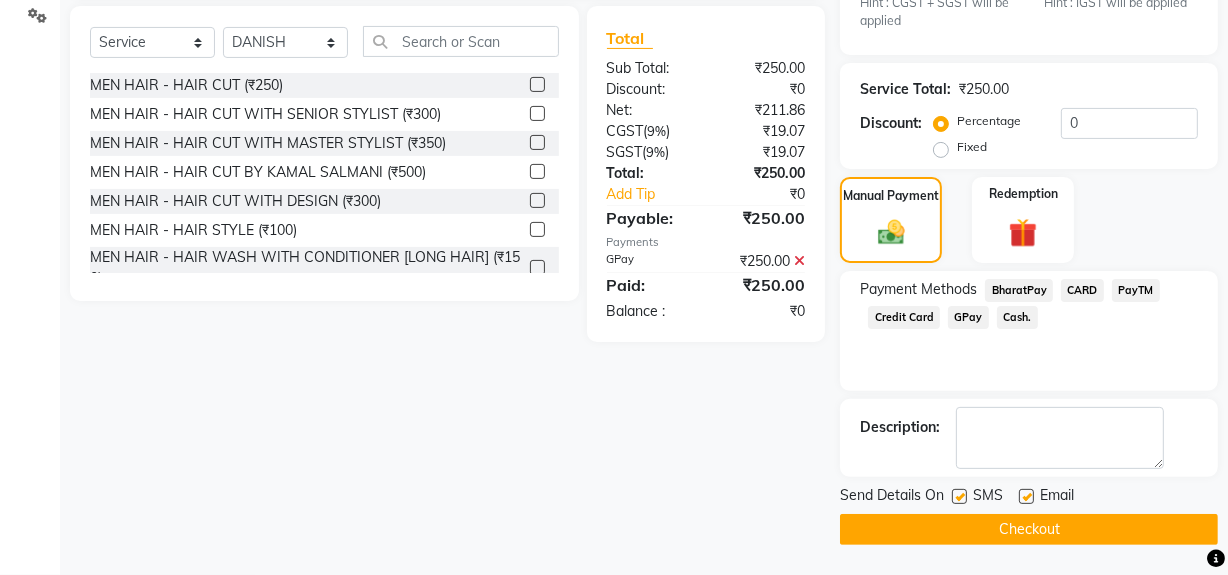 click on "Checkout" 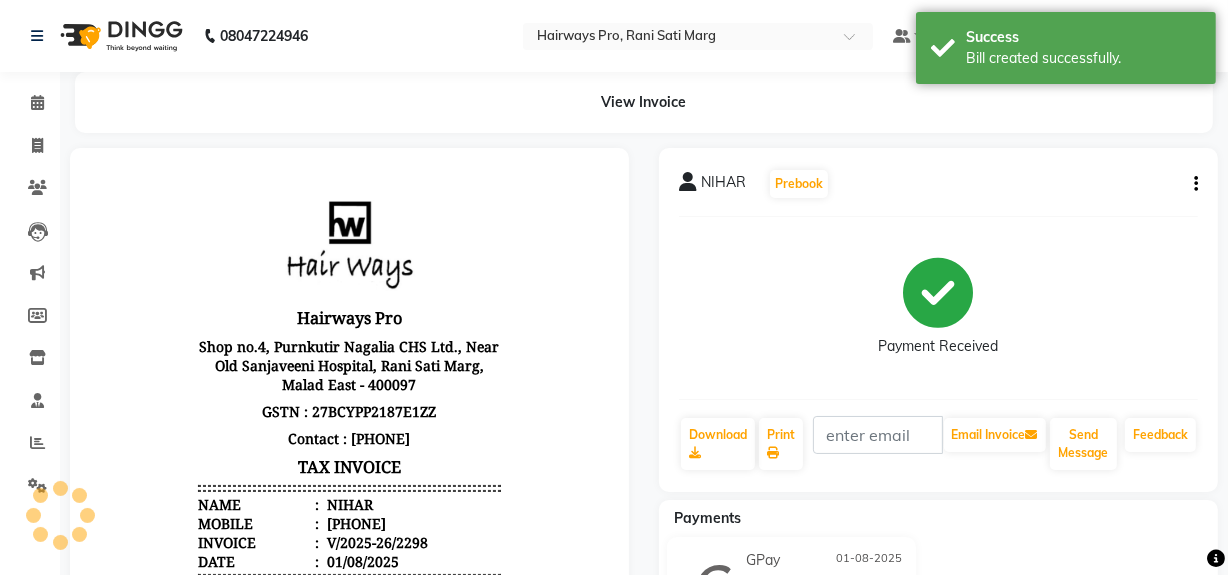 scroll, scrollTop: 0, scrollLeft: 0, axis: both 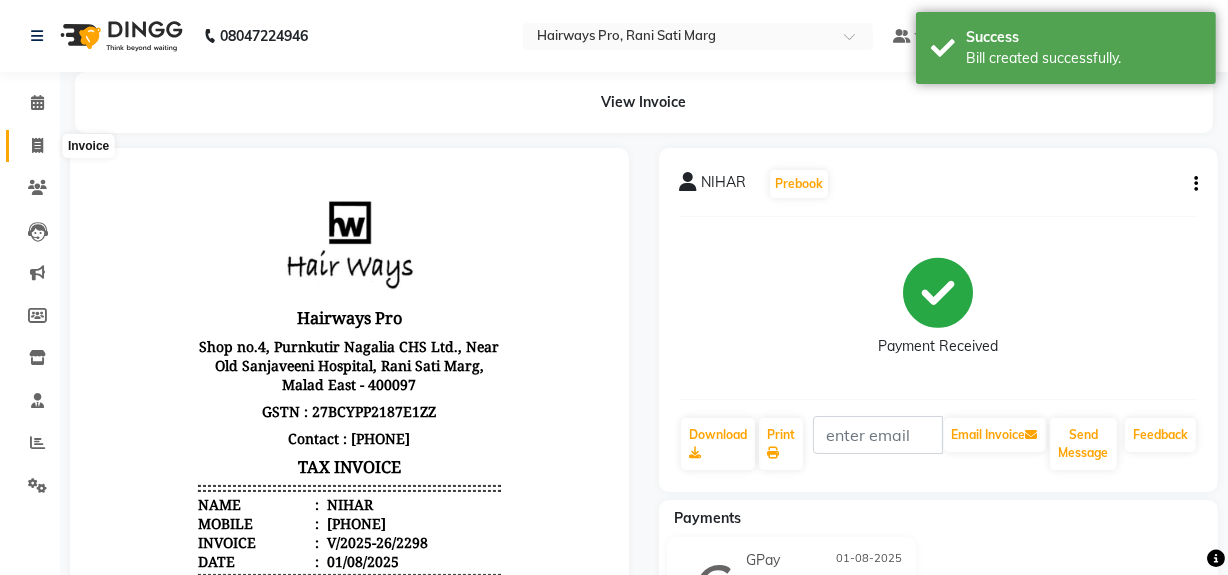 click 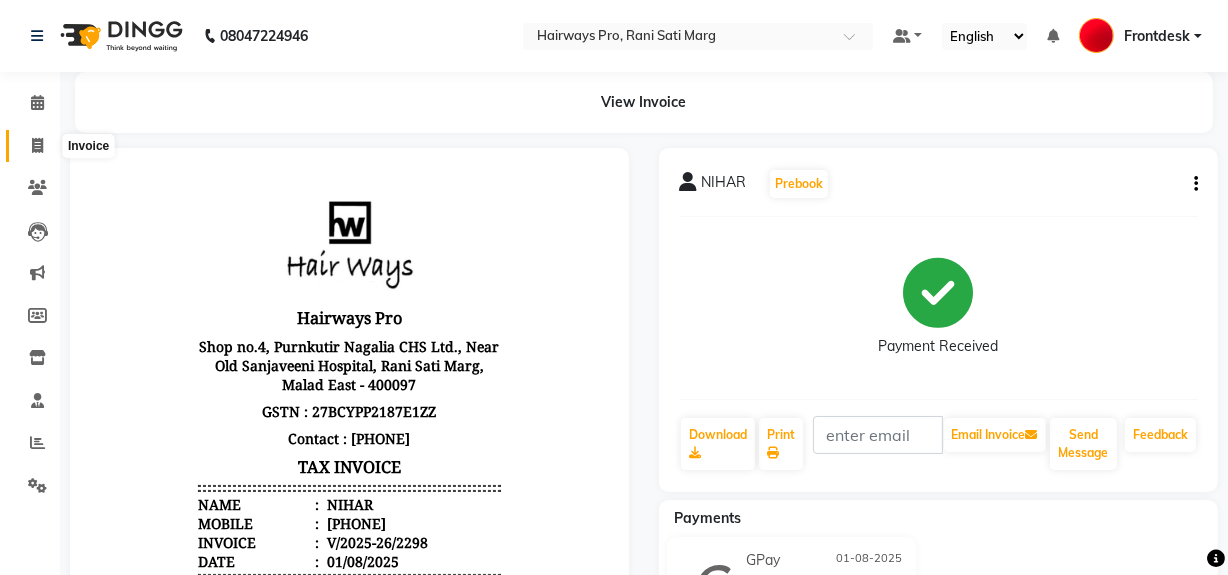 select on "service" 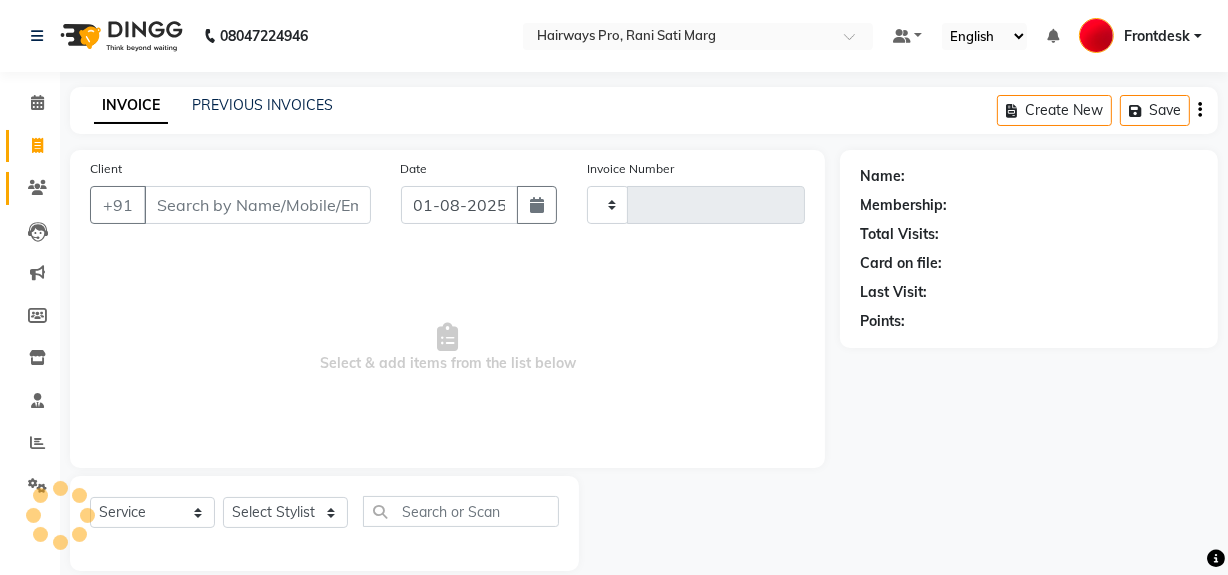 scroll, scrollTop: 26, scrollLeft: 0, axis: vertical 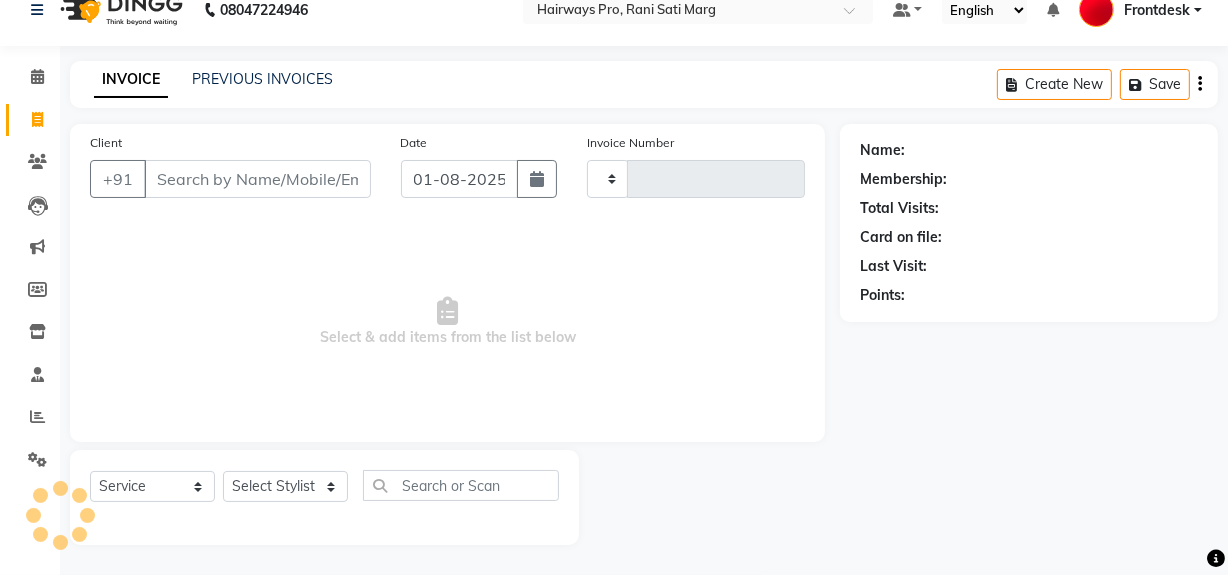 type on "2299" 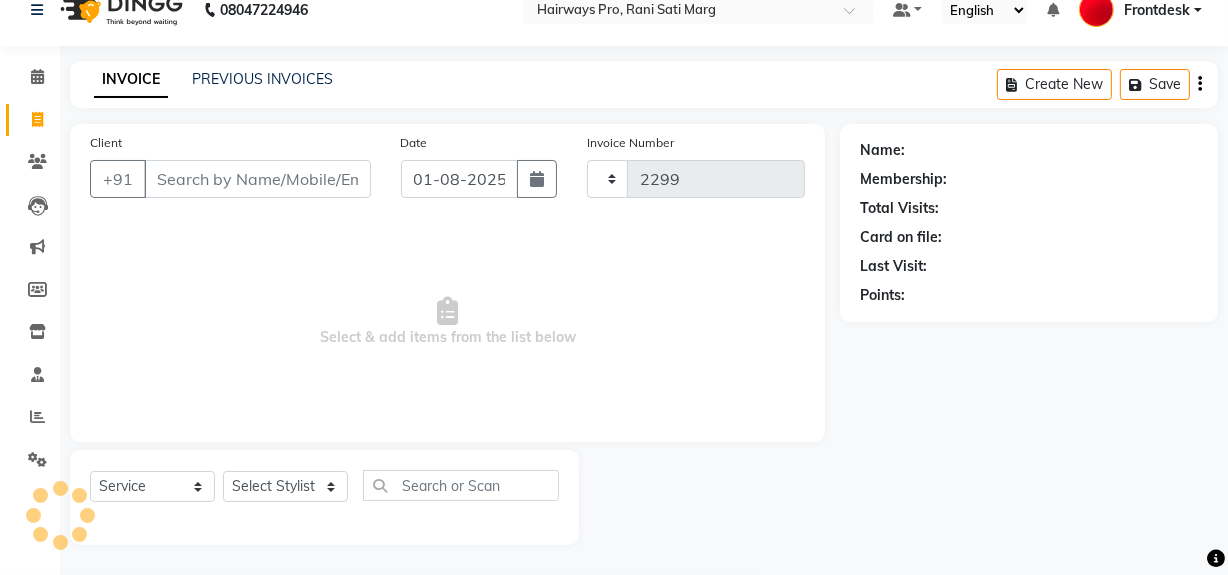 select on "787" 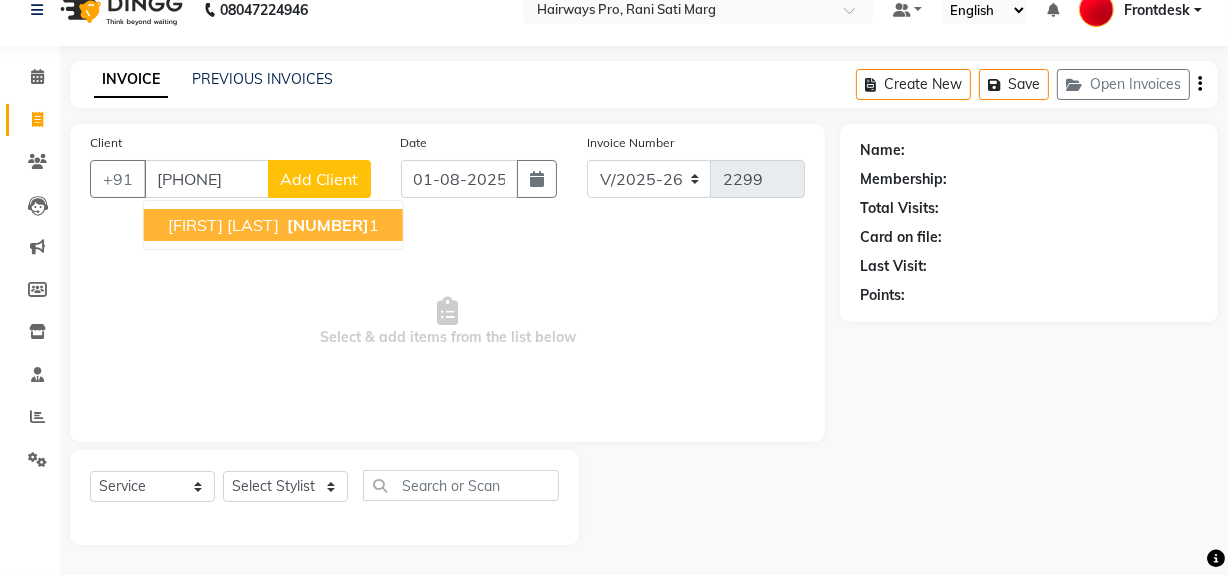 type on "9819435201" 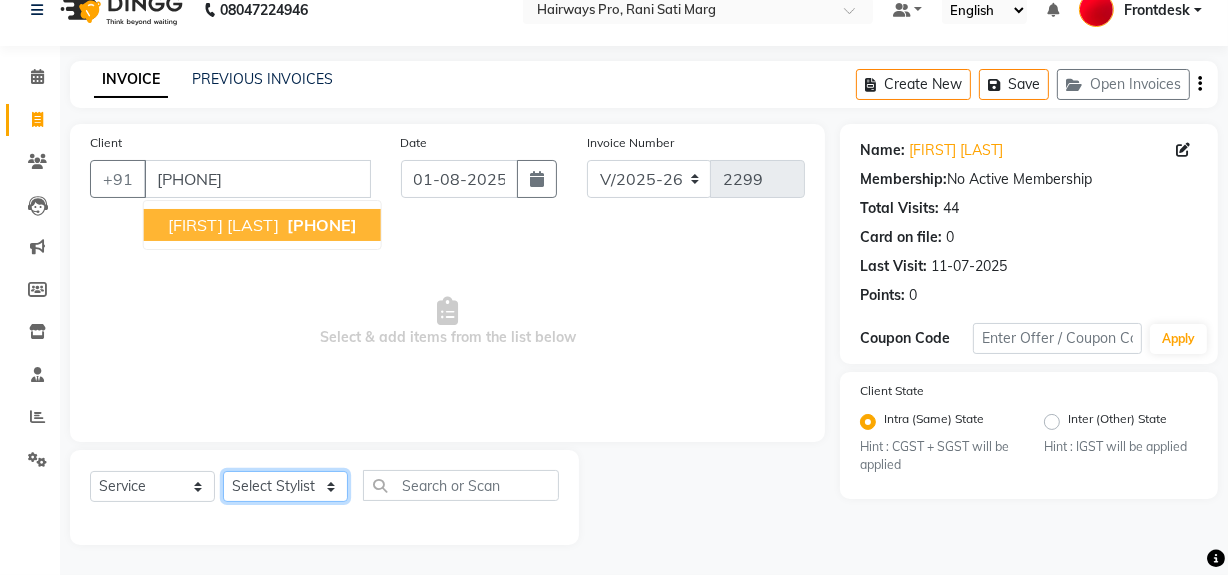 click on "Select Stylist ABID DANISH Faiz shaikh Frontdesk INTEZAR SALMANI JYOTI Kamal Salmani KAVITA MUSTAFA RAFIQUE Sonal SONU WAQAR ZAFAR" 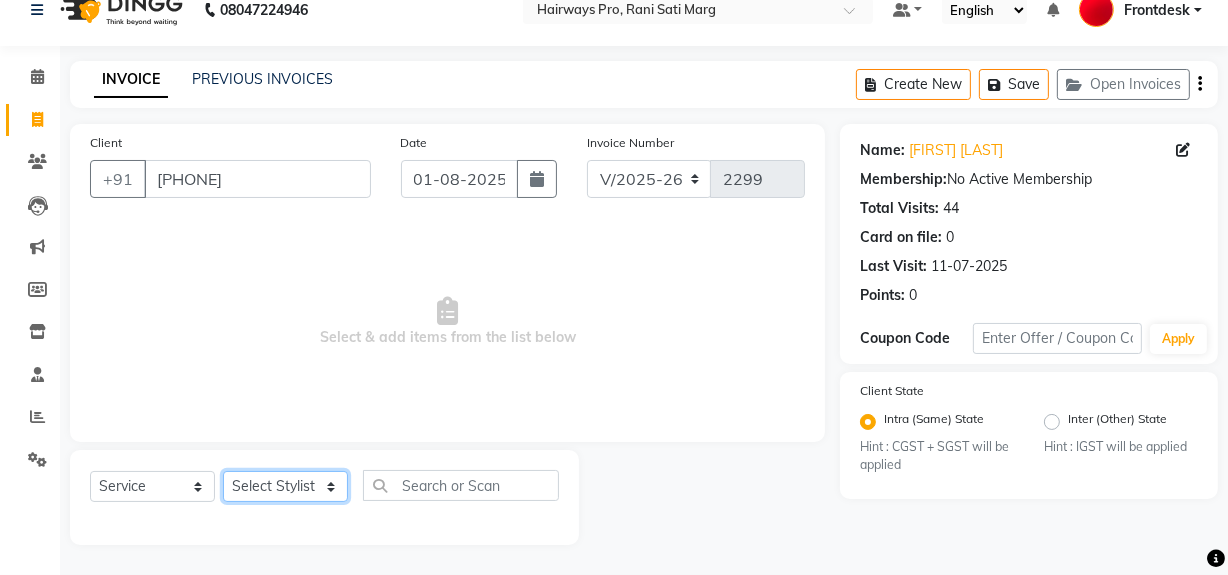 select on "13188" 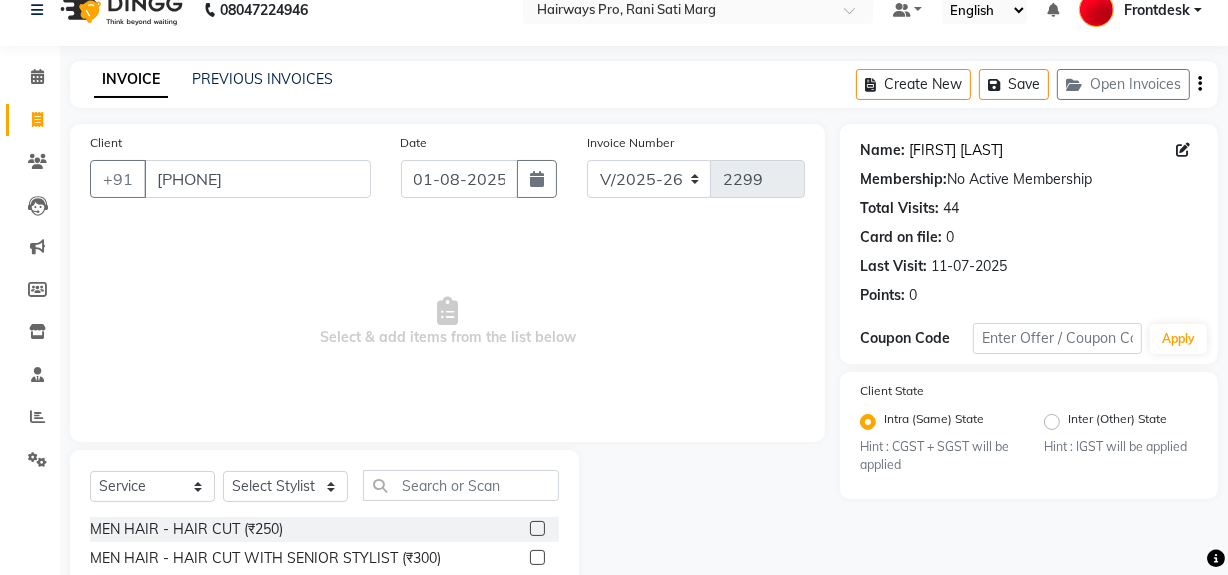 click on "Chirag Parmar" 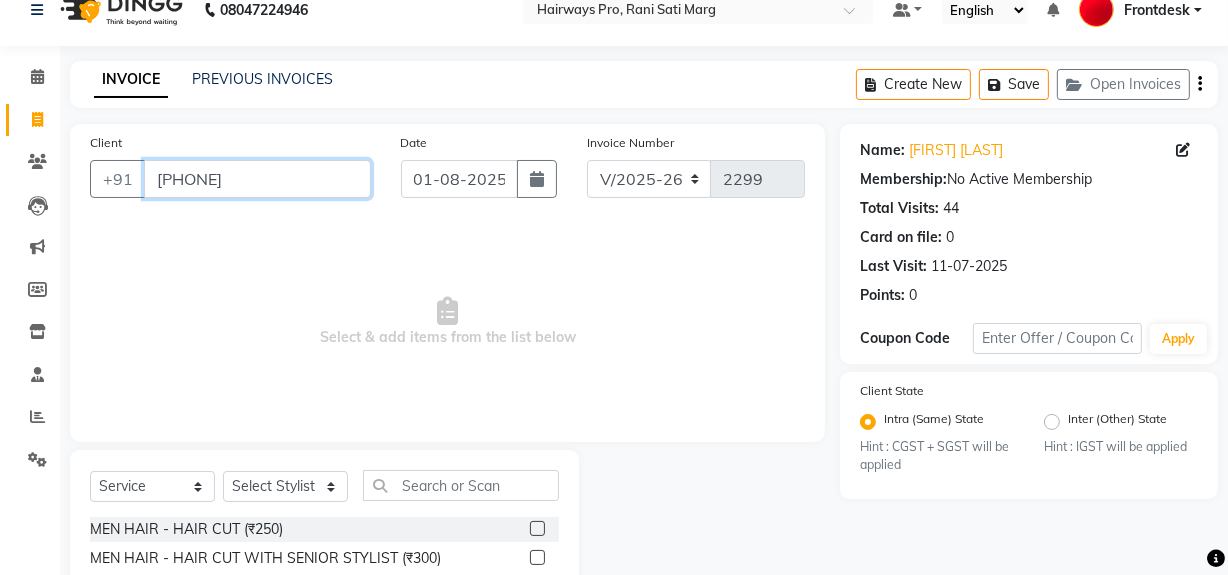 click on "9819435201" at bounding box center [257, 179] 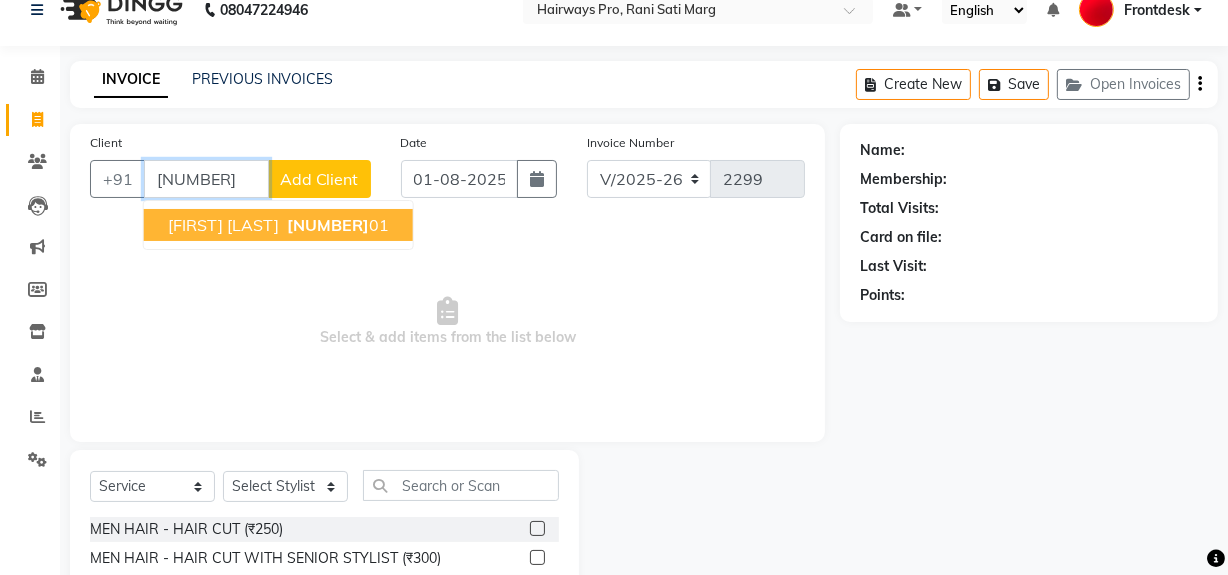 type on "9819435201" 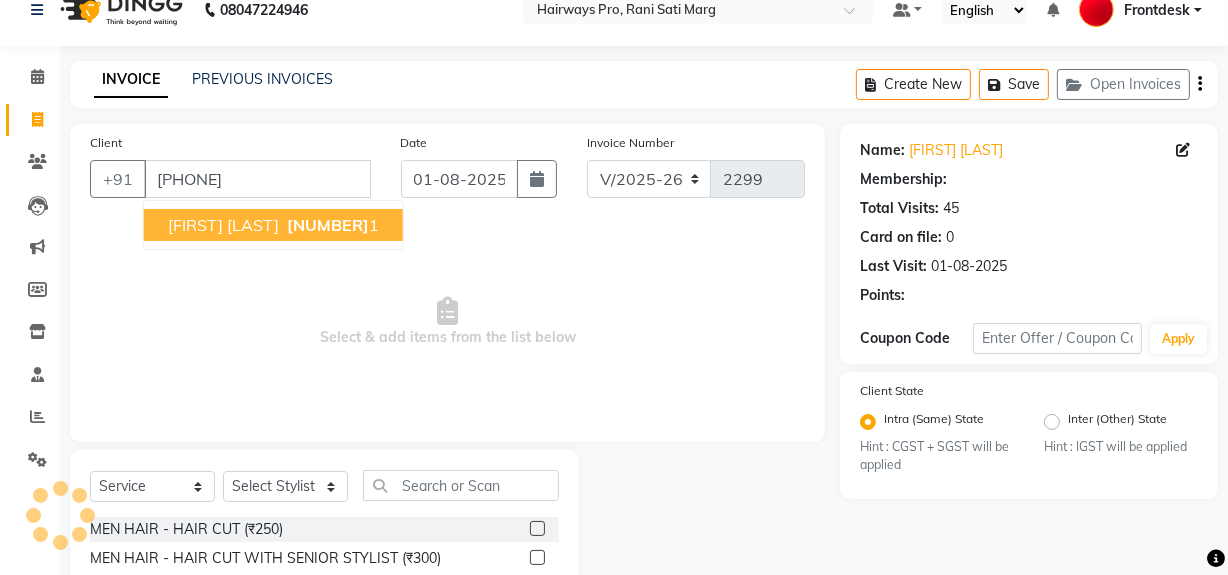 select on "1: Object" 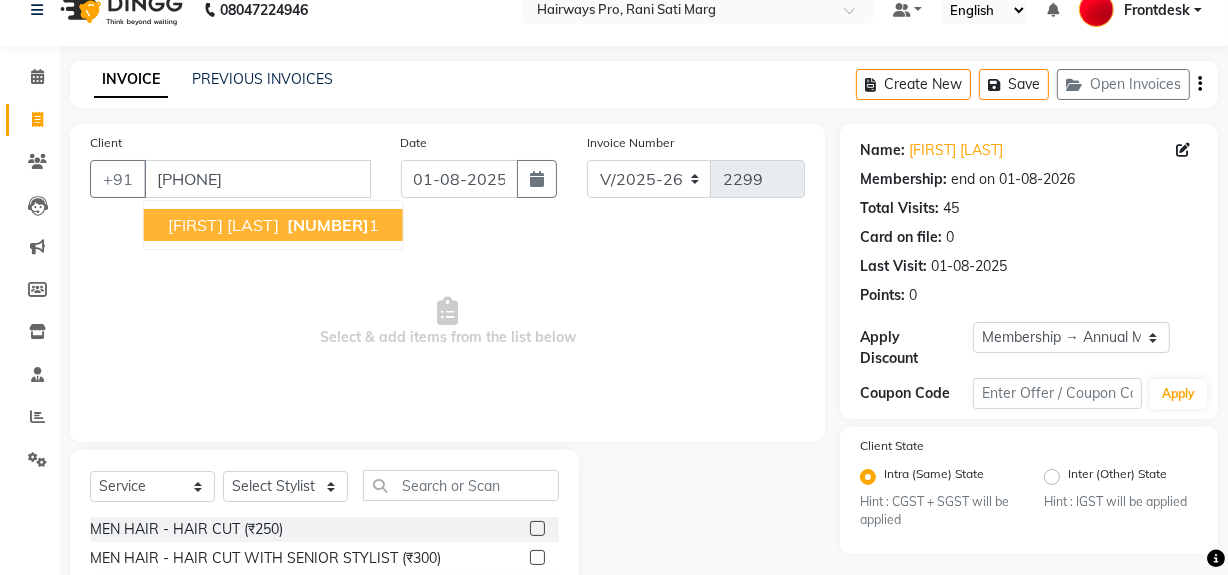 click on "981943520" at bounding box center (328, 225) 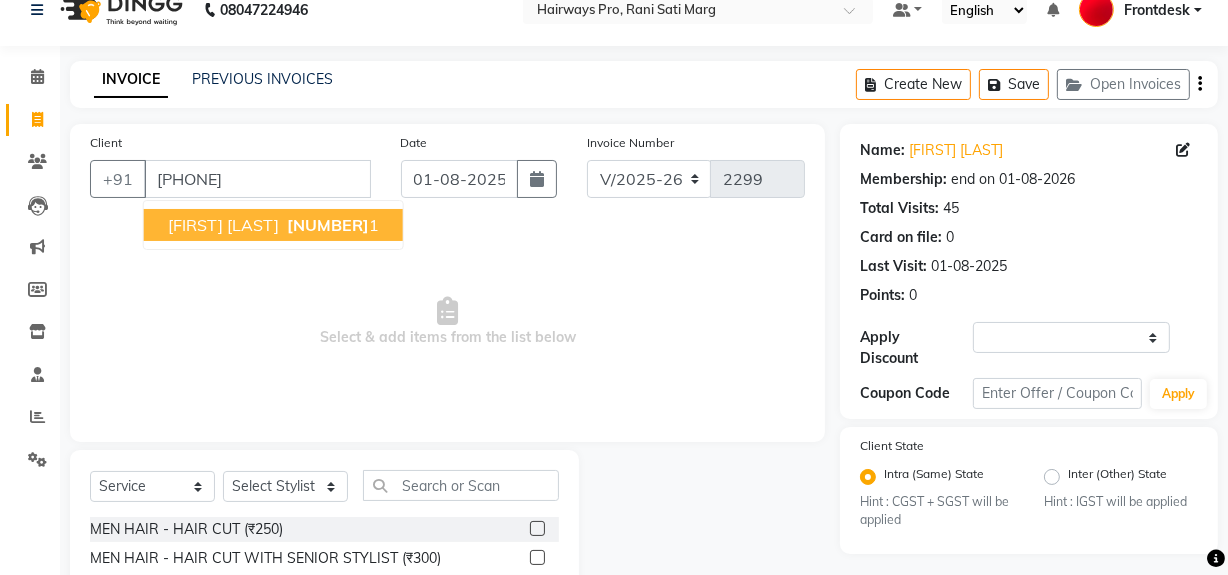 select on "1: Object" 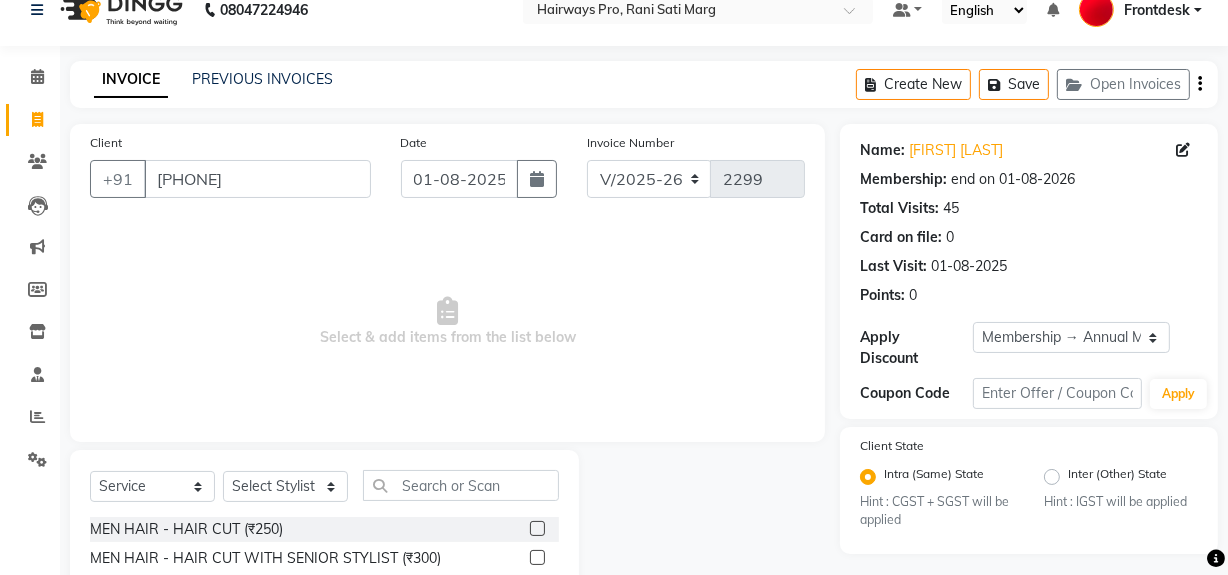 scroll, scrollTop: 208, scrollLeft: 0, axis: vertical 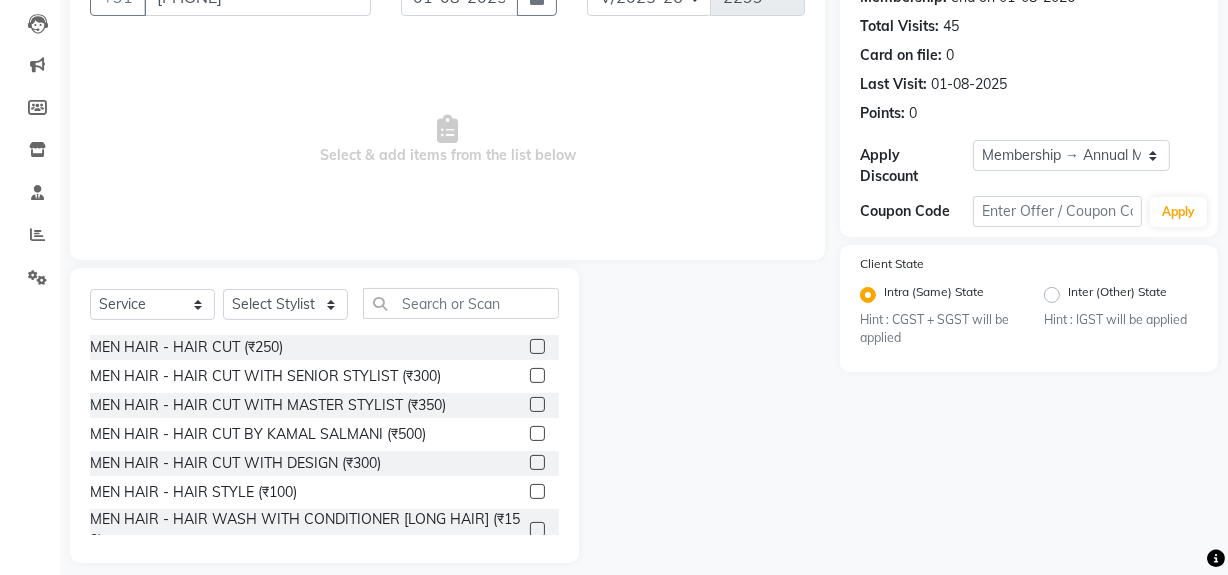 drag, startPoint x: 529, startPoint y: 377, endPoint x: 550, endPoint y: 369, distance: 22.472204 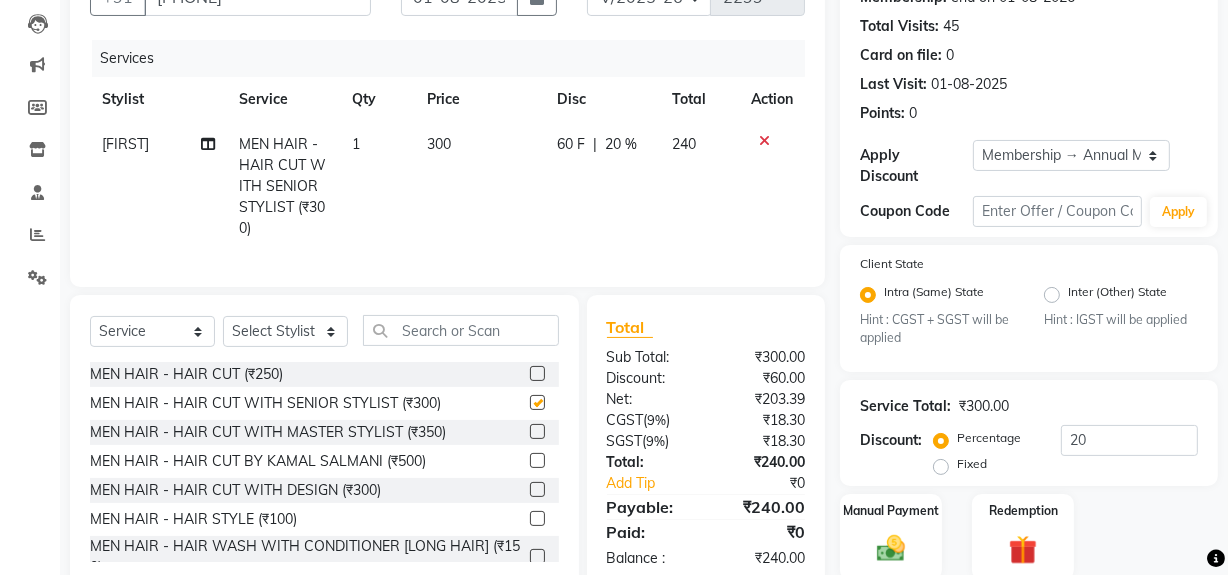 scroll, scrollTop: 8, scrollLeft: 0, axis: vertical 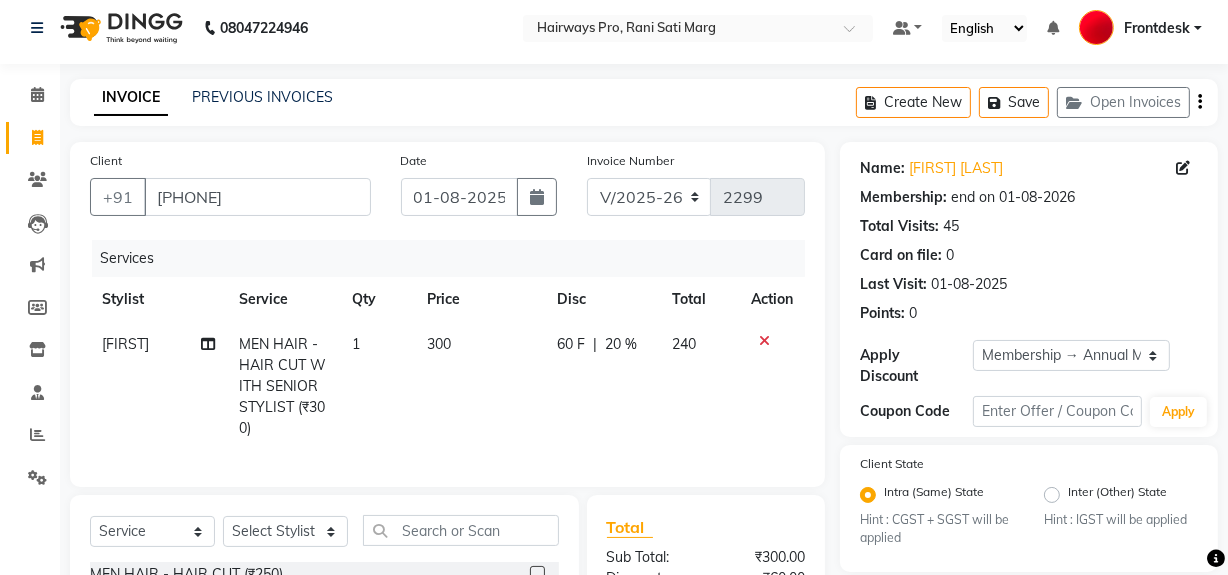 checkbox on "false" 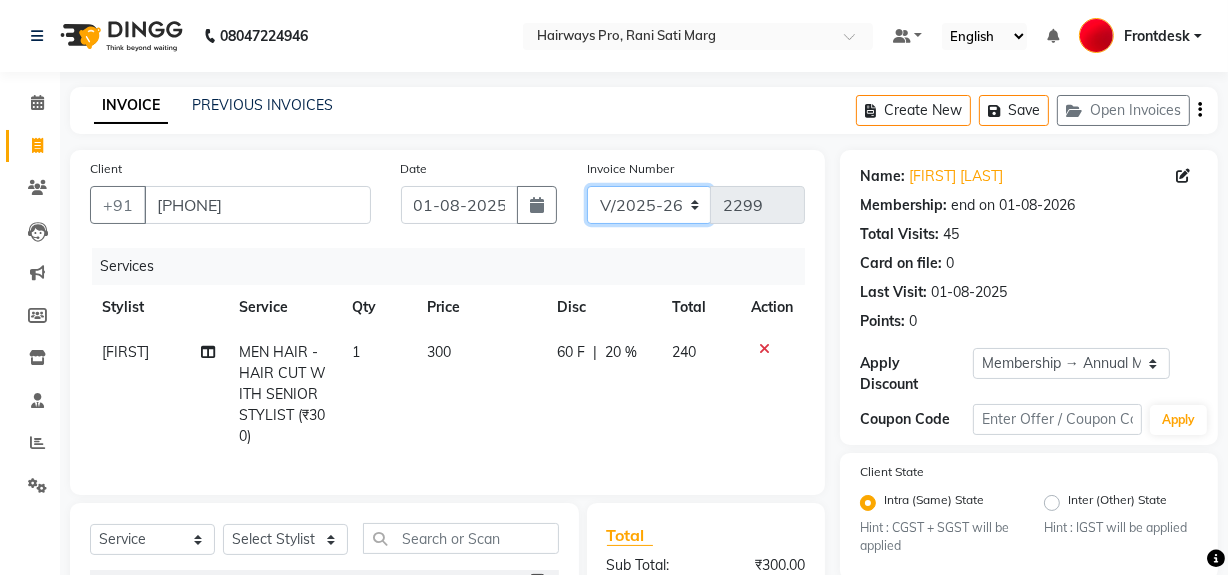 click on "INV/25-26 V/2025-26" 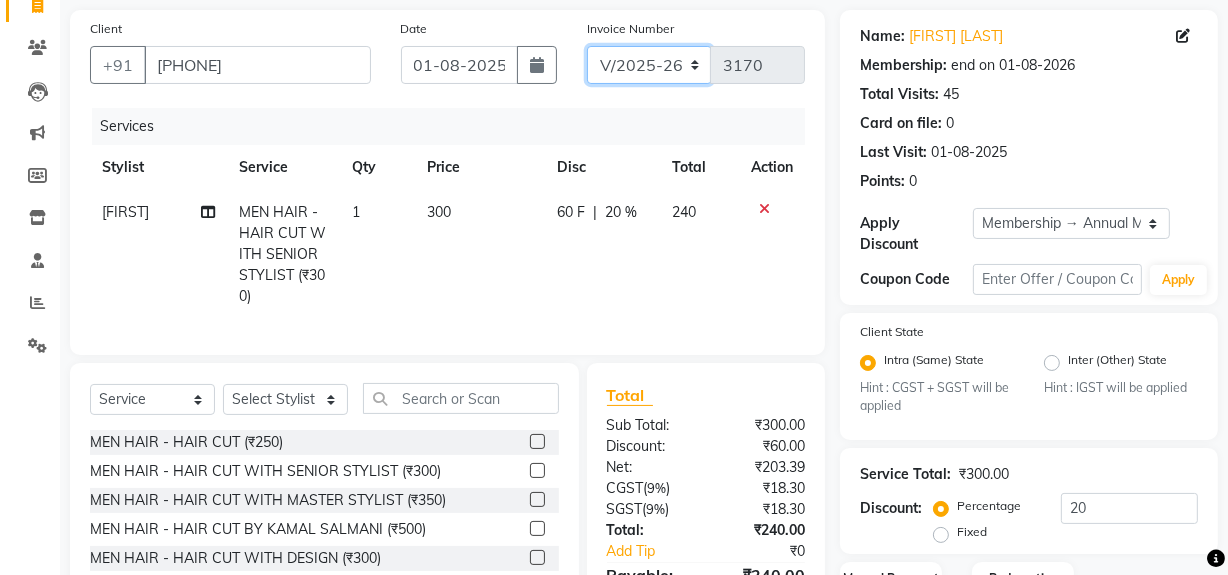scroll, scrollTop: 284, scrollLeft: 0, axis: vertical 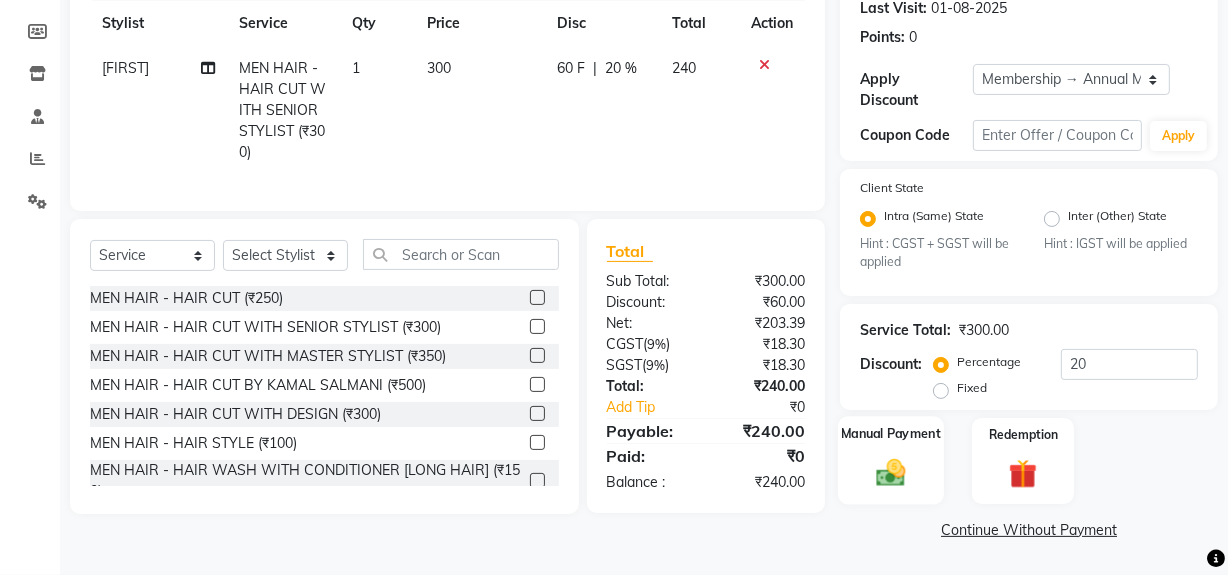 click 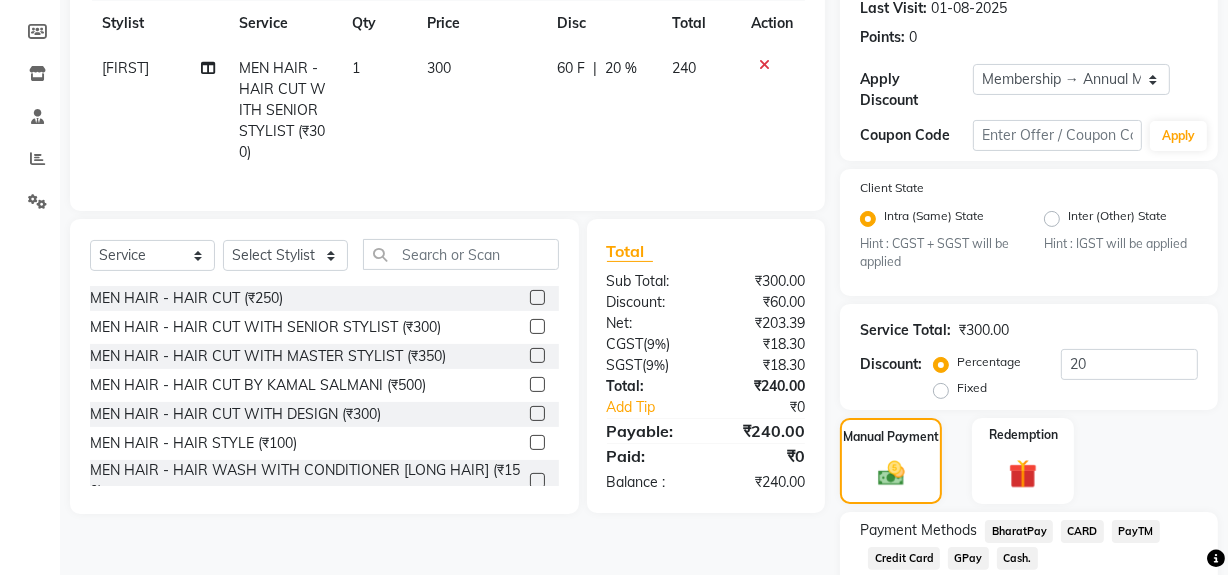 click on "Cash." 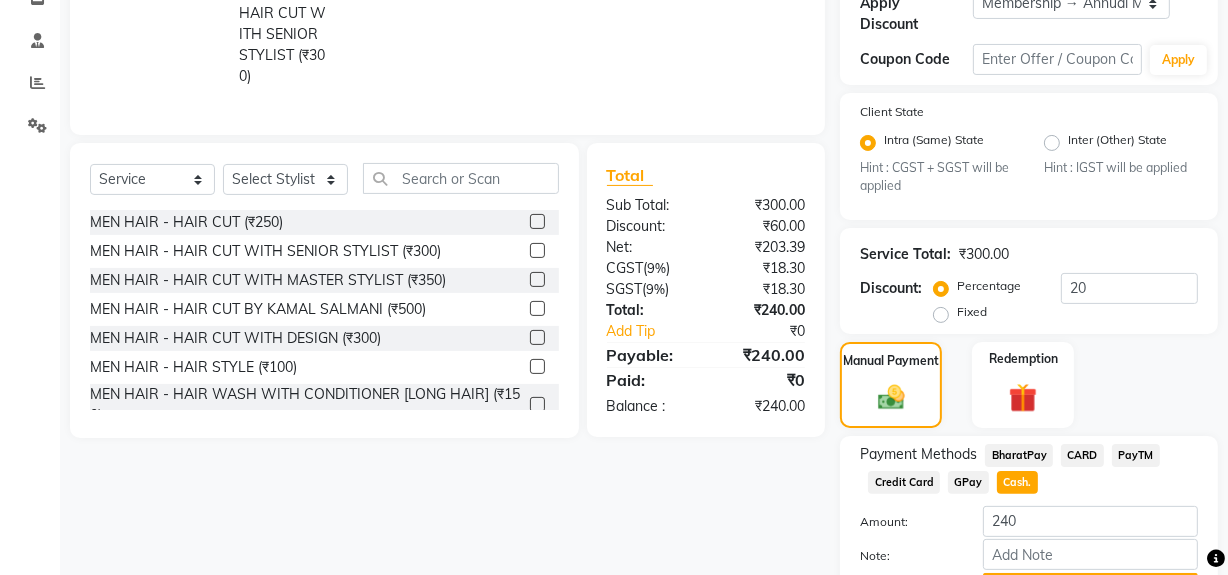 scroll, scrollTop: 469, scrollLeft: 0, axis: vertical 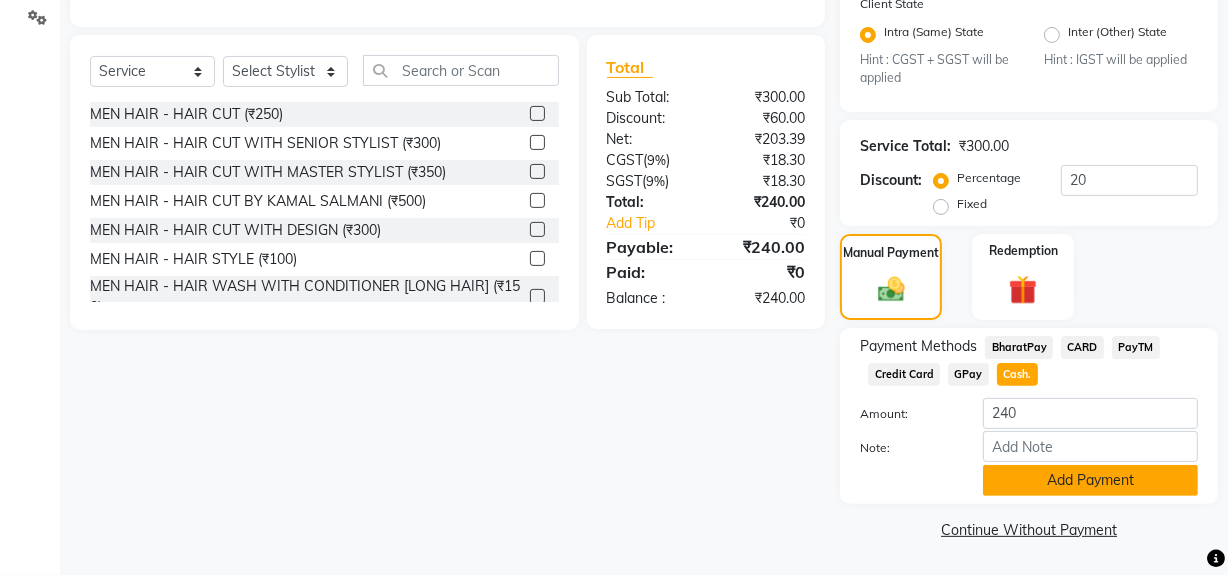click on "Add Payment" 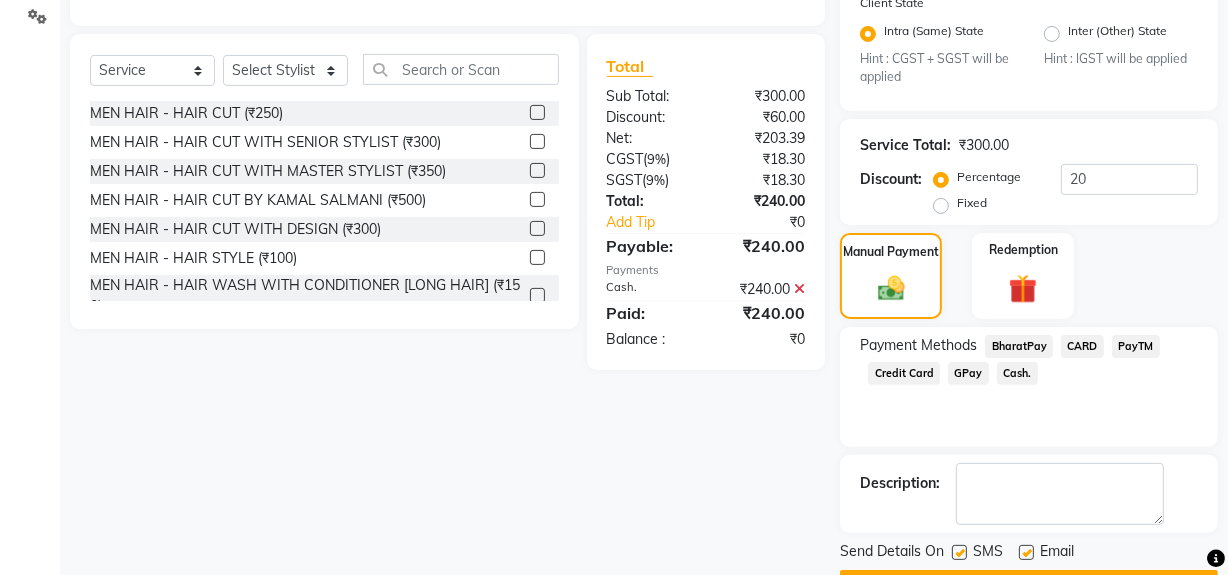 click 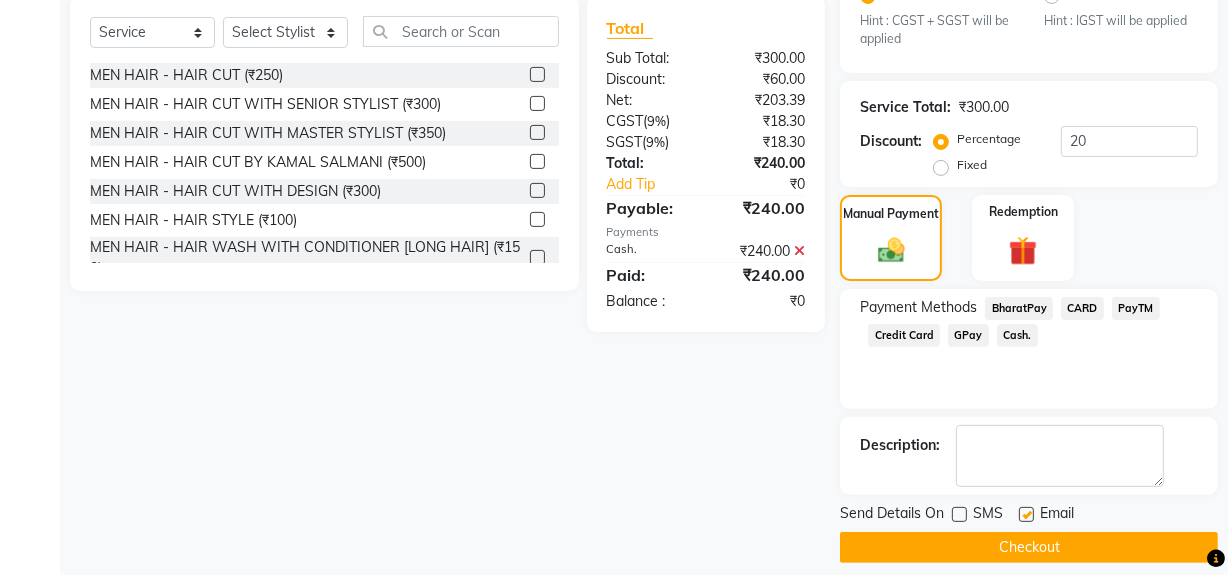 scroll, scrollTop: 524, scrollLeft: 0, axis: vertical 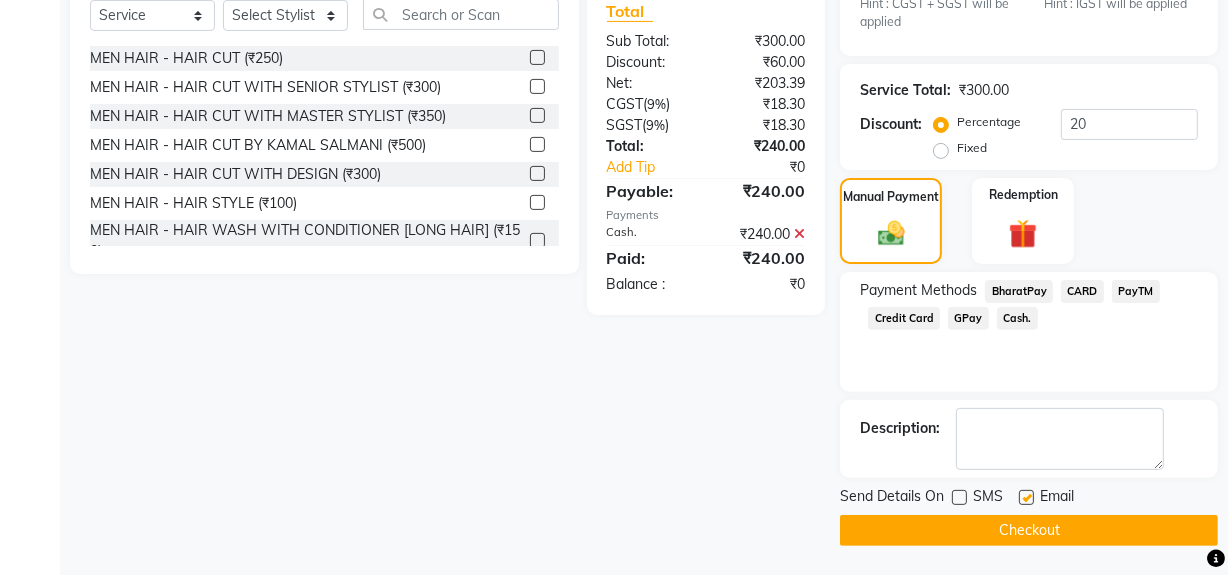 click on "Checkout" 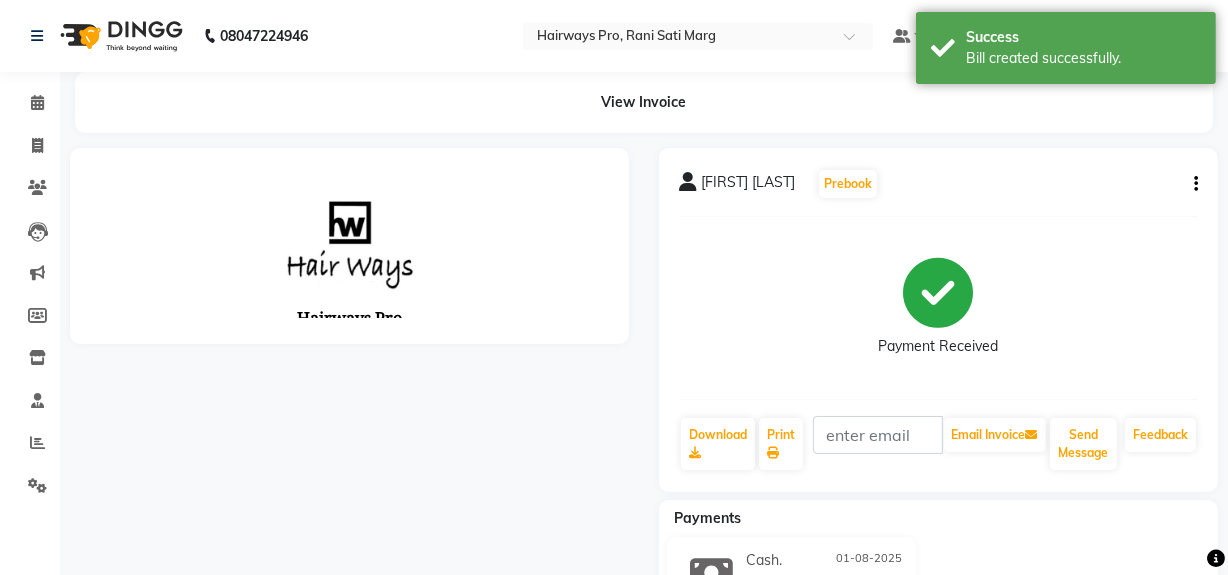 scroll, scrollTop: 0, scrollLeft: 0, axis: both 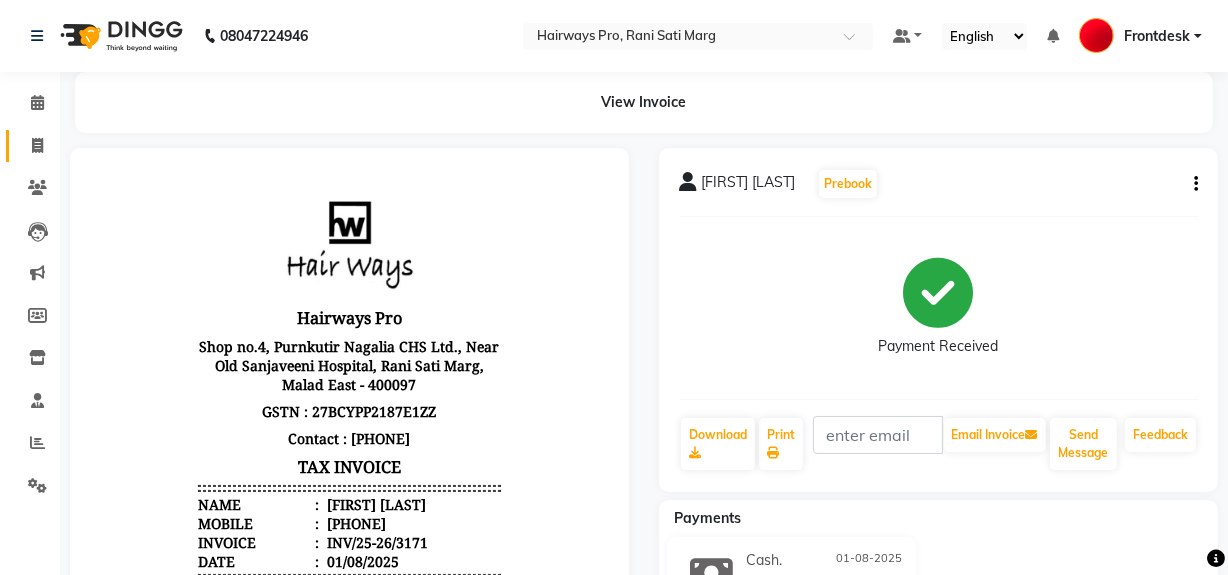 click 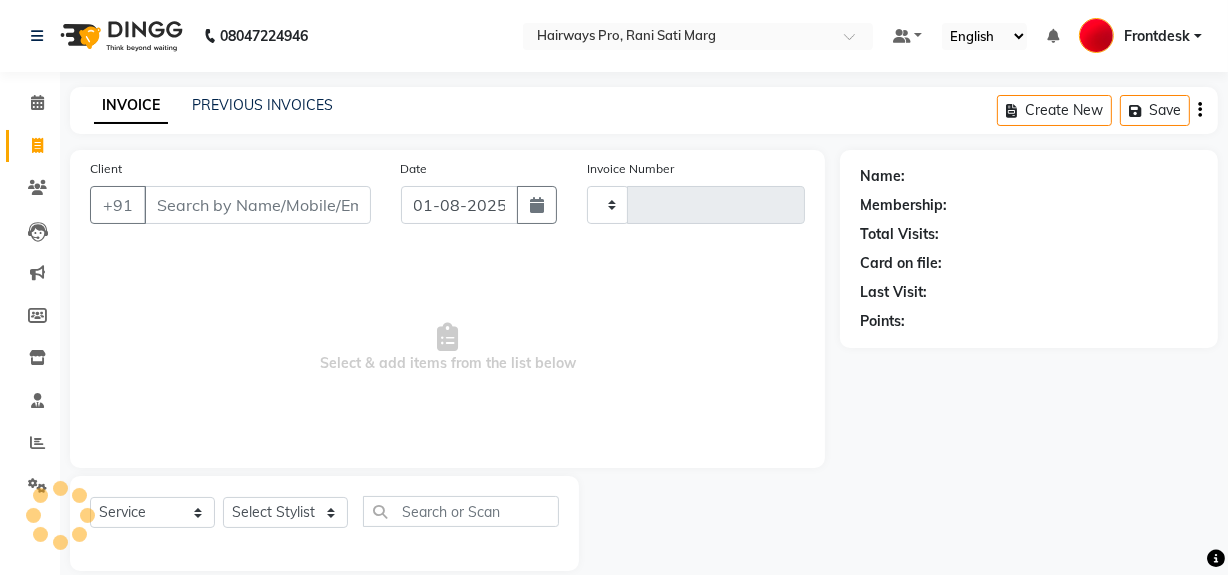 scroll, scrollTop: 26, scrollLeft: 0, axis: vertical 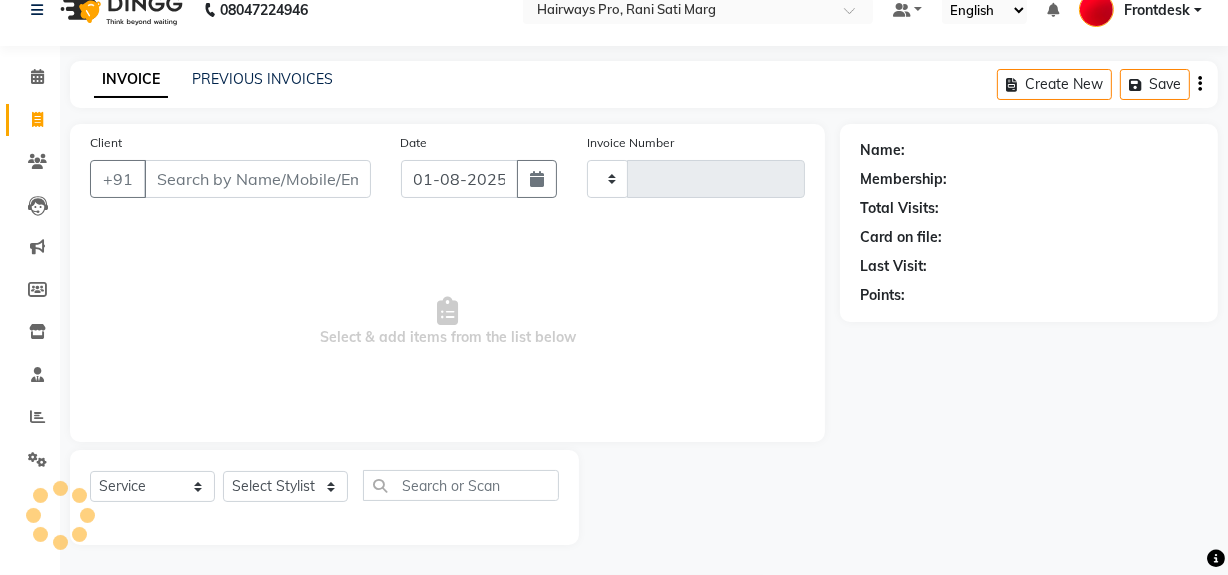 type on "2299" 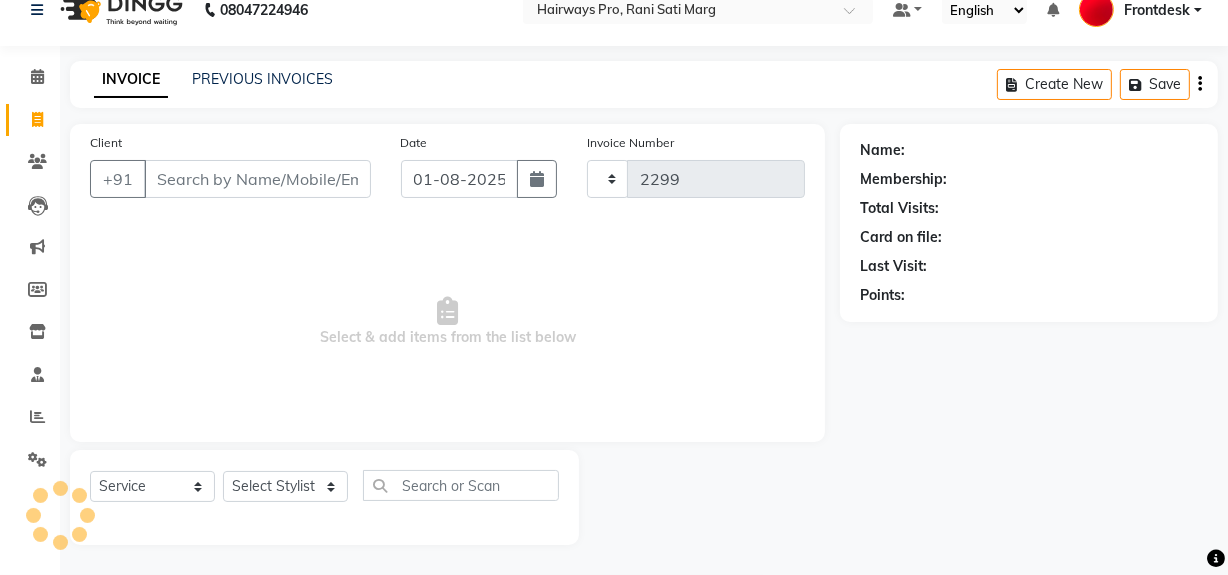 select on "787" 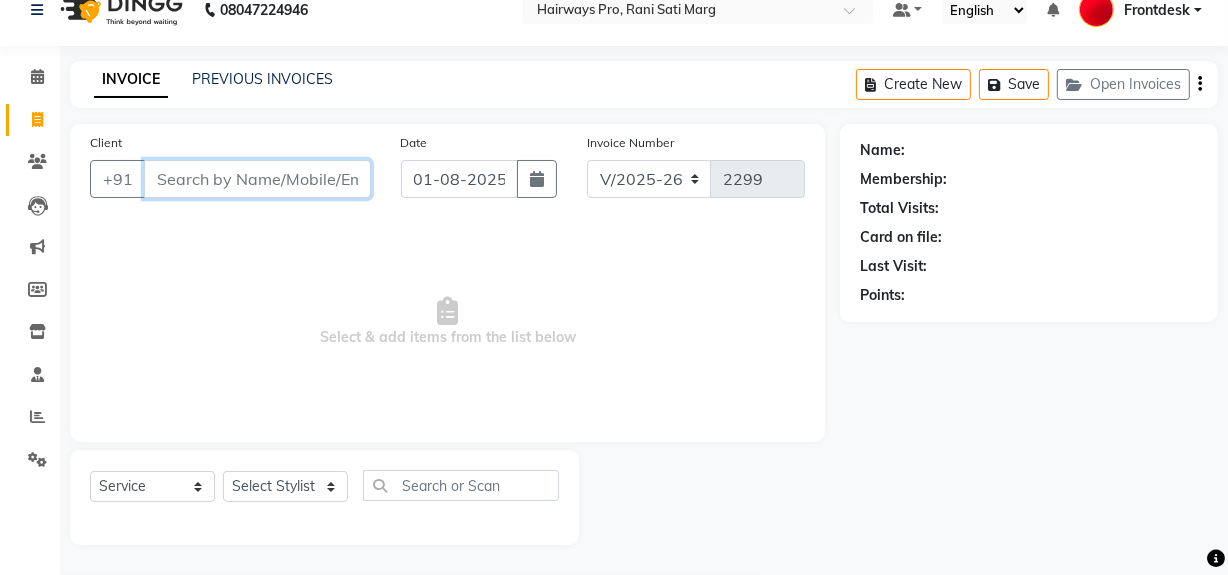 click on "Client" at bounding box center (257, 179) 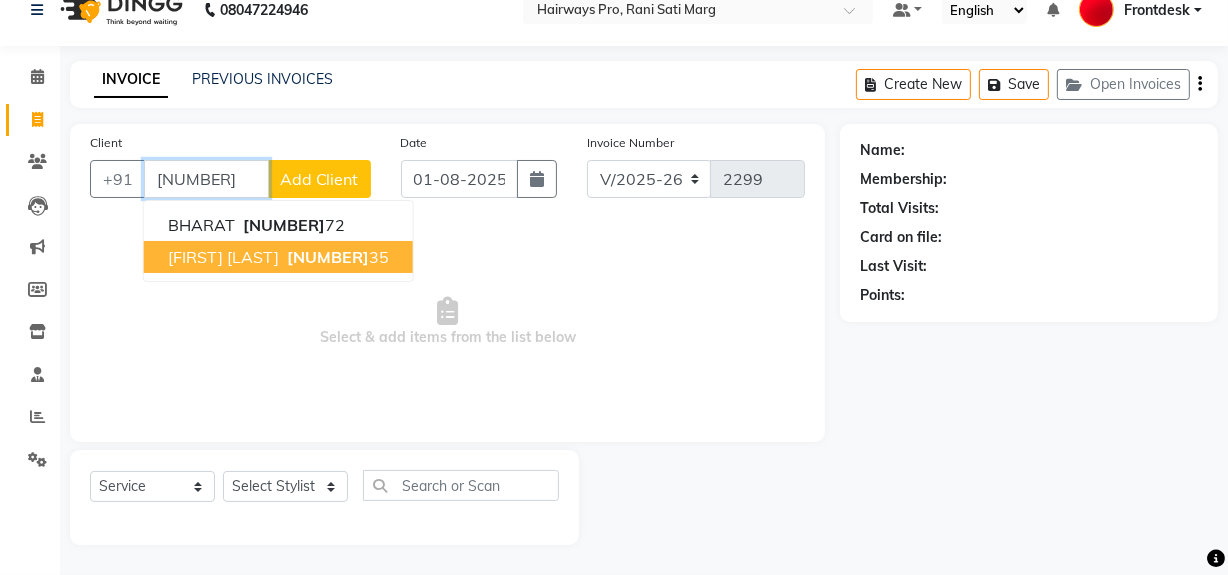 click on "SHWETA DALVI" at bounding box center [223, 257] 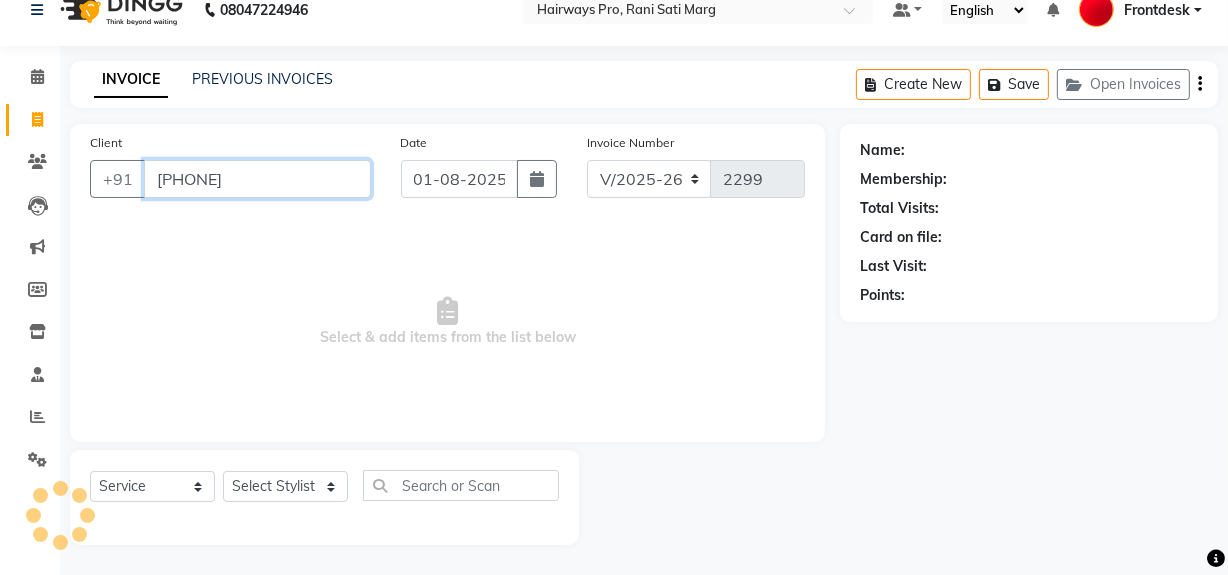 type on "[PHONE]" 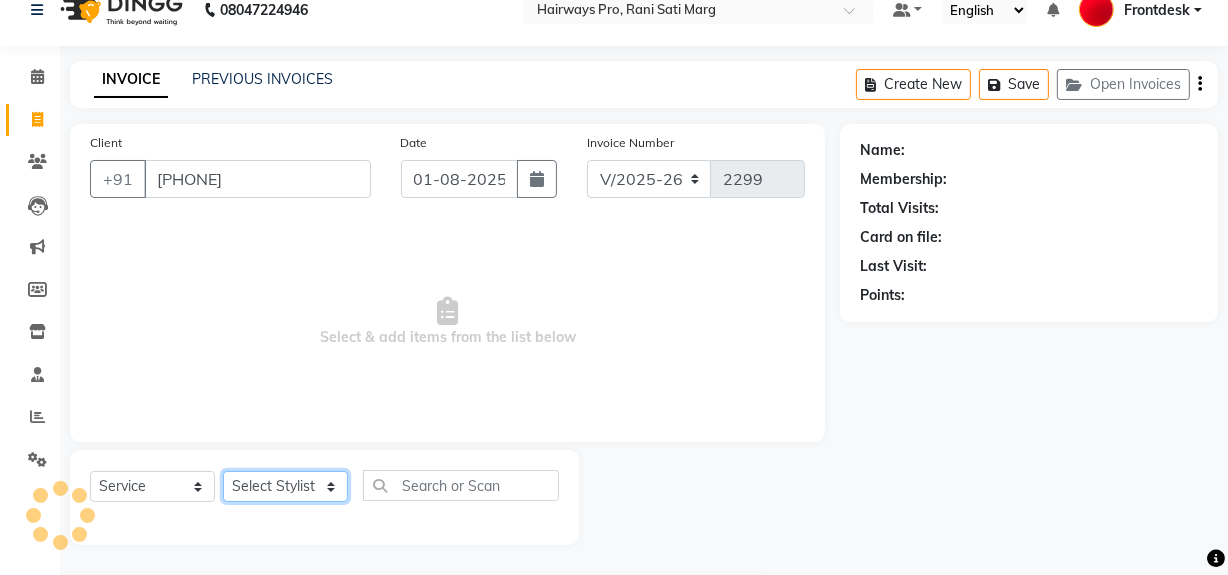 click on "Select Stylist ABID DANISH Faiz shaikh Frontdesk INTEZAR SALMANI JYOTI Kamal Salmani KAVITA MUSTAFA RAFIQUE Sonal SONU WAQAR ZAFAR" 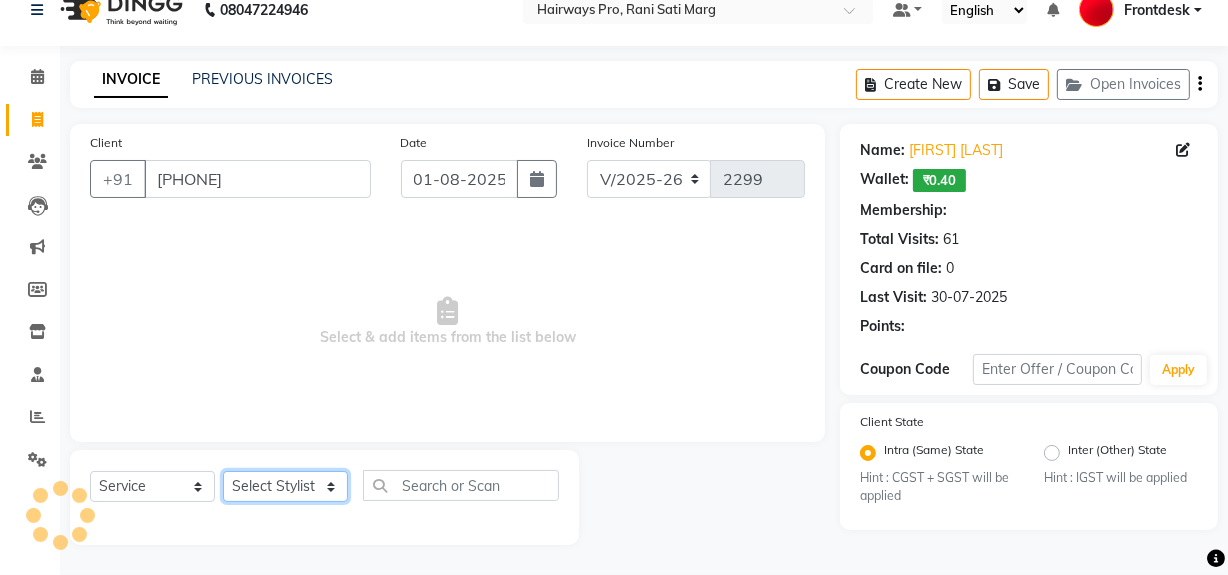 select on "1: Object" 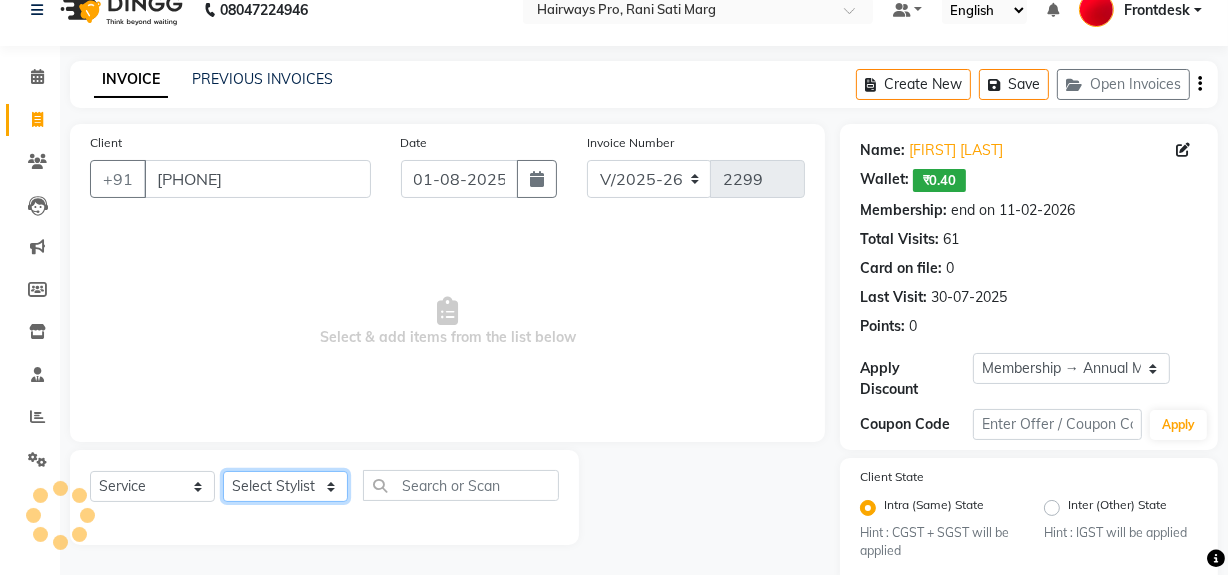 select on "13187" 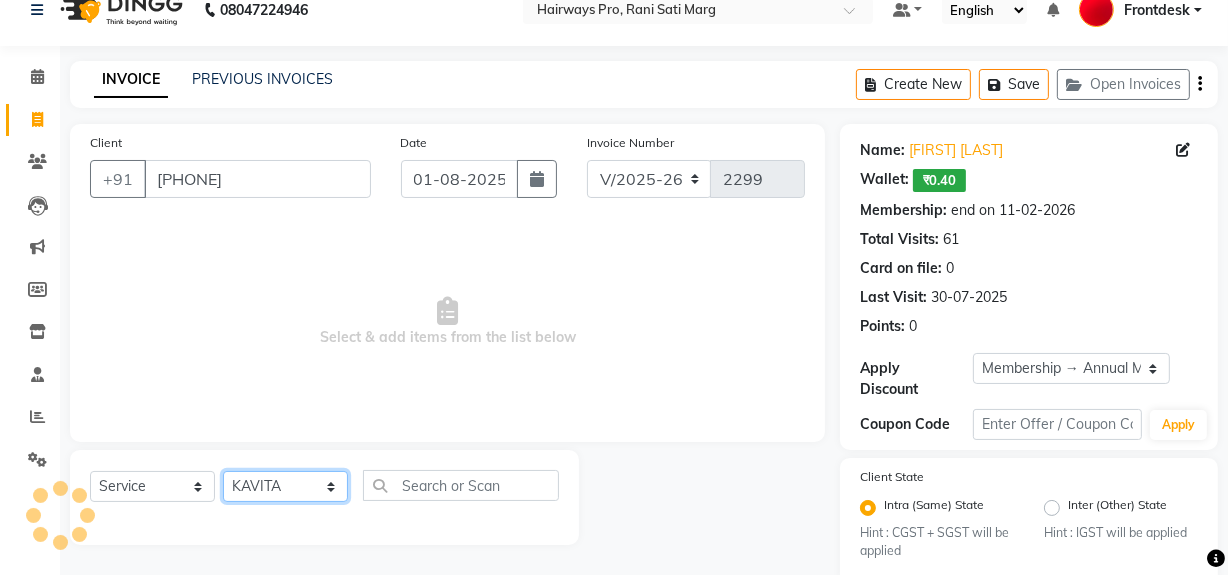 click on "Select Stylist ABID DANISH Faiz shaikh Frontdesk INTEZAR SALMANI JYOTI Kamal Salmani KAVITA MUSTAFA RAFIQUE Sonal SONU WAQAR ZAFAR" 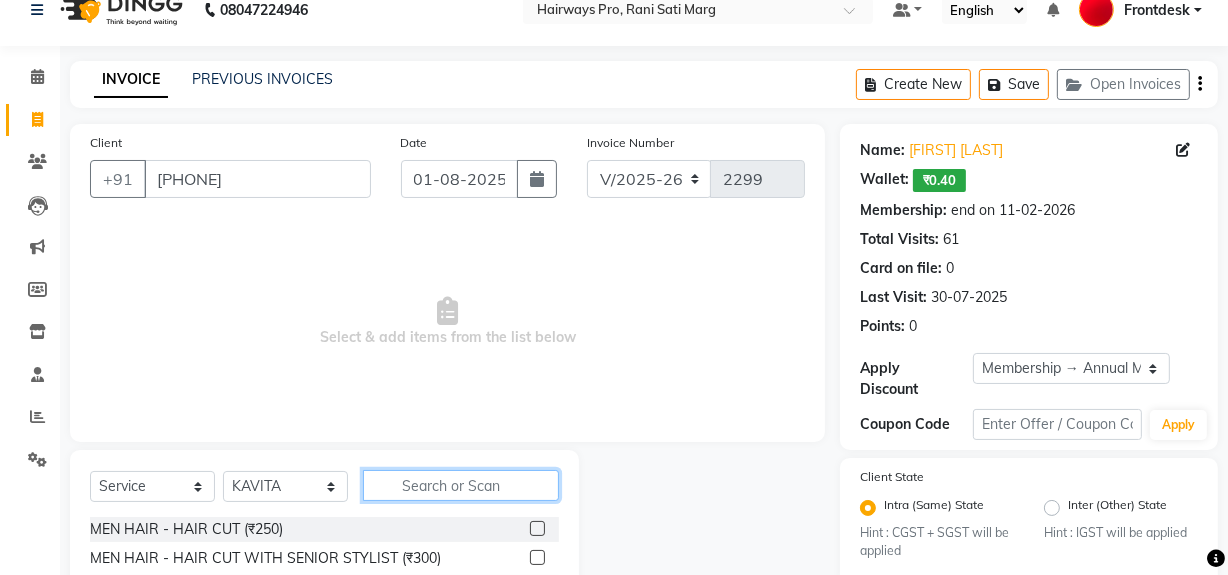 click 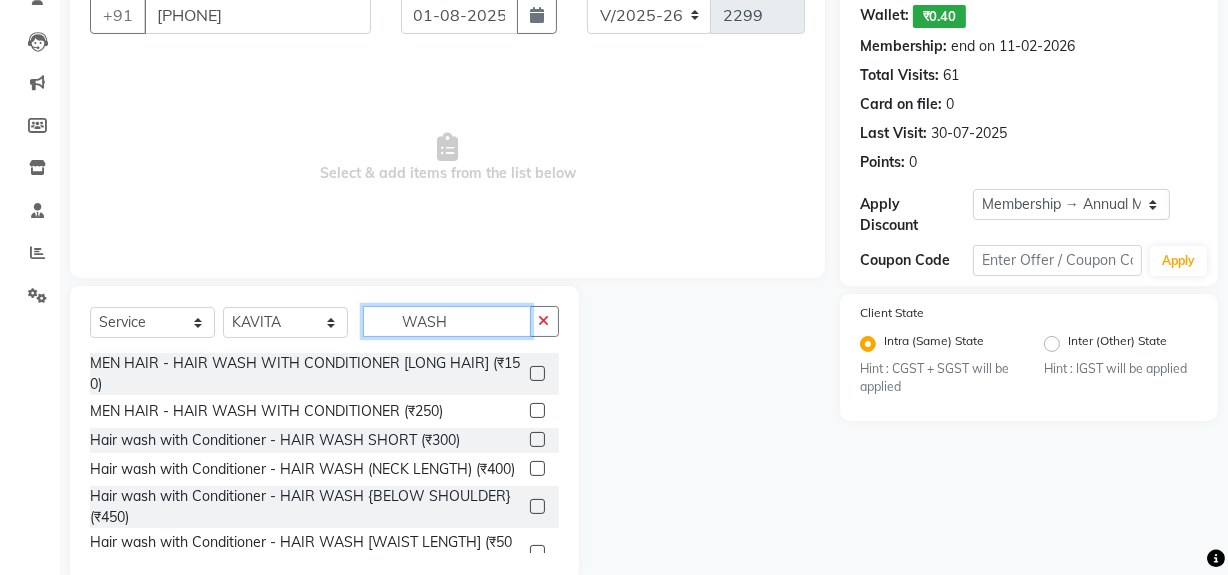 scroll, scrollTop: 208, scrollLeft: 0, axis: vertical 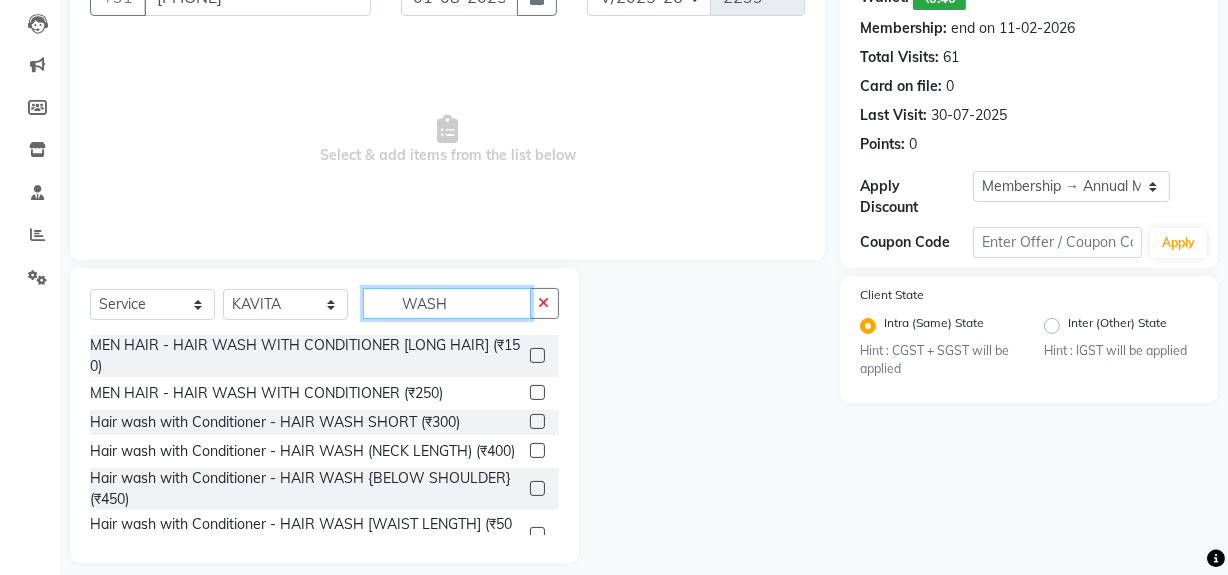 type on "WASH" 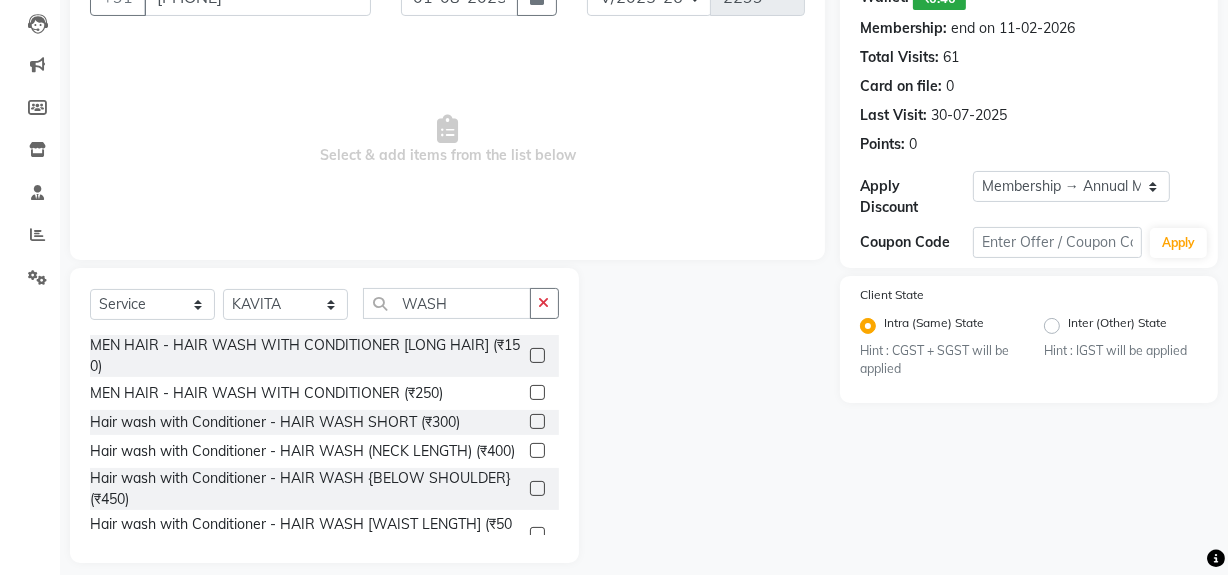 click 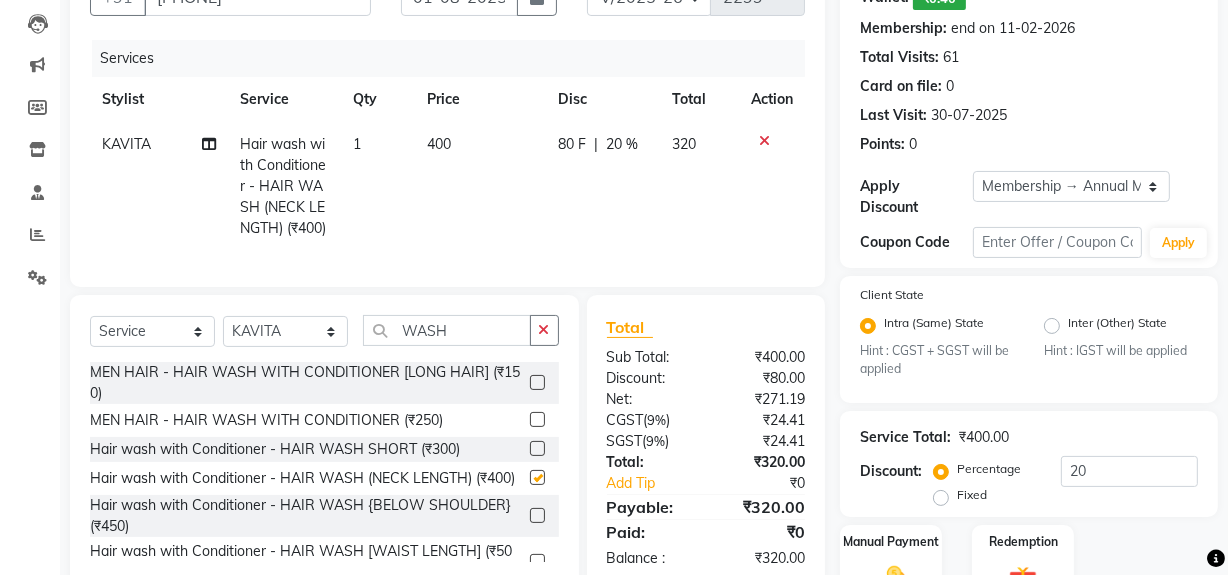 checkbox on "false" 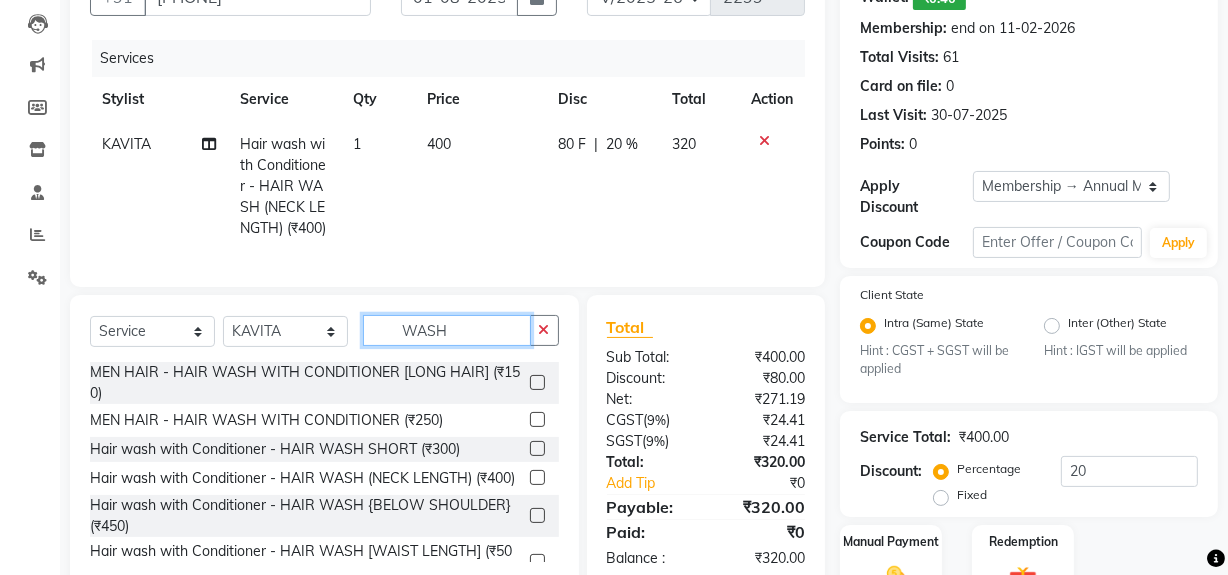 click on "WASH" 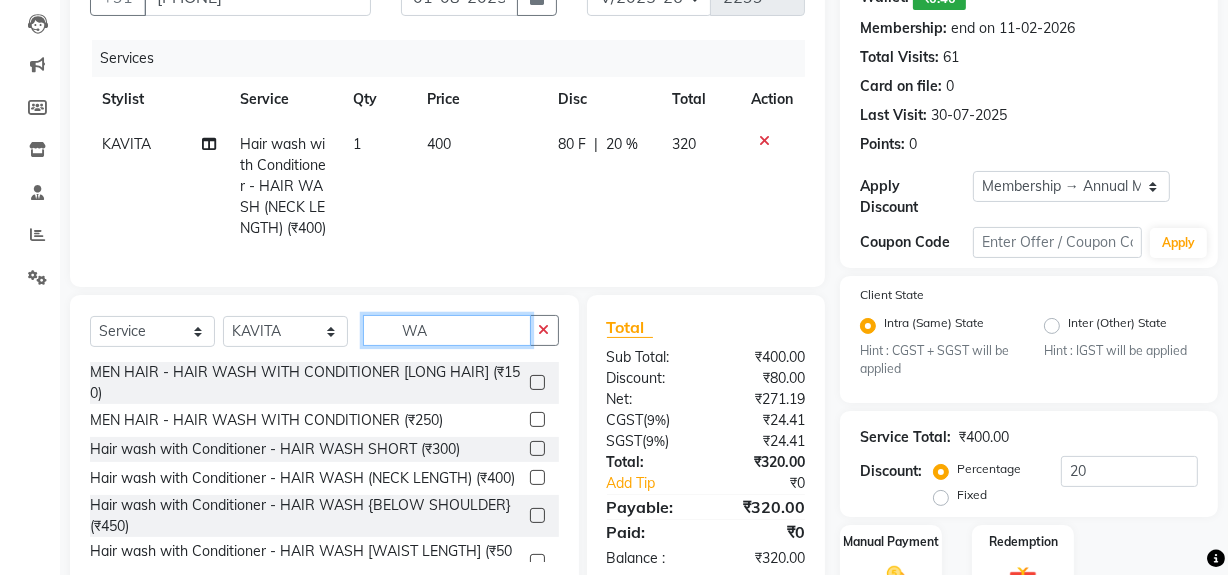 type on "W" 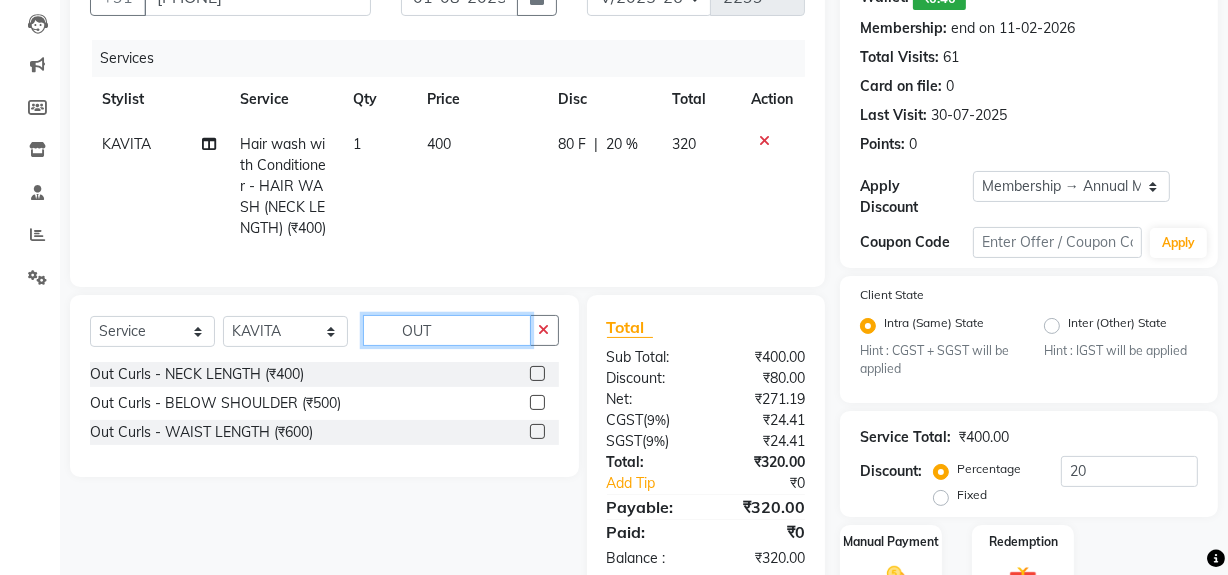 type on "OUT" 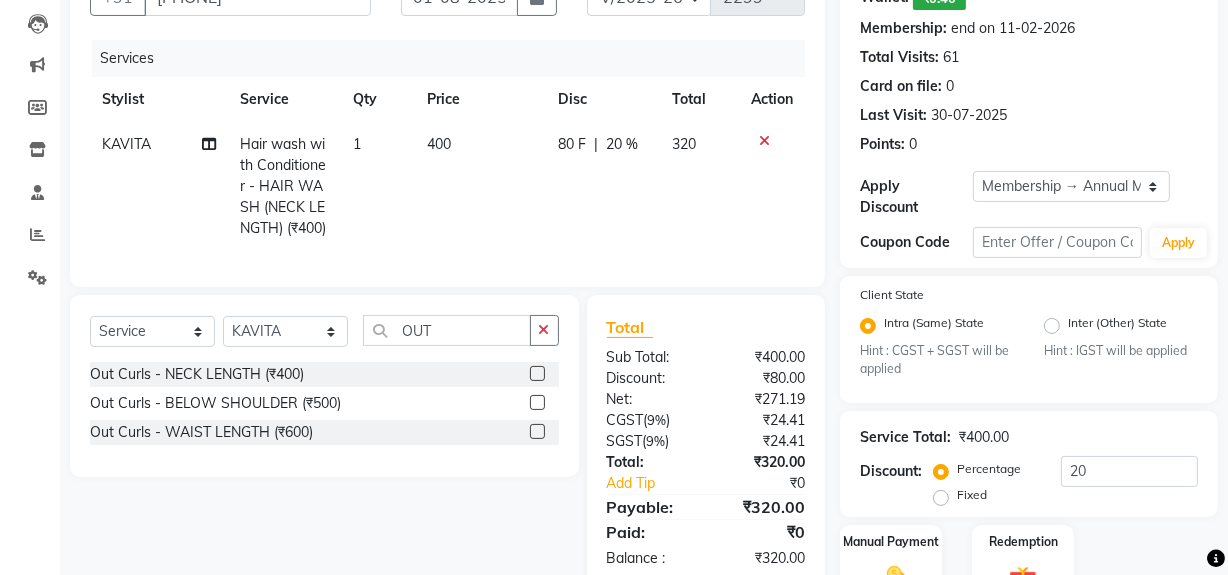 click 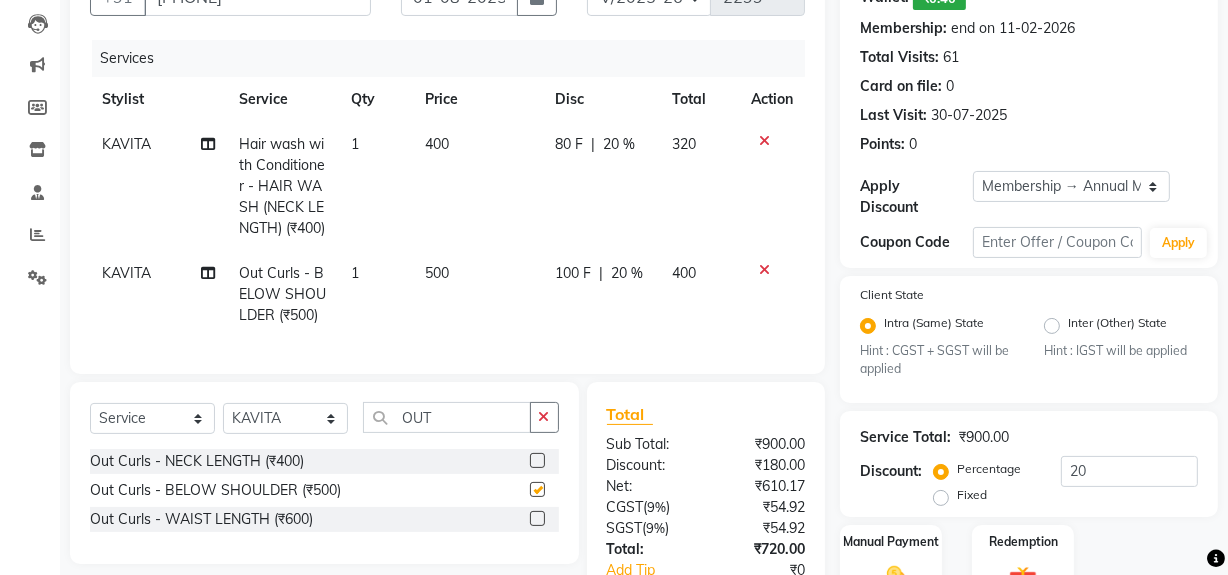 checkbox on "false" 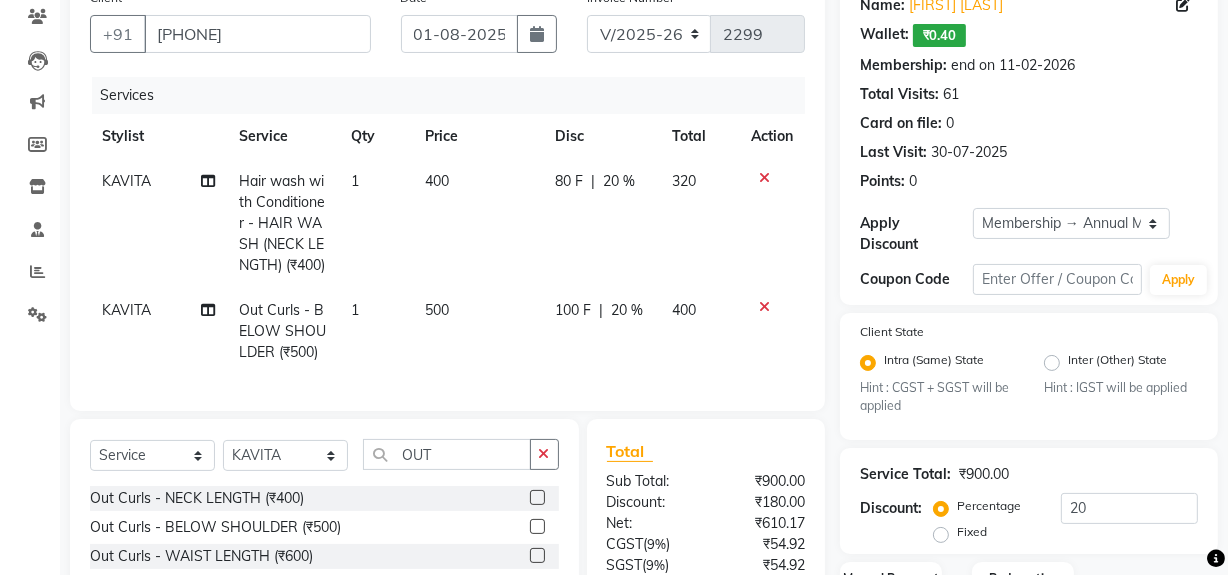 scroll, scrollTop: 101, scrollLeft: 0, axis: vertical 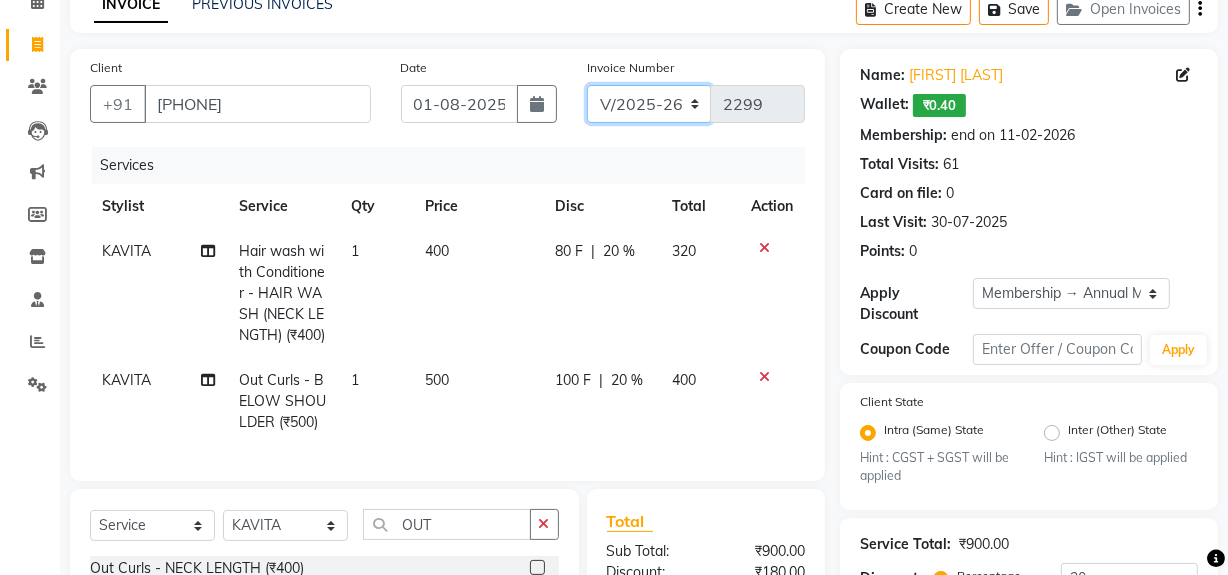 click on "INV/25-26 V/2025-26" 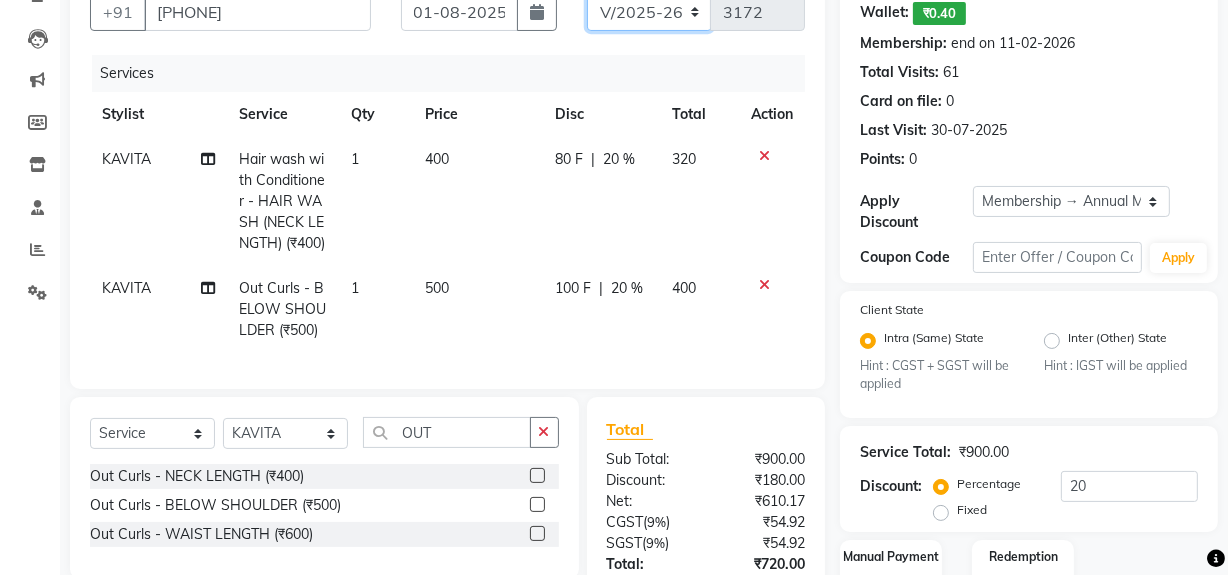 scroll, scrollTop: 374, scrollLeft: 0, axis: vertical 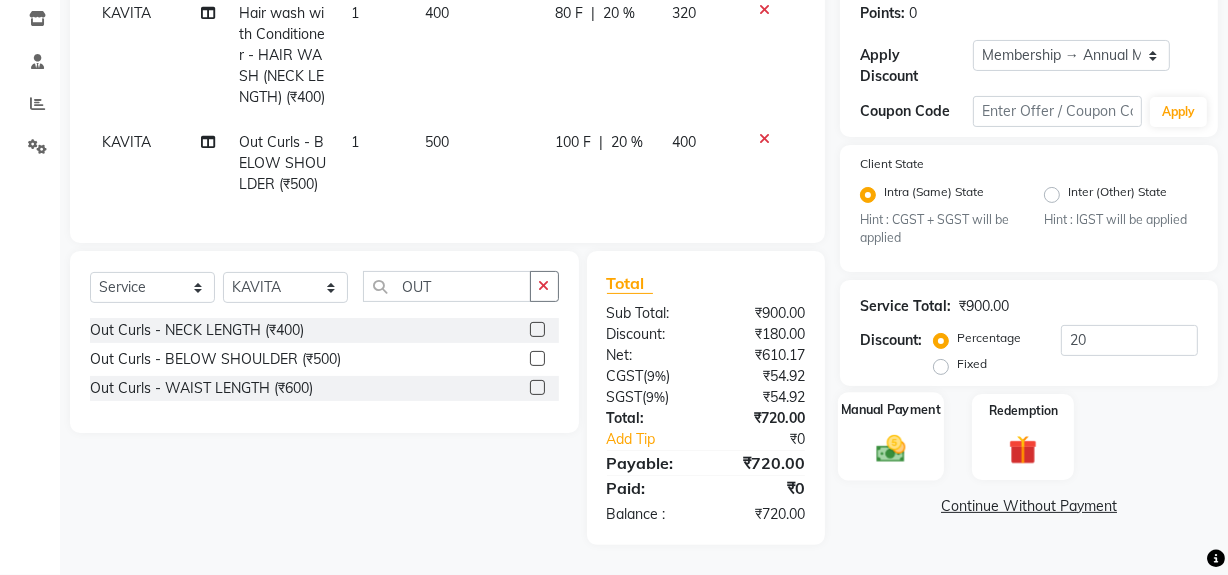 click 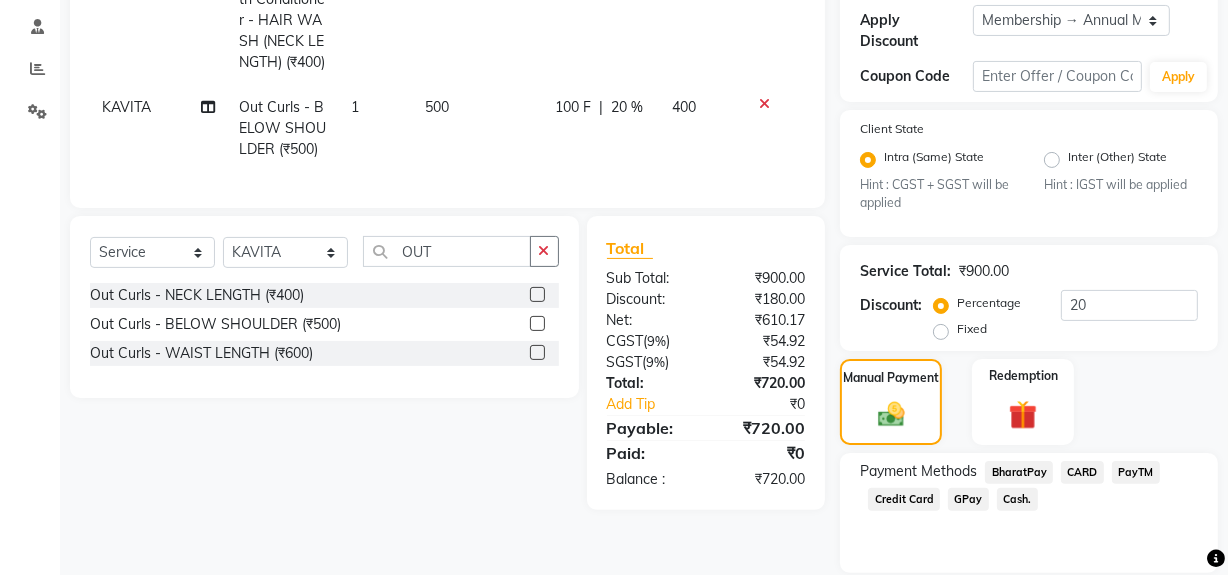 click on "Cash." 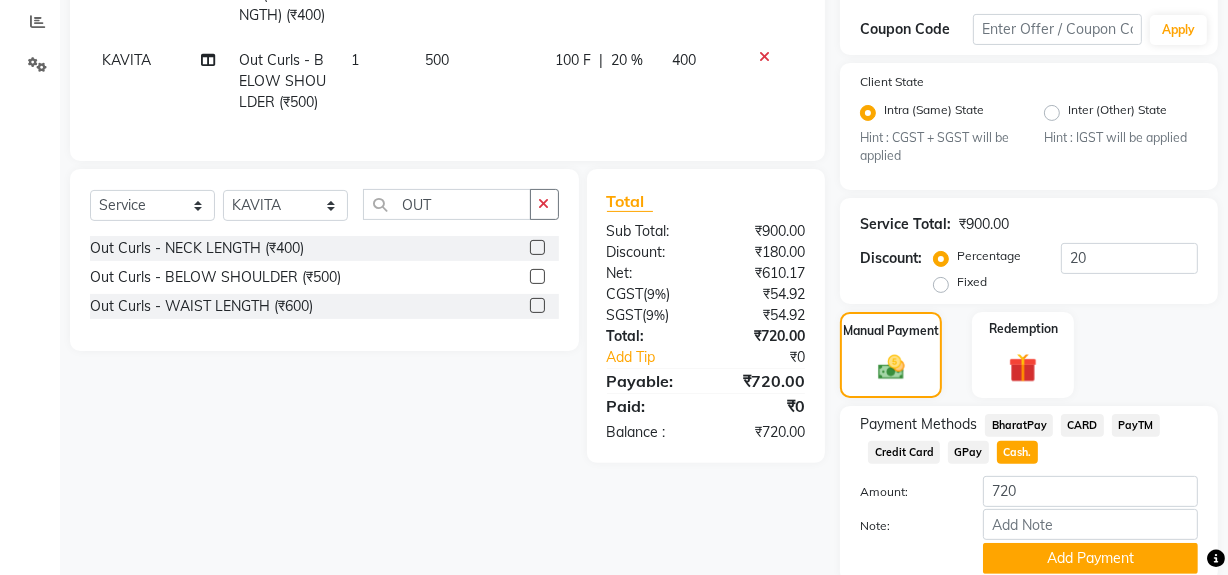 scroll, scrollTop: 500, scrollLeft: 0, axis: vertical 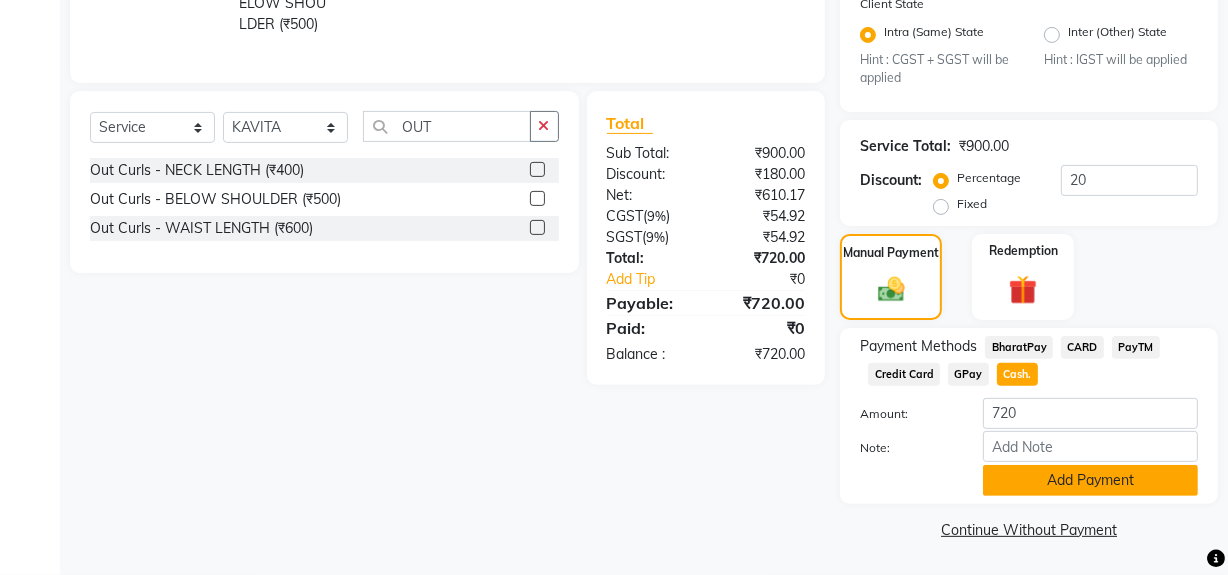 click on "Add Payment" 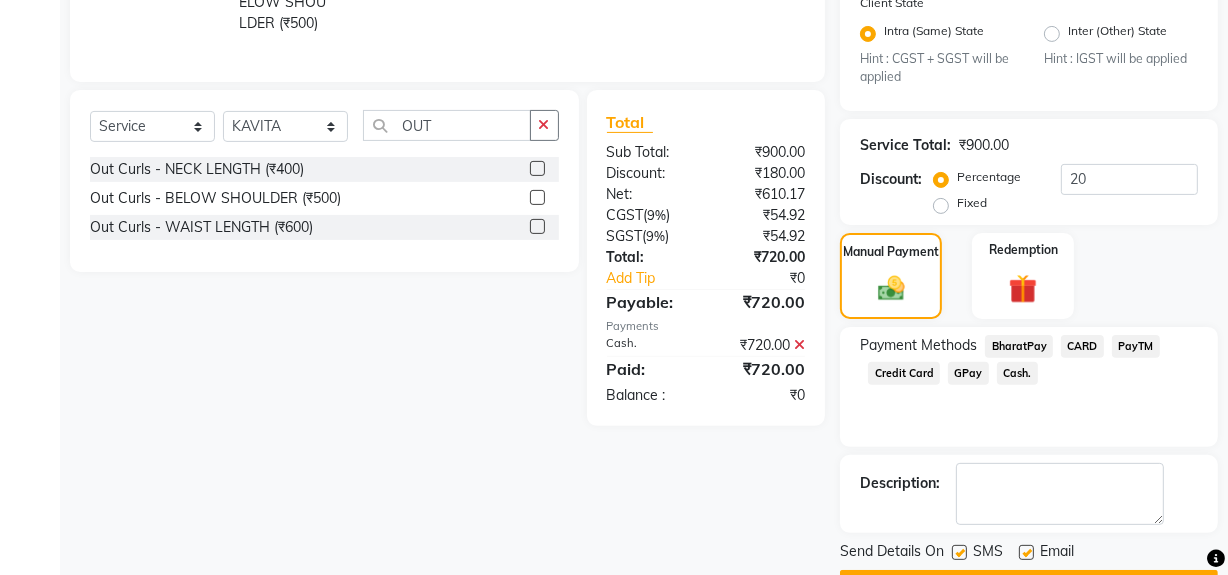 click 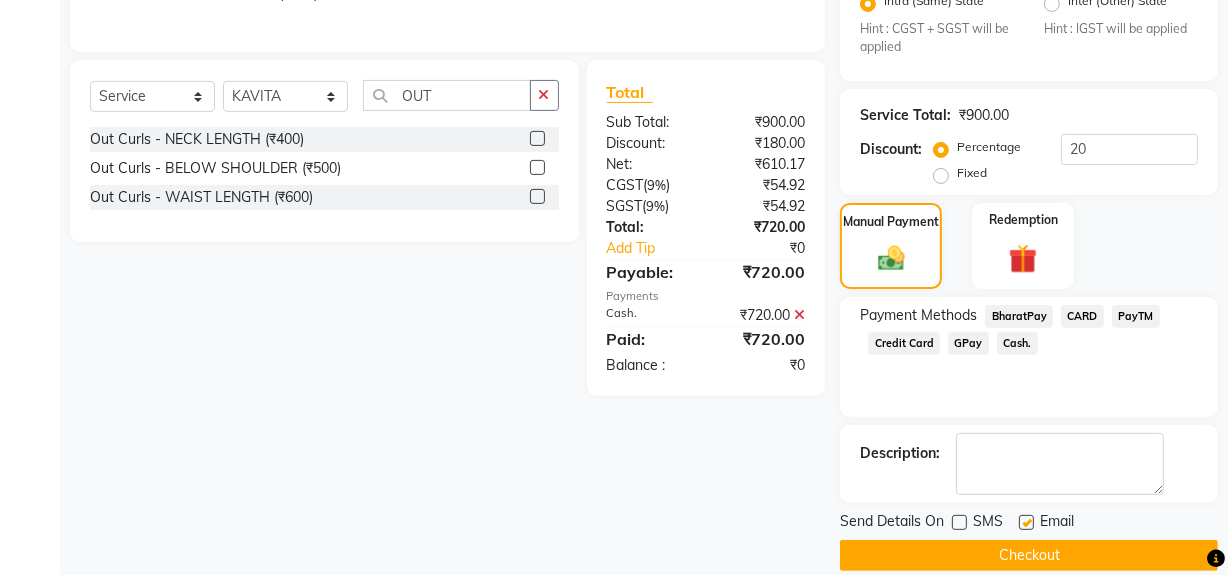 scroll, scrollTop: 556, scrollLeft: 0, axis: vertical 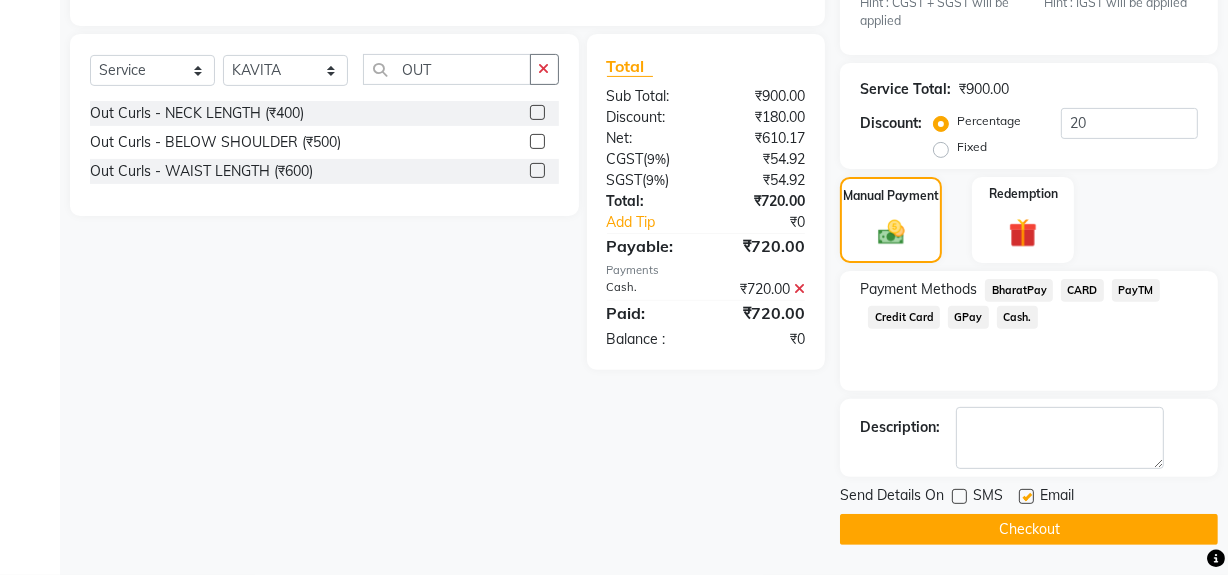 click on "Checkout" 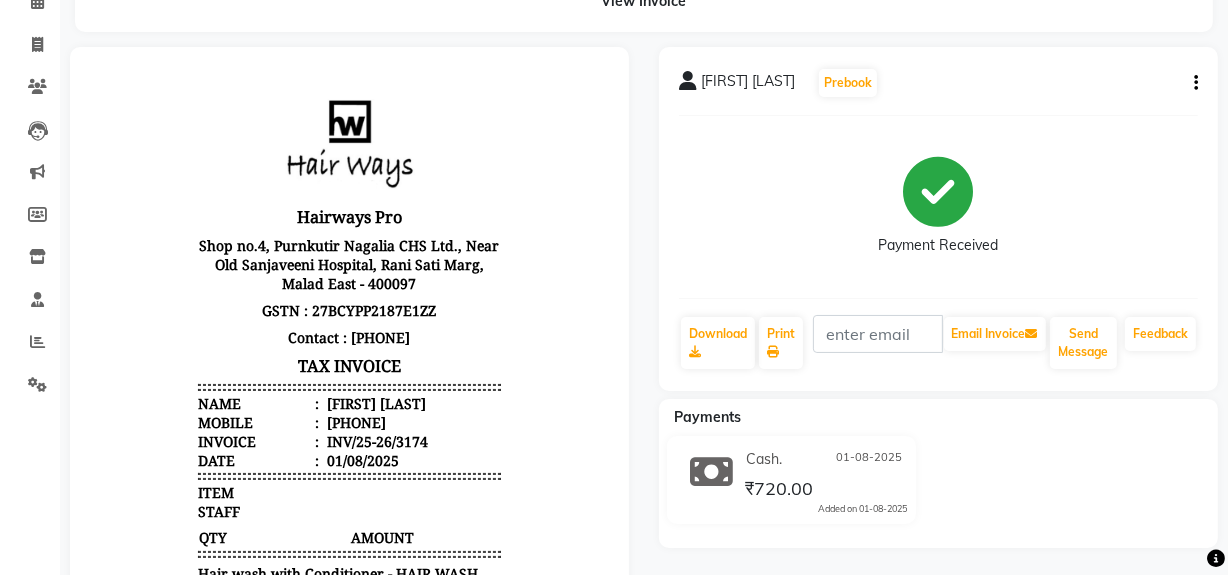 scroll, scrollTop: 0, scrollLeft: 0, axis: both 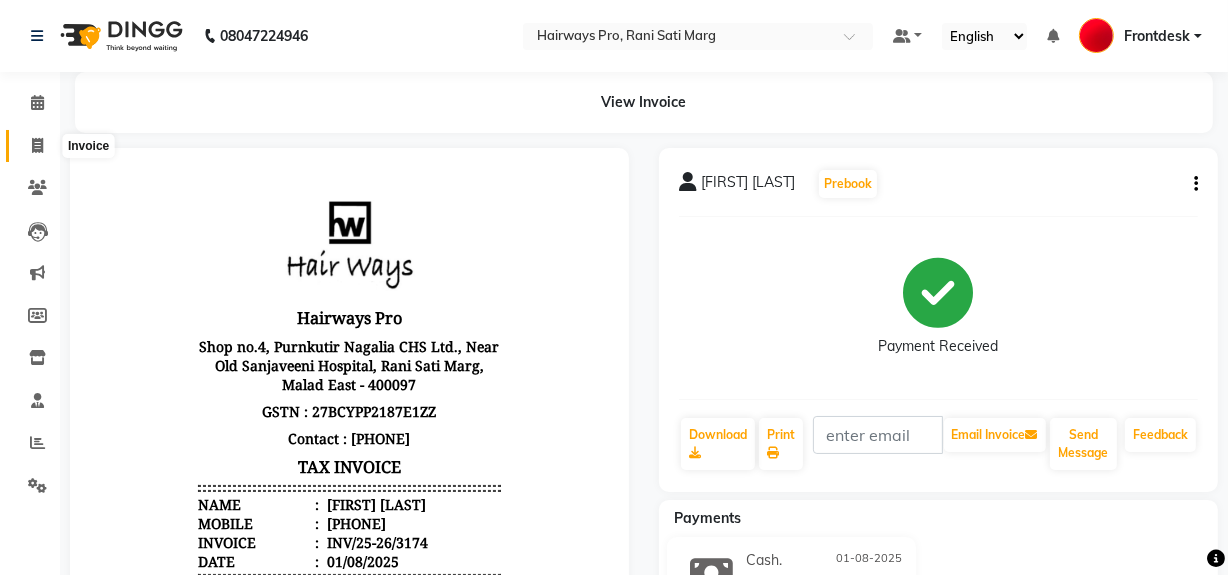 click 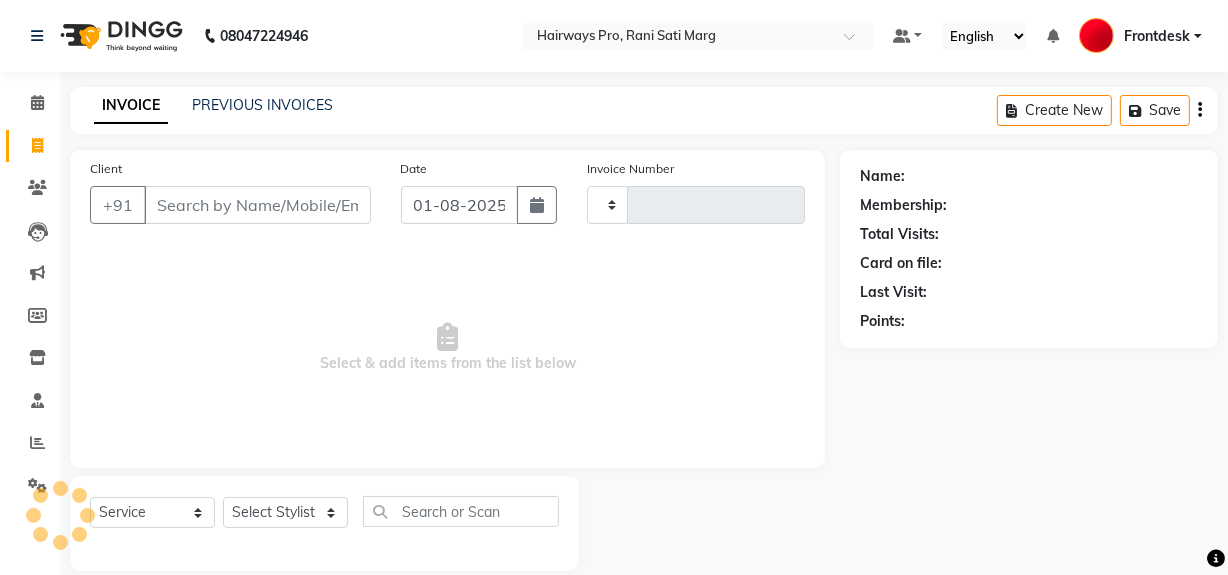 scroll, scrollTop: 26, scrollLeft: 0, axis: vertical 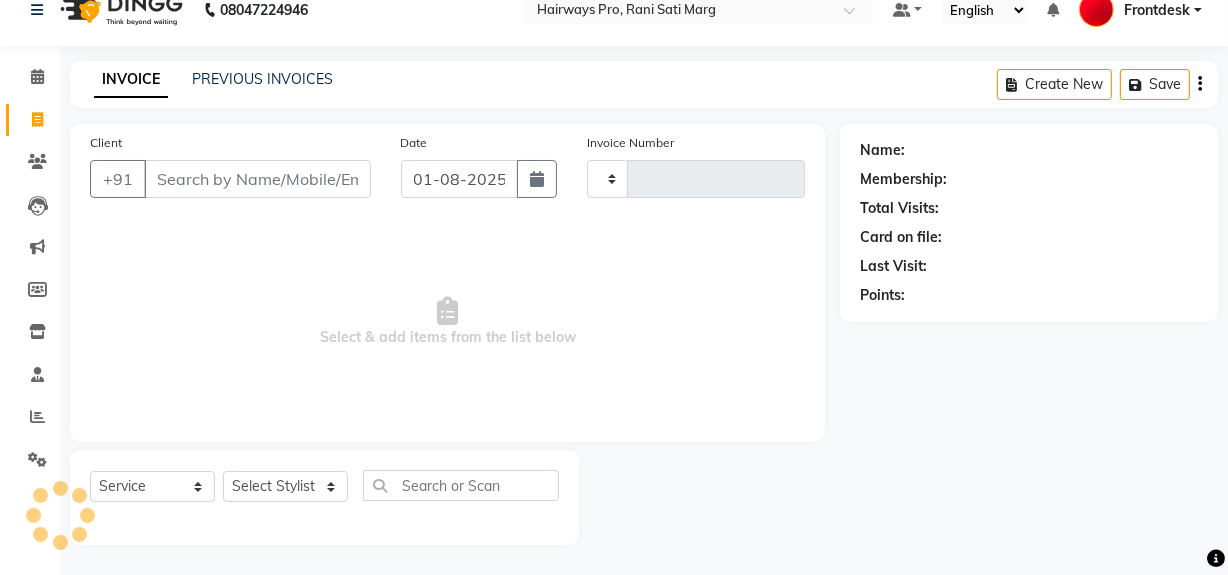 type on "2299" 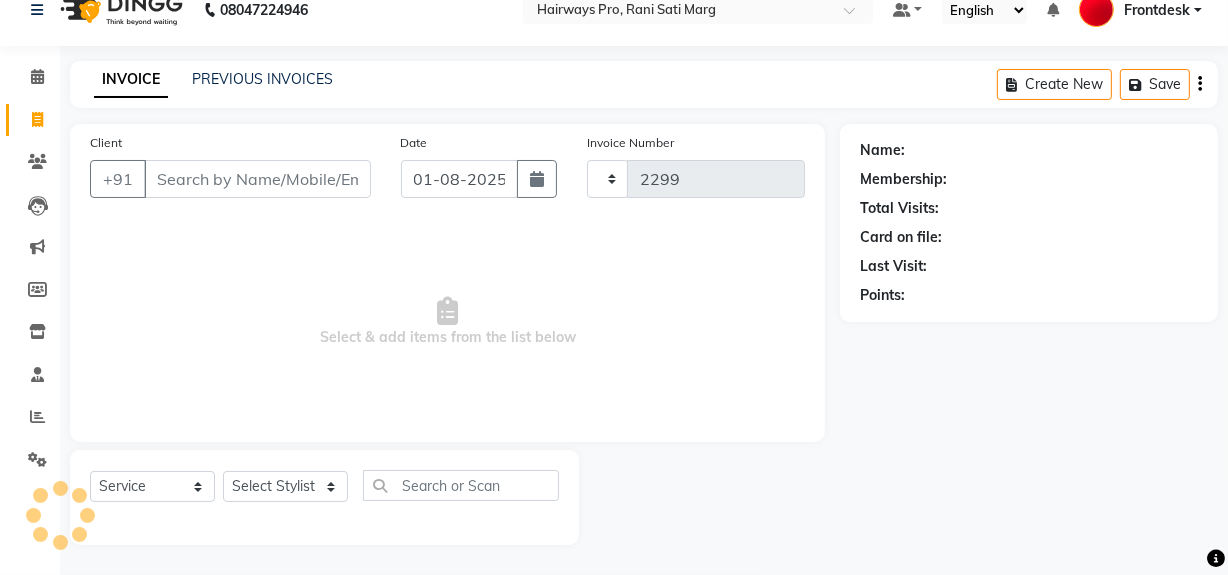 select on "787" 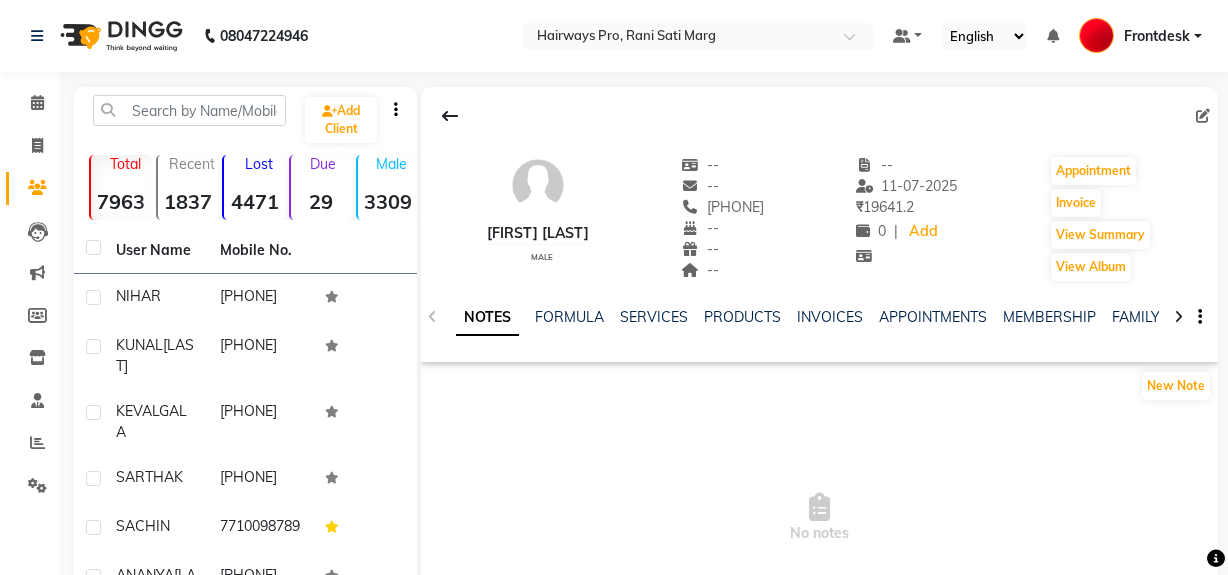 scroll, scrollTop: 0, scrollLeft: 0, axis: both 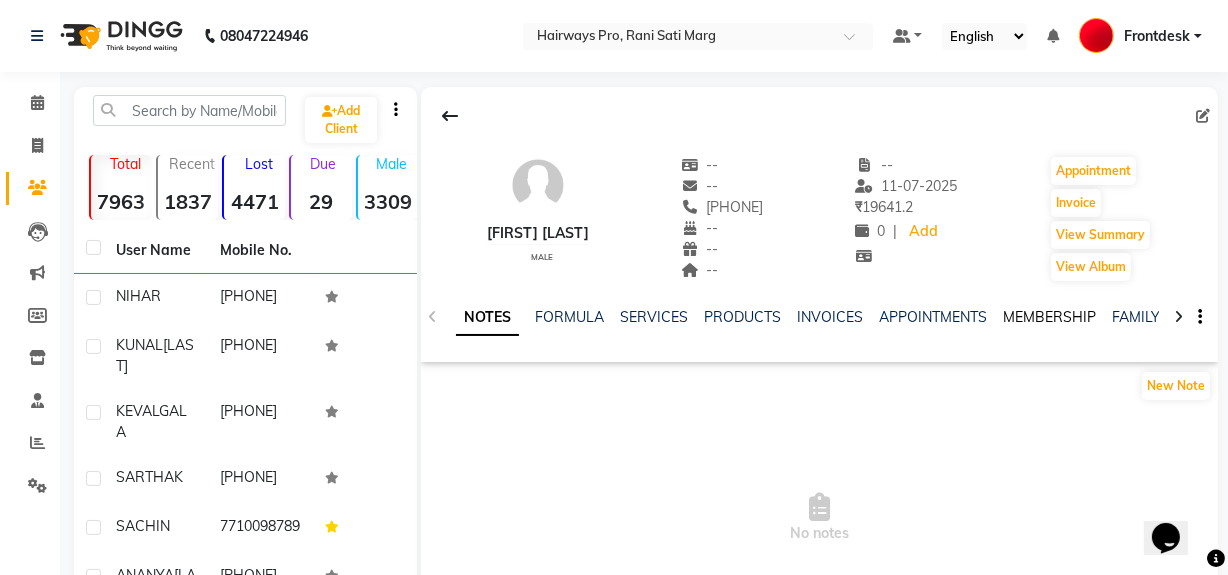 click on "MEMBERSHIP" 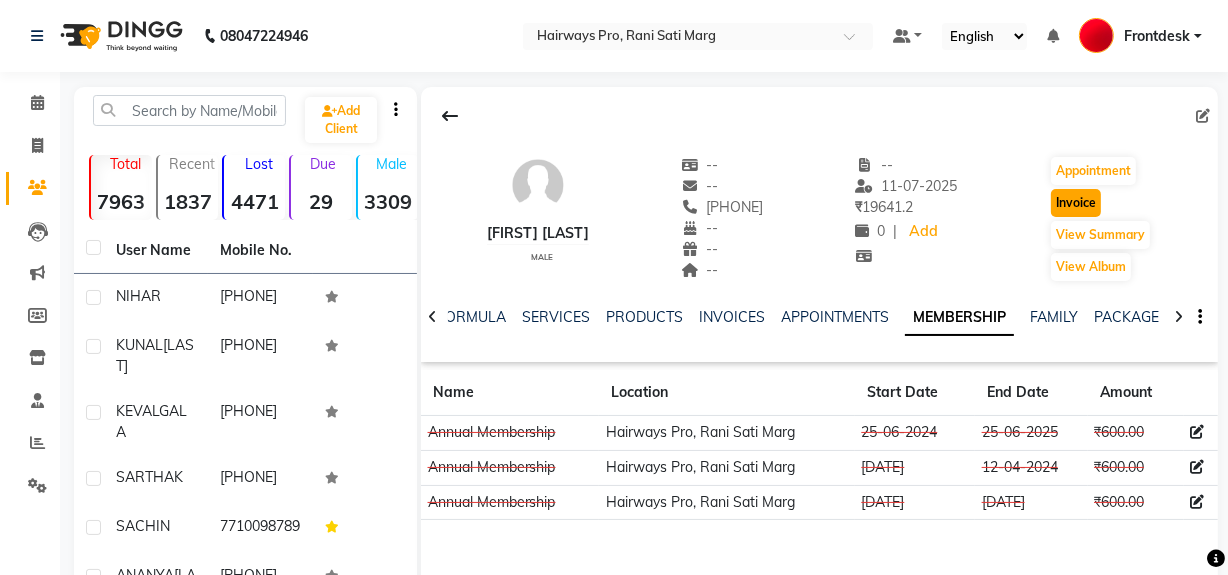 click on "Invoice" 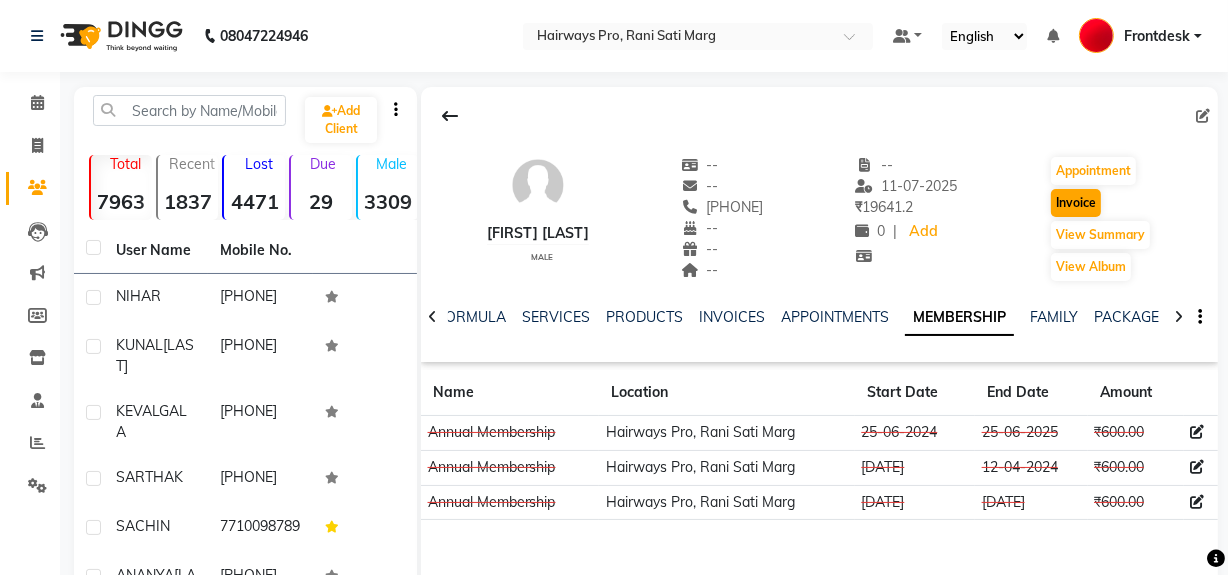 select on "service" 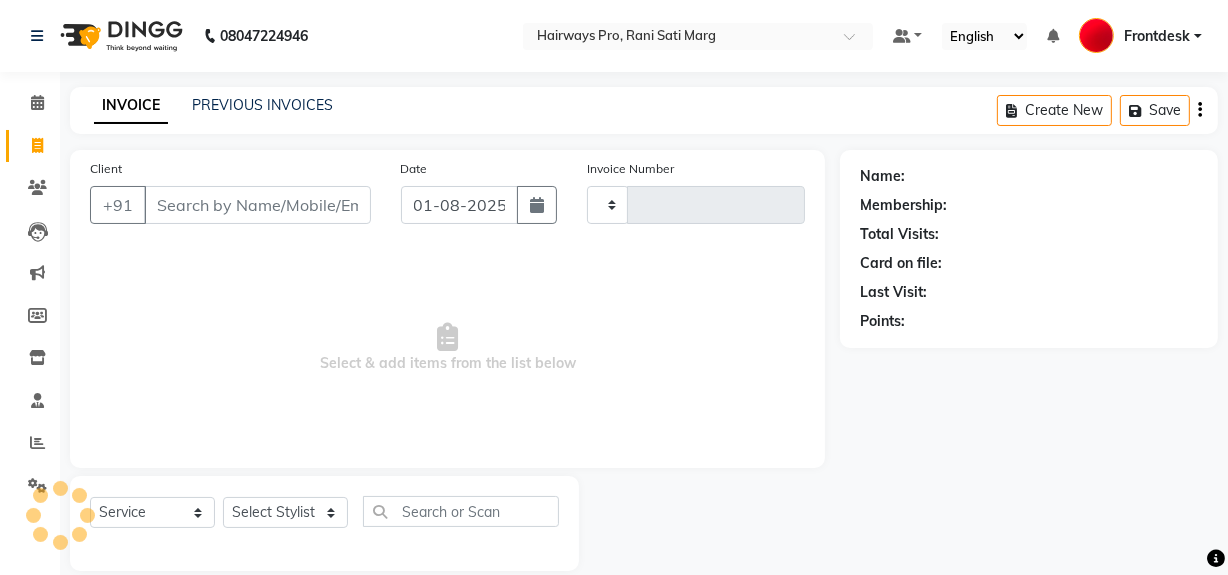 scroll, scrollTop: 26, scrollLeft: 0, axis: vertical 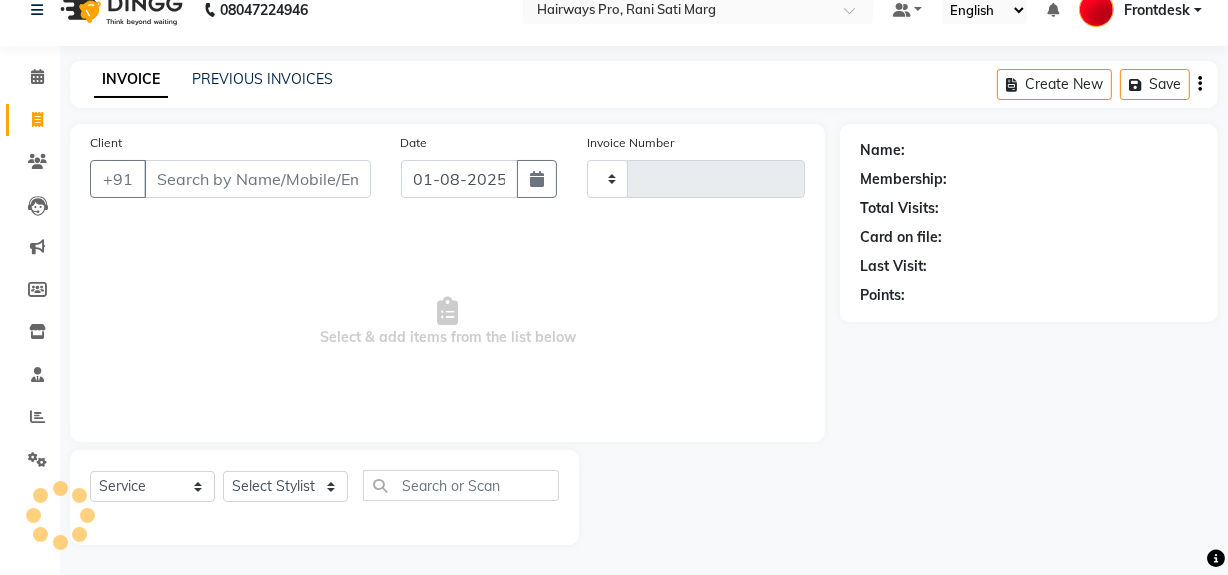 type on "2299" 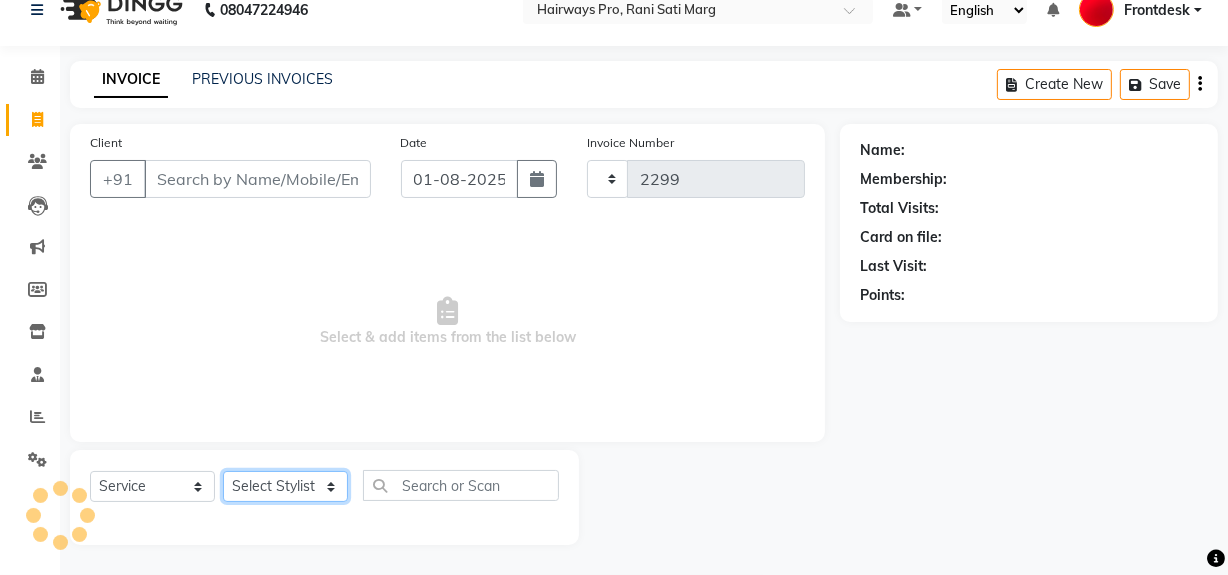 click on "Select Stylist" 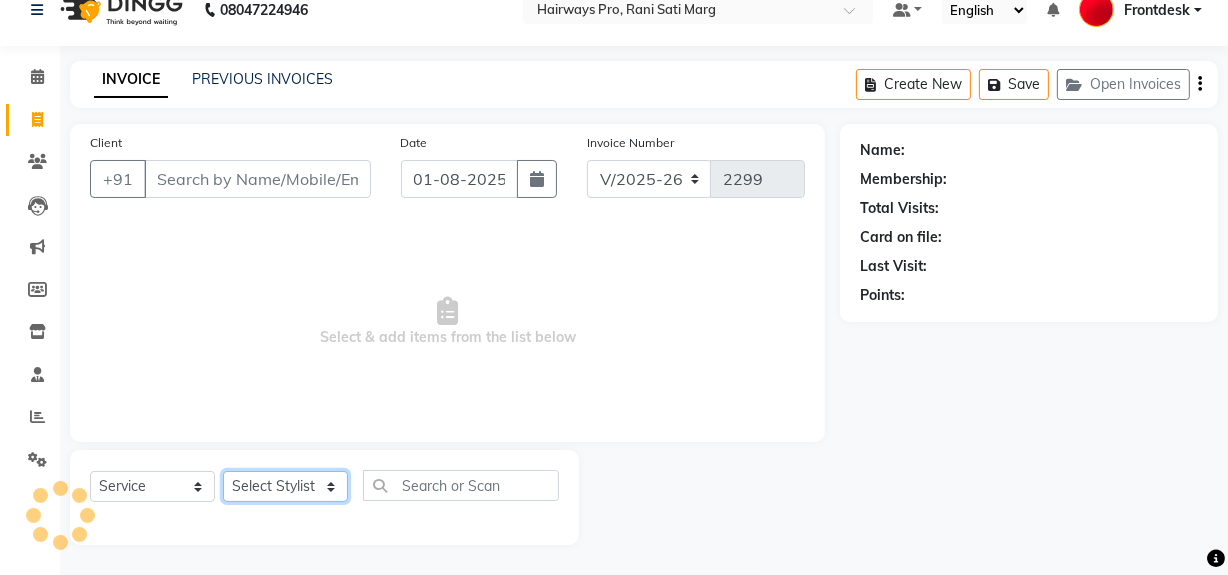 type on "9819435201" 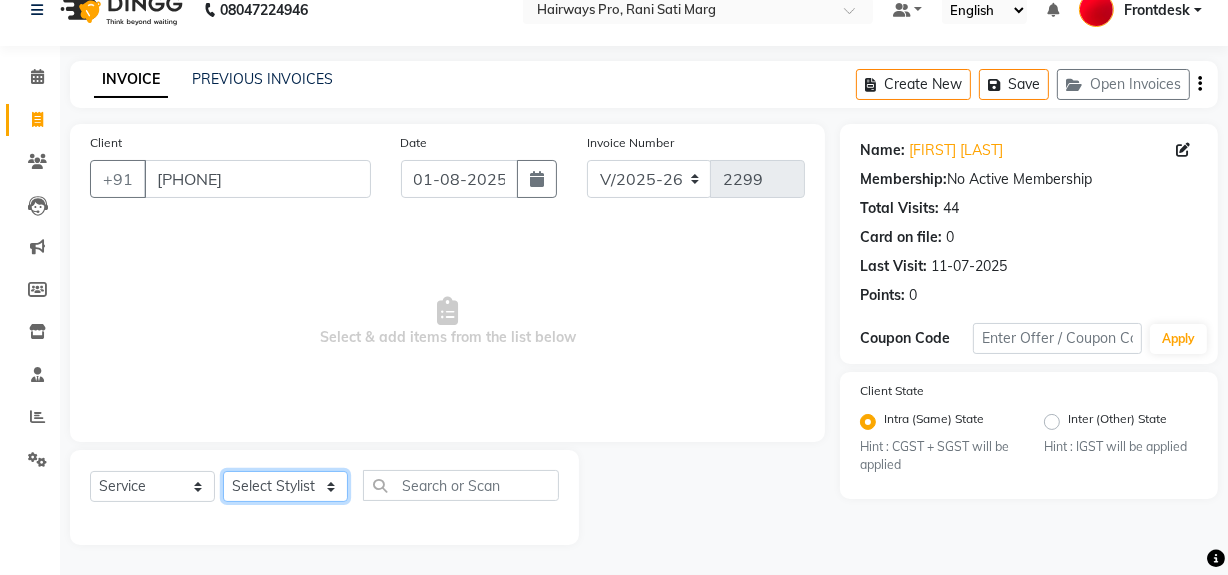 select on "25114" 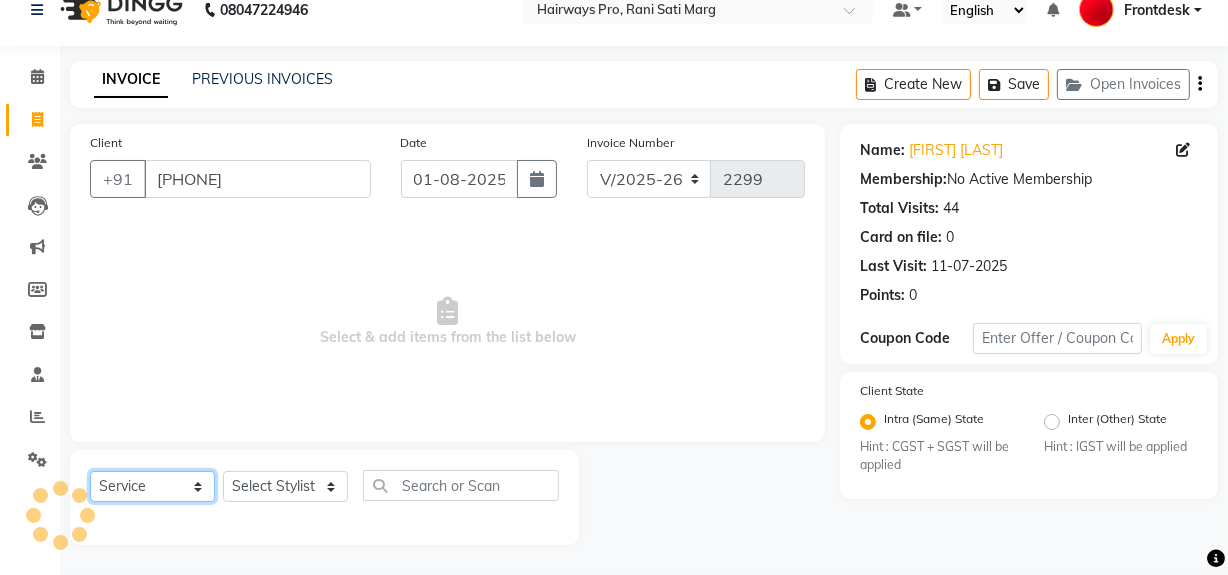 click on "Select  Service  Product  Membership  Package Voucher Prepaid Gift Card" 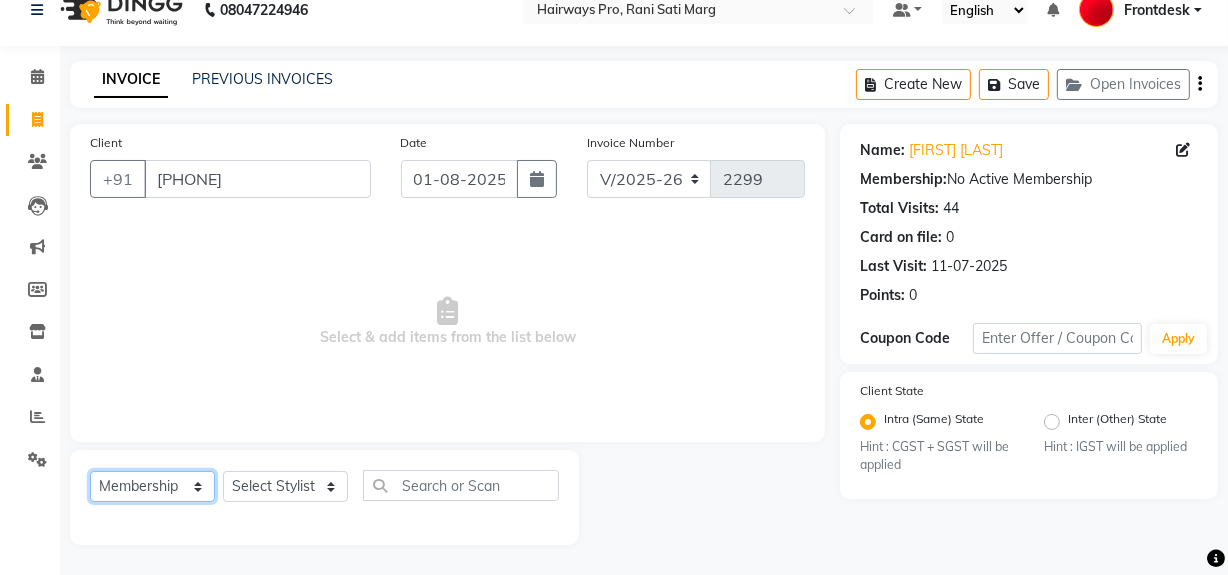 click on "Select  Service  Product  Membership  Package Voucher Prepaid Gift Card" 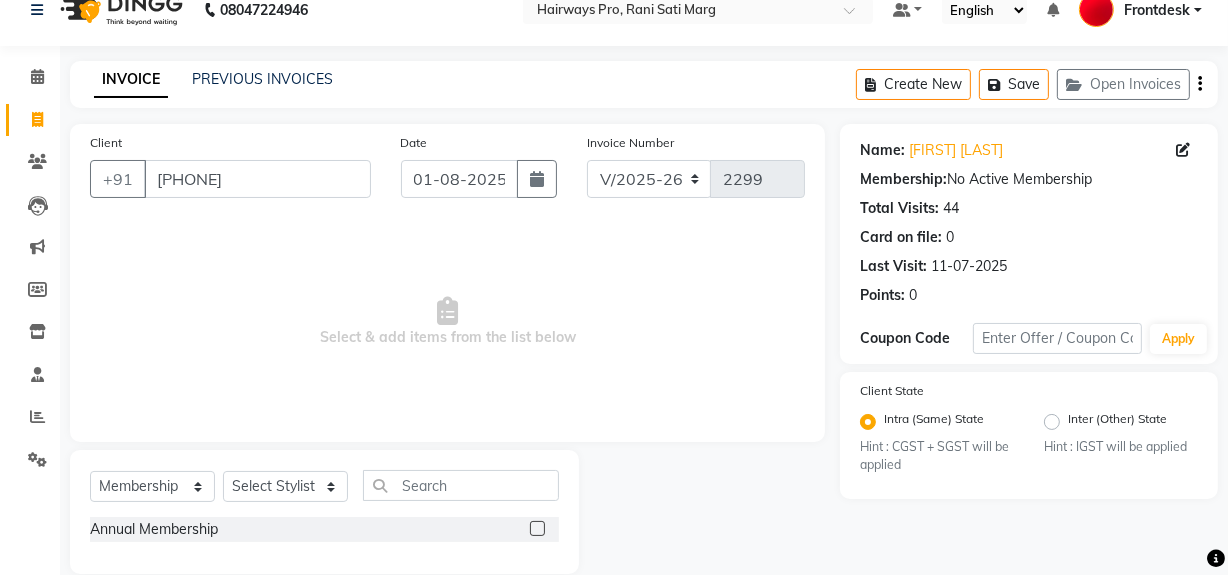 click 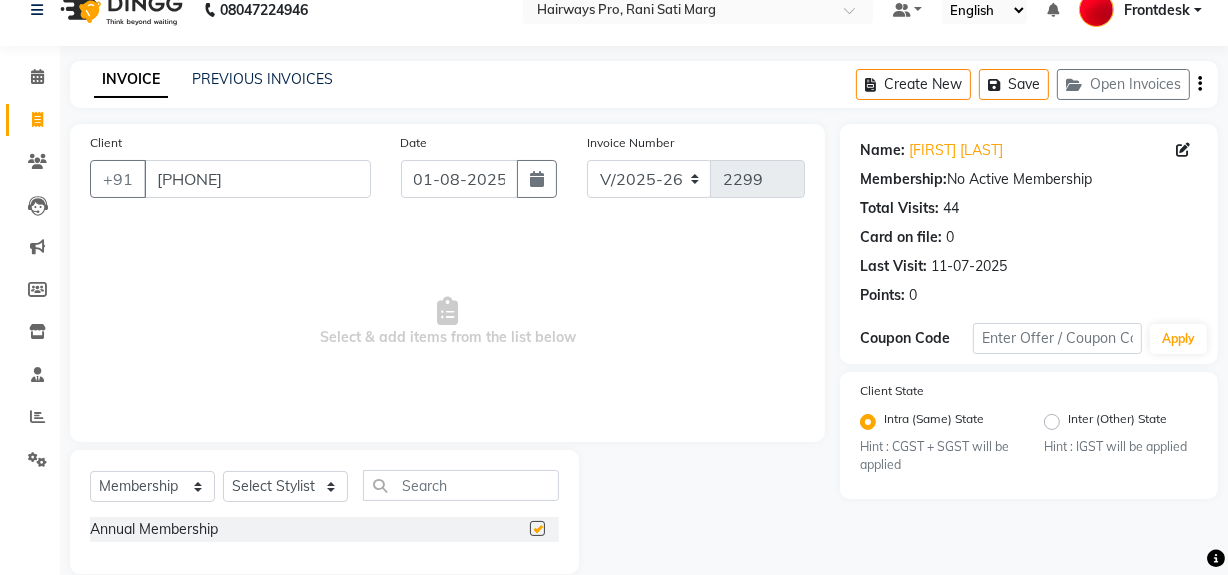 select on "select" 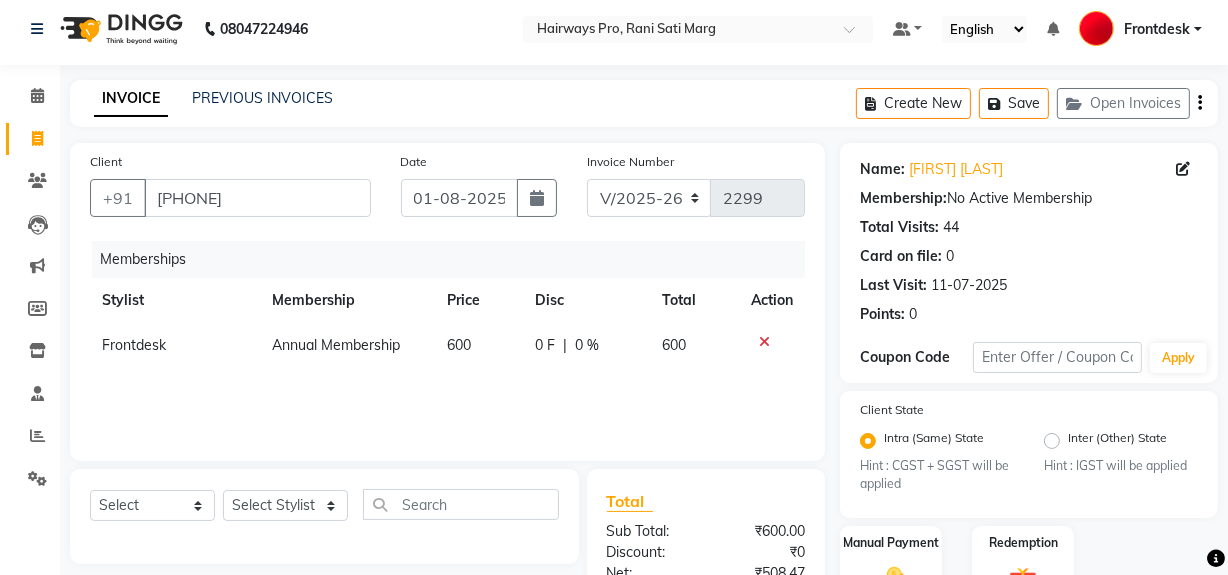 scroll, scrollTop: 0, scrollLeft: 0, axis: both 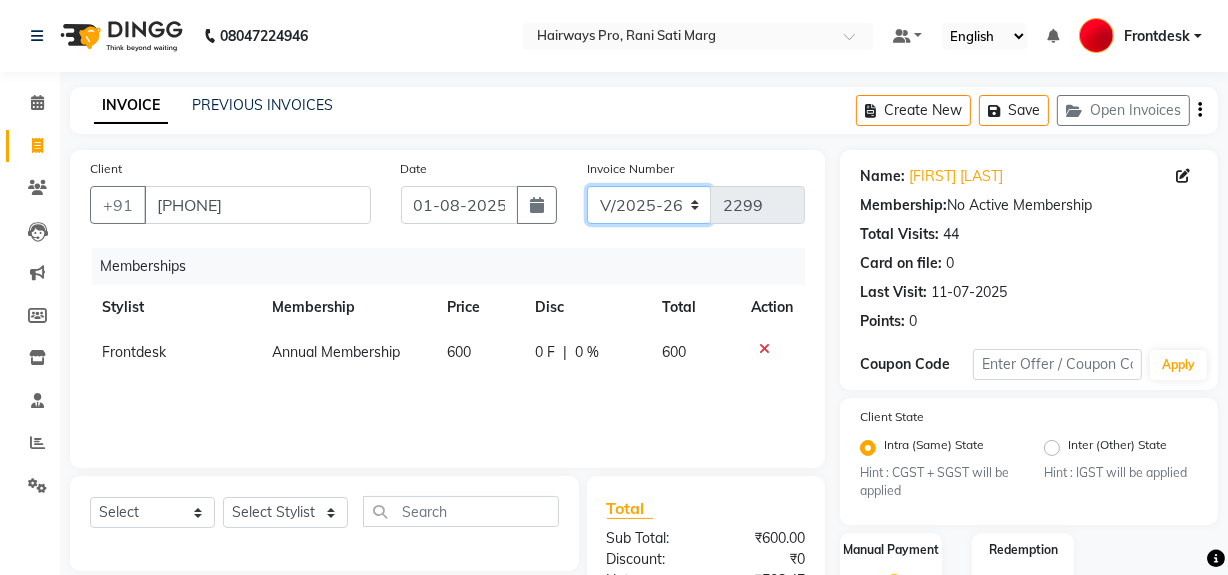 click on "INV/25-26 V/2025-26" 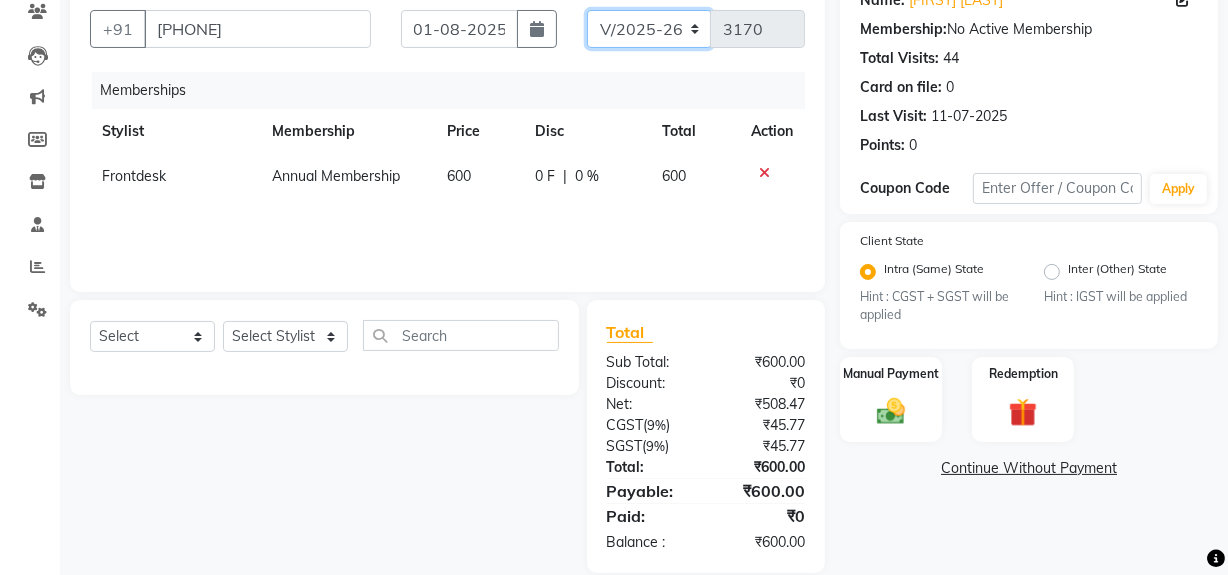 scroll, scrollTop: 204, scrollLeft: 0, axis: vertical 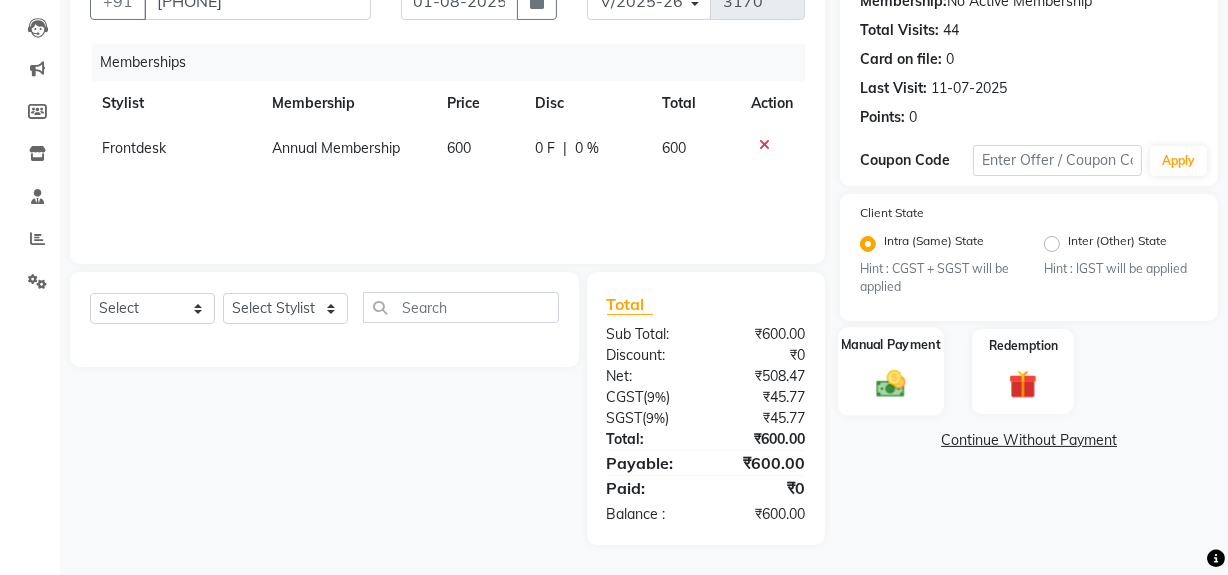 drag, startPoint x: 893, startPoint y: 375, endPoint x: 921, endPoint y: 398, distance: 36.23534 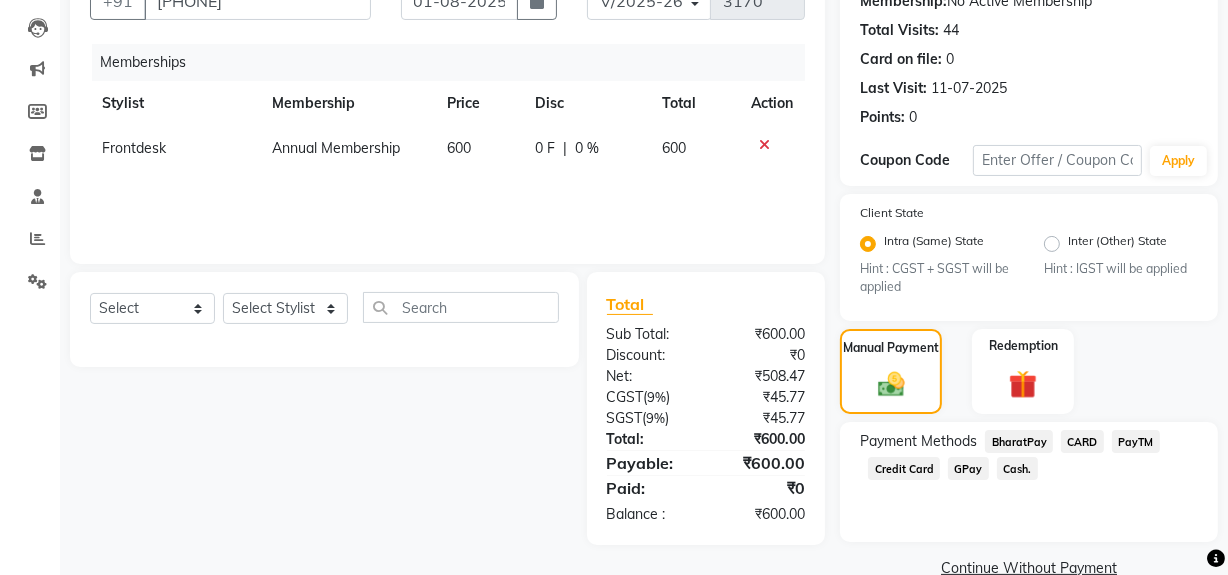 click on "Cash." 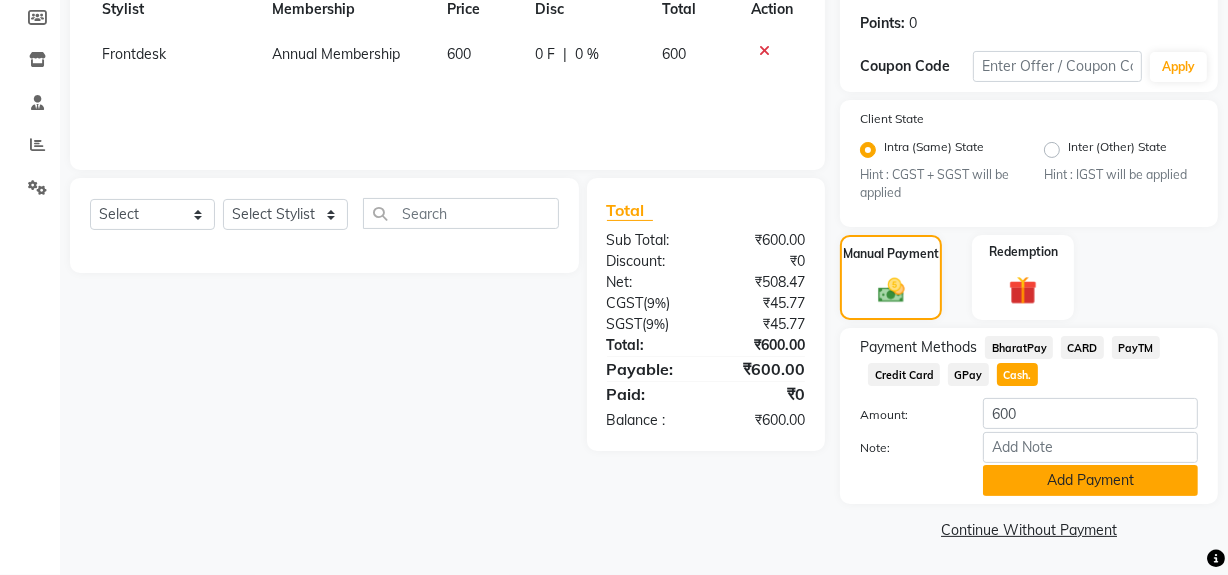 click on "Add Payment" 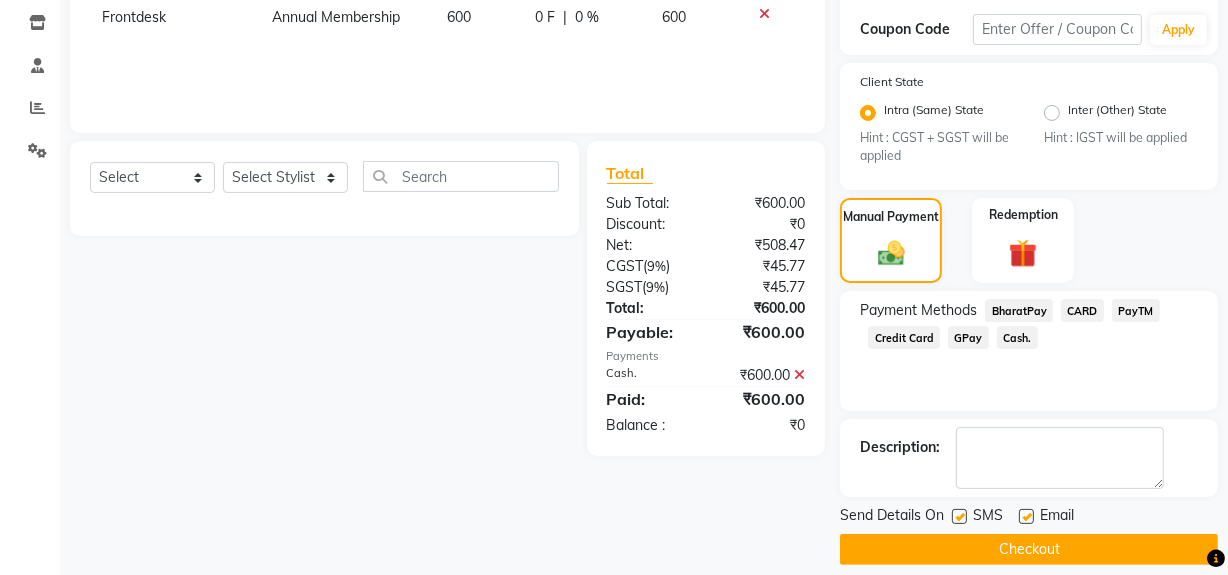scroll, scrollTop: 355, scrollLeft: 0, axis: vertical 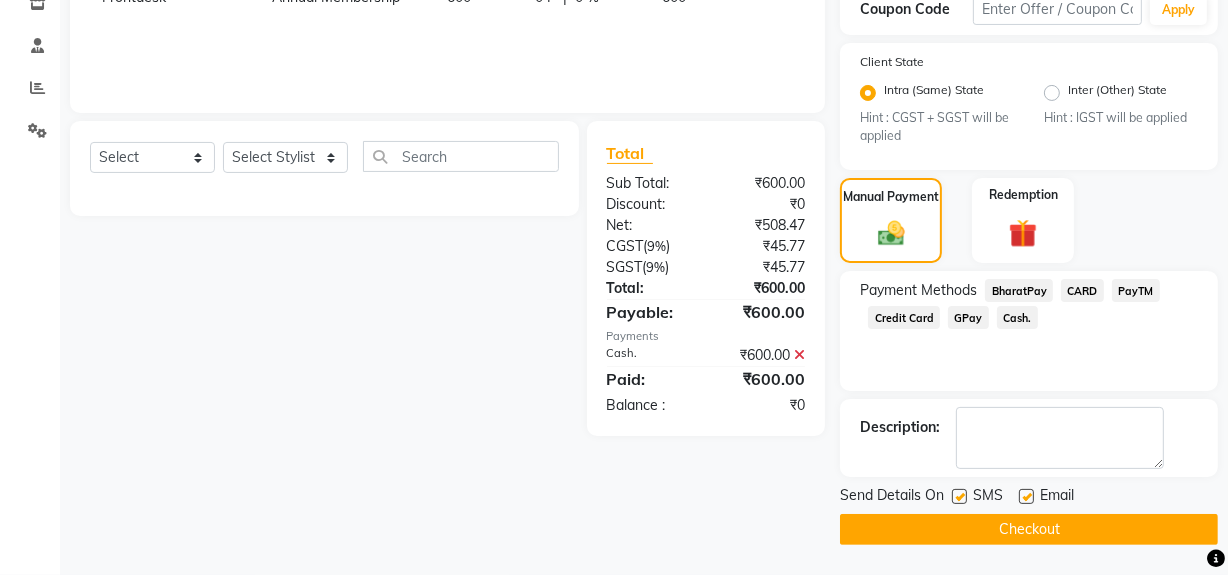 click on "Checkout" 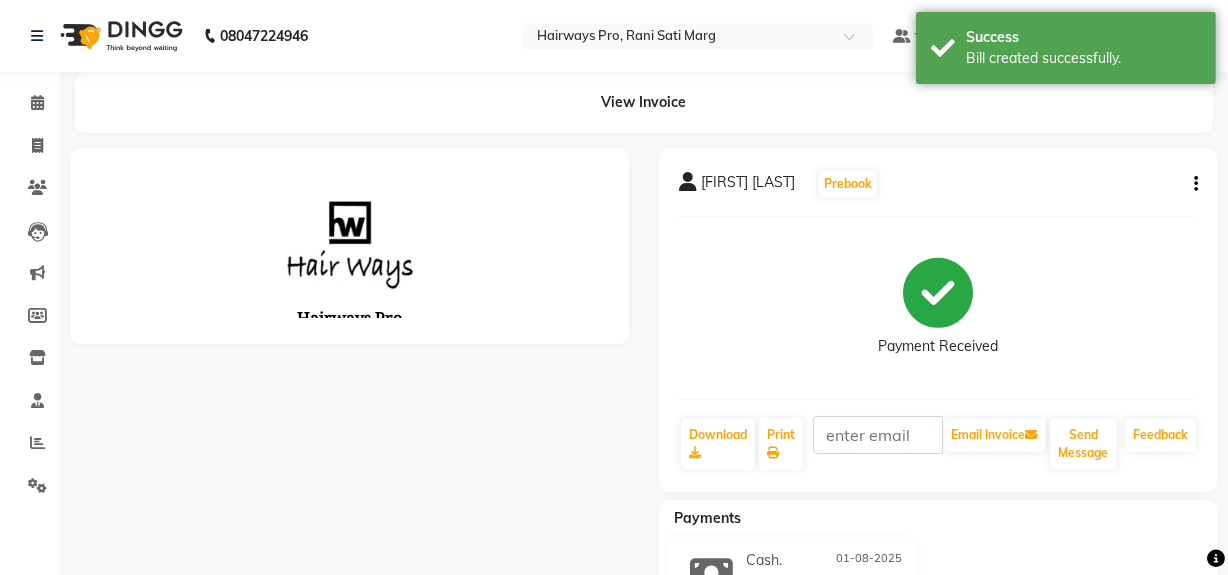 scroll, scrollTop: 0, scrollLeft: 0, axis: both 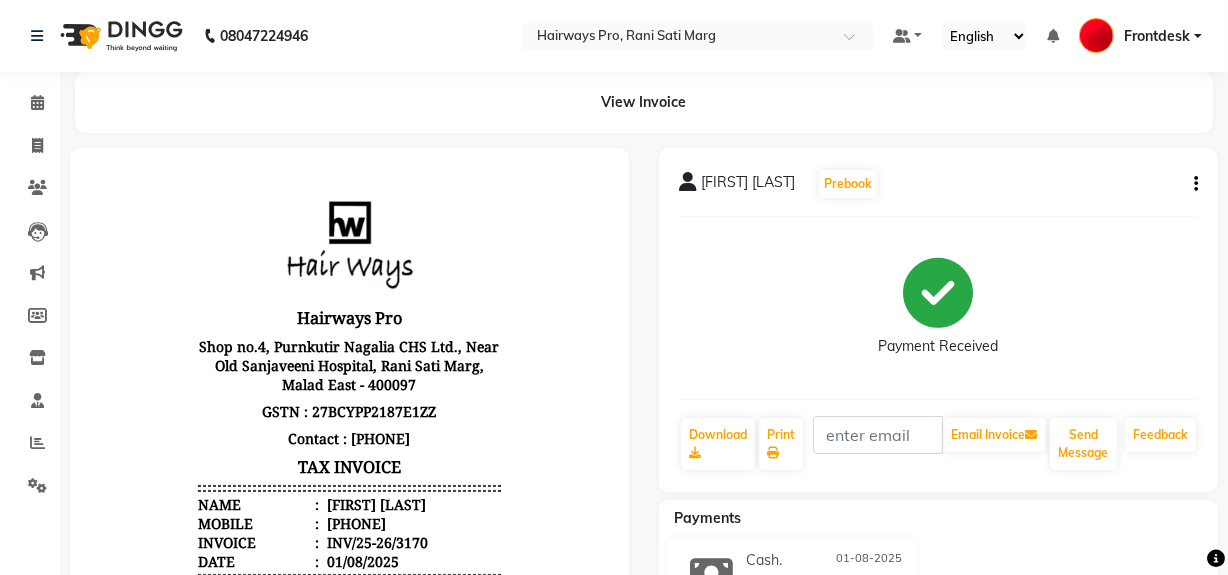 click on "[PHONE]" at bounding box center [353, 522] 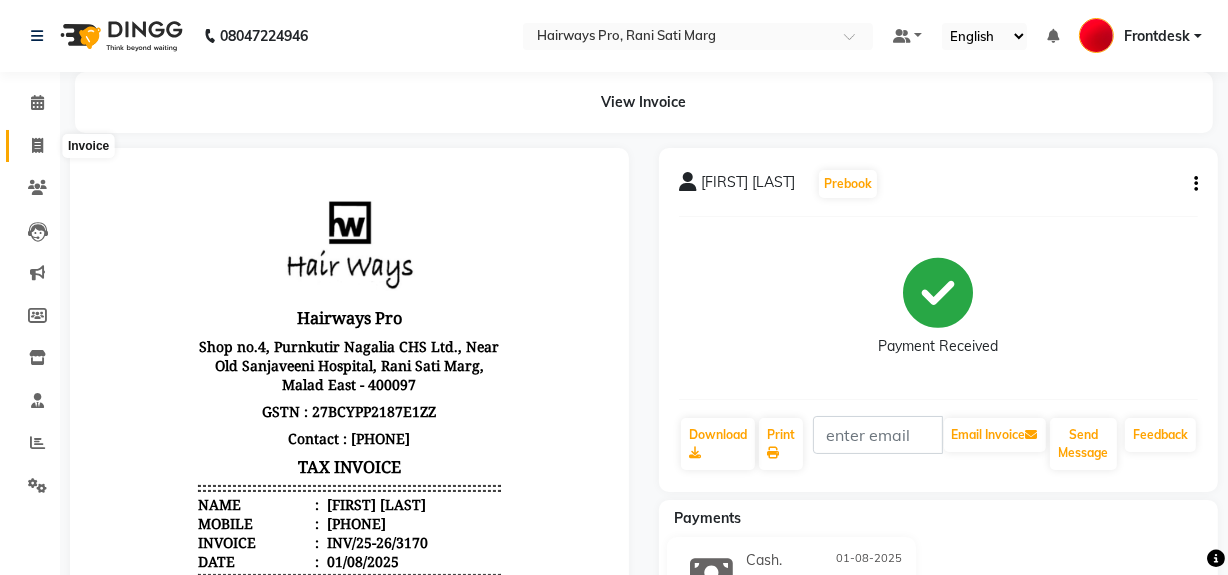 click 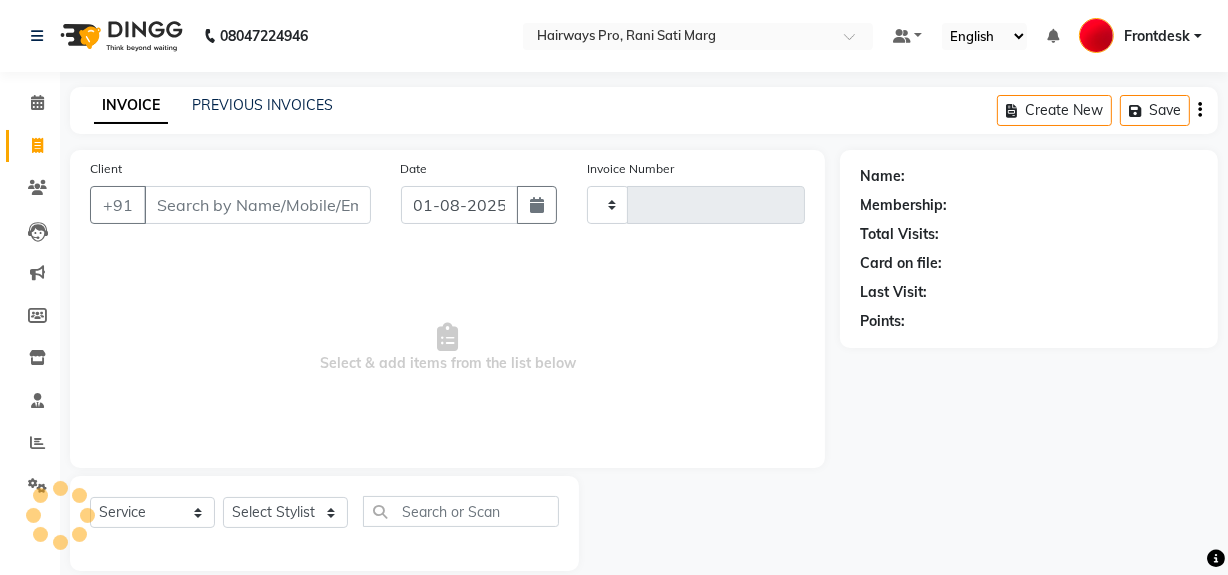 scroll, scrollTop: 26, scrollLeft: 0, axis: vertical 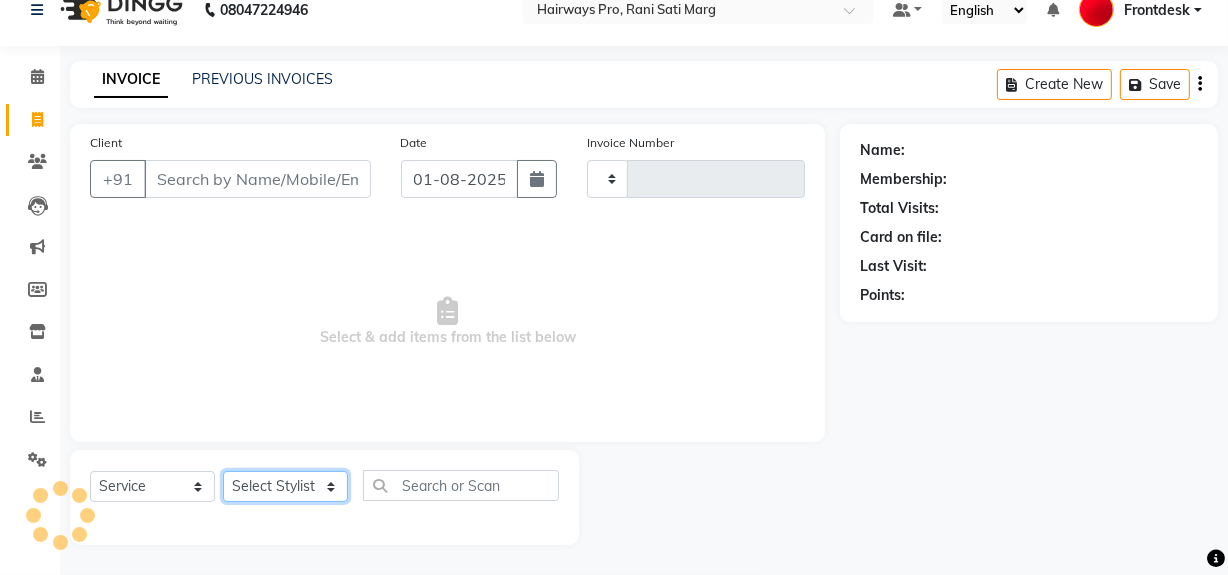 click on "Select Stylist" 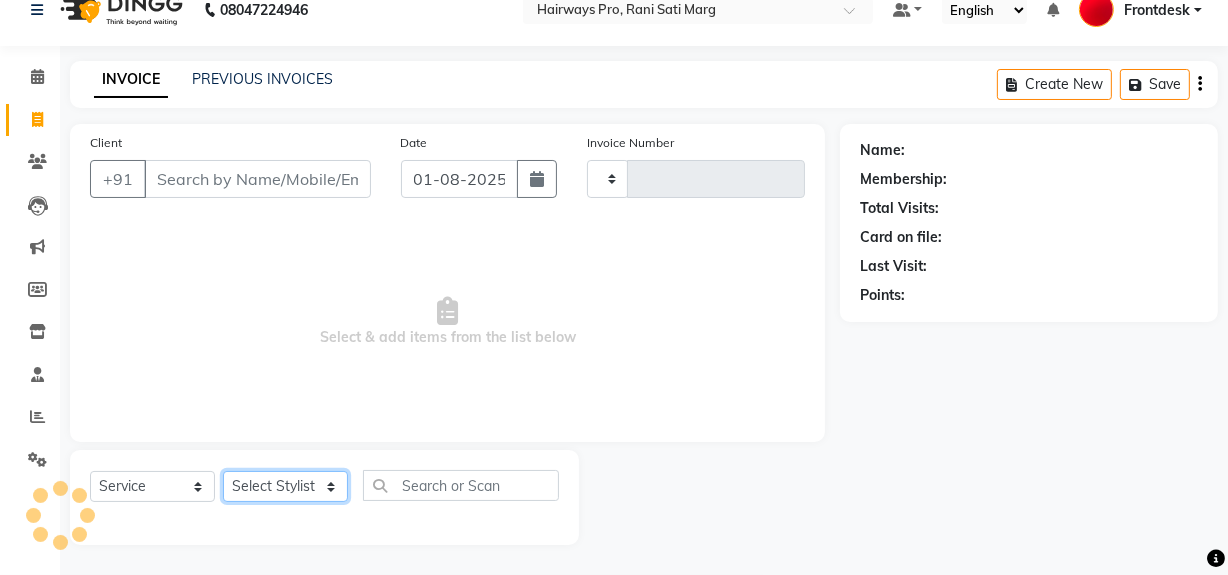 type on "2299" 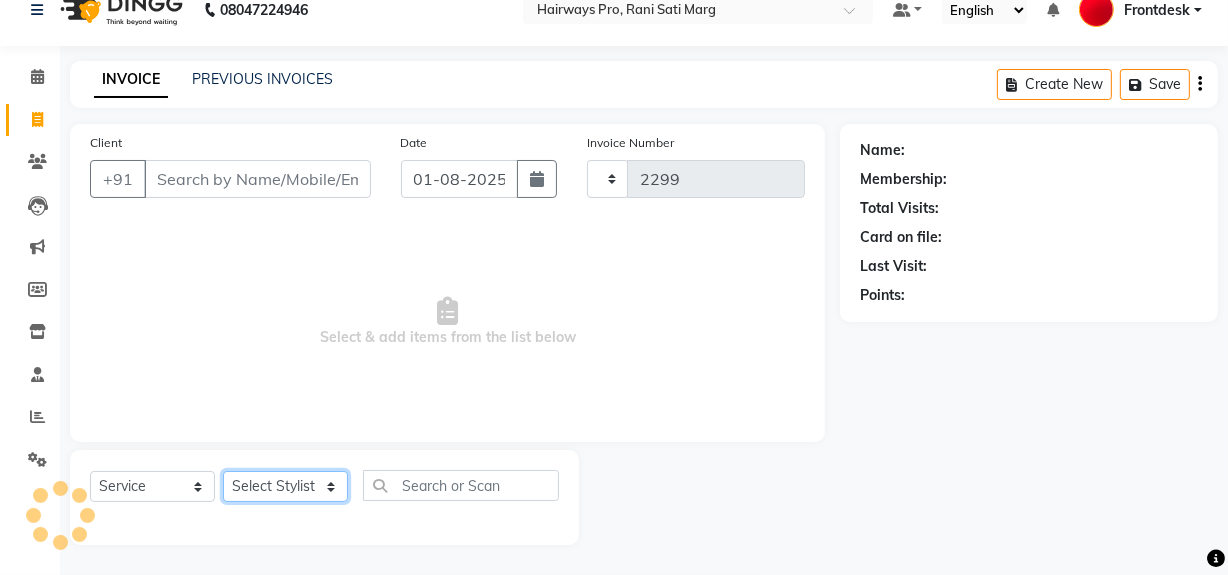 select on "787" 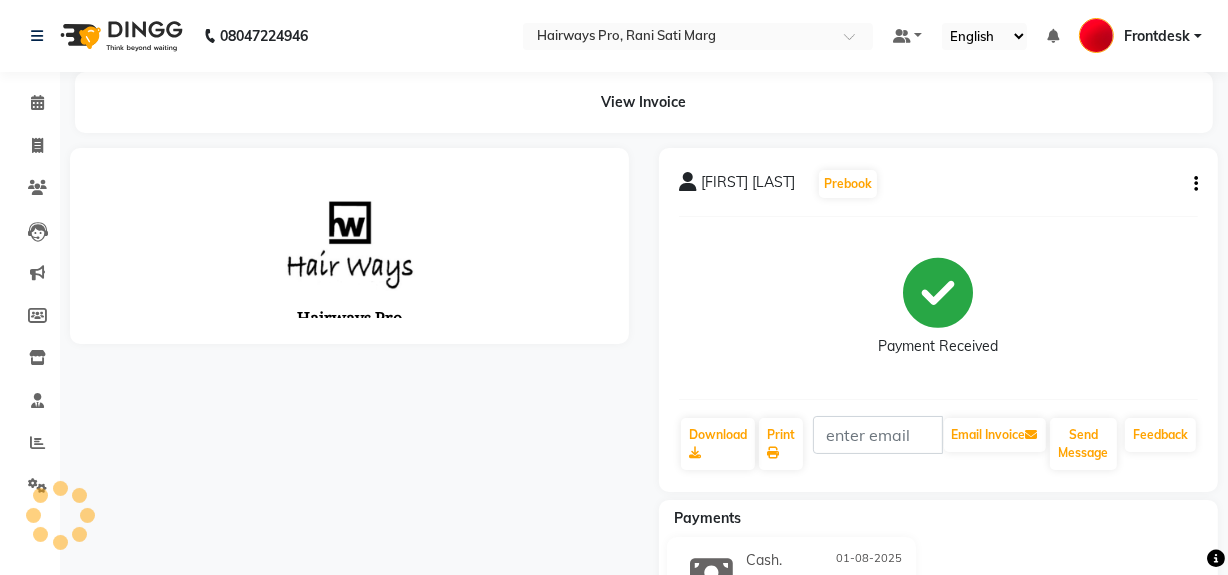 scroll, scrollTop: 0, scrollLeft: 0, axis: both 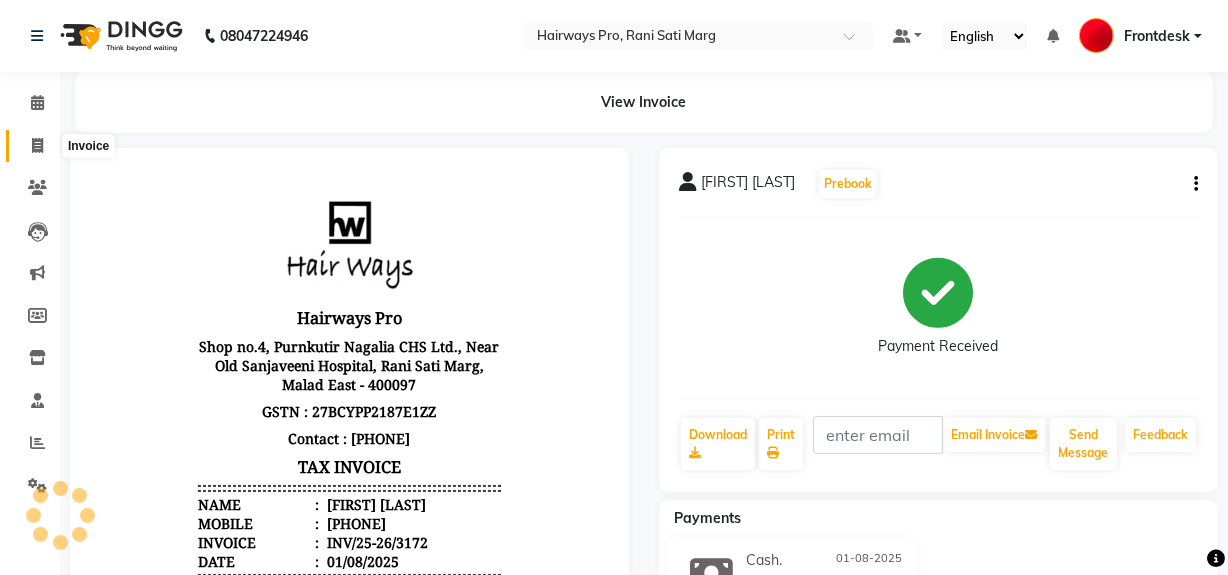 click 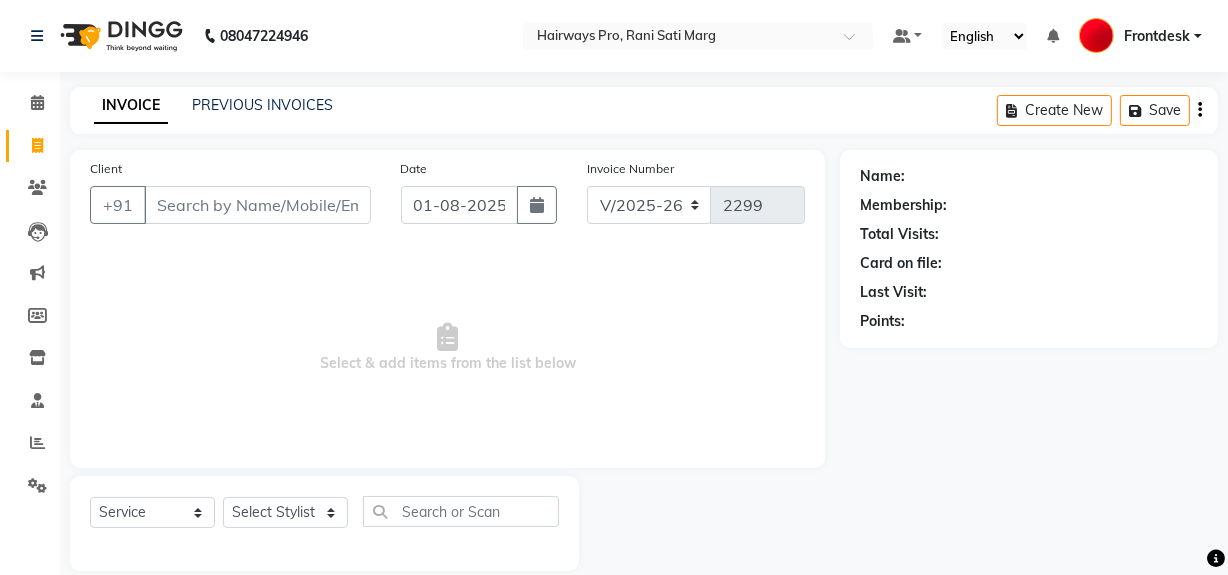 scroll, scrollTop: 26, scrollLeft: 0, axis: vertical 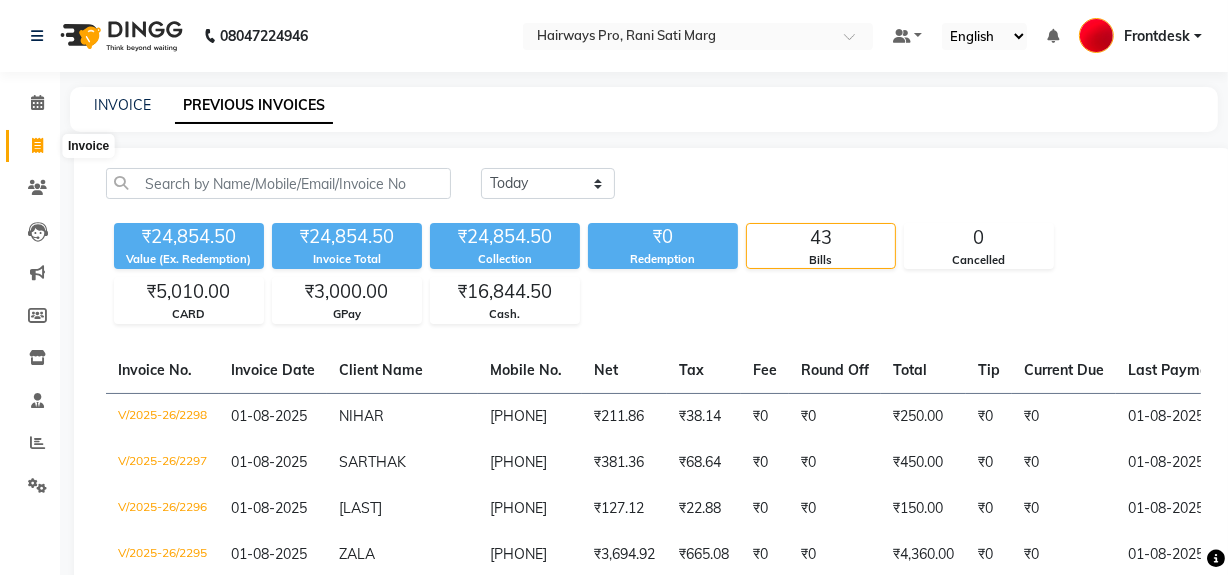 click 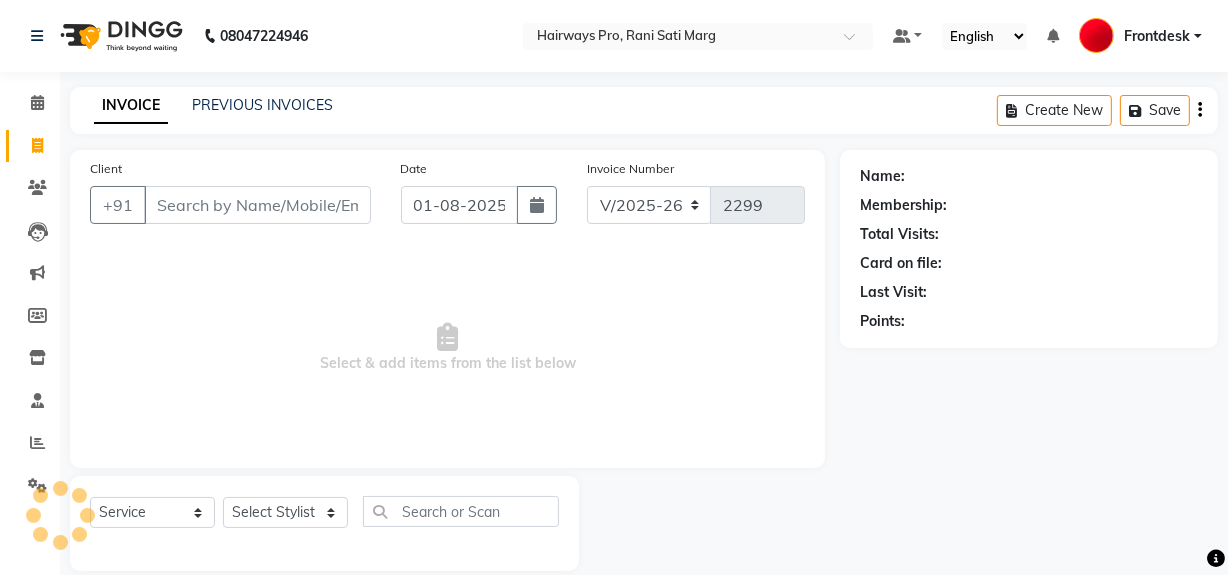 scroll, scrollTop: 26, scrollLeft: 0, axis: vertical 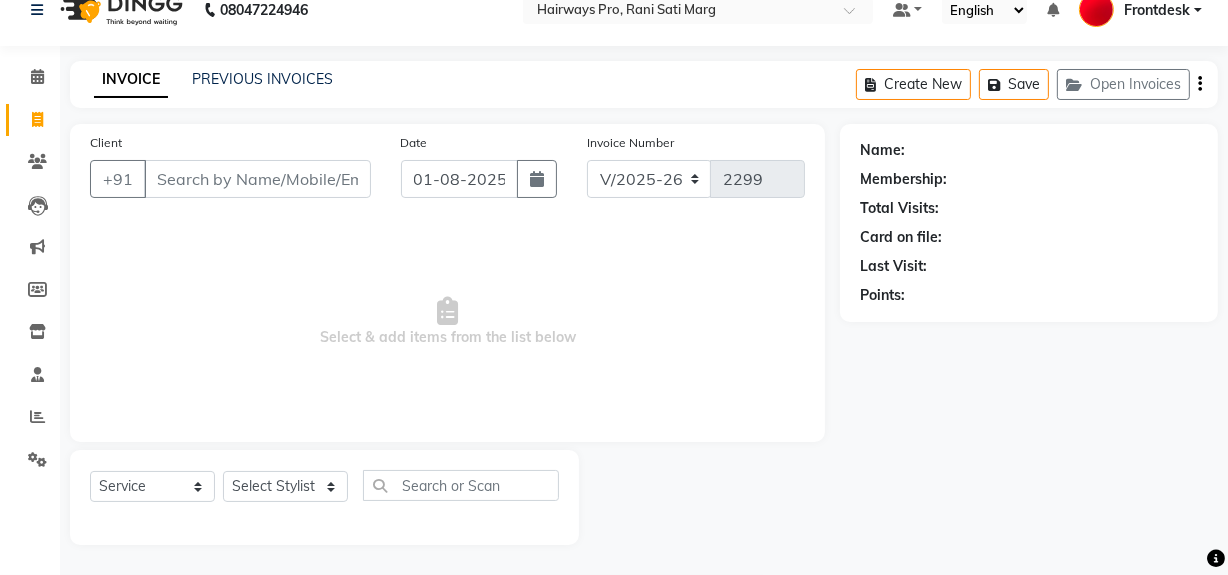 click on "Client" at bounding box center [257, 179] 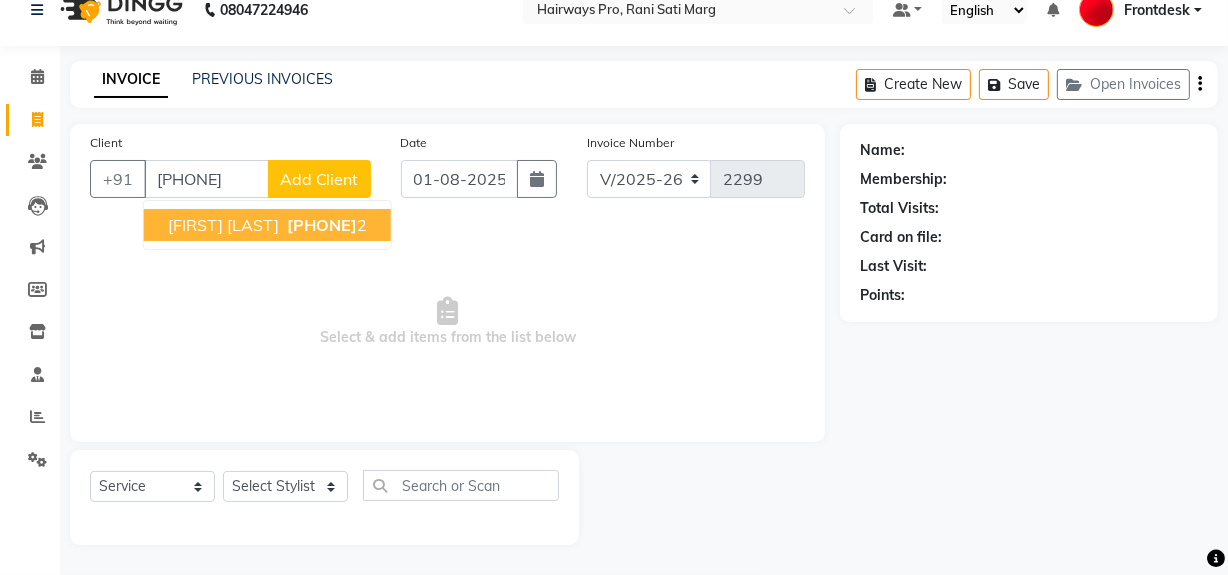 type on "[PHONE]" 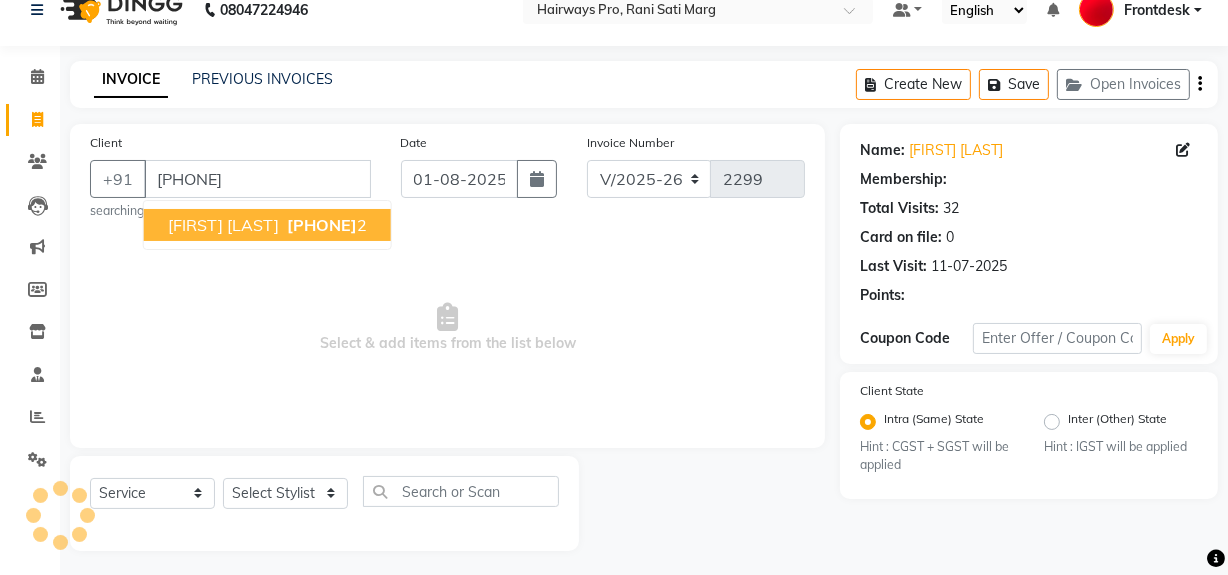 select on "1: Object" 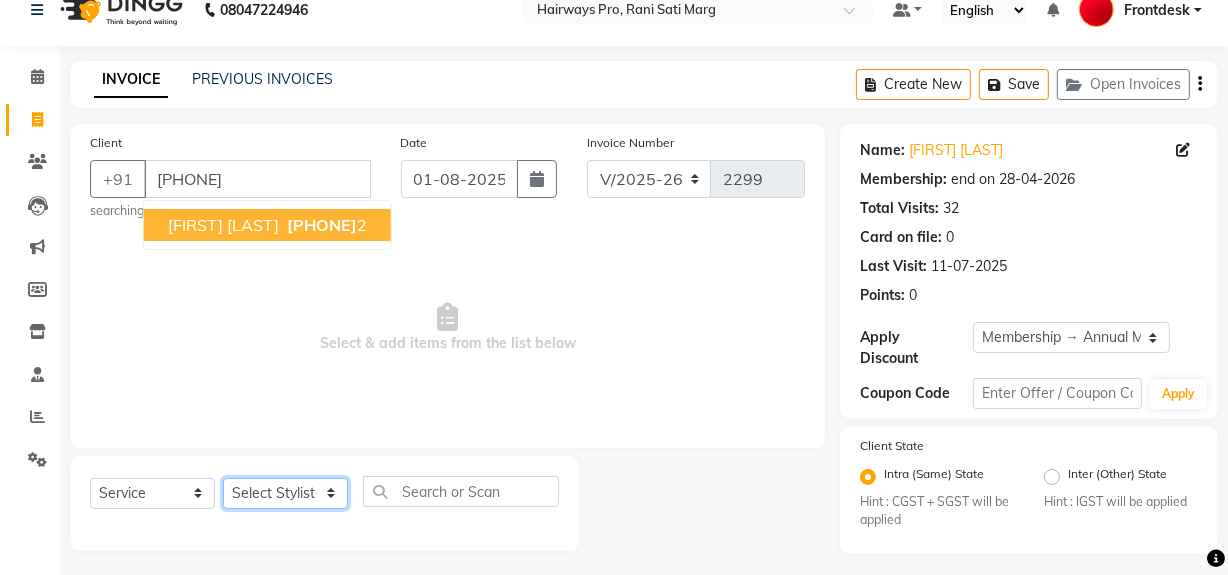click on "Select Stylist ABID DANISH Faiz shaikh Frontdesk INTEZAR SALMANI JYOTI Kamal Salmani KAVITA MUSTAFA RAFIQUE Sonal SONU WAQAR ZAFAR" 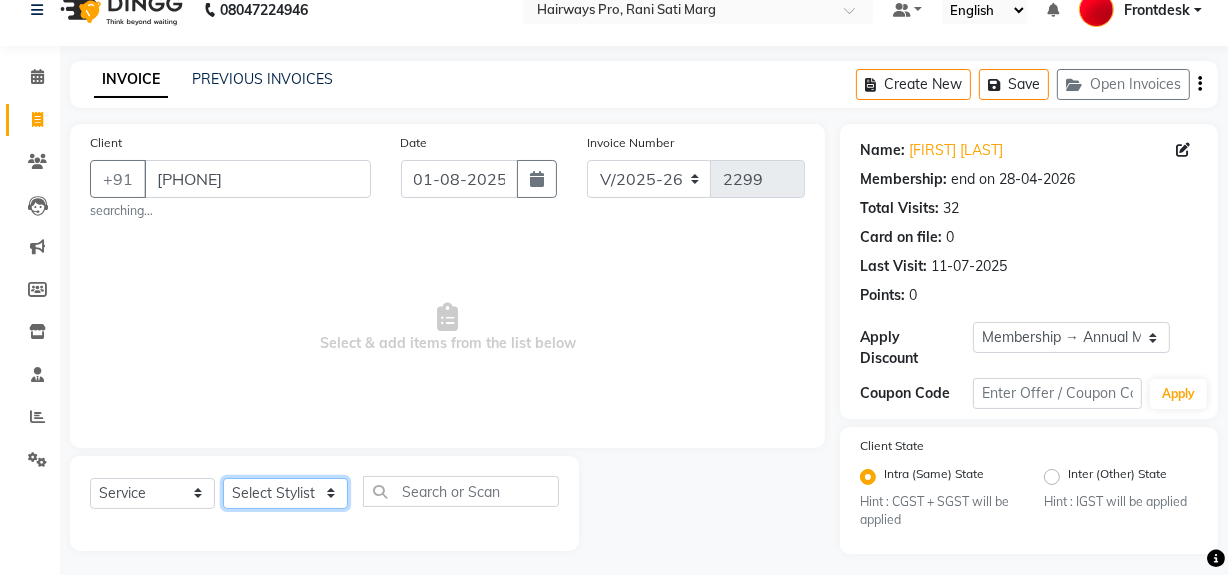select on "[POSTAL_CODE]" 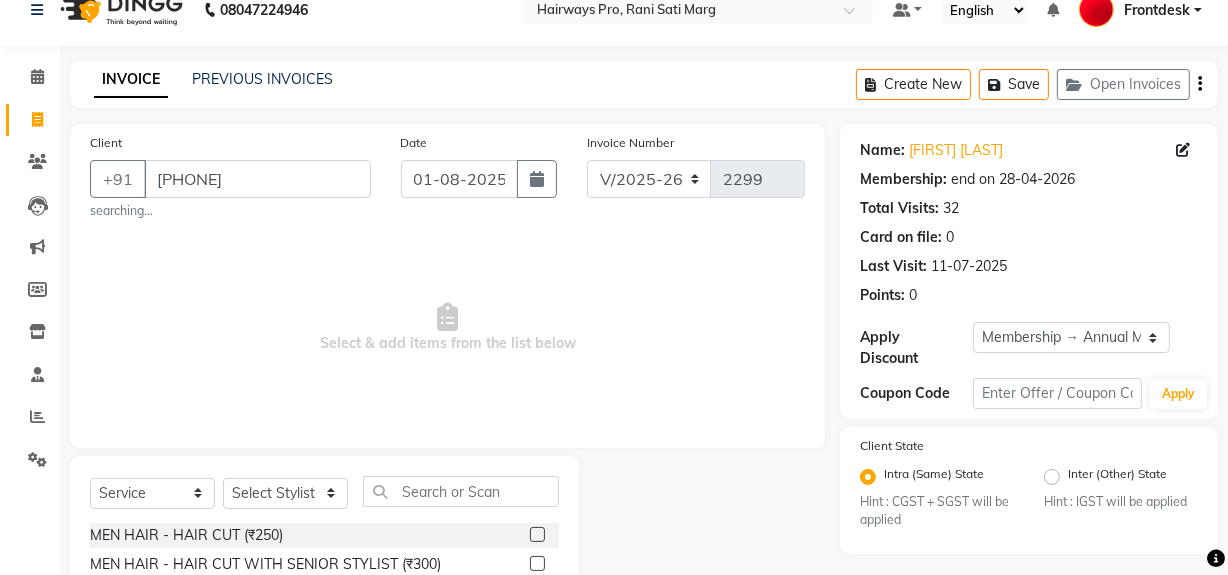 click 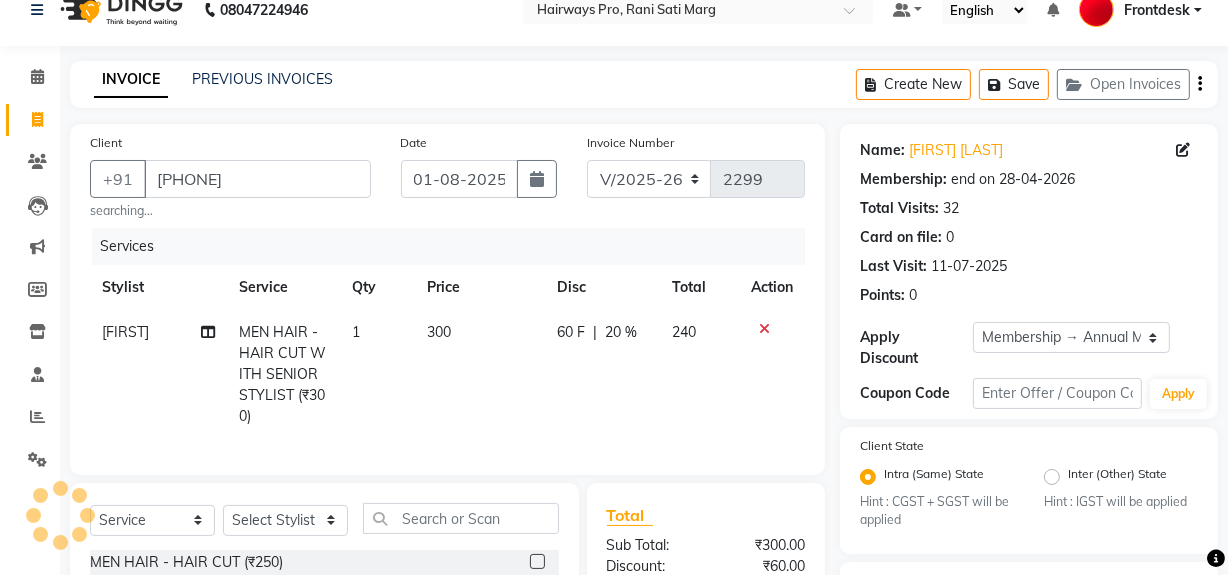 checkbox on "false" 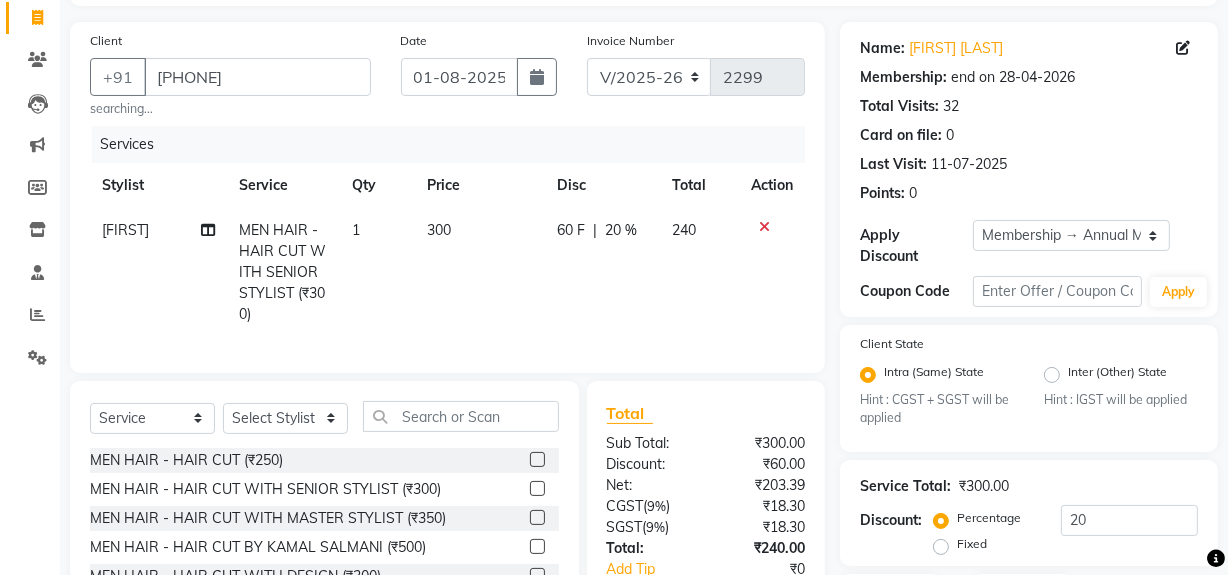 scroll, scrollTop: 208, scrollLeft: 0, axis: vertical 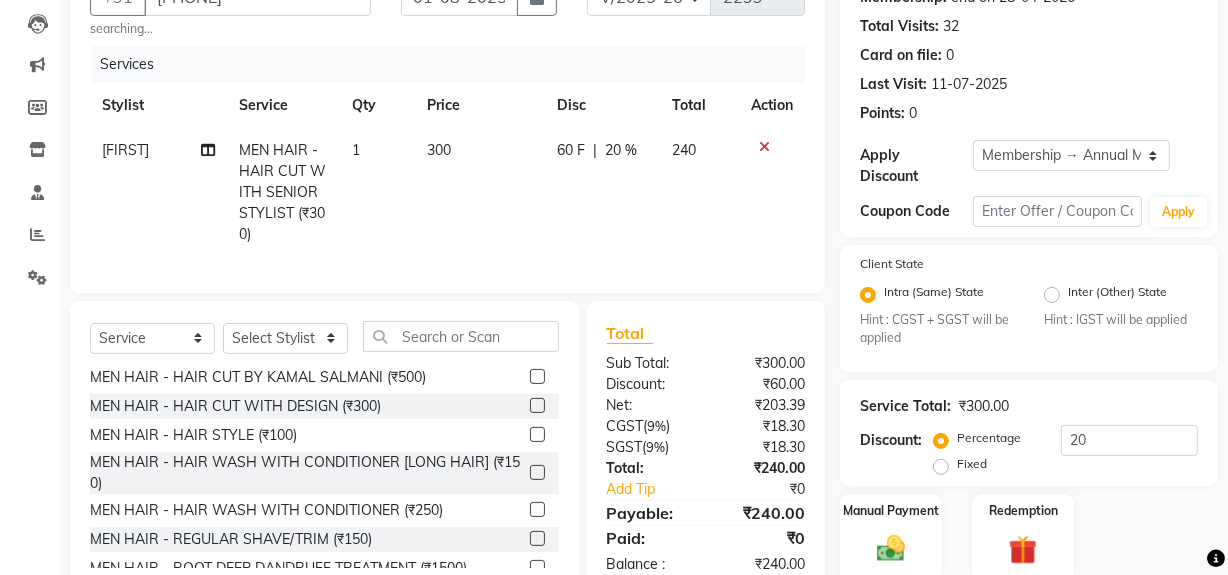 click 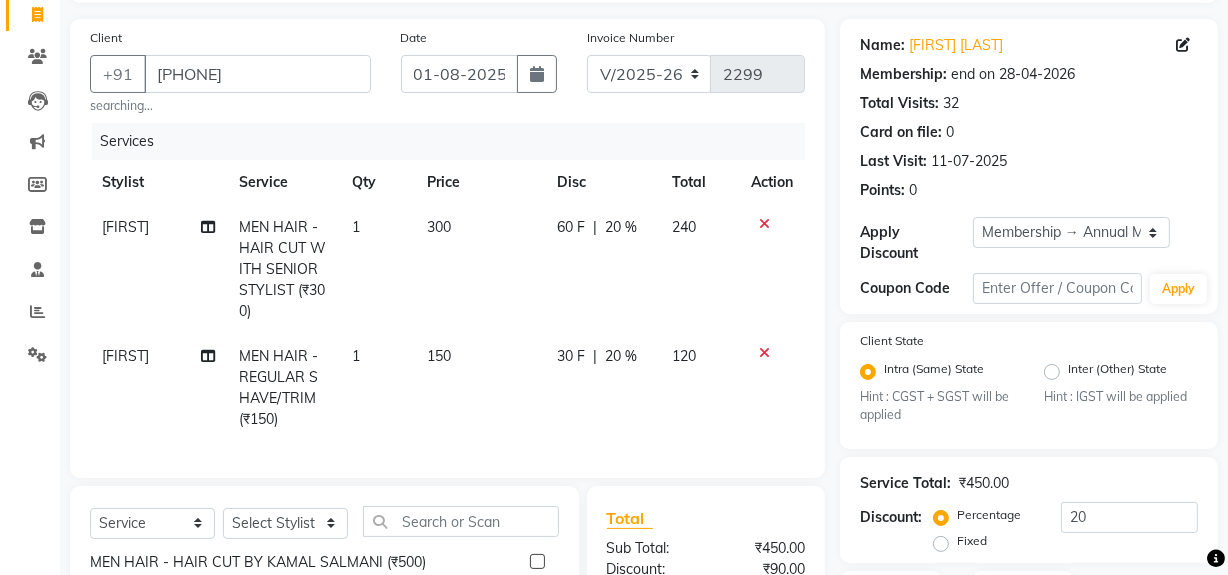 scroll, scrollTop: 0, scrollLeft: 0, axis: both 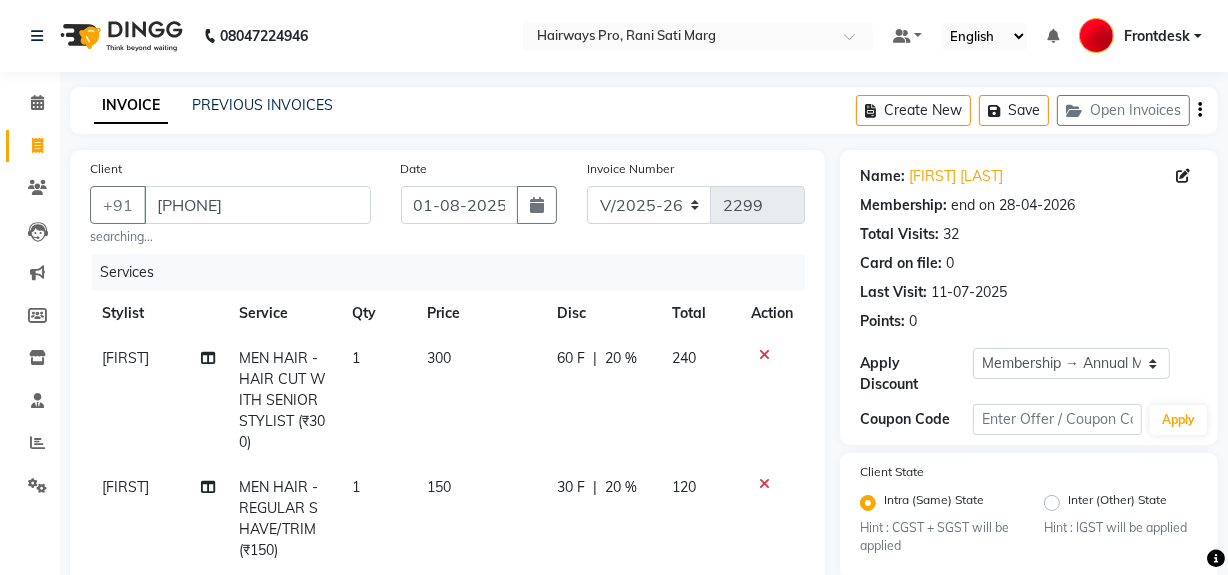 checkbox on "false" 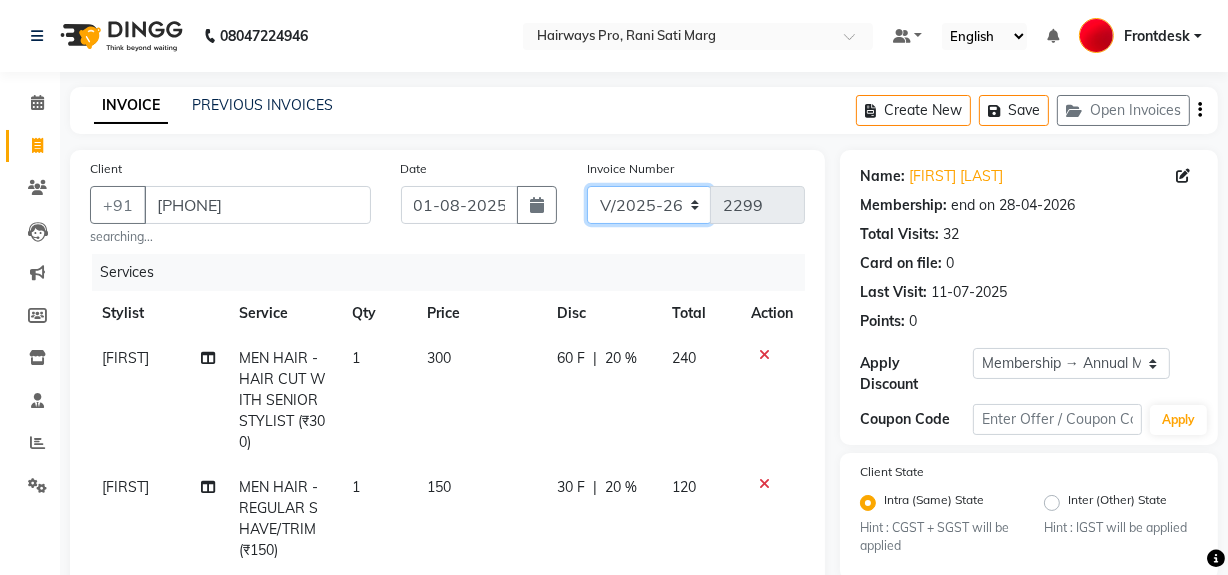 drag, startPoint x: 681, startPoint y: 203, endPoint x: 666, endPoint y: 222, distance: 24.207438 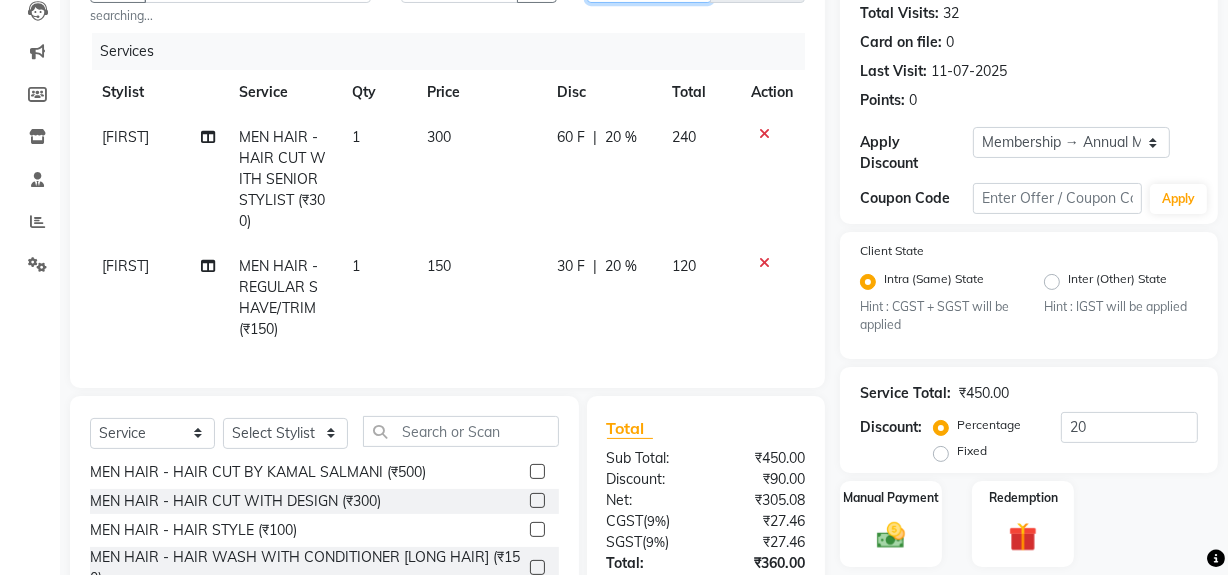 scroll, scrollTop: 363, scrollLeft: 0, axis: vertical 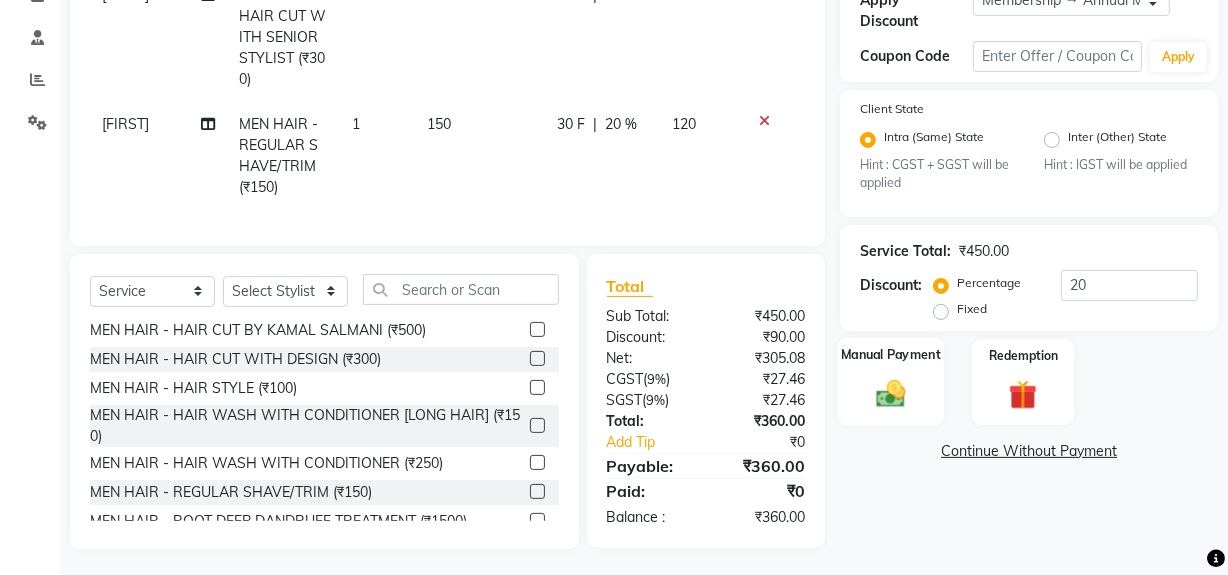 click 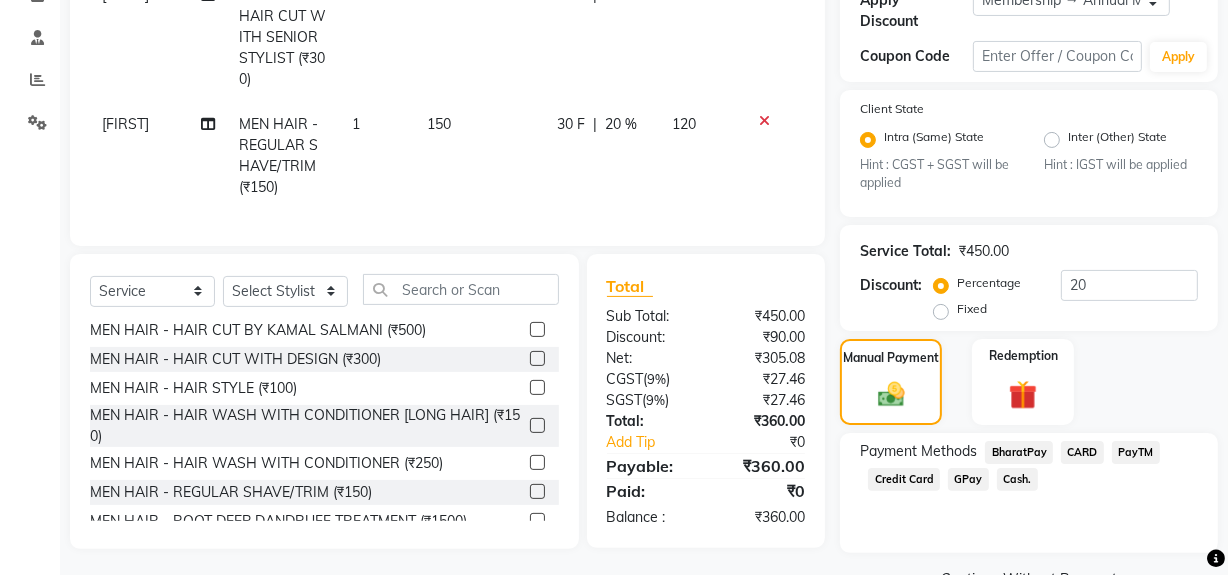 click on "Cash." 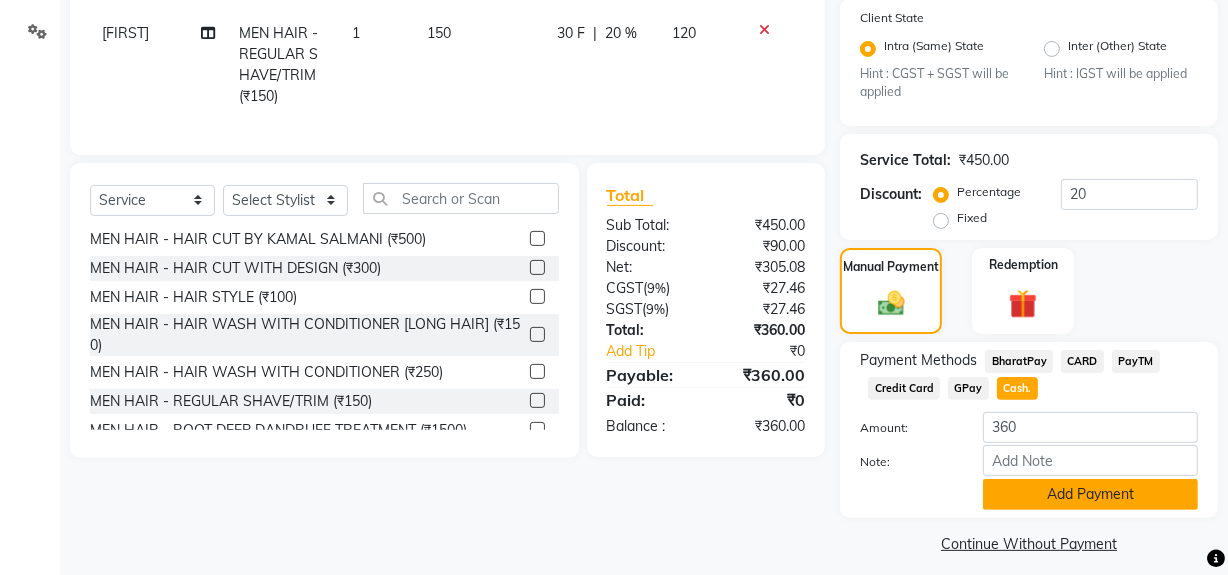 click on "Add Payment" 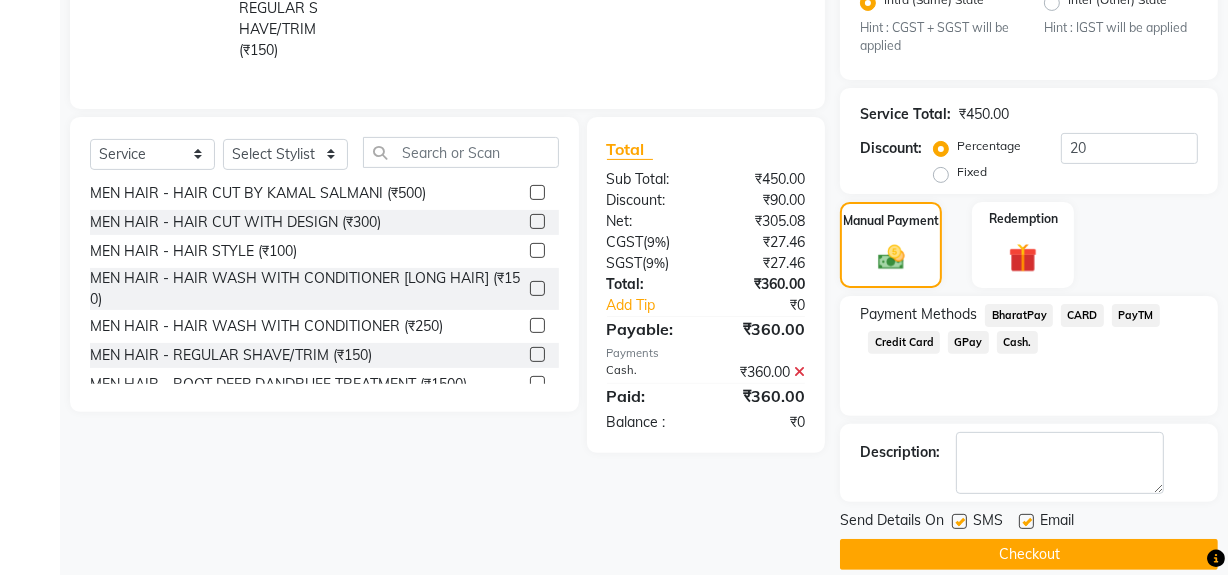 scroll, scrollTop: 524, scrollLeft: 0, axis: vertical 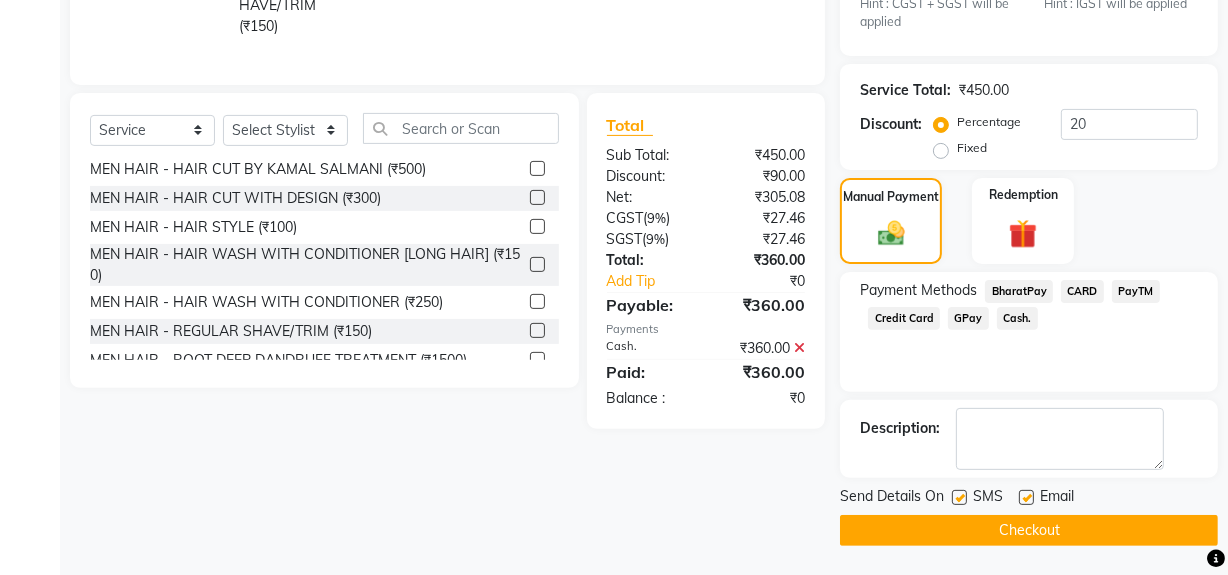 click 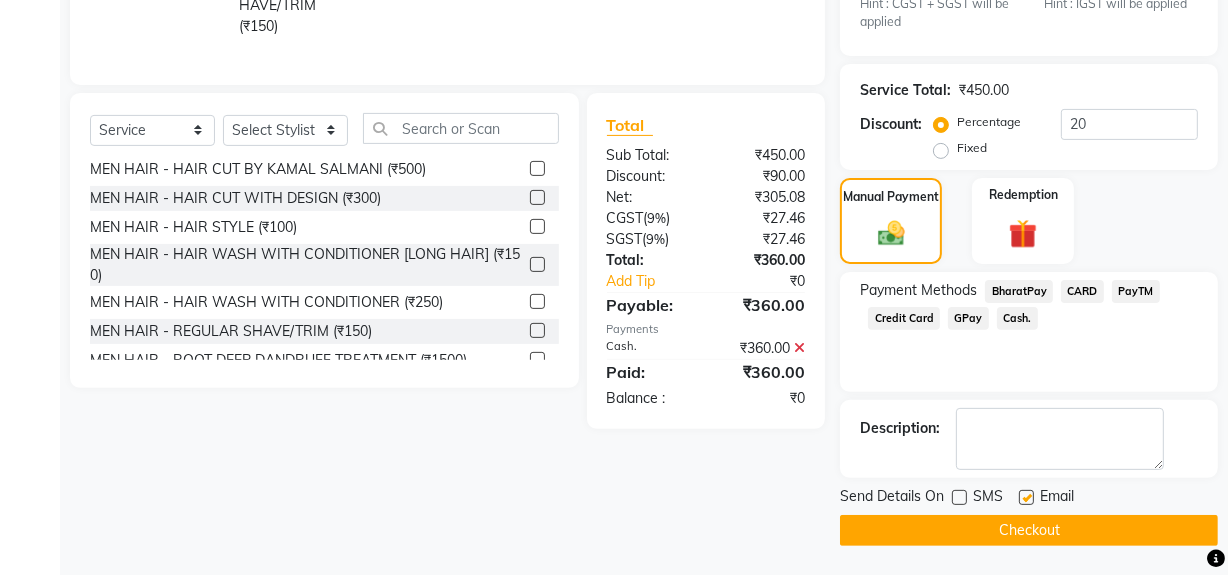 click on "Checkout" 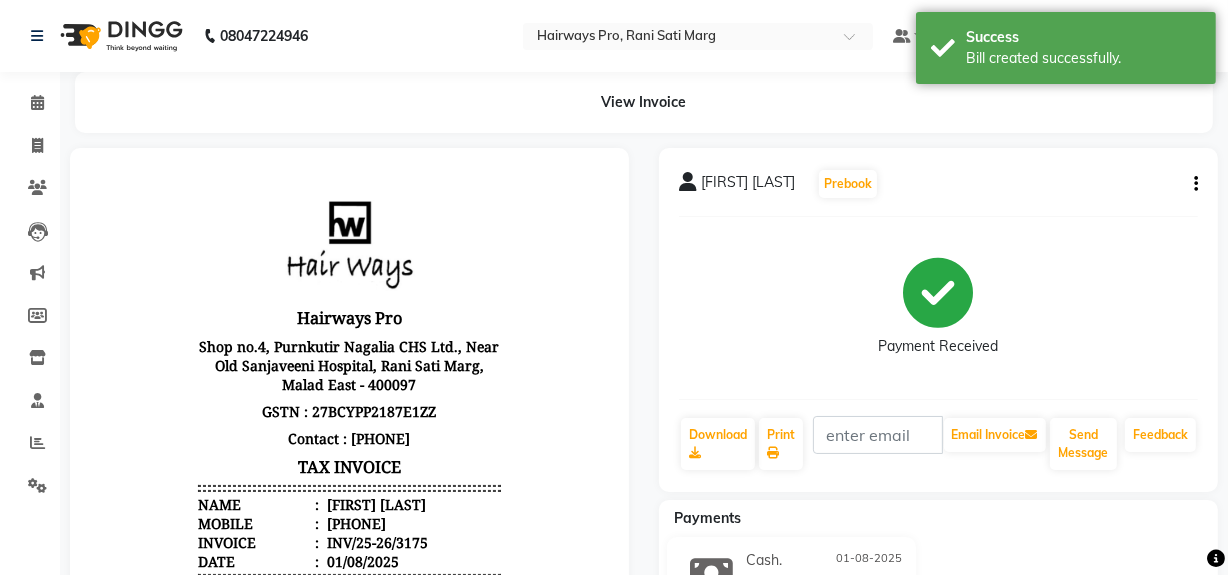 scroll, scrollTop: 0, scrollLeft: 0, axis: both 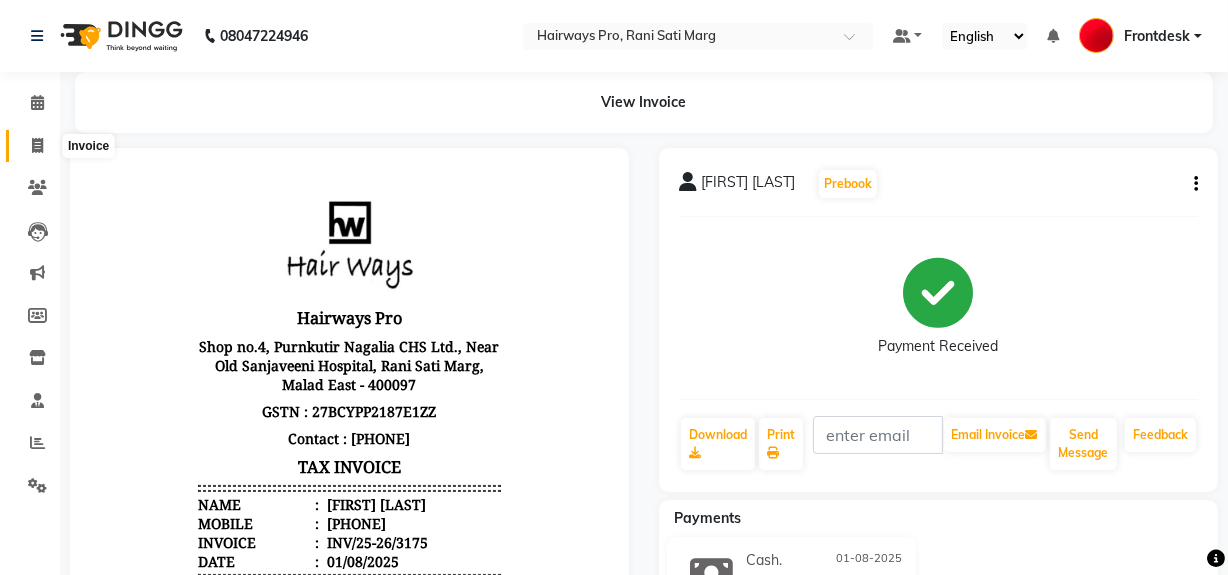 click 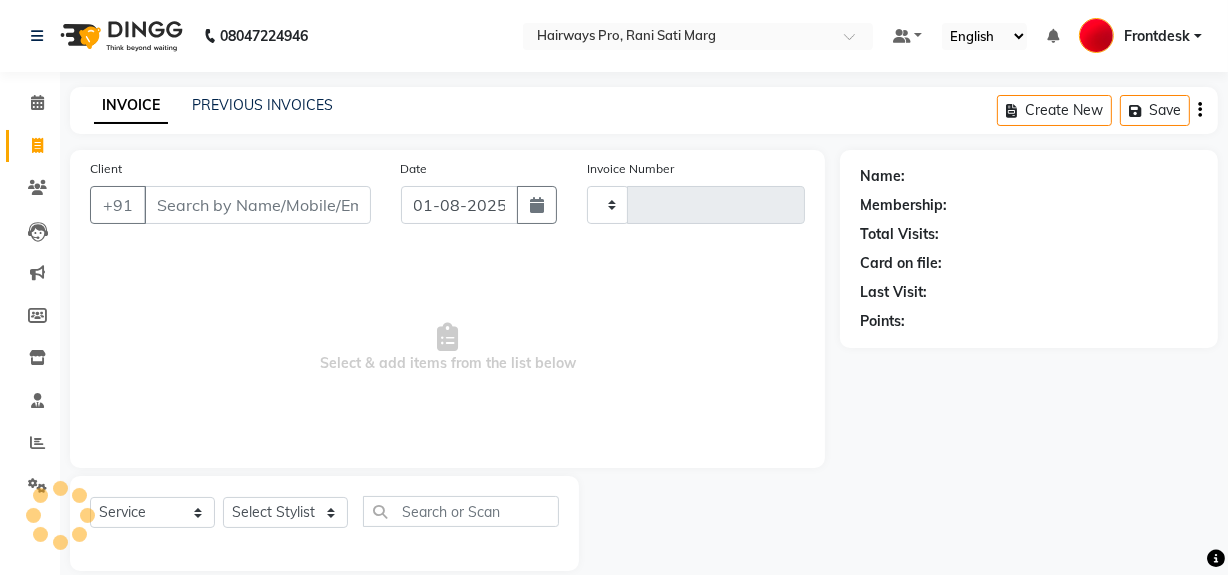 scroll, scrollTop: 26, scrollLeft: 0, axis: vertical 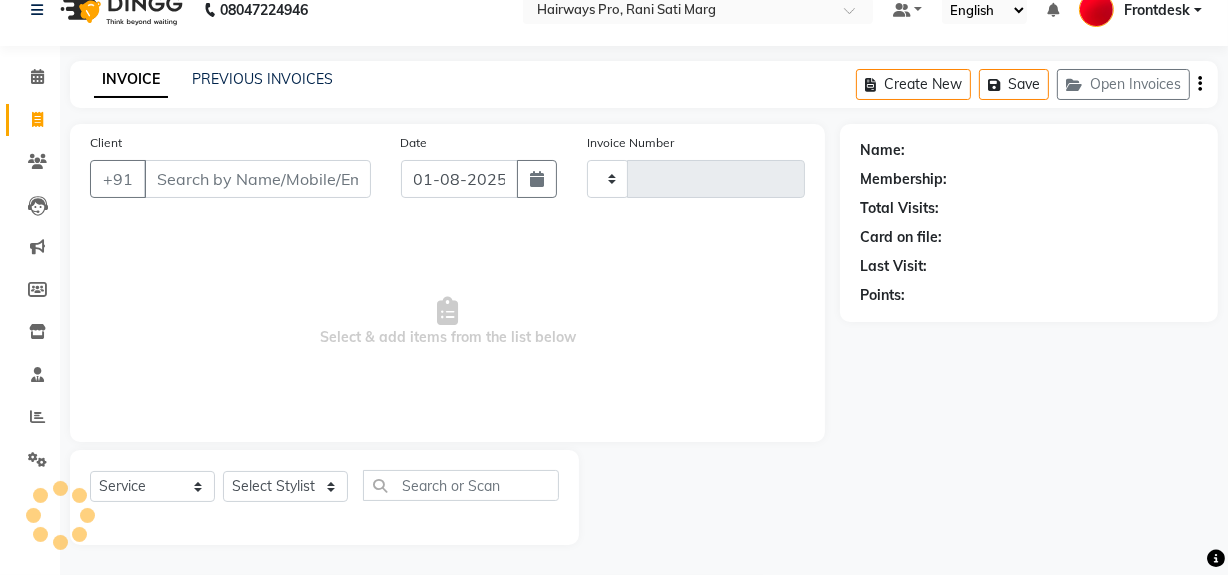 type on "2299" 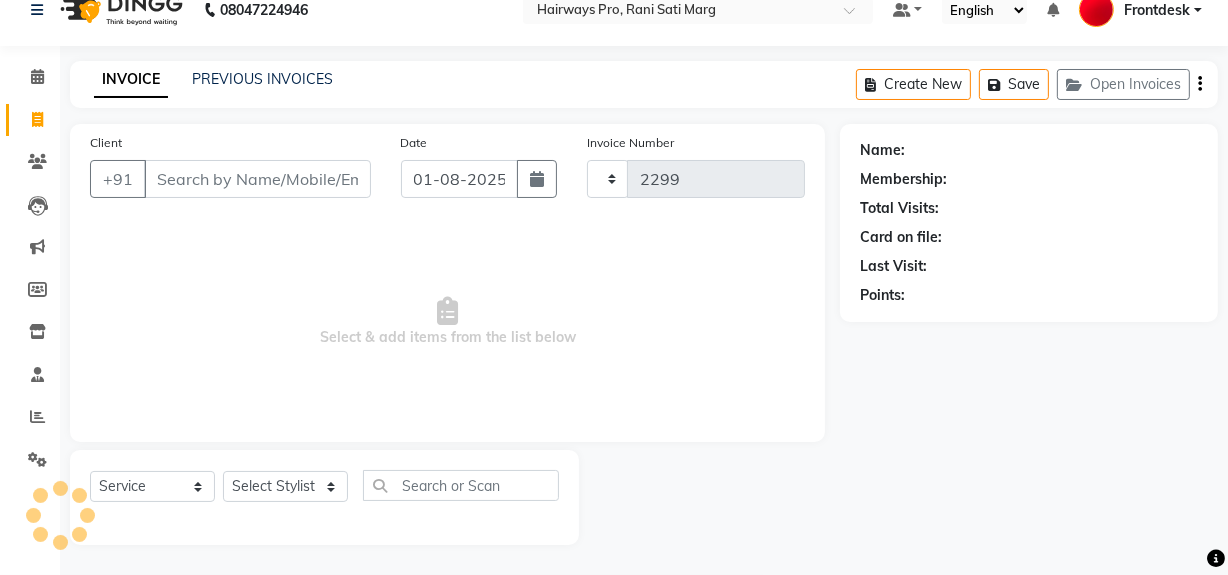 select on "787" 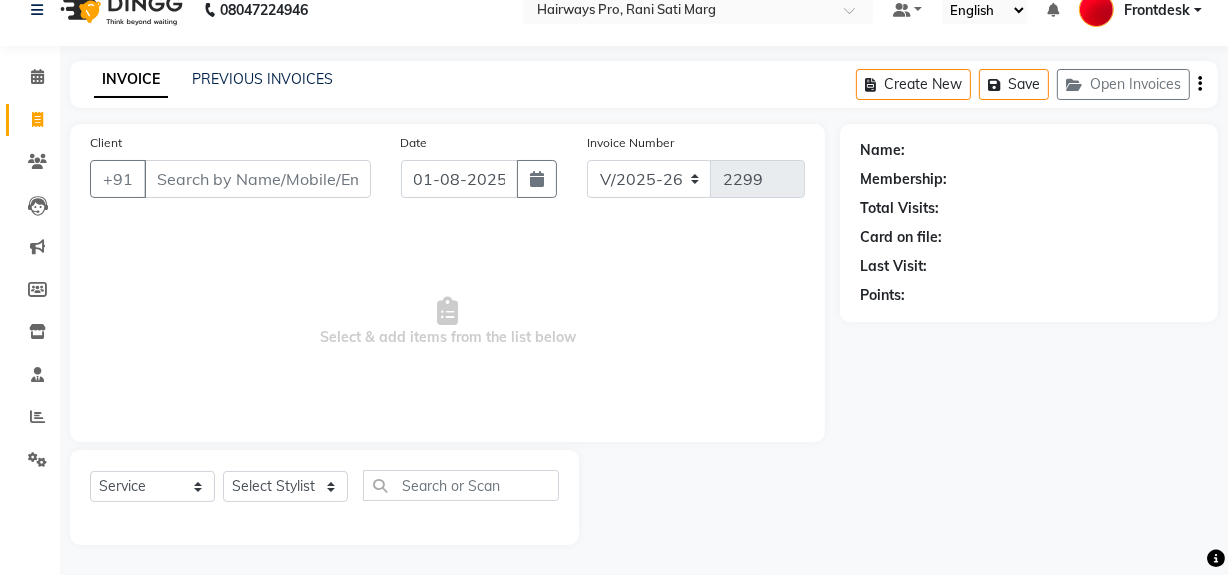click on "Client" at bounding box center (257, 179) 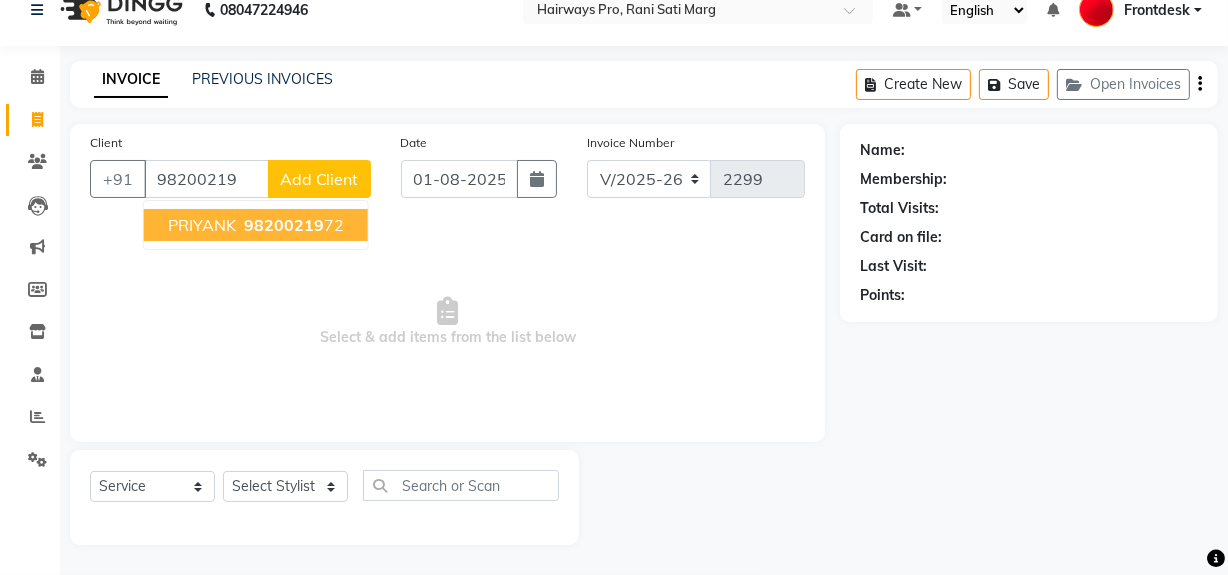 click on "PRIYANK" at bounding box center (202, 225) 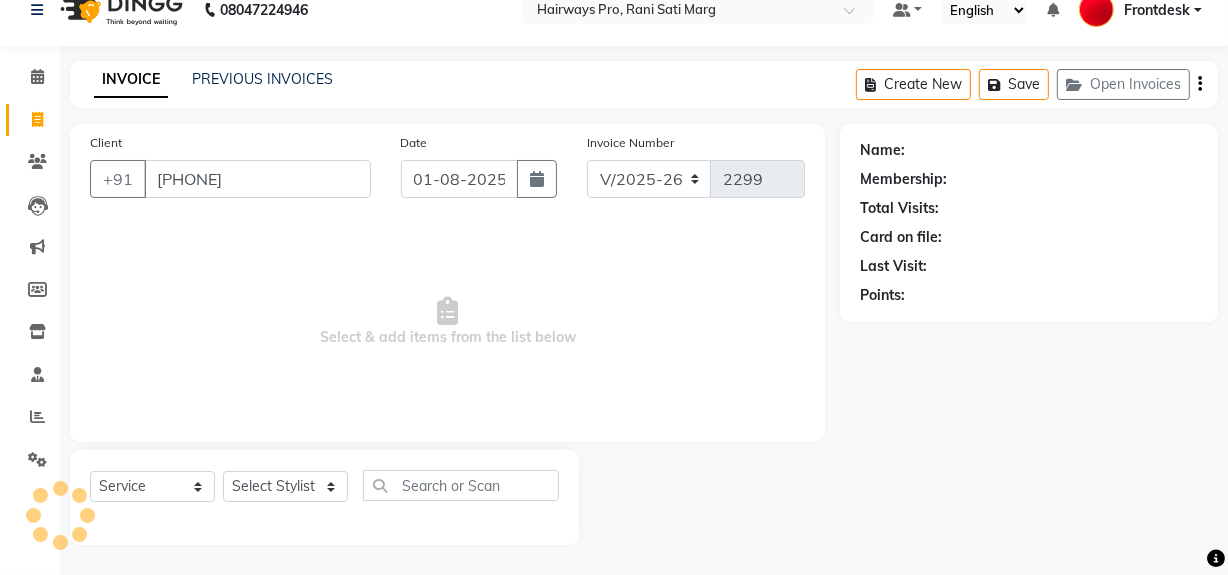 type on "9820021972" 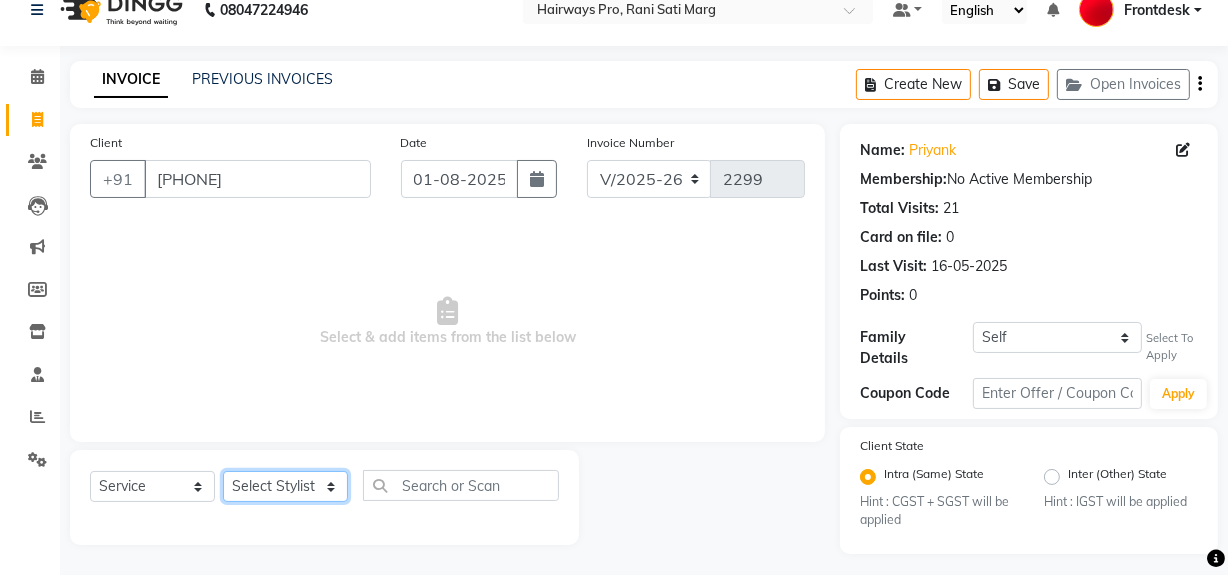 click on "Select Stylist ABID DANISH Faiz shaikh Frontdesk INTEZAR SALMANI JYOTI Kamal Salmani KAVITA MUSTAFA RAFIQUE Sonal SONU WAQAR ZAFAR" 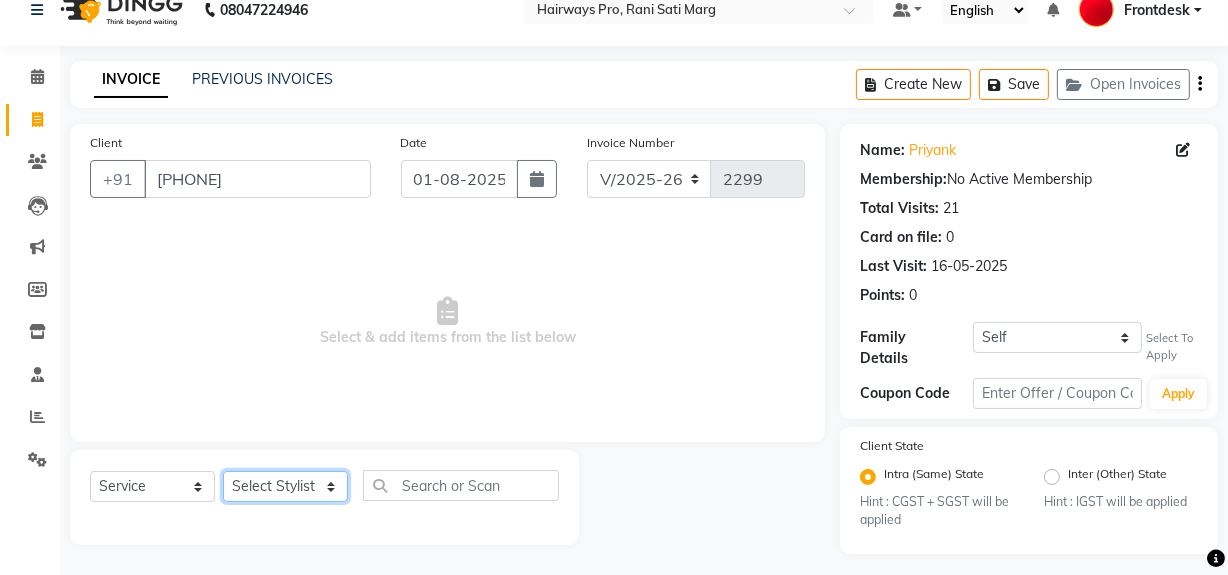 select on "13192" 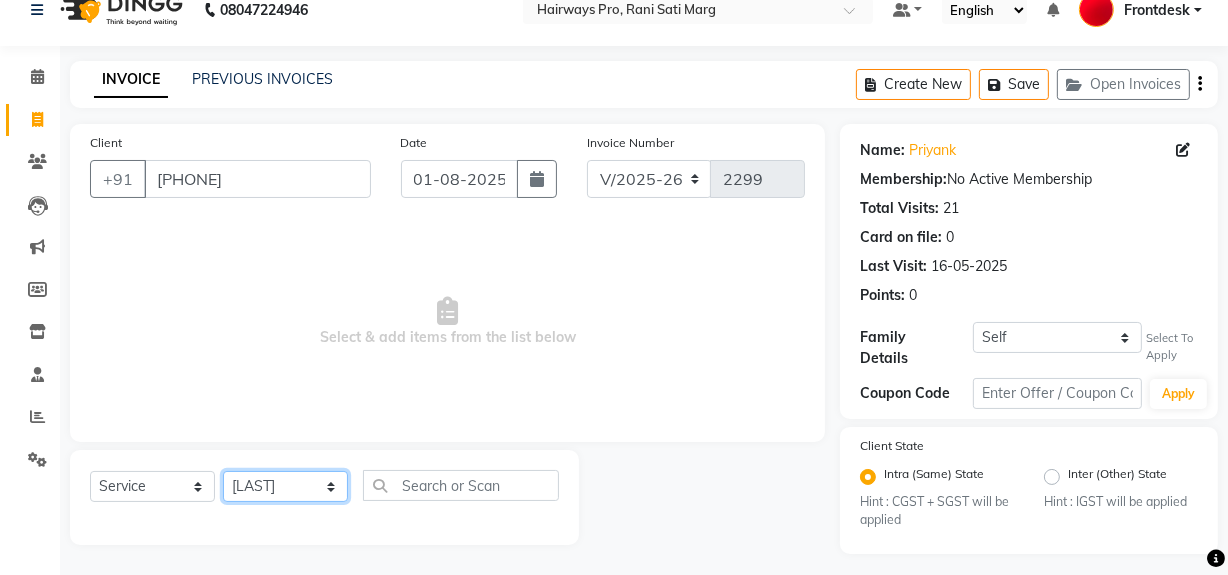 click on "Select Stylist ABID DANISH Faiz shaikh Frontdesk INTEZAR SALMANI JYOTI Kamal Salmani KAVITA MUSTAFA RAFIQUE Sonal SONU WAQAR ZAFAR" 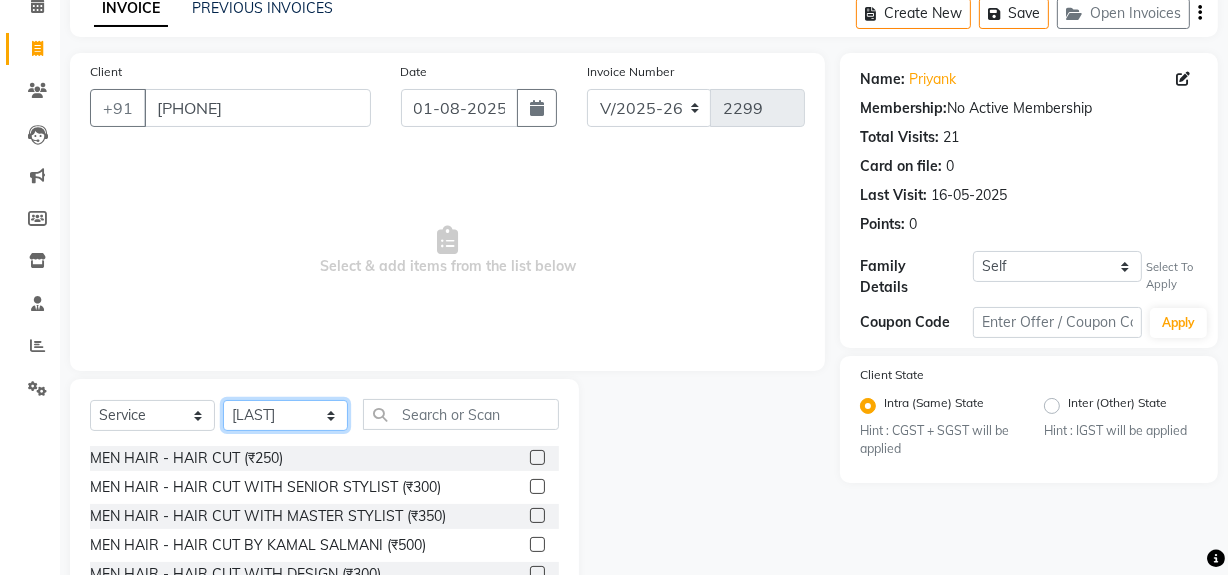 scroll, scrollTop: 208, scrollLeft: 0, axis: vertical 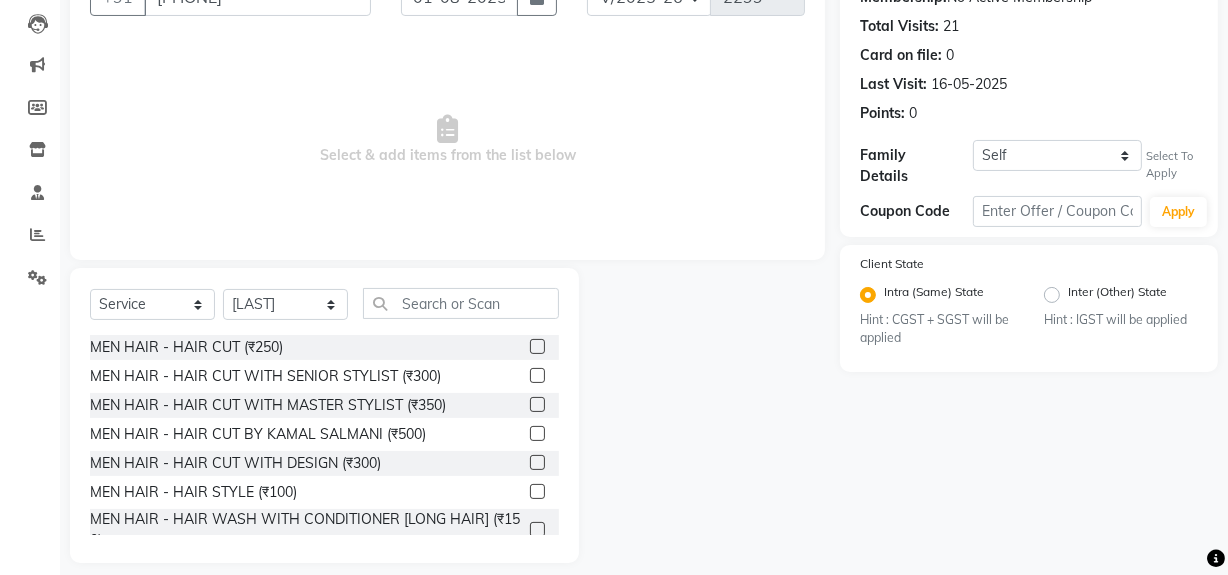 click 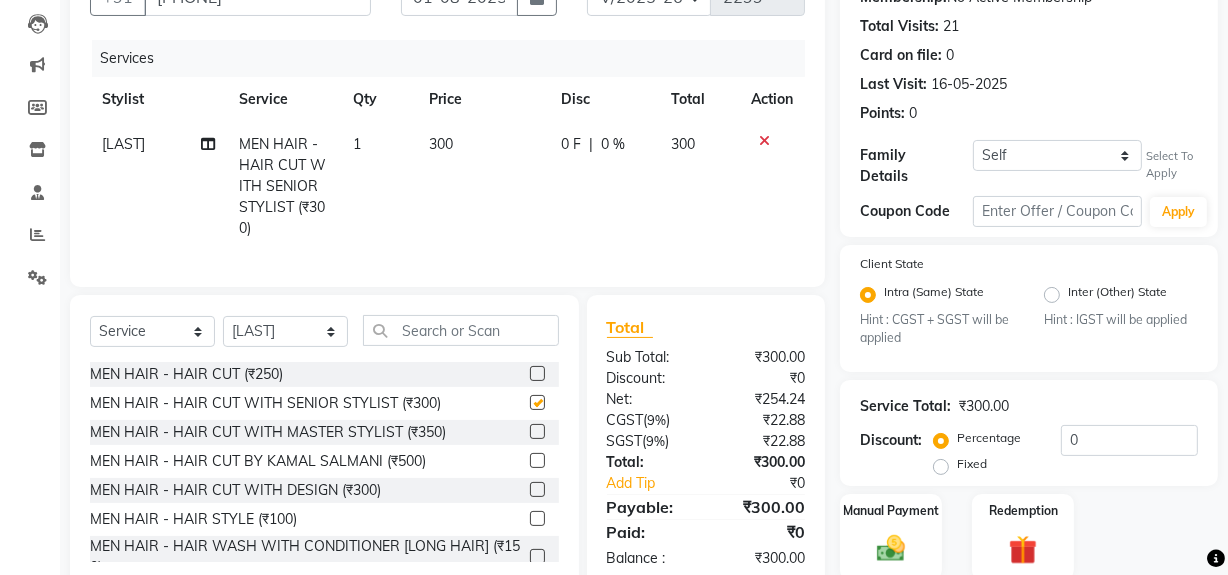 checkbox on "false" 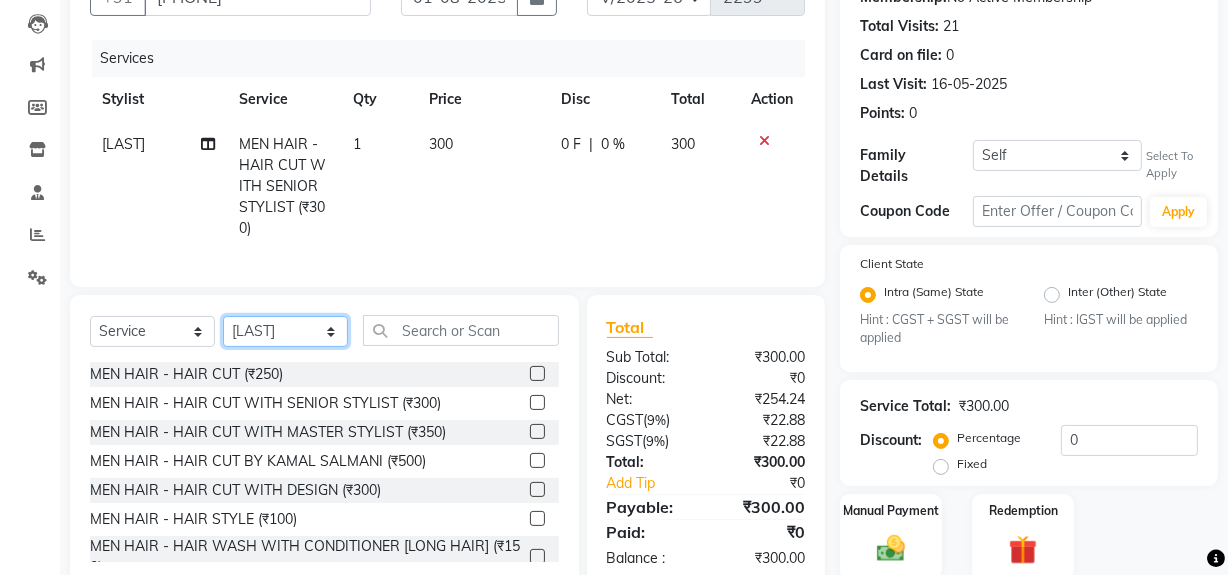 click on "Select Stylist ABID DANISH Faiz shaikh Frontdesk INTEZAR SALMANI JYOTI Kamal Salmani KAVITA MUSTAFA RAFIQUE Sonal SONU WAQAR ZAFAR" 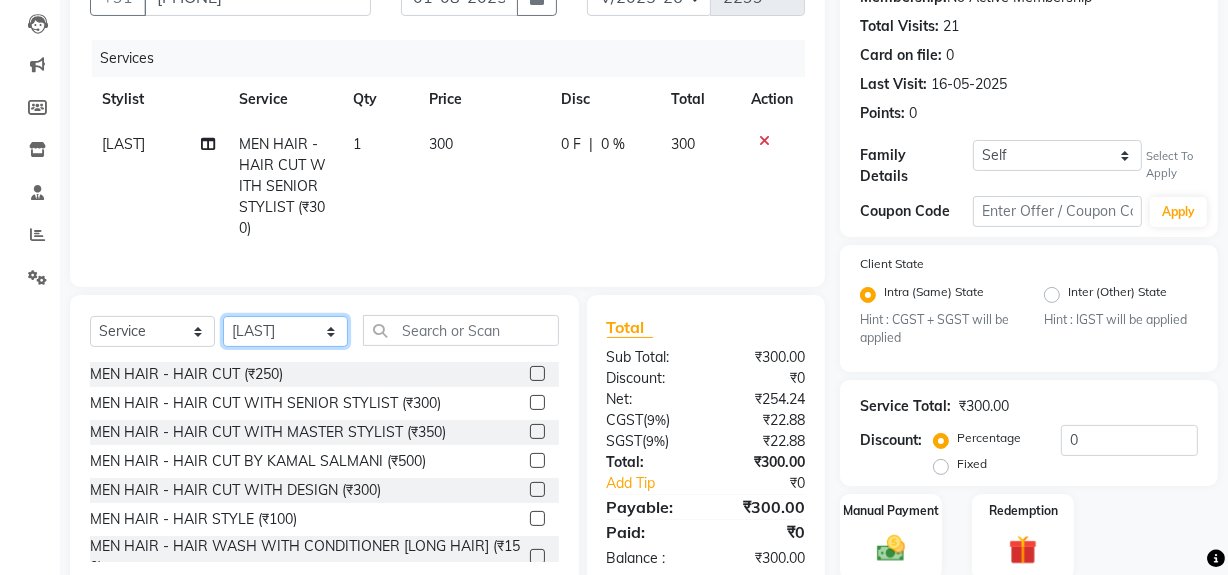 select on "13187" 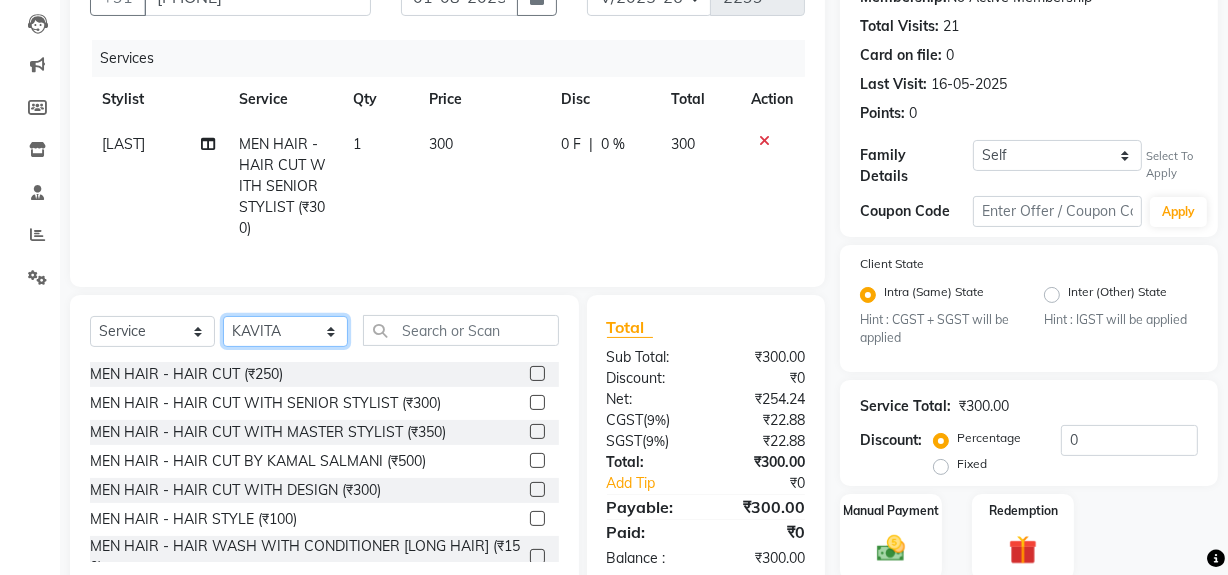 click on "Select Stylist ABID DANISH Faiz shaikh Frontdesk INTEZAR SALMANI JYOTI Kamal Salmani KAVITA MUSTAFA RAFIQUE Sonal SONU WAQAR ZAFAR" 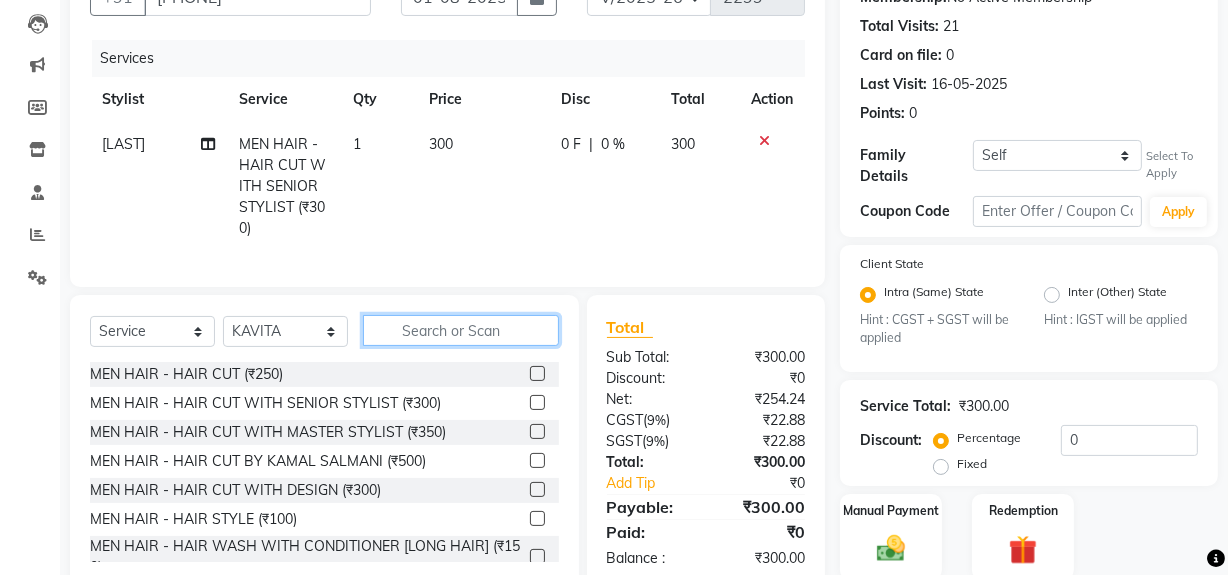 click 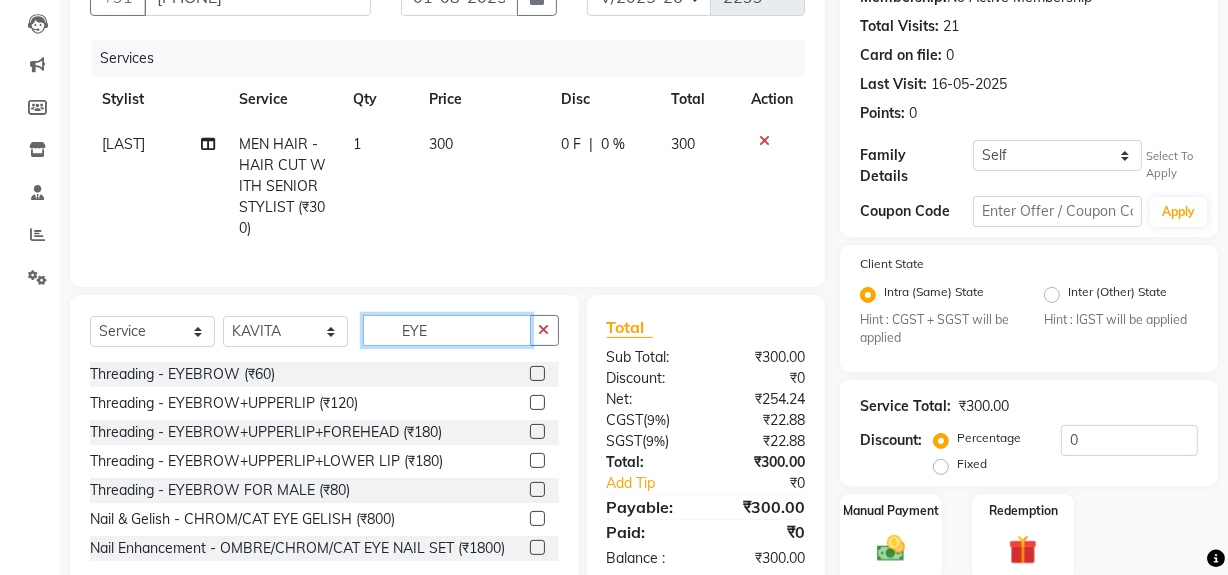 type on "EYE" 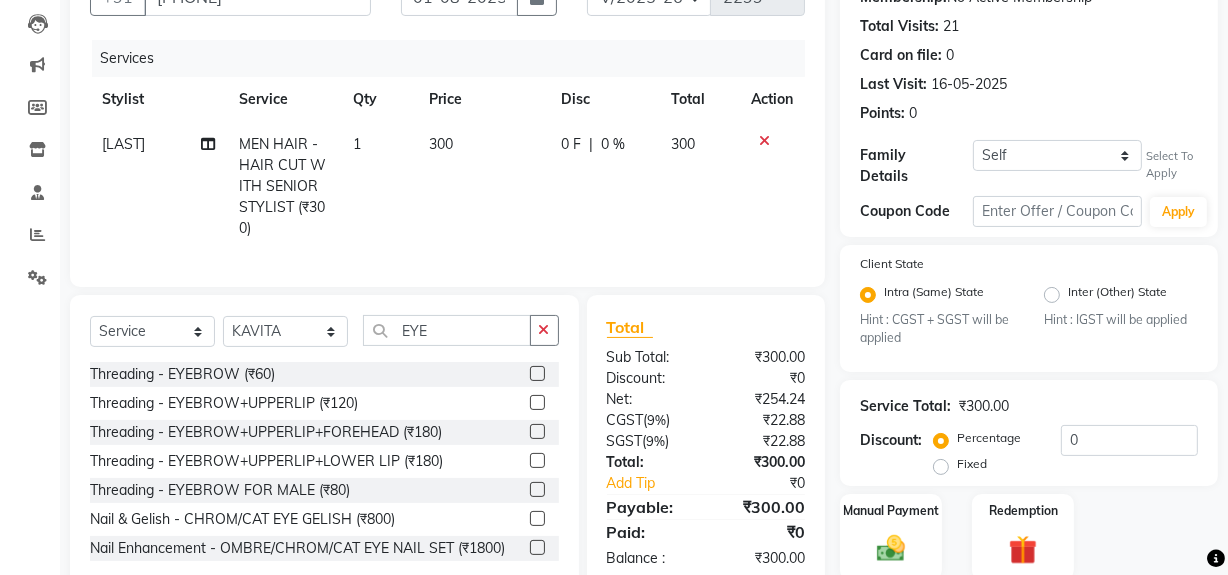 click 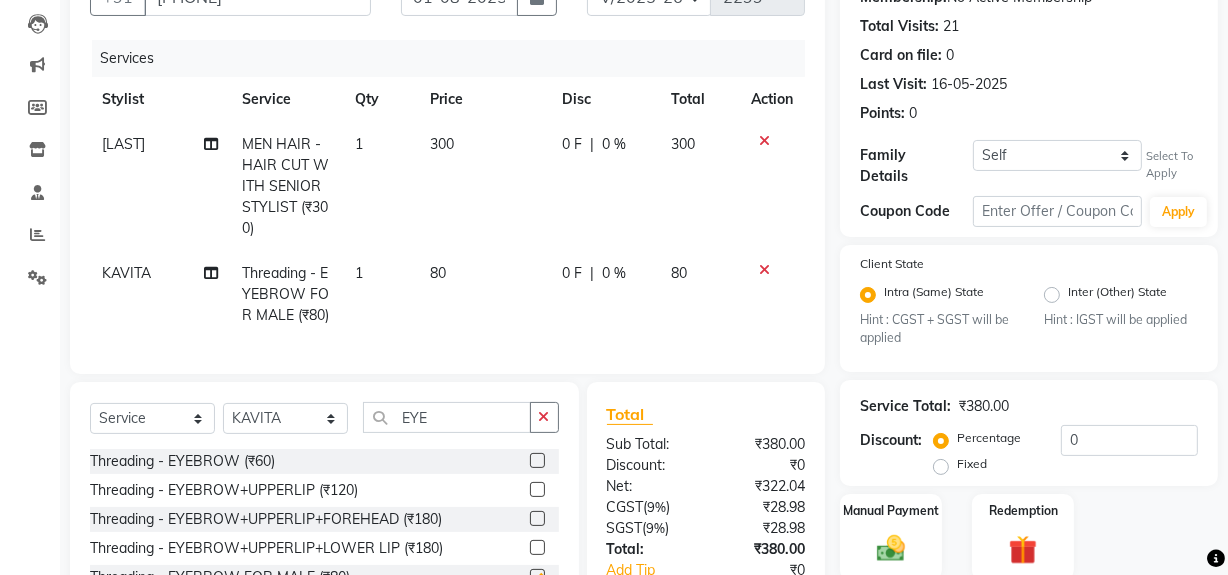 checkbox on "false" 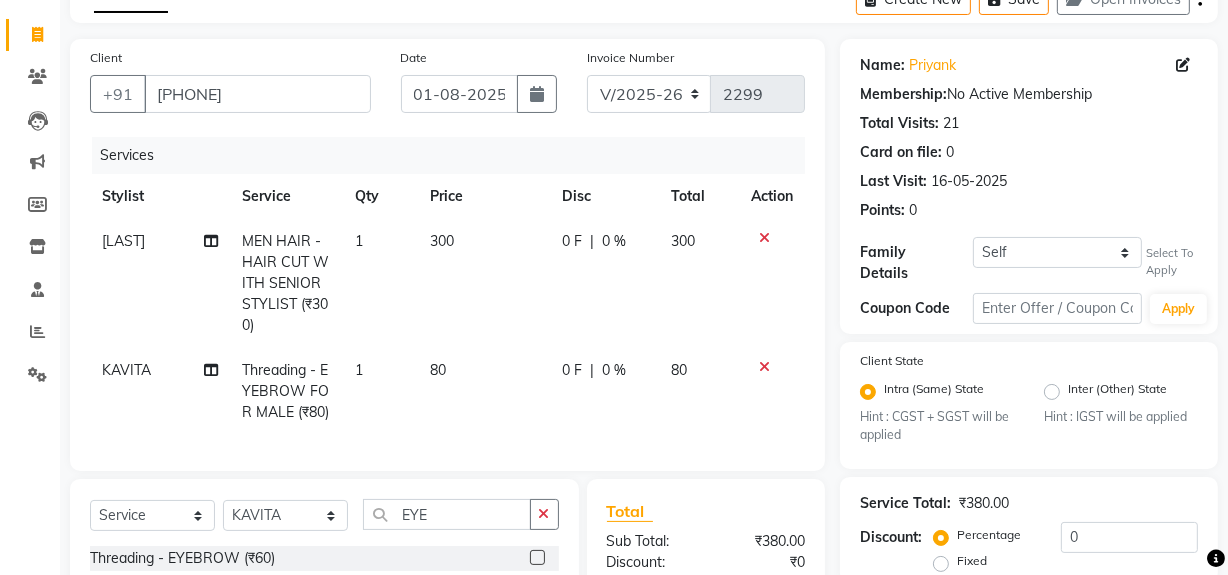 scroll, scrollTop: 0, scrollLeft: 0, axis: both 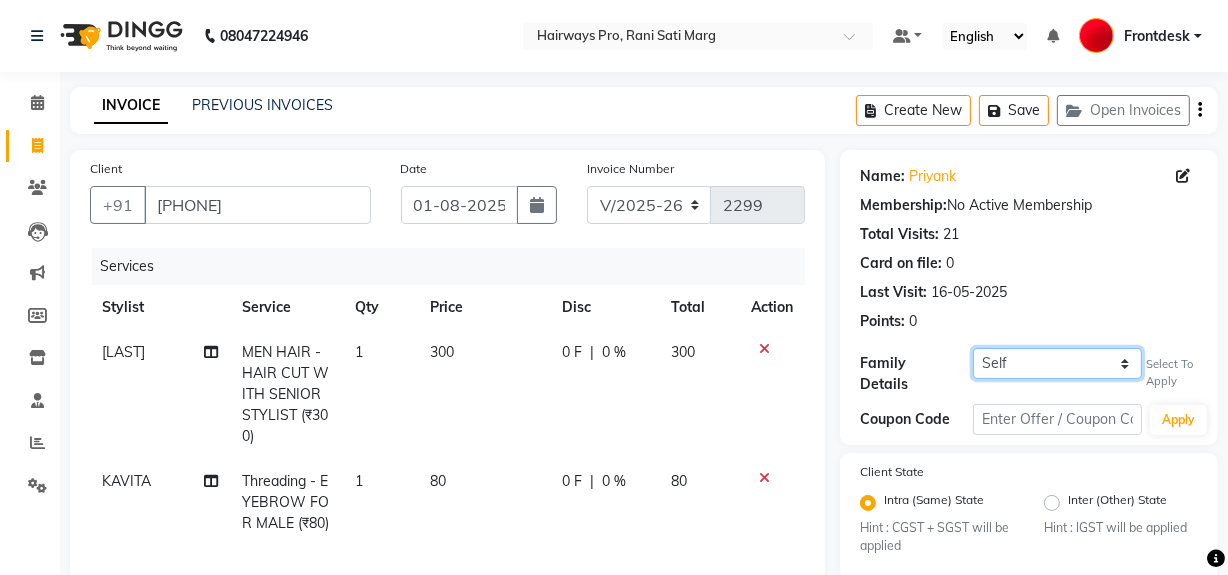 click on "Self DHWANI RANKA" 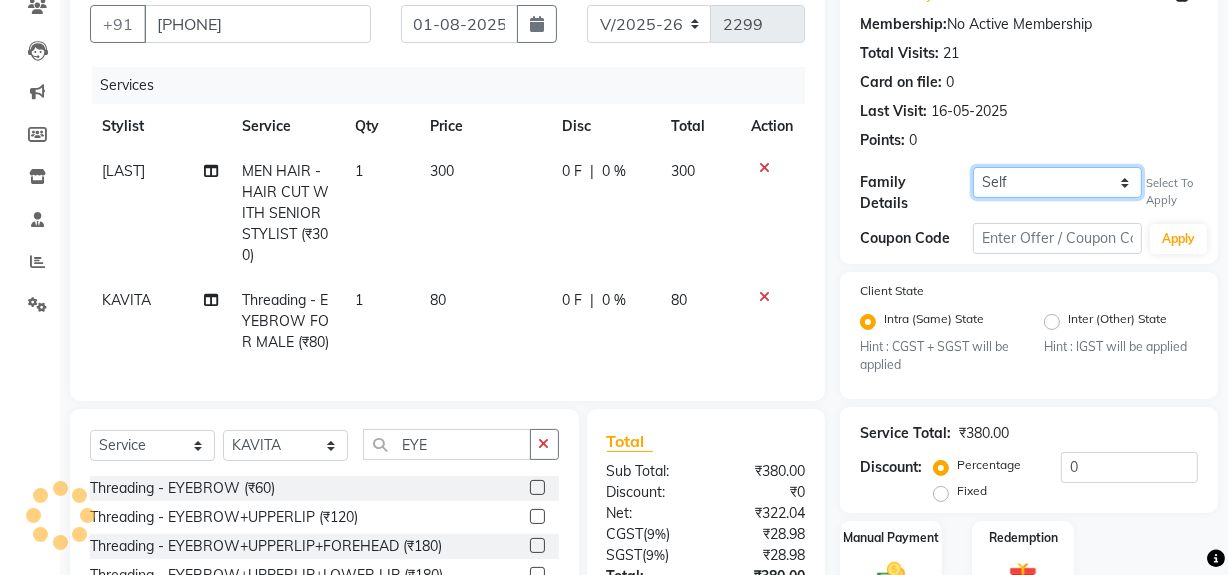 select on "1: Object" 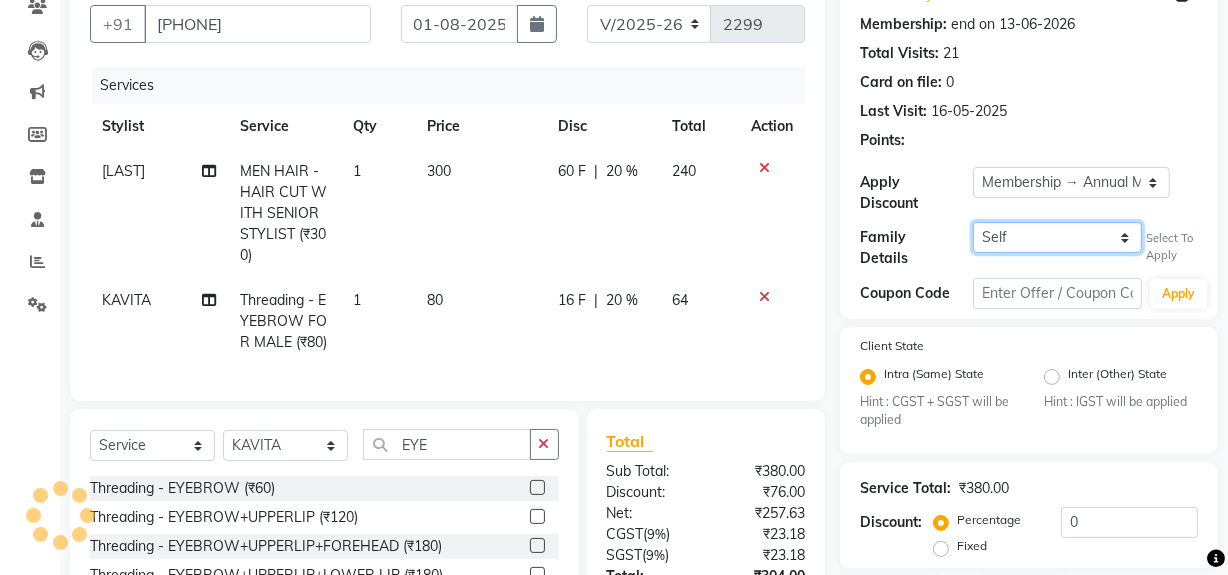 type on "20" 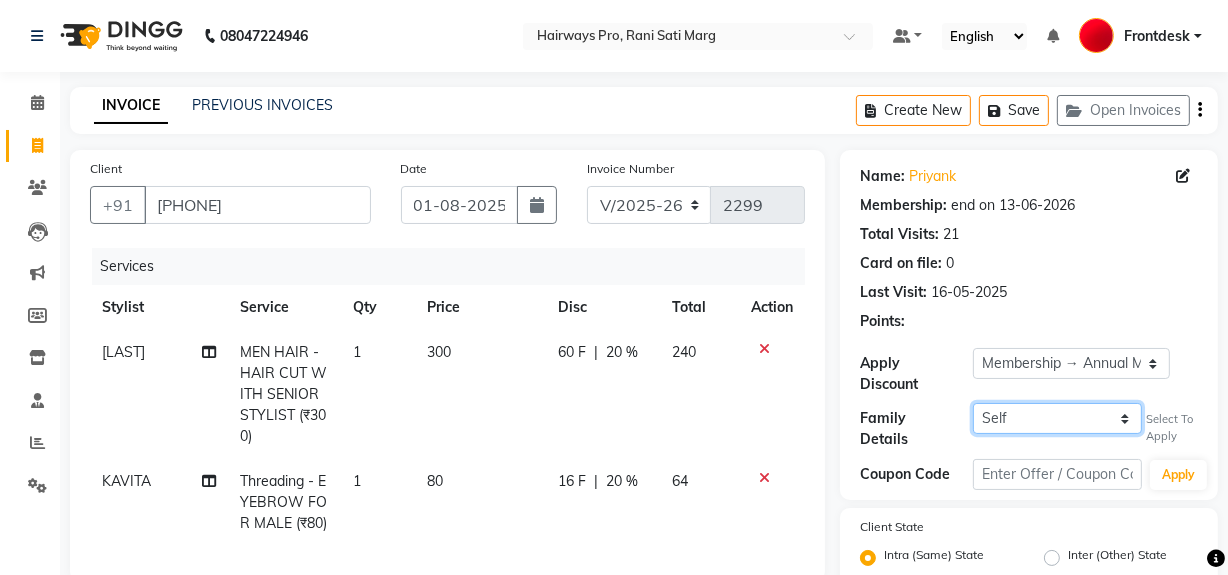 scroll, scrollTop: 272, scrollLeft: 0, axis: vertical 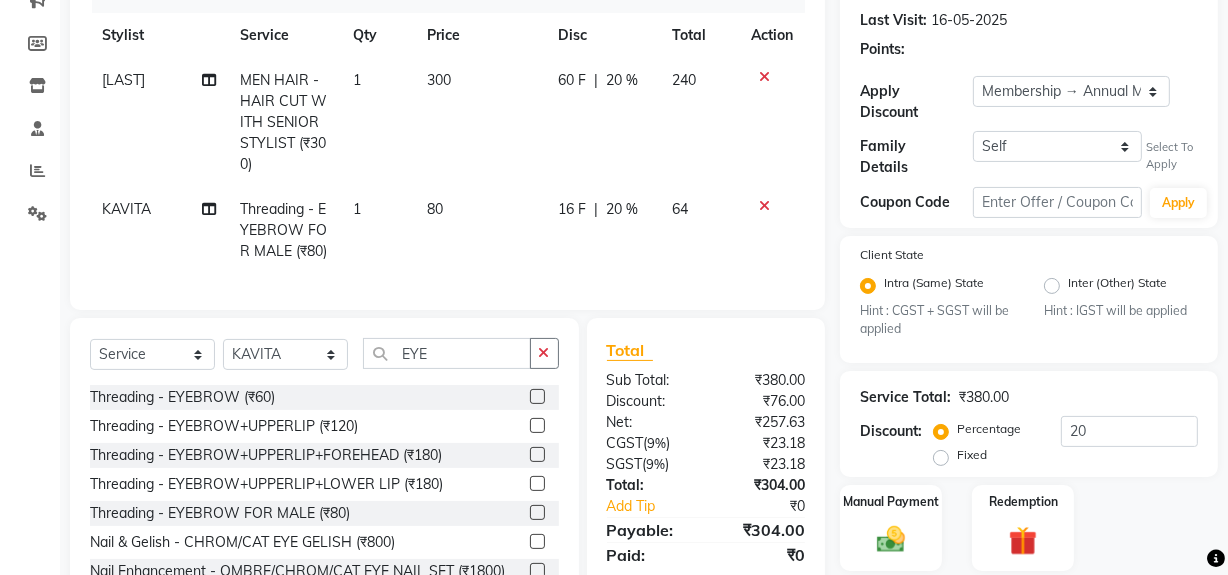 click 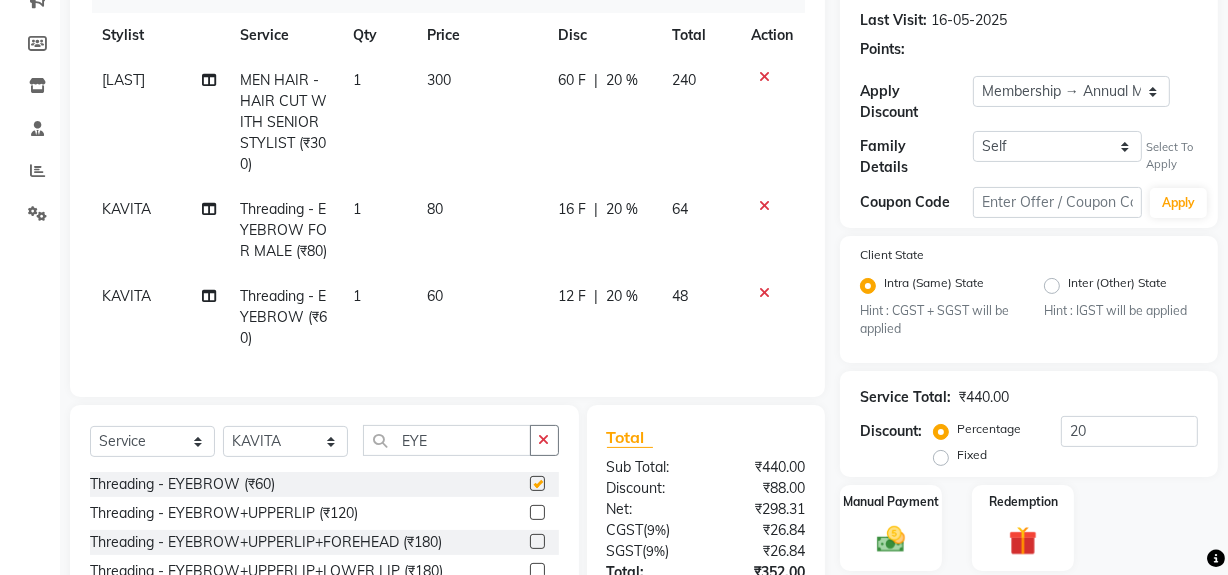 checkbox on "false" 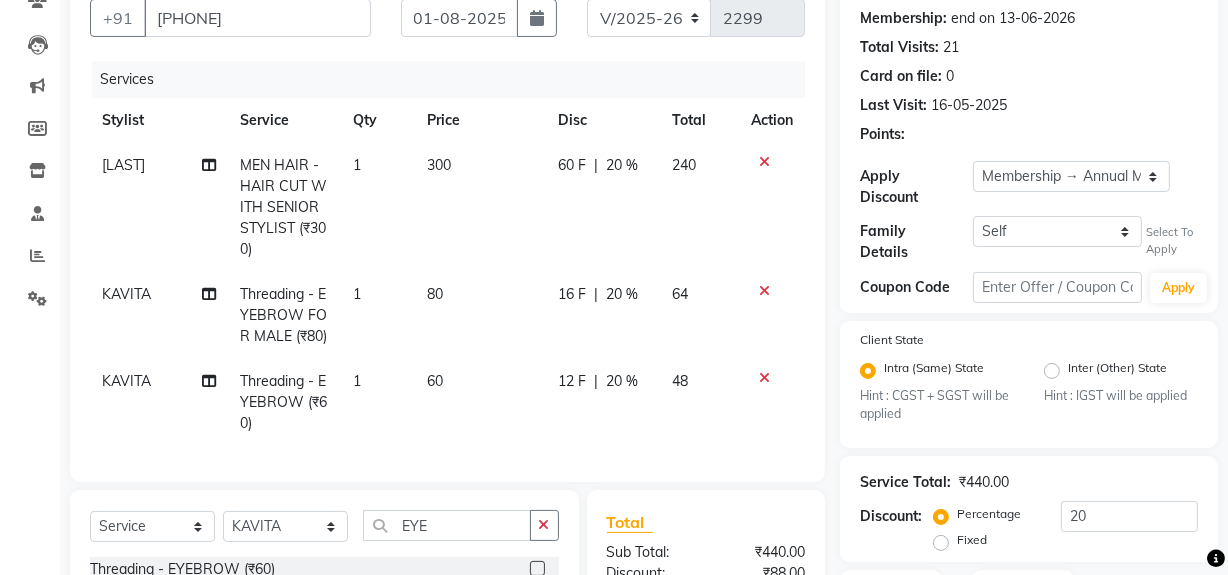 scroll, scrollTop: 7, scrollLeft: 0, axis: vertical 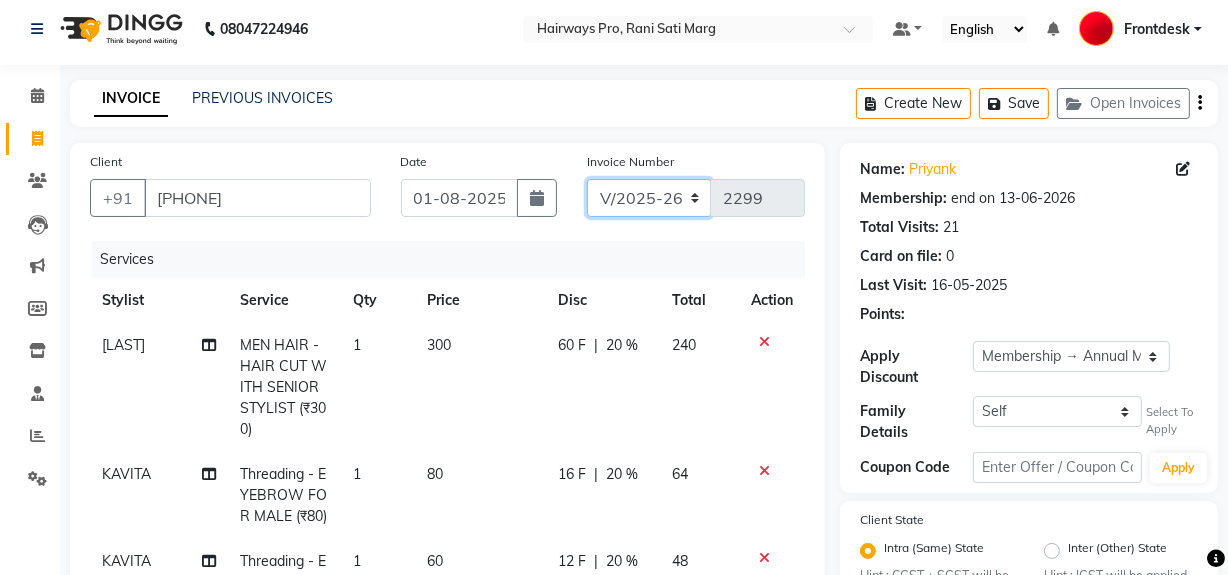 click on "INV/25-26 V/2025-26" 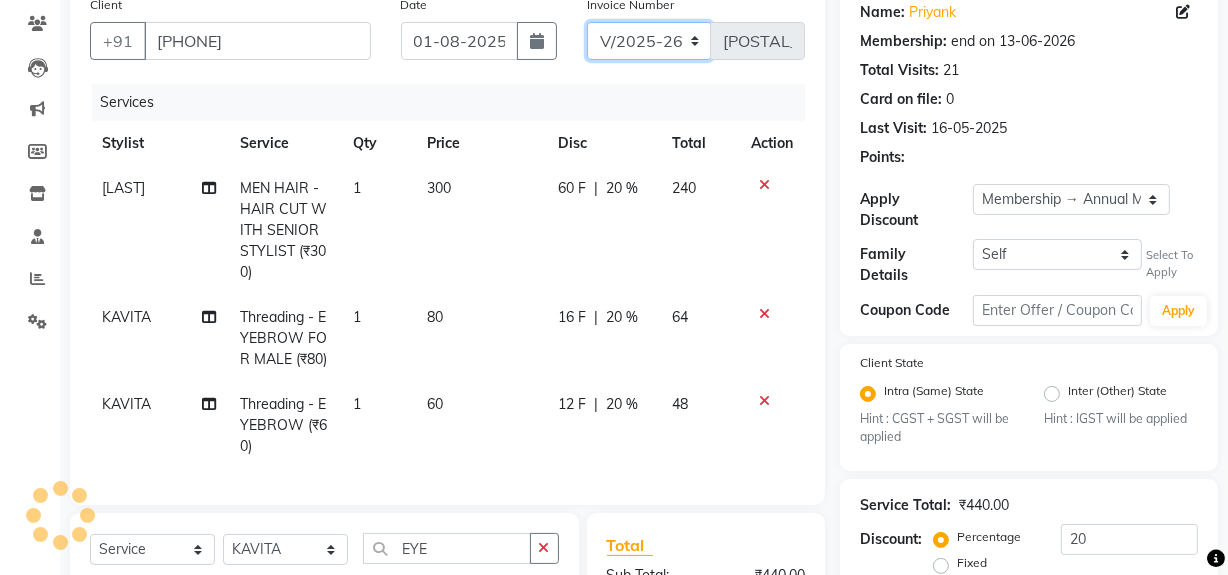 scroll, scrollTop: 370, scrollLeft: 0, axis: vertical 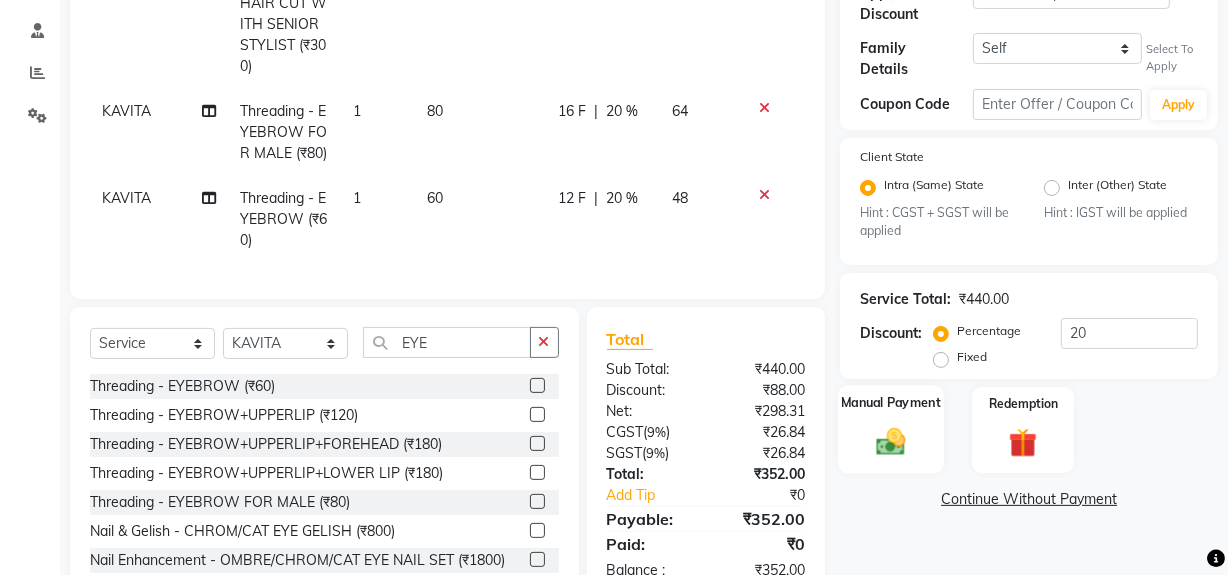click 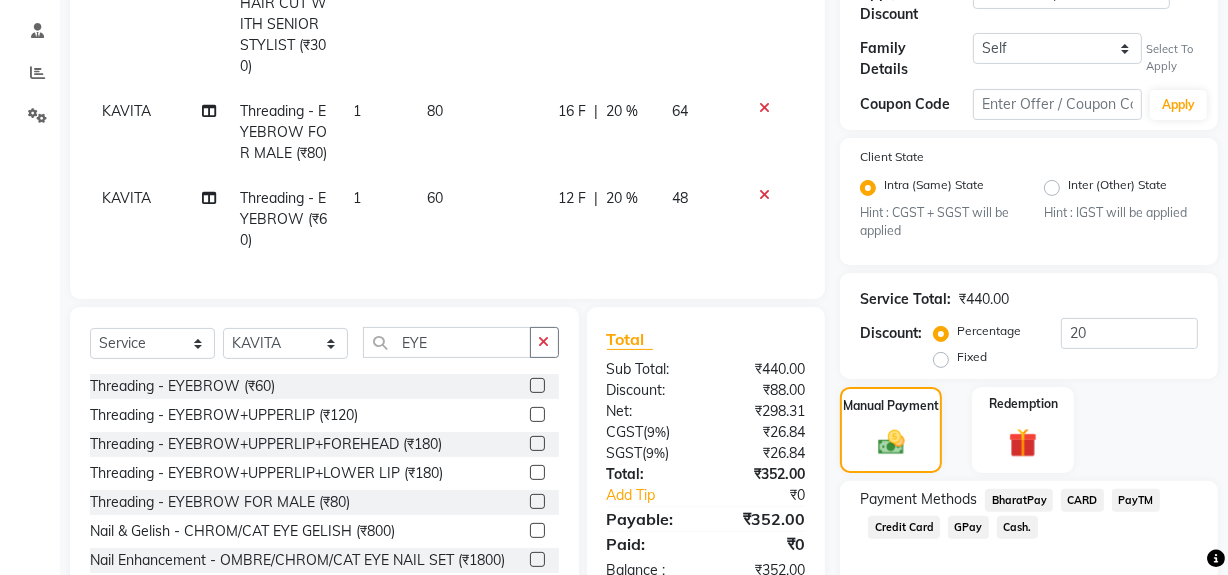click on "Cash." 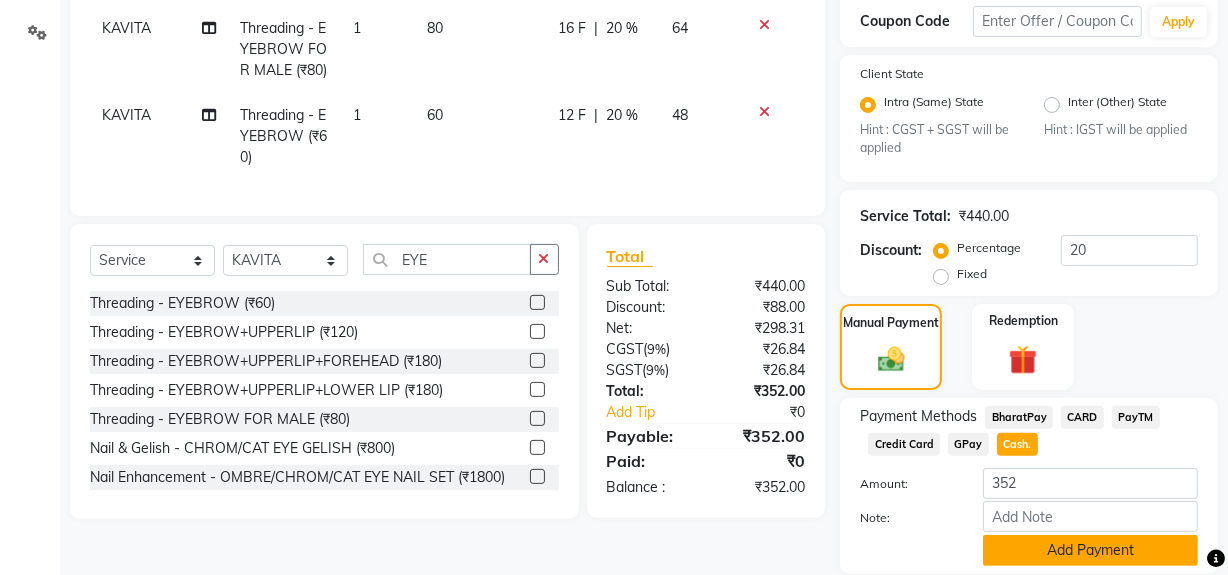scroll, scrollTop: 519, scrollLeft: 0, axis: vertical 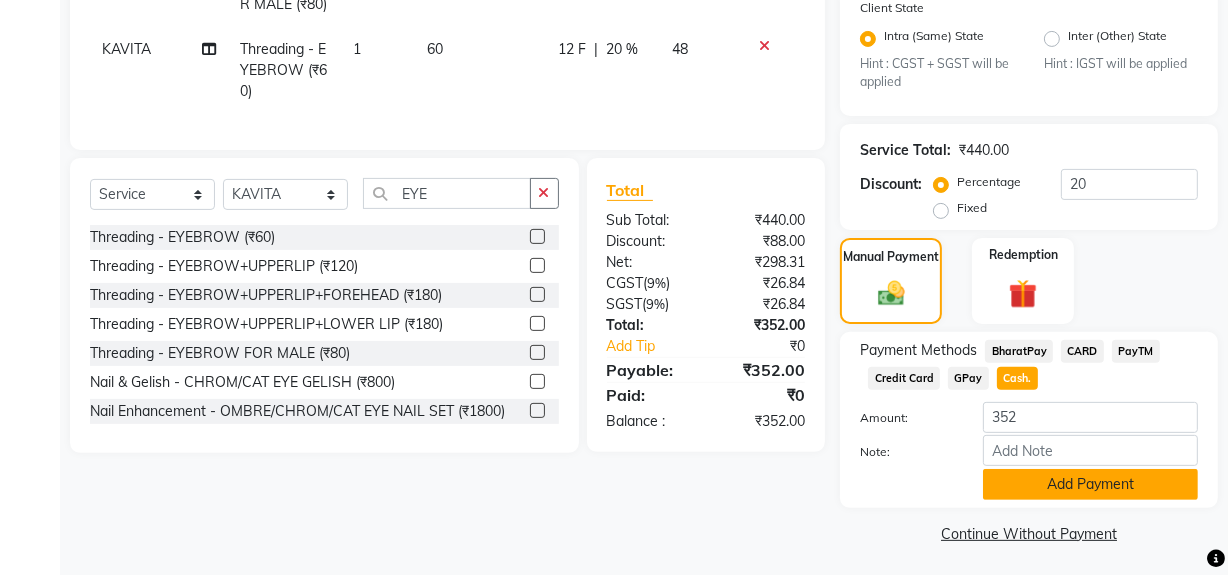 click on "Add Payment" 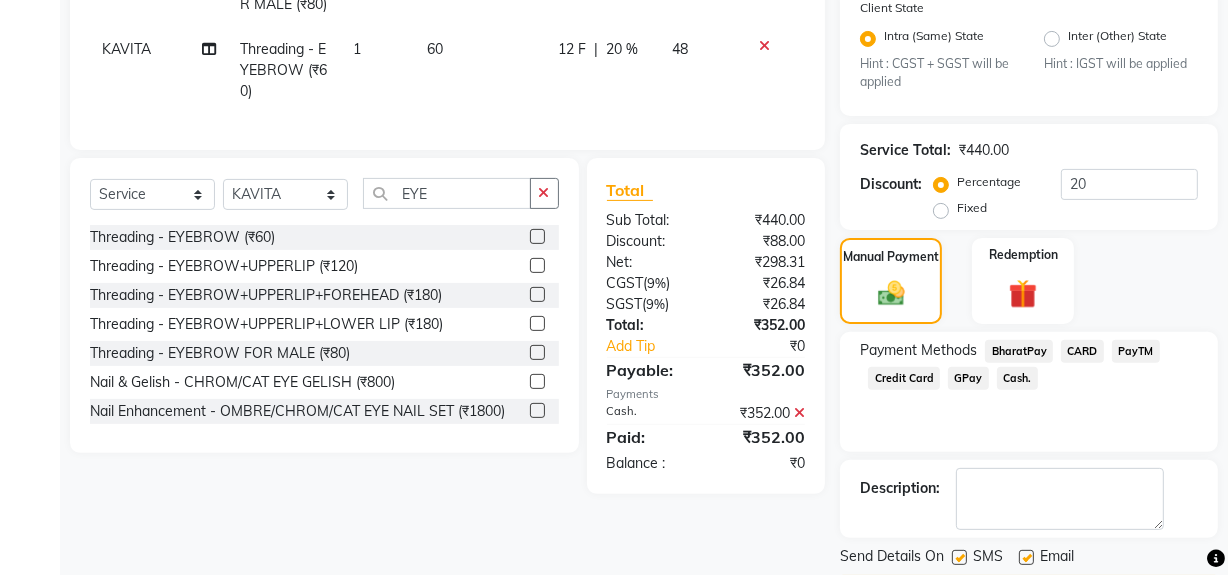 drag, startPoint x: 969, startPoint y: 546, endPoint x: 953, endPoint y: 558, distance: 20 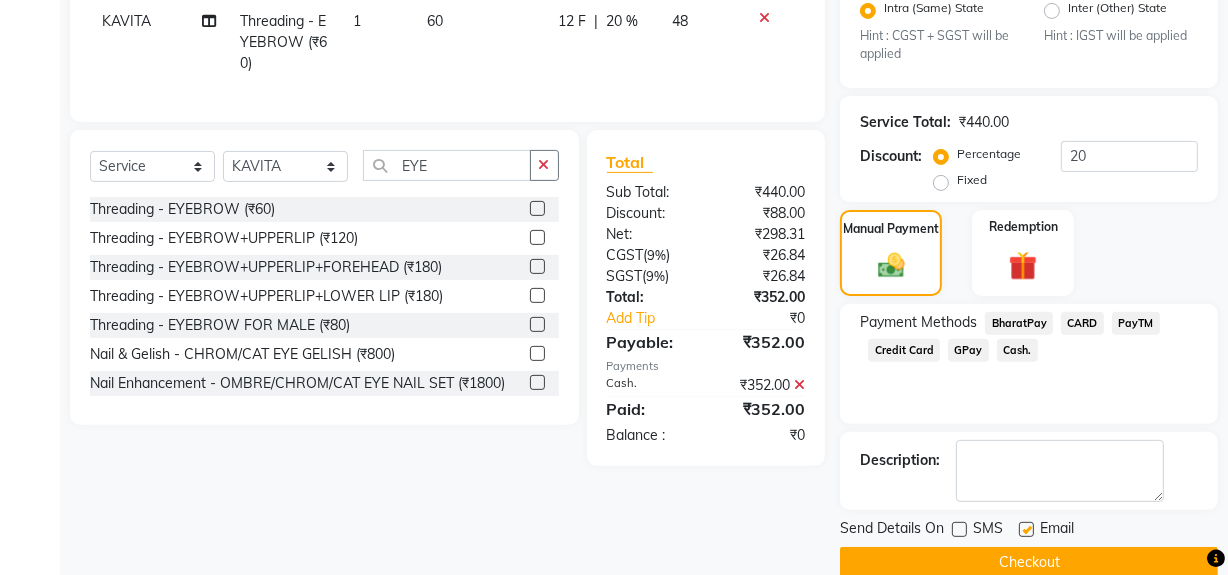 scroll, scrollTop: 575, scrollLeft: 0, axis: vertical 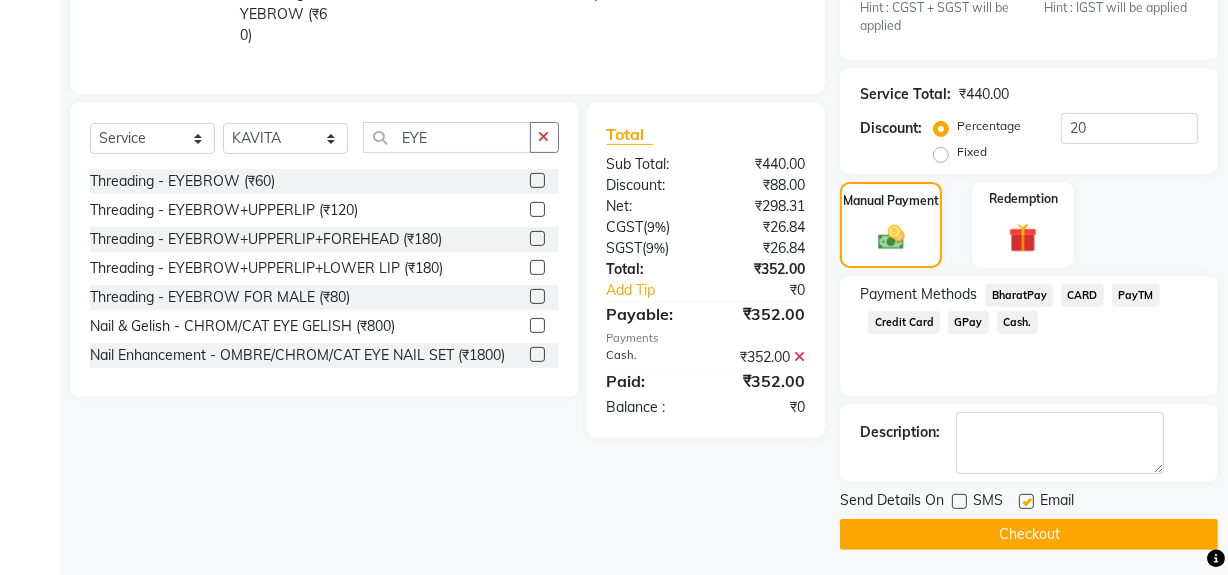 click on "Checkout" 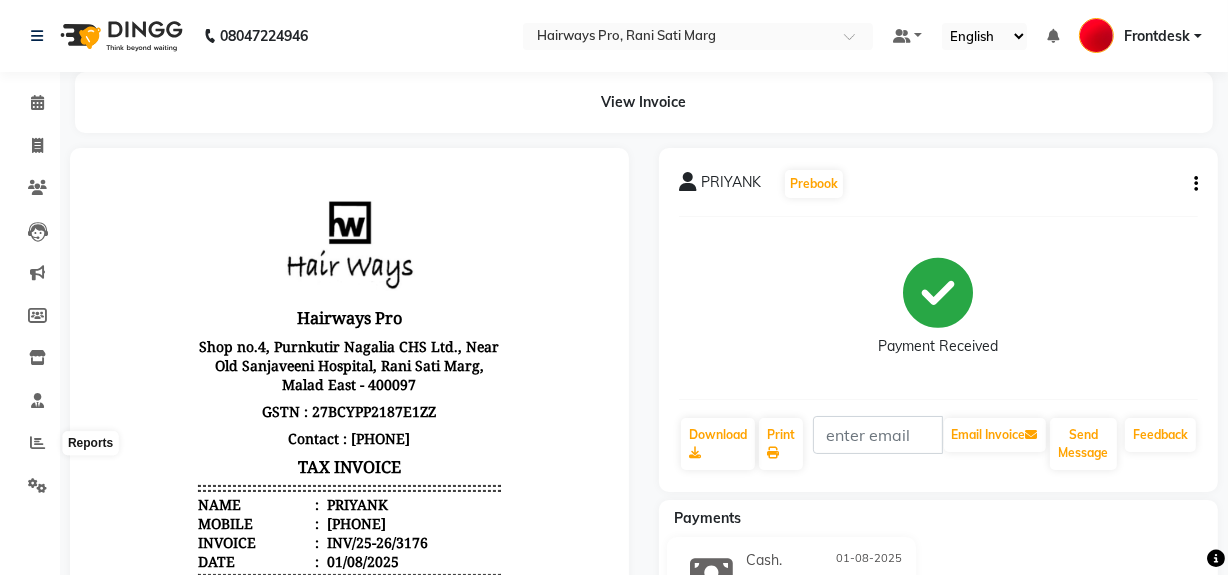 scroll, scrollTop: 0, scrollLeft: 0, axis: both 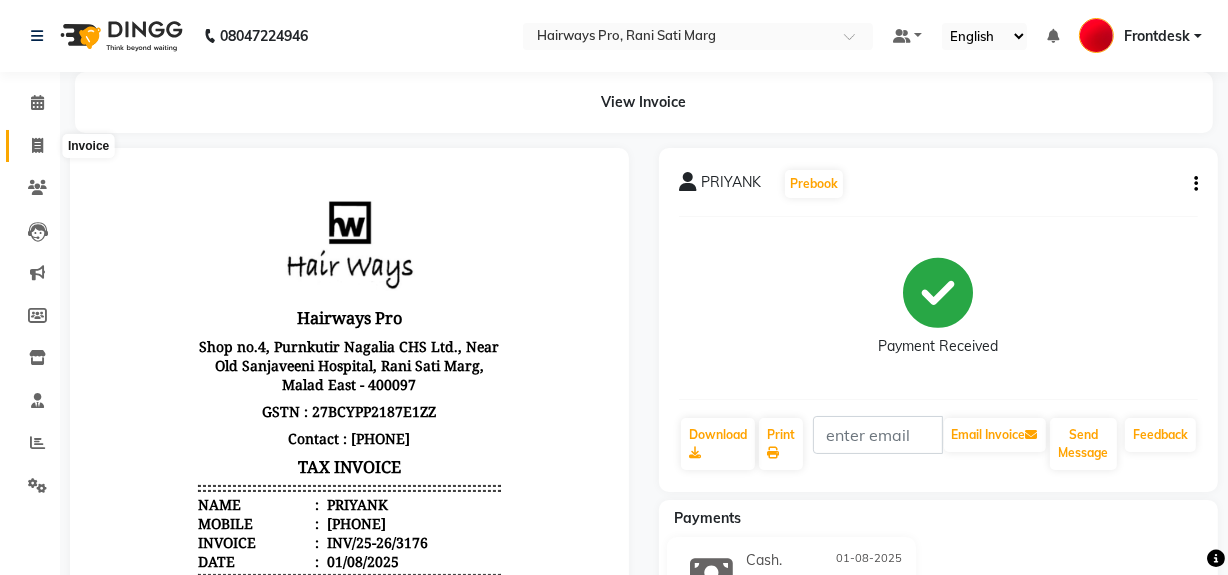 click 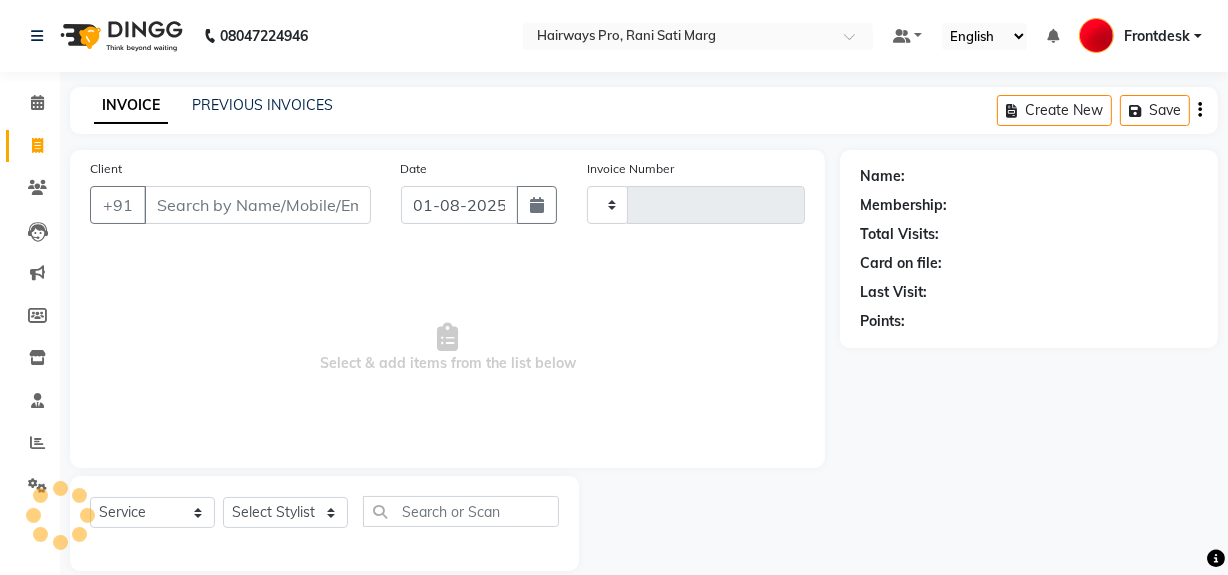 scroll, scrollTop: 26, scrollLeft: 0, axis: vertical 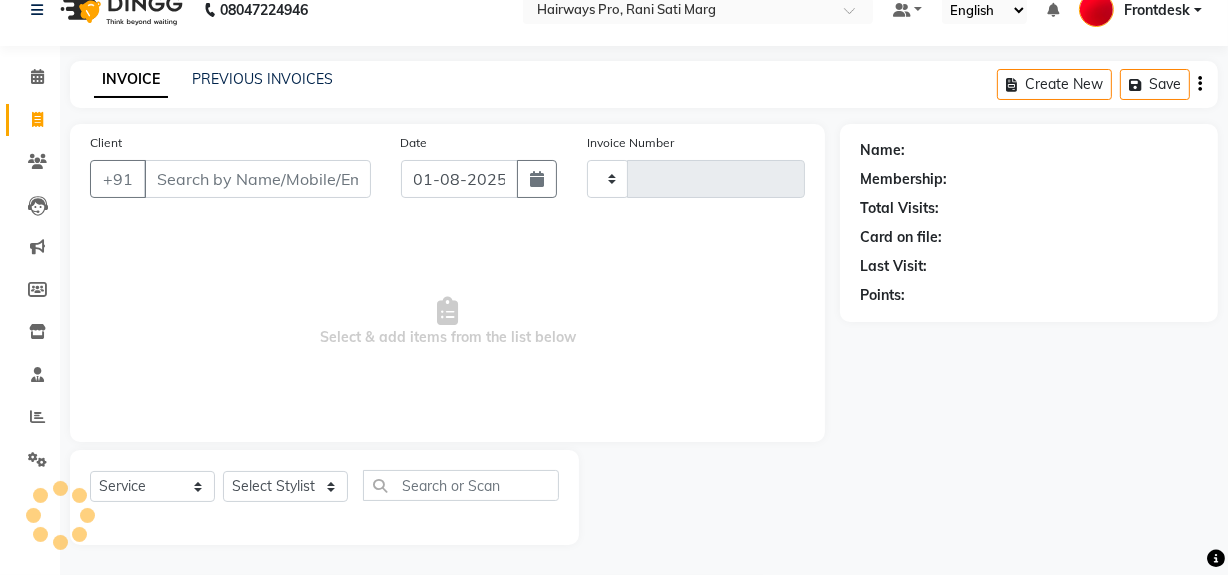 type on "2299" 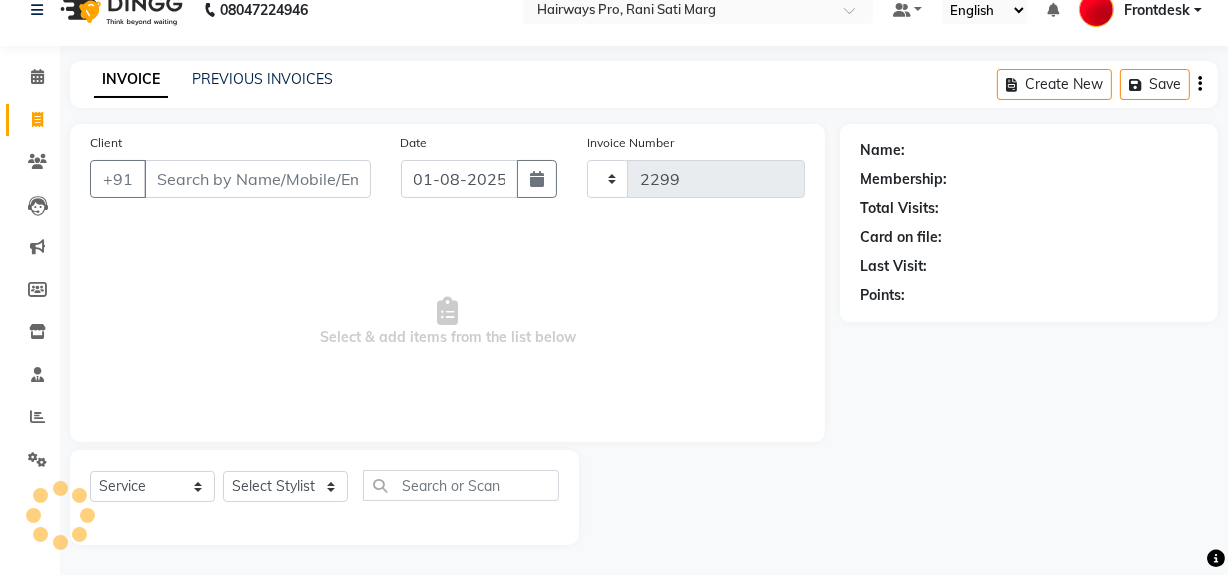 select on "787" 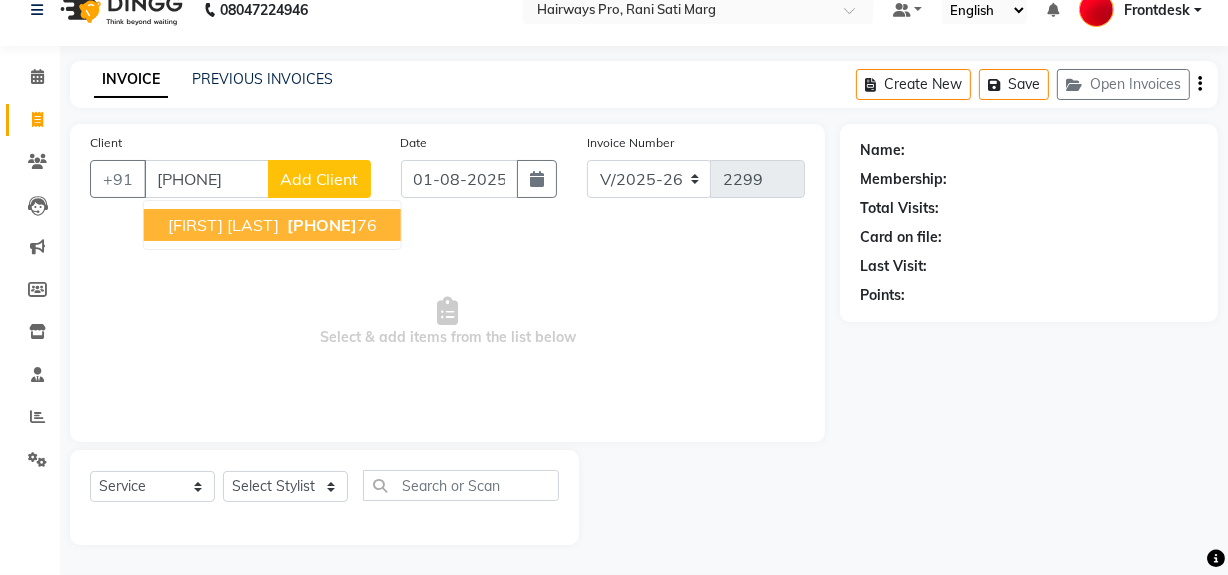 click on "YASH PORIYA" at bounding box center [223, 225] 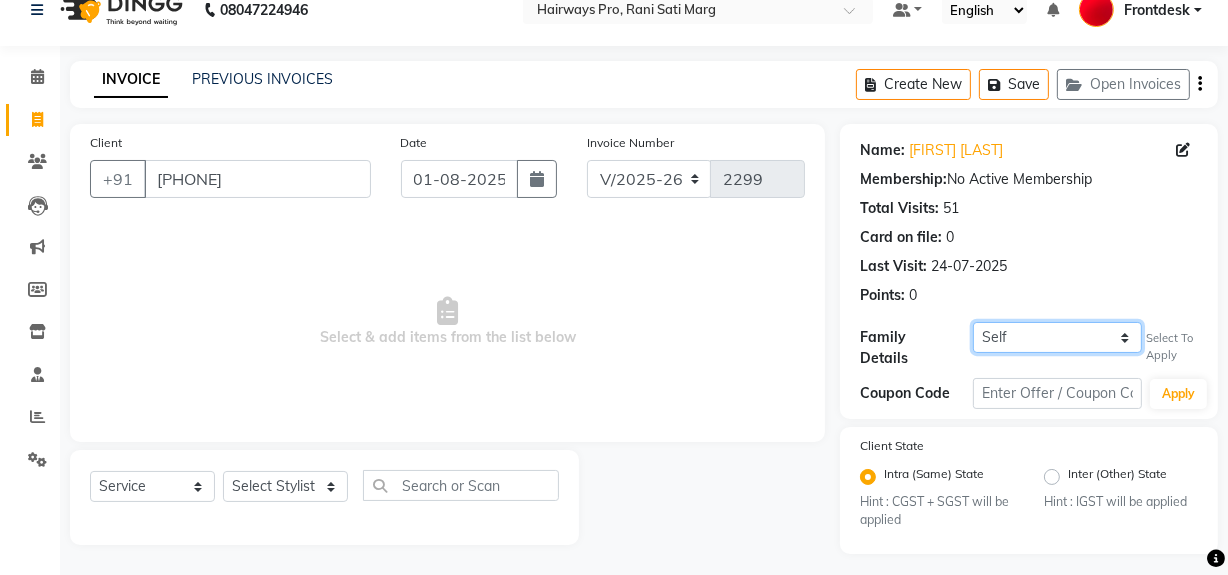 click on "Self JAY SHAH" 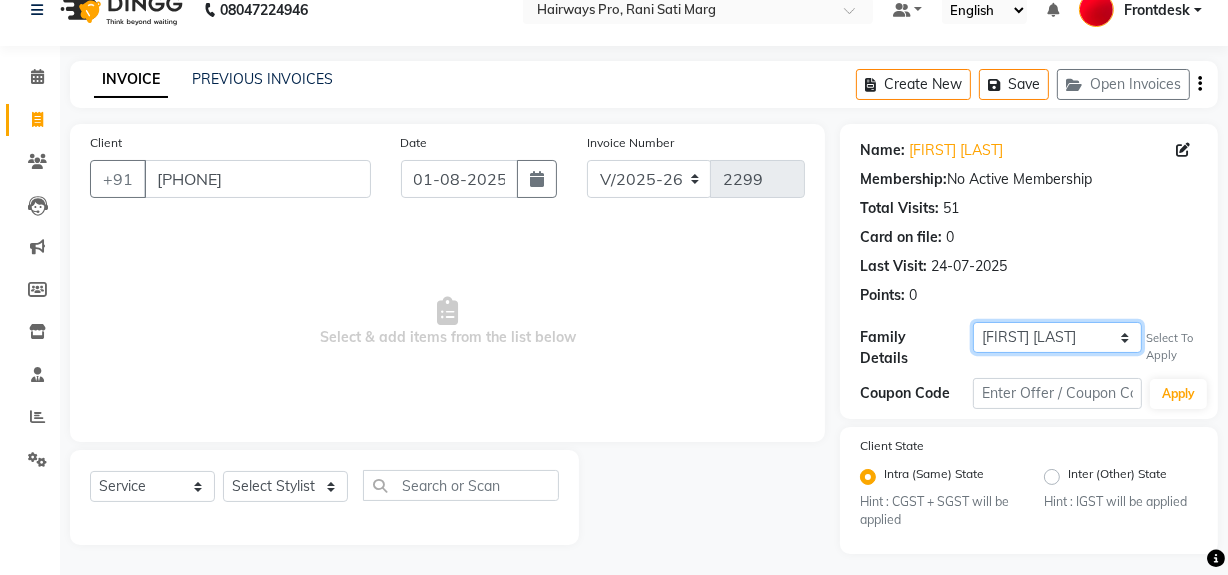 click on "Self JAY SHAH" 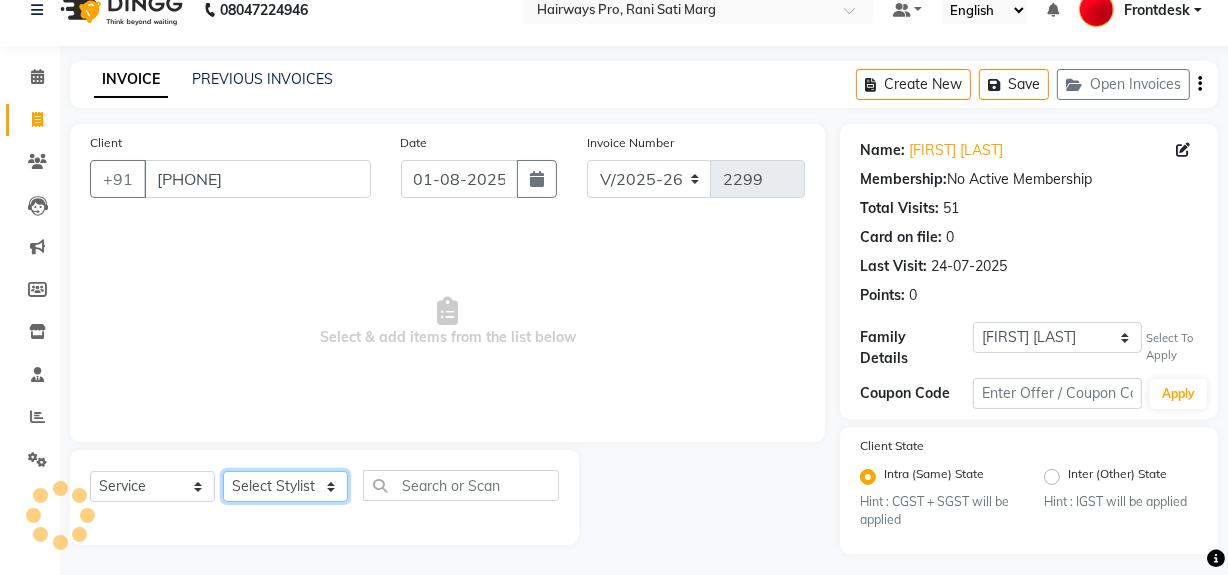 drag, startPoint x: 320, startPoint y: 483, endPoint x: 320, endPoint y: 472, distance: 11 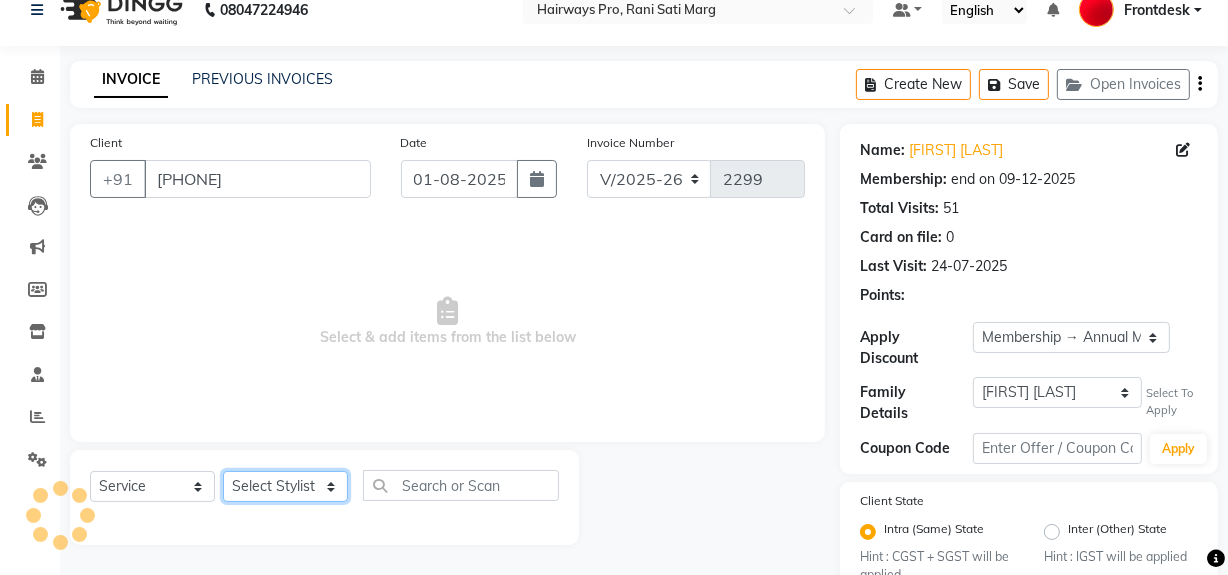 select on "13186" 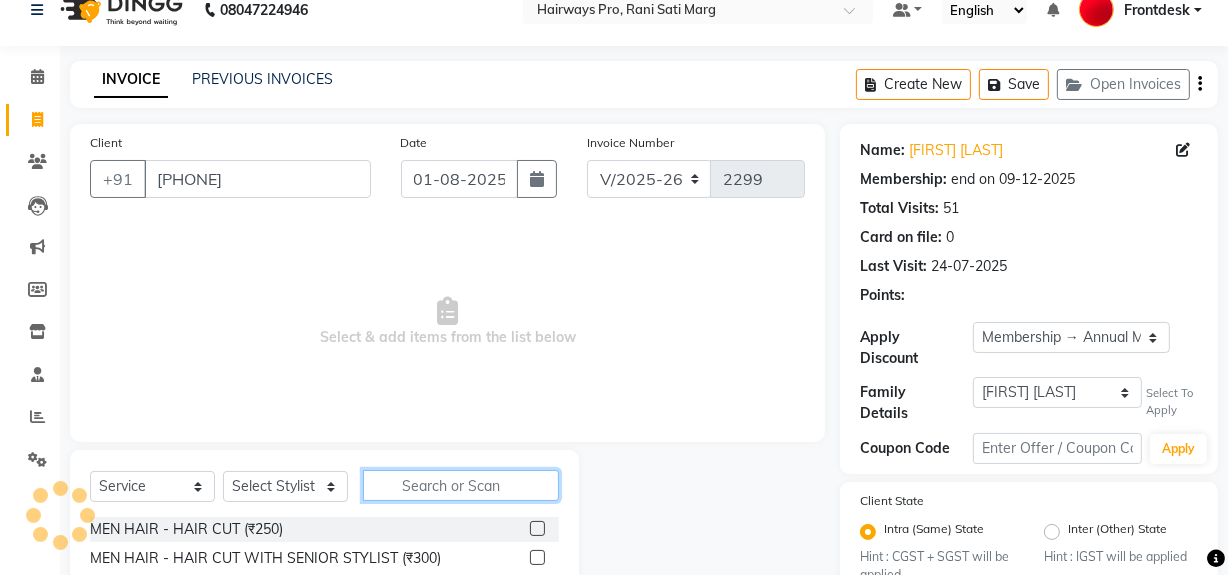 click 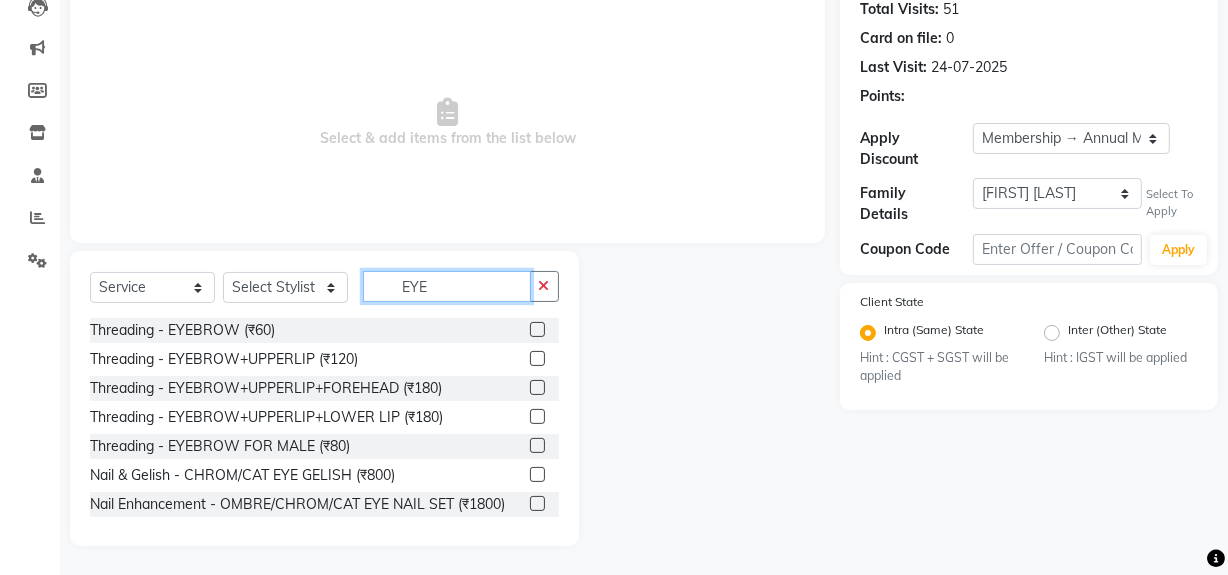 scroll, scrollTop: 226, scrollLeft: 0, axis: vertical 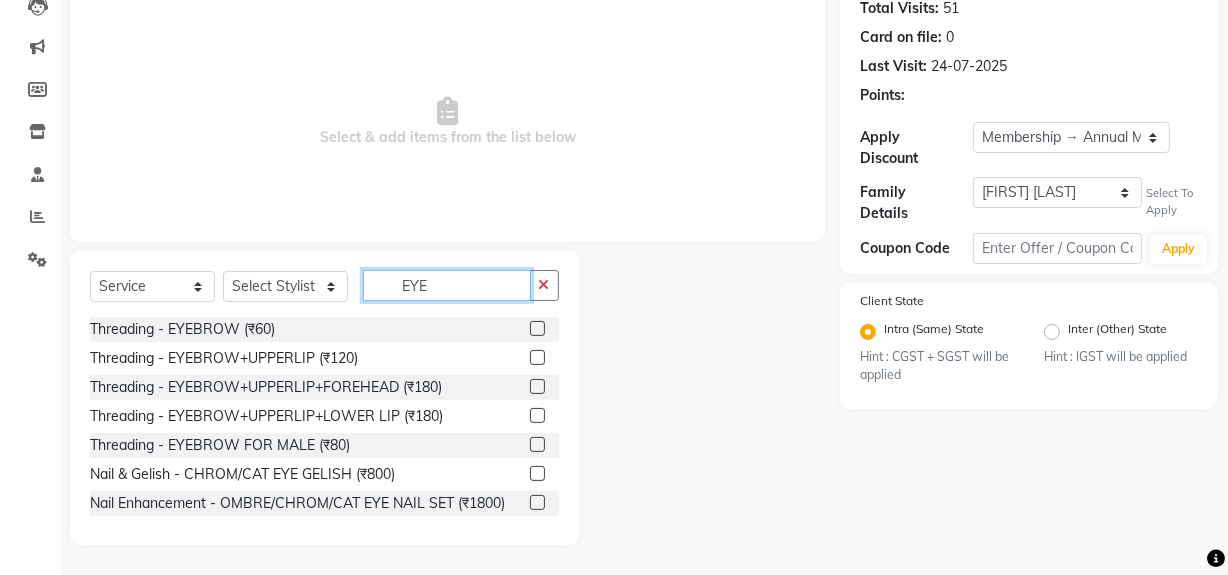 type on "EYE" 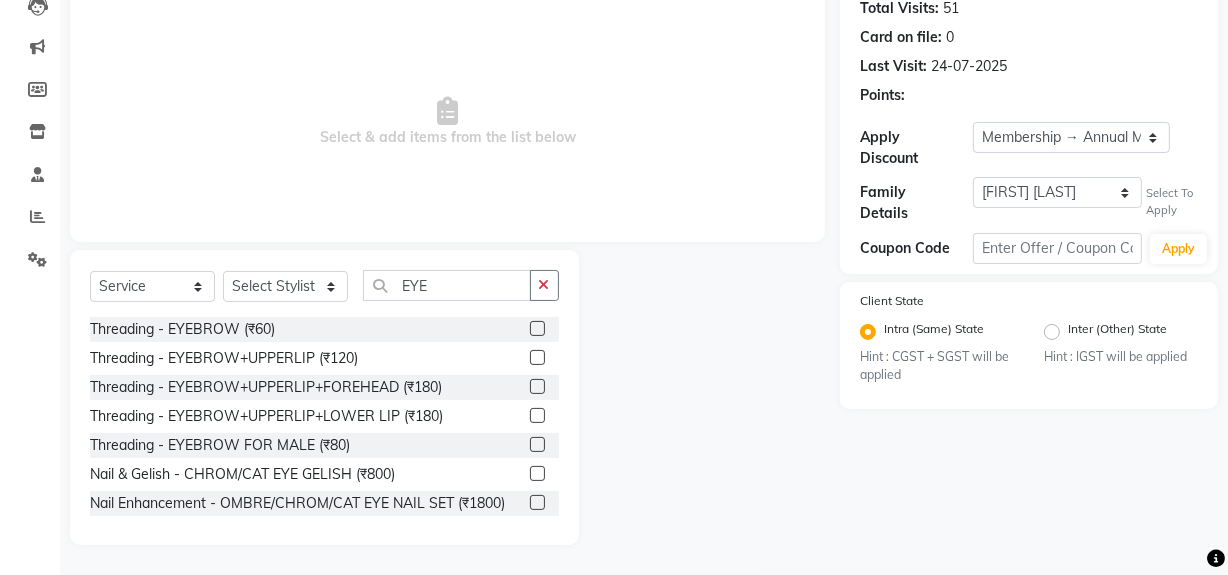 click 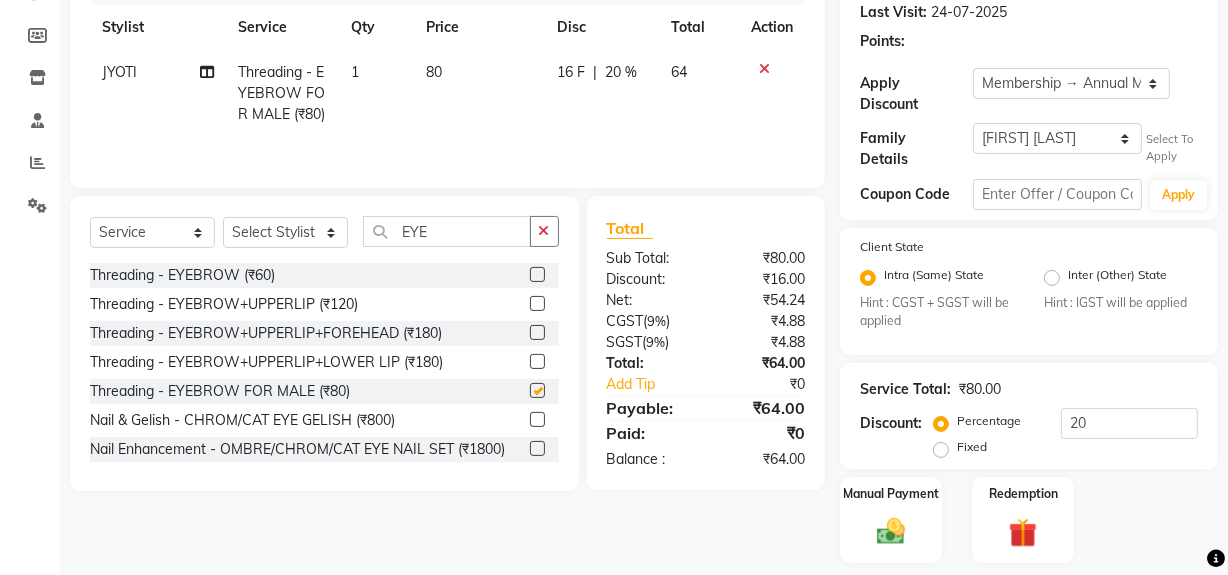 checkbox on "false" 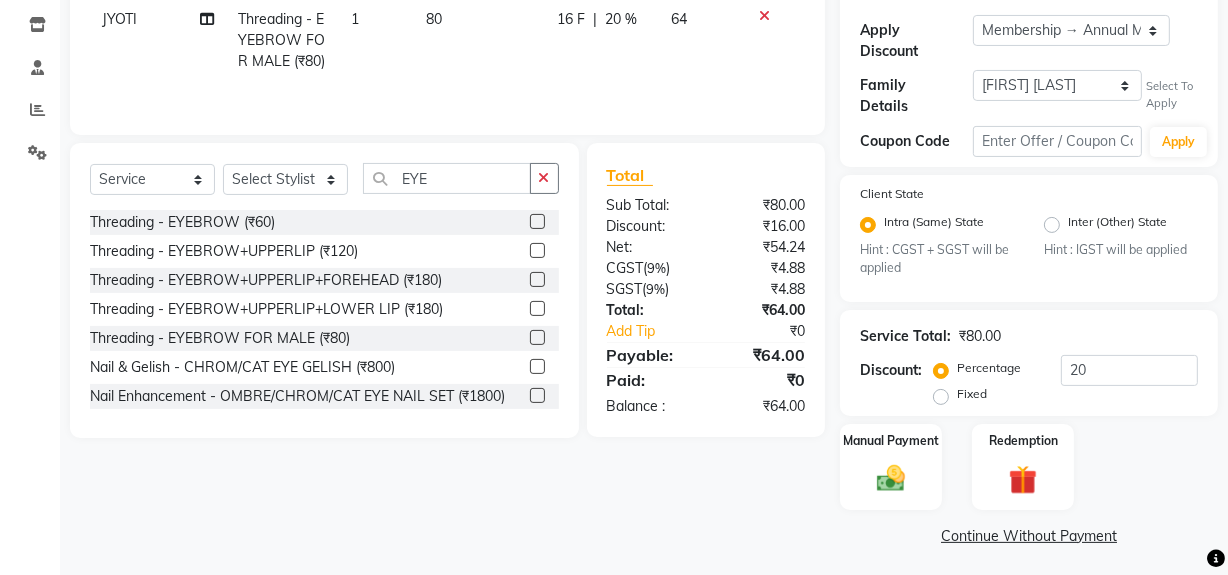 scroll, scrollTop: 334, scrollLeft: 0, axis: vertical 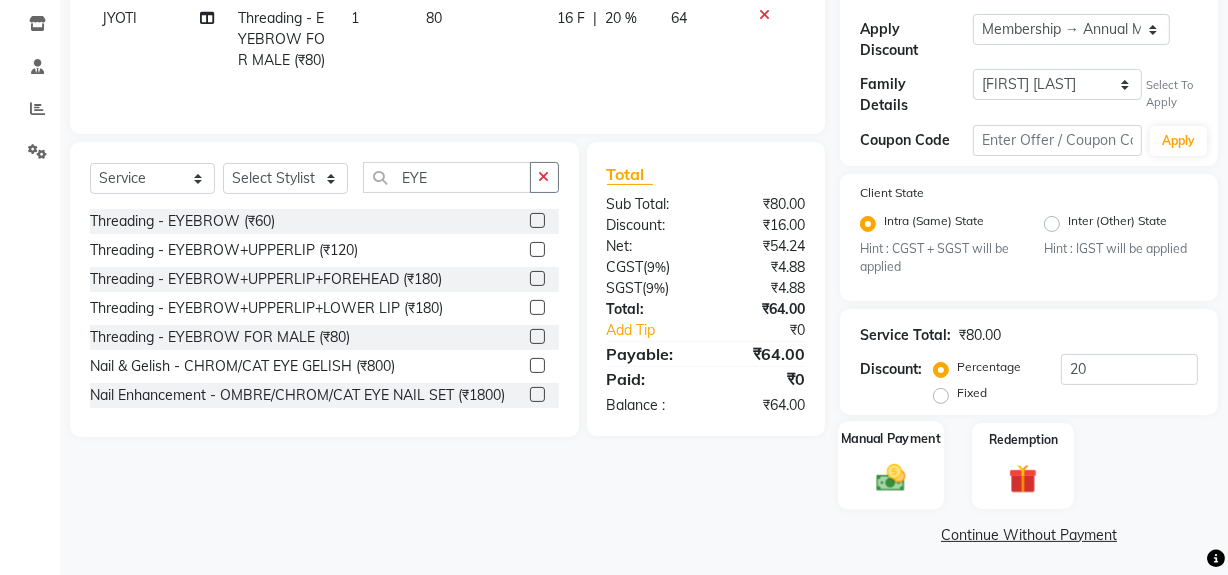 click 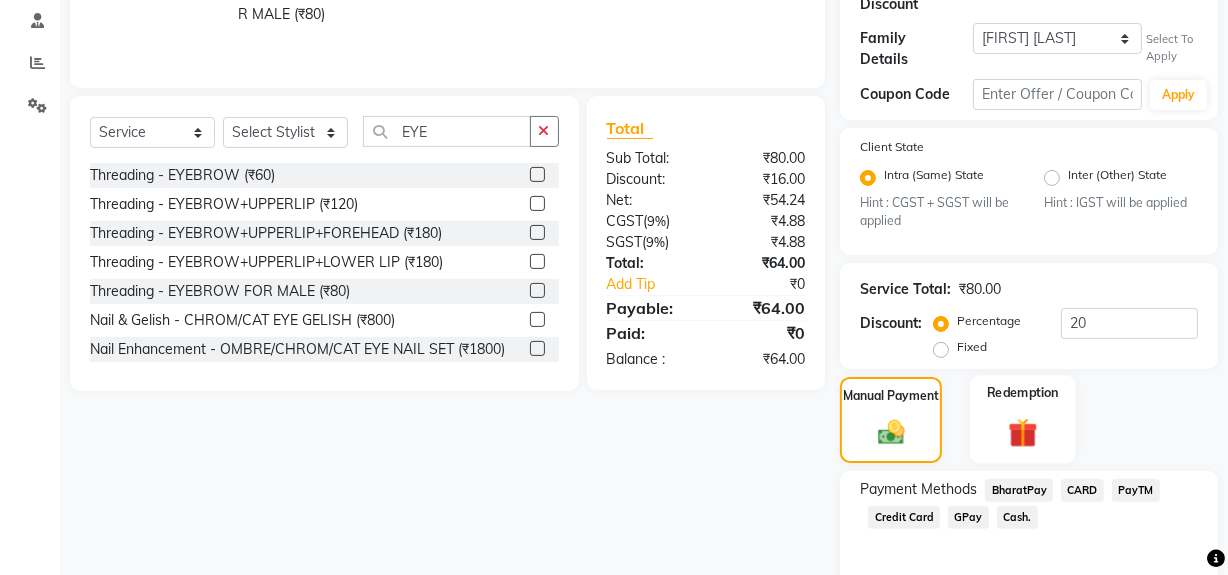 scroll, scrollTop: 462, scrollLeft: 0, axis: vertical 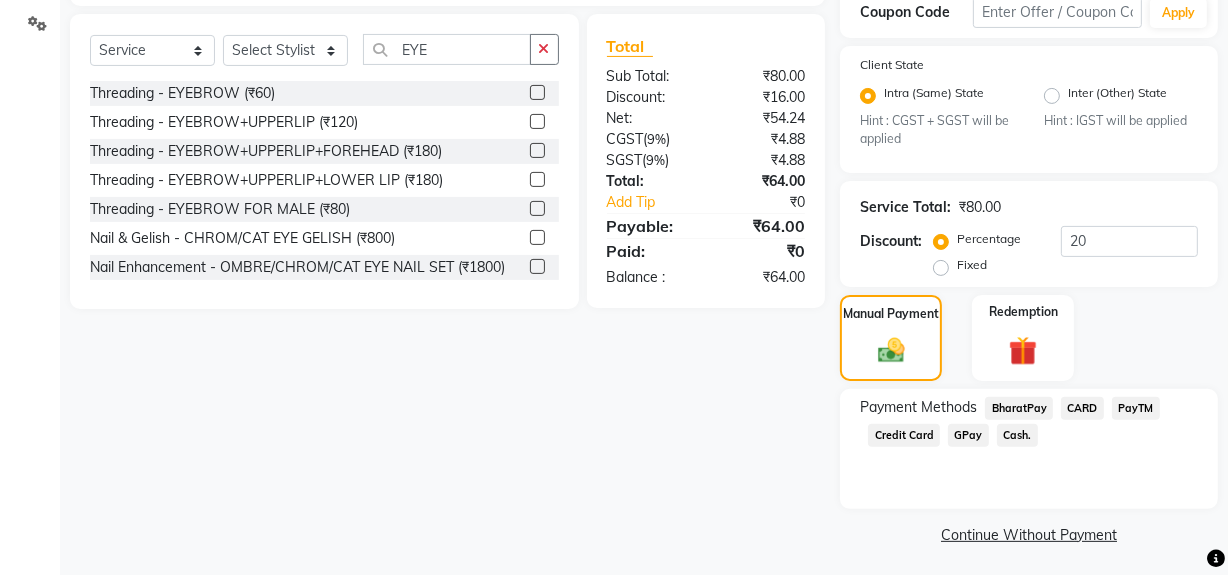 click on "Cash." 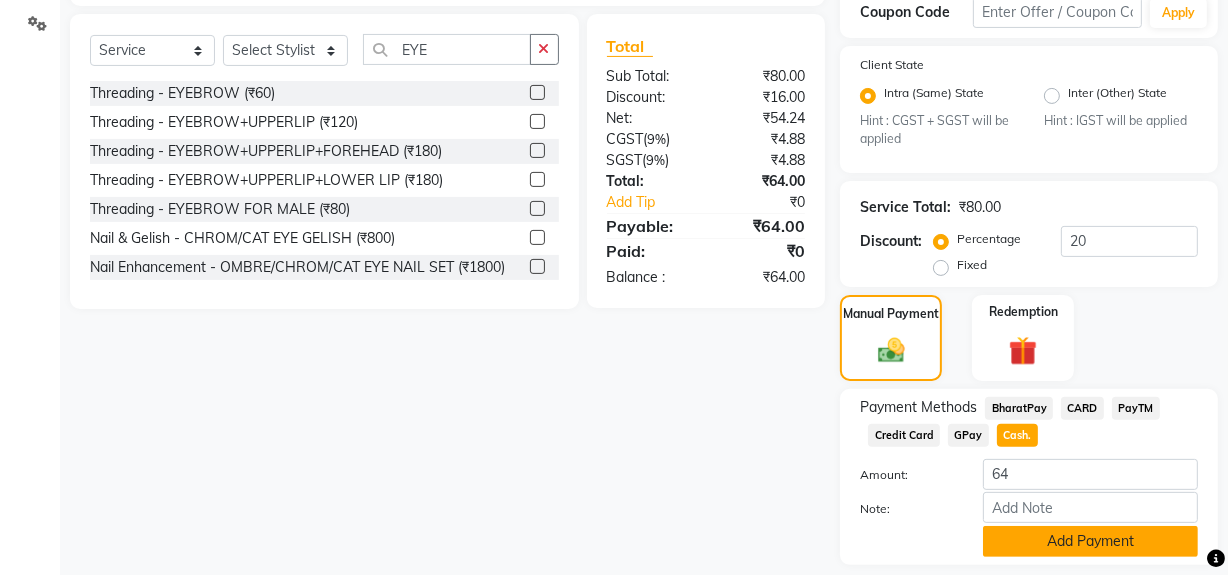 click on "Add Payment" 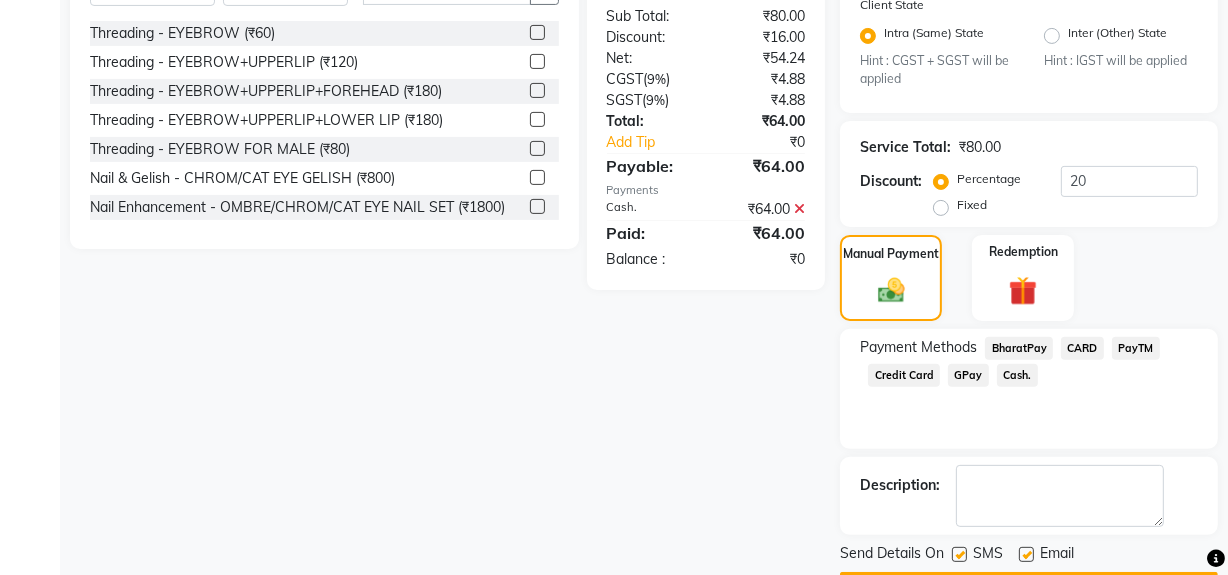 scroll, scrollTop: 575, scrollLeft: 0, axis: vertical 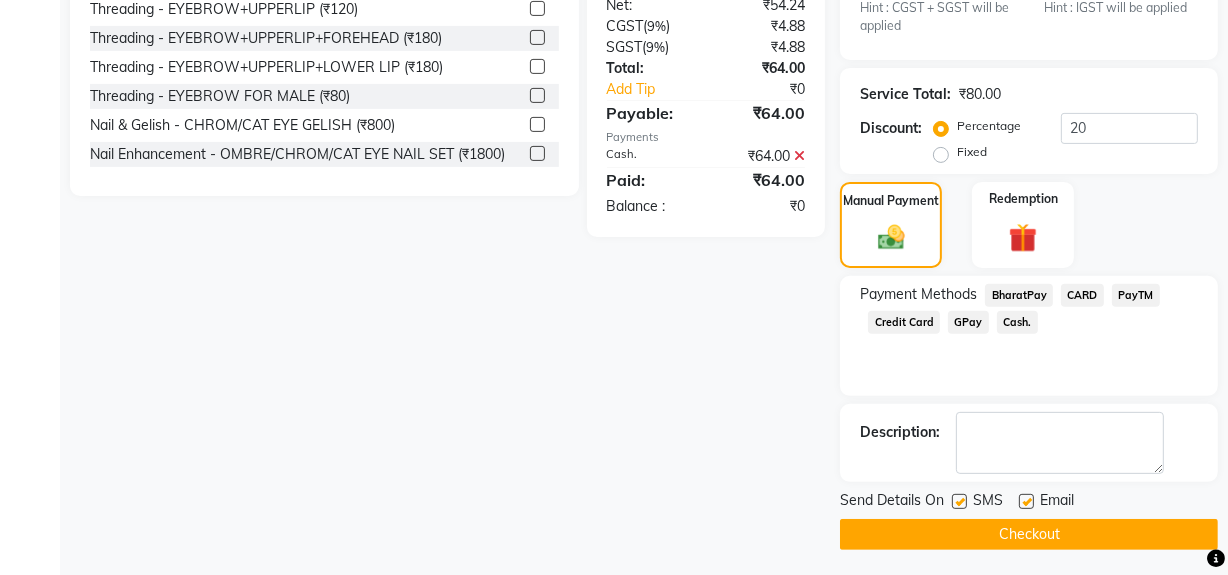 click 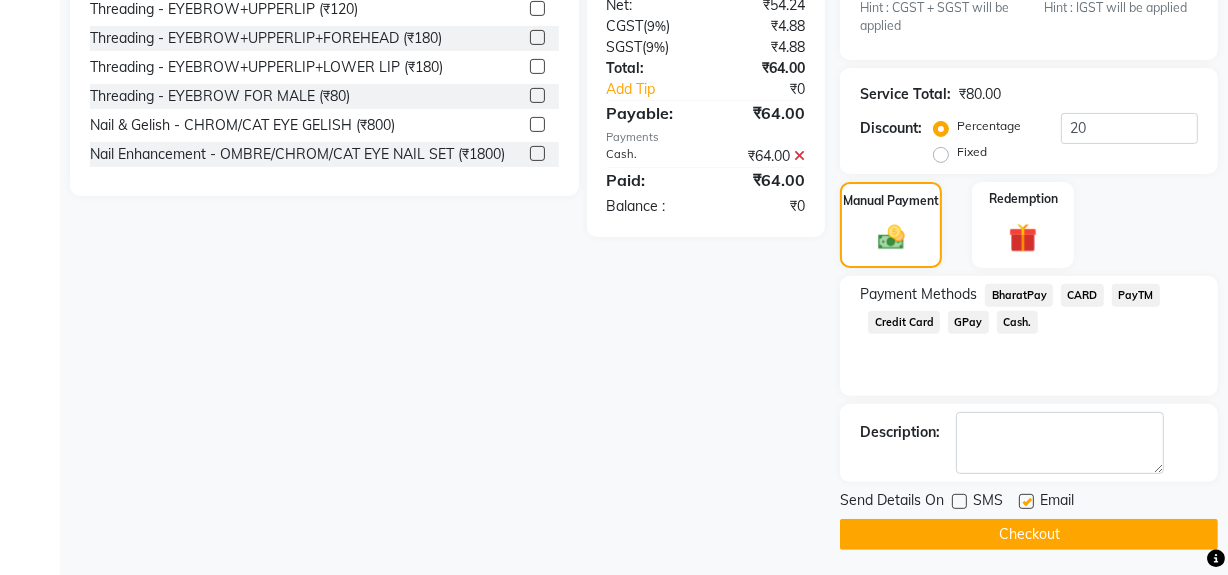 click on "Checkout" 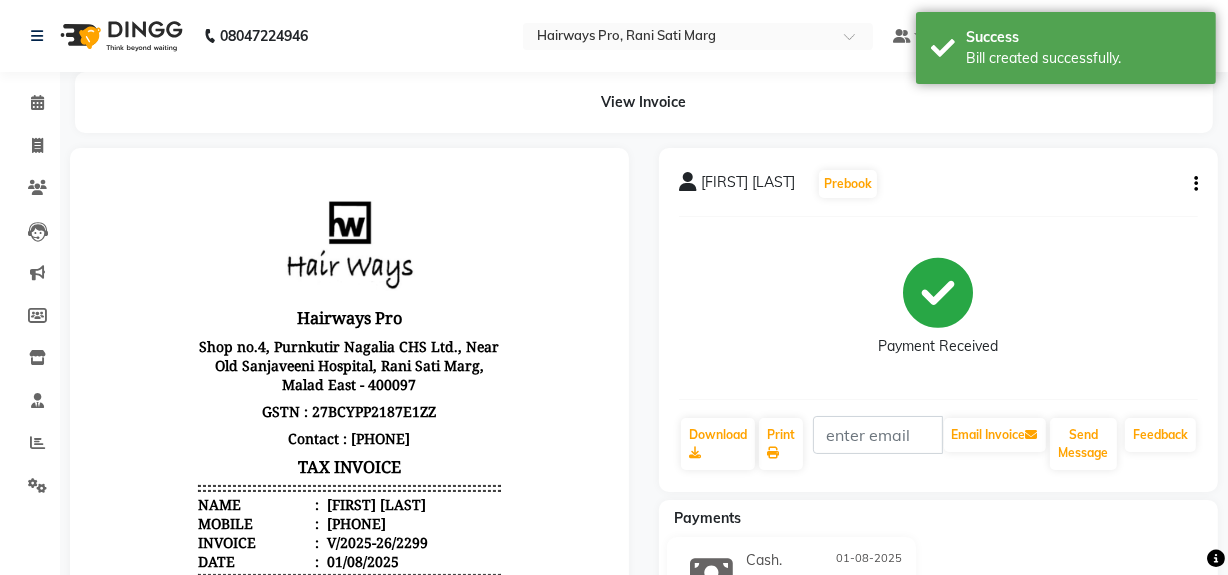 scroll, scrollTop: 0, scrollLeft: 0, axis: both 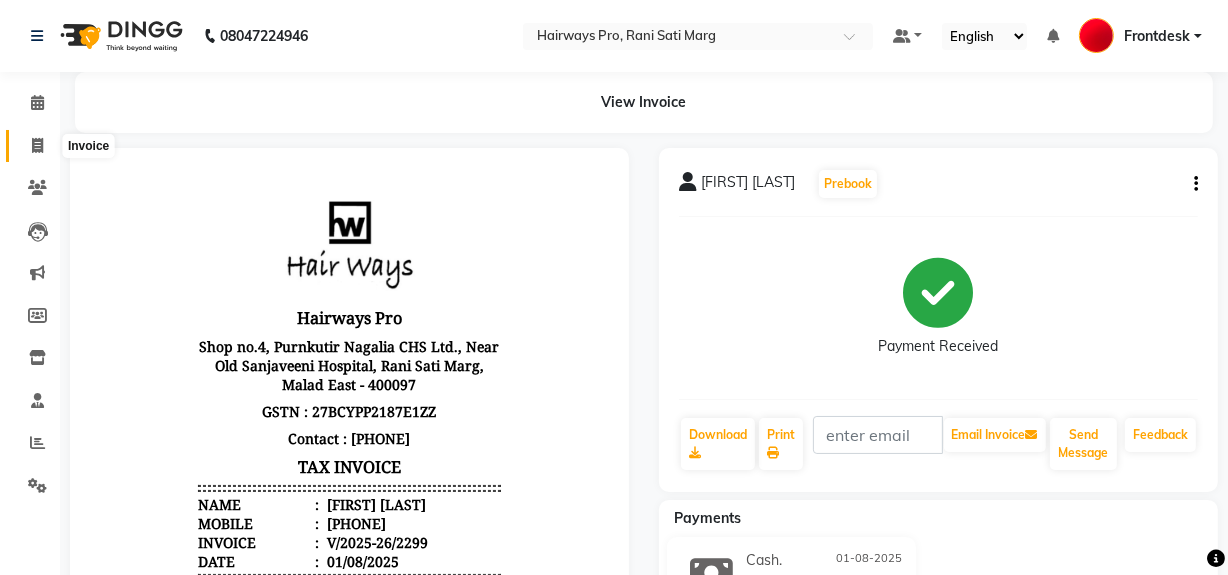 click 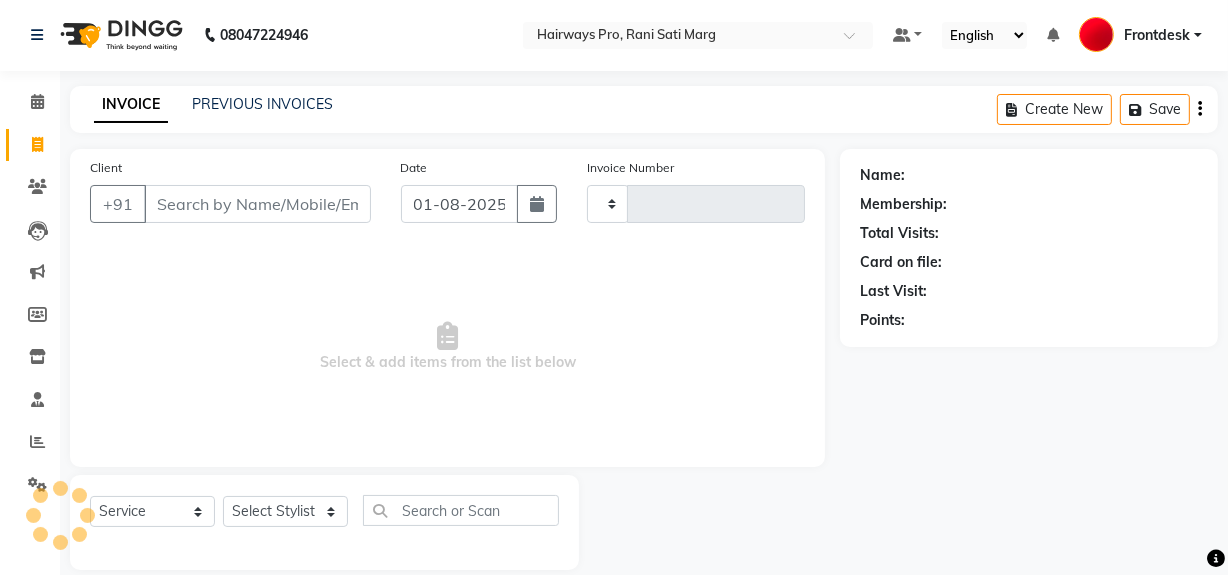 scroll, scrollTop: 26, scrollLeft: 0, axis: vertical 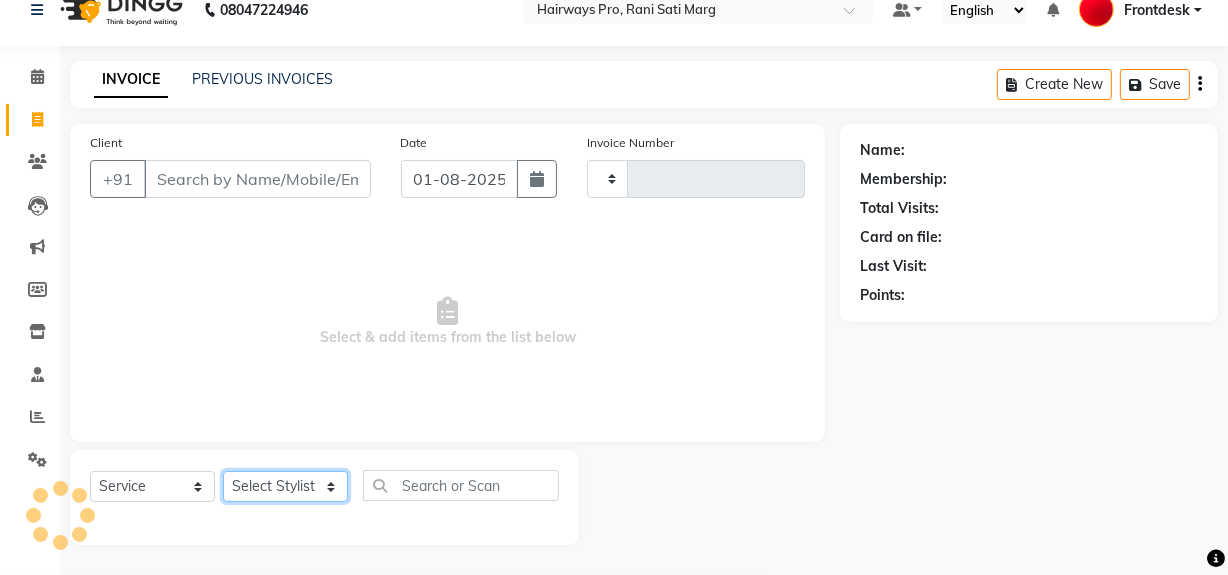 click on "Select Stylist" 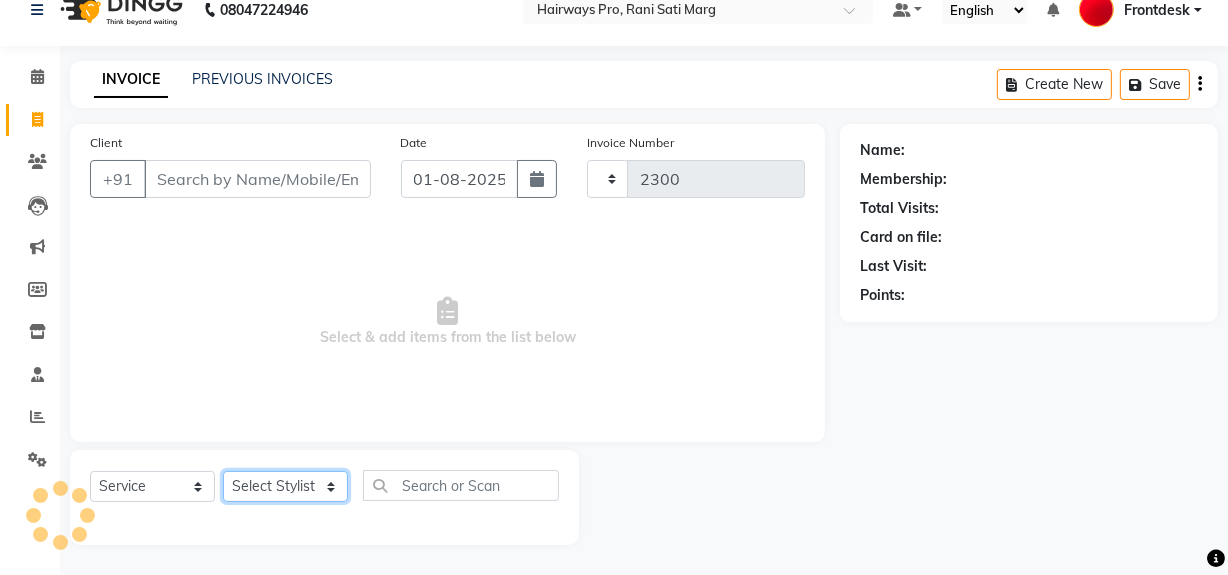 select on "787" 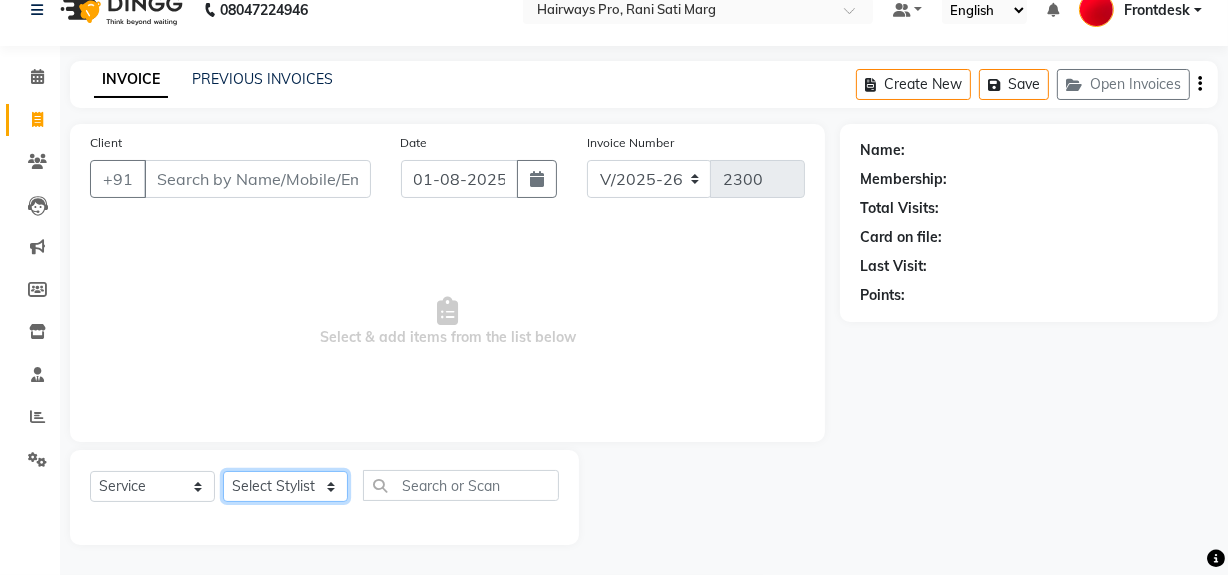 select on "86084" 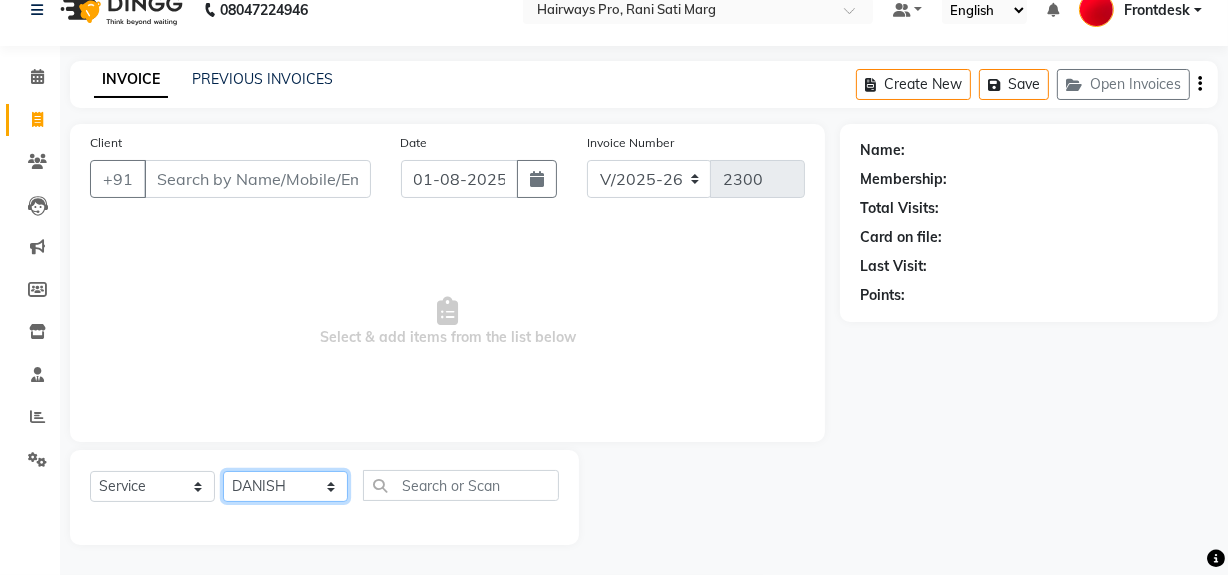 click on "Select Stylist ABID DANISH Faiz shaikh Frontdesk INTEZAR SALMANI JYOTI Kamal Salmani KAVITA MUSTAFA RAFIQUE Sonal SONU WAQAR ZAFAR" 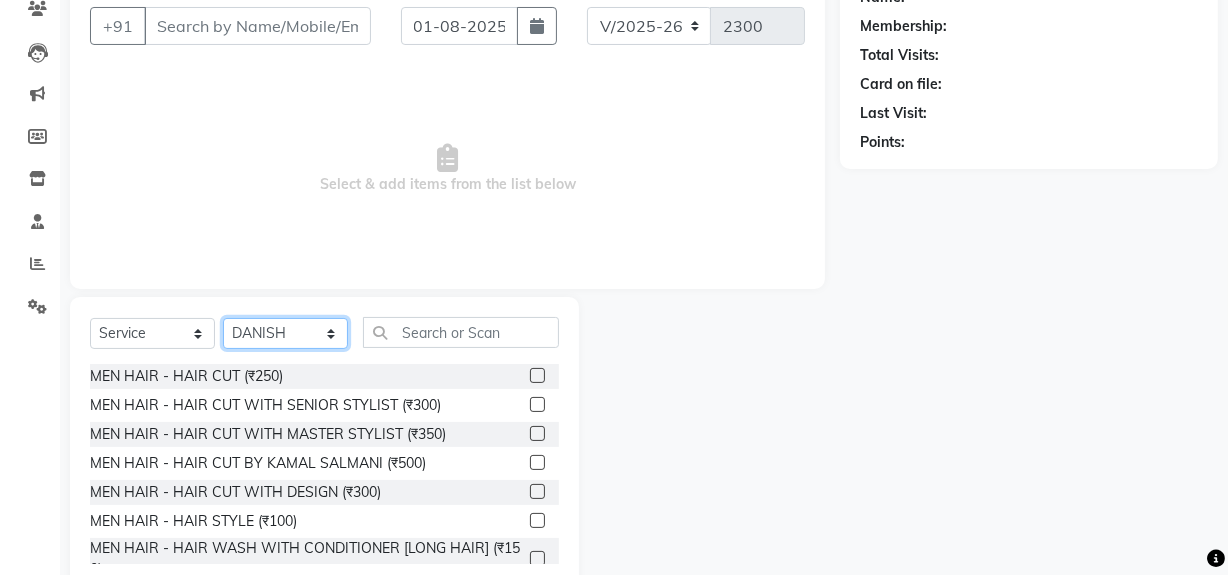 scroll, scrollTop: 226, scrollLeft: 0, axis: vertical 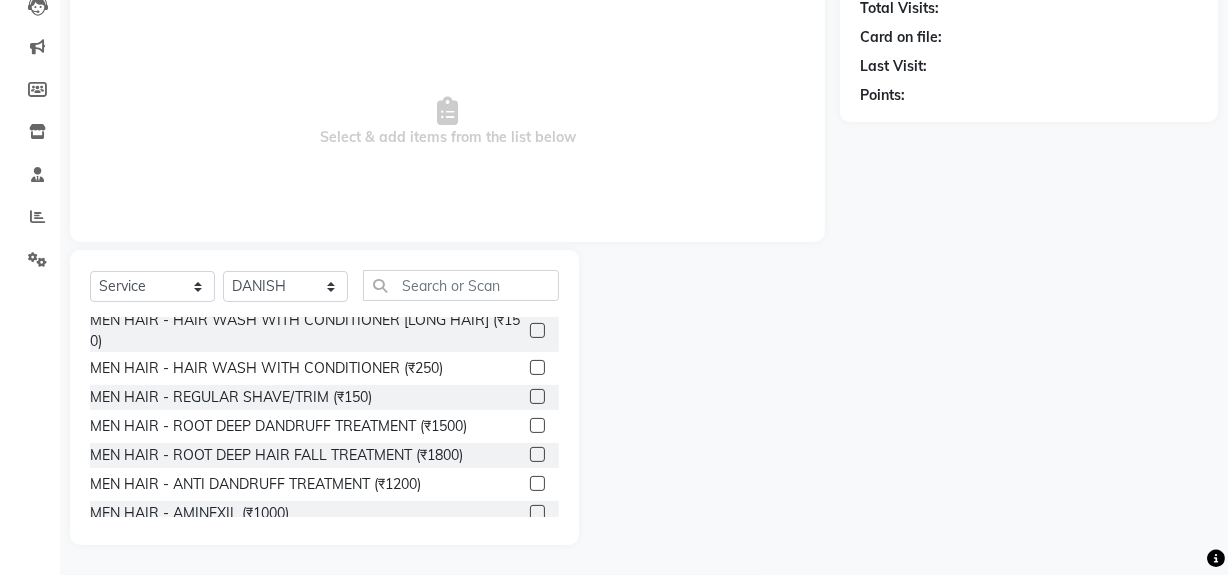 click 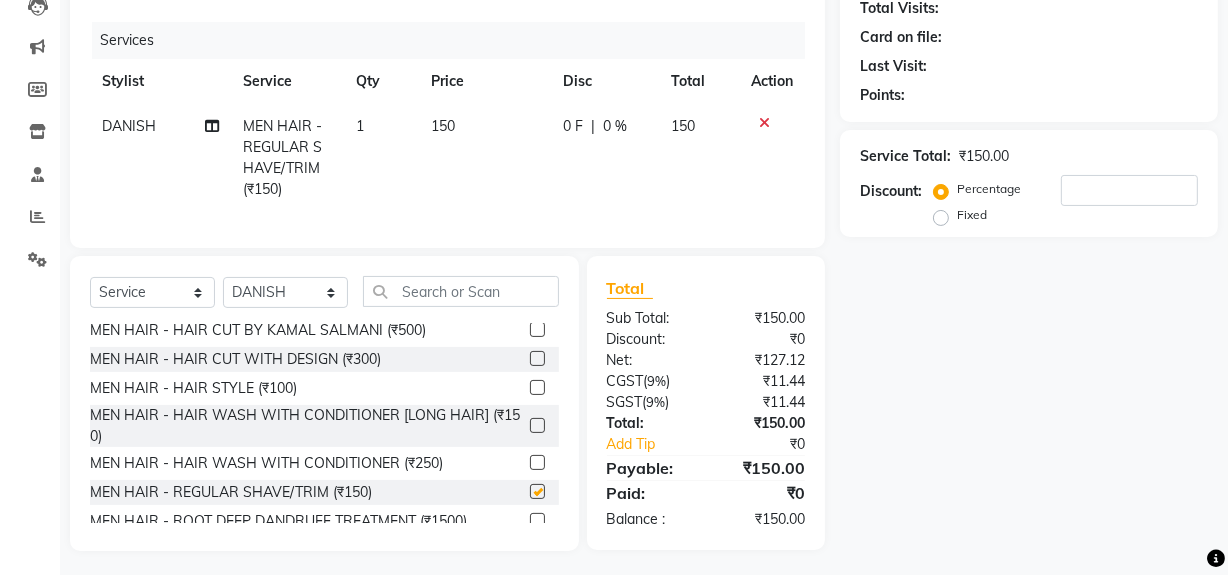 scroll, scrollTop: 0, scrollLeft: 0, axis: both 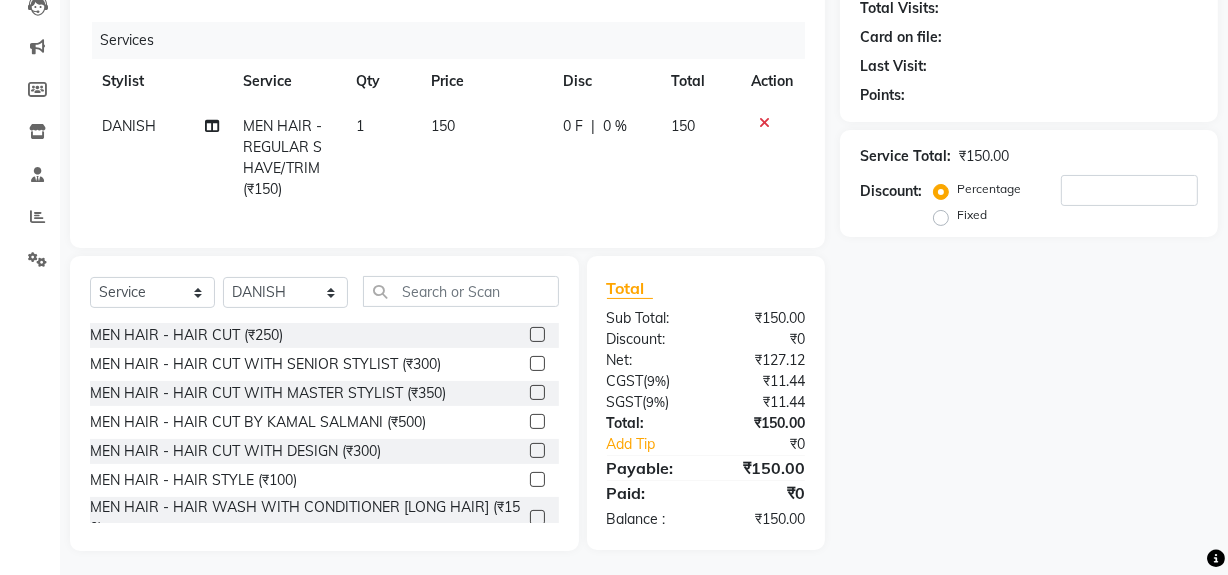 checkbox on "false" 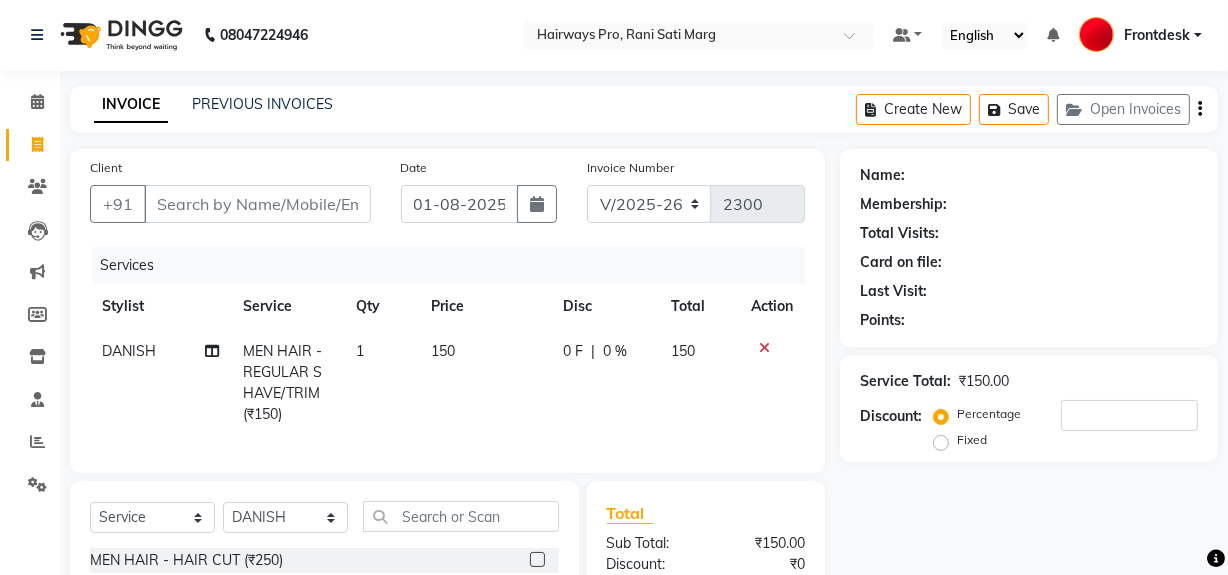 scroll, scrollTop: 0, scrollLeft: 0, axis: both 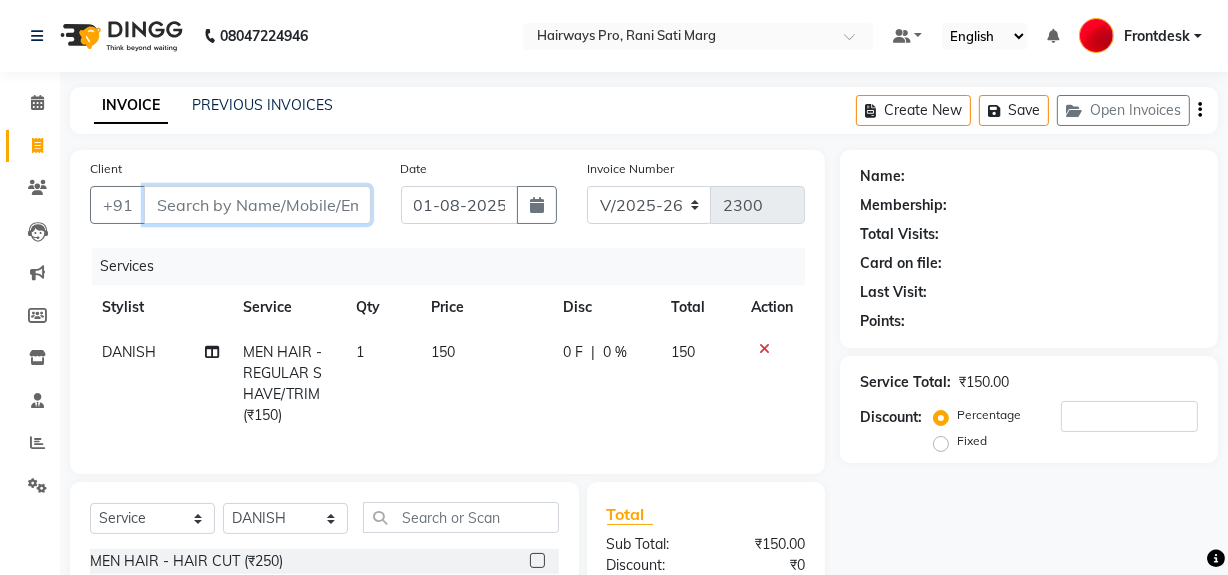 click on "Client" at bounding box center [257, 205] 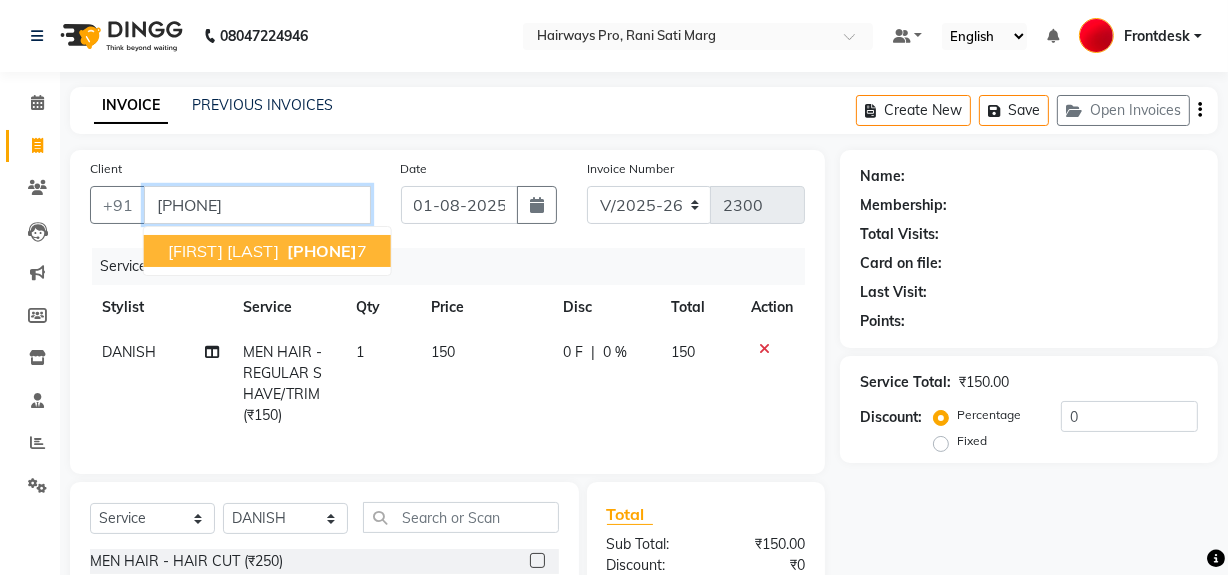 type on "[PHONE]" 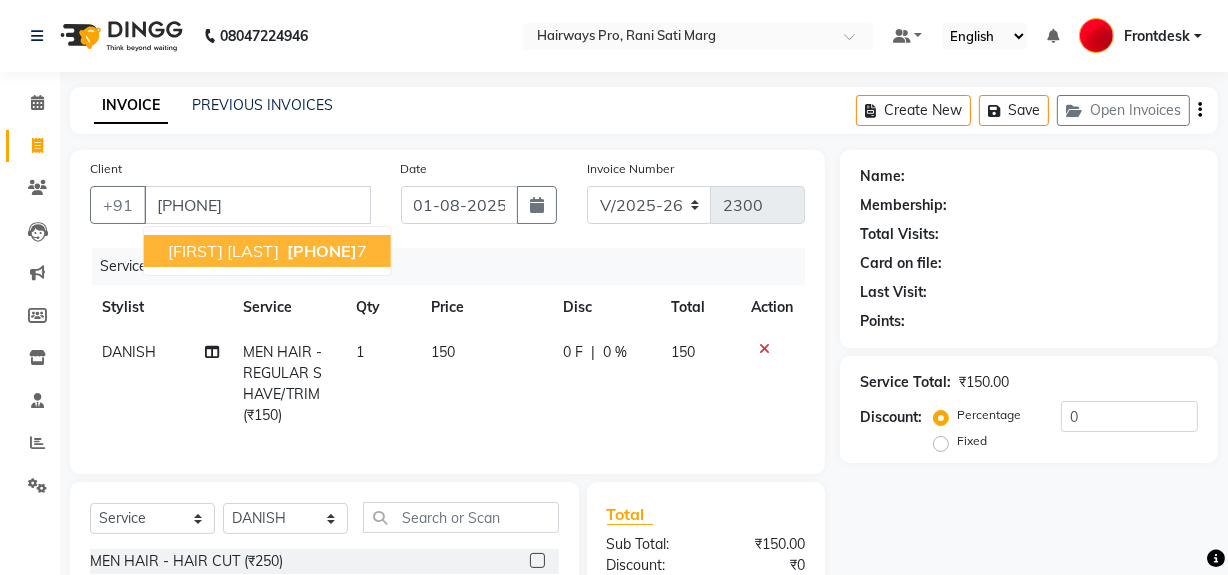 select on "1: Object" 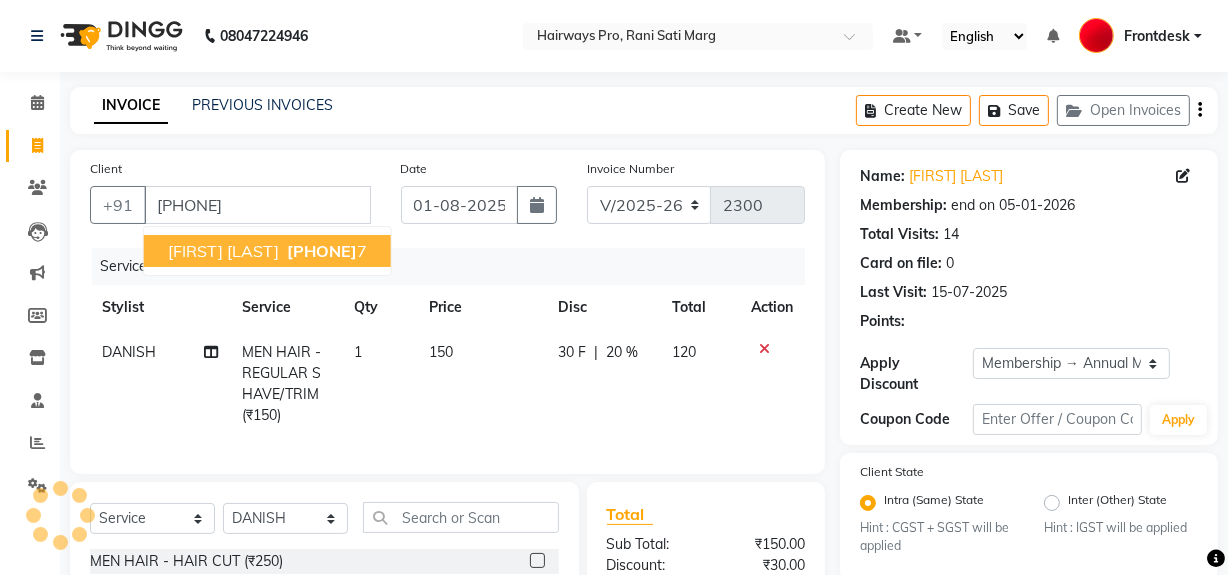type on "20" 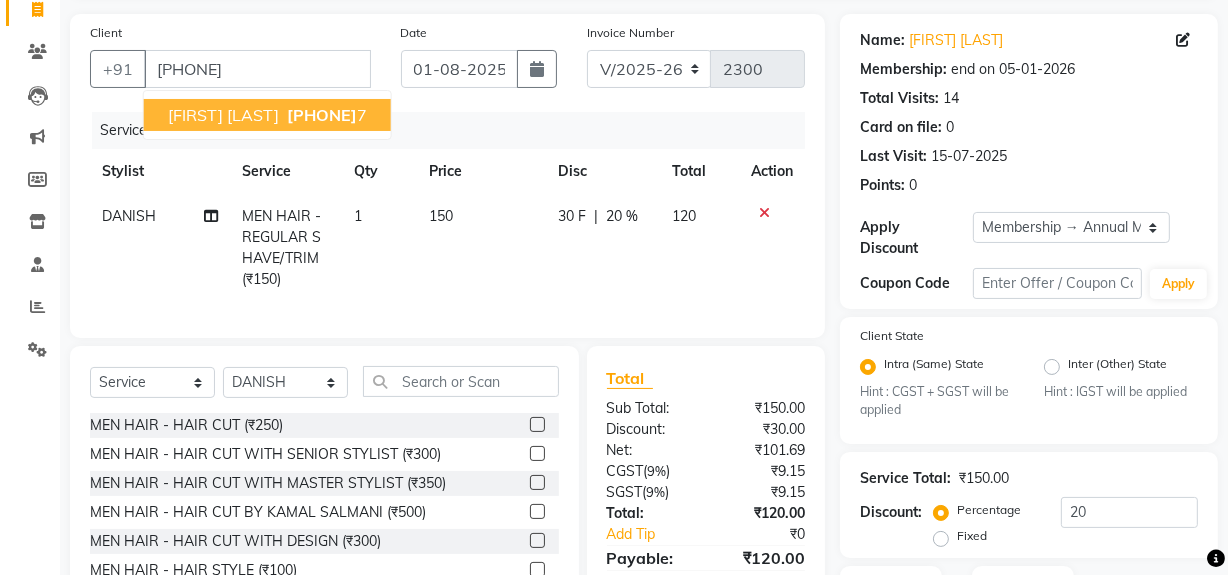 scroll, scrollTop: 0, scrollLeft: 0, axis: both 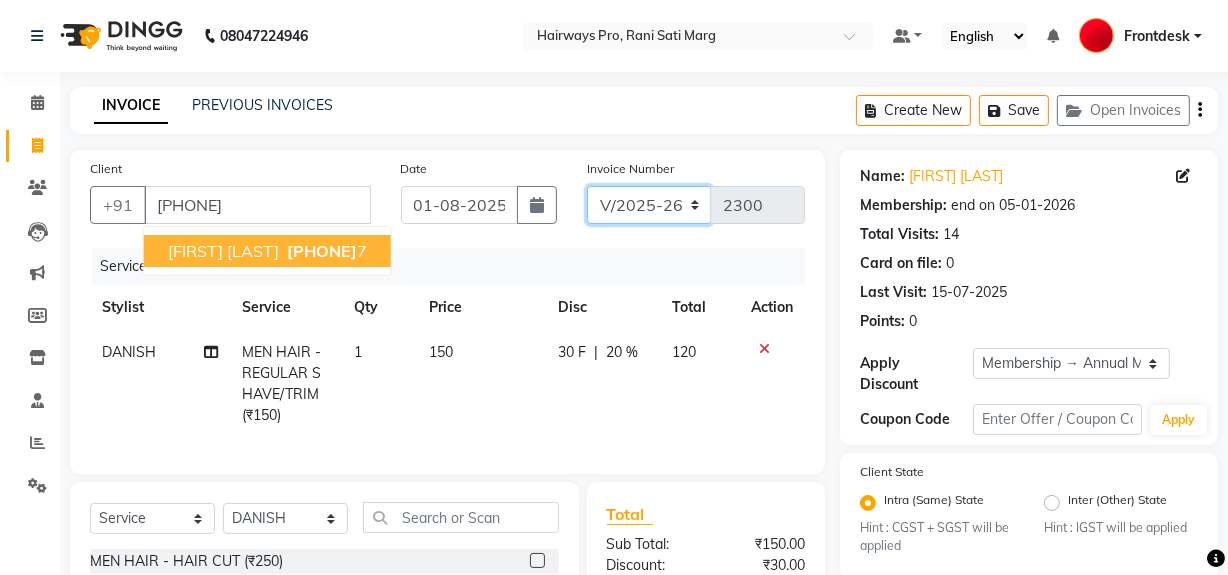 click on "INV/25-26 V/2025-26" 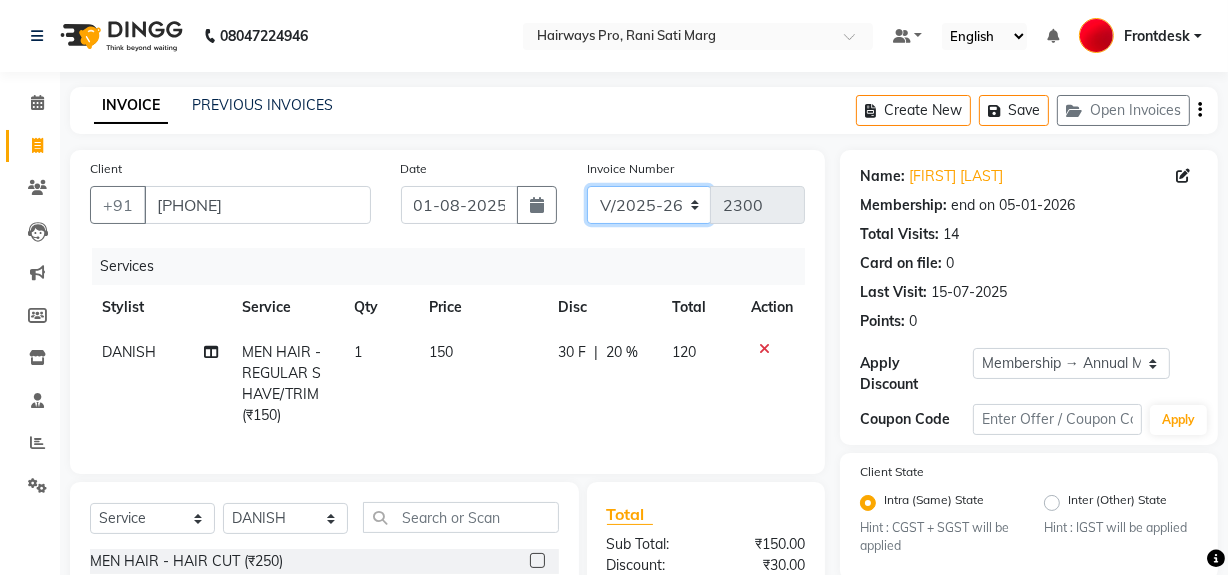 select on "6960" 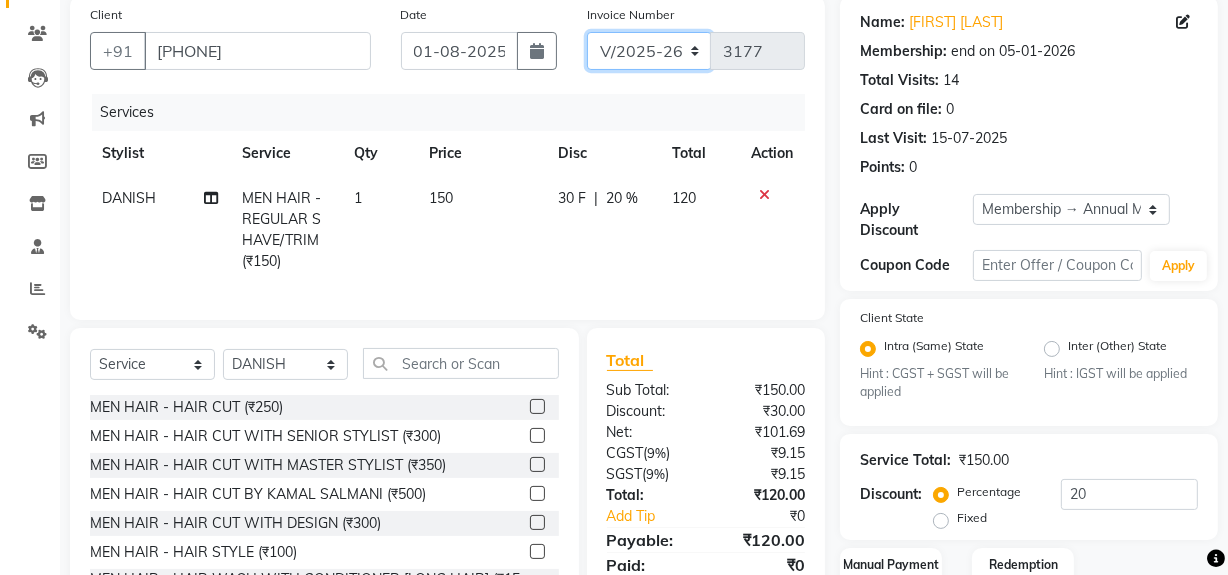 scroll, scrollTop: 284, scrollLeft: 0, axis: vertical 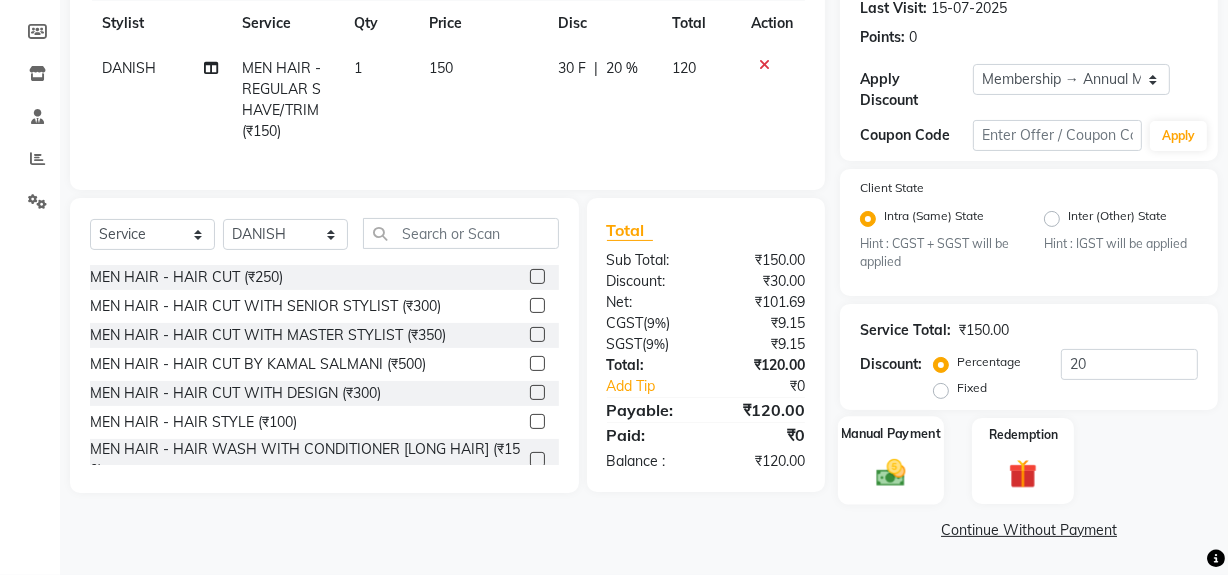 click 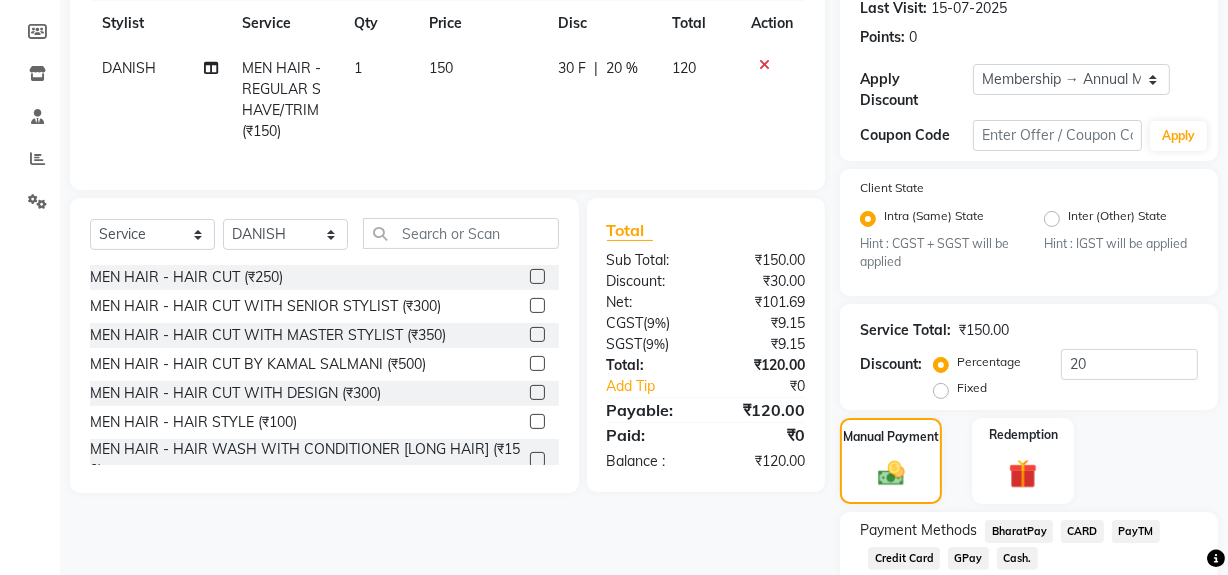 click on "Cash." 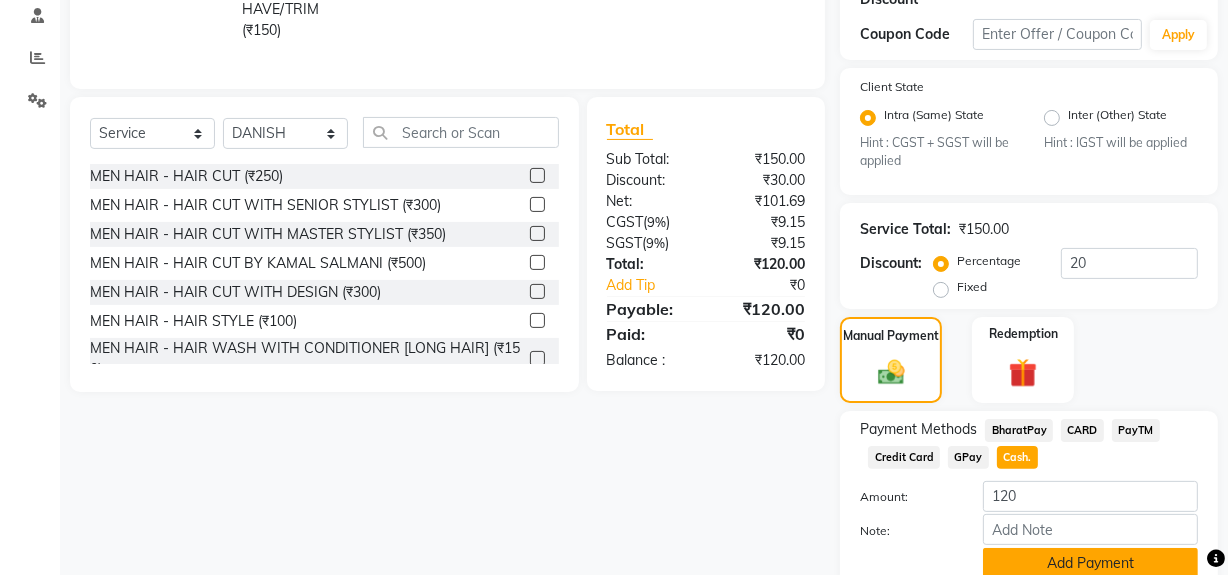scroll, scrollTop: 469, scrollLeft: 0, axis: vertical 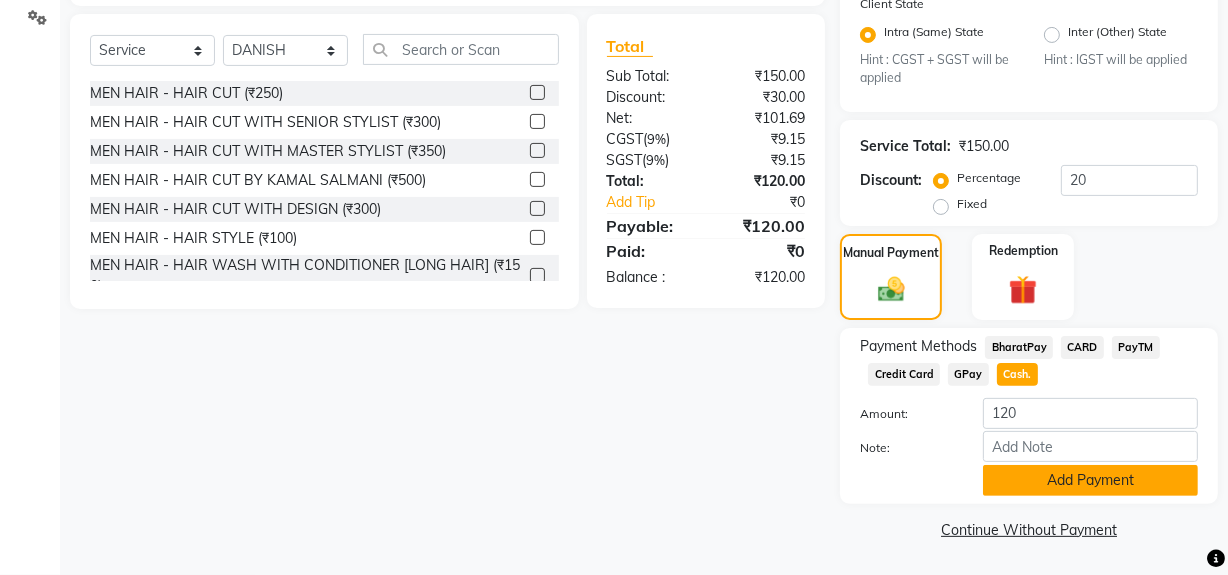 click on "Add Payment" 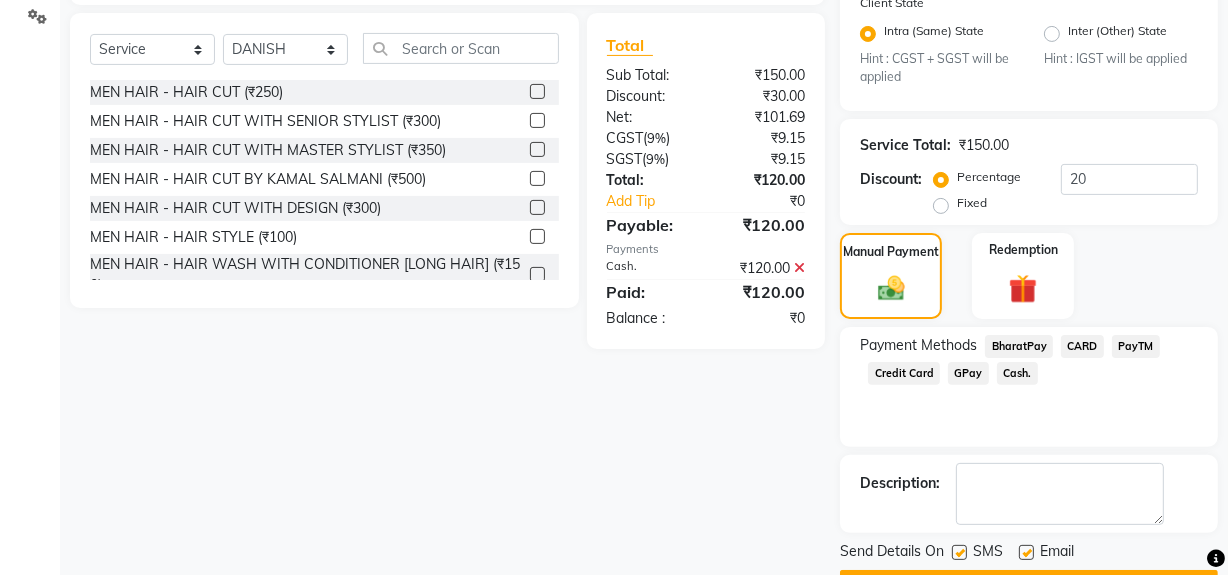 click 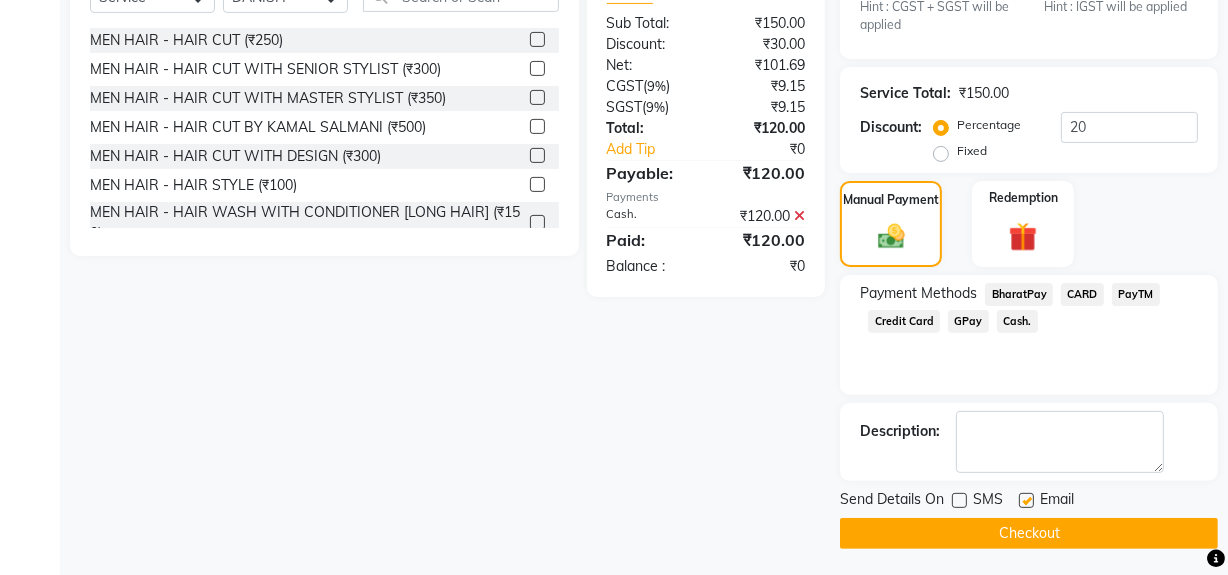 scroll, scrollTop: 524, scrollLeft: 0, axis: vertical 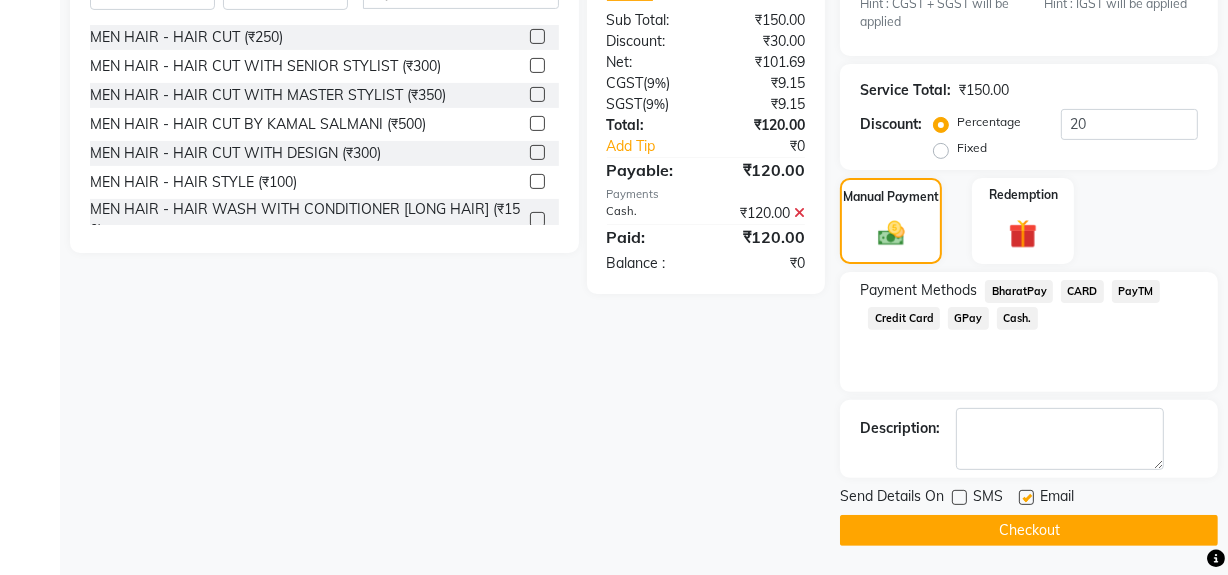 click on "Checkout" 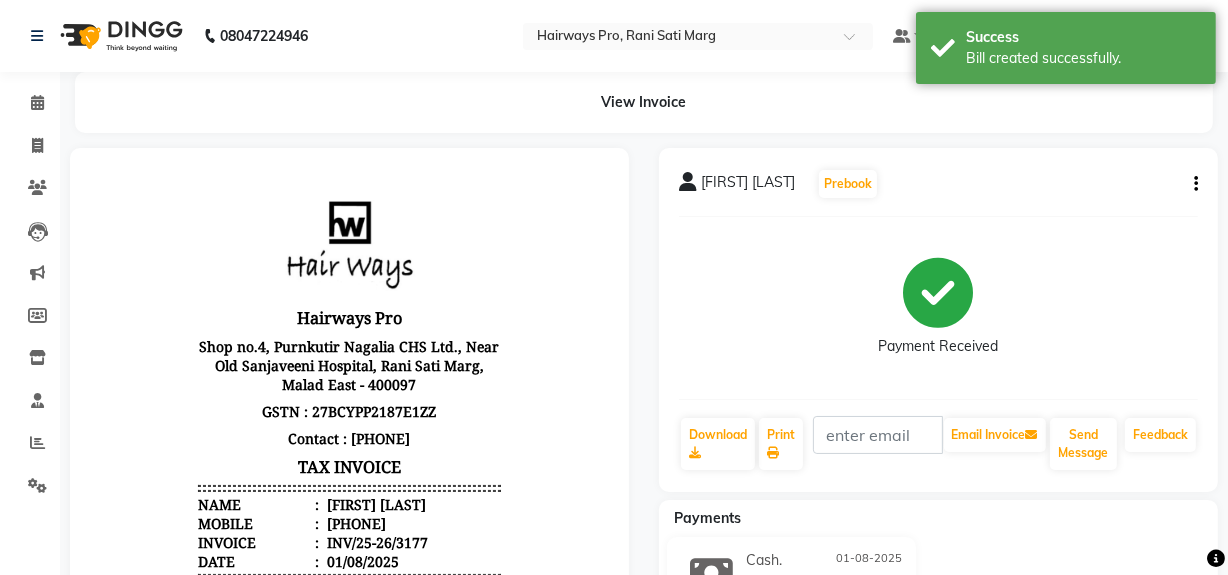 scroll, scrollTop: 0, scrollLeft: 0, axis: both 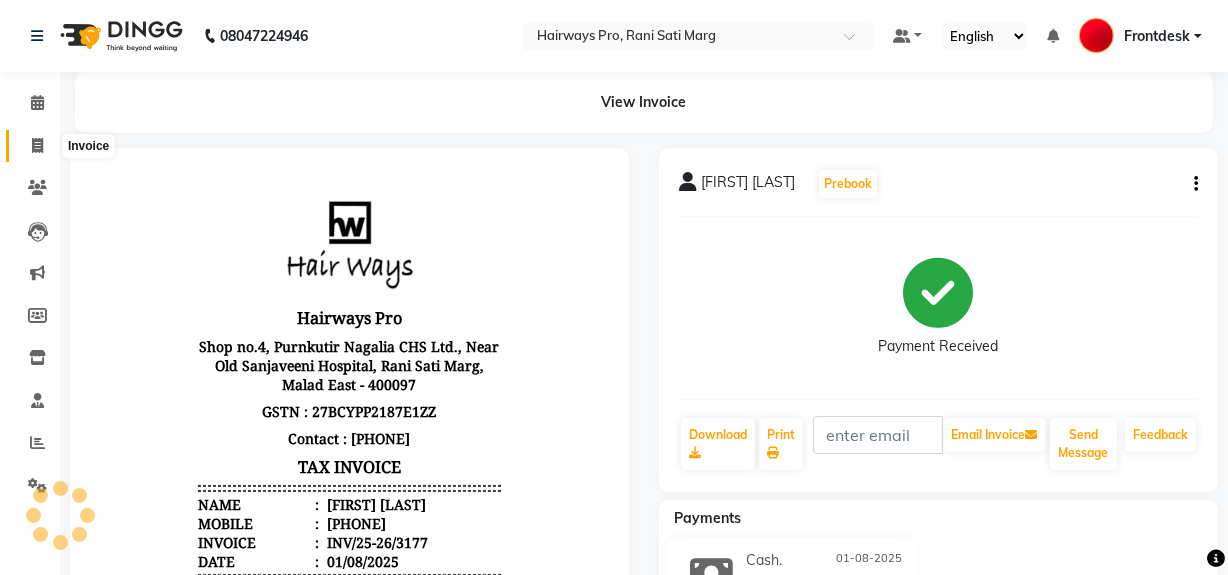 click 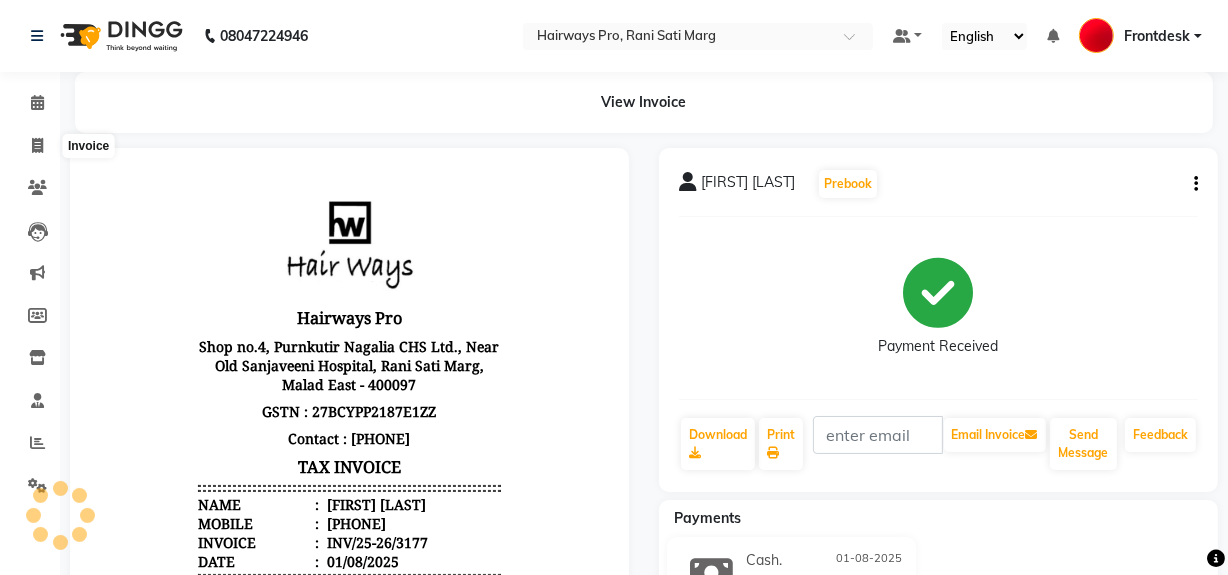 select on "service" 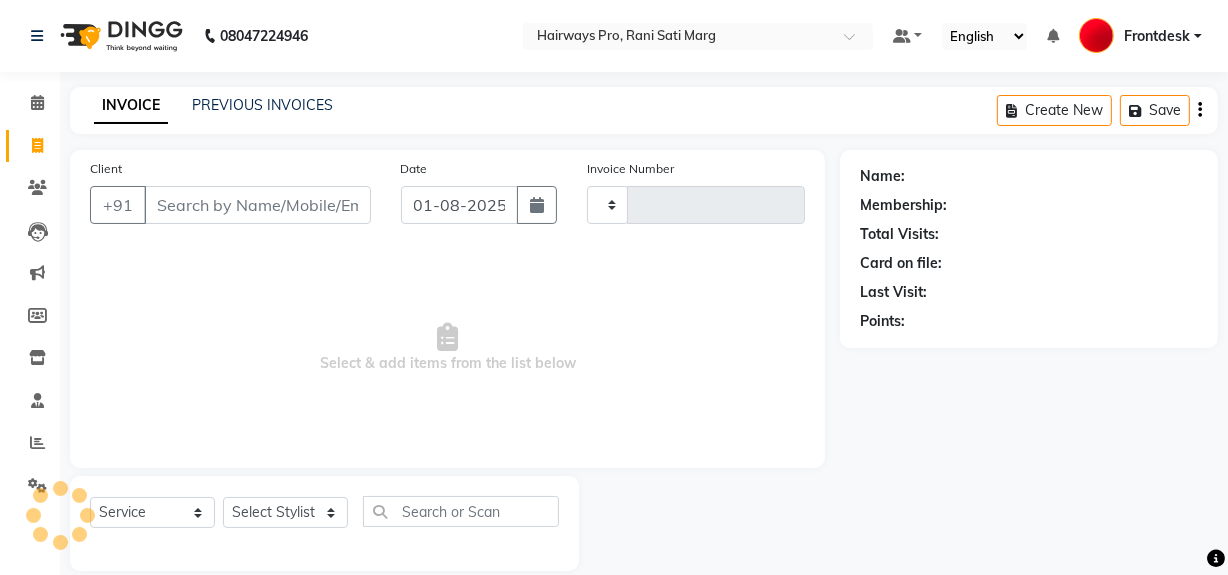 scroll, scrollTop: 26, scrollLeft: 0, axis: vertical 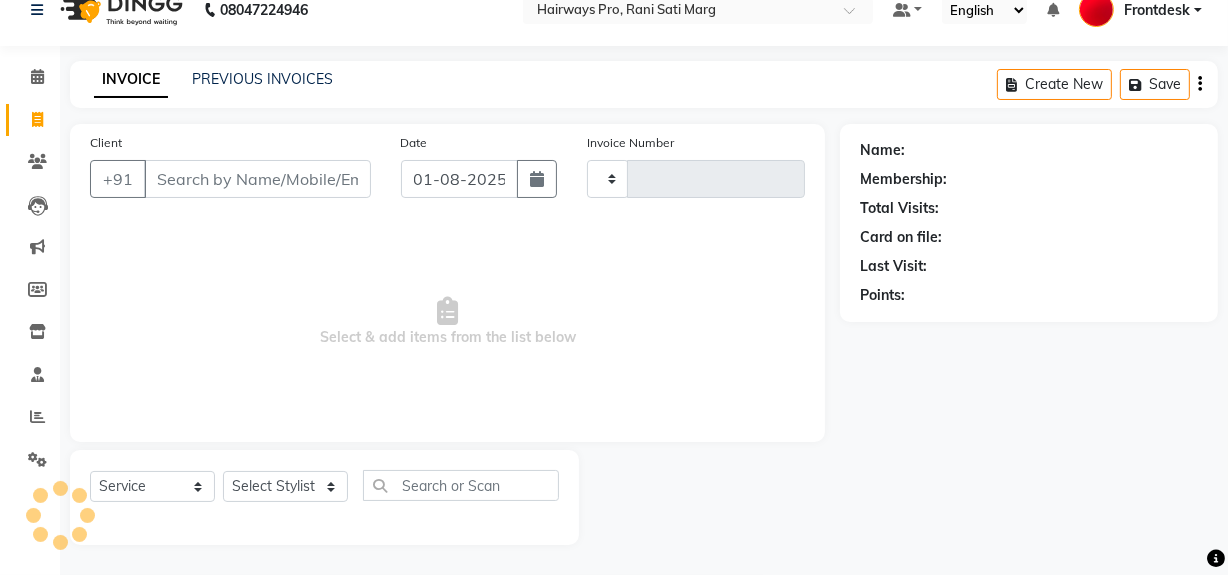 type on "2300" 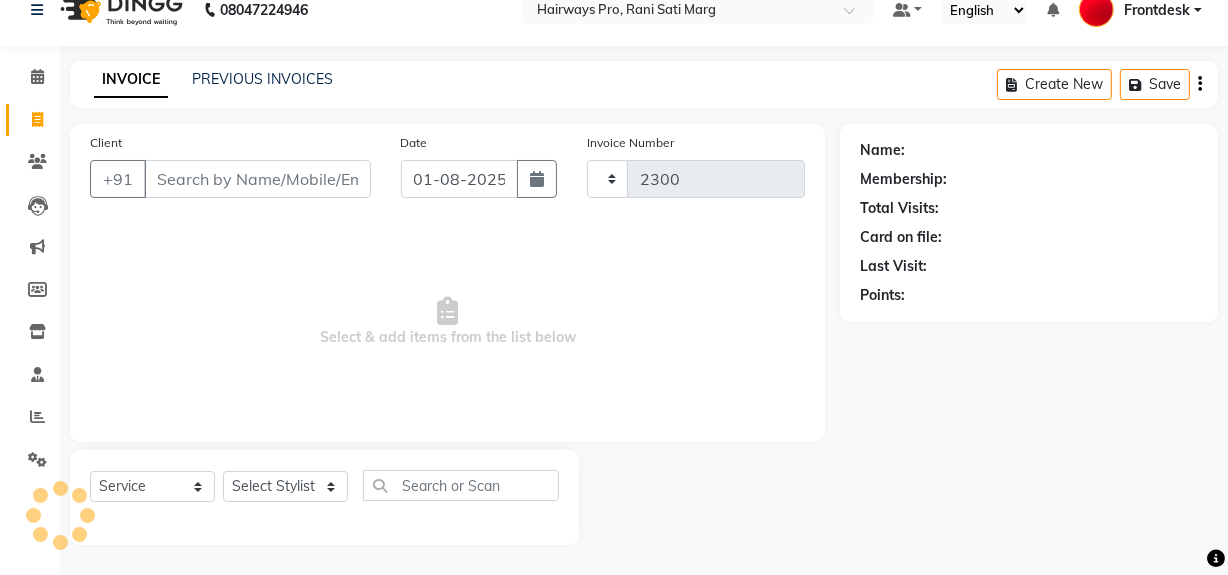select on "787" 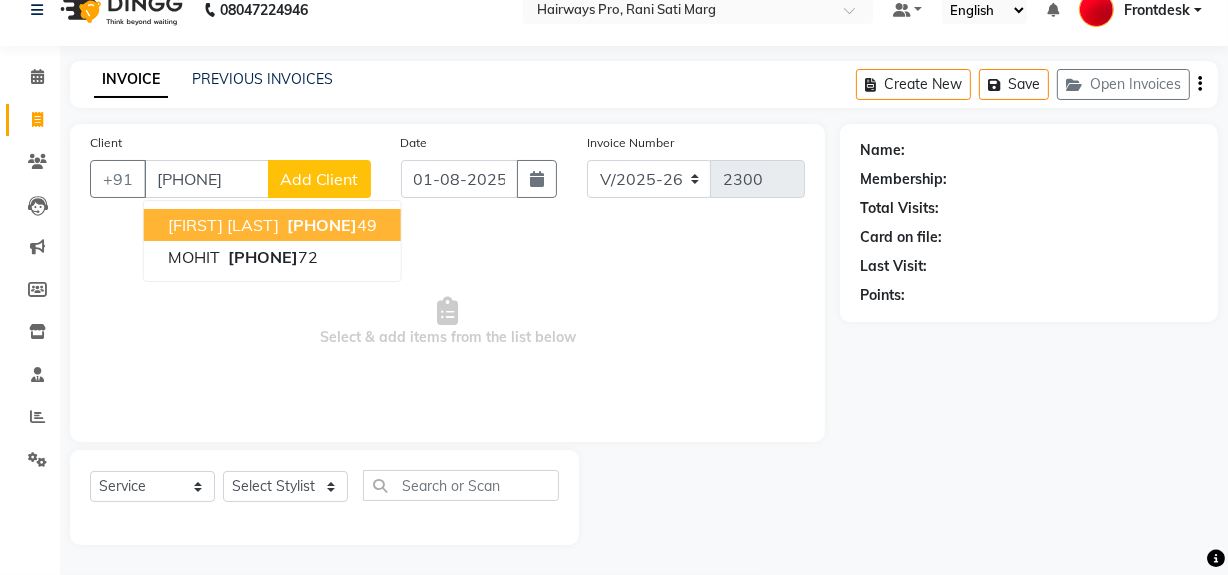 click on "98204959 49" at bounding box center (330, 225) 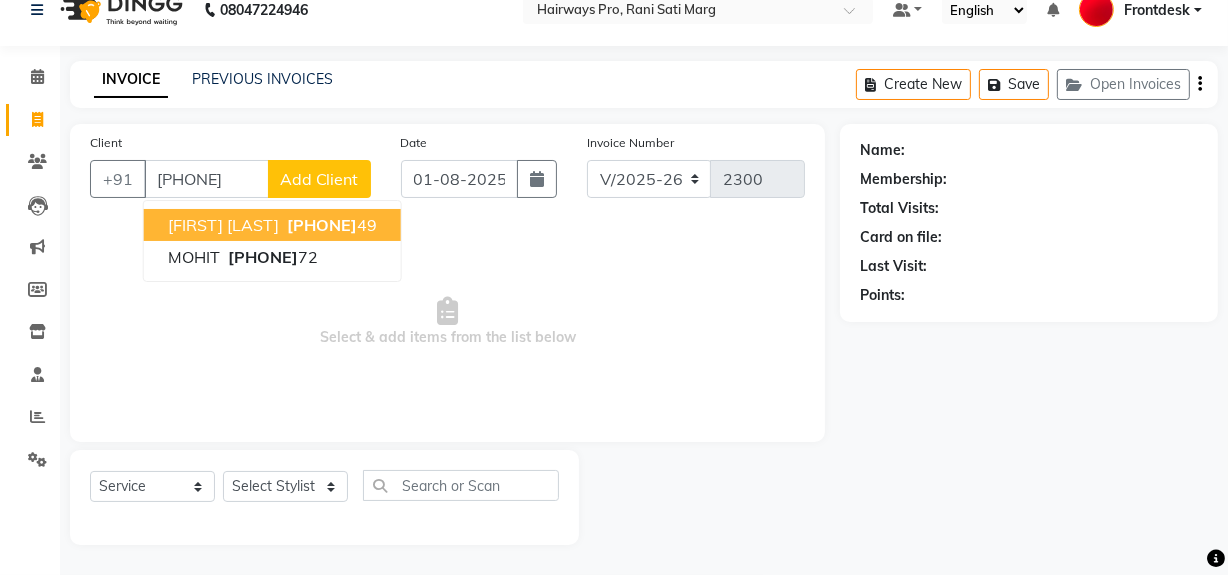 type on "9820495949" 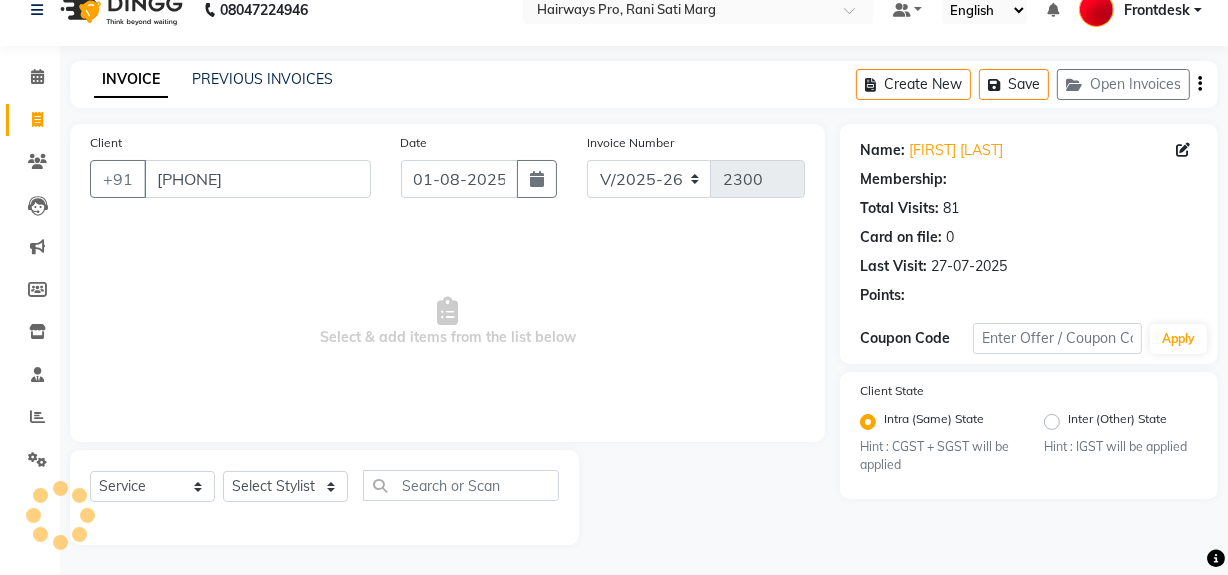 select on "1: Object" 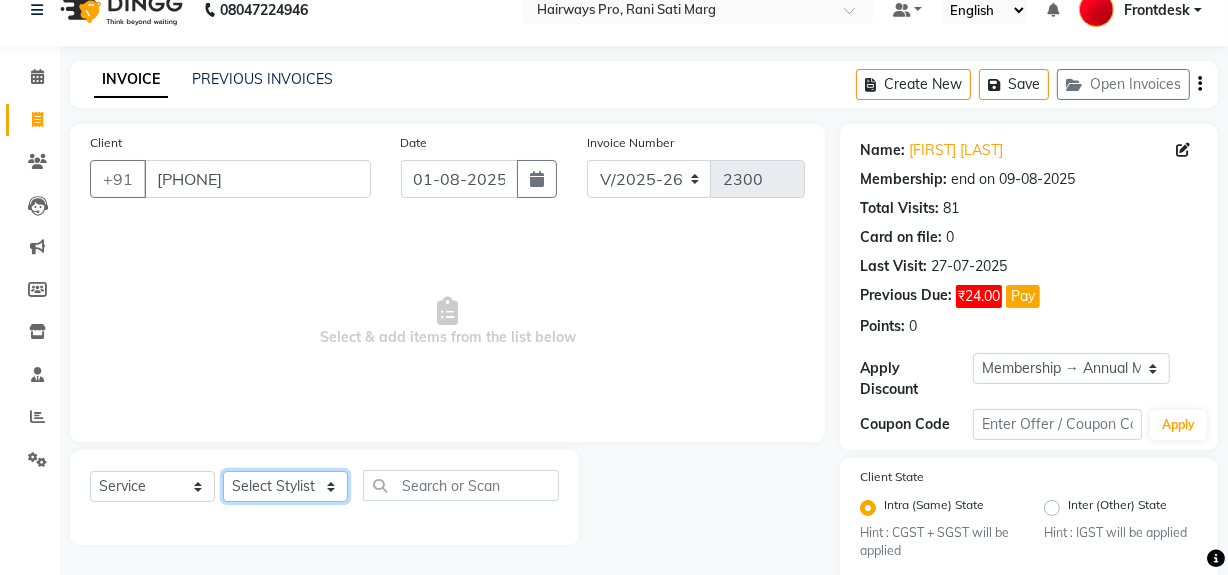 click on "Select Stylist ABID DANISH Faiz shaikh Frontdesk INTEZAR SALMANI JYOTI Kamal Salmani KAVITA MUSTAFA RAFIQUE Sonal SONU WAQAR ZAFAR" 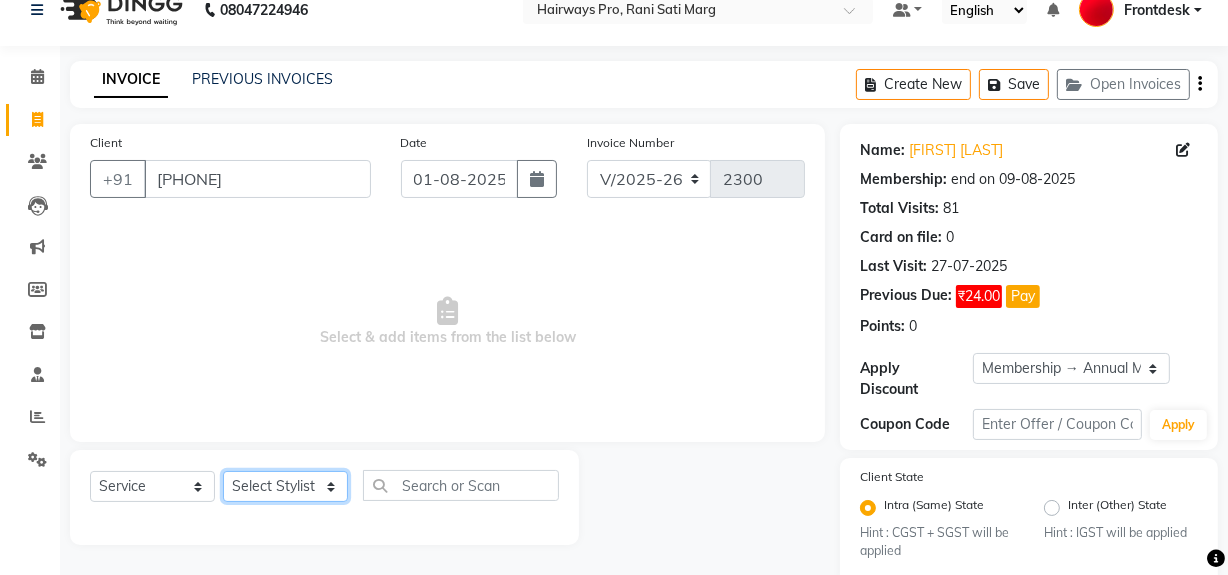 select on "13188" 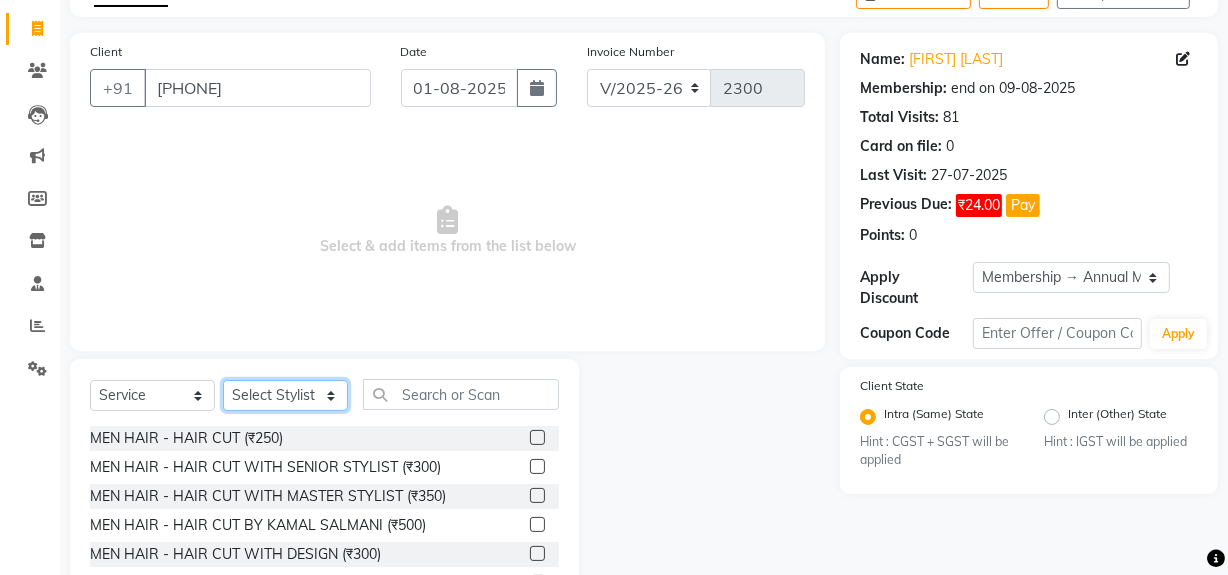 scroll, scrollTop: 226, scrollLeft: 0, axis: vertical 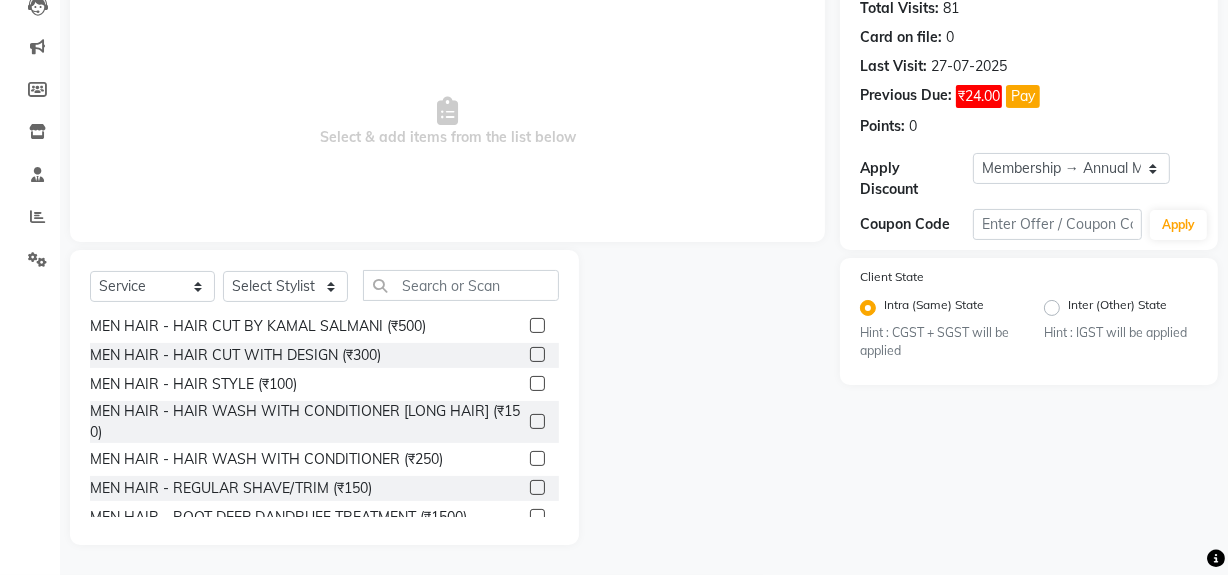 click 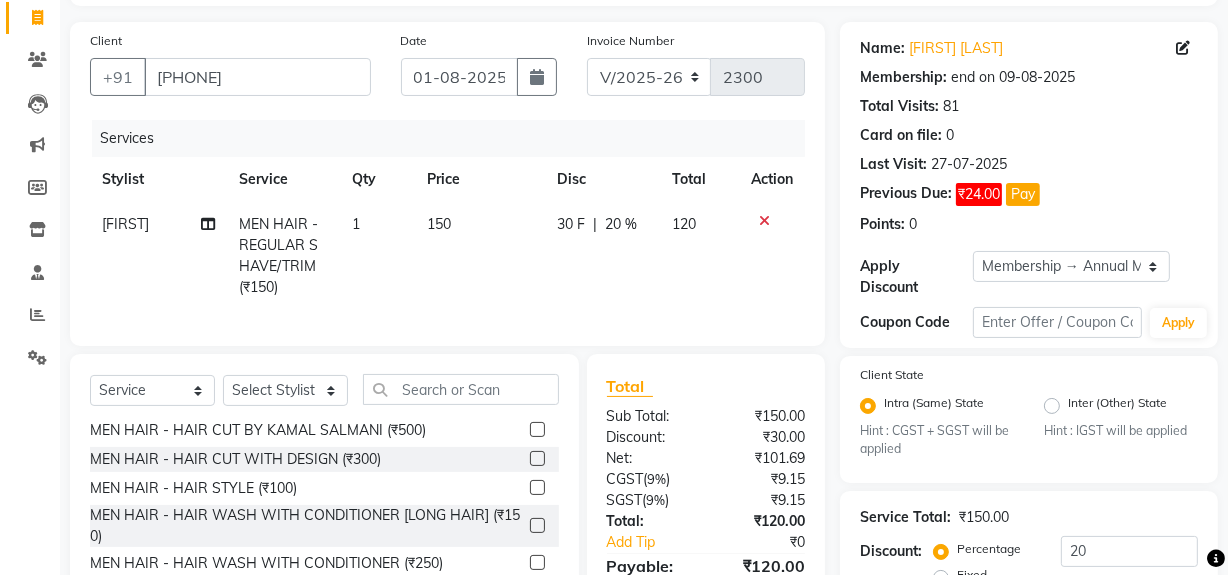 scroll, scrollTop: 0, scrollLeft: 0, axis: both 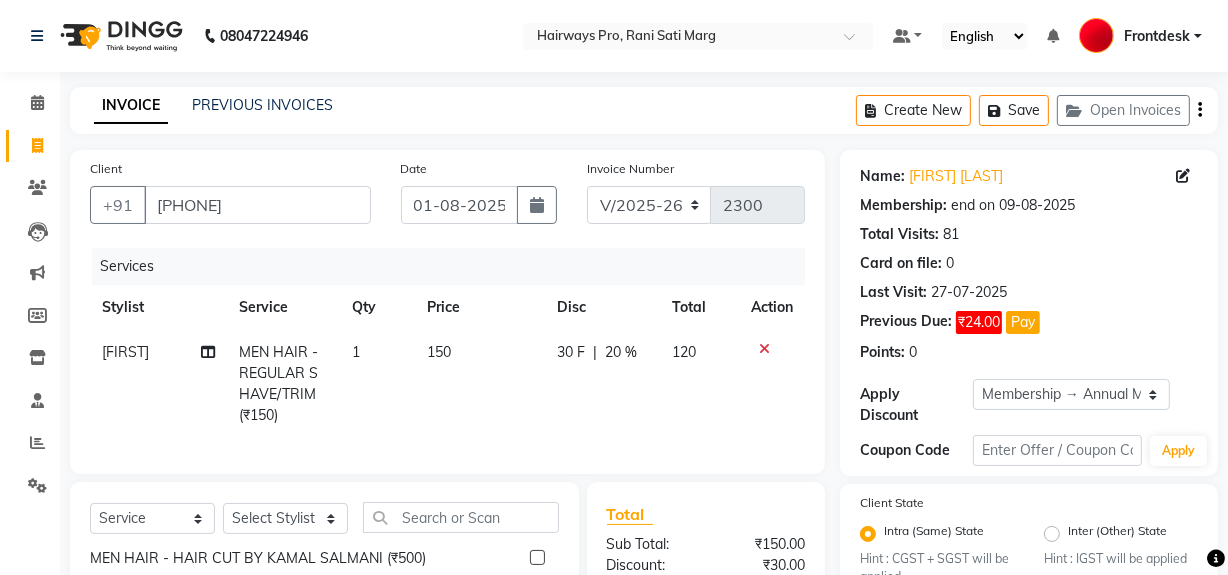 checkbox on "false" 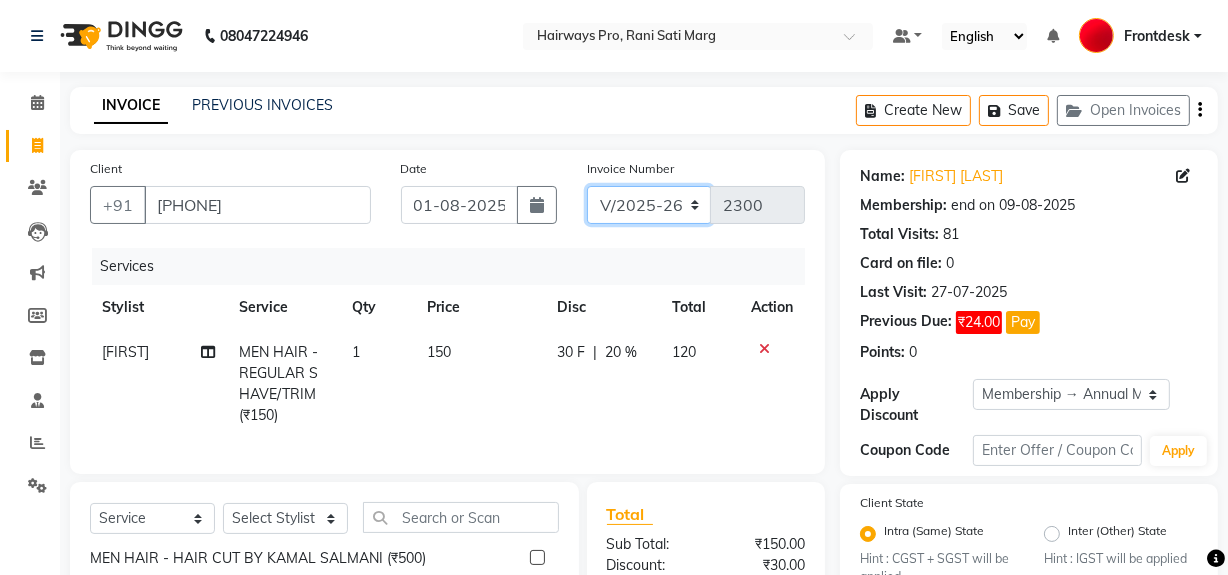 click on "INV/25-26 V/2025-26" 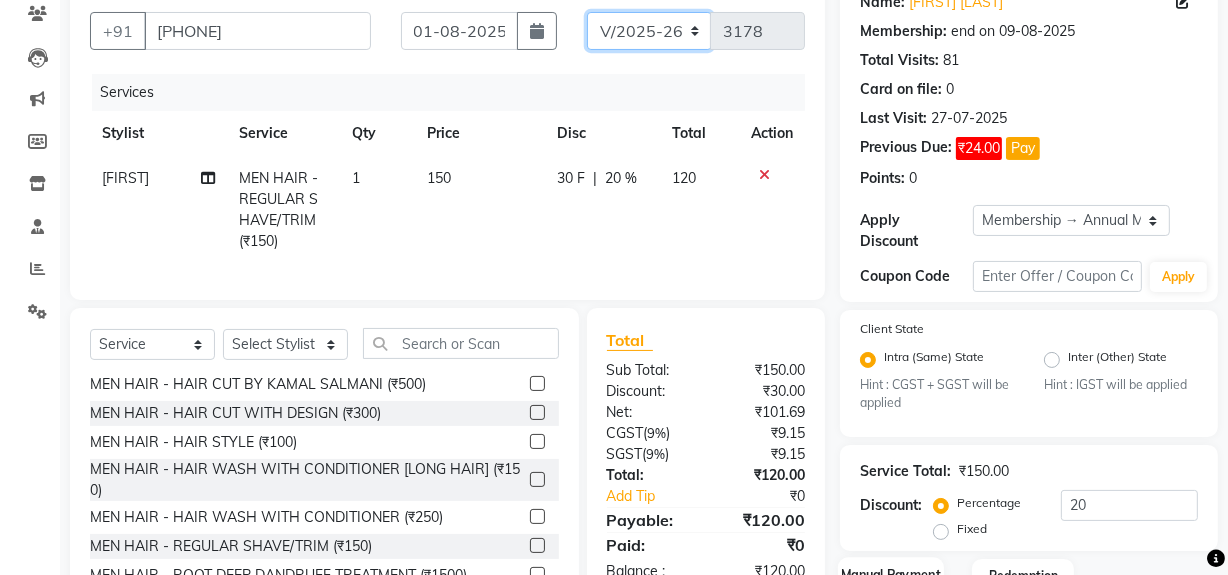 scroll, scrollTop: 315, scrollLeft: 0, axis: vertical 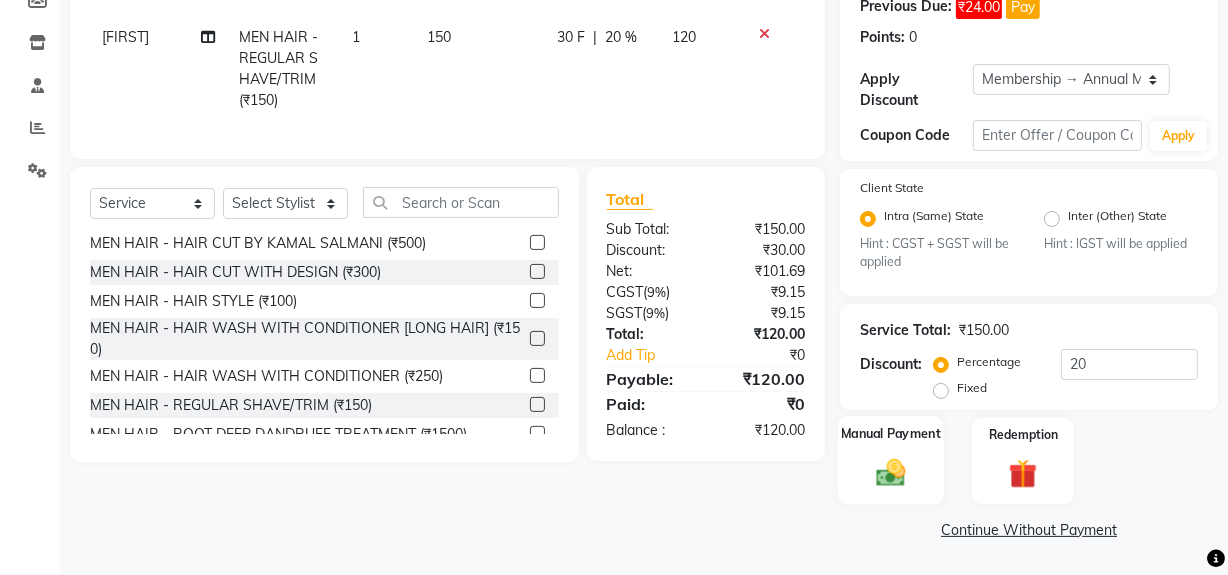 click 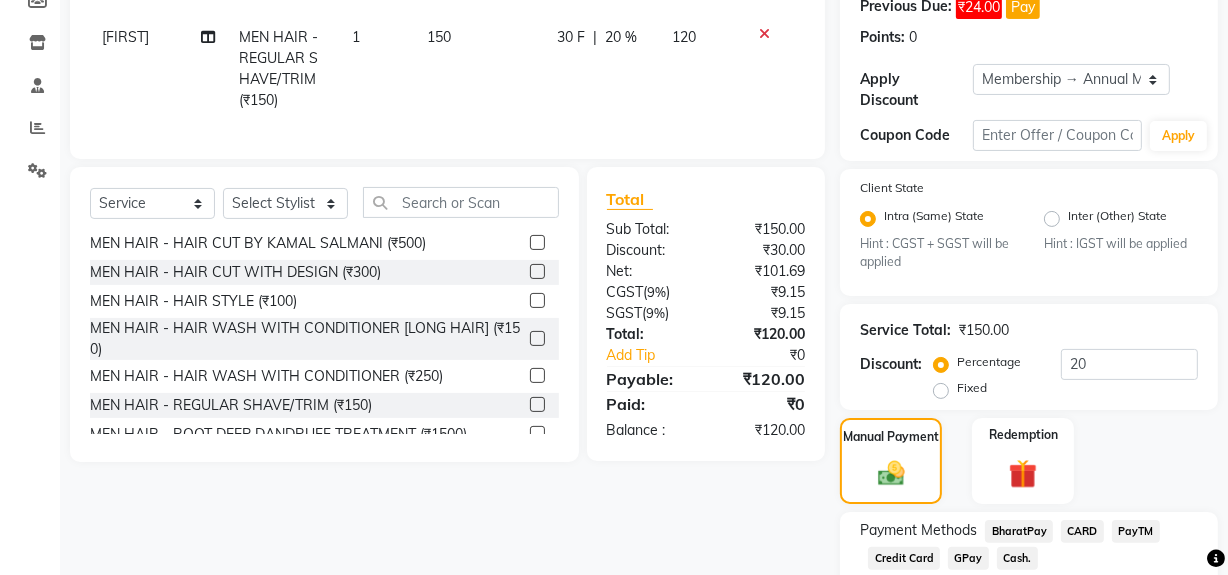 click on "Cash." 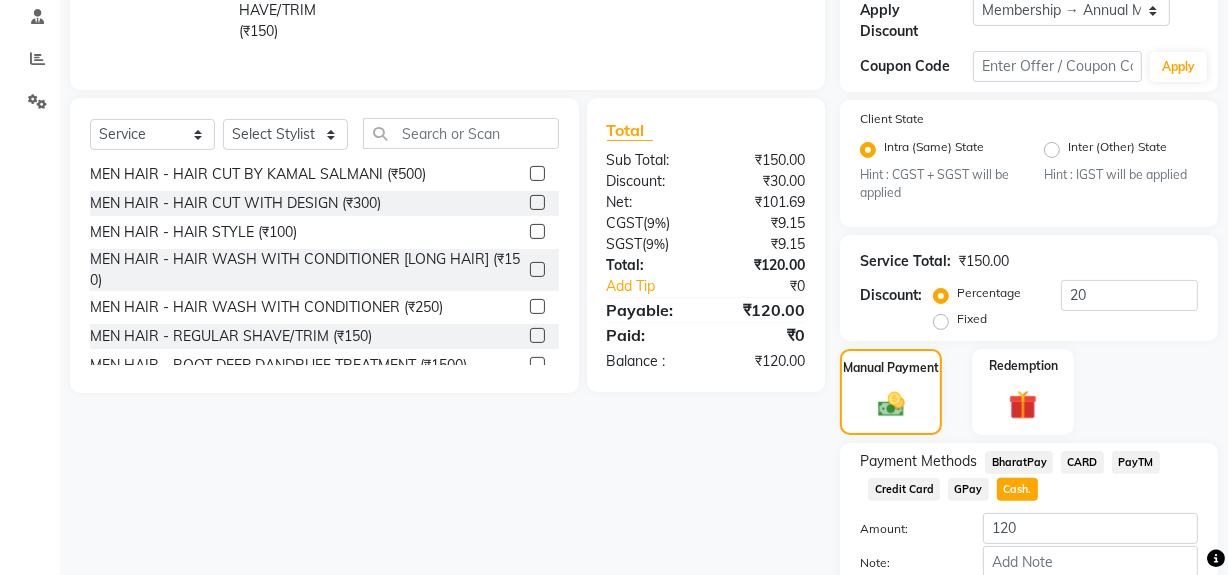 scroll, scrollTop: 500, scrollLeft: 0, axis: vertical 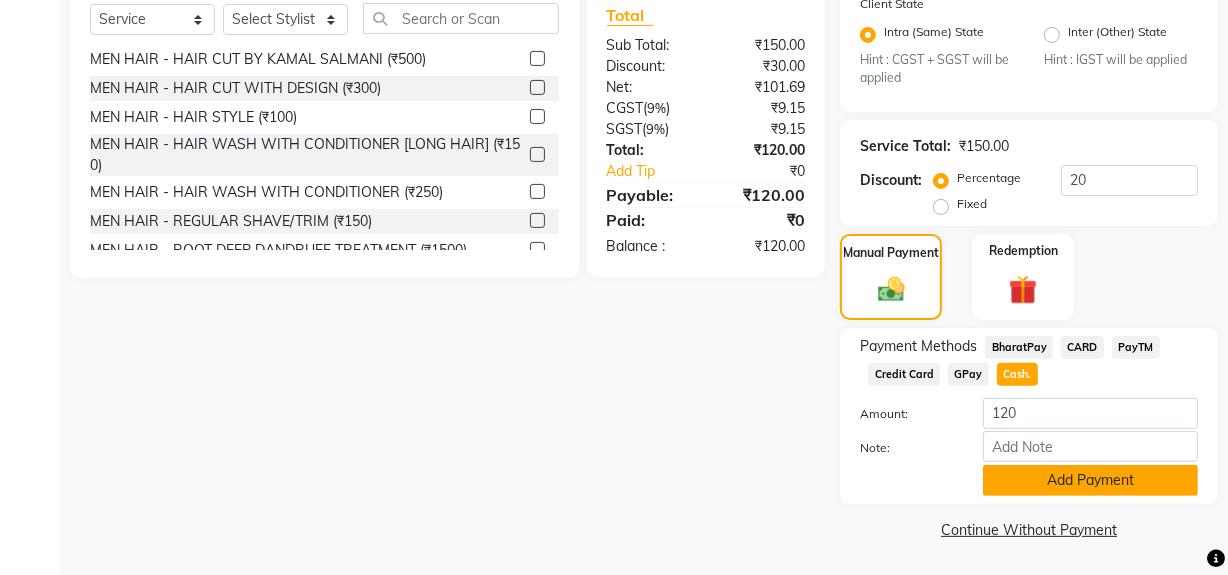 click on "Add Payment" 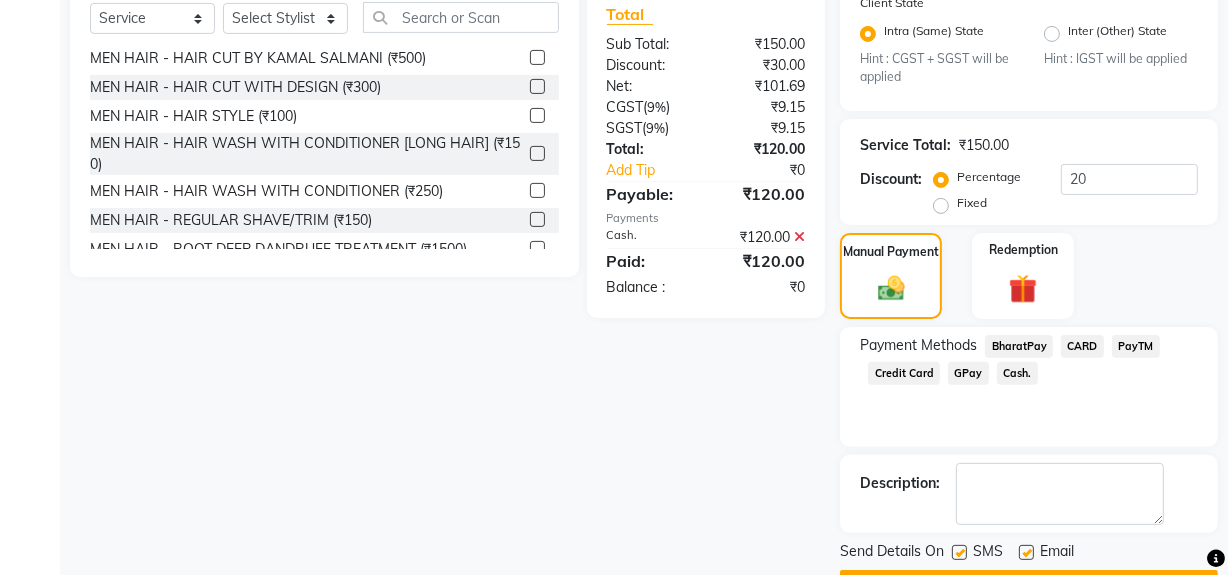 click 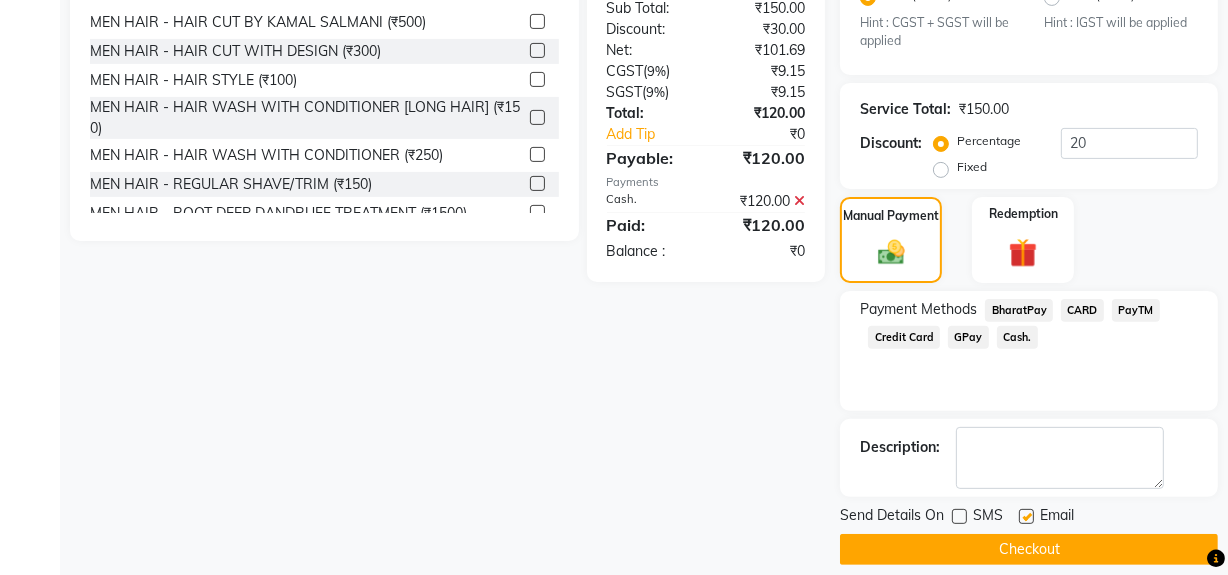 scroll, scrollTop: 556, scrollLeft: 0, axis: vertical 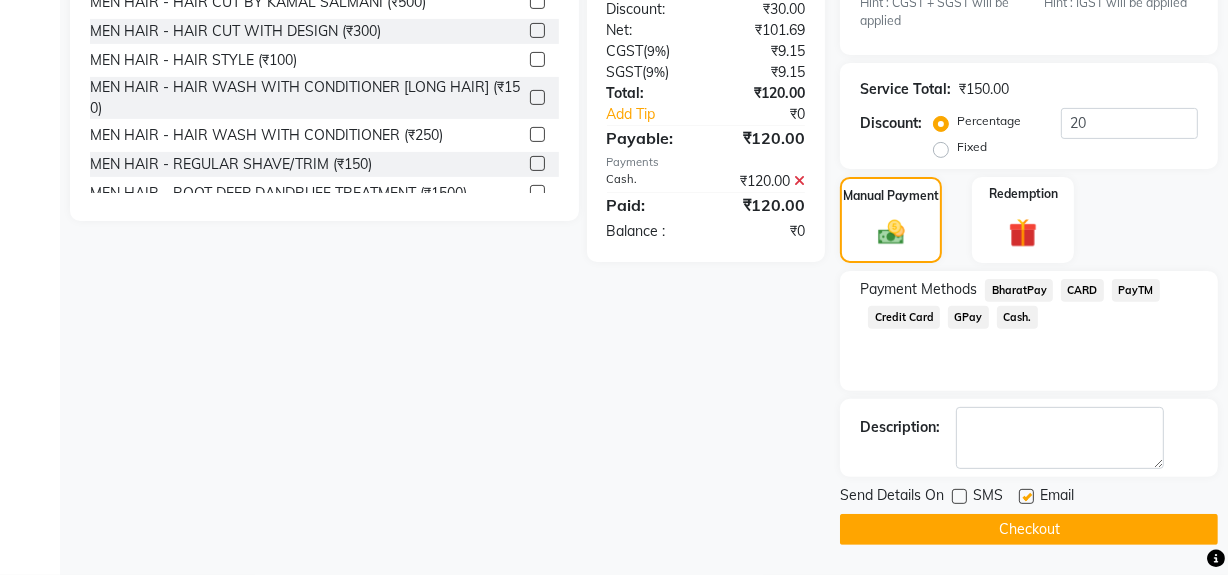 click on "Checkout" 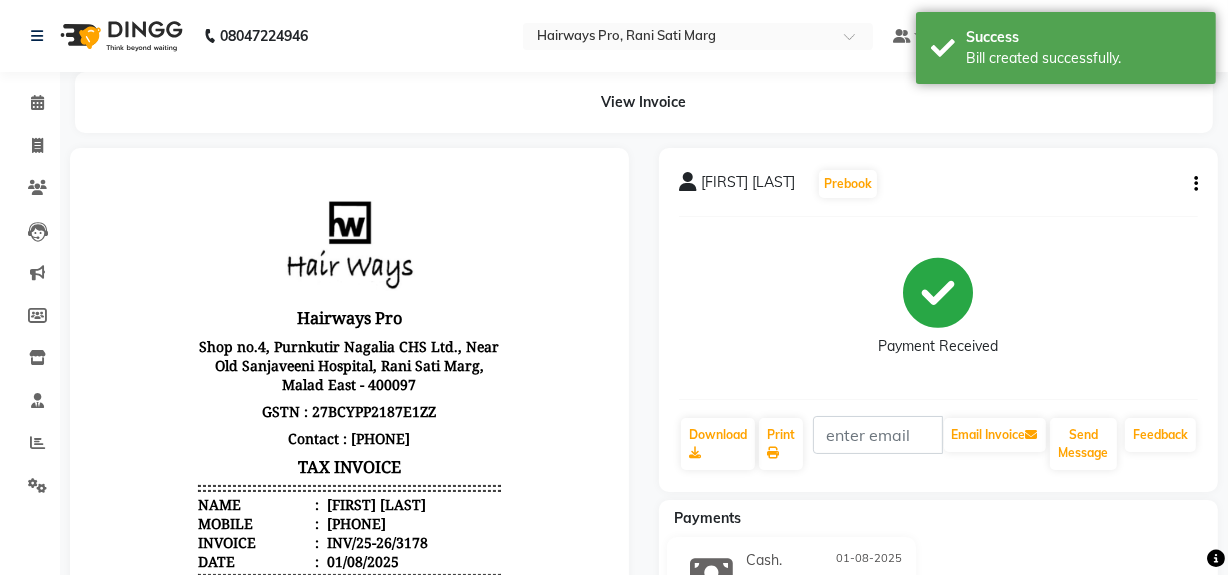 scroll, scrollTop: 0, scrollLeft: 0, axis: both 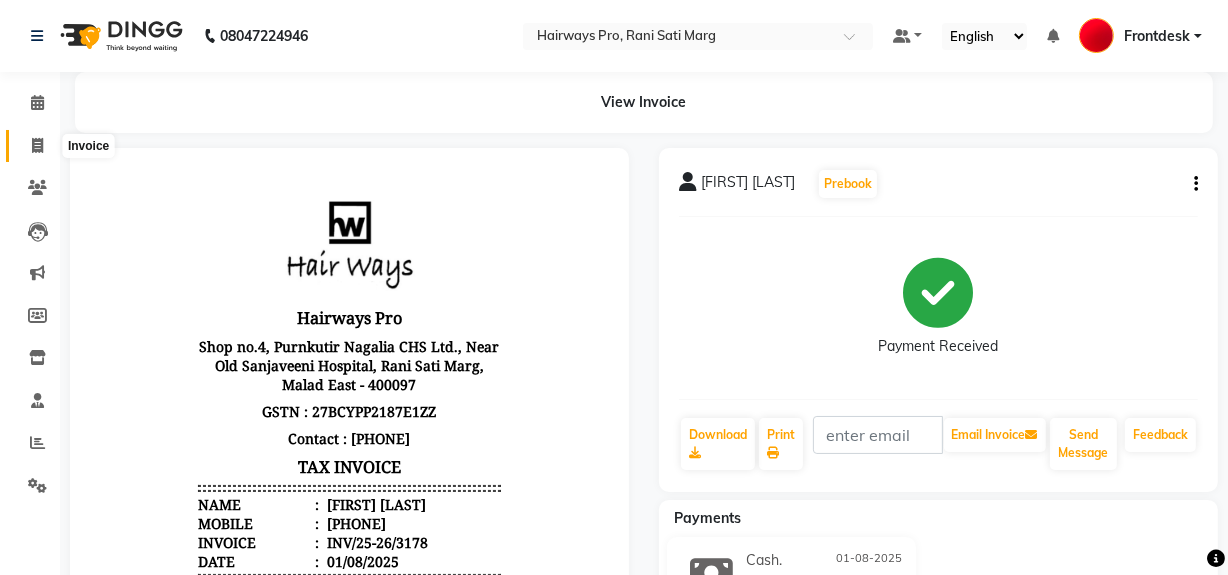 click 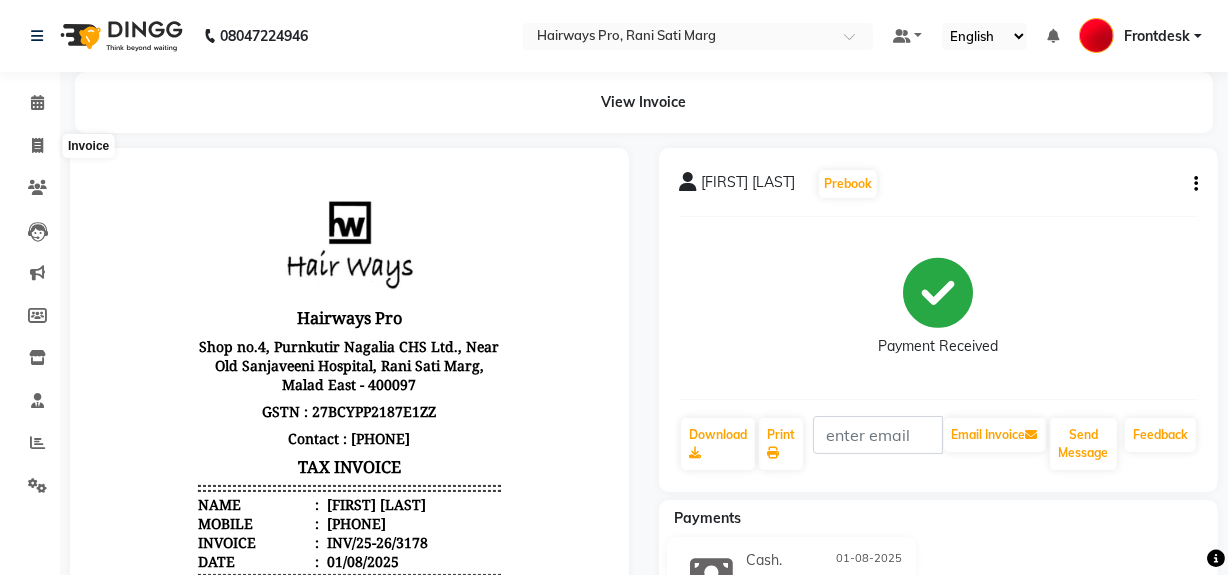 select on "service" 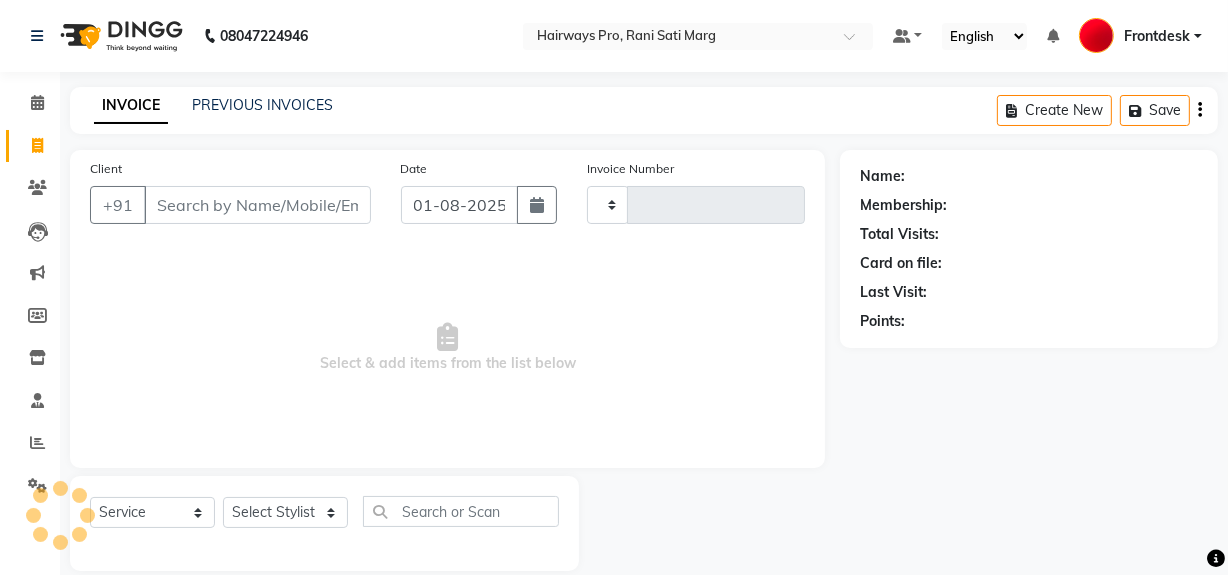 scroll, scrollTop: 26, scrollLeft: 0, axis: vertical 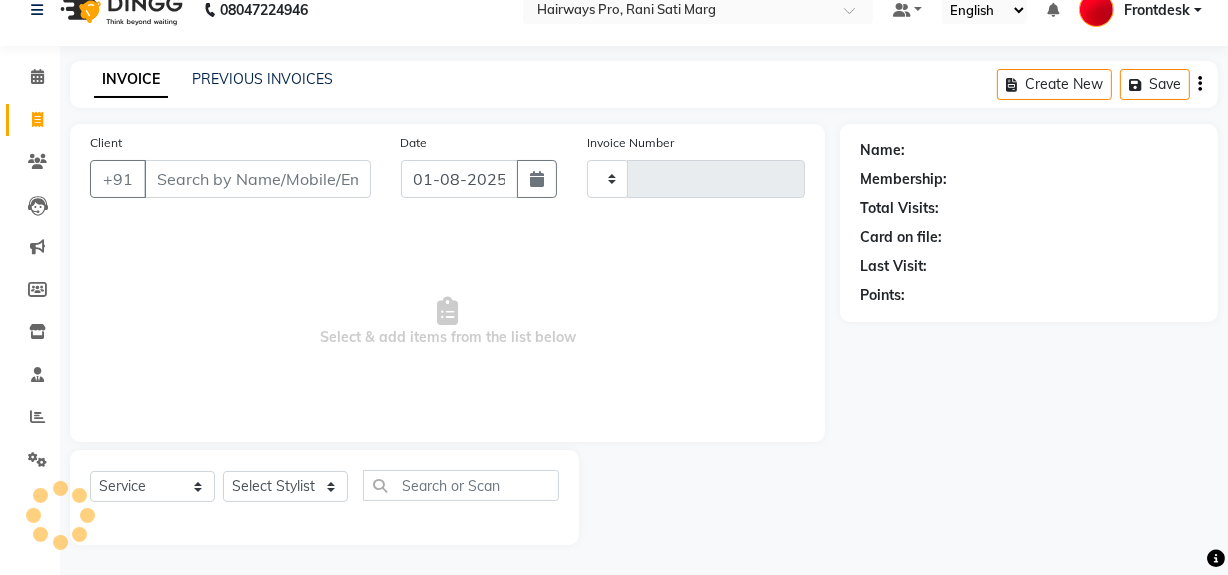 type on "2300" 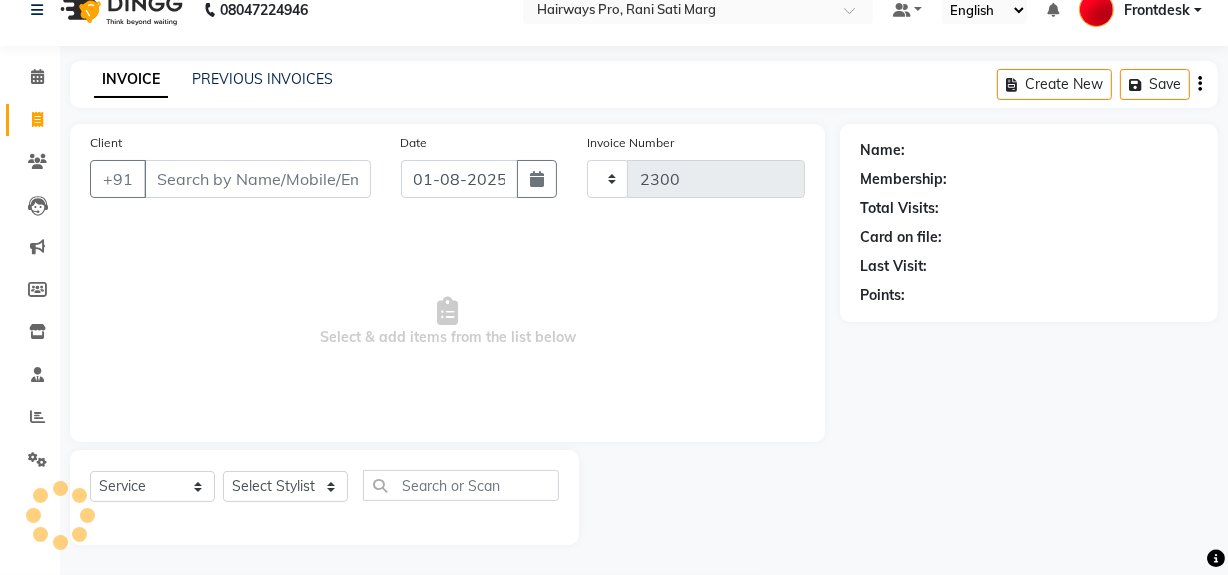 type on "9" 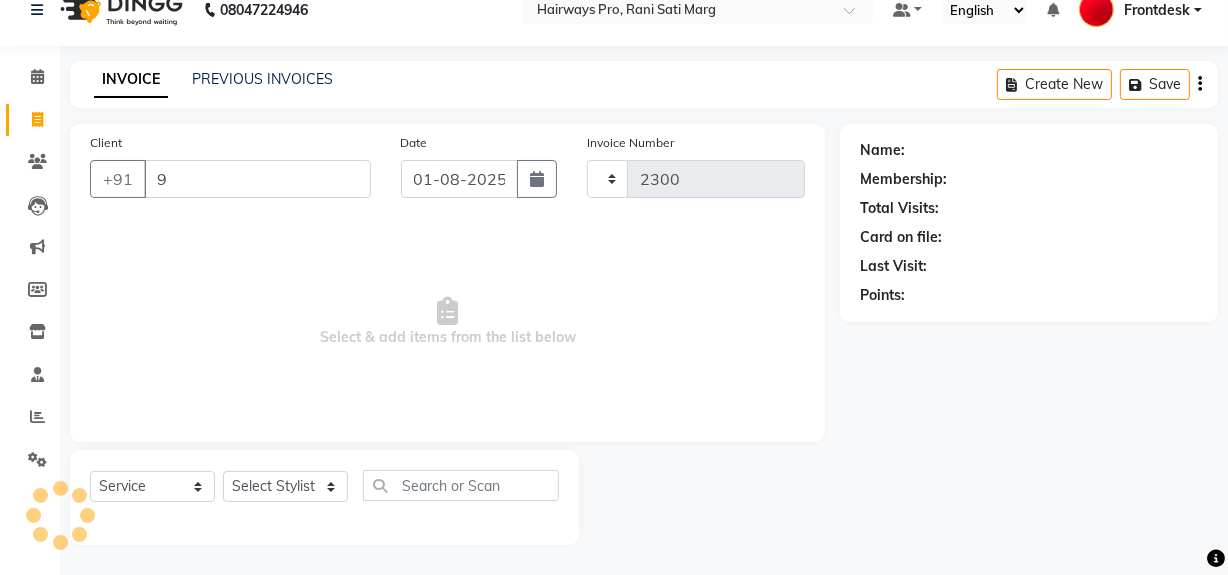select on "787" 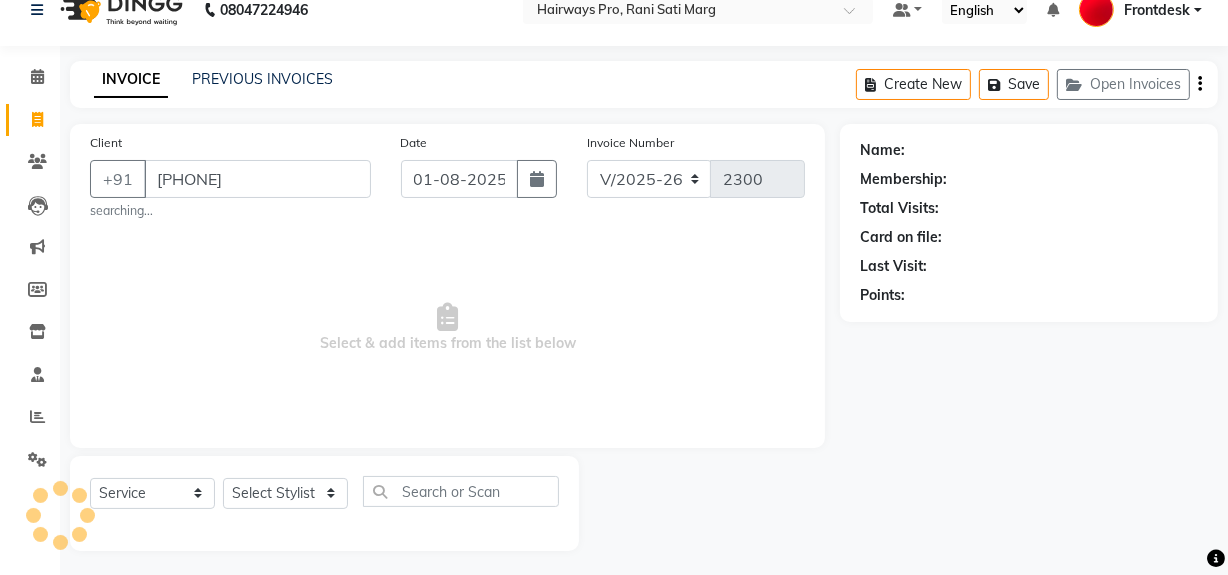 type on "9833459992" 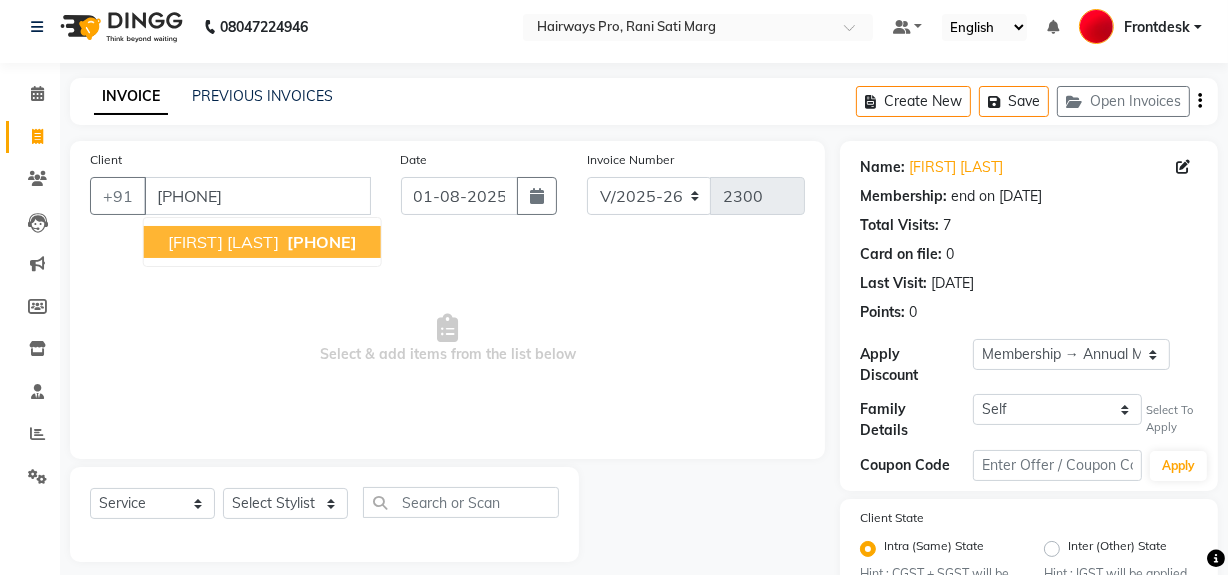scroll, scrollTop: 0, scrollLeft: 0, axis: both 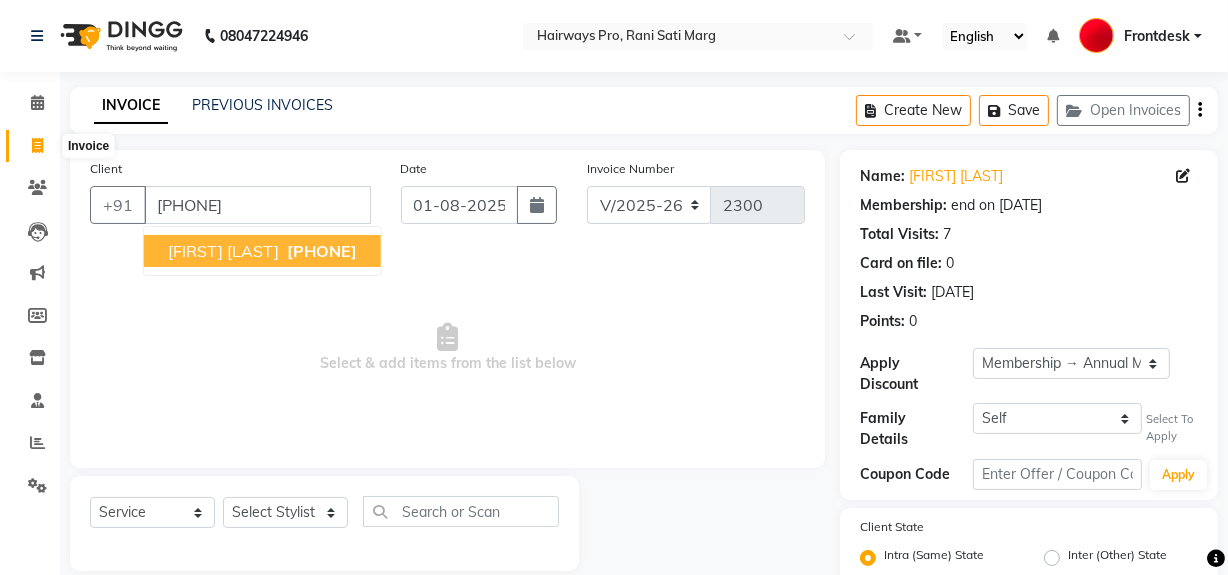 click 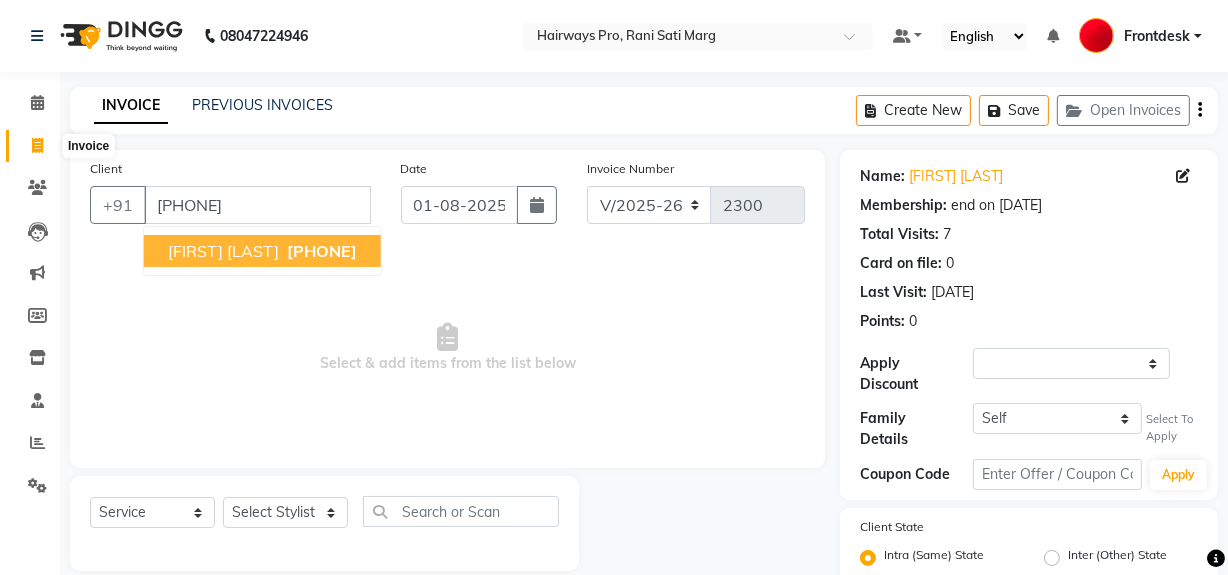 select on "service" 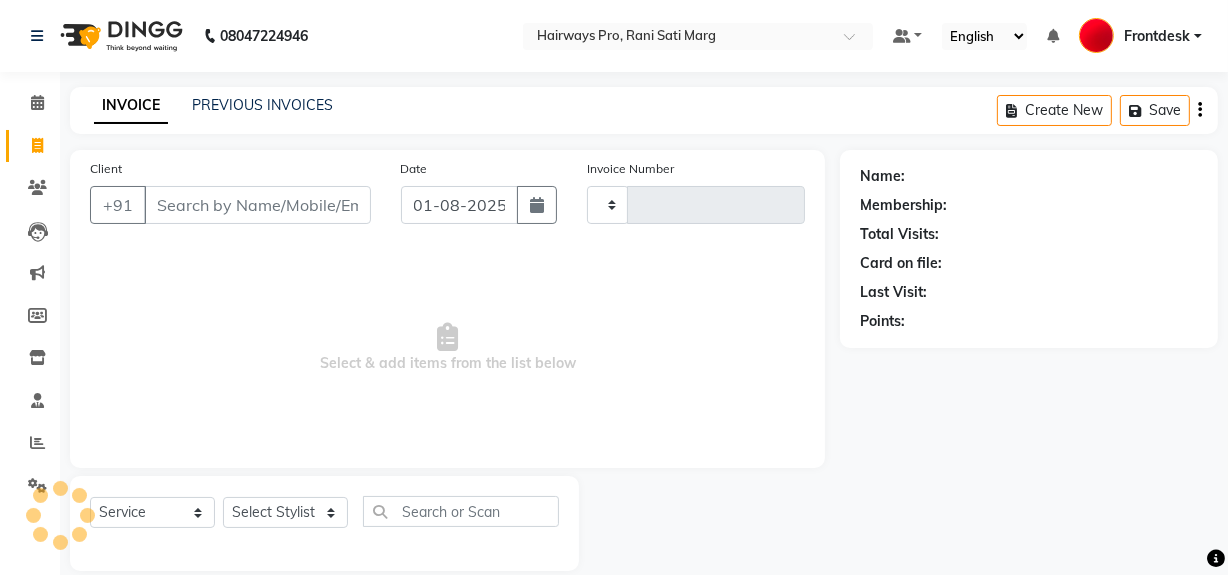 scroll, scrollTop: 26, scrollLeft: 0, axis: vertical 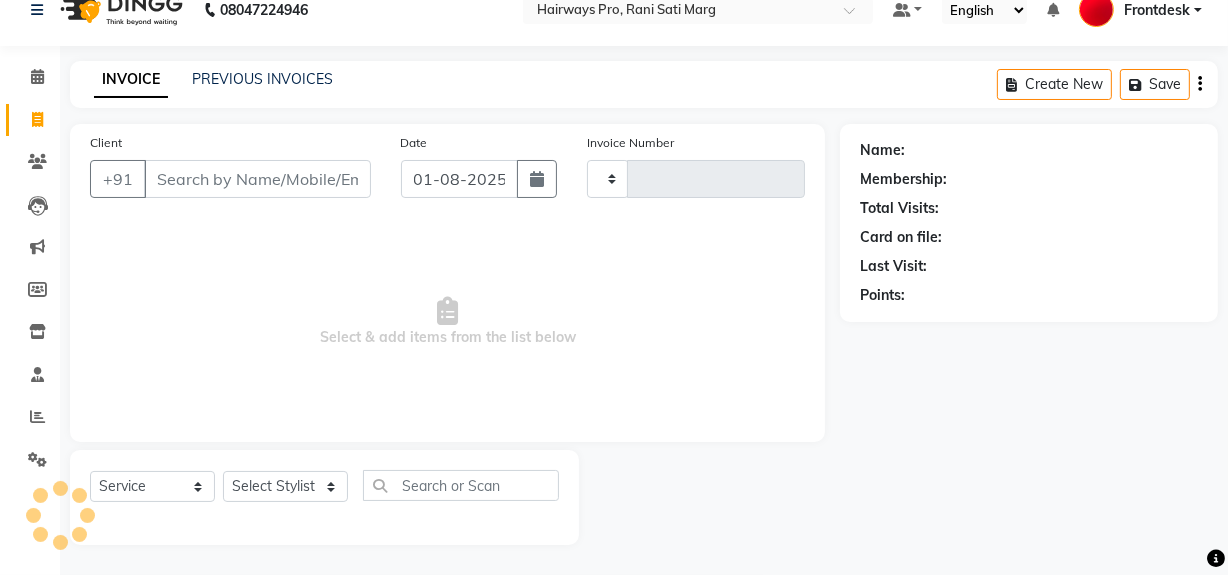 type on "2300" 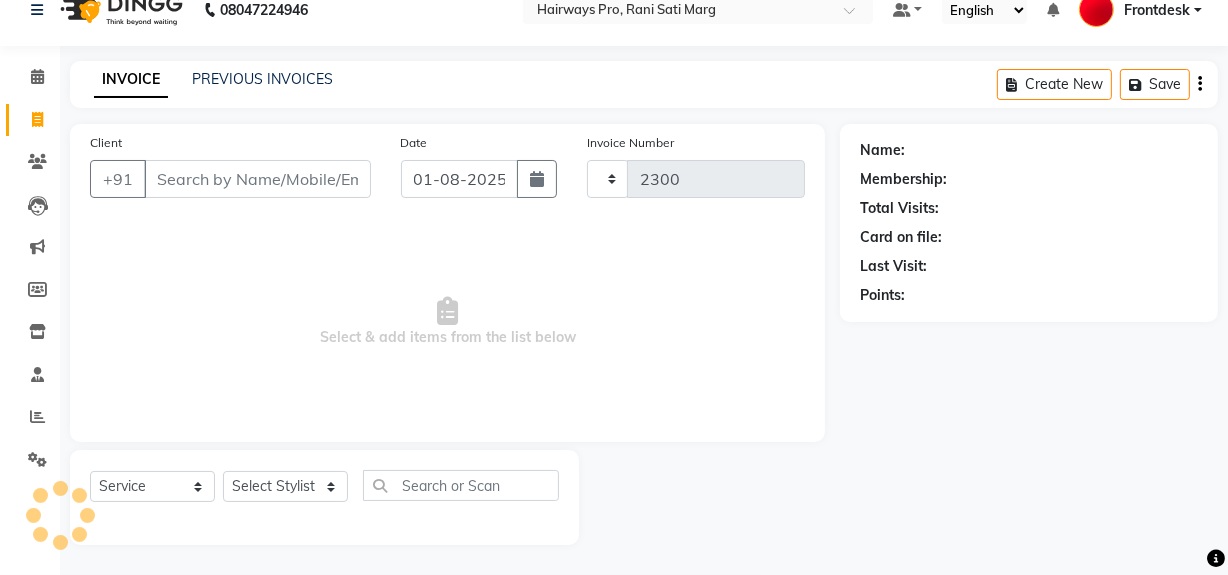 select on "787" 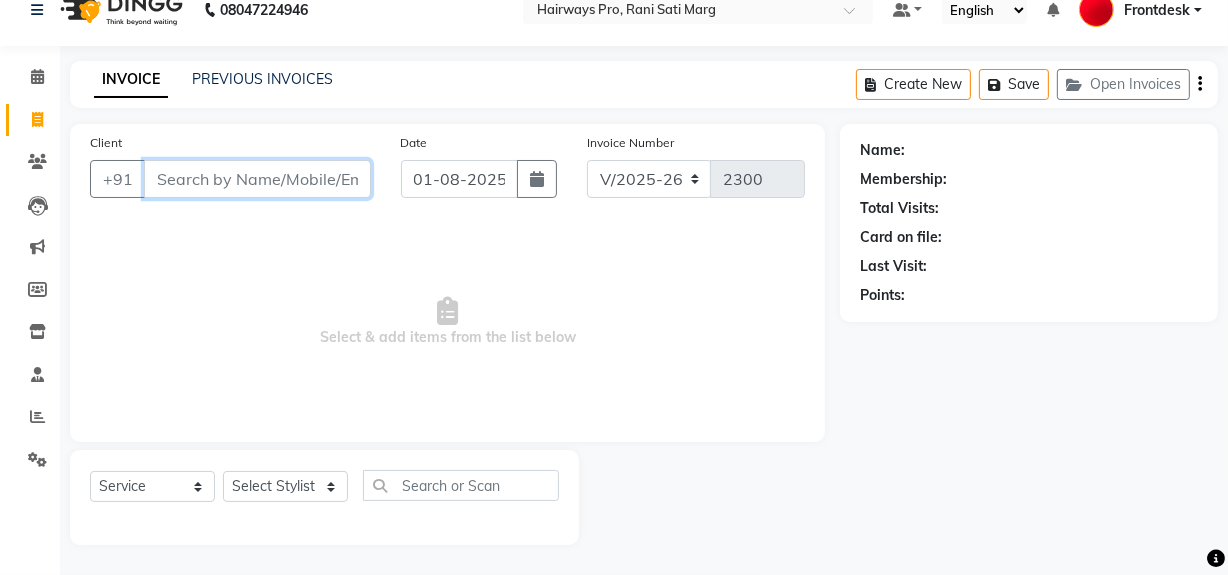 click on "Client" at bounding box center [257, 179] 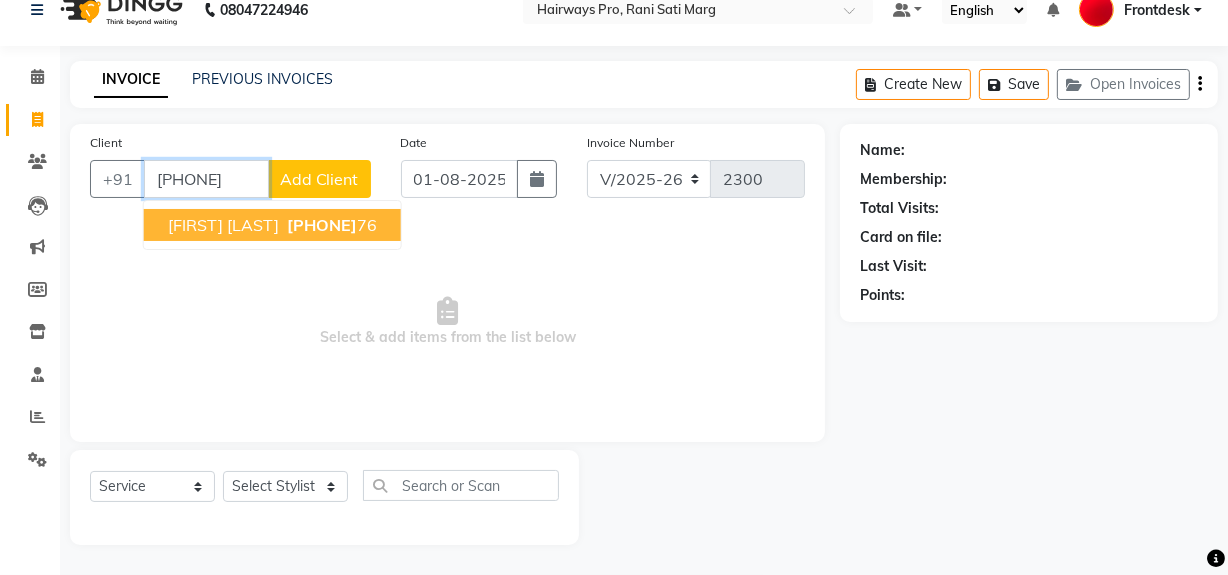 click on "HARDIK MER" at bounding box center (223, 225) 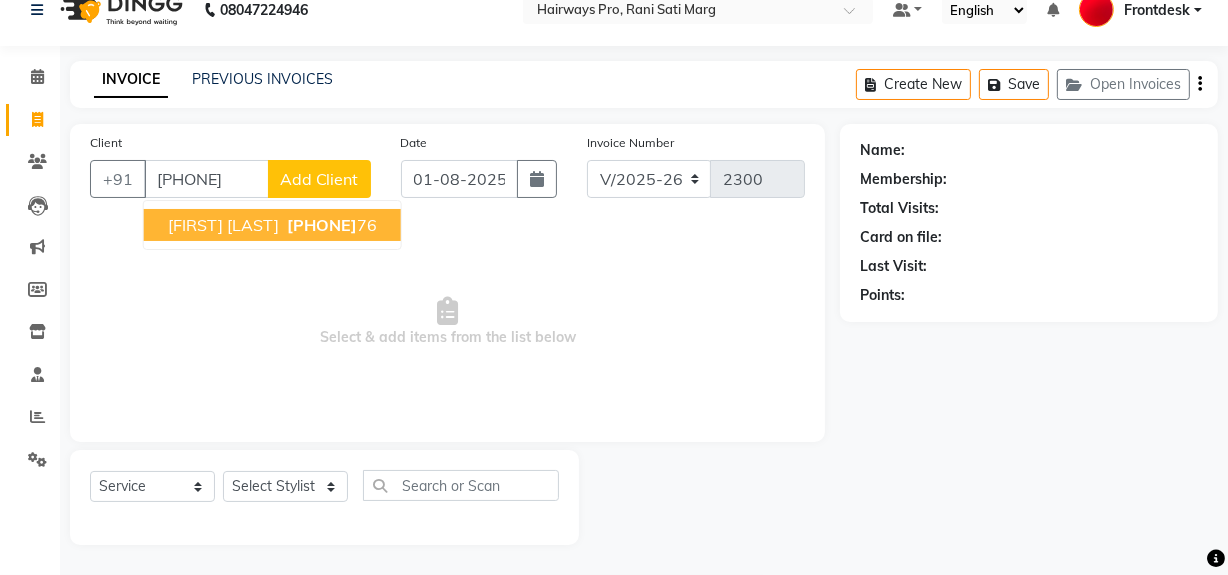 select on "1: Object" 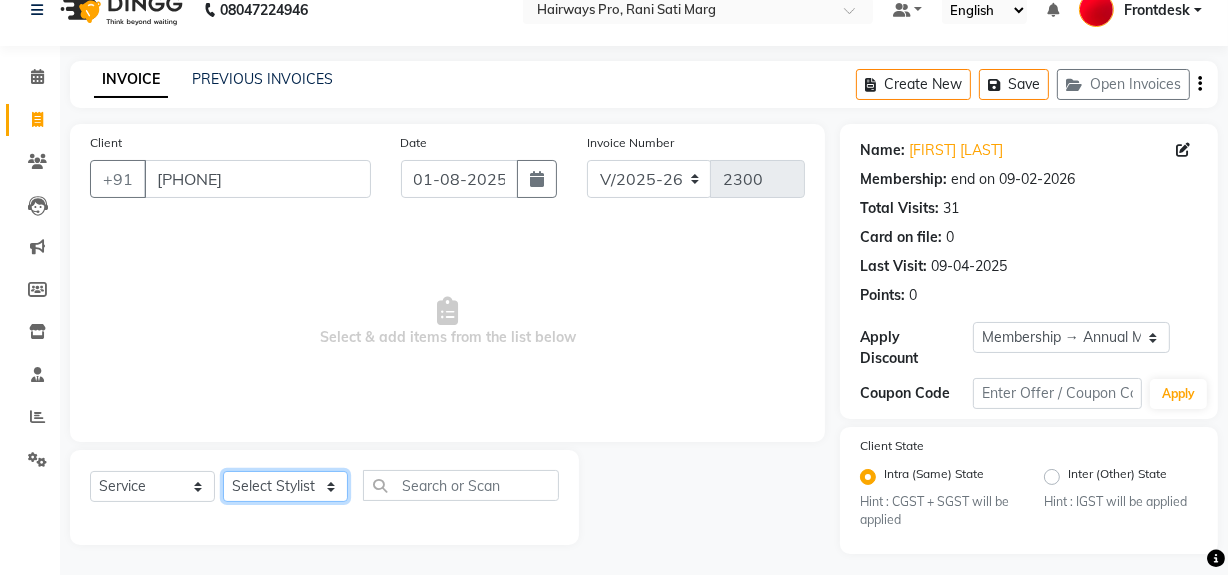 click on "Select Stylist ABID DANISH Faiz shaikh Frontdesk INTEZAR SALMANI JYOTI Kamal Salmani KAVITA MUSTAFA RAFIQUE Sonal SONU WAQAR ZAFAR" 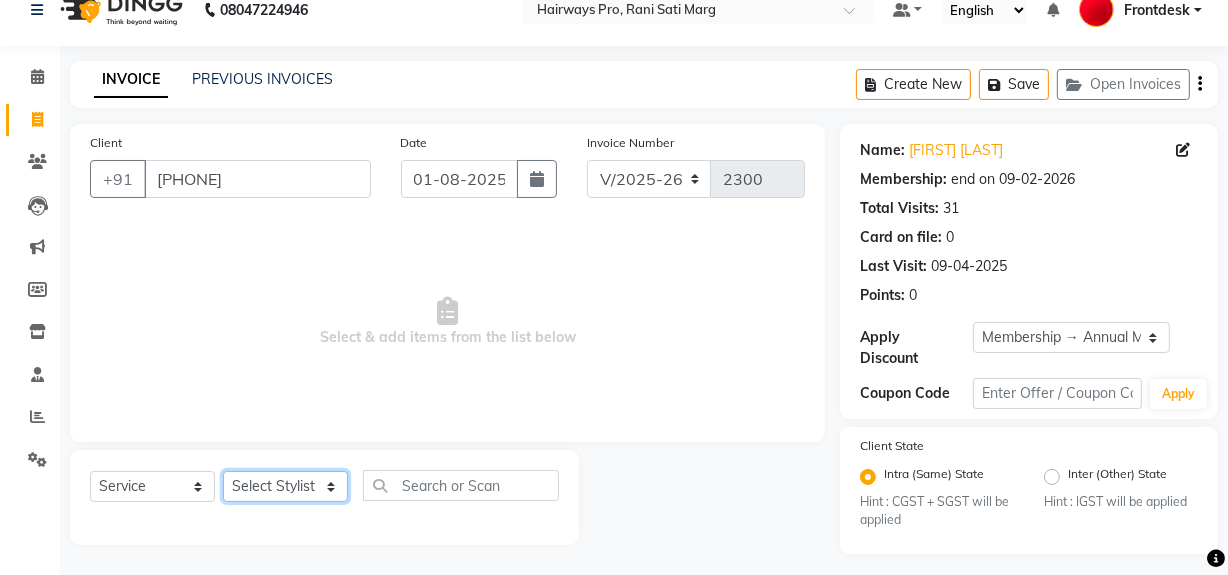 select on "13187" 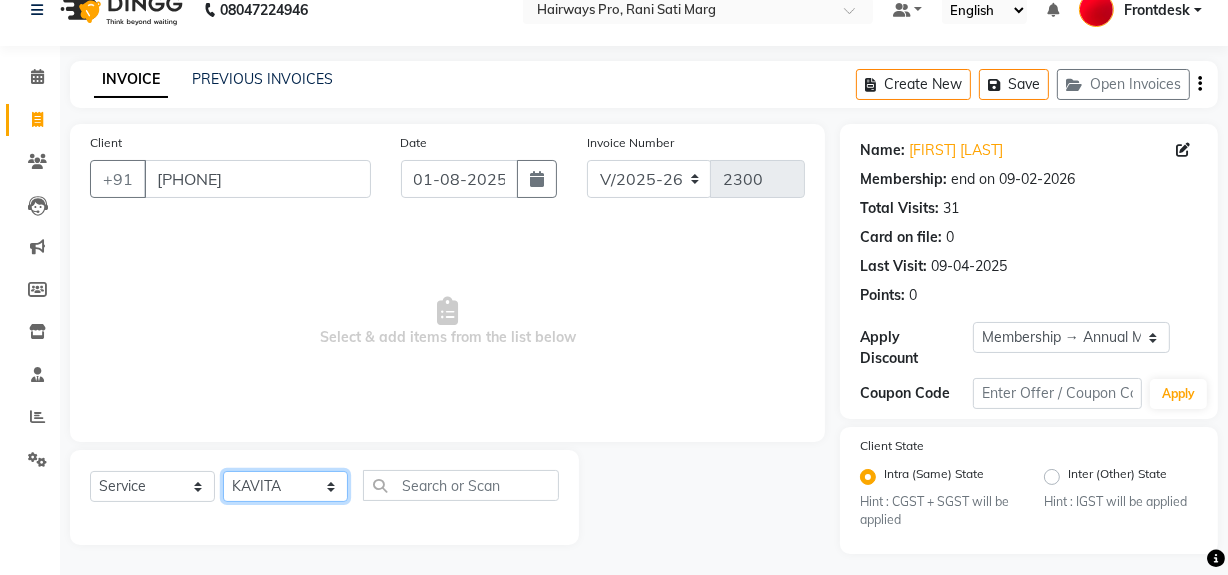 click on "Select Stylist ABID DANISH Faiz shaikh Frontdesk INTEZAR SALMANI JYOTI Kamal Salmani KAVITA MUSTAFA RAFIQUE Sonal SONU WAQAR ZAFAR" 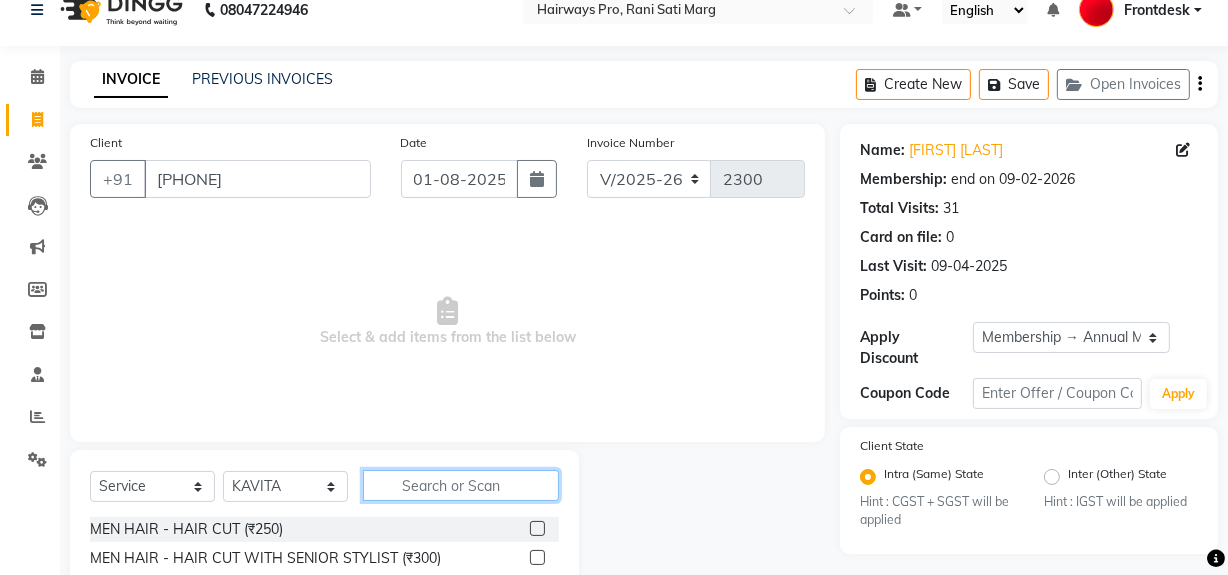 click 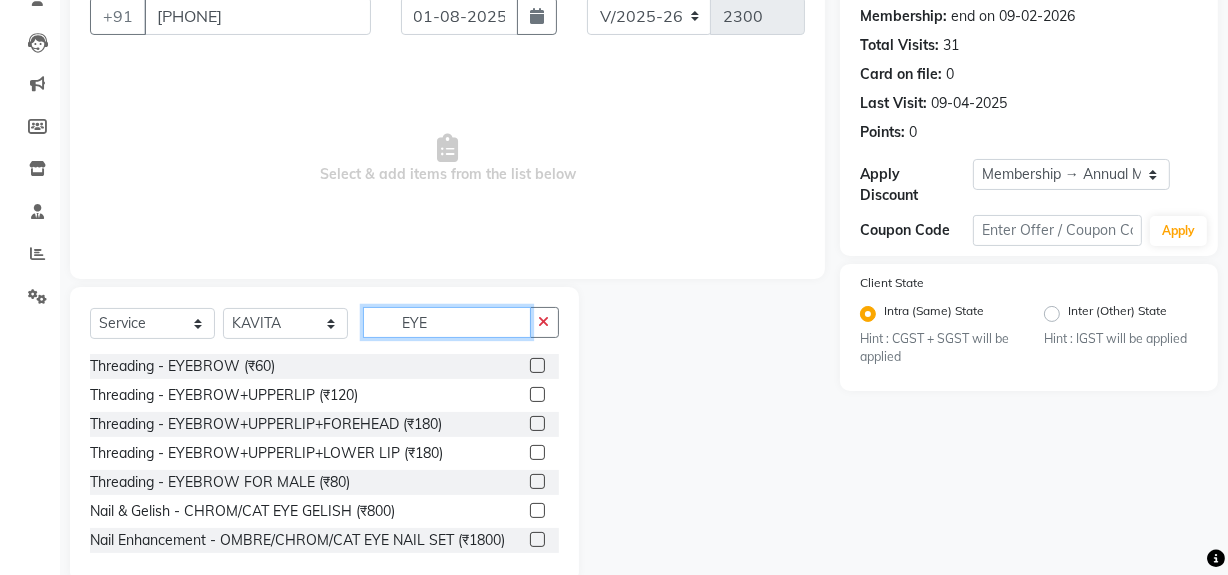 scroll, scrollTop: 226, scrollLeft: 0, axis: vertical 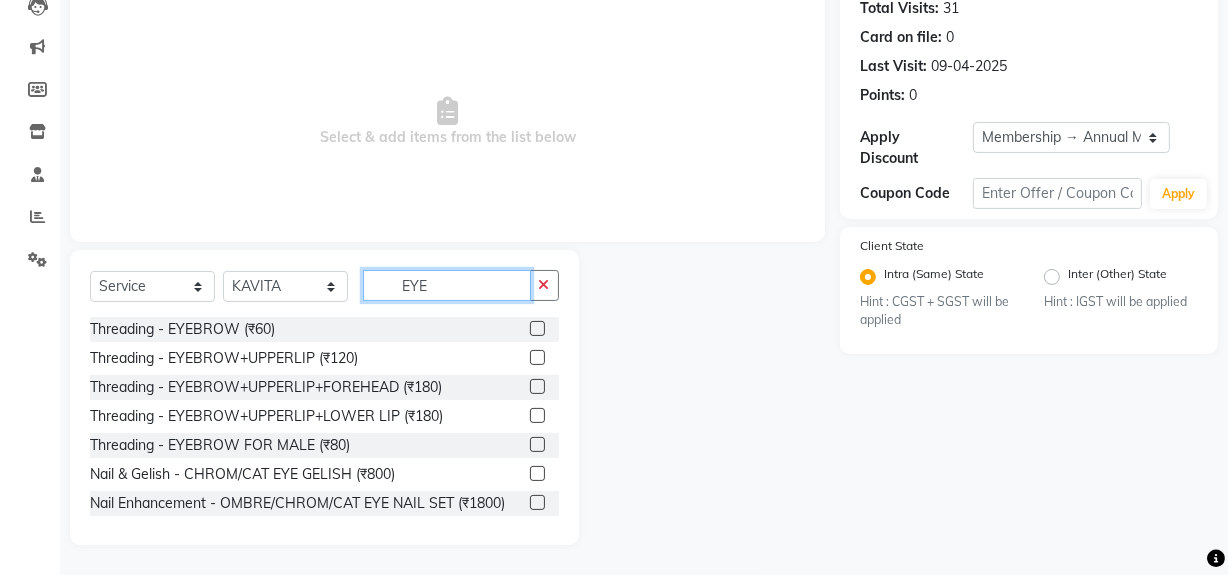 type on "EYE" 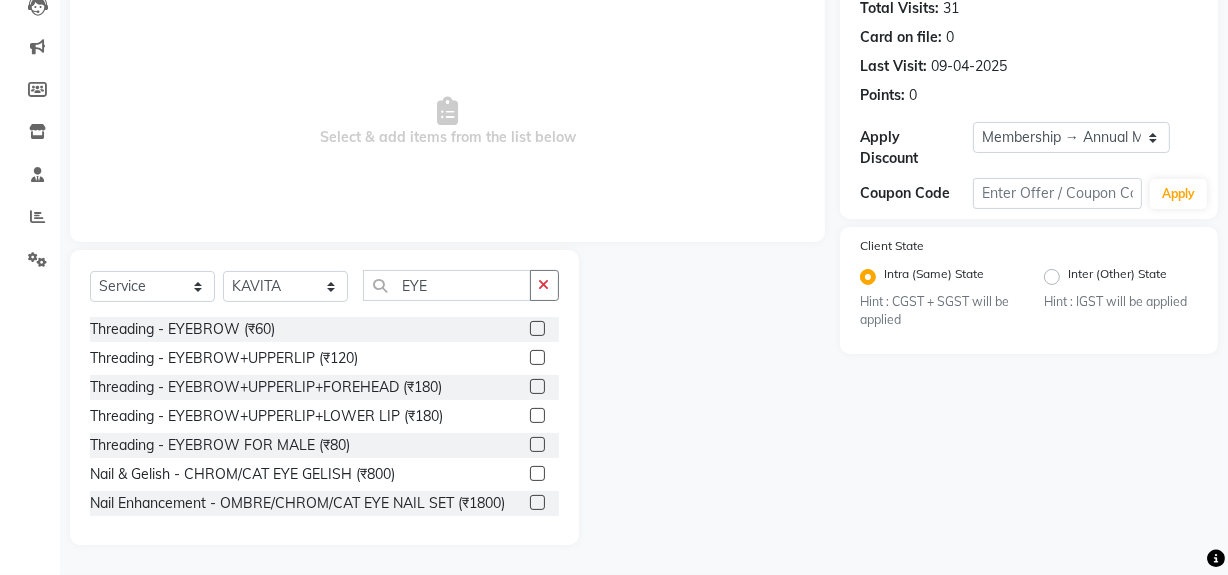 click 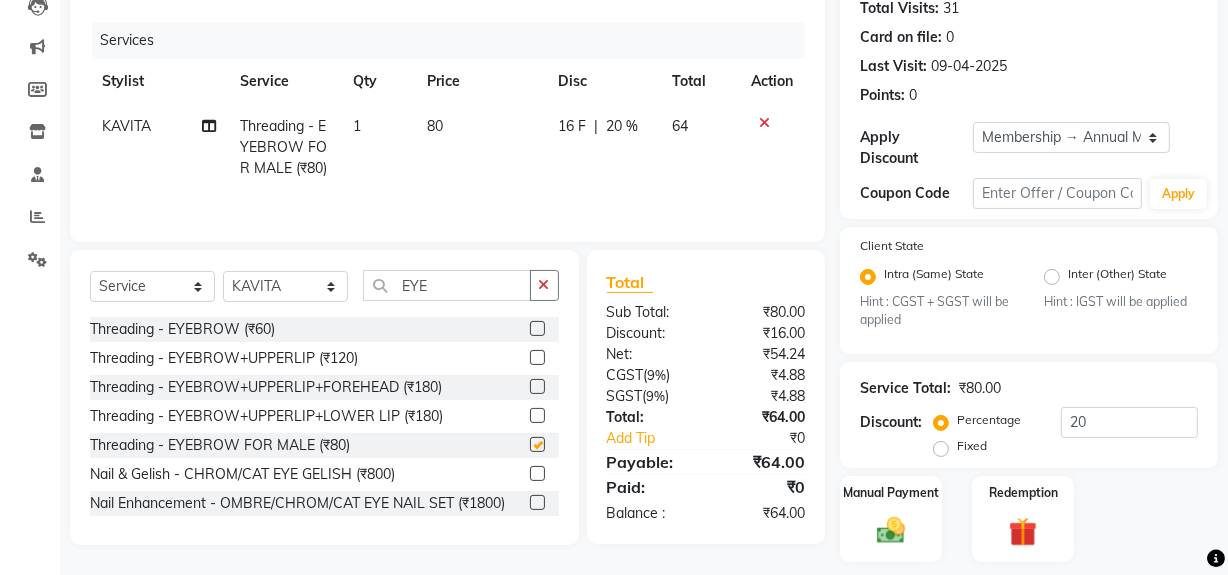 checkbox on "false" 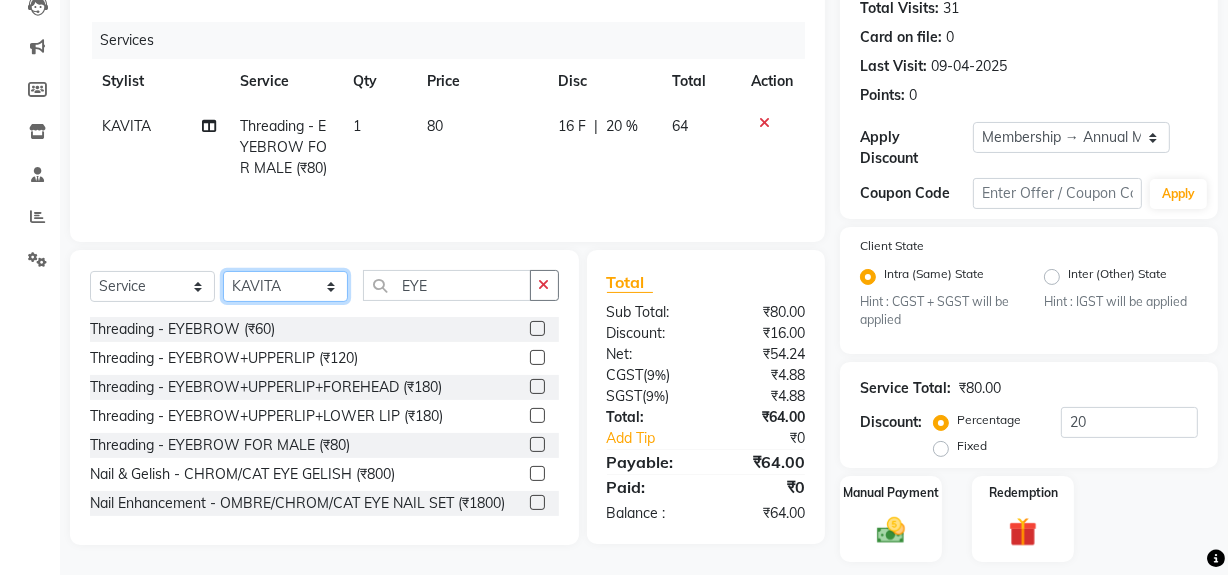 click on "Select Stylist ABID DANISH Faiz shaikh Frontdesk INTEZAR SALMANI JYOTI Kamal Salmani KAVITA MUSTAFA RAFIQUE Sonal SONU WAQAR ZAFAR" 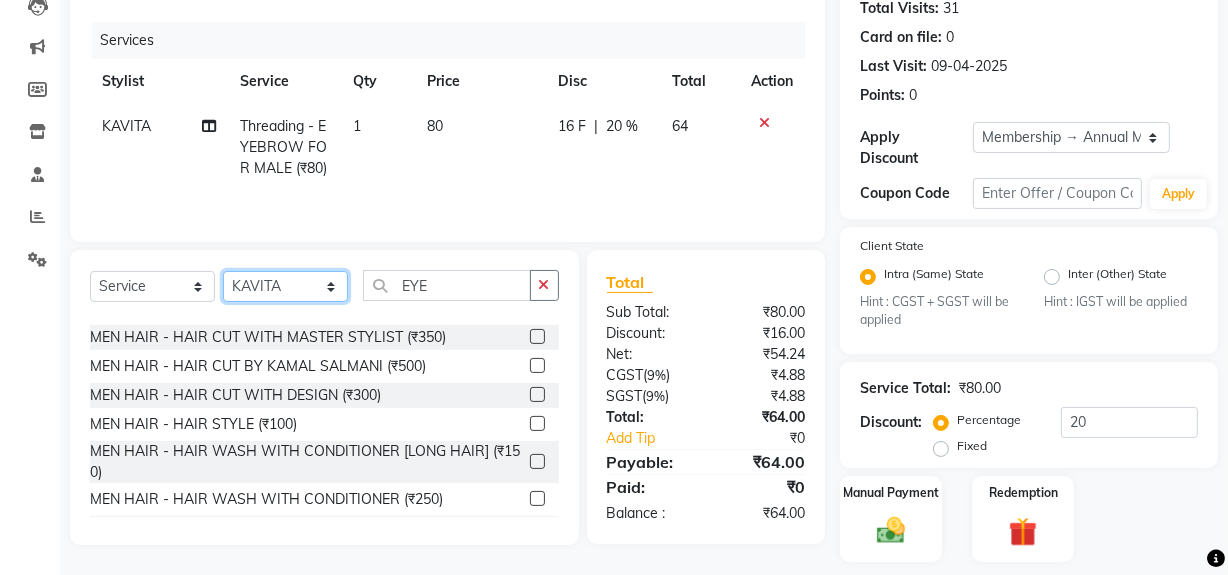 scroll, scrollTop: 90, scrollLeft: 0, axis: vertical 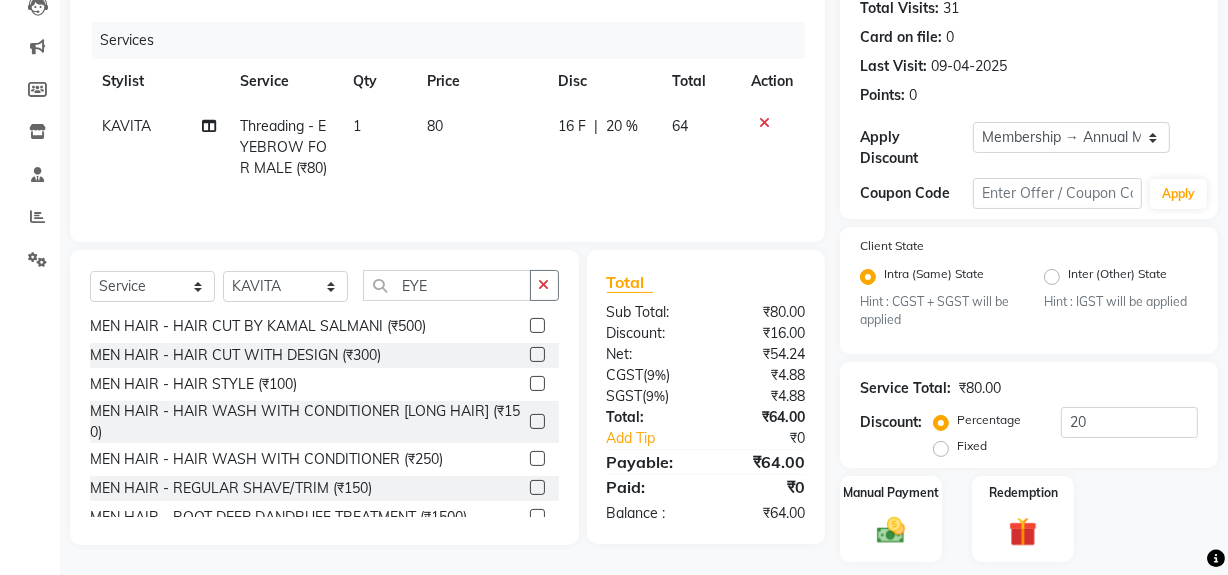 click 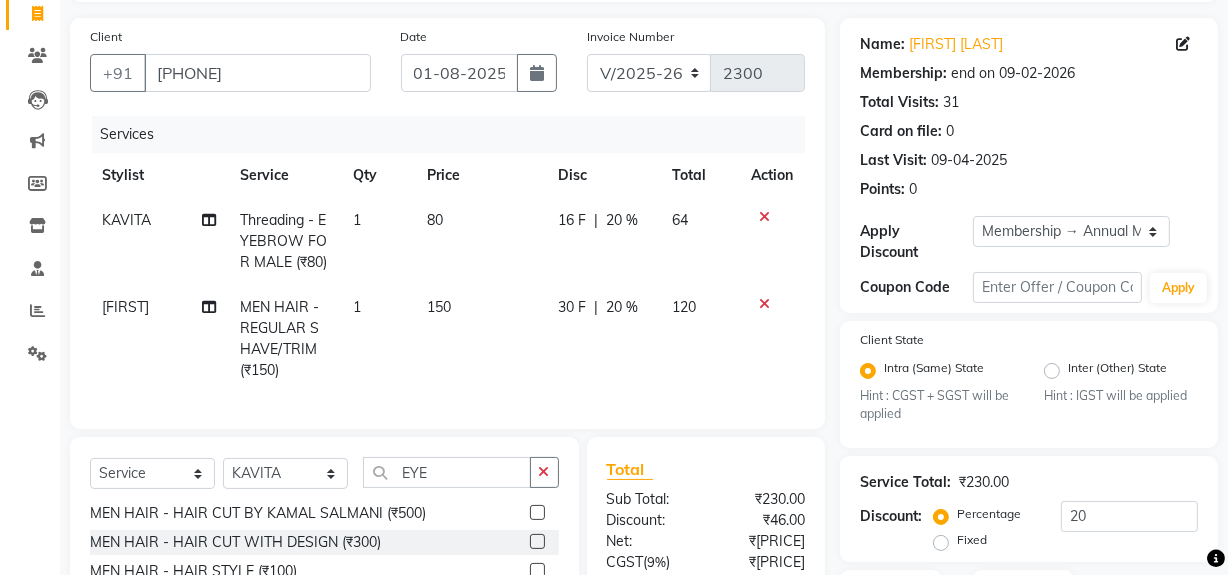 scroll, scrollTop: 0, scrollLeft: 0, axis: both 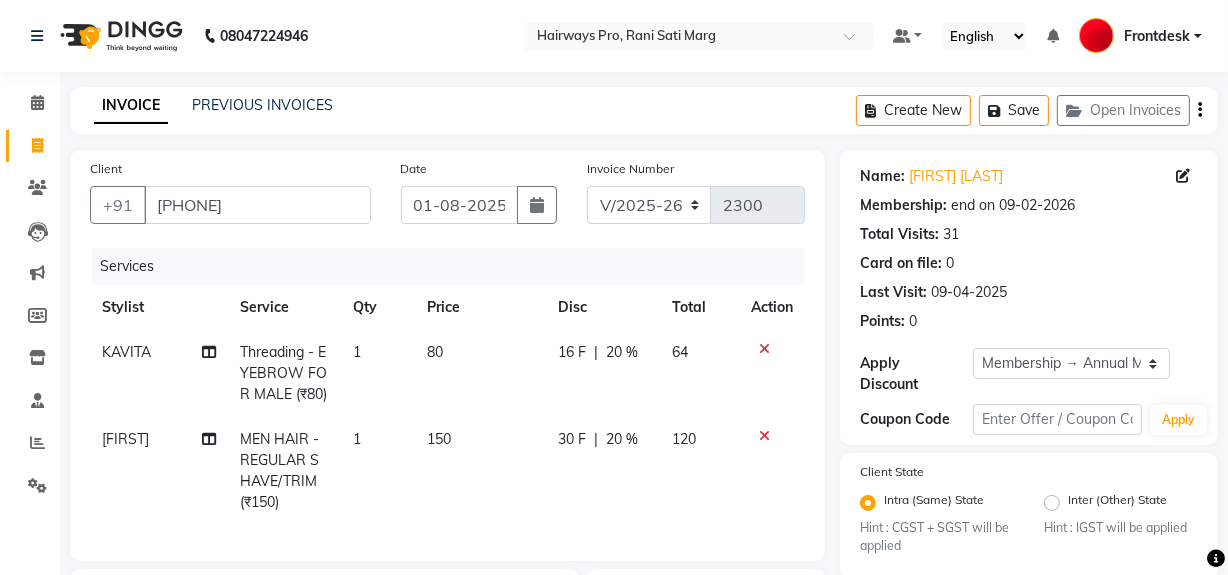 checkbox on "false" 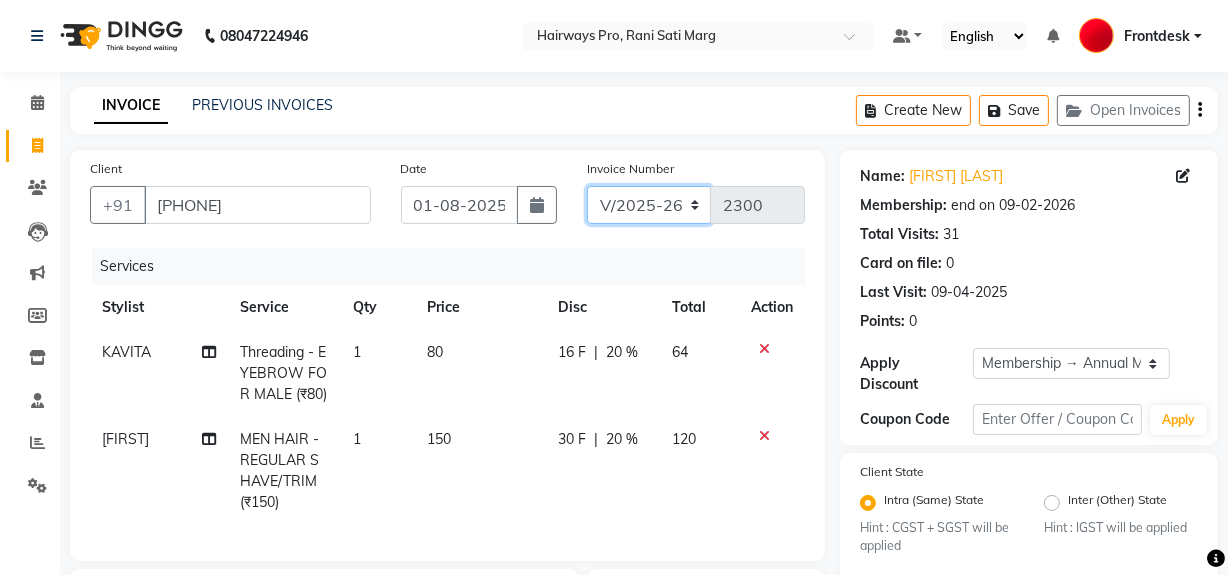 click on "INV/25-26 V/2025-26" 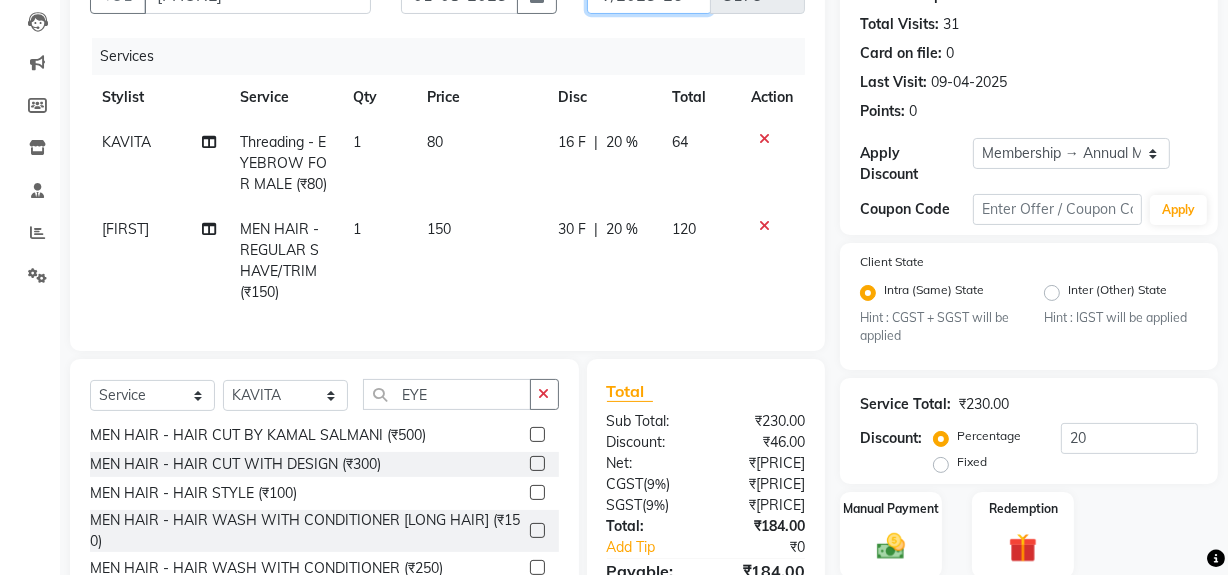 scroll, scrollTop: 353, scrollLeft: 0, axis: vertical 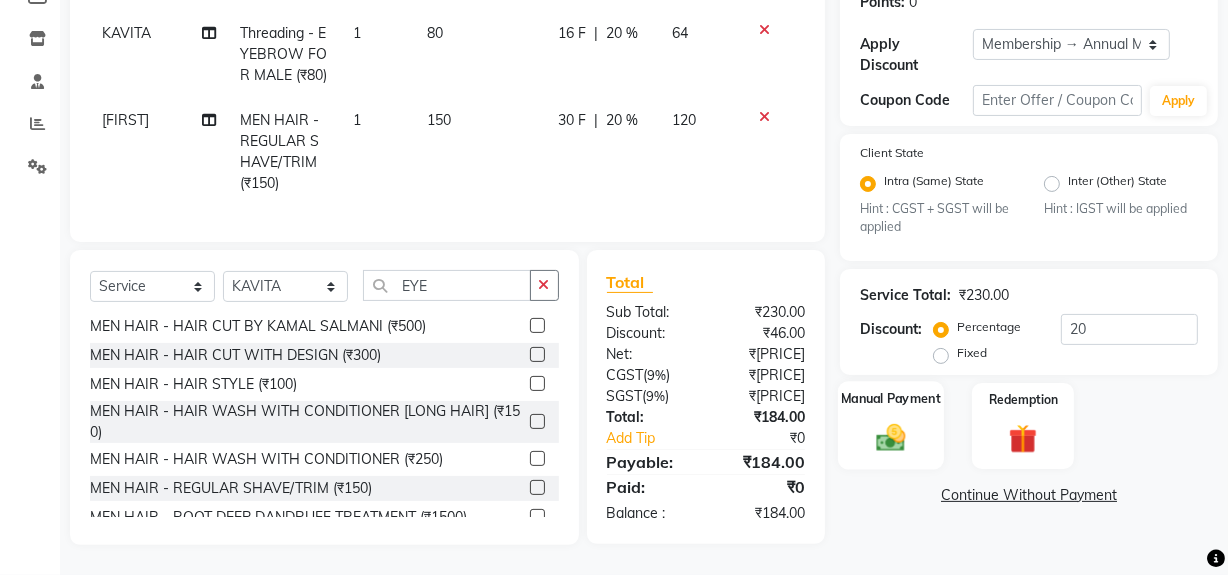 click 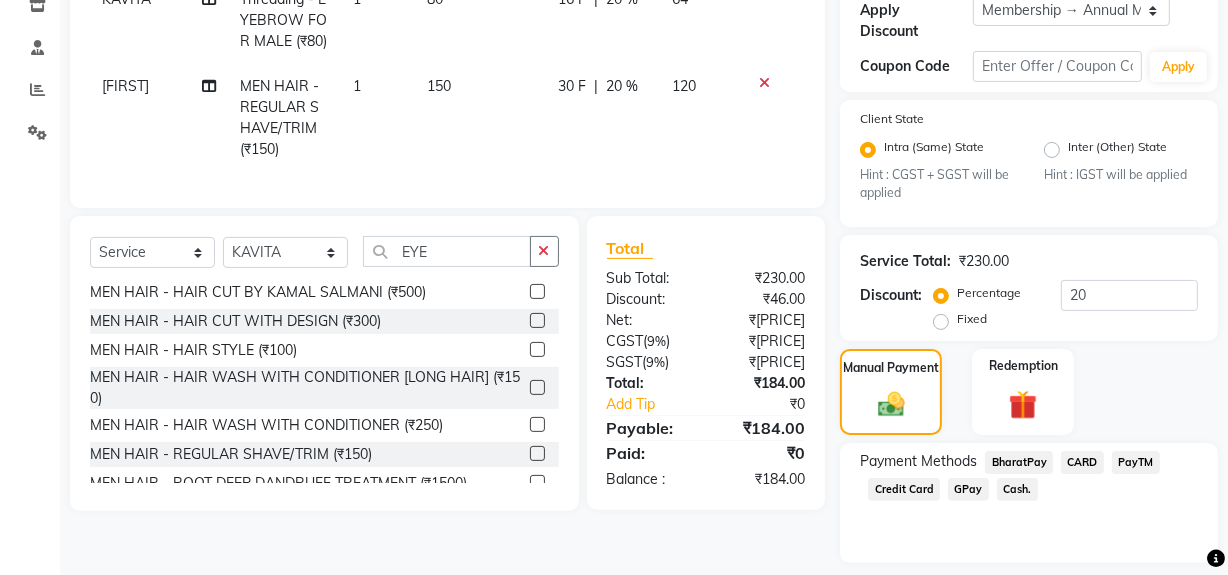 click on "Cash." 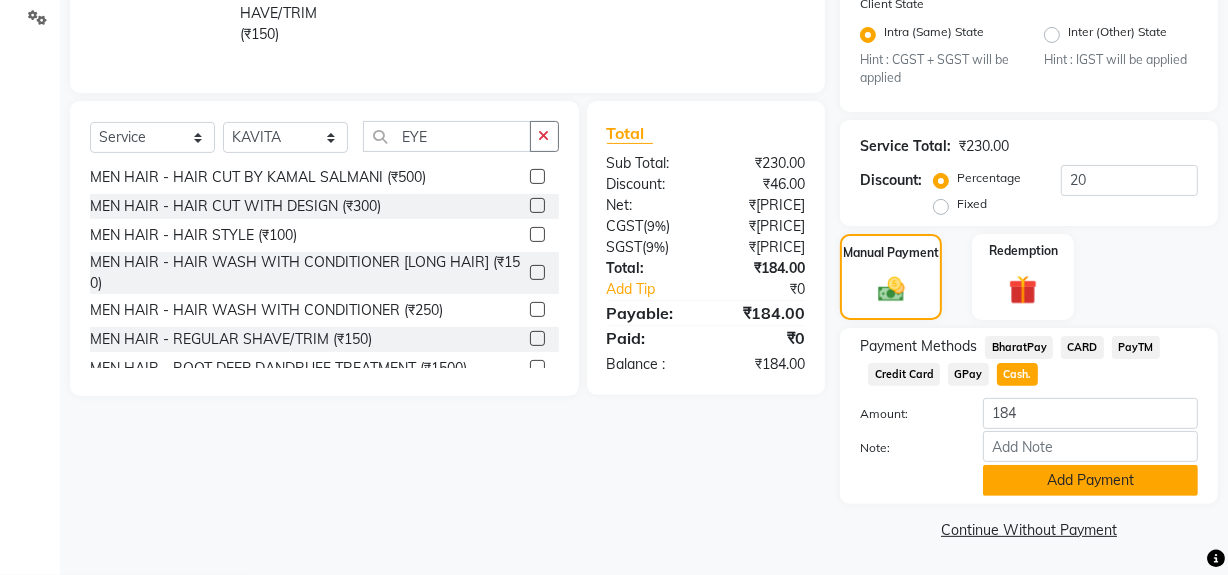 click on "Add Payment" 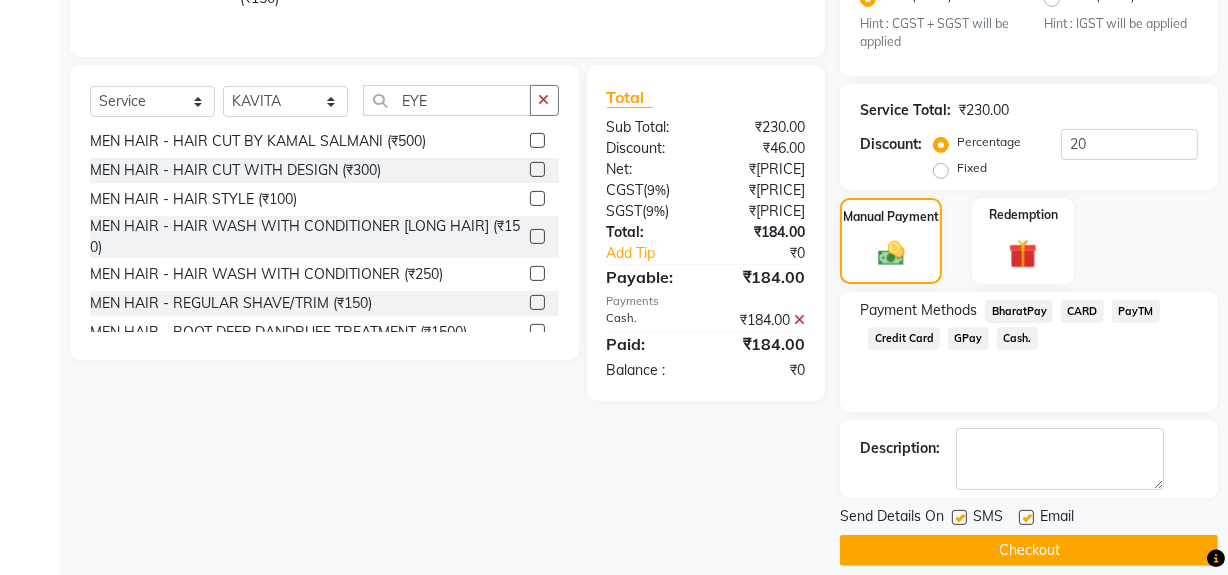 scroll, scrollTop: 524, scrollLeft: 0, axis: vertical 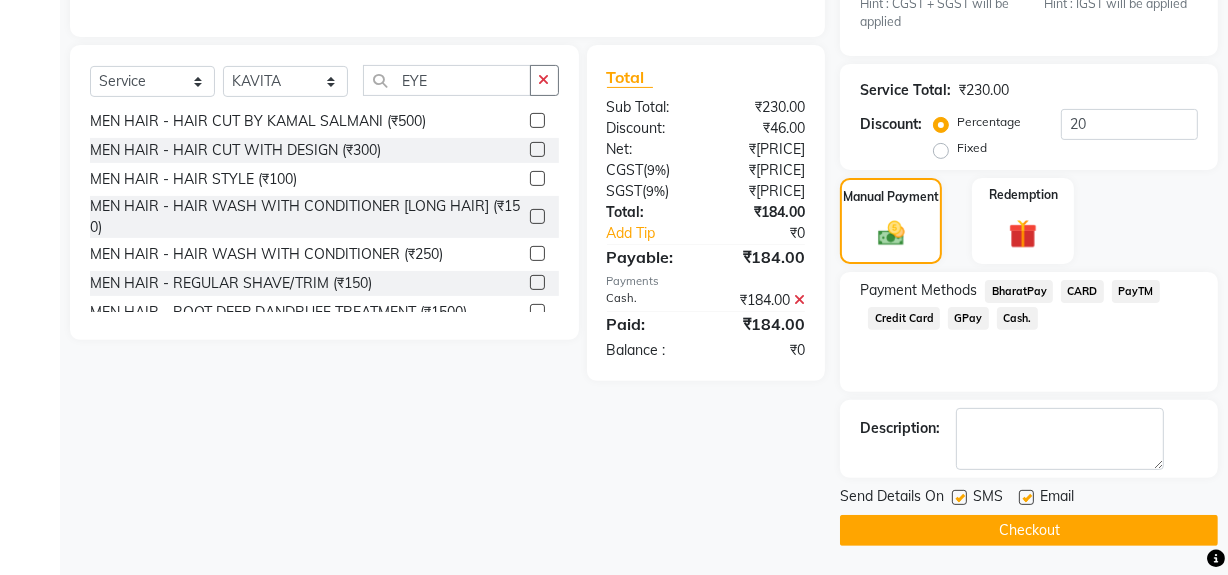 click 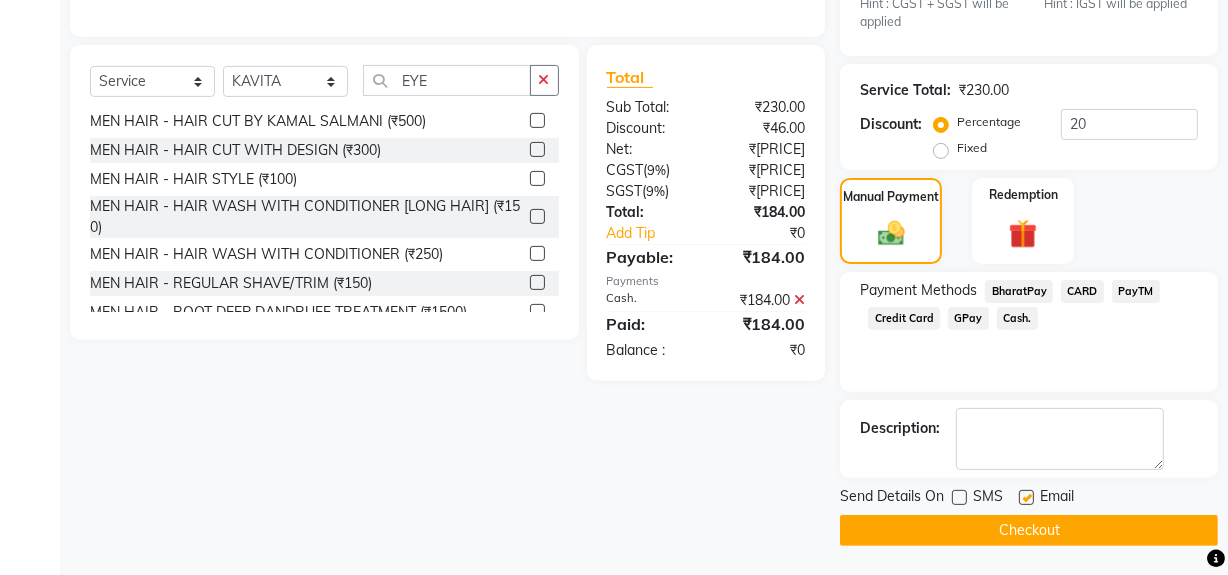 click on "Checkout" 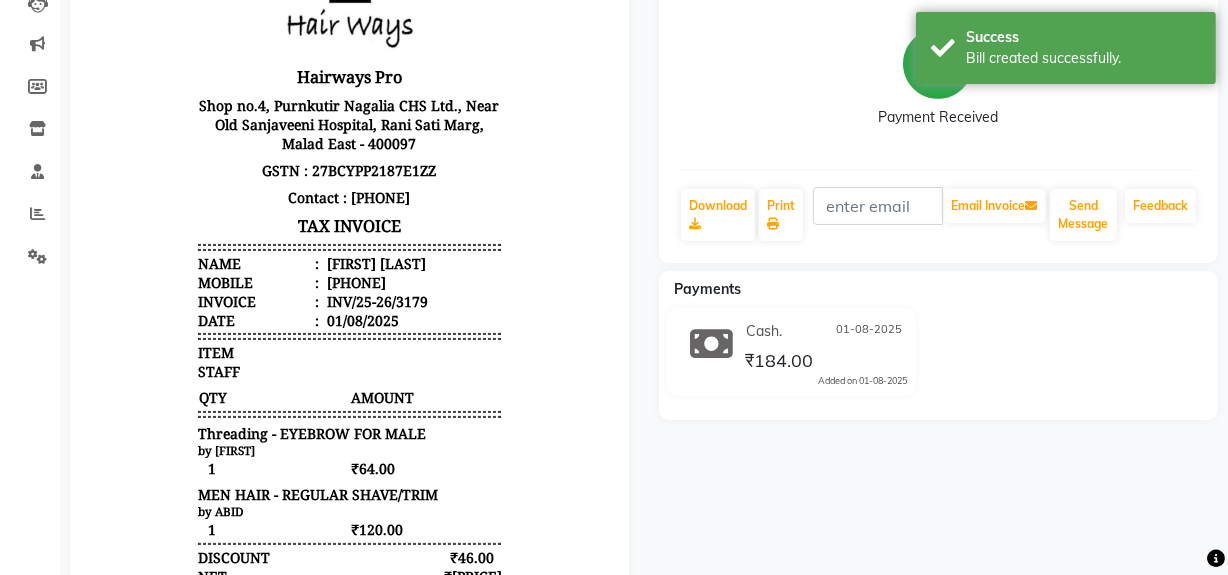 scroll, scrollTop: 363, scrollLeft: 0, axis: vertical 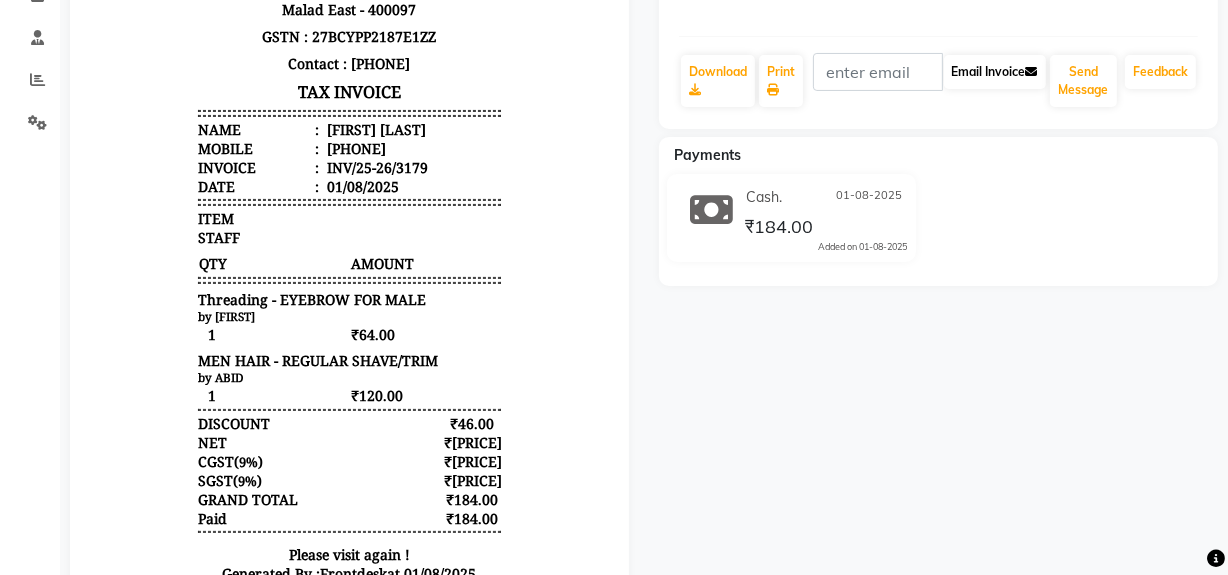 drag, startPoint x: 770, startPoint y: 10, endPoint x: 1033, endPoint y: 83, distance: 272.9432 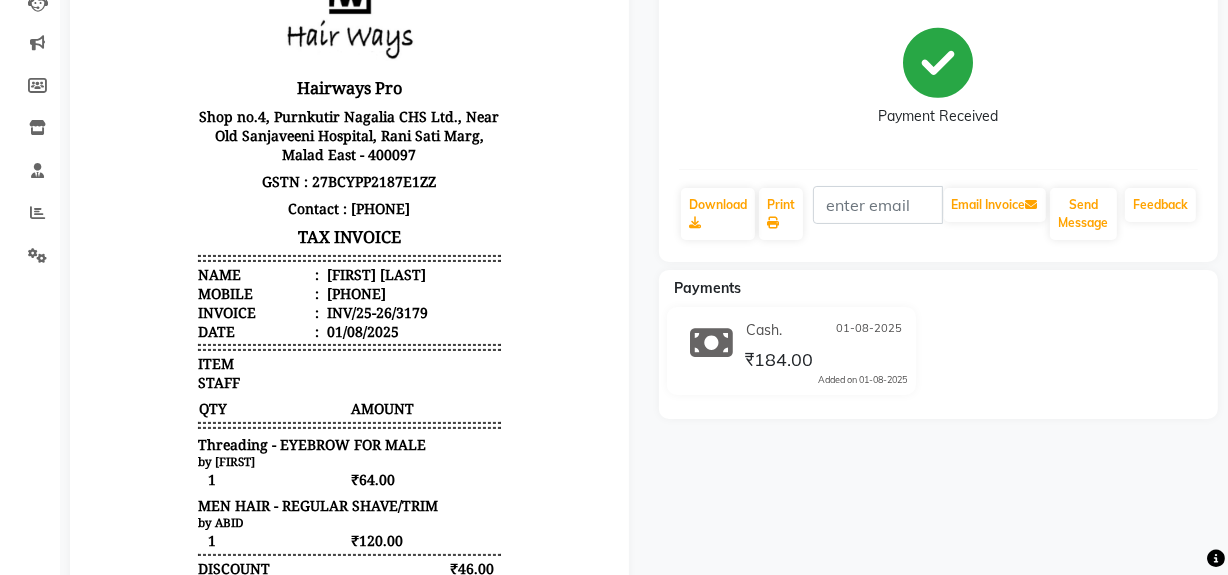 scroll, scrollTop: 90, scrollLeft: 0, axis: vertical 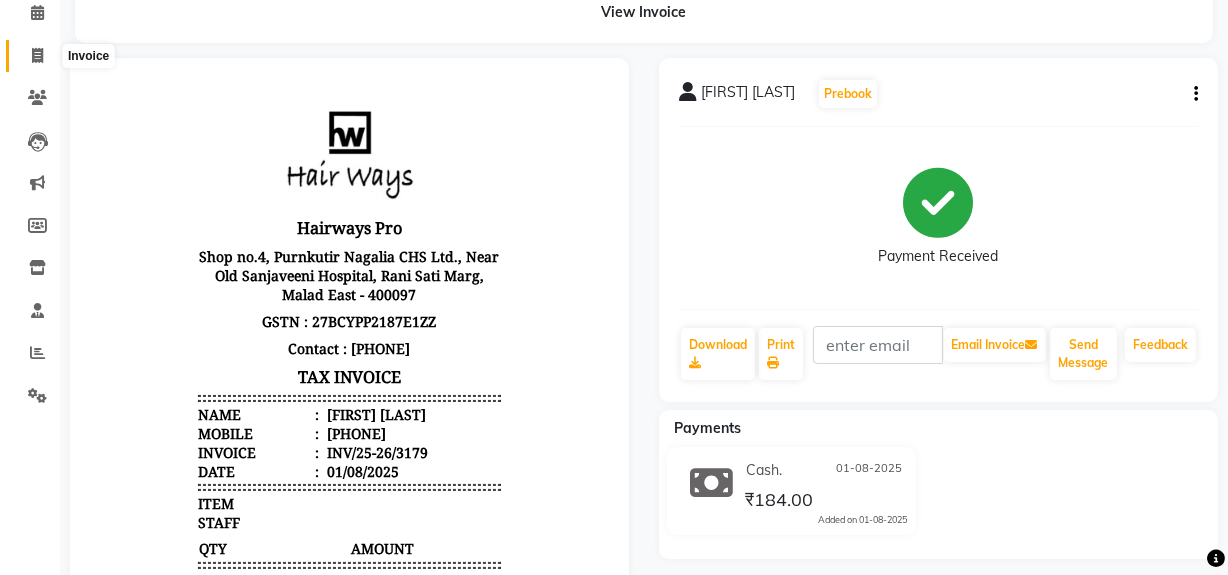 click 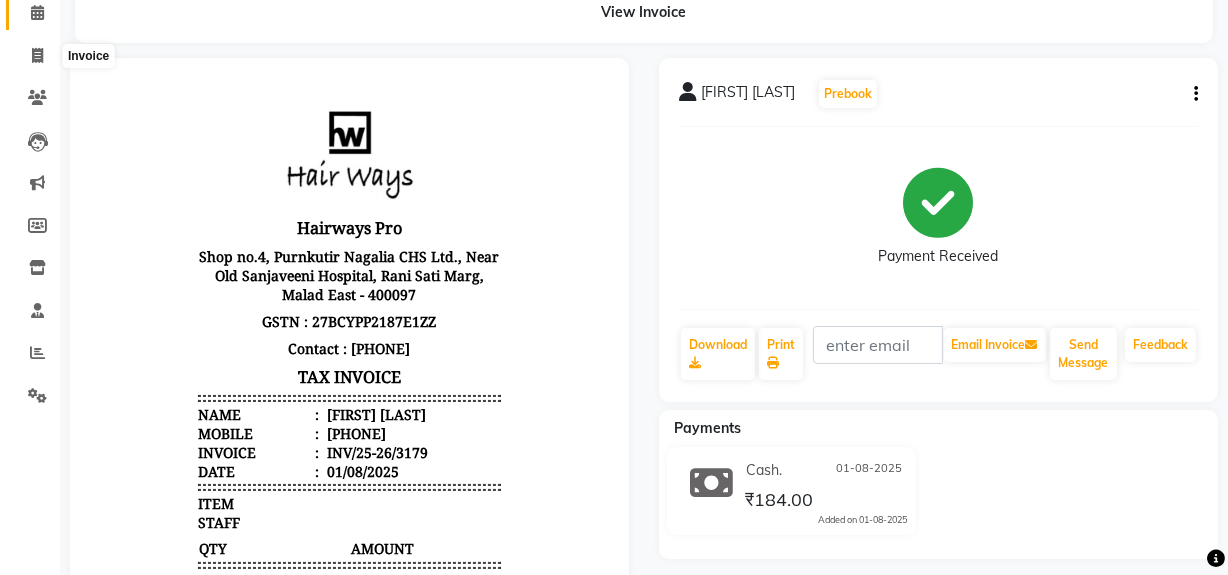 select on "service" 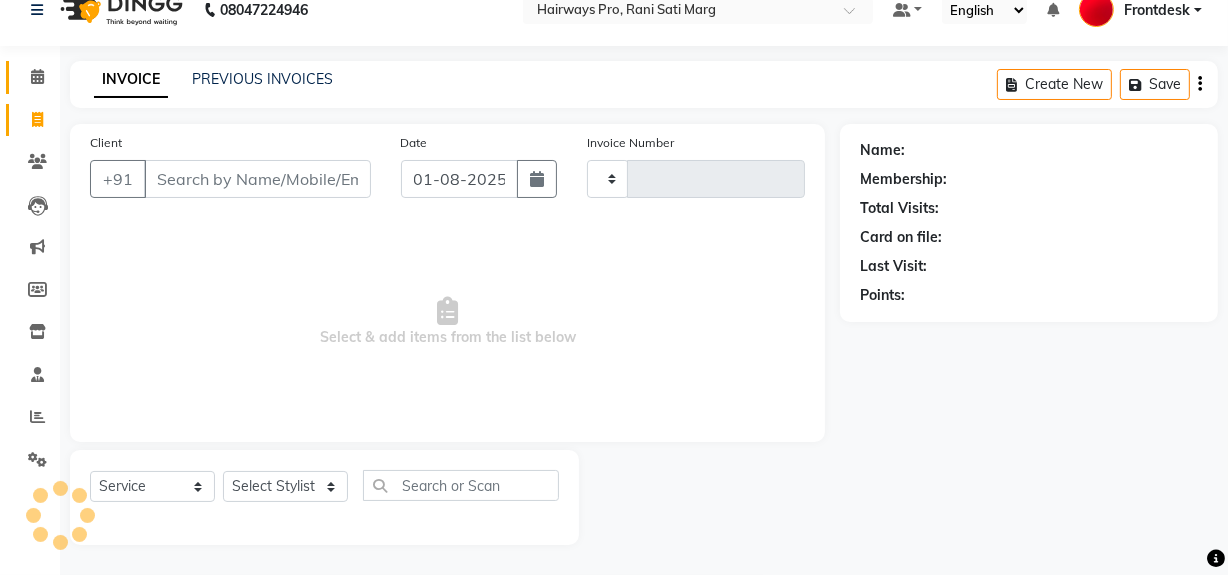 scroll, scrollTop: 26, scrollLeft: 0, axis: vertical 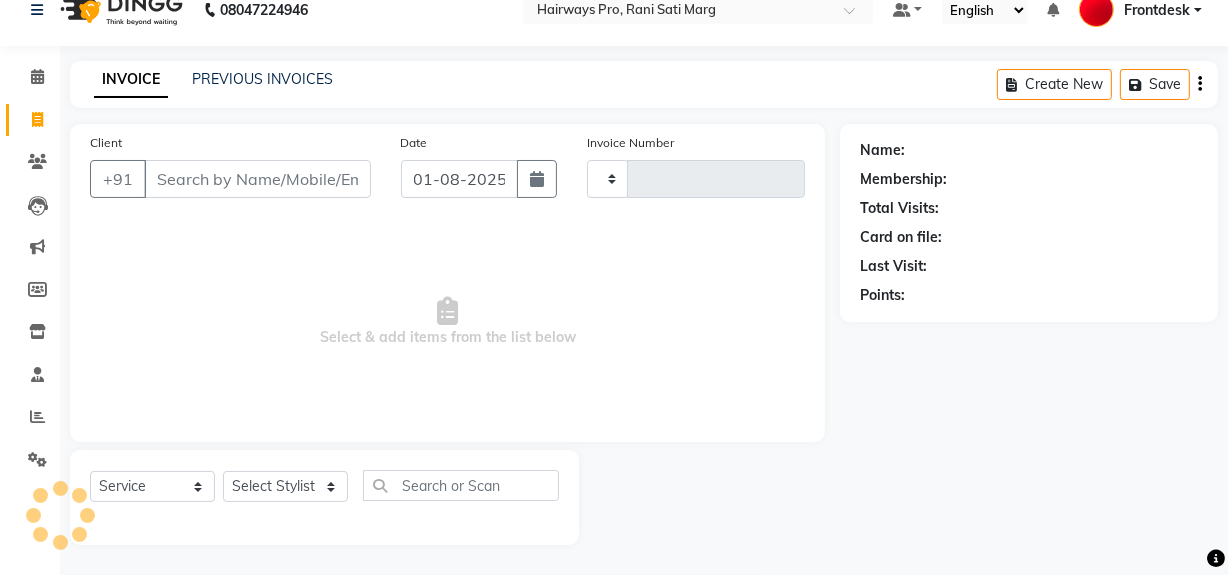 type on "2300" 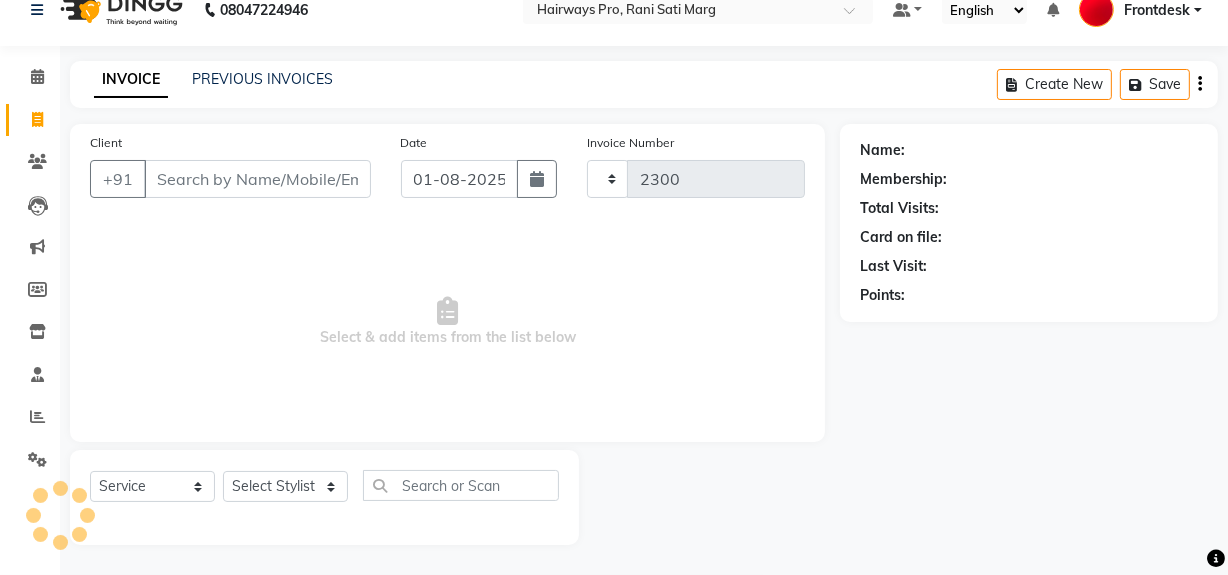 select on "787" 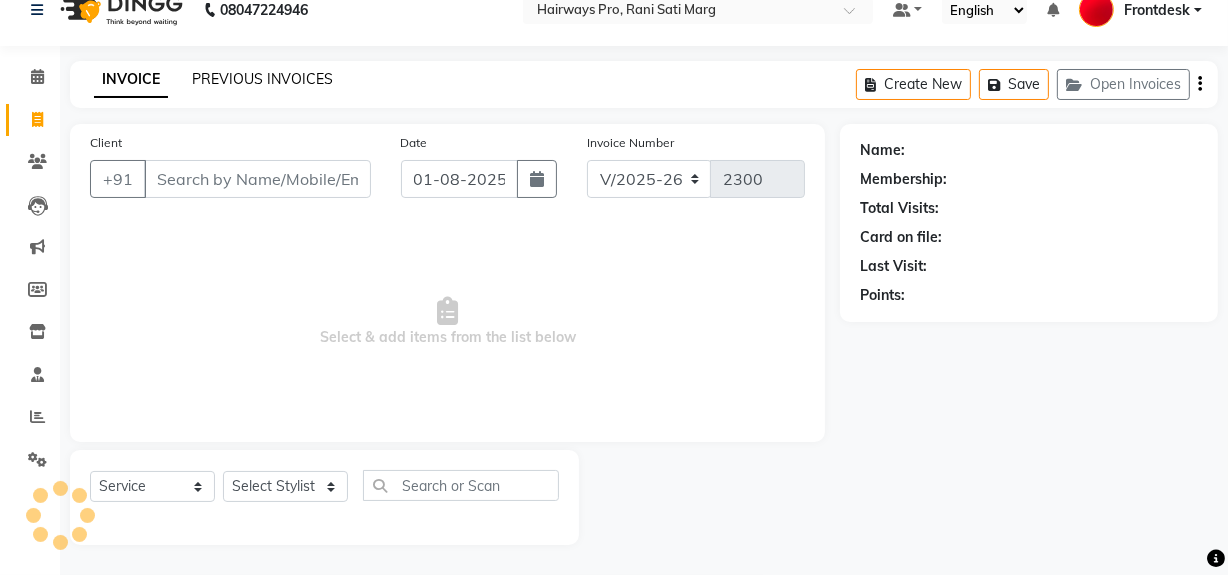 click on "PREVIOUS INVOICES" 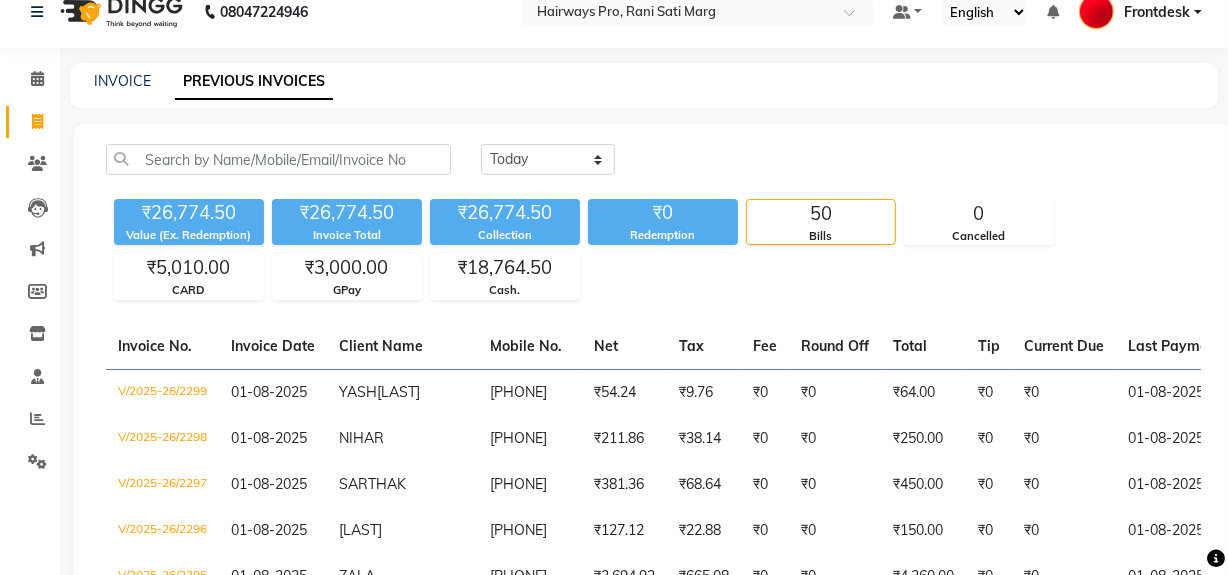 scroll, scrollTop: 0, scrollLeft: 0, axis: both 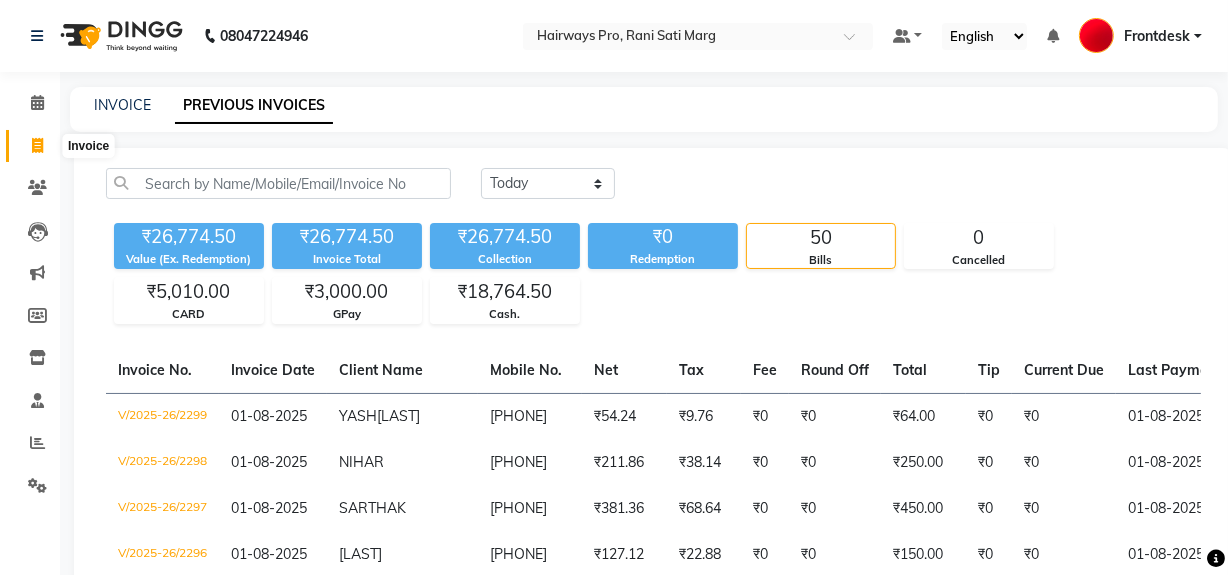 click 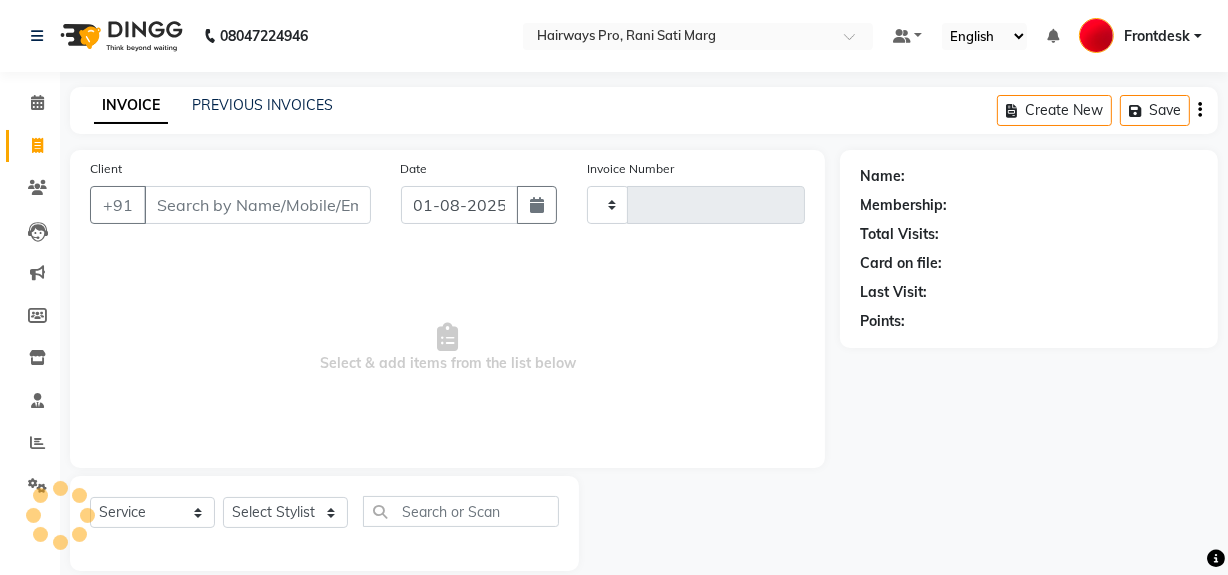 scroll, scrollTop: 26, scrollLeft: 0, axis: vertical 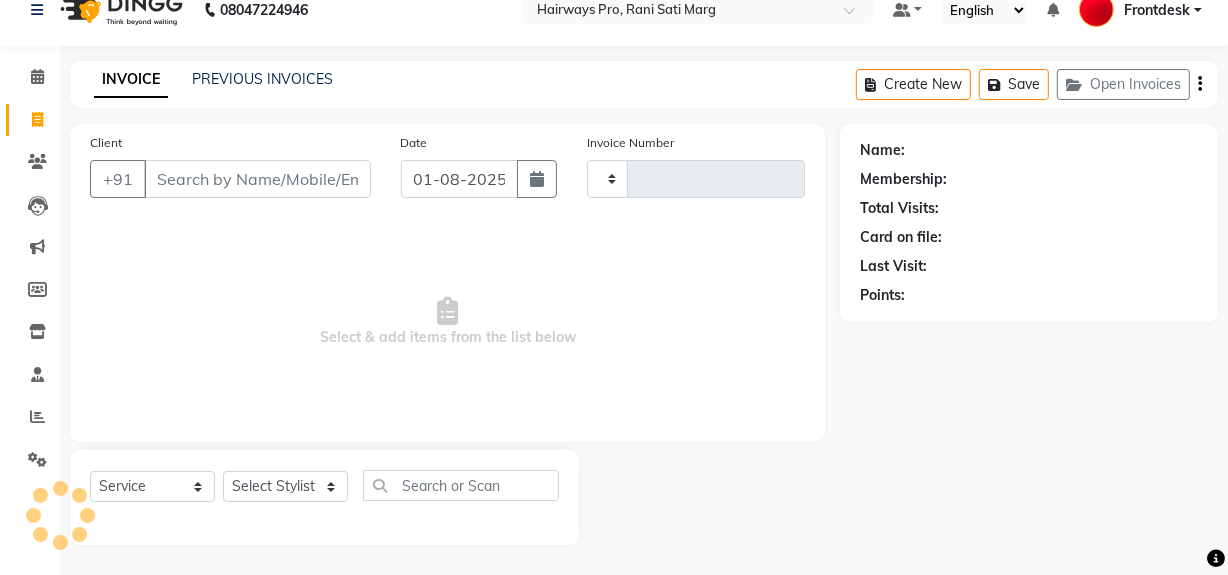 type on "2300" 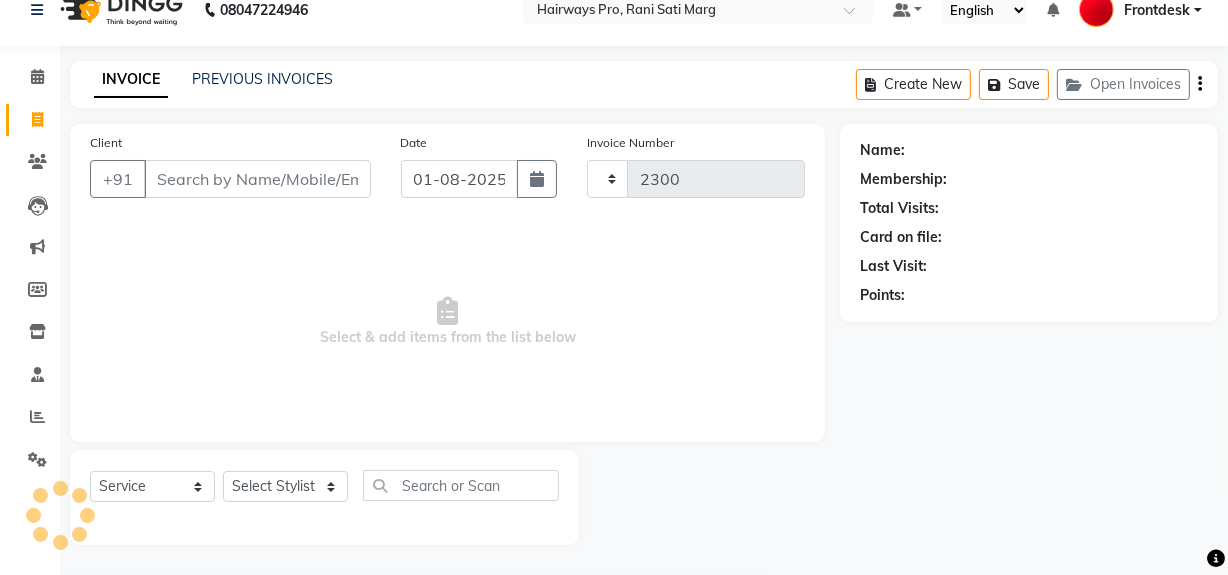 select on "787" 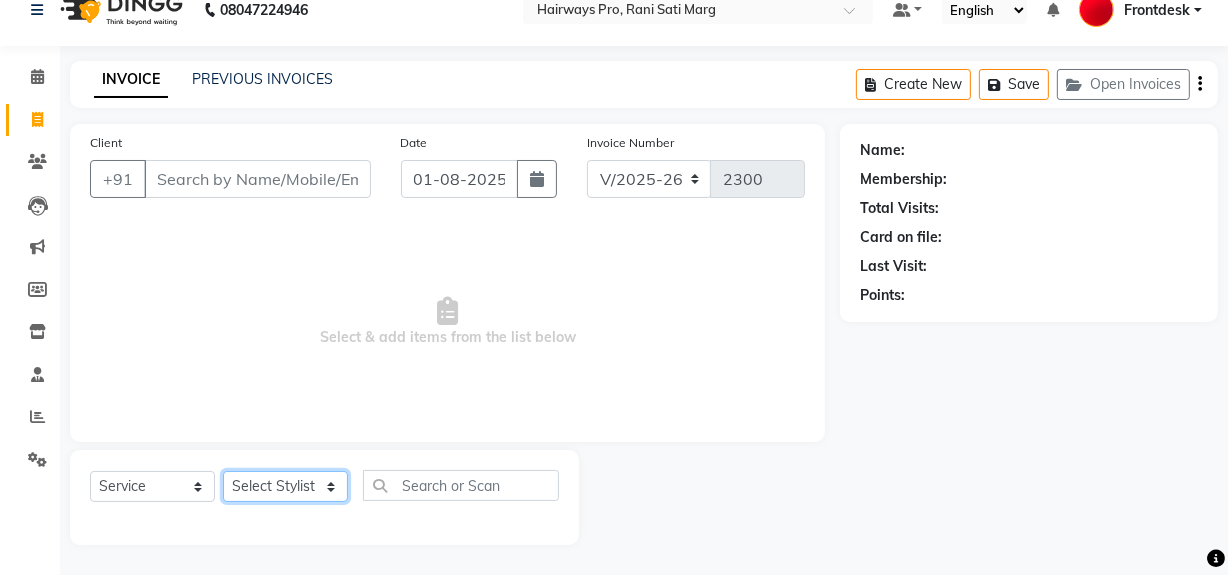 click on "Select Stylist ABID DANISH Faiz shaikh Frontdesk INTEZAR SALMANI JYOTI Kamal Salmani KAVITA MUSTAFA RAFIQUE Sonal SONU WAQAR ZAFAR" 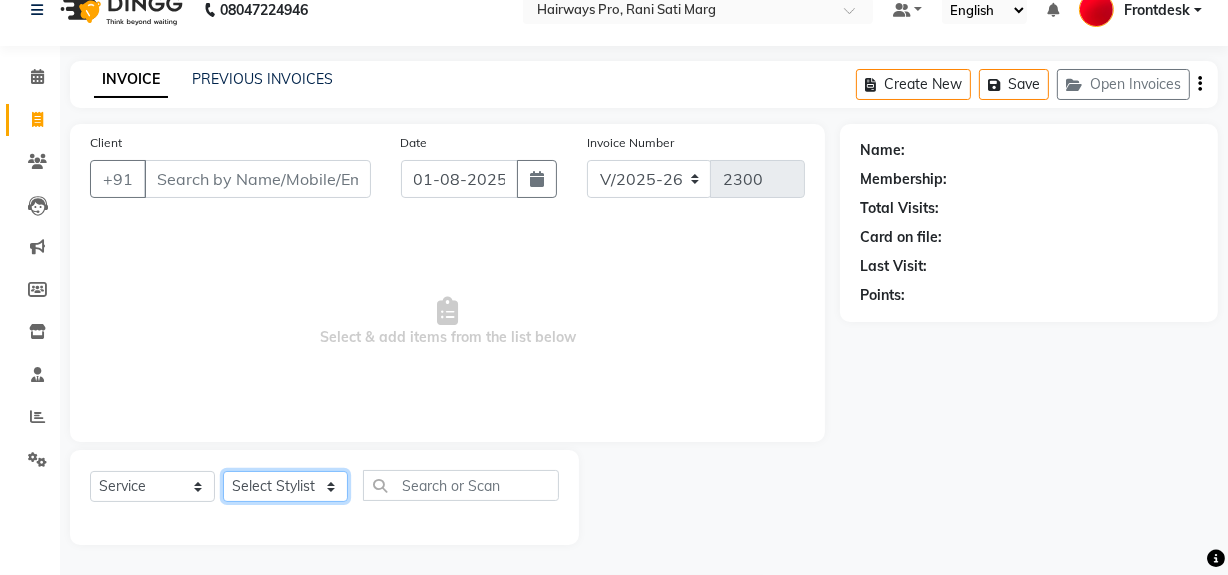 select on "13250" 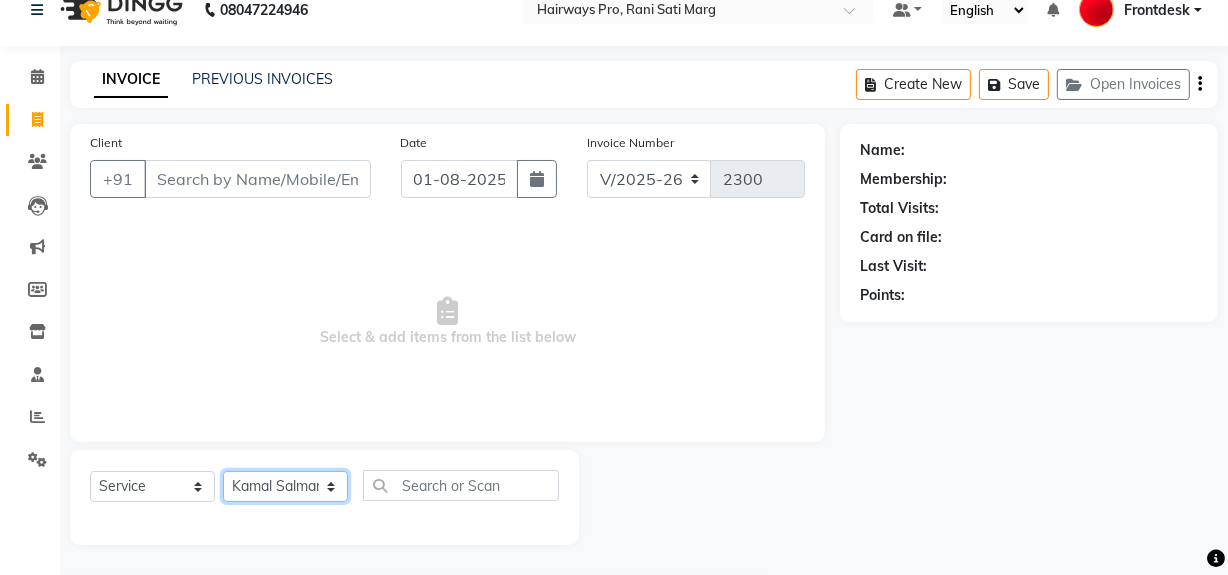click on "Select Stylist ABID DANISH Faiz shaikh Frontdesk INTEZAR SALMANI JYOTI Kamal Salmani KAVITA MUSTAFA RAFIQUE Sonal SONU WAQAR ZAFAR" 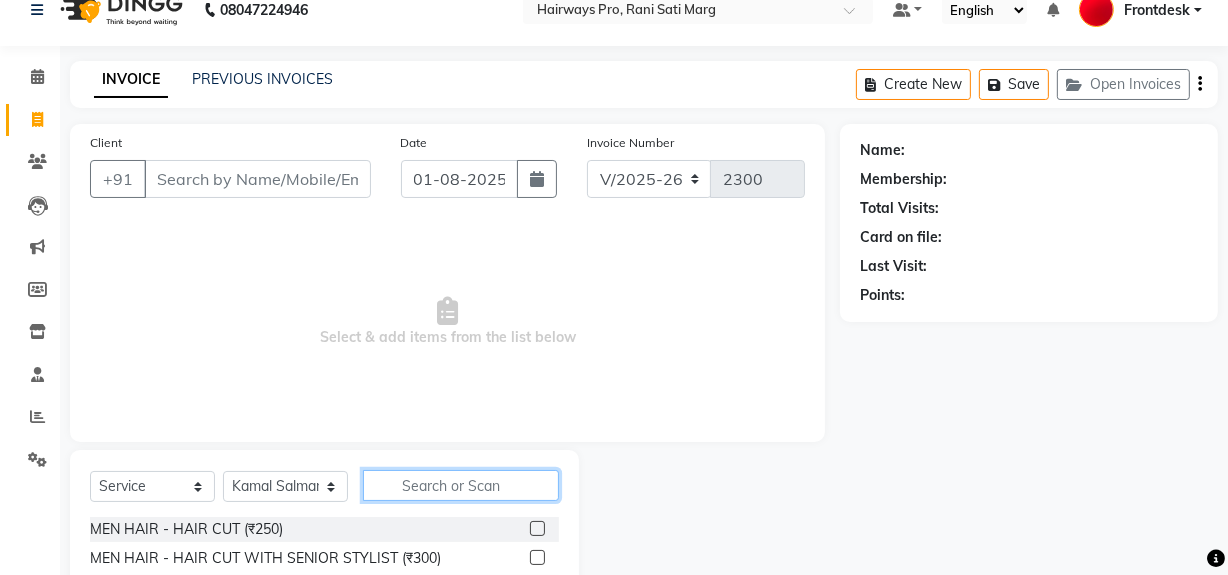 click 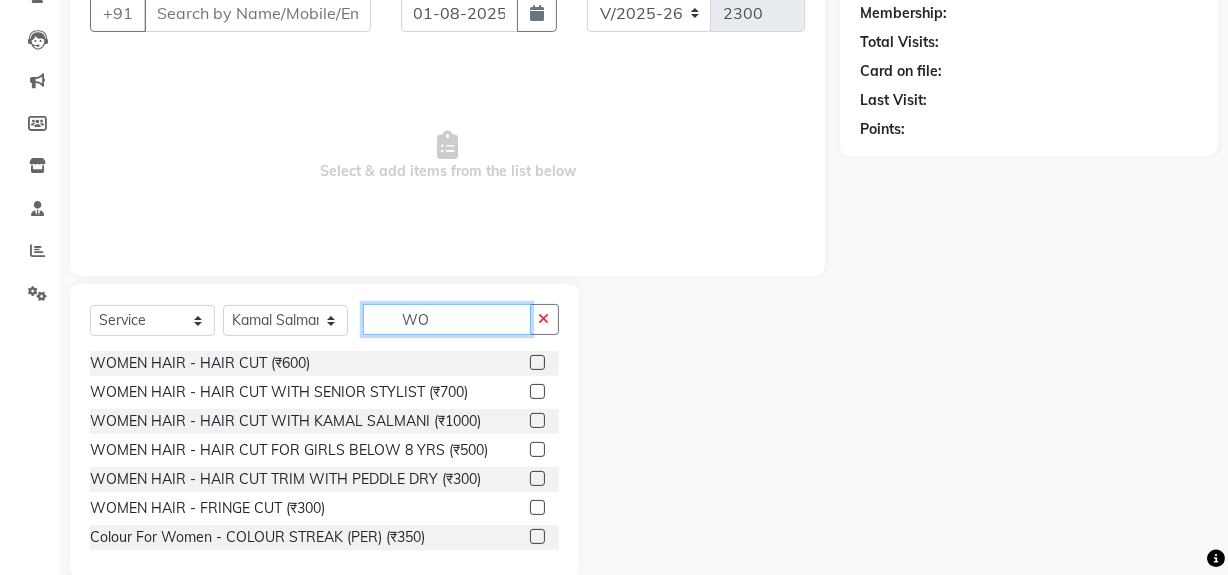 scroll, scrollTop: 226, scrollLeft: 0, axis: vertical 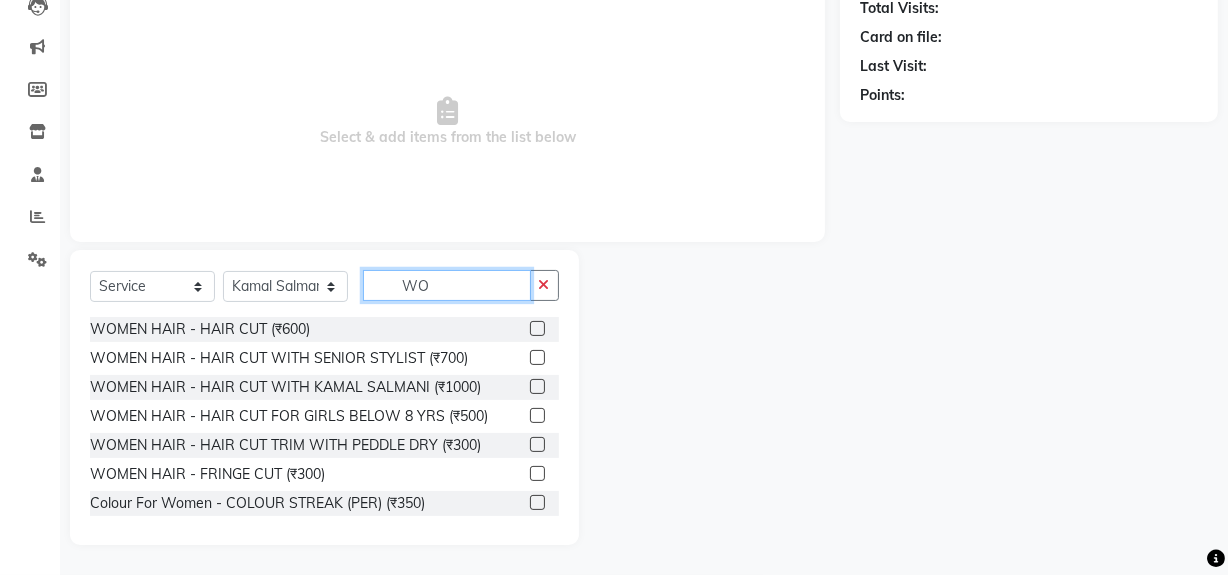 type on "WO" 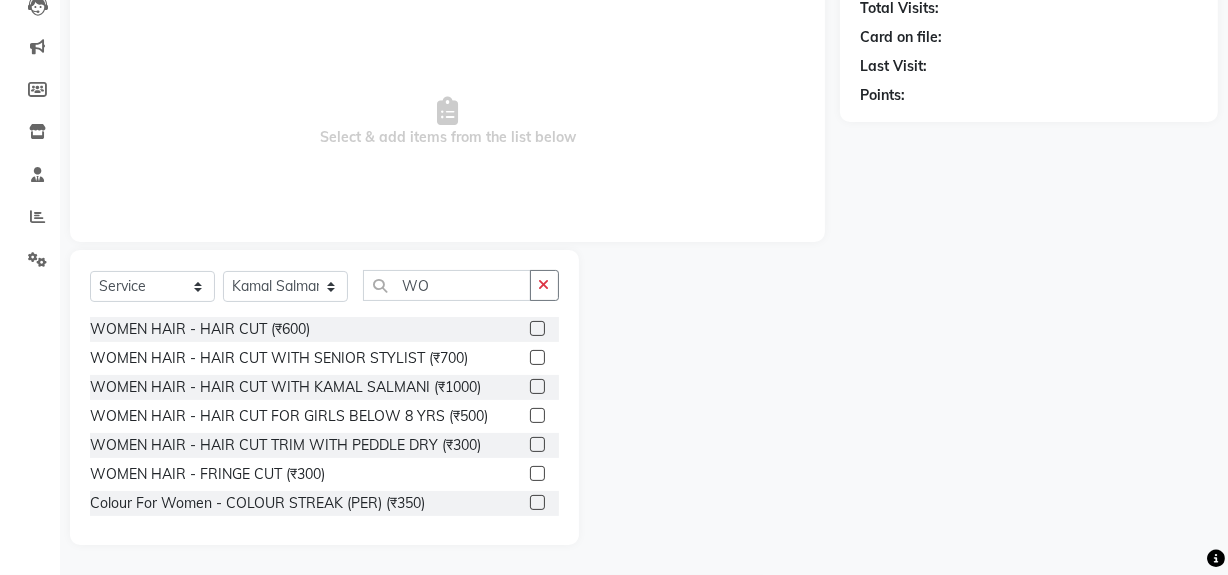 click 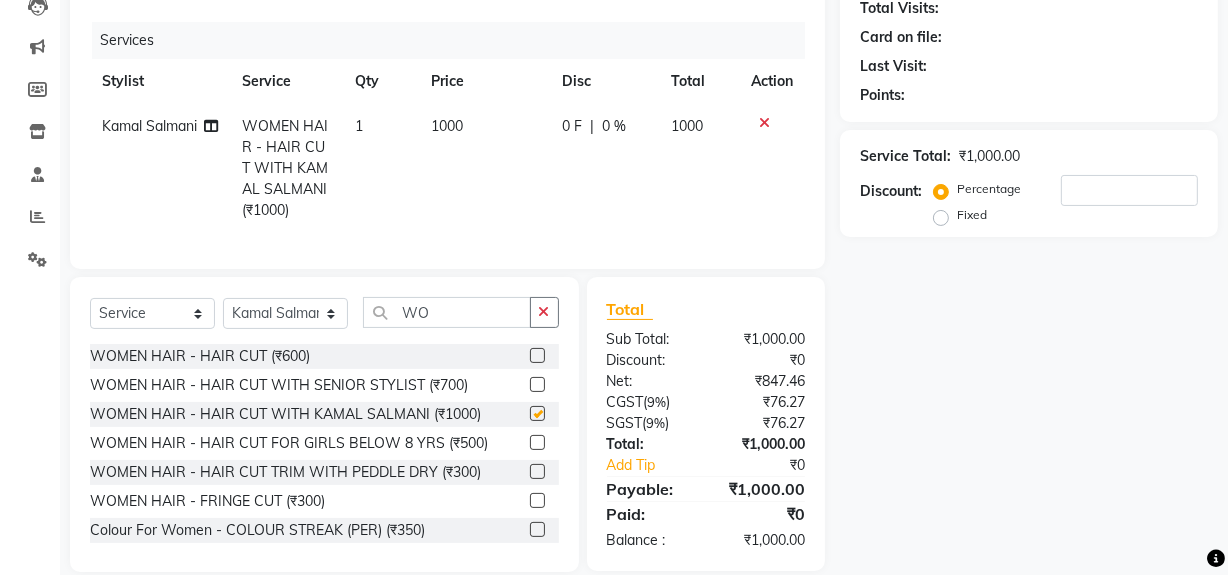 checkbox on "false" 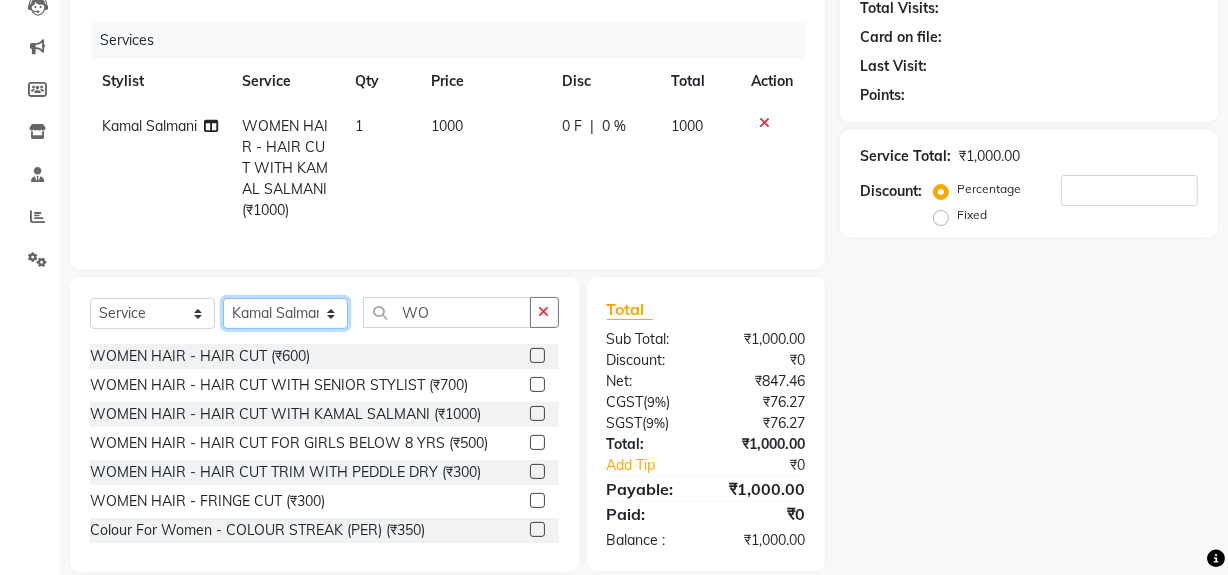click on "Select Stylist ABID DANISH Faiz shaikh Frontdesk INTEZAR SALMANI JYOTI Kamal Salmani KAVITA MUSTAFA RAFIQUE Sonal SONU WAQAR ZAFAR" 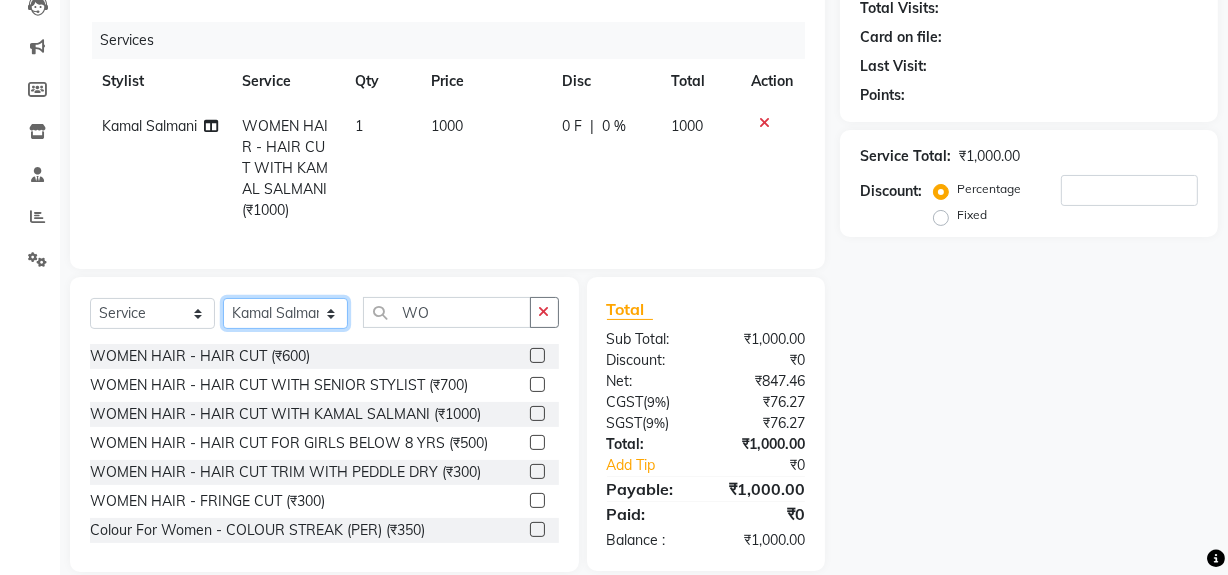 select on "26153" 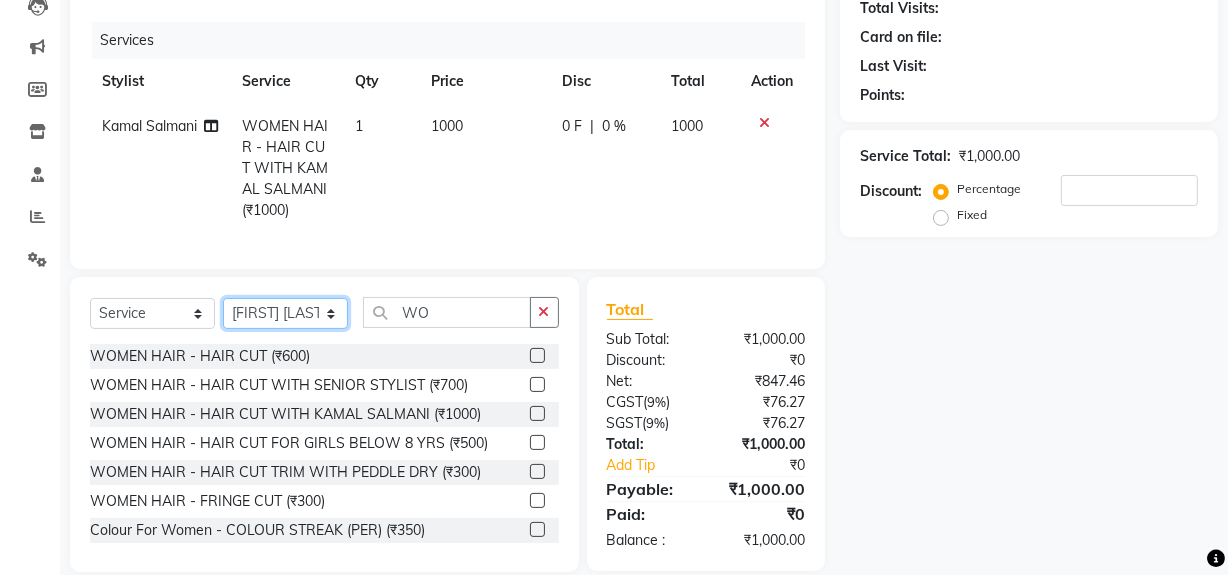 click on "Select Stylist ABID DANISH Faiz shaikh Frontdesk INTEZAR SALMANI JYOTI Kamal Salmani KAVITA MUSTAFA RAFIQUE Sonal SONU WAQAR ZAFAR" 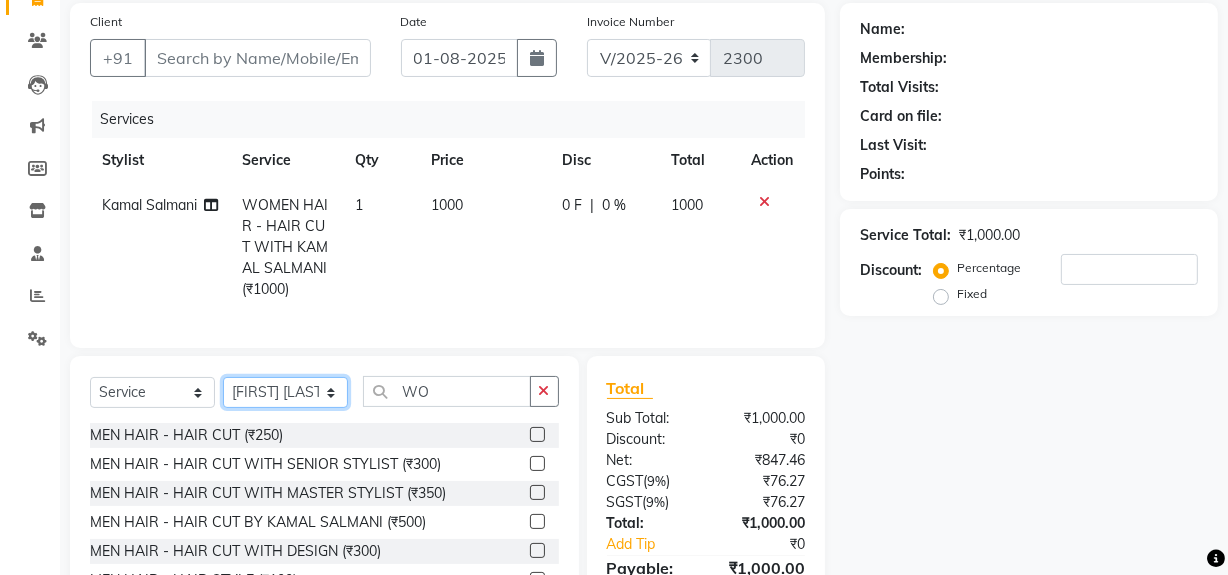 scroll, scrollTop: 0, scrollLeft: 0, axis: both 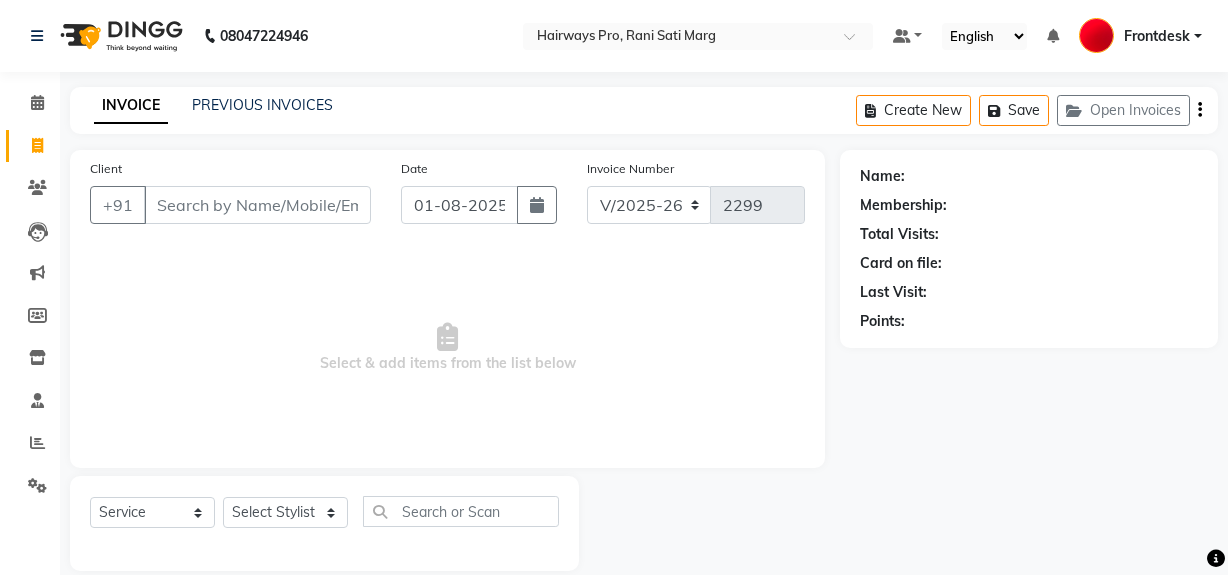 select on "787" 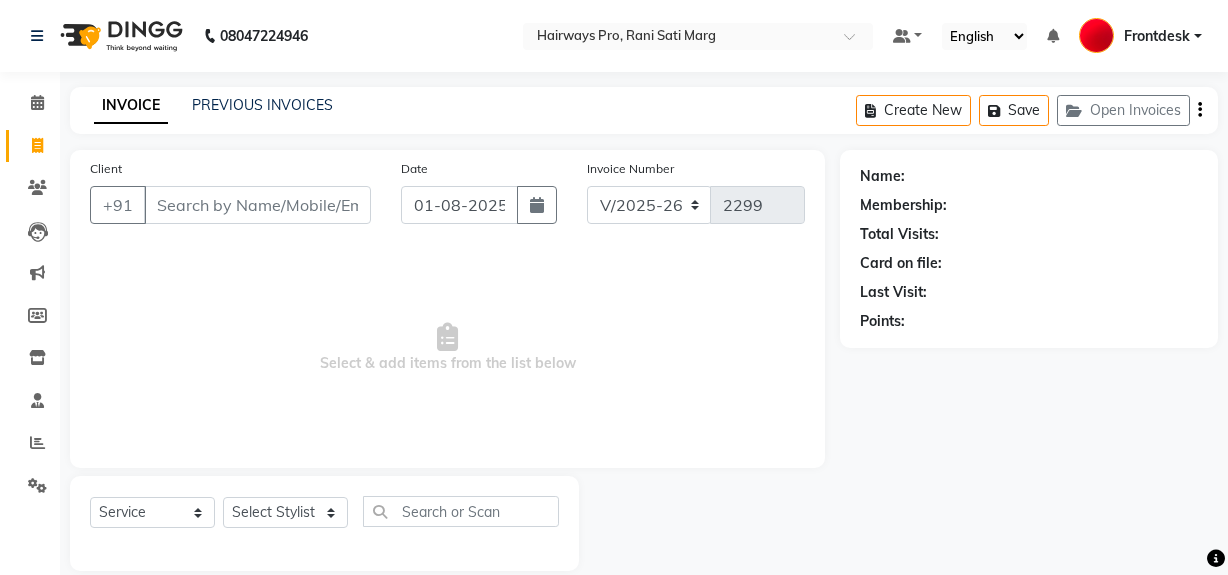 scroll, scrollTop: 26, scrollLeft: 0, axis: vertical 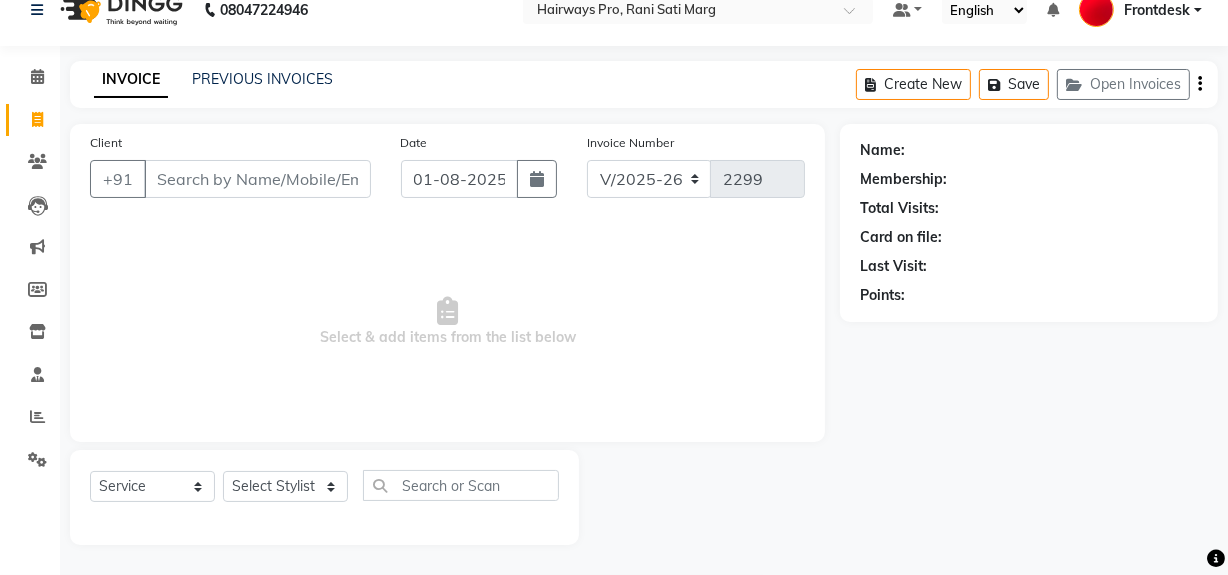 click on "Client" at bounding box center [257, 179] 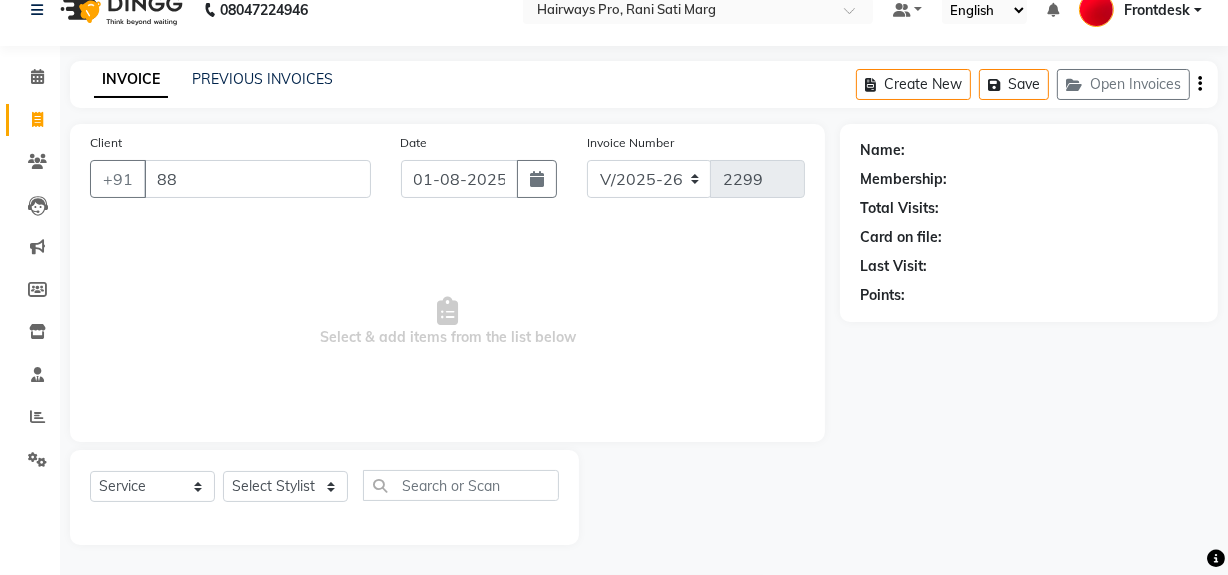 type on "8" 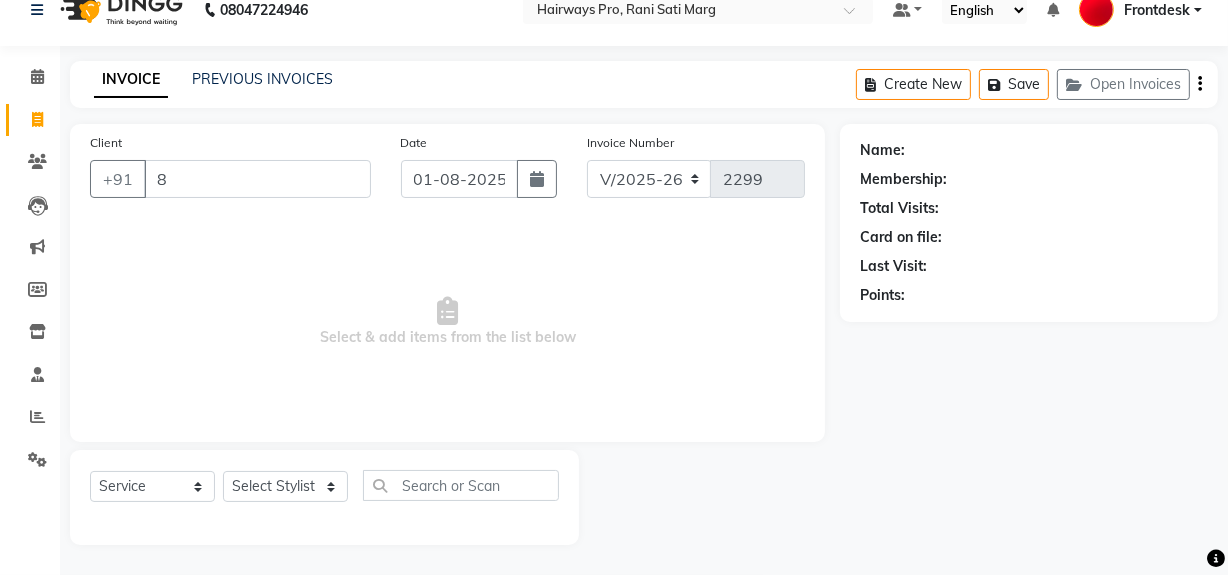 type 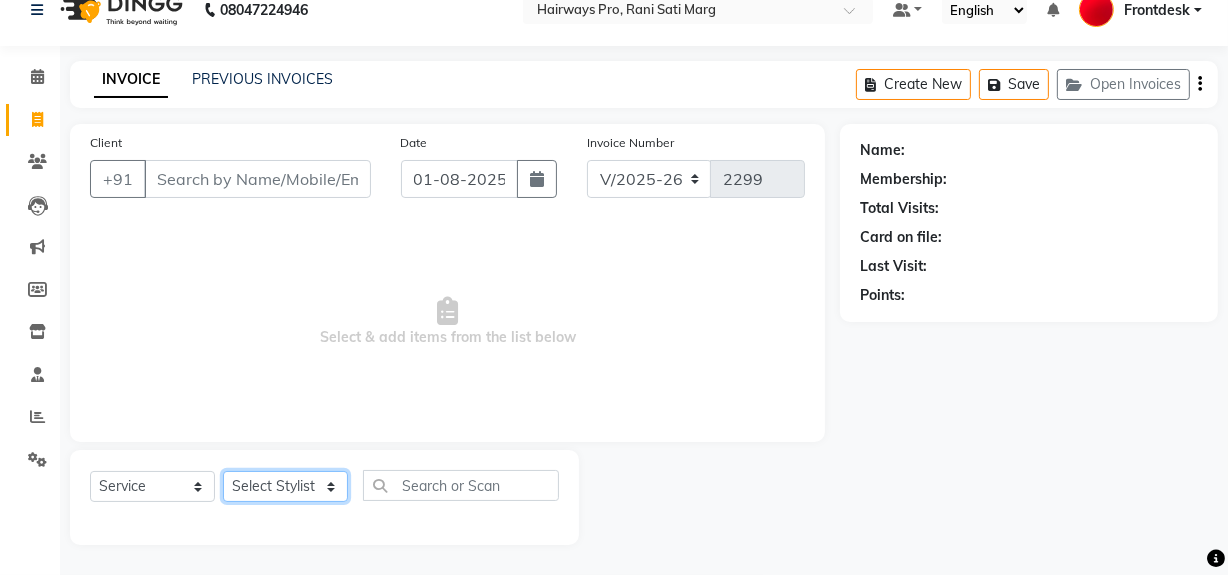 click on "Select Stylist ABID DANISH Faiz shaikh Frontdesk INTEZAR SALMANI JYOTI Kamal Salmani KAVITA MUSTAFA RAFIQUE Sonal SONU WAQAR ZAFAR" 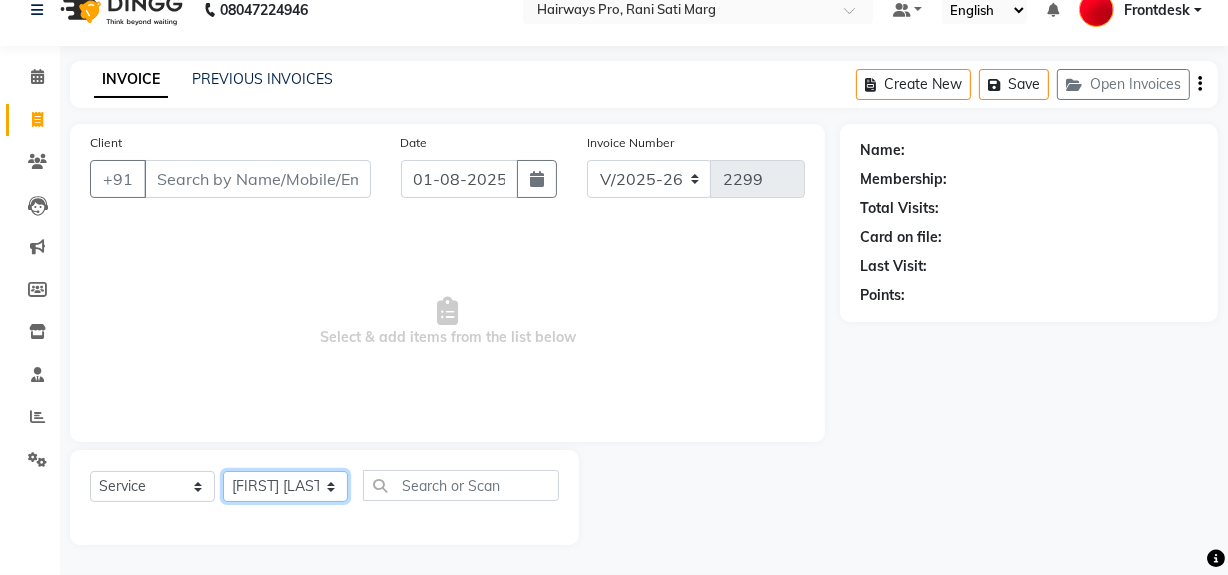 click on "Select Stylist ABID DANISH Faiz shaikh Frontdesk INTEZAR SALMANI JYOTI Kamal Salmani KAVITA MUSTAFA RAFIQUE Sonal SONU WAQAR ZAFAR" 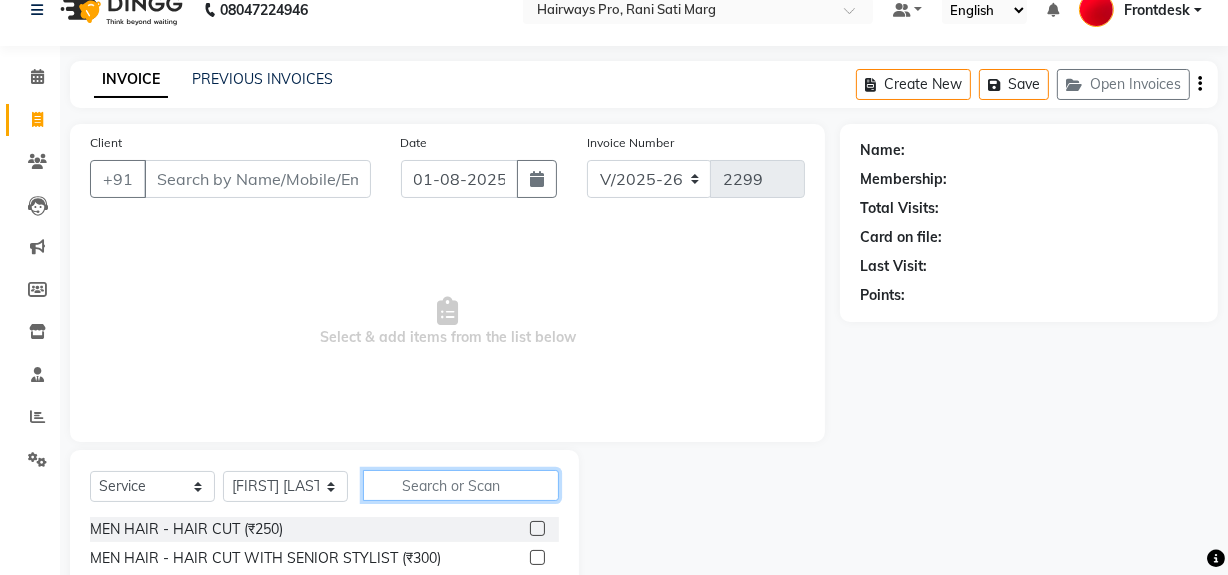 click 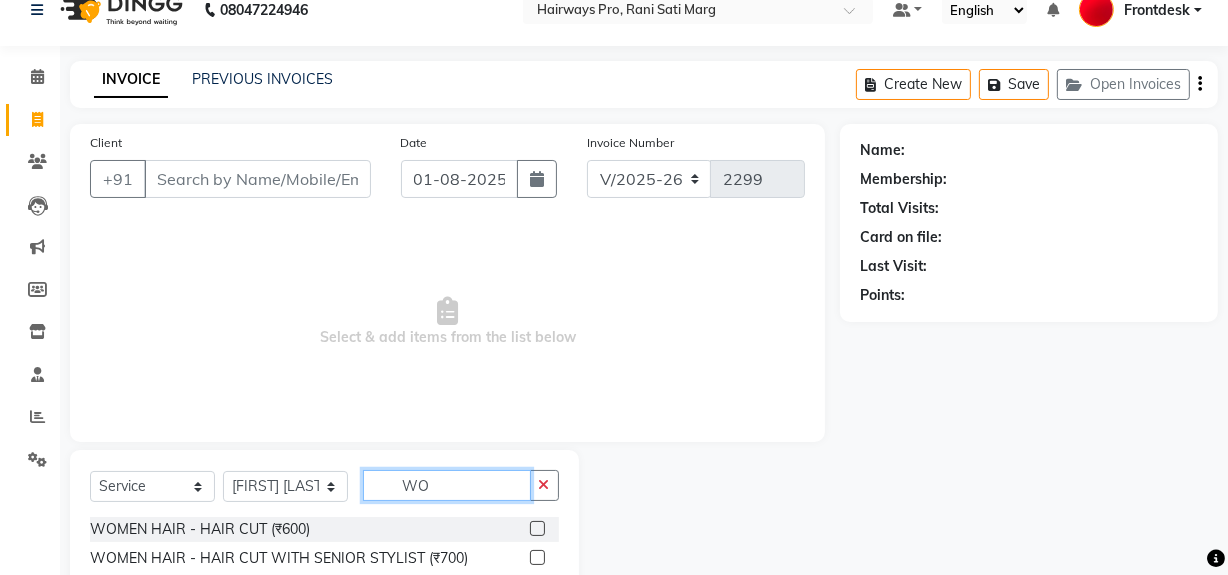 type on "WO" 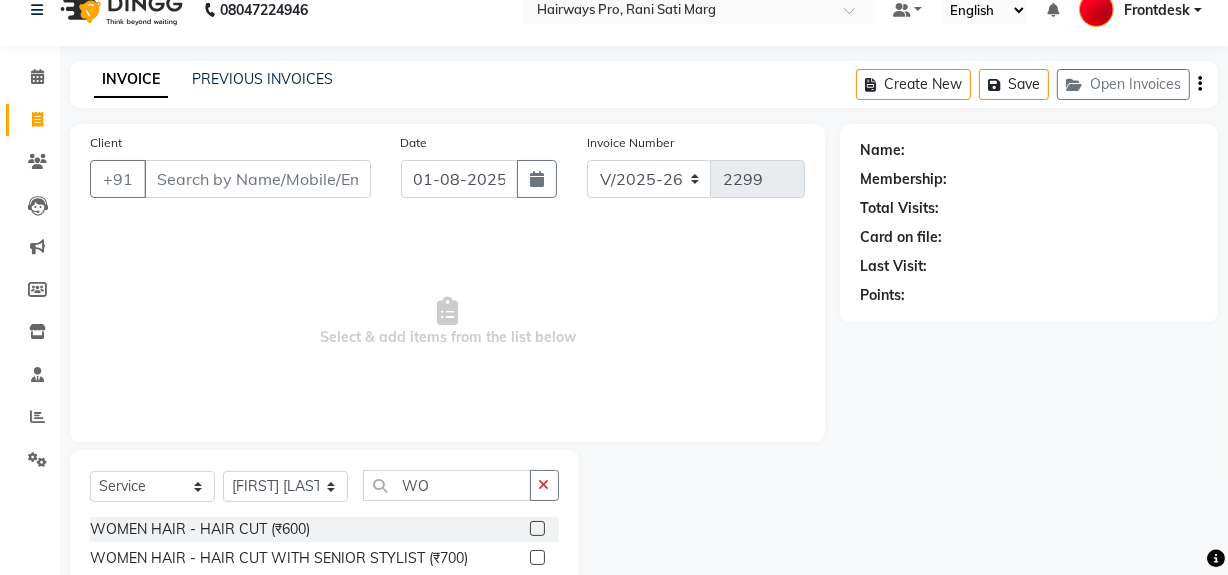 click 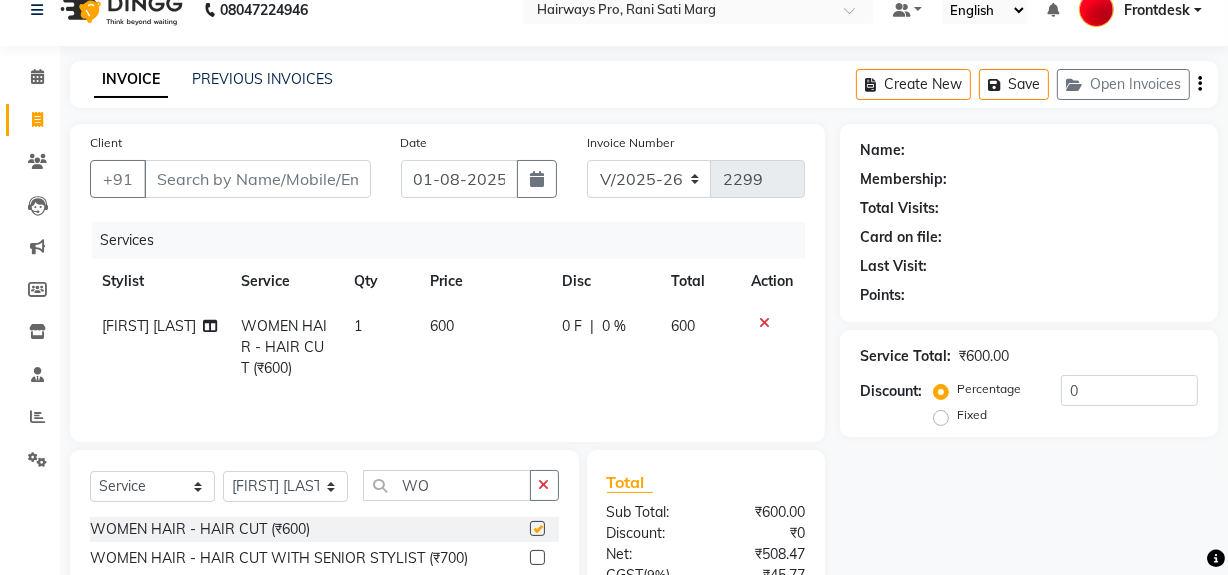 checkbox on "false" 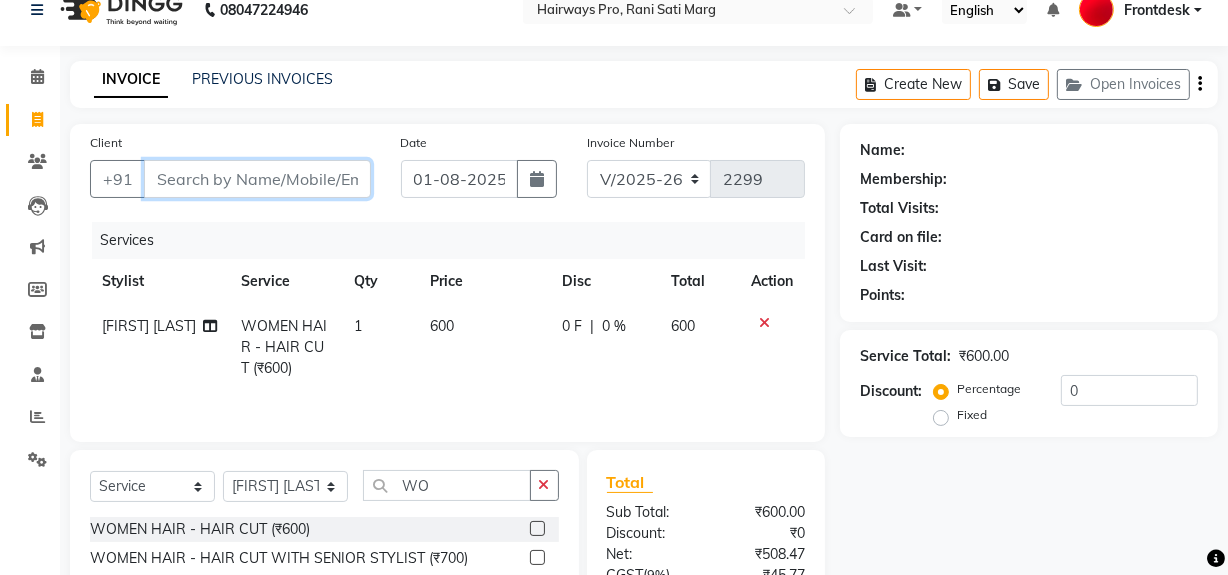 click on "Client" at bounding box center [257, 179] 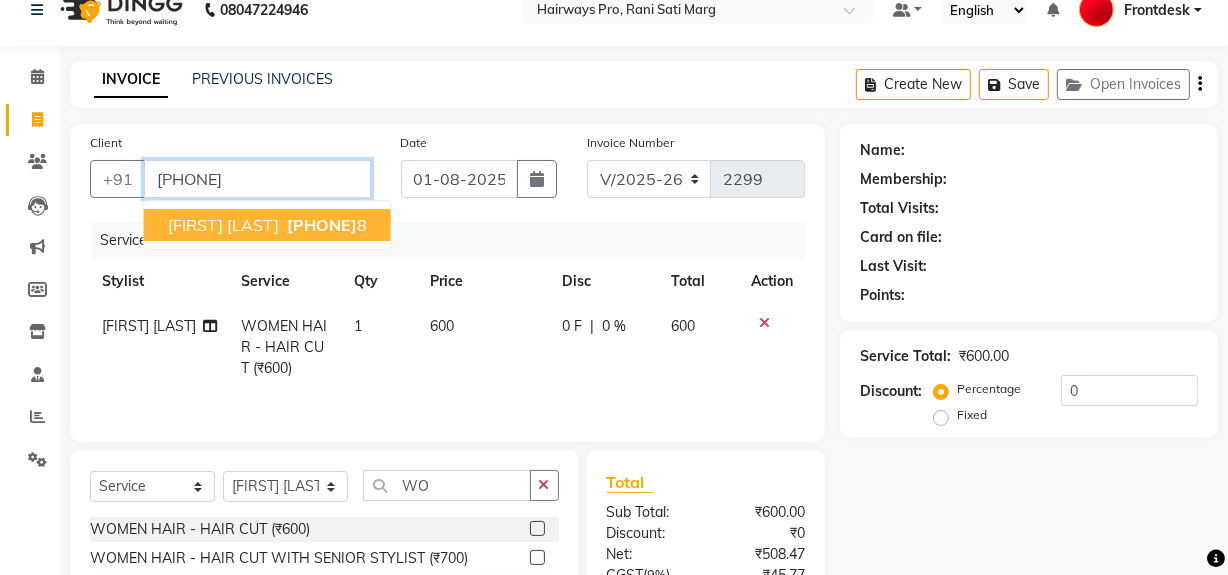 type on "[PHONE]" 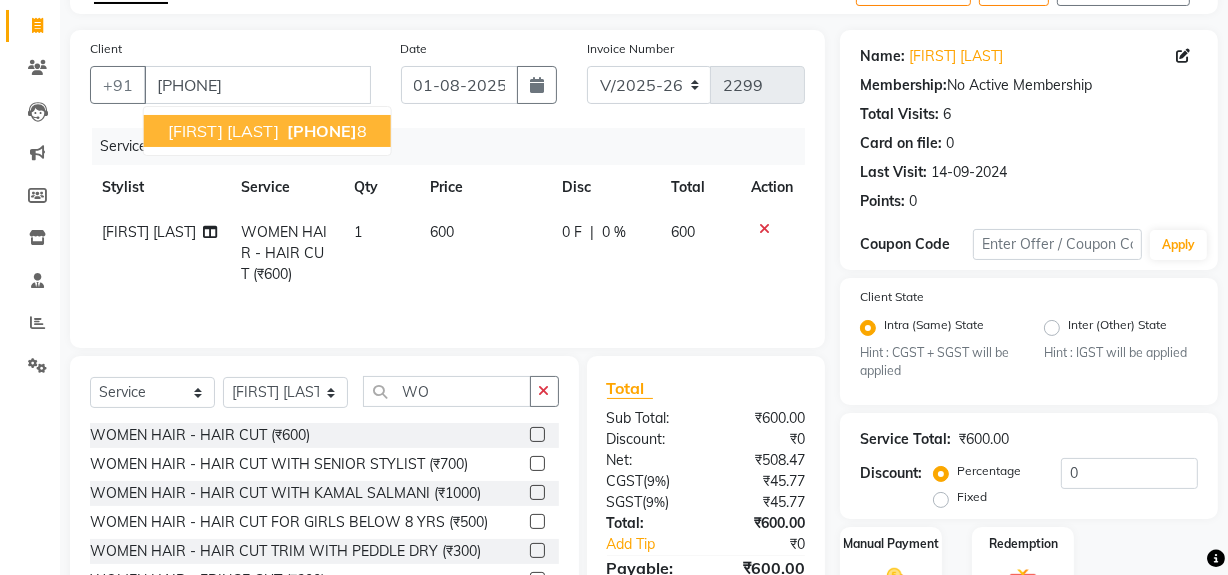 scroll, scrollTop: 229, scrollLeft: 0, axis: vertical 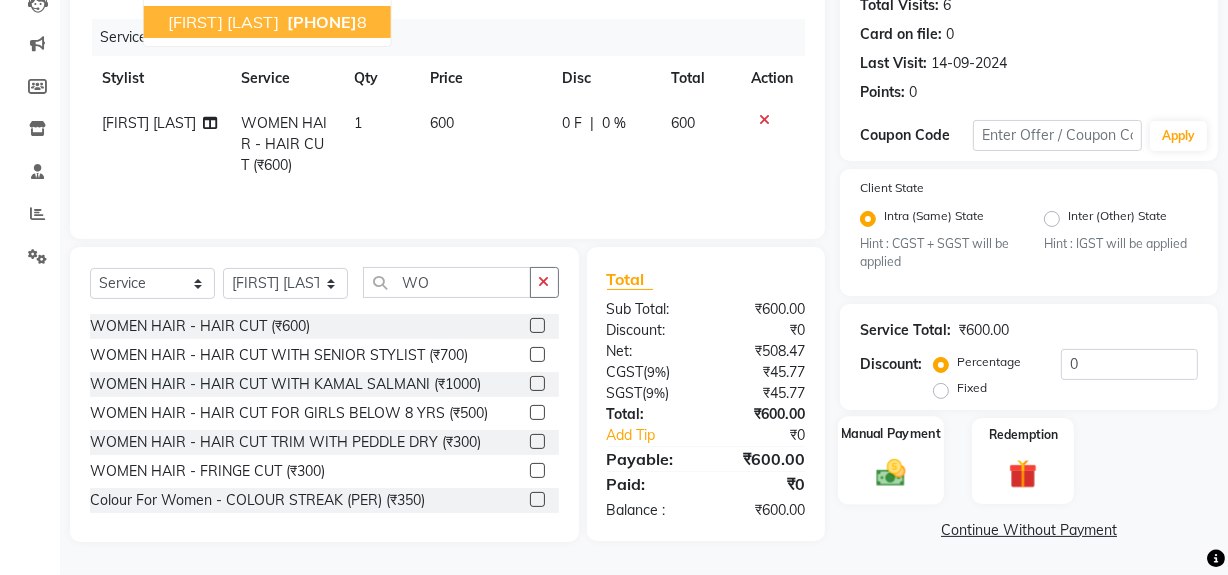 click 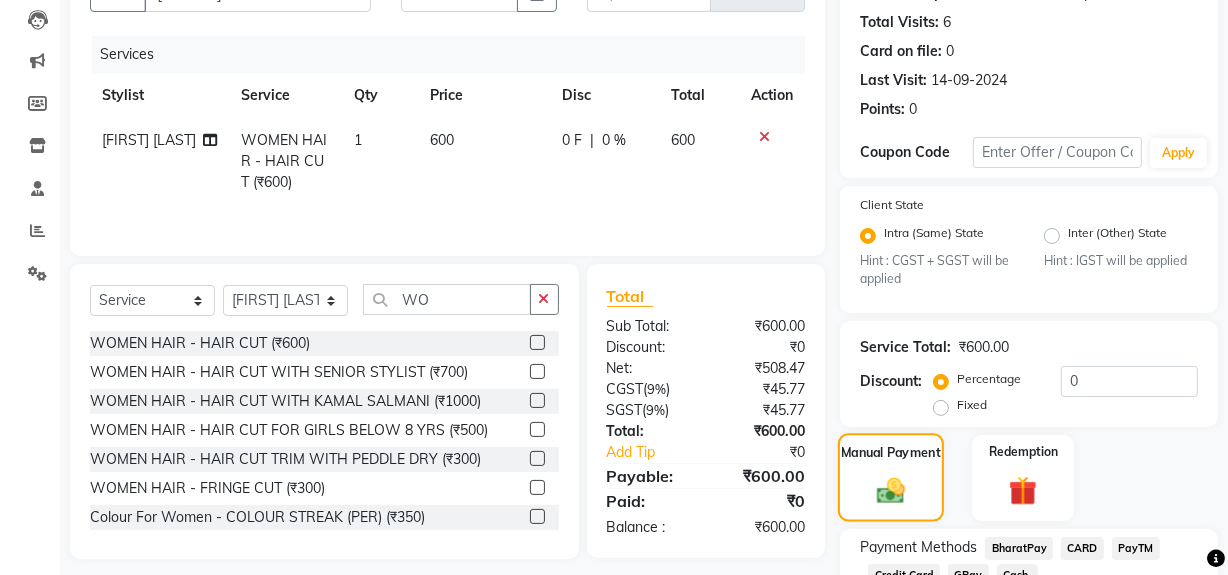 scroll, scrollTop: 357, scrollLeft: 0, axis: vertical 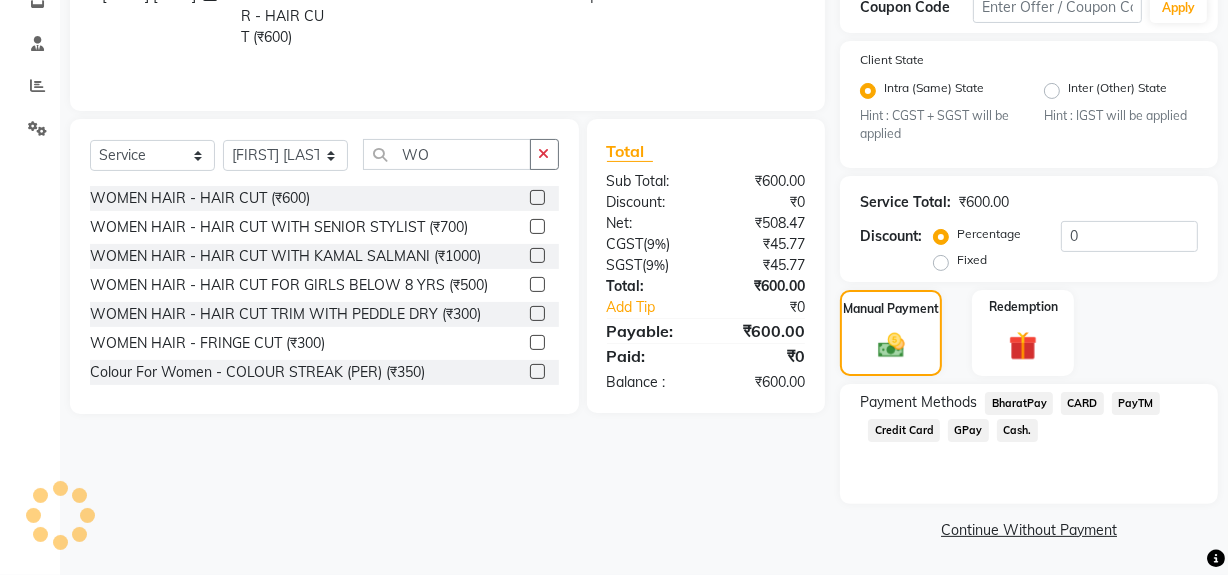 click on "GPay" 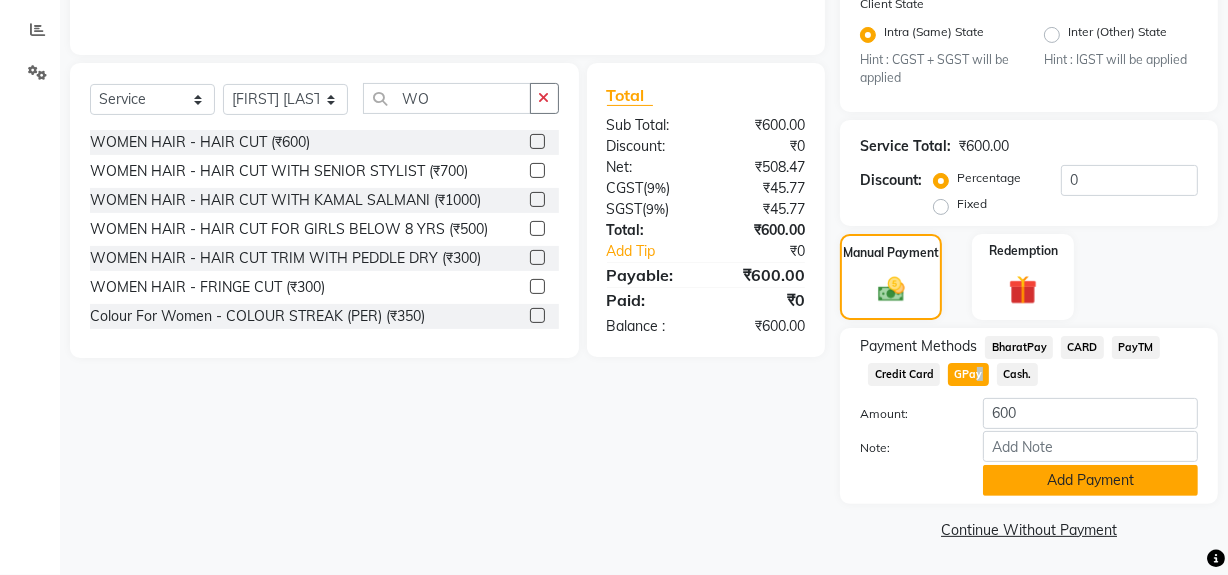 click on "Add Payment" 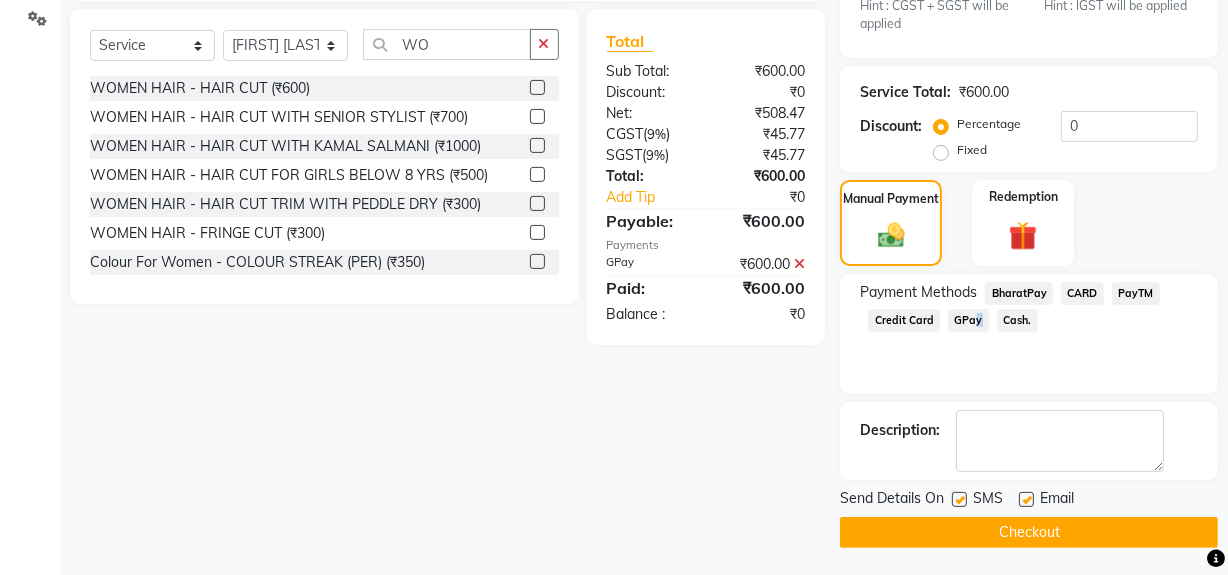 scroll, scrollTop: 470, scrollLeft: 0, axis: vertical 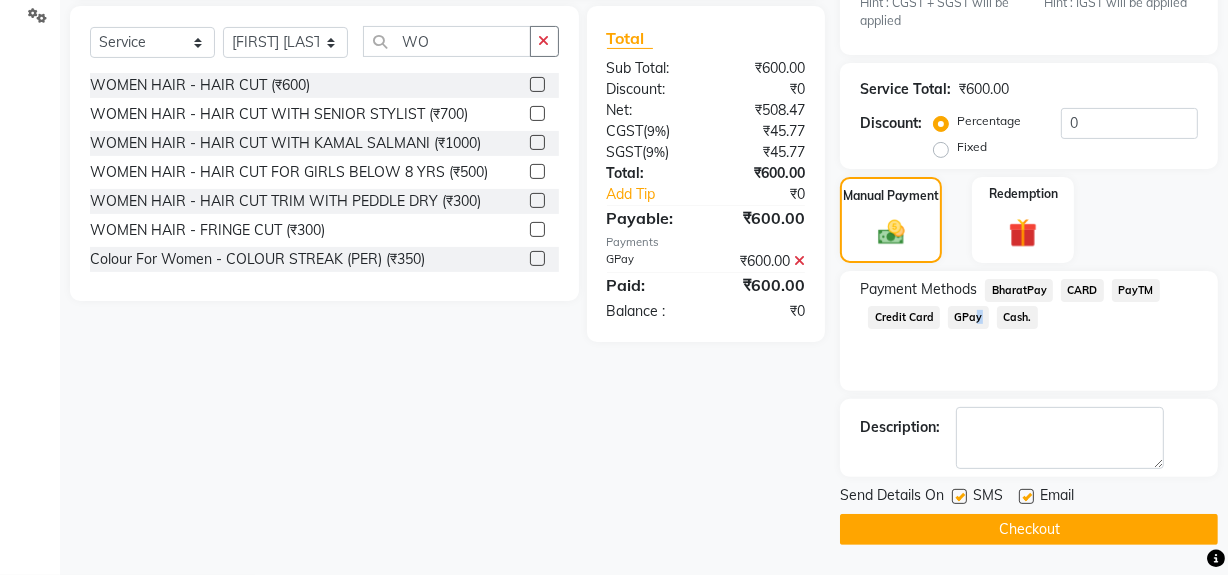 click on "Checkout" 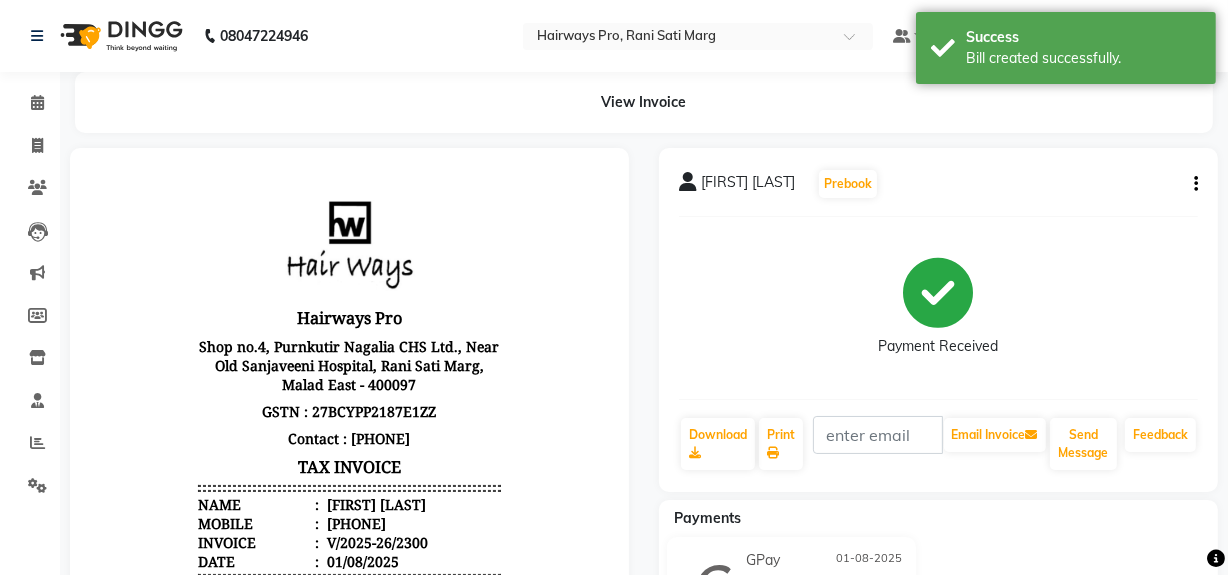 scroll, scrollTop: 0, scrollLeft: 0, axis: both 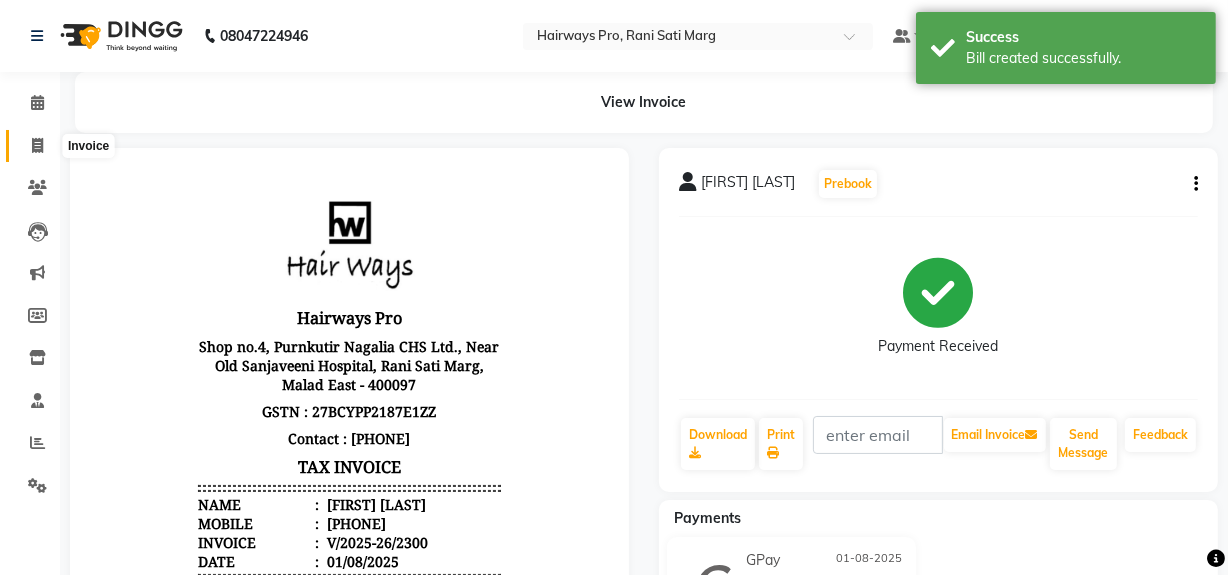 click 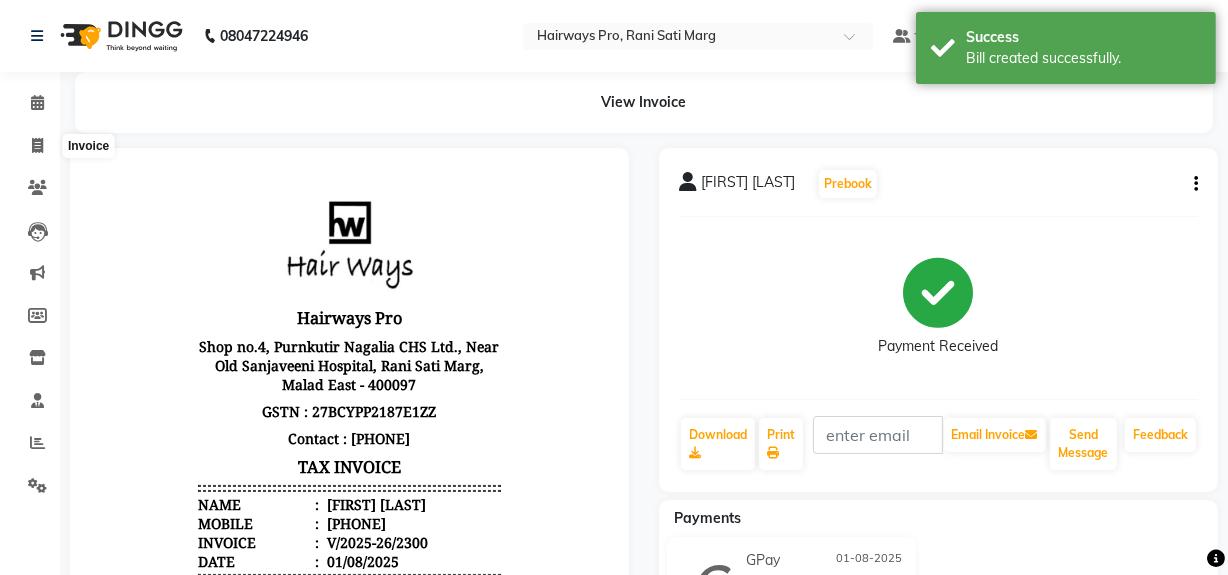 select on "787" 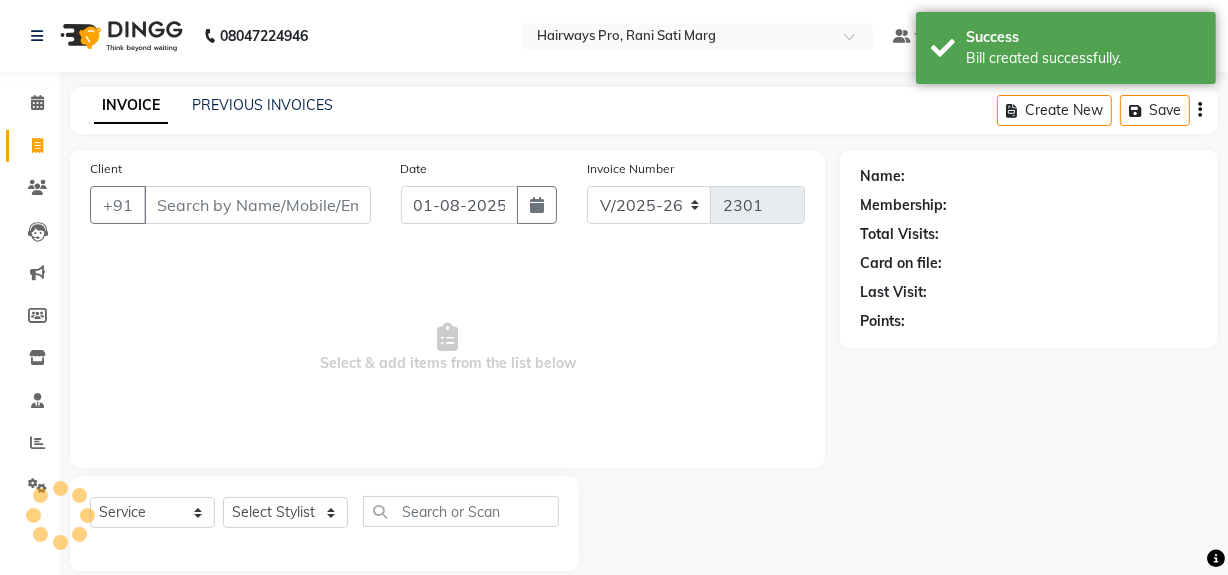 scroll, scrollTop: 26, scrollLeft: 0, axis: vertical 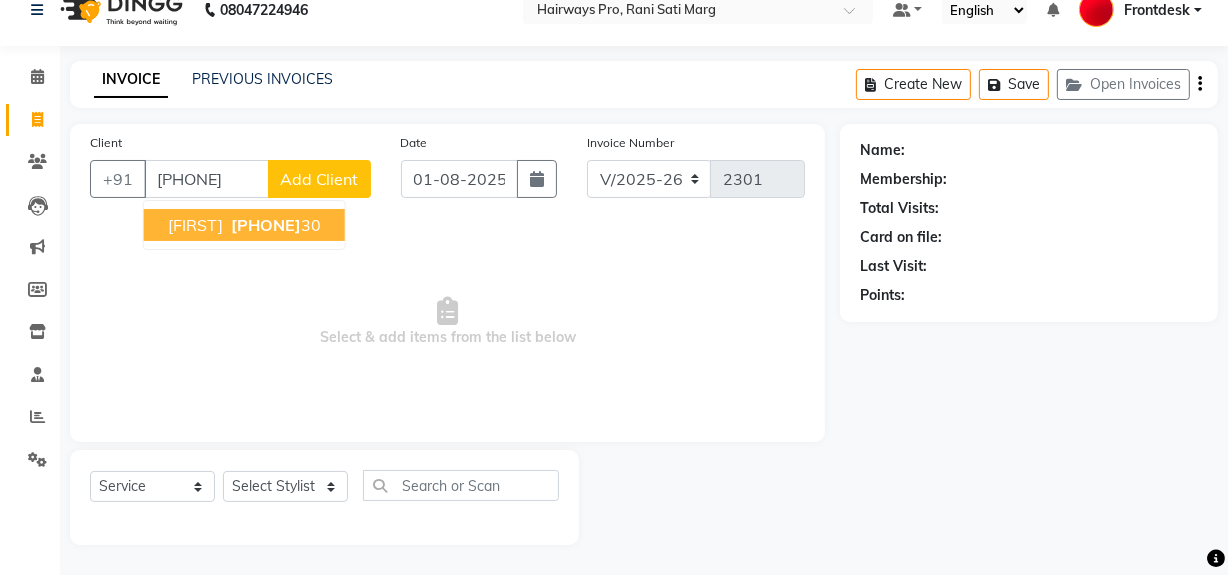 click on "[FIRST] [PHONE] [NUMBER]" at bounding box center [244, 225] 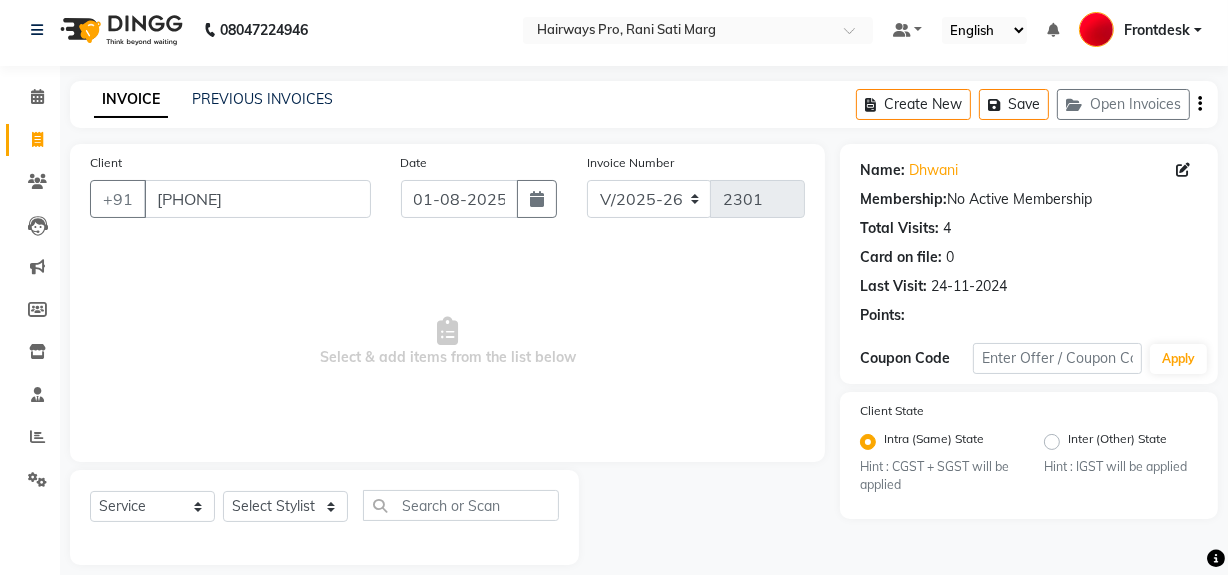 scroll, scrollTop: 0, scrollLeft: 0, axis: both 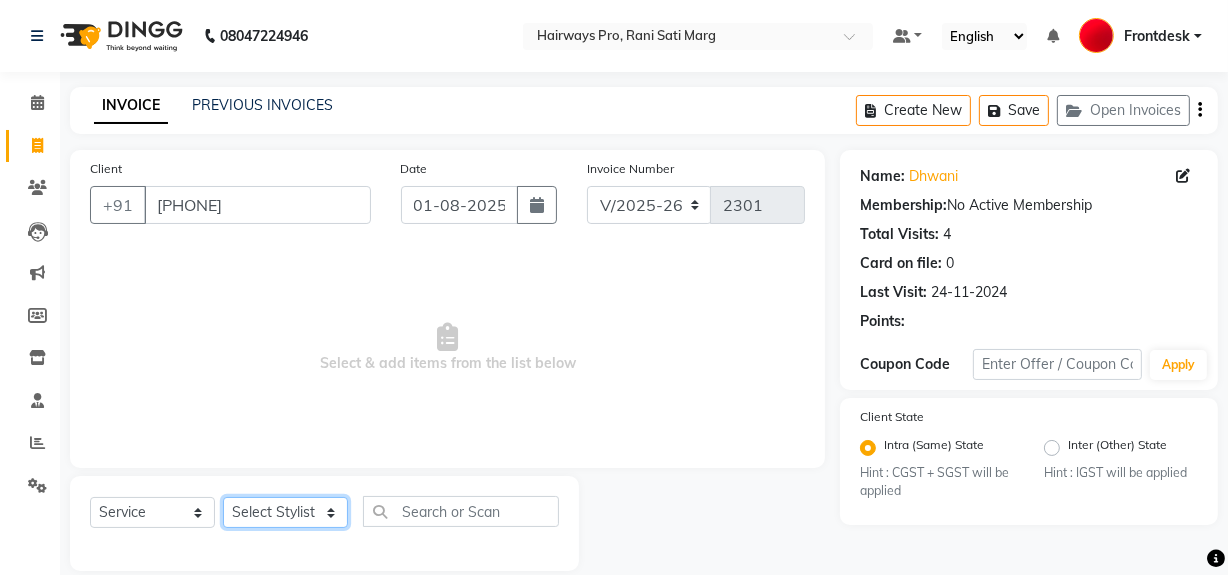 click on "Select Stylist ABID DANISH Faiz shaikh Frontdesk INTEZAR SALMANI JYOTI Kamal Salmani KAVITA MUSTAFA RAFIQUE Sonal SONU WAQAR ZAFAR" 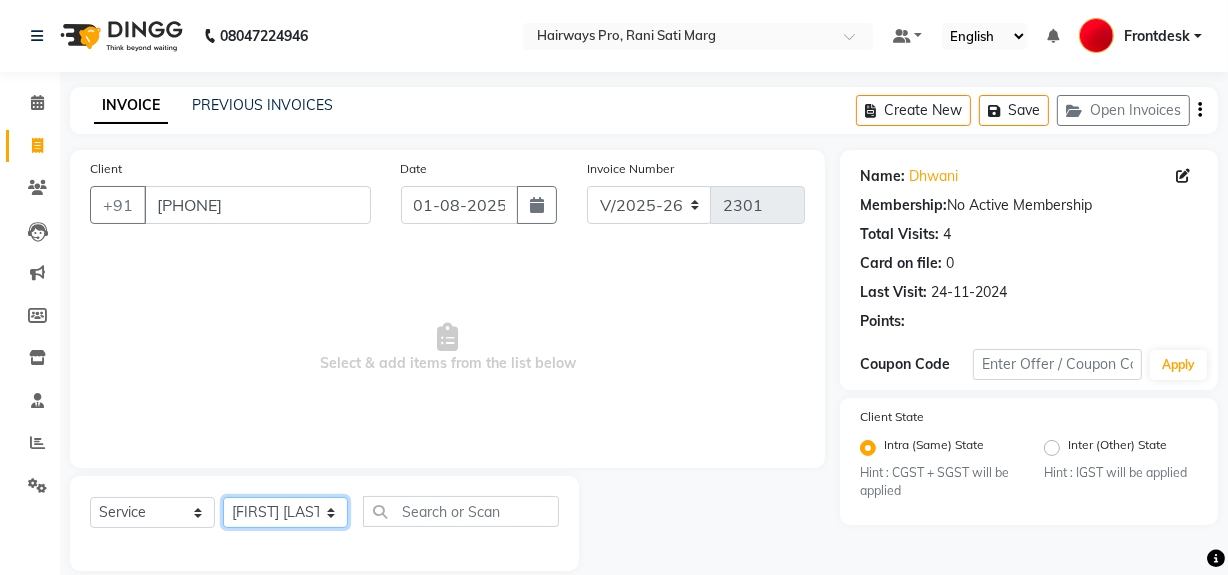 click on "Select Stylist ABID DANISH Faiz shaikh Frontdesk INTEZAR SALMANI JYOTI Kamal Salmani KAVITA MUSTAFA RAFIQUE Sonal SONU WAQAR ZAFAR" 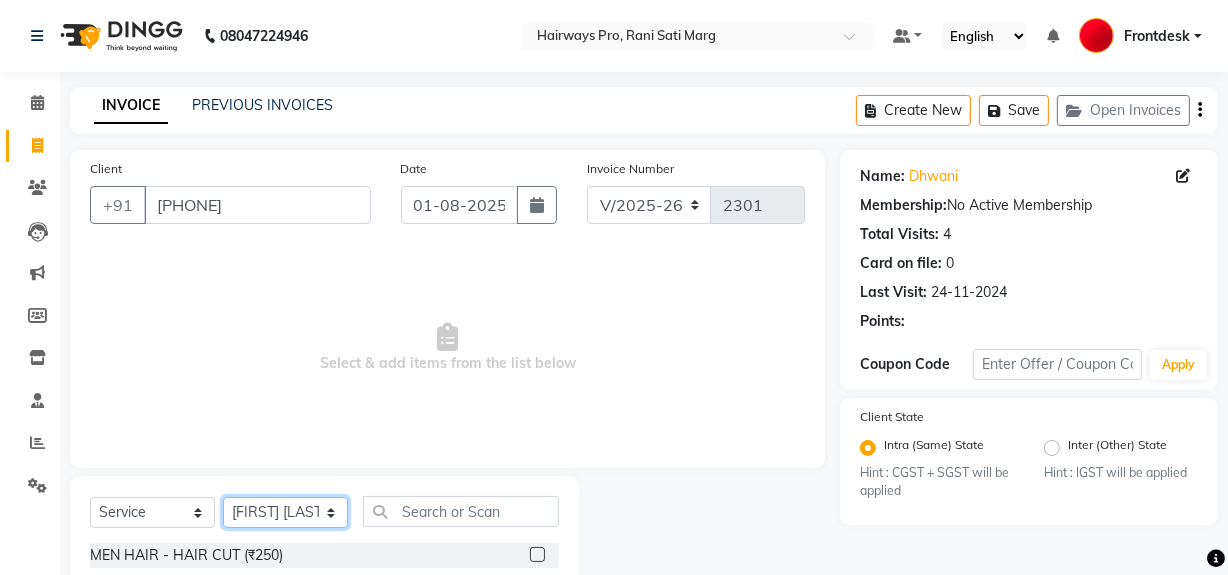 scroll, scrollTop: 181, scrollLeft: 0, axis: vertical 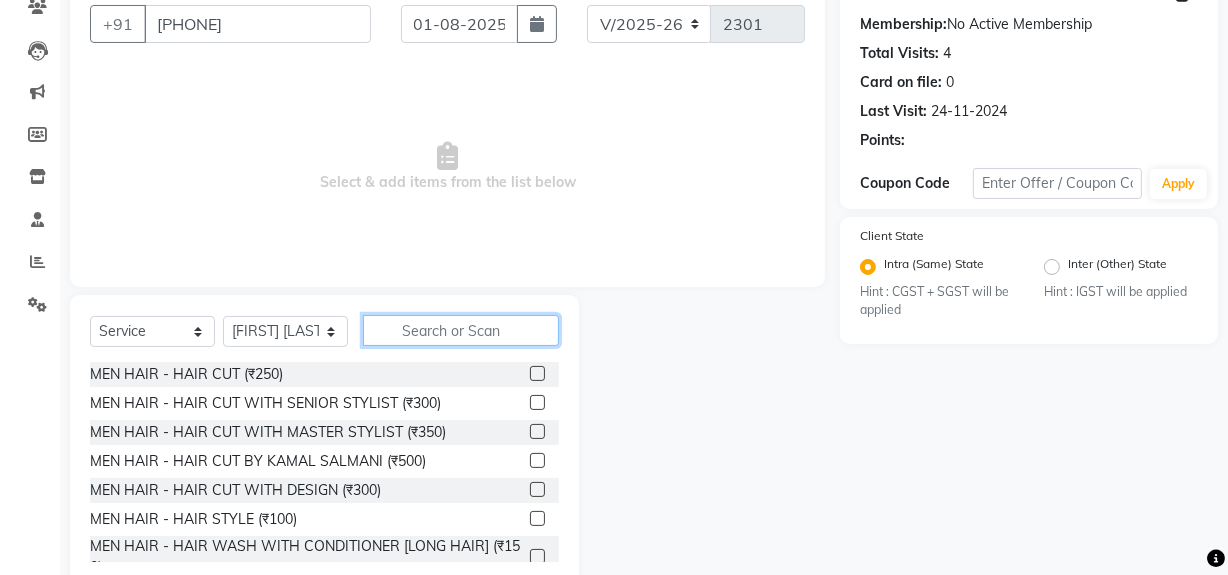 click 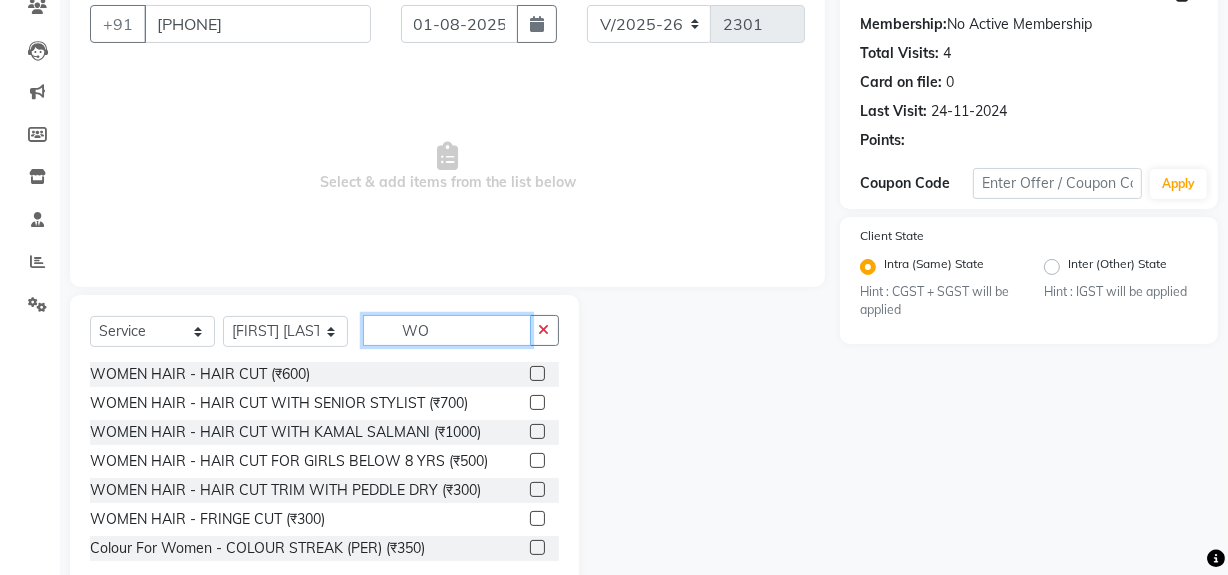 type on "WO" 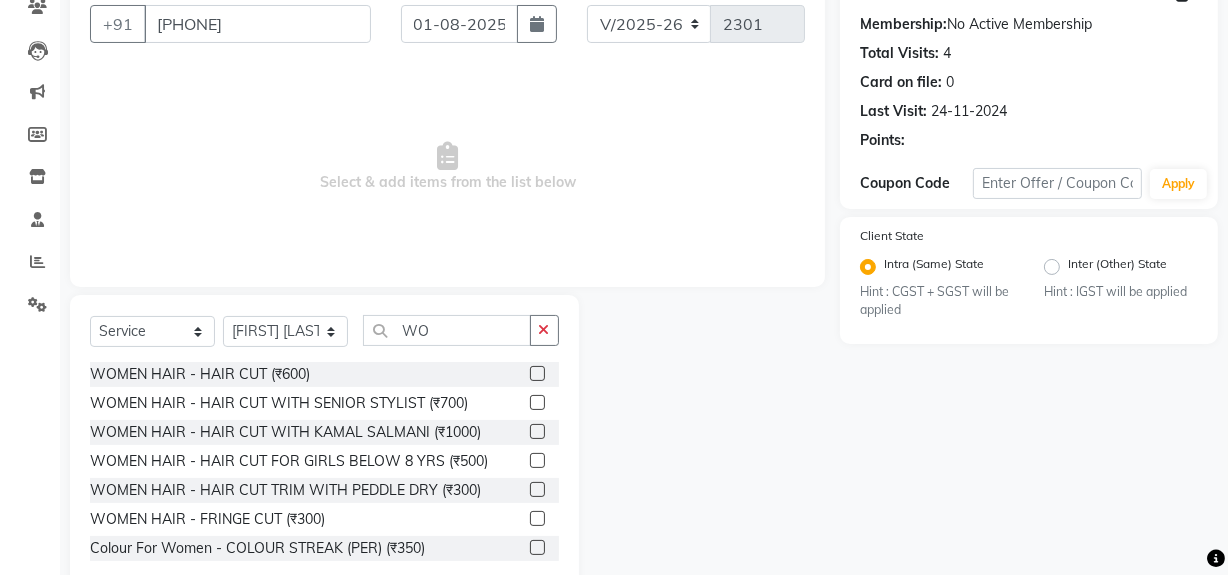 click 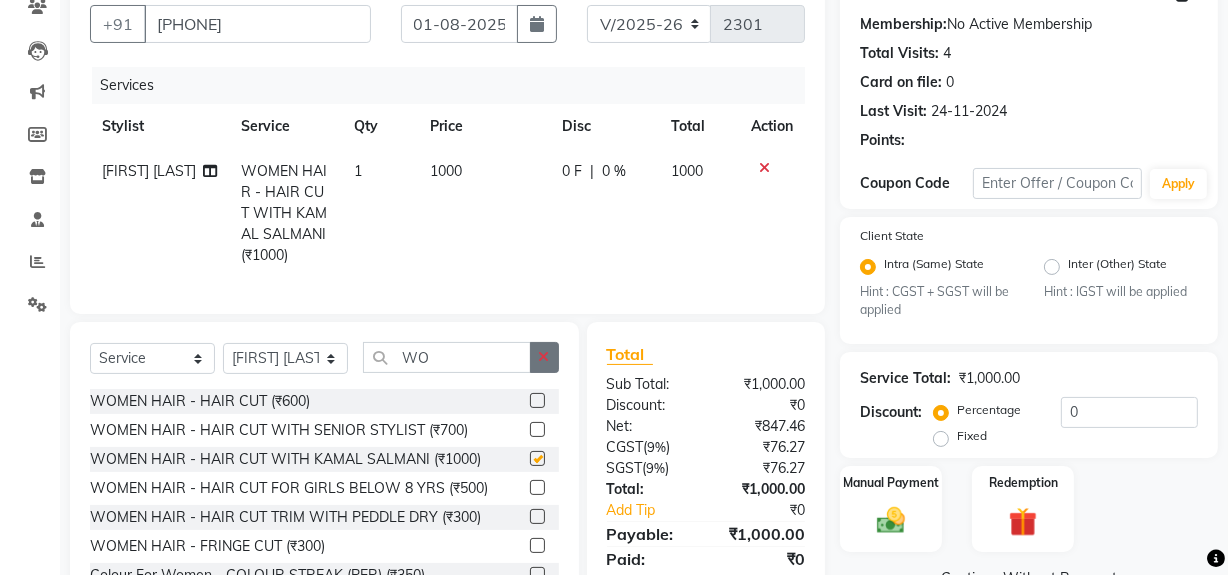 checkbox on "false" 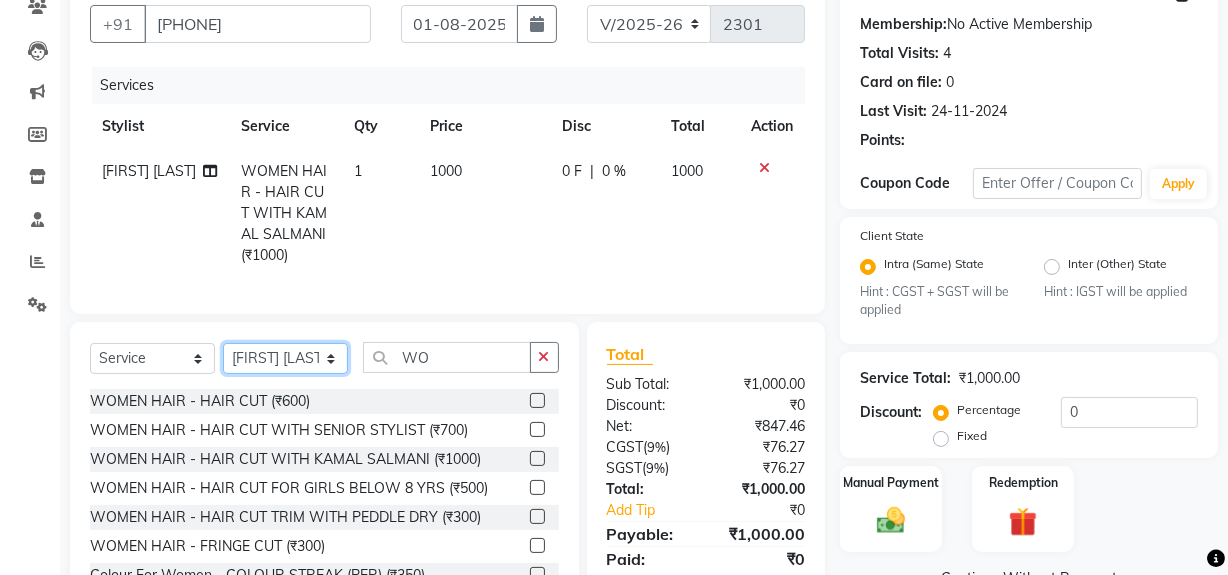 click on "Select Stylist ABID DANISH Faiz shaikh Frontdesk INTEZAR SALMANI JYOTI Kamal Salmani KAVITA MUSTAFA RAFIQUE Sonal SONU WAQAR ZAFAR" 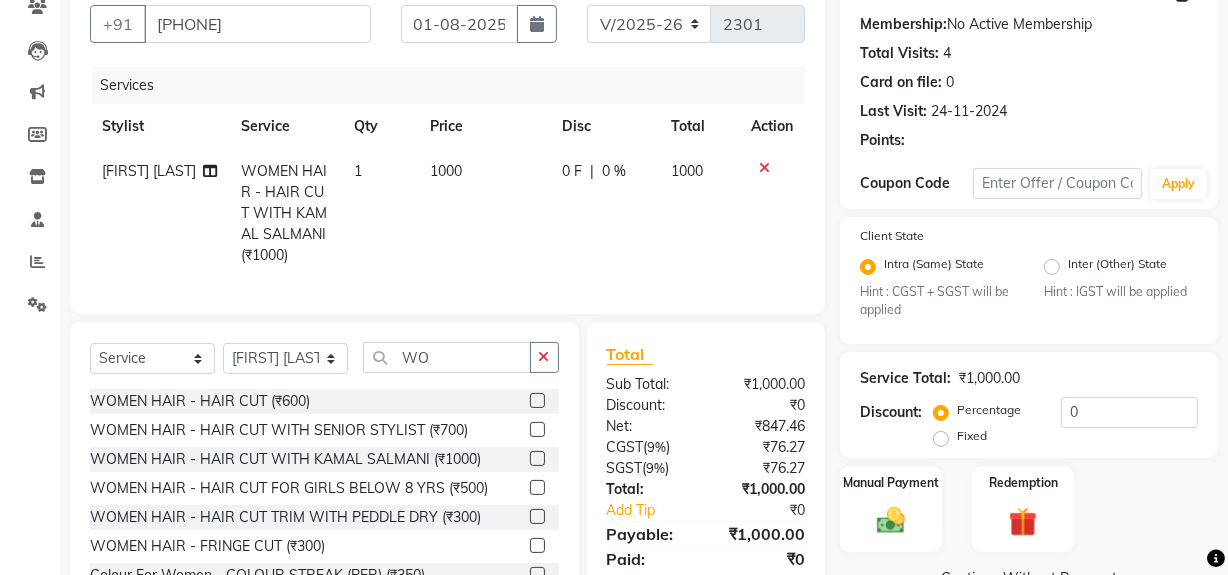 click on "[FIRST] [LAST]" 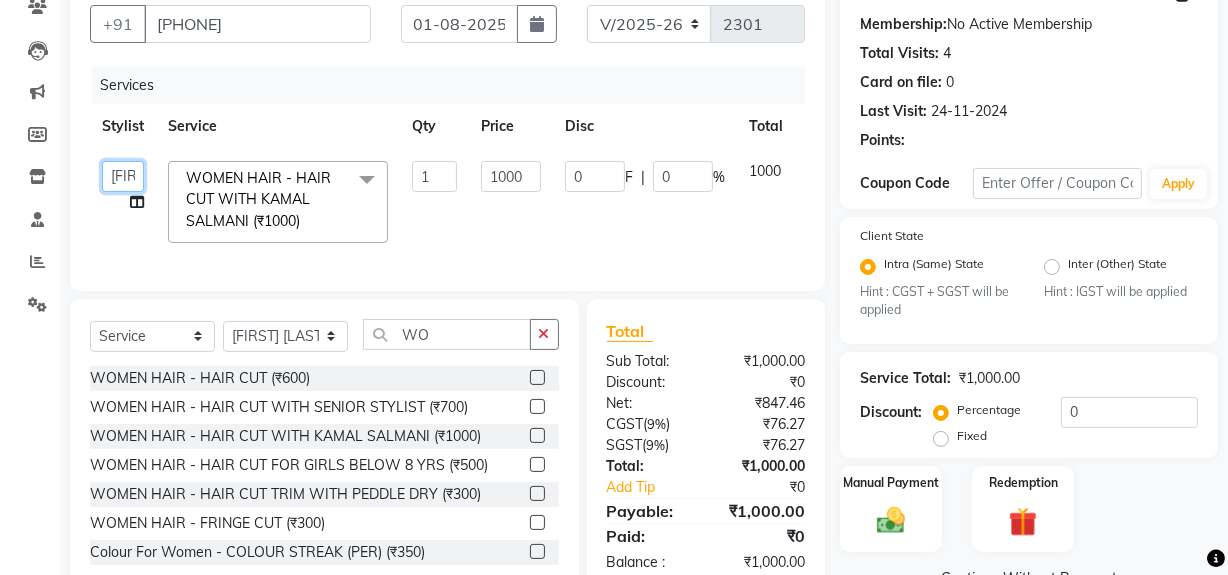 click on "[FIRST] [LAST] [FIRST] [FIRST] [FIRST] [FIRST] [FIRST] [FIRST] [FIRST] [FIRST] [FIRST] [FIRST] [FIRST]" 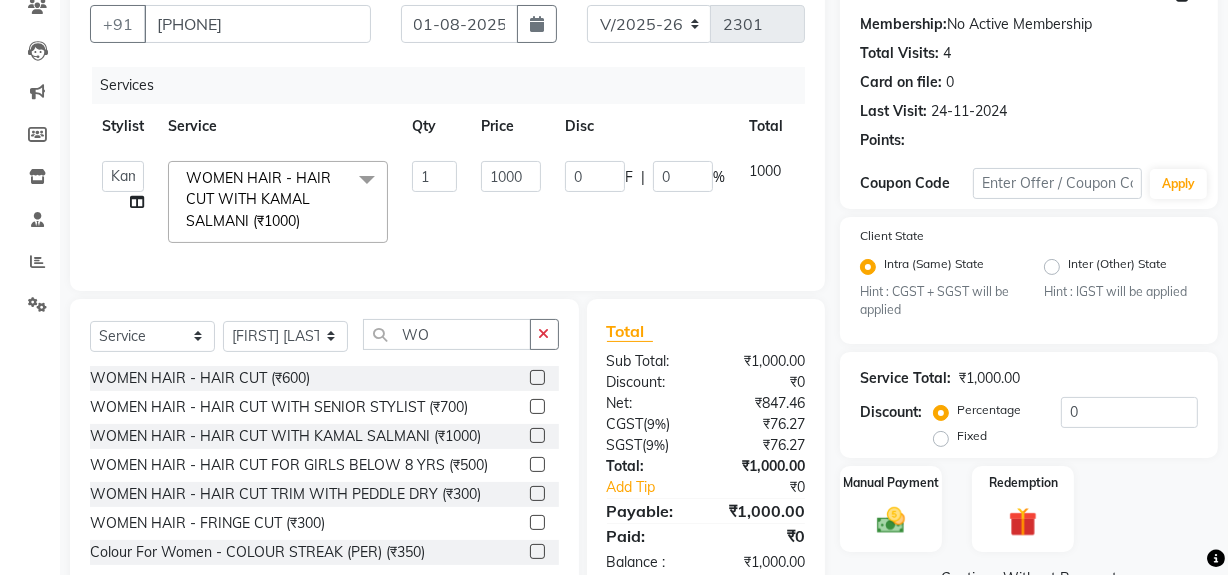 select on "13250" 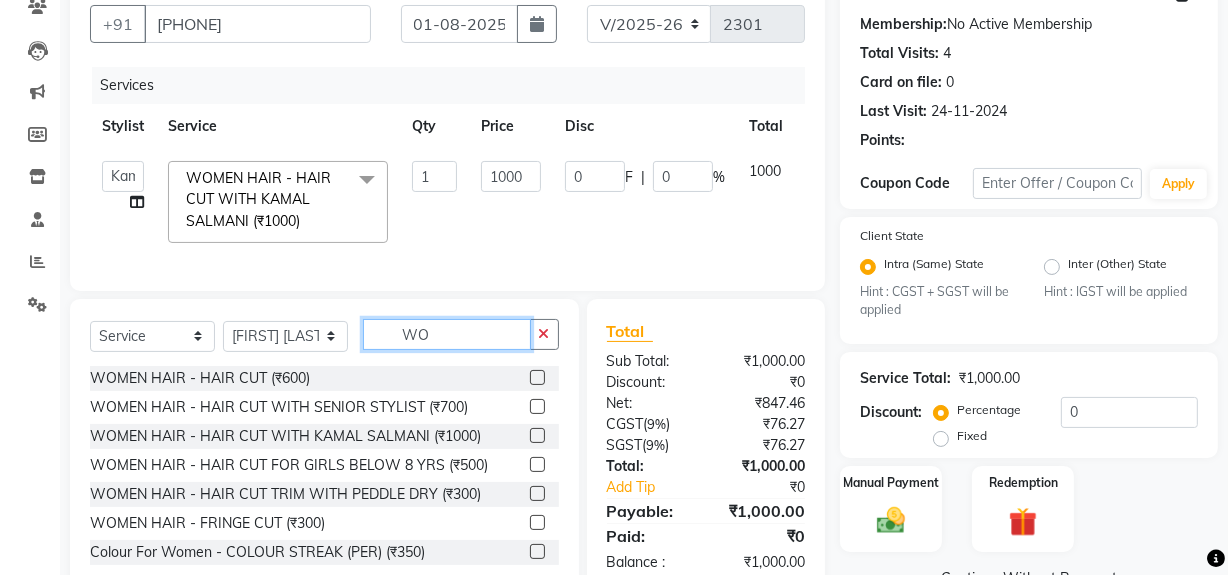 click on "WO" 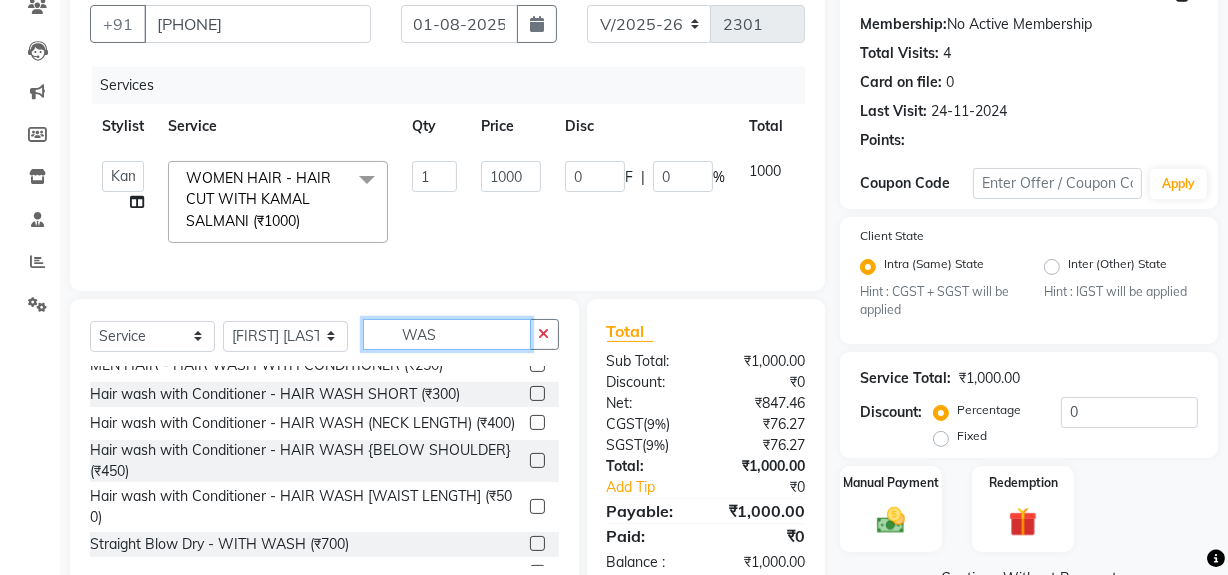 scroll, scrollTop: 90, scrollLeft: 0, axis: vertical 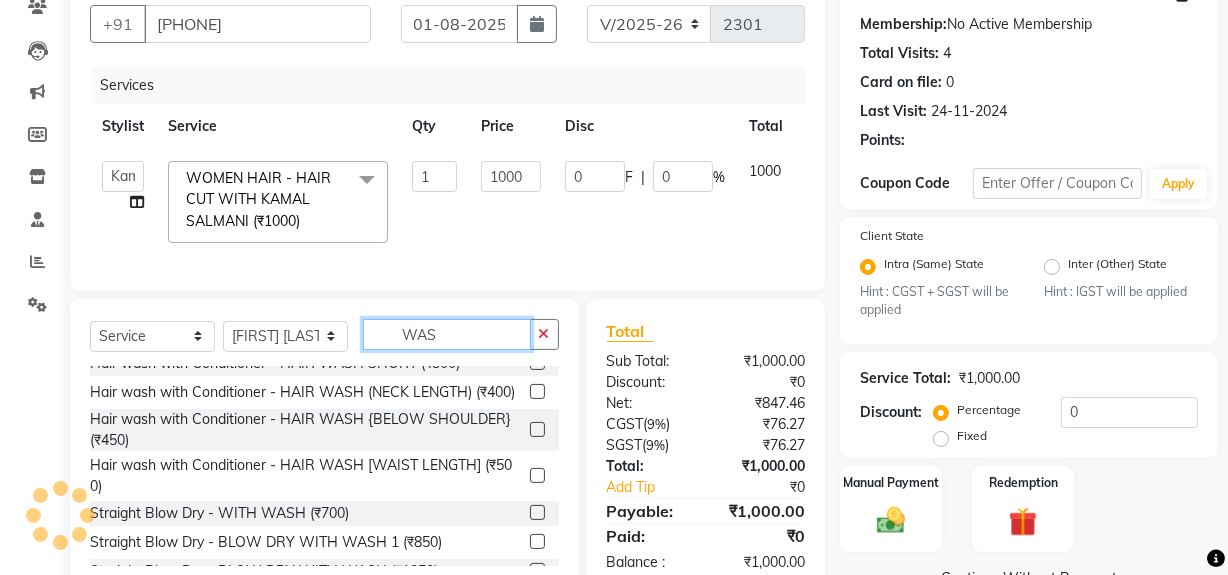 type on "WAS" 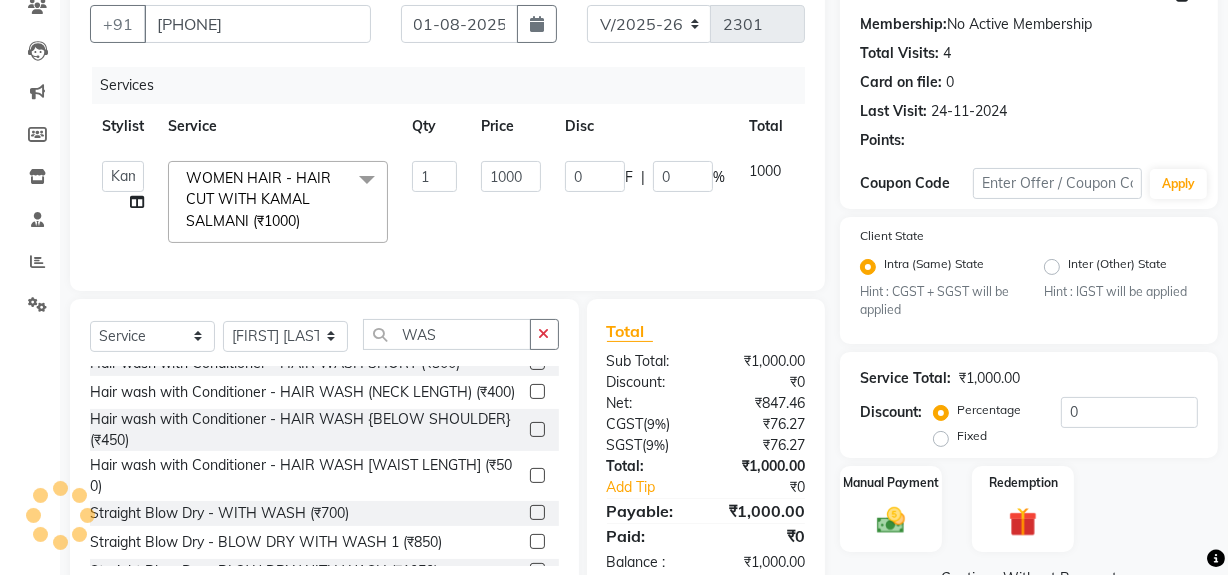 click 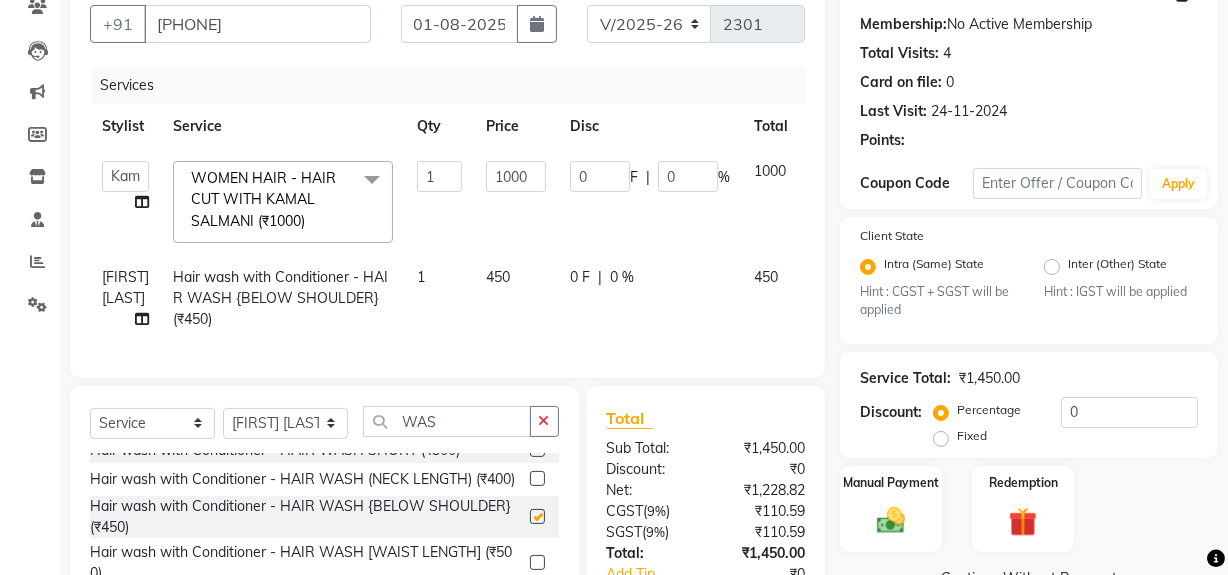 checkbox on "false" 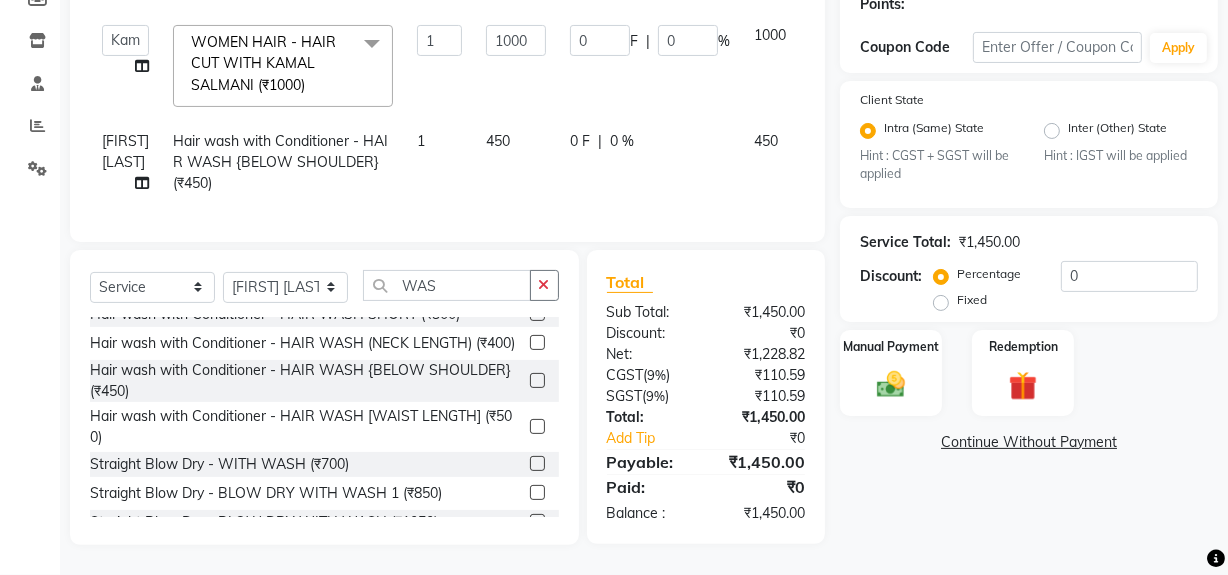 scroll, scrollTop: 330, scrollLeft: 0, axis: vertical 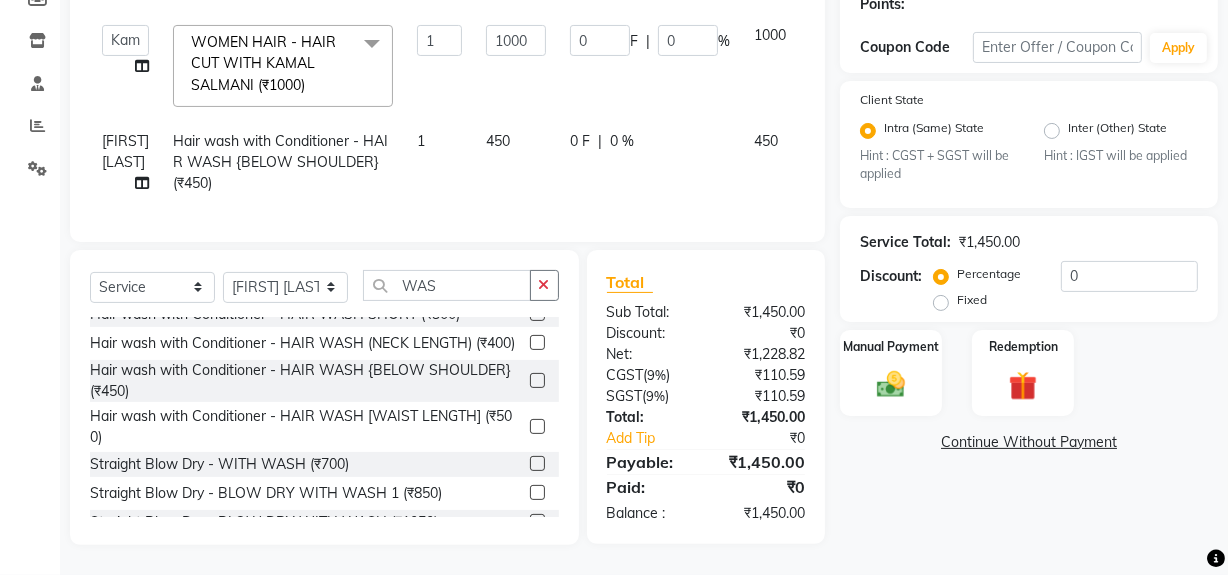 click on "Service Total:  ₹1,450.00  Discount:  Percentage   Fixed  0" 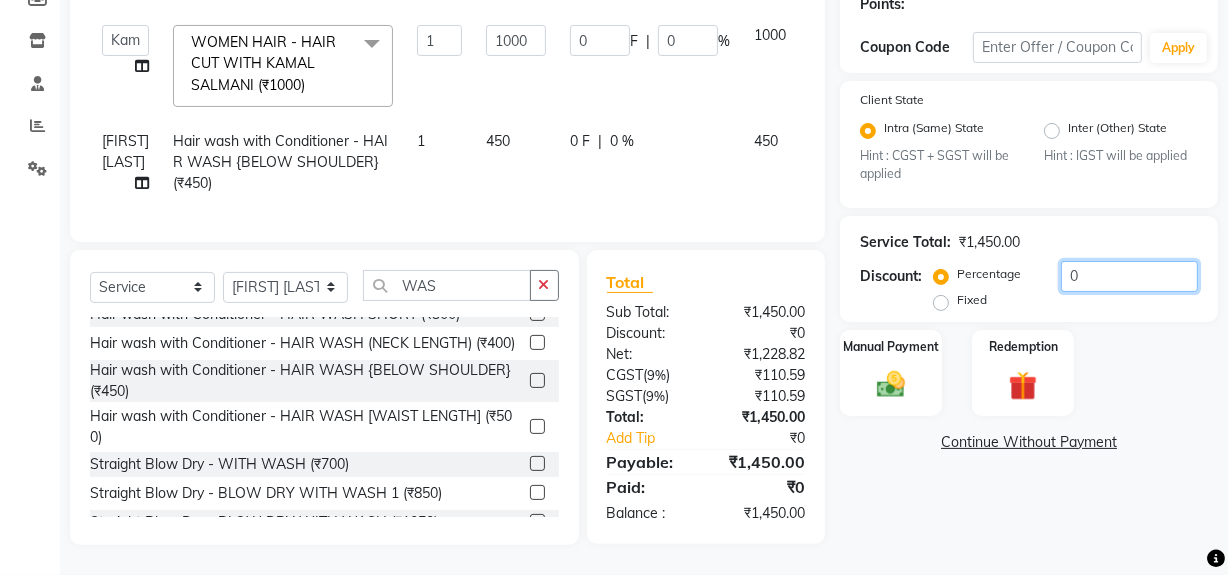 click on "0" 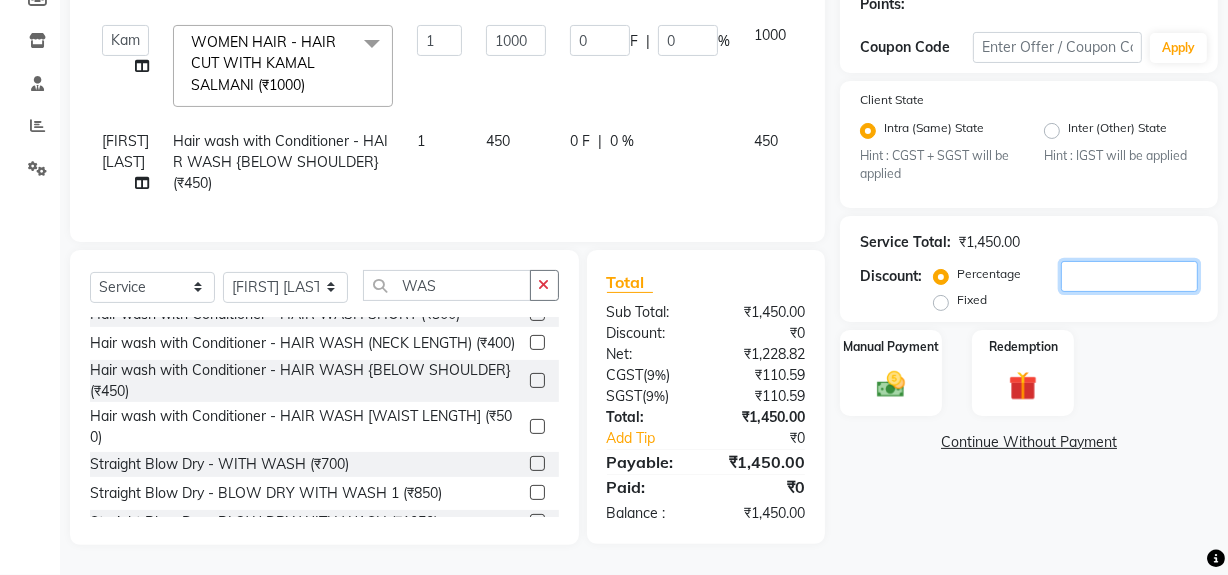 type on "1" 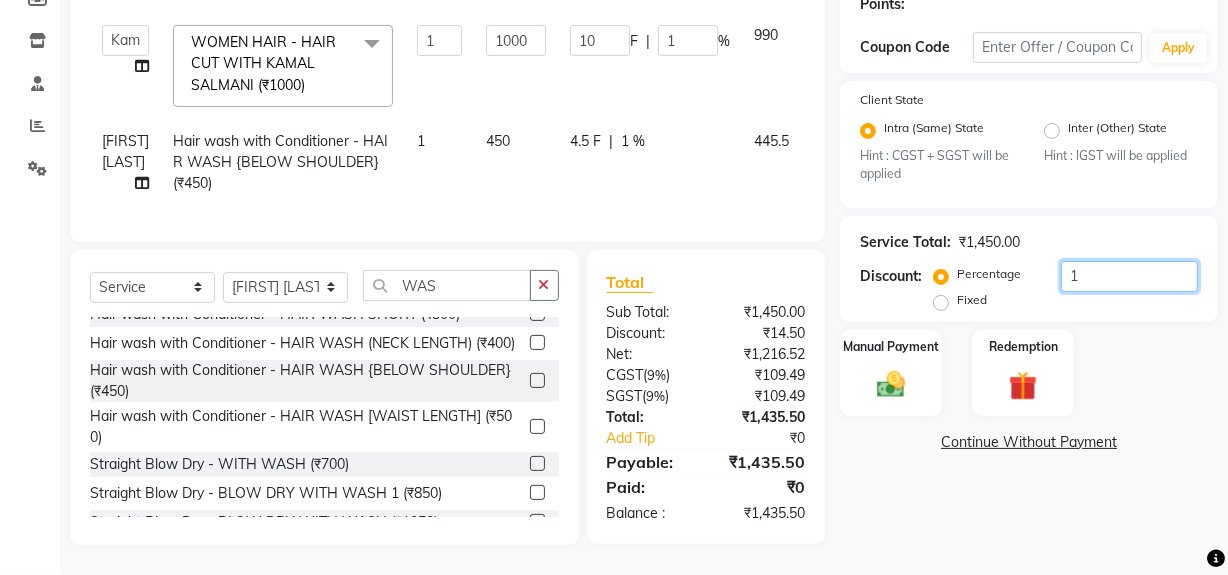 type 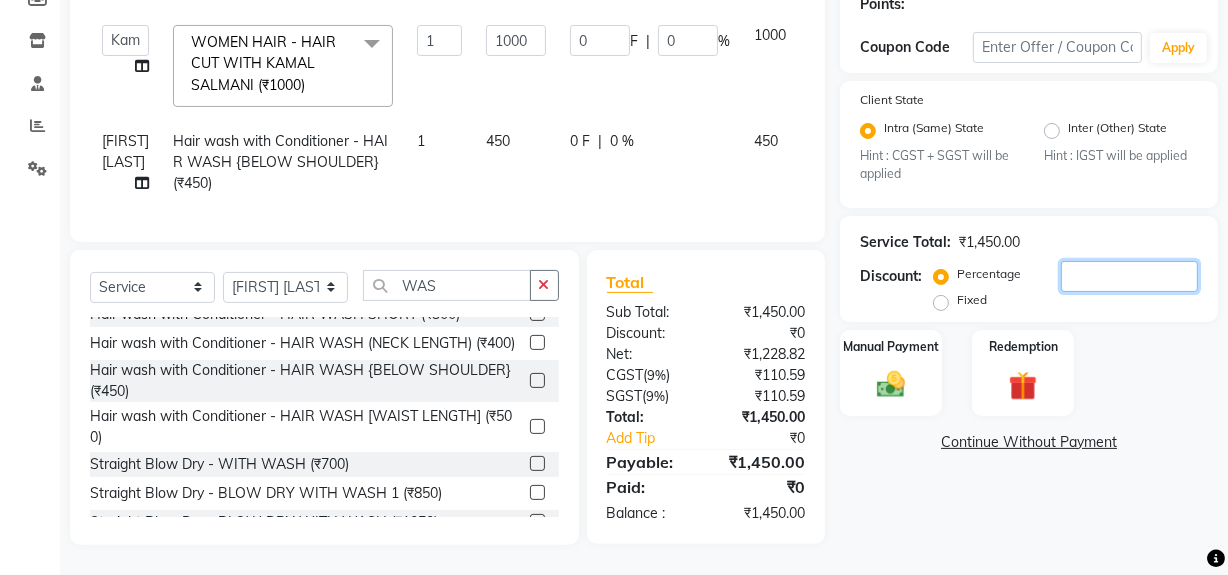 type on "2" 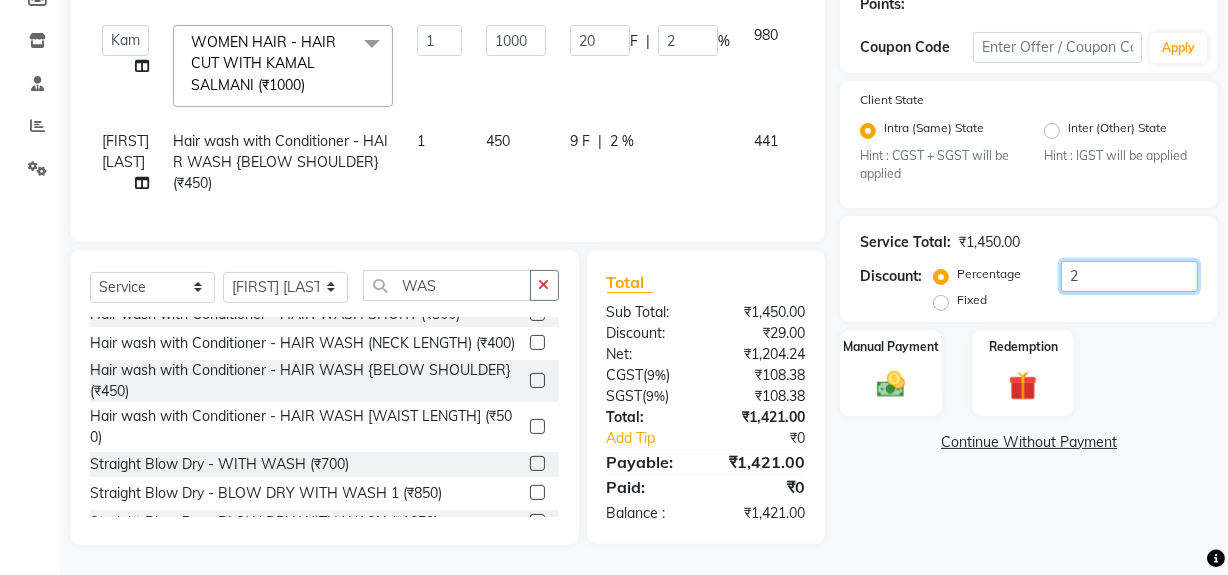 type on "20" 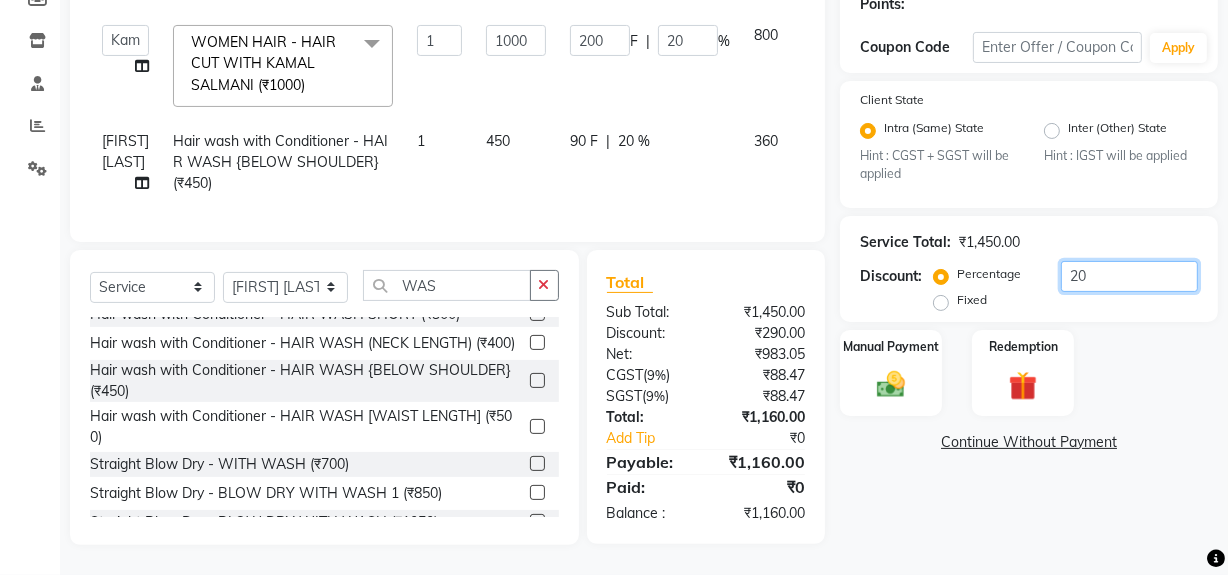 type on "20" 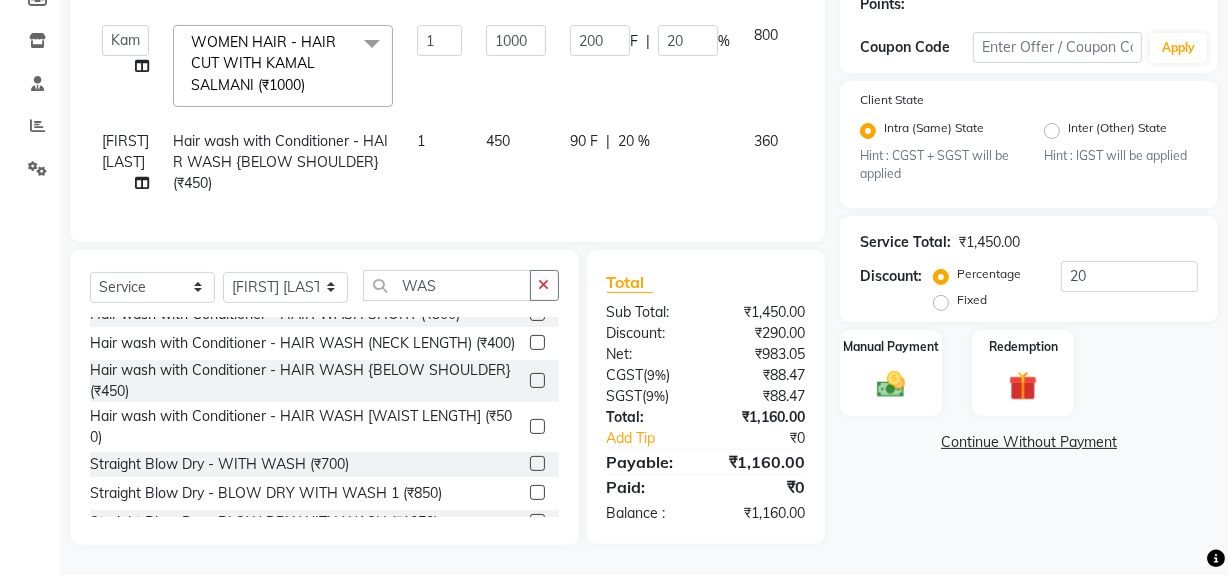 click on "Service Total:  ₹1,450.00" 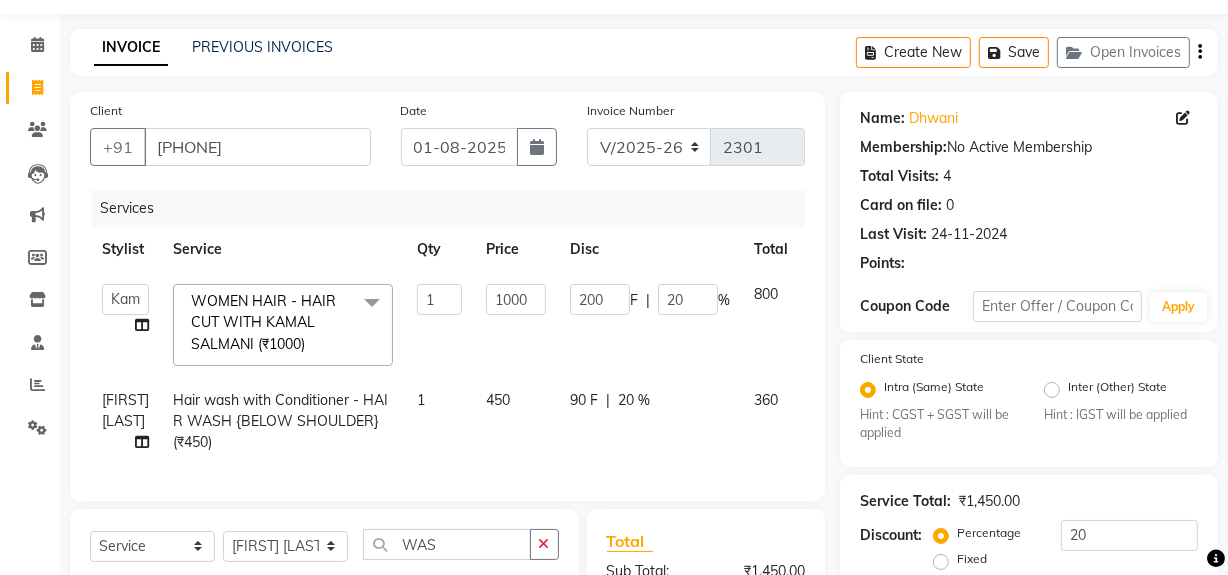 scroll, scrollTop: 149, scrollLeft: 0, axis: vertical 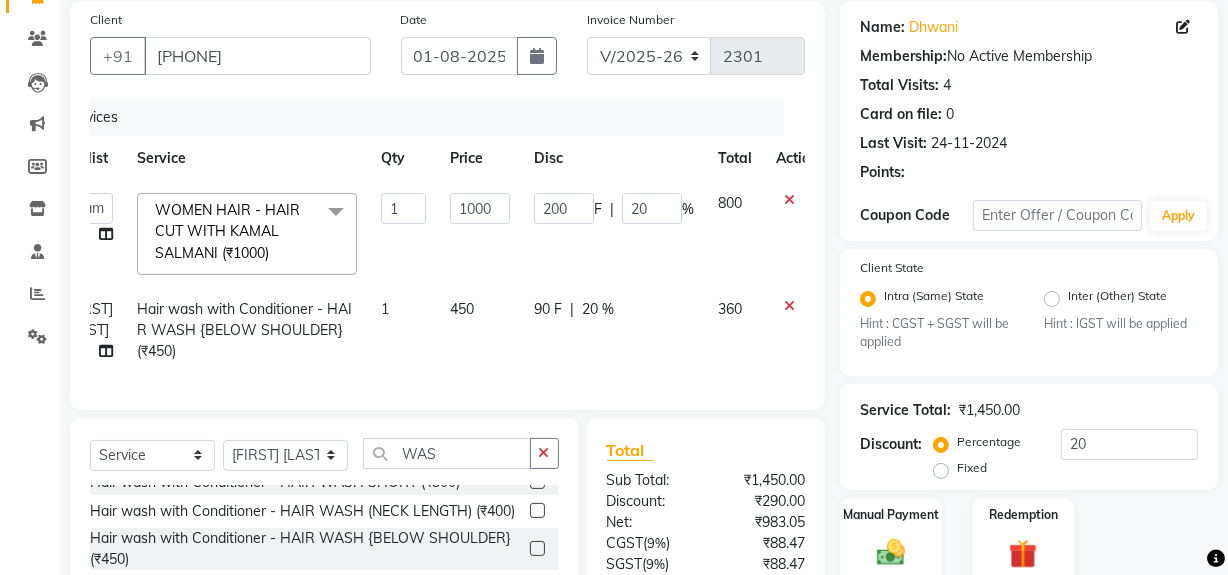 click 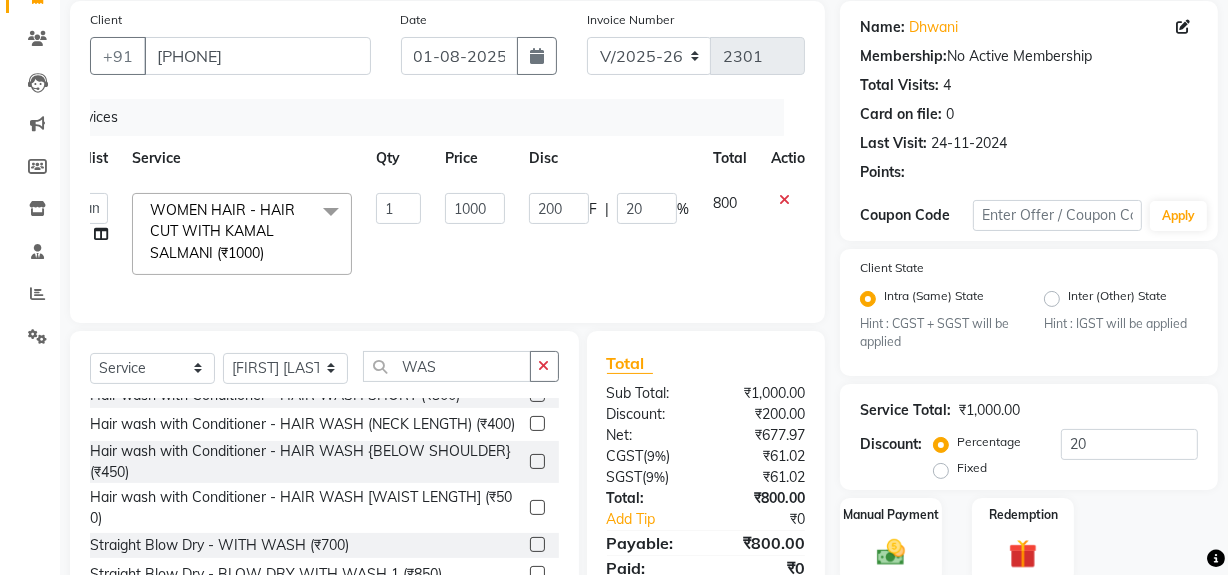 click 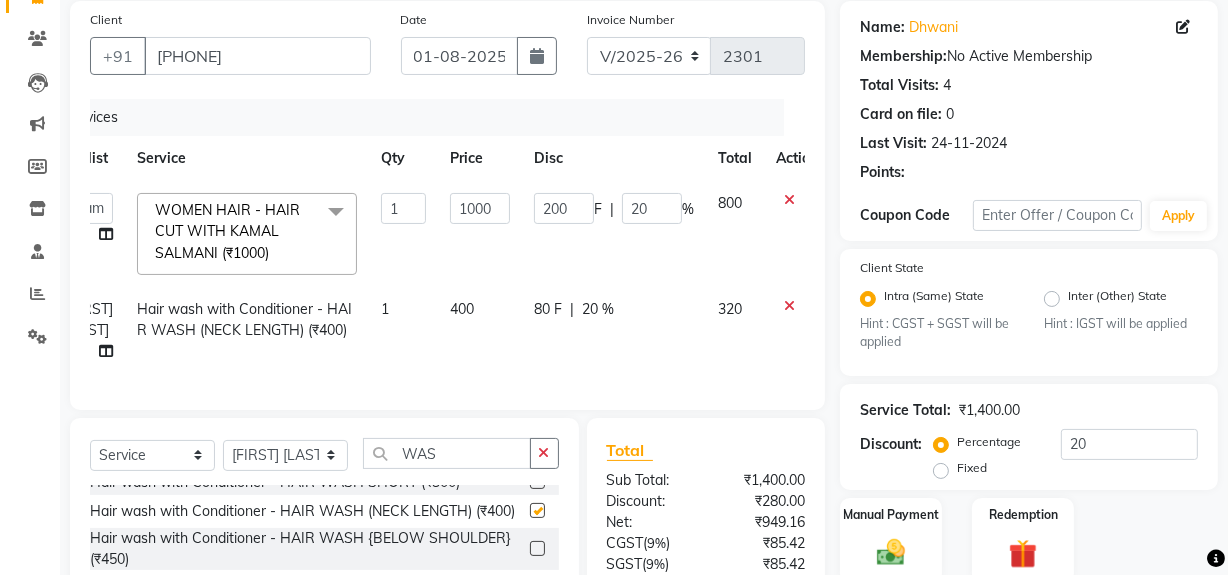 checkbox on "false" 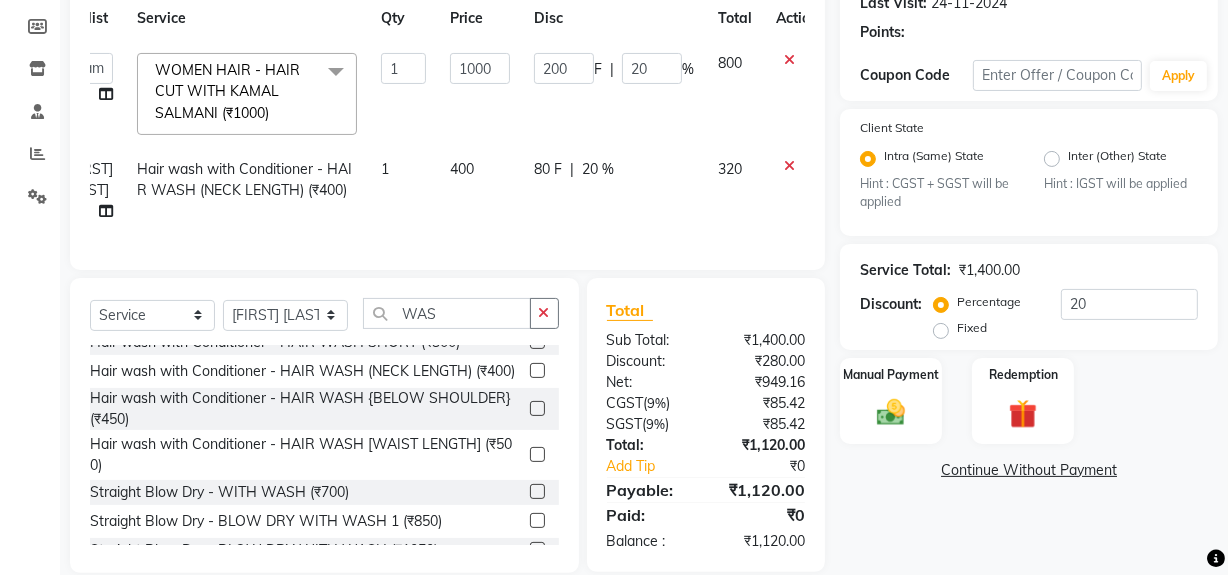 scroll, scrollTop: 330, scrollLeft: 0, axis: vertical 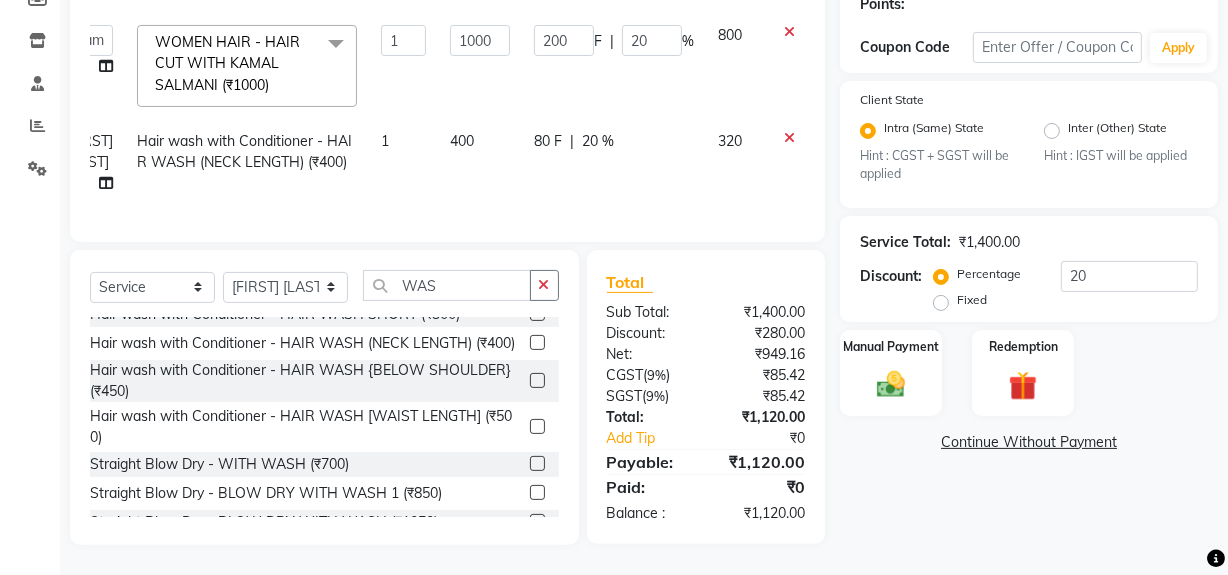 click on "80 F | 20 %" 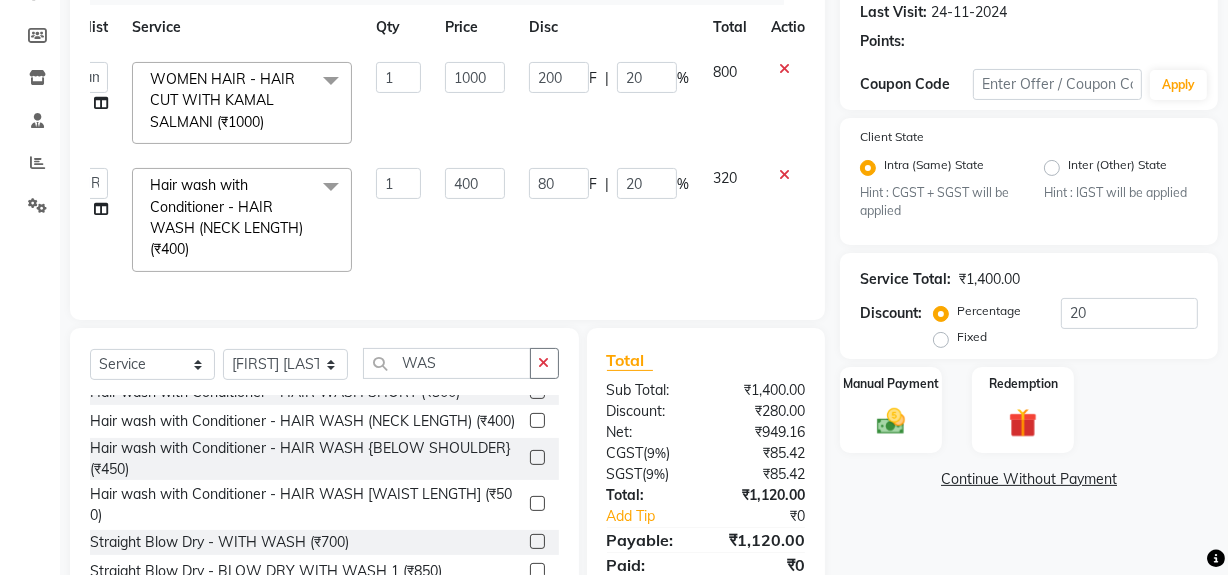 scroll, scrollTop: 240, scrollLeft: 0, axis: vertical 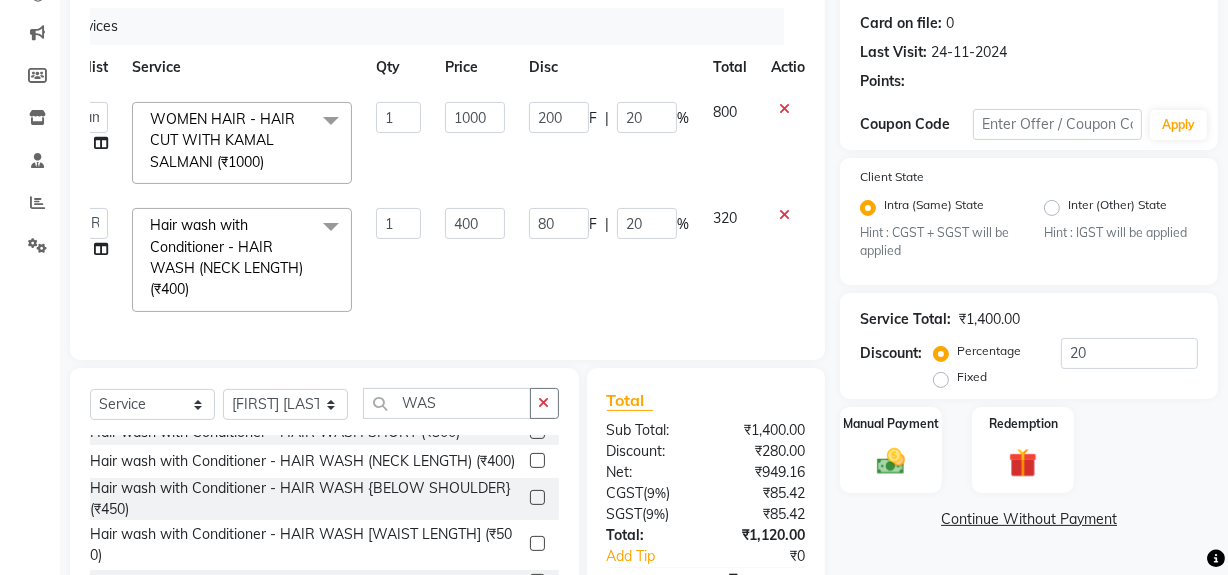 click 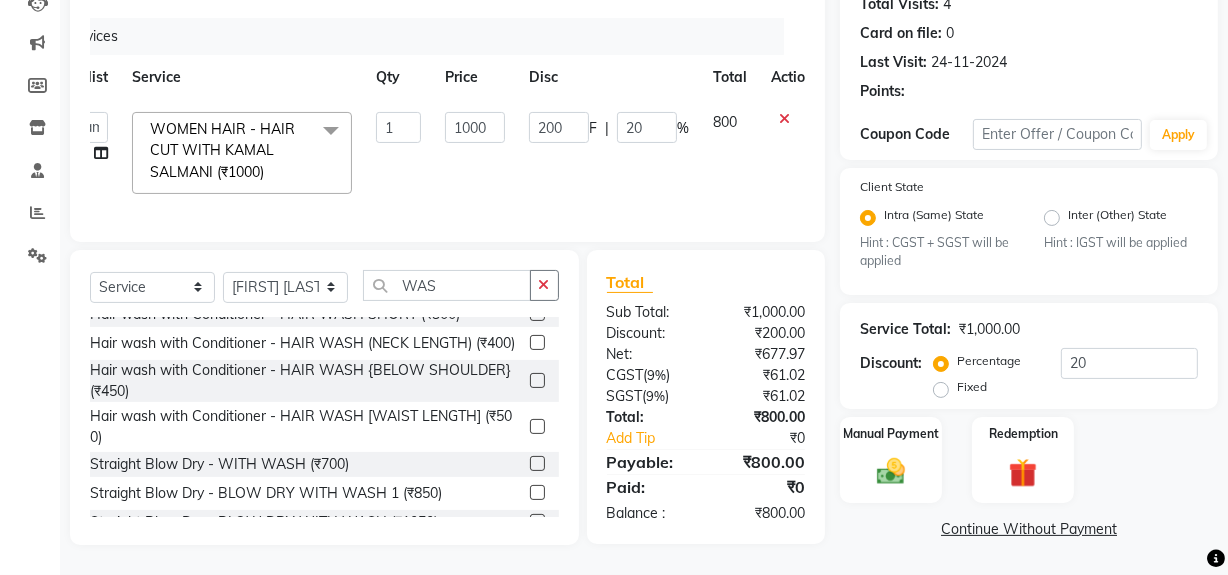 click 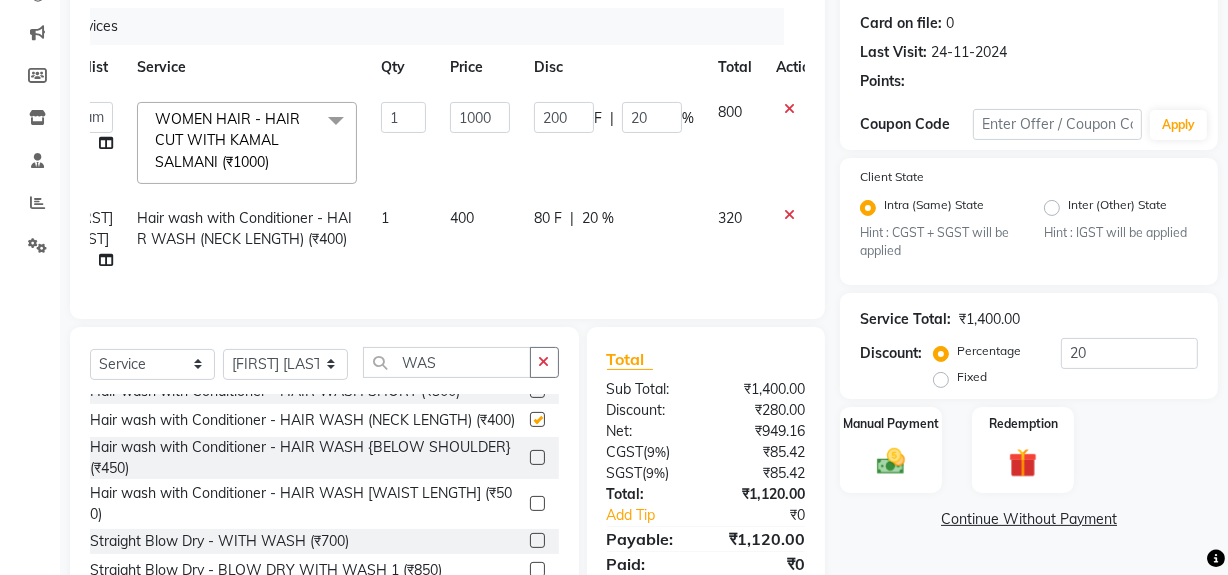 checkbox on "false" 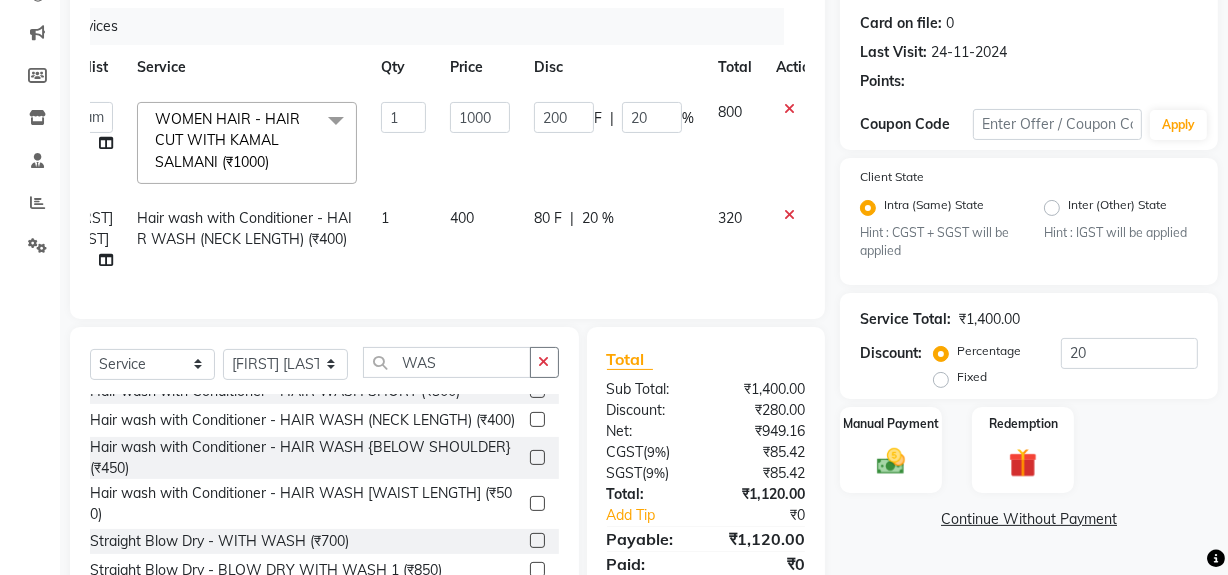 click on "80 F | 20 %" 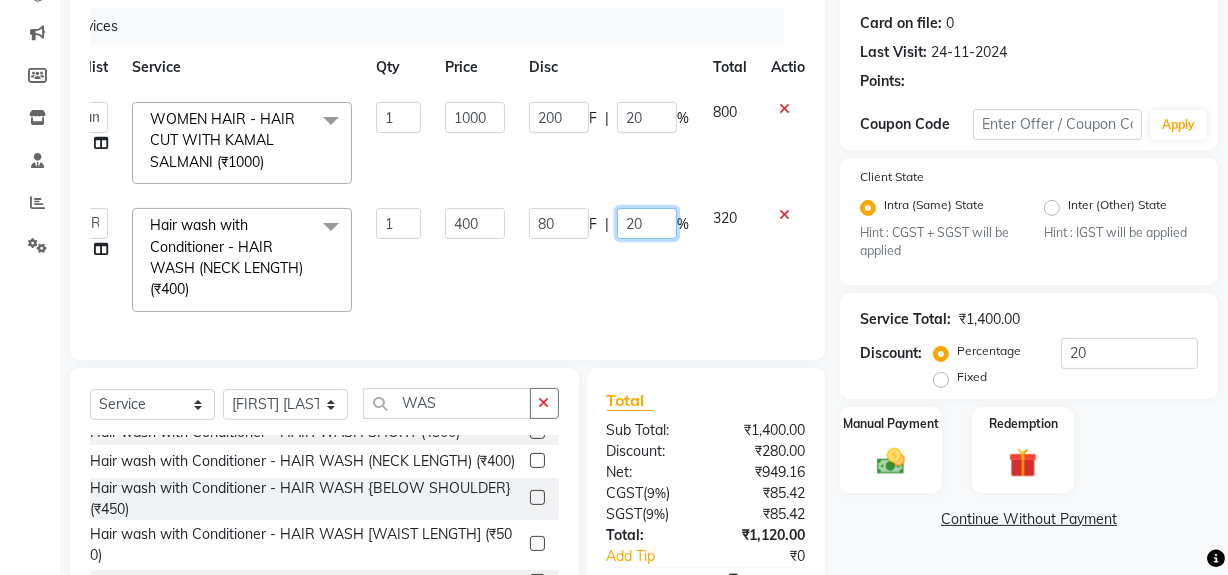 click on "20" 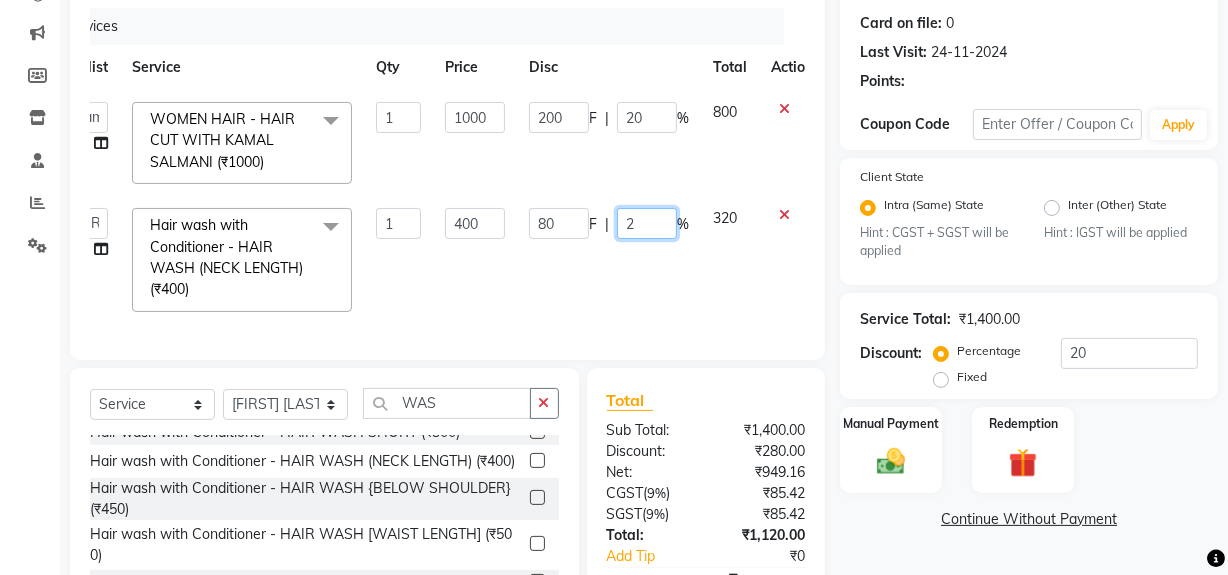 type 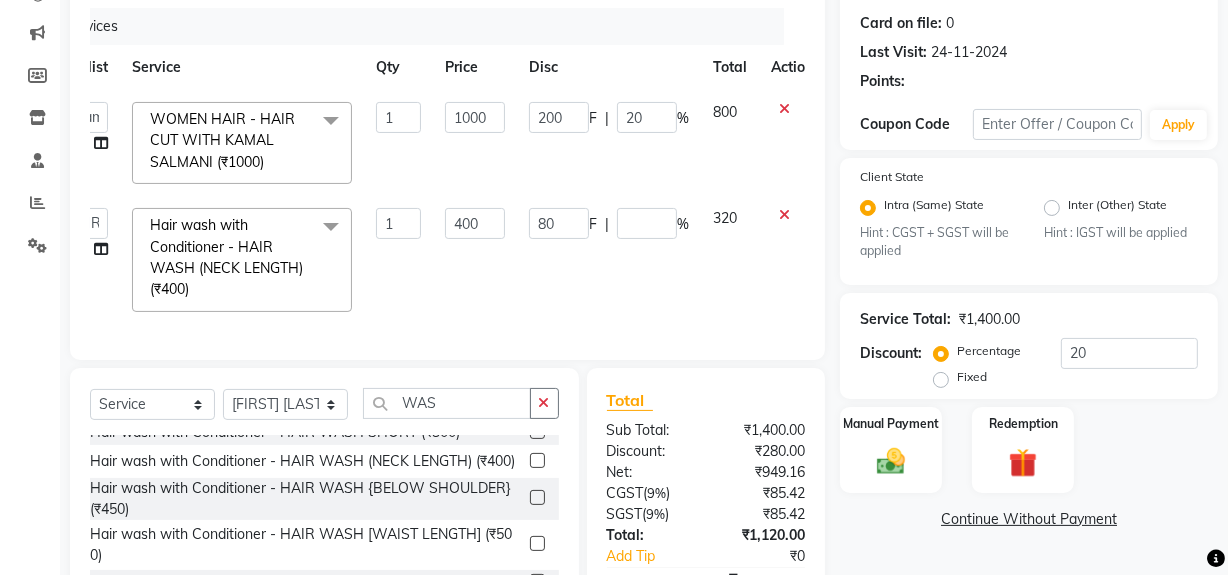 click on "80 F | %" 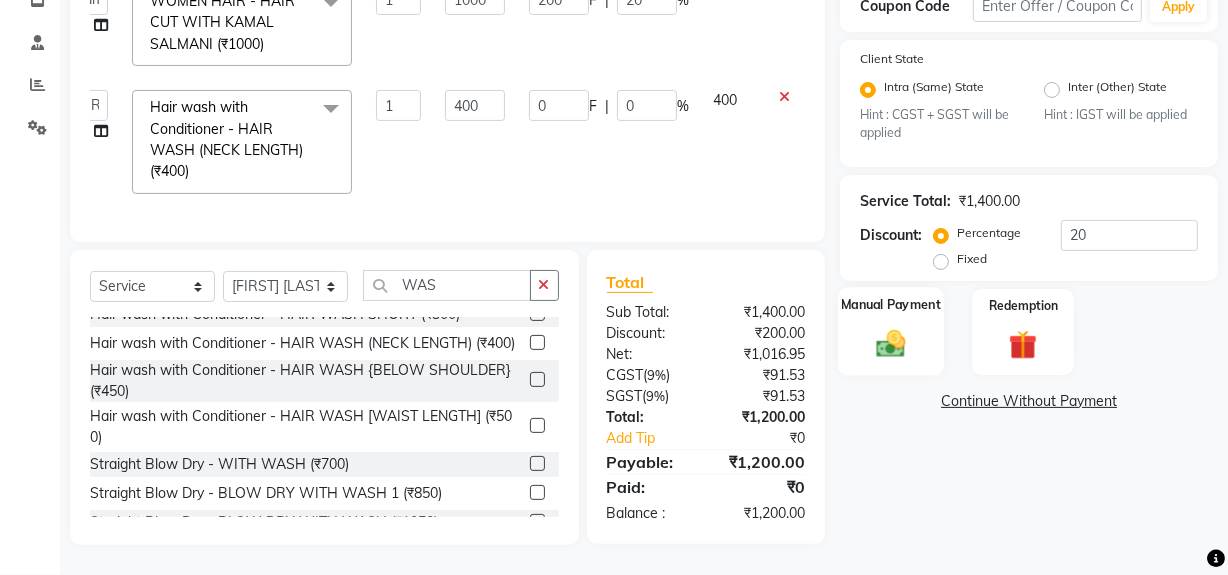 scroll, scrollTop: 370, scrollLeft: 0, axis: vertical 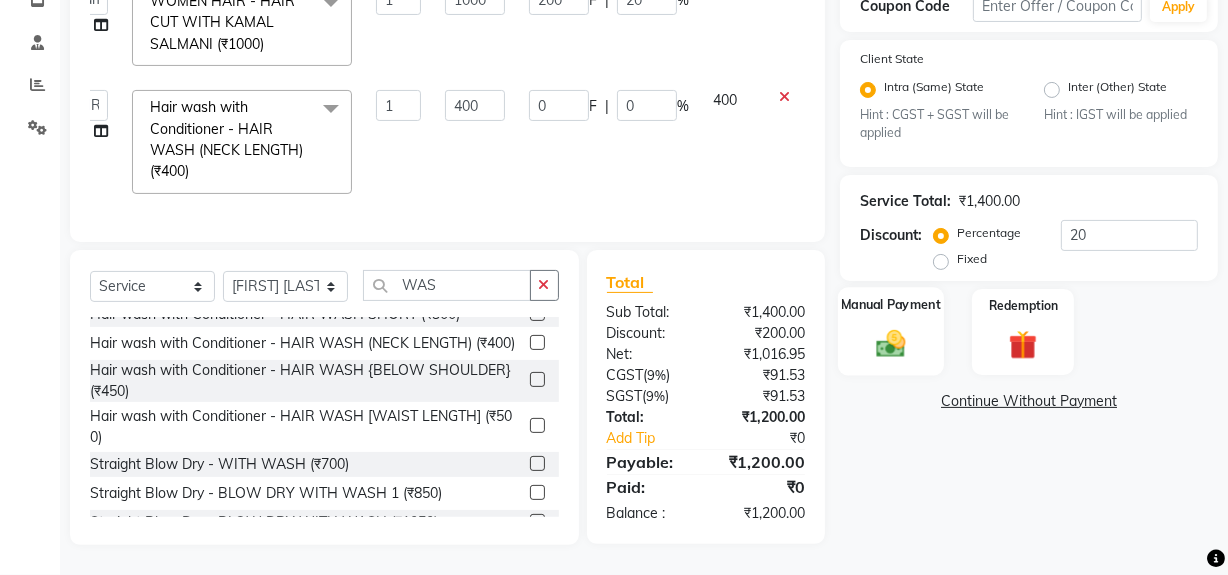 click 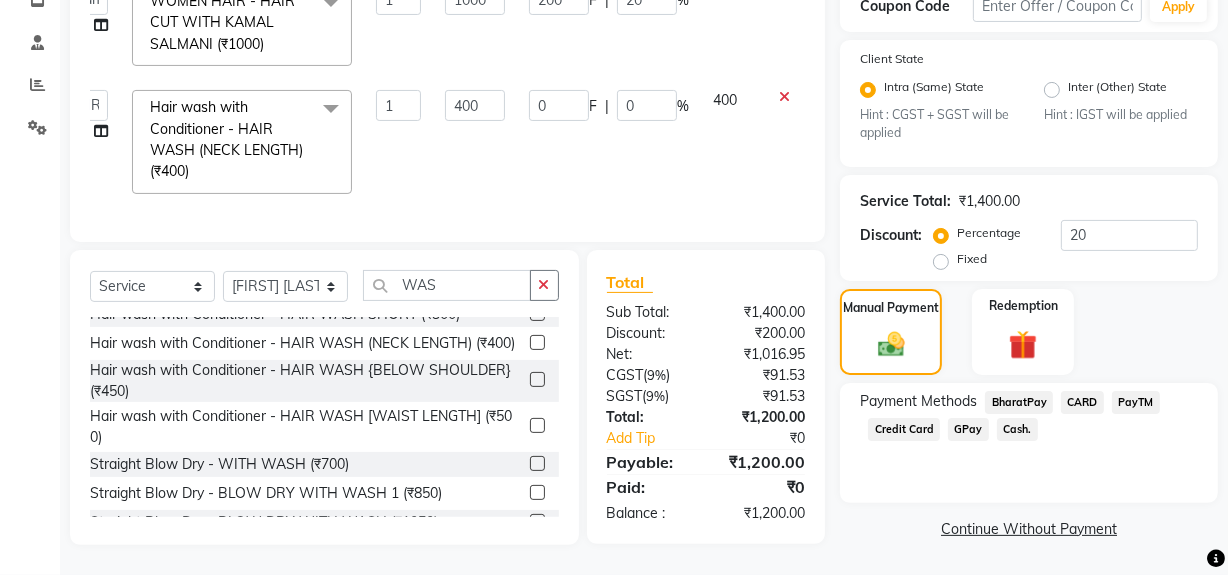 click on "Cash." 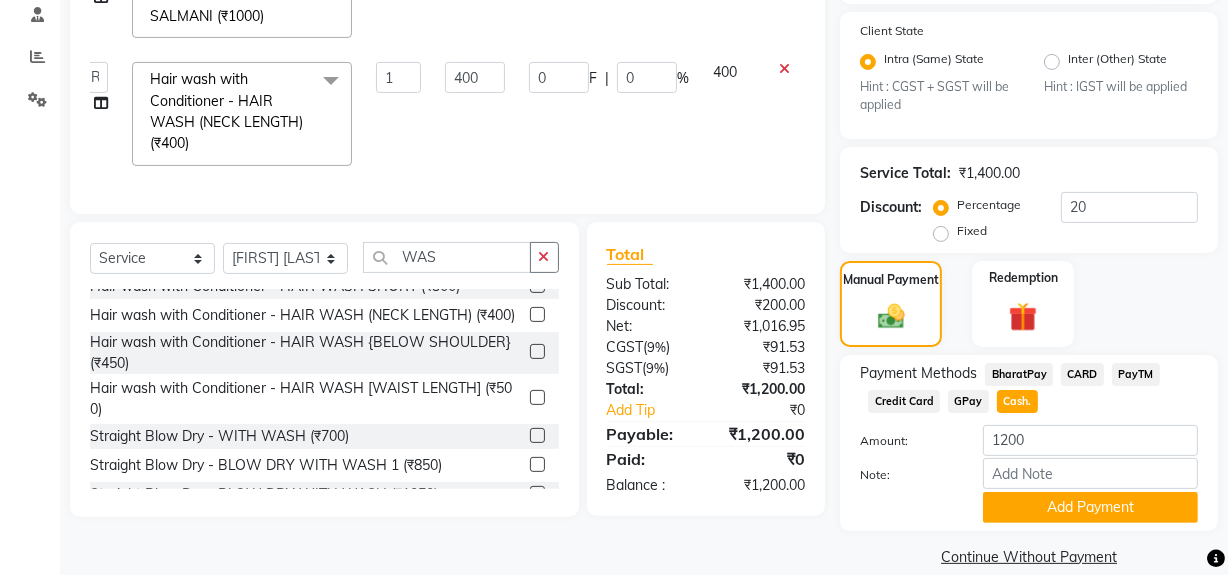 scroll, scrollTop: 413, scrollLeft: 0, axis: vertical 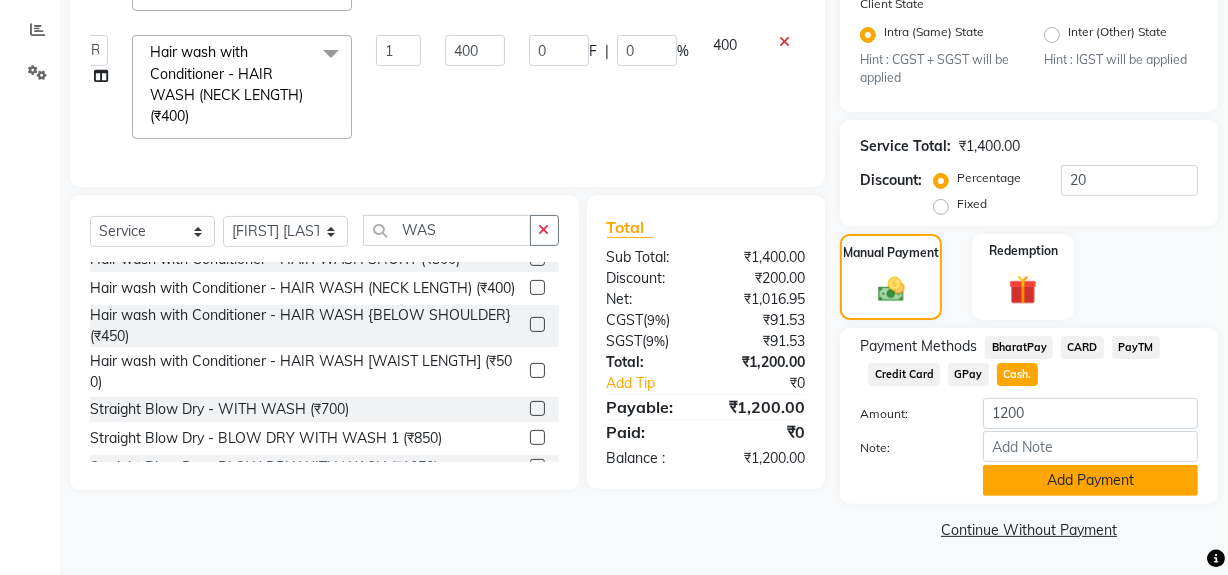 click on "Add Payment" 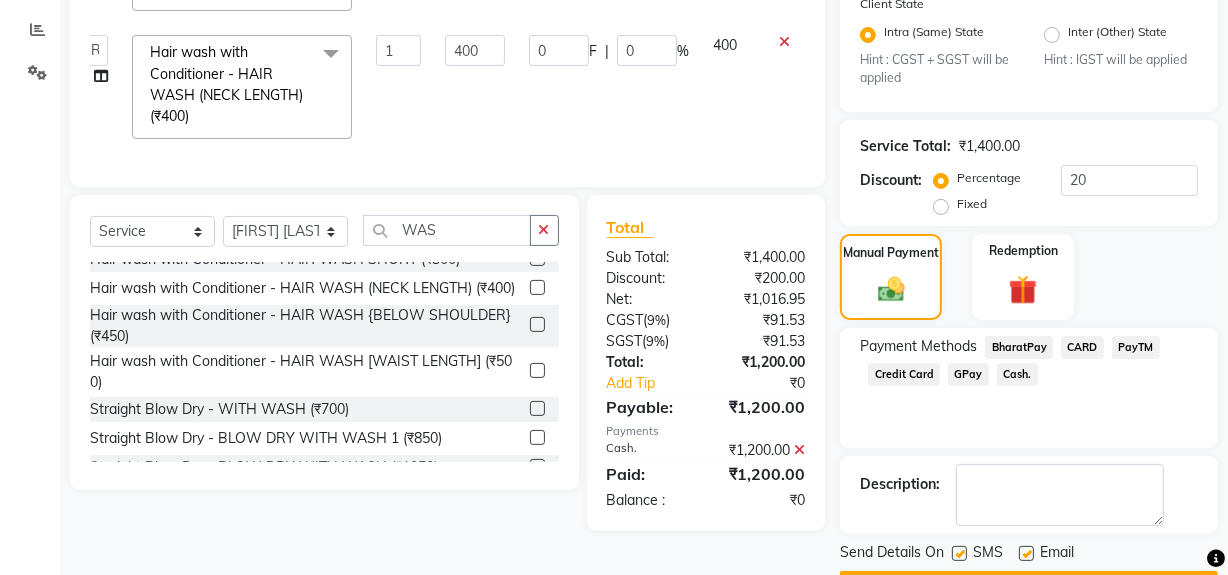 click 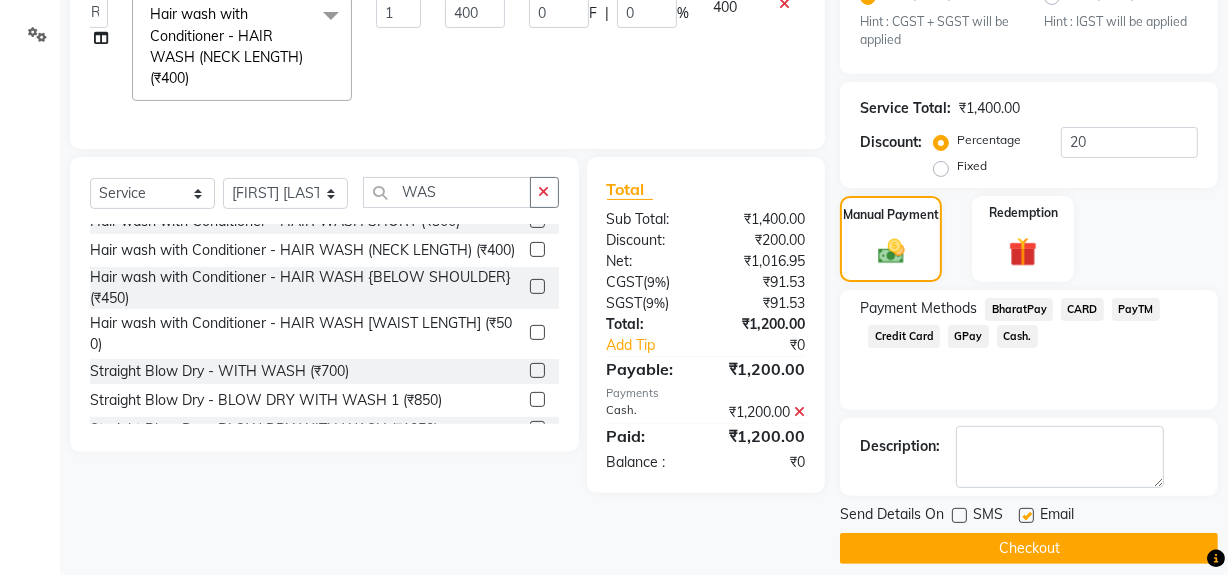 scroll, scrollTop: 470, scrollLeft: 0, axis: vertical 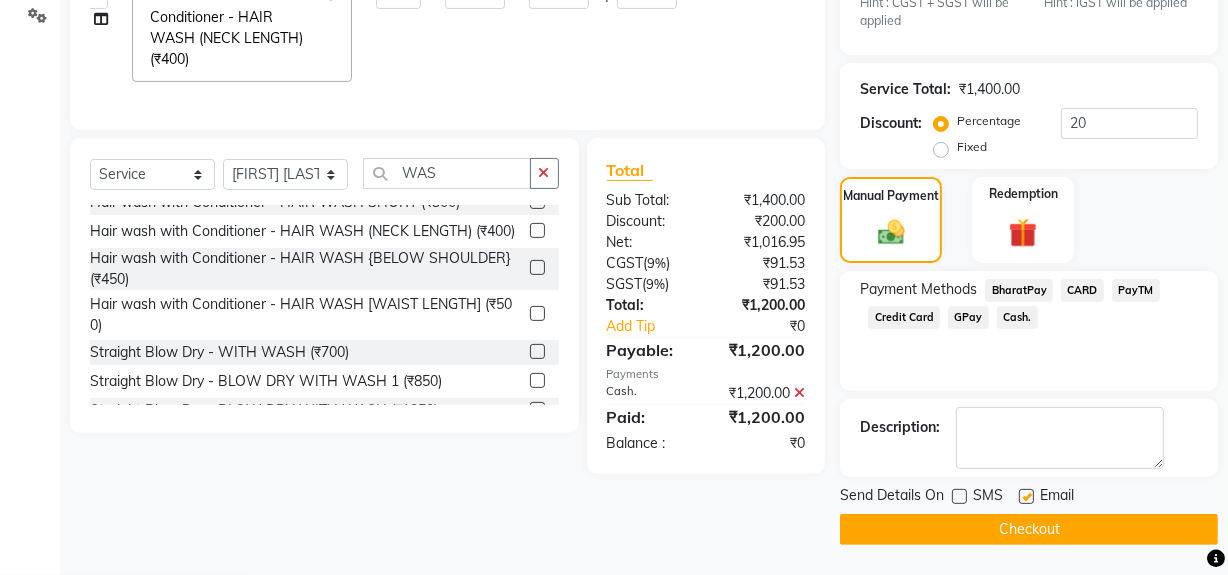 click on "Checkout" 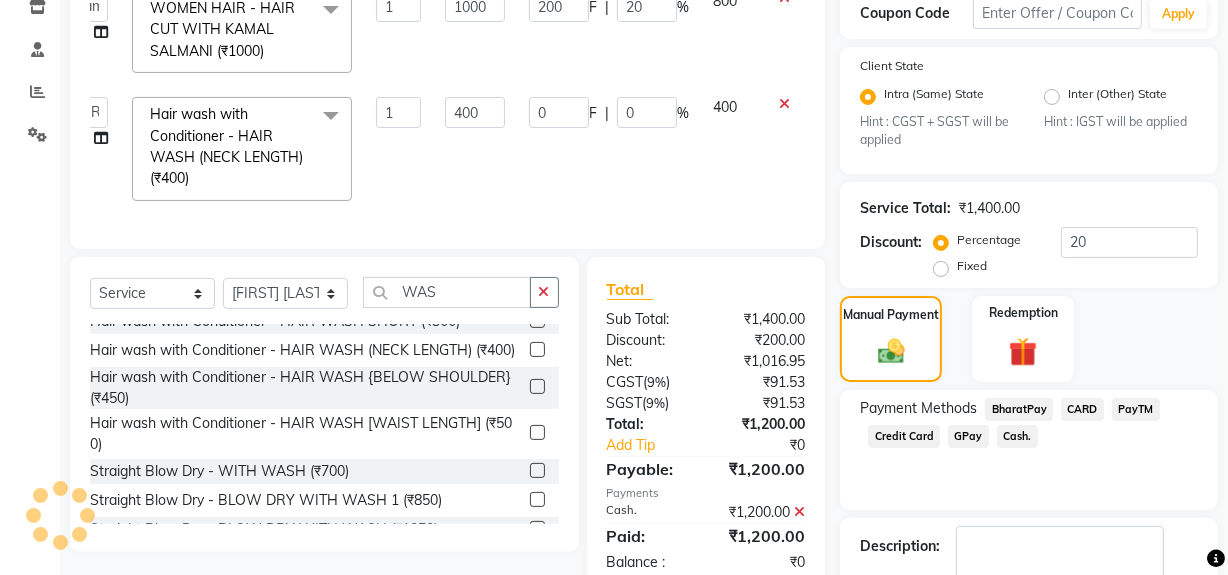 scroll, scrollTop: 106, scrollLeft: 0, axis: vertical 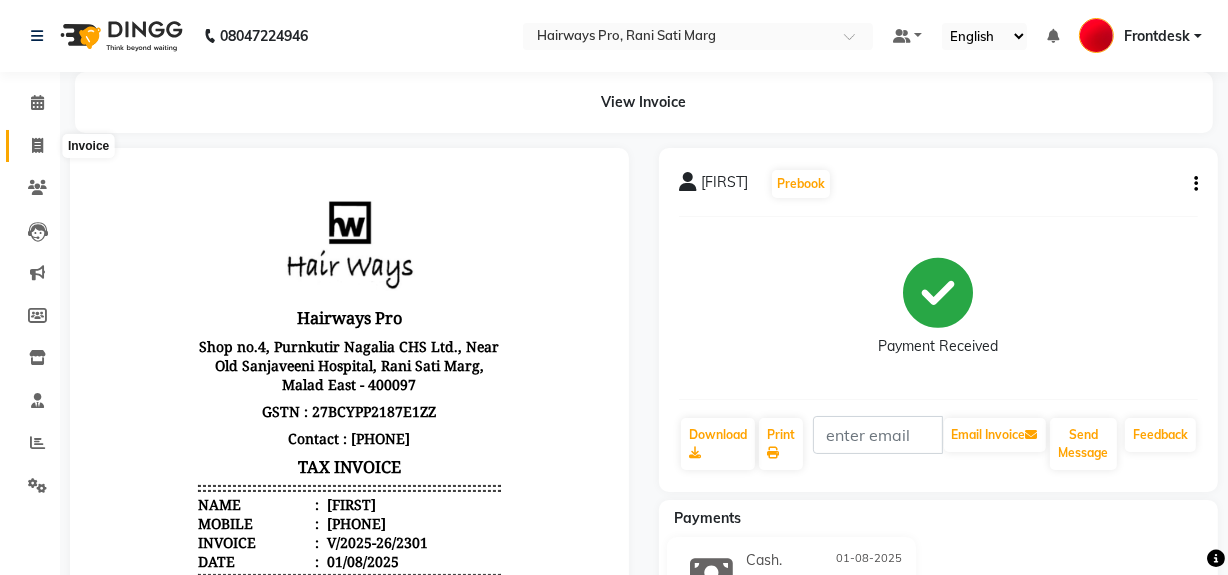click 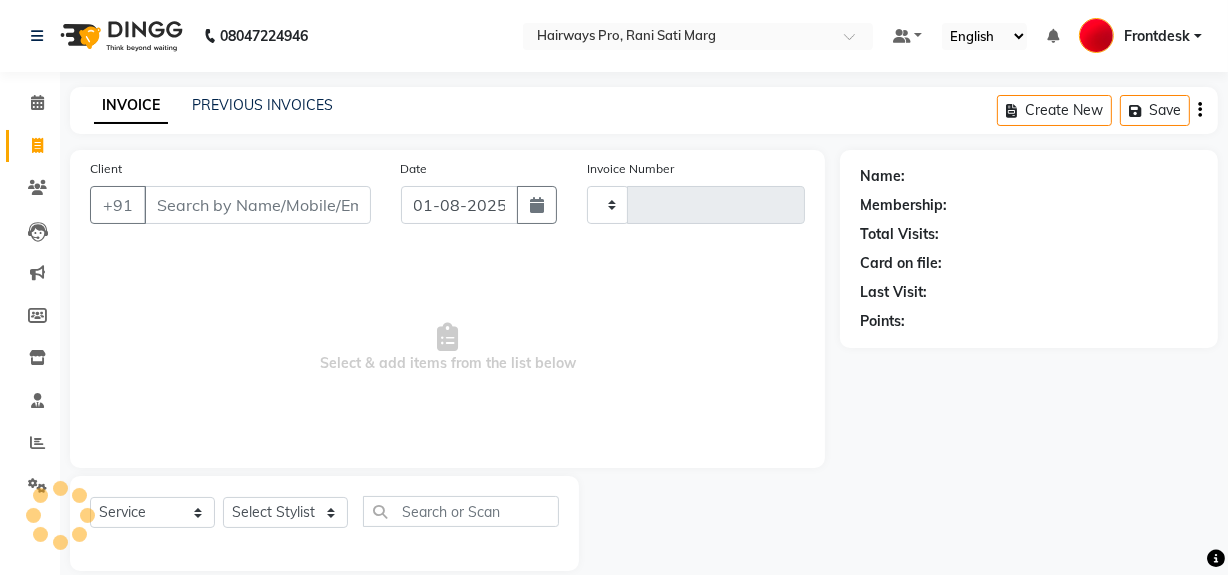 scroll, scrollTop: 26, scrollLeft: 0, axis: vertical 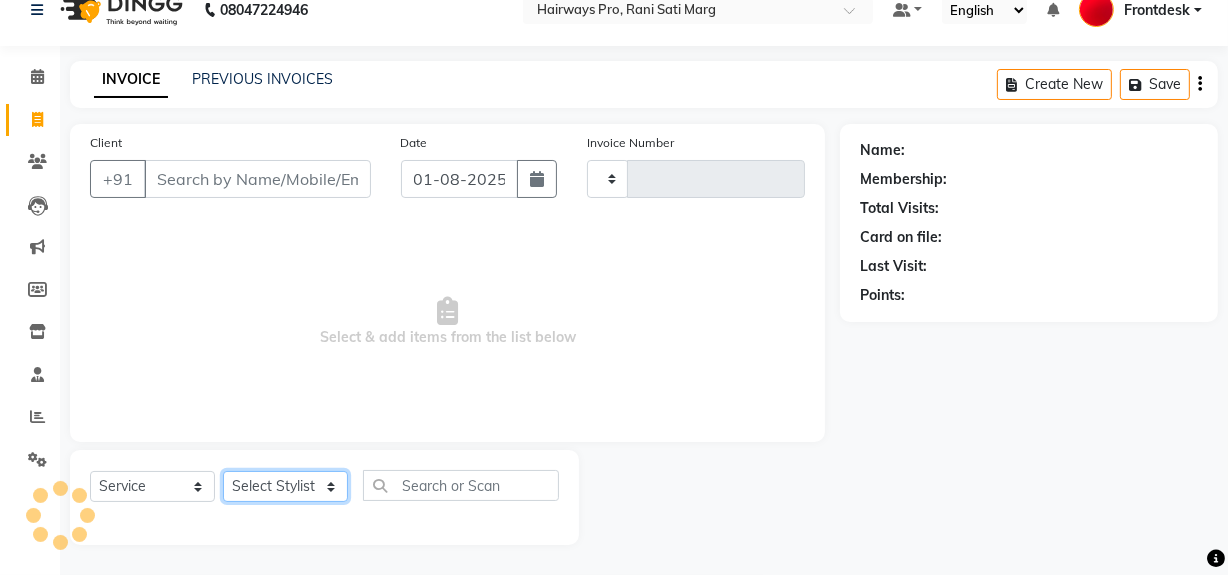 click on "Select Stylist" 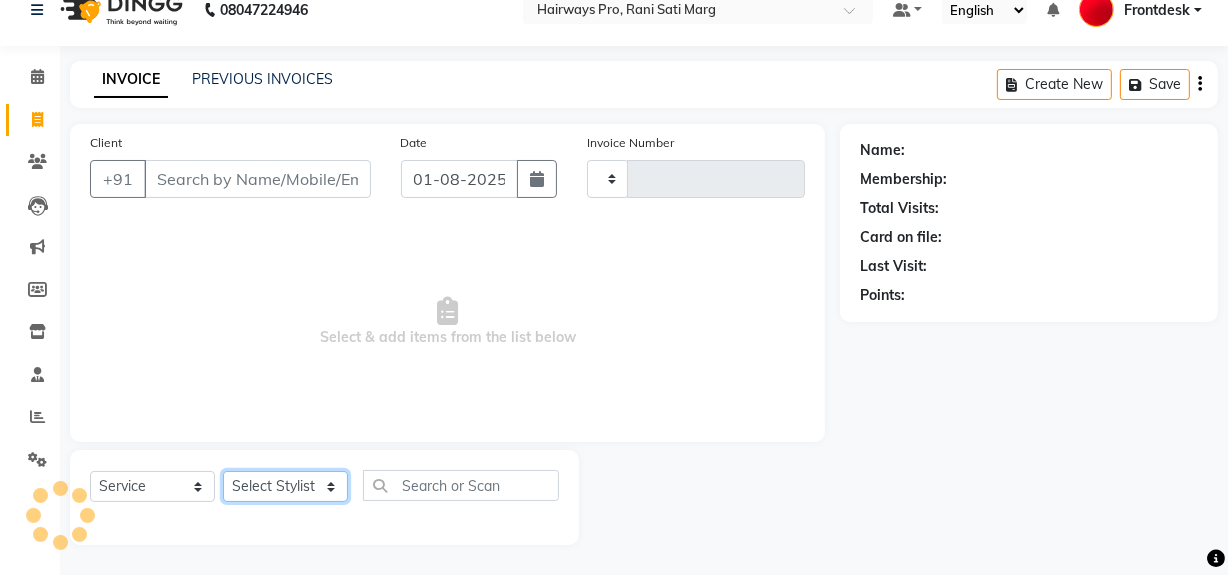 type on "2302" 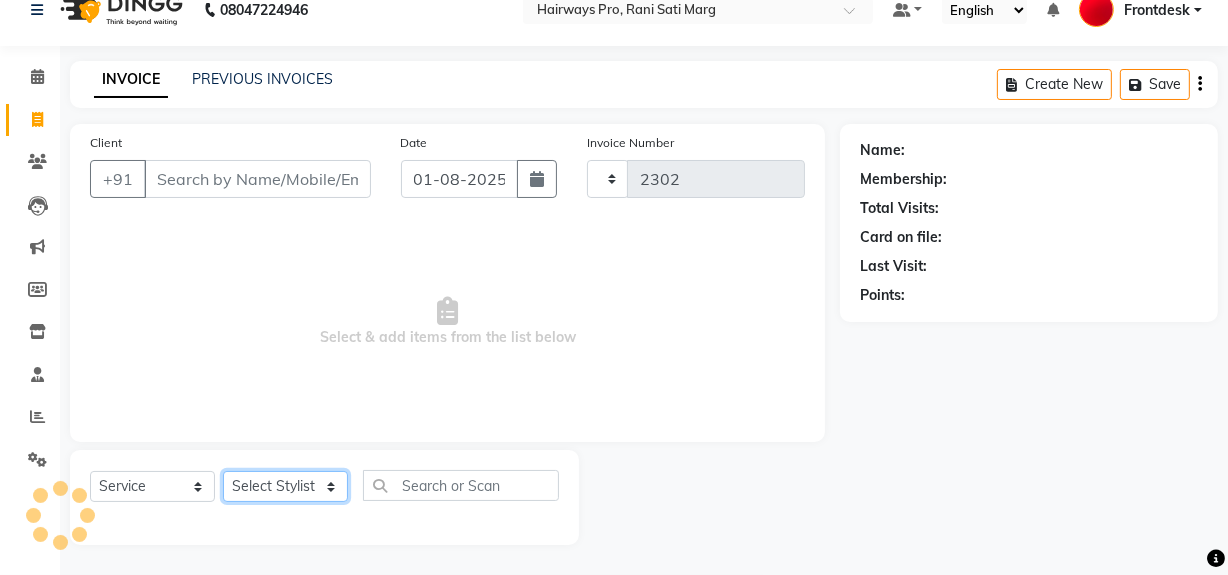 select on "787" 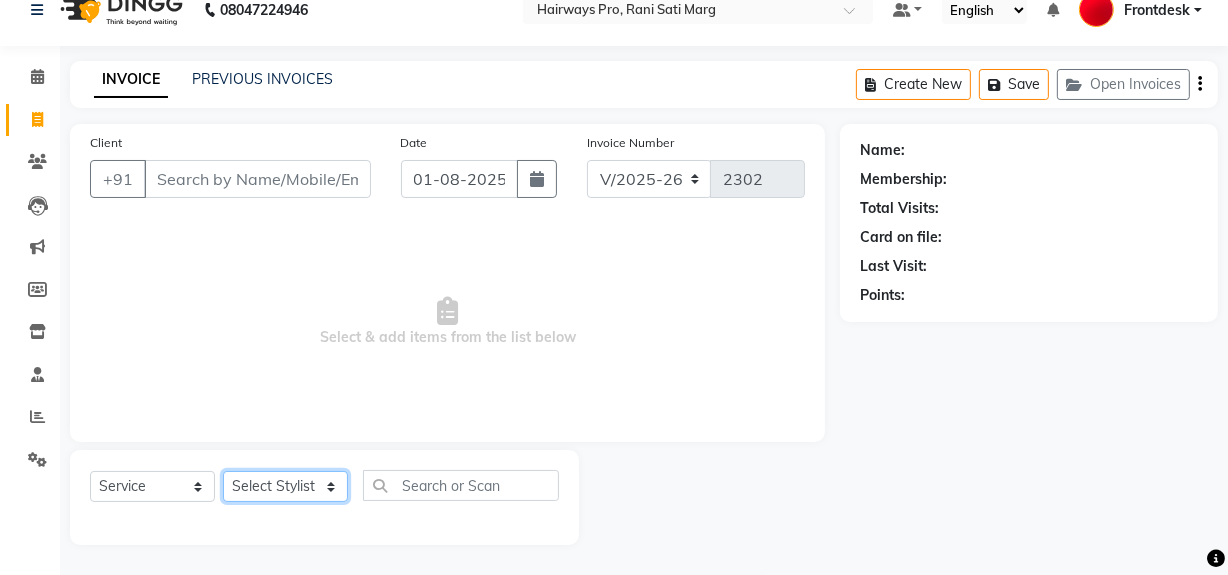 select on "45602" 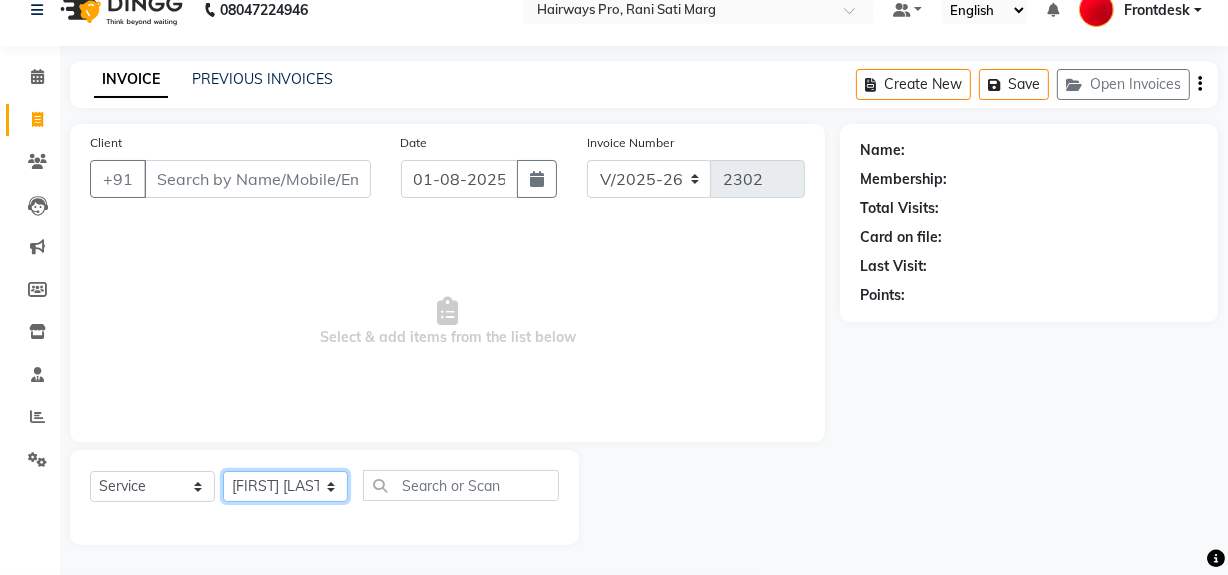 click on "Select Stylist ABID DANISH Faiz shaikh Frontdesk INTEZAR SALMANI JYOTI Kamal Salmani KAVITA MUSTAFA RAFIQUE Sonal SONU WAQAR ZAFAR" 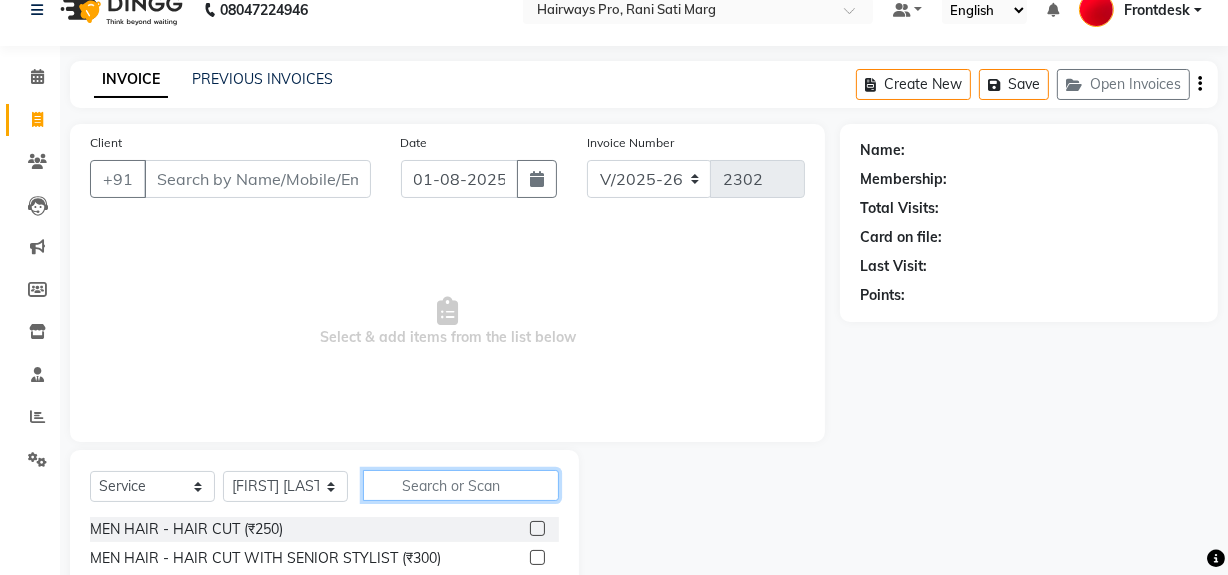 click 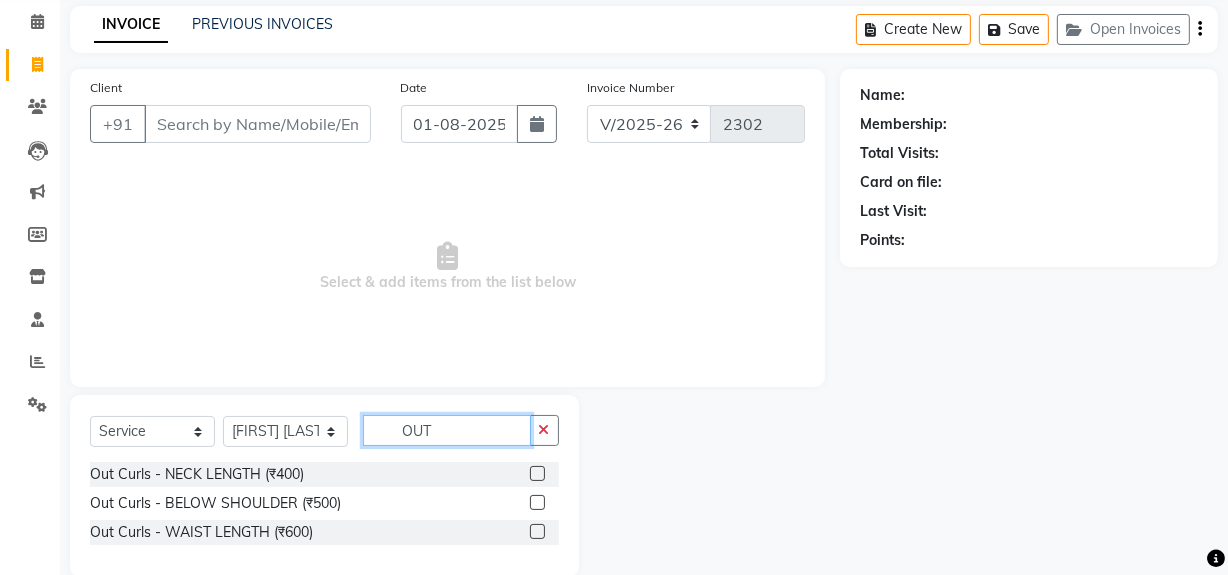 scroll, scrollTop: 112, scrollLeft: 0, axis: vertical 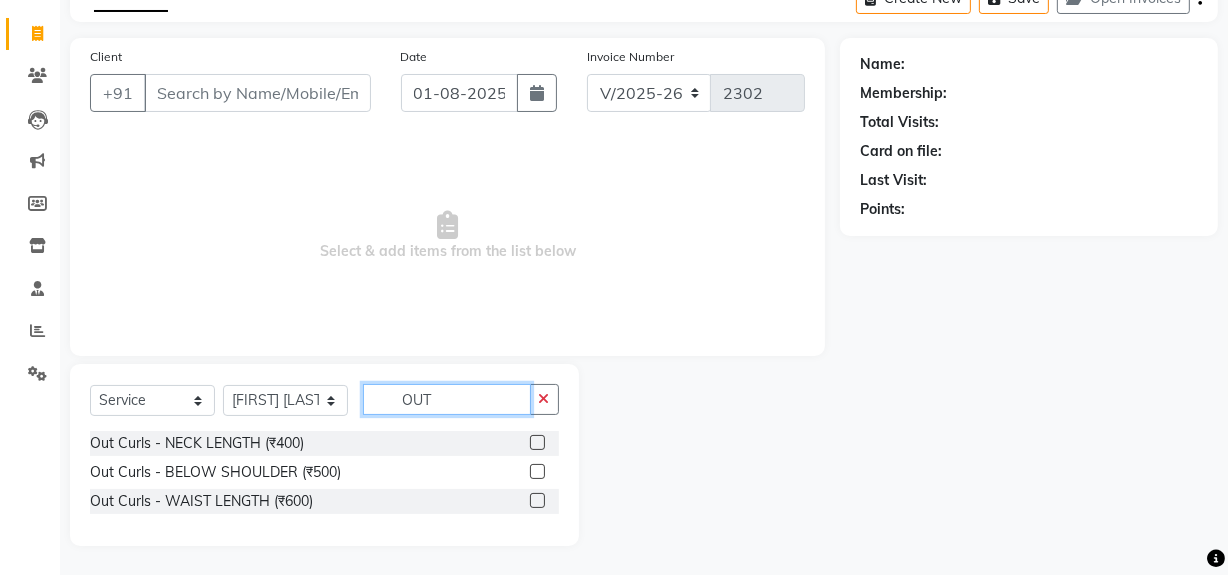 click on "OUT" 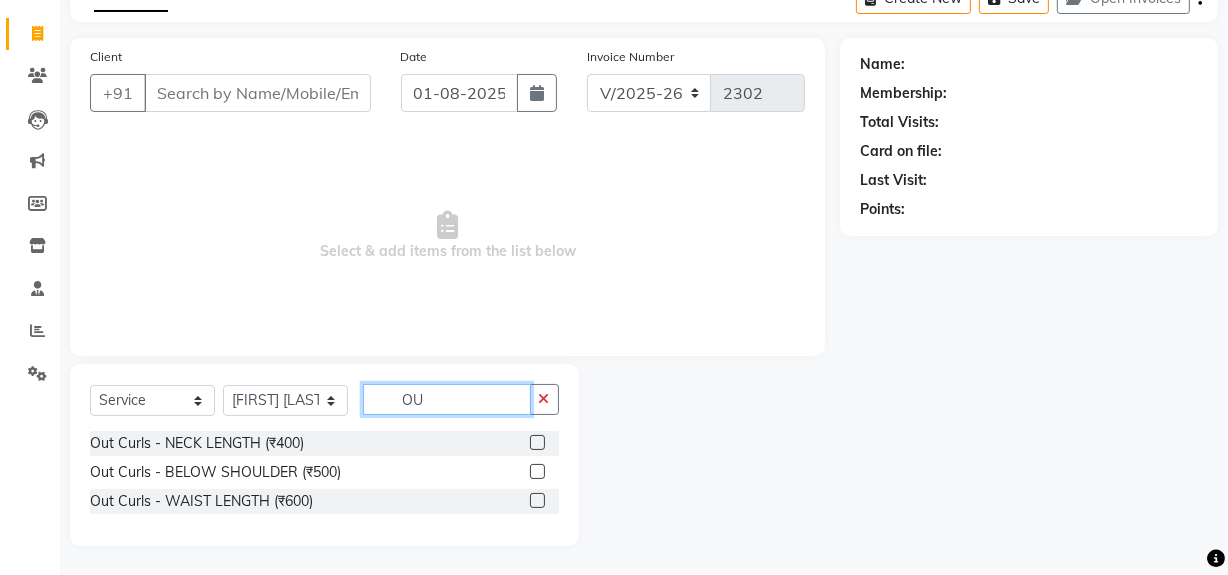 type on "O" 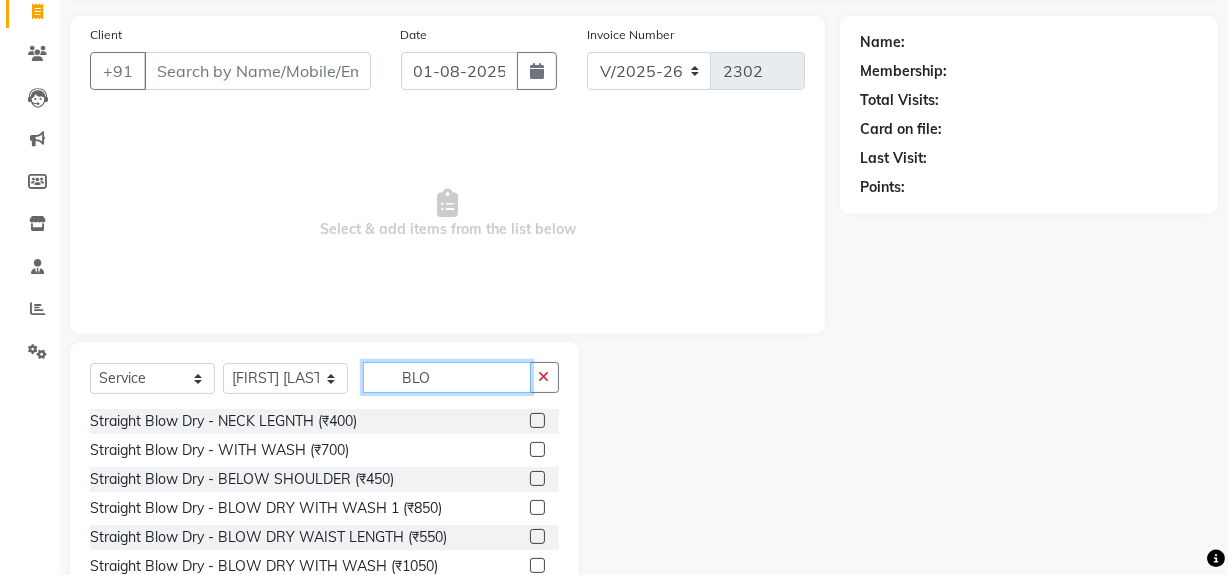 scroll, scrollTop: 0, scrollLeft: 0, axis: both 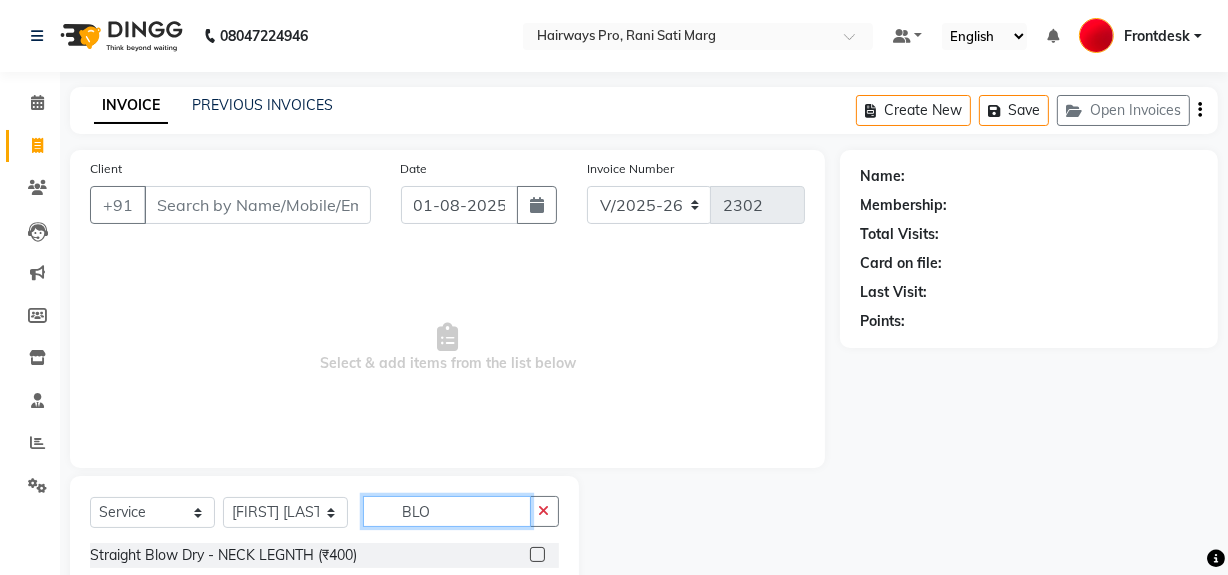 type on "BLO" 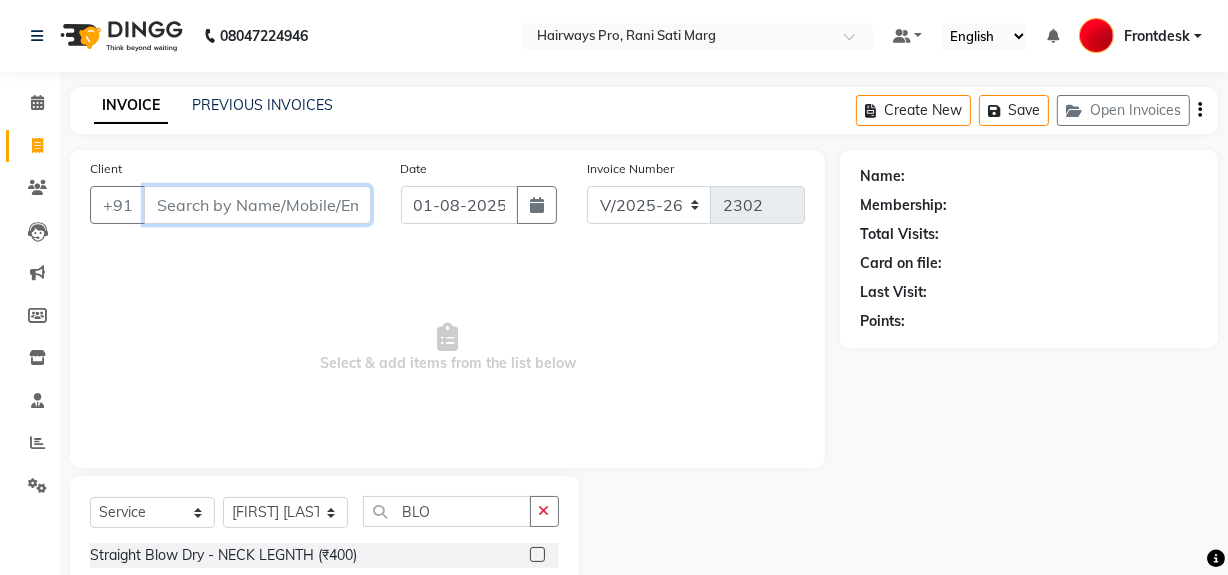 click on "Client" at bounding box center [257, 205] 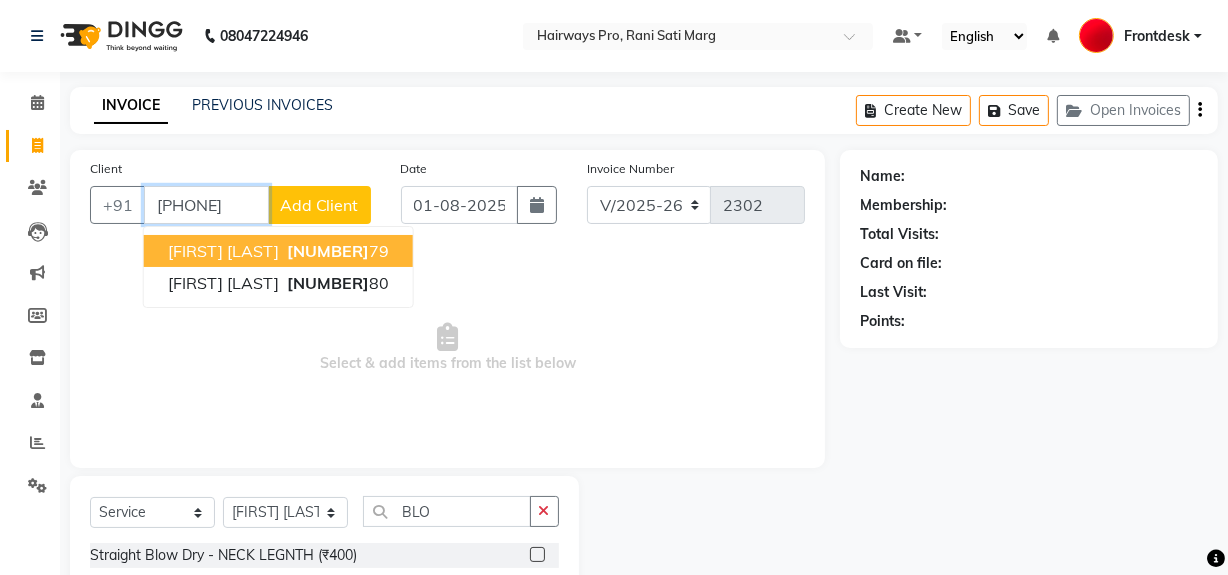 type on "[PHONE]" 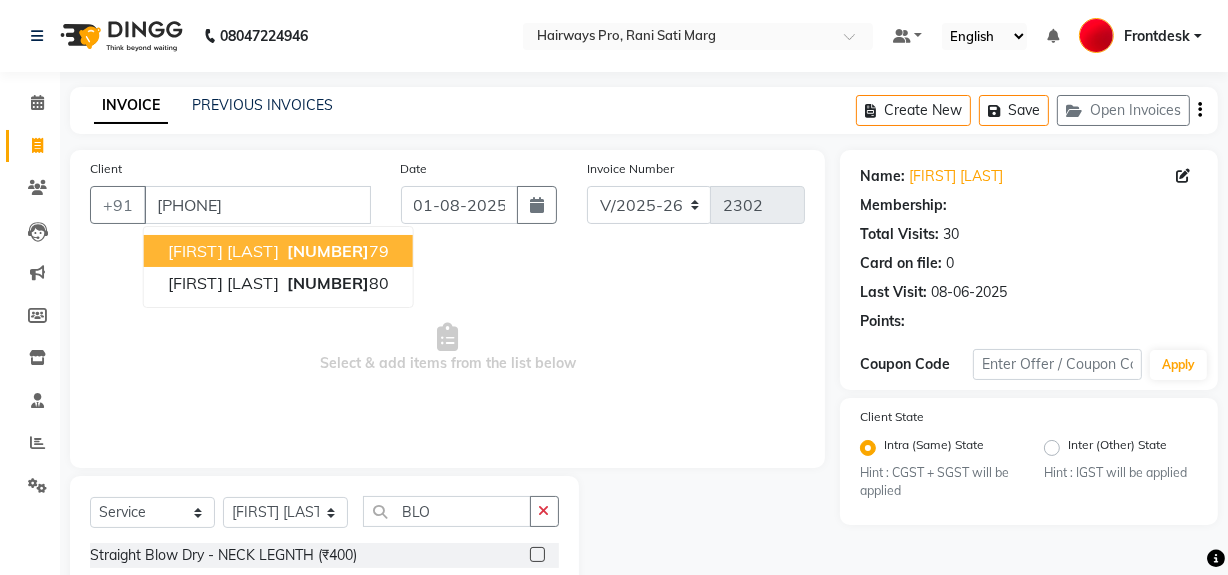 select on "1: Object" 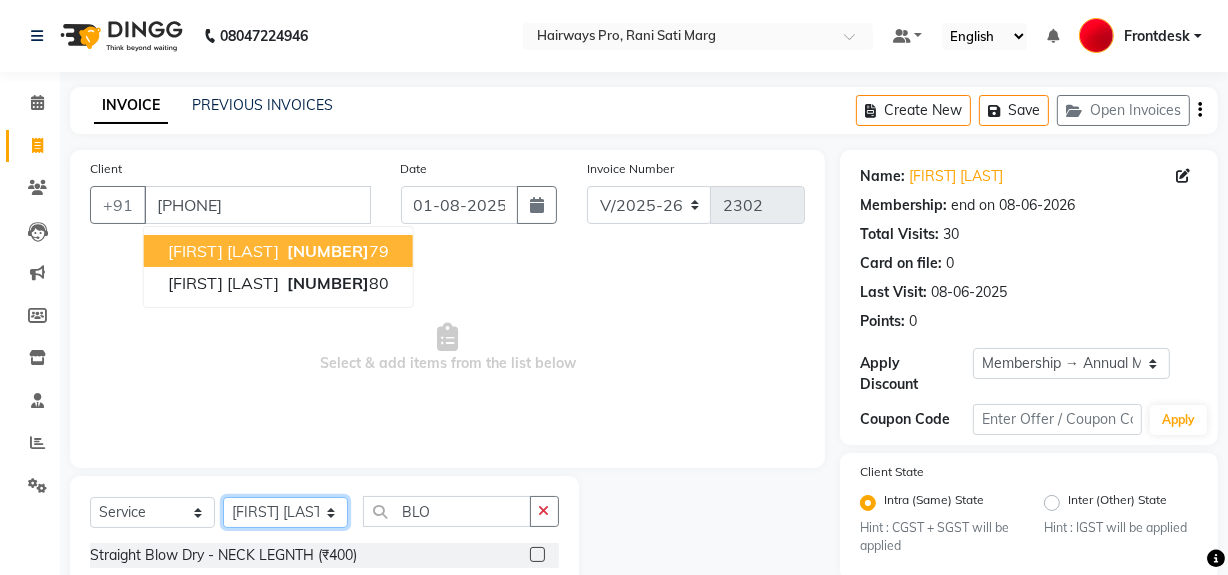 click on "Select Stylist ABID DANISH Faiz shaikh Frontdesk INTEZAR SALMANI JYOTI Kamal Salmani KAVITA MUSTAFA RAFIQUE Sonal SONU WAQAR ZAFAR" 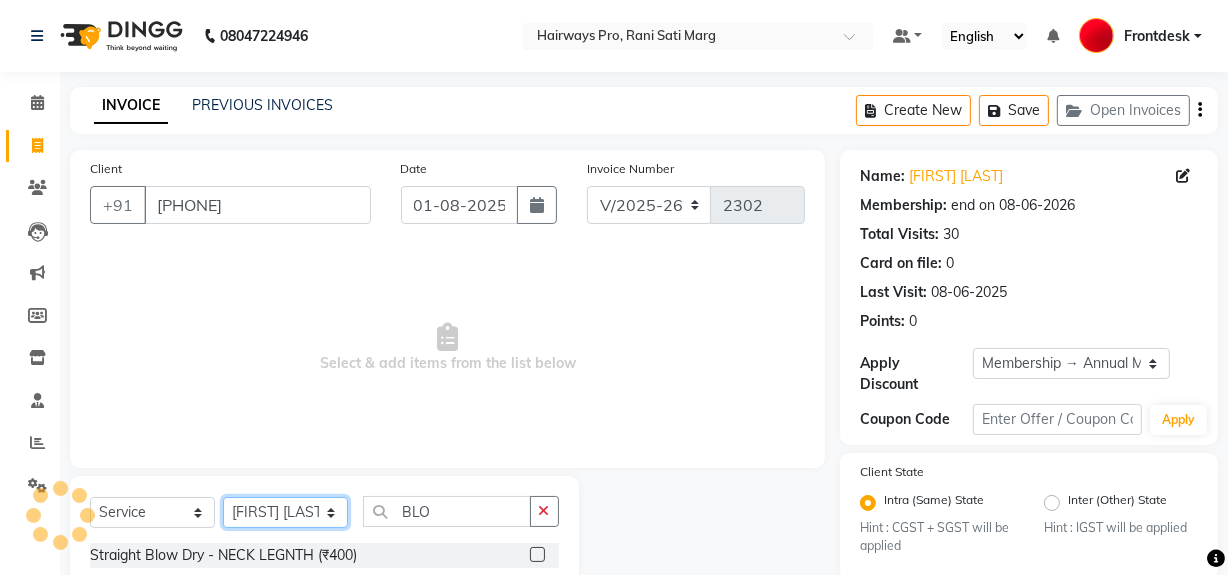 select on "13192" 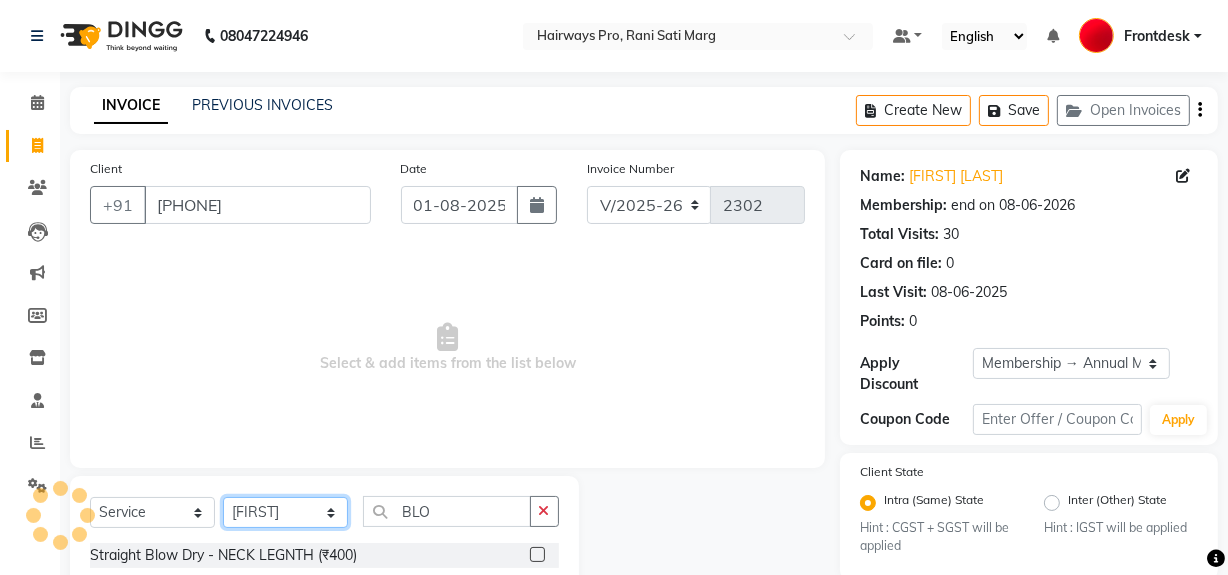 click on "Select Stylist ABID DANISH Faiz shaikh Frontdesk INTEZAR SALMANI JYOTI Kamal Salmani KAVITA MUSTAFA RAFIQUE Sonal SONU WAQAR ZAFAR" 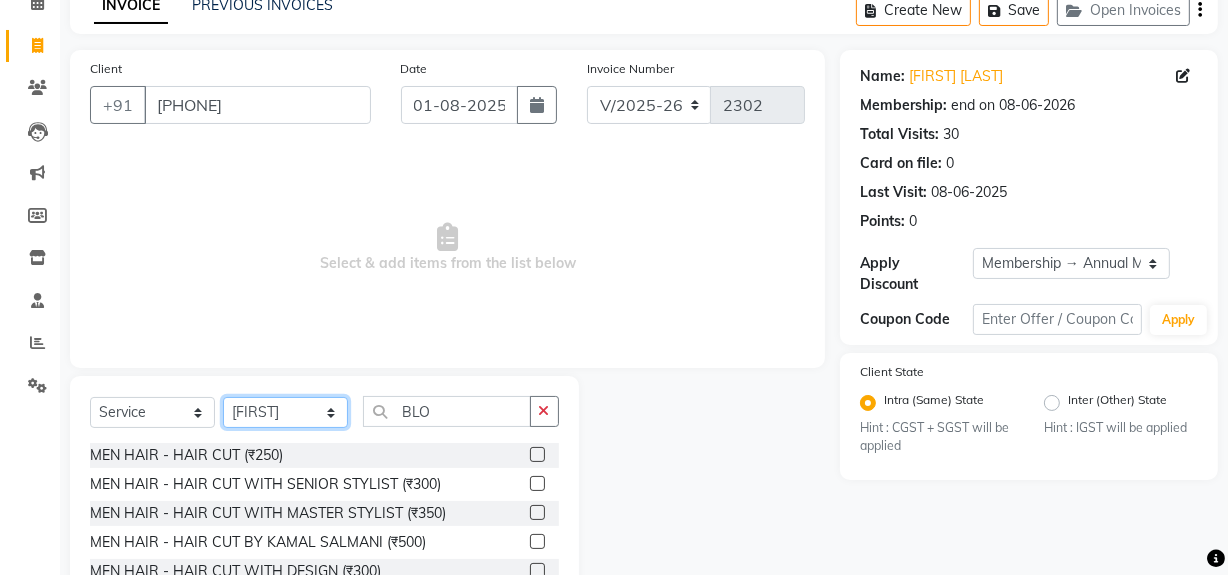 scroll, scrollTop: 181, scrollLeft: 0, axis: vertical 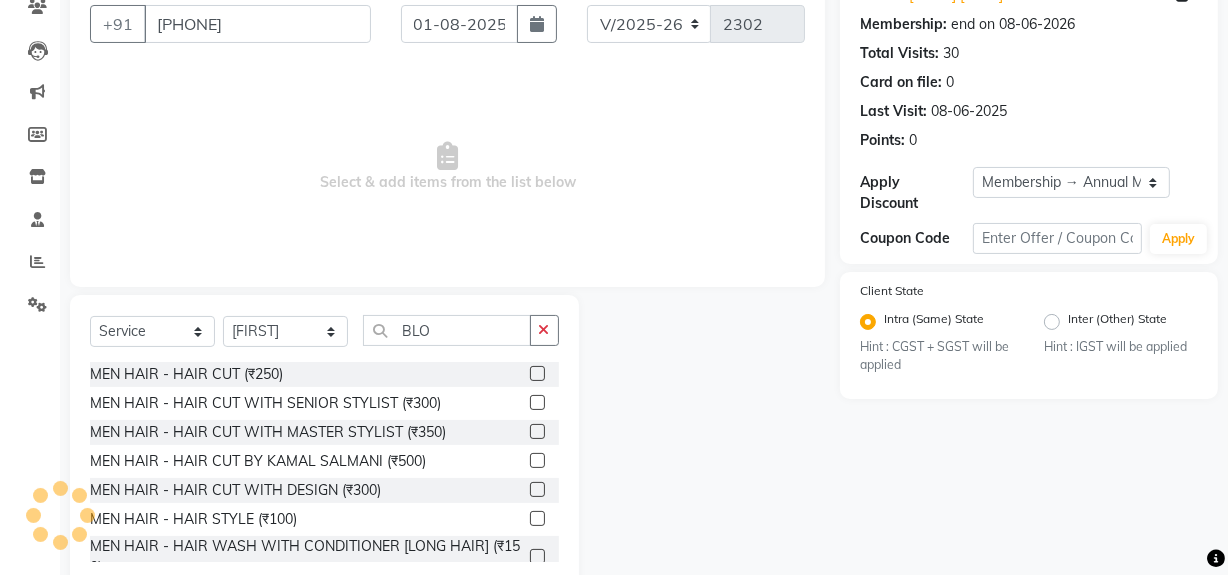 click 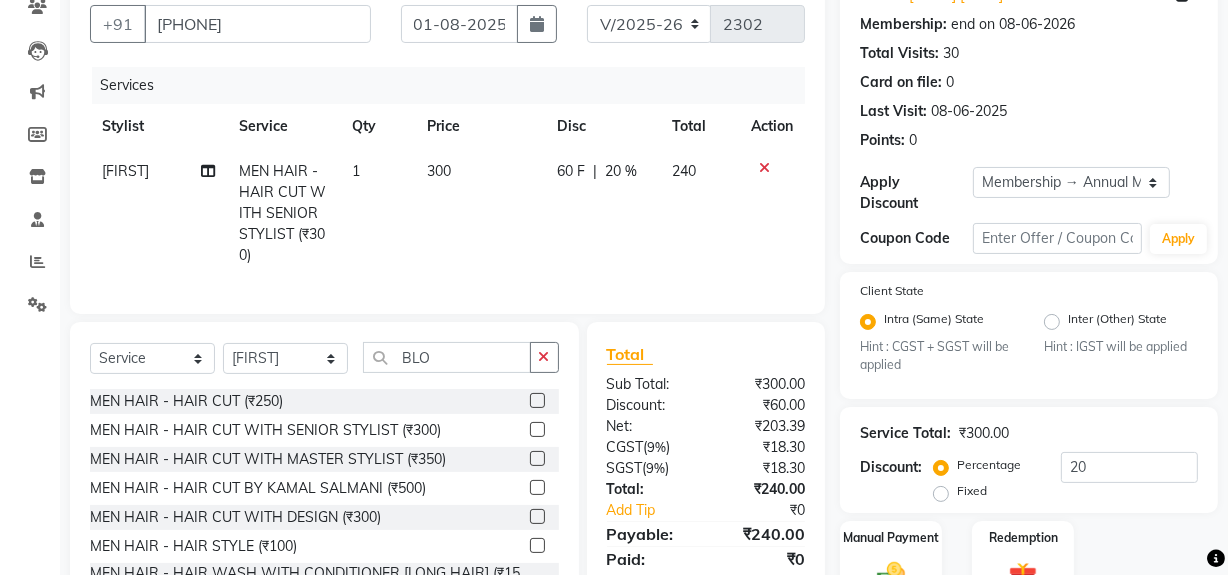 click 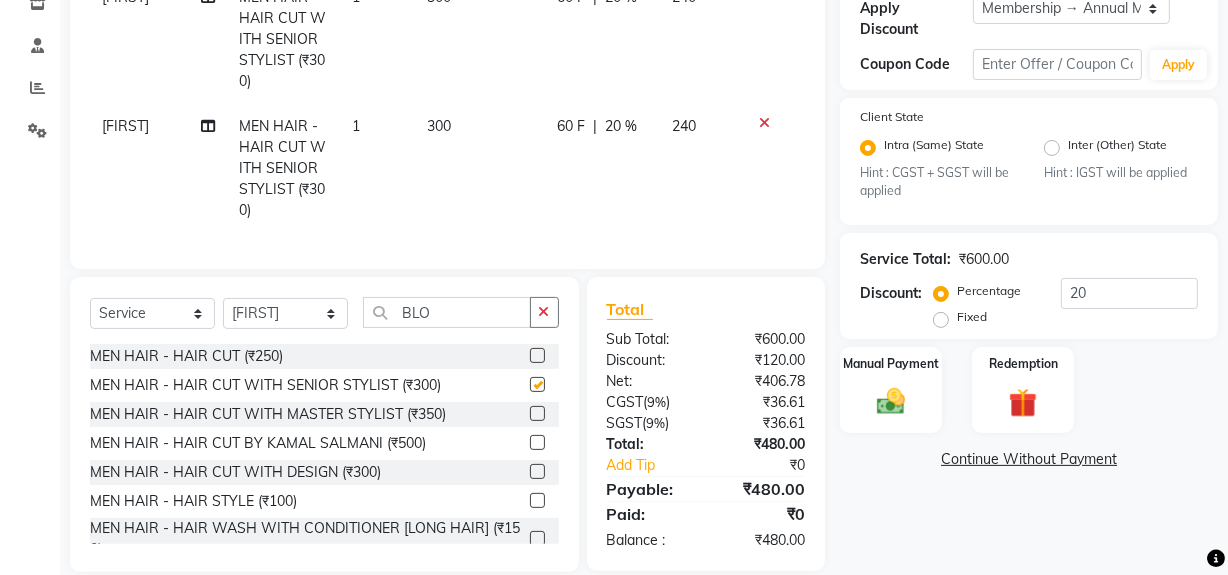 checkbox on "false" 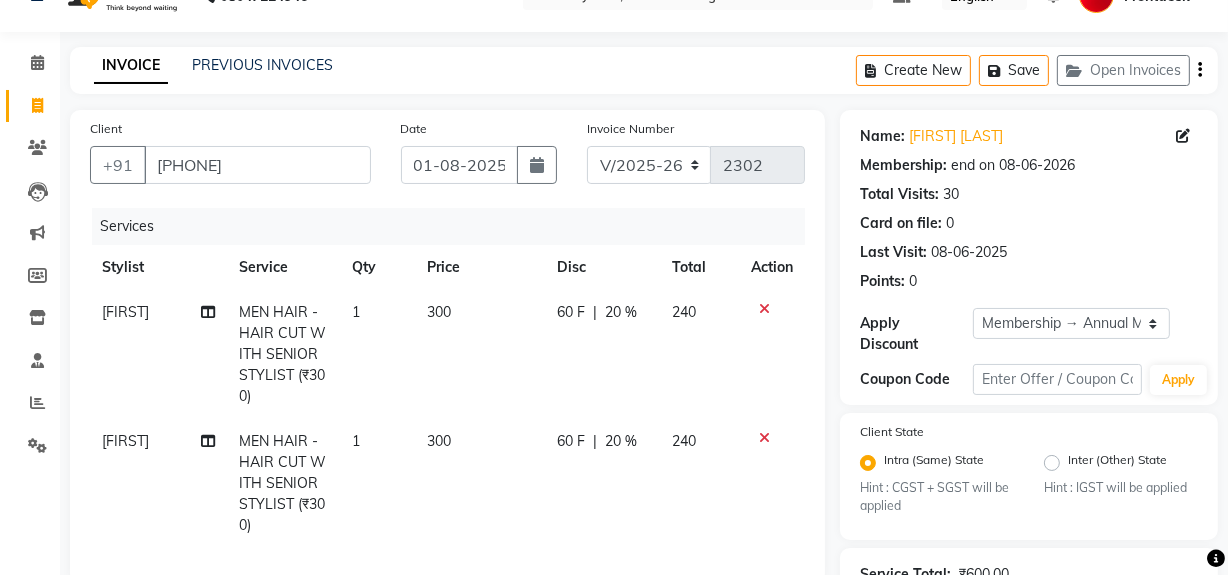 scroll, scrollTop: 31, scrollLeft: 0, axis: vertical 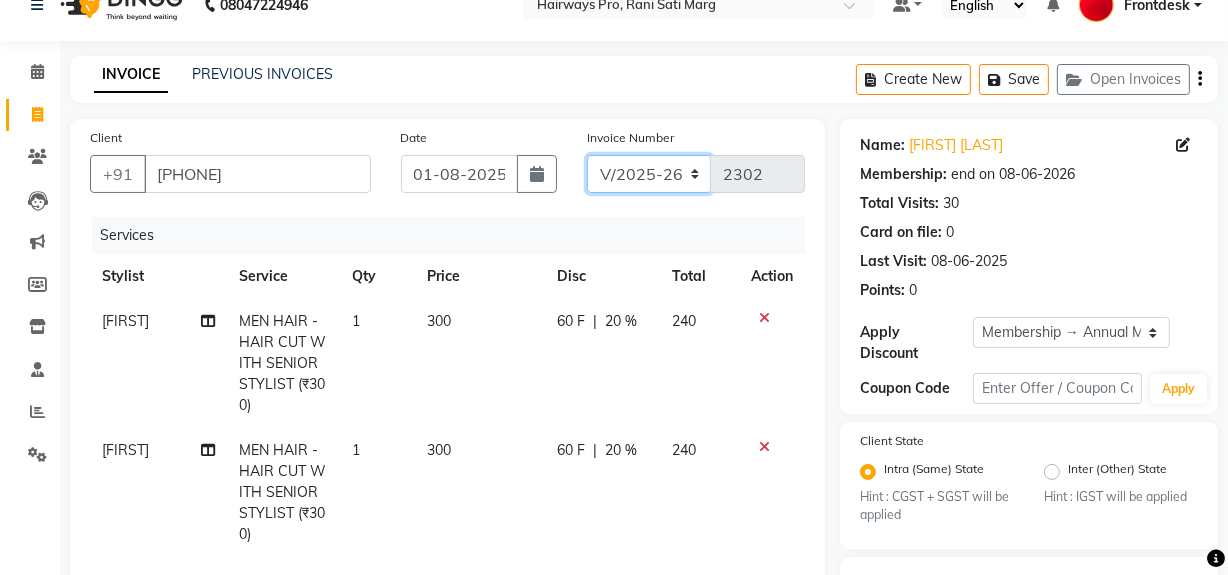 click on "INV/25-26 V/2025-26" 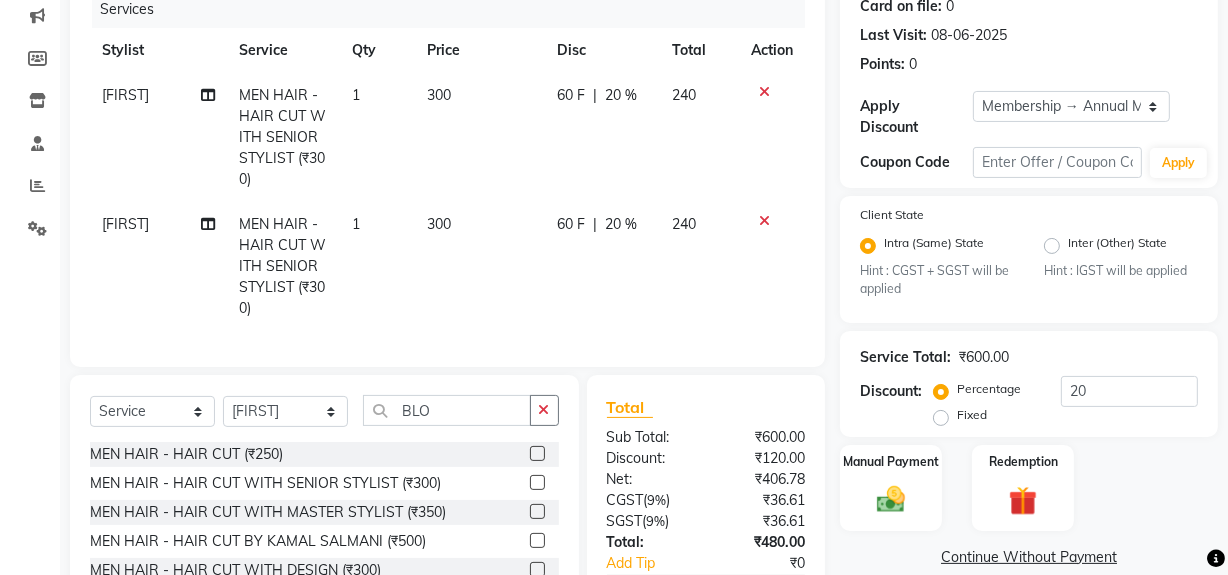 scroll, scrollTop: 395, scrollLeft: 0, axis: vertical 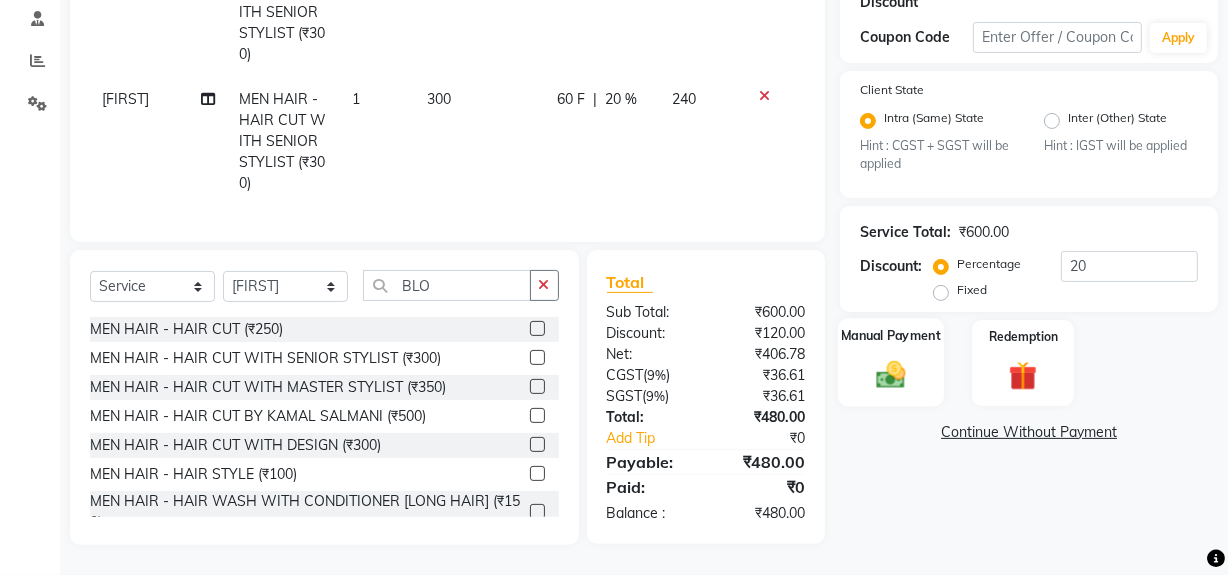 click 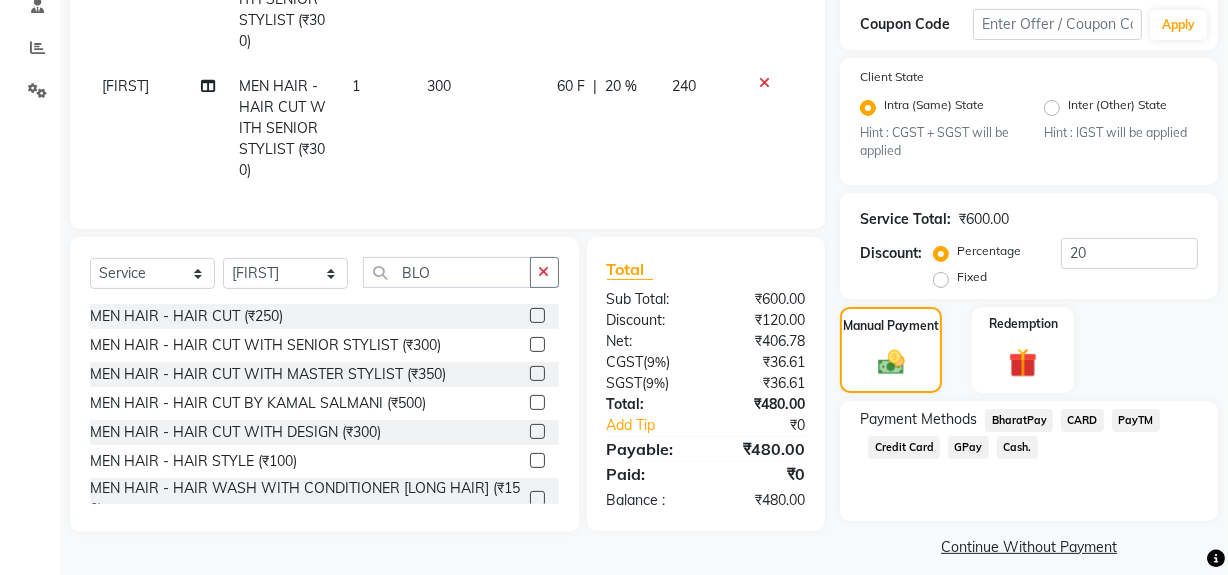 click on "Cash." 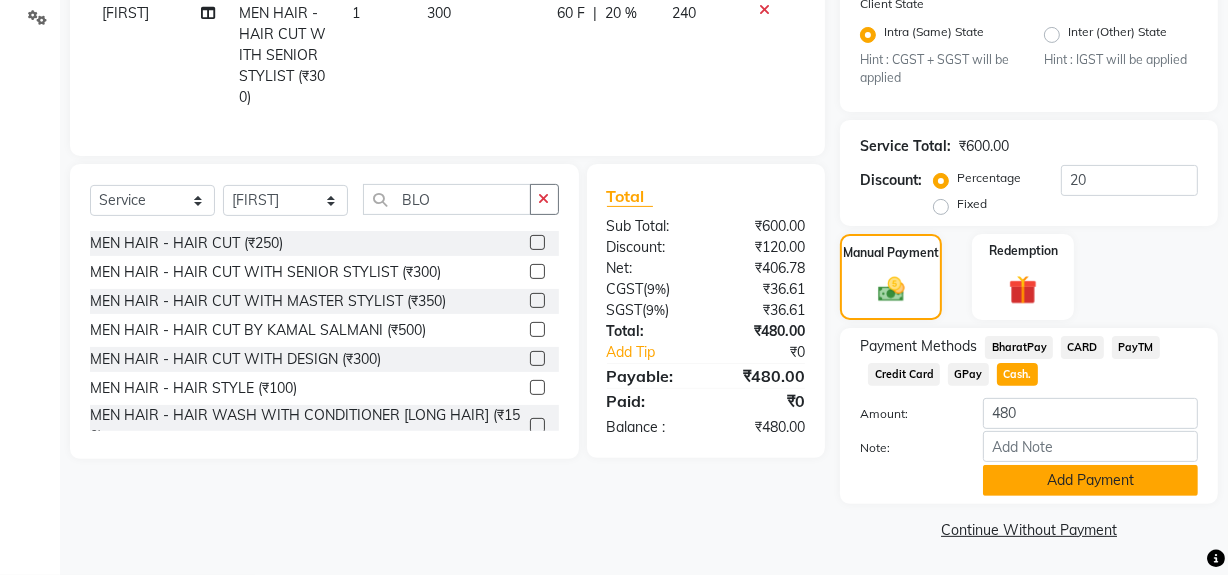 click on "Add Payment" 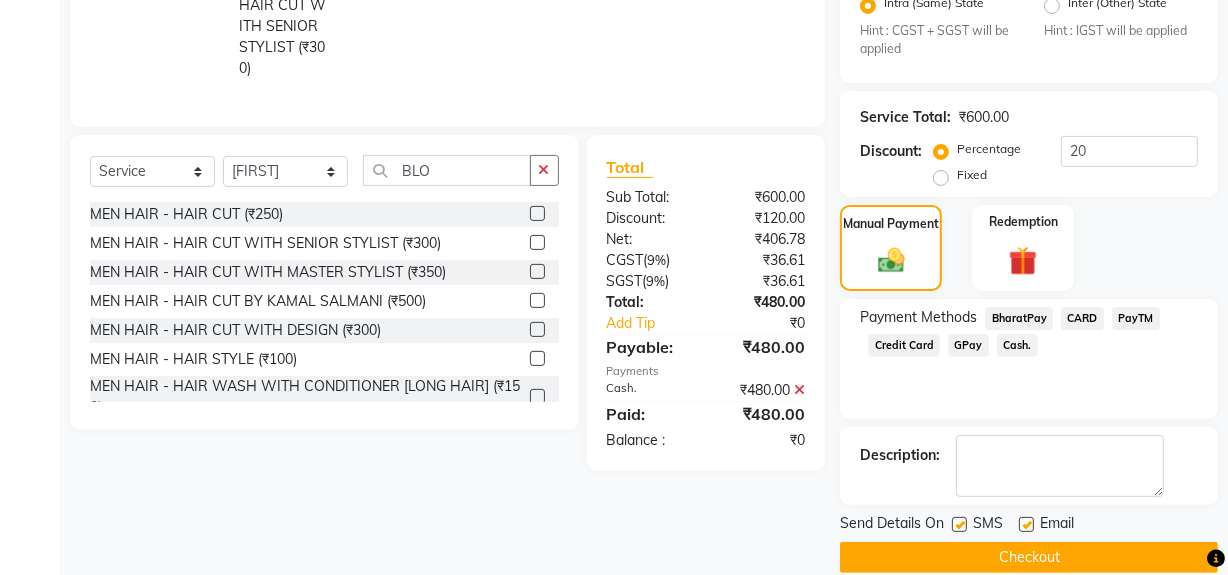 scroll, scrollTop: 524, scrollLeft: 0, axis: vertical 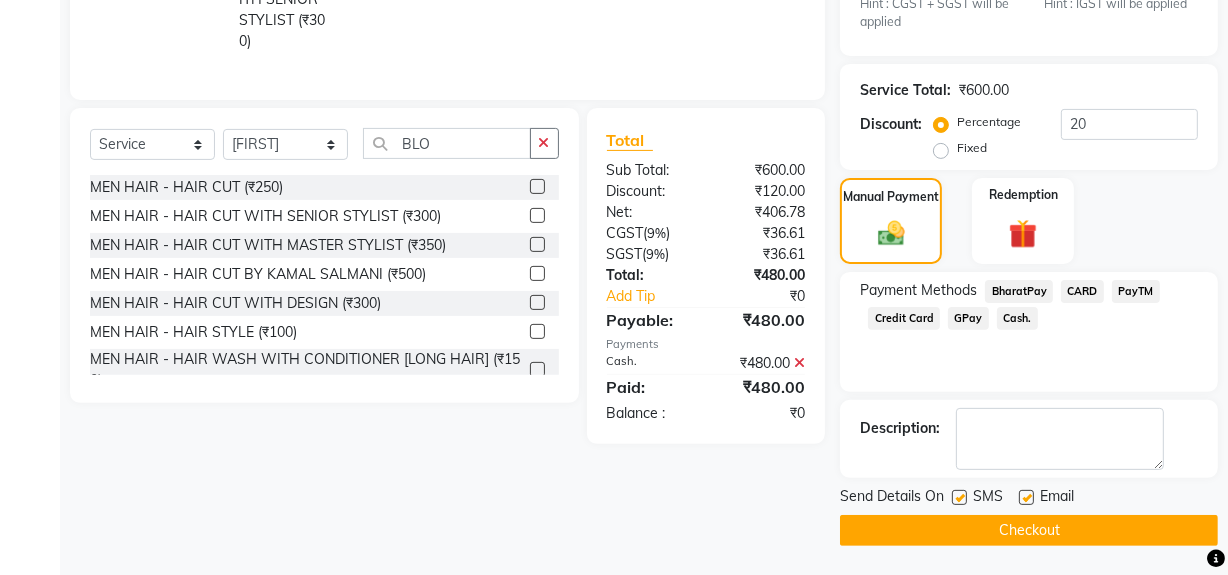click 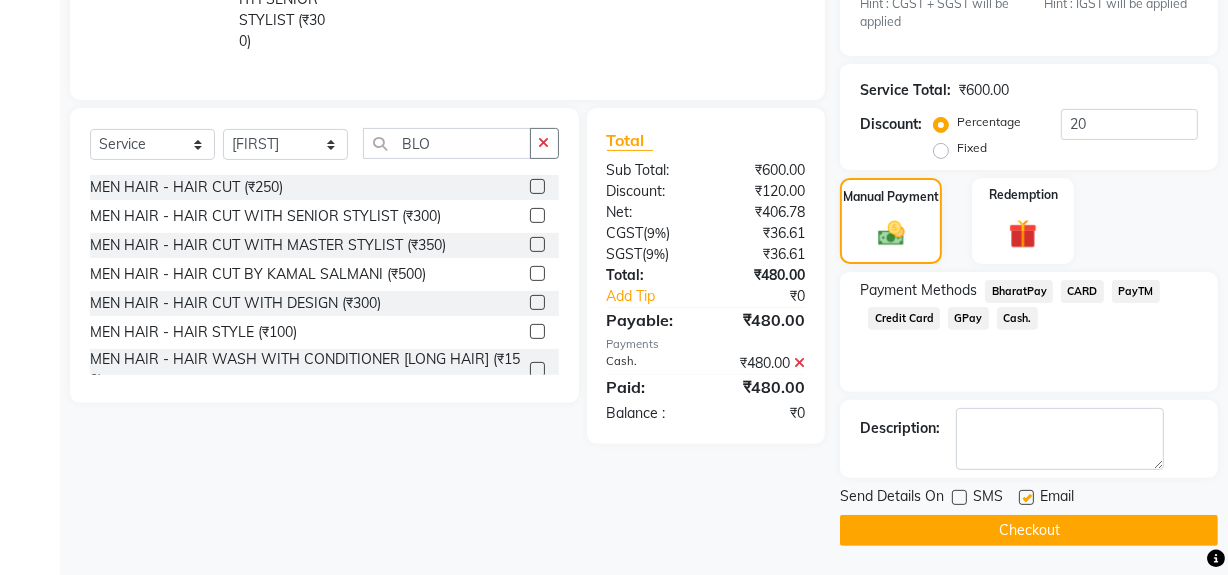 click on "Checkout" 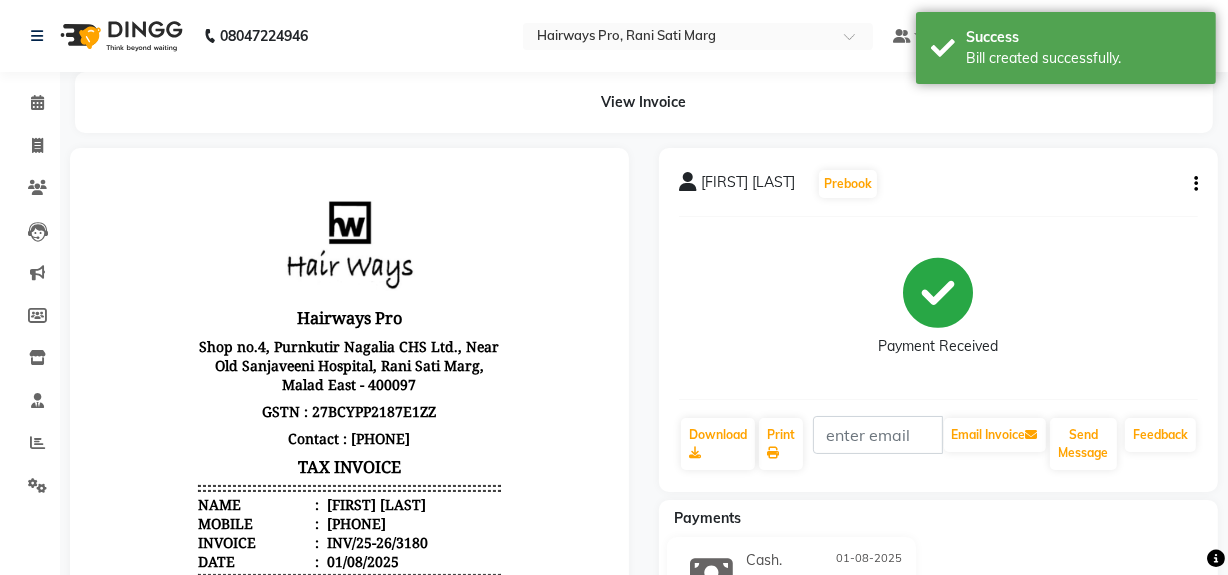 scroll, scrollTop: 0, scrollLeft: 0, axis: both 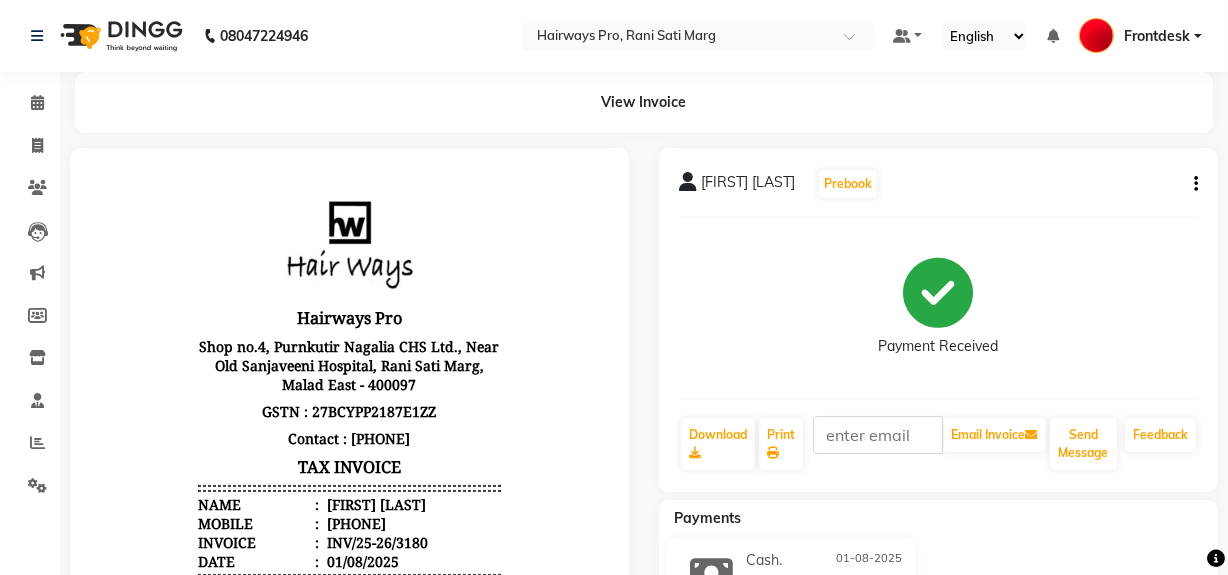 click on "Calendar  Invoice  Clients  Leads   Marketing  Members  Inventory  Staff  Reports  Settings Completed InProgress Upcoming Dropped Tentative Check-In Confirm Bookings Generate Report Segments Page Builder" 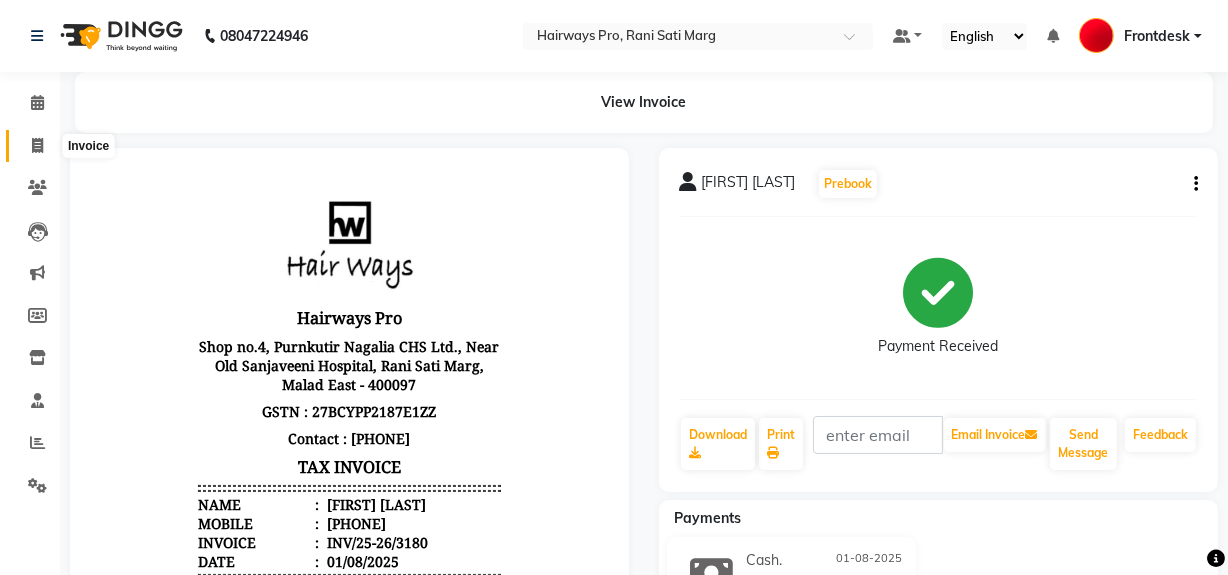 click 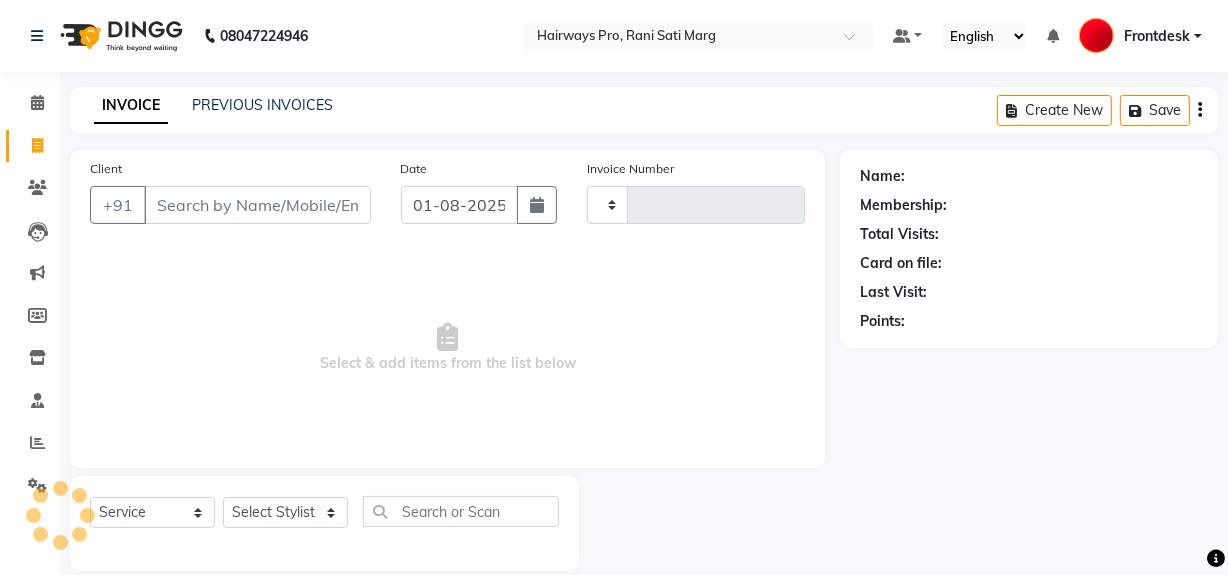 scroll, scrollTop: 26, scrollLeft: 0, axis: vertical 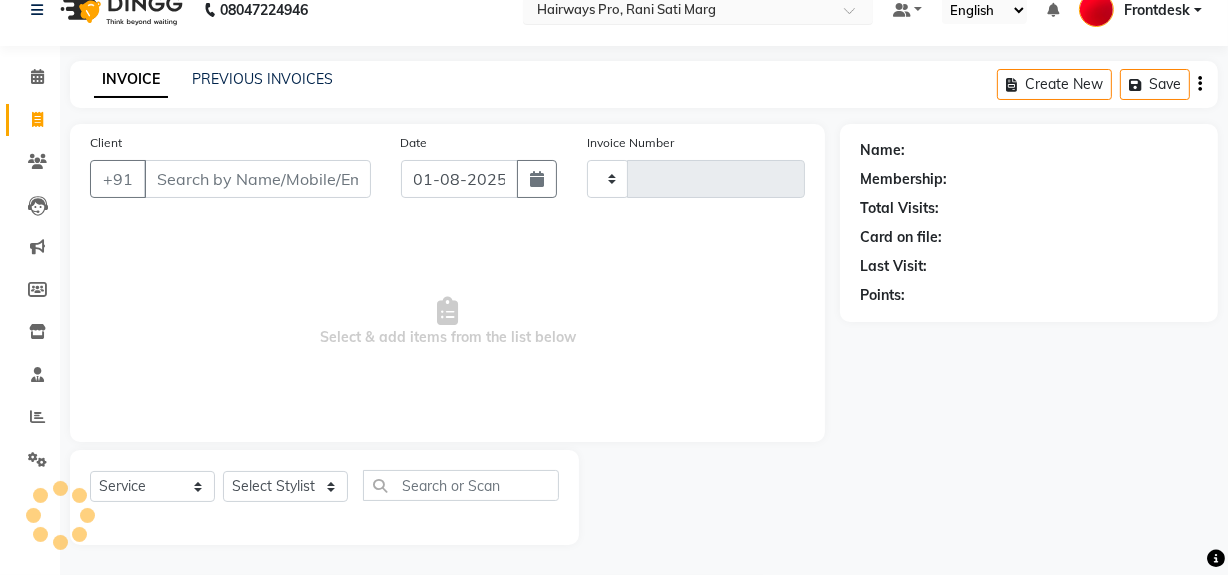 type on "2302" 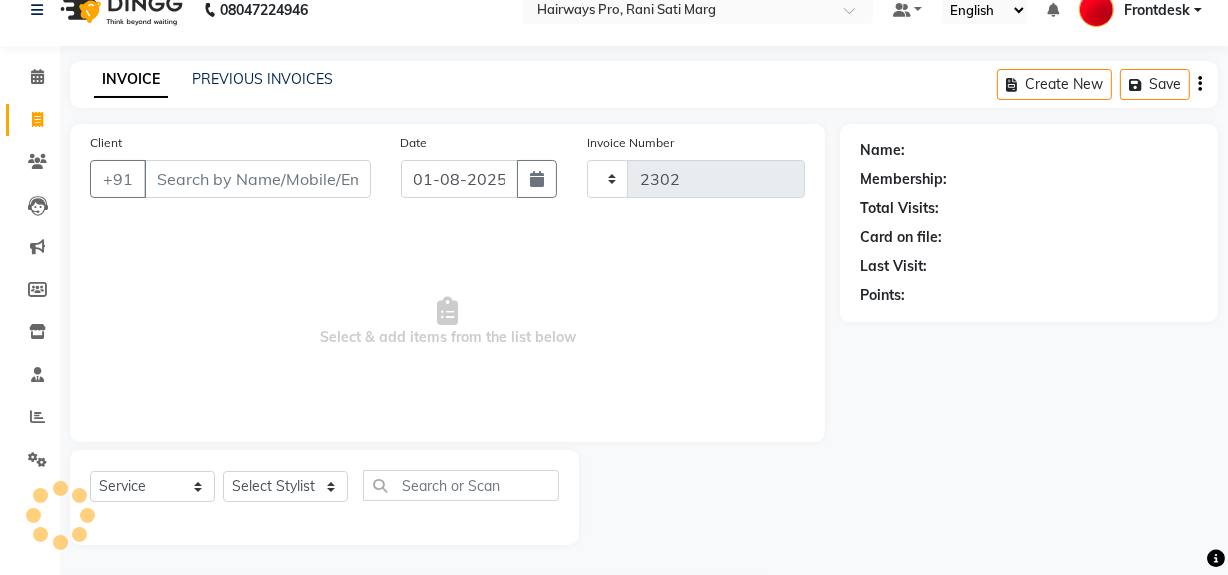 select on "787" 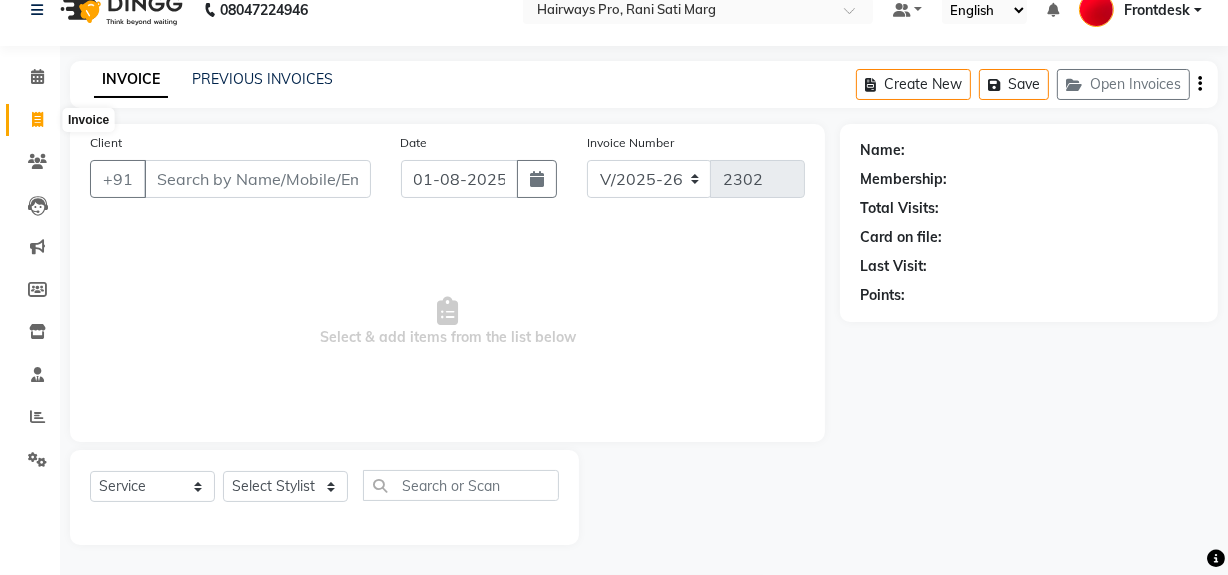 click 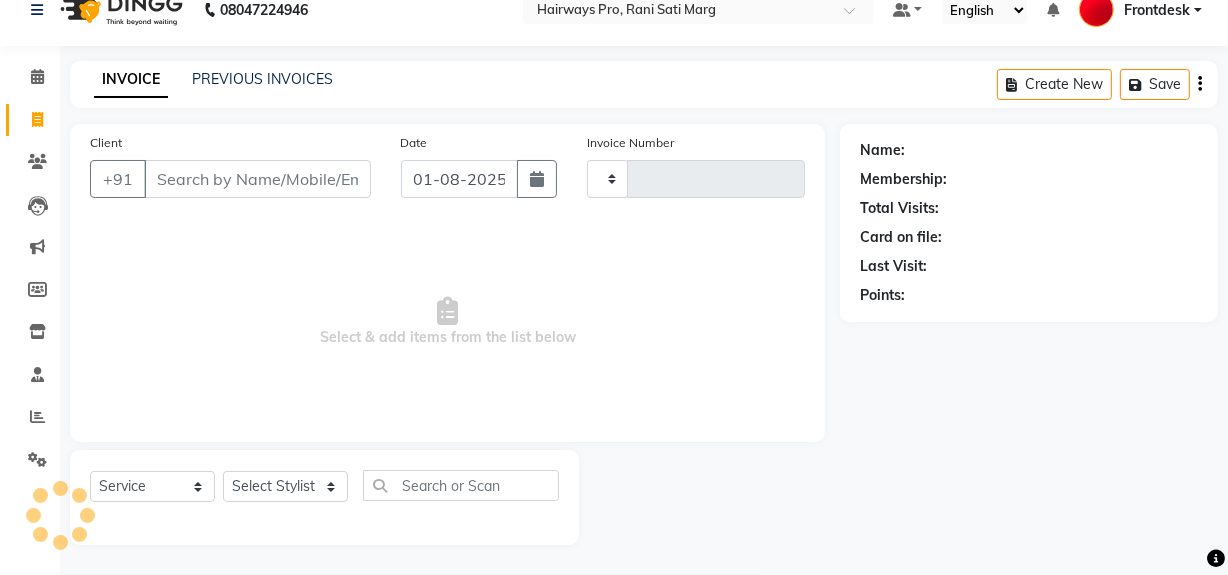 type on "2302" 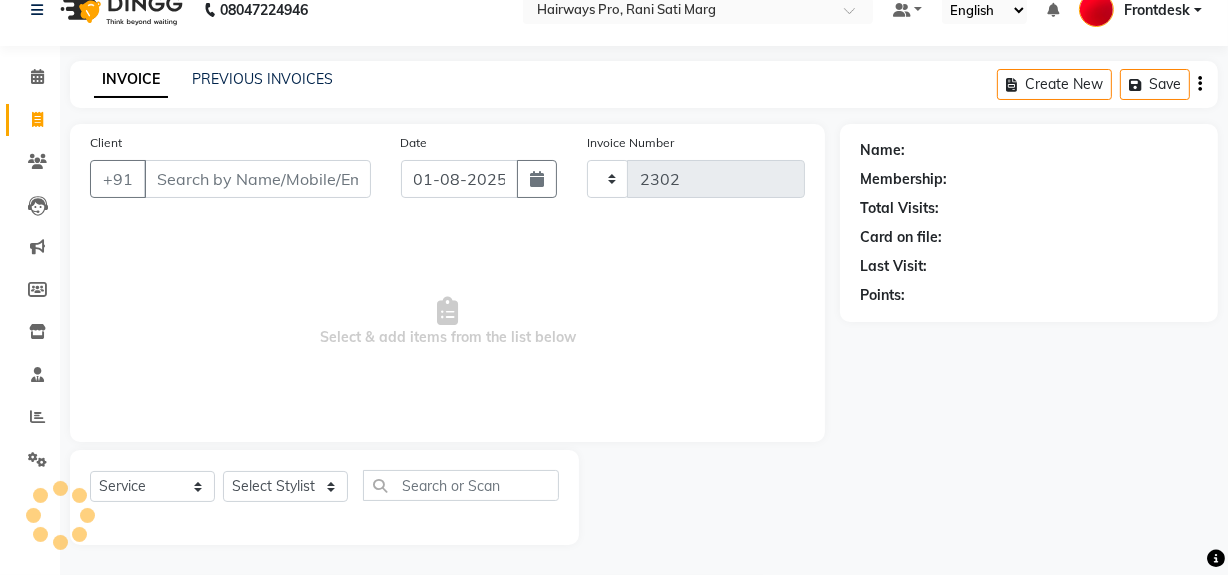 select on "787" 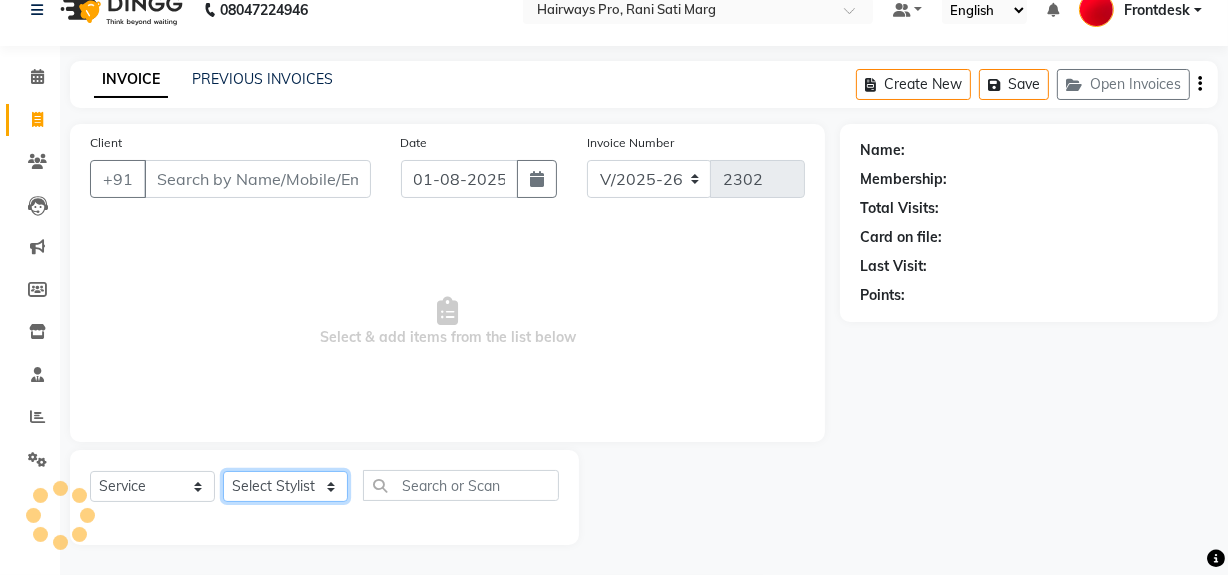click on "Select Stylist ABID DANISH Faiz shaikh Frontdesk INTEZAR SALMANI JYOTI Kamal Salmani KAVITA MUSTAFA RAFIQUE Sonal SONU WAQAR ZAFAR" 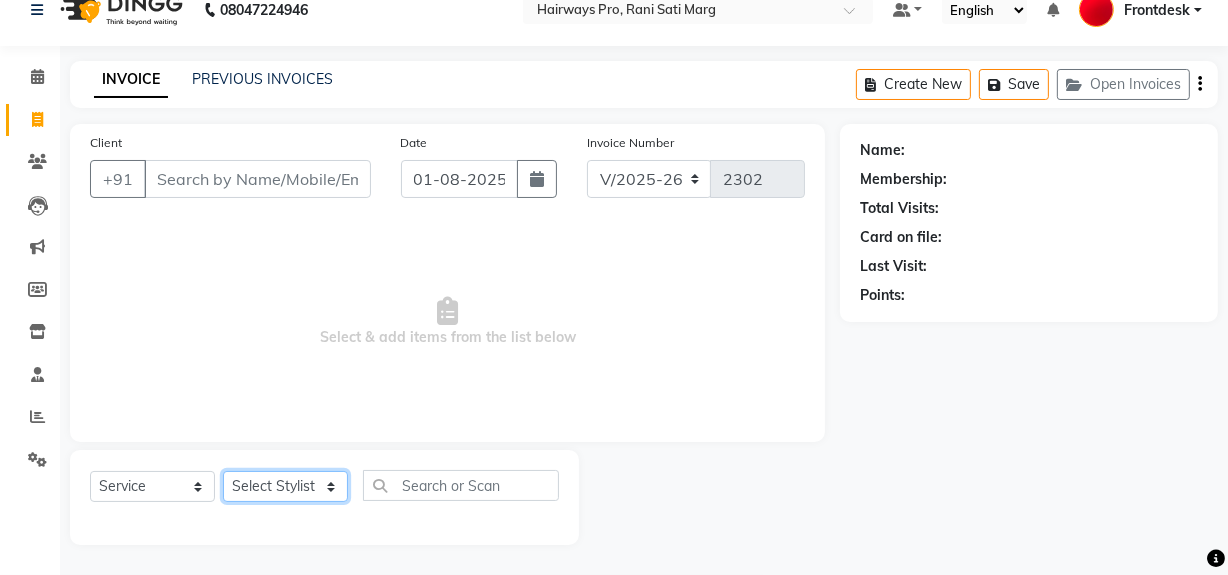 select on "45602" 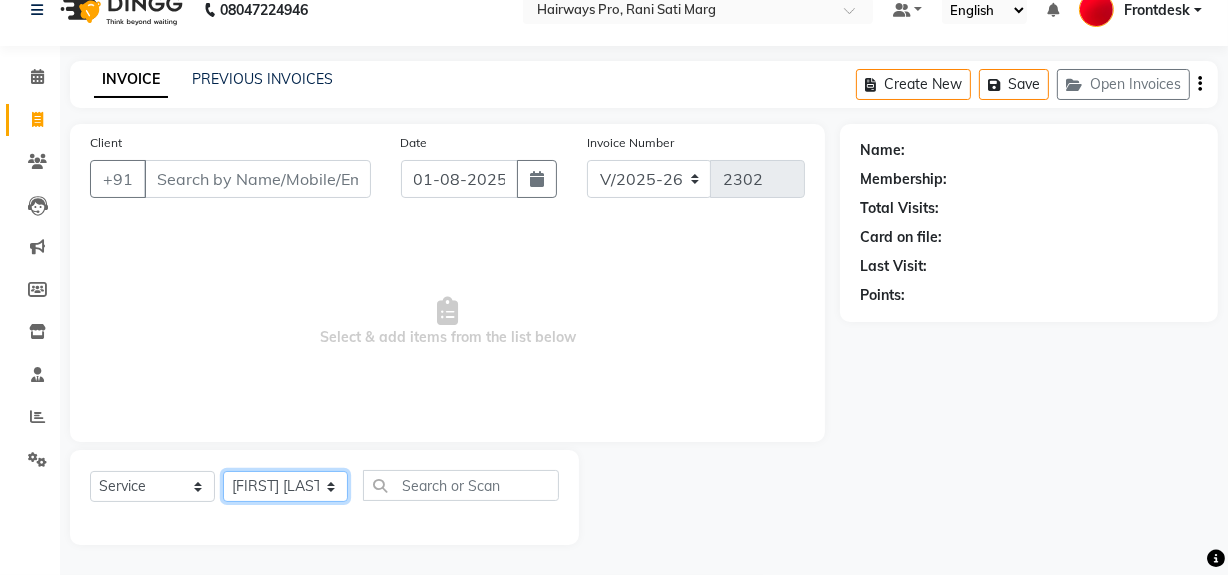 click on "Select Stylist ABID DANISH Faiz shaikh Frontdesk INTEZAR SALMANI JYOTI Kamal Salmani KAVITA MUSTAFA RAFIQUE Sonal SONU WAQAR ZAFAR" 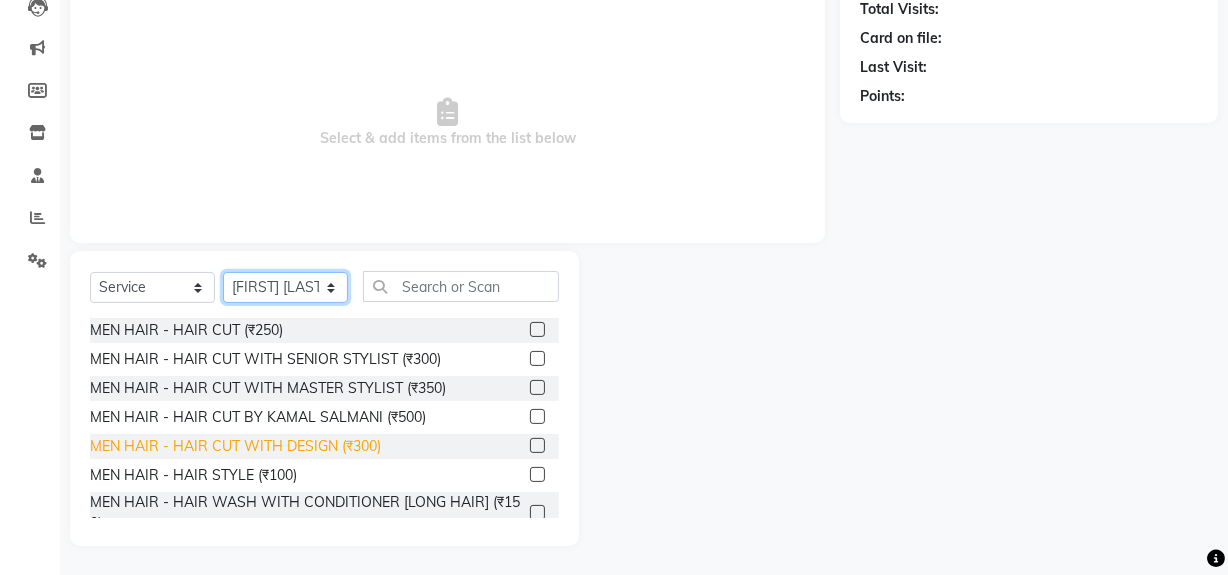 scroll, scrollTop: 226, scrollLeft: 0, axis: vertical 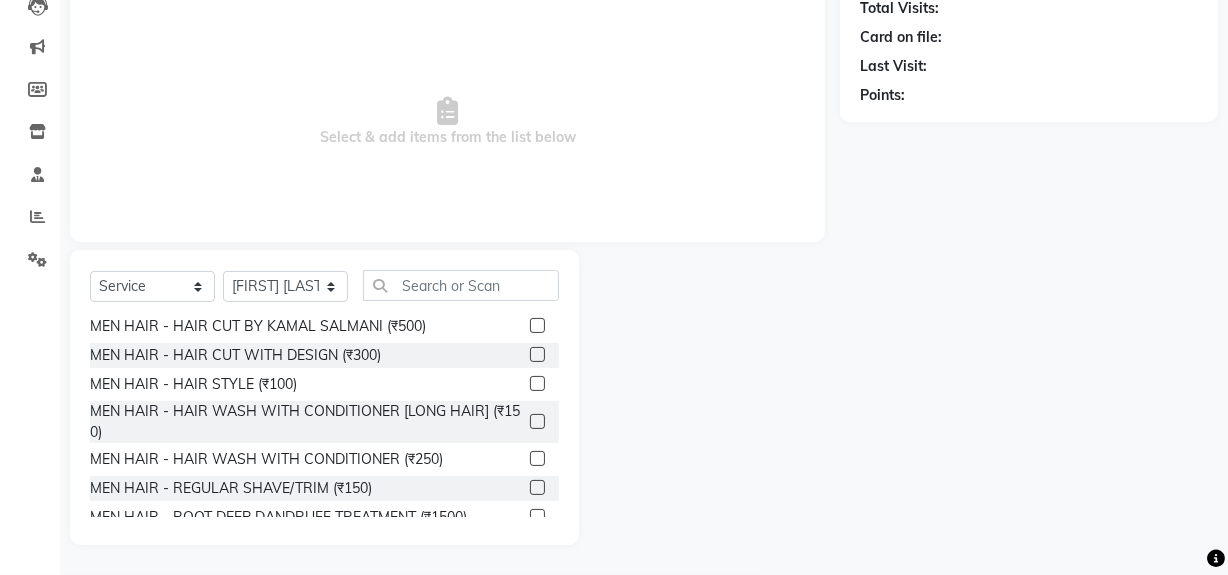 click 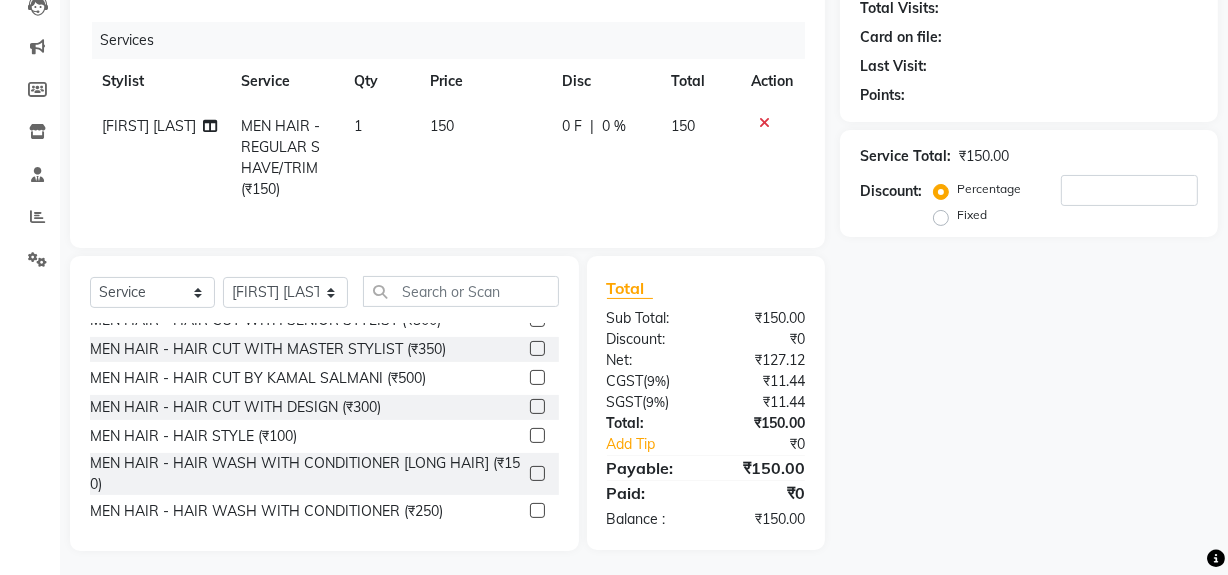 scroll, scrollTop: 0, scrollLeft: 0, axis: both 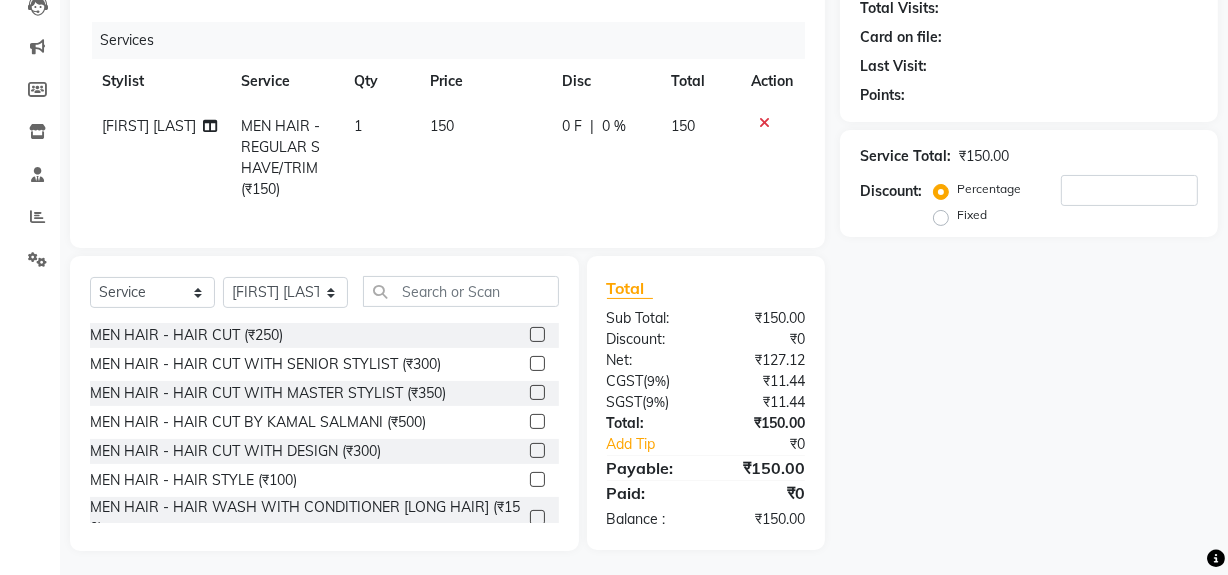 checkbox on "false" 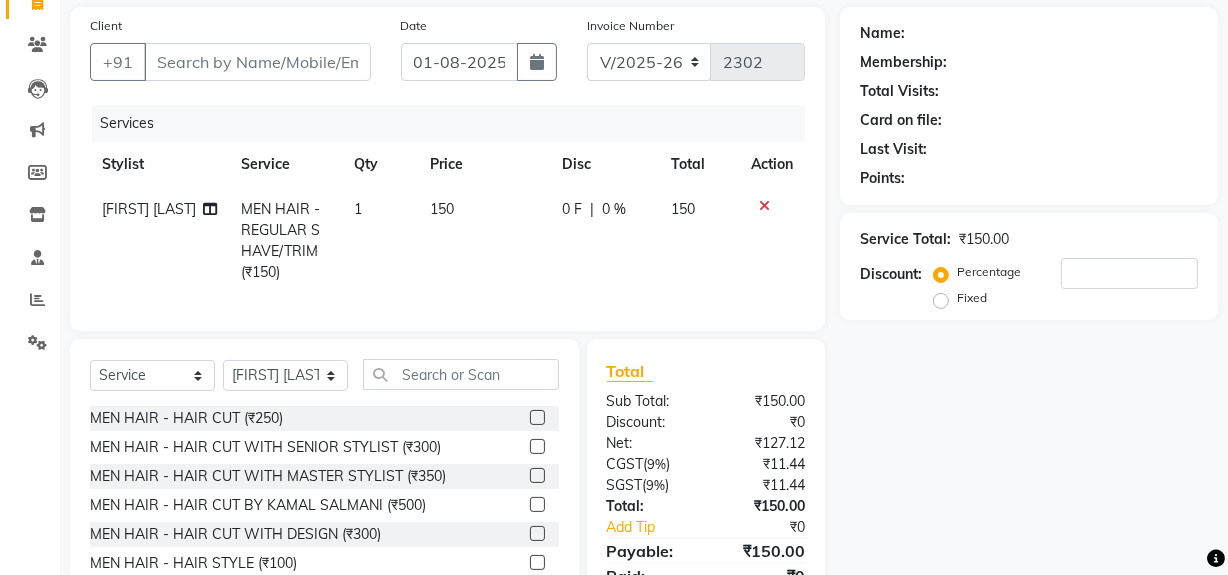 scroll, scrollTop: 0, scrollLeft: 0, axis: both 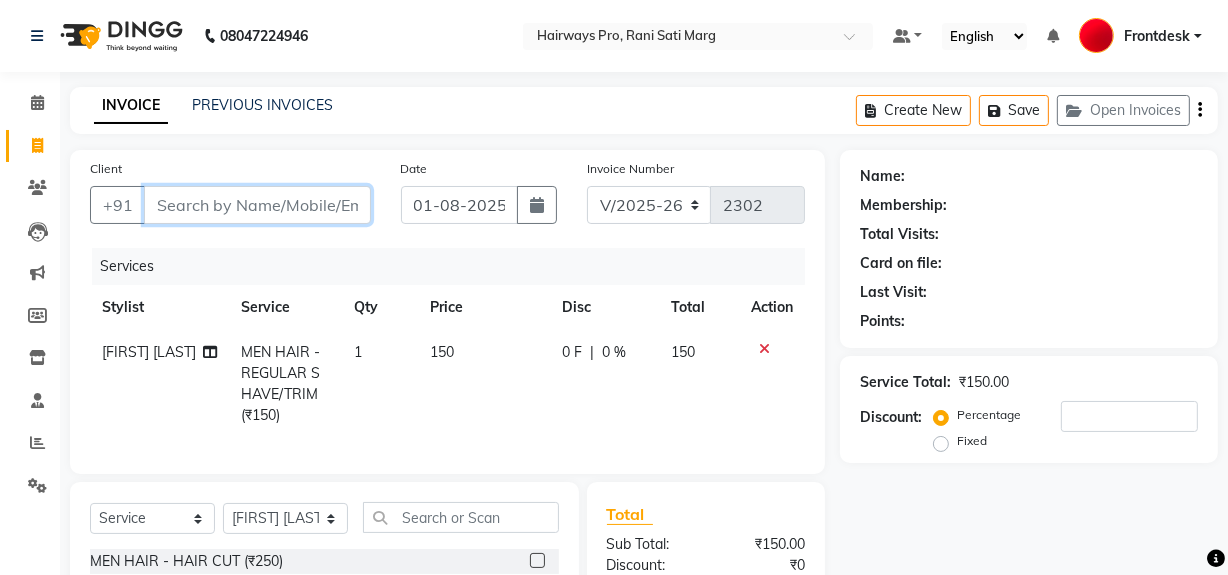 click on "Client" at bounding box center (257, 205) 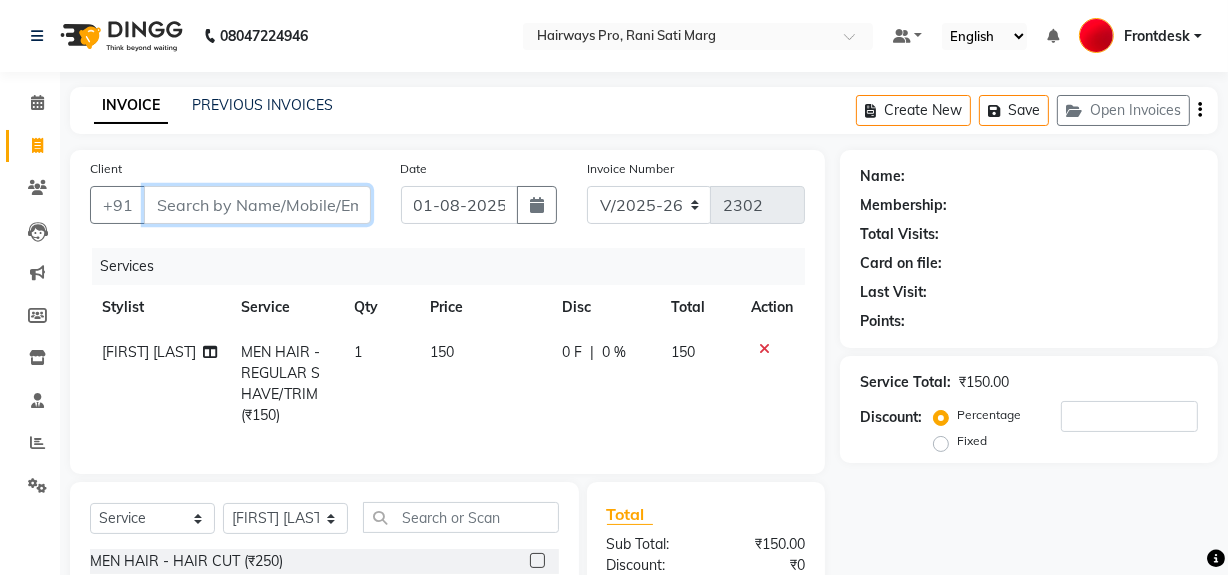 click on "Client" at bounding box center [257, 205] 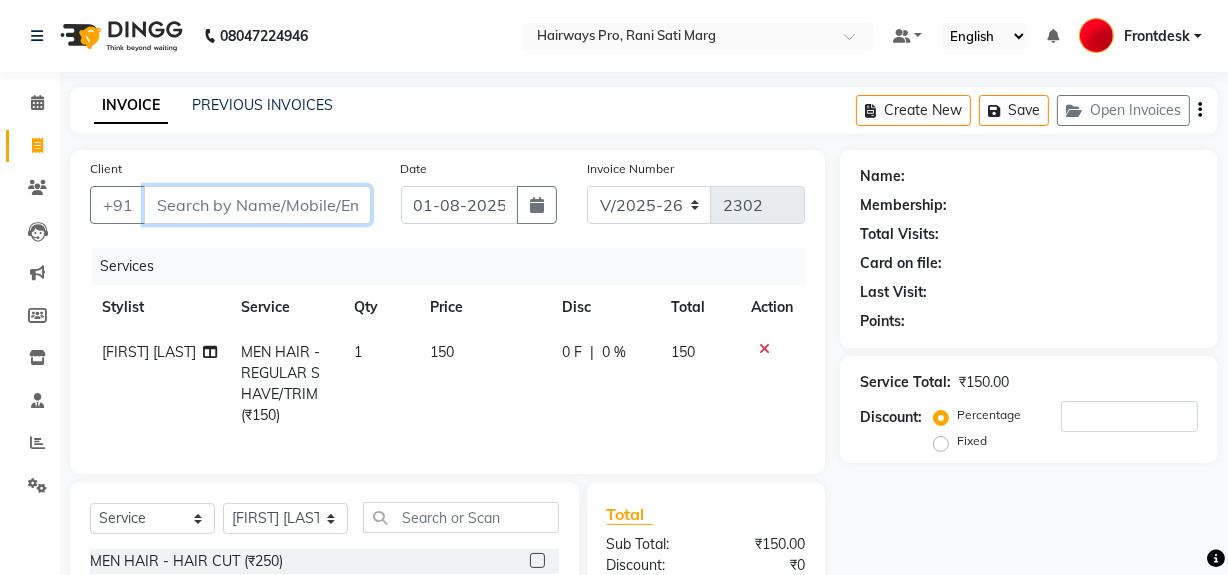 type on "9" 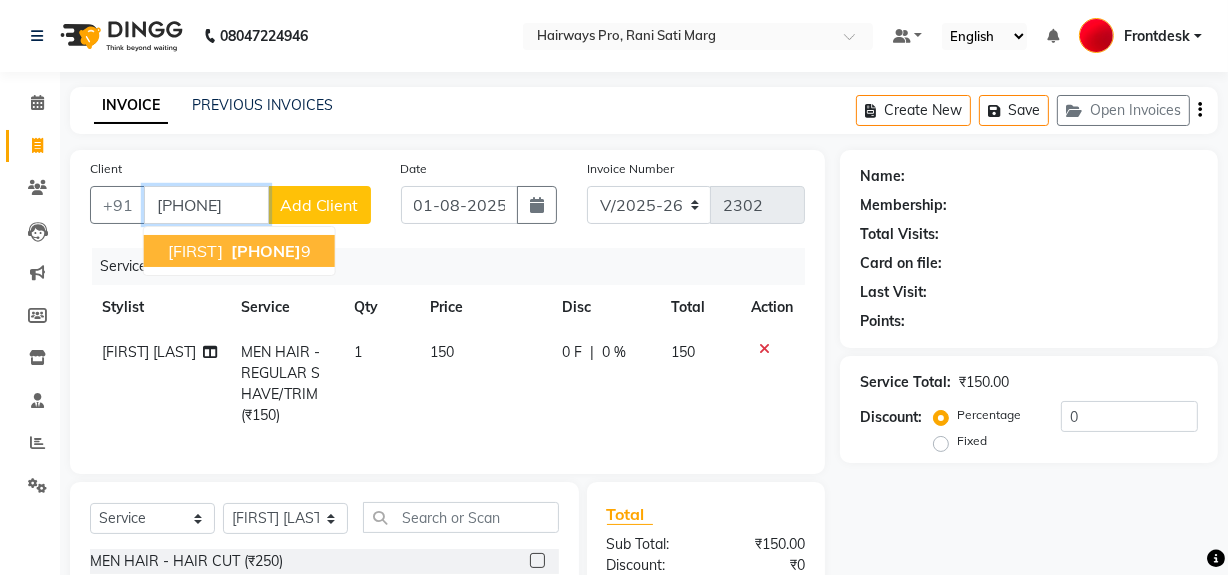 click on "[FIRST]" at bounding box center [195, 251] 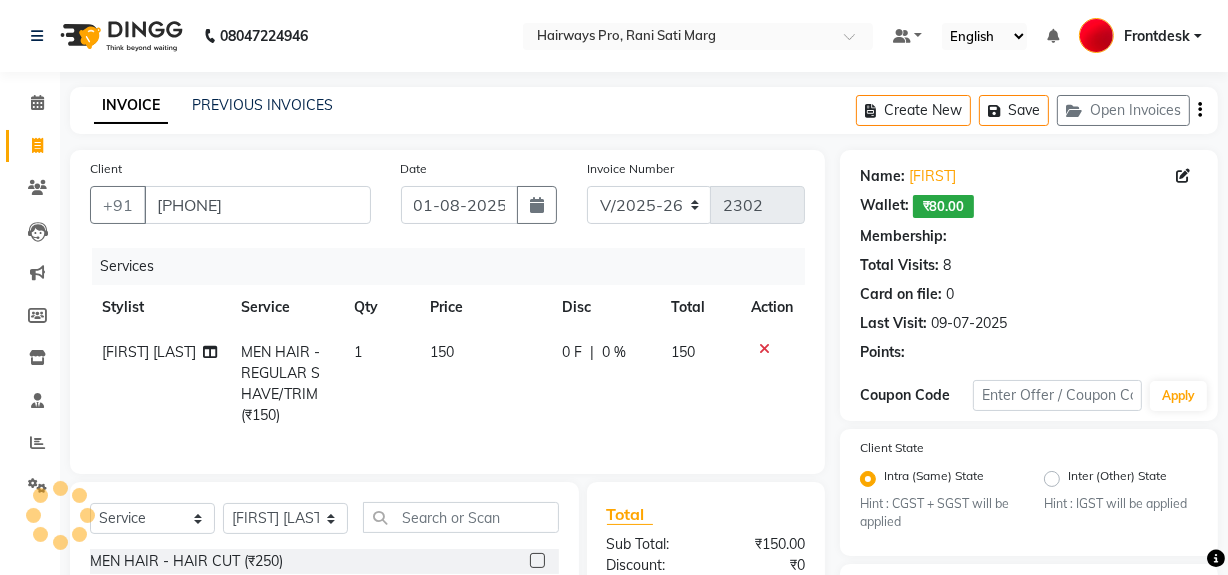 select on "1: Object" 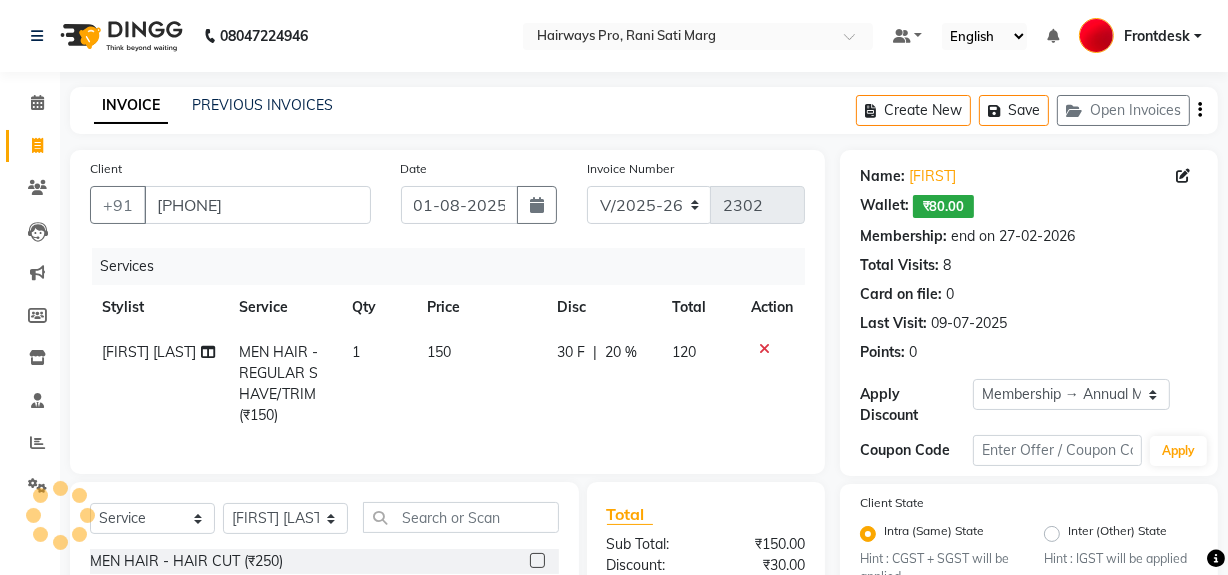 type on "20" 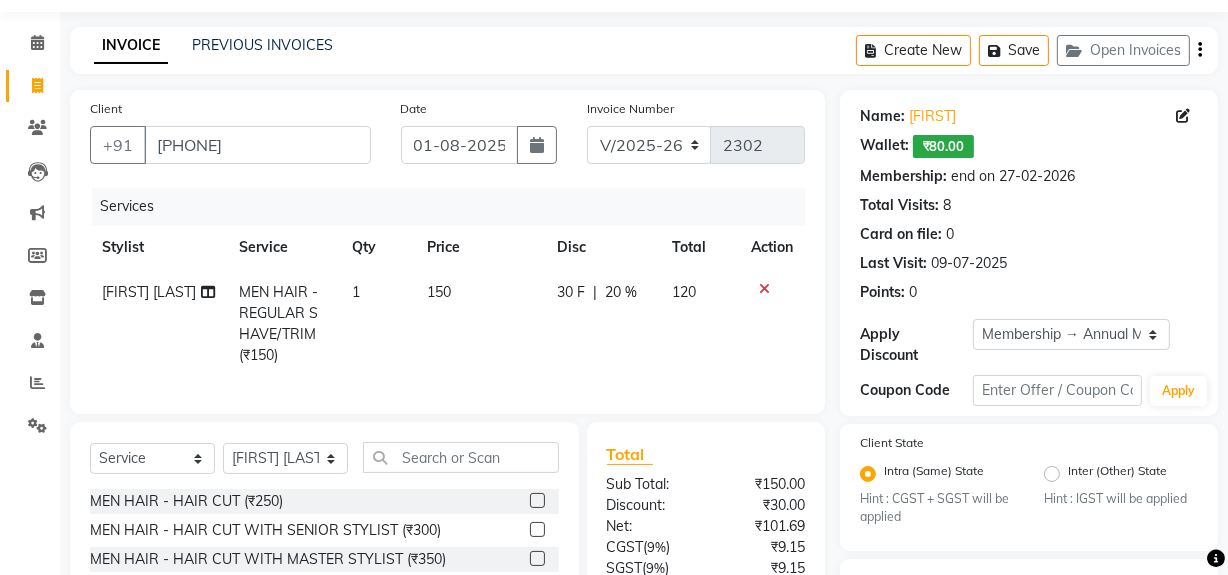 scroll, scrollTop: 90, scrollLeft: 0, axis: vertical 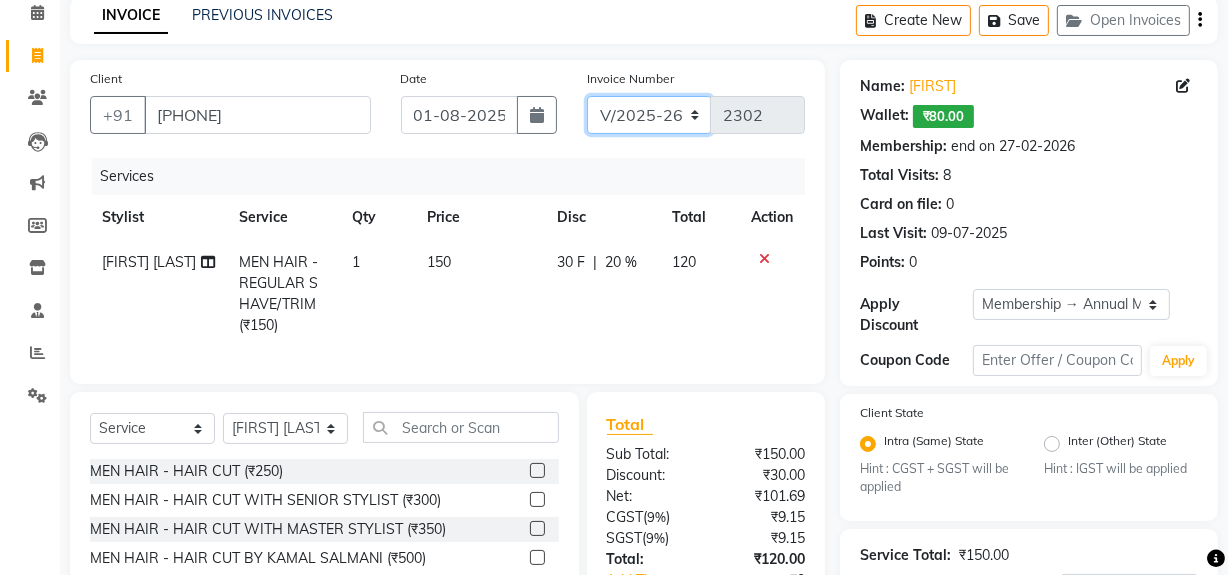 click on "INV/25-26 V/2025-26" 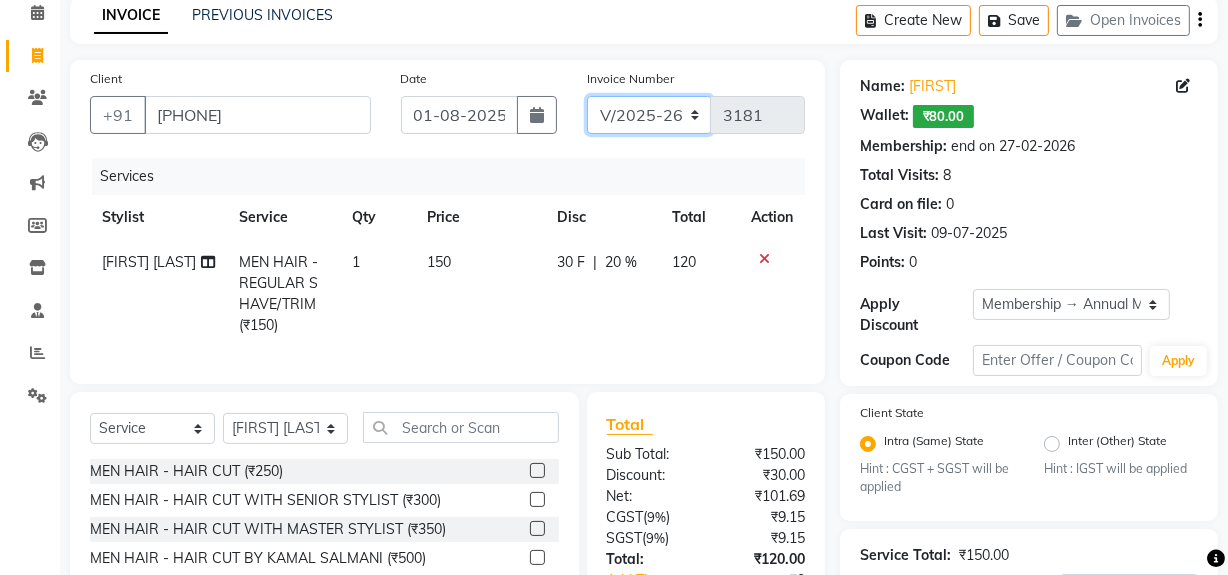 scroll, scrollTop: 315, scrollLeft: 0, axis: vertical 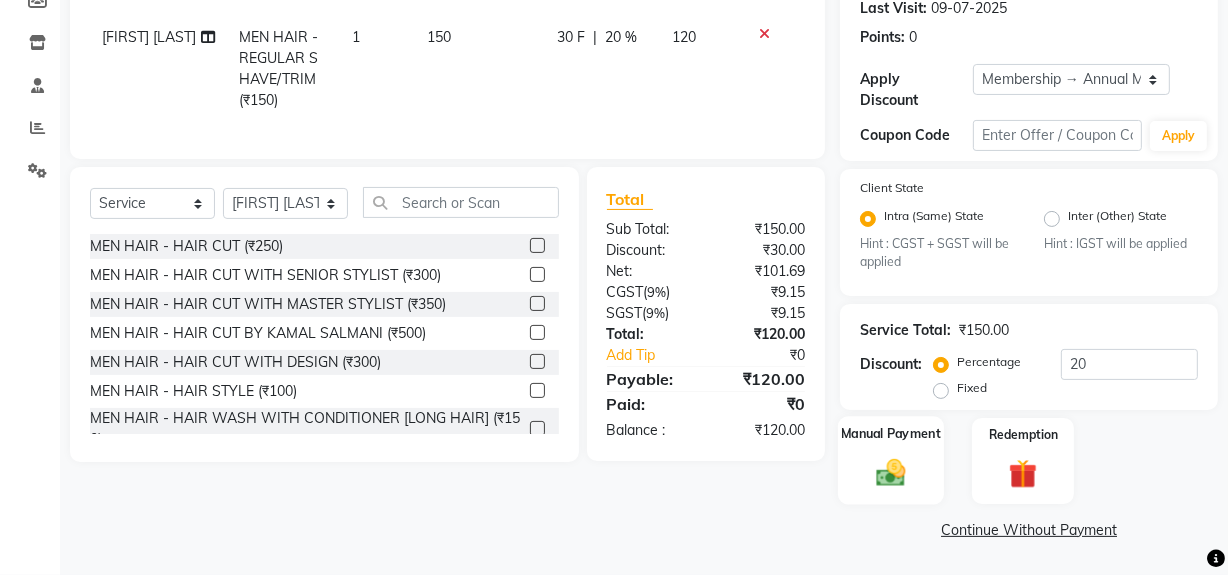 click 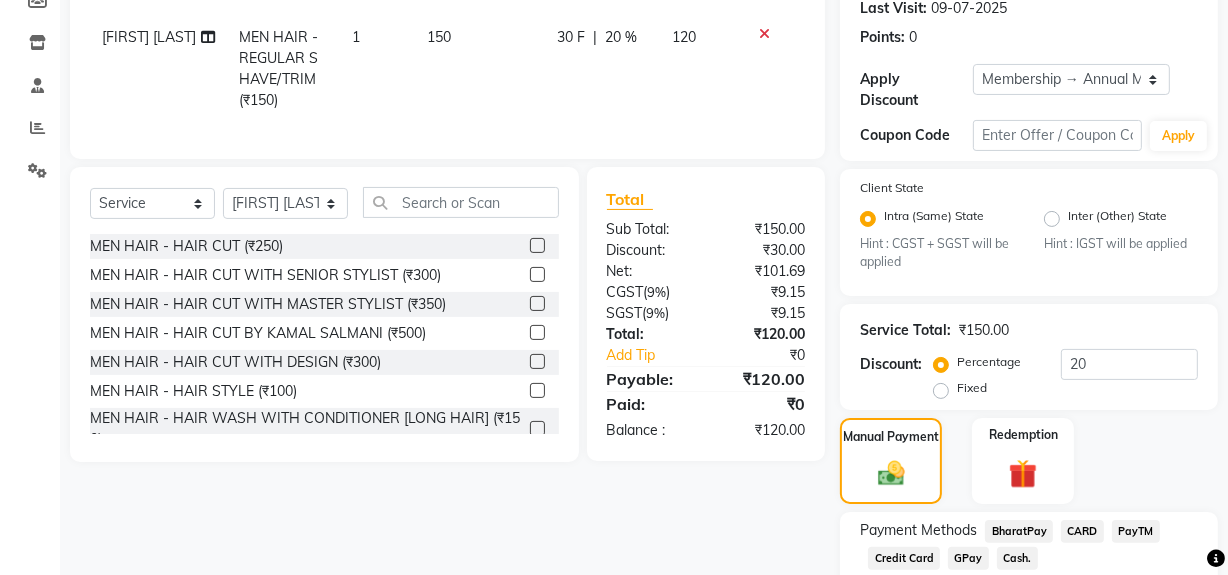 click on "Cash." 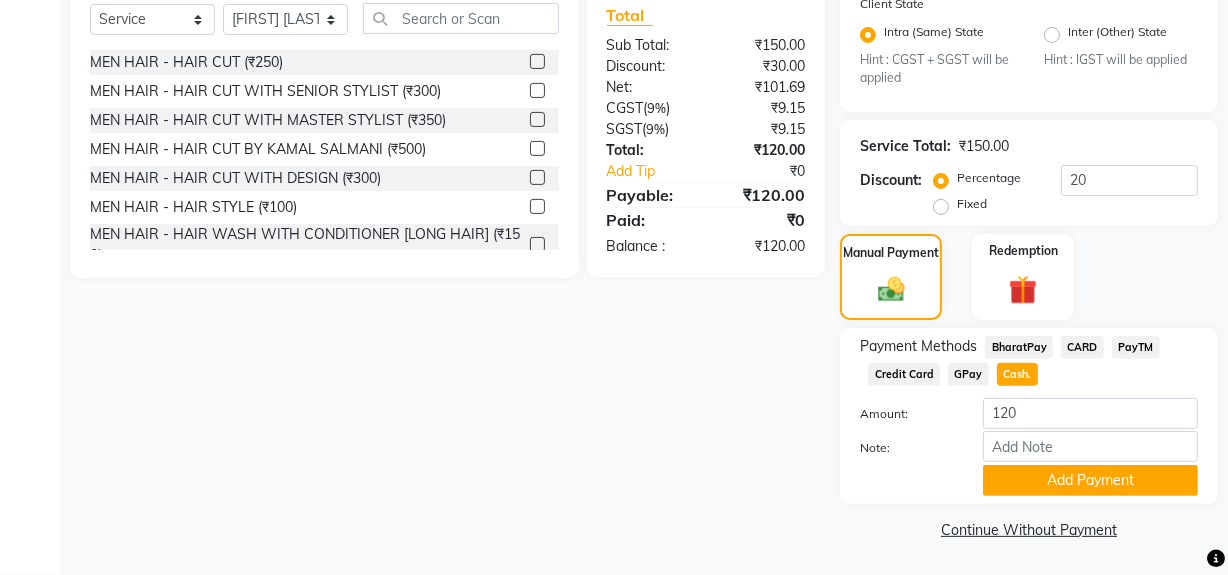 scroll, scrollTop: 500, scrollLeft: 0, axis: vertical 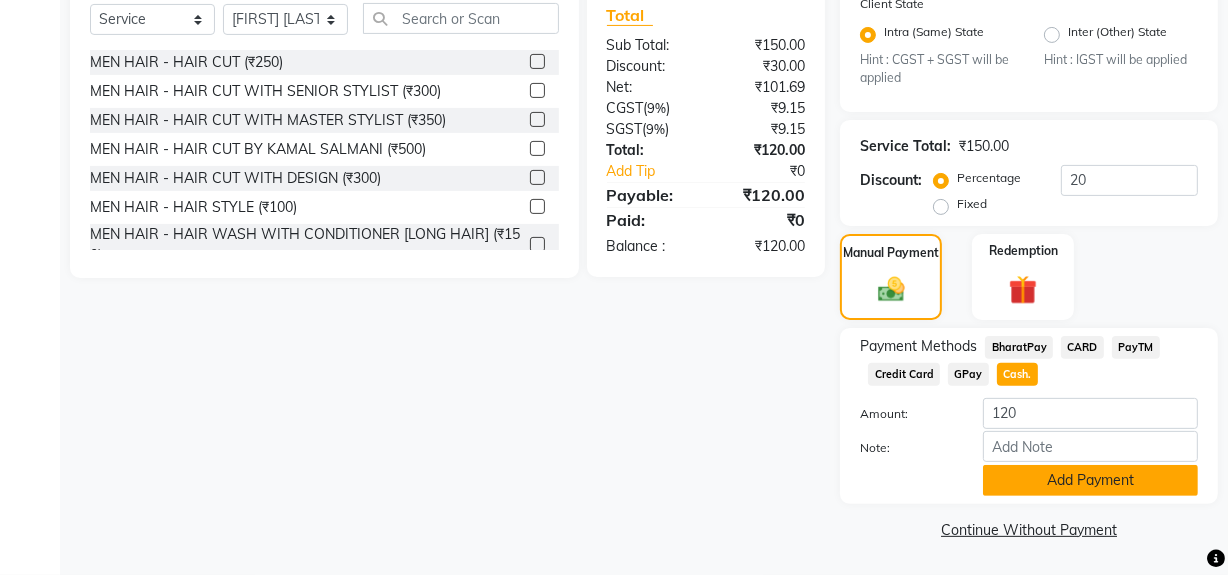 click on "Add Payment" 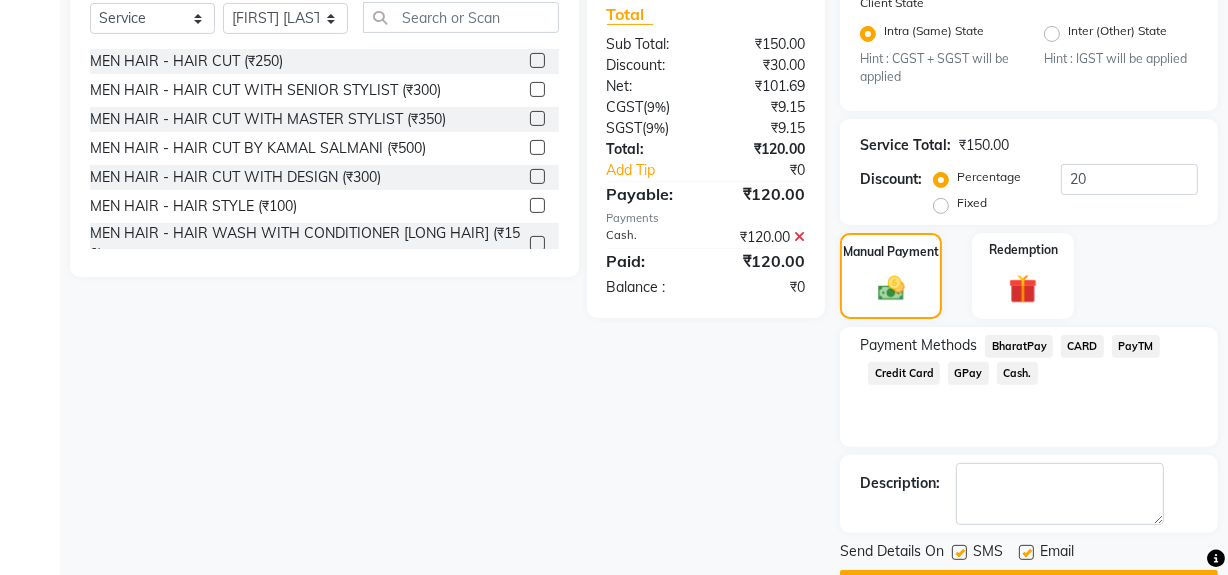 click 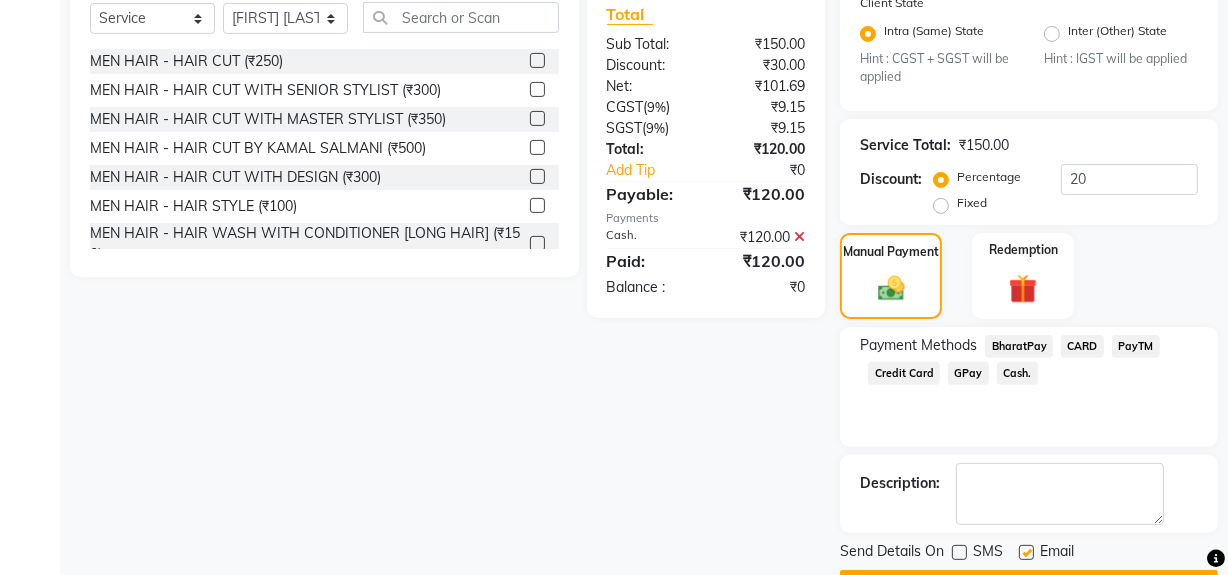 scroll, scrollTop: 556, scrollLeft: 0, axis: vertical 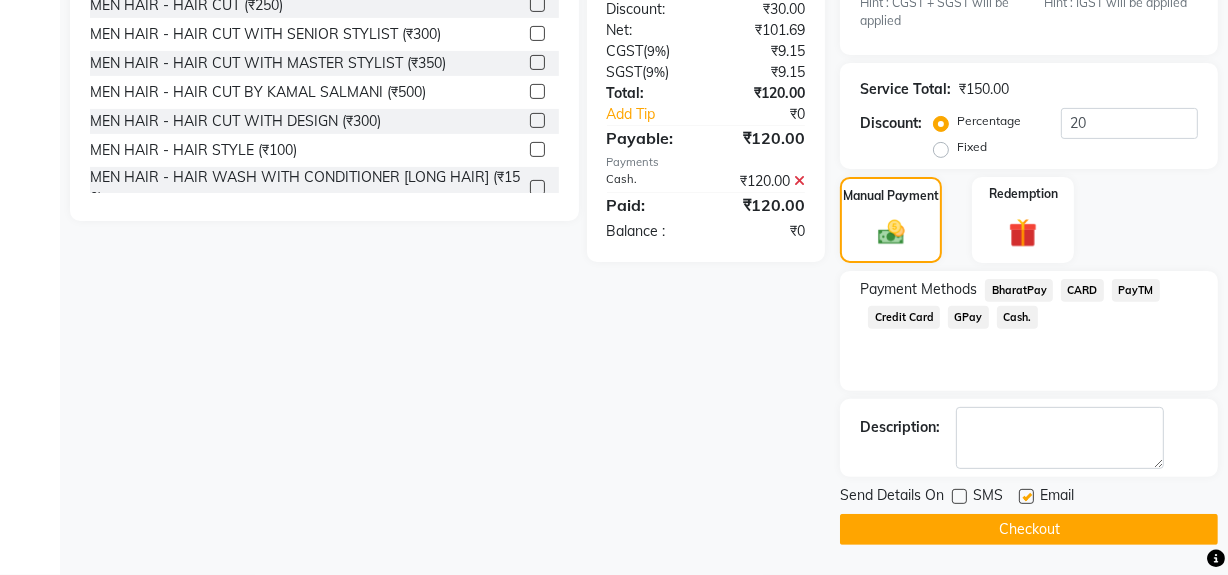 click on "Checkout" 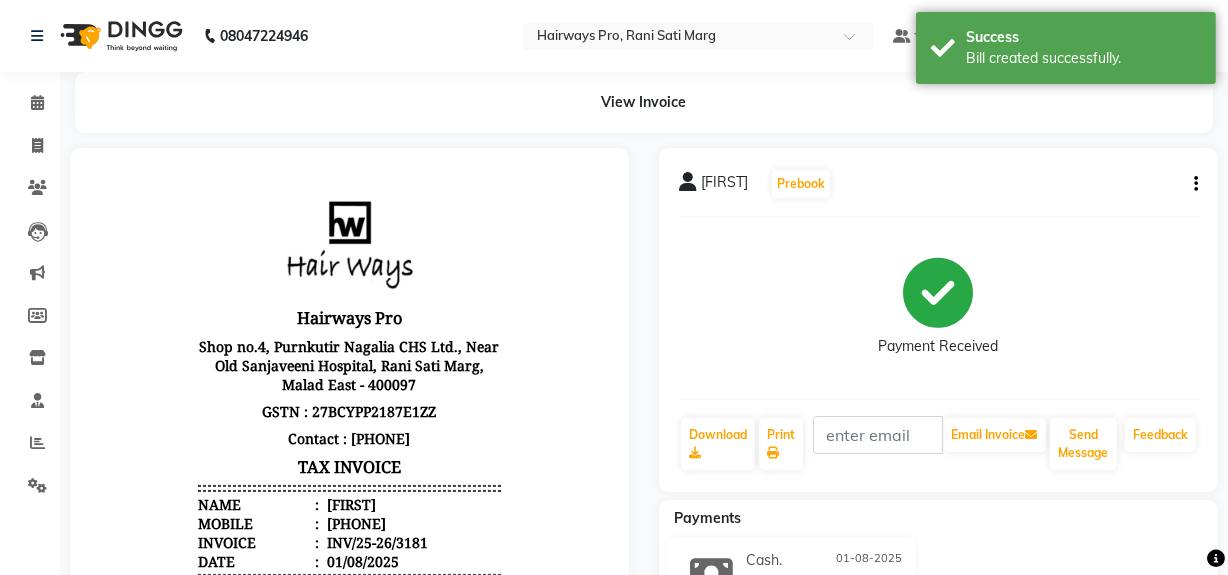 scroll, scrollTop: 0, scrollLeft: 0, axis: both 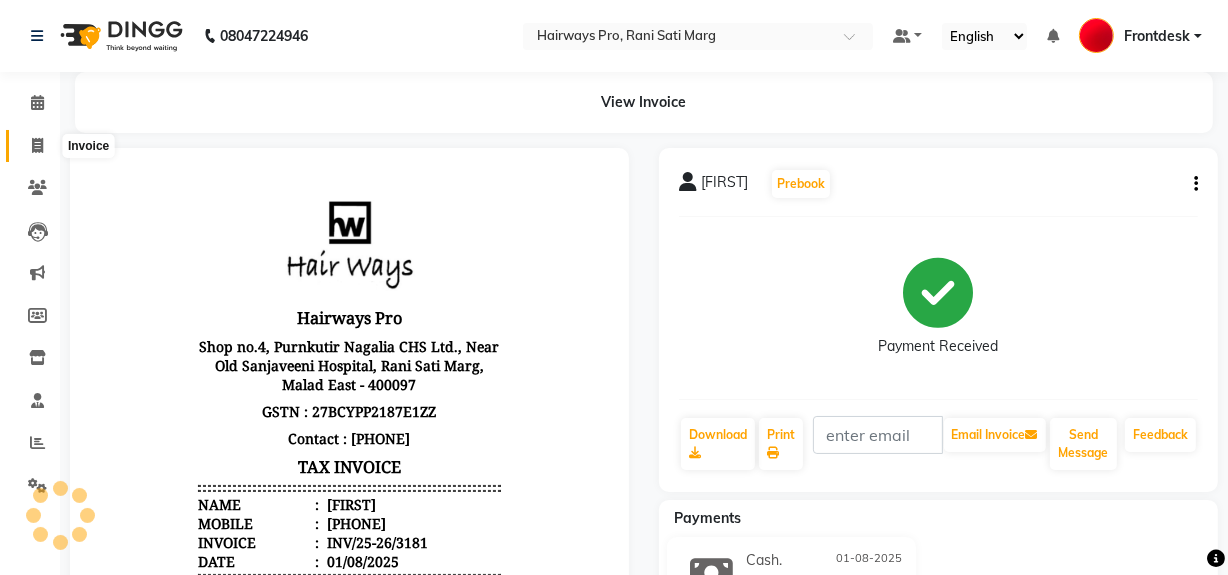 click 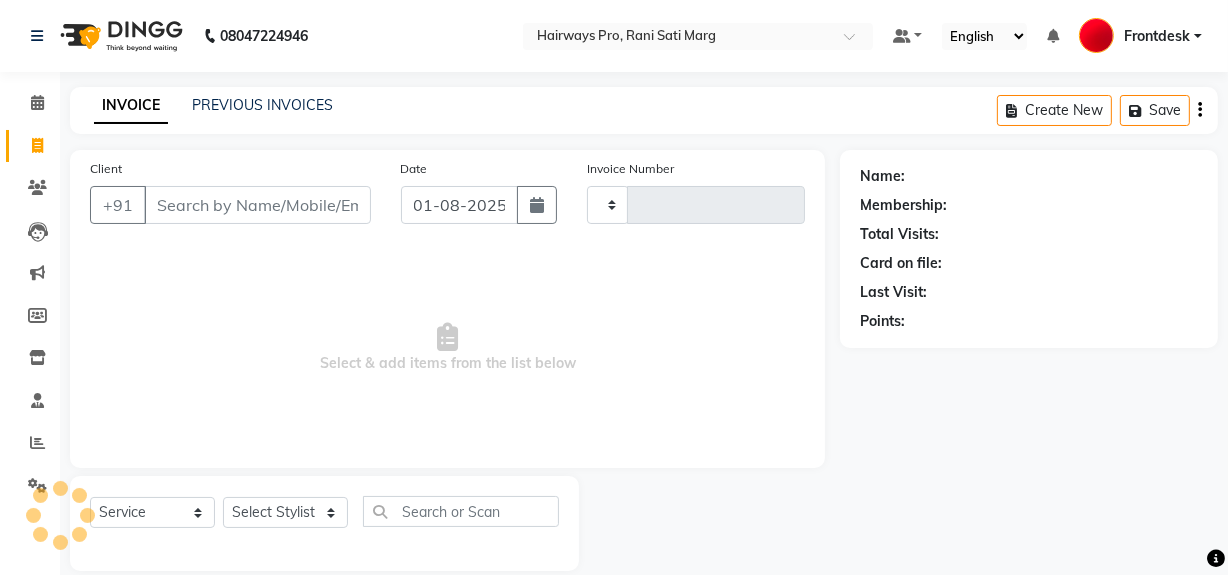 scroll, scrollTop: 26, scrollLeft: 0, axis: vertical 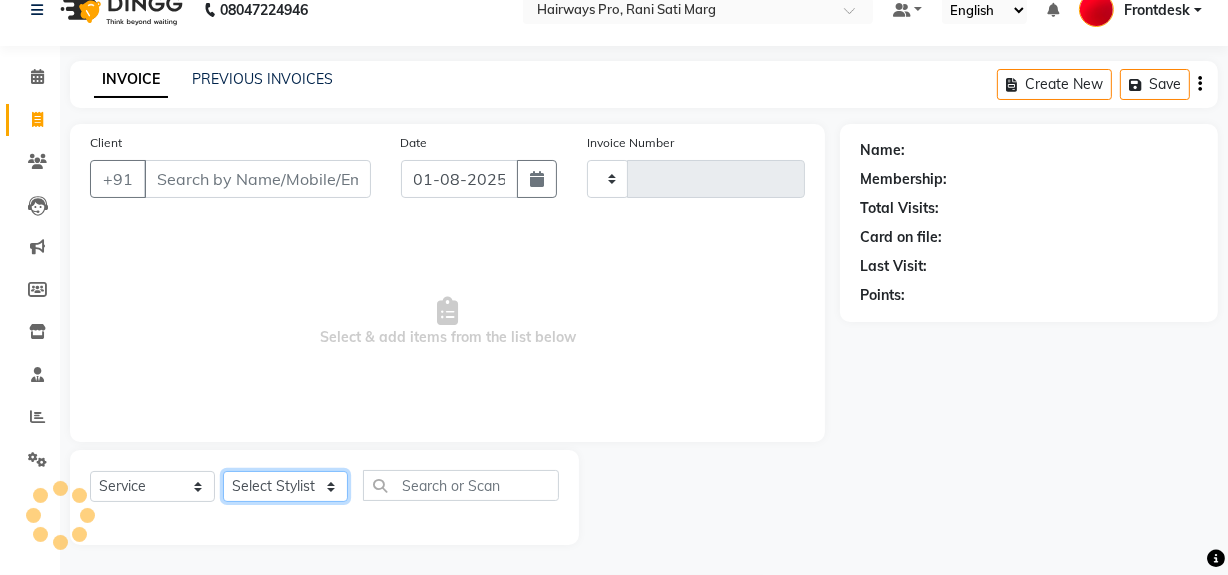 type on "2302" 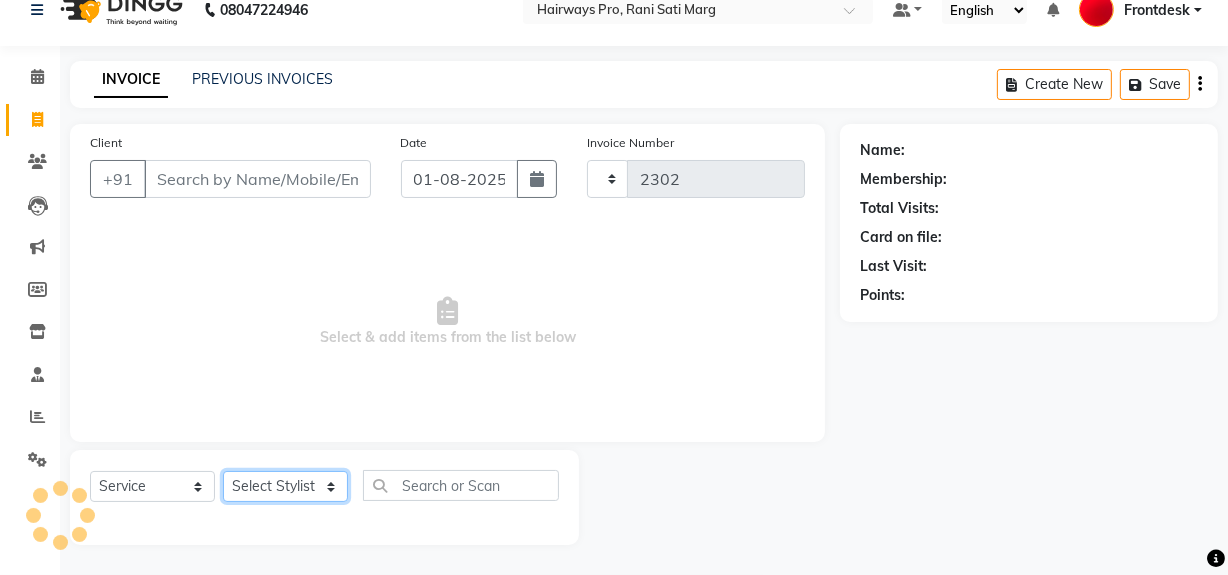 click on "Select Stylist" 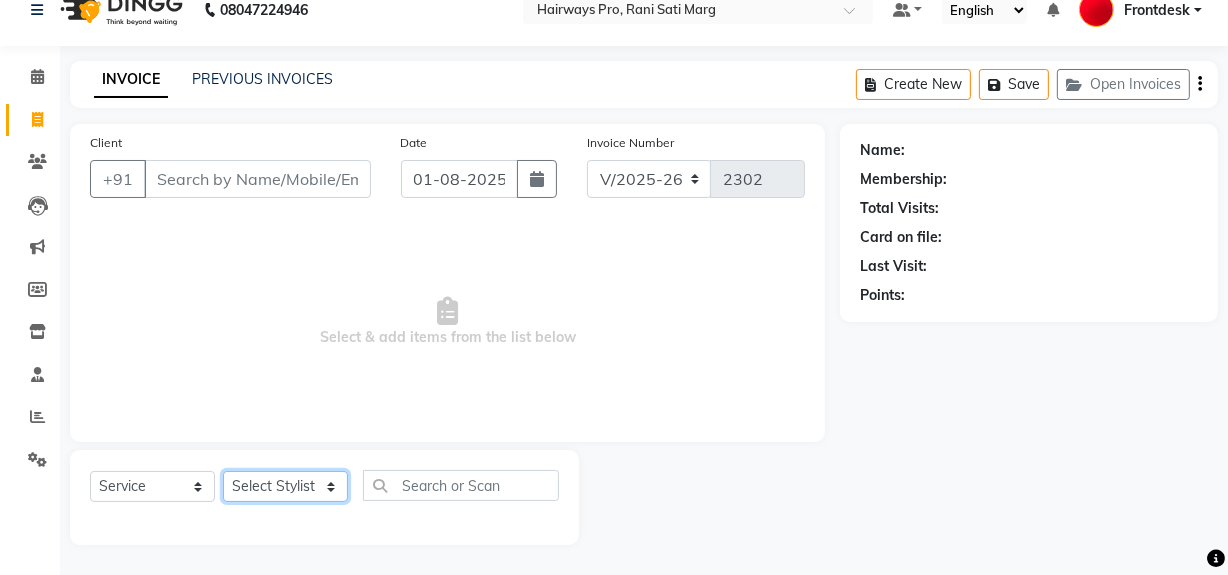 click on "Select Stylist ABID DANISH Faiz shaikh Frontdesk INTEZAR SALMANI JYOTI Kamal Salmani KAVITA MUSTAFA RAFIQUE Sonal SONU WAQAR ZAFAR" 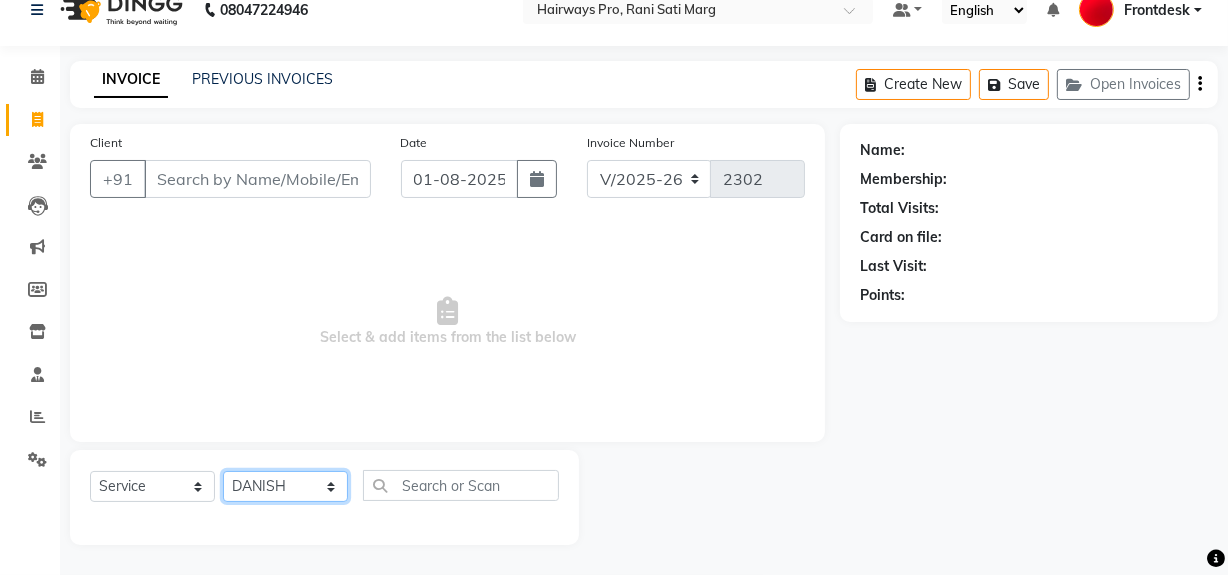click on "Select Stylist ABID DANISH Faiz shaikh Frontdesk INTEZAR SALMANI JYOTI Kamal Salmani KAVITA MUSTAFA RAFIQUE Sonal SONU WAQAR ZAFAR" 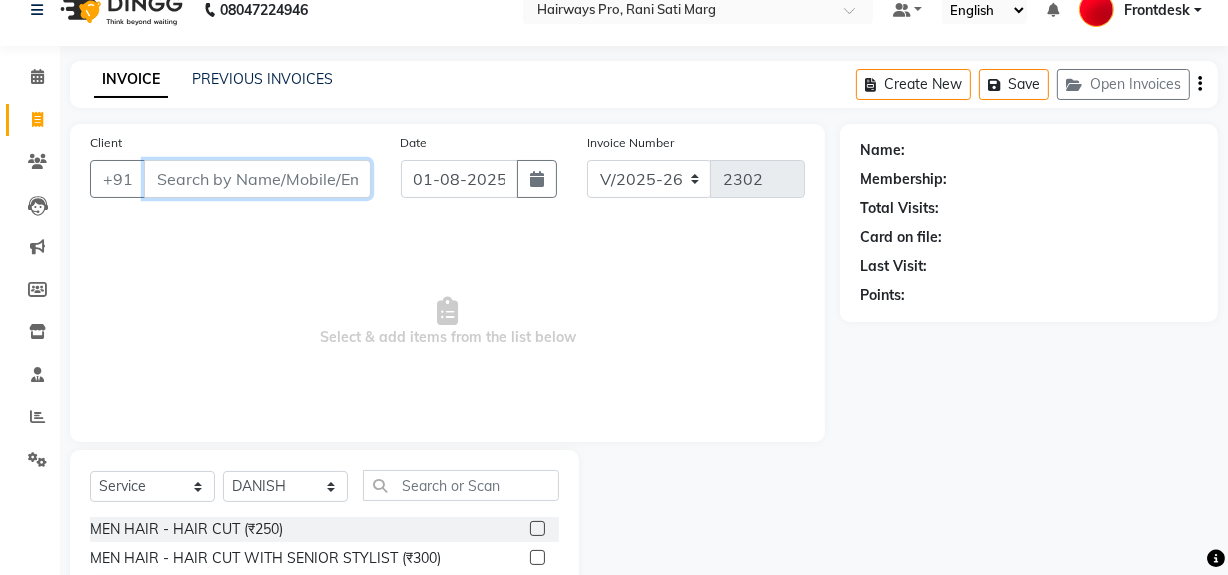 click on "Client" at bounding box center [257, 179] 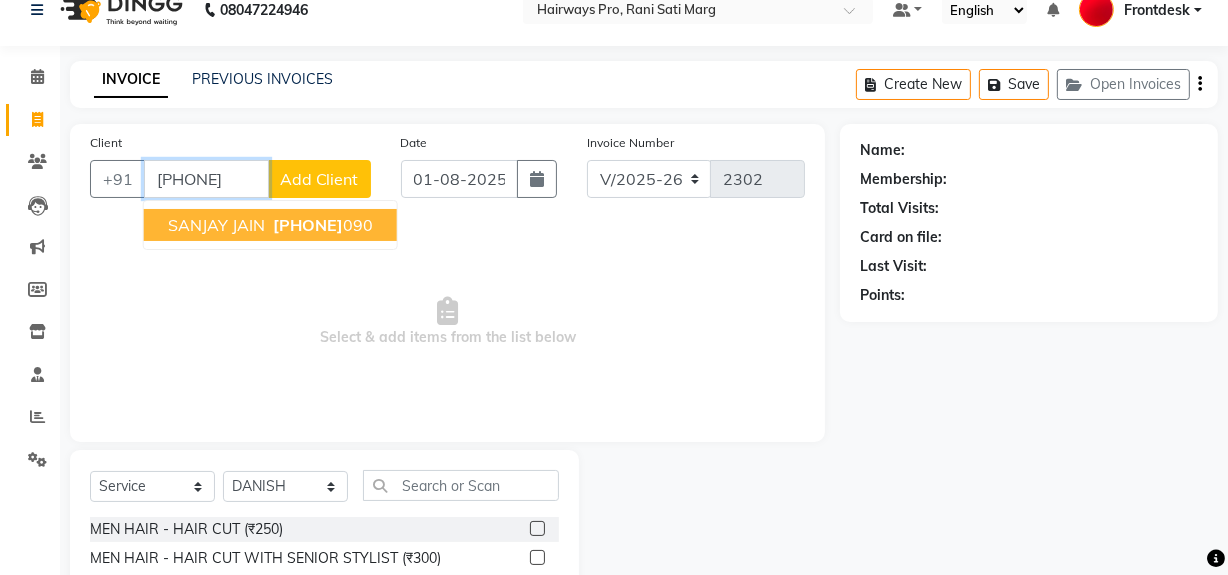 click on "[FIRST] [LAST] [PHONE]" at bounding box center [270, 225] 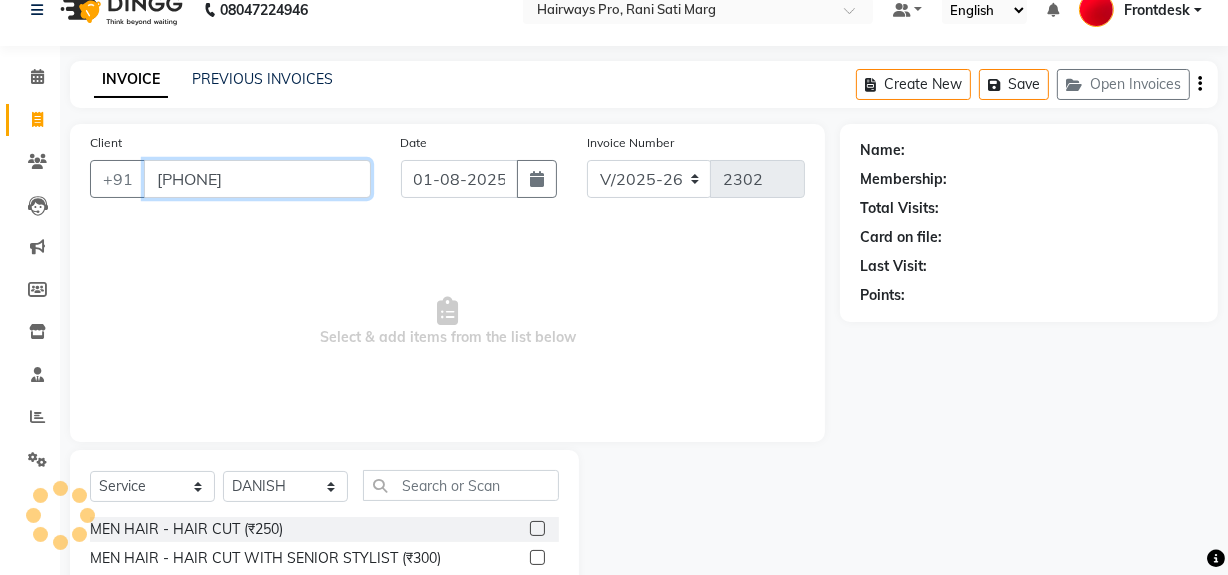 type on "[PHONE]" 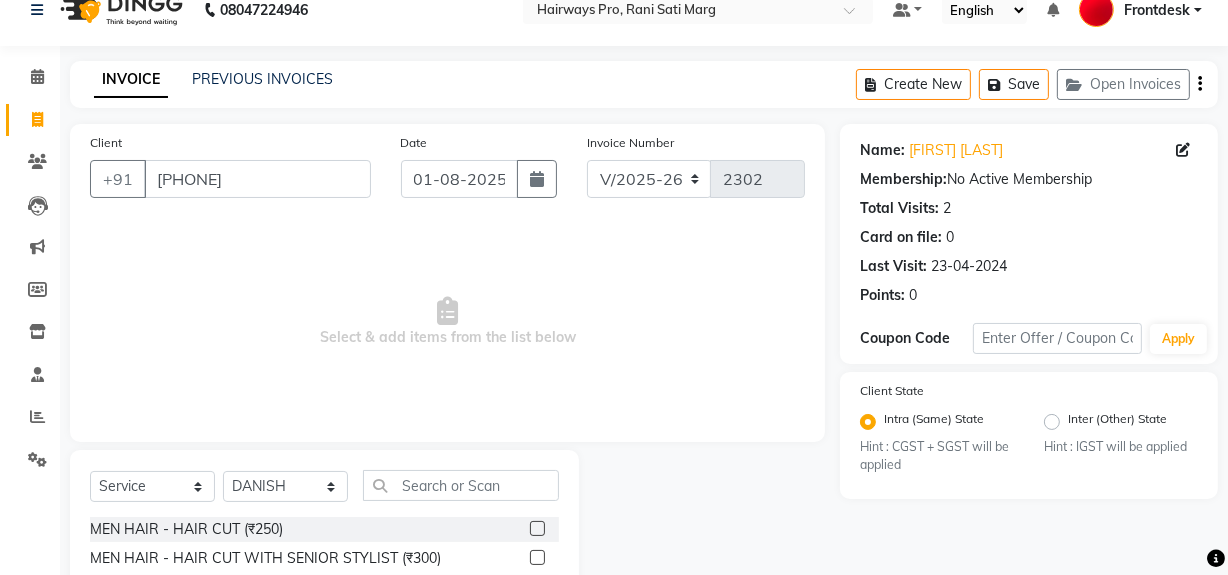 click 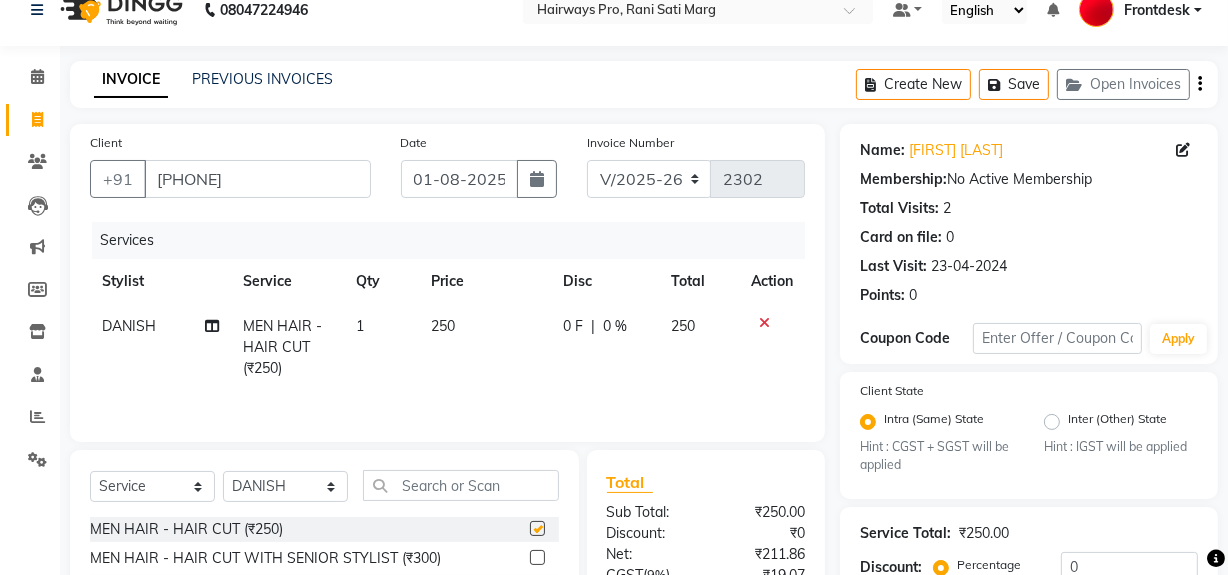 checkbox on "false" 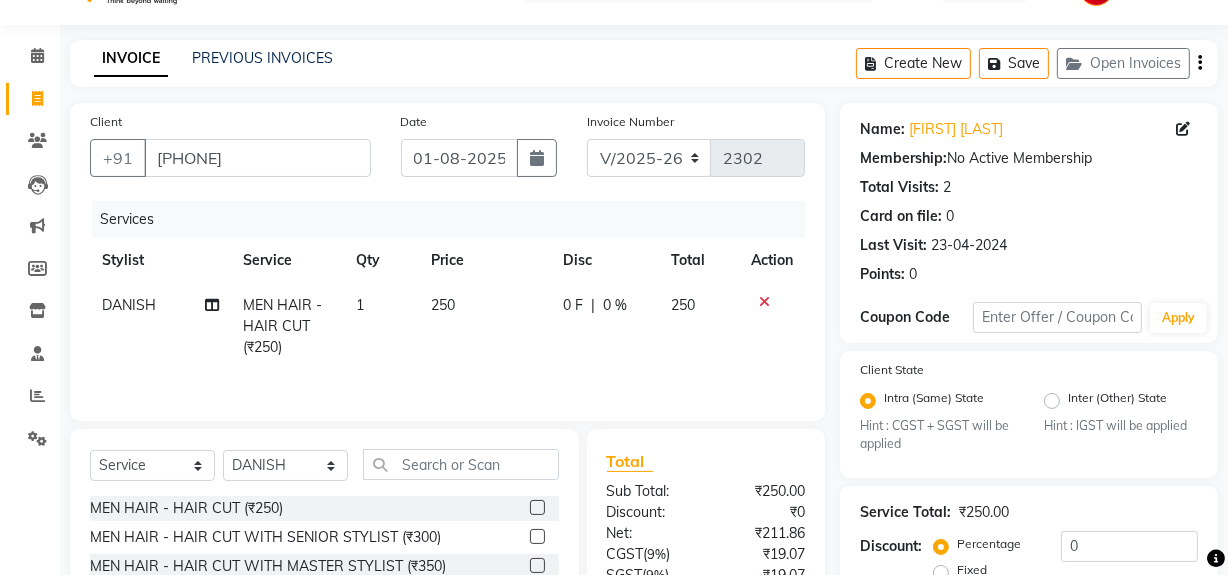 scroll, scrollTop: 229, scrollLeft: 0, axis: vertical 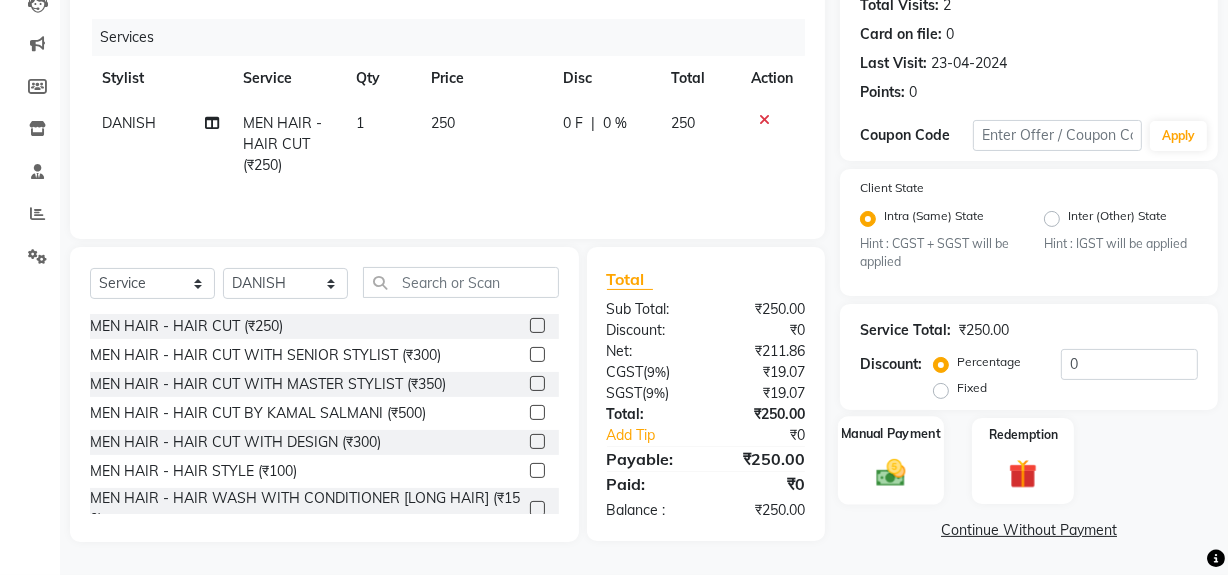 click 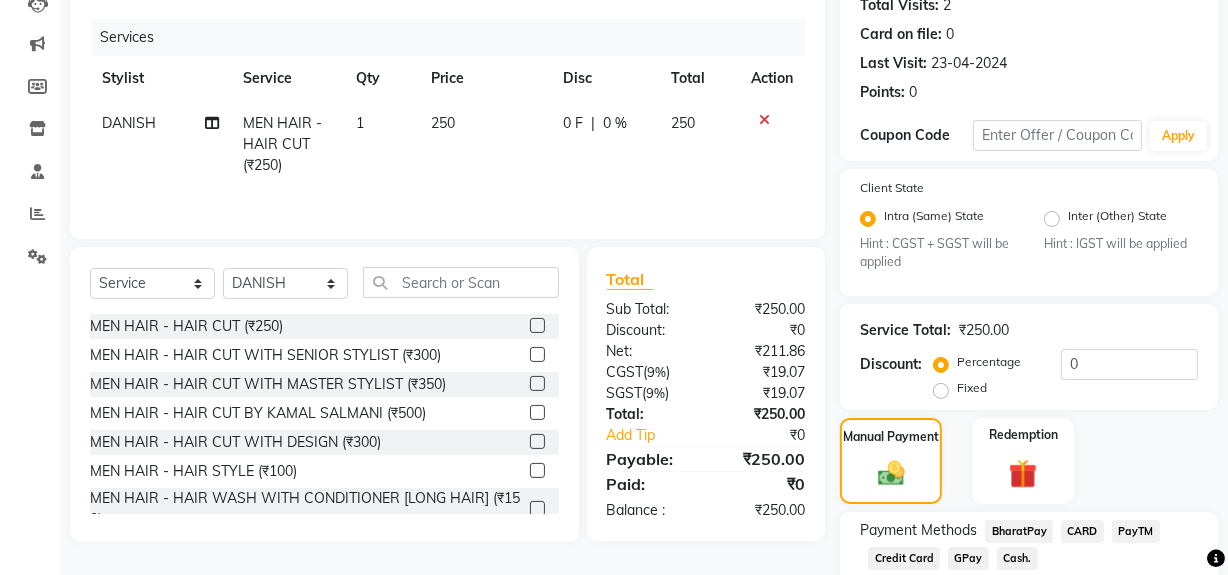 click on "GPay" 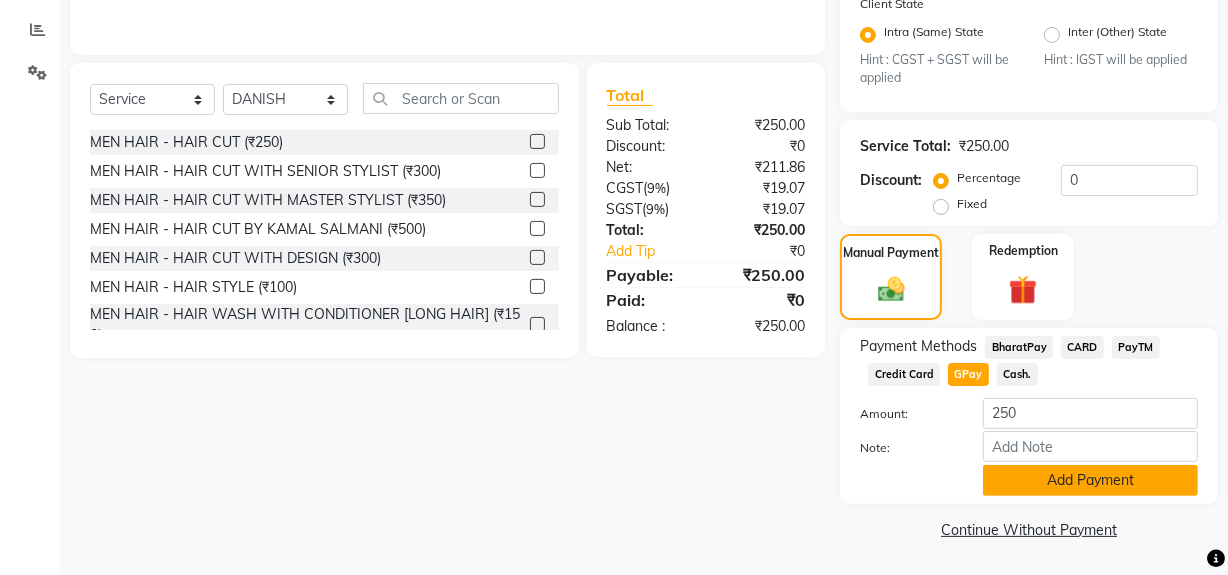 click on "Add Payment" 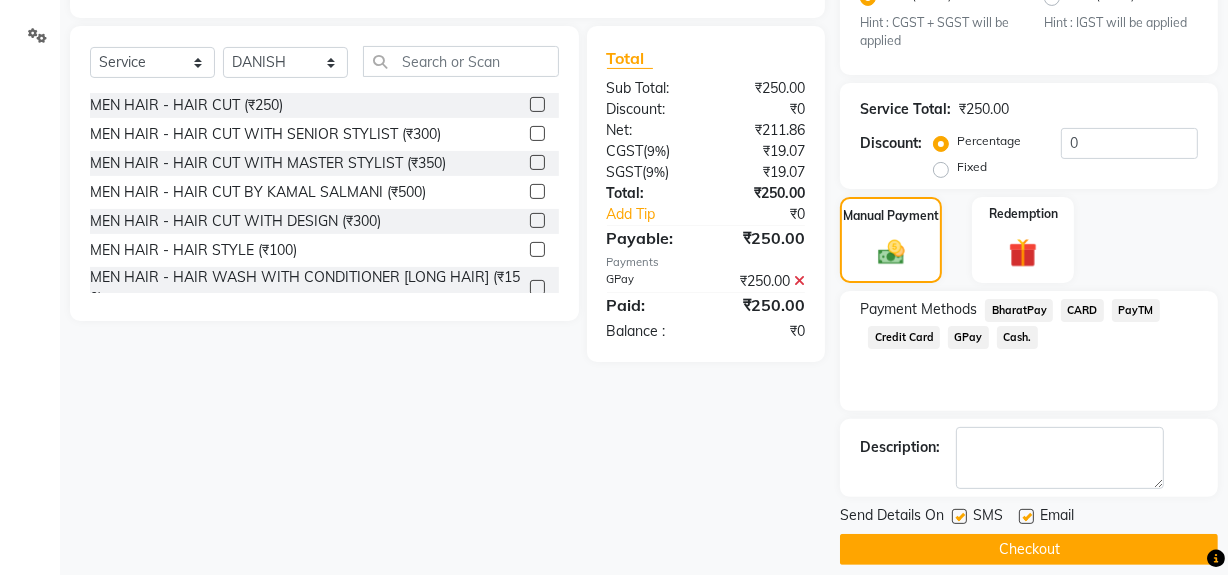 scroll, scrollTop: 470, scrollLeft: 0, axis: vertical 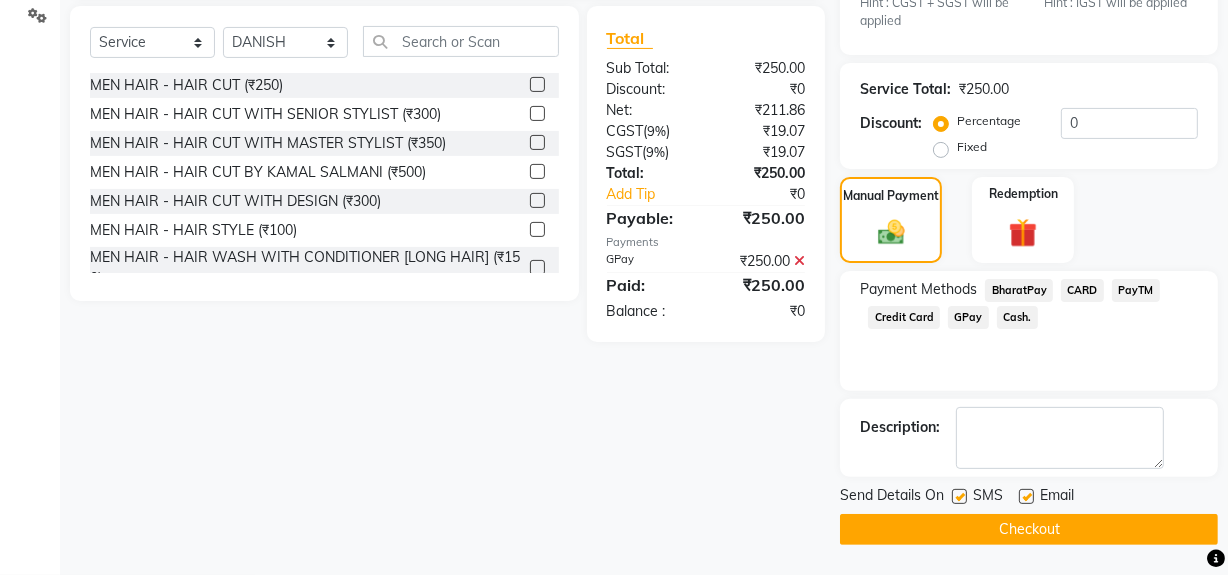 click on "Checkout" 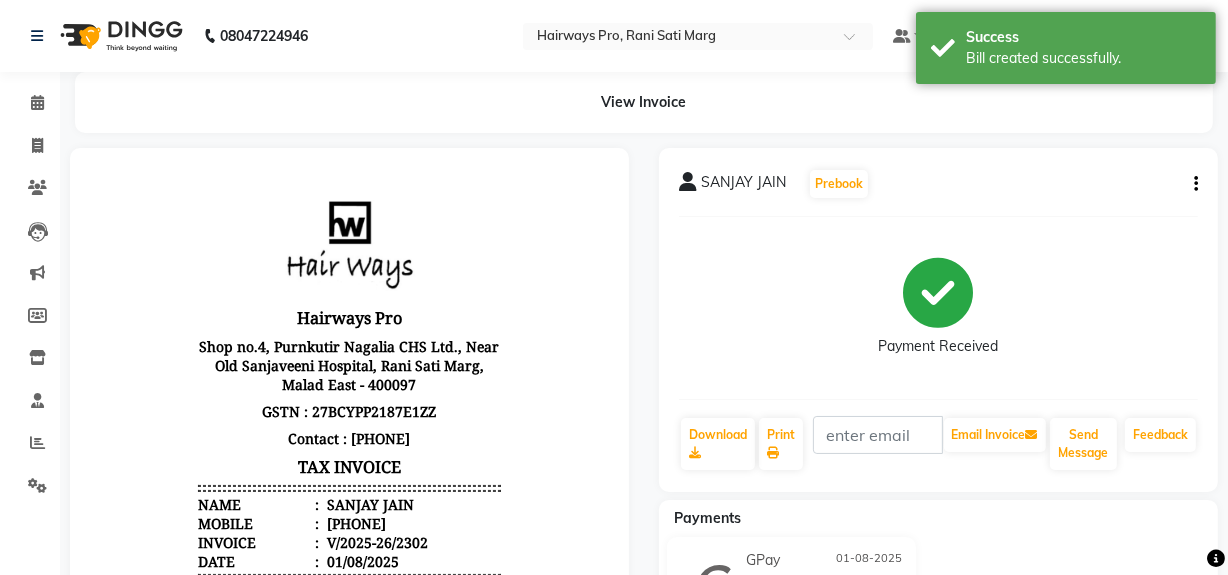 scroll, scrollTop: 0, scrollLeft: 0, axis: both 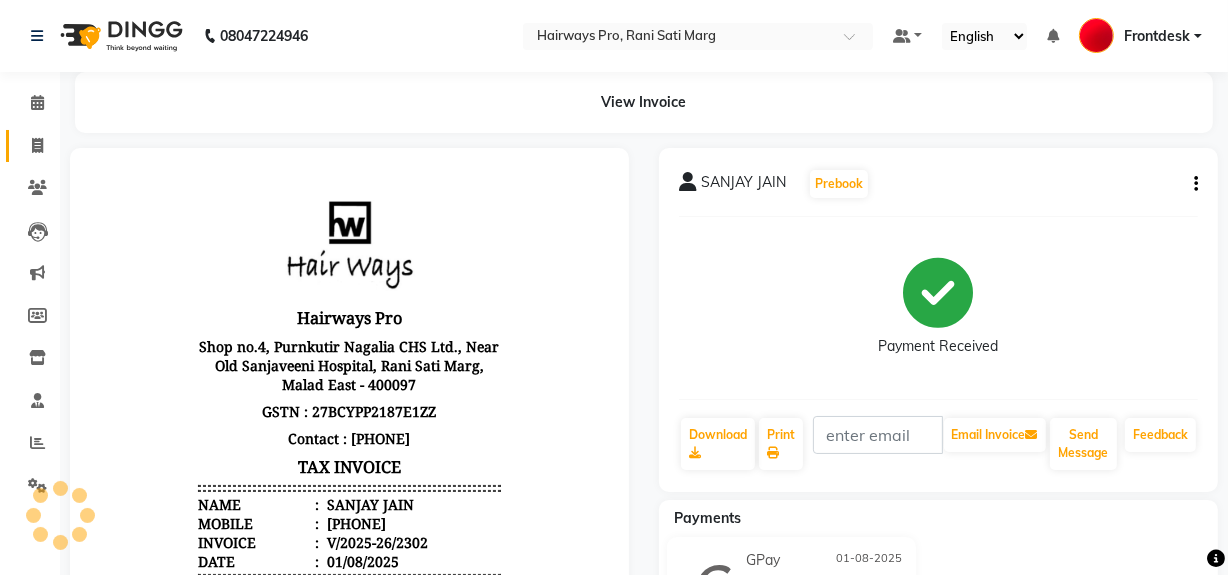 click 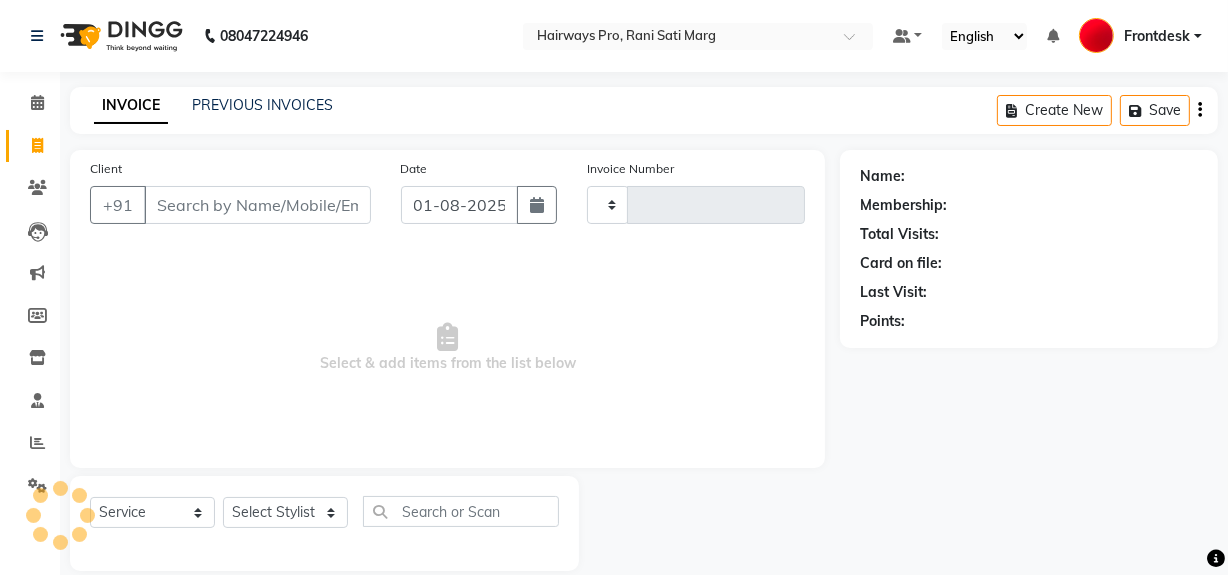 scroll, scrollTop: 26, scrollLeft: 0, axis: vertical 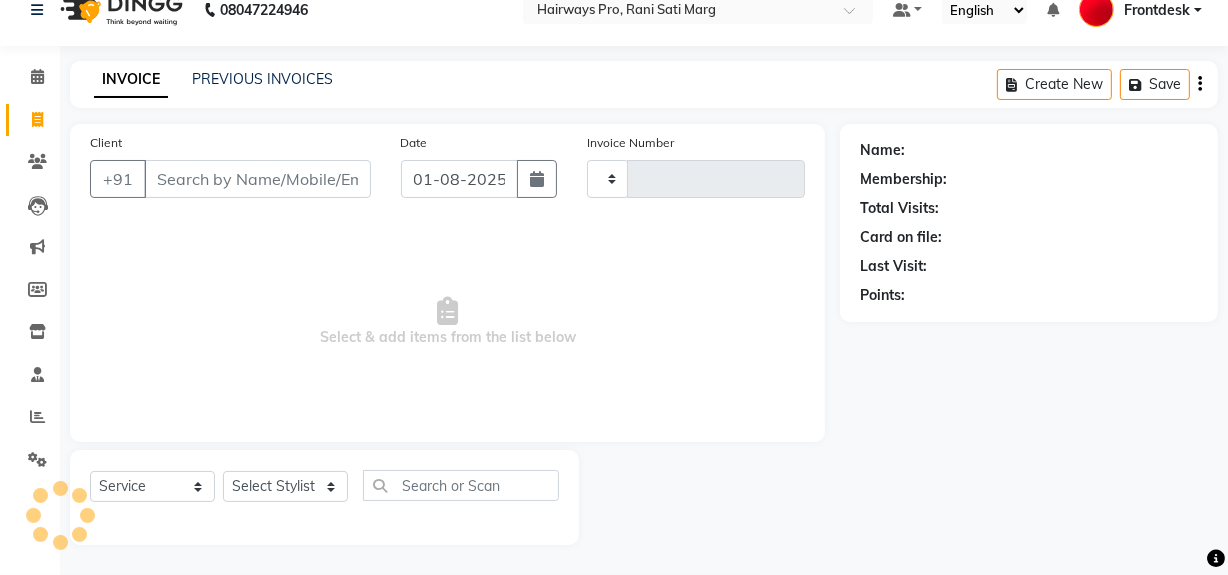 type on "2303" 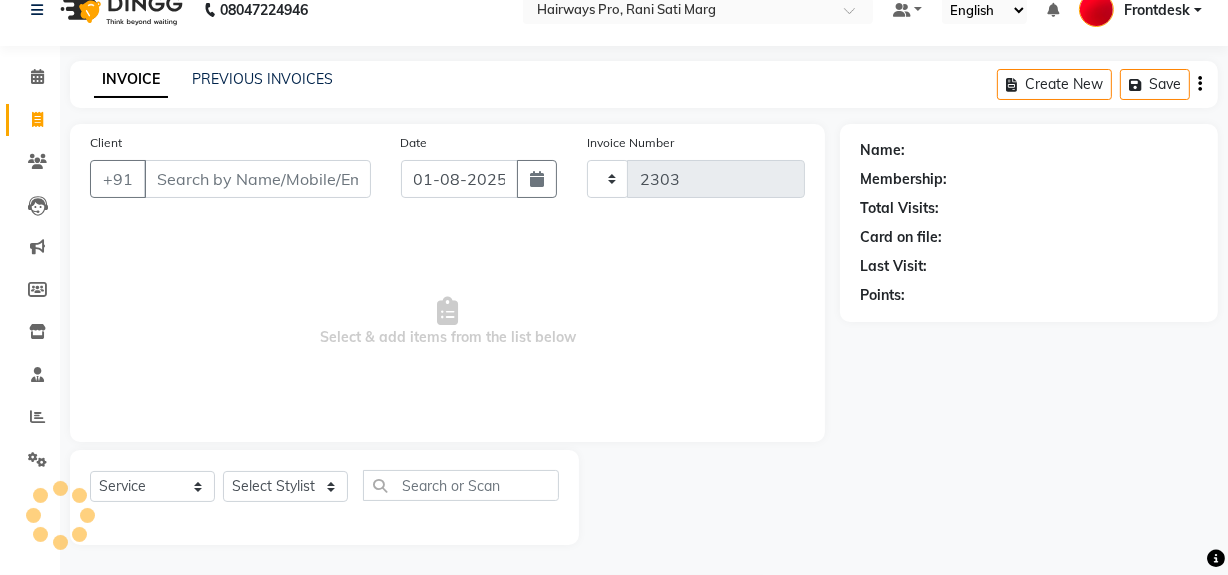 select on "787" 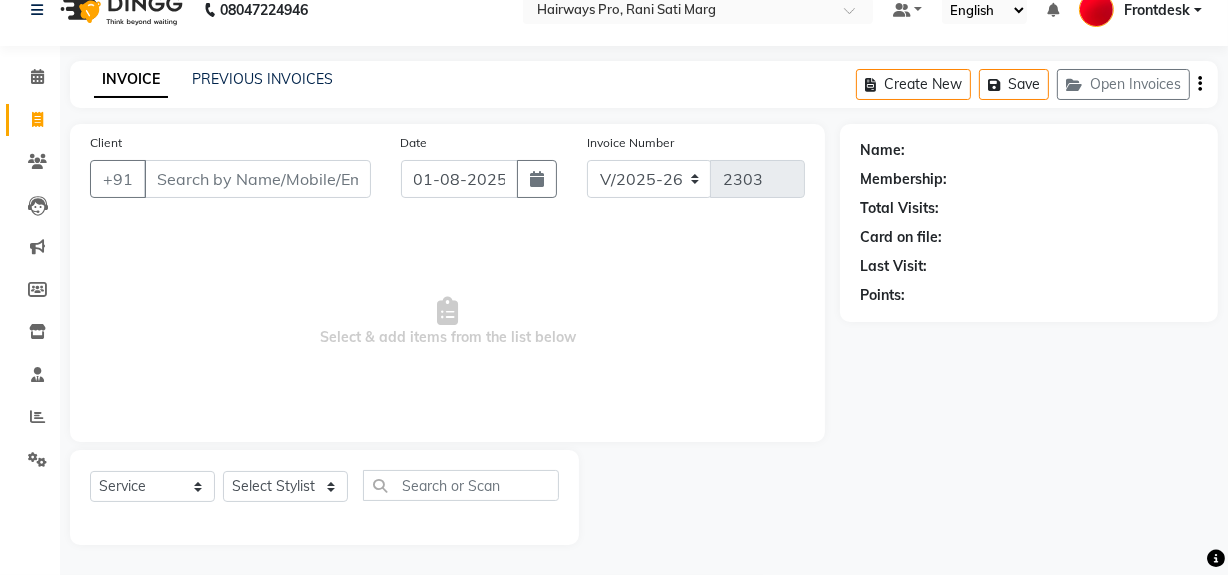 click on "Client" at bounding box center (257, 179) 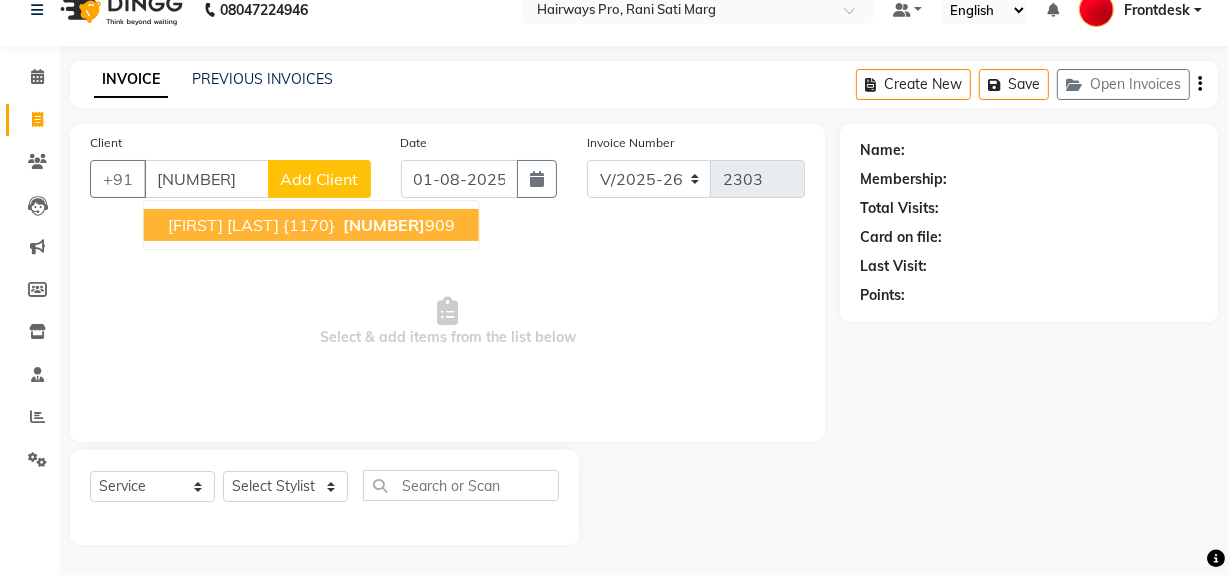 click on "[FIRST] [LAST] {1170}" at bounding box center [251, 225] 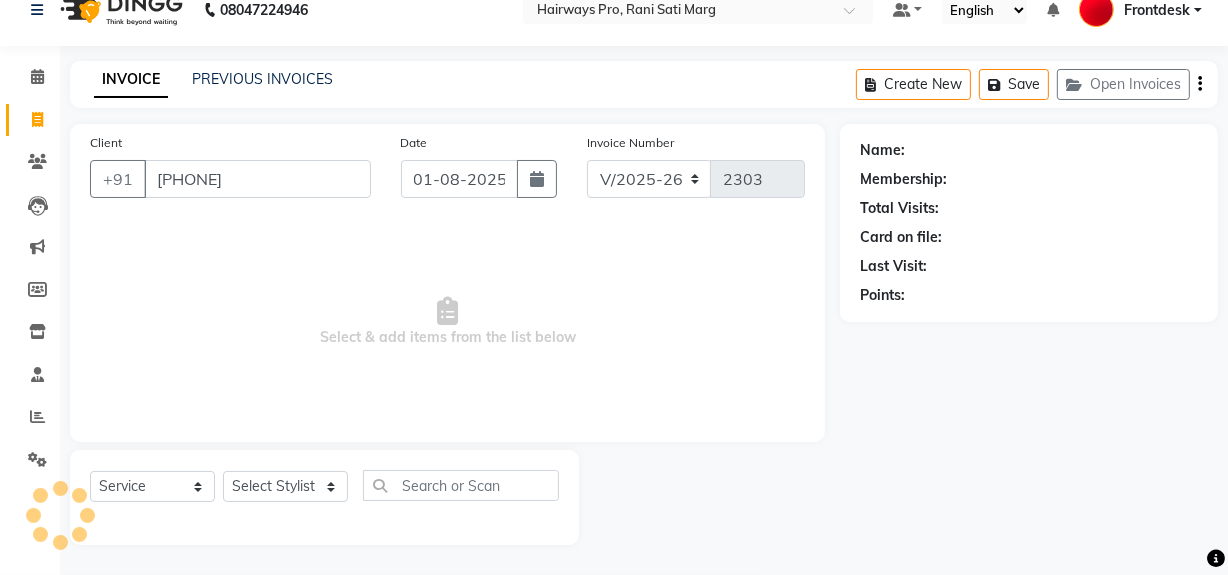 type on "[PHONE]" 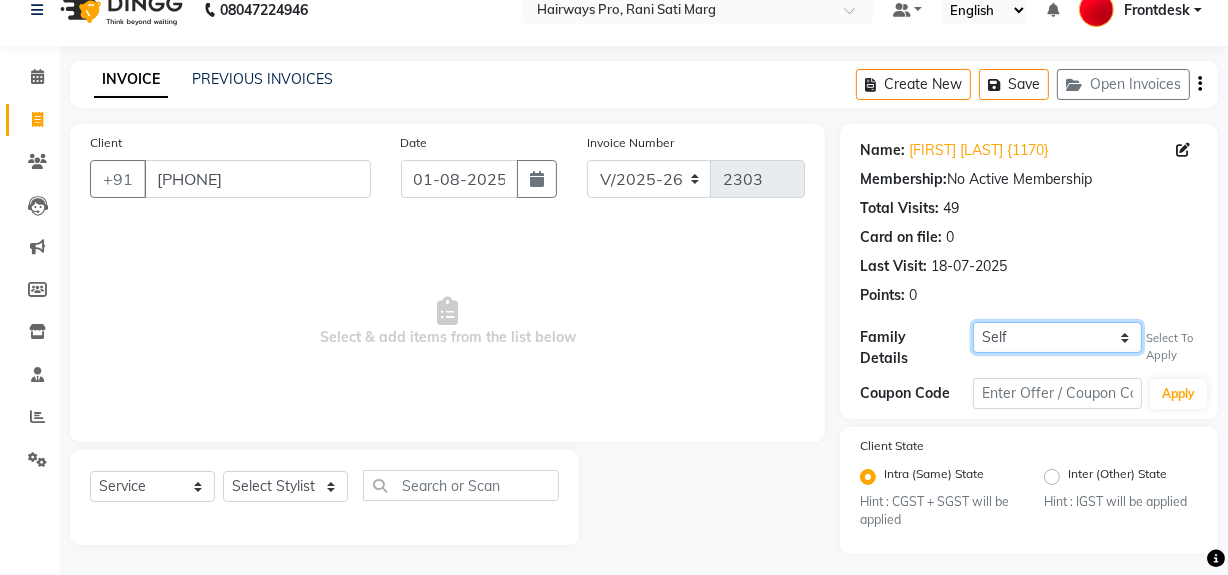 click on "Self [FIRST] [LAST]" 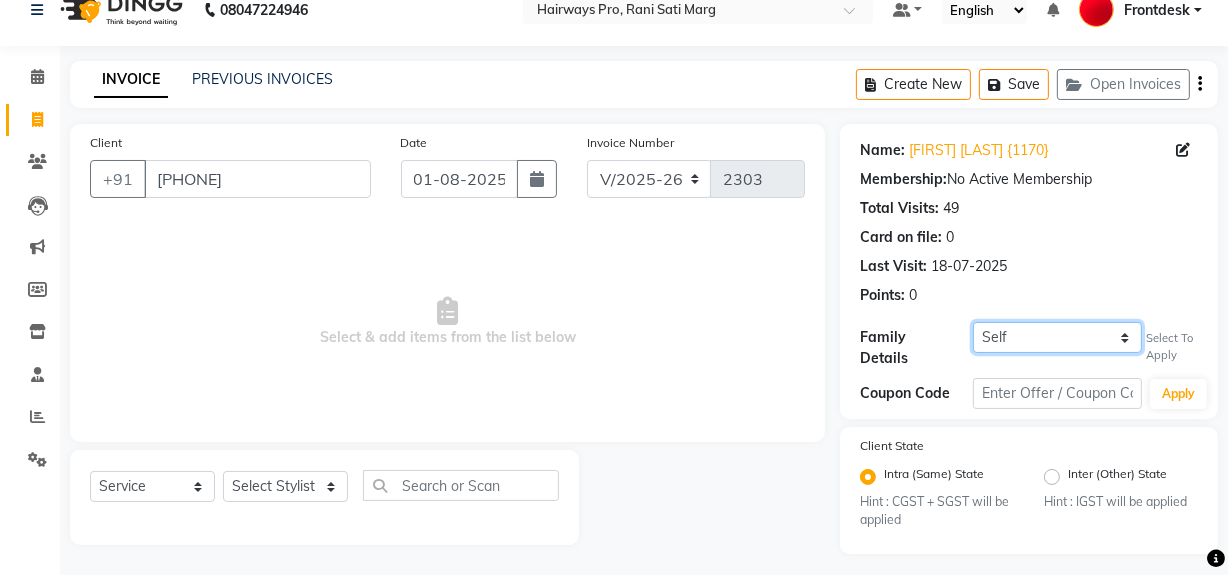 click on "Self [FIRST] [LAST]" 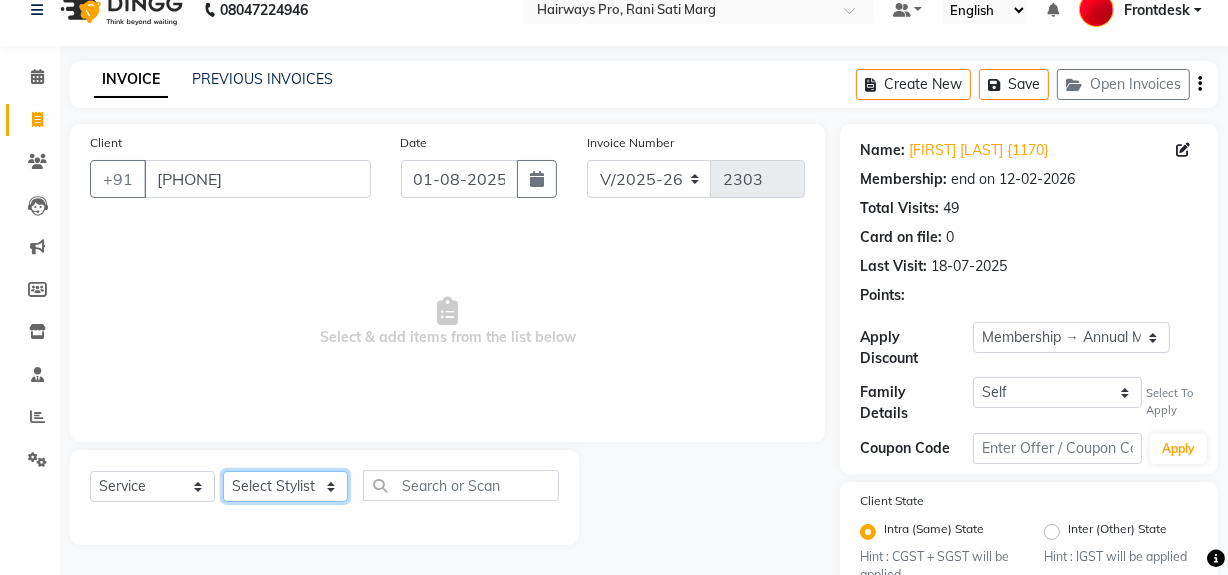 drag, startPoint x: 290, startPoint y: 488, endPoint x: 290, endPoint y: 473, distance: 15 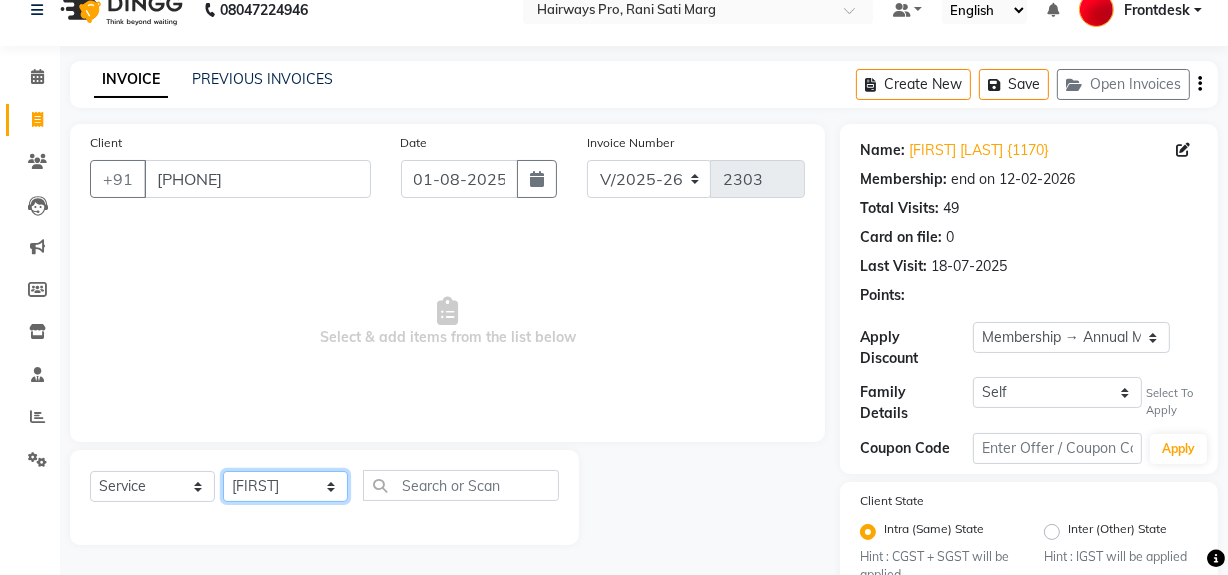 click on "Select Stylist ABID DANISH Faiz shaikh Frontdesk INTEZAR SALMANI JYOTI Kamal Salmani KAVITA MUSTAFA RAFIQUE Sonal SONU WAQAR ZAFAR" 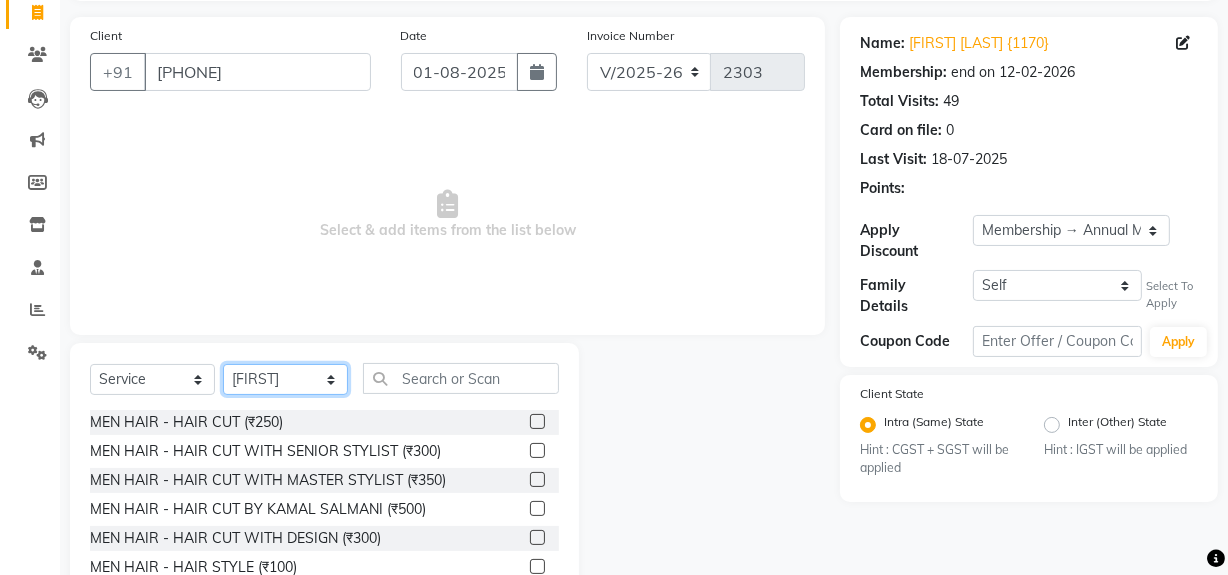 scroll, scrollTop: 226, scrollLeft: 0, axis: vertical 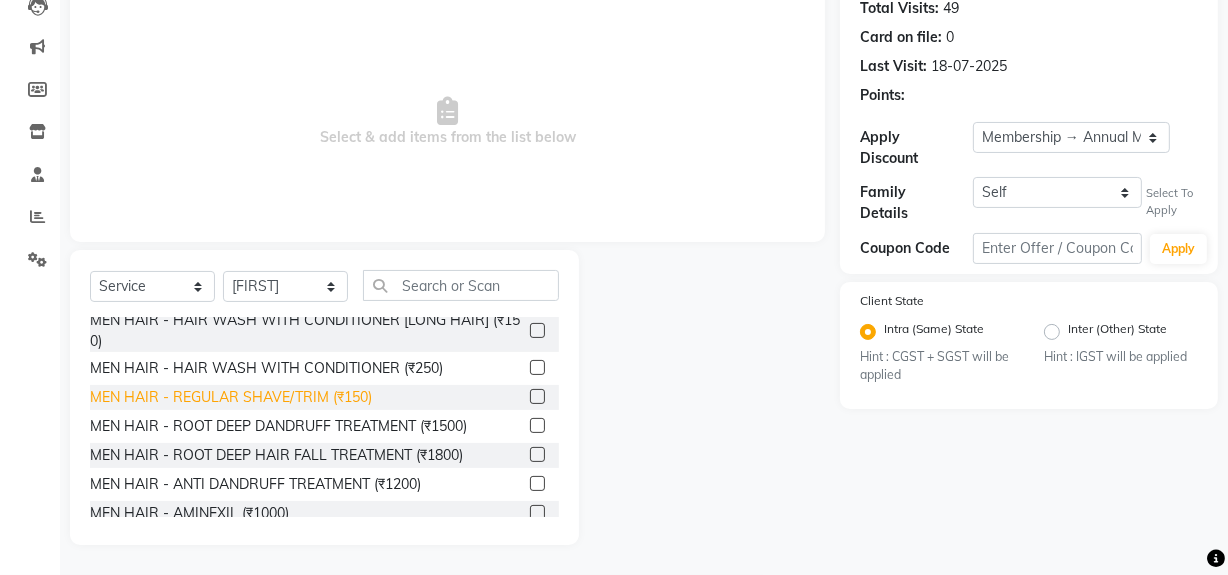 click on "MEN HAIR - REGULAR SHAVE/TRIM (₹150)" 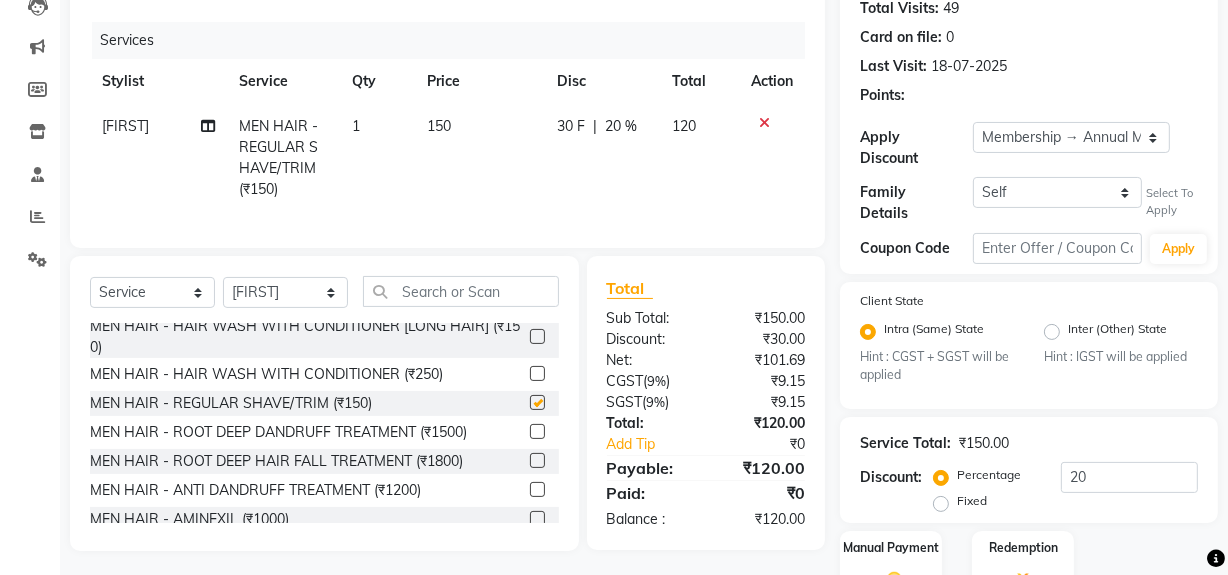 checkbox on "false" 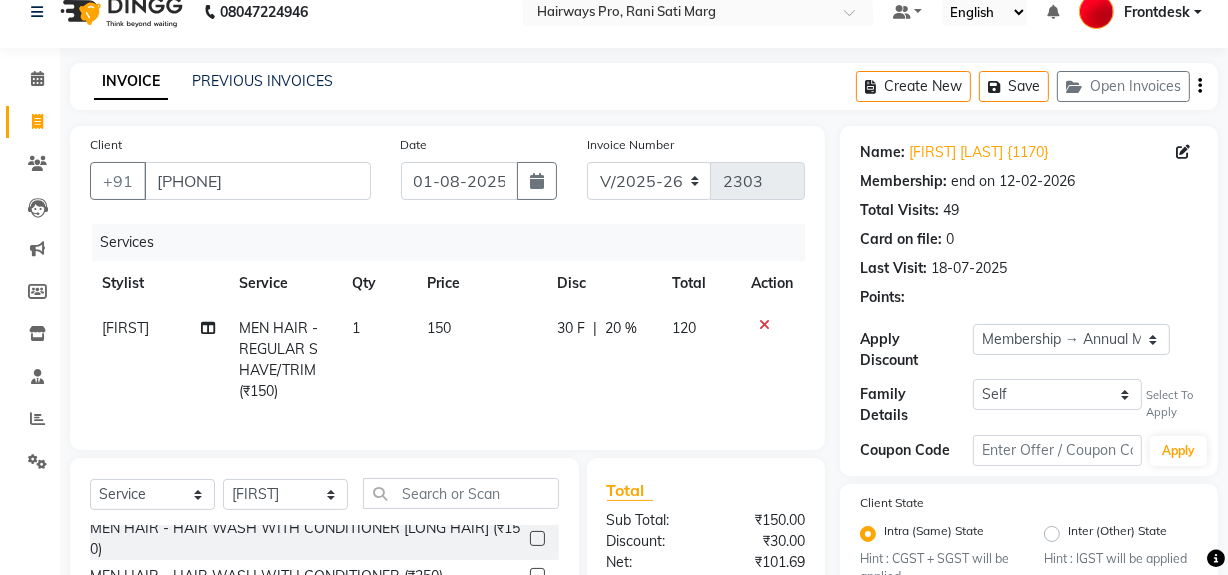 scroll, scrollTop: 0, scrollLeft: 0, axis: both 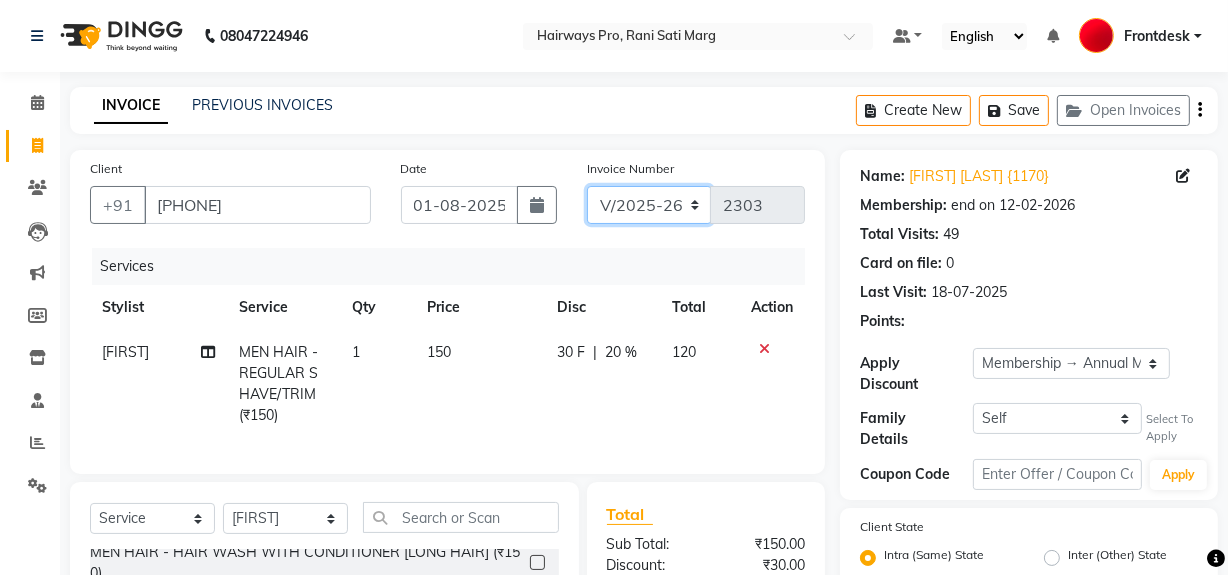 click on "INV/25-26 V/2025-26" 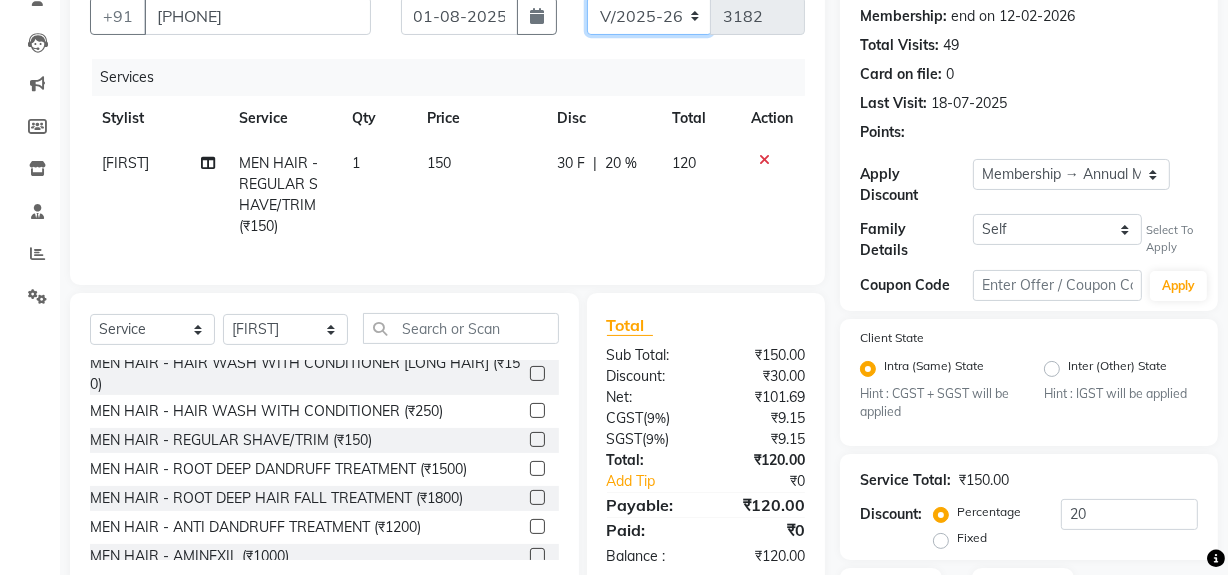 scroll, scrollTop: 334, scrollLeft: 0, axis: vertical 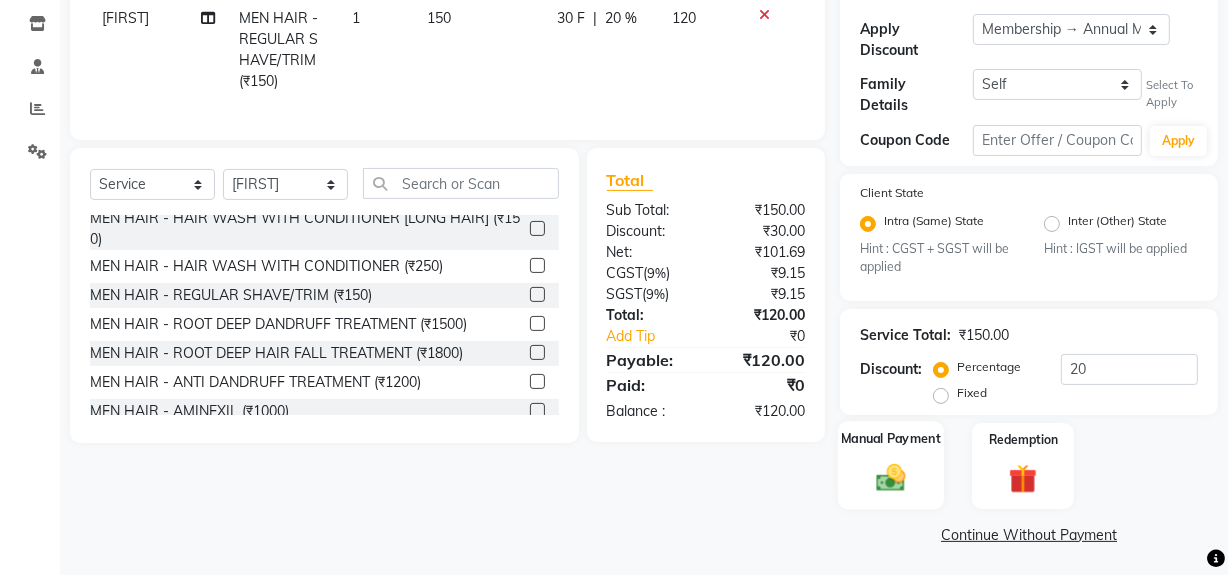 click 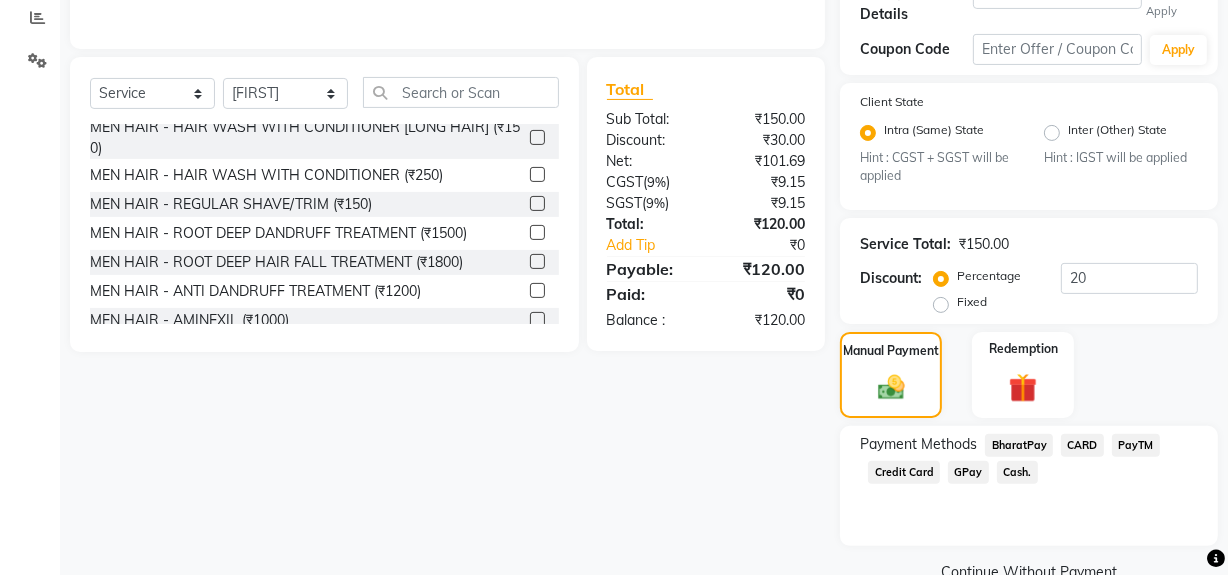 click on "Cash." 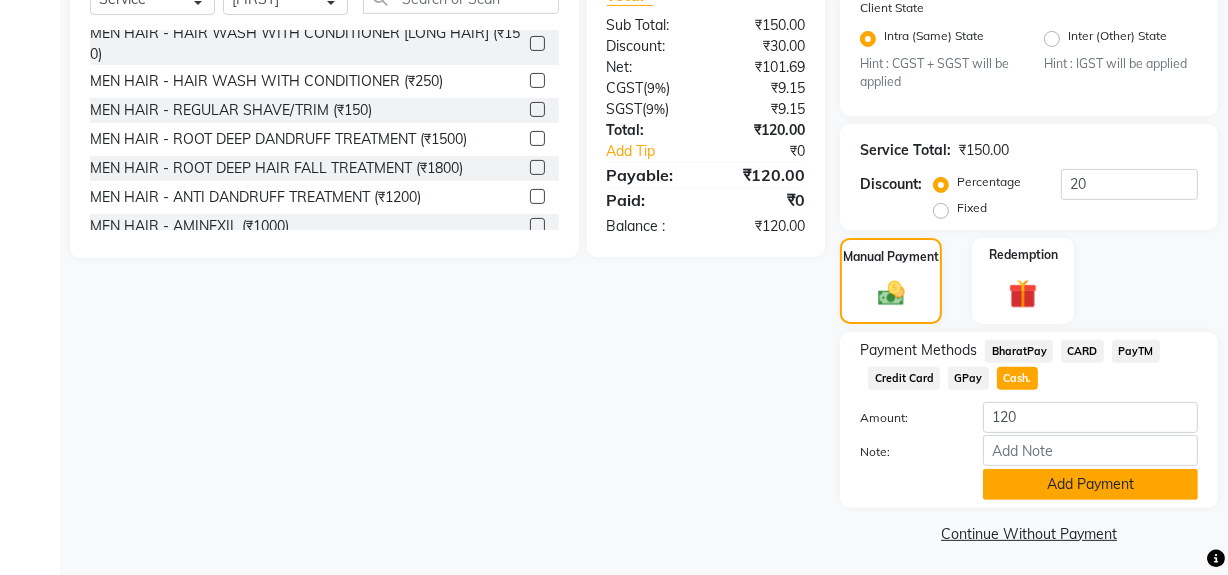 click on "Add Payment" 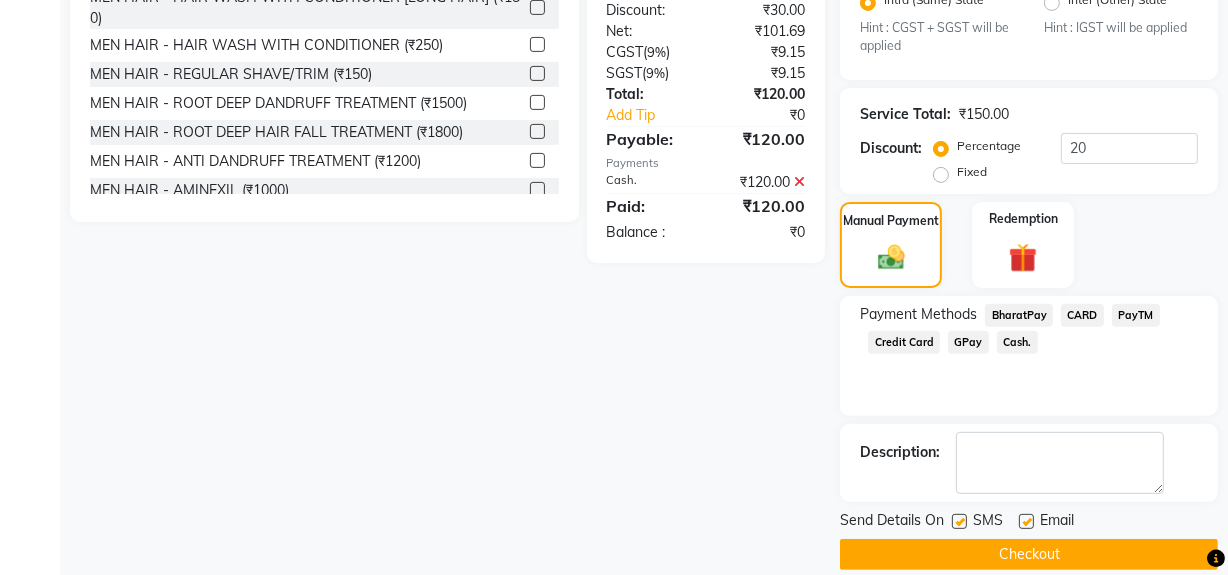 scroll, scrollTop: 575, scrollLeft: 0, axis: vertical 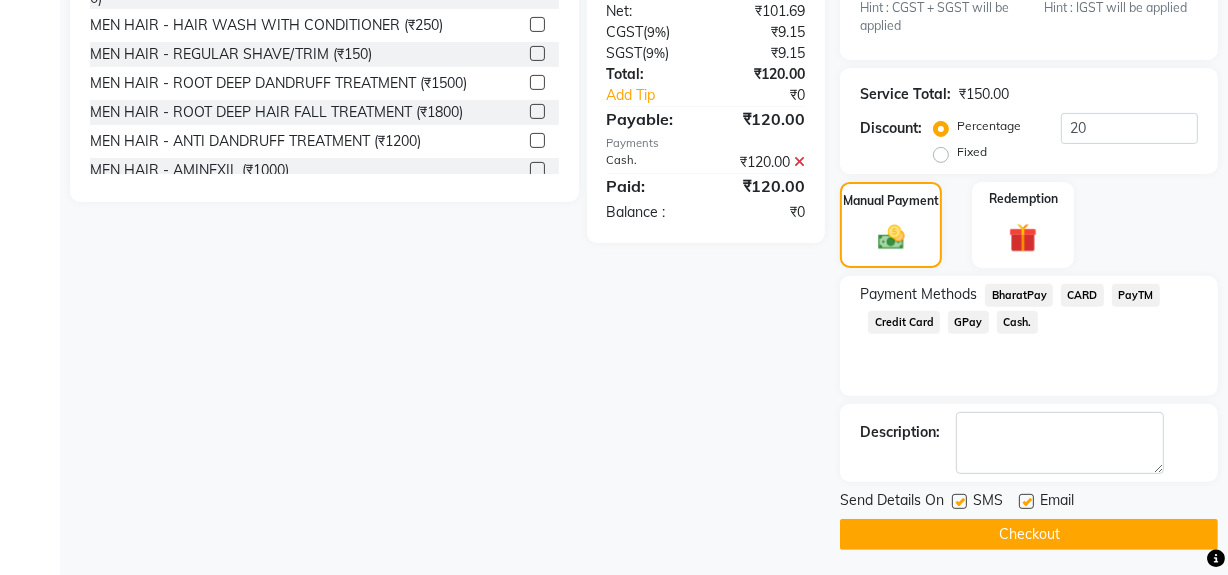 click 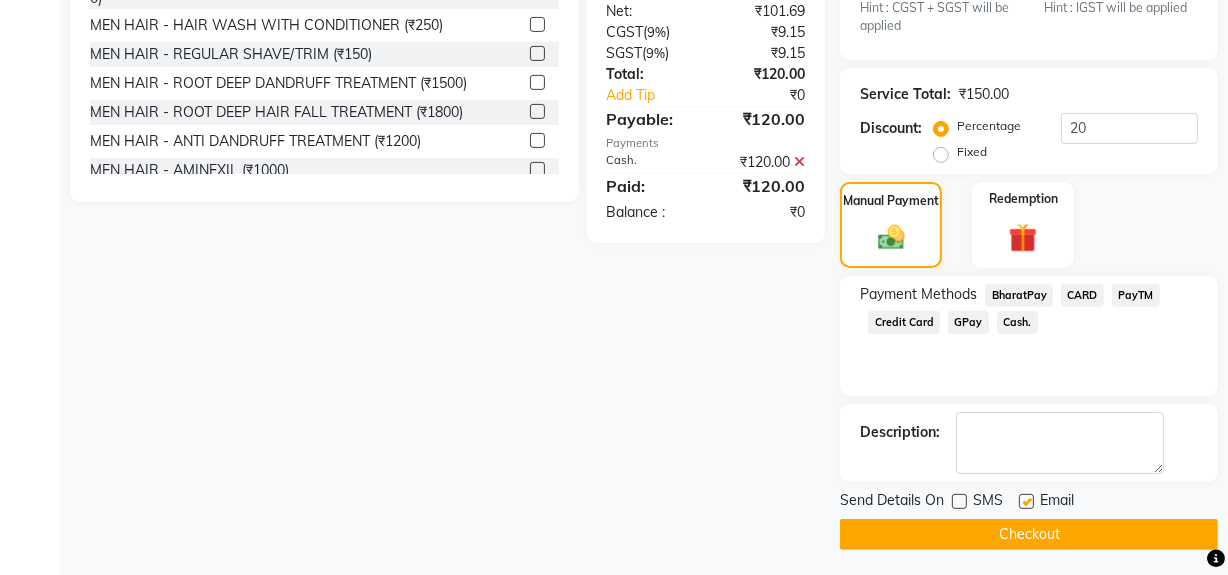 click on "Checkout" 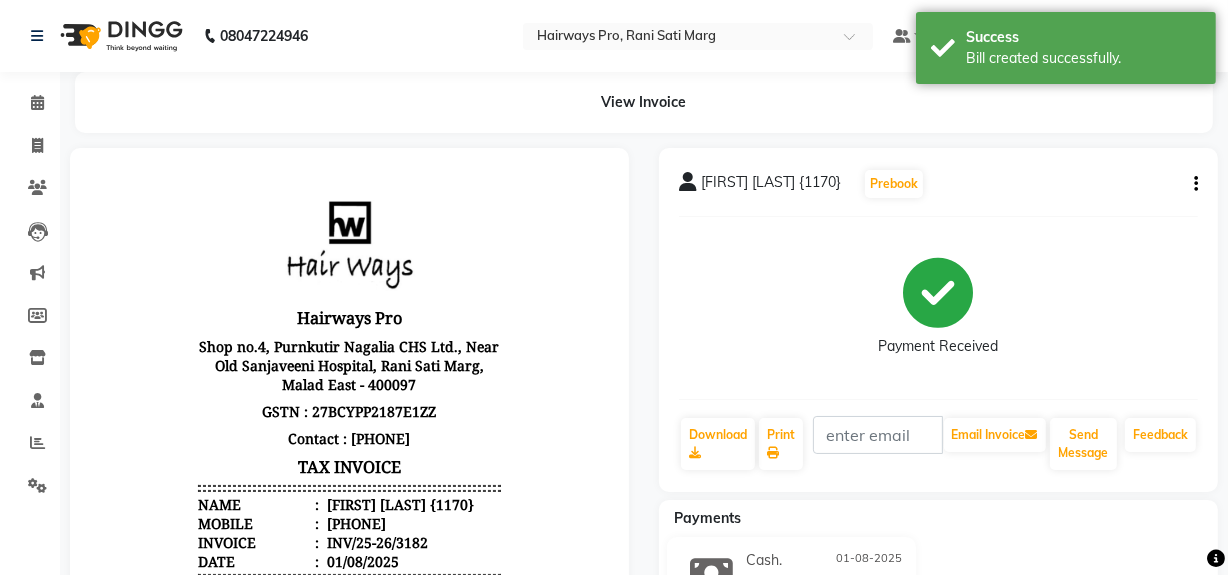 scroll, scrollTop: 0, scrollLeft: 0, axis: both 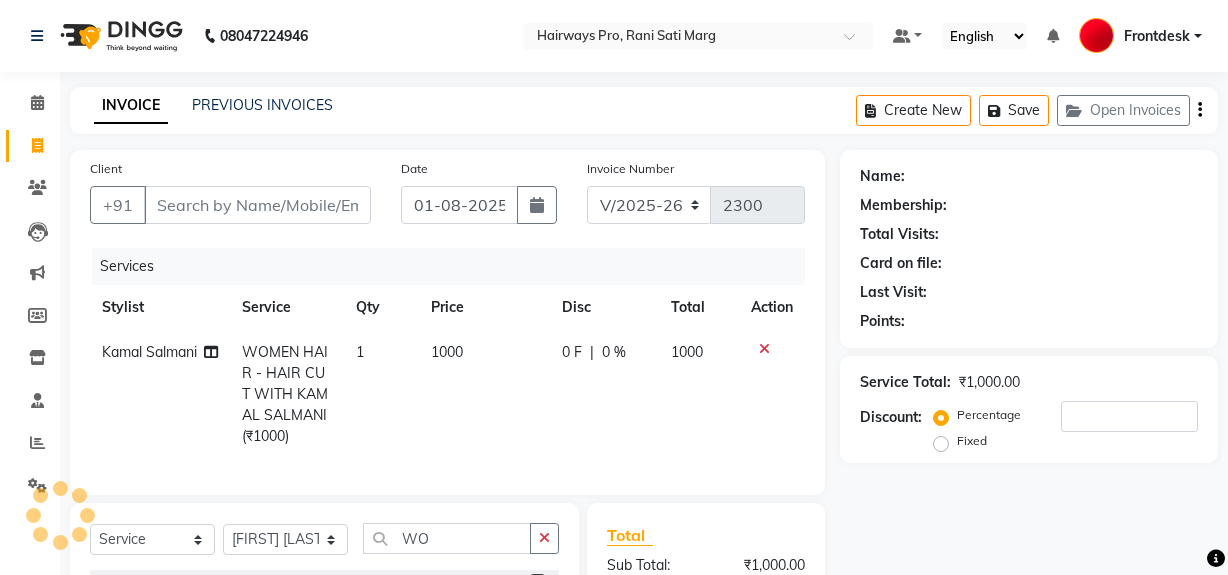 select on "787" 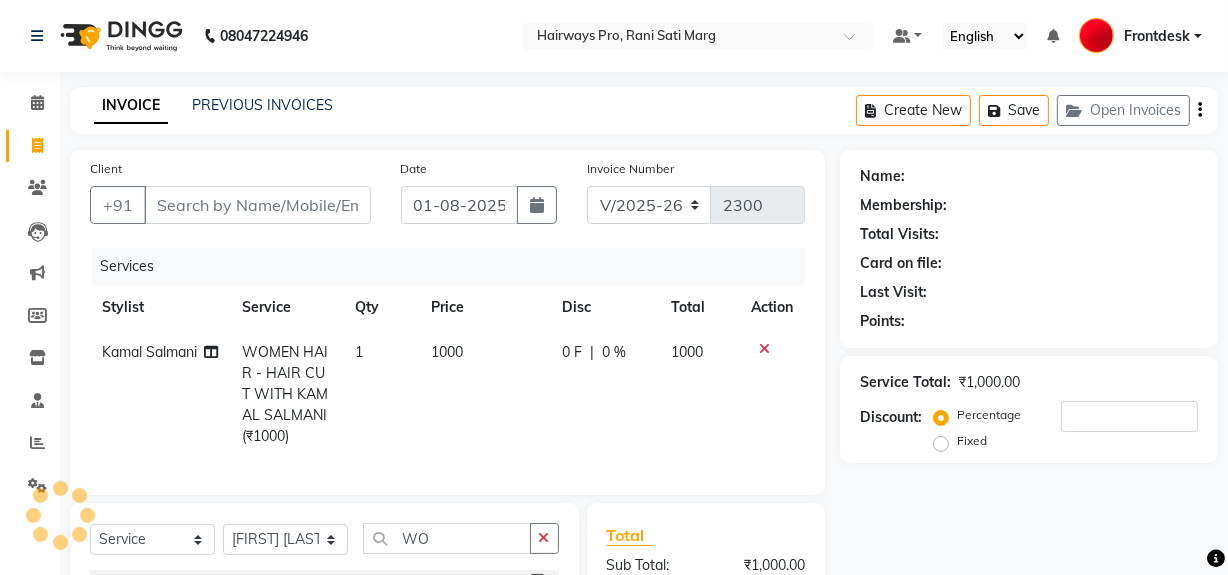 scroll, scrollTop: 0, scrollLeft: 0, axis: both 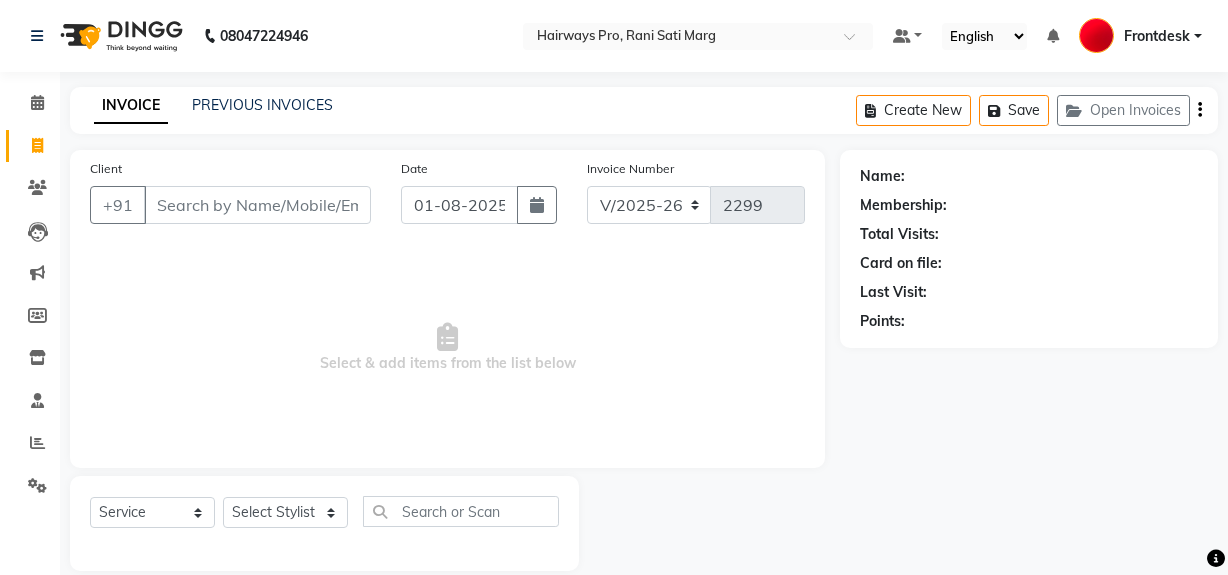select on "787" 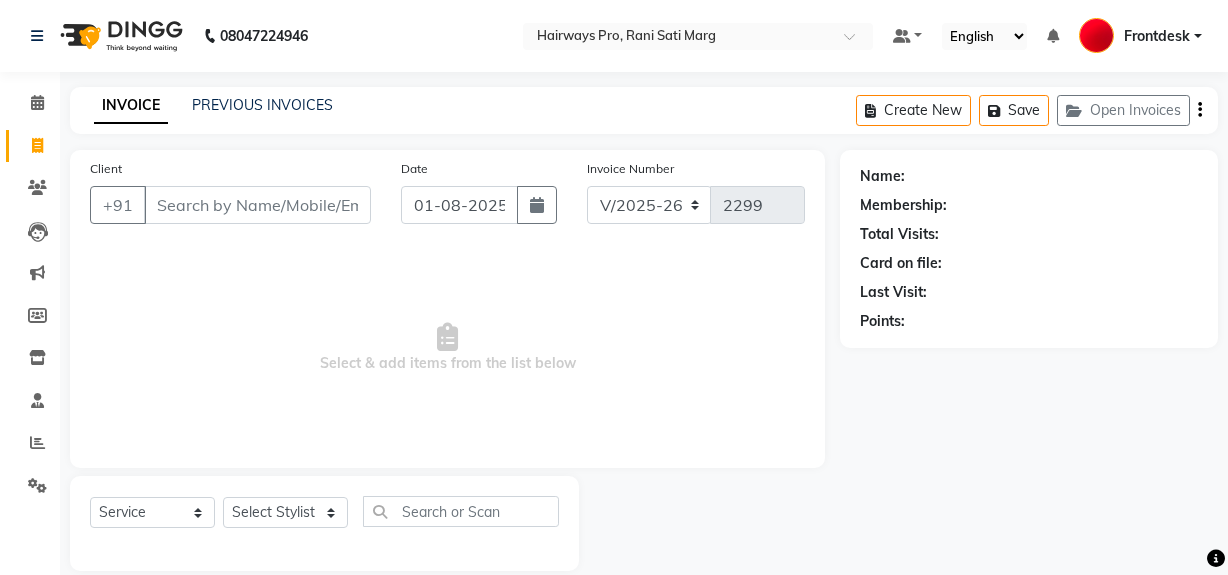 scroll, scrollTop: 26, scrollLeft: 0, axis: vertical 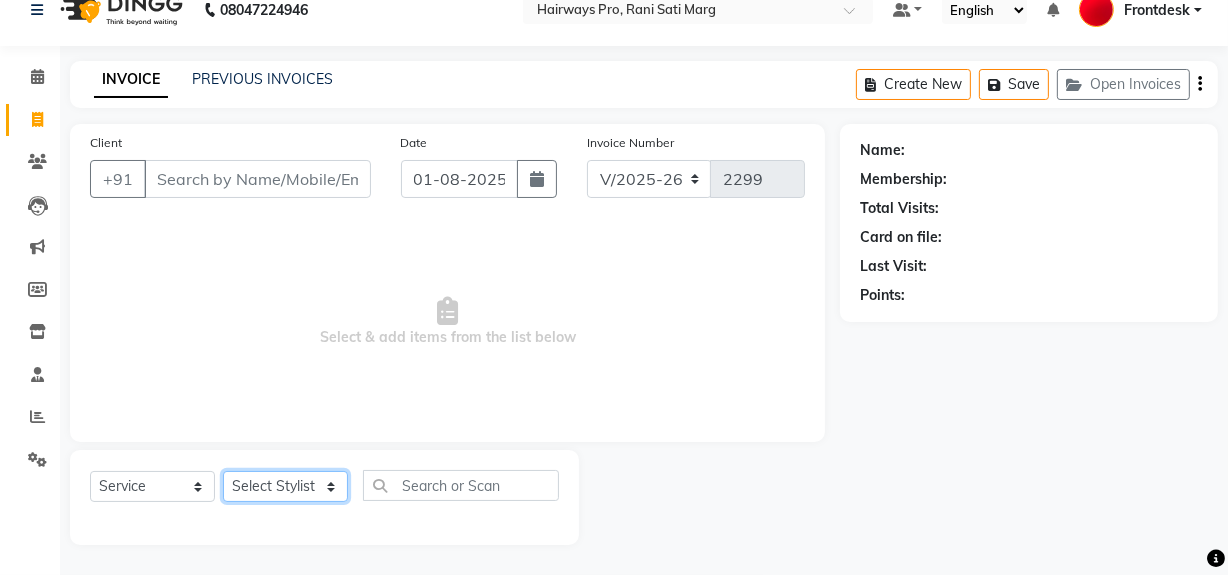 drag, startPoint x: 263, startPoint y: 489, endPoint x: 262, endPoint y: 474, distance: 15.033297 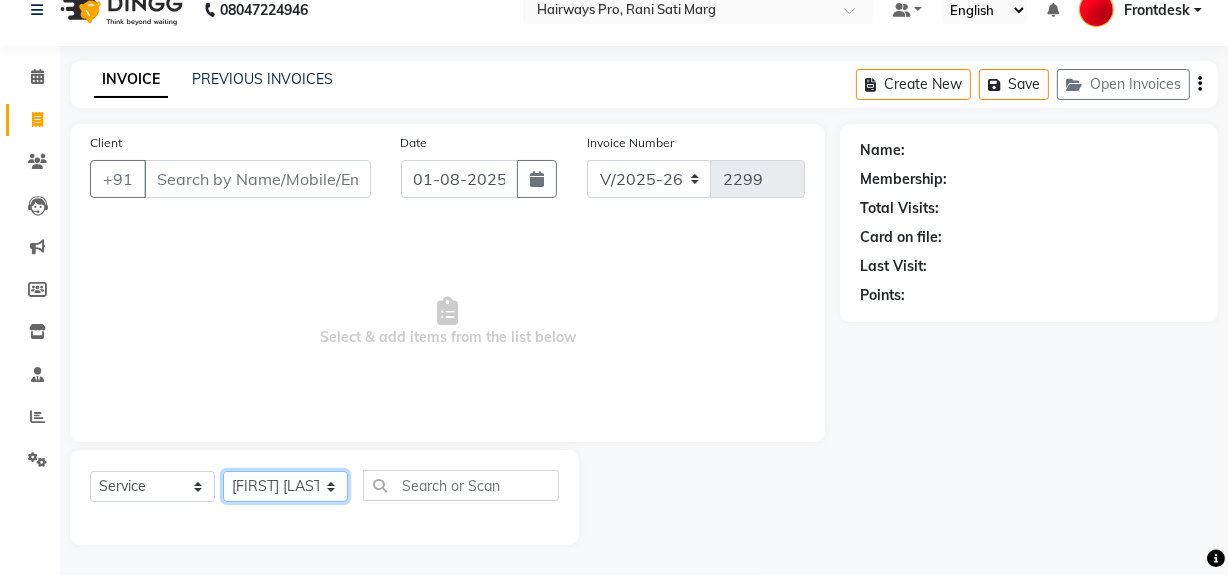 click on "Select Stylist ABID DANISH Faiz shaikh Frontdesk INTEZAR SALMANI JYOTI Kamal Salmani KAVITA MUSTAFA RAFIQUE Sonal SONU WAQAR ZAFAR" 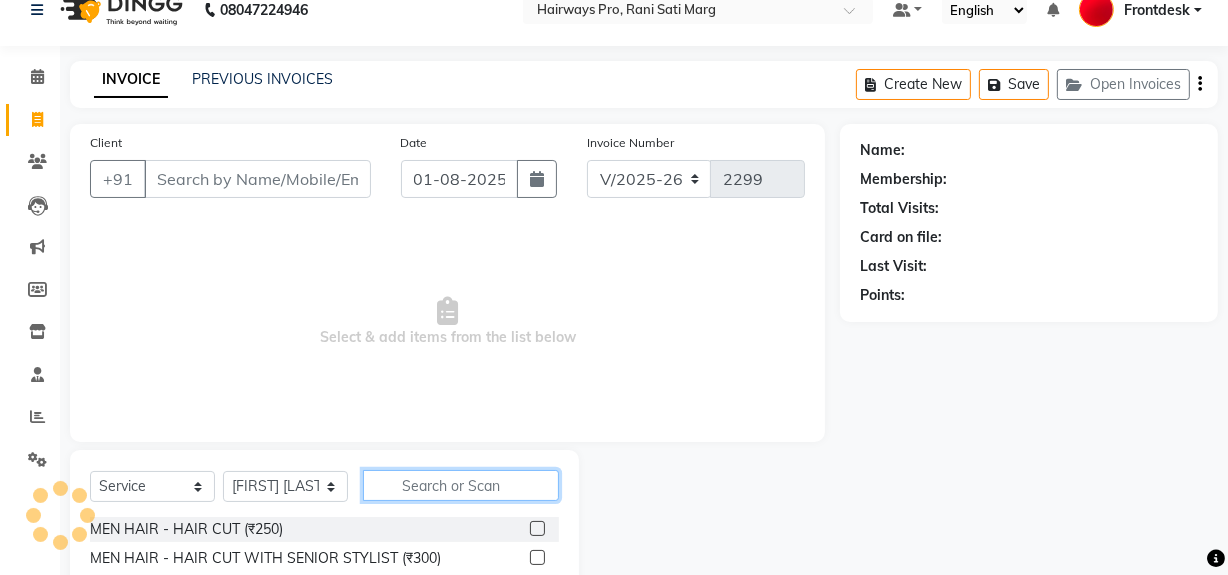 click 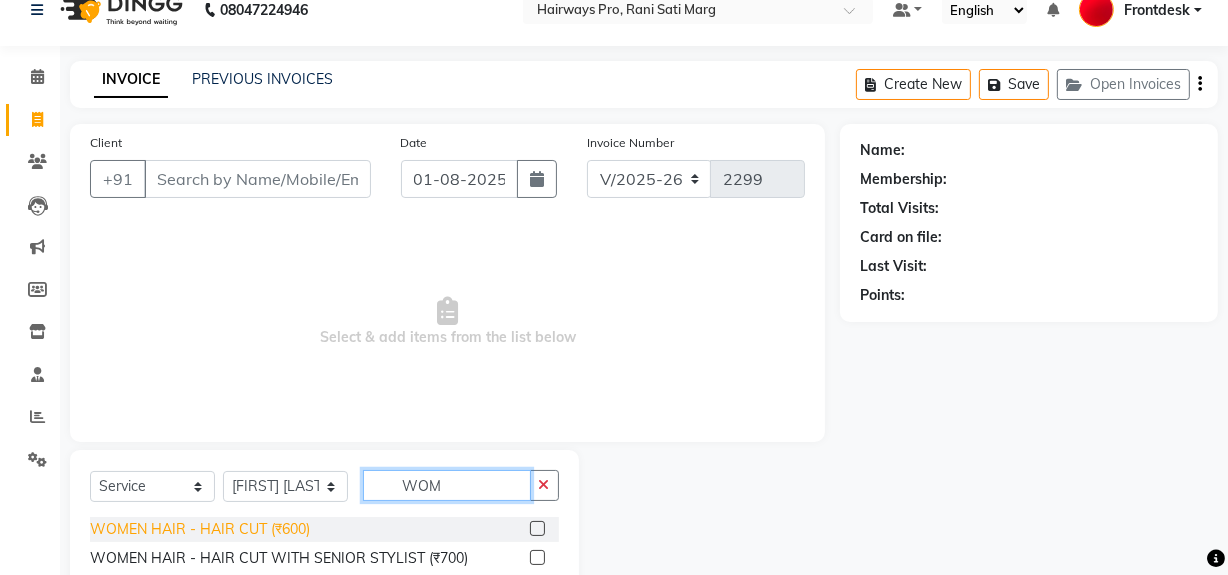 type on "WOM" 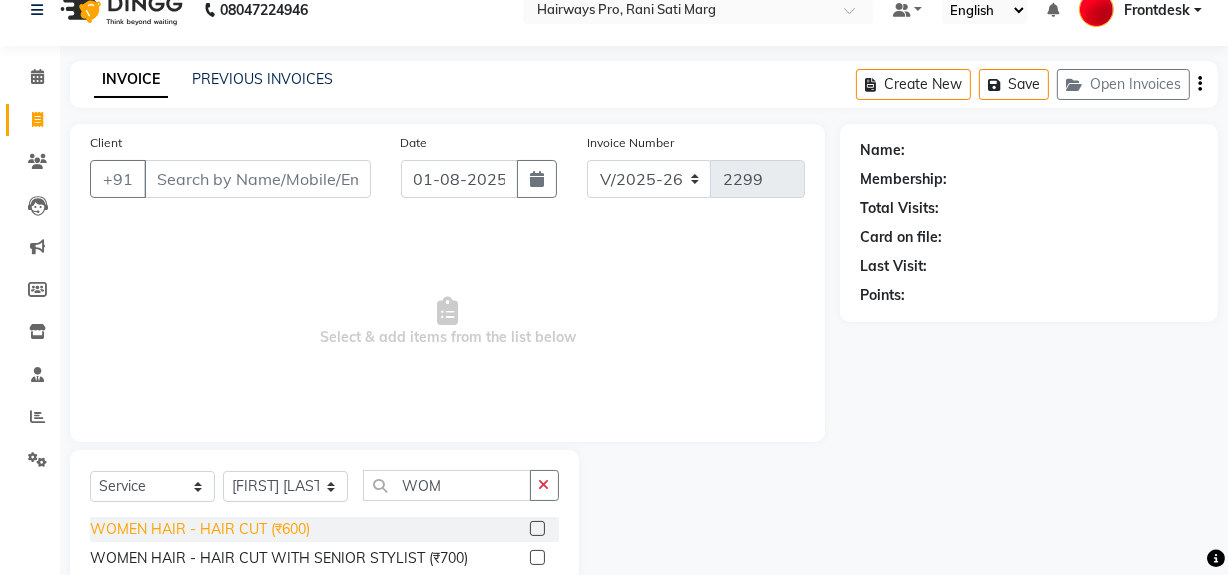 click on "WOMEN HAIR - HAIR CUT (₹600)" 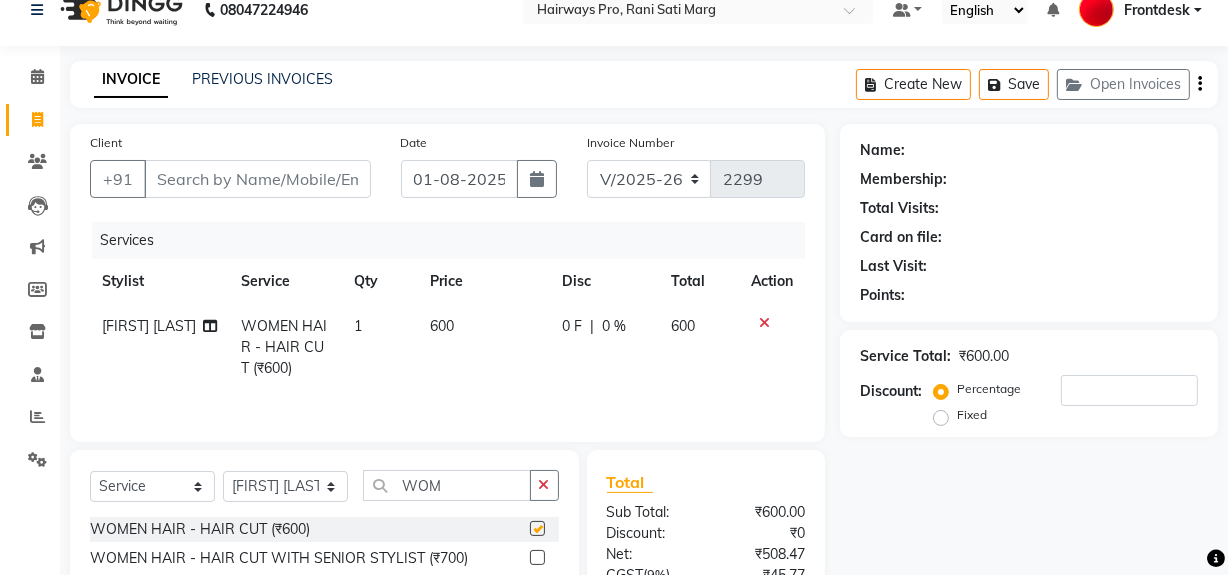 checkbox on "false" 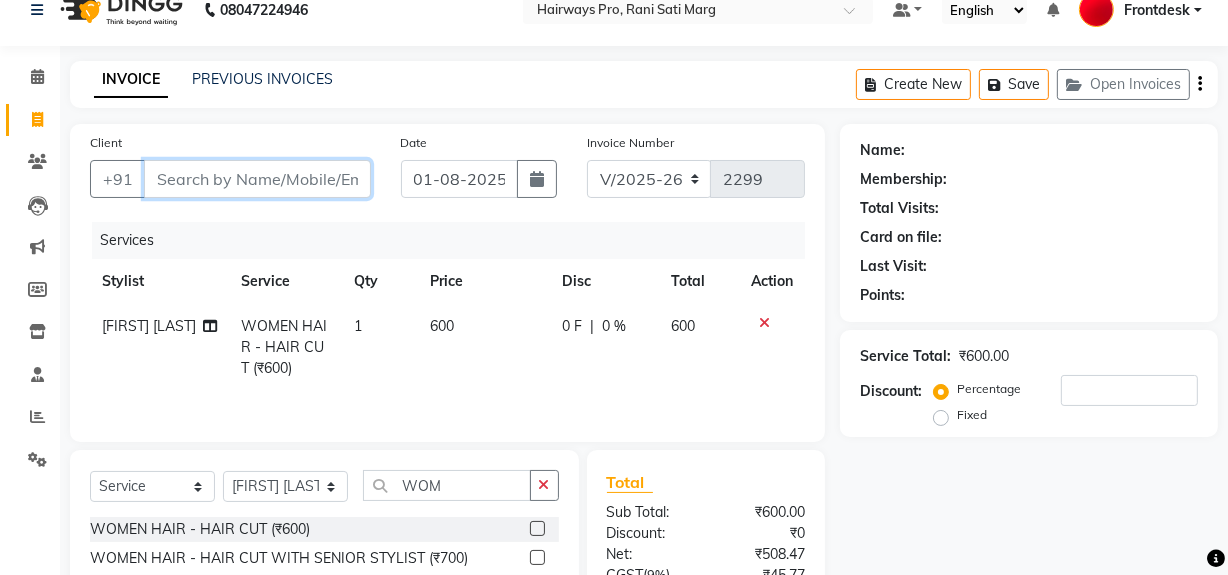 click on "Client" at bounding box center (257, 179) 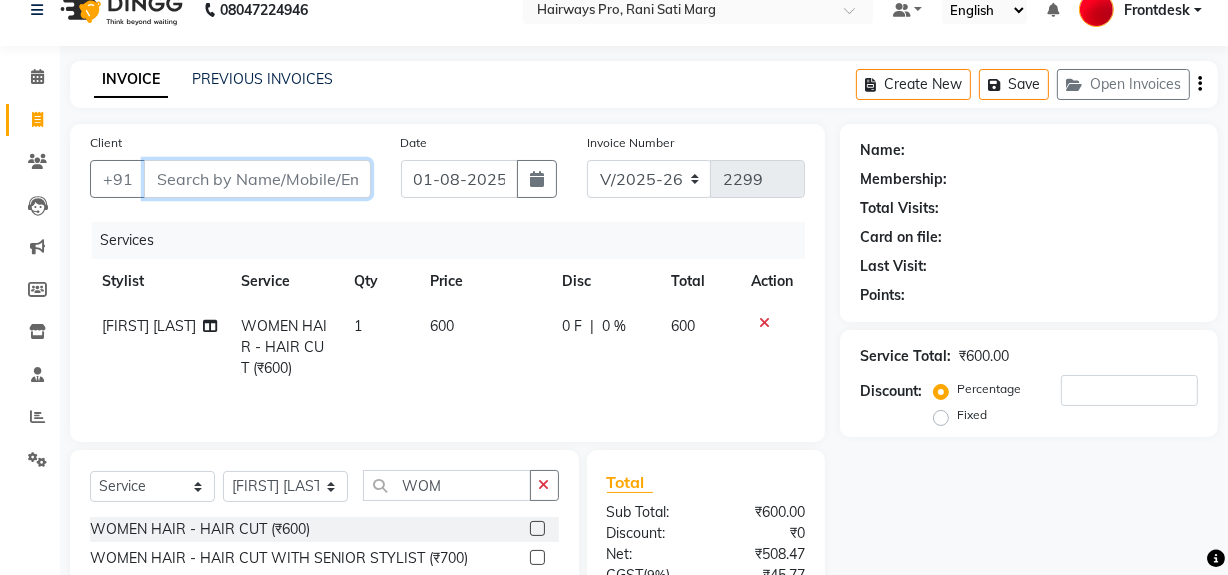 type on "9" 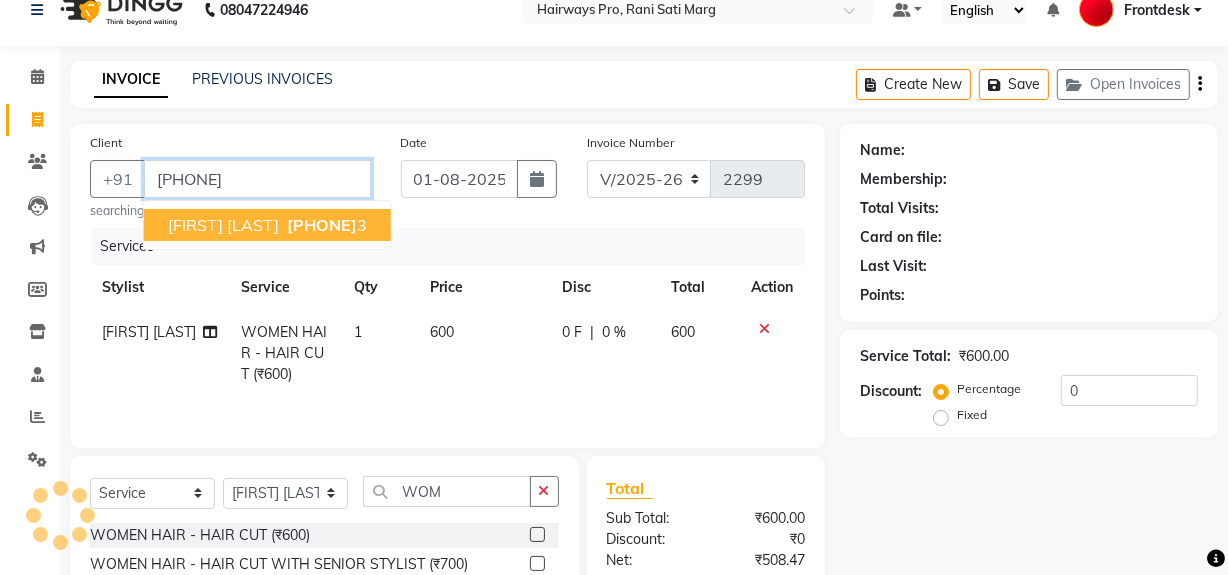 type on "[PHONE]" 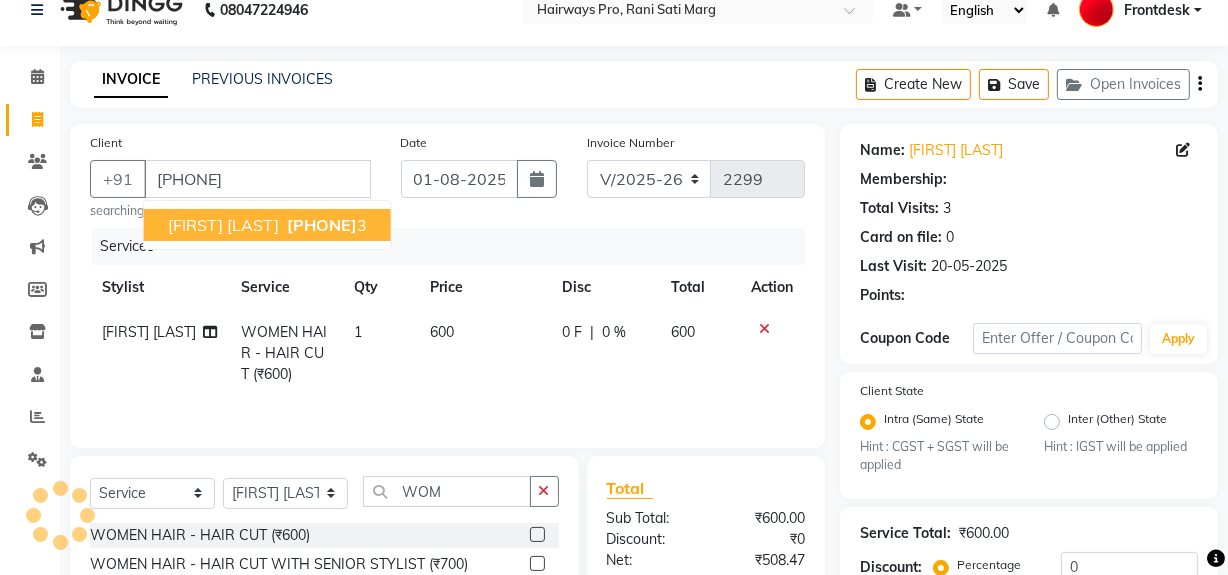 type on "20" 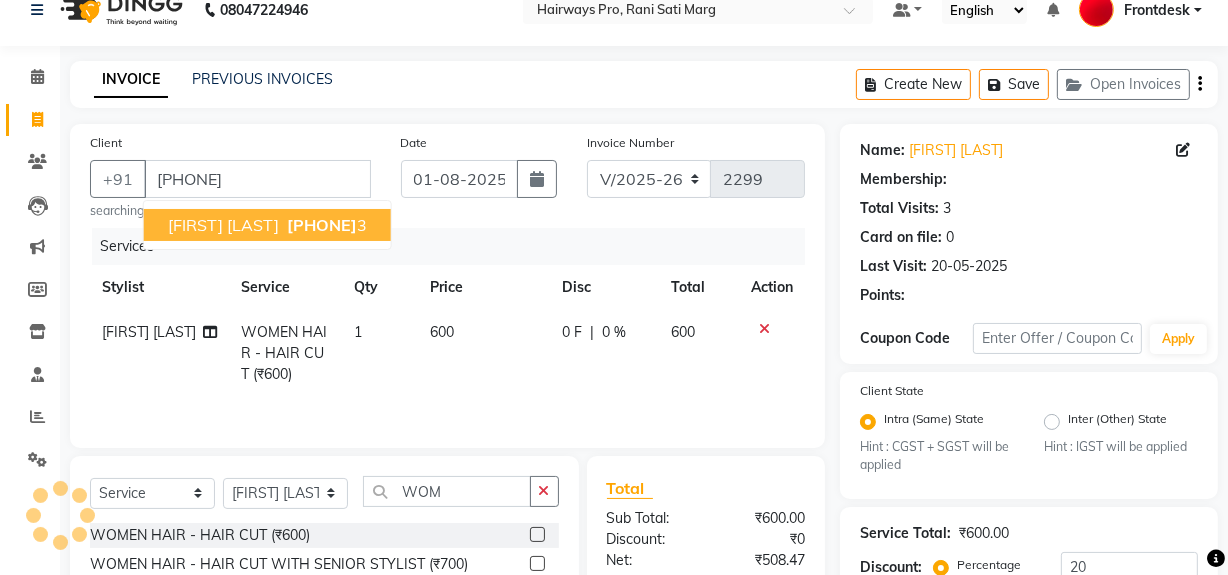 select on "1: Object" 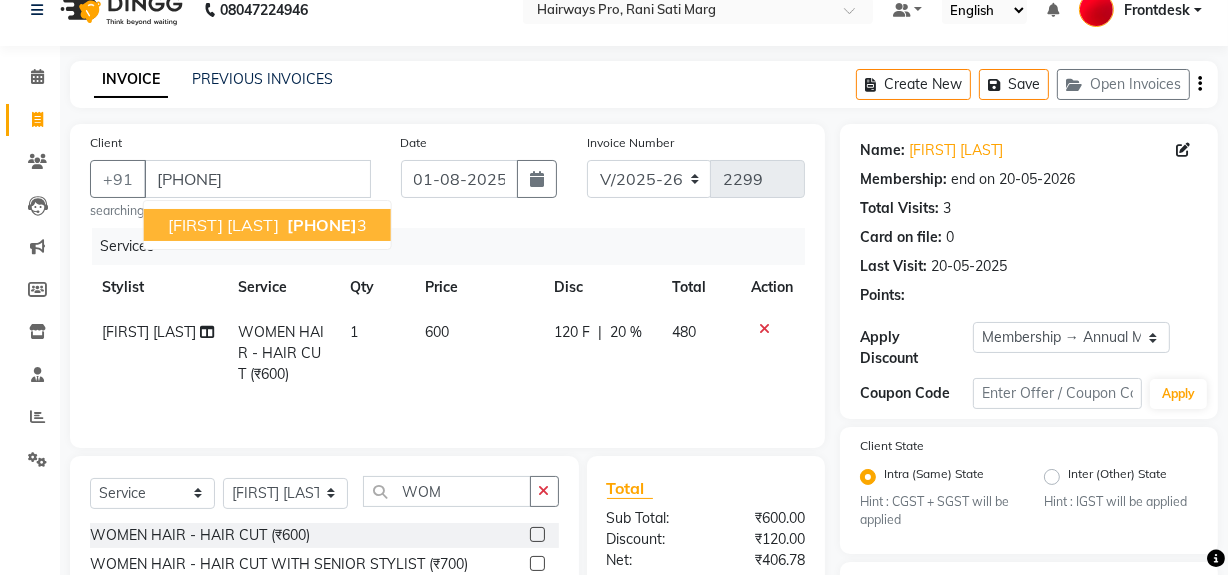 click on "[PHONE]" at bounding box center (322, 225) 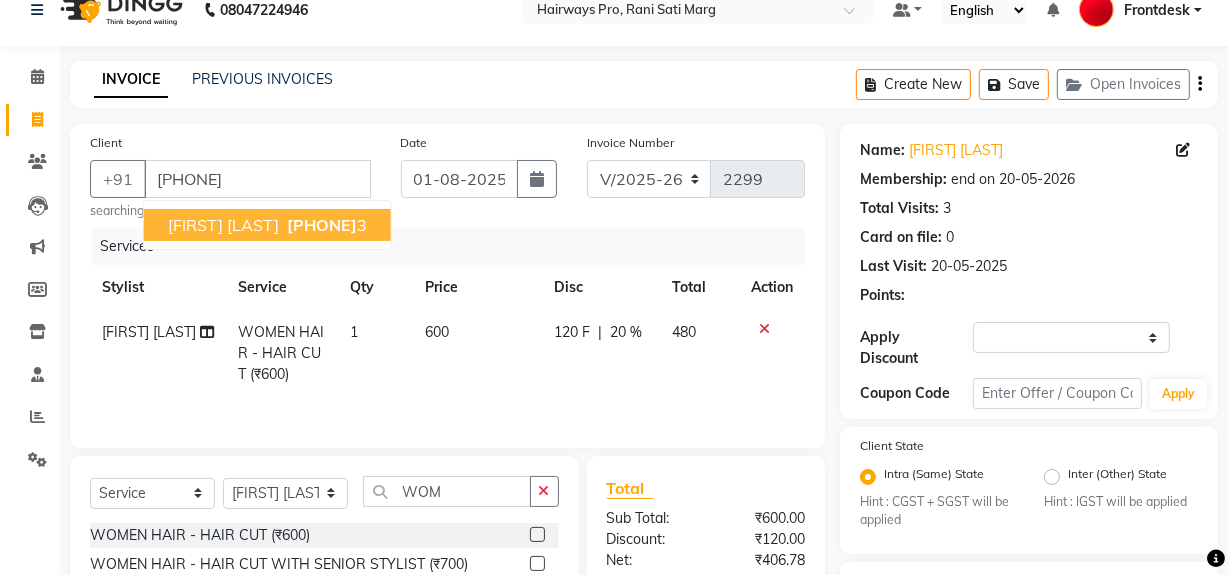 select on "1: Object" 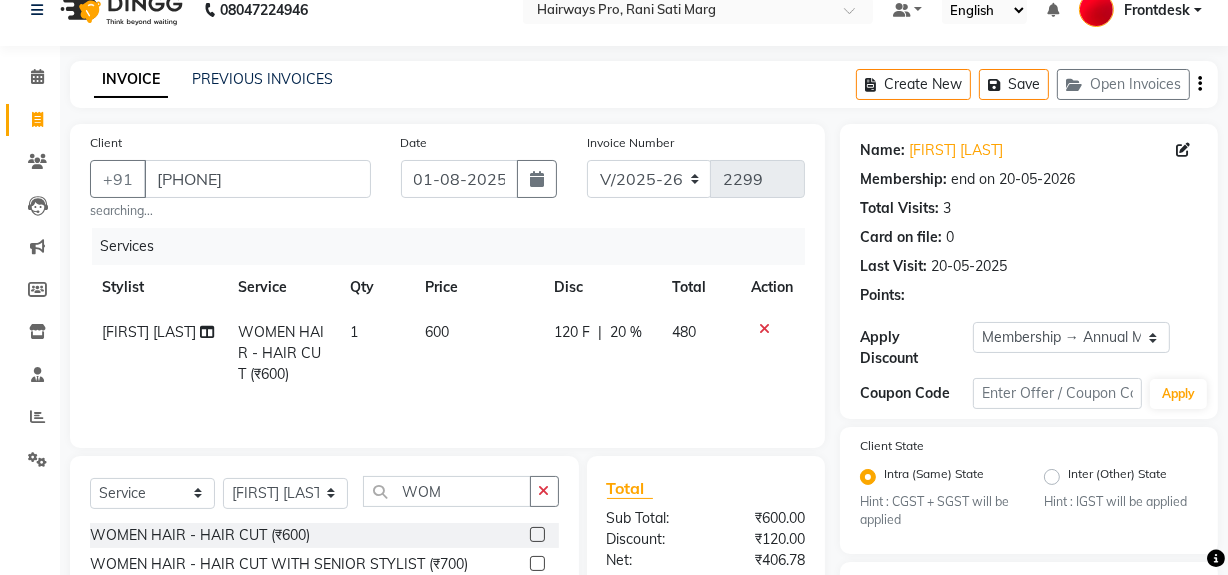 type on "20" 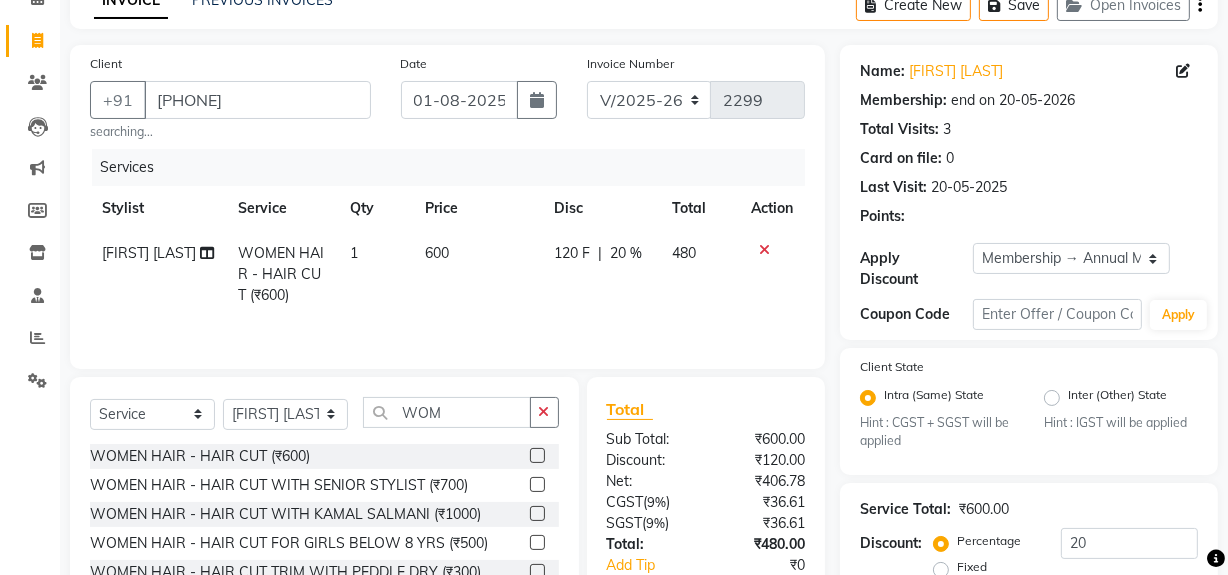 scroll, scrollTop: 284, scrollLeft: 0, axis: vertical 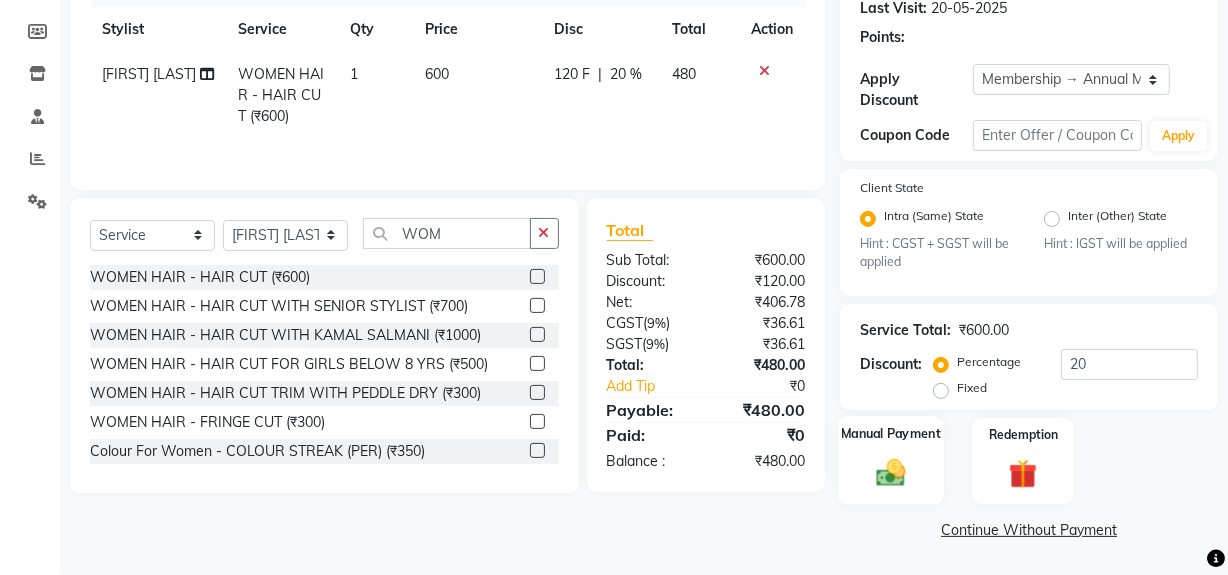 click 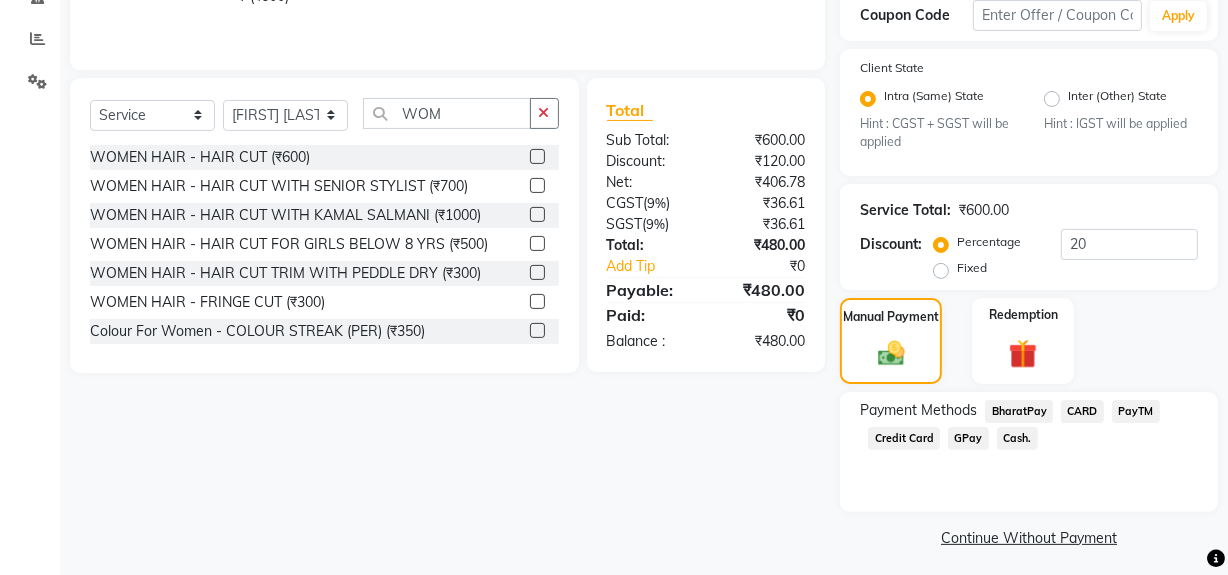 scroll, scrollTop: 412, scrollLeft: 0, axis: vertical 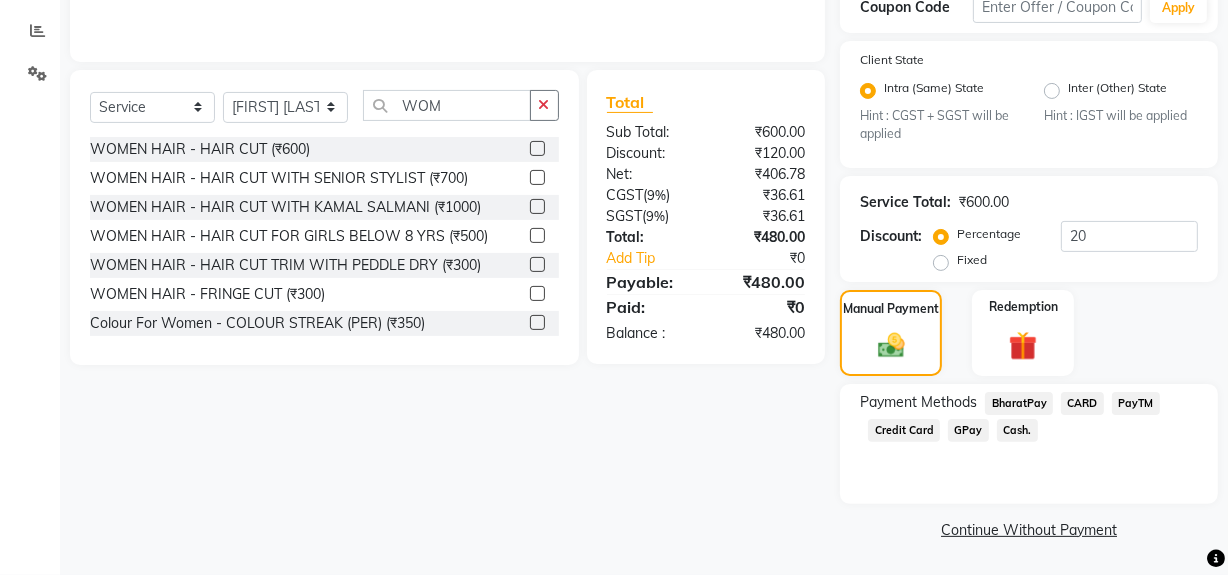 click on "GPay" 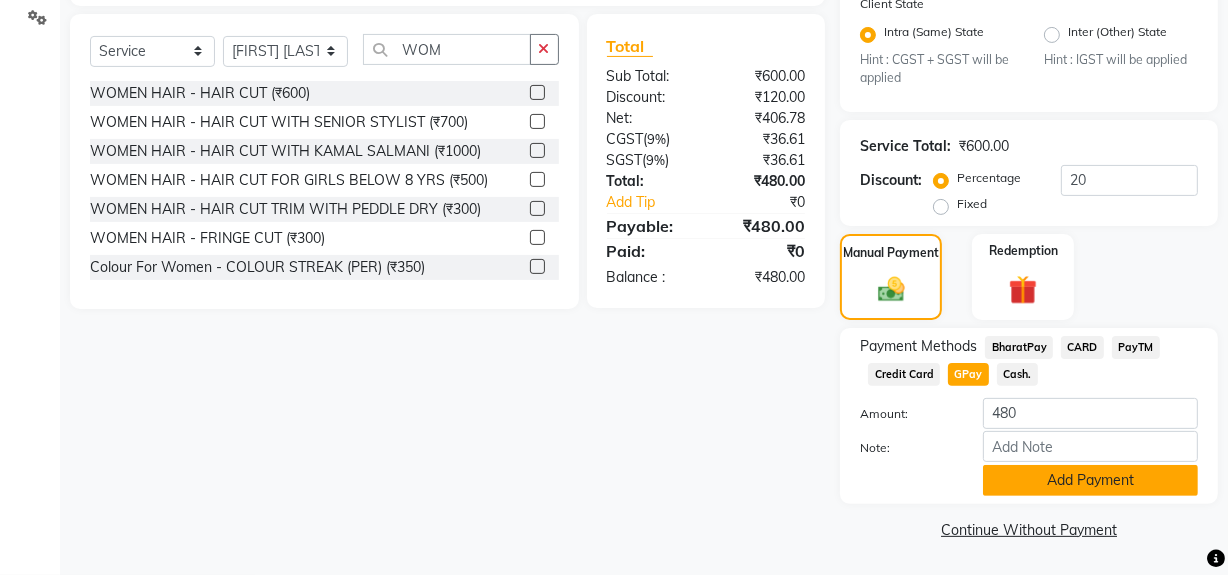 click on "Add Payment" 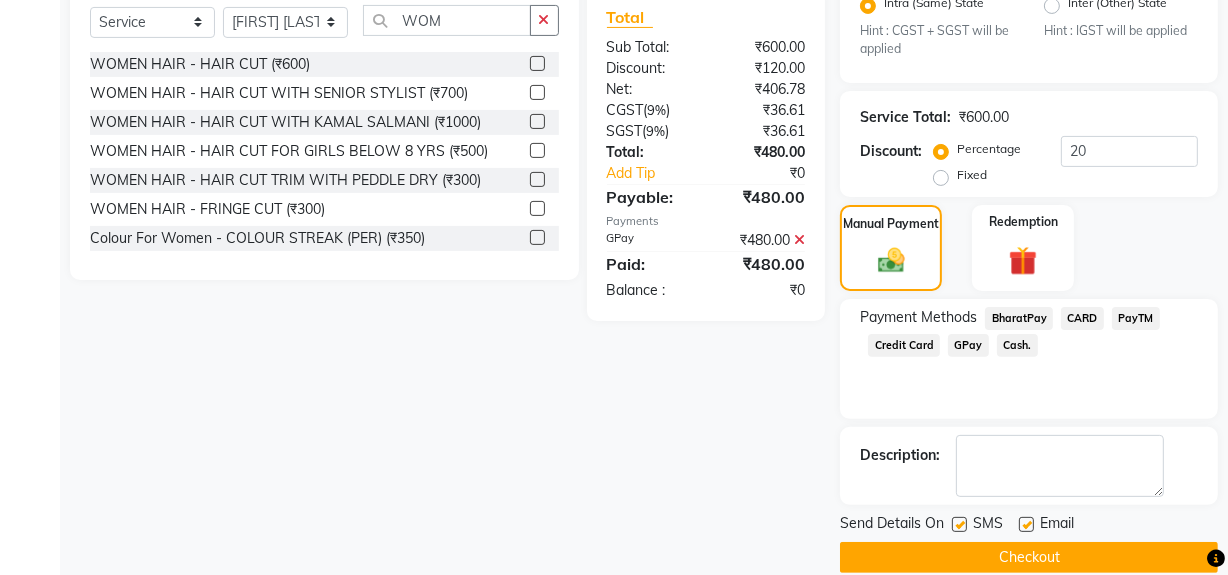 scroll, scrollTop: 524, scrollLeft: 0, axis: vertical 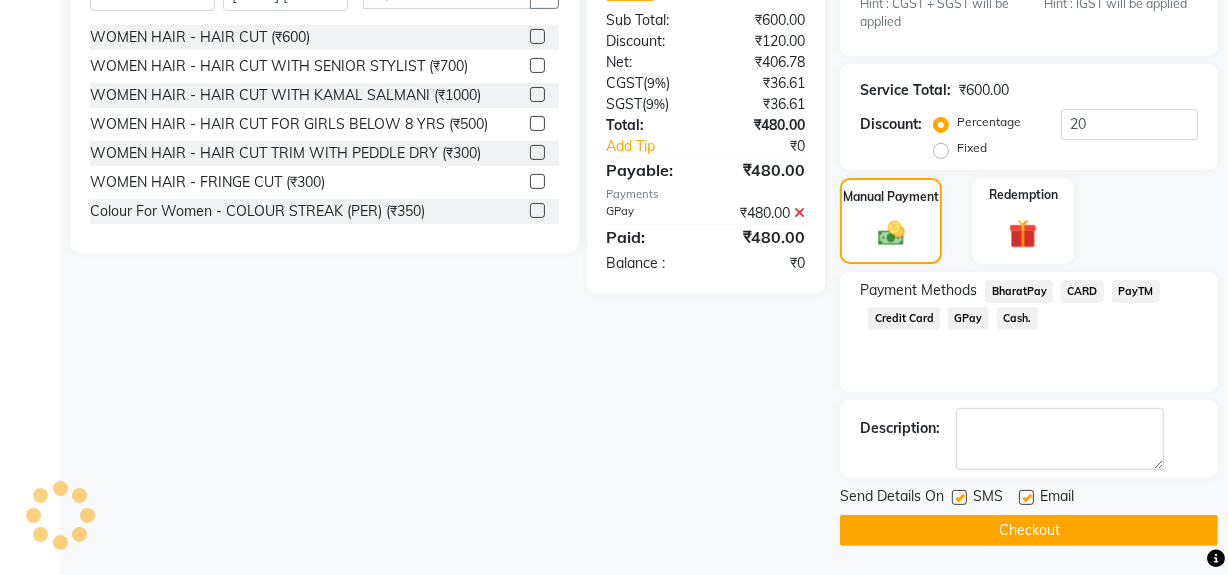 click 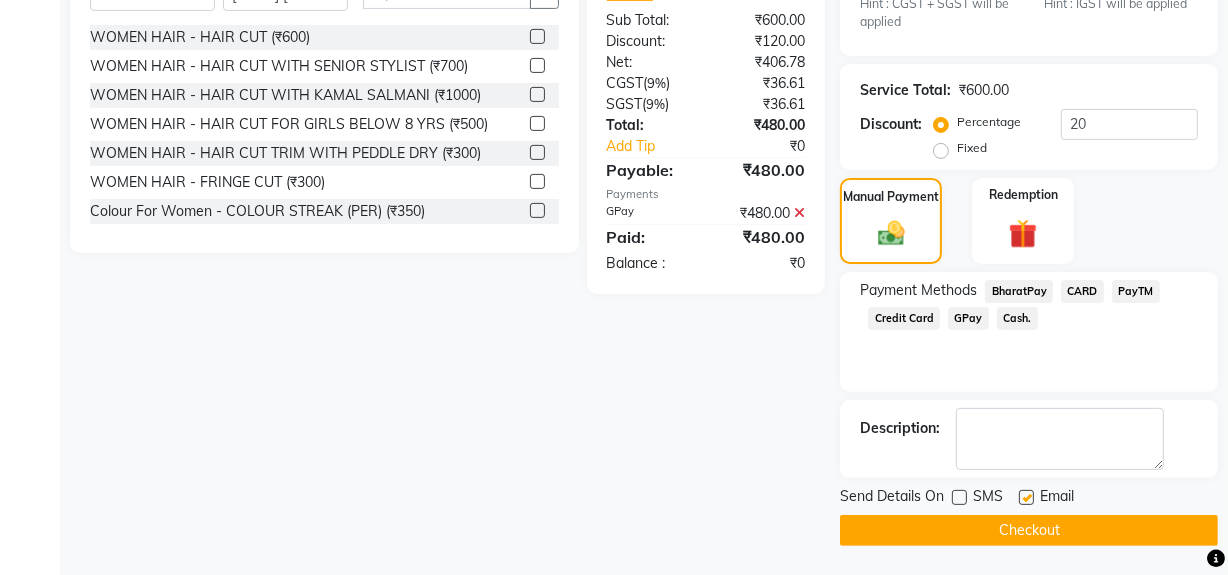 click on "Checkout" 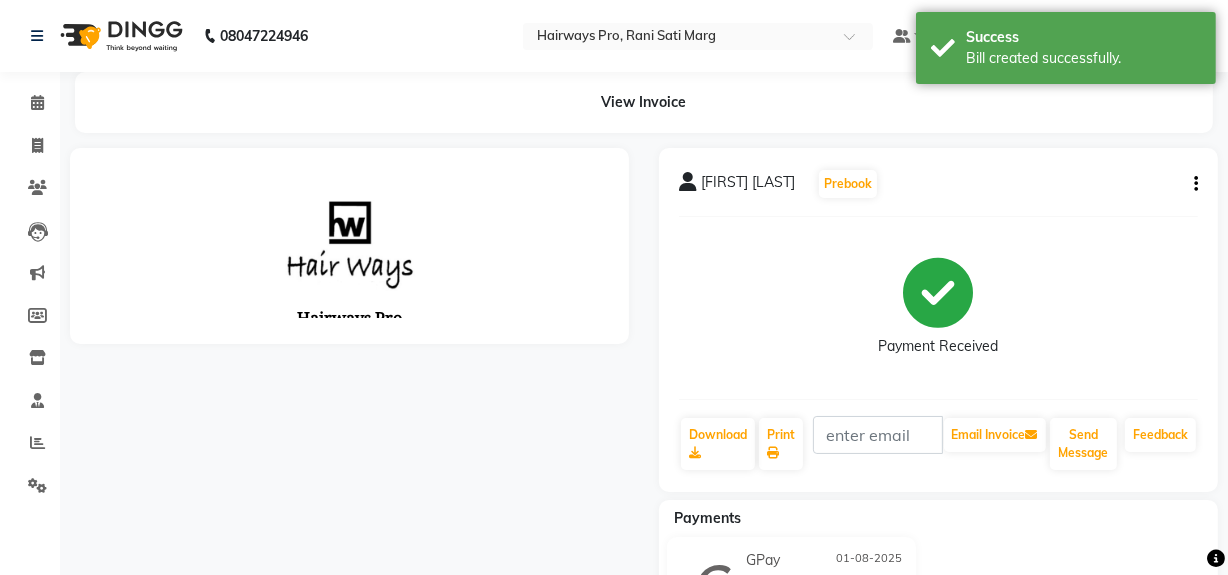 scroll, scrollTop: 0, scrollLeft: 0, axis: both 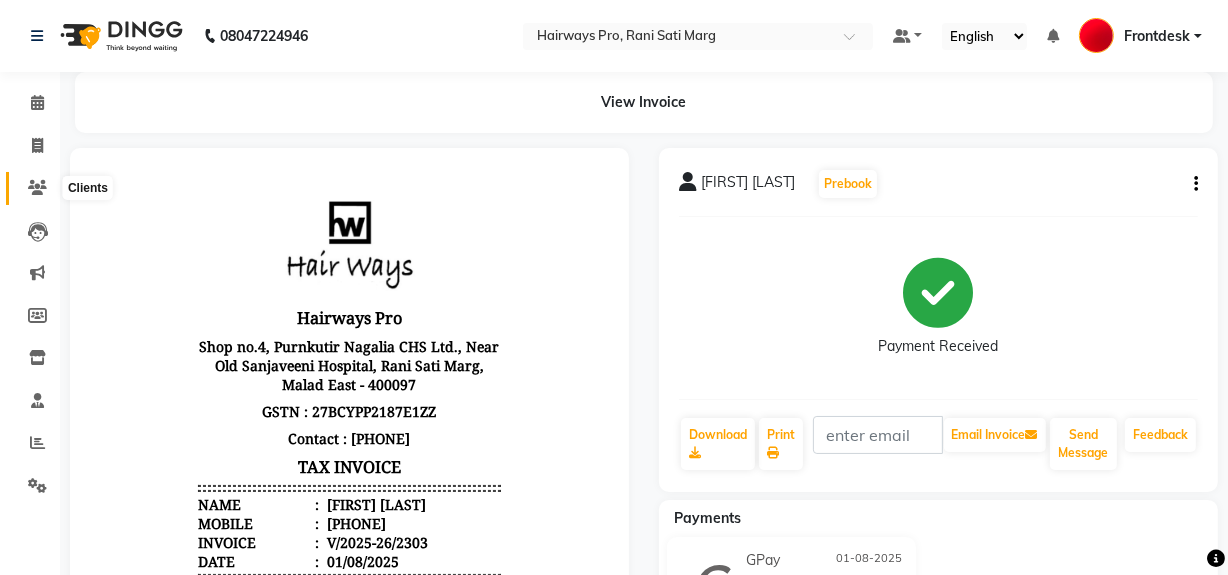 click 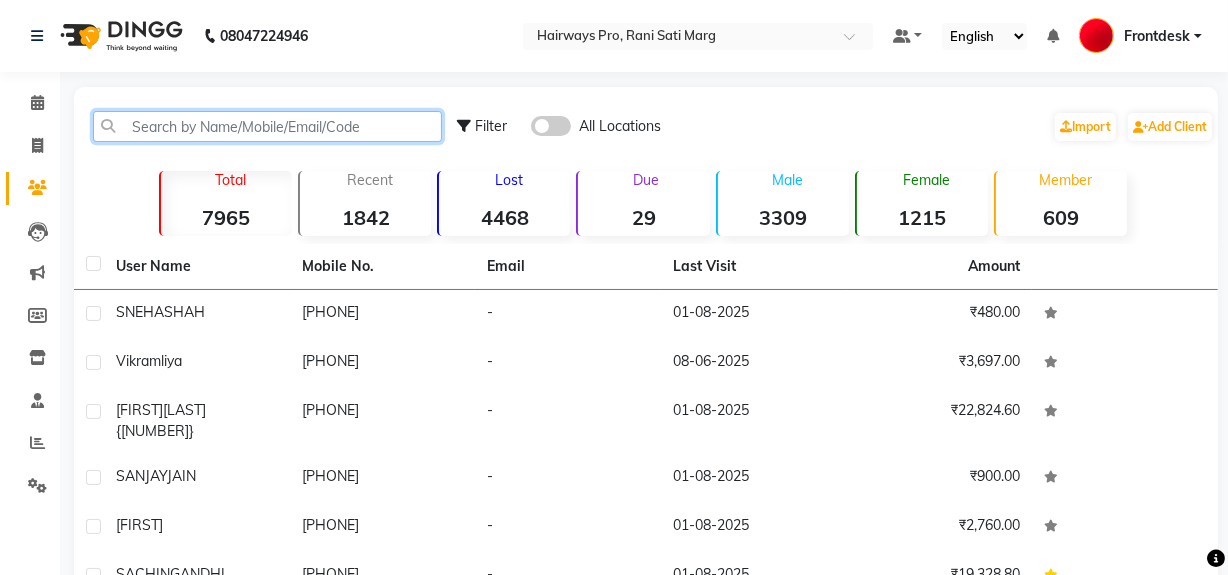 click 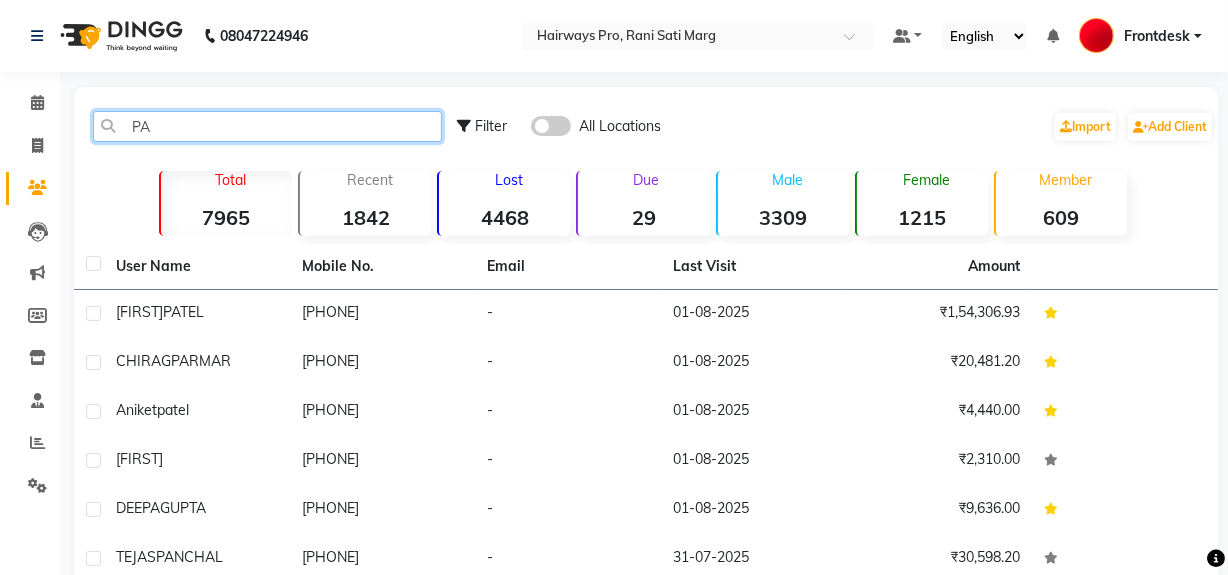 type on "P" 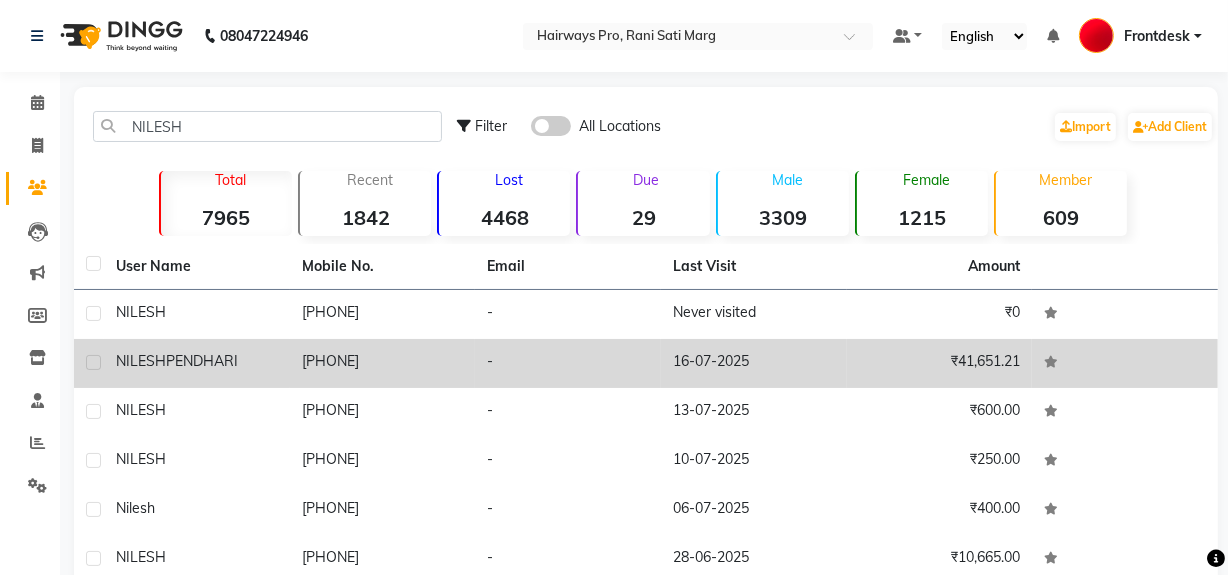 click on "[PHONE]" 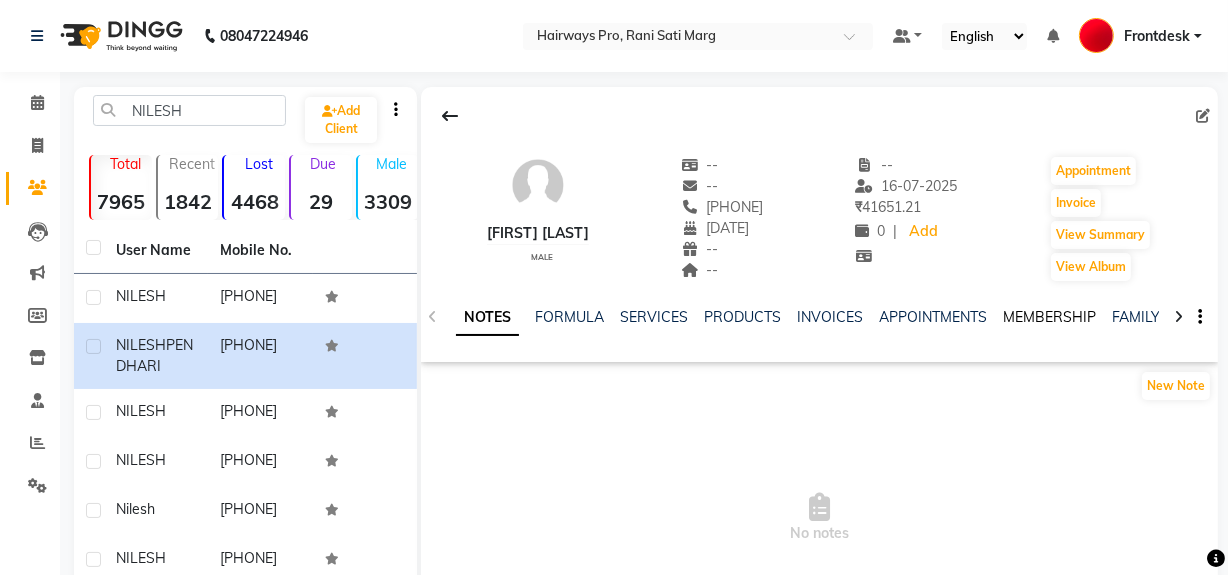 click on "MEMBERSHIP" 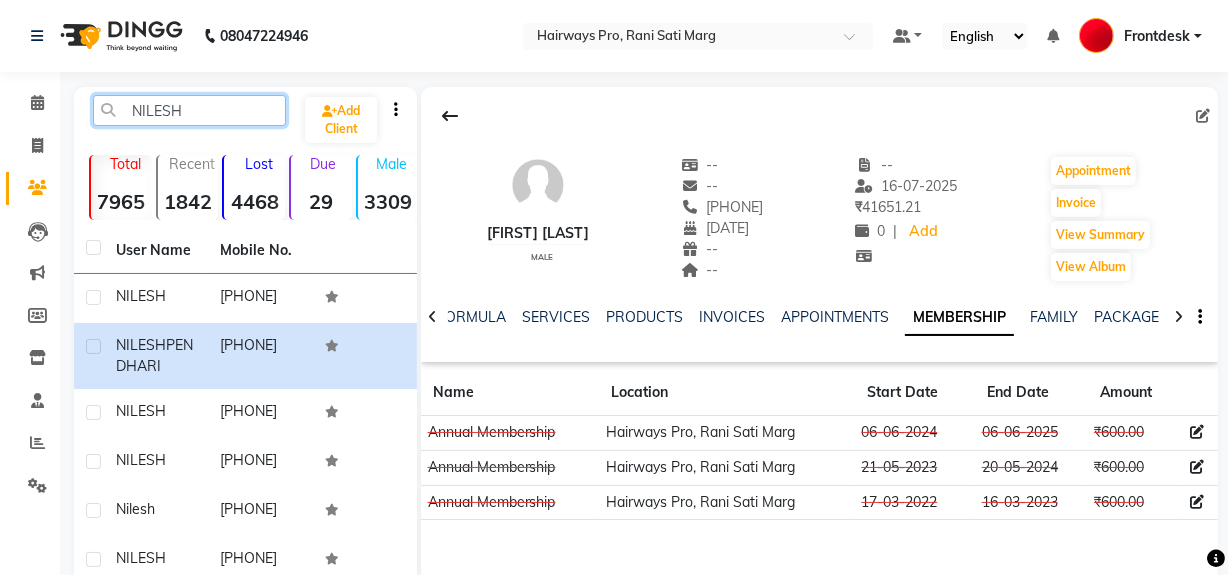 click on "NILESH" 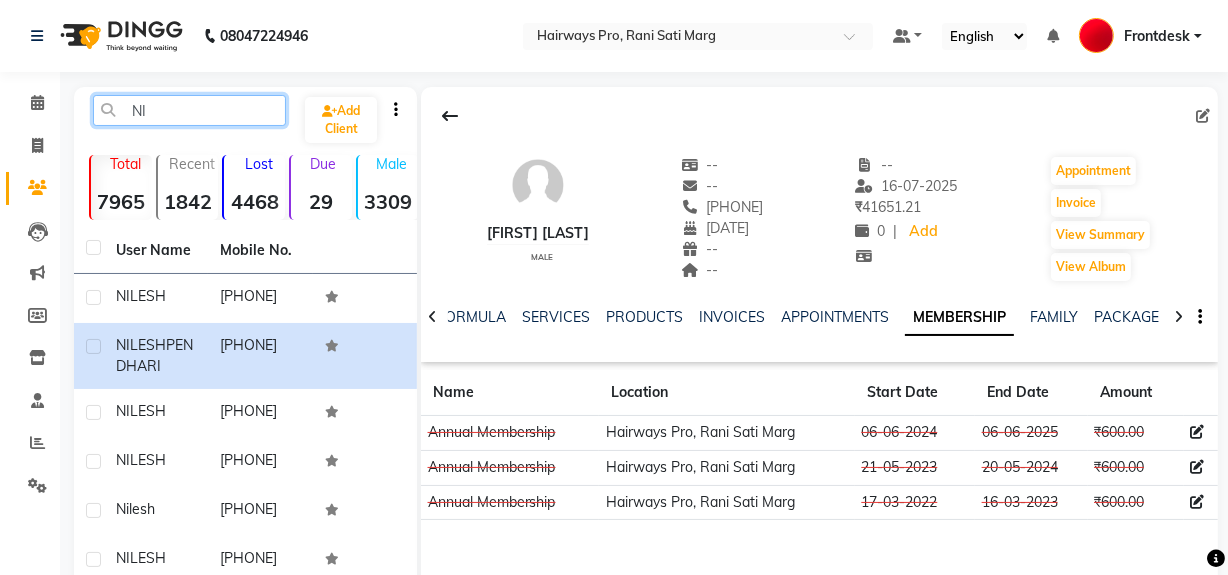 type on "N" 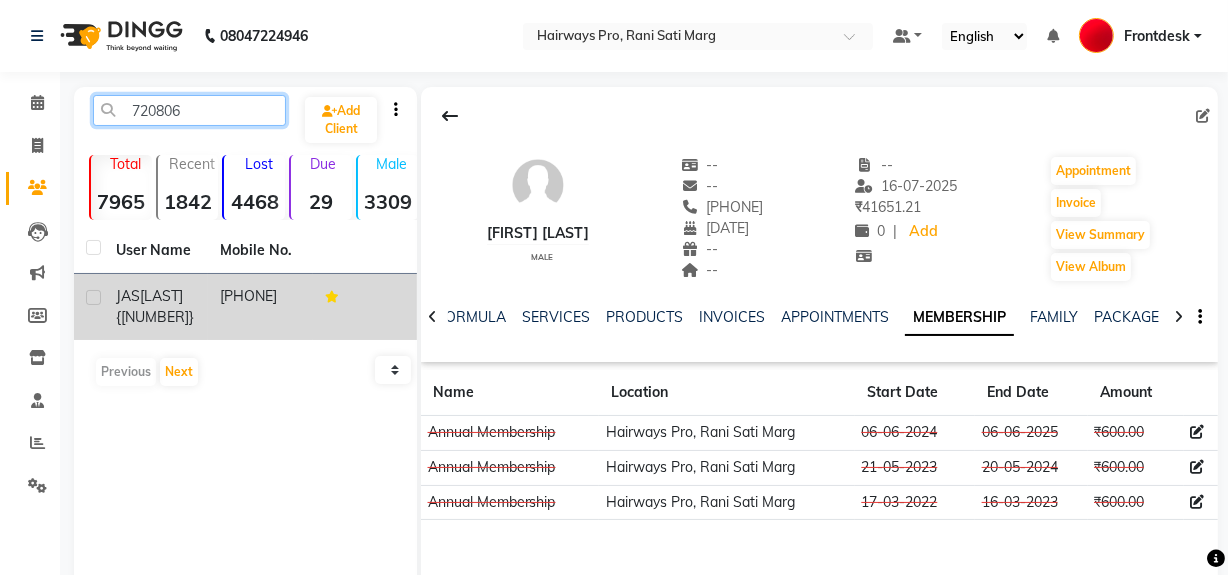 type on "720806" 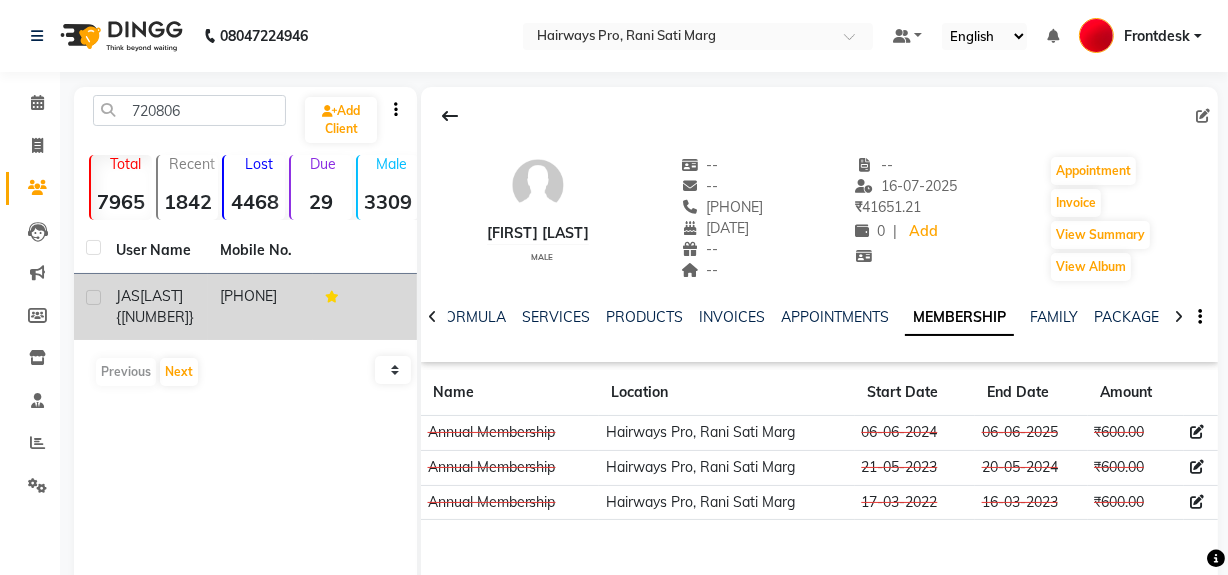 click on "[PHONE]" 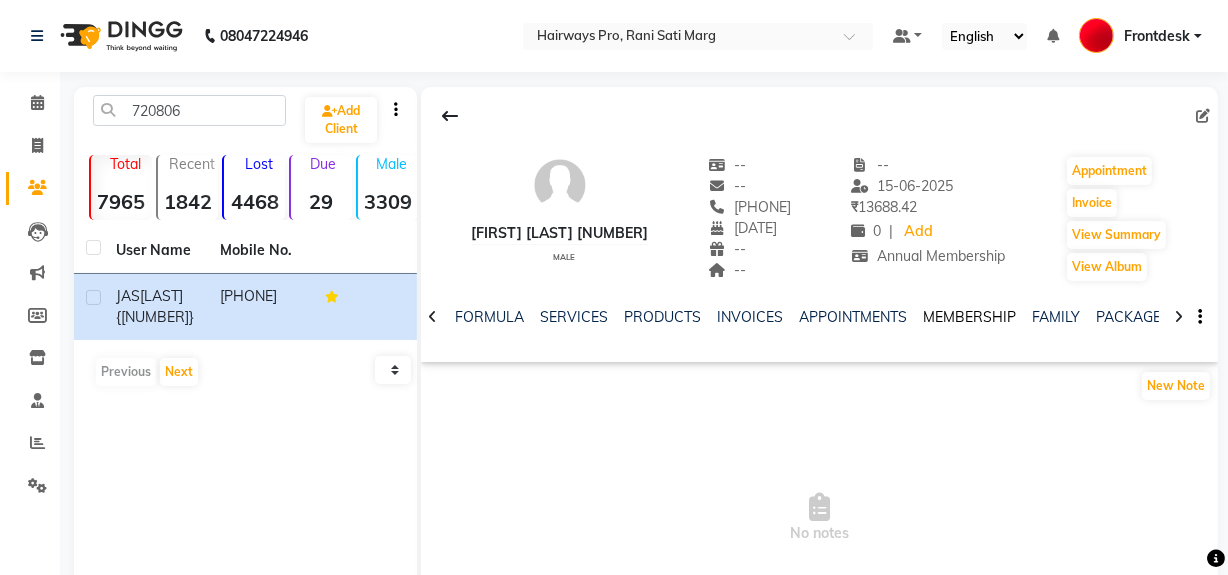 click on "MEMBERSHIP" 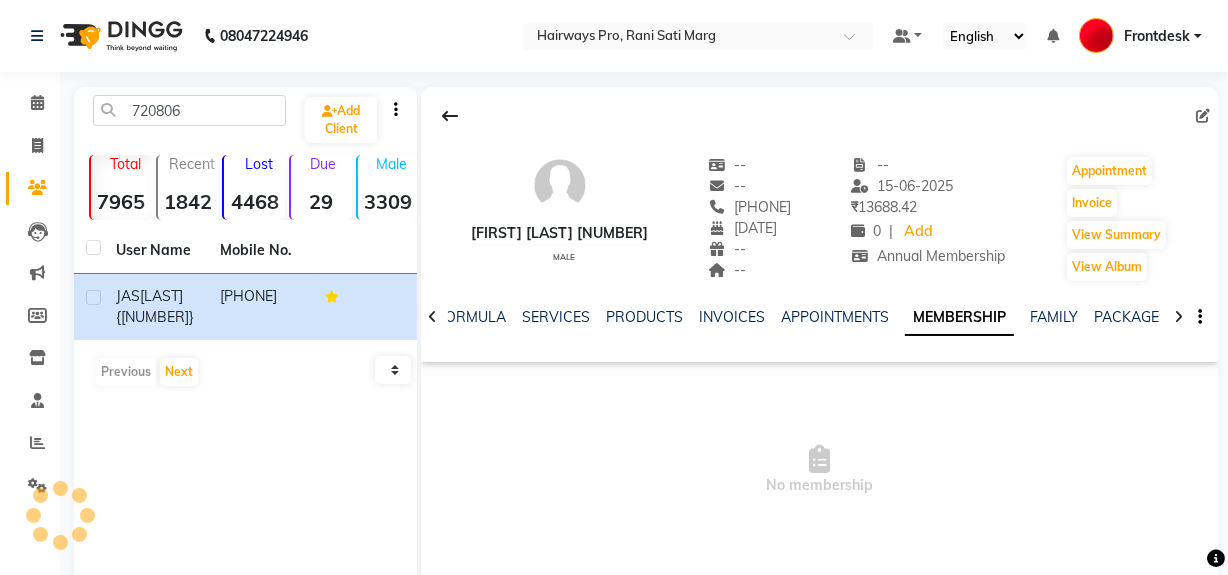 click on "MEMBERSHIP" 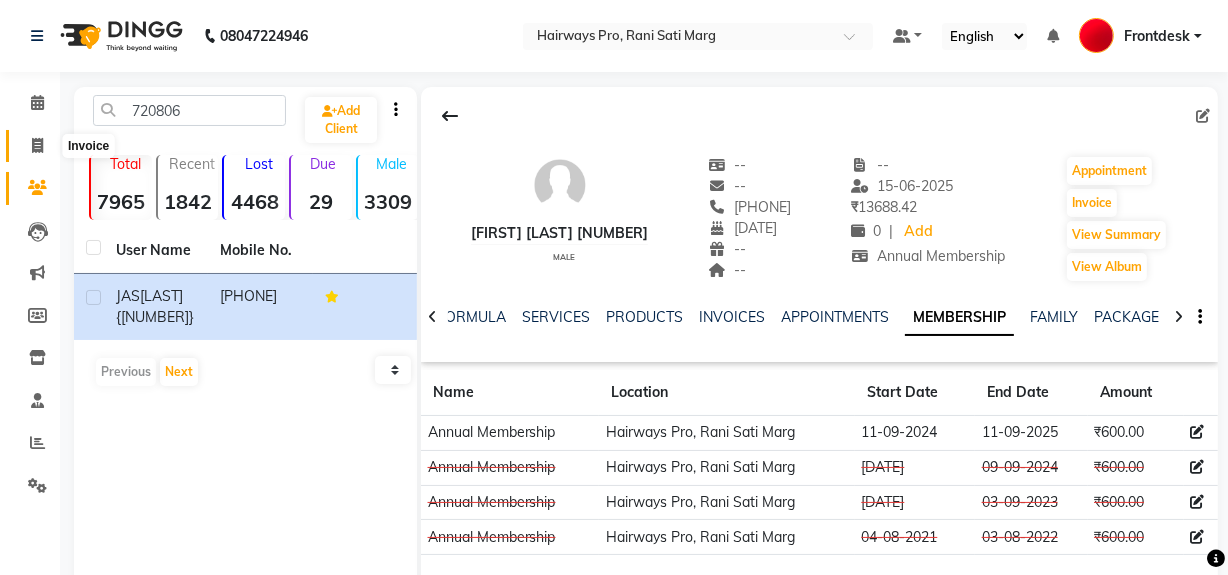 click 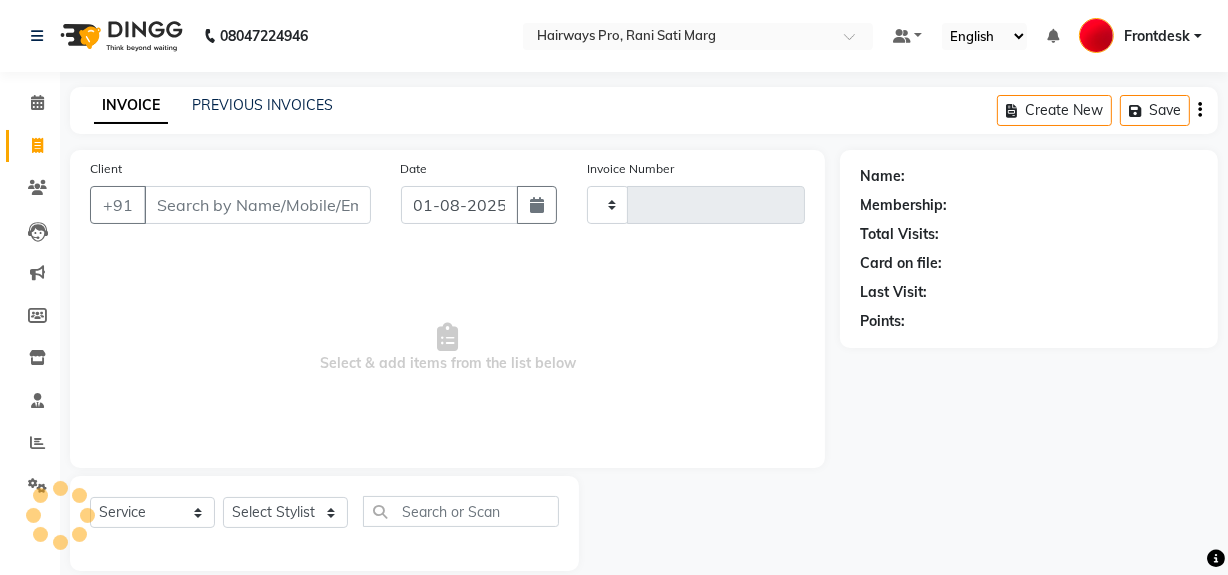 scroll, scrollTop: 26, scrollLeft: 0, axis: vertical 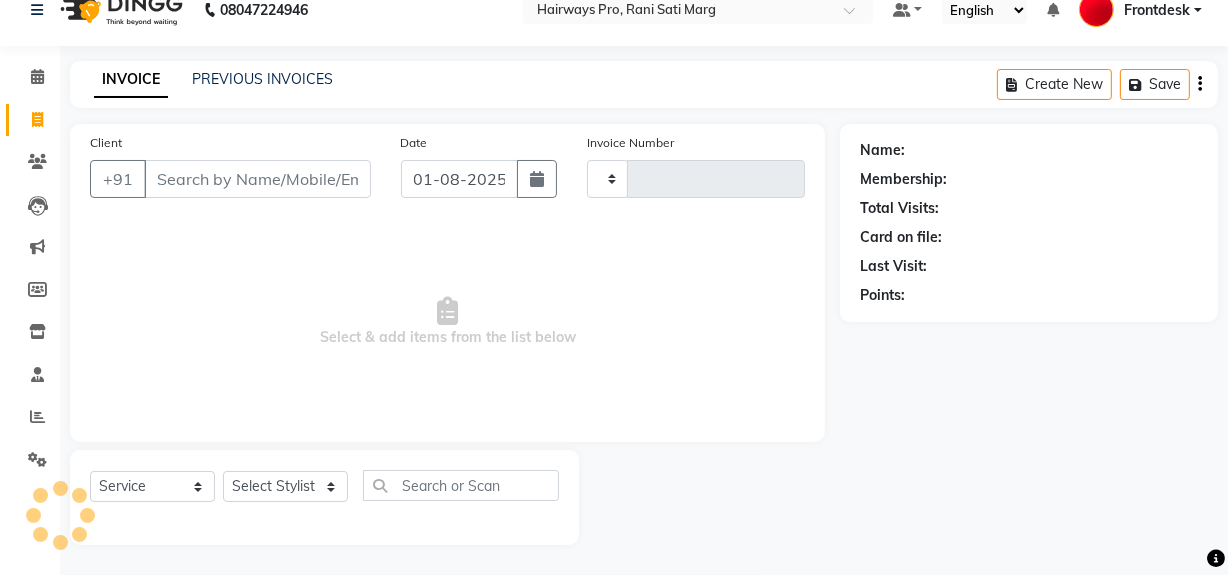 type on "2304" 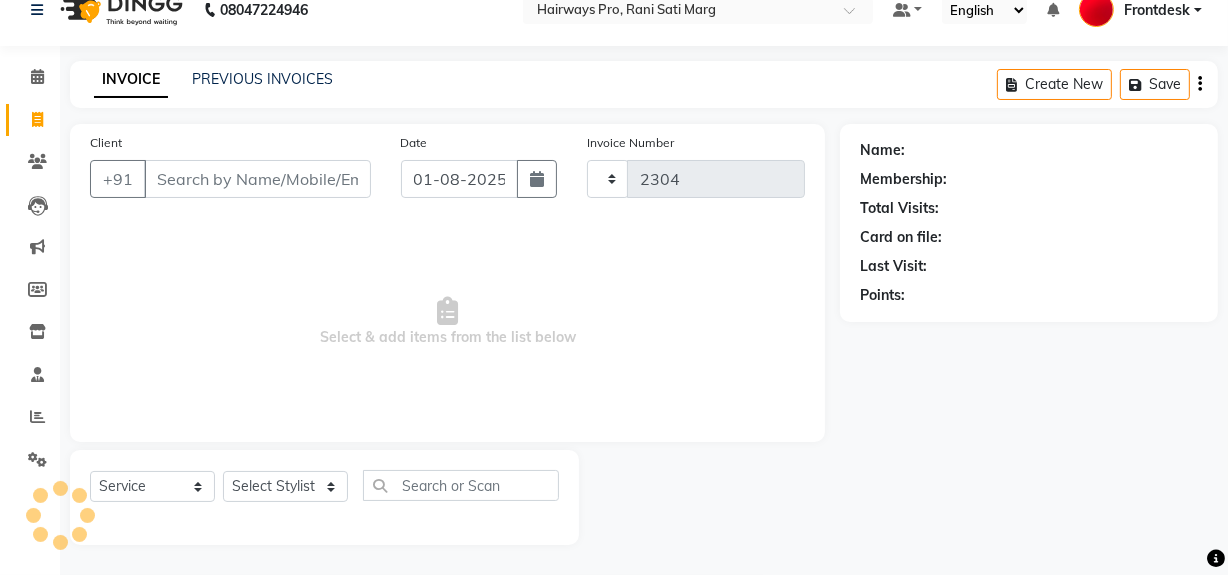 select on "787" 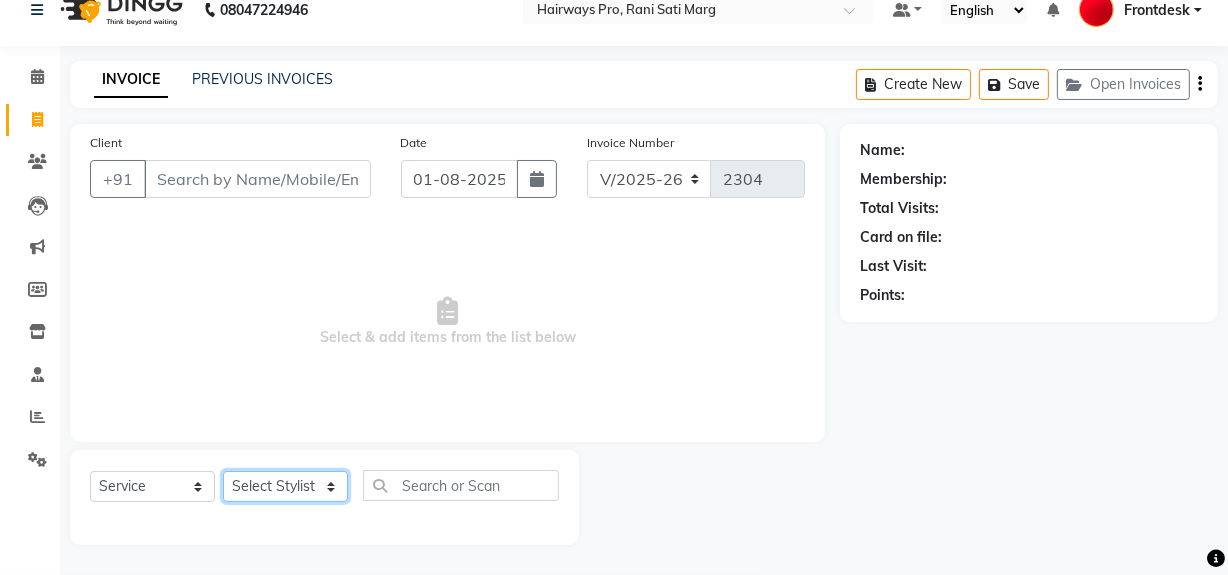 click on "Select Stylist ABID DANISH Faiz shaikh Frontdesk INTEZAR SALMANI JYOTI Kamal Salmani KAVITA MUSTAFA RAFIQUE Sonal SONU WAQAR ZAFAR" 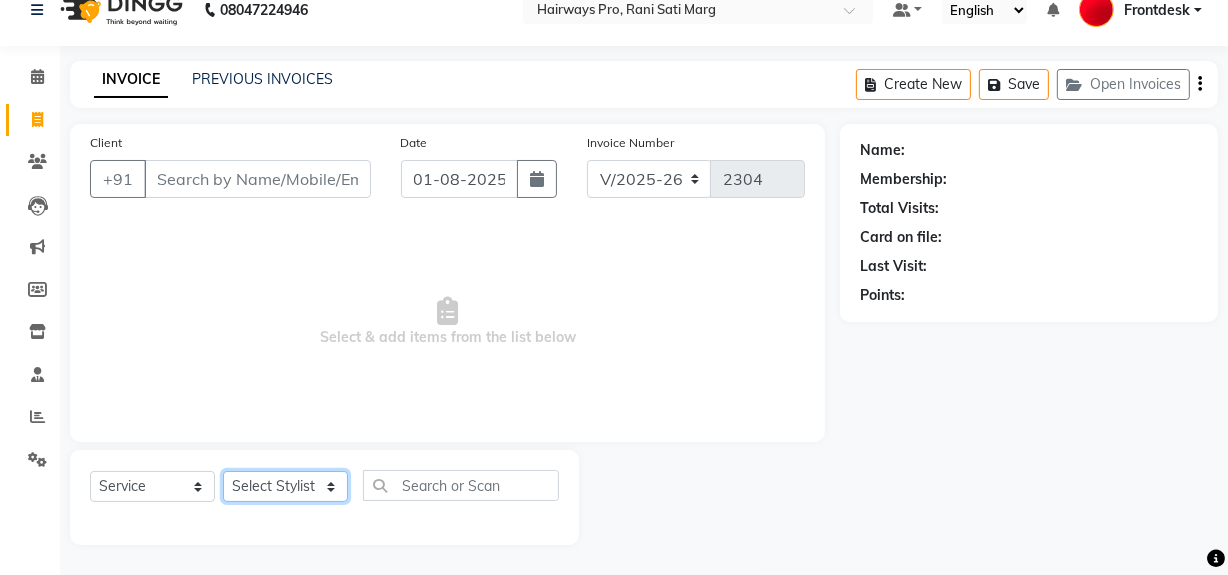 select on "13187" 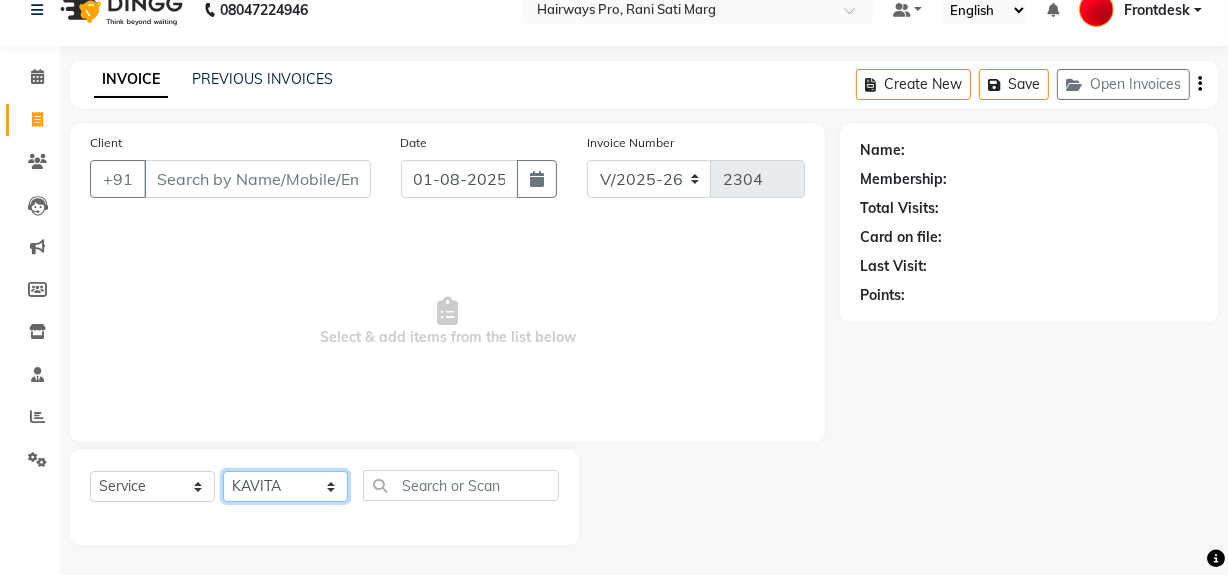 click on "Select Stylist ABID DANISH Faiz shaikh Frontdesk INTEZAR SALMANI JYOTI Kamal Salmani KAVITA MUSTAFA RAFIQUE Sonal SONU WAQAR ZAFAR" 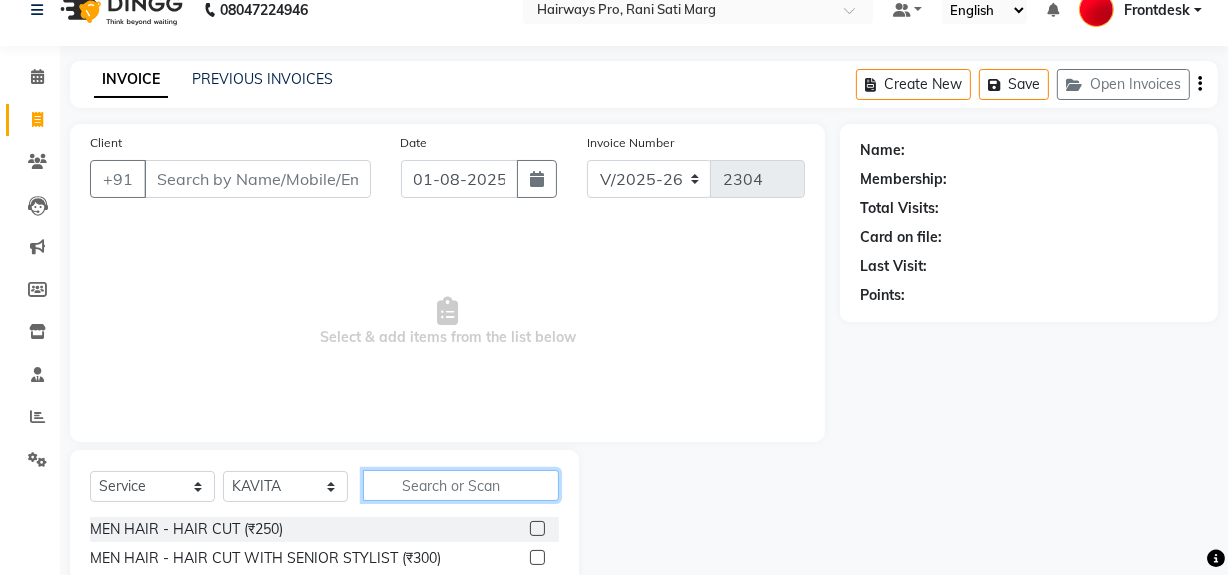 click 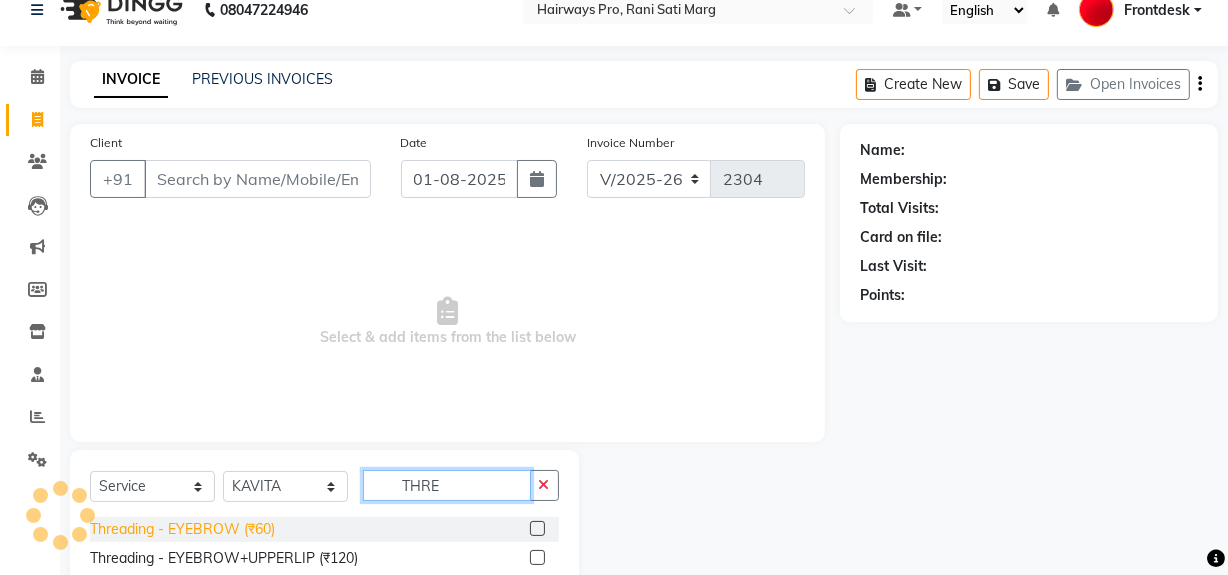 type on "THRE" 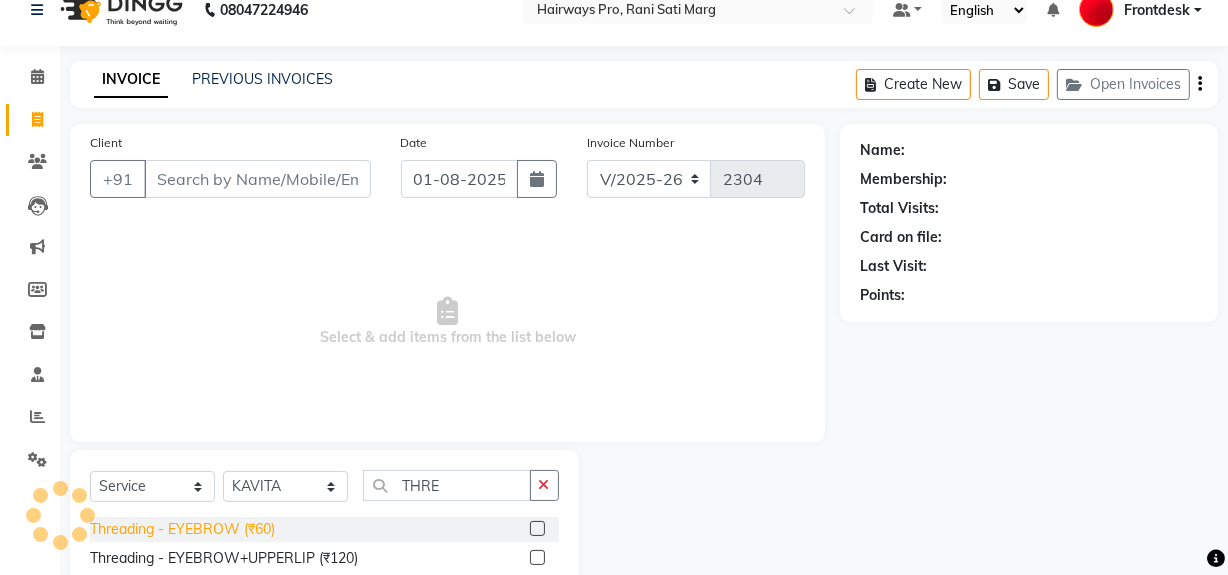 click on "Threading - EYEBROW (₹60)" 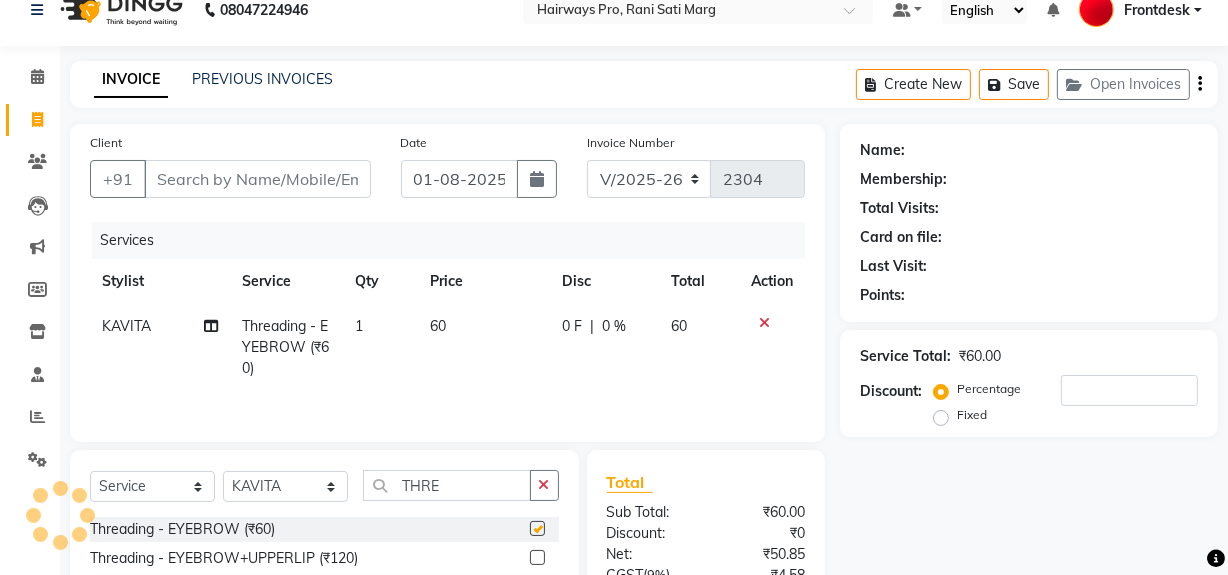 checkbox on "false" 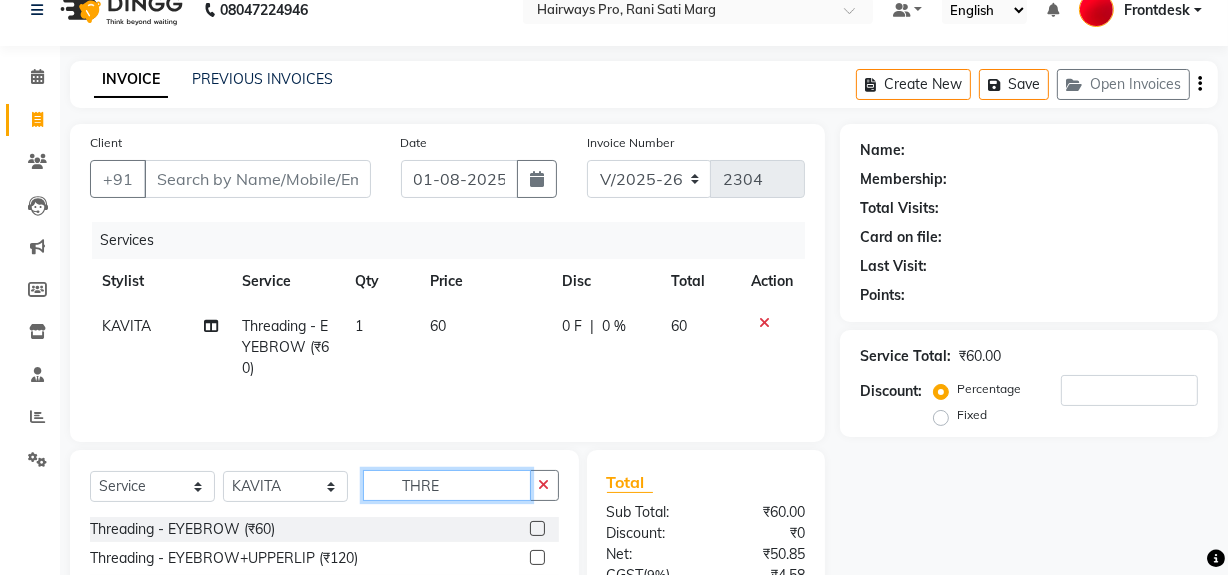 drag, startPoint x: 448, startPoint y: 483, endPoint x: 378, endPoint y: 490, distance: 70.34913 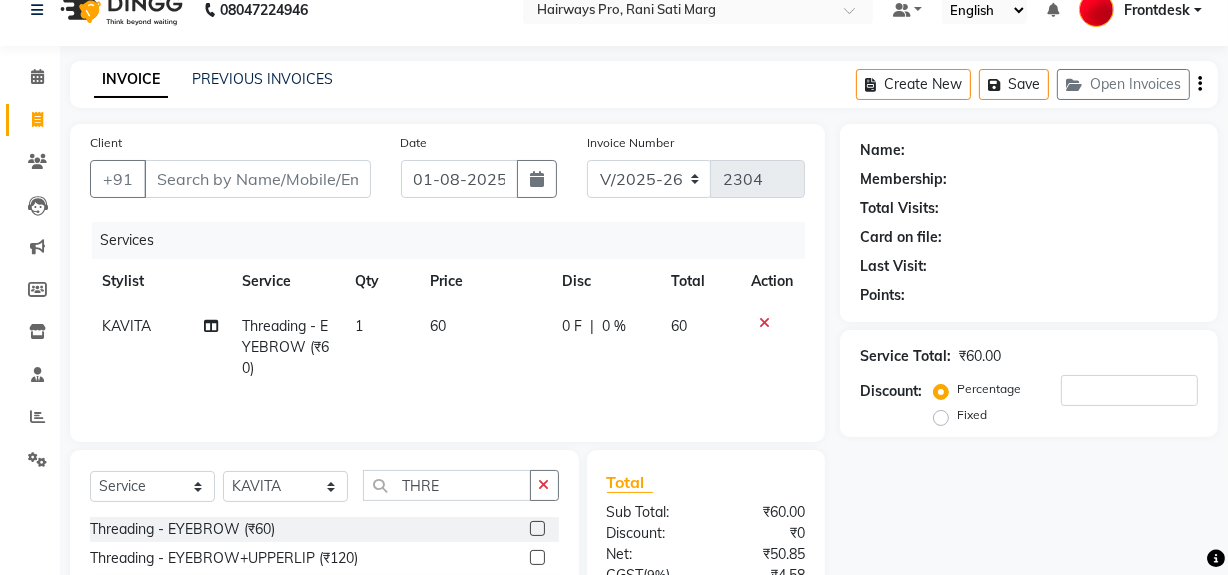 click 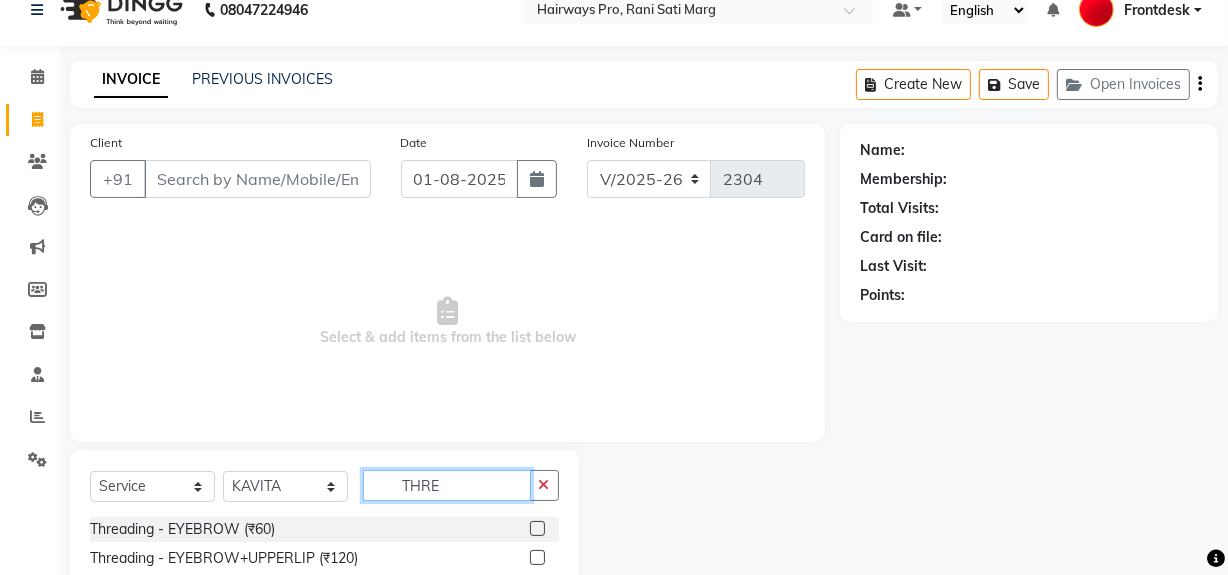 drag, startPoint x: 473, startPoint y: 485, endPoint x: 384, endPoint y: 493, distance: 89.358826 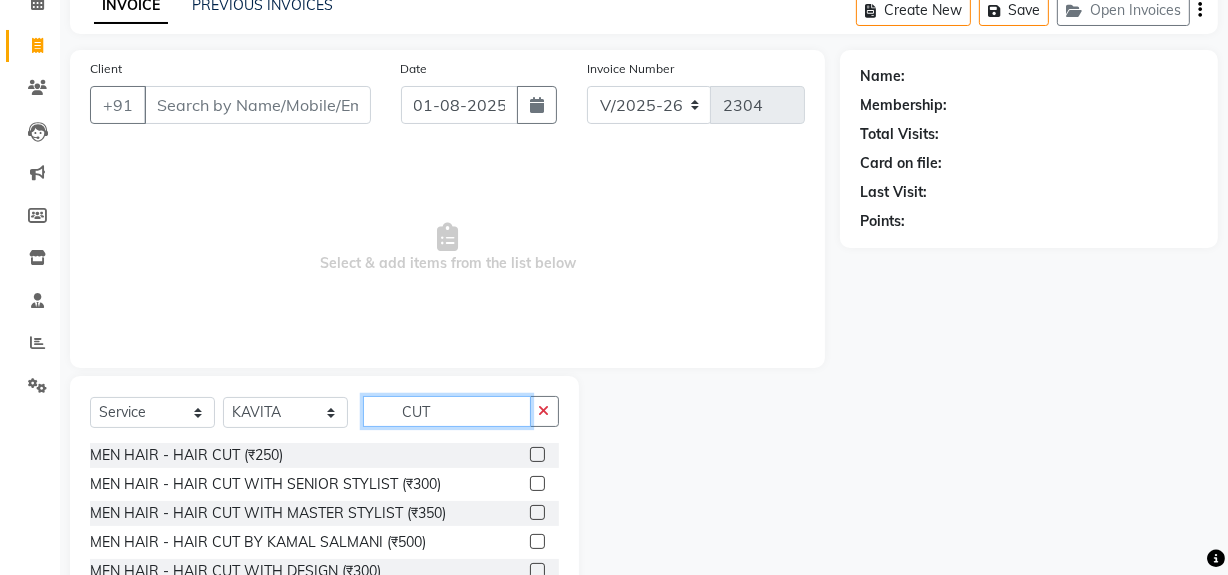 scroll, scrollTop: 226, scrollLeft: 0, axis: vertical 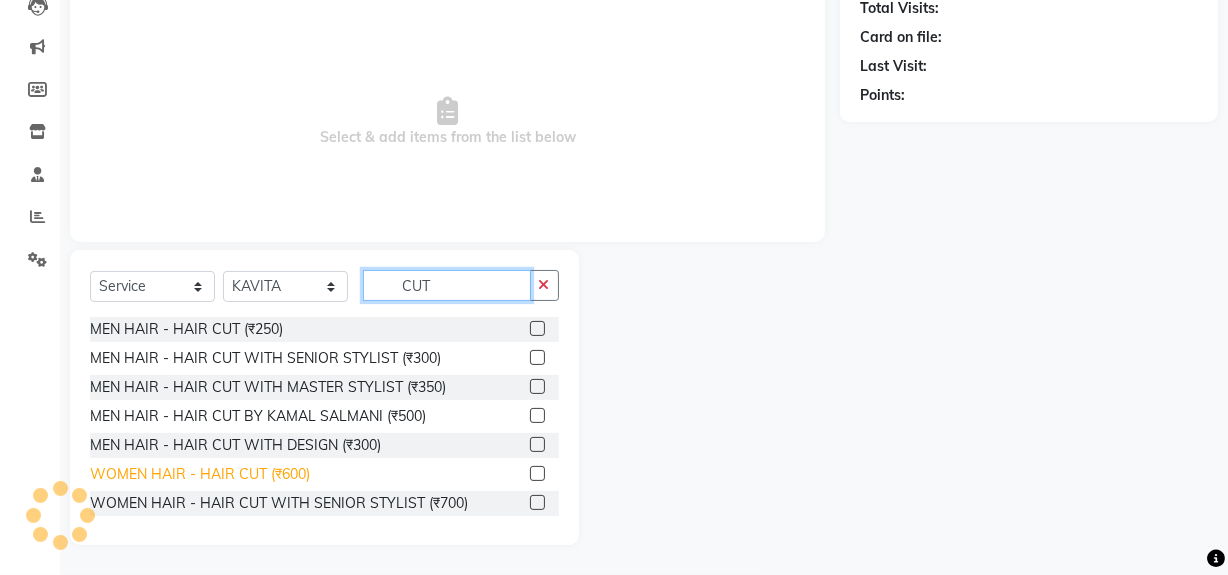 type on "CUT" 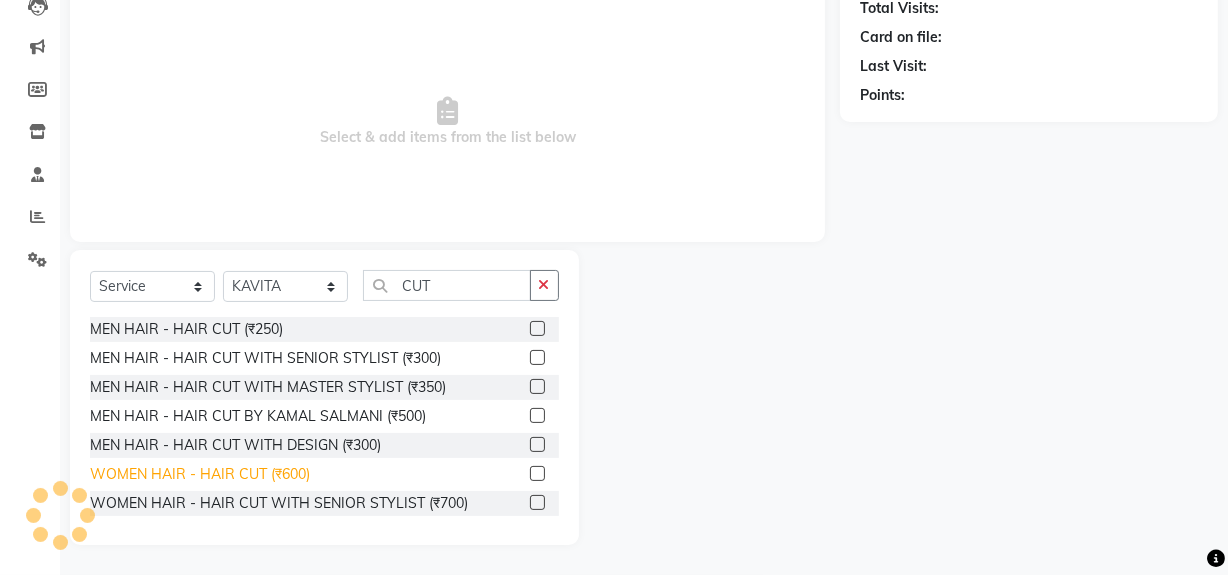 click on "WOMEN HAIR - HAIR CUT (₹600)" 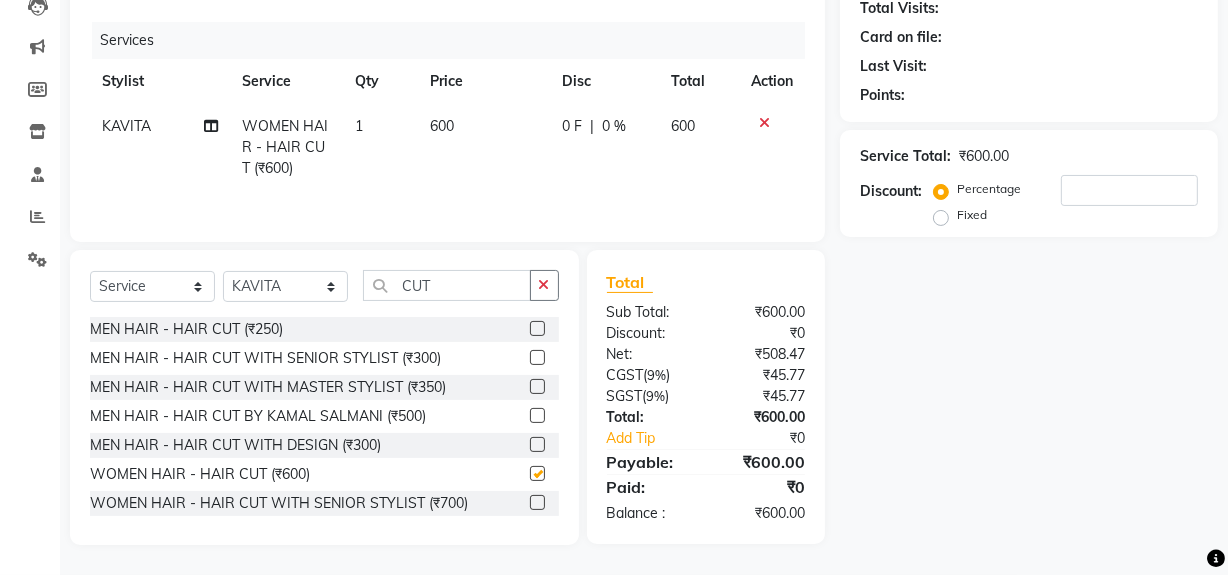 checkbox on "false" 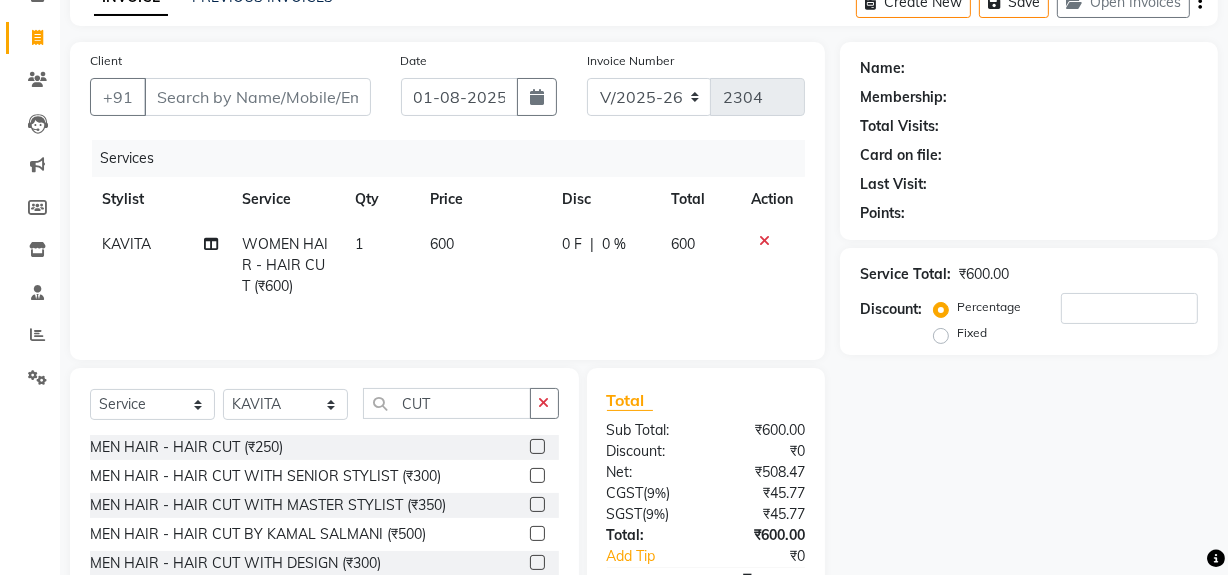 scroll, scrollTop: 0, scrollLeft: 0, axis: both 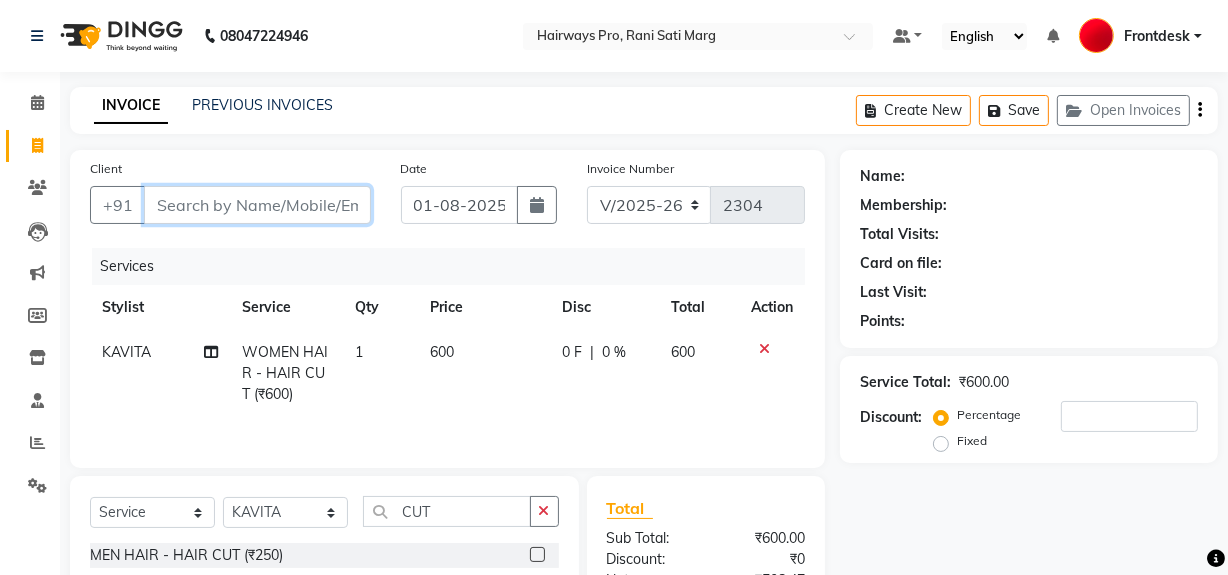 click on "Client" at bounding box center (257, 205) 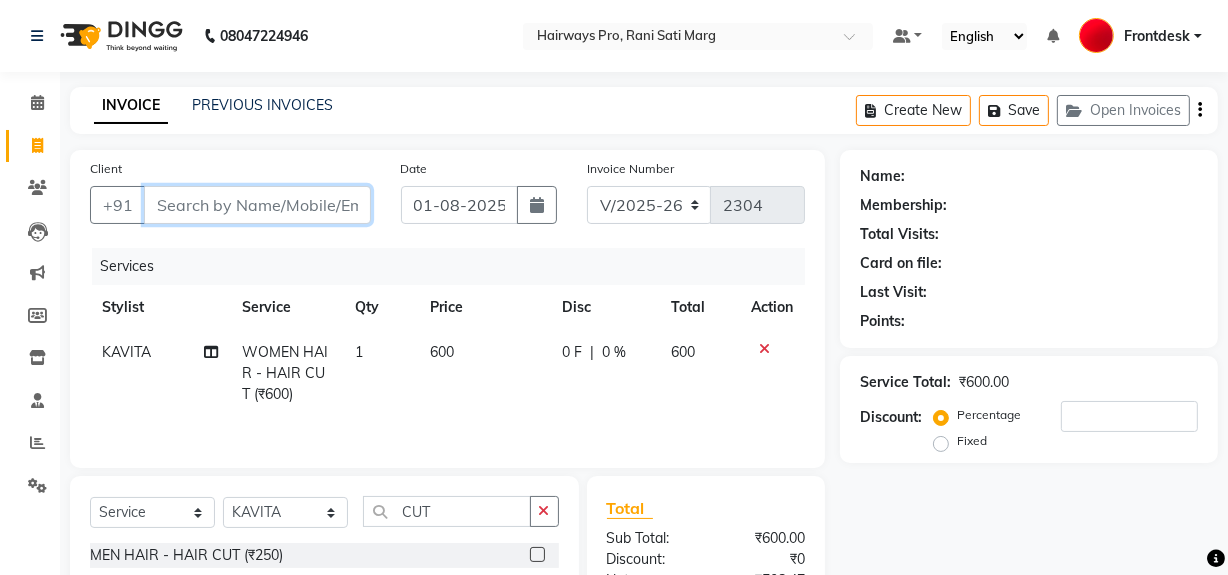 type on "9" 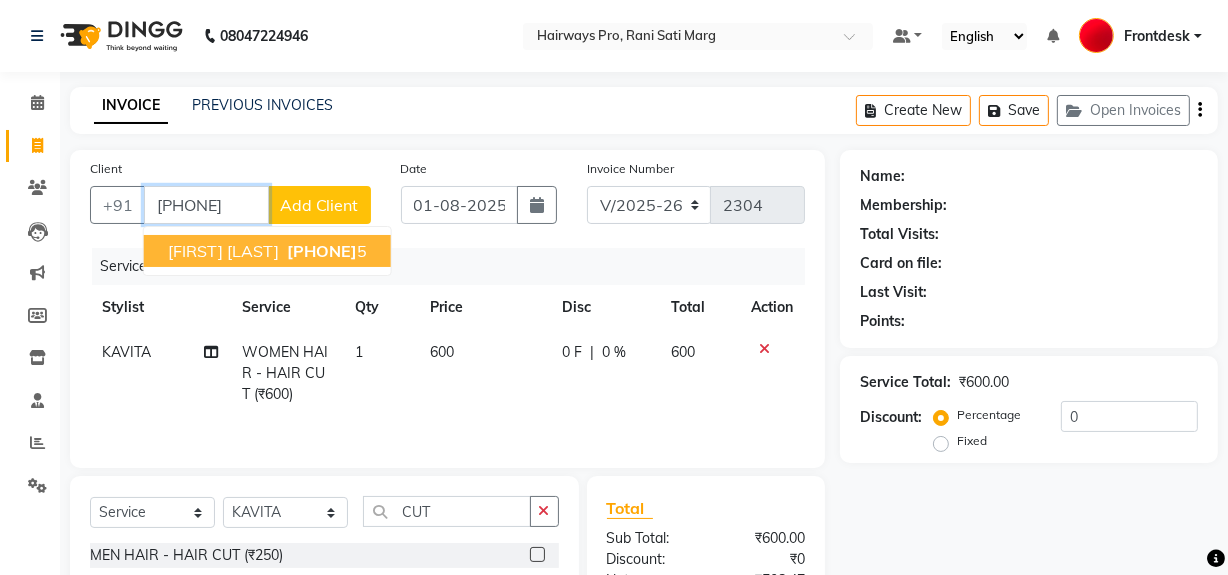 click on "[FIRST] [LAST]" at bounding box center (223, 251) 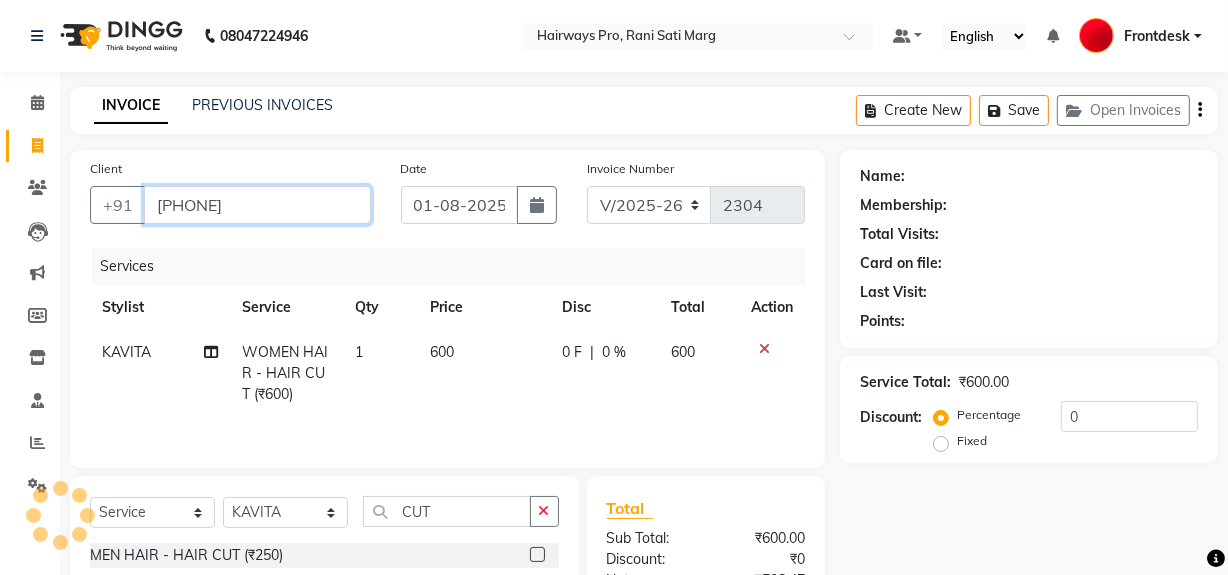 type on "[PHONE]" 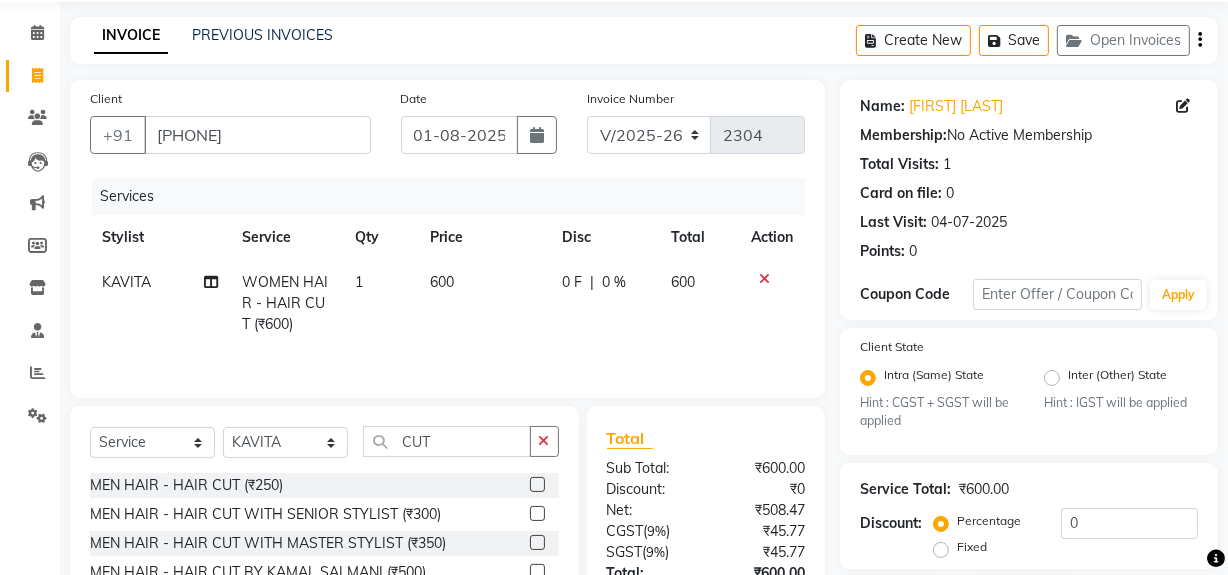 scroll, scrollTop: 229, scrollLeft: 0, axis: vertical 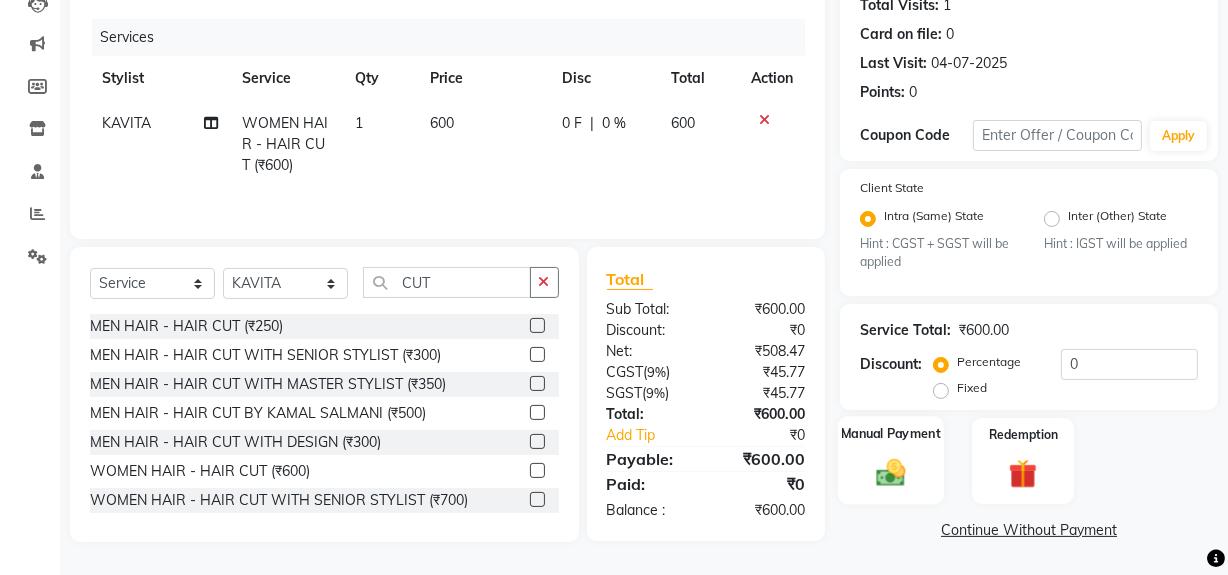 click 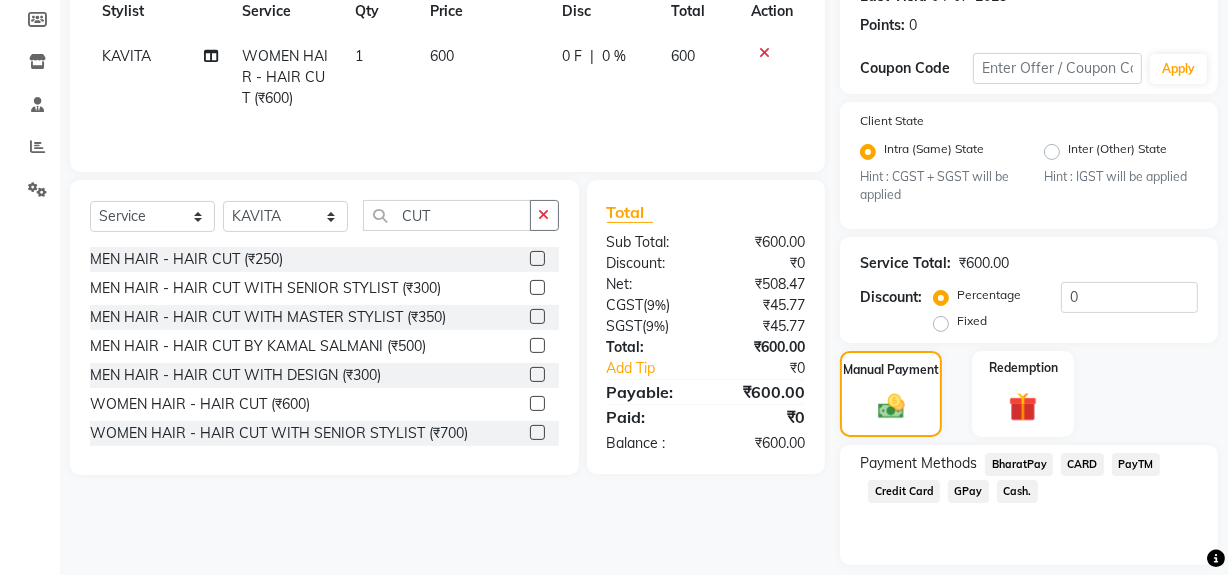 scroll, scrollTop: 357, scrollLeft: 0, axis: vertical 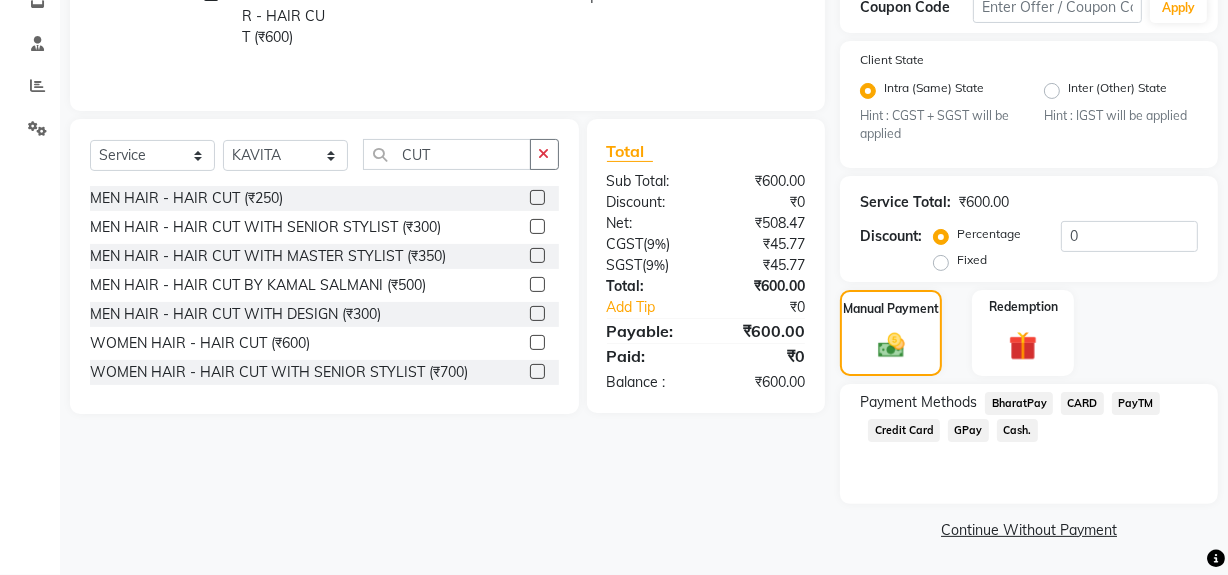 click on "Cash." 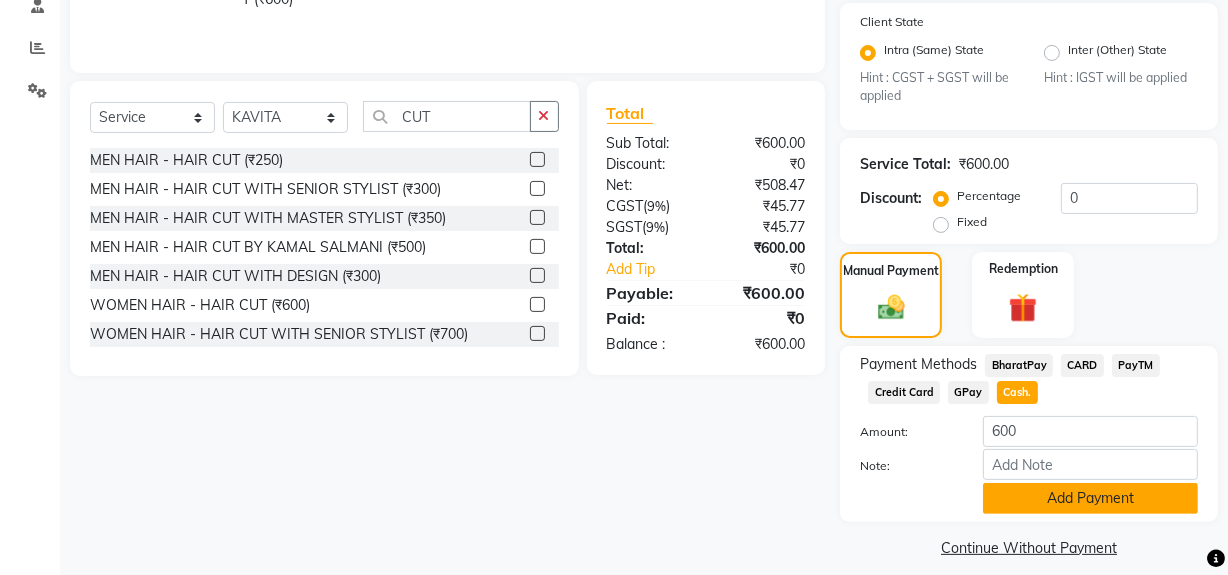 scroll, scrollTop: 413, scrollLeft: 0, axis: vertical 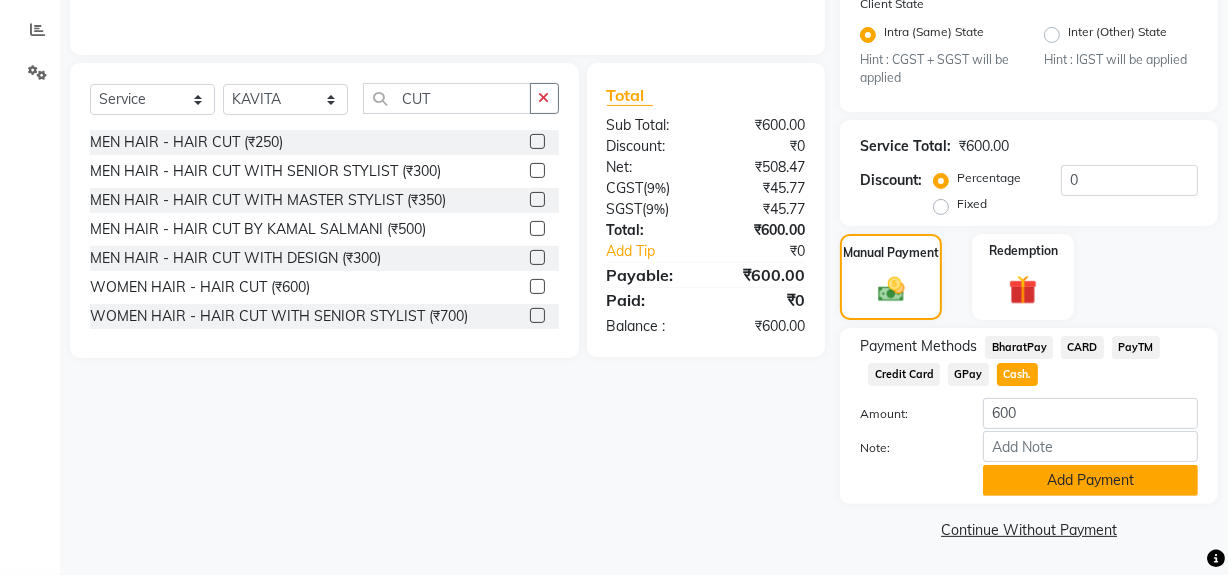 click on "Add Payment" 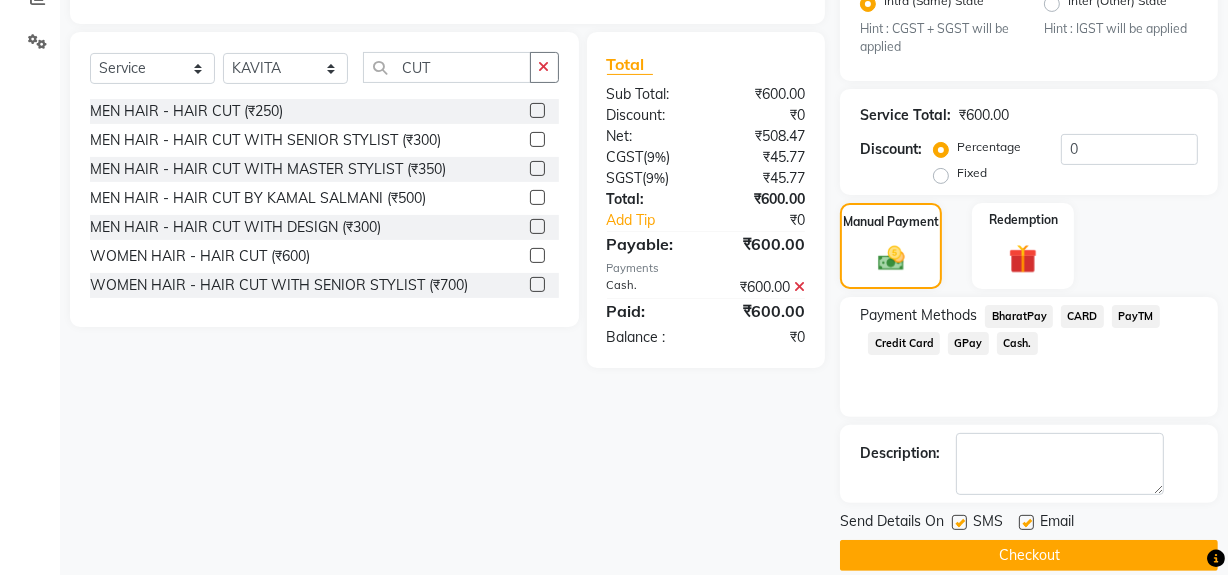 scroll, scrollTop: 470, scrollLeft: 0, axis: vertical 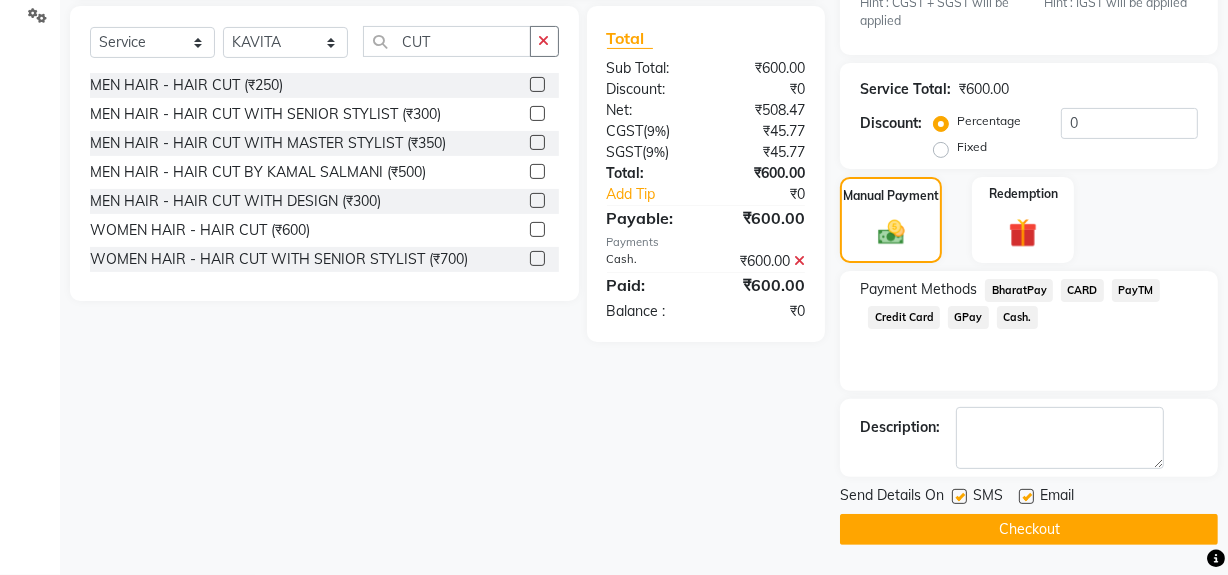 click on "Checkout" 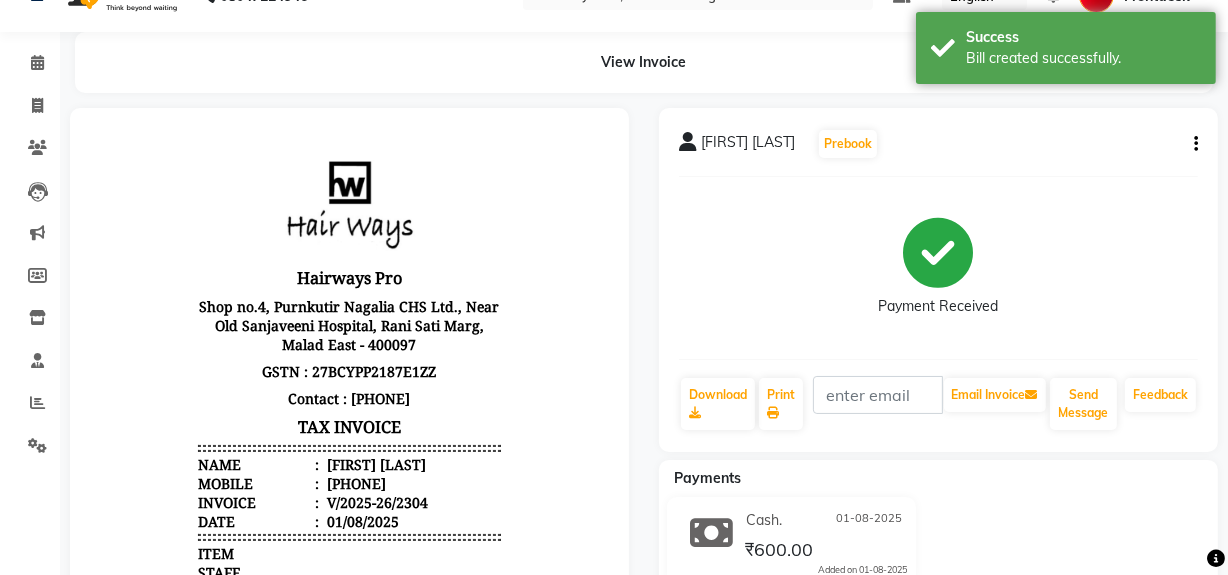 scroll, scrollTop: 0, scrollLeft: 0, axis: both 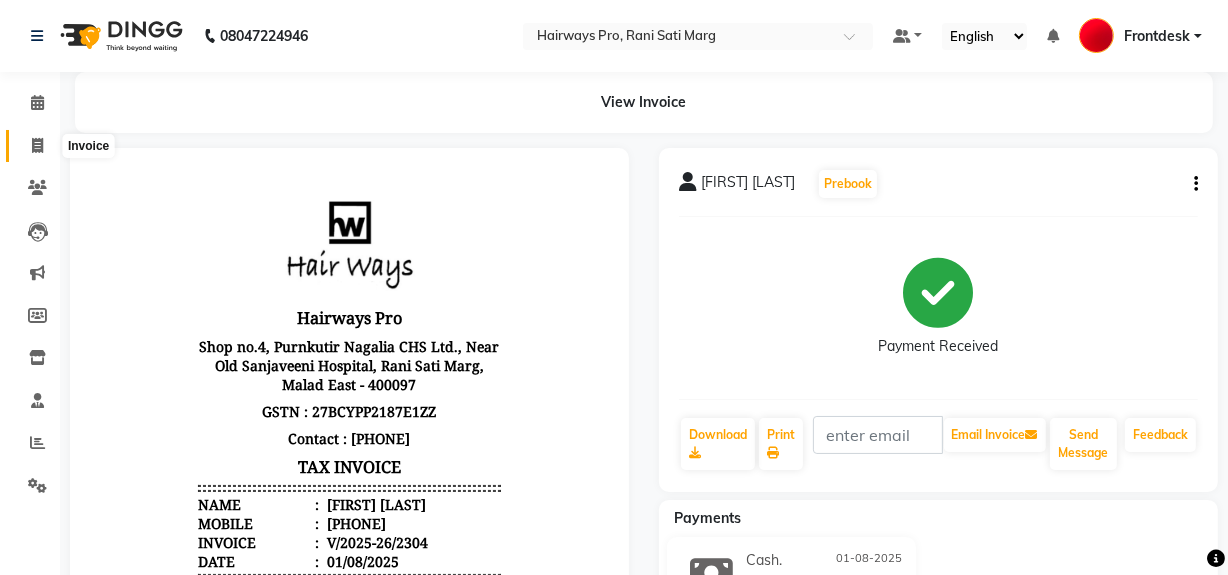 click 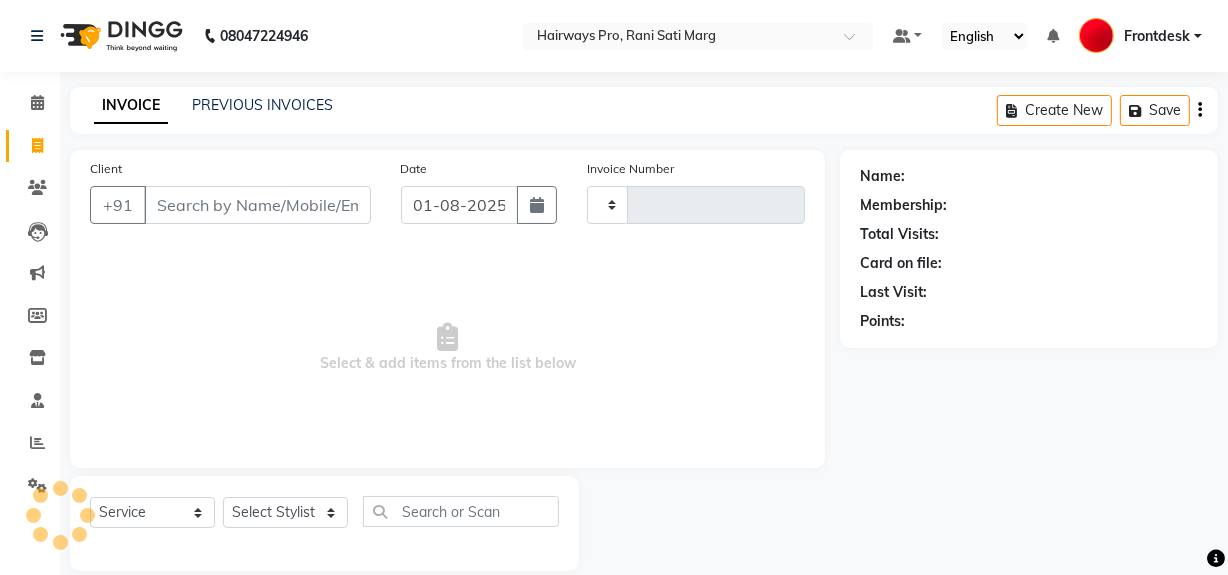 scroll, scrollTop: 26, scrollLeft: 0, axis: vertical 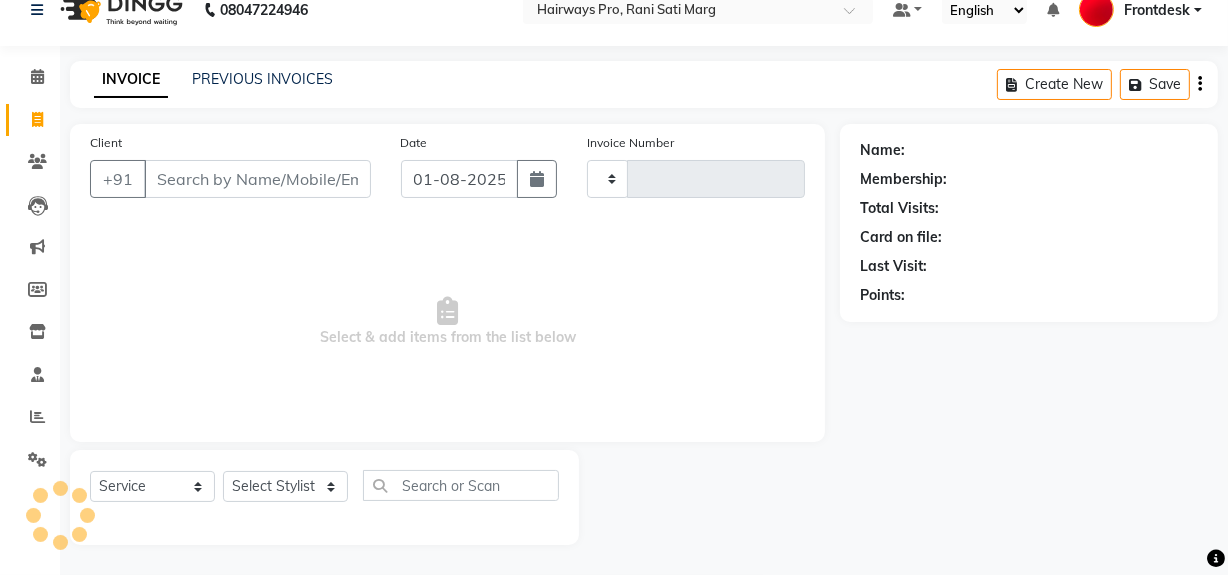 type on "2305" 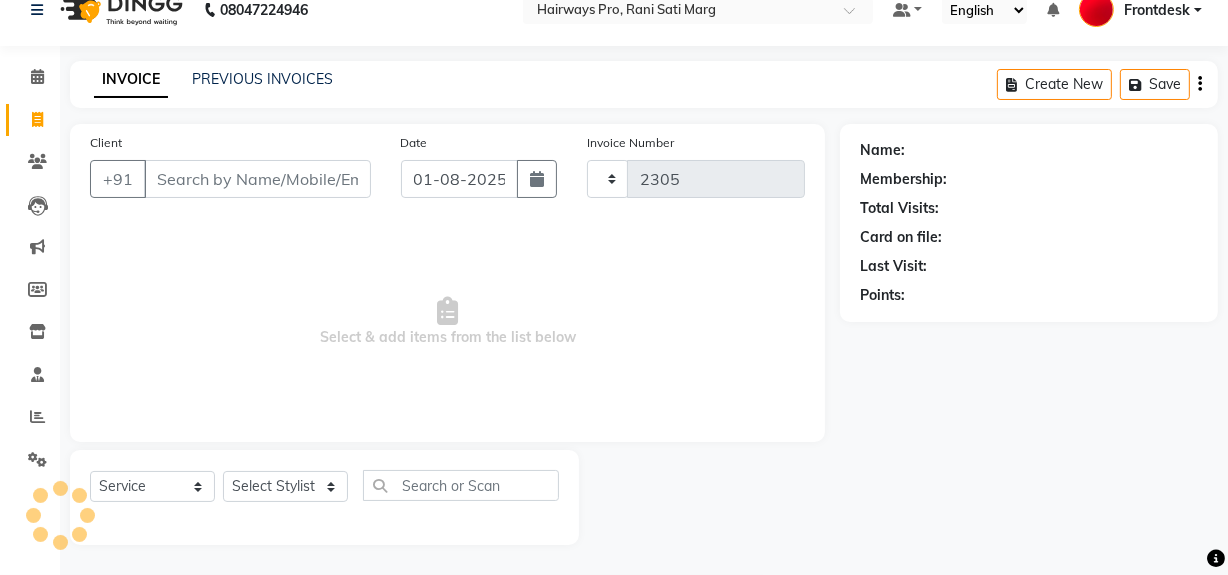 select on "787" 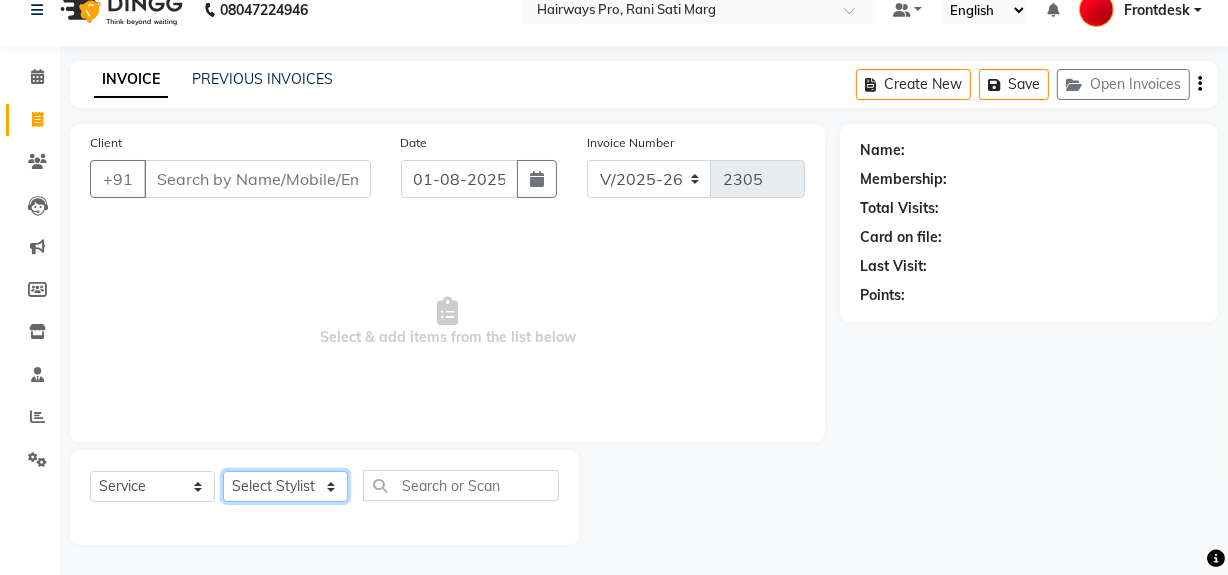 drag, startPoint x: 321, startPoint y: 499, endPoint x: 325, endPoint y: 475, distance: 24.33105 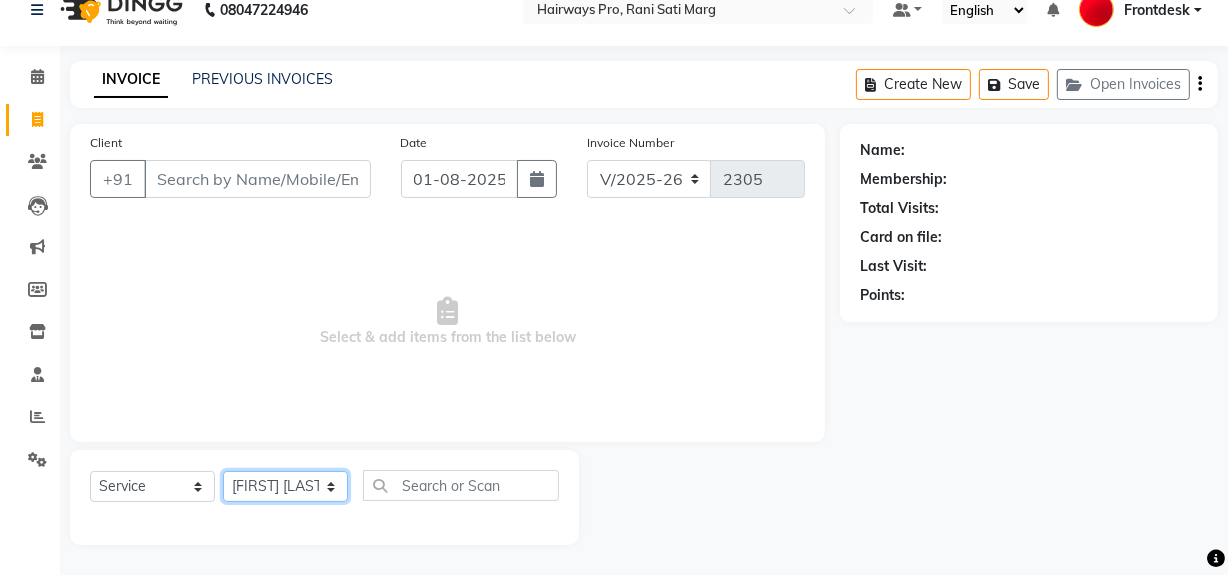 click on "Select Stylist ABID DANISH Faiz shaikh Frontdesk INTEZAR SALMANI JYOTI Kamal Salmani KAVITA MUSTAFA RAFIQUE Sonal SONU WAQAR ZAFAR" 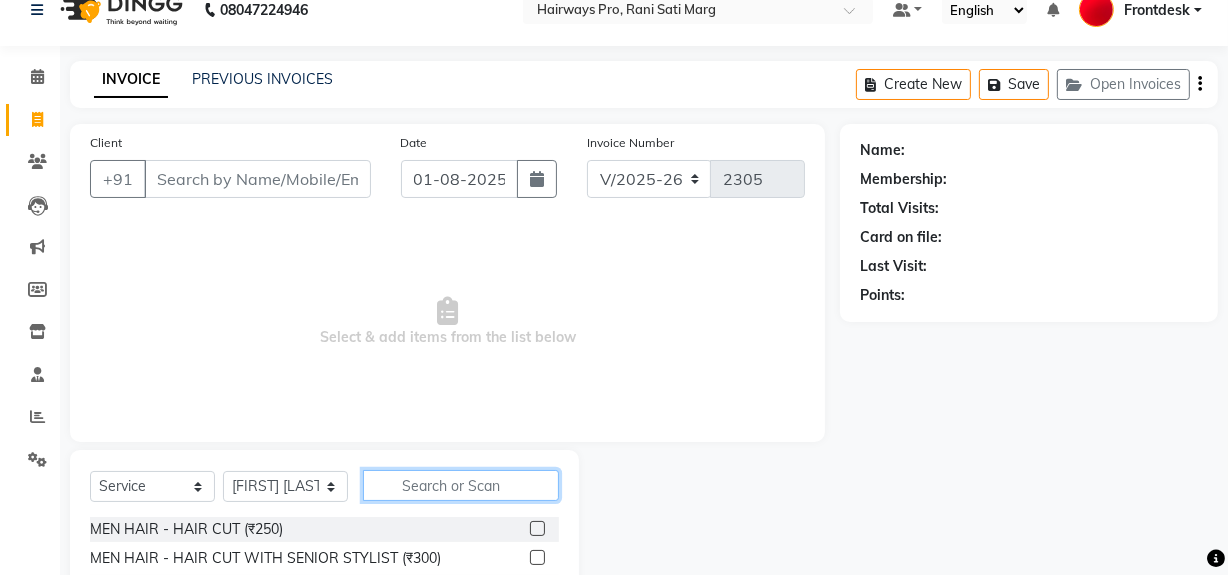 click 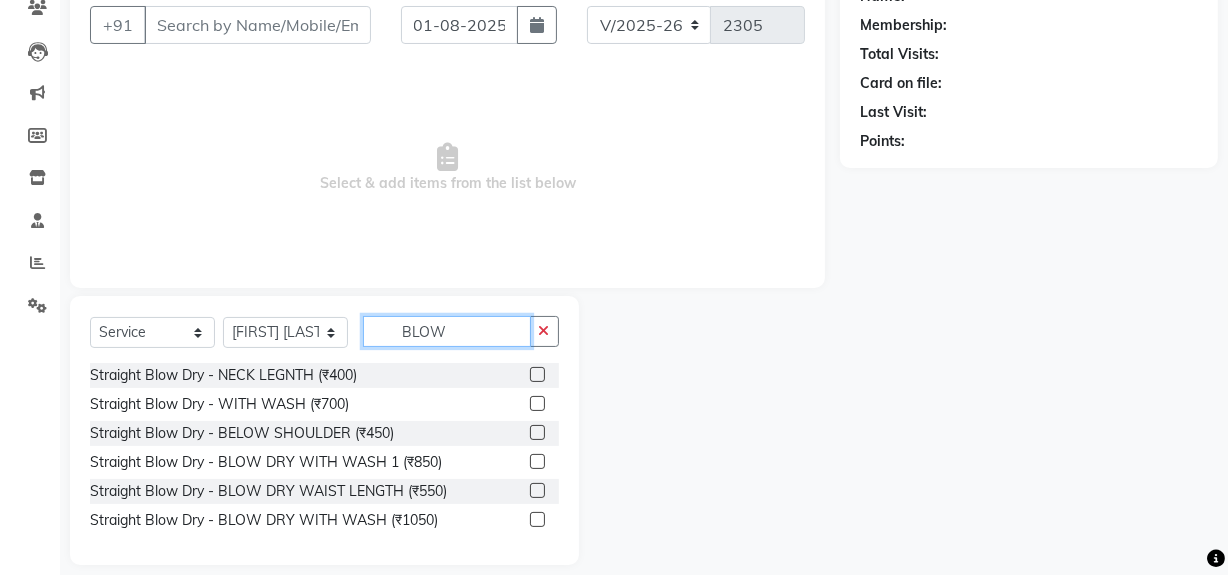 scroll, scrollTop: 200, scrollLeft: 0, axis: vertical 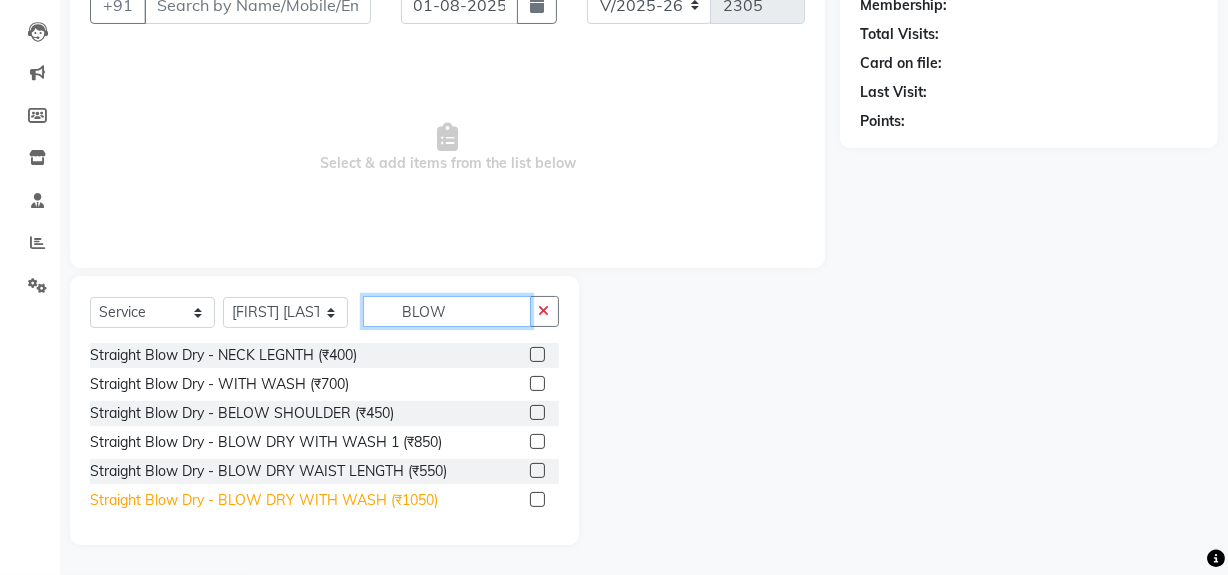 type on "BLOW" 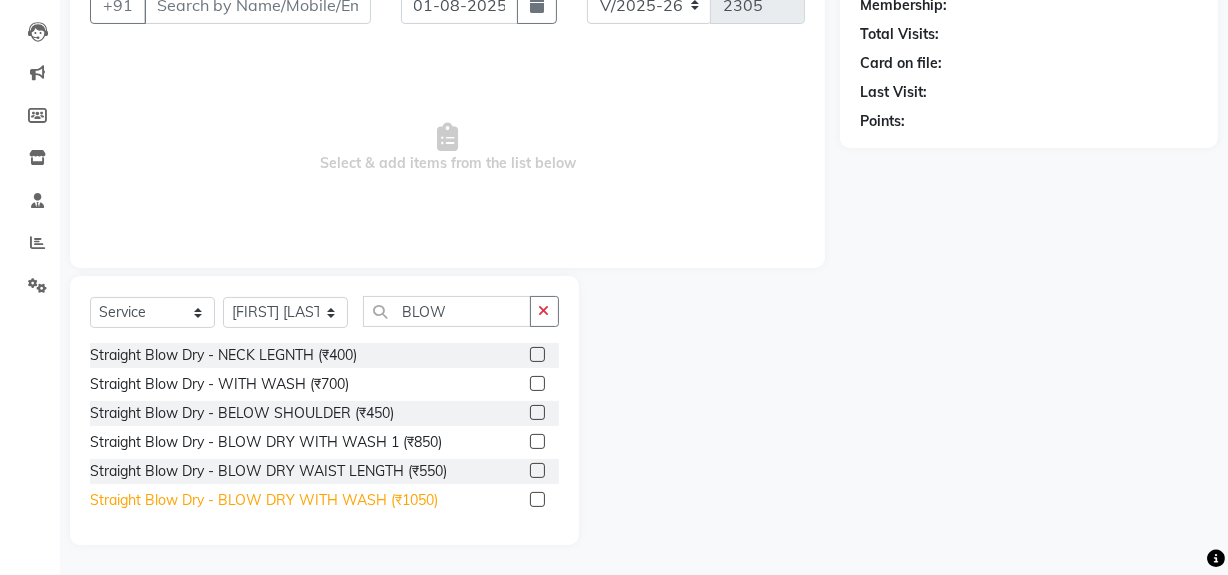 click on "Straight Blow Dry - BLOW DRY WITH WASH (₹1050)" 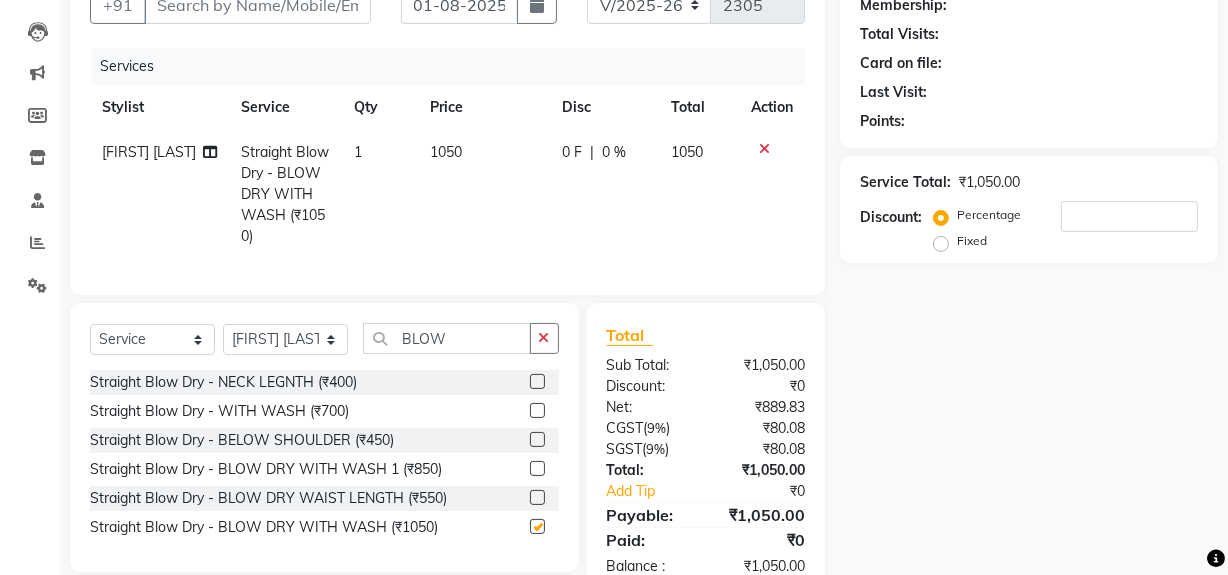 checkbox on "false" 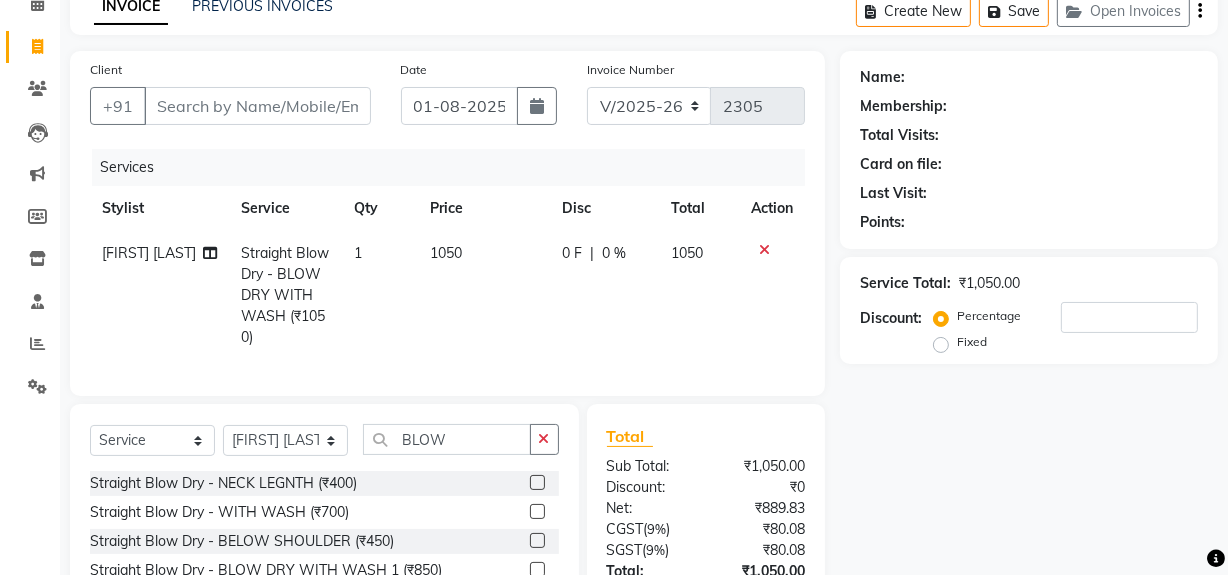scroll, scrollTop: 0, scrollLeft: 0, axis: both 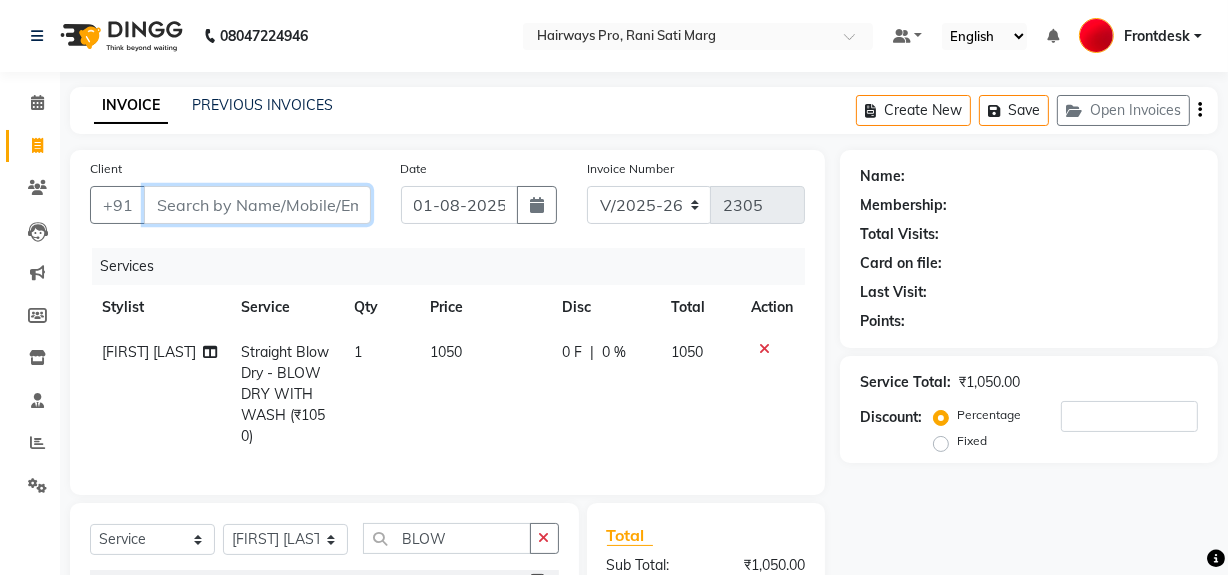click on "Client" at bounding box center (257, 205) 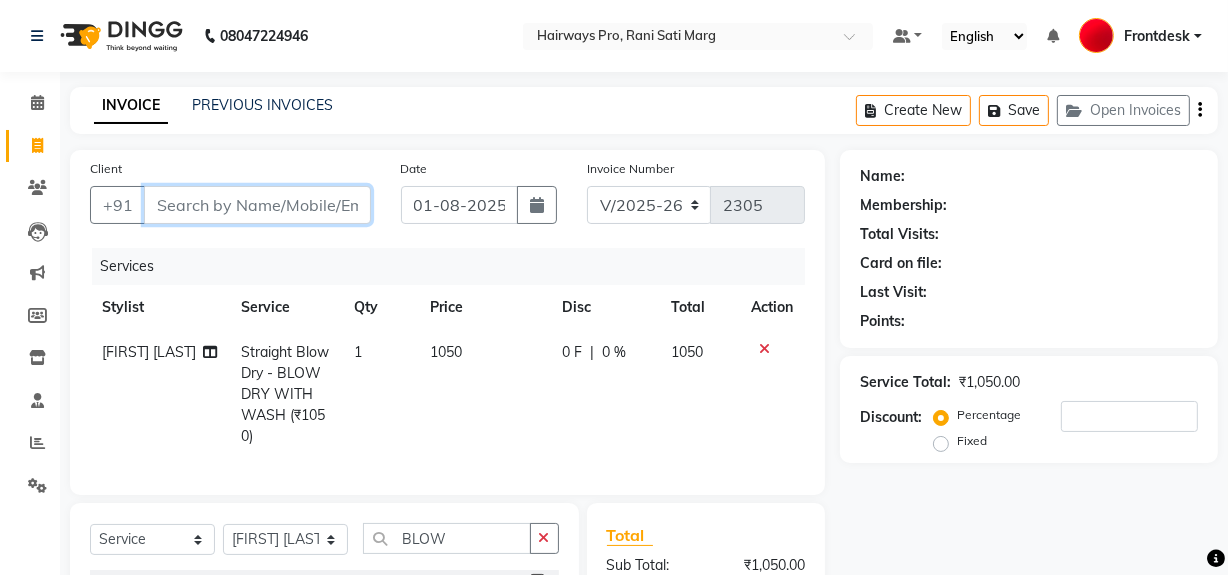 type on "8" 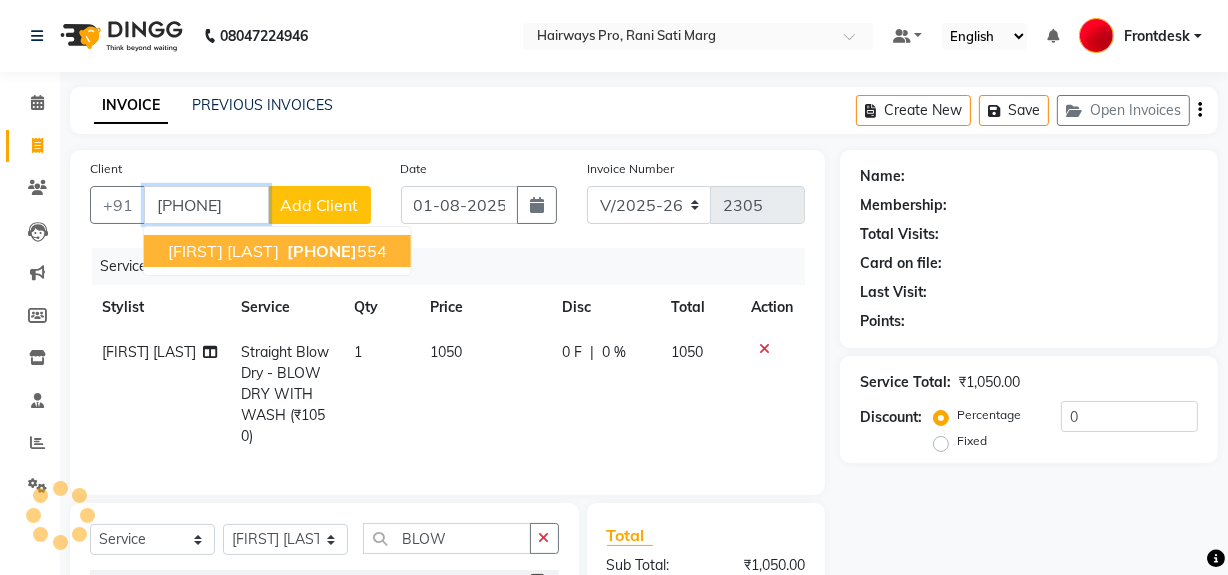 type on "[PHONE]" 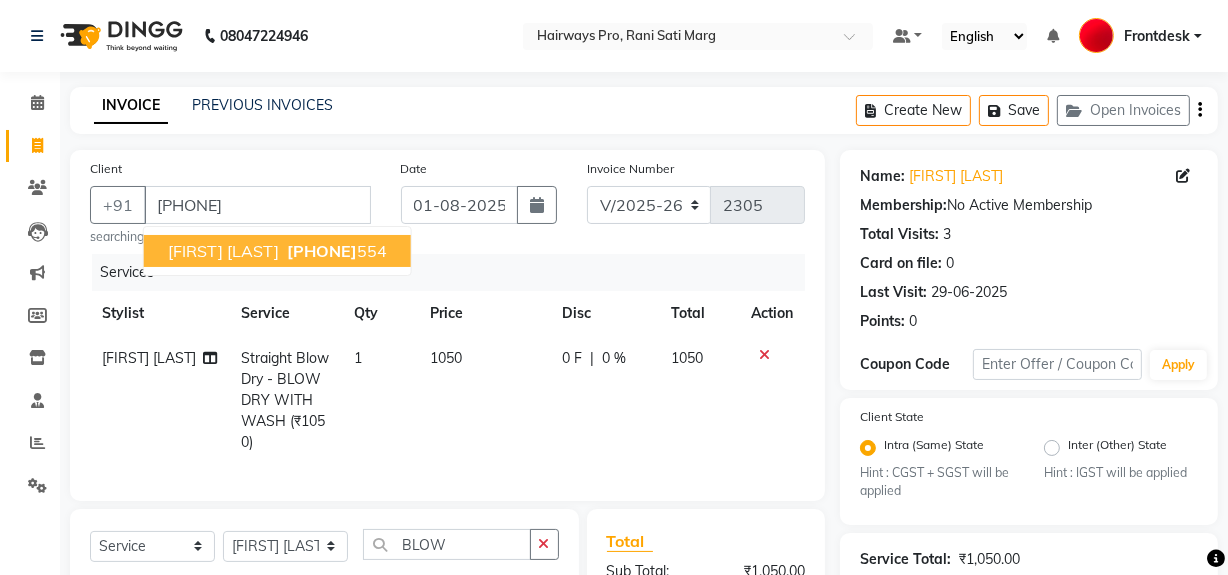 click on "8169013" at bounding box center (322, 251) 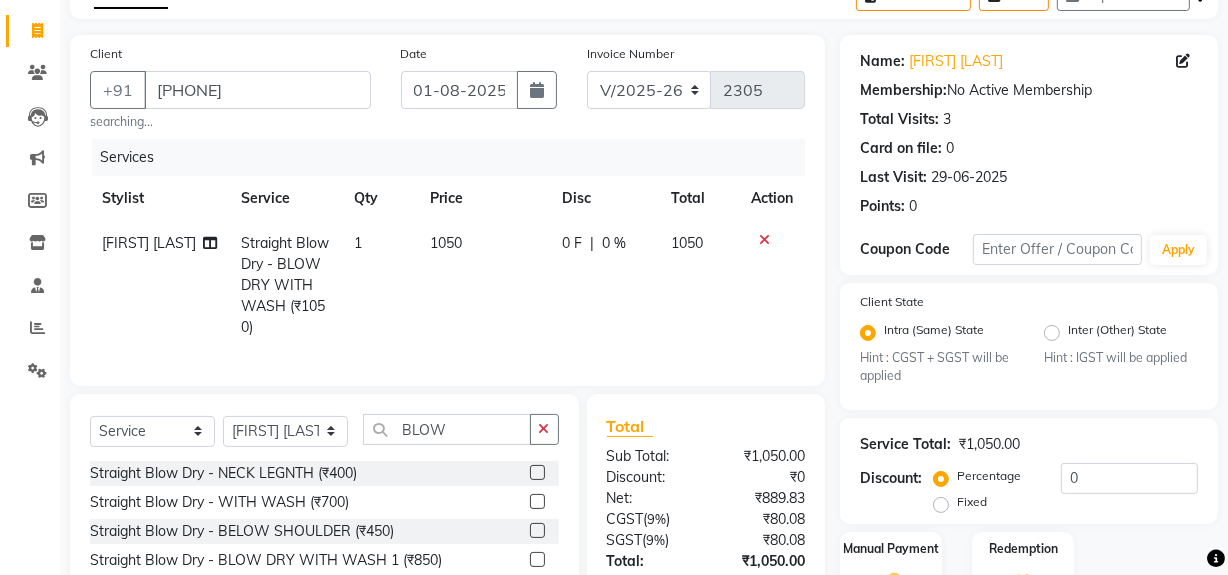 scroll, scrollTop: 272, scrollLeft: 0, axis: vertical 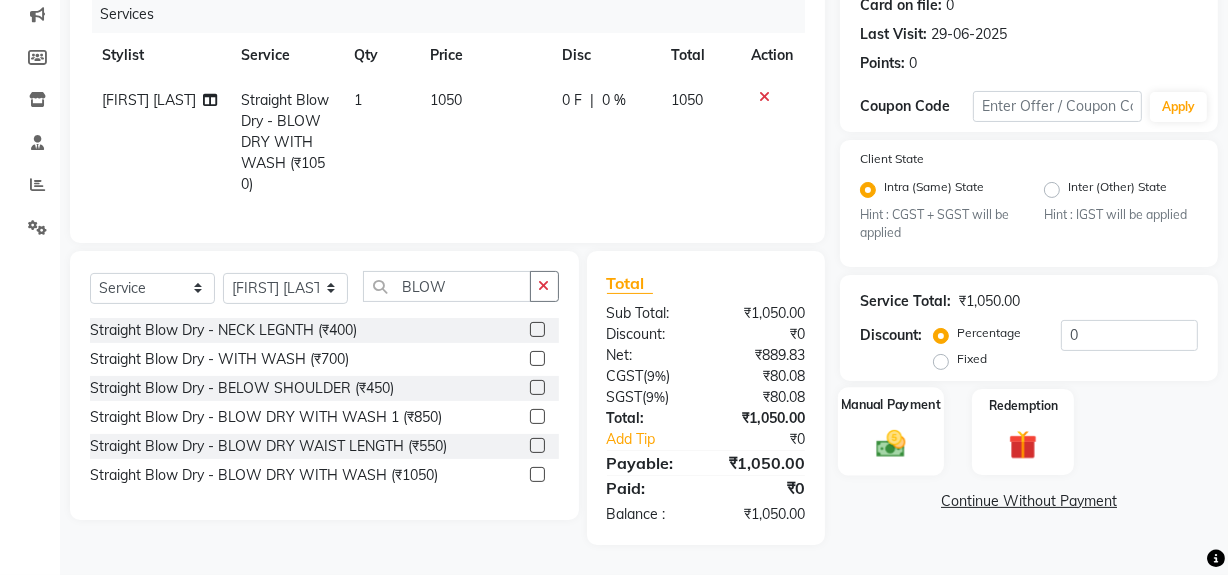 click 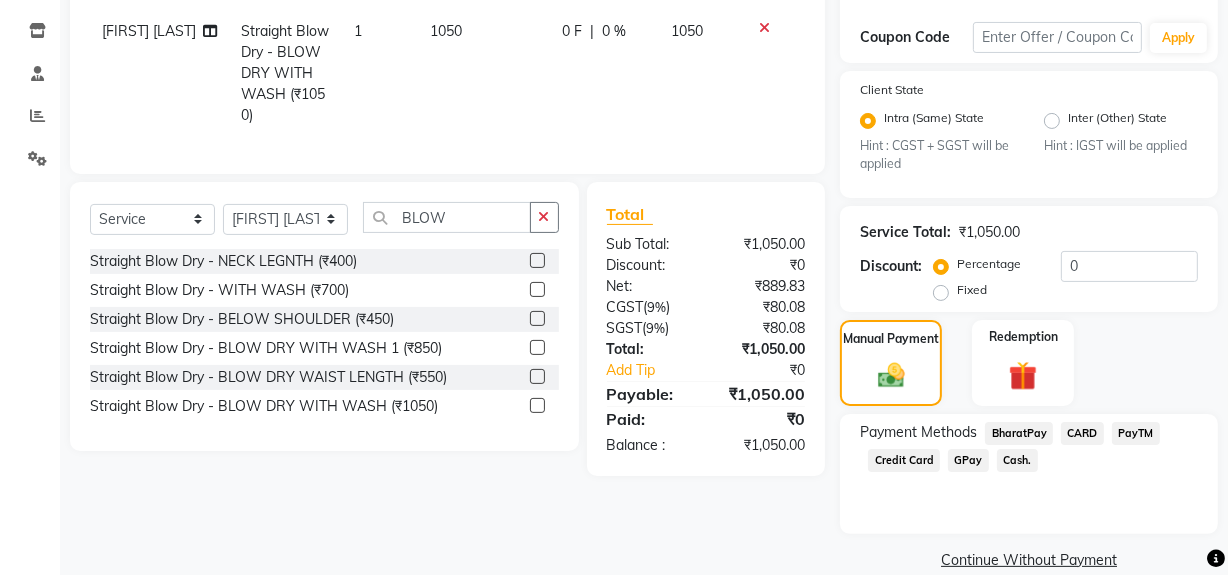 scroll, scrollTop: 357, scrollLeft: 0, axis: vertical 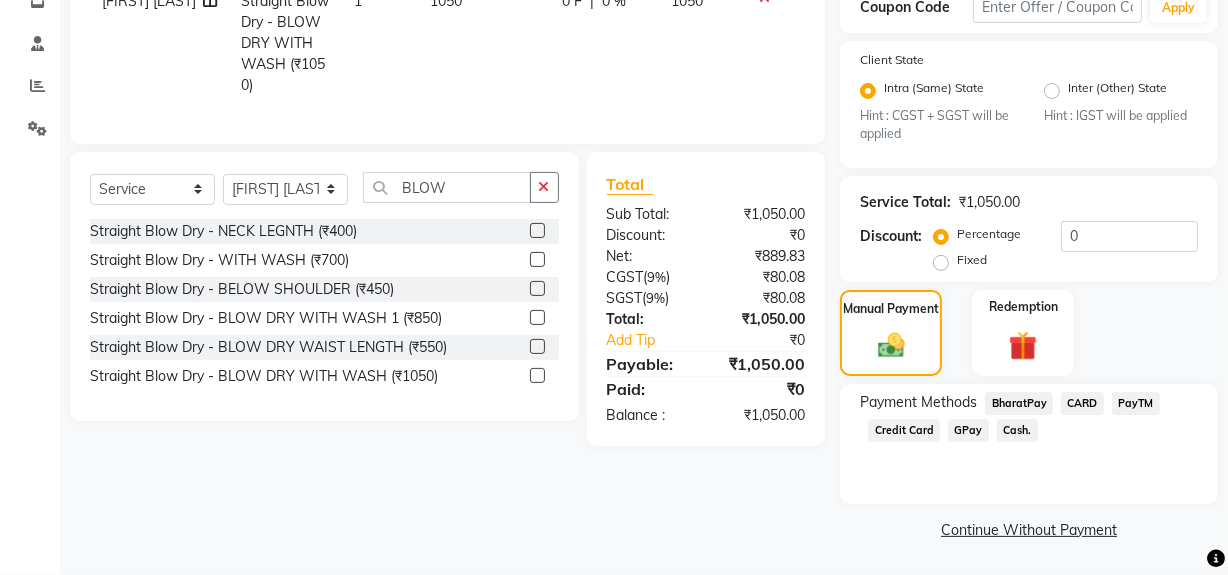 click on "GPay" 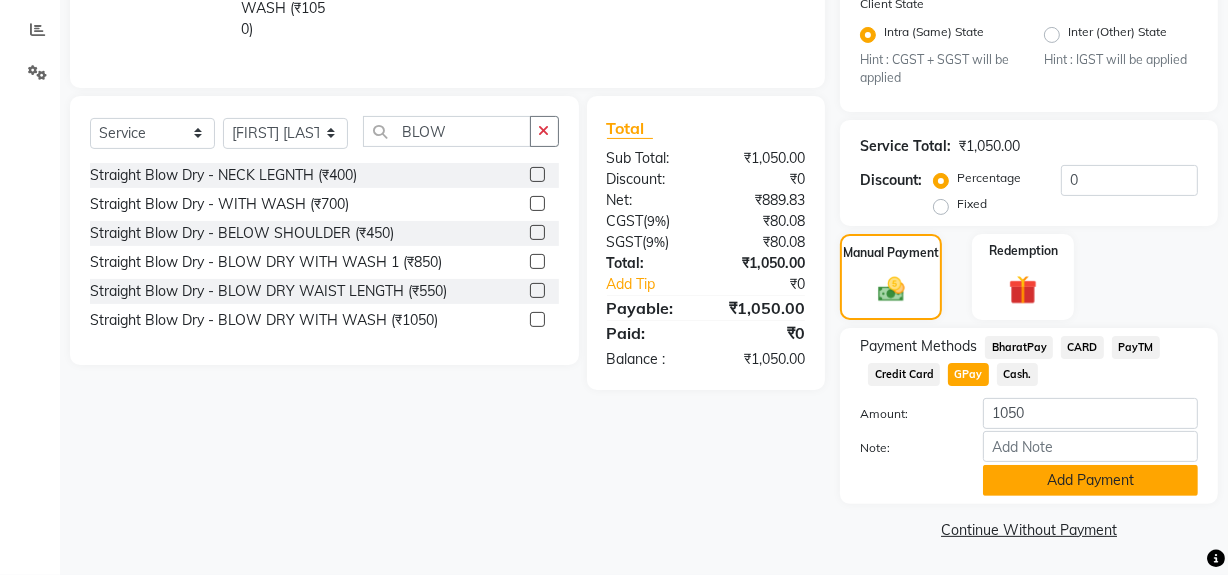 click on "Add Payment" 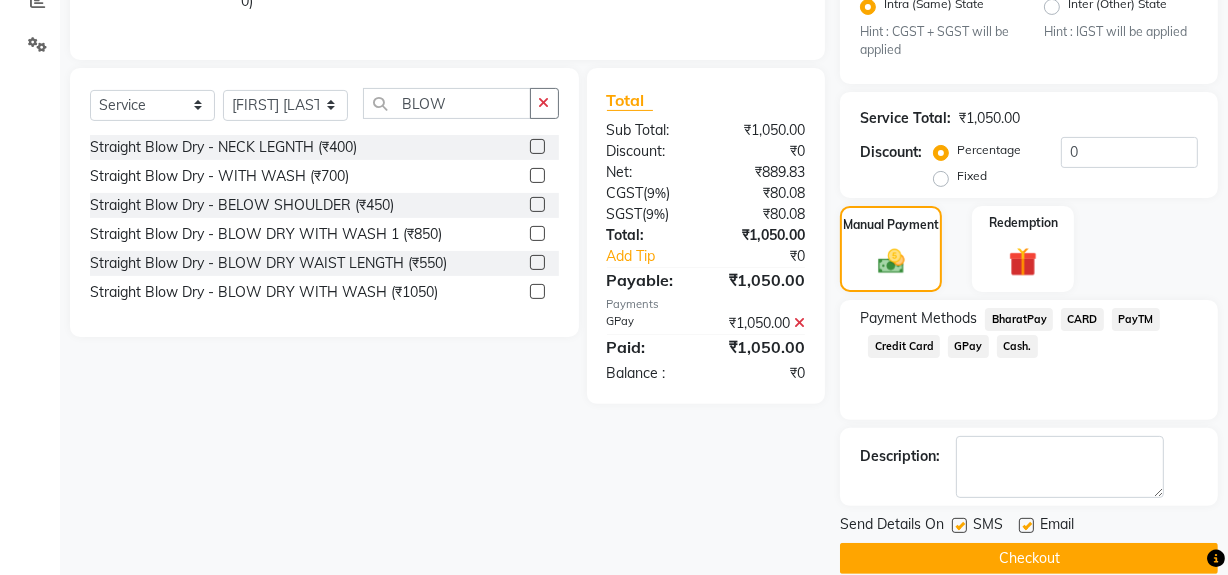 scroll, scrollTop: 470, scrollLeft: 0, axis: vertical 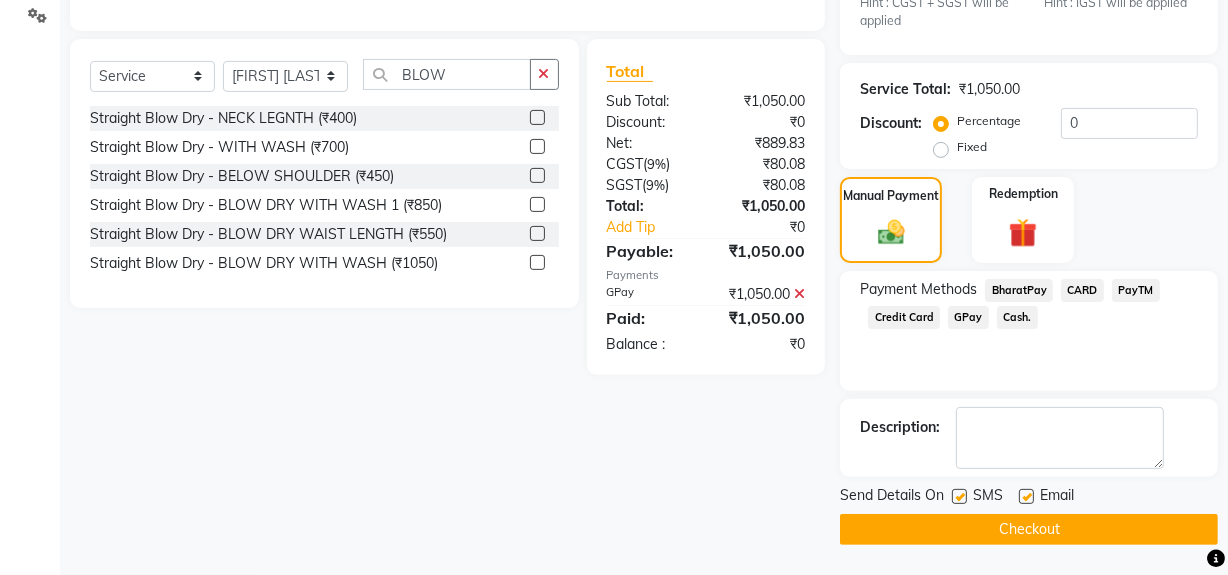 click 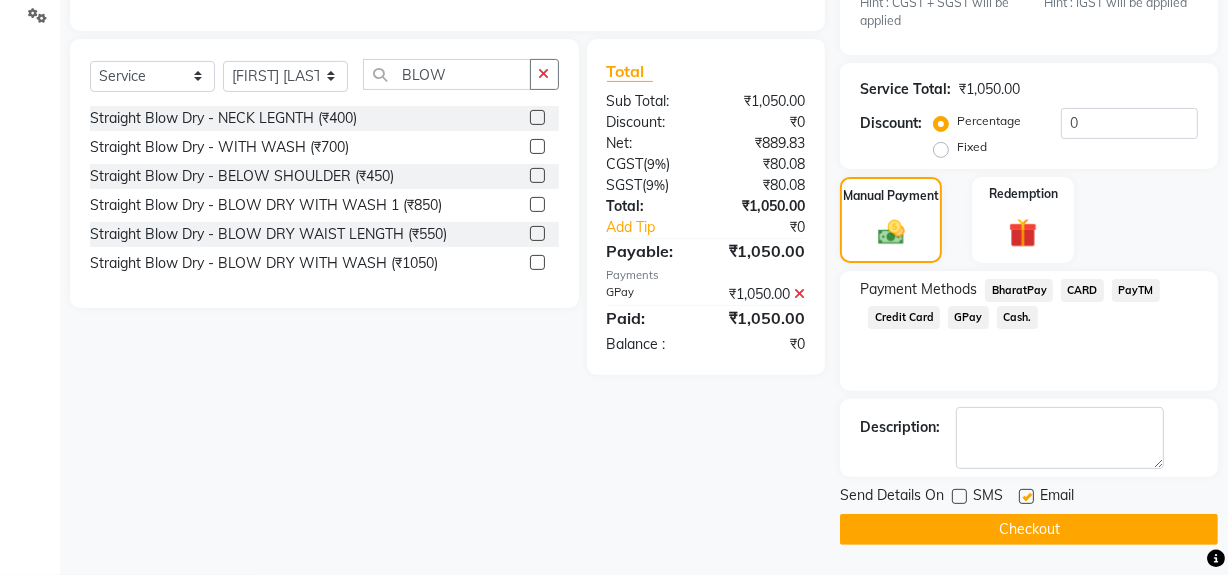 click on "Checkout" 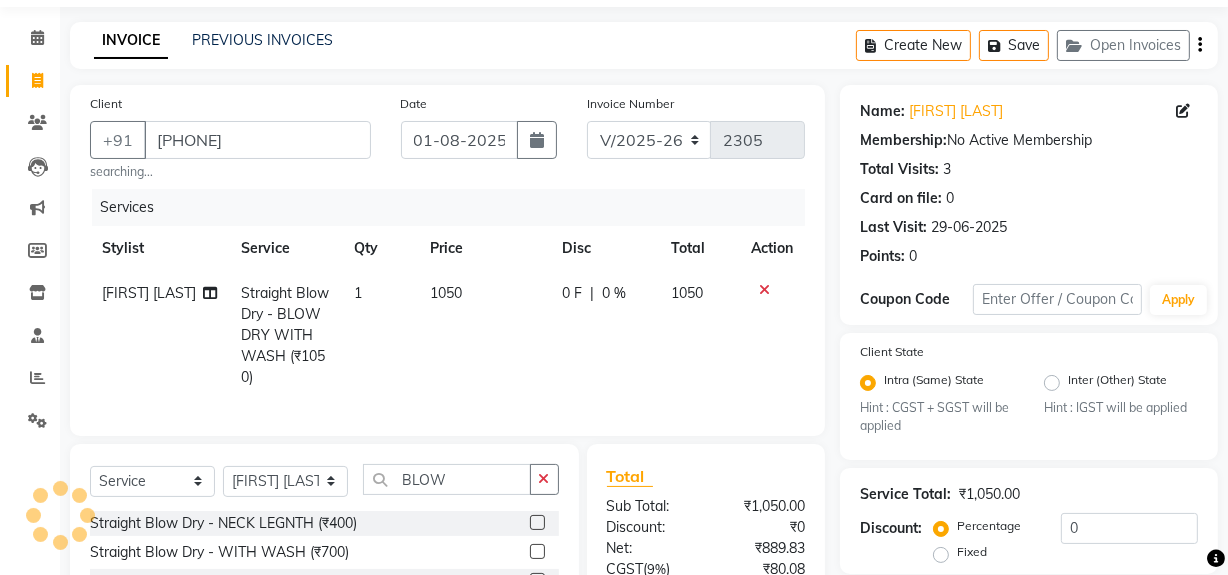 scroll, scrollTop: 0, scrollLeft: 0, axis: both 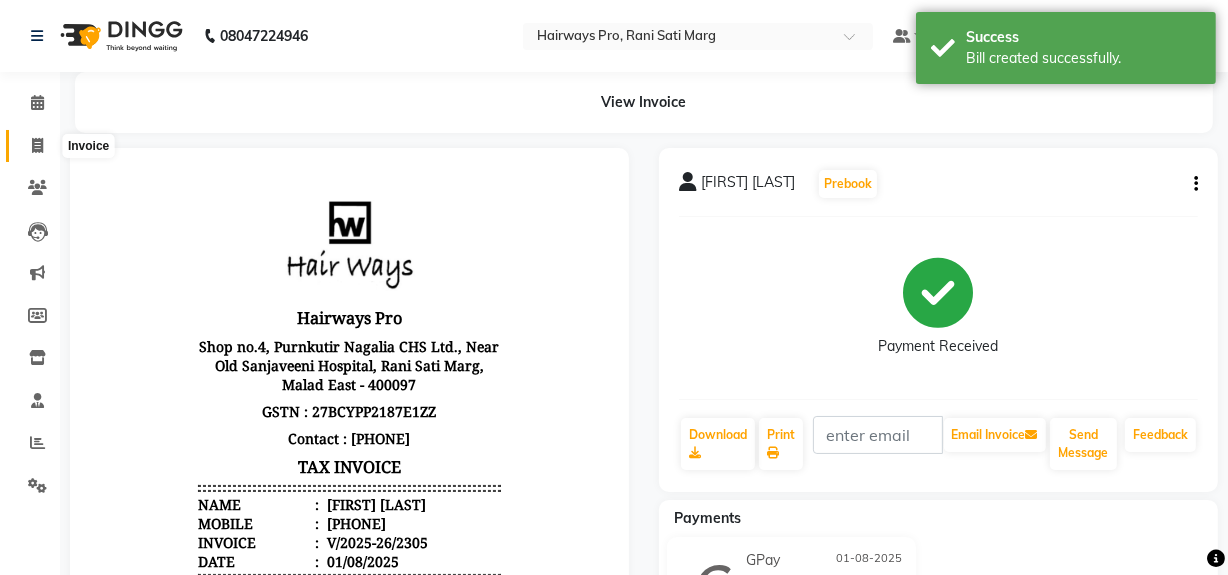 click 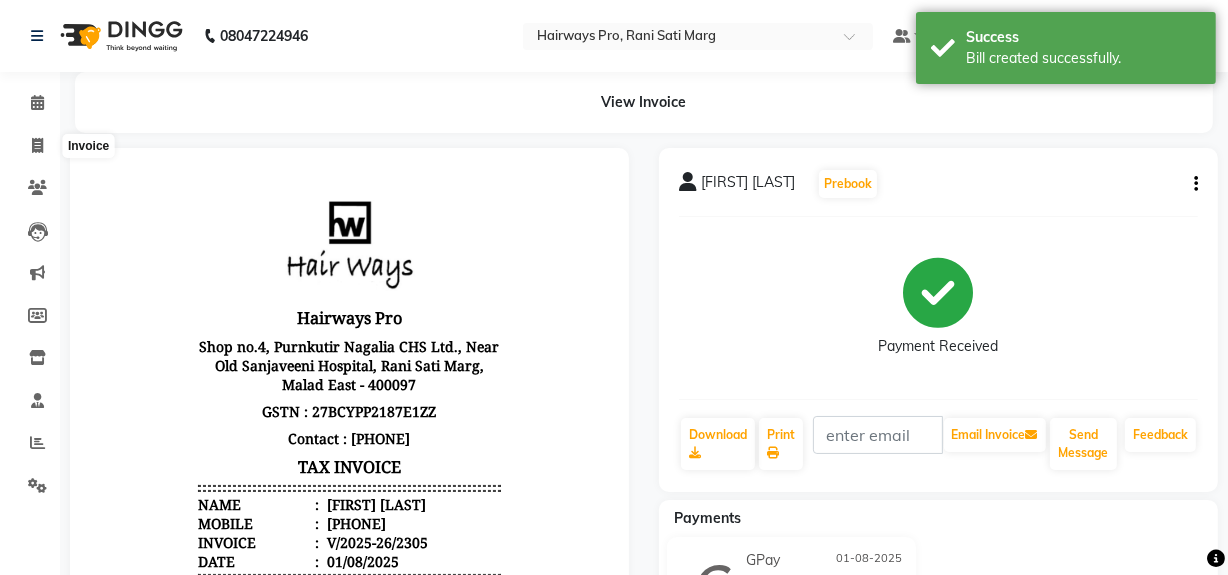 select on "787" 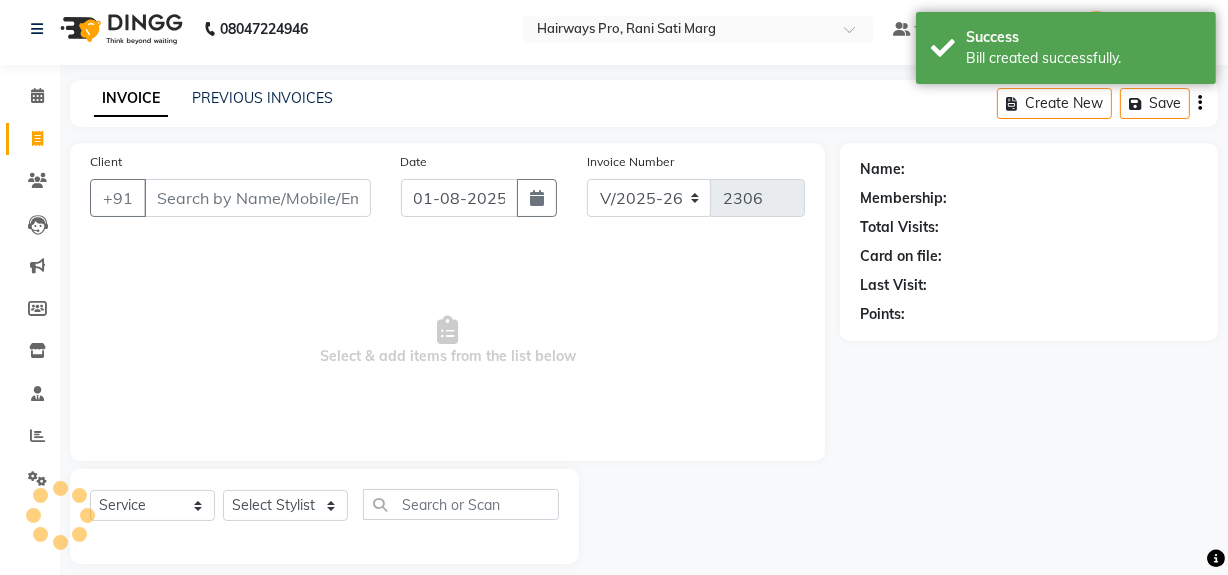 scroll, scrollTop: 26, scrollLeft: 0, axis: vertical 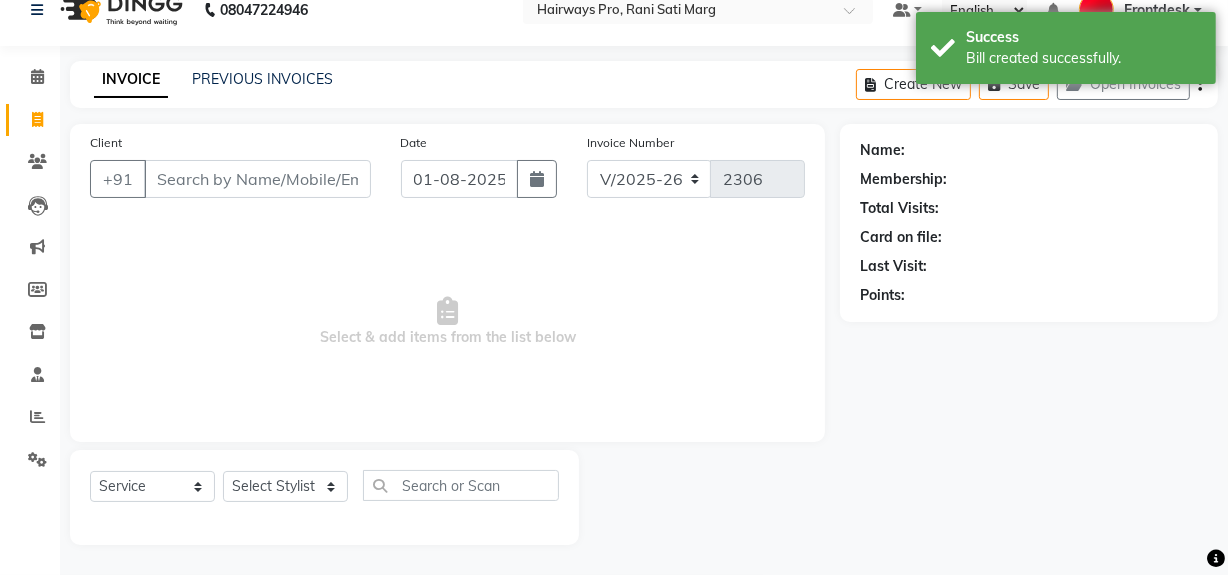 click on "Client" at bounding box center (257, 179) 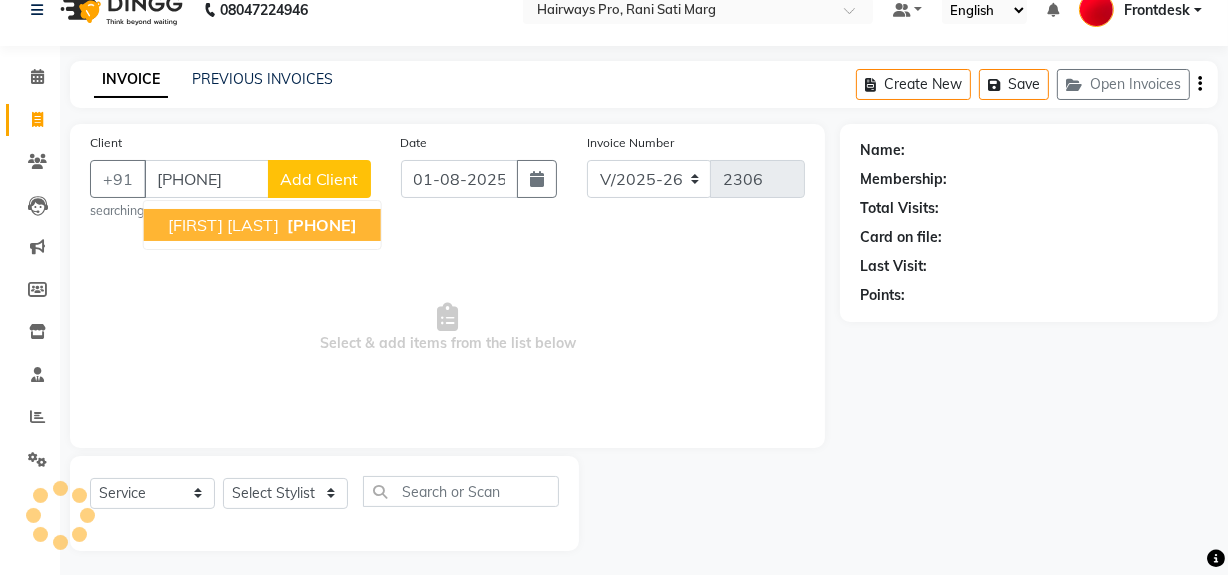 type on "[PHONE]" 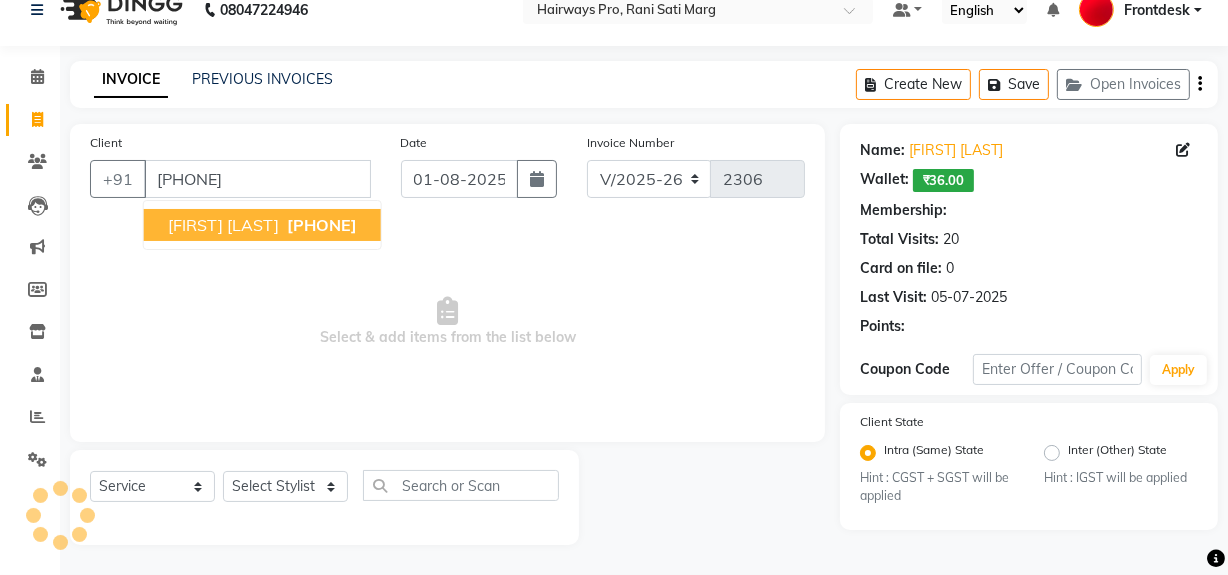 select on "1: Object" 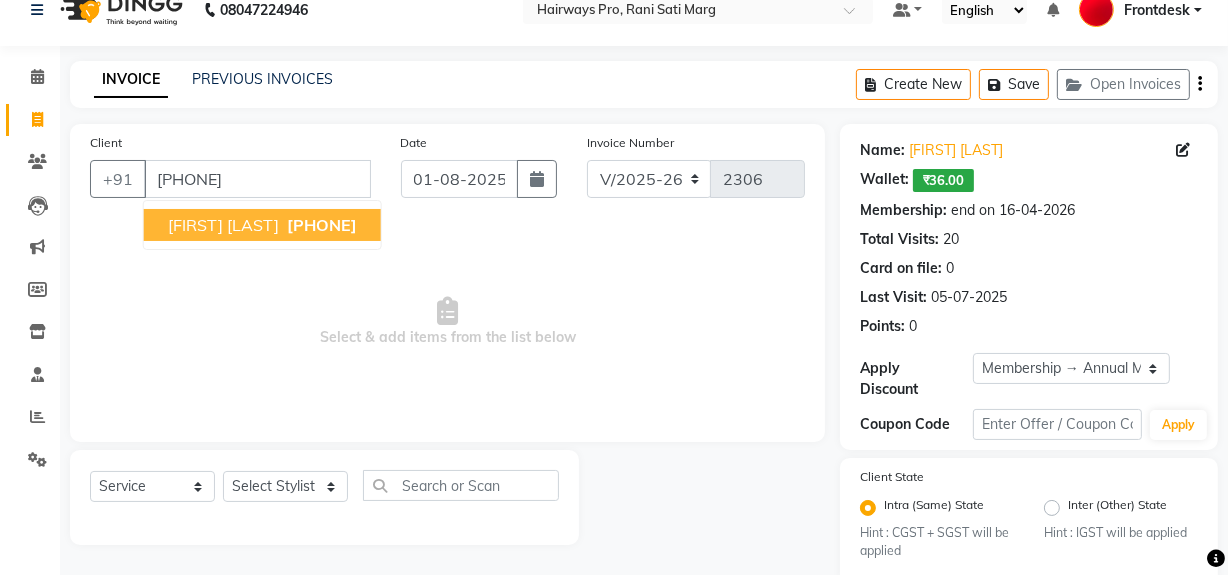 click on "[PHONE]" at bounding box center (322, 225) 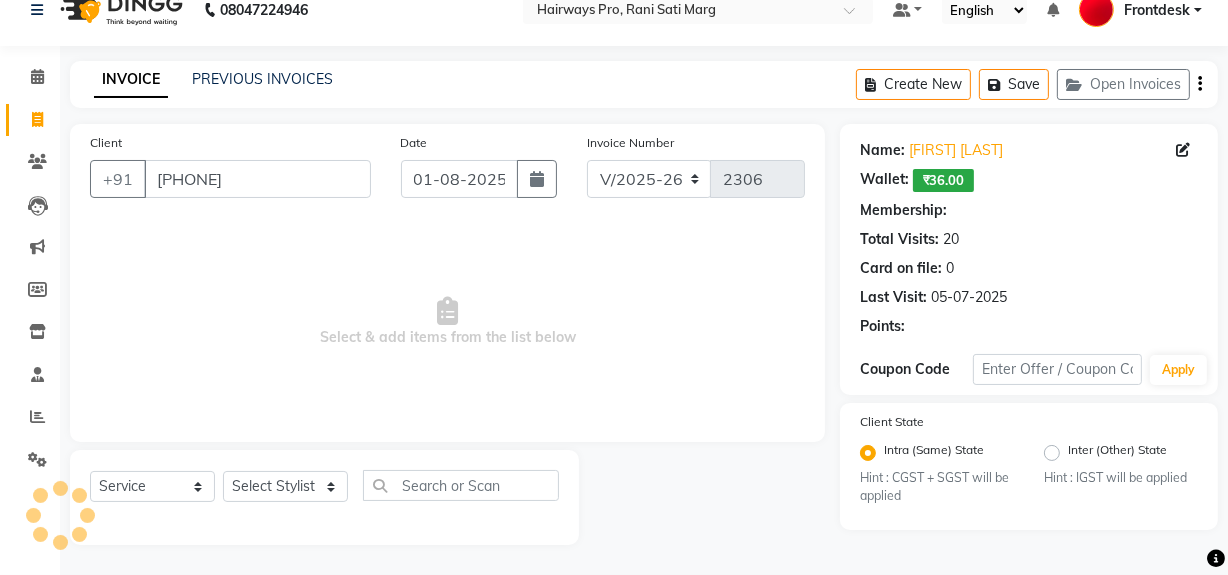 select on "1: Object" 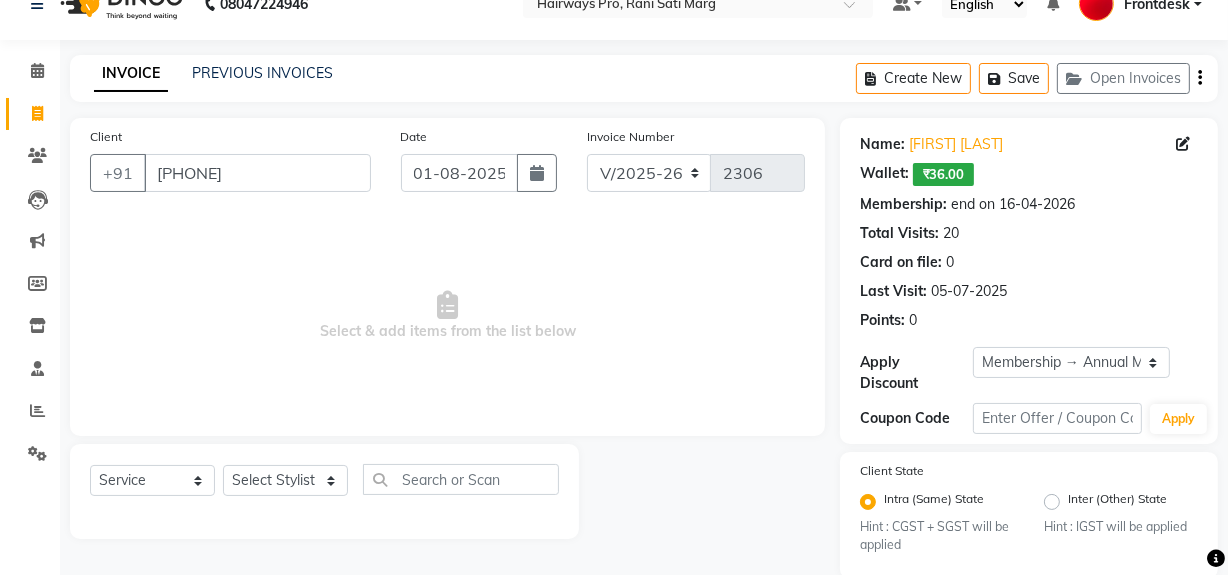 scroll, scrollTop: 0, scrollLeft: 0, axis: both 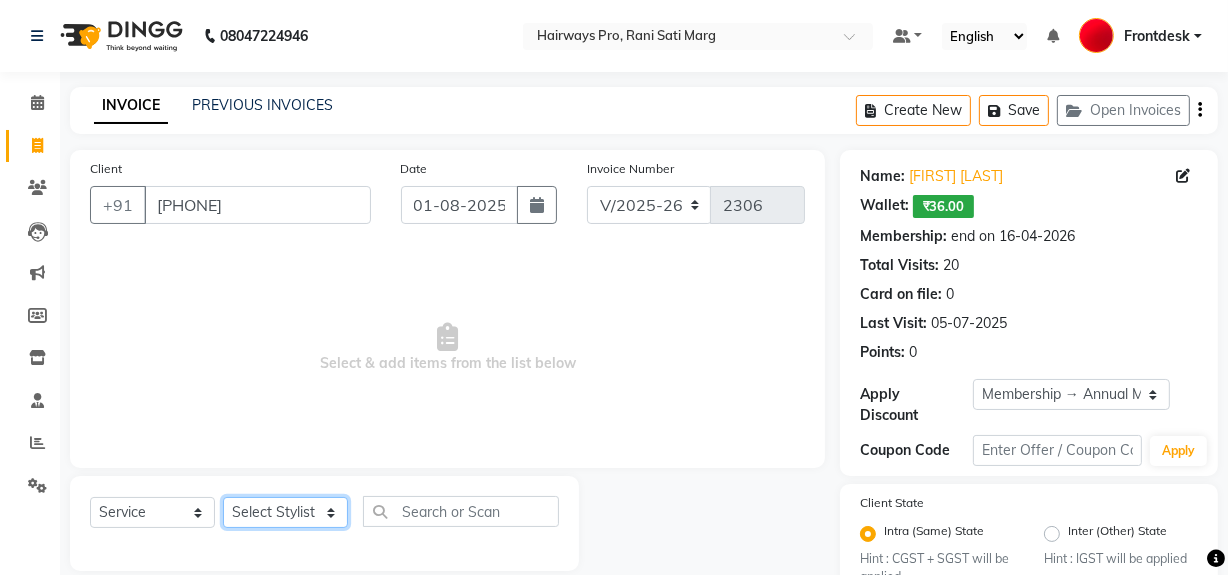 drag, startPoint x: 309, startPoint y: 522, endPoint x: 306, endPoint y: 500, distance: 22.203604 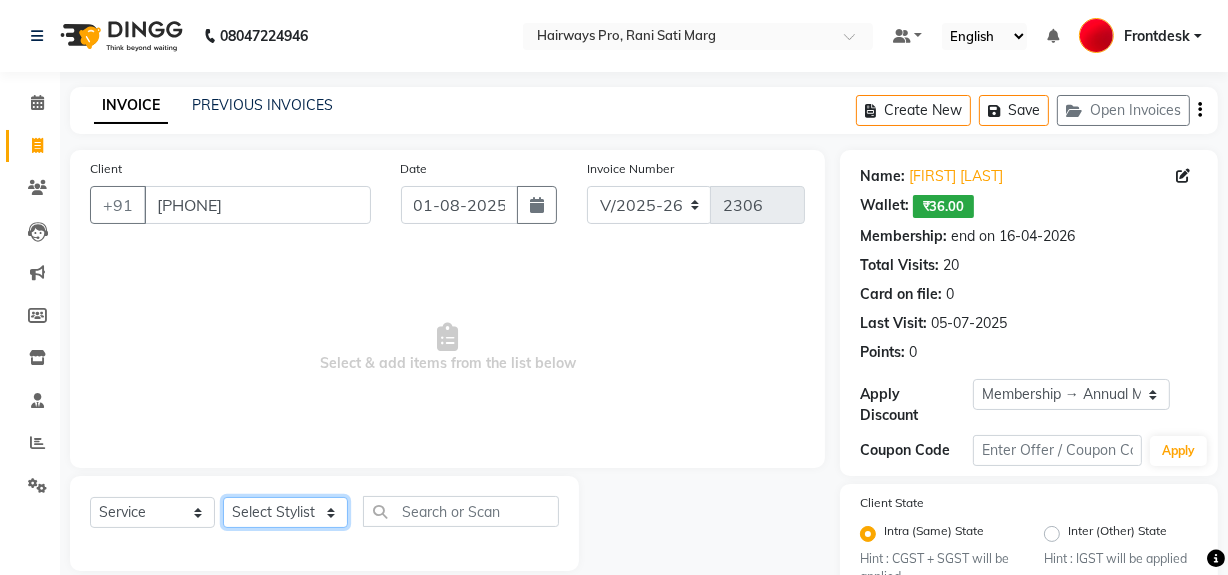 select on "13192" 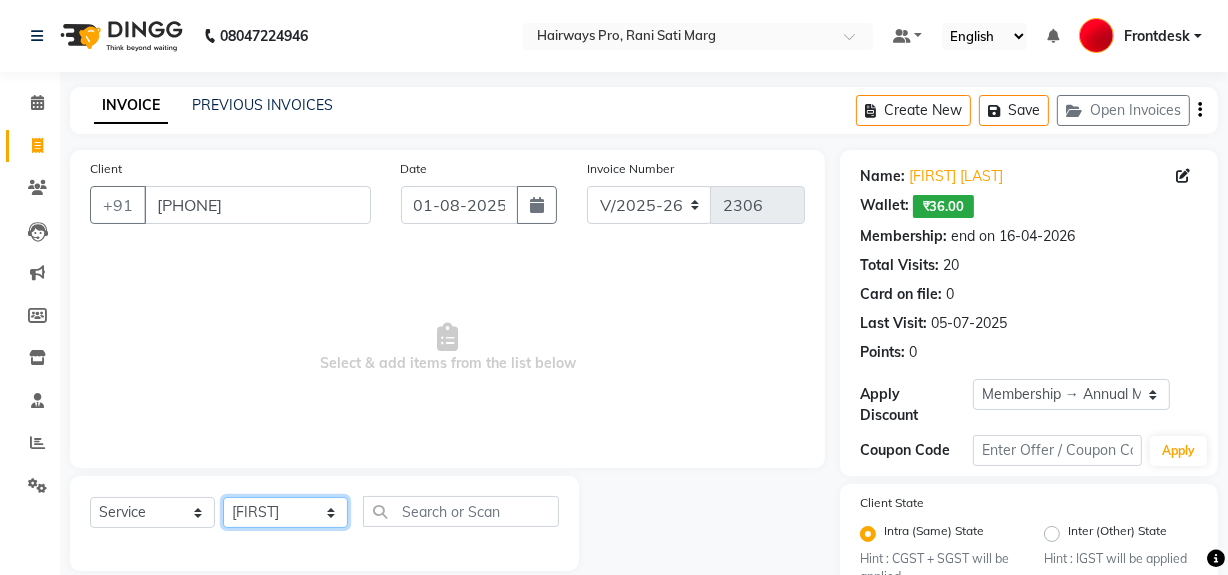 click on "Select Stylist ABID DANISH Faiz shaikh Frontdesk INTEZAR SALMANI JYOTI Kamal Salmani KAVITA MUSTAFA RAFIQUE Sonal SONU WAQAR ZAFAR" 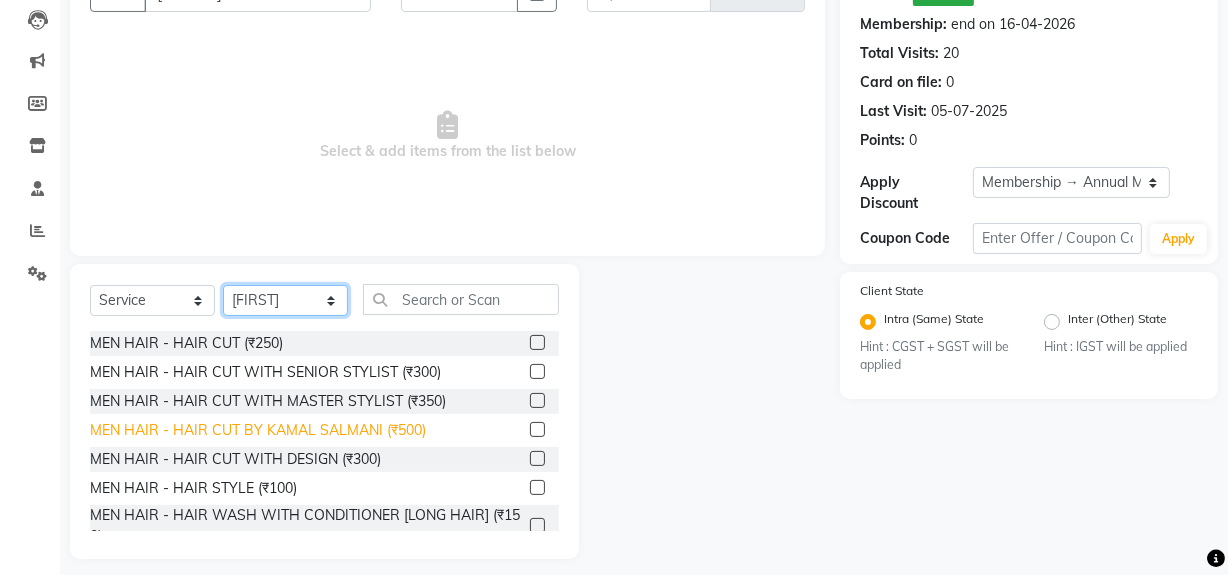 scroll, scrollTop: 226, scrollLeft: 0, axis: vertical 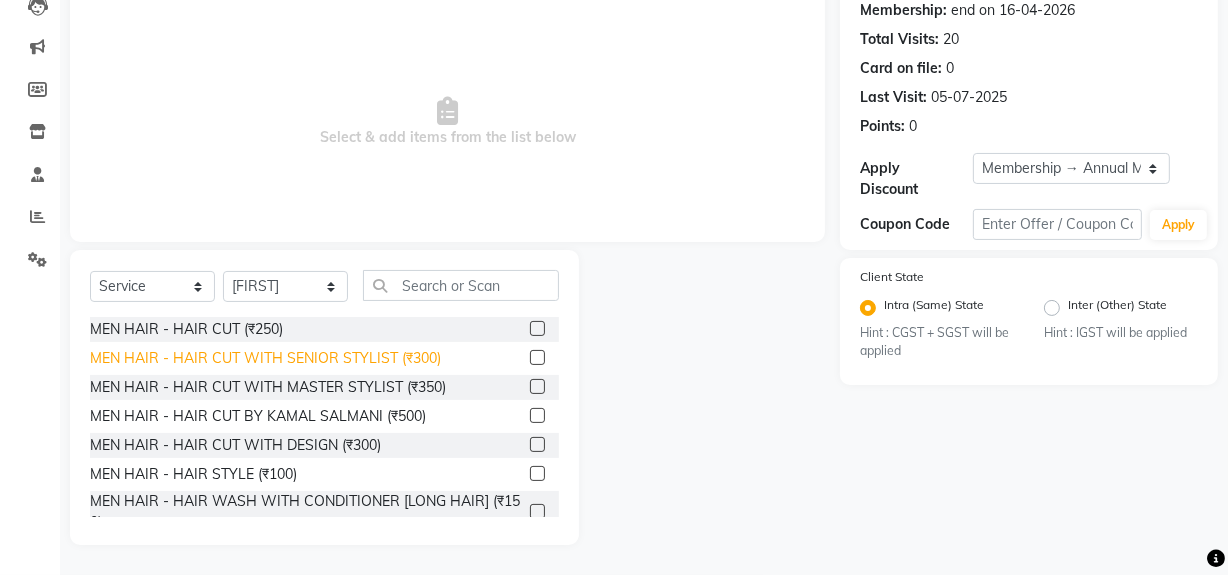 click on "MEN HAIR - HAIR CUT WITH SENIOR STYLIST (₹300)" 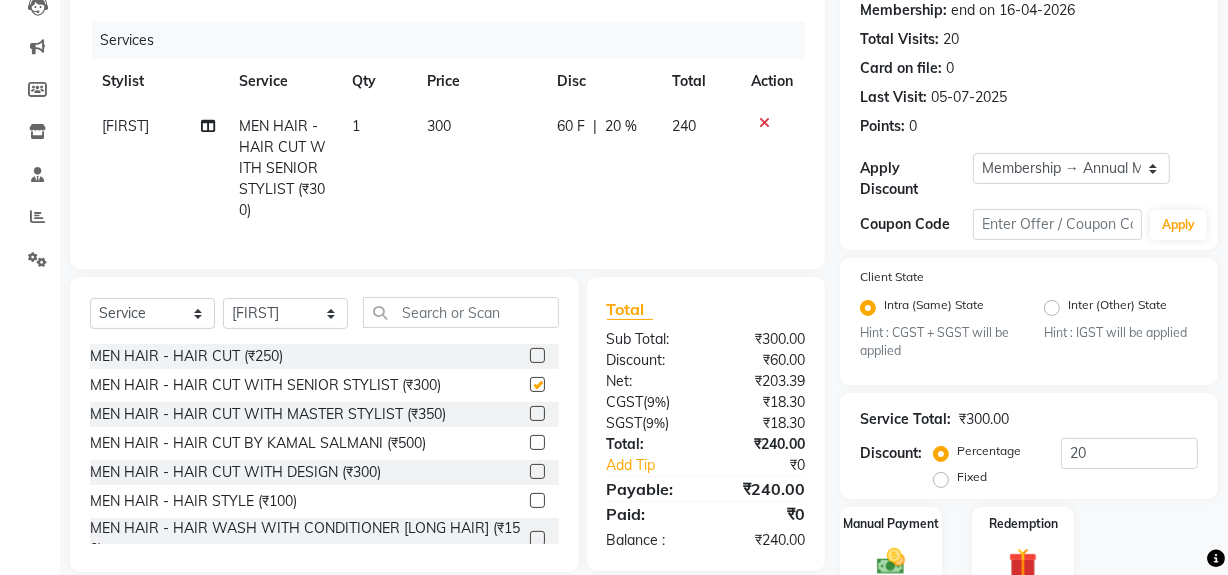 checkbox on "false" 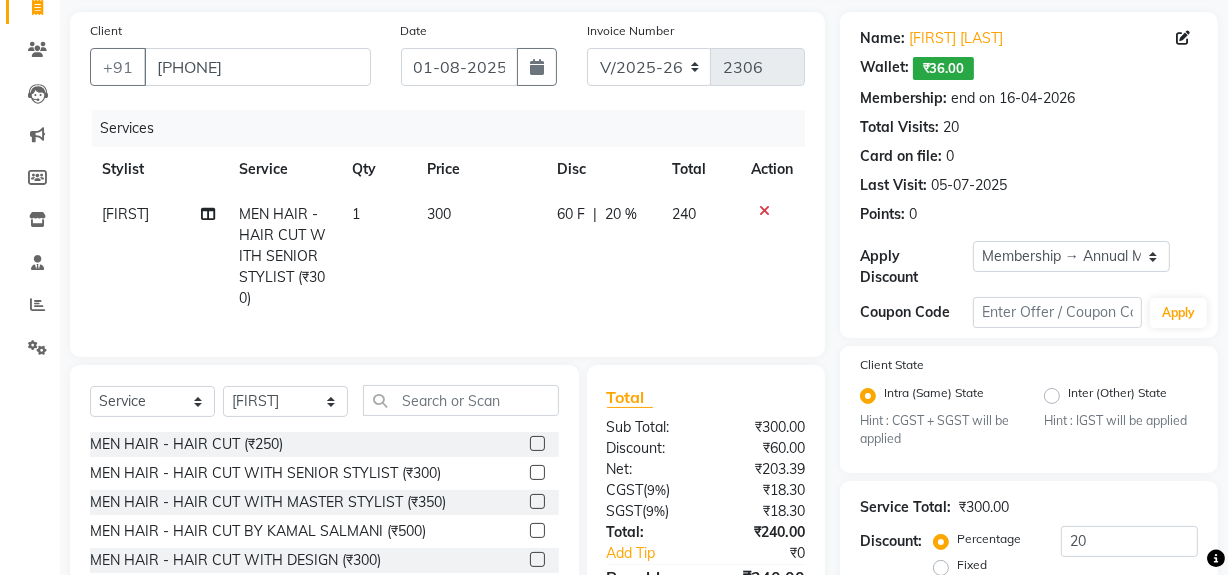 scroll, scrollTop: 315, scrollLeft: 0, axis: vertical 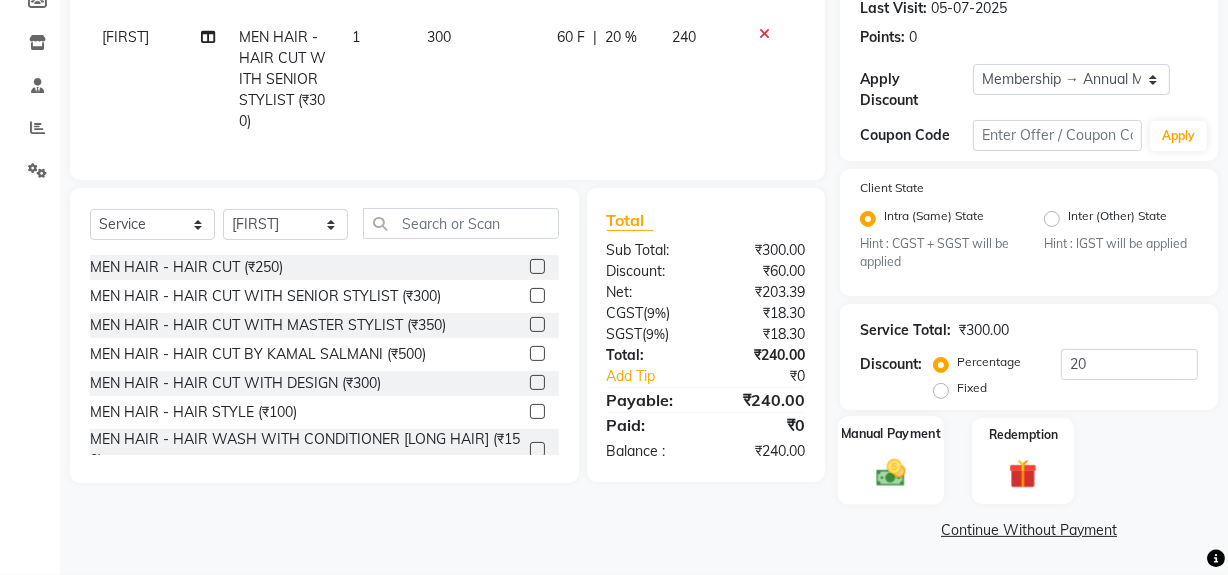 click 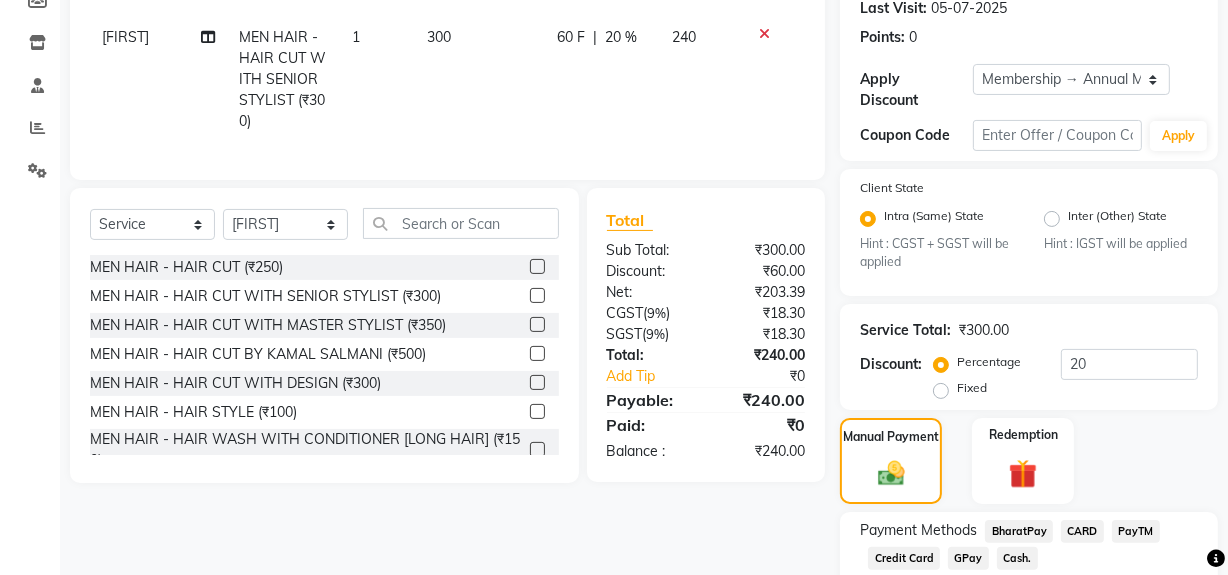 drag, startPoint x: 1012, startPoint y: 562, endPoint x: 1019, endPoint y: 529, distance: 33.734257 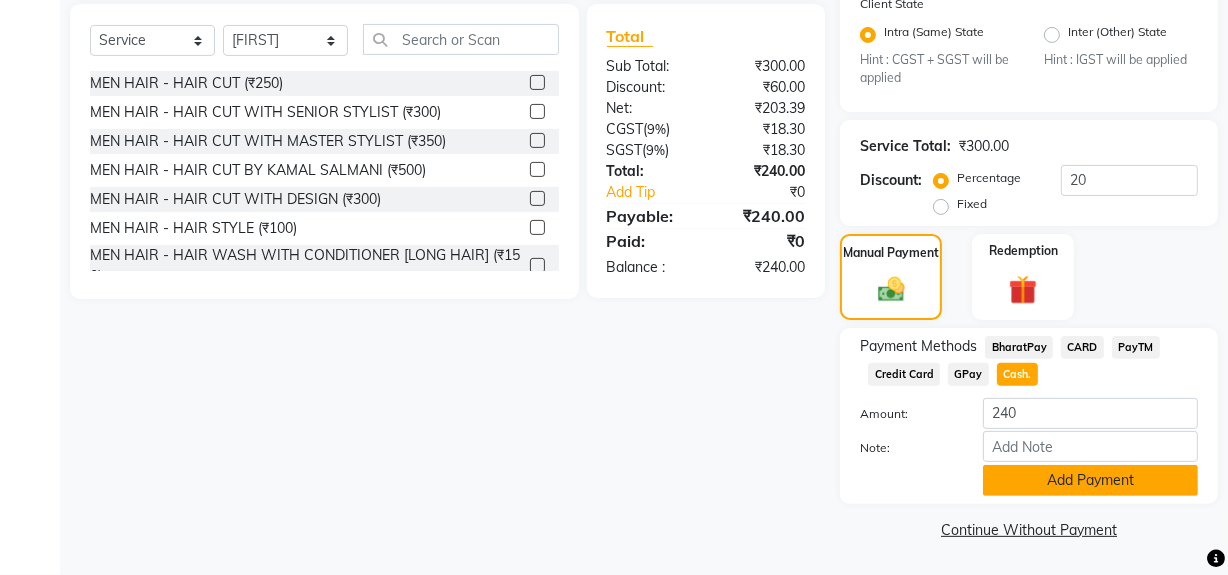 click on "Add Payment" 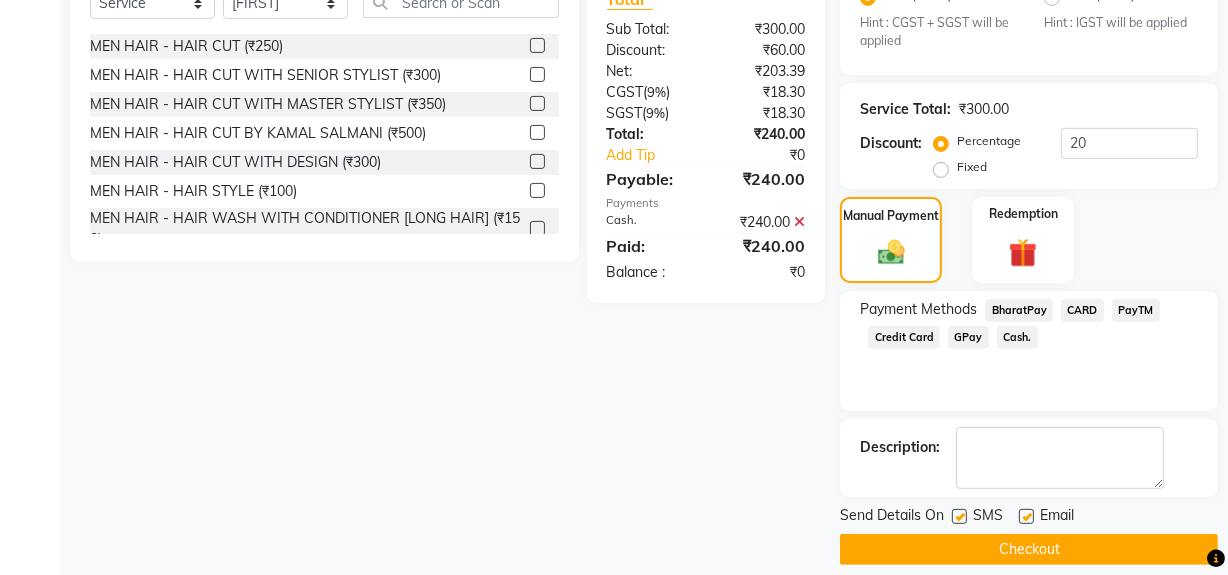 scroll, scrollTop: 556, scrollLeft: 0, axis: vertical 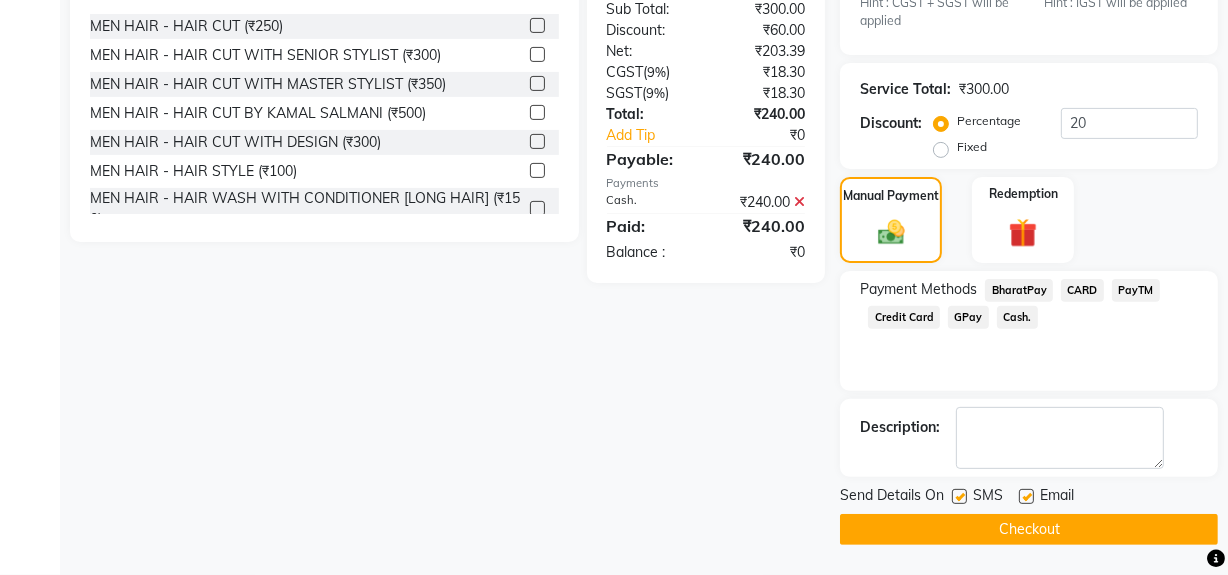 click 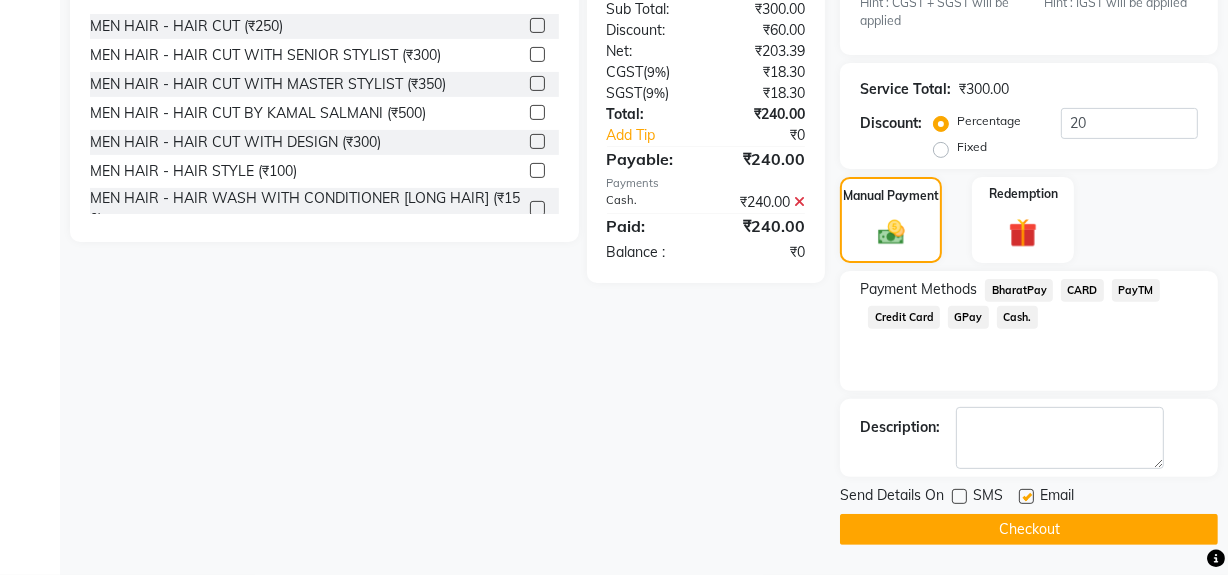 click on "Checkout" 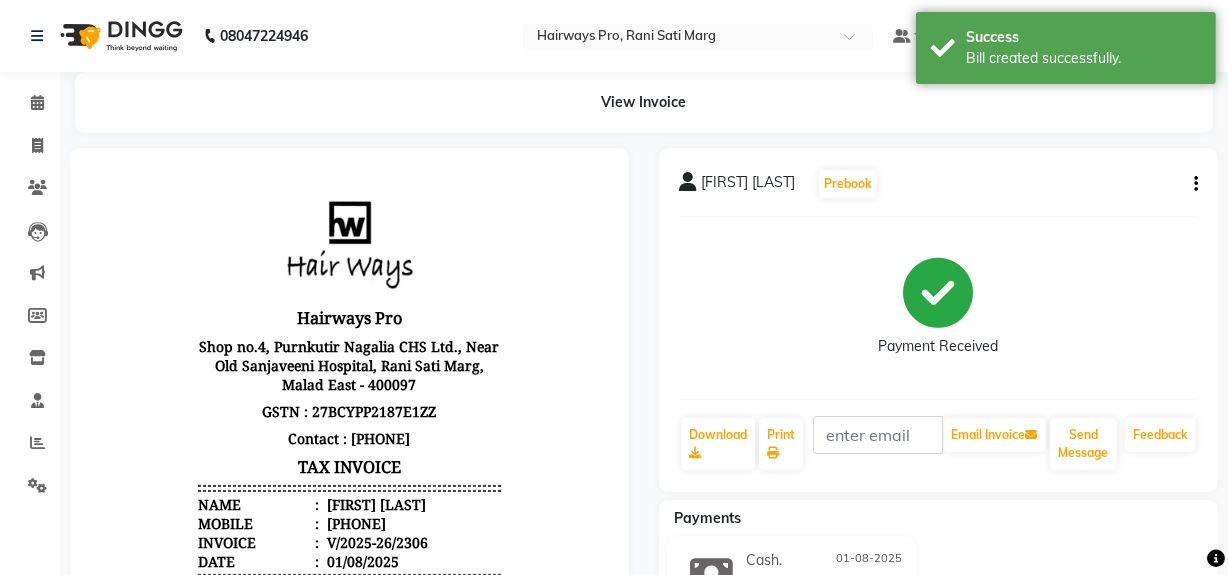 scroll, scrollTop: 0, scrollLeft: 0, axis: both 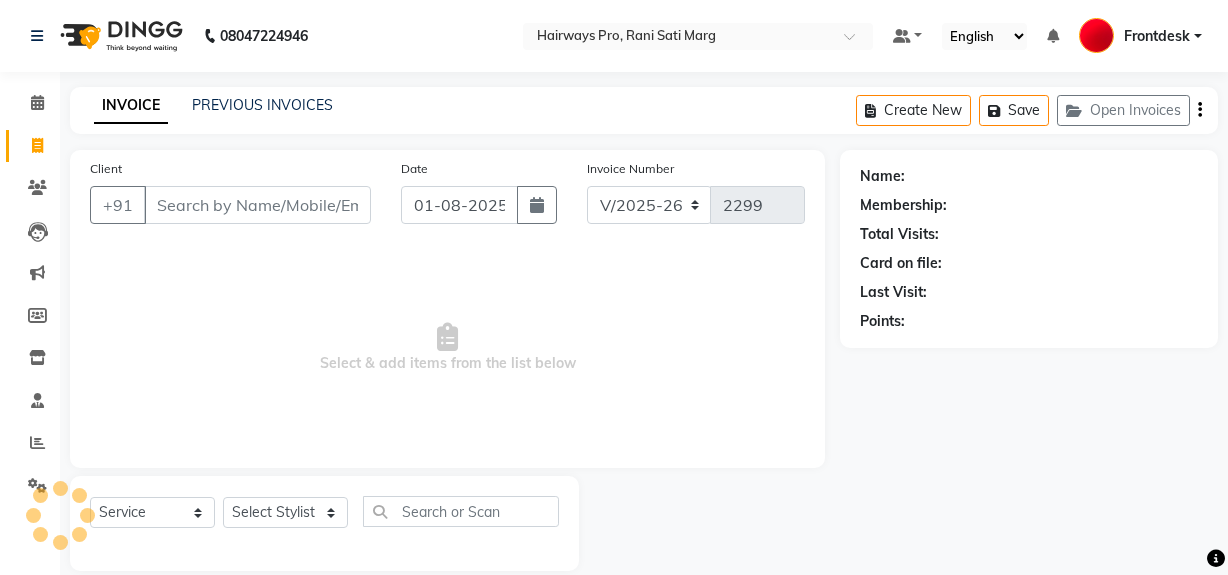 select on "787" 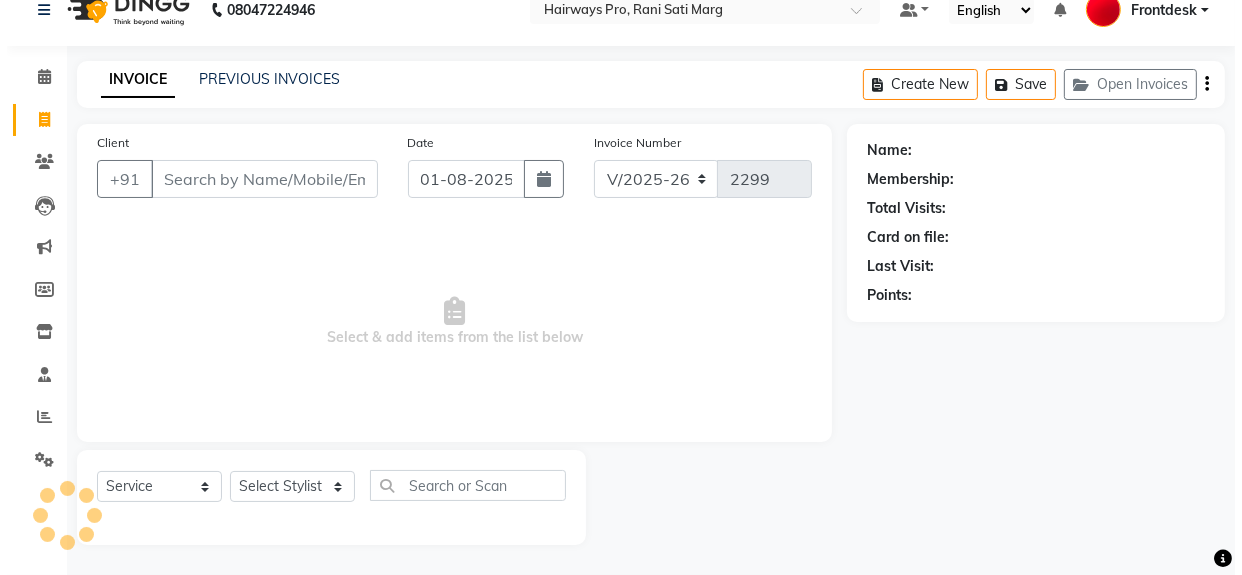 scroll, scrollTop: 0, scrollLeft: 0, axis: both 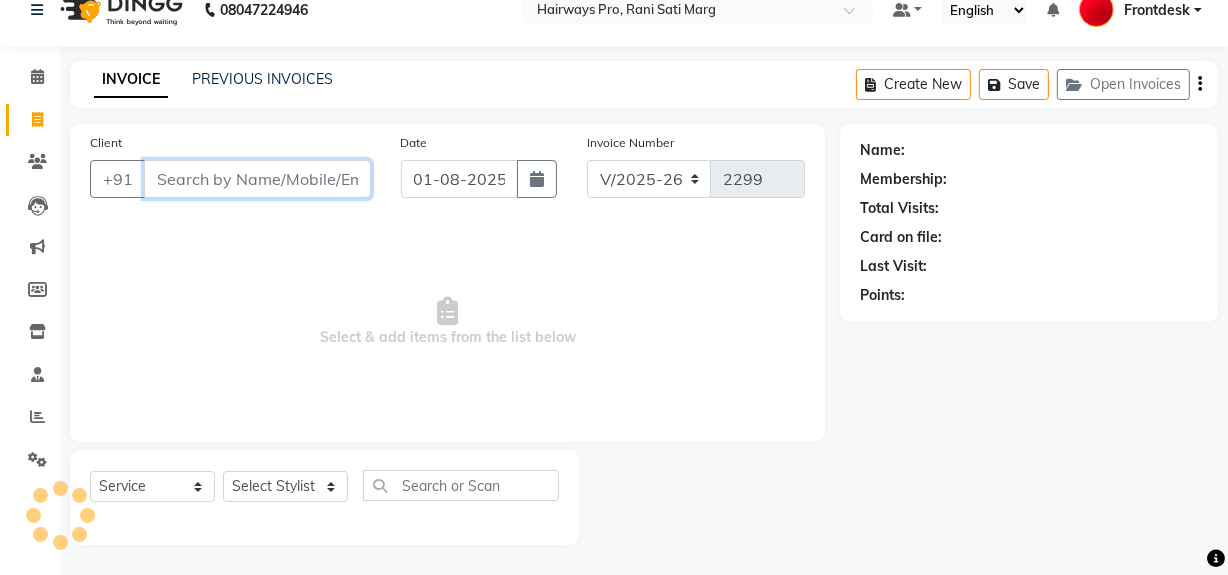 click on "Client" at bounding box center [257, 179] 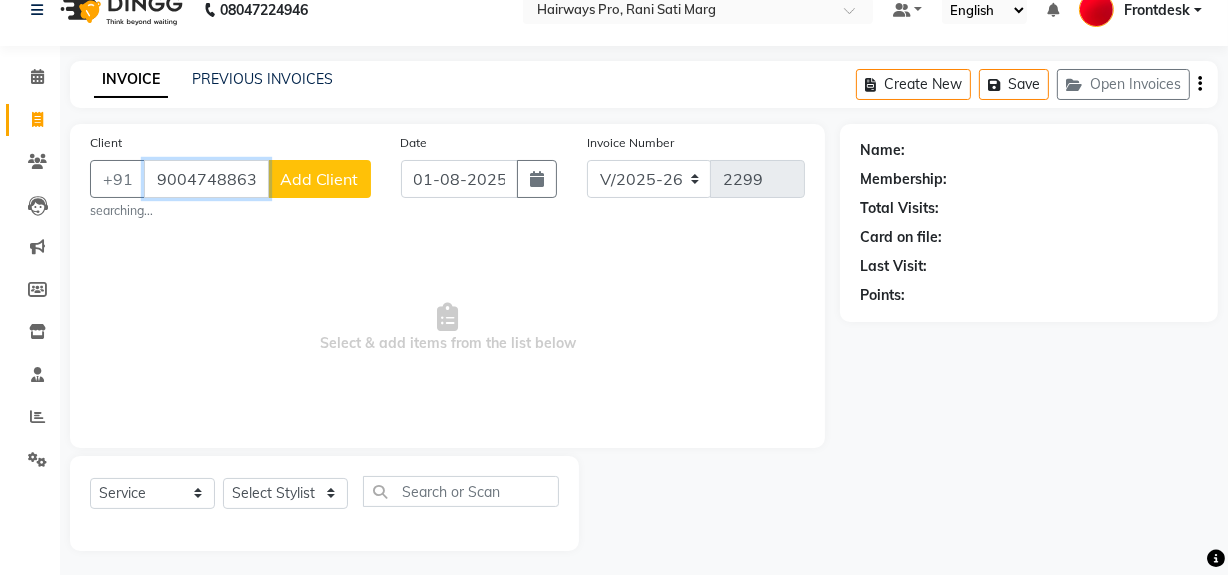 type on "9004748863" 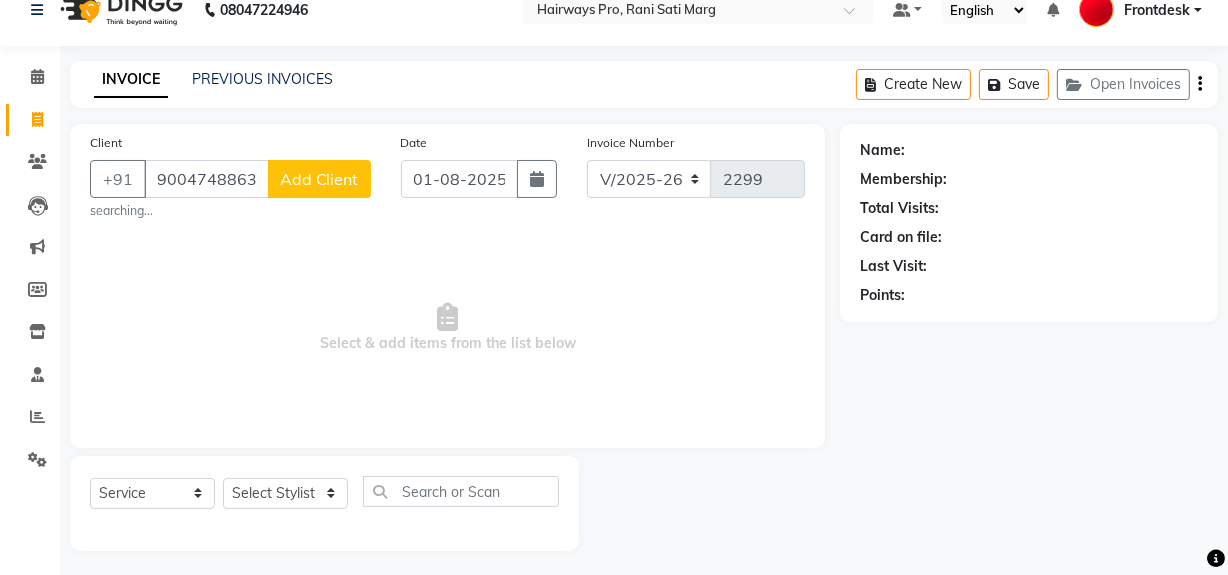 click on "Add Client" 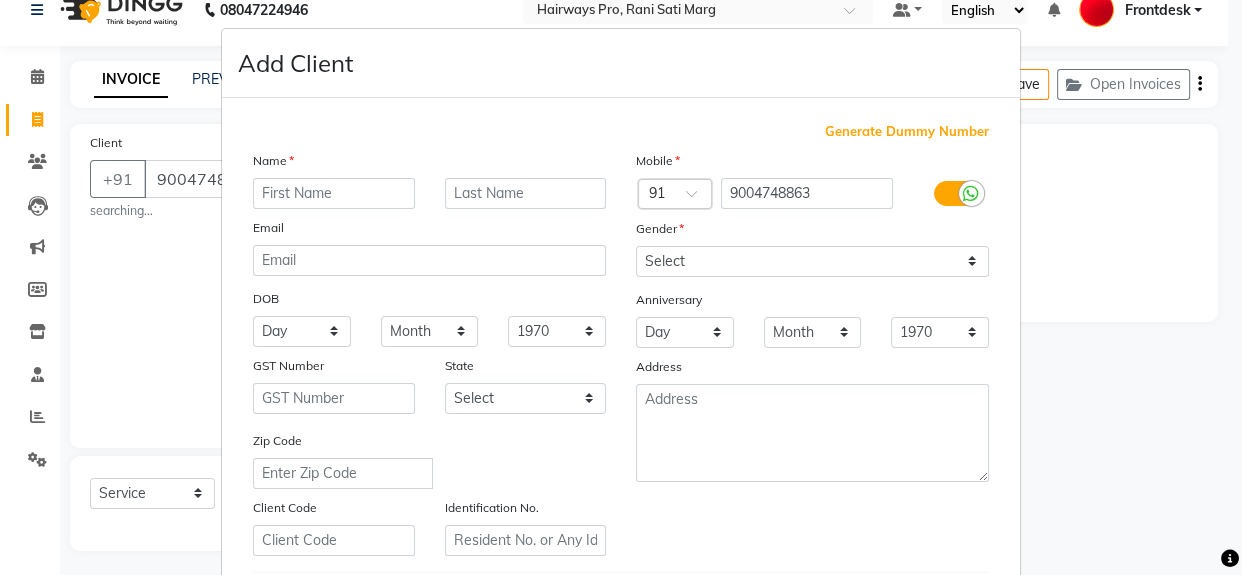 click at bounding box center [334, 193] 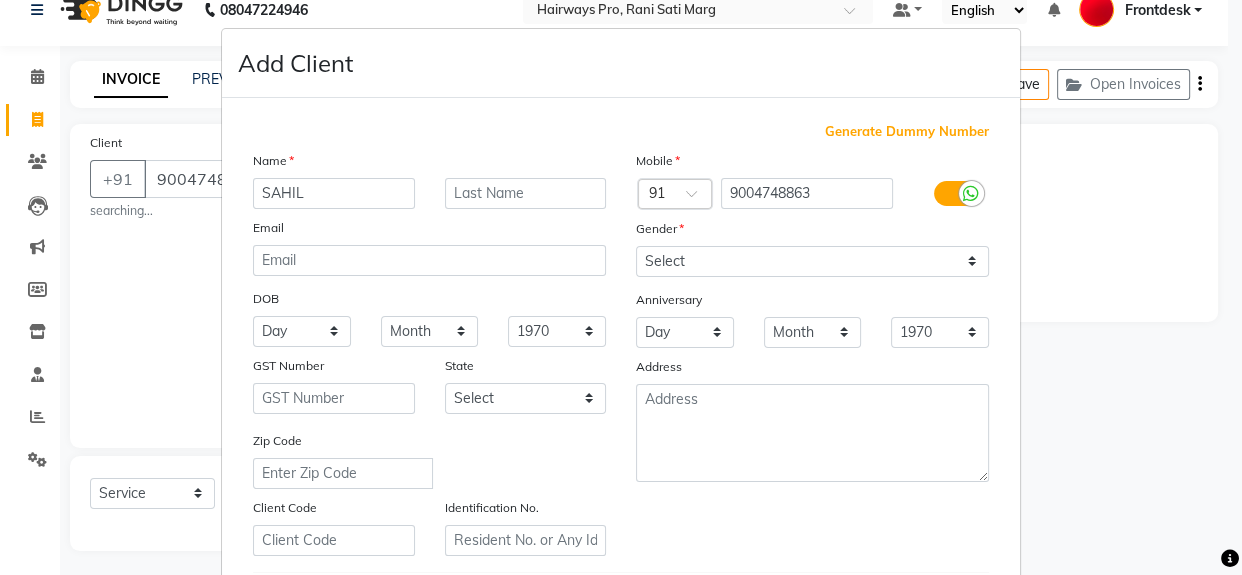 type on "SAHIL" 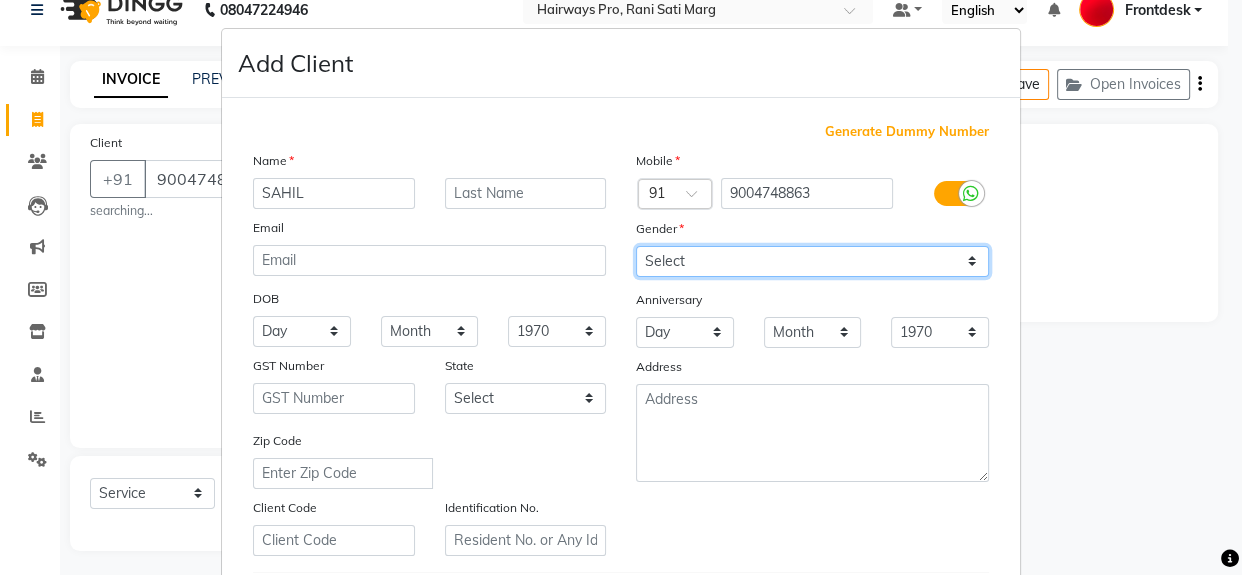 click on "Select Male Female Other Prefer Not To Say" at bounding box center [812, 261] 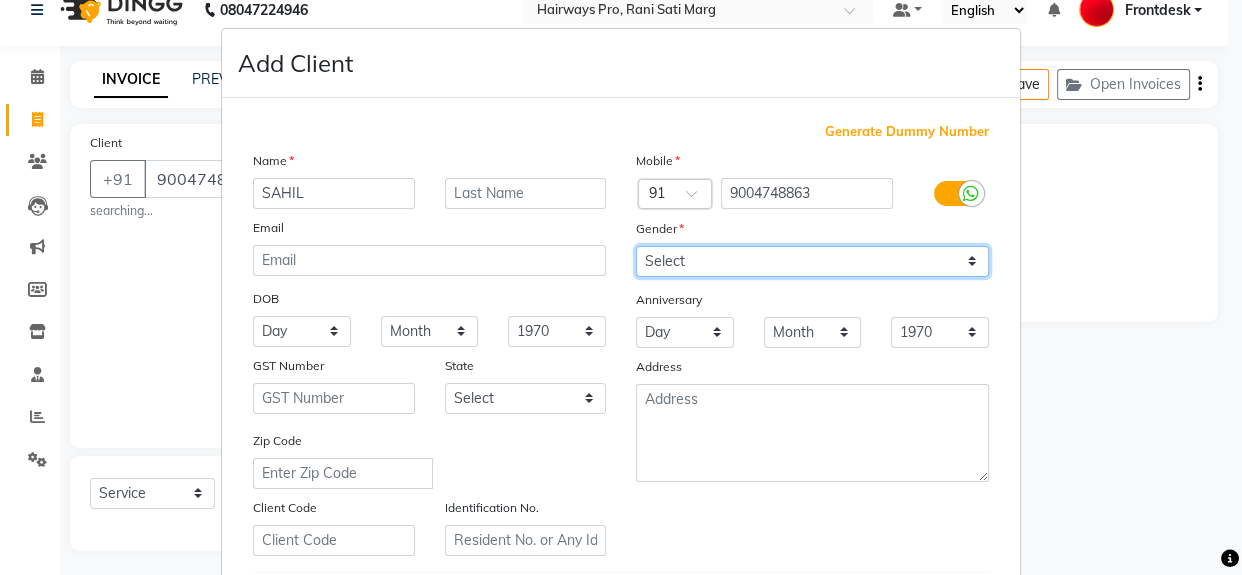select on "male" 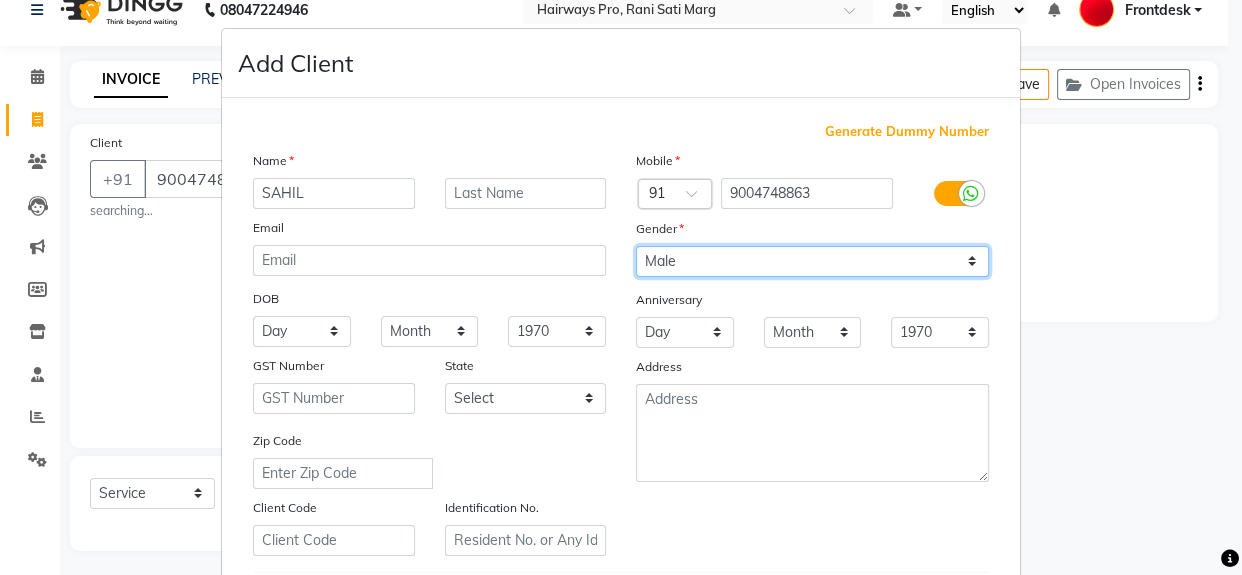 click on "Select Male Female Other Prefer Not To Say" at bounding box center [812, 261] 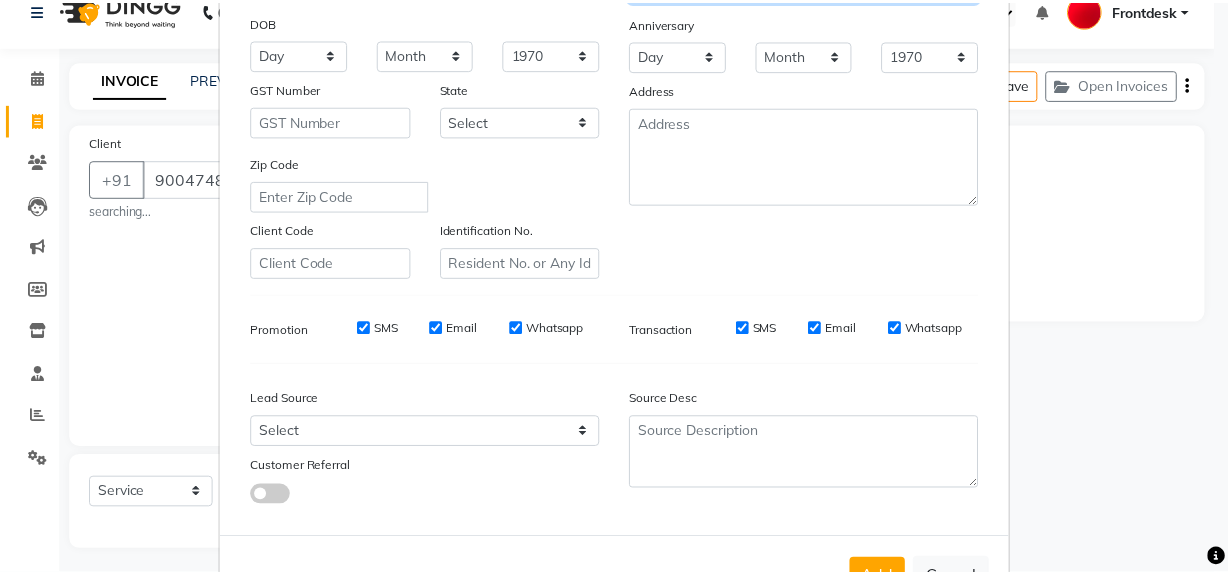 scroll, scrollTop: 353, scrollLeft: 0, axis: vertical 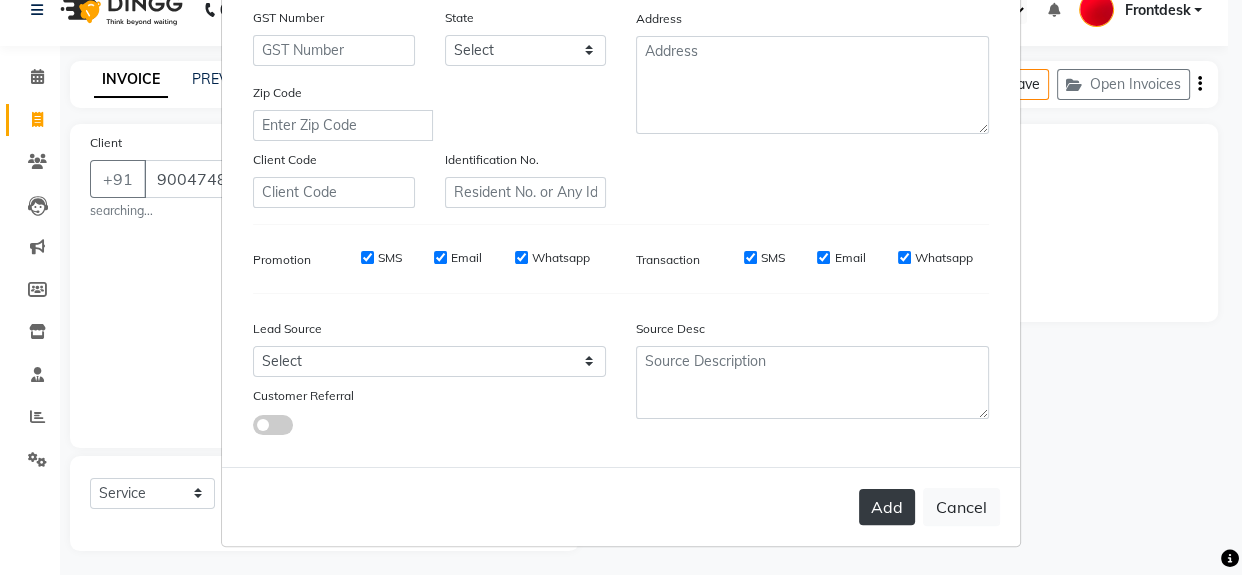 click on "Add" at bounding box center (887, 507) 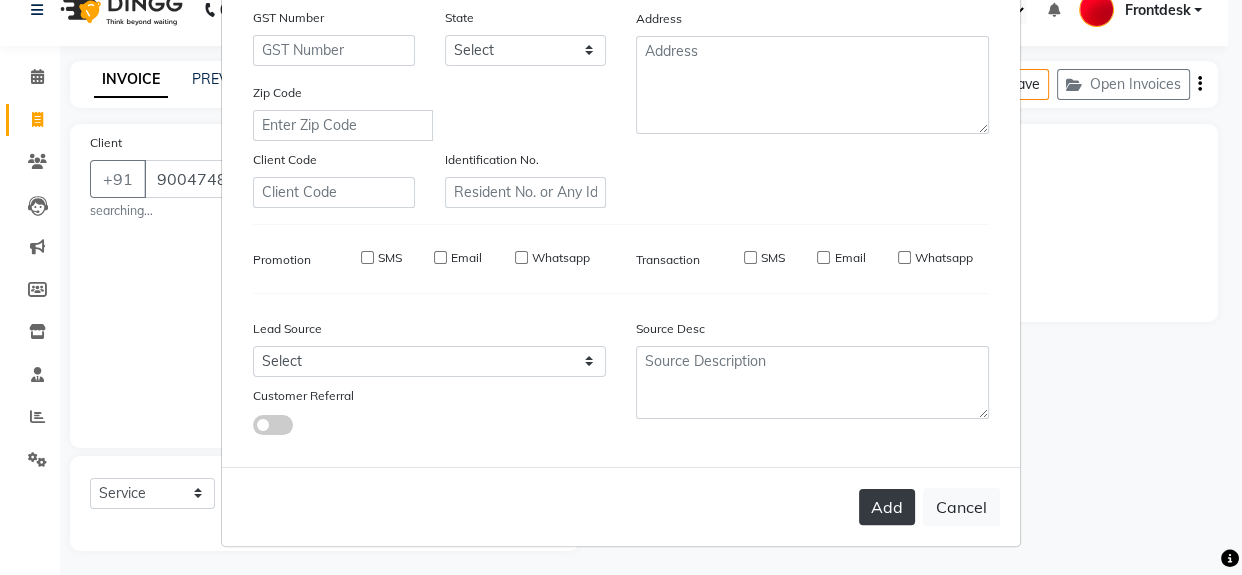 type 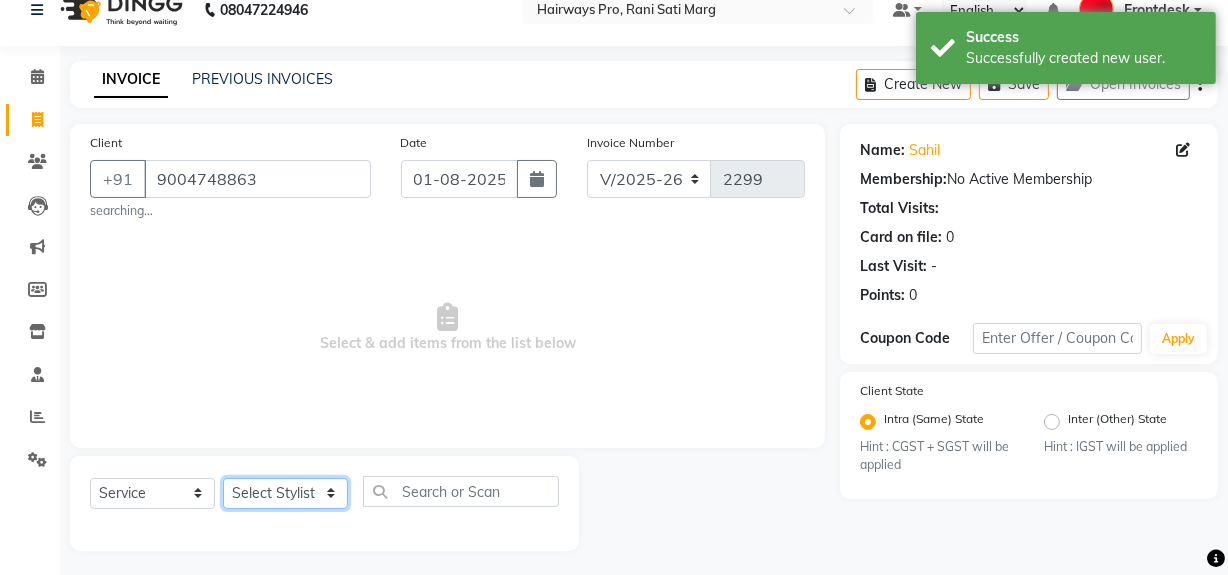 drag, startPoint x: 309, startPoint y: 493, endPoint x: 302, endPoint y: 478, distance: 16.552946 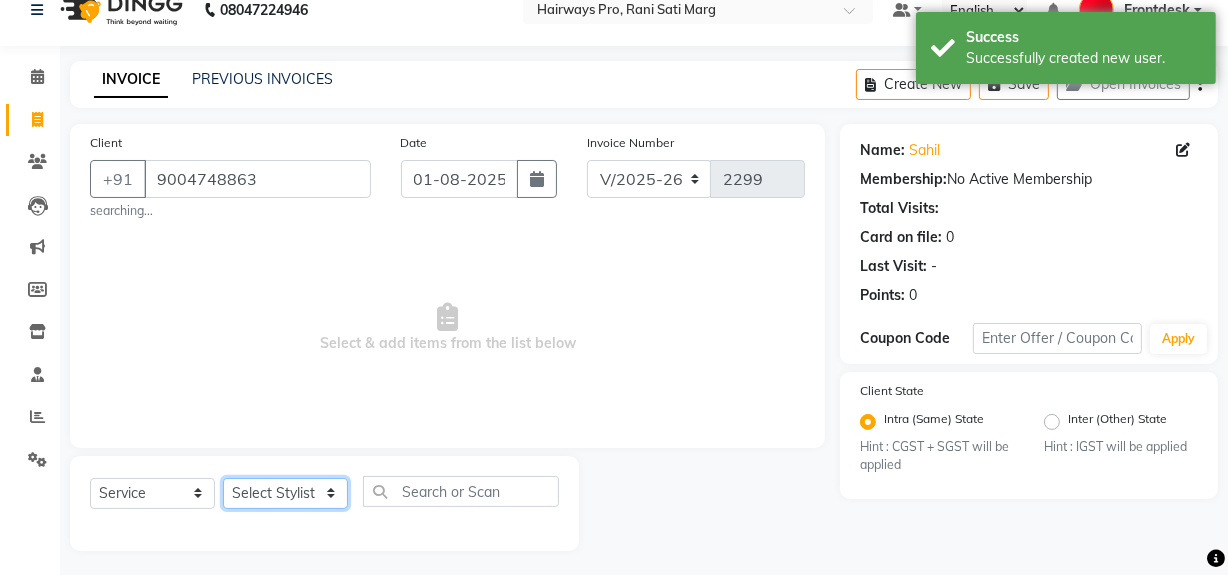 select on "13250" 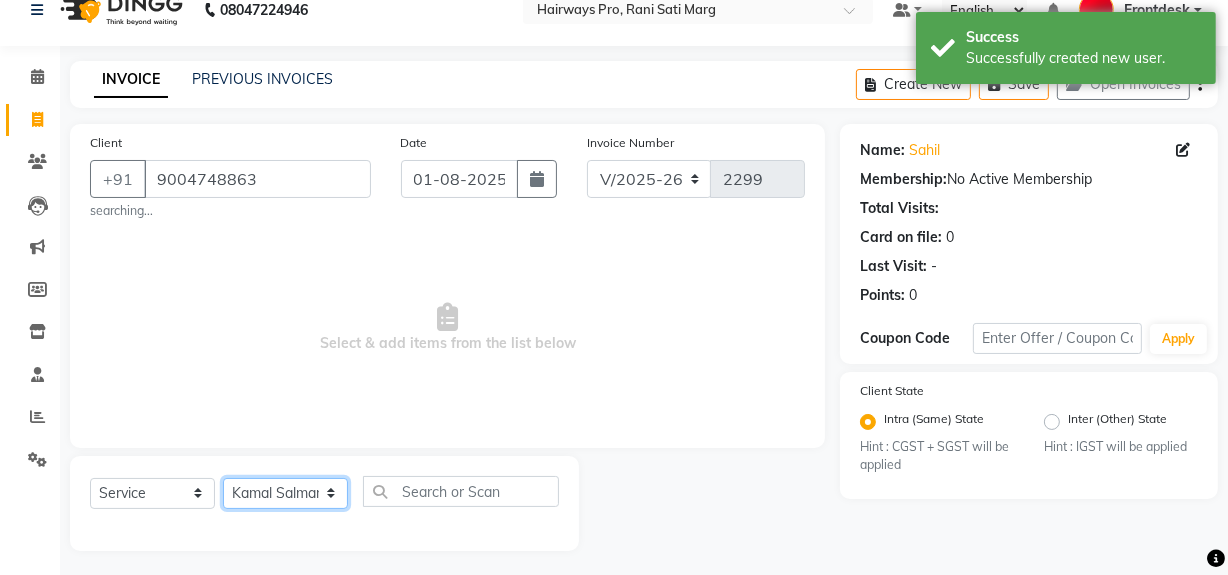 click on "Select Stylist ABID DANISH Faiz shaikh Frontdesk INTEZAR SALMANI JYOTI Kamal Salmani KAVITA MUSTAFA RAFIQUE Sonal SONU WAQAR ZAFAR" 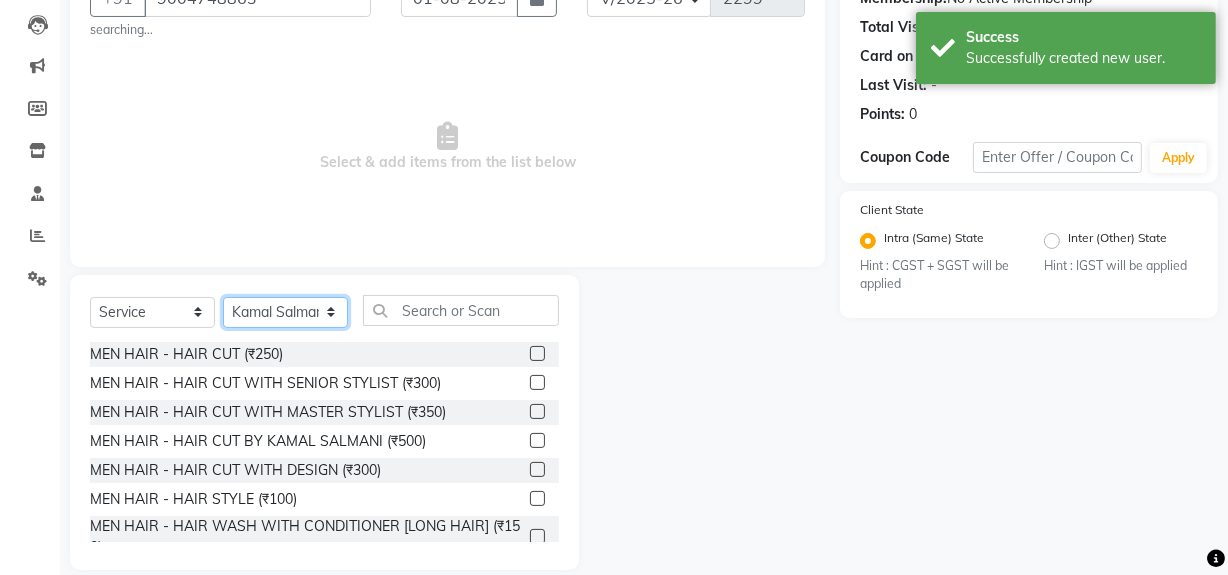 scroll, scrollTop: 208, scrollLeft: 0, axis: vertical 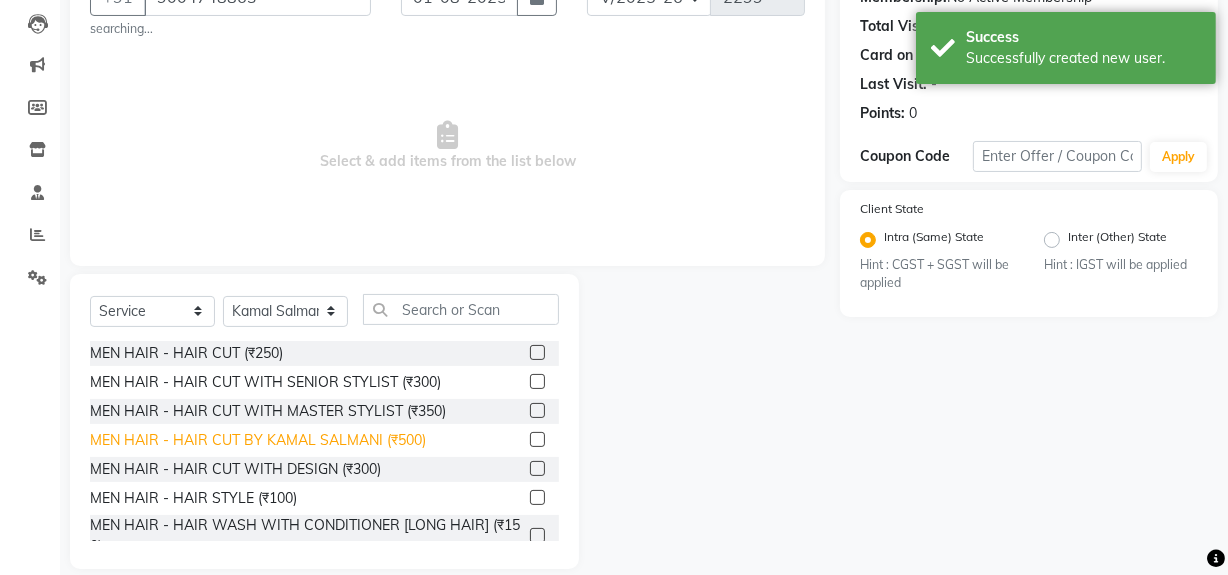 click on "MEN HAIR - HAIR CUT BY KAMAL SALMANI (₹500)" 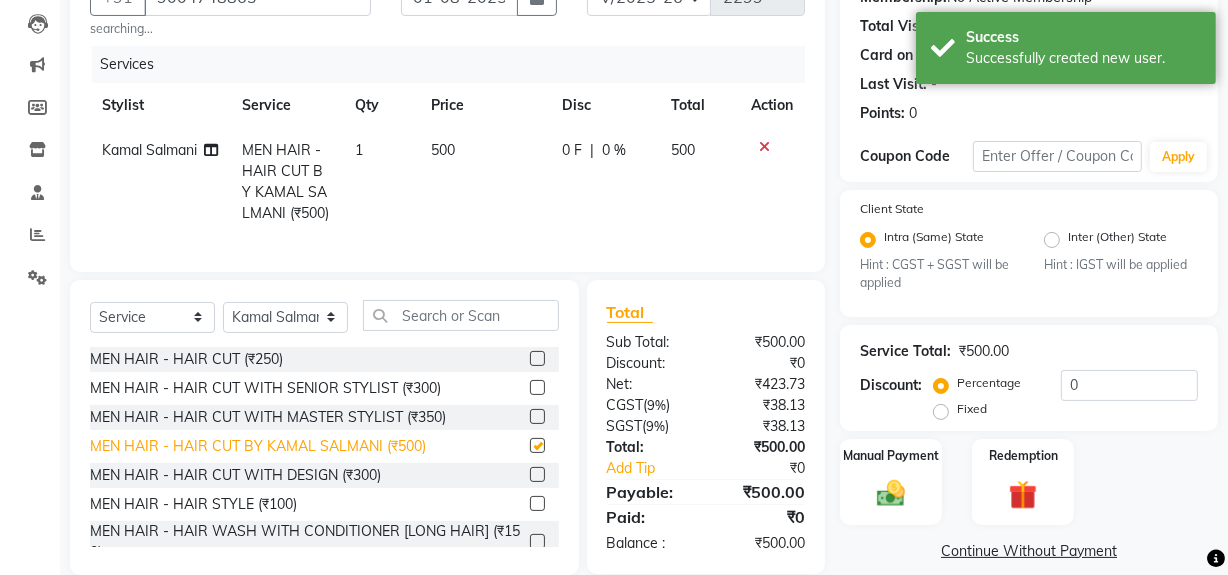 checkbox on "false" 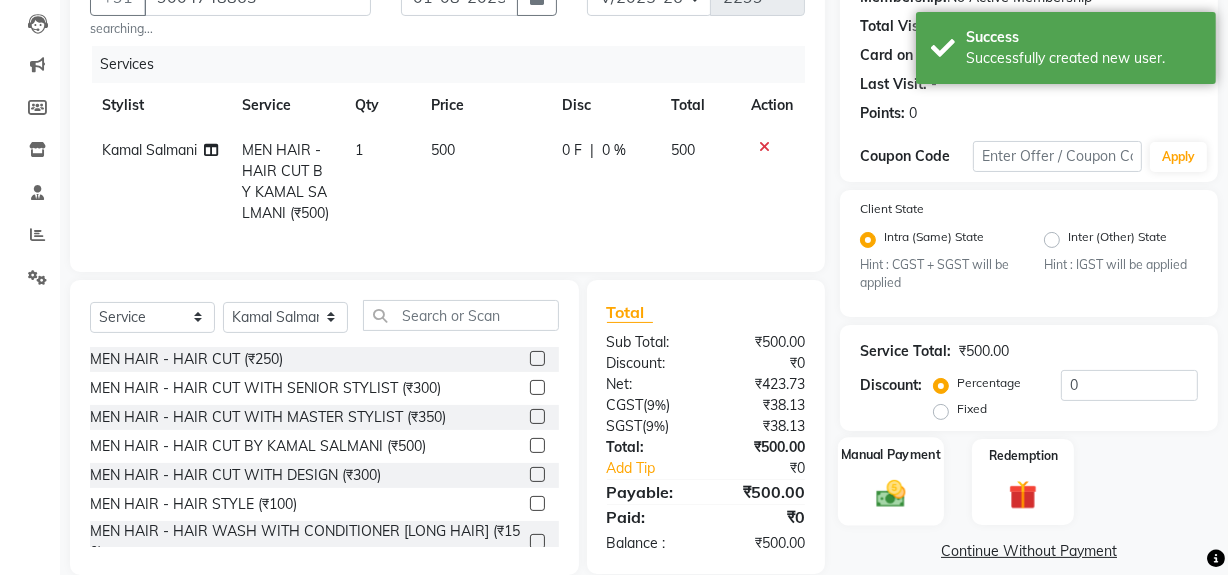 click 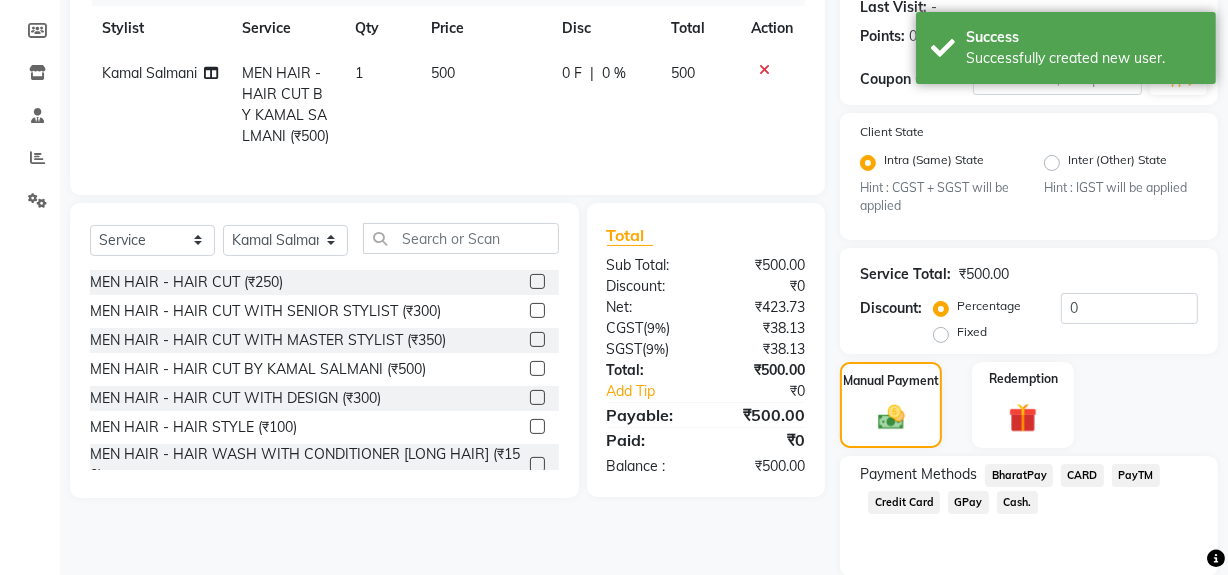 scroll, scrollTop: 357, scrollLeft: 0, axis: vertical 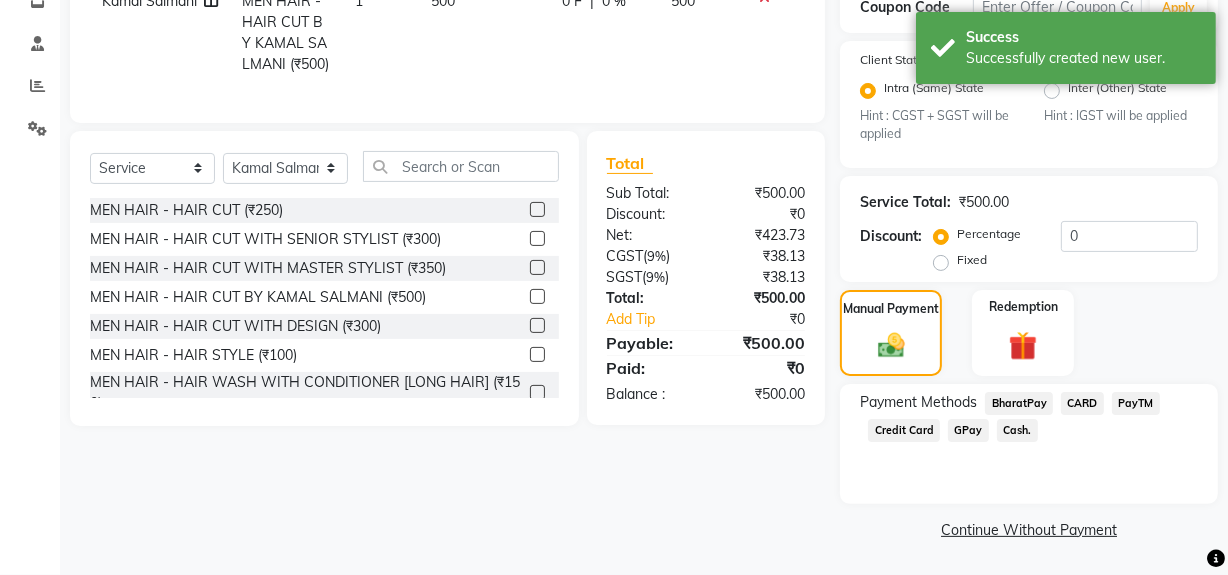 click on "BharatPay" 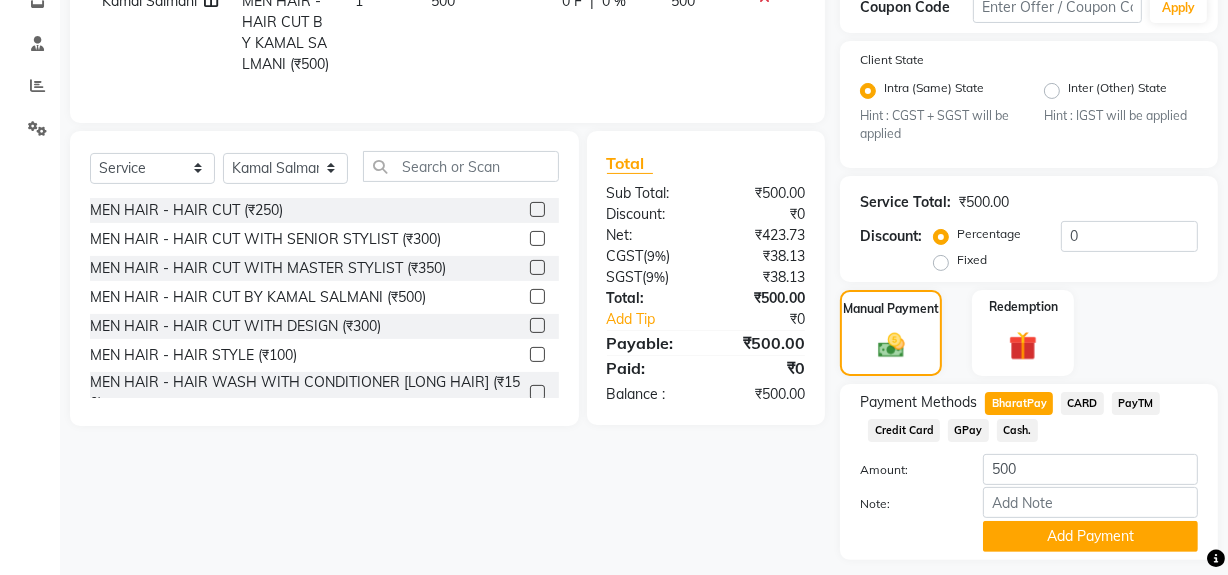 click on "Cash." 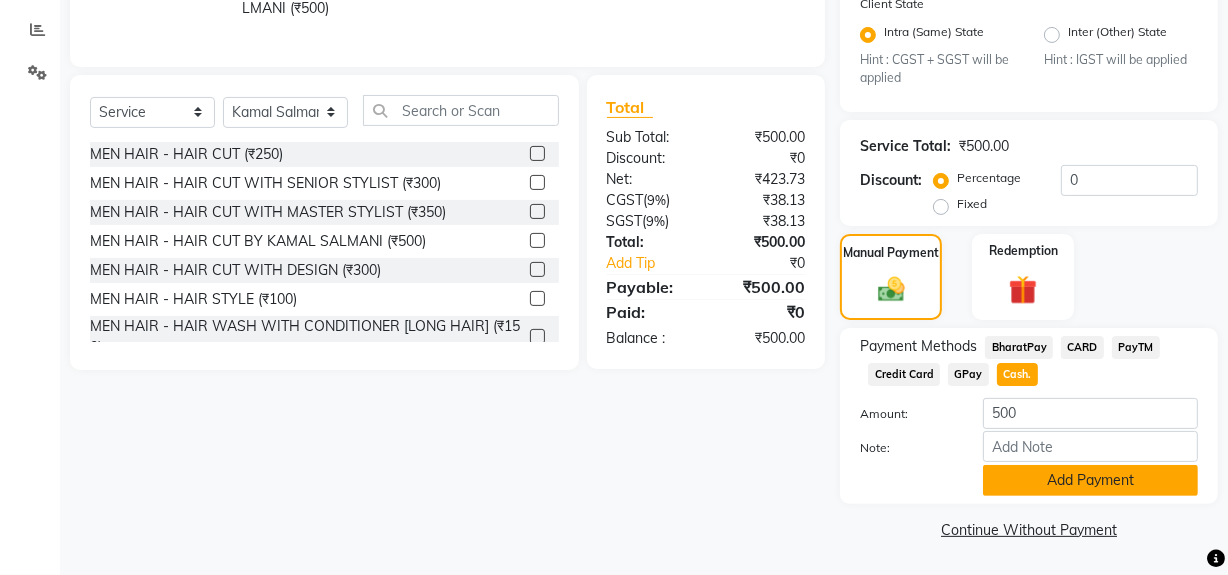 click on "Add Payment" 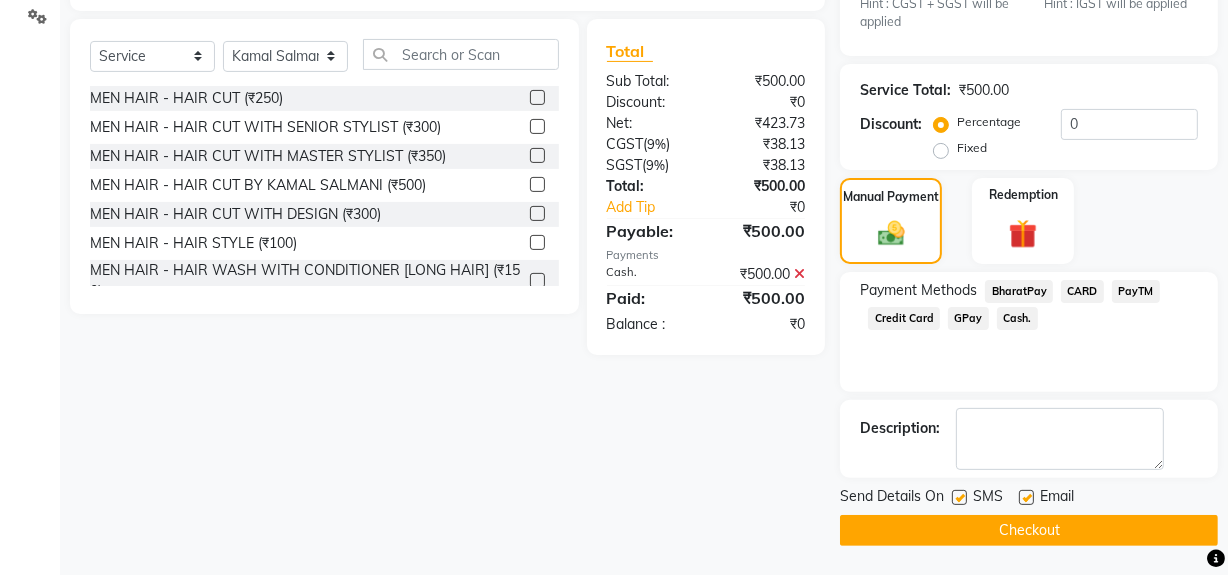 scroll, scrollTop: 470, scrollLeft: 0, axis: vertical 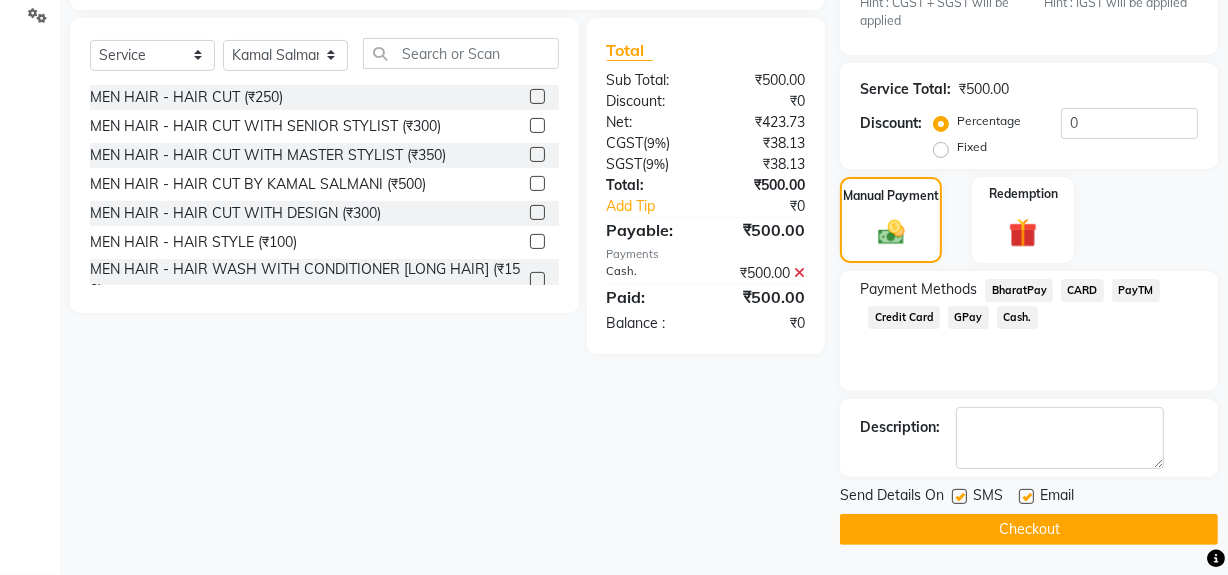 click 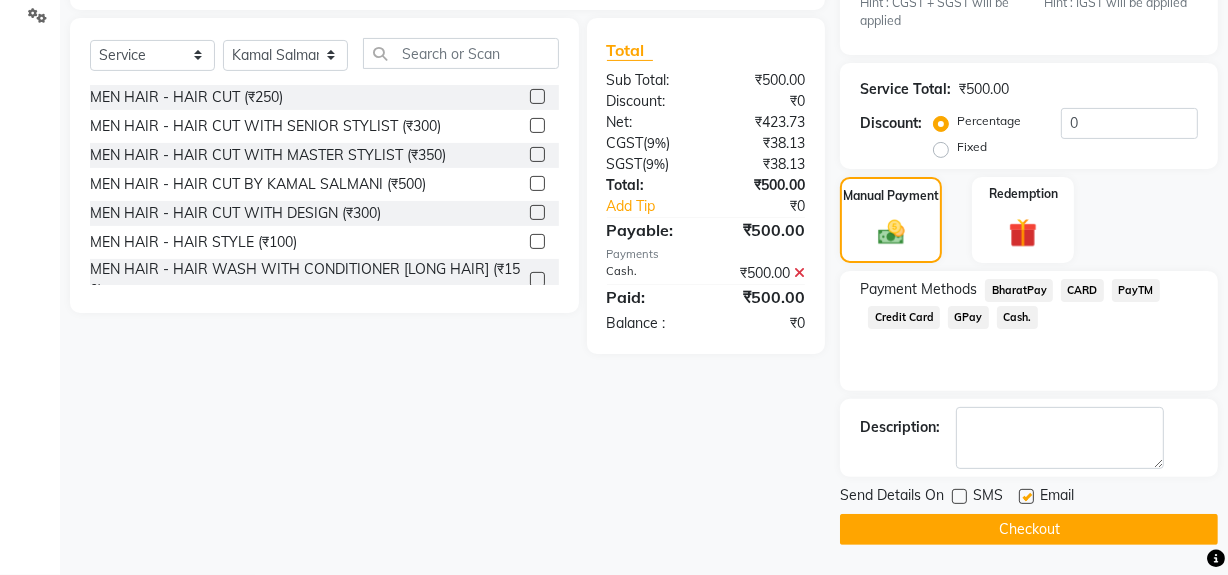 click 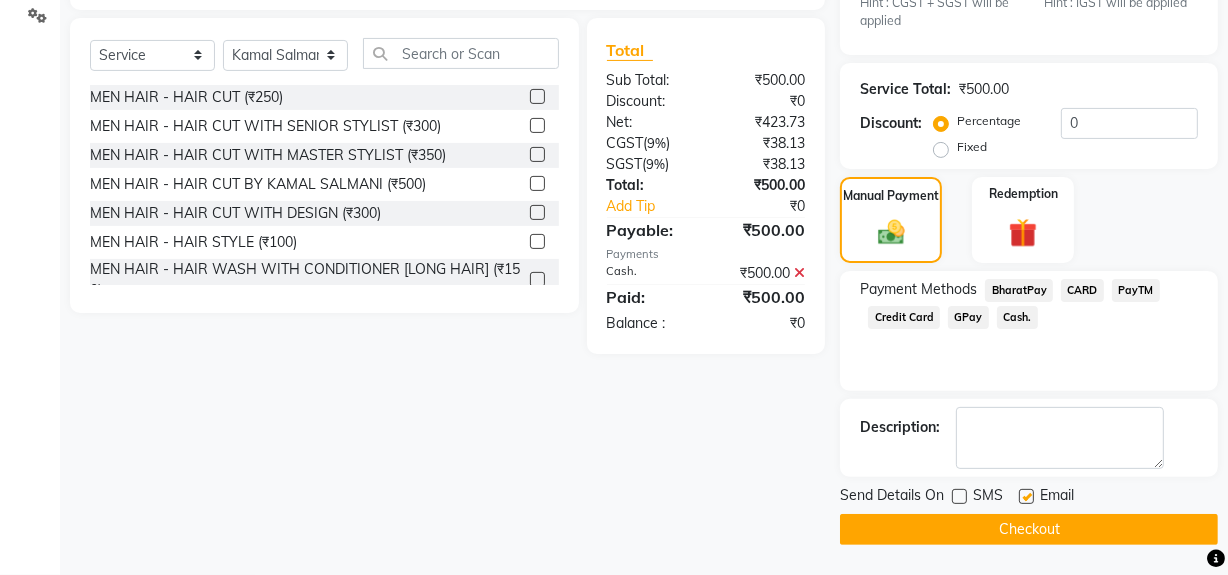 click at bounding box center [958, 497] 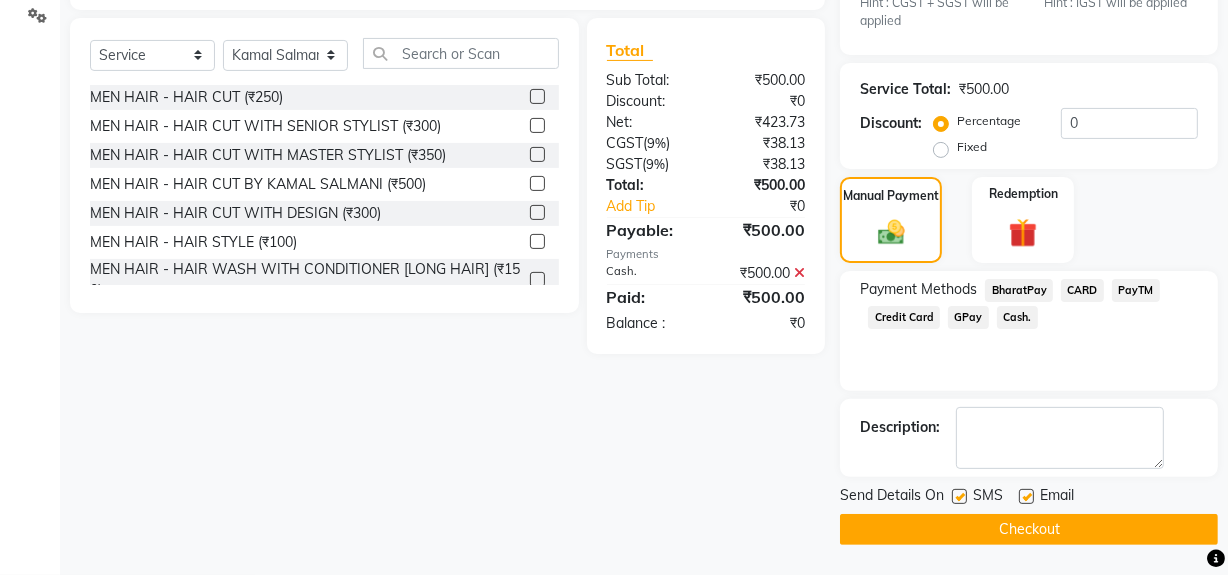 click on "Checkout" 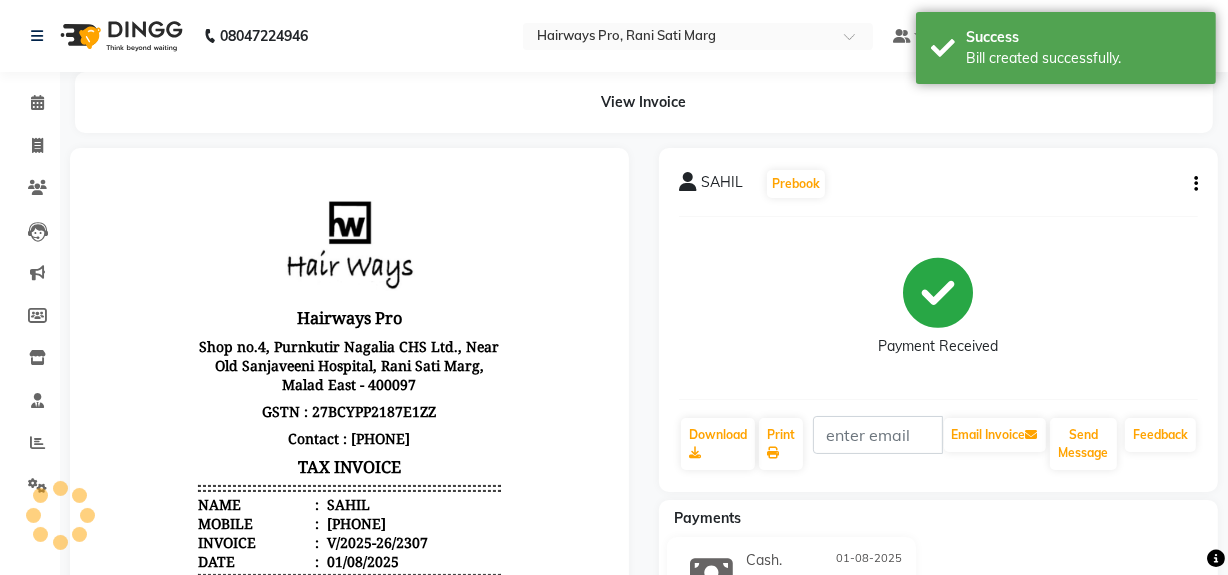 scroll, scrollTop: 0, scrollLeft: 0, axis: both 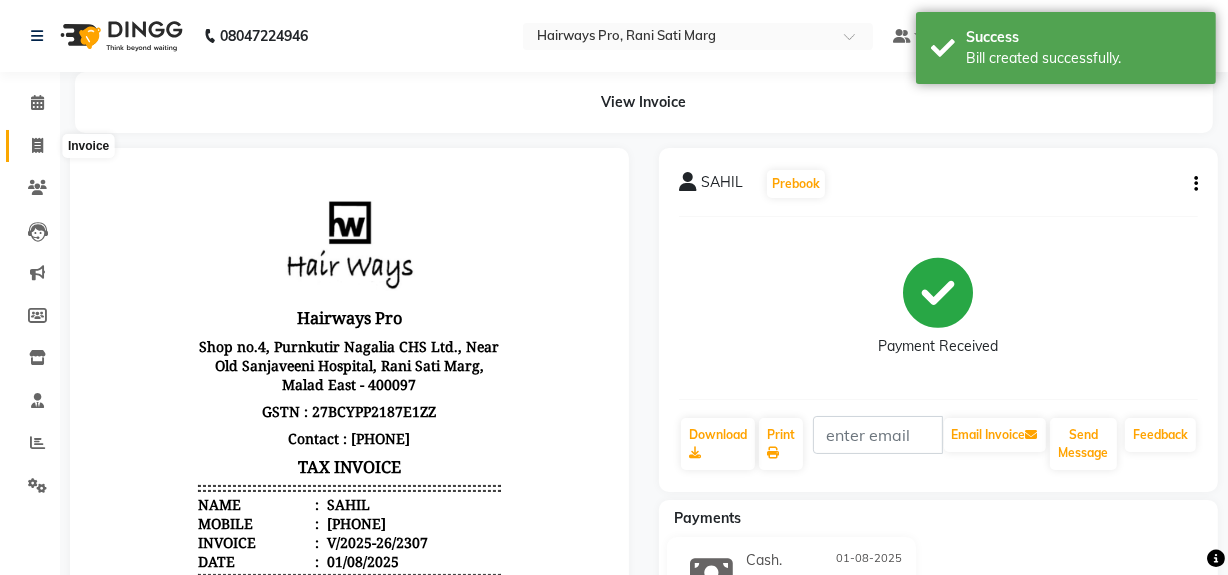 click 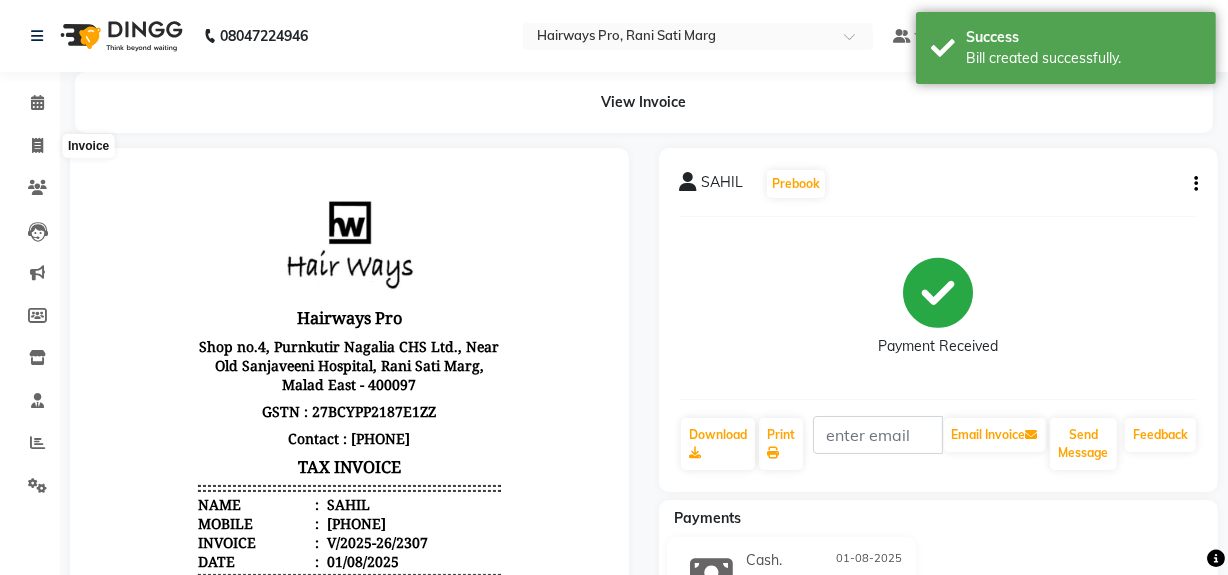select on "787" 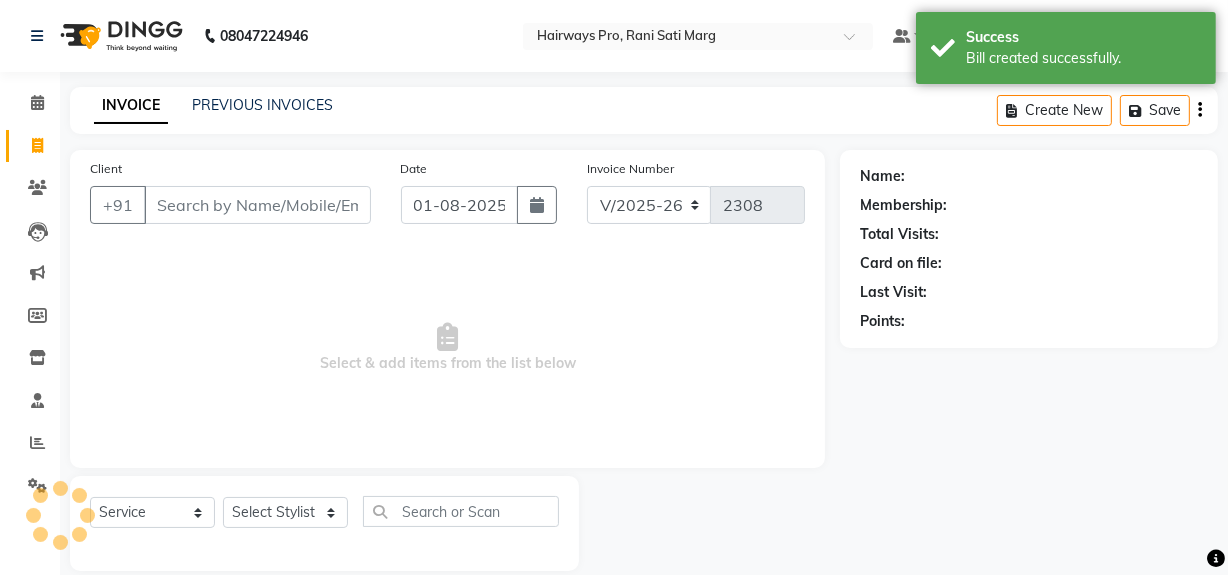 scroll, scrollTop: 26, scrollLeft: 0, axis: vertical 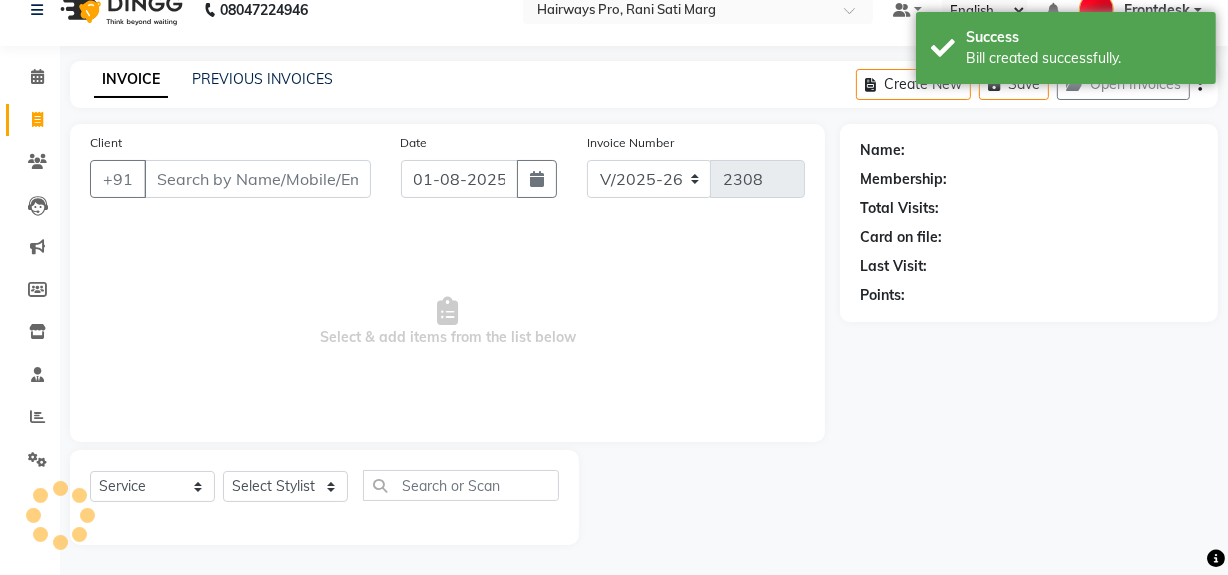 click on "Client" at bounding box center [257, 179] 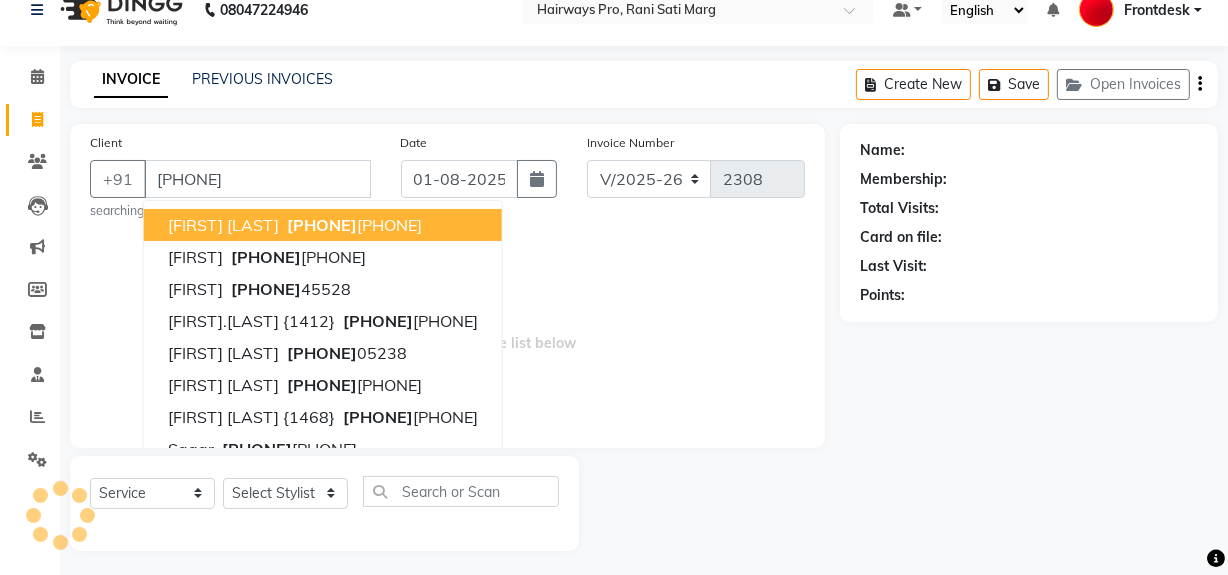 type on "[PHONE]" 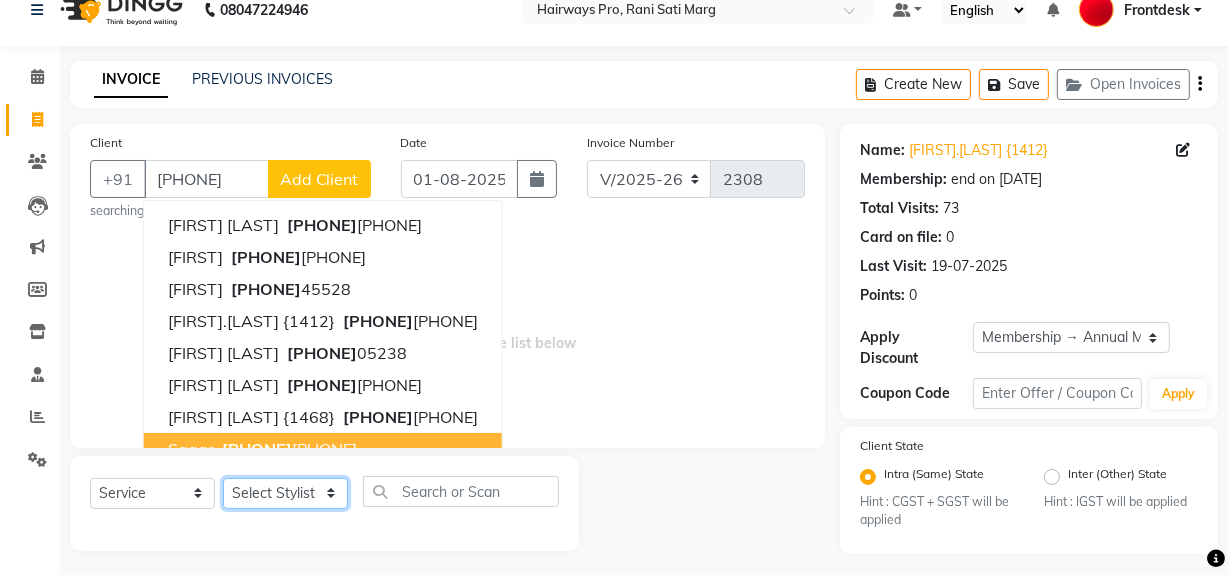 click on "Select Stylist ABID DANISH Faiz shaikh Frontdesk INTEZAR SALMANI JYOTI Kamal Salmani KAVITA MUSTAFA RAFIQUE Sonal SONU WAQAR ZAFAR" 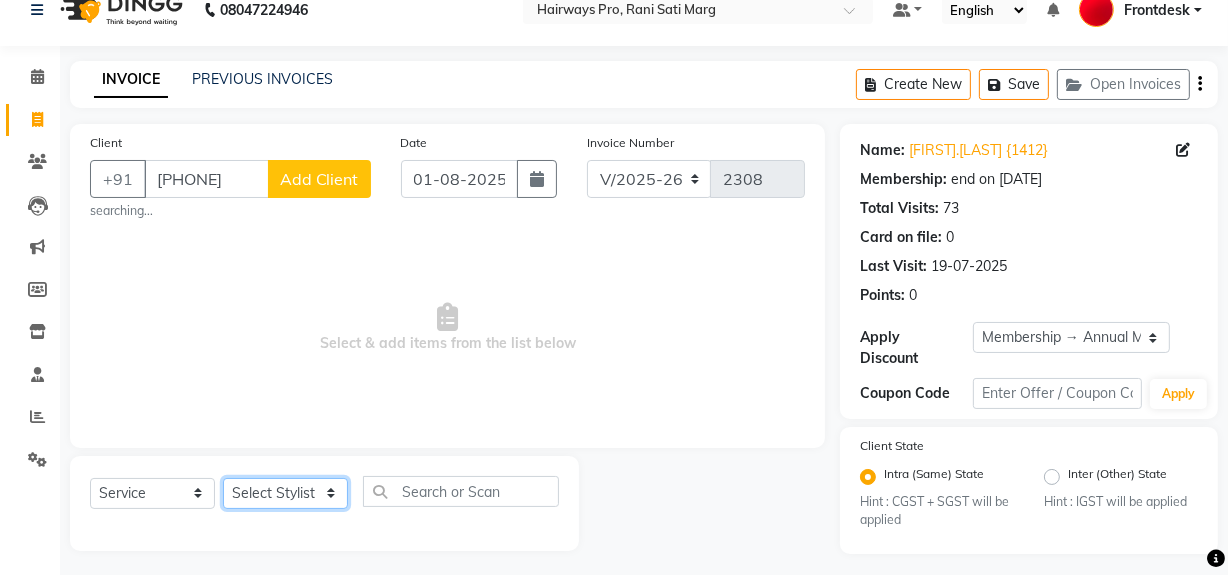 select on "45602" 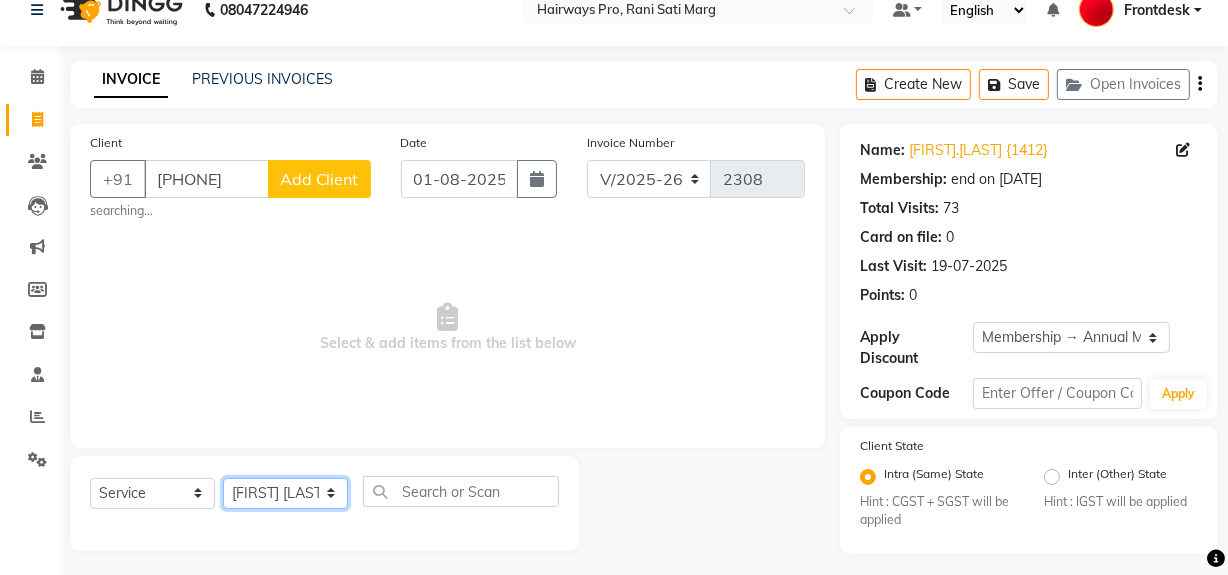 click on "Select Stylist ABID DANISH Faiz shaikh Frontdesk INTEZAR SALMANI JYOTI Kamal Salmani KAVITA MUSTAFA RAFIQUE Sonal SONU WAQAR ZAFAR" 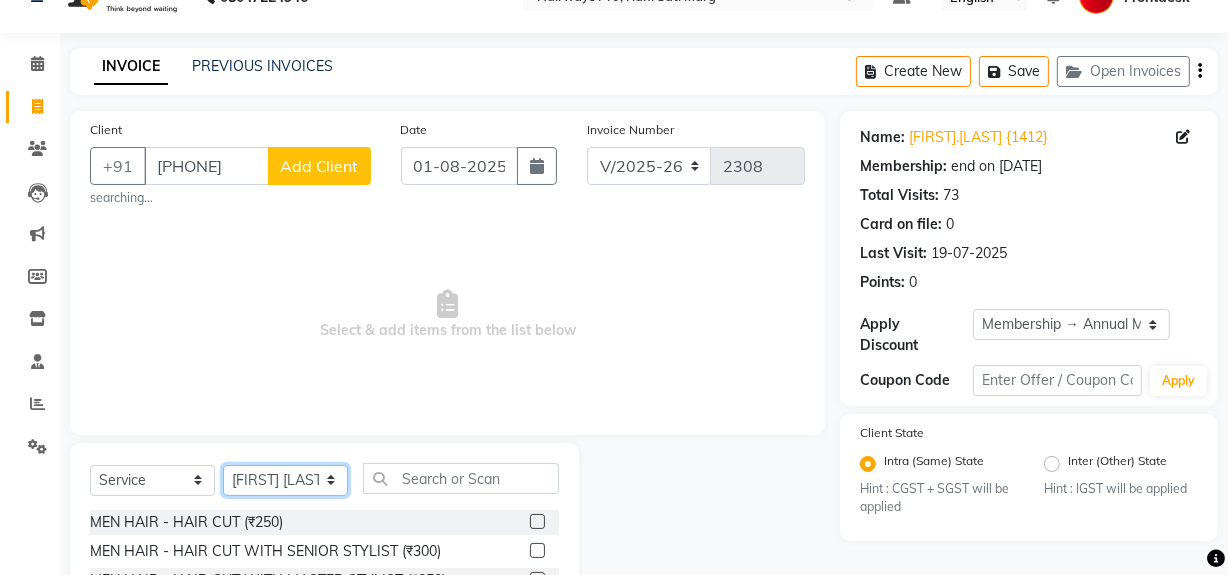 scroll, scrollTop: 232, scrollLeft: 0, axis: vertical 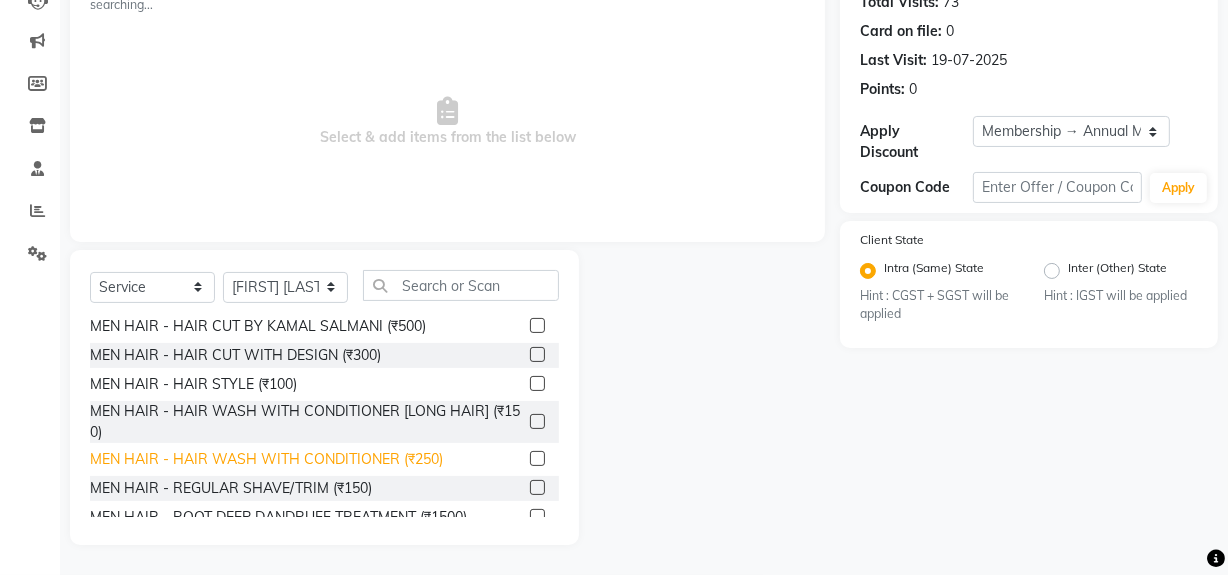 drag, startPoint x: 349, startPoint y: 487, endPoint x: 371, endPoint y: 482, distance: 22.561028 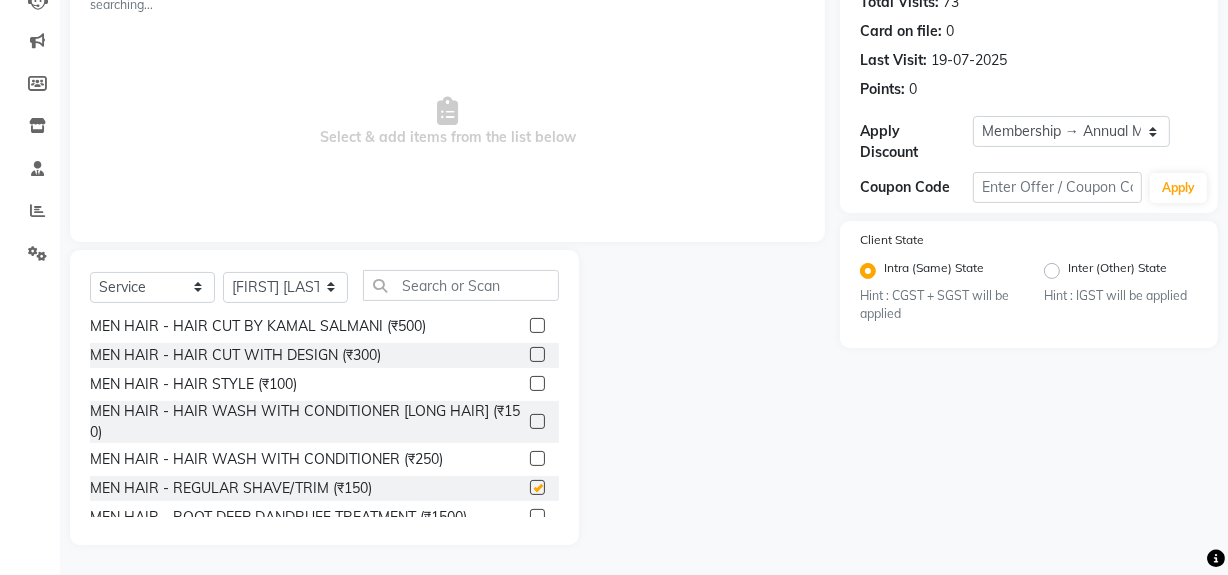 checkbox on "false" 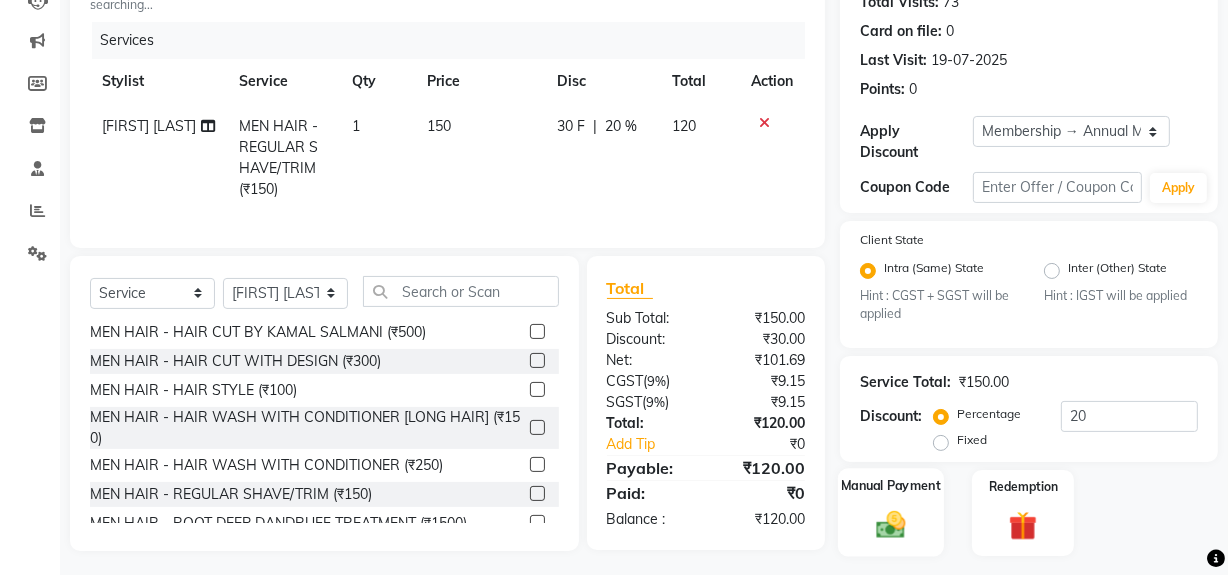 drag, startPoint x: 890, startPoint y: 521, endPoint x: 909, endPoint y: 534, distance: 23.021729 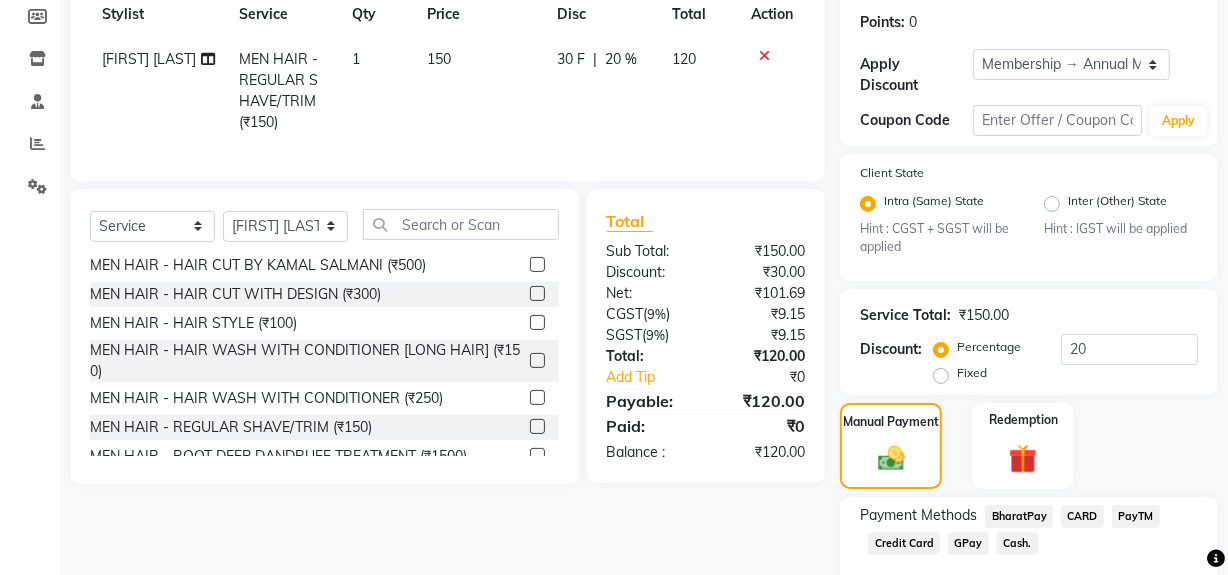 scroll, scrollTop: 412, scrollLeft: 0, axis: vertical 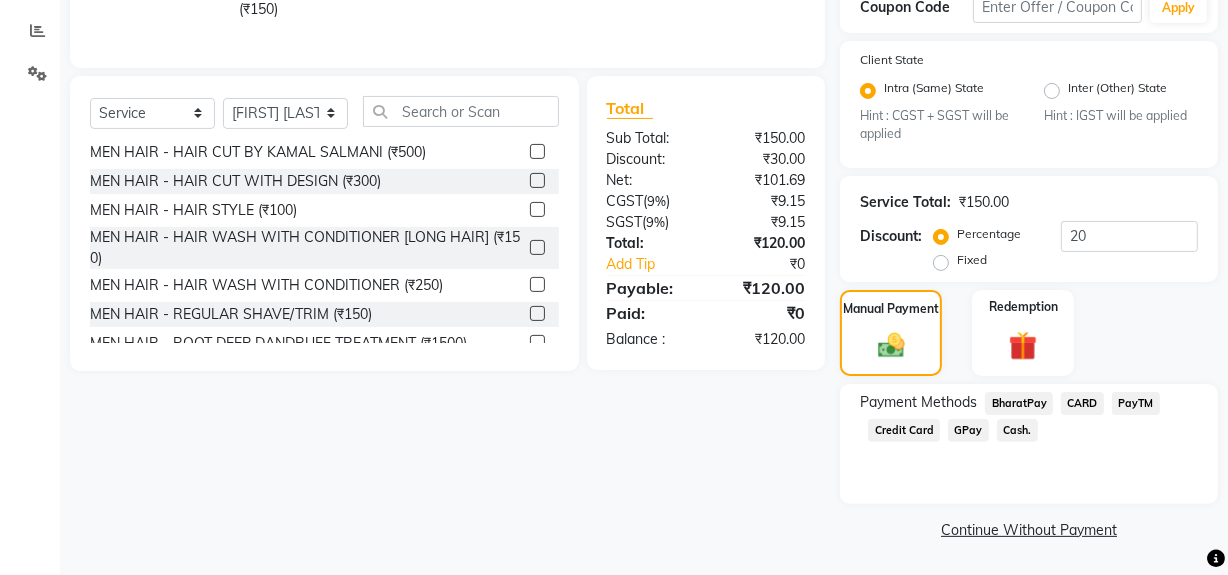 click on "Cash." 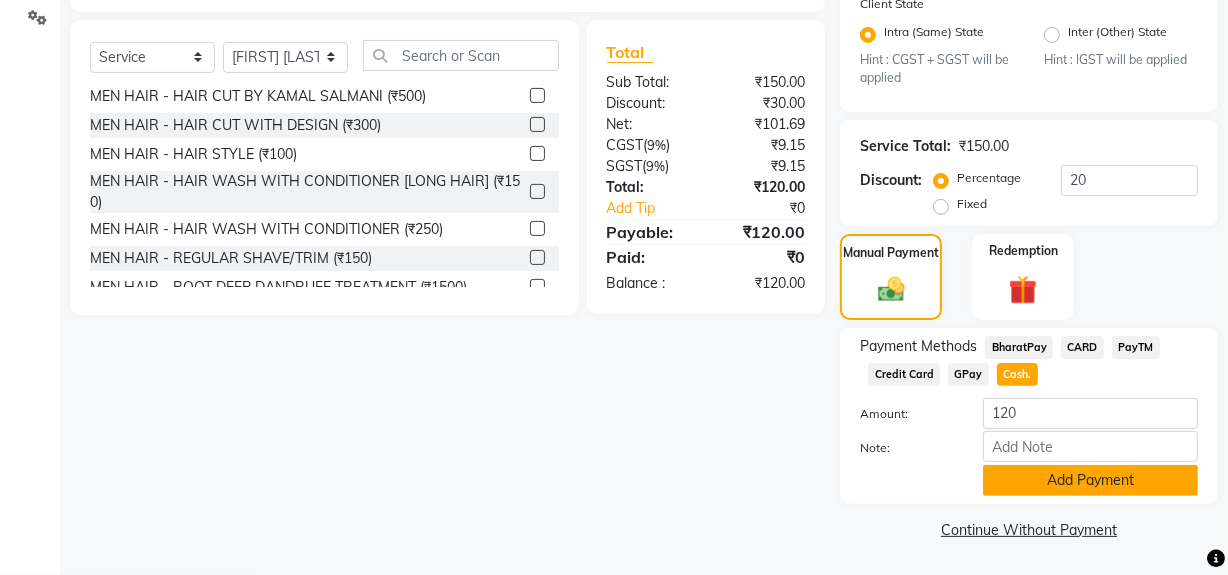click on "Add Payment" 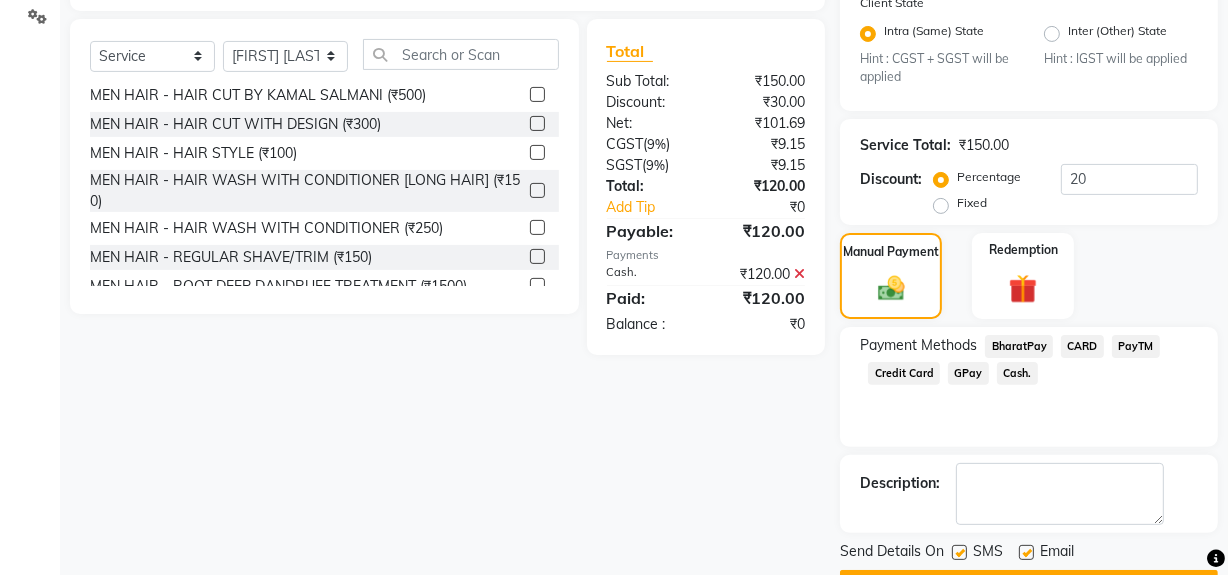 scroll, scrollTop: 524, scrollLeft: 0, axis: vertical 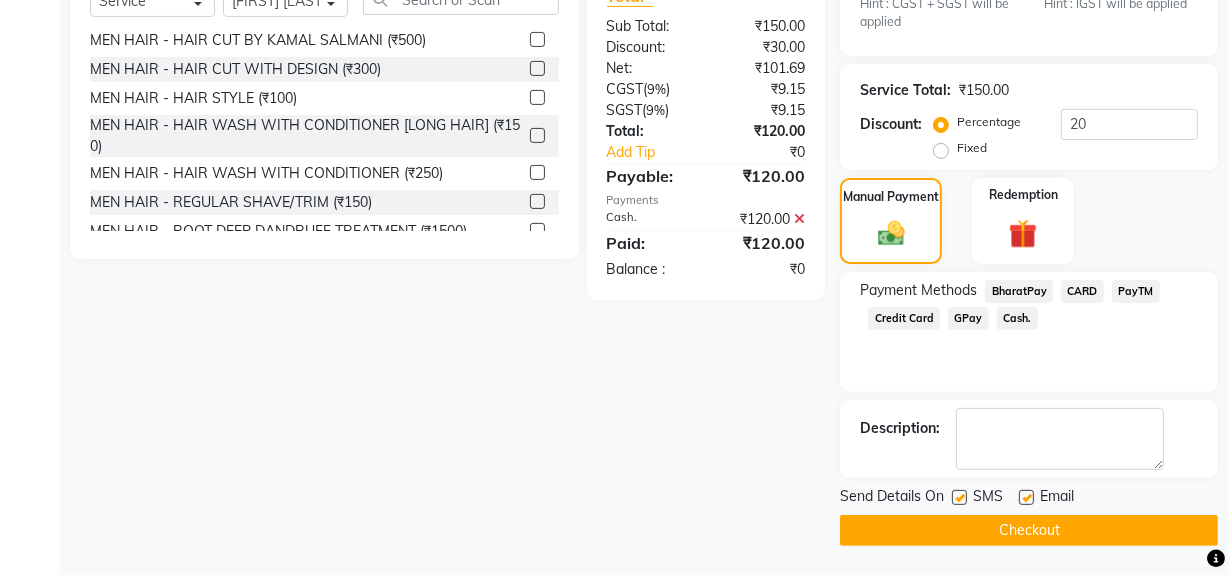 click 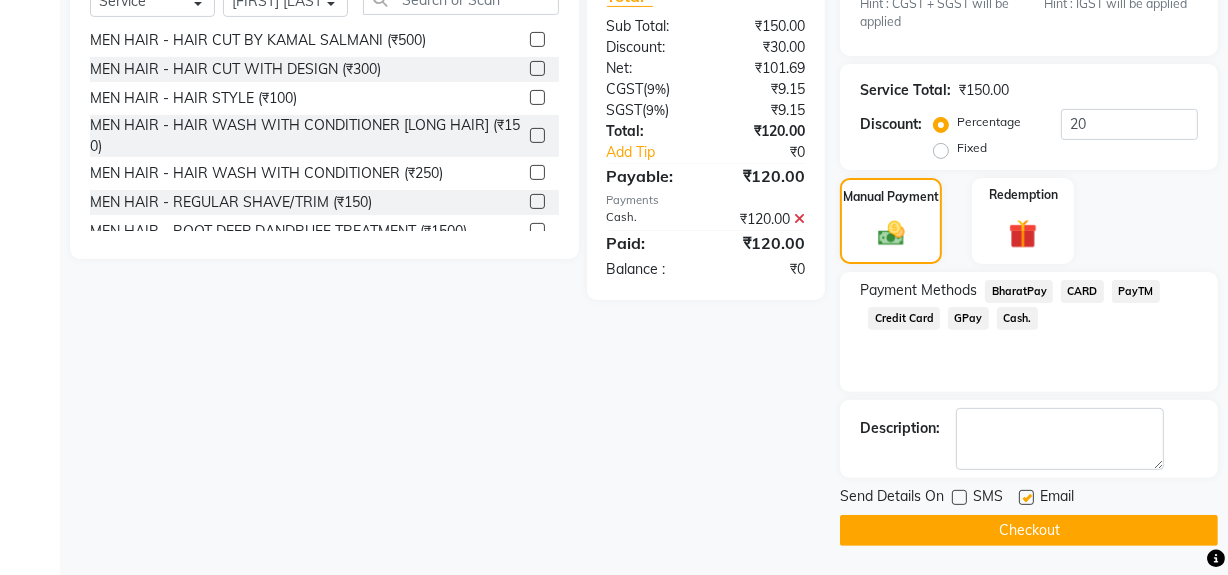 click on "Checkout" 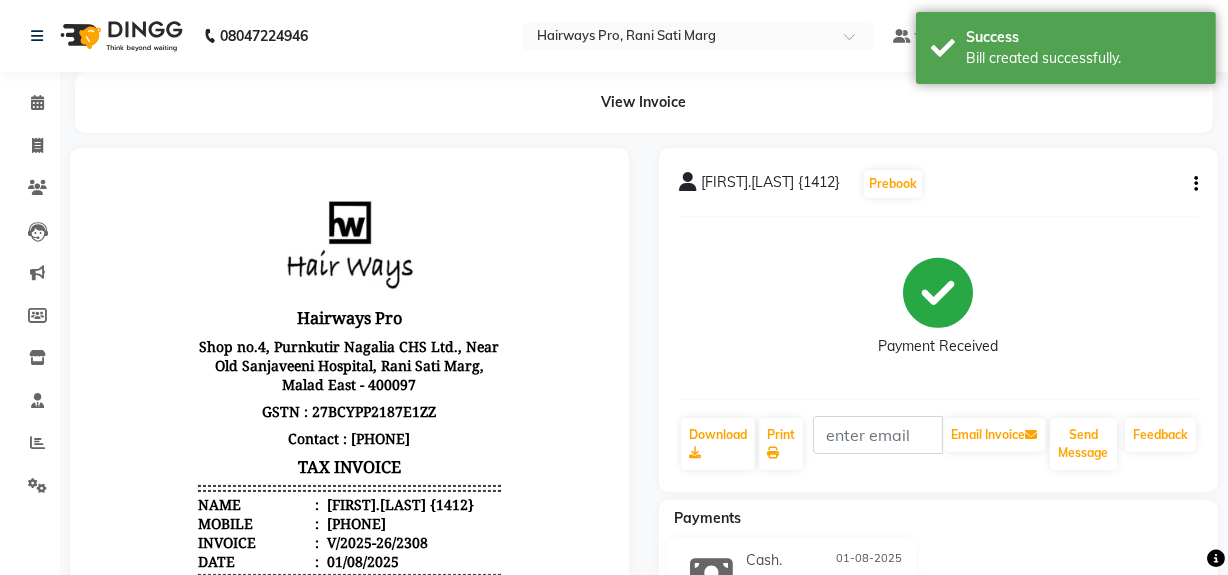 scroll, scrollTop: 0, scrollLeft: 0, axis: both 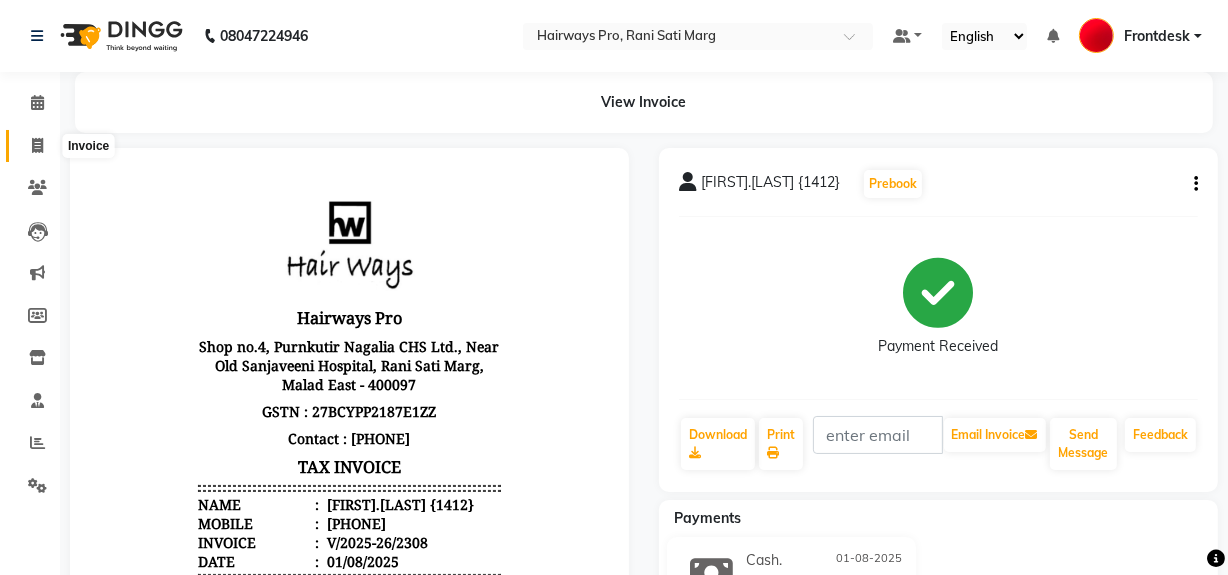 click 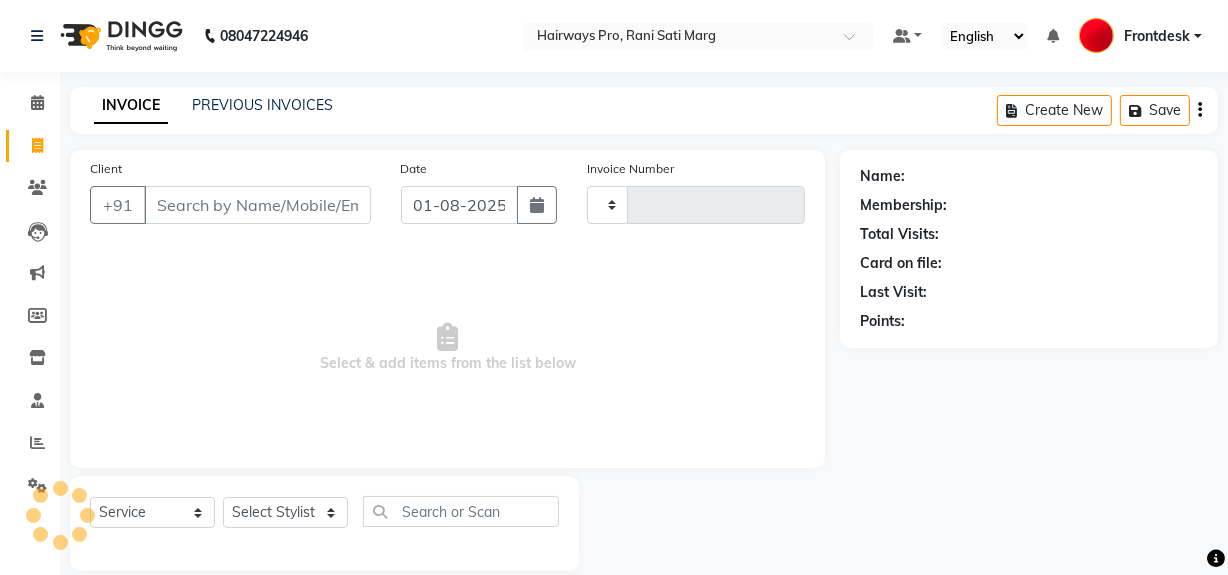 scroll, scrollTop: 26, scrollLeft: 0, axis: vertical 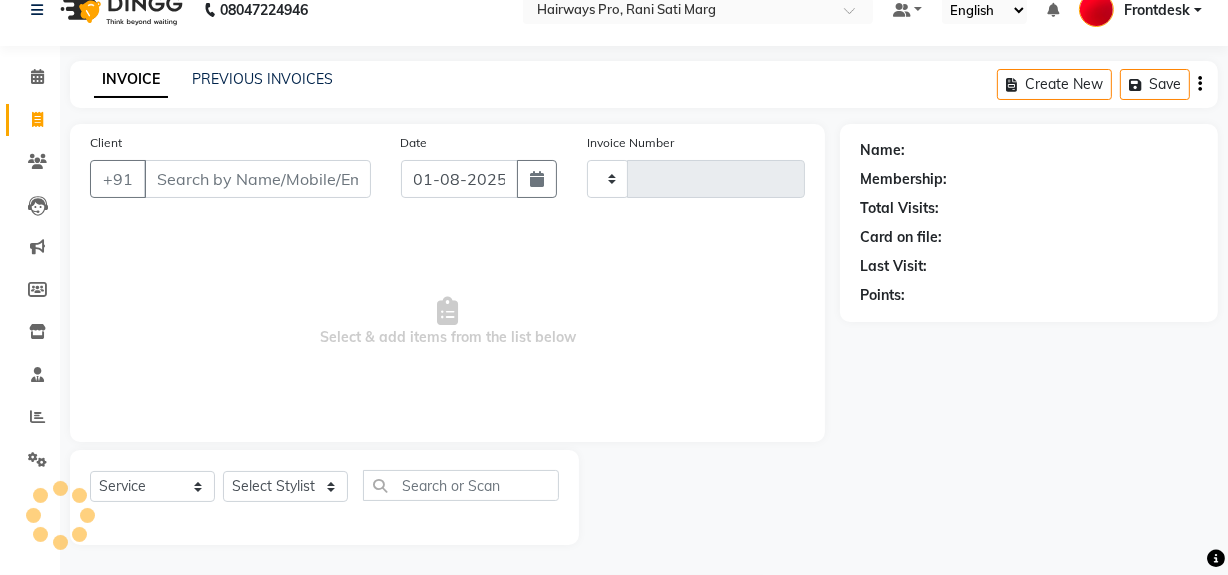 type on "2309" 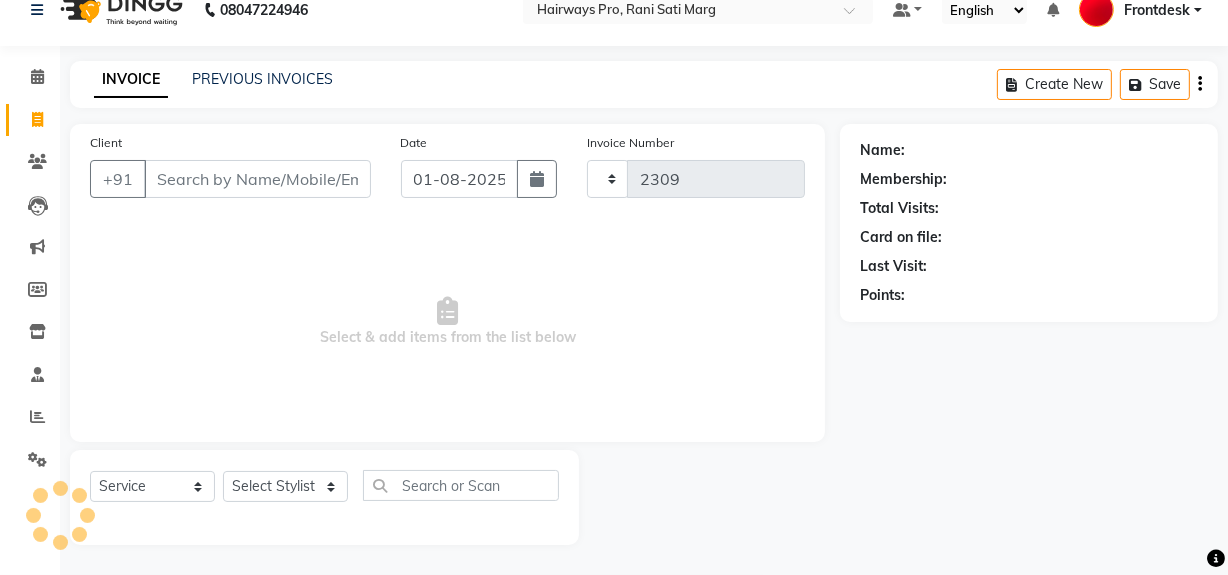 select on "787" 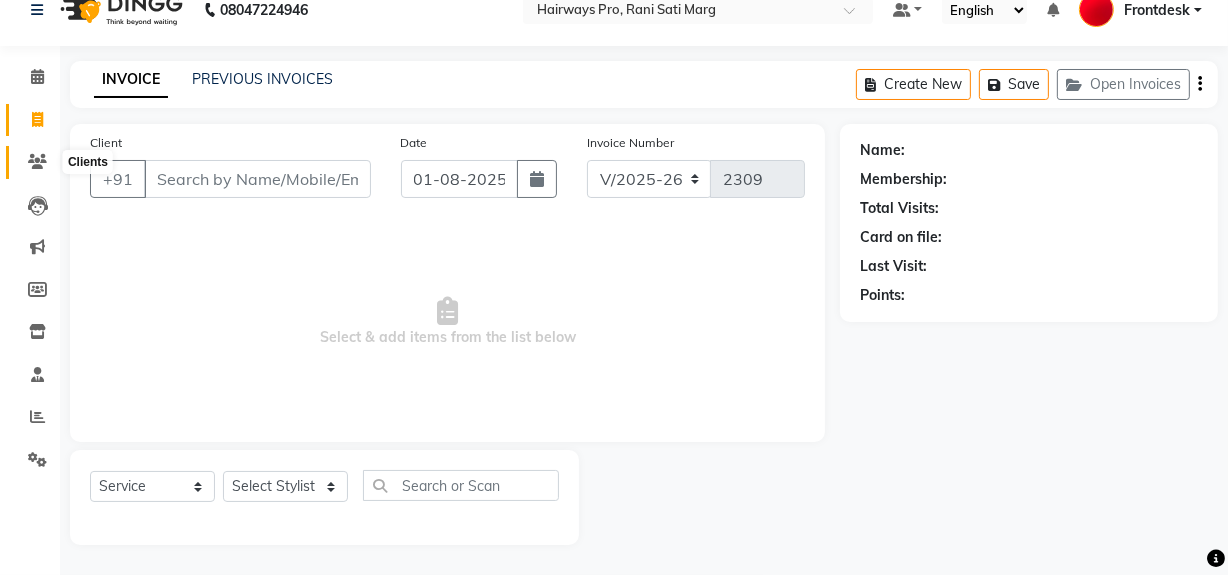 click 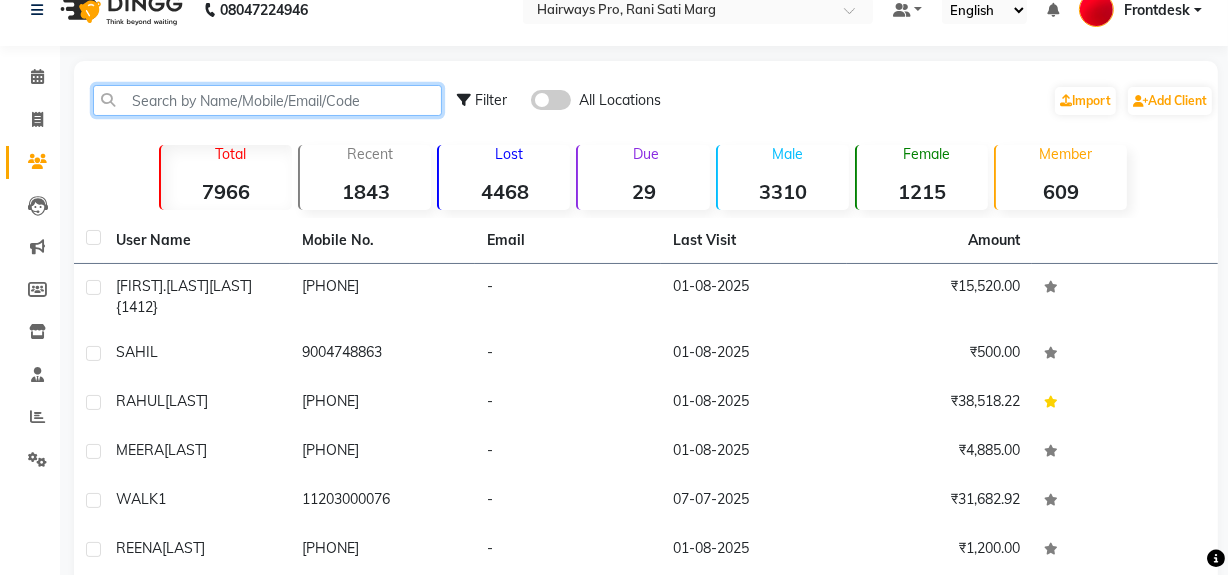 click 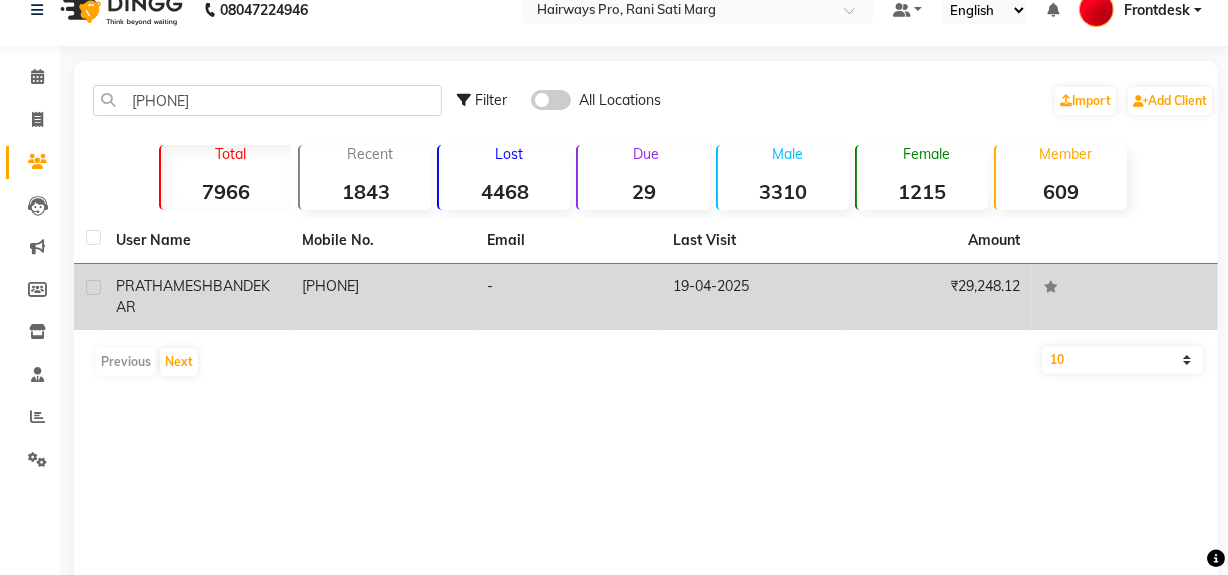 drag, startPoint x: 319, startPoint y: 294, endPoint x: 410, endPoint y: 313, distance: 92.96236 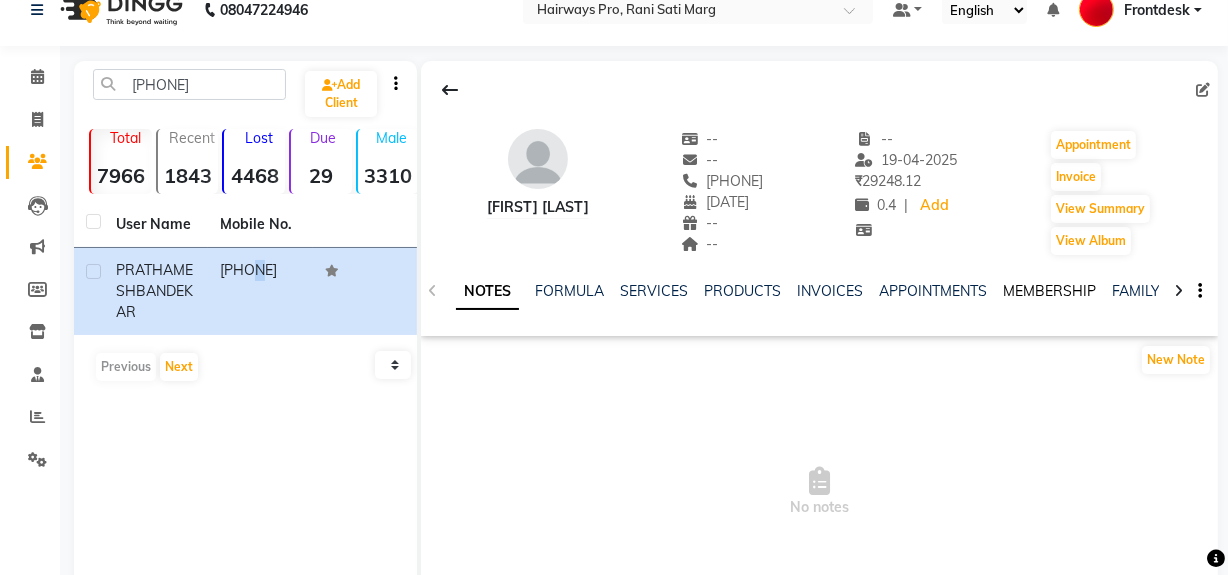 click on "MEMBERSHIP" 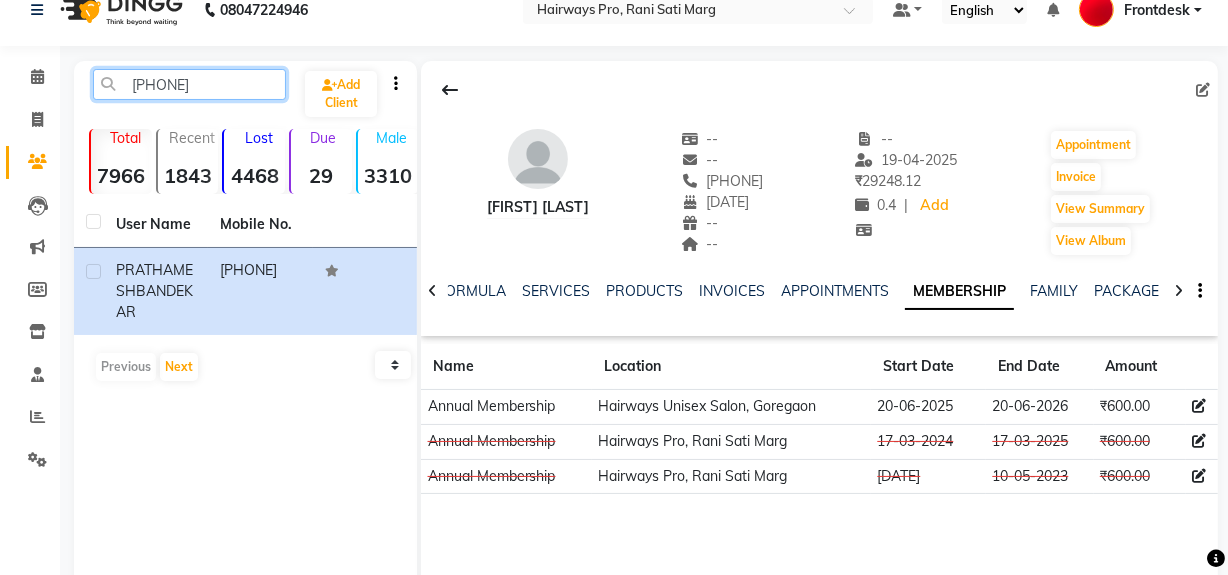 click on "9769289" 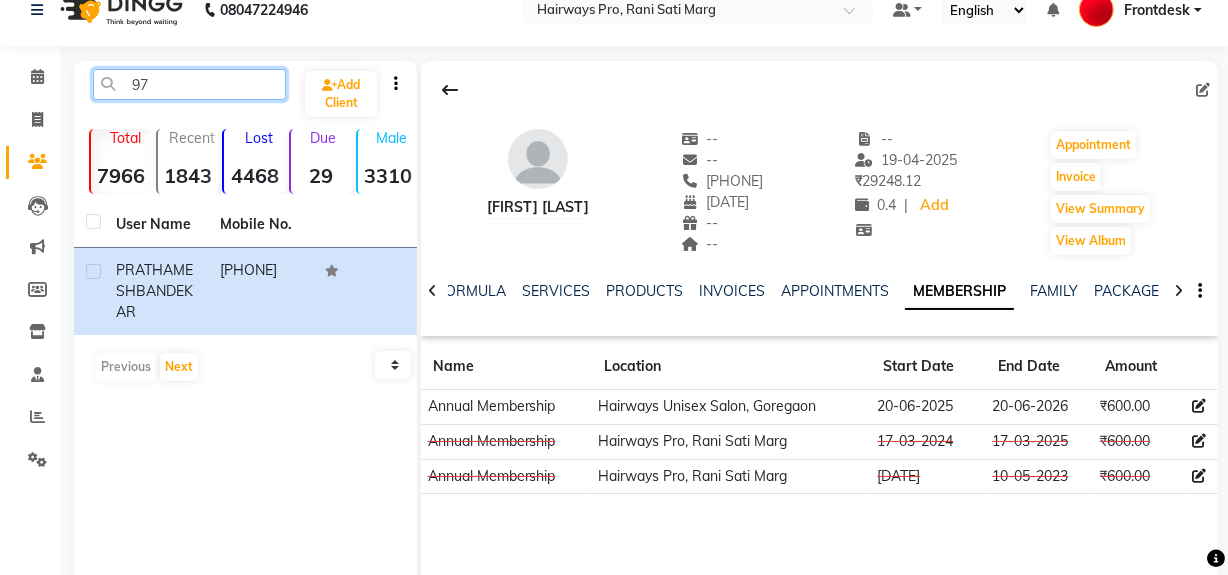 type on "9" 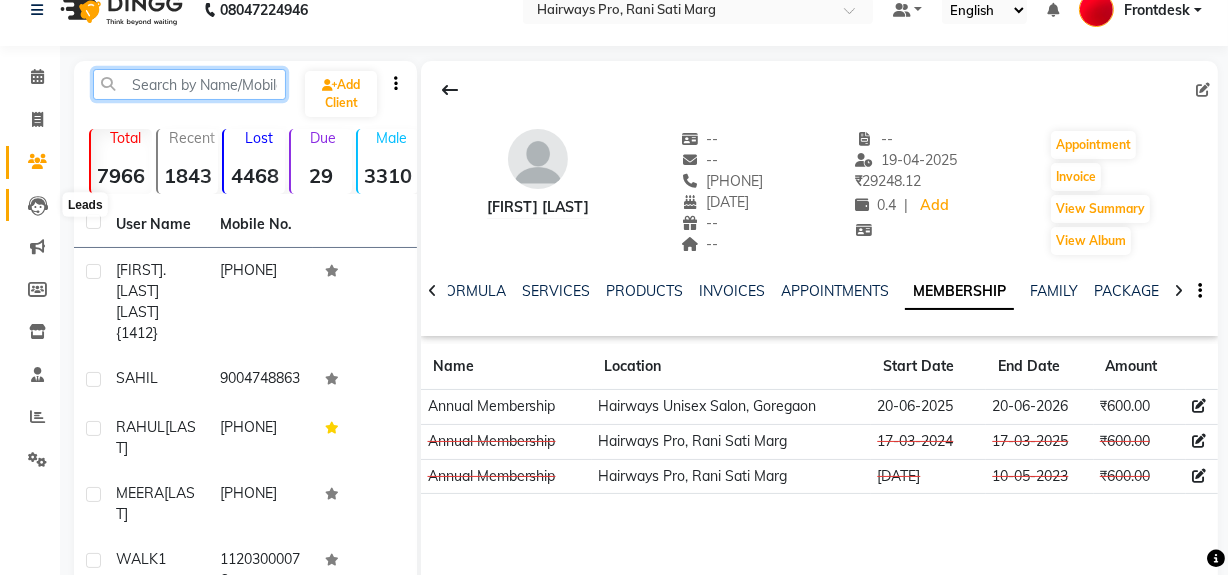 type 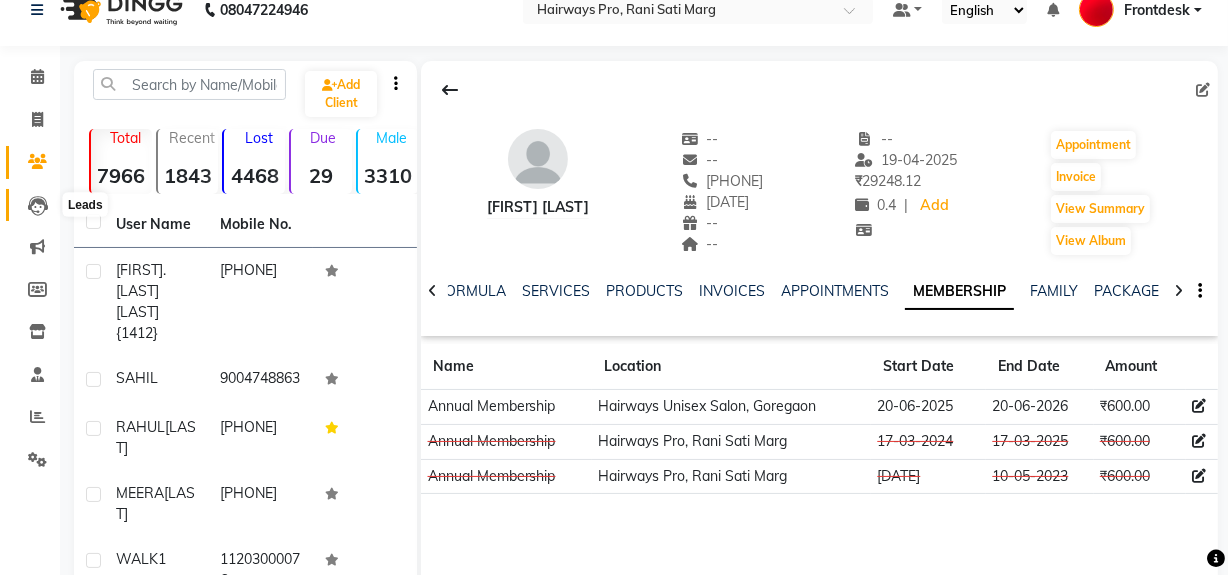 click 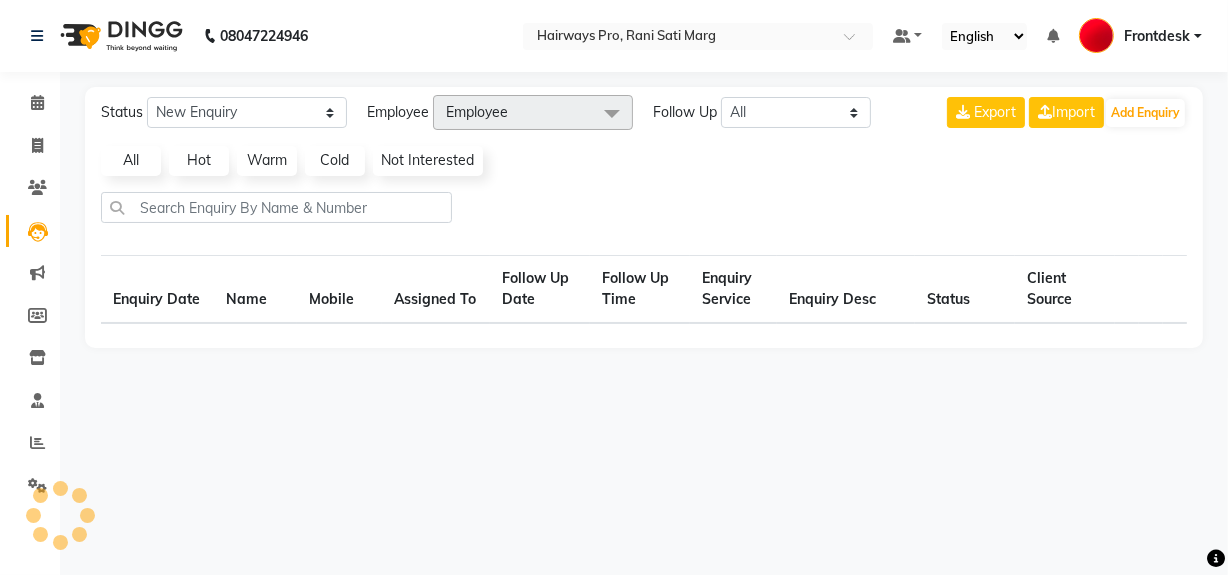 scroll, scrollTop: 0, scrollLeft: 0, axis: both 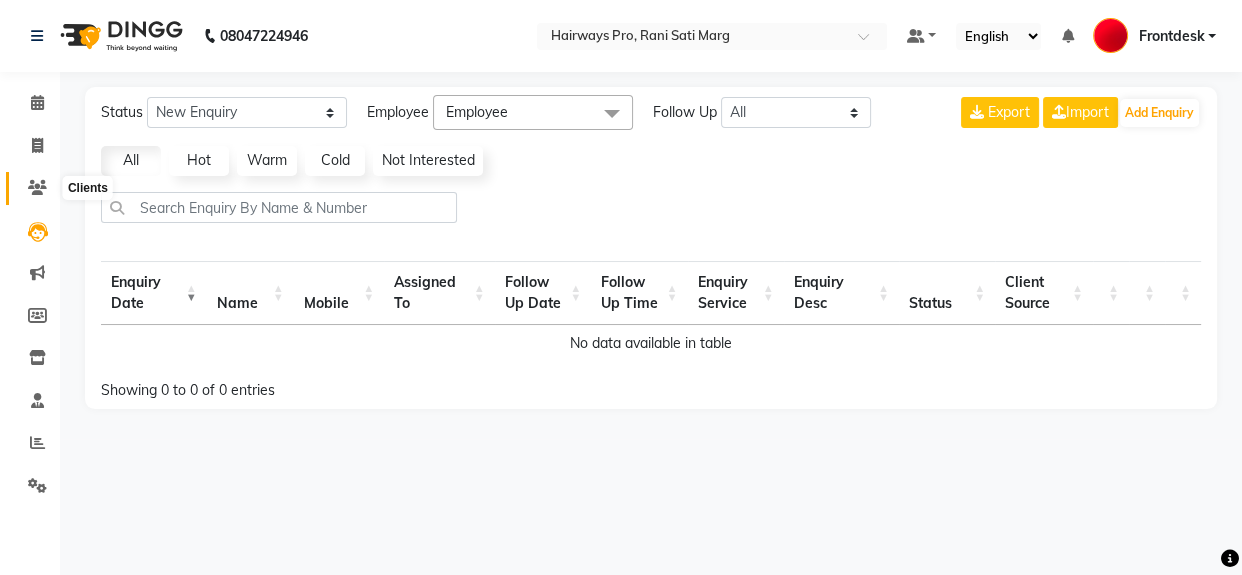 click 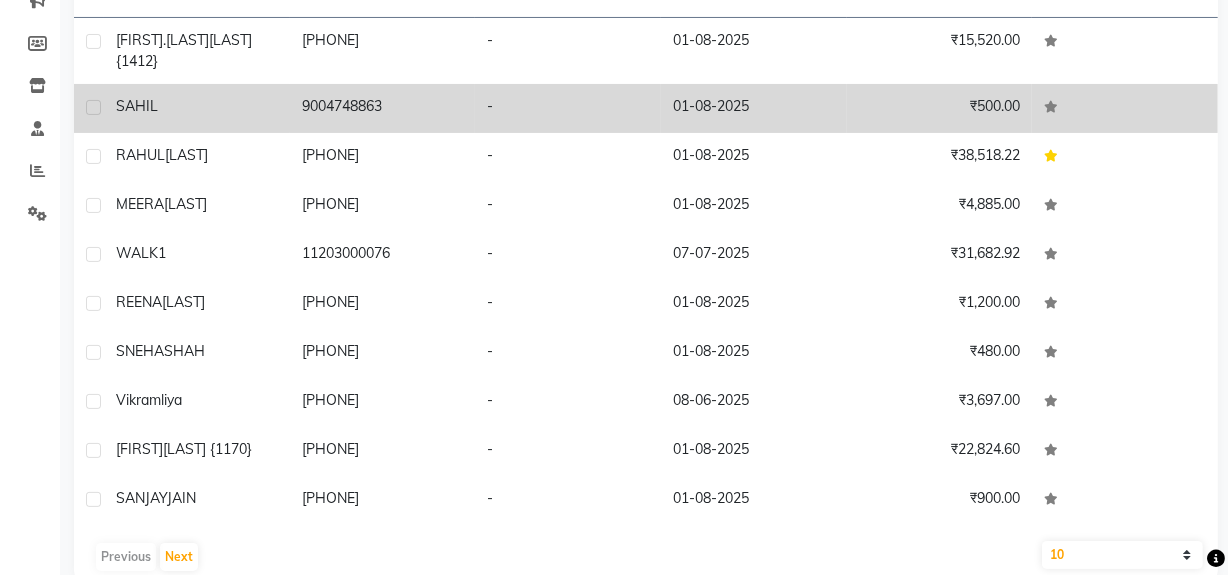 scroll, scrollTop: 324, scrollLeft: 0, axis: vertical 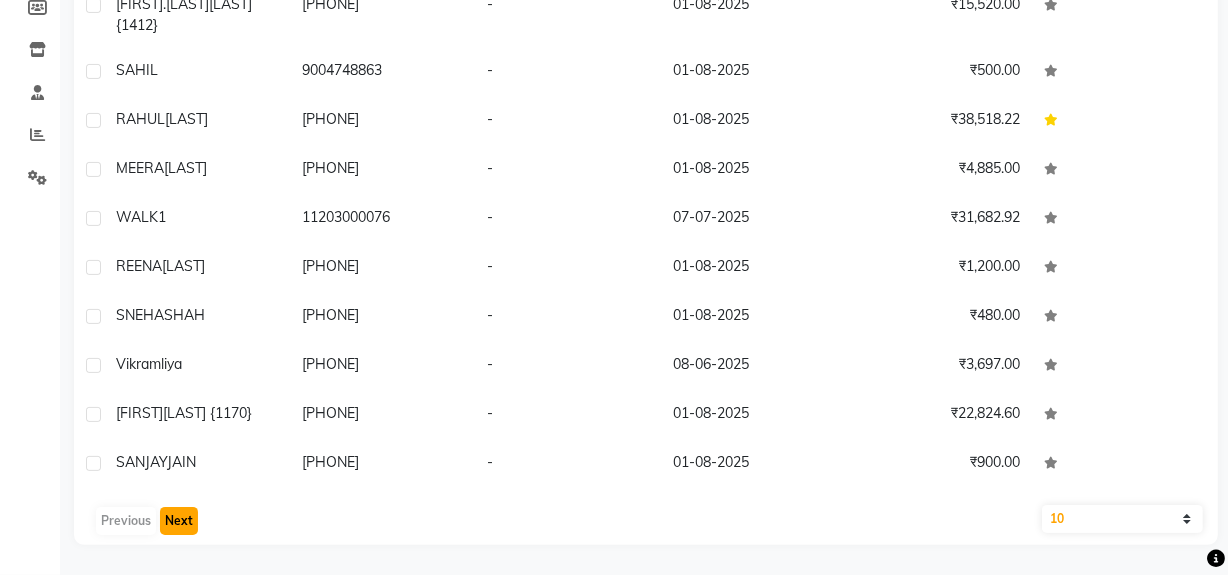 click on "Next" 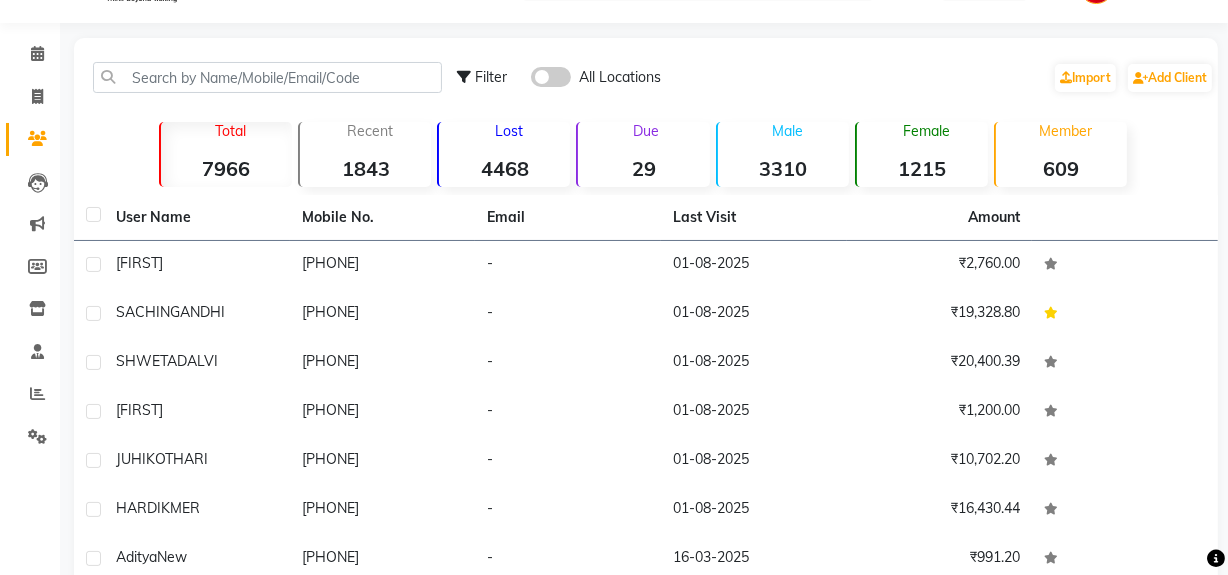 scroll, scrollTop: 0, scrollLeft: 0, axis: both 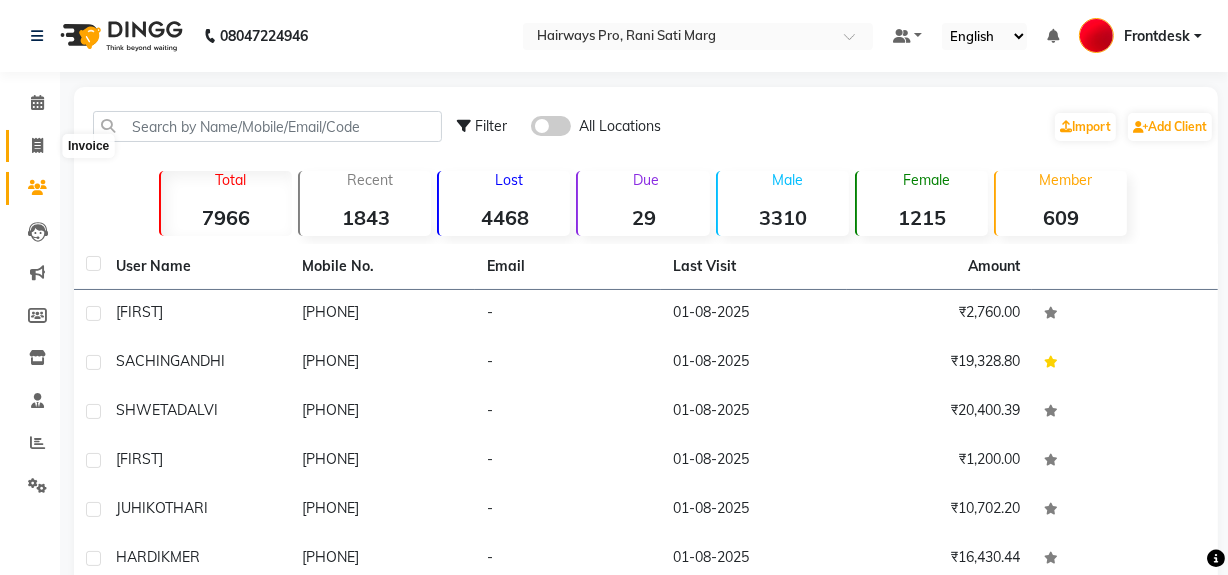 click 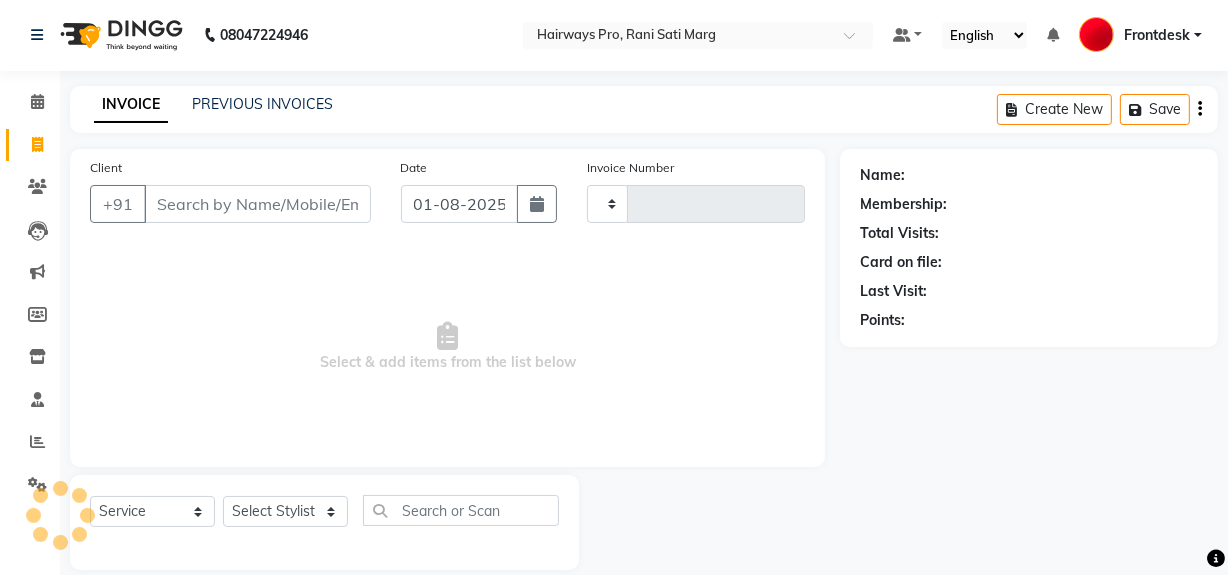 type on "2309" 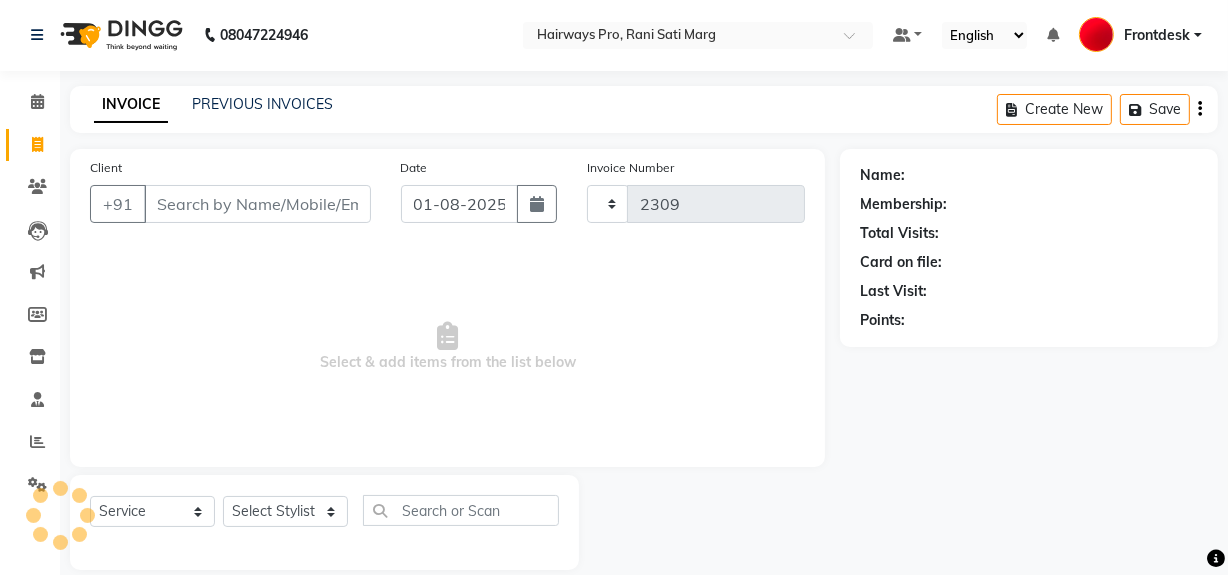 select on "787" 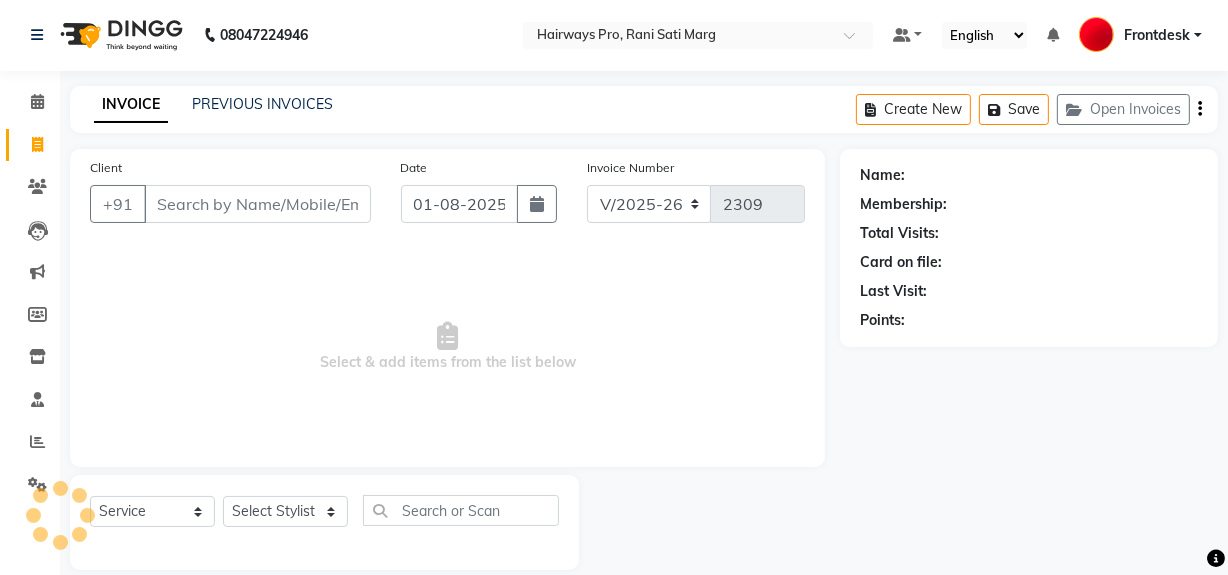 scroll, scrollTop: 26, scrollLeft: 0, axis: vertical 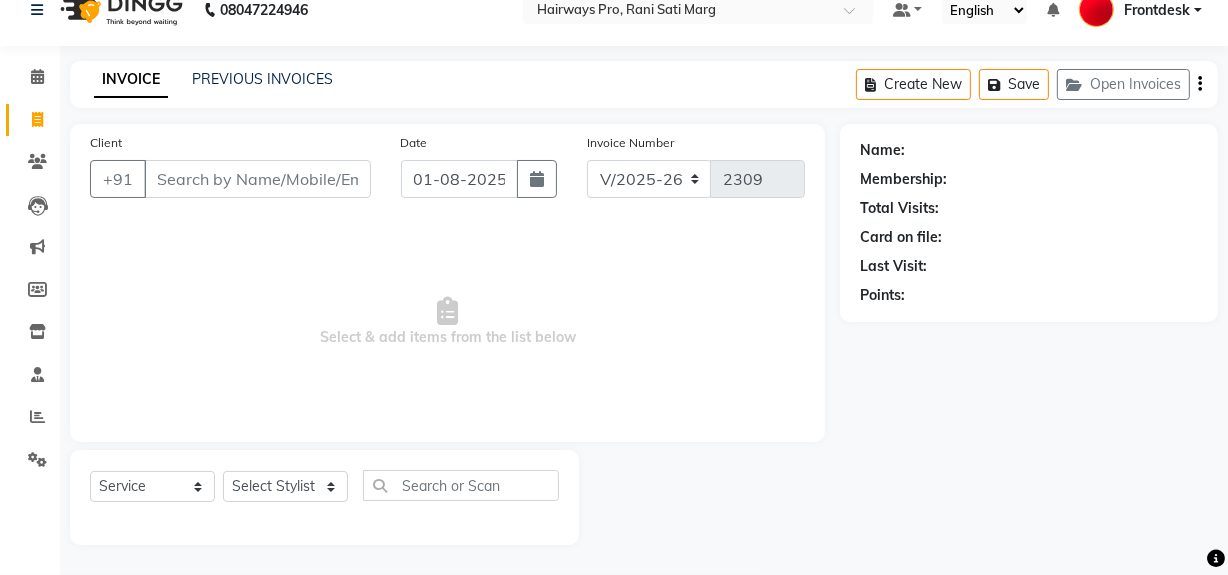 click on "Client" at bounding box center (257, 179) 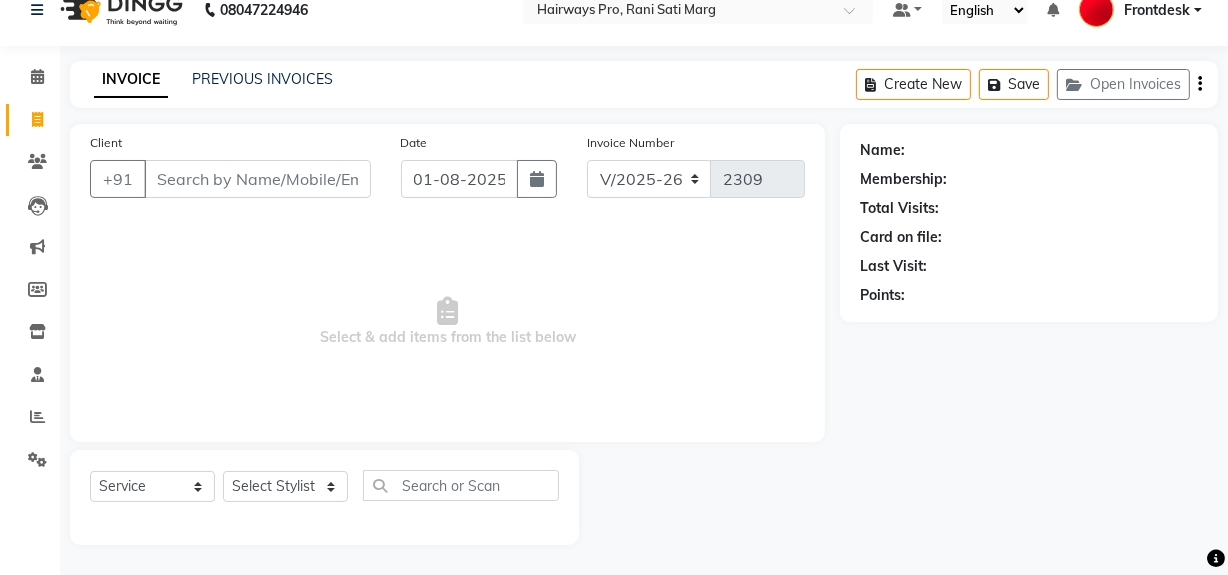 type on "8" 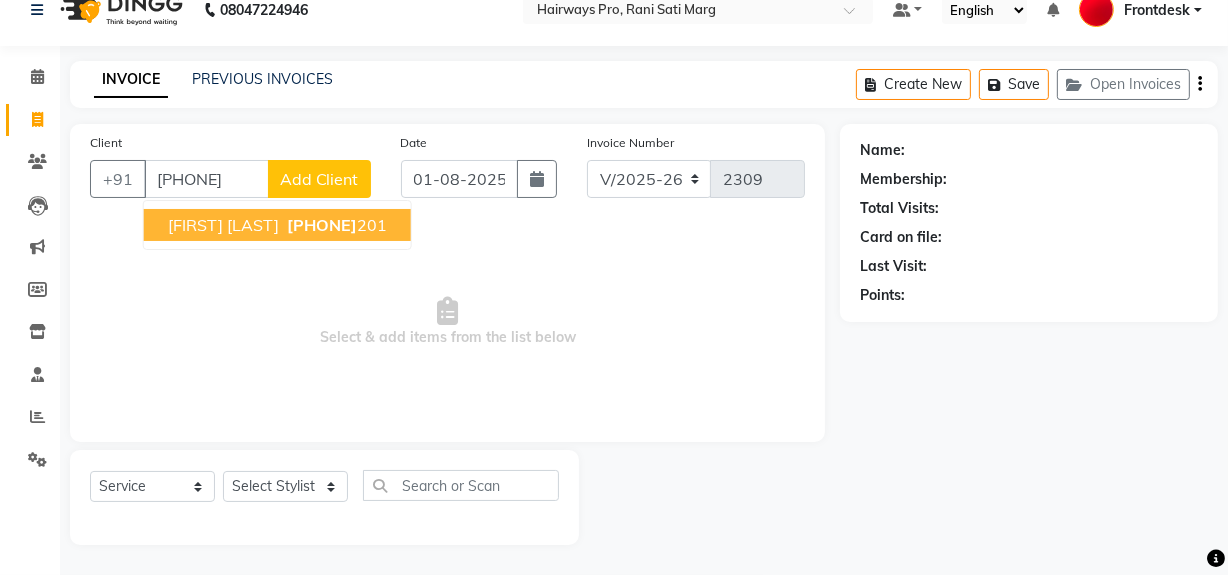 click on "CHIRAG PARMAR   9819435 201" at bounding box center [277, 225] 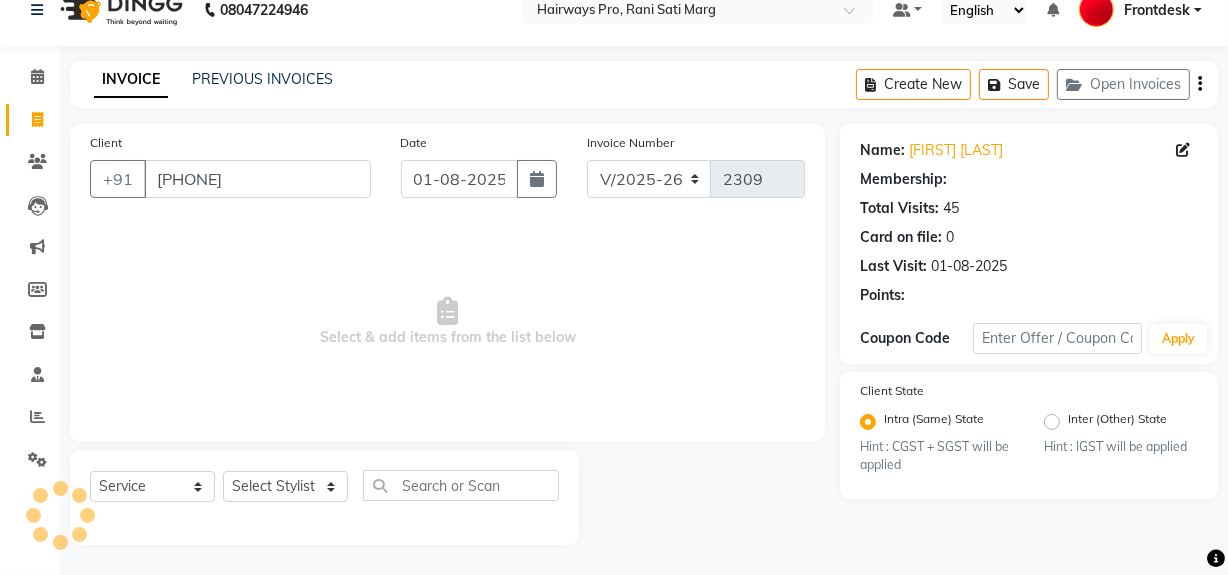 select on "1: Object" 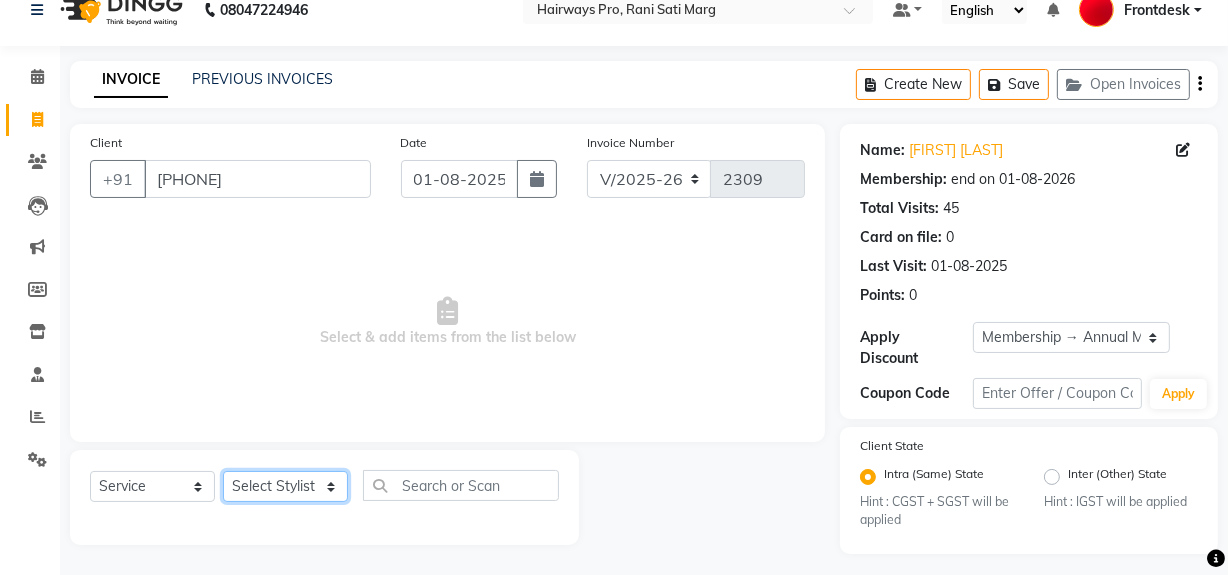 click on "Select Stylist ABID DANISH Faiz shaikh Frontdesk INTEZAR SALMANI JYOTI Kamal Salmani KAVITA MUSTAFA RAFIQUE Sonal SONU WAQAR ZAFAR" 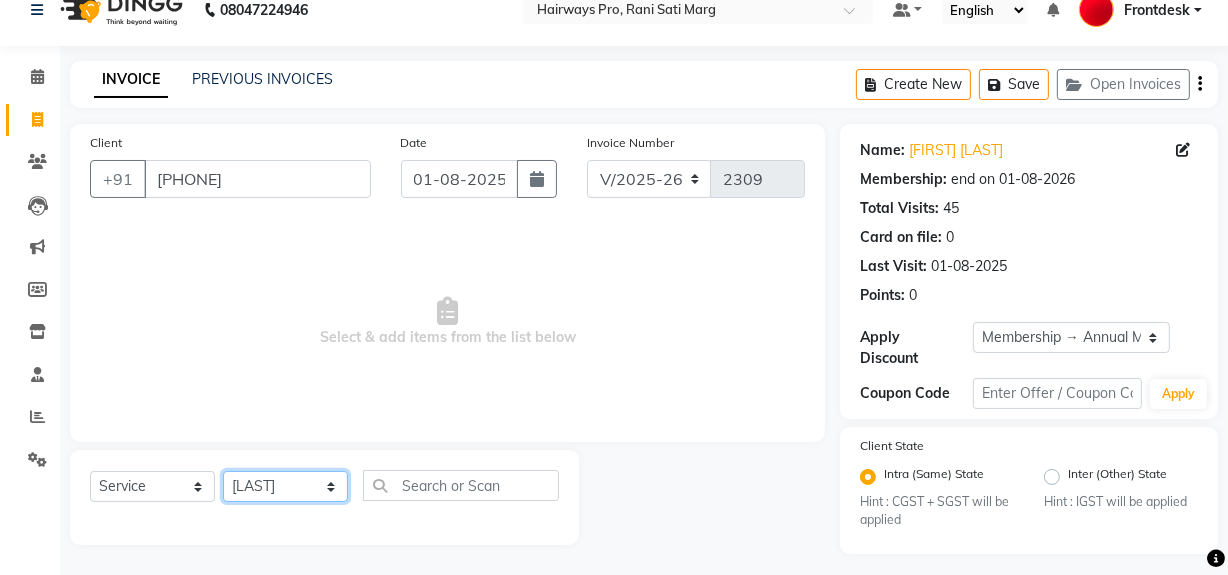 click on "Select Stylist ABID DANISH Faiz shaikh Frontdesk INTEZAR SALMANI JYOTI Kamal Salmani KAVITA MUSTAFA RAFIQUE Sonal SONU WAQAR ZAFAR" 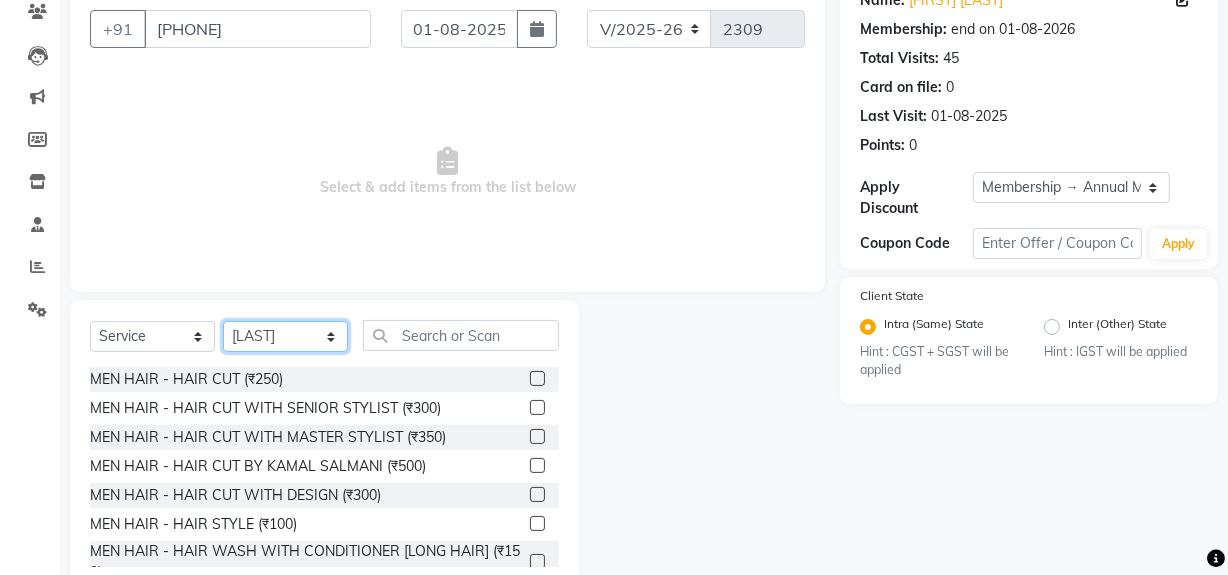 scroll, scrollTop: 208, scrollLeft: 0, axis: vertical 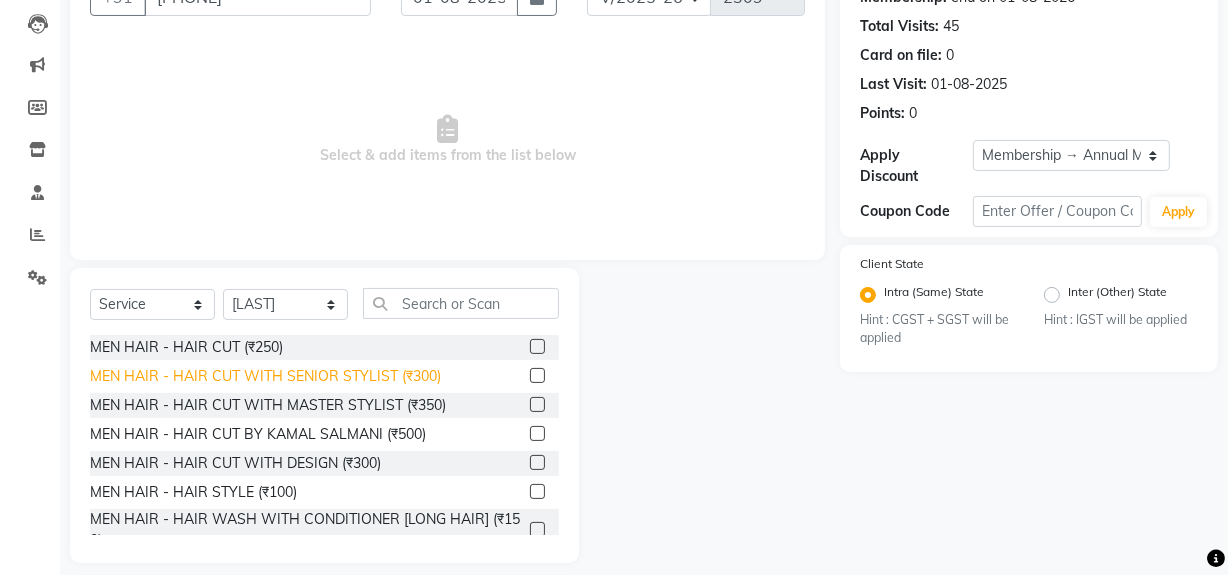 click on "MEN HAIR - HAIR CUT WITH SENIOR STYLIST (₹300)" 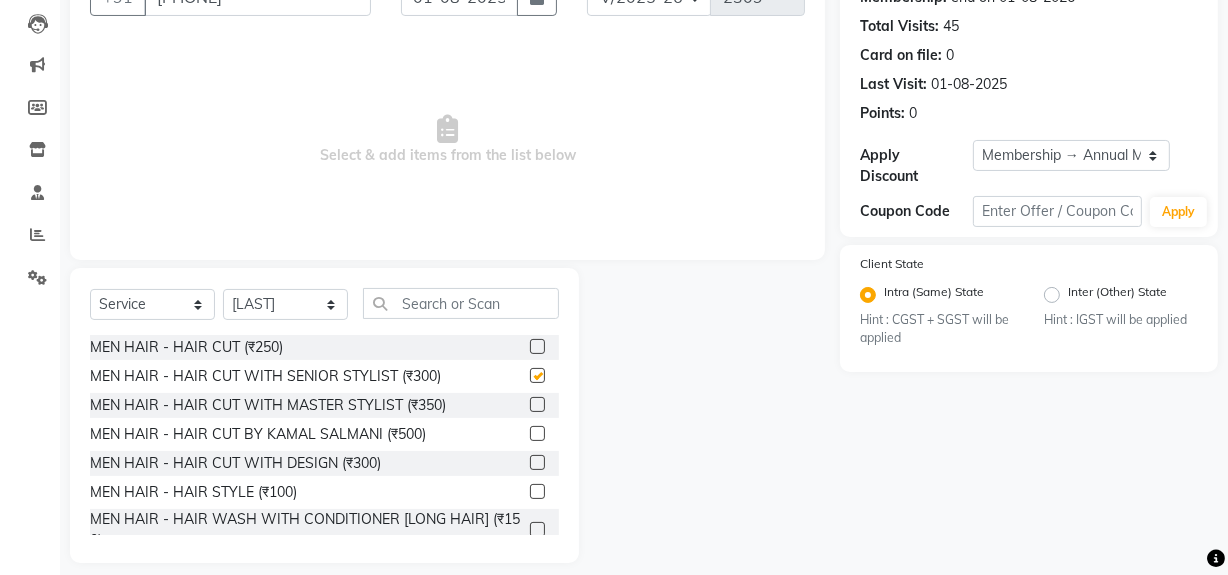checkbox on "false" 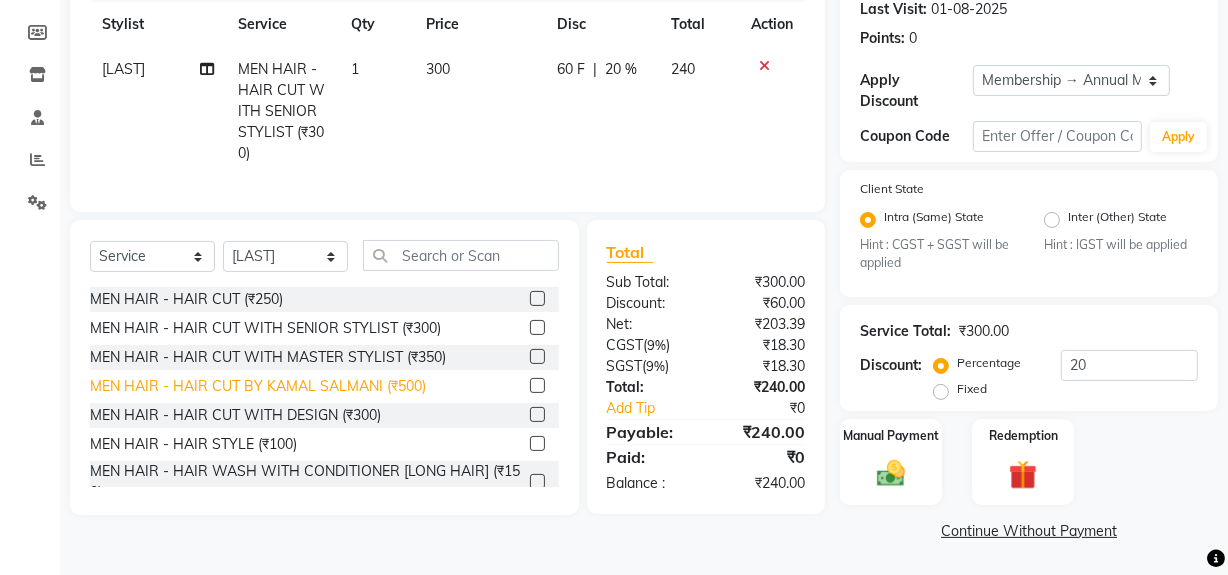 scroll, scrollTop: 284, scrollLeft: 0, axis: vertical 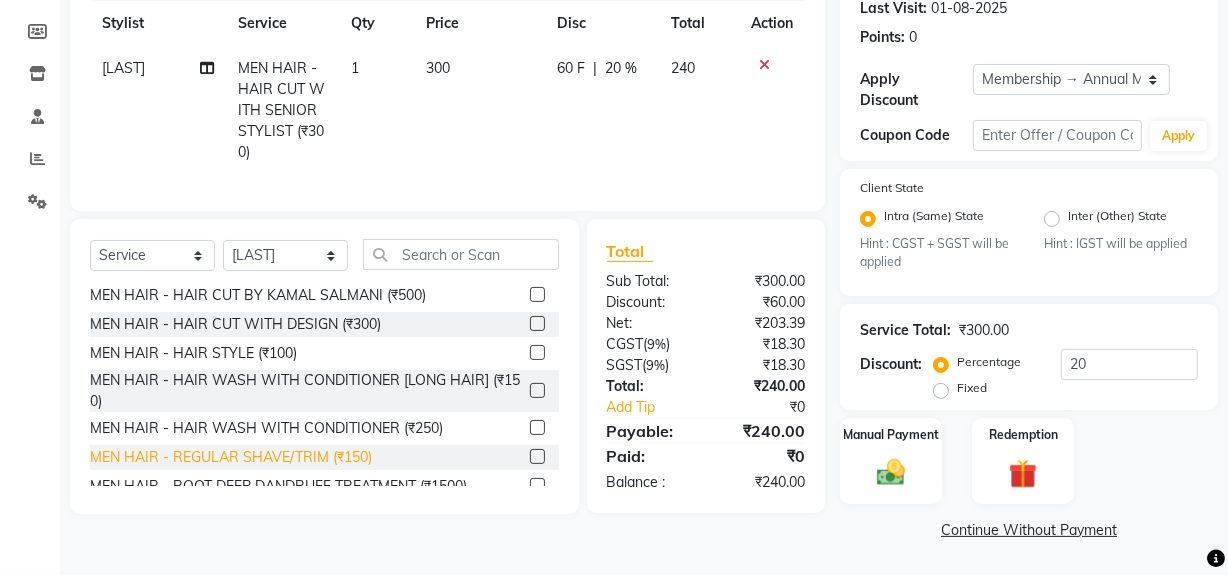 click on "MEN HAIR - REGULAR SHAVE/TRIM (₹150)" 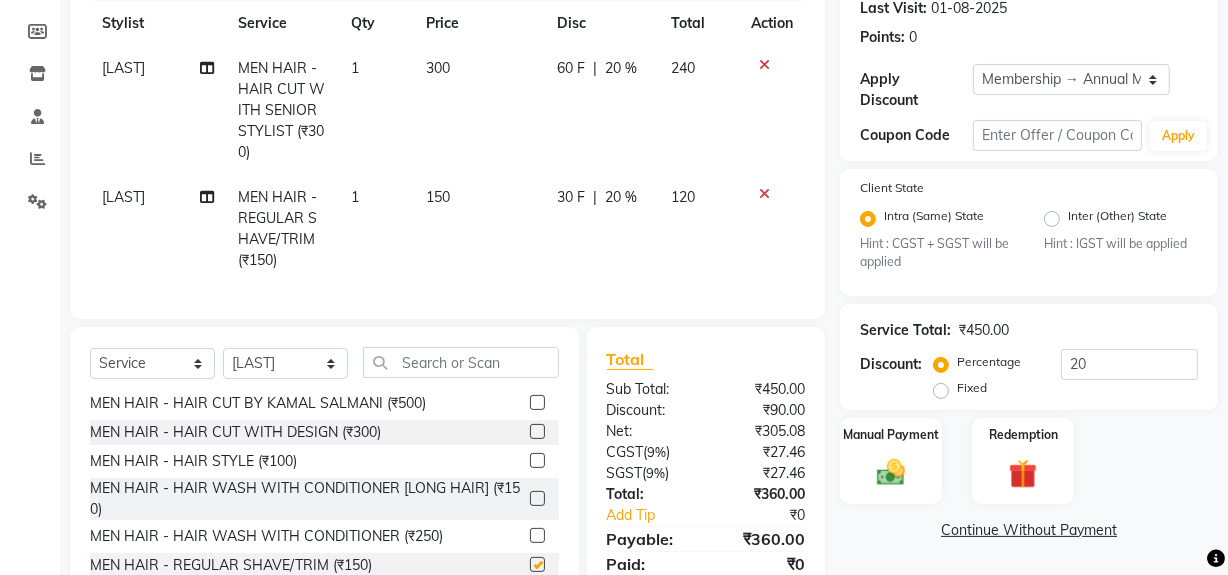checkbox on "false" 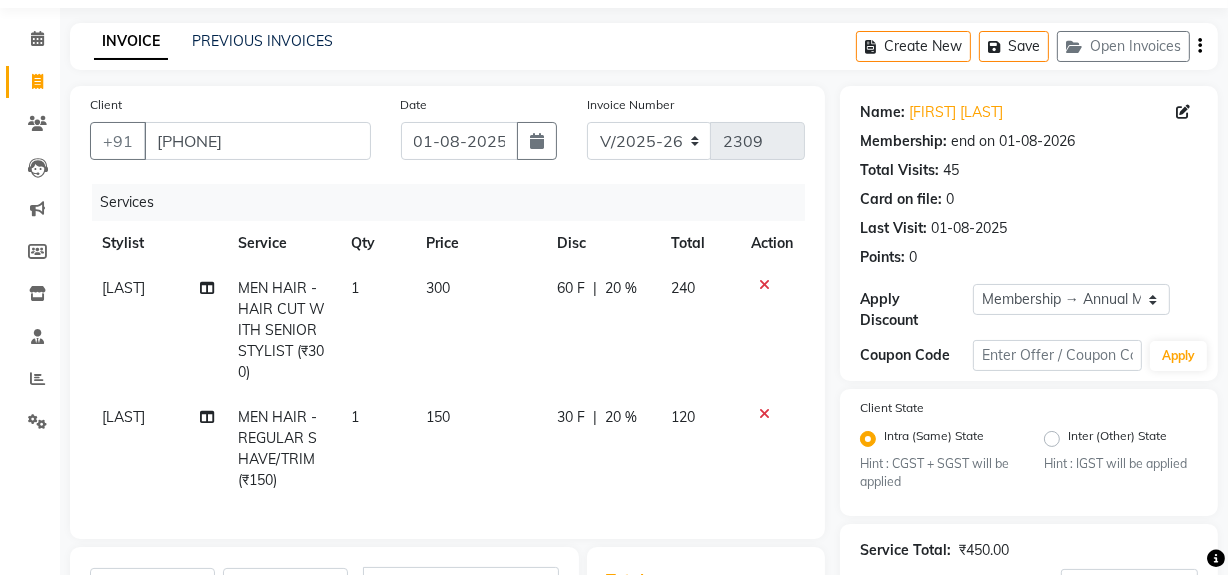 scroll, scrollTop: 0, scrollLeft: 0, axis: both 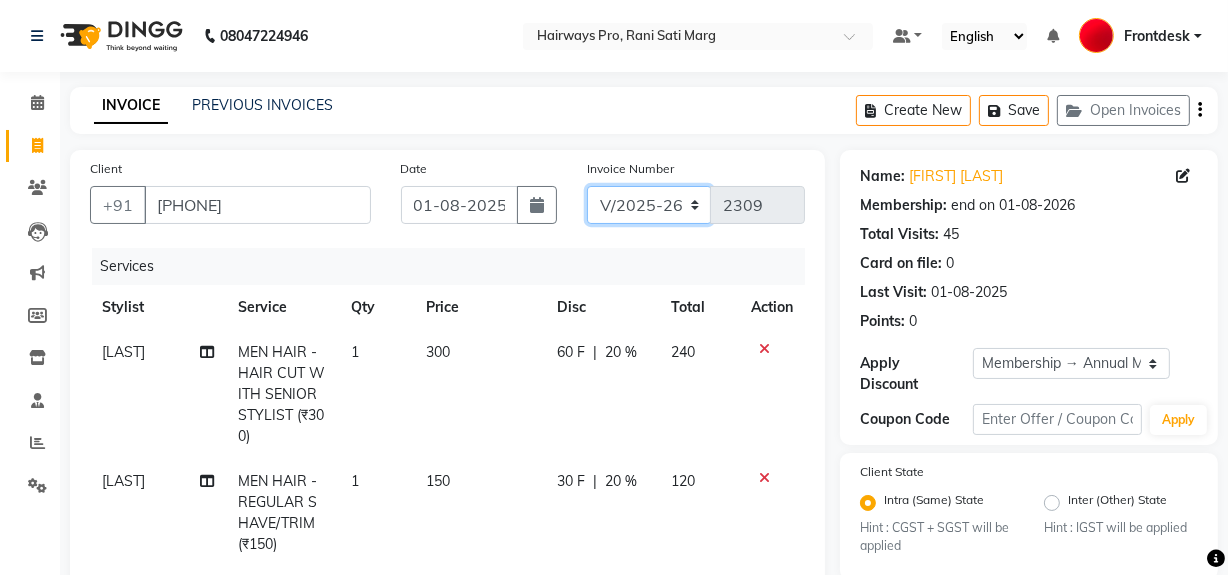 click on "INV/25-26 V/2025-26" 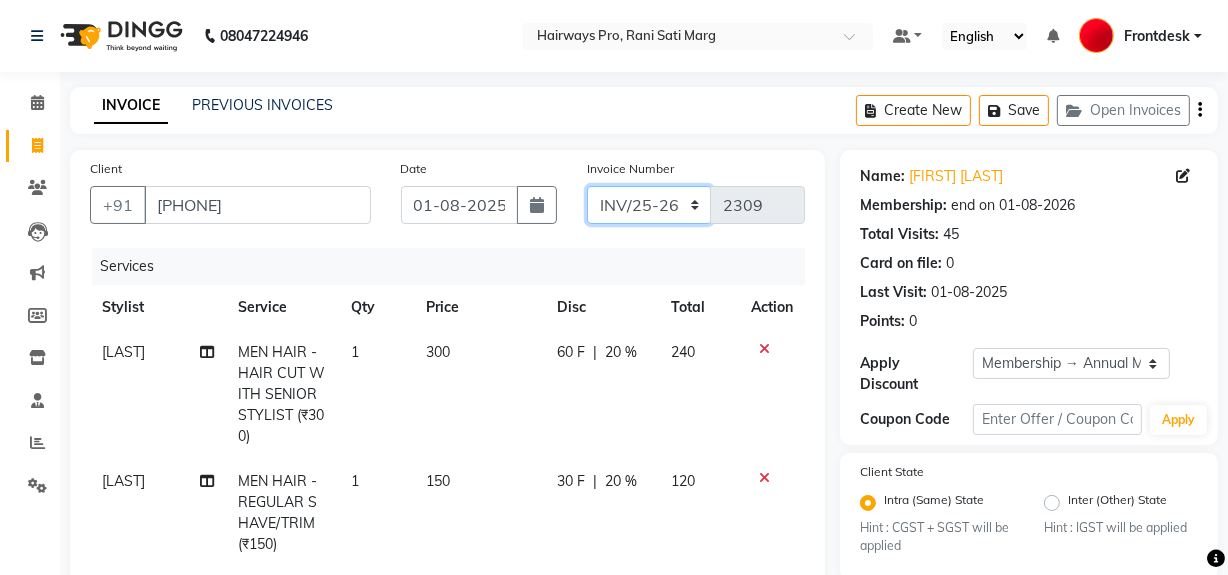 click on "INV/25-26 V/2025-26" 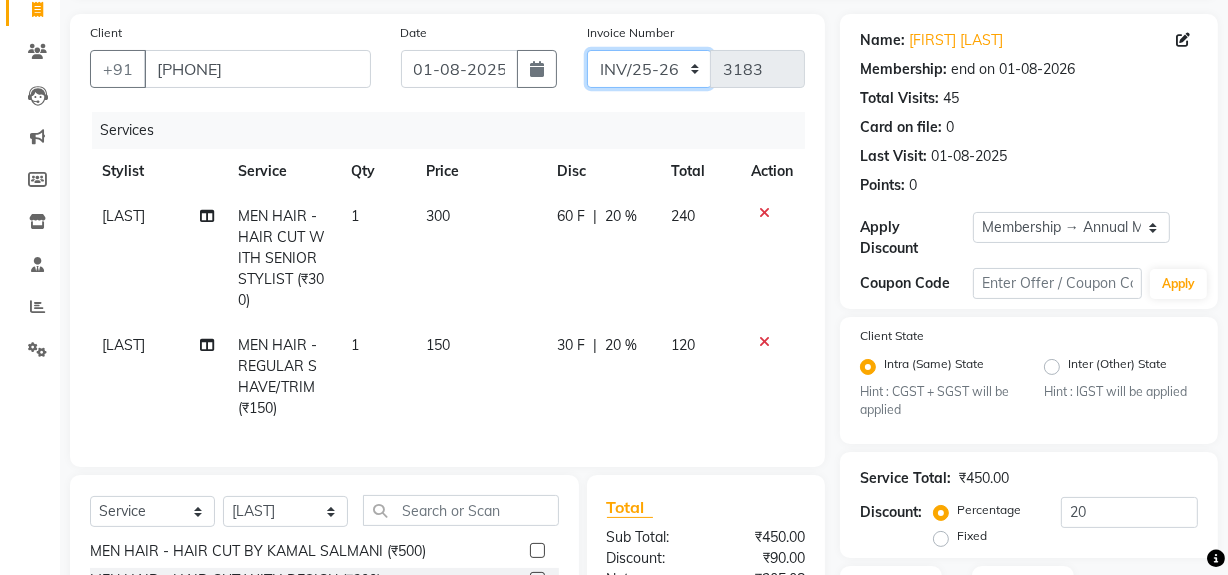 scroll, scrollTop: 374, scrollLeft: 0, axis: vertical 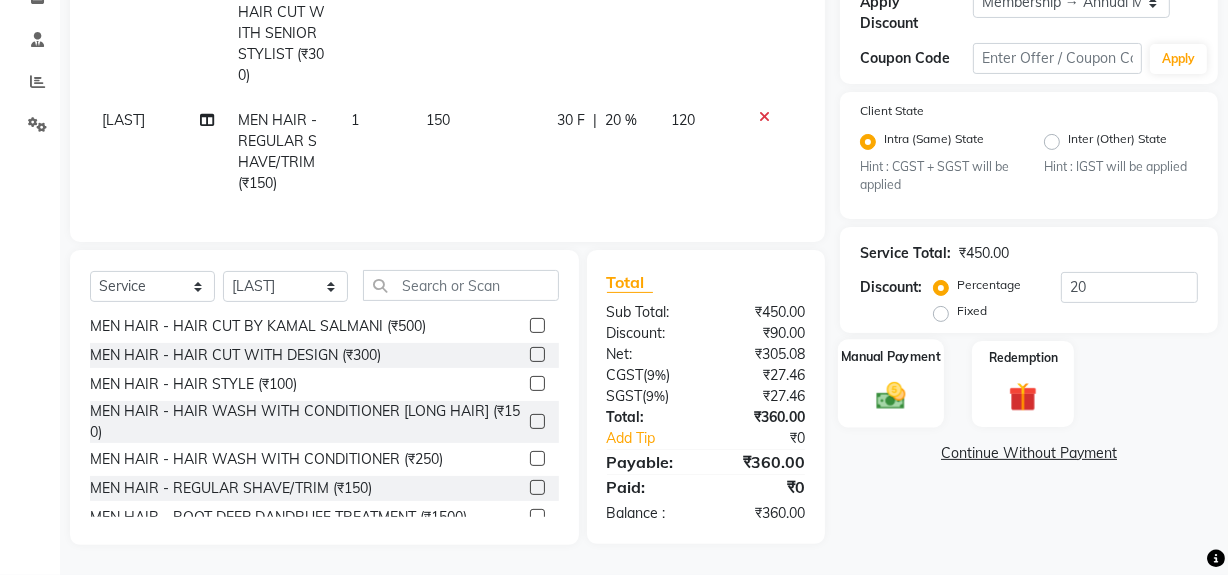 click on "Manual Payment" 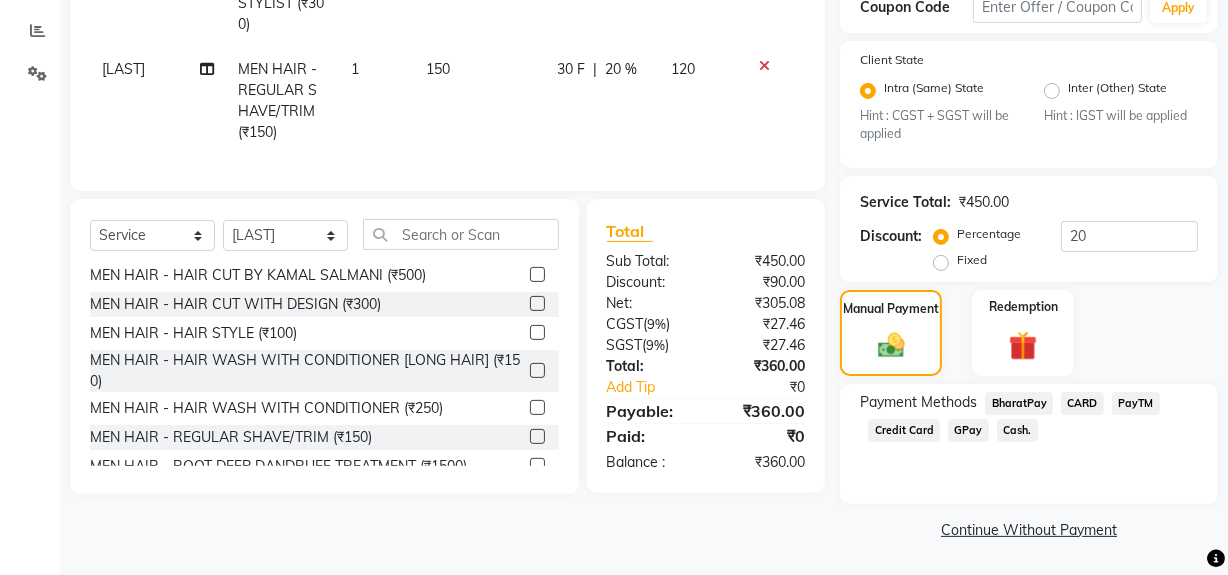 click on "Cash." 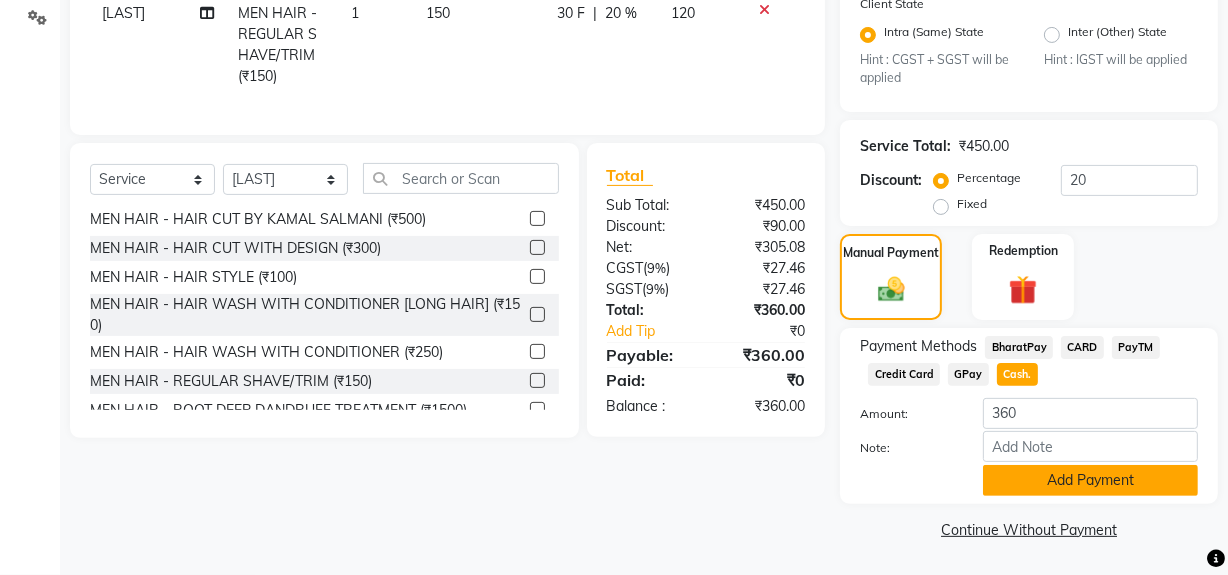 click on "Add Payment" 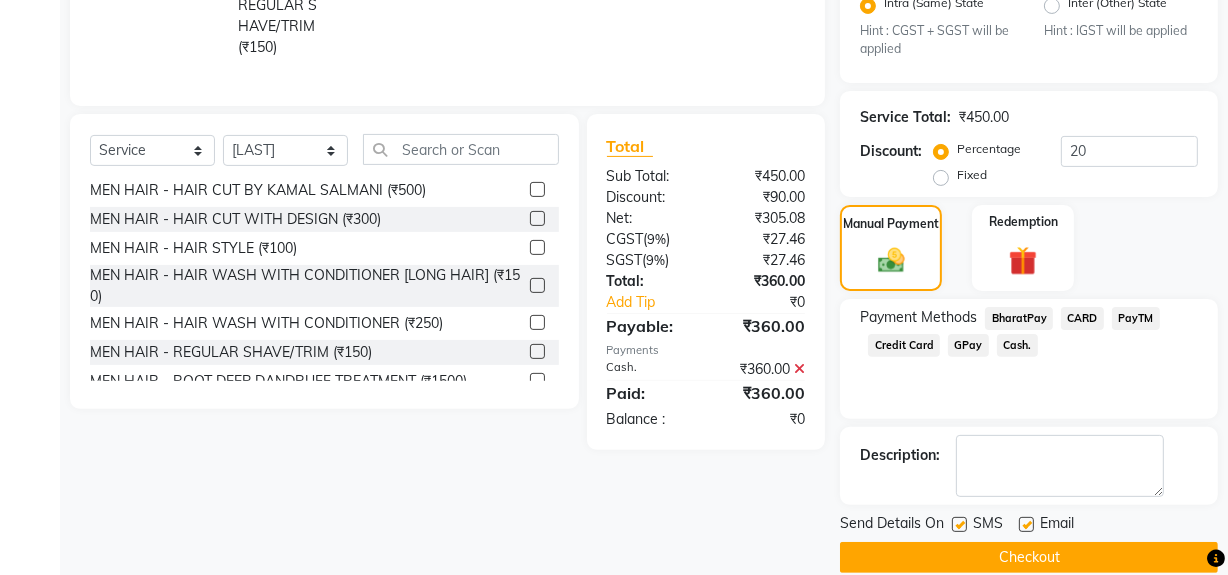 scroll, scrollTop: 524, scrollLeft: 0, axis: vertical 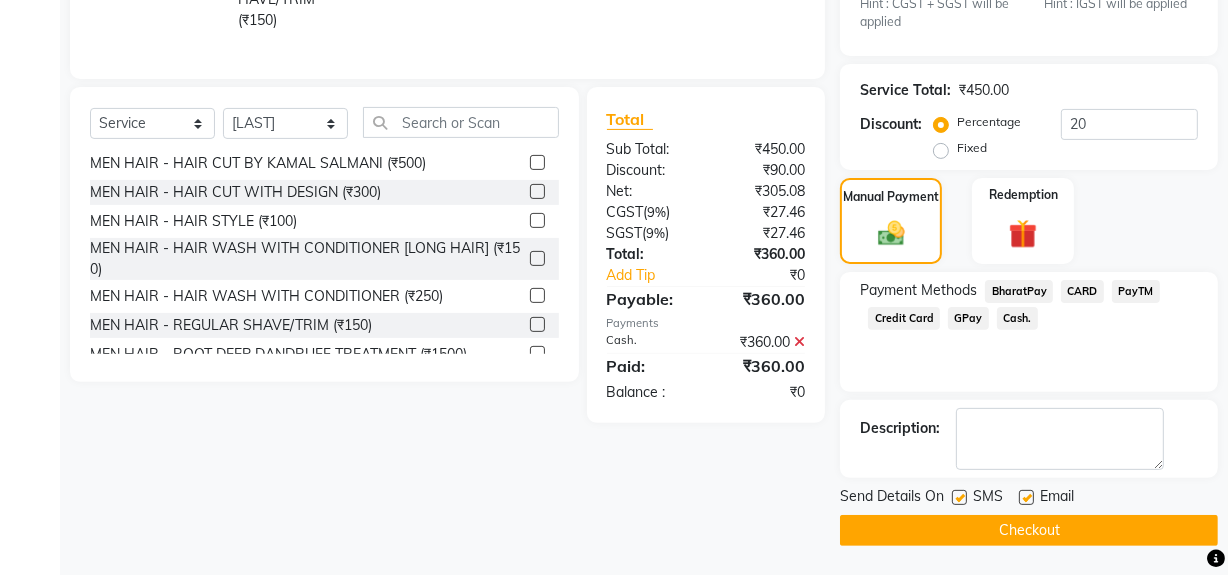 click 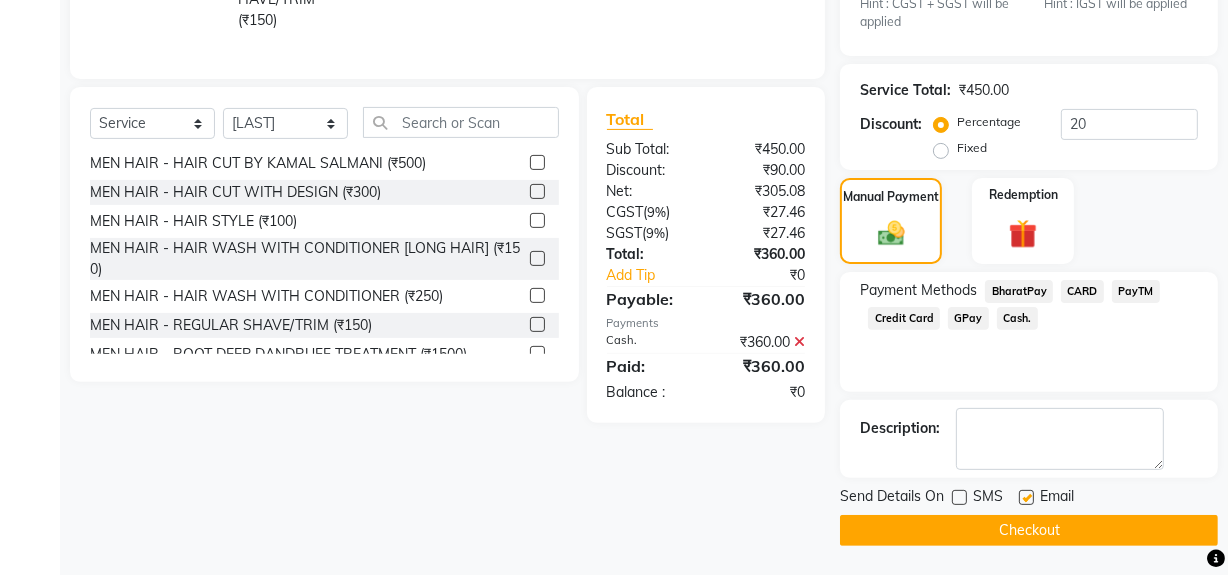 click on "Checkout" 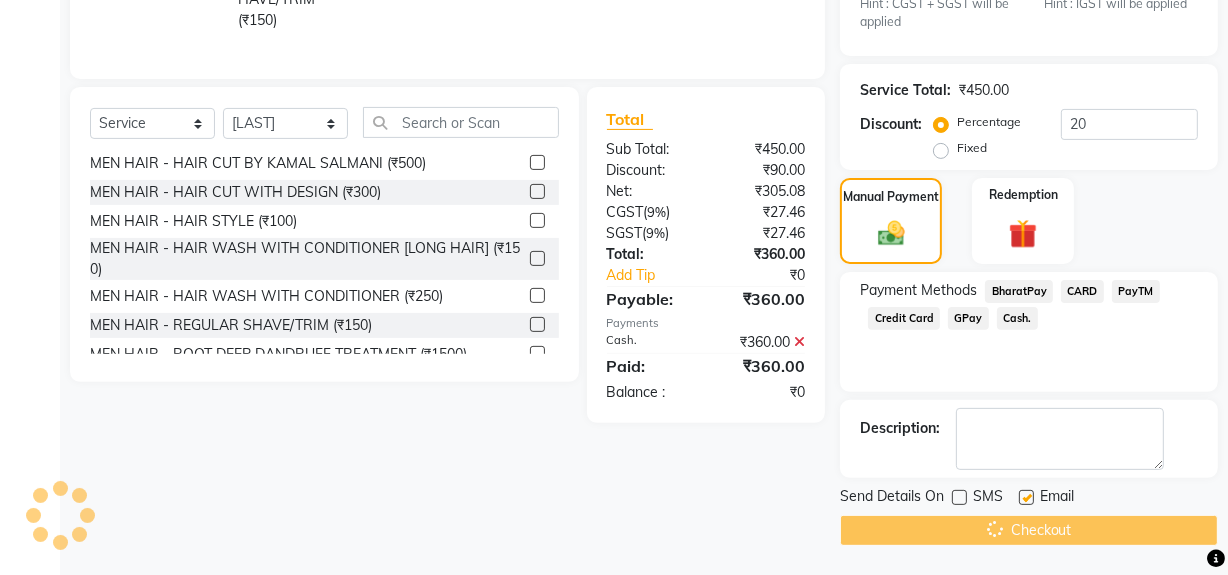 scroll, scrollTop: 0, scrollLeft: 0, axis: both 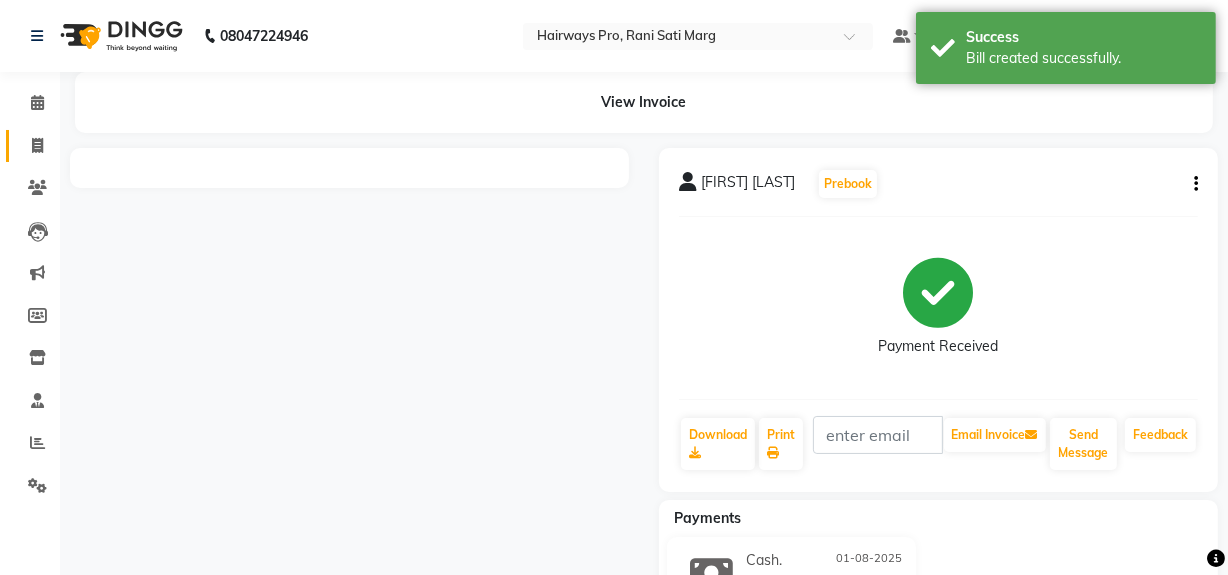 click 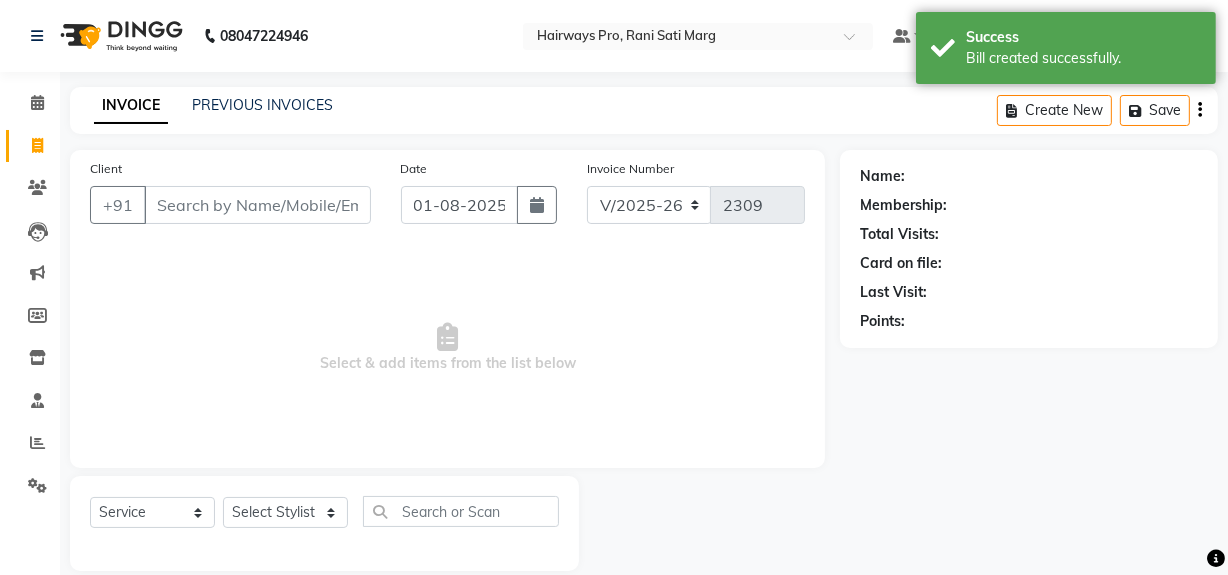 scroll, scrollTop: 26, scrollLeft: 0, axis: vertical 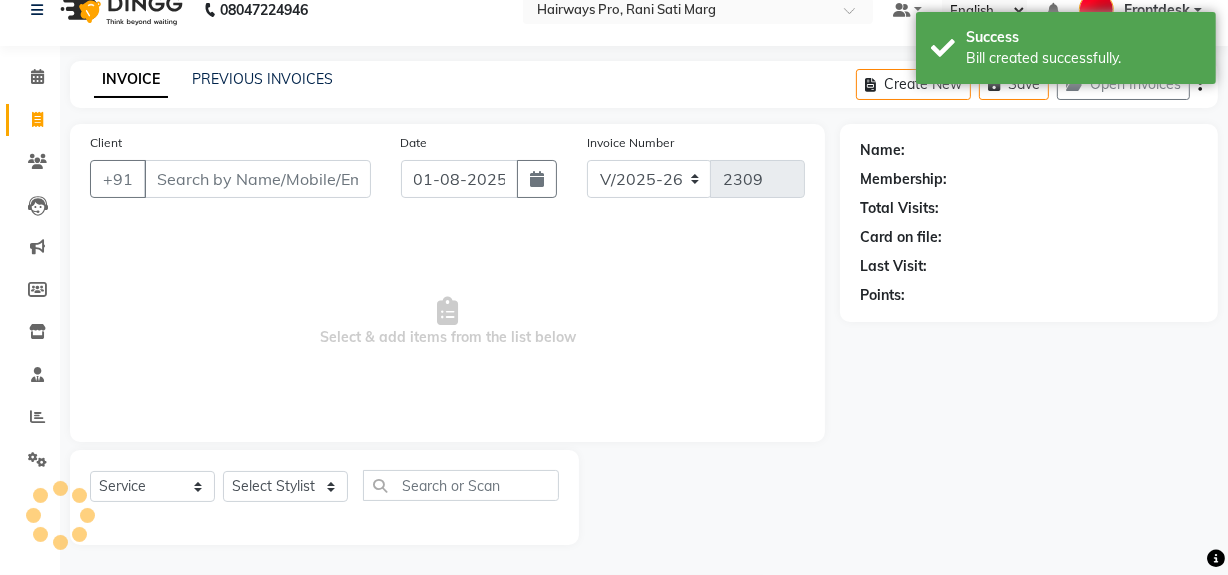 click on "Client" at bounding box center (257, 179) 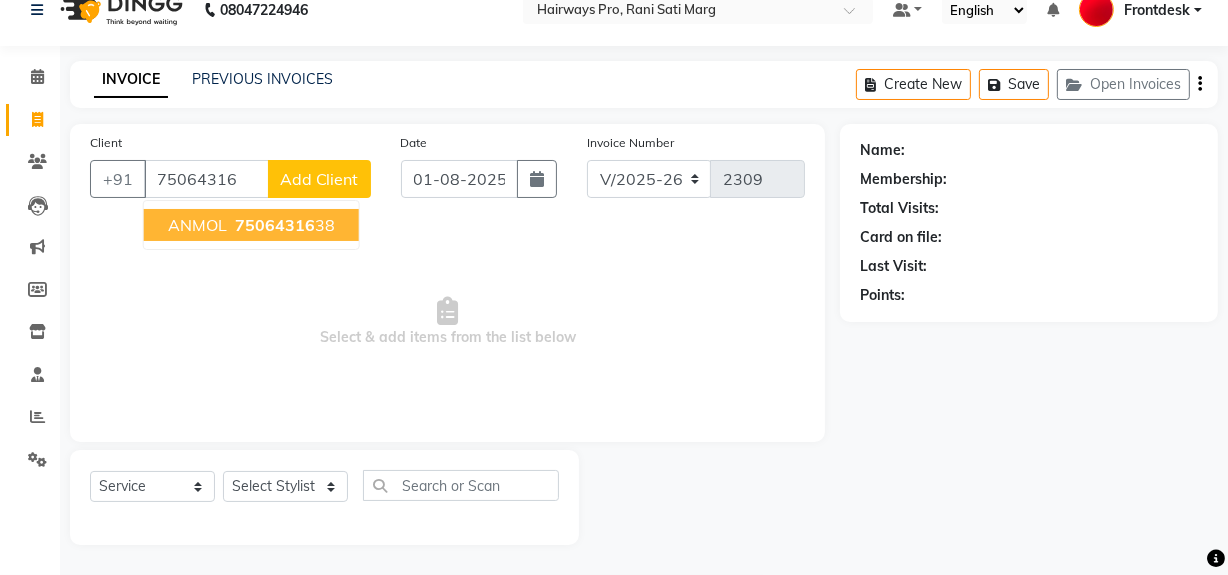click on "75064316" at bounding box center (275, 225) 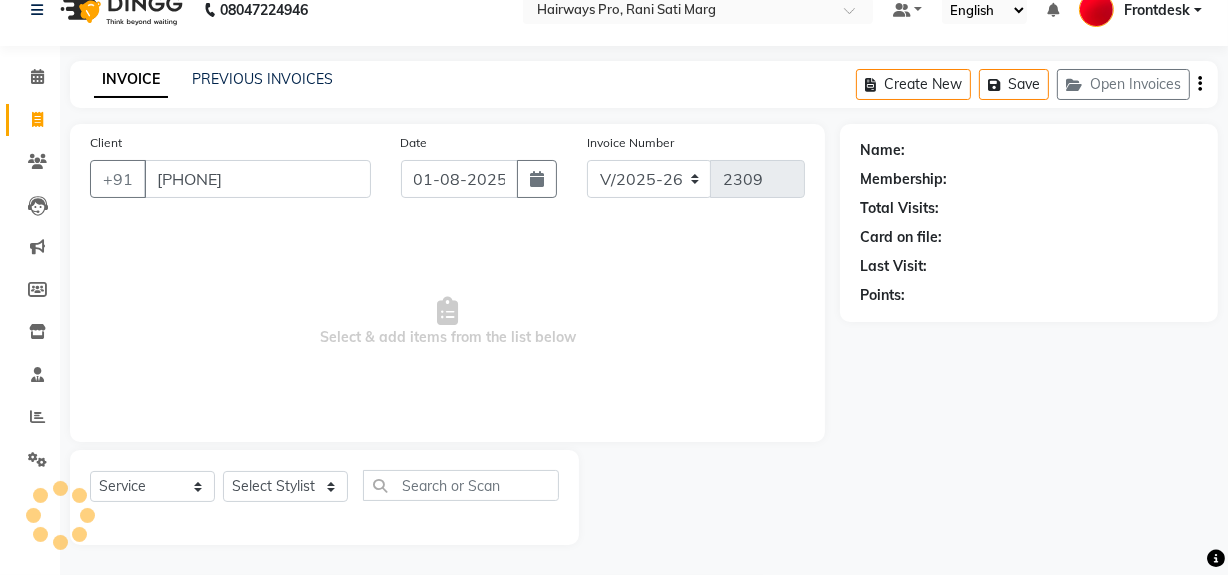type on "[PHONE]" 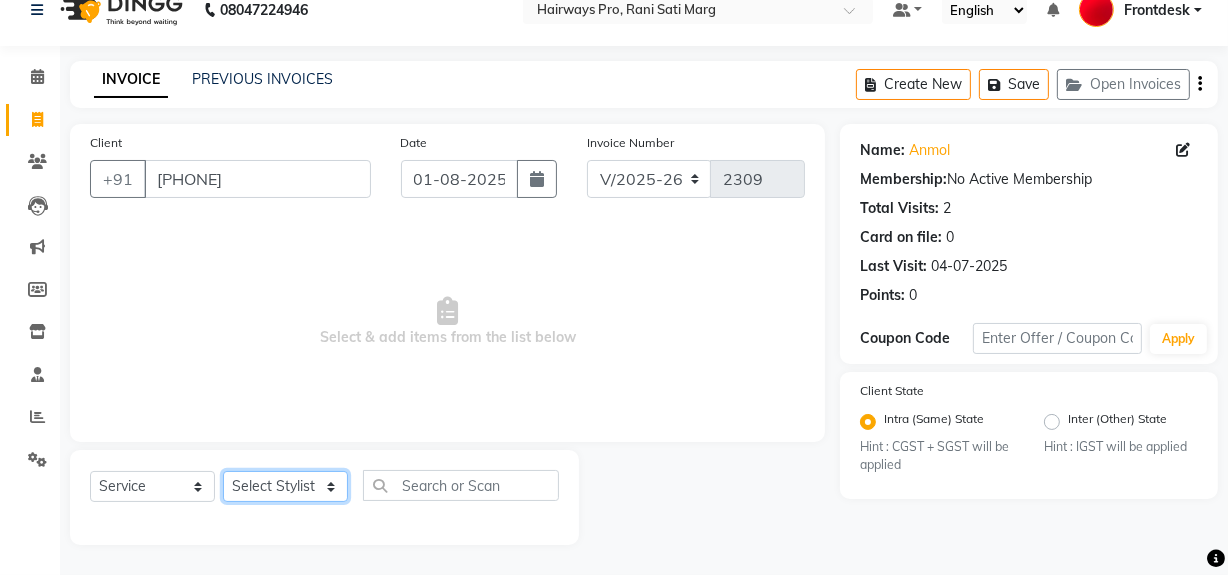 click on "Select Stylist ABID DANISH Faiz shaikh Frontdesk INTEZAR SALMANI JYOTI Kamal Salmani KAVITA MUSTAFA RAFIQUE Sonal SONU WAQAR ZAFAR" 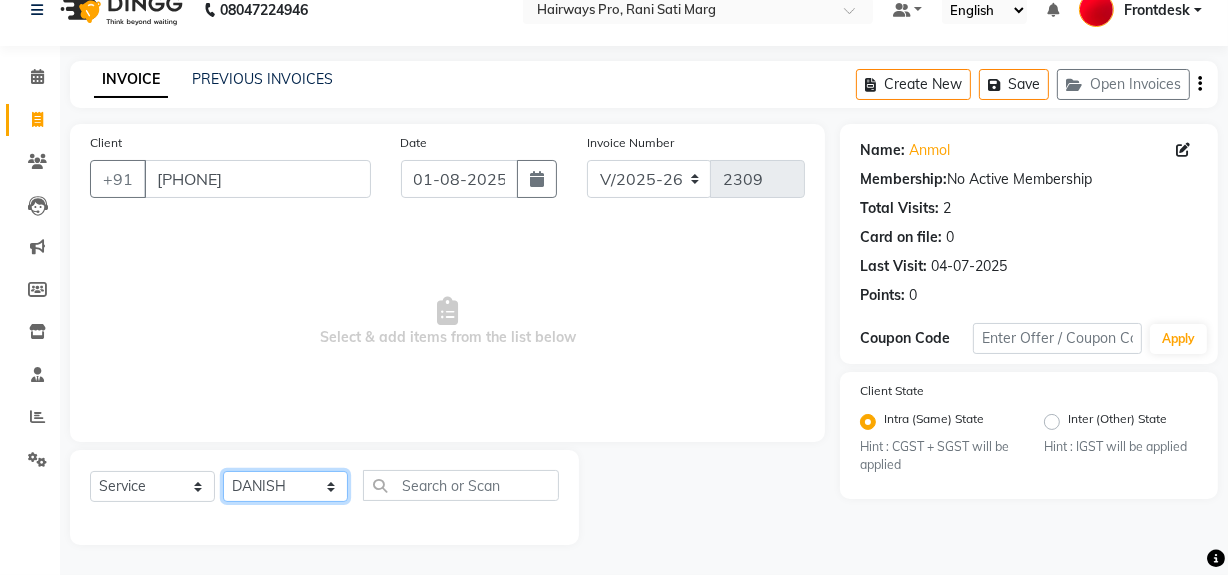 click on "Select Stylist ABID DANISH Faiz shaikh Frontdesk INTEZAR SALMANI JYOTI Kamal Salmani KAVITA MUSTAFA RAFIQUE Sonal SONU WAQAR ZAFAR" 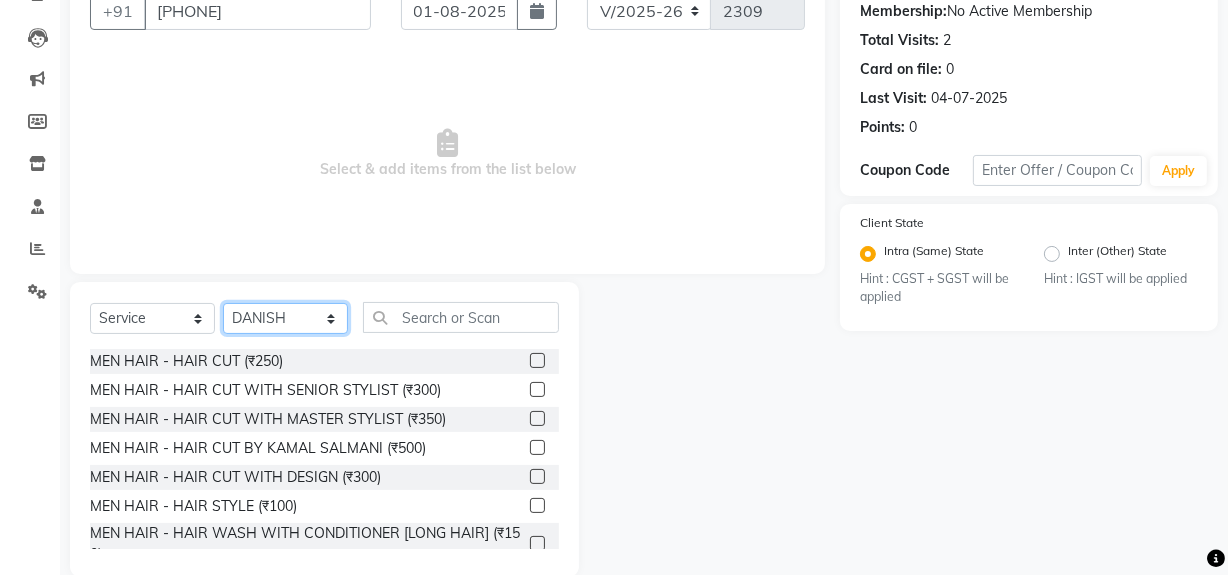 scroll, scrollTop: 226, scrollLeft: 0, axis: vertical 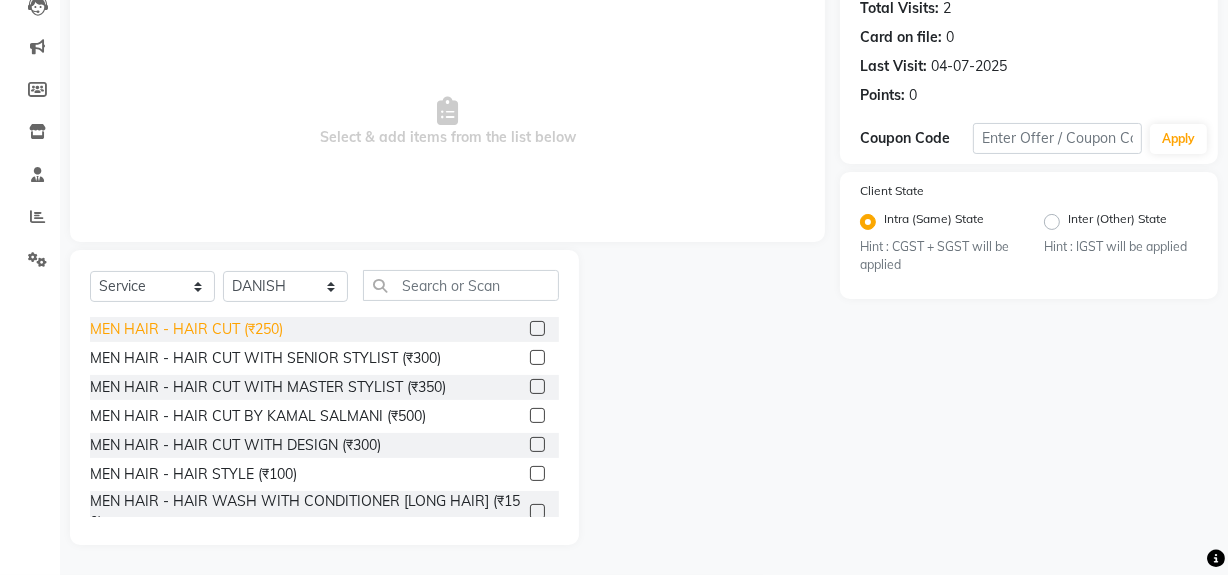 click on "MEN HAIR - HAIR CUT (₹250)" 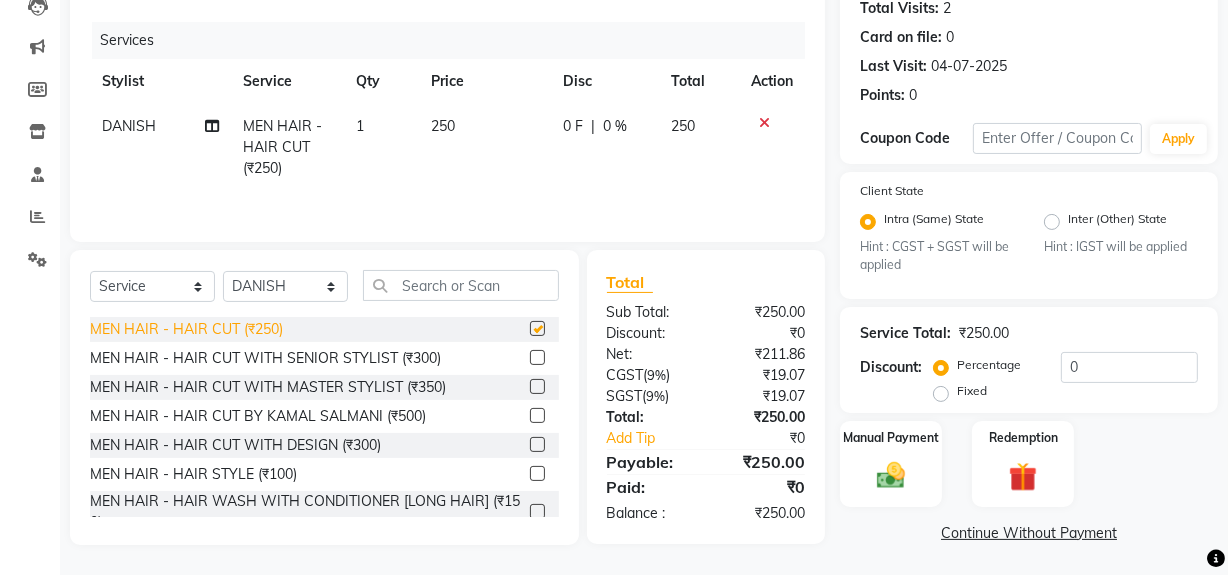 checkbox on "false" 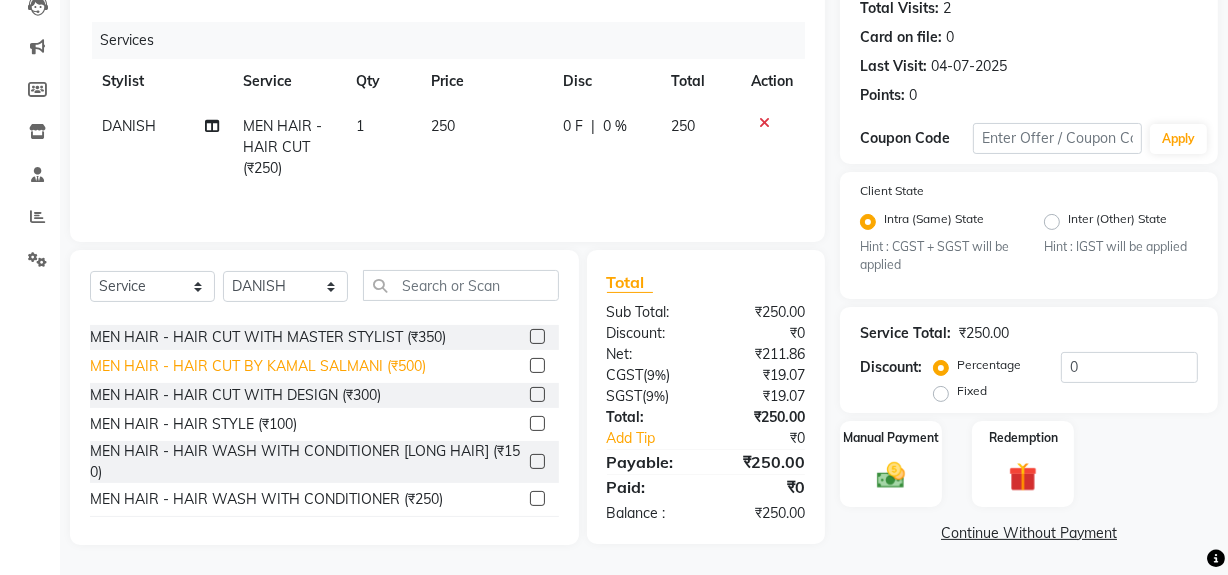 scroll, scrollTop: 90, scrollLeft: 0, axis: vertical 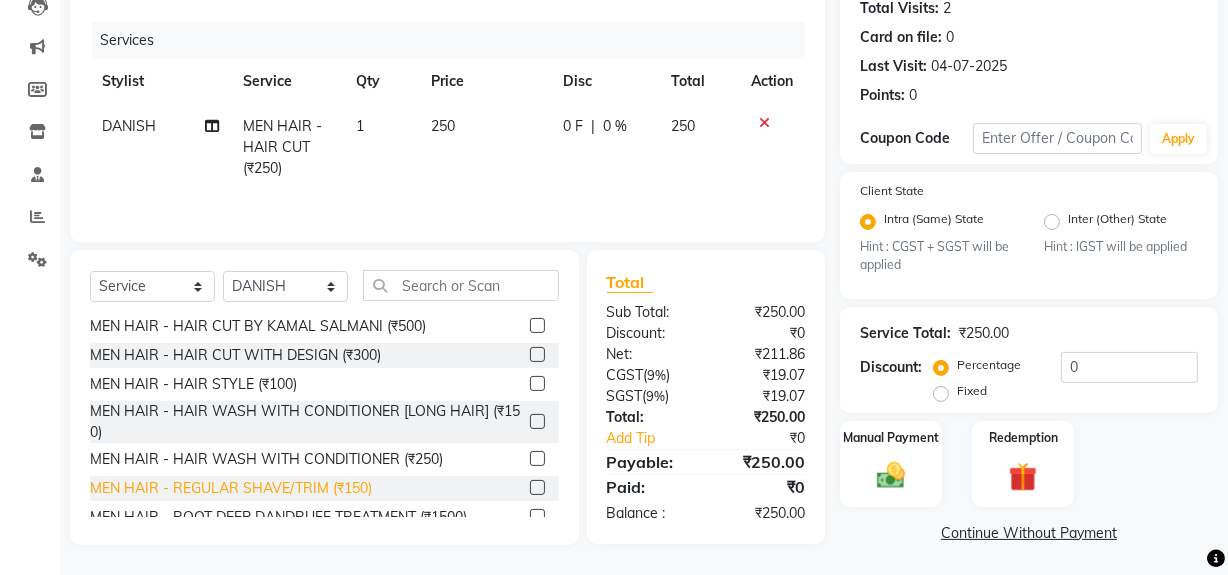 drag, startPoint x: 258, startPoint y: 482, endPoint x: 268, endPoint y: 477, distance: 11.18034 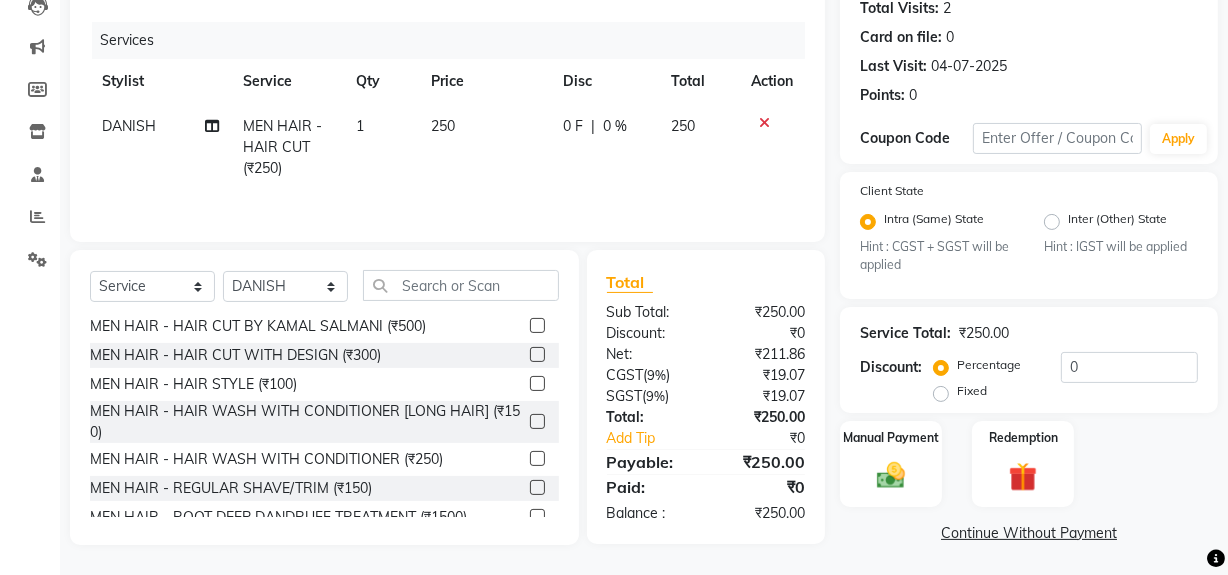 click on "MEN HAIR - REGULAR SHAVE/TRIM (₹150)" 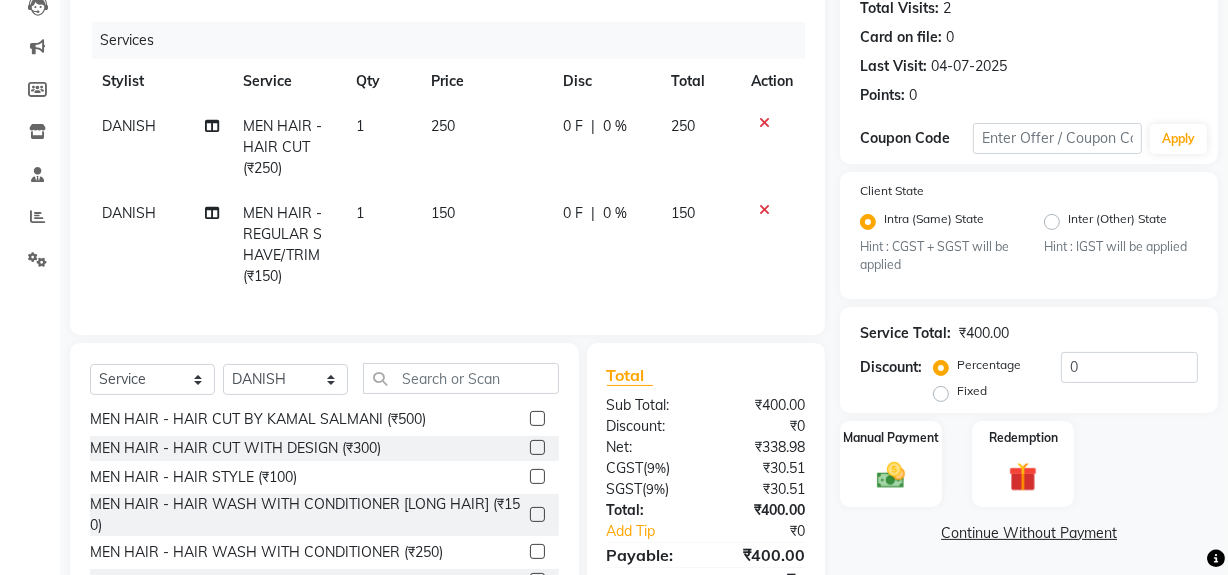 checkbox on "false" 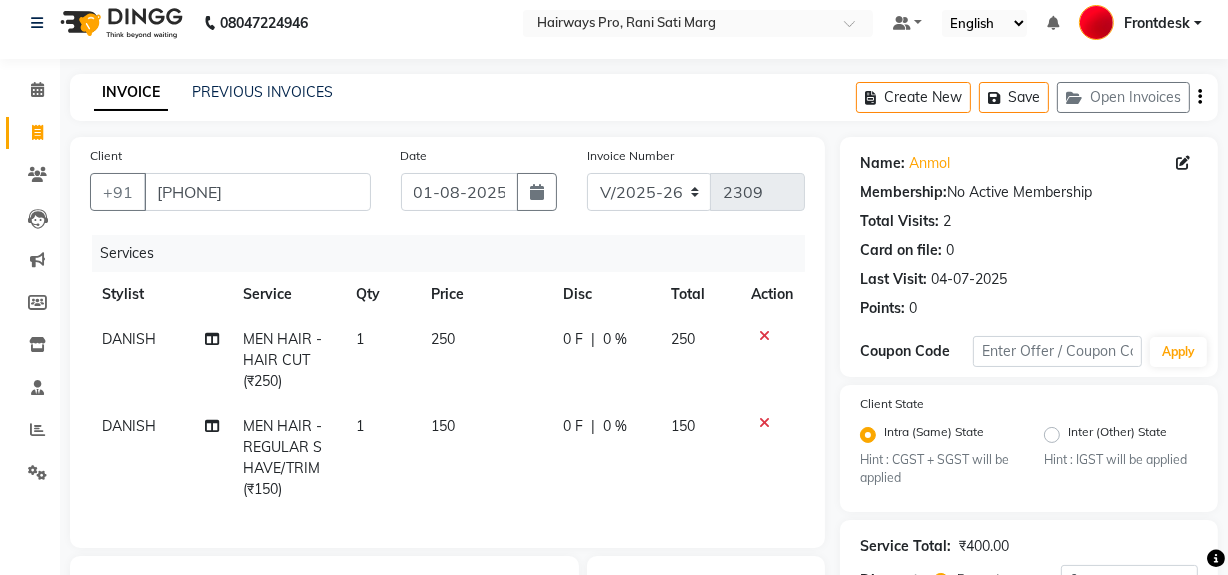 scroll, scrollTop: 0, scrollLeft: 0, axis: both 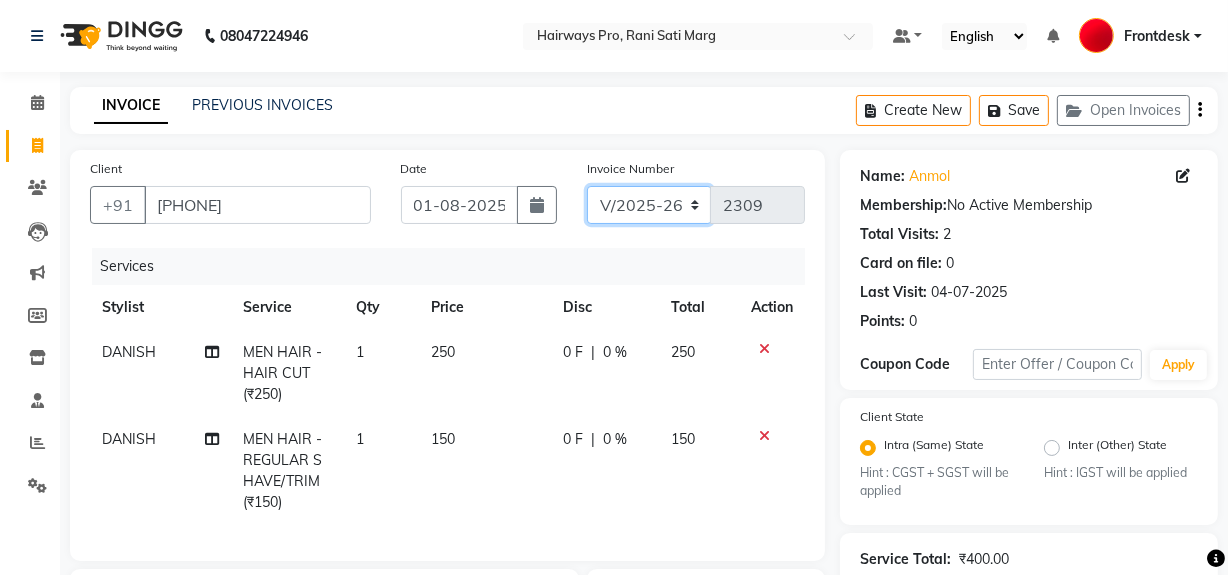 click on "INV/25-26 V/2025-26" 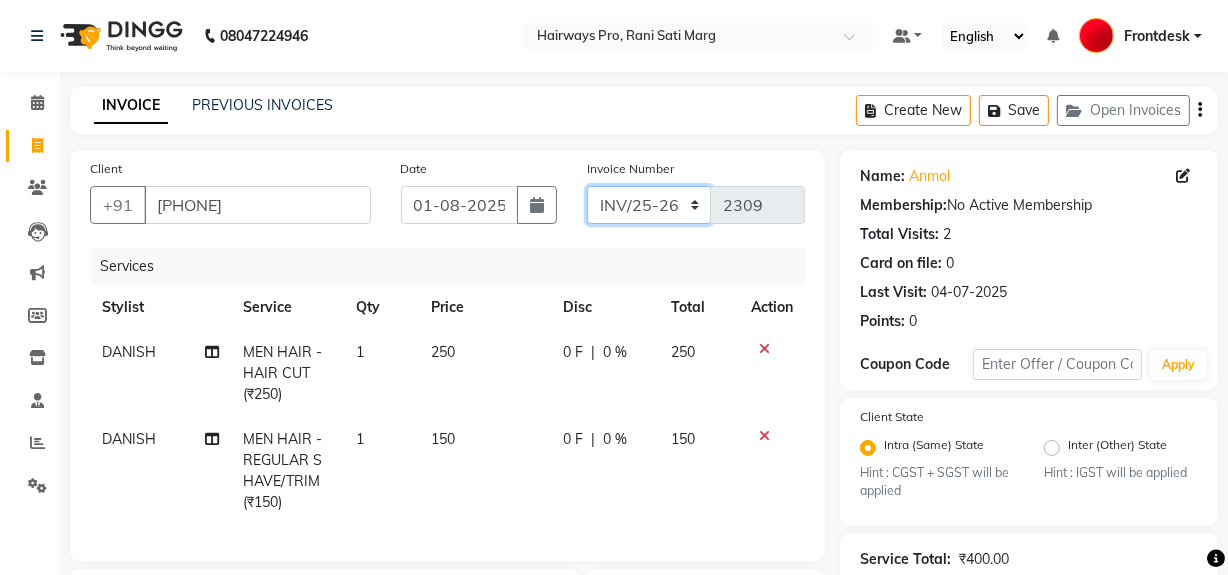 click on "INV/25-26 V/2025-26" 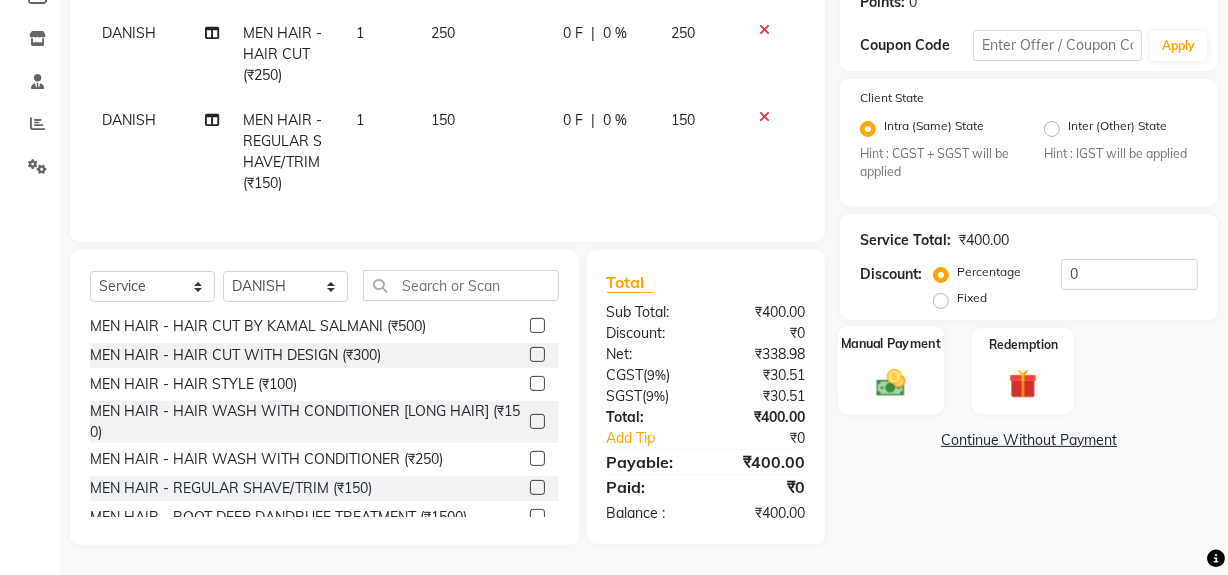 click 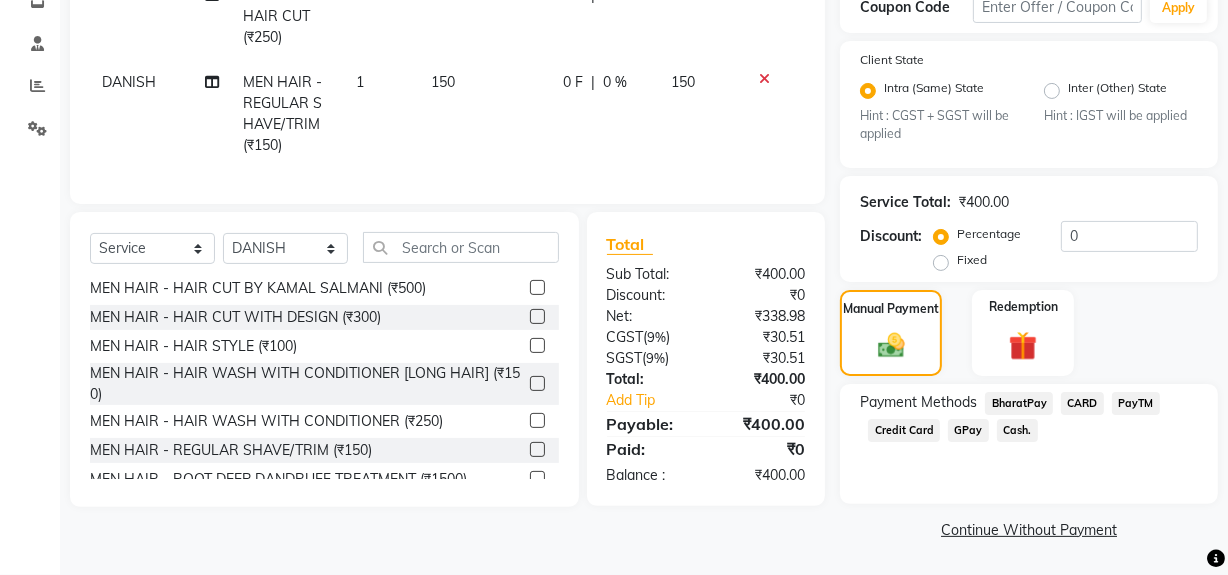 click on "Cash." 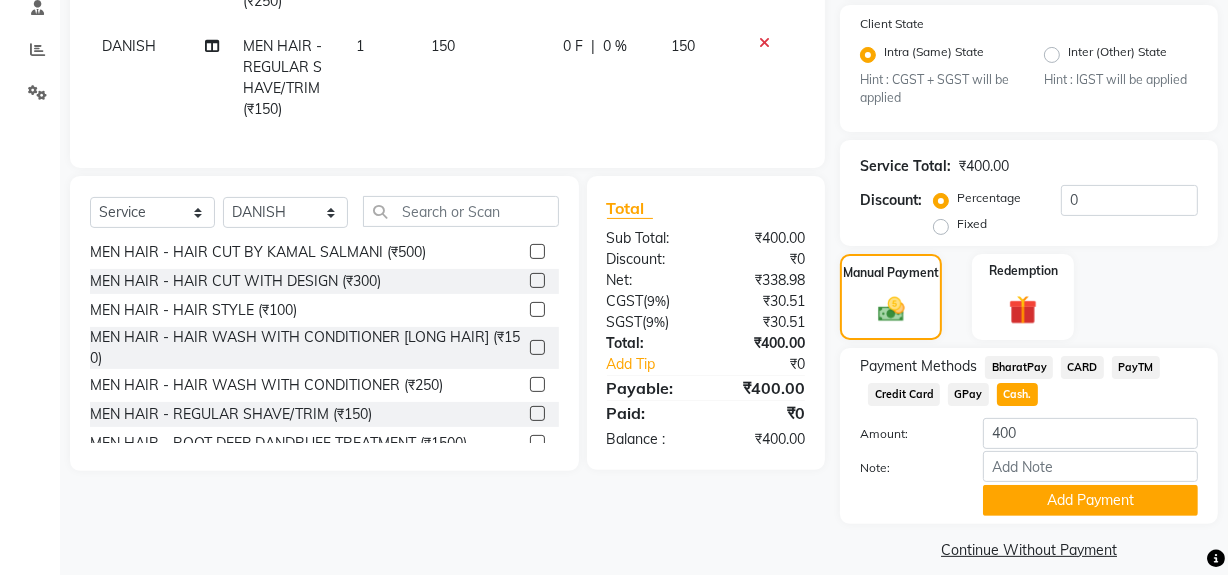 scroll, scrollTop: 413, scrollLeft: 0, axis: vertical 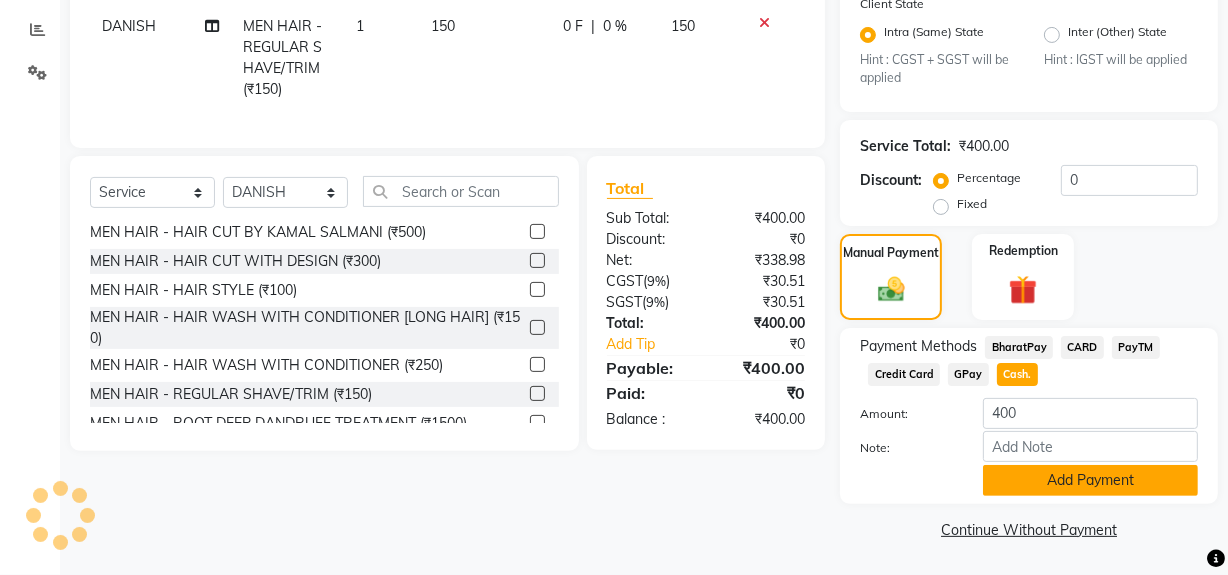 click on "Add Payment" 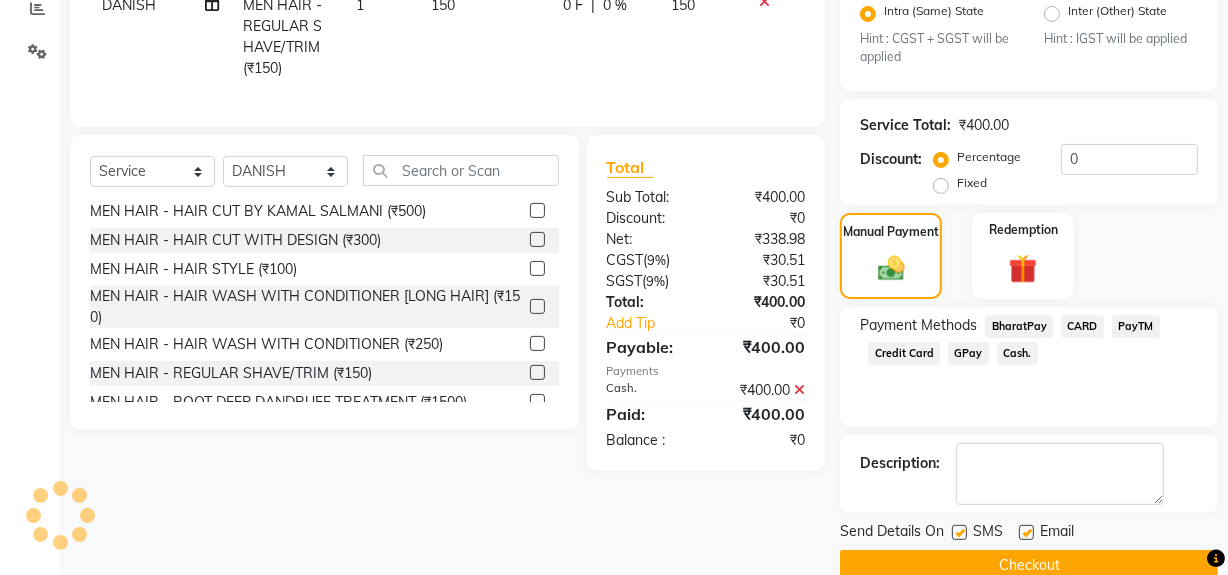 scroll, scrollTop: 470, scrollLeft: 0, axis: vertical 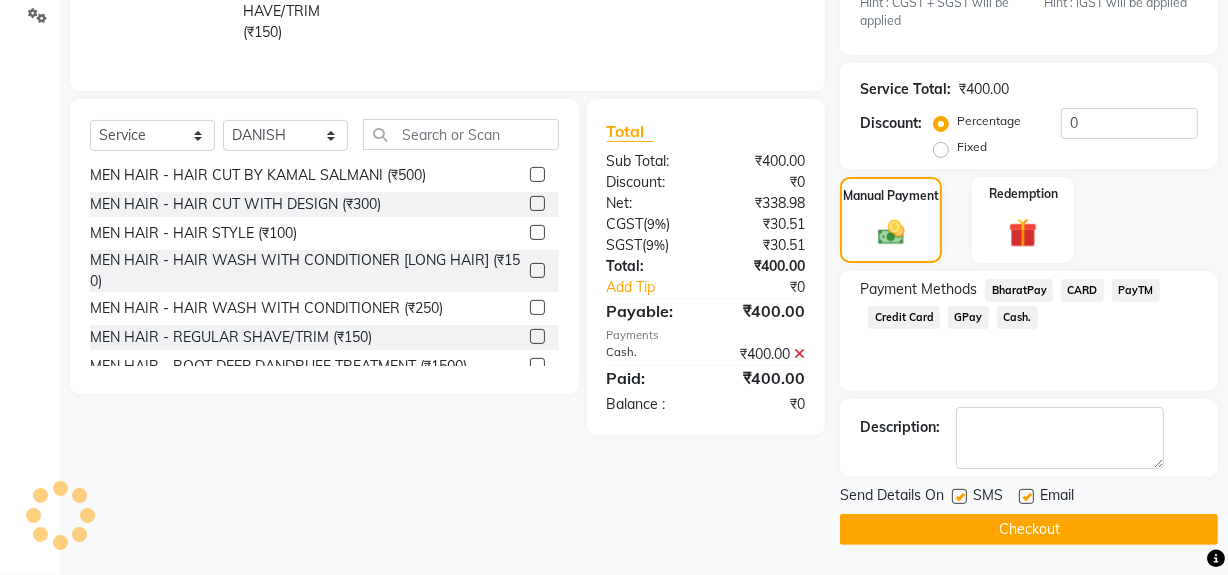 click 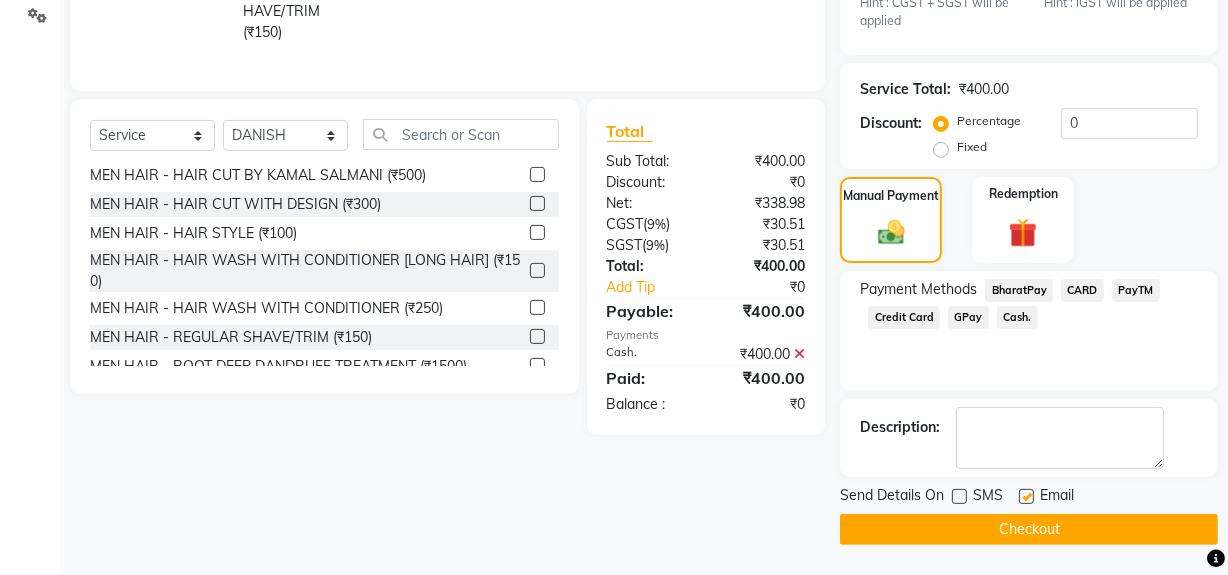 click on "Checkout" 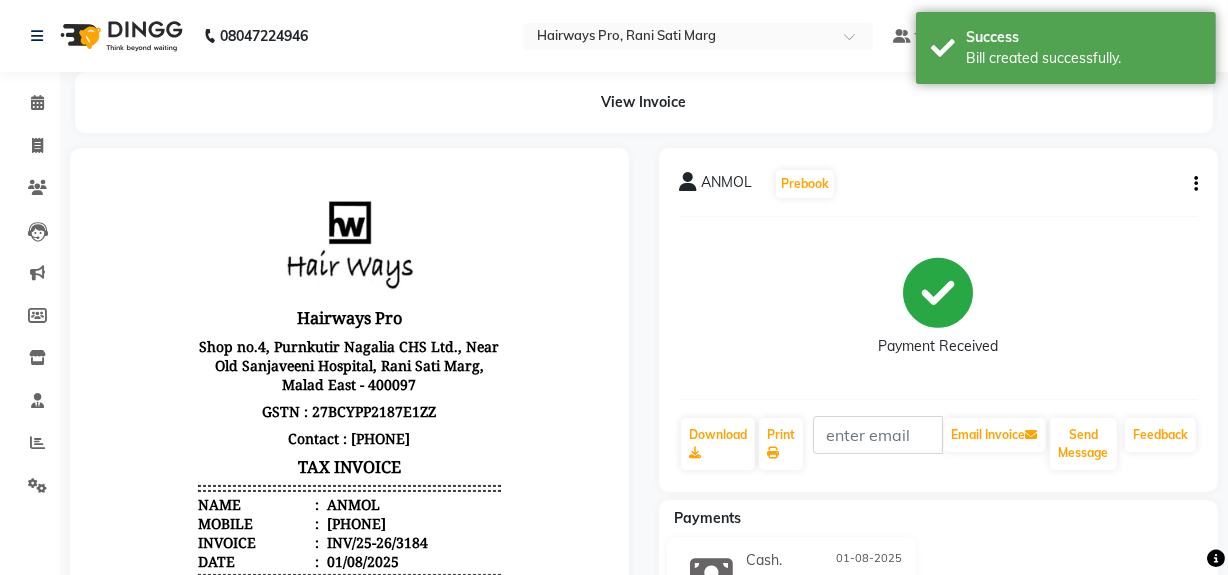 scroll, scrollTop: 0, scrollLeft: 0, axis: both 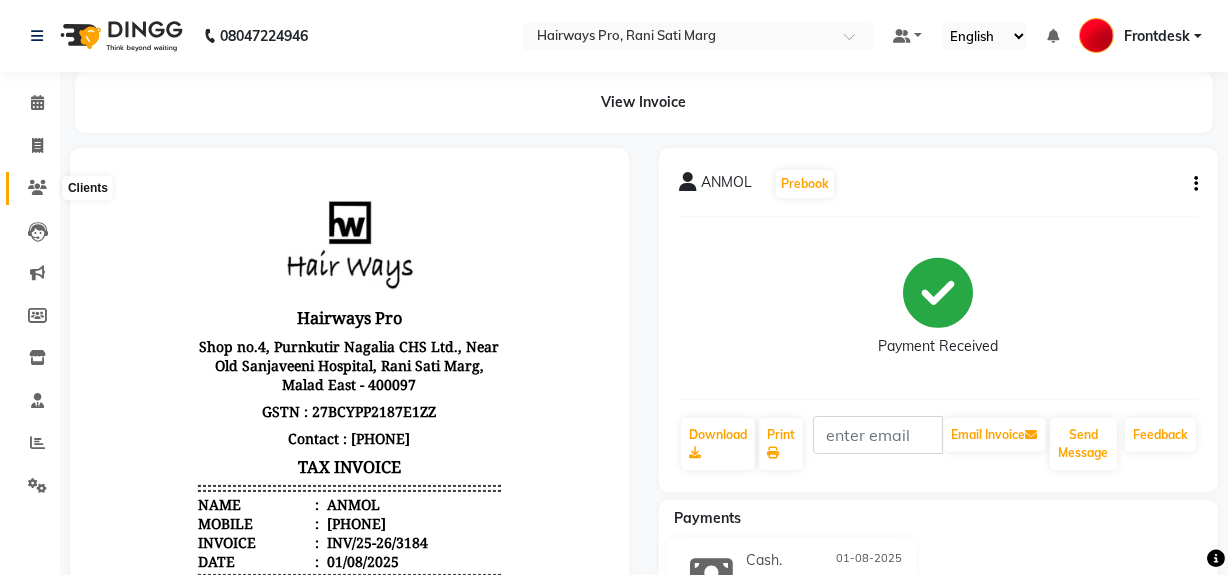 click 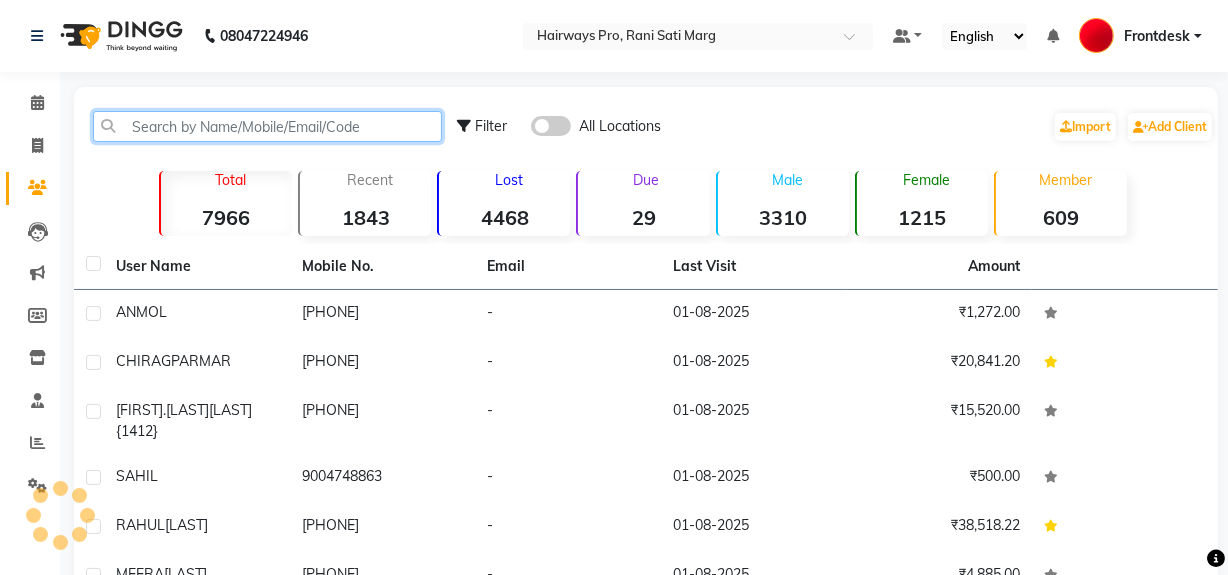 click 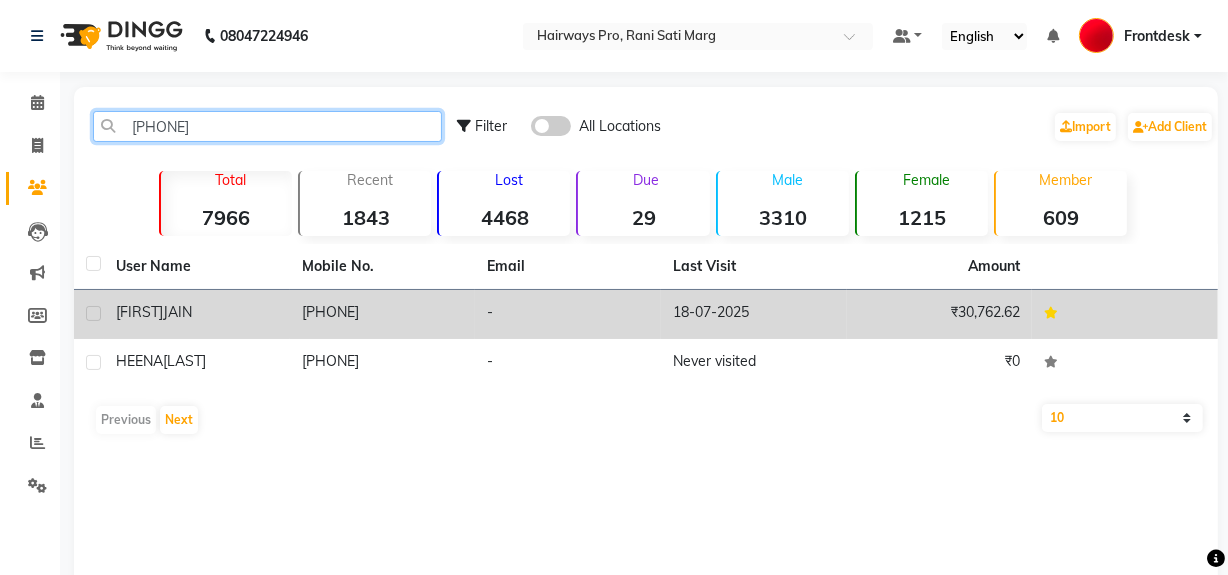 type on "96192674" 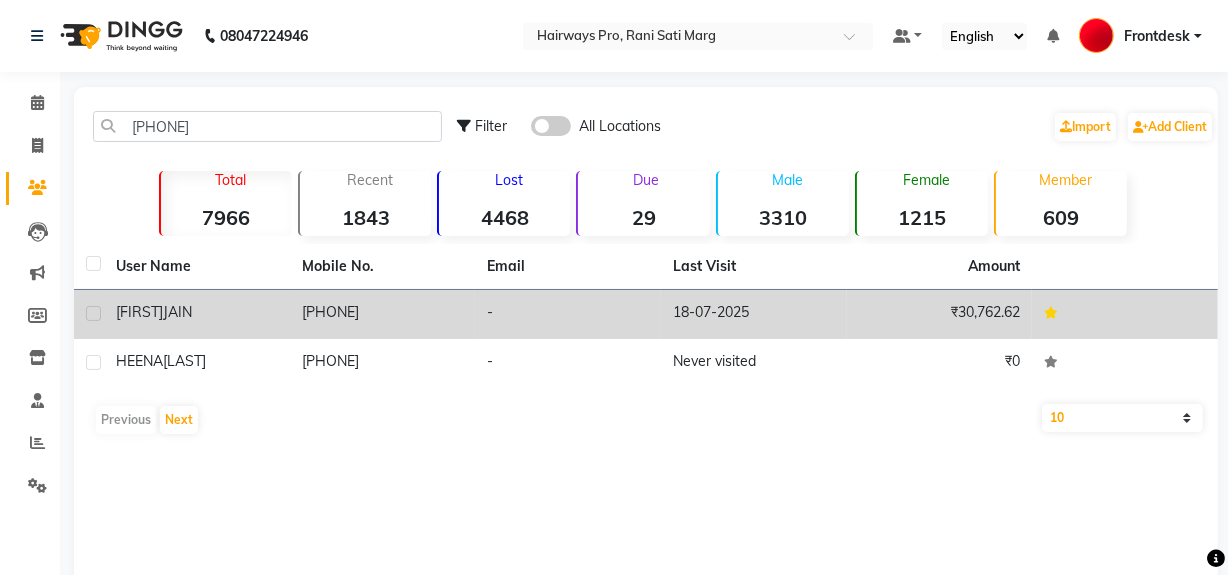 drag, startPoint x: 377, startPoint y: 313, endPoint x: 386, endPoint y: 306, distance: 11.401754 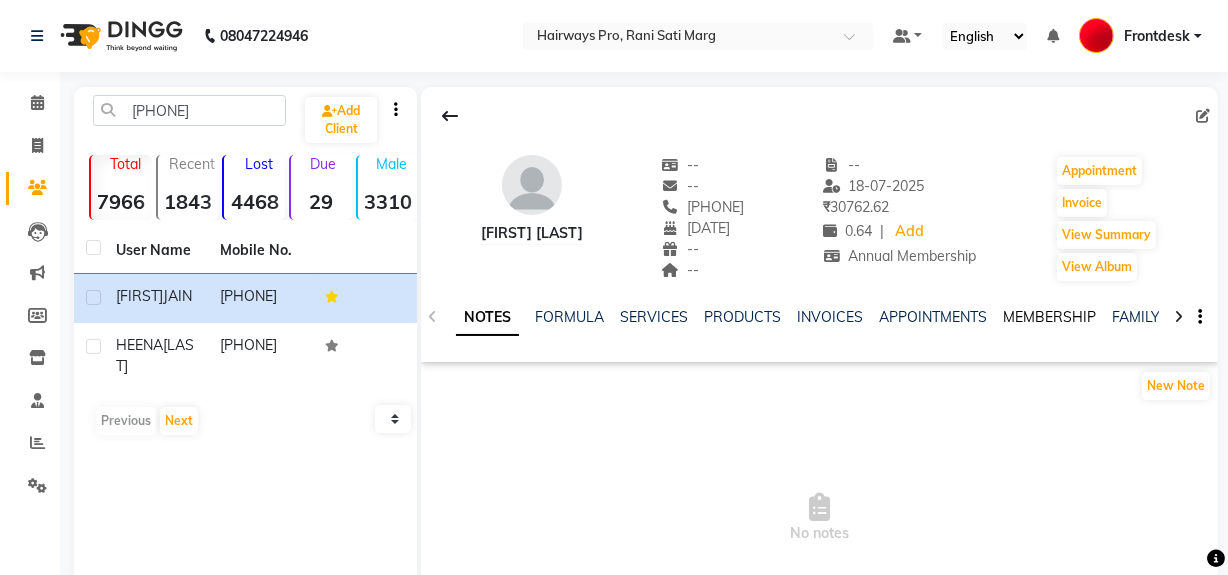click on "MEMBERSHIP" 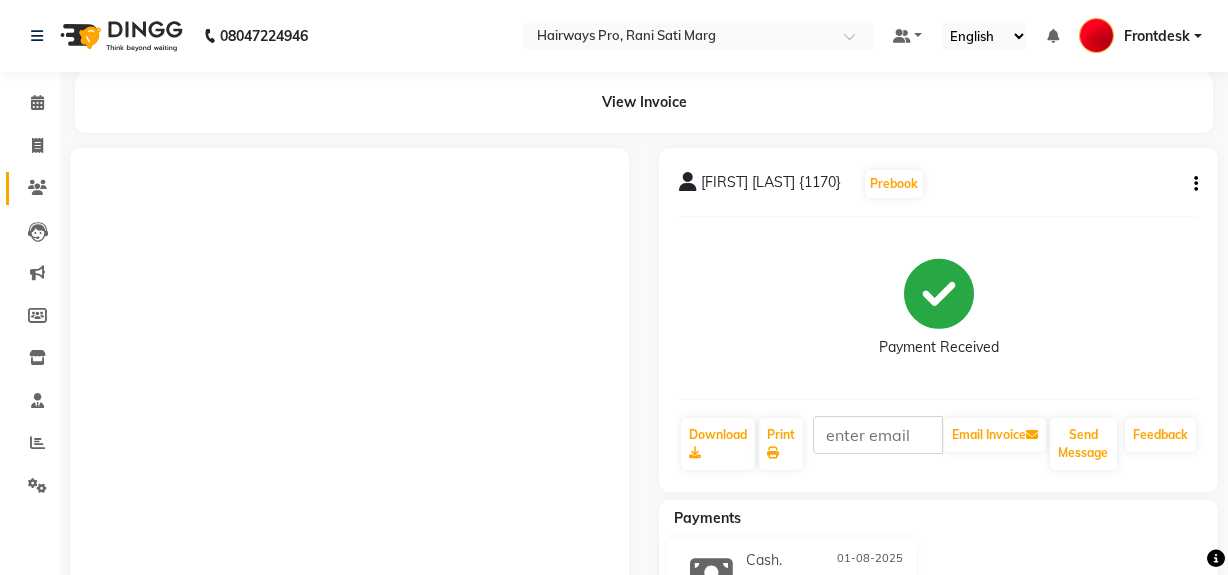 scroll, scrollTop: 0, scrollLeft: 0, axis: both 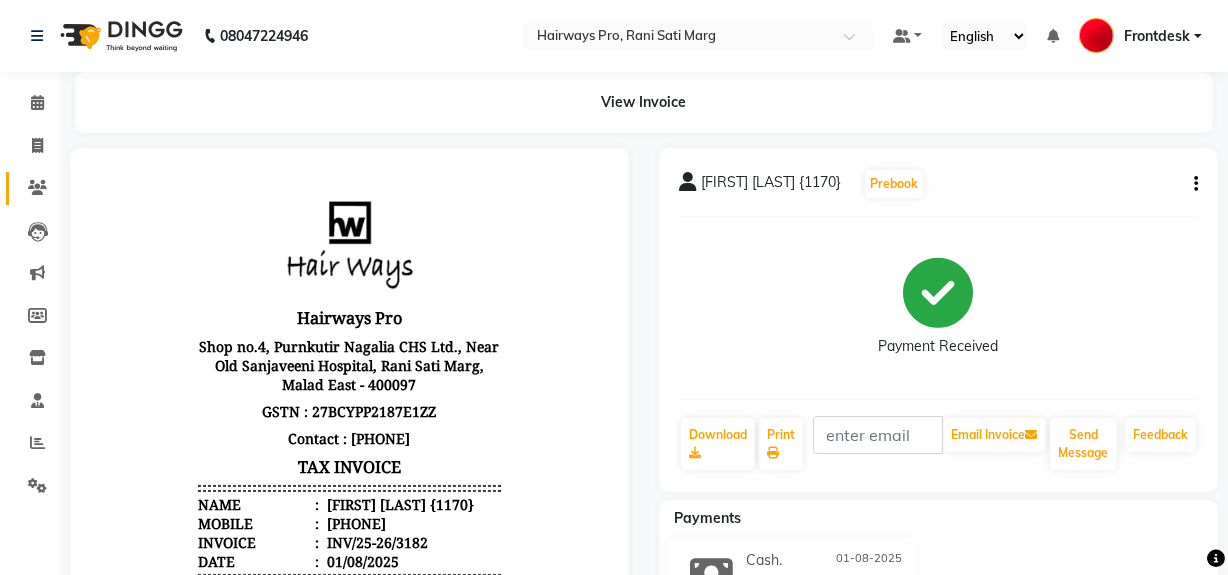 click on "Clients" 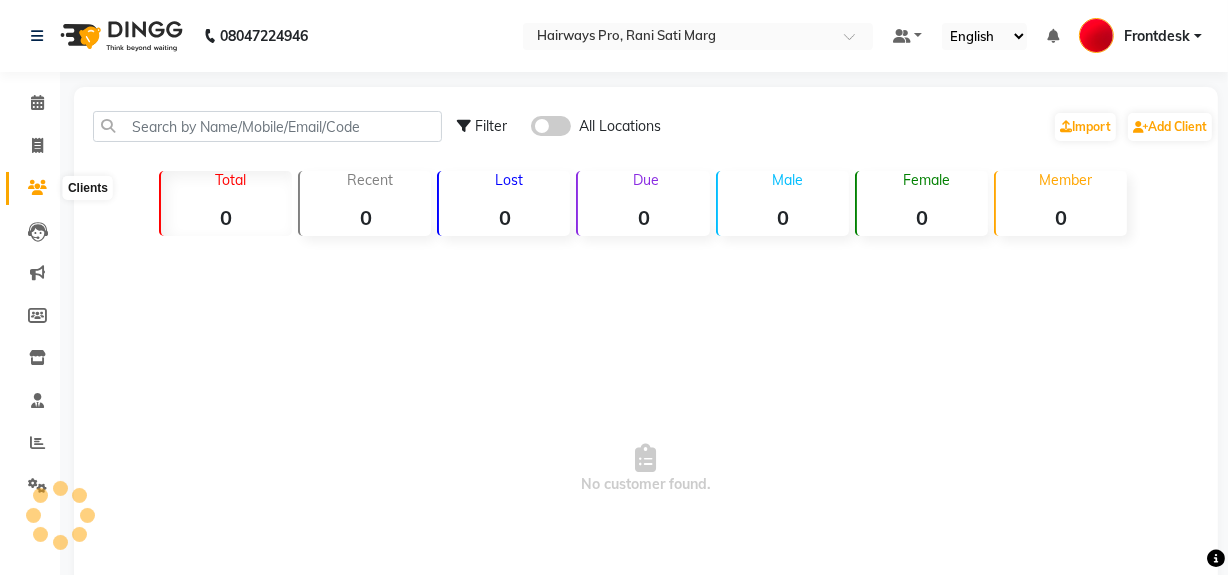 click 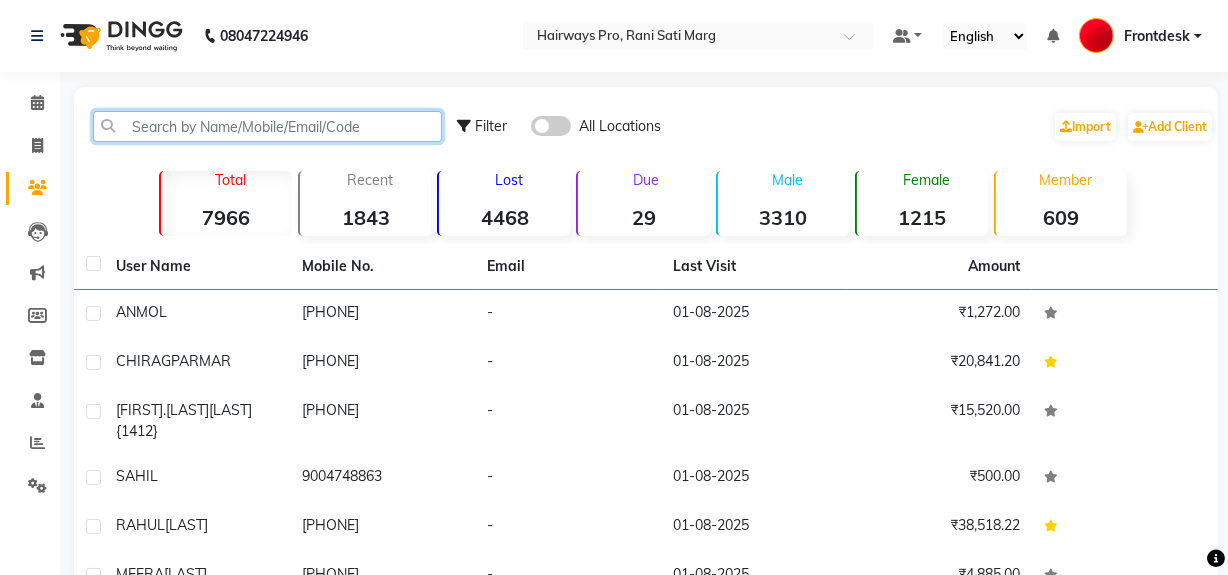 click 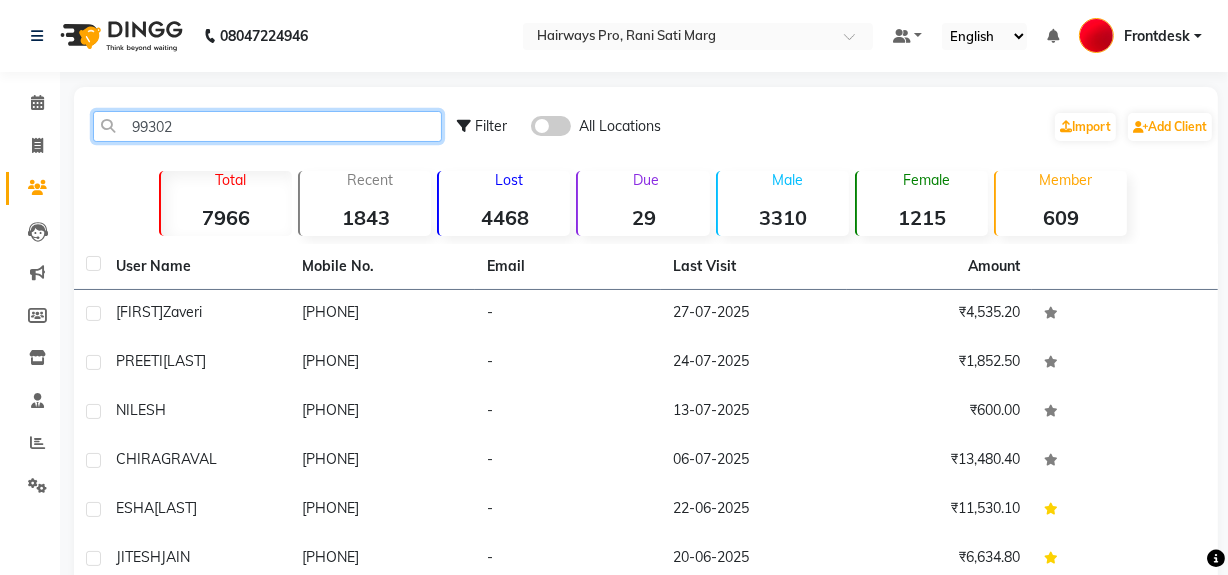 click on "99302" 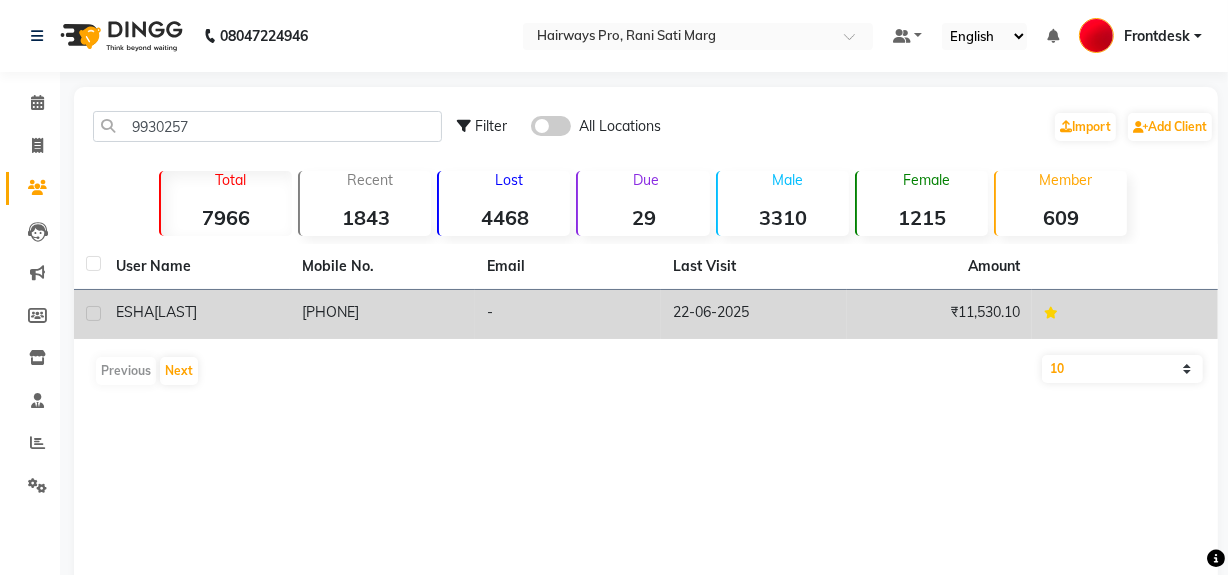 click on "[FIRST]  [LAST]" 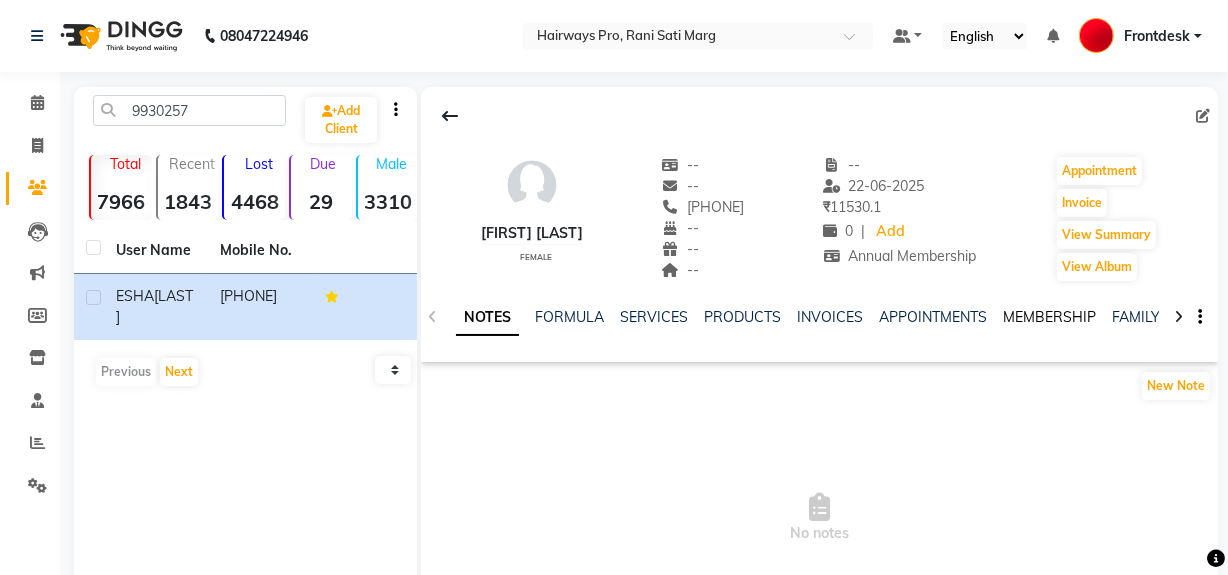 click on "MEMBERSHIP" 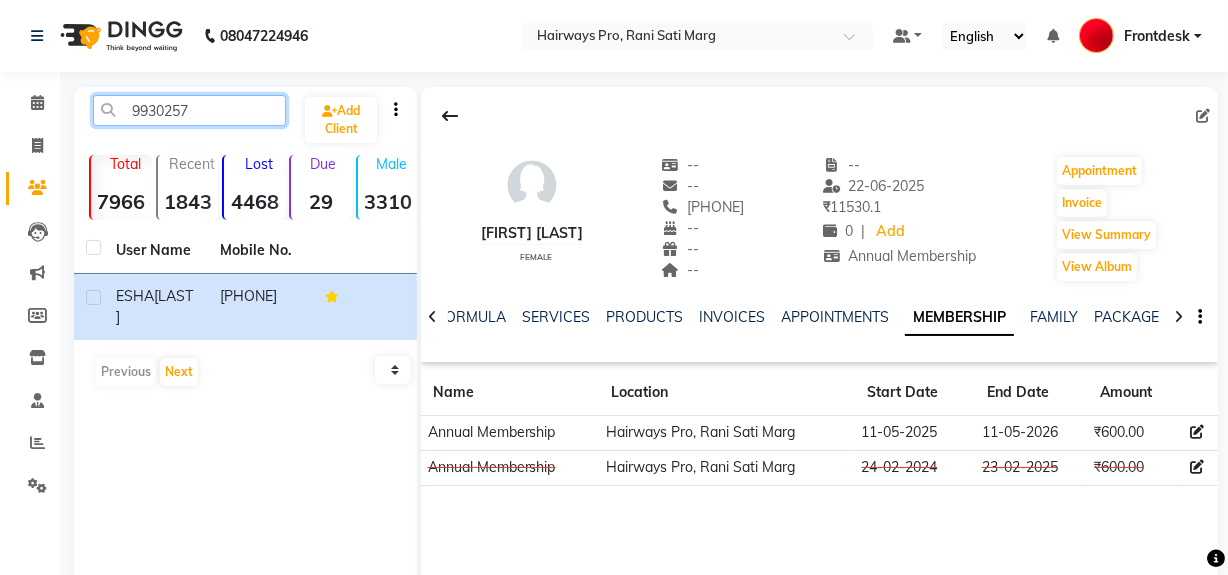 drag, startPoint x: 220, startPoint y: 117, endPoint x: 231, endPoint y: 110, distance: 13.038404 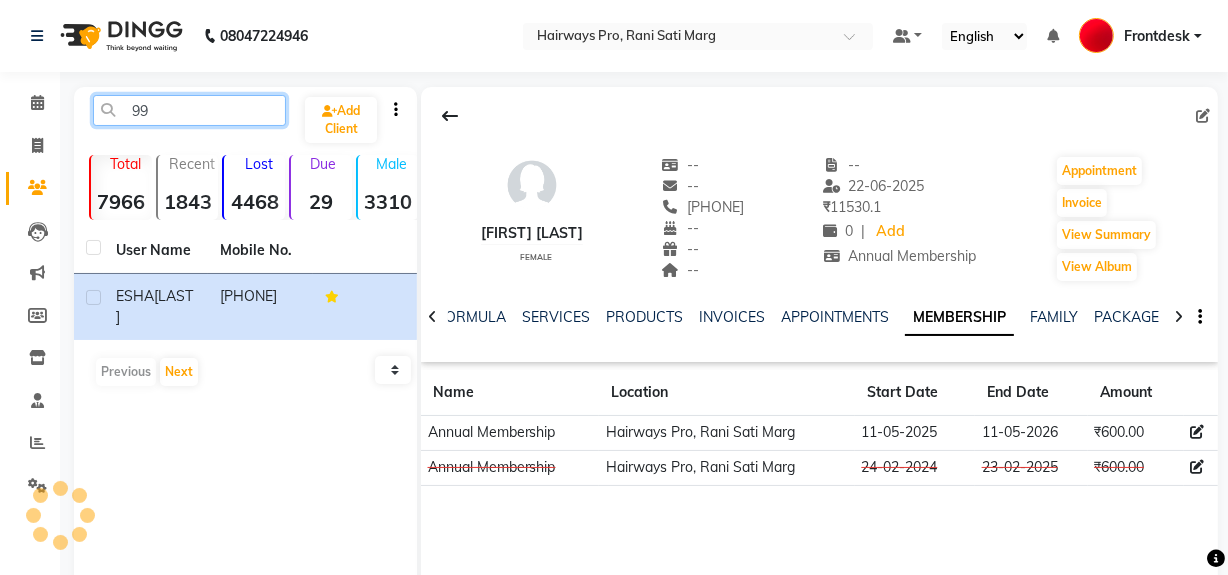 type on "9" 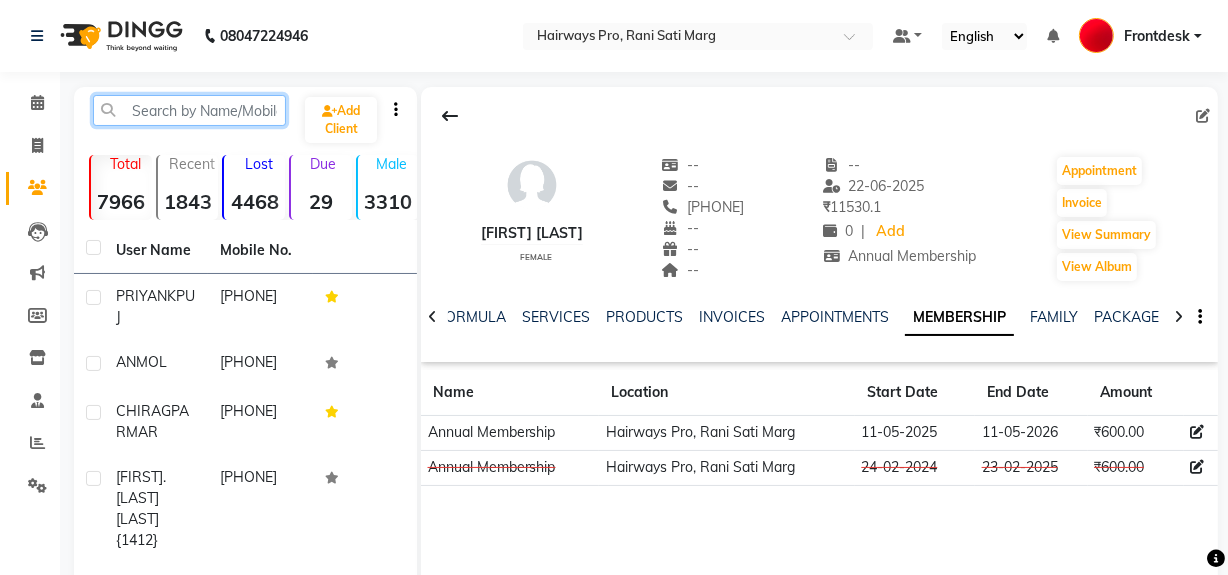 type 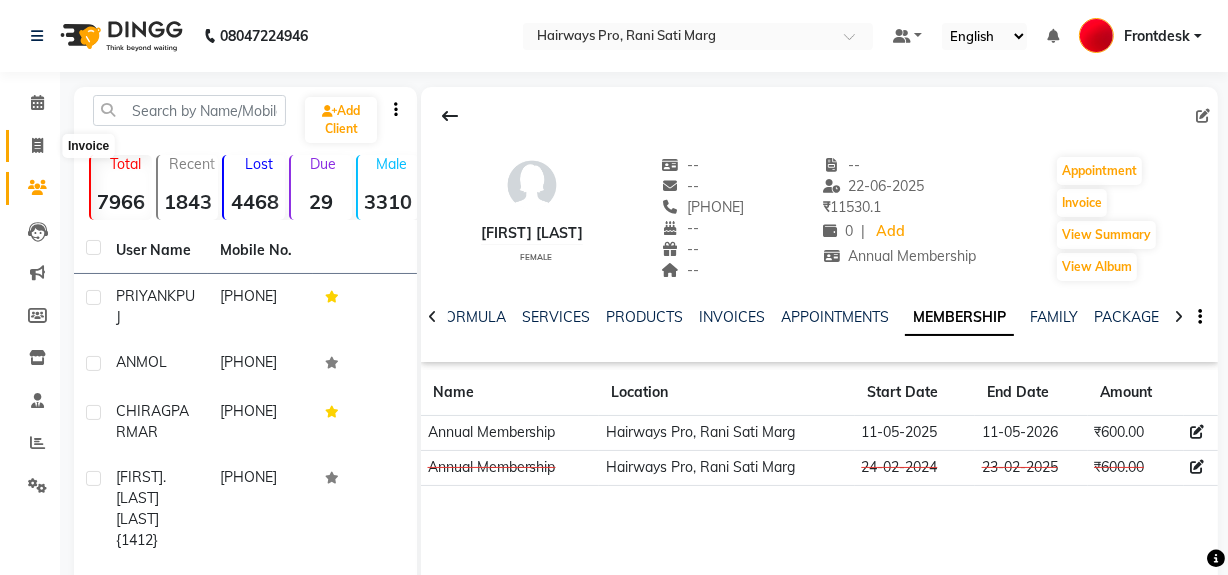 click on "Invoice" 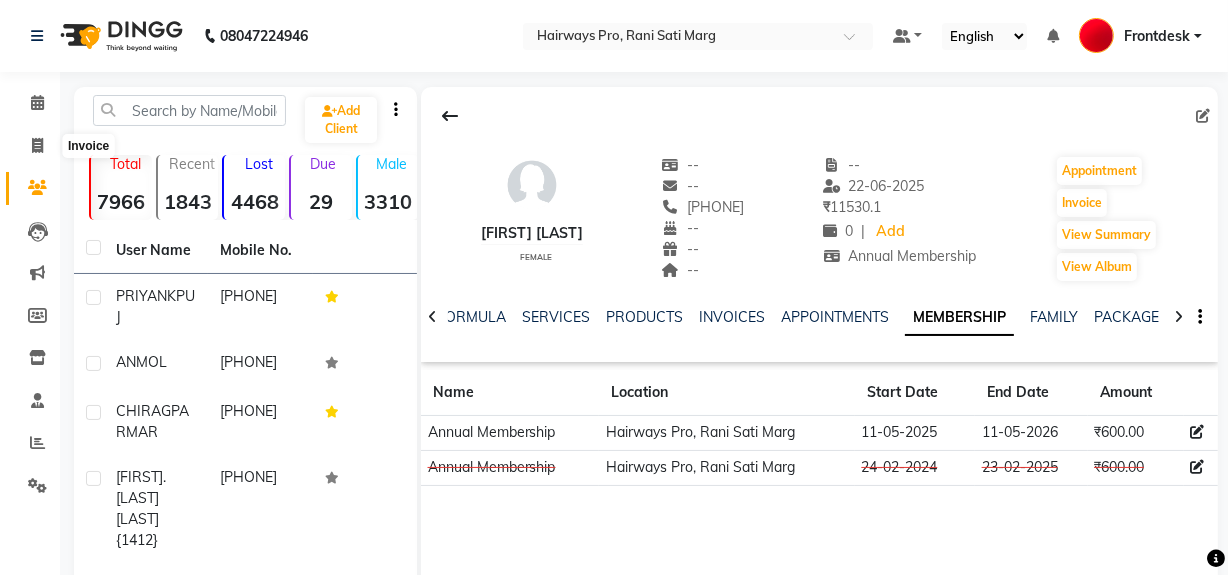 select on "service" 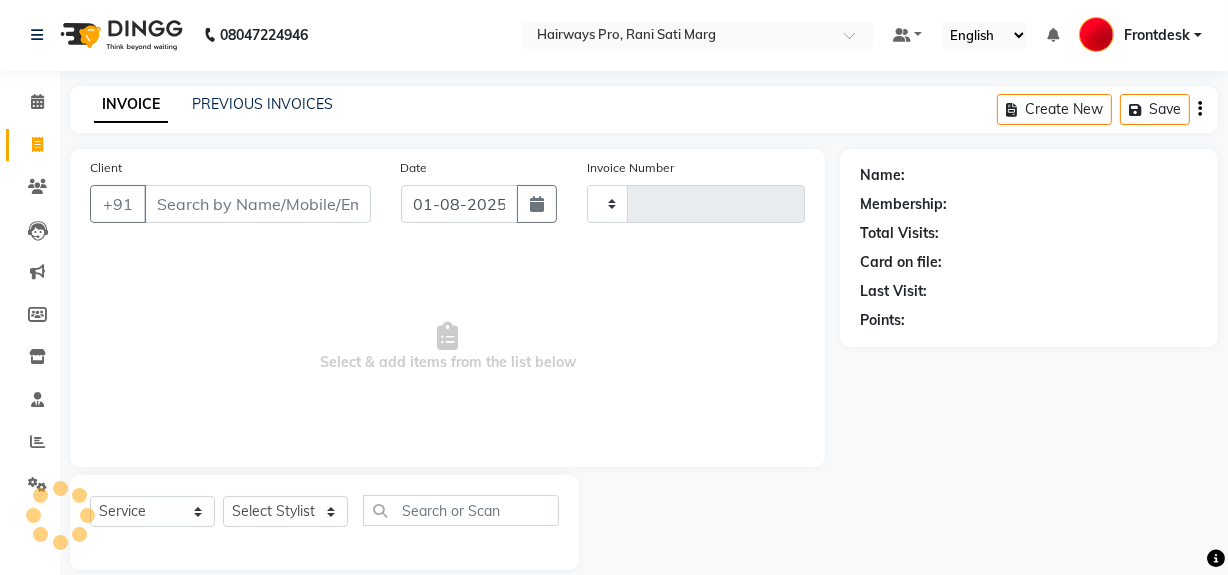 scroll, scrollTop: 26, scrollLeft: 0, axis: vertical 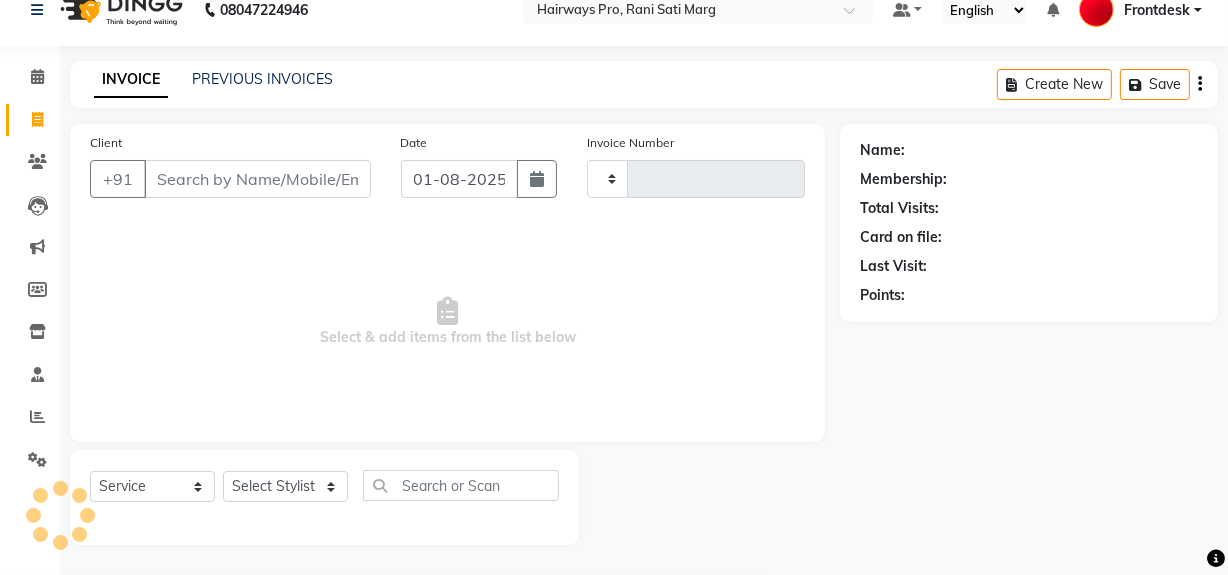 click on "Client" at bounding box center [257, 179] 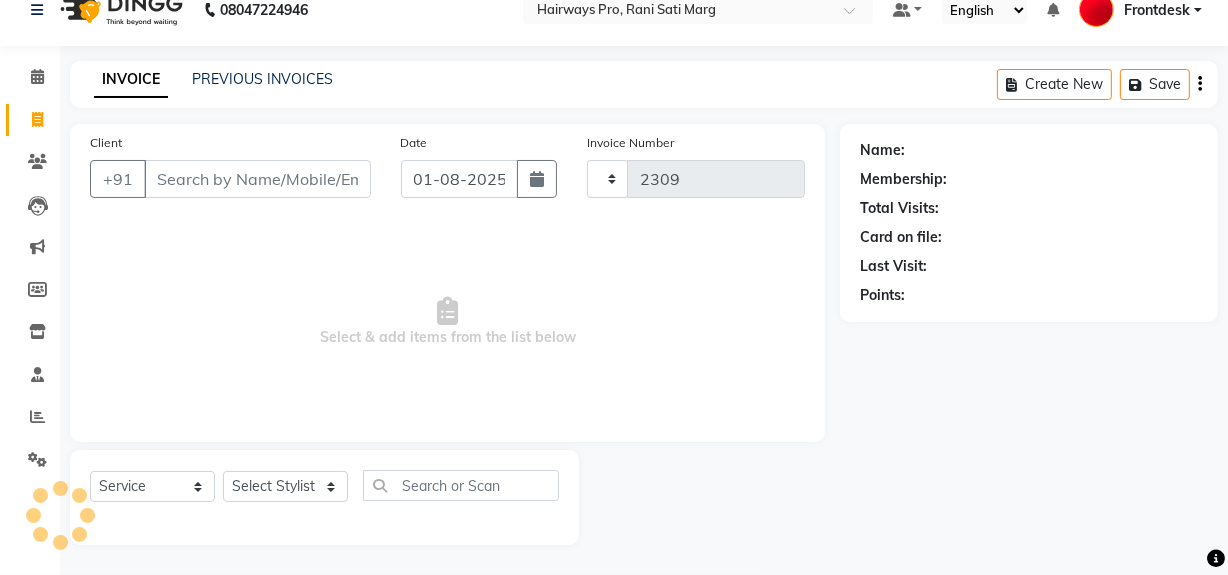 select on "787" 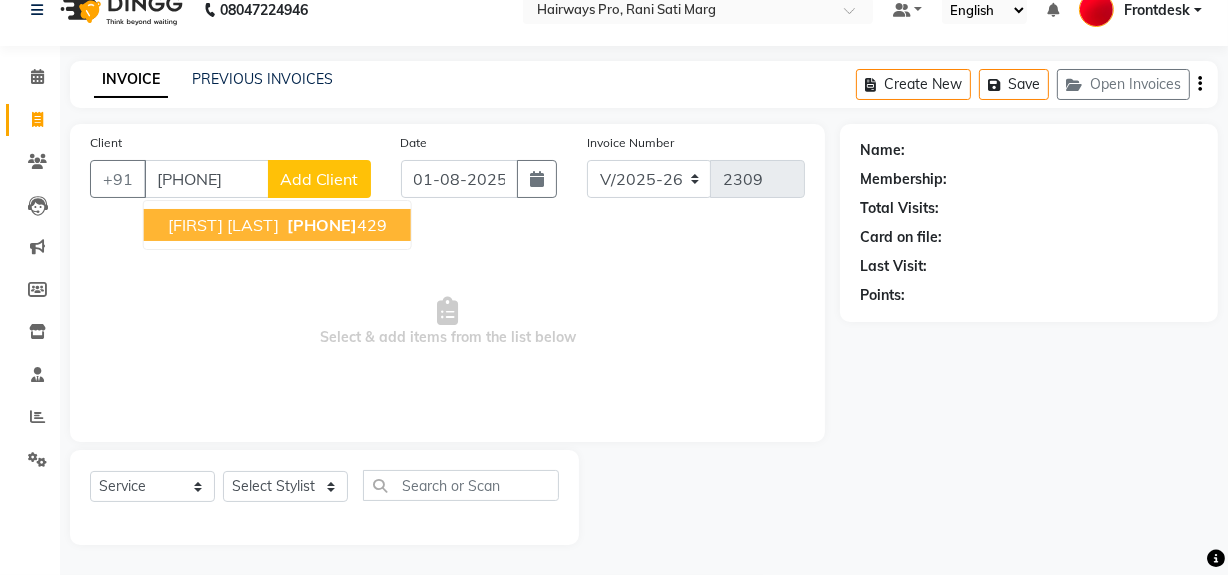 click on "[PHONE]" at bounding box center [322, 225] 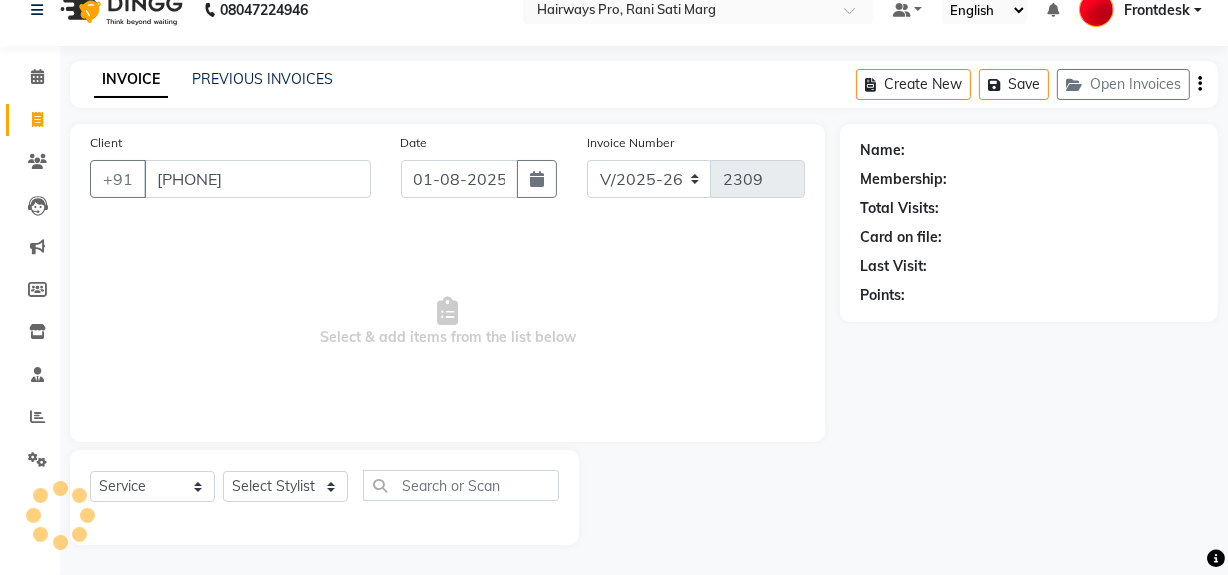 type on "[PHONE]" 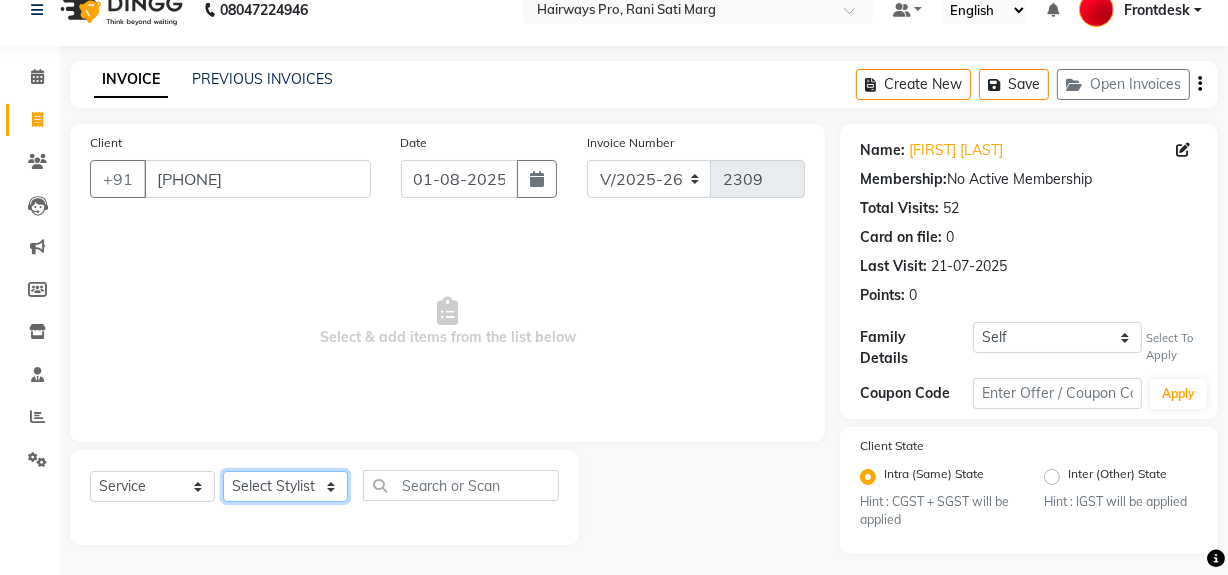 click on "Select Stylist ABID DANISH Faiz shaikh Frontdesk INTEZAR SALMANI JYOTI Kamal Salmani KAVITA MUSTAFA RAFIQUE Sonal SONU WAQAR ZAFAR" 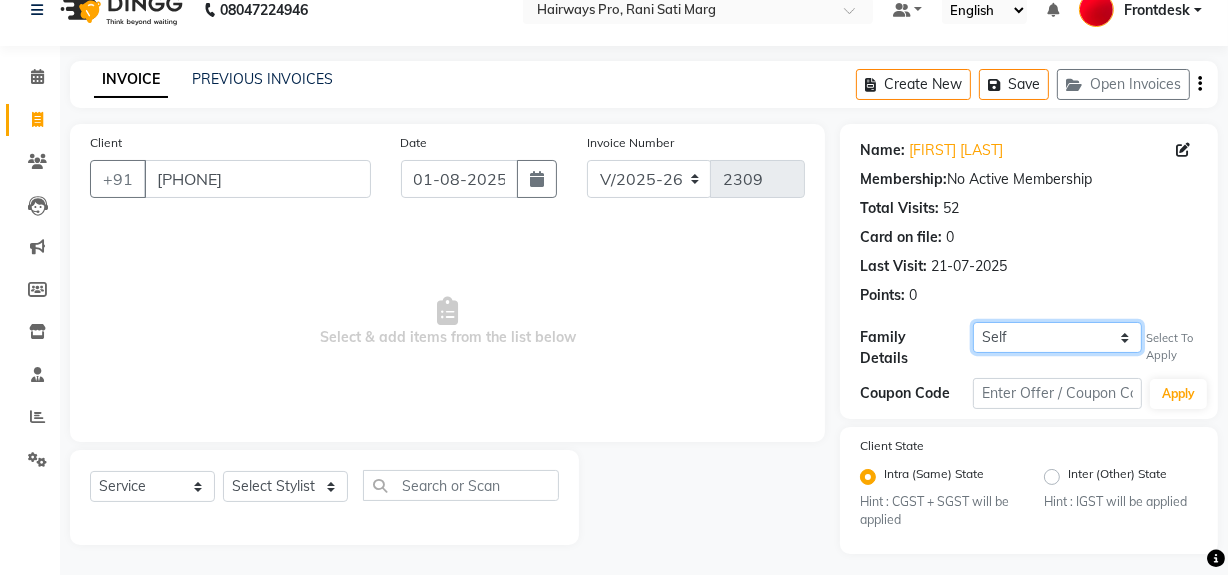 click on "Self [FIRST] [LAST]" 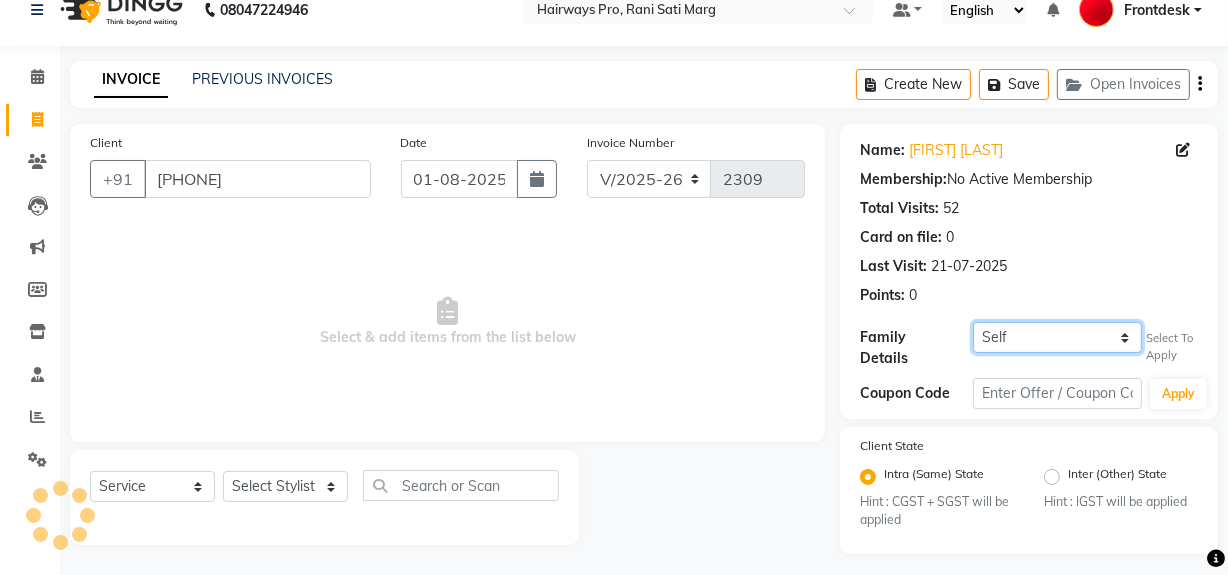select on "1: Object" 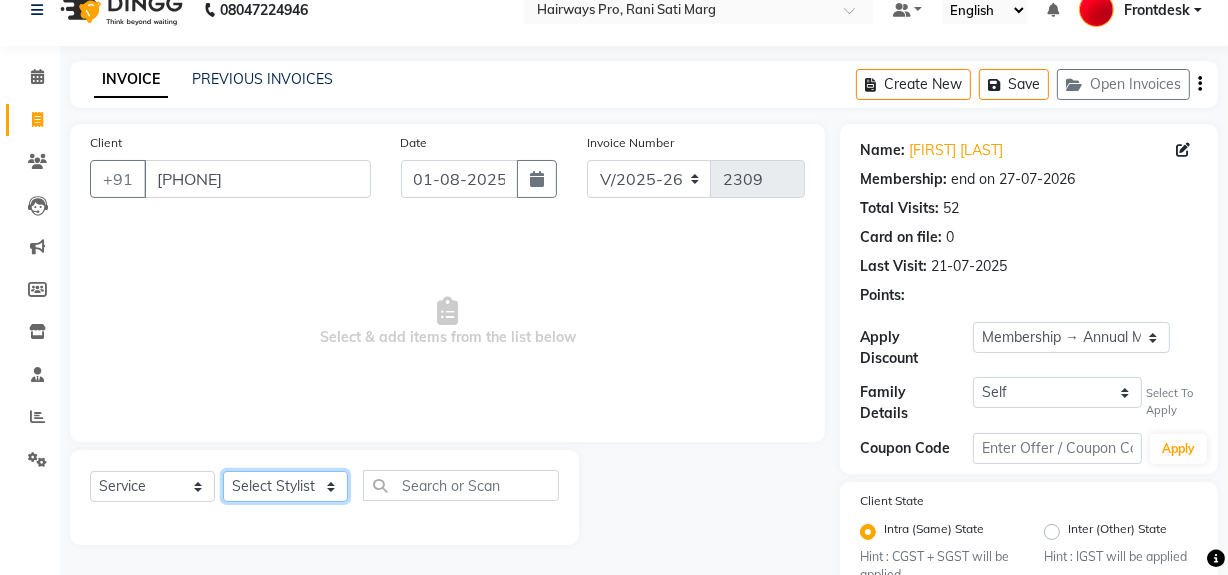 click on "Select Stylist ABID DANISH Faiz shaikh Frontdesk INTEZAR SALMANI JYOTI Kamal Salmani KAVITA MUSTAFA RAFIQUE Sonal SONU WAQAR ZAFAR" 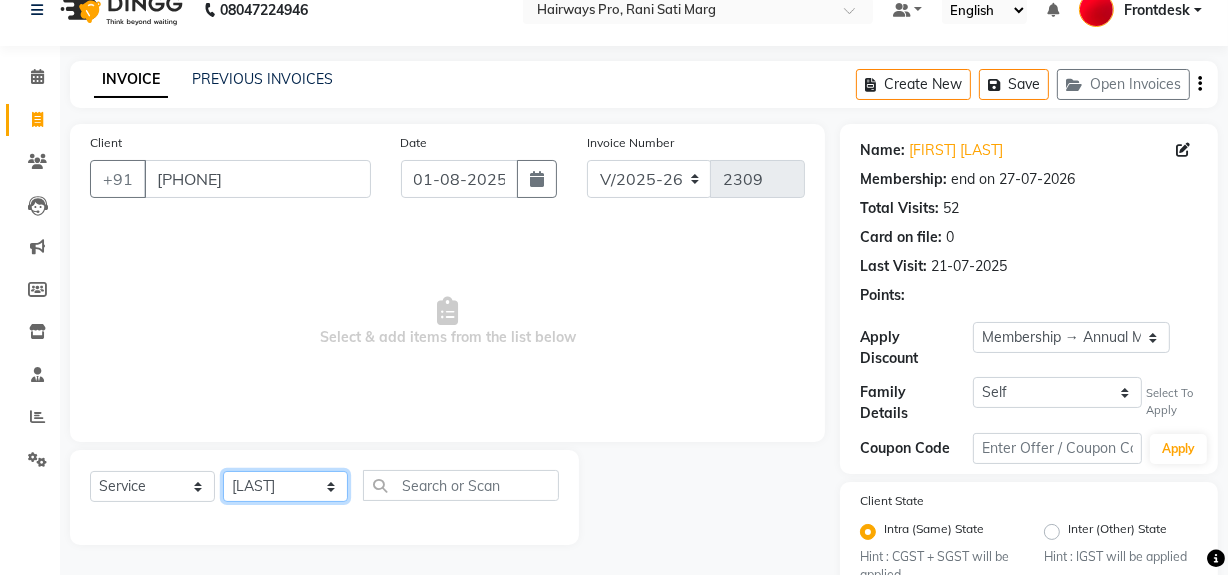 click on "Select Stylist ABID DANISH Faiz shaikh Frontdesk INTEZAR SALMANI JYOTI Kamal Salmani KAVITA MUSTAFA RAFIQUE Sonal SONU WAQAR ZAFAR" 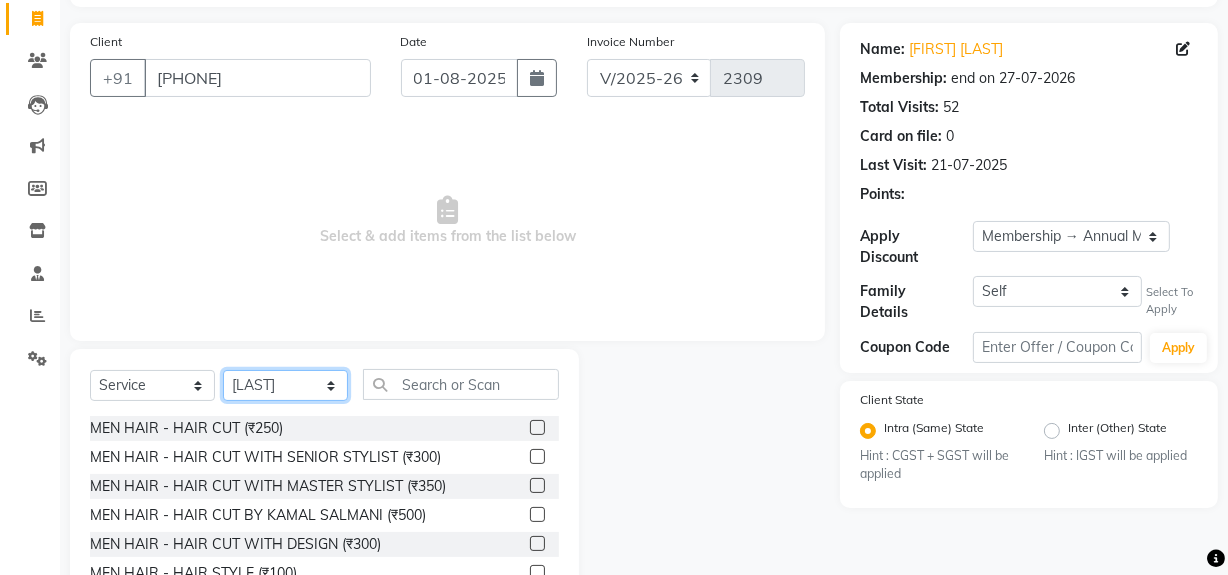 scroll, scrollTop: 226, scrollLeft: 0, axis: vertical 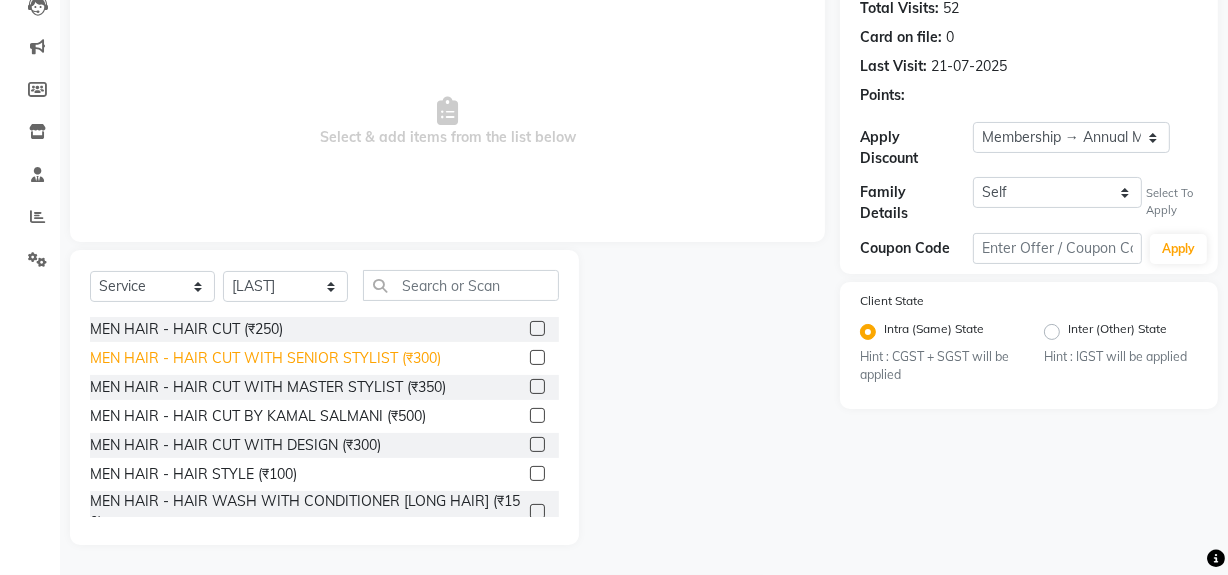 click on "MEN HAIR - HAIR CUT WITH SENIOR STYLIST (₹300)" 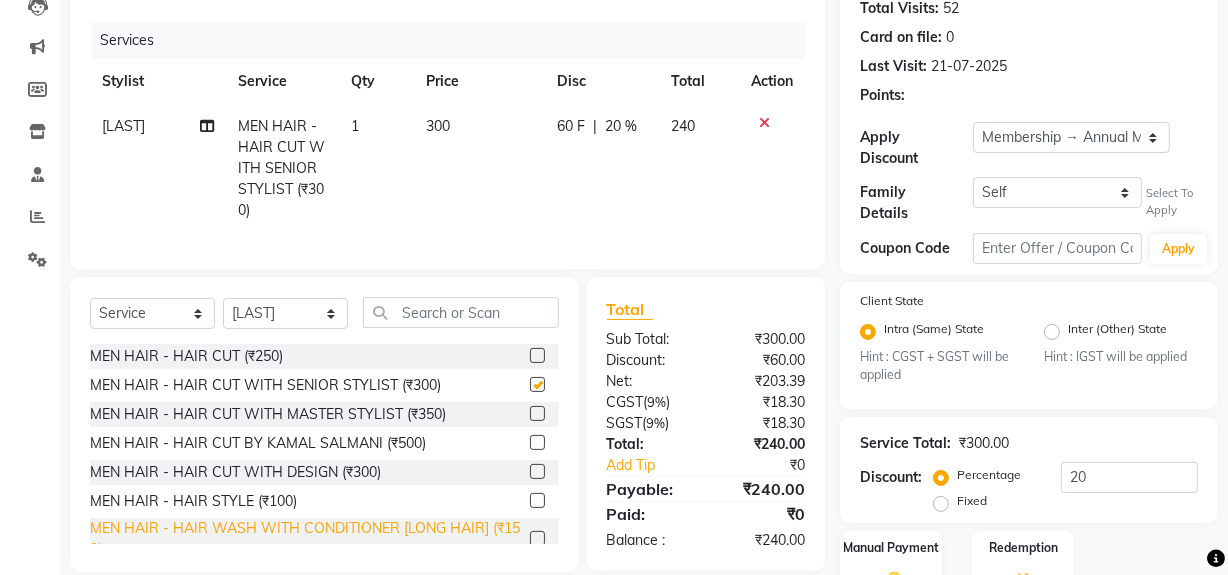 checkbox on "false" 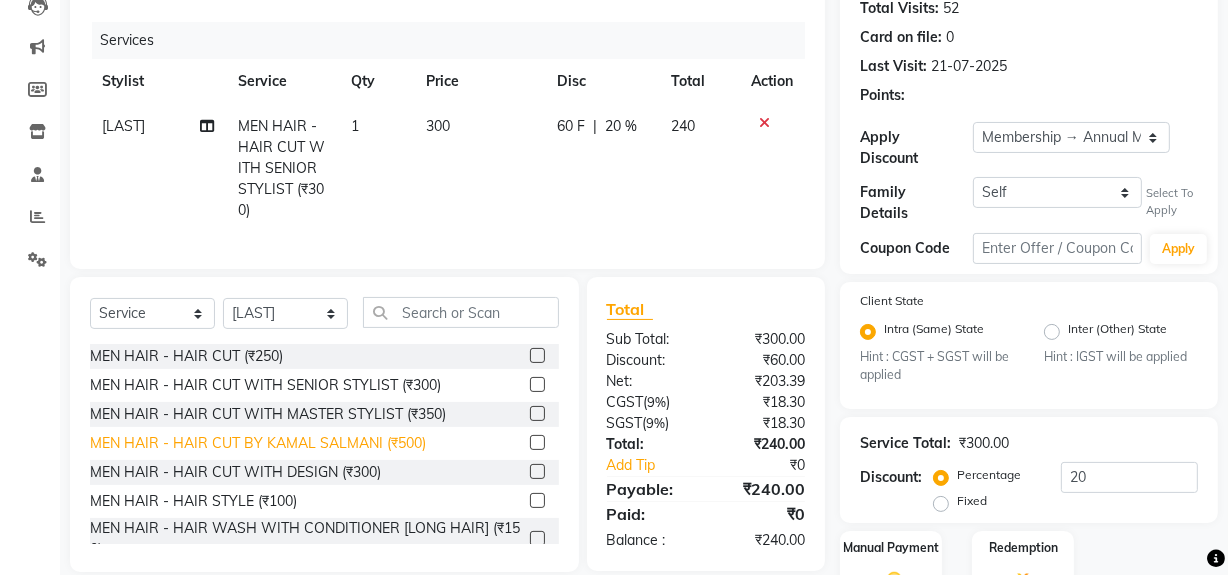 scroll, scrollTop: 90, scrollLeft: 0, axis: vertical 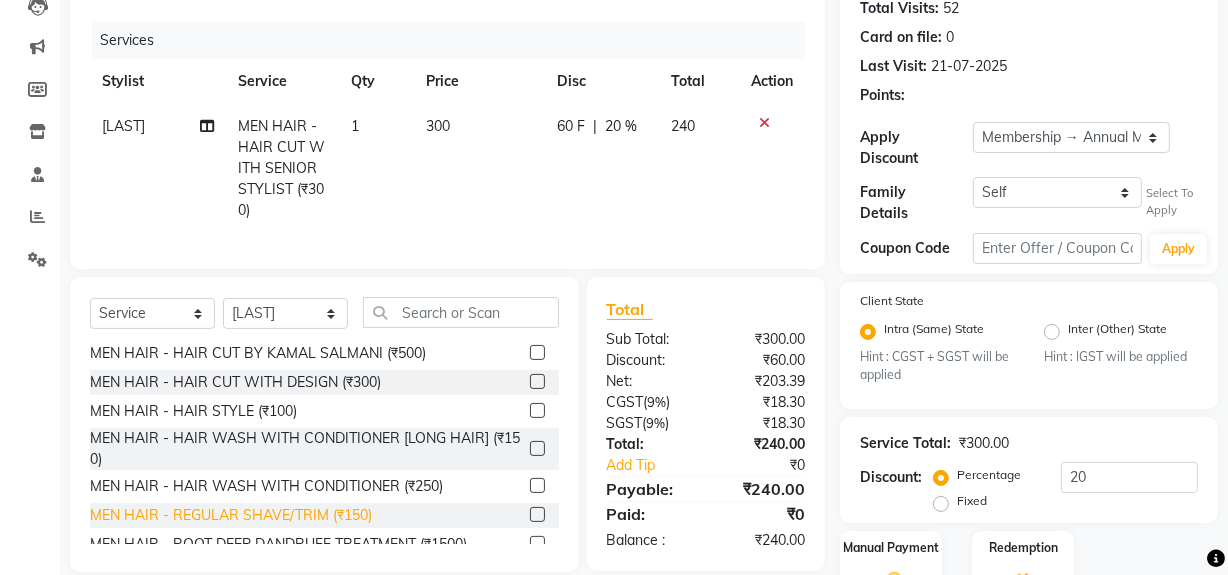 click on "MEN HAIR - REGULAR SHAVE/TRIM (₹150)" 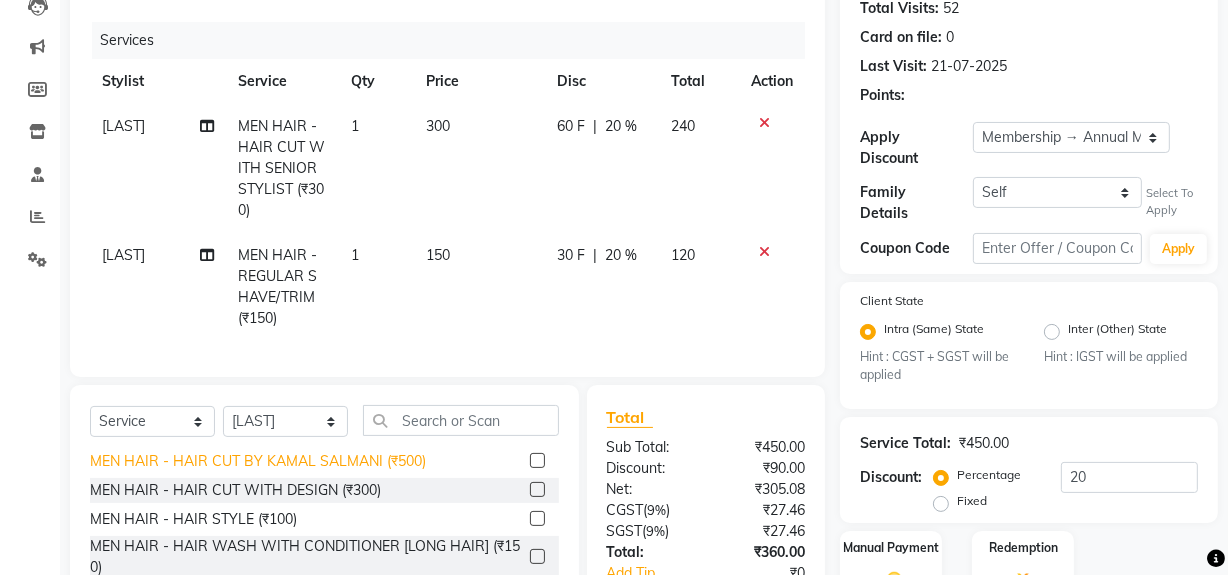 checkbox on "false" 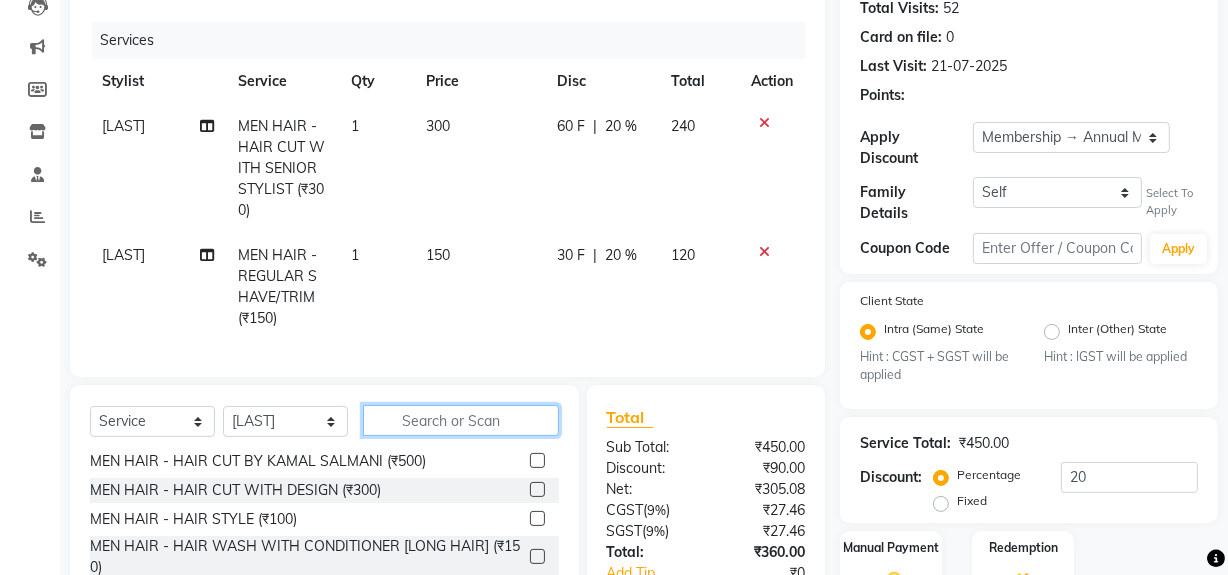 click 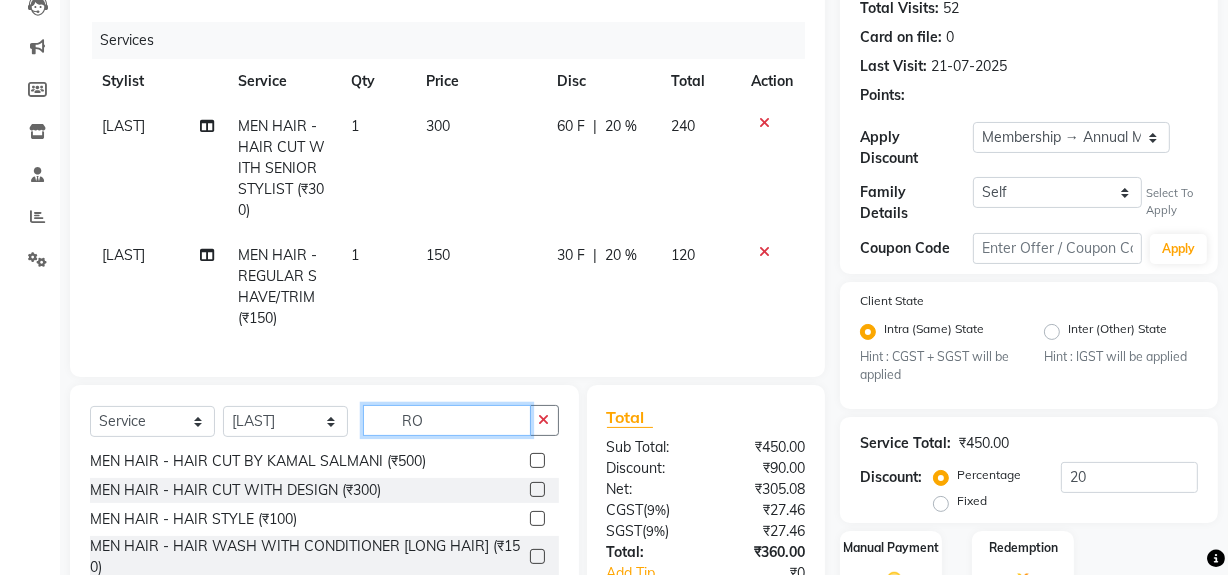 scroll, scrollTop: 0, scrollLeft: 0, axis: both 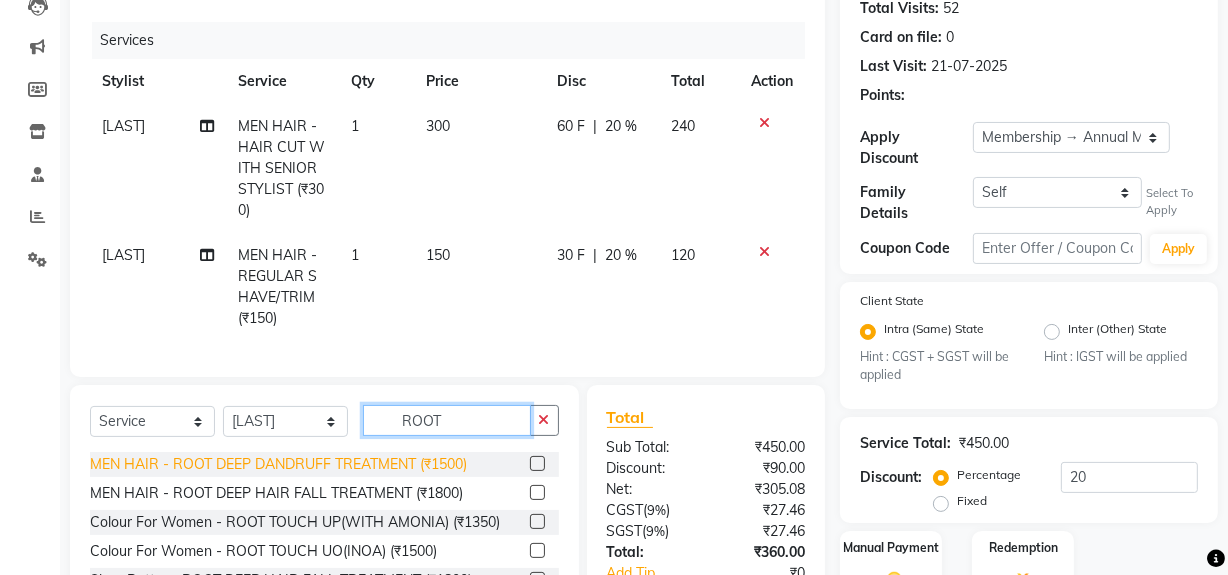 type on "ROOT" 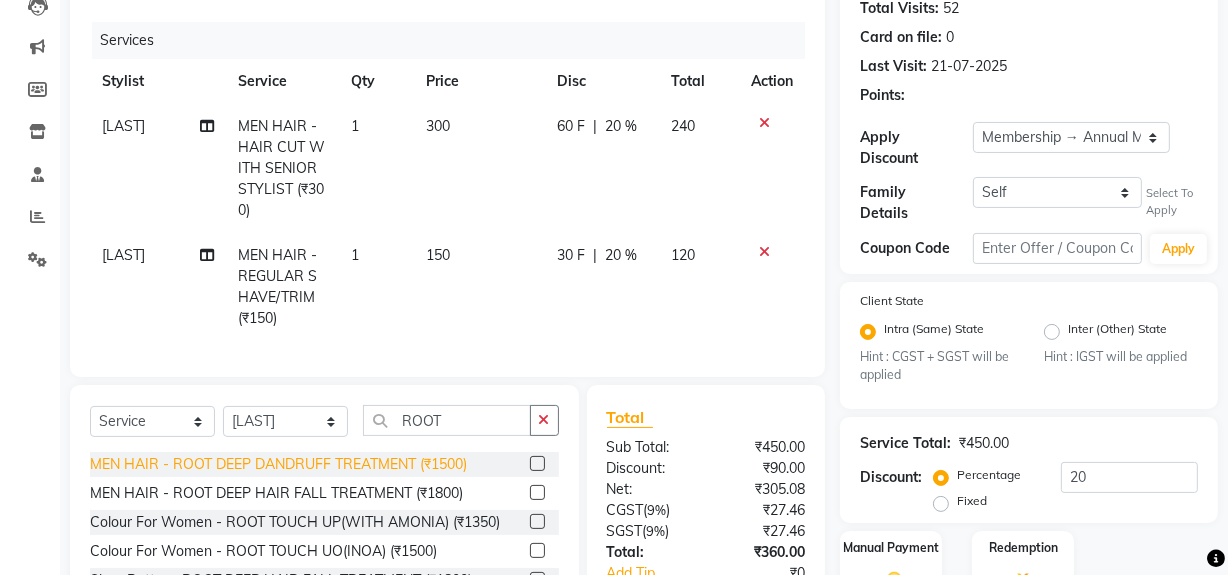 click on "MEN HAIR - ROOT DEEP DANDRUFF TREATMENT (₹1500)" 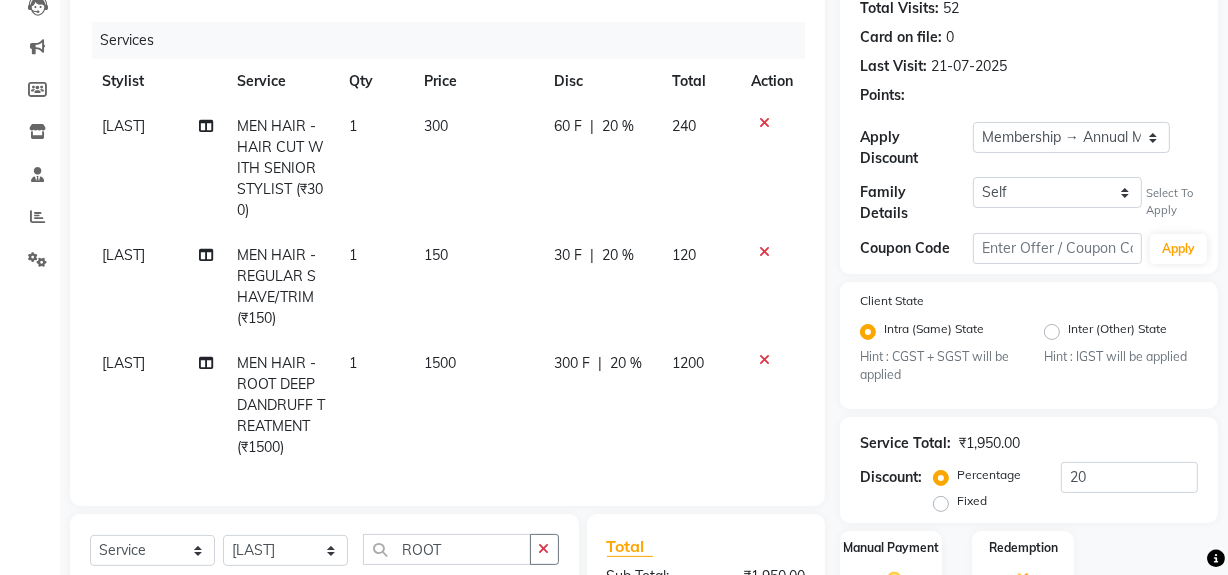checkbox on "false" 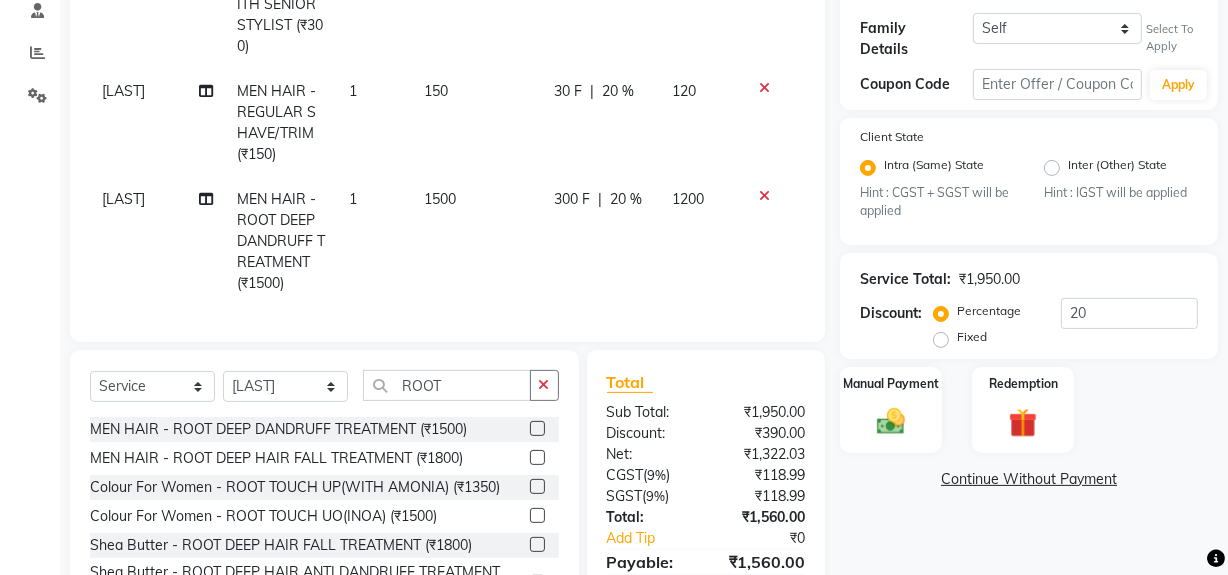 scroll, scrollTop: 502, scrollLeft: 0, axis: vertical 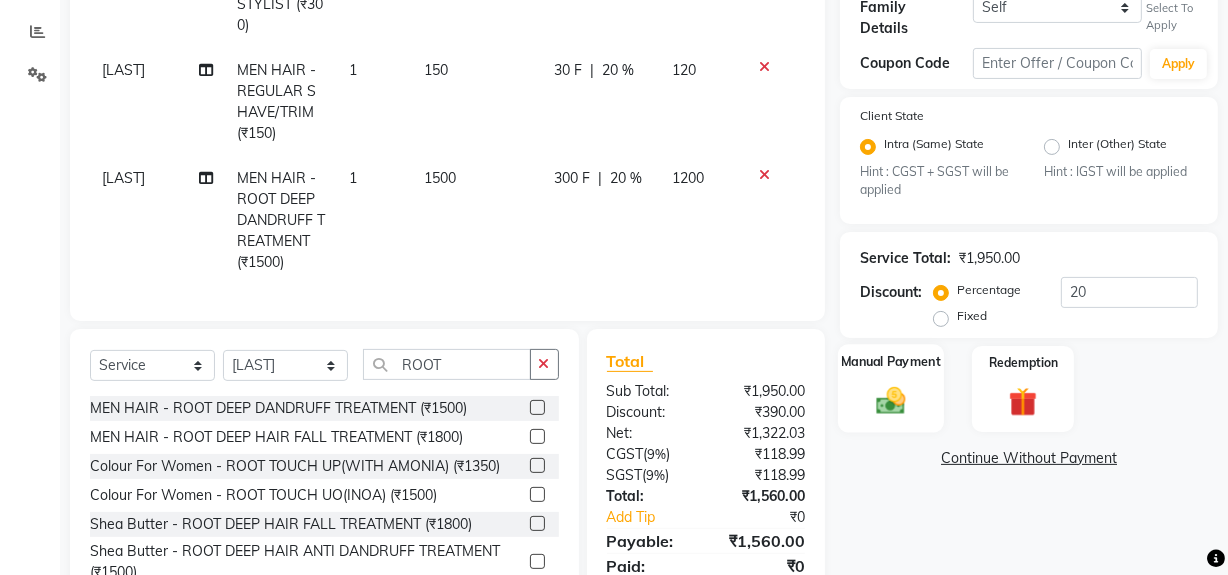 click on "Manual Payment" 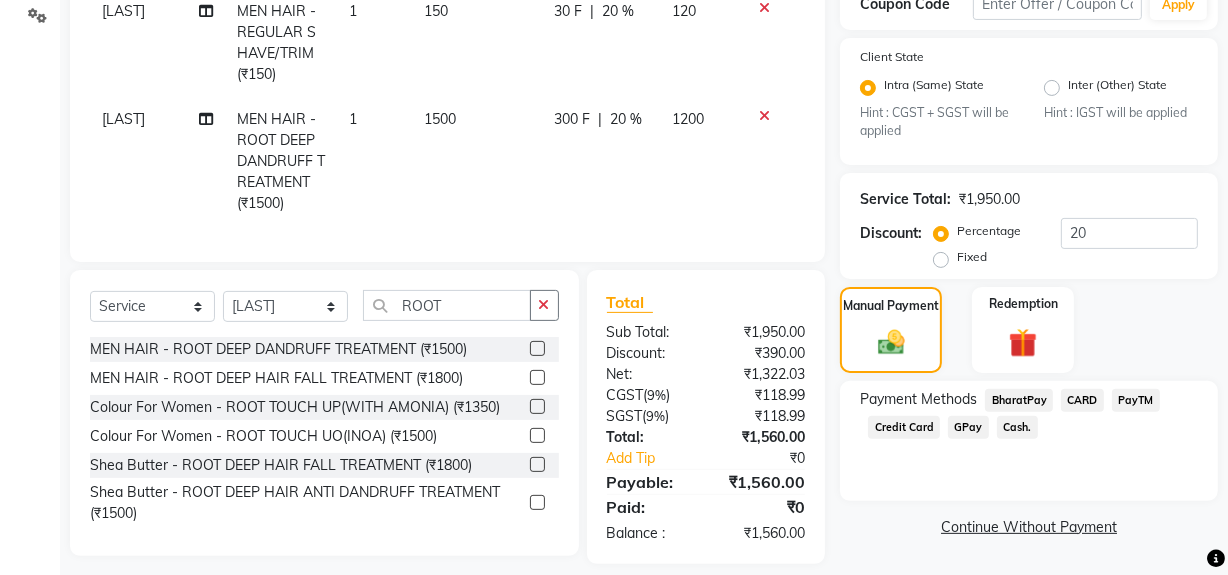 scroll, scrollTop: 502, scrollLeft: 0, axis: vertical 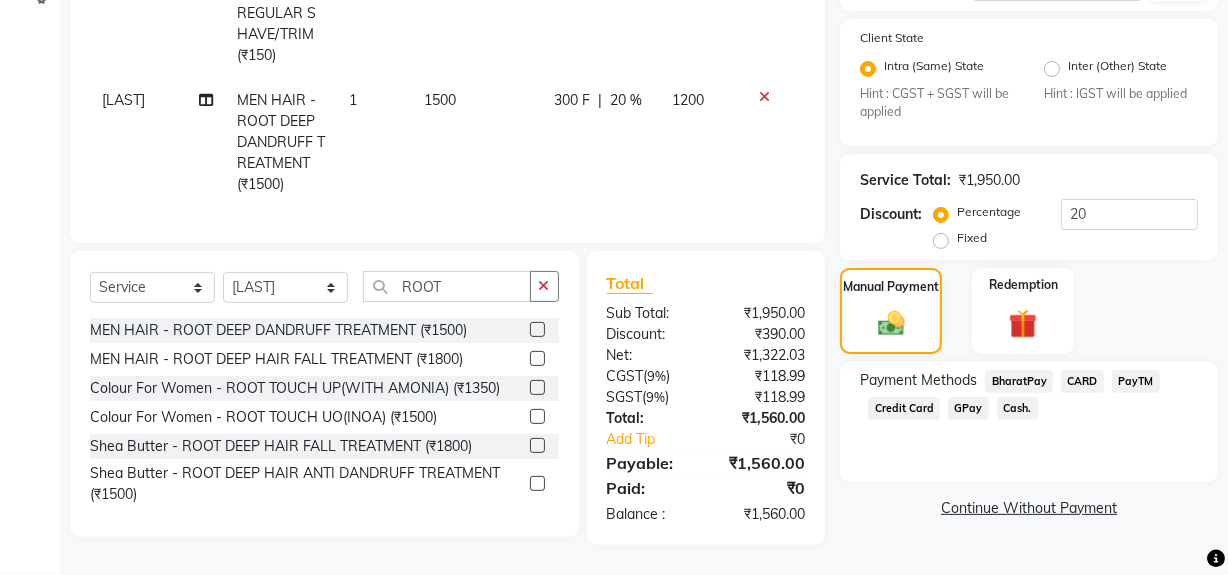 click on "GPay" 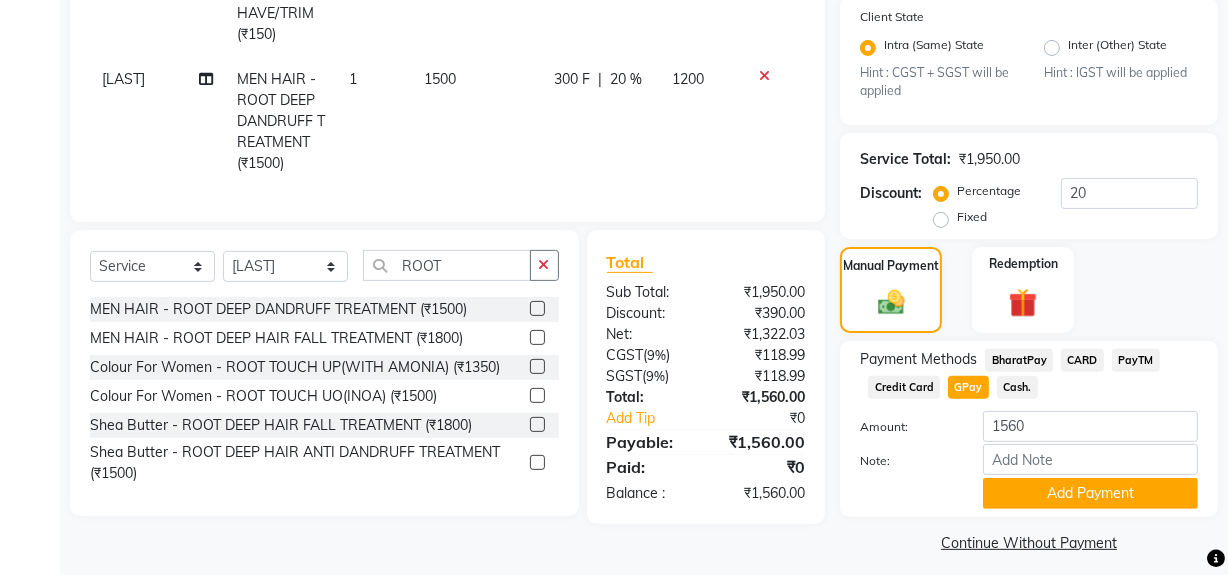 scroll, scrollTop: 519, scrollLeft: 0, axis: vertical 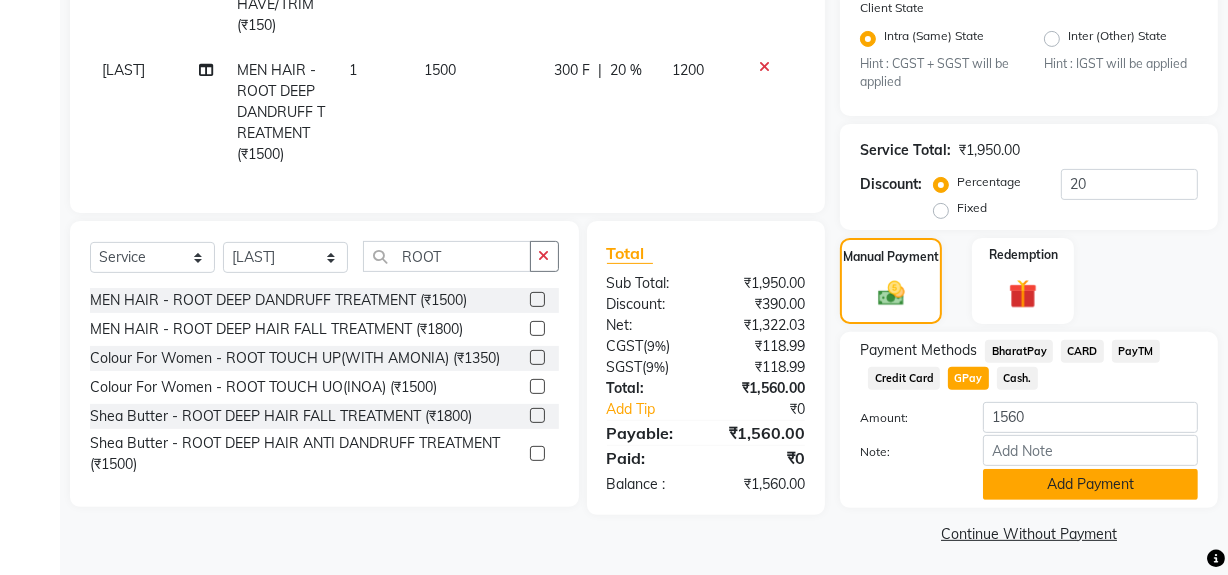 click on "Add Payment" 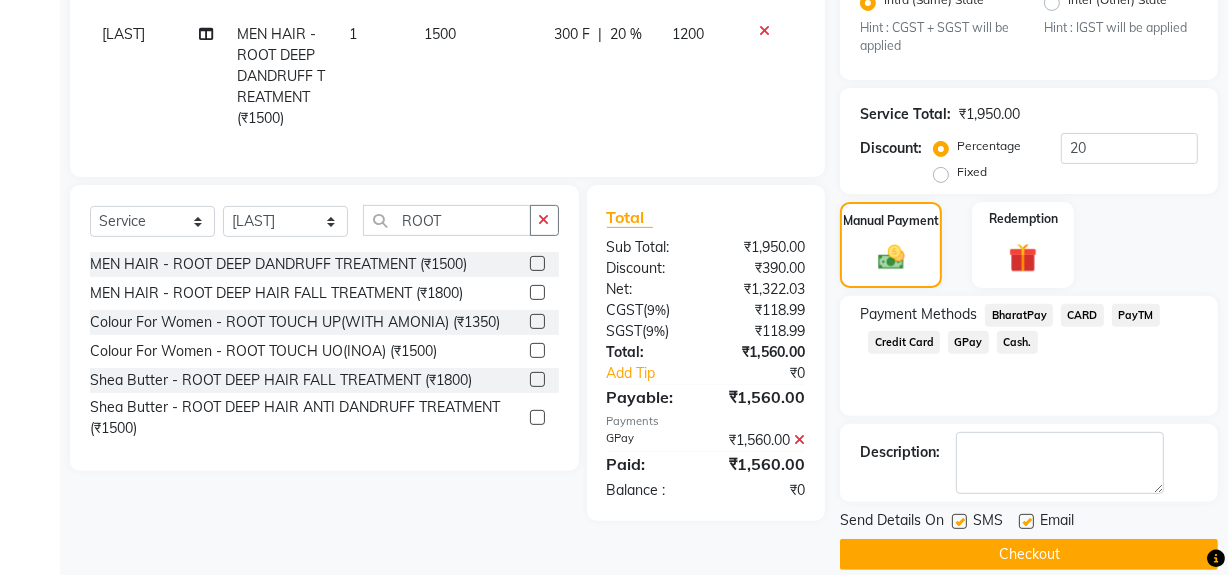 scroll, scrollTop: 575, scrollLeft: 0, axis: vertical 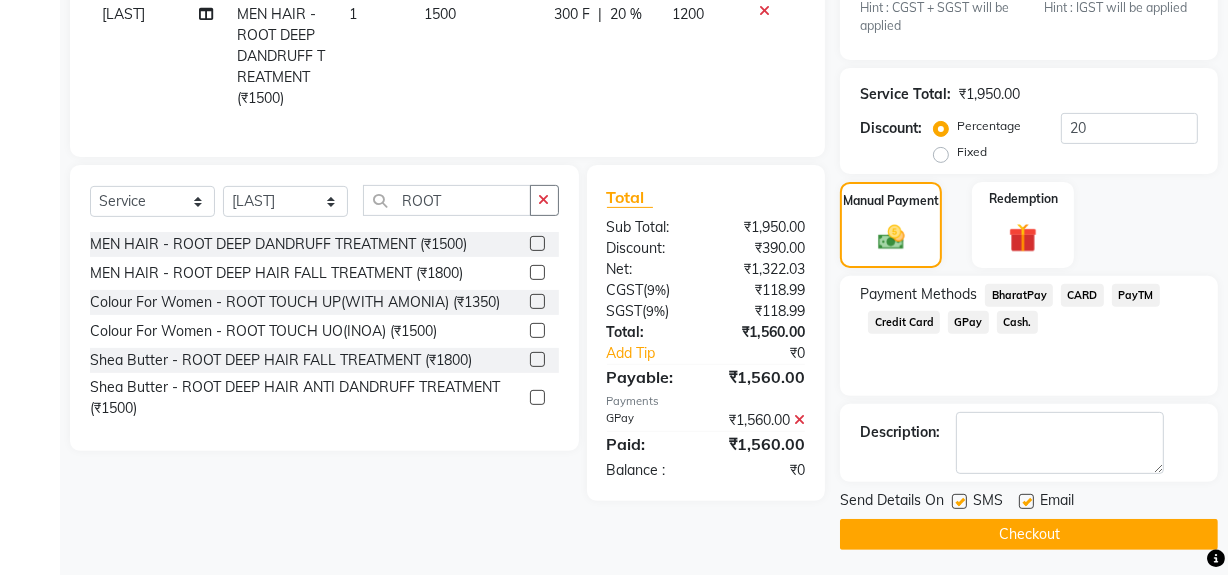 click on "Checkout" 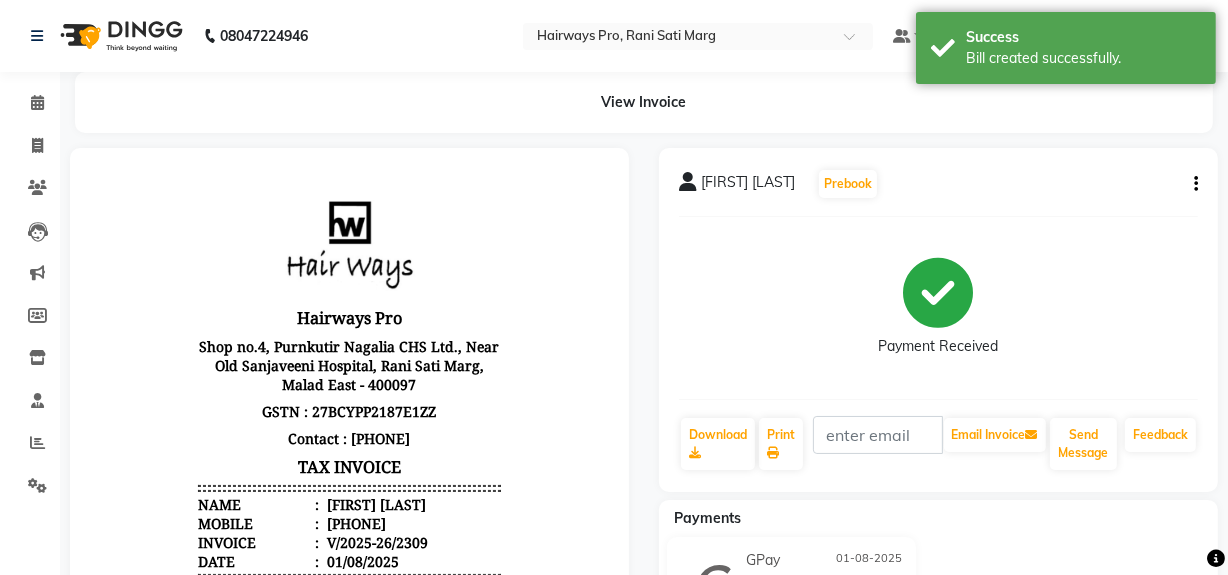 scroll, scrollTop: 0, scrollLeft: 0, axis: both 